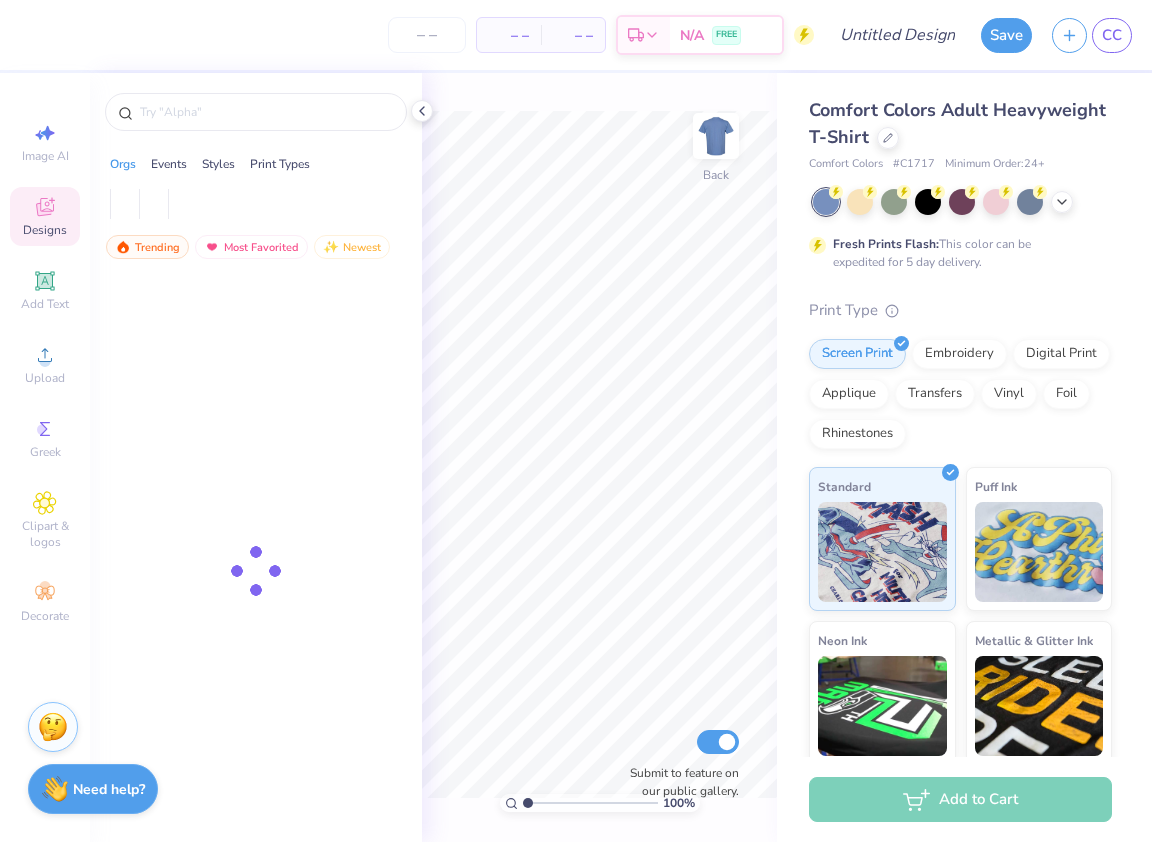 scroll, scrollTop: 0, scrollLeft: 0, axis: both 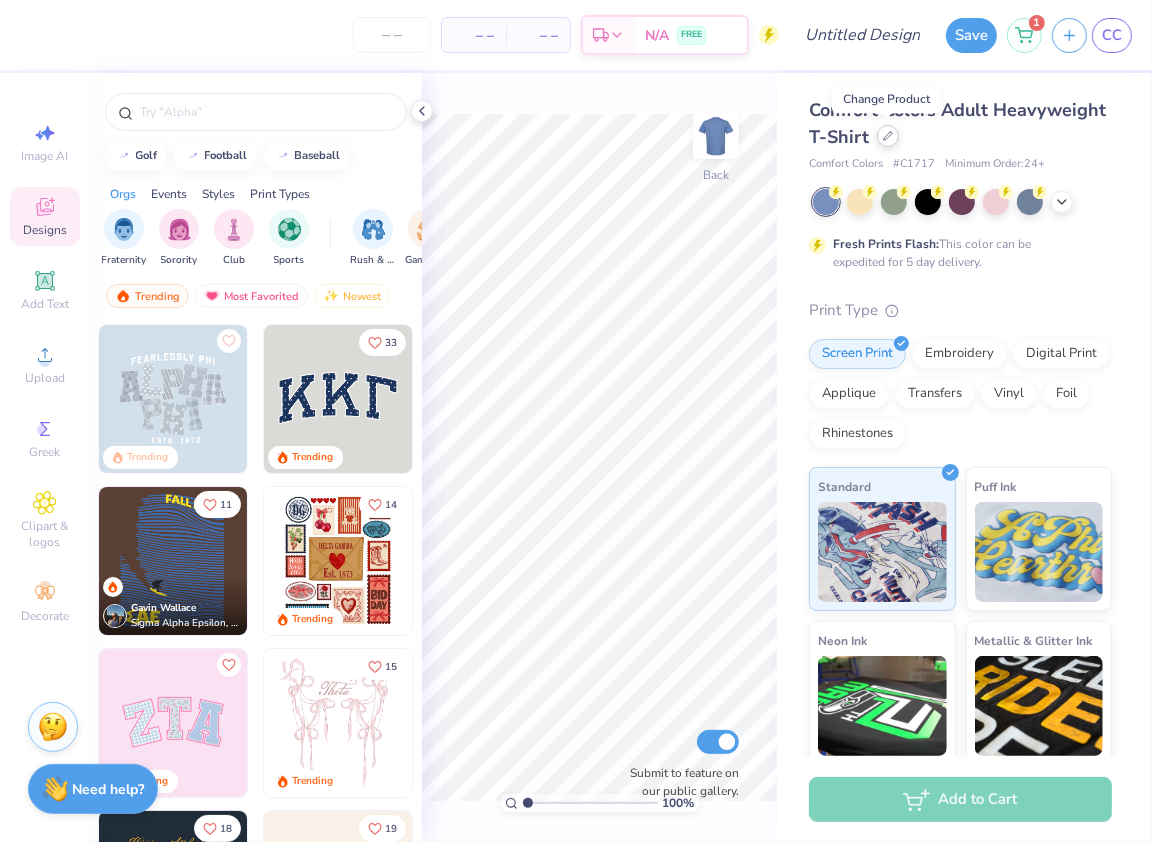 click at bounding box center [888, 136] 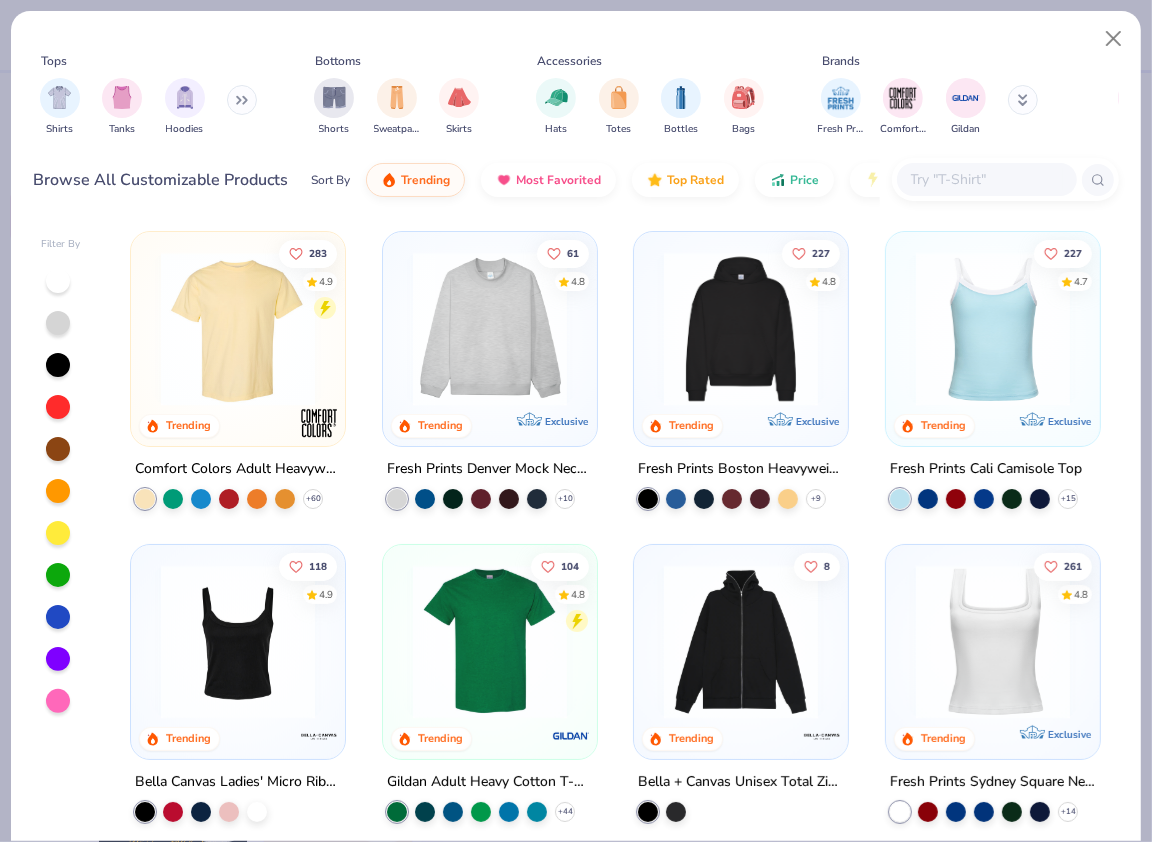 click at bounding box center [238, 329] 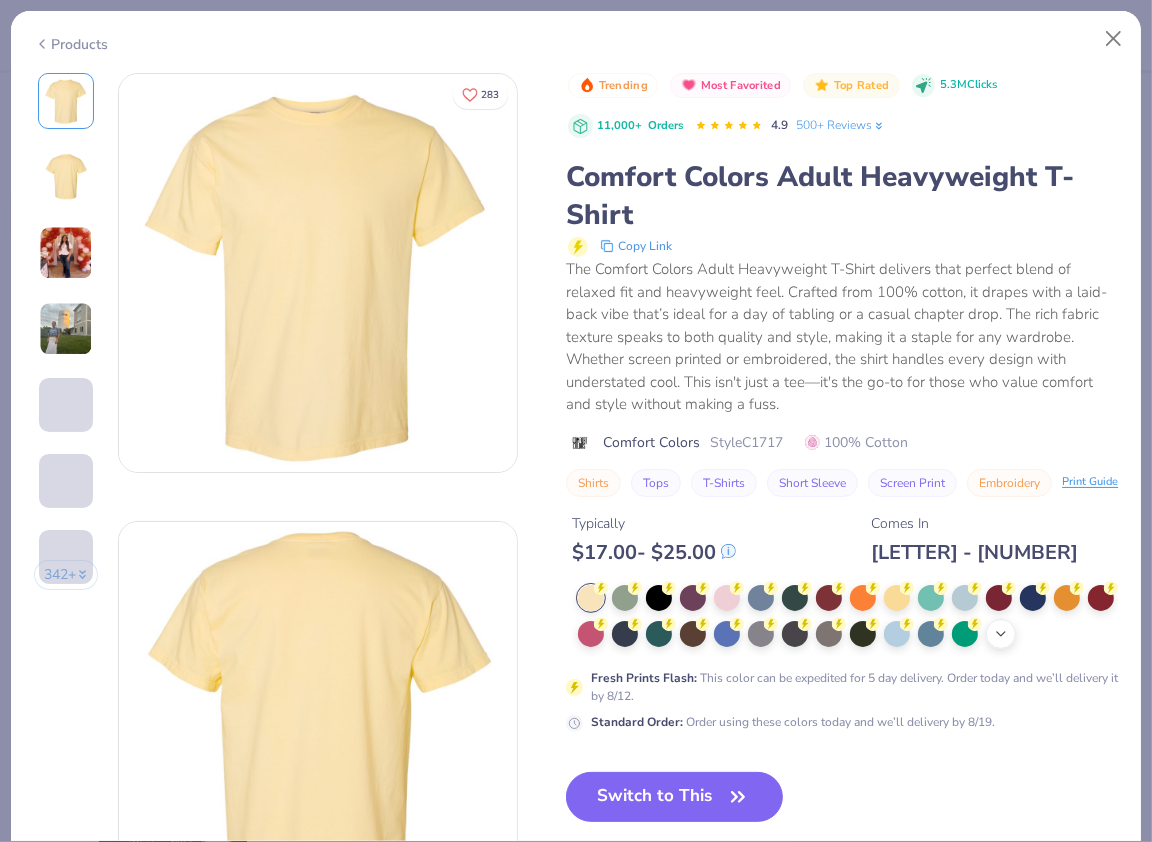 click 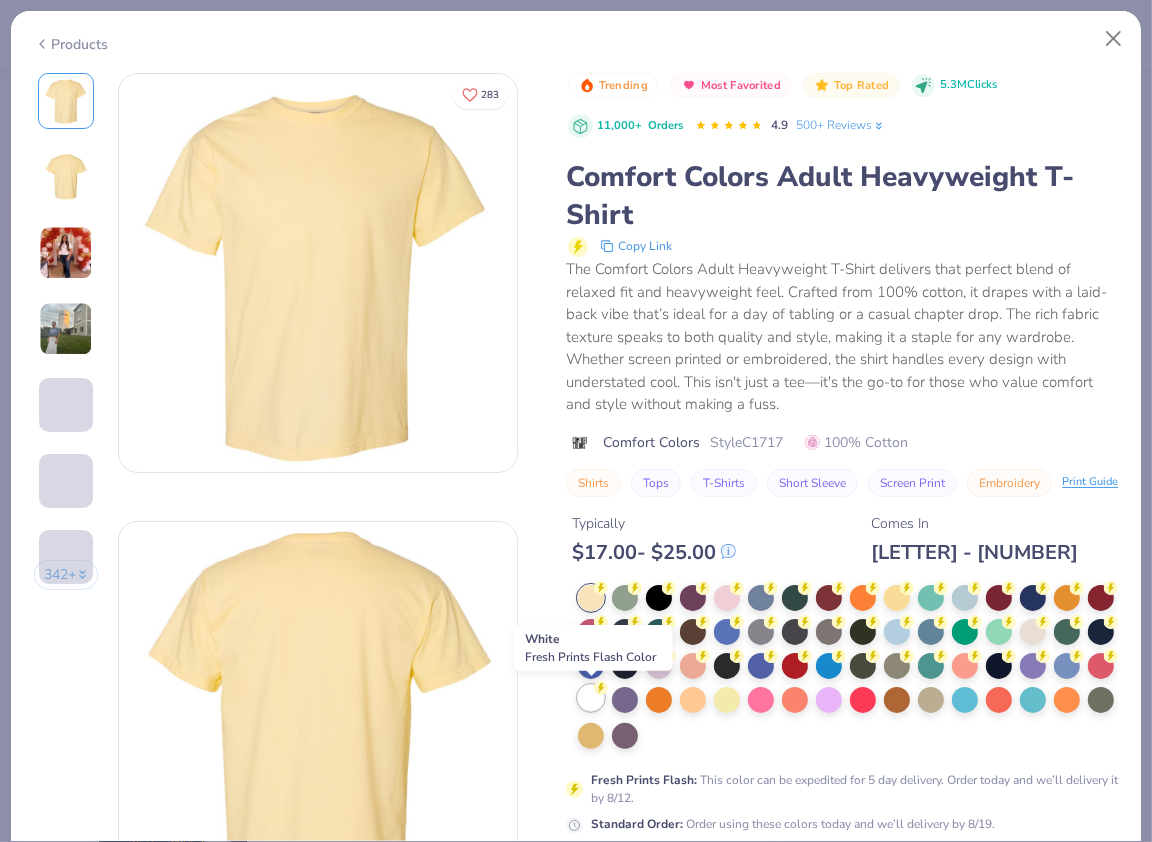 click at bounding box center [591, 698] 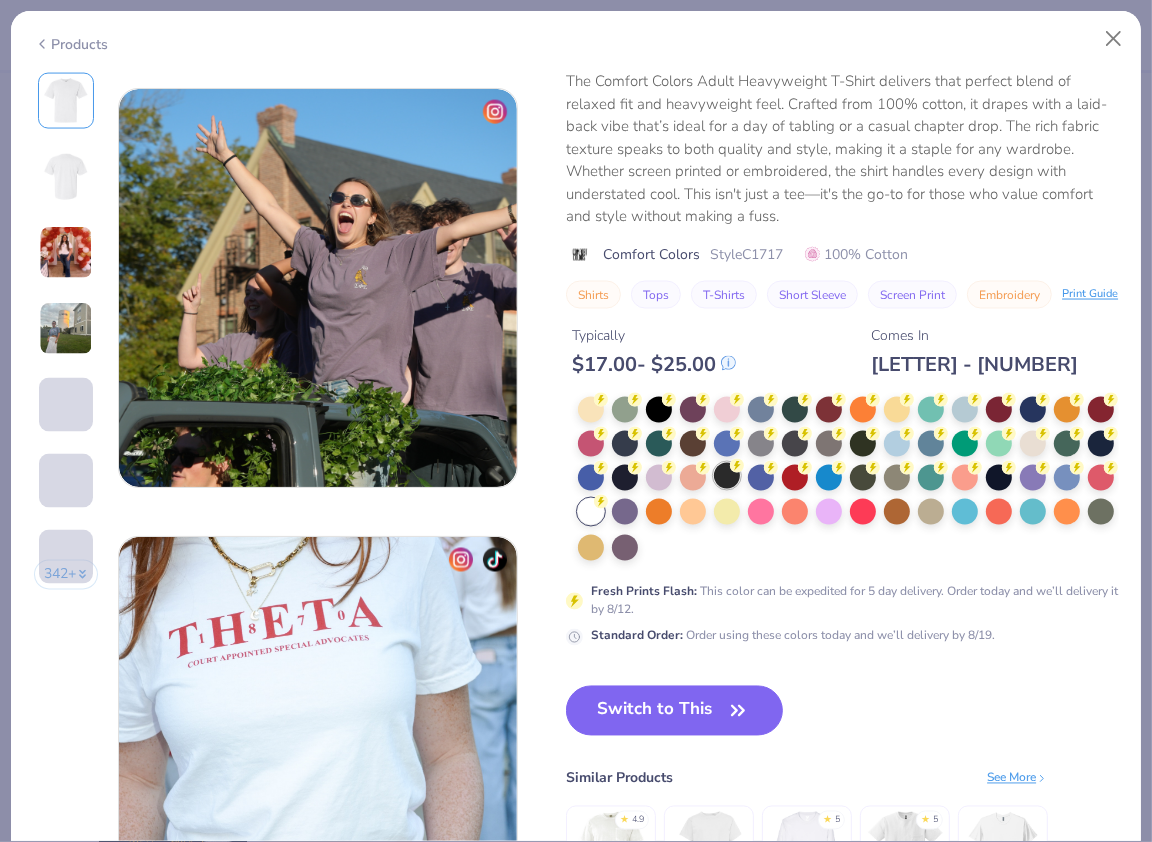 scroll, scrollTop: 2562, scrollLeft: 0, axis: vertical 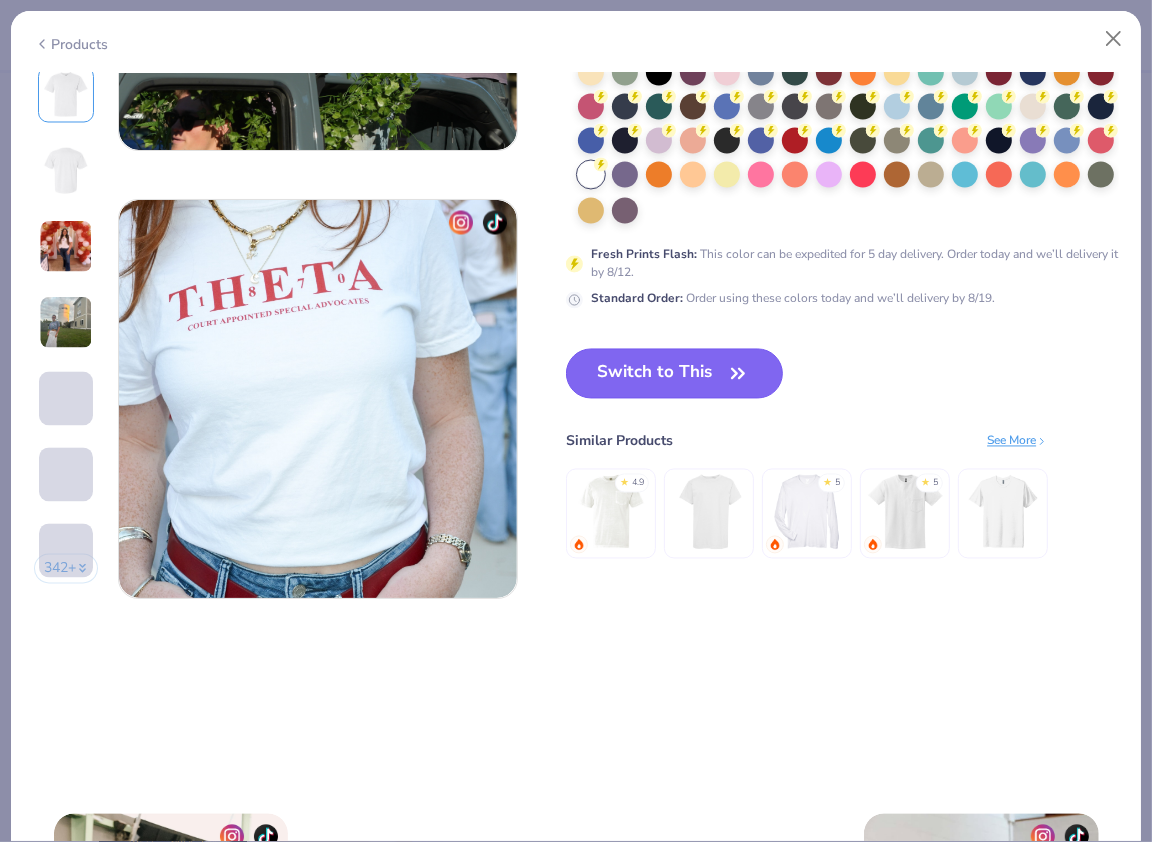 click on "Switch to This" at bounding box center [674, 374] 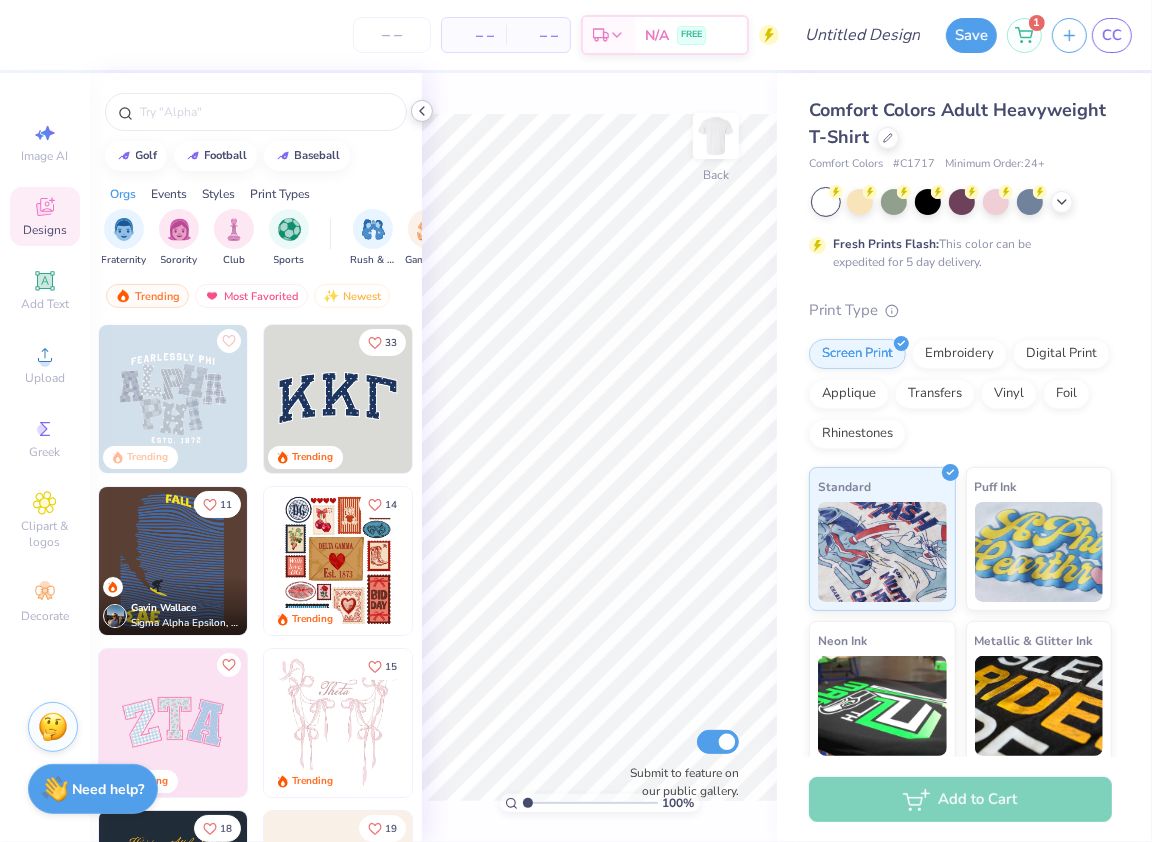 click 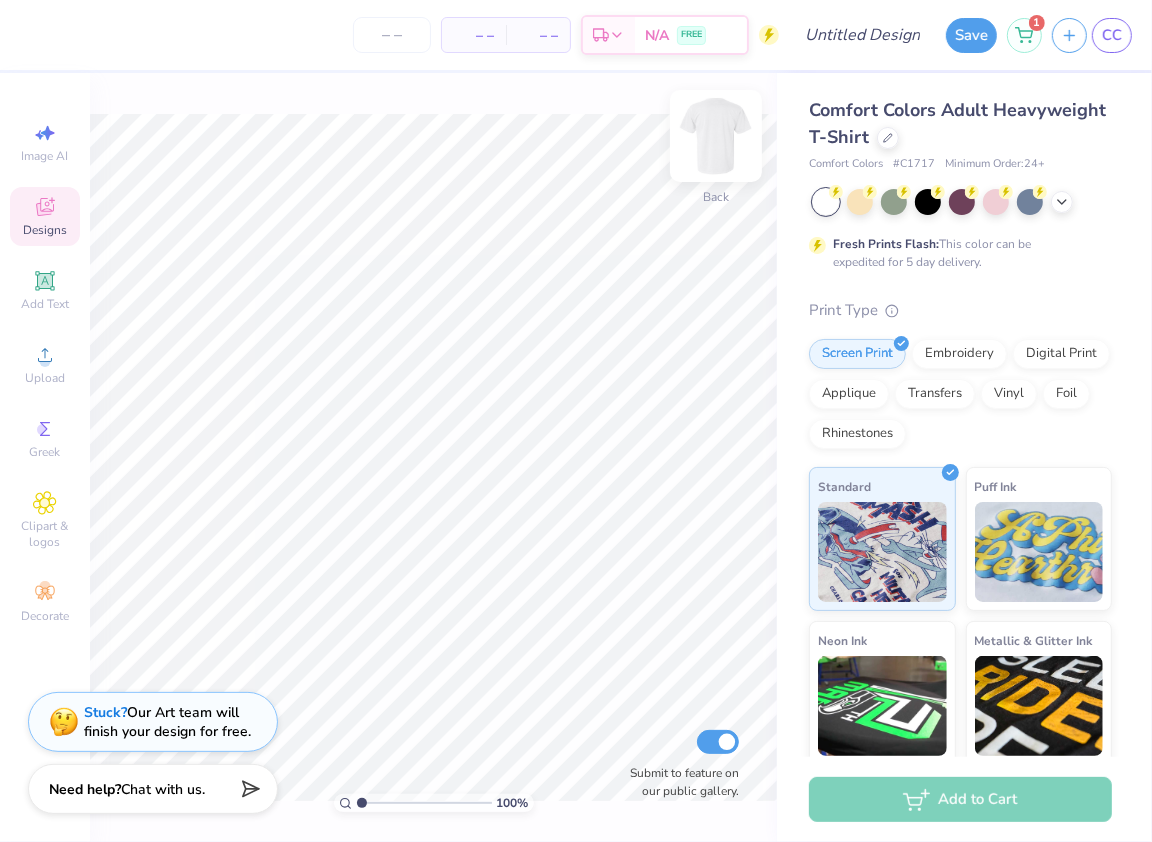click at bounding box center [716, 136] 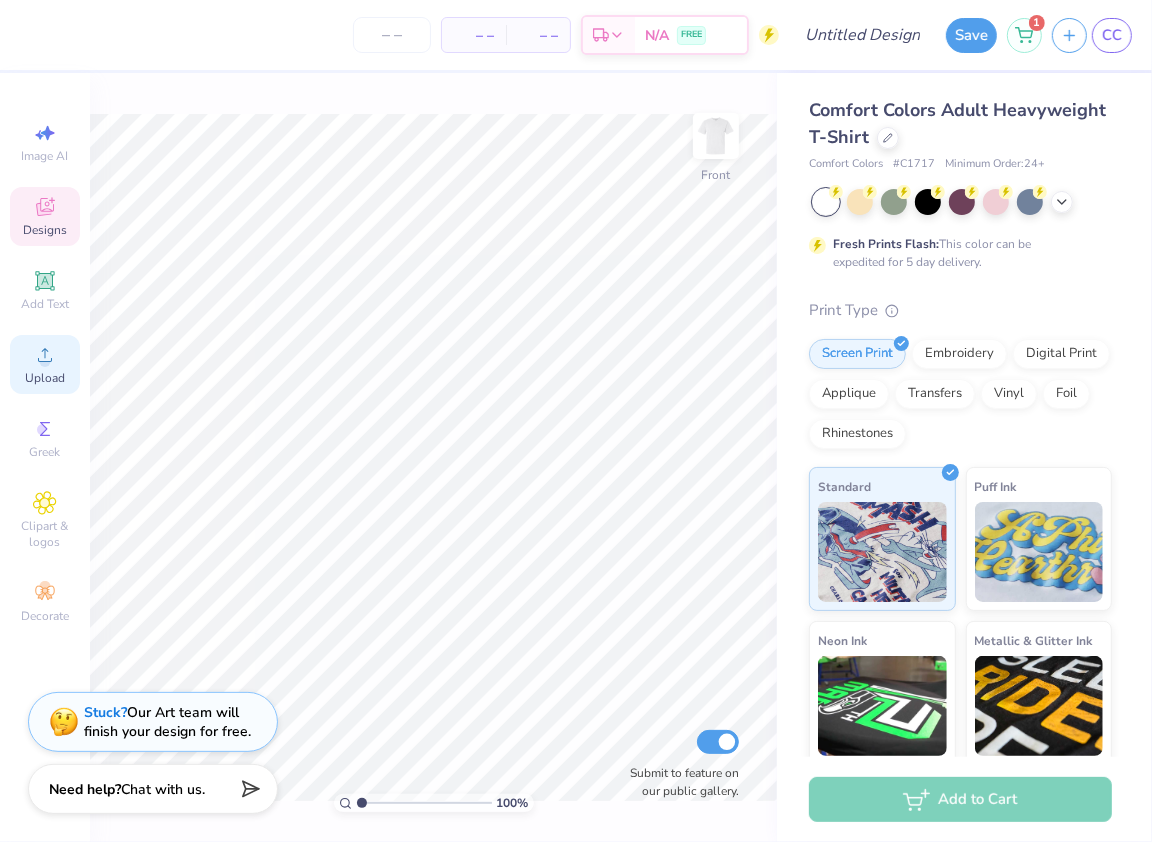 click on "Upload" at bounding box center (45, 378) 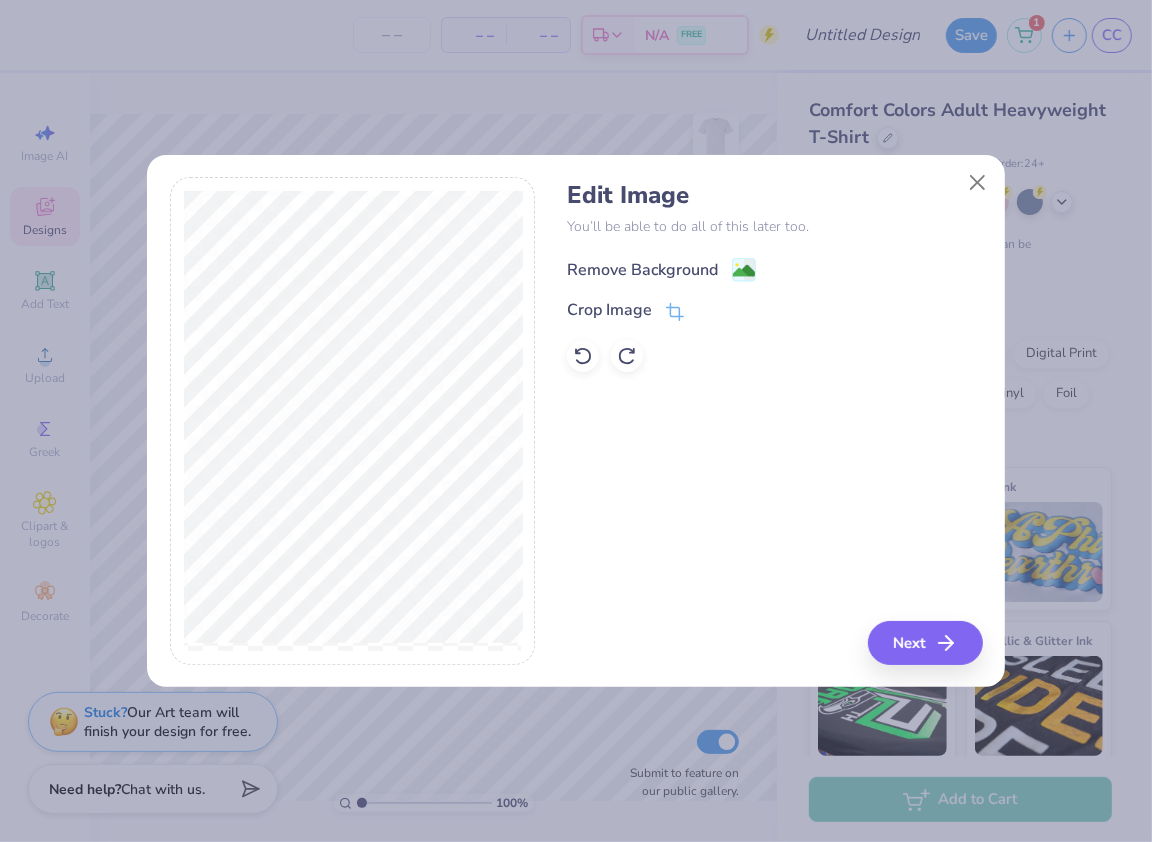 click on "Remove Background" at bounding box center (642, 270) 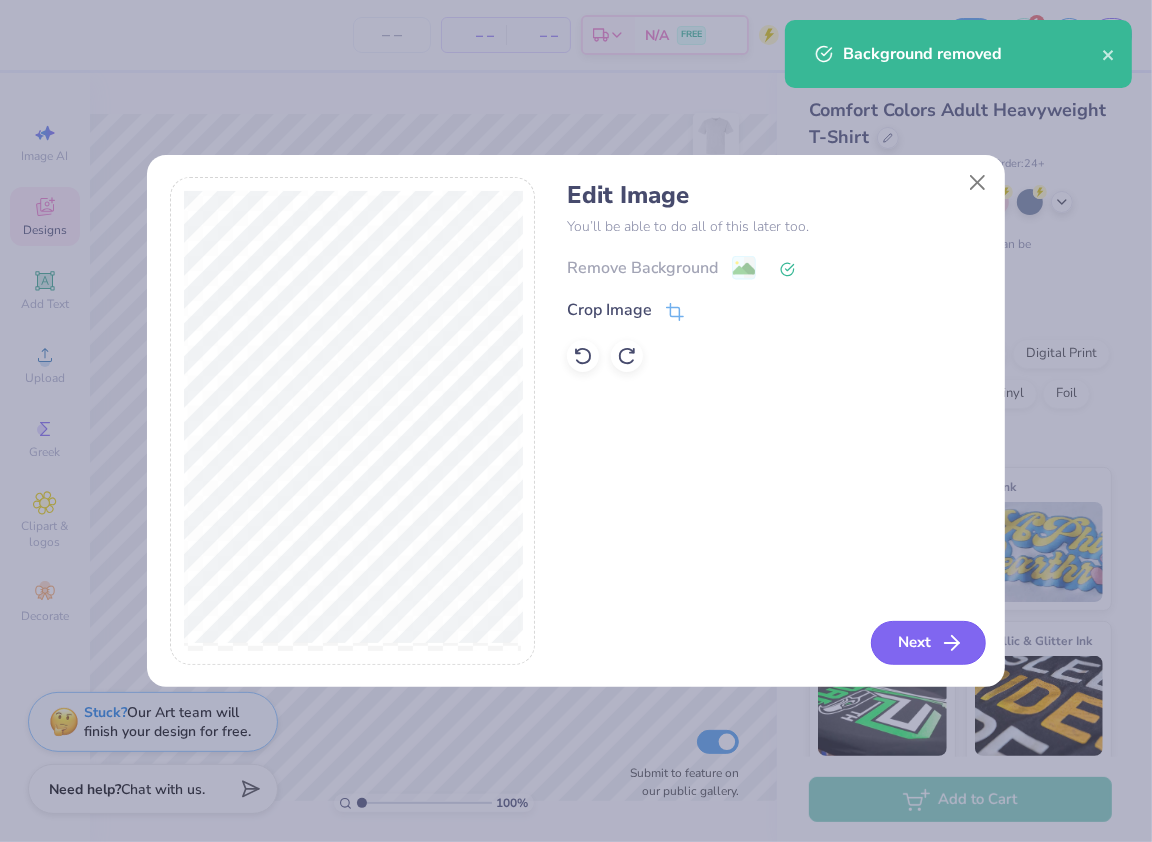 click on "Next" at bounding box center (928, 643) 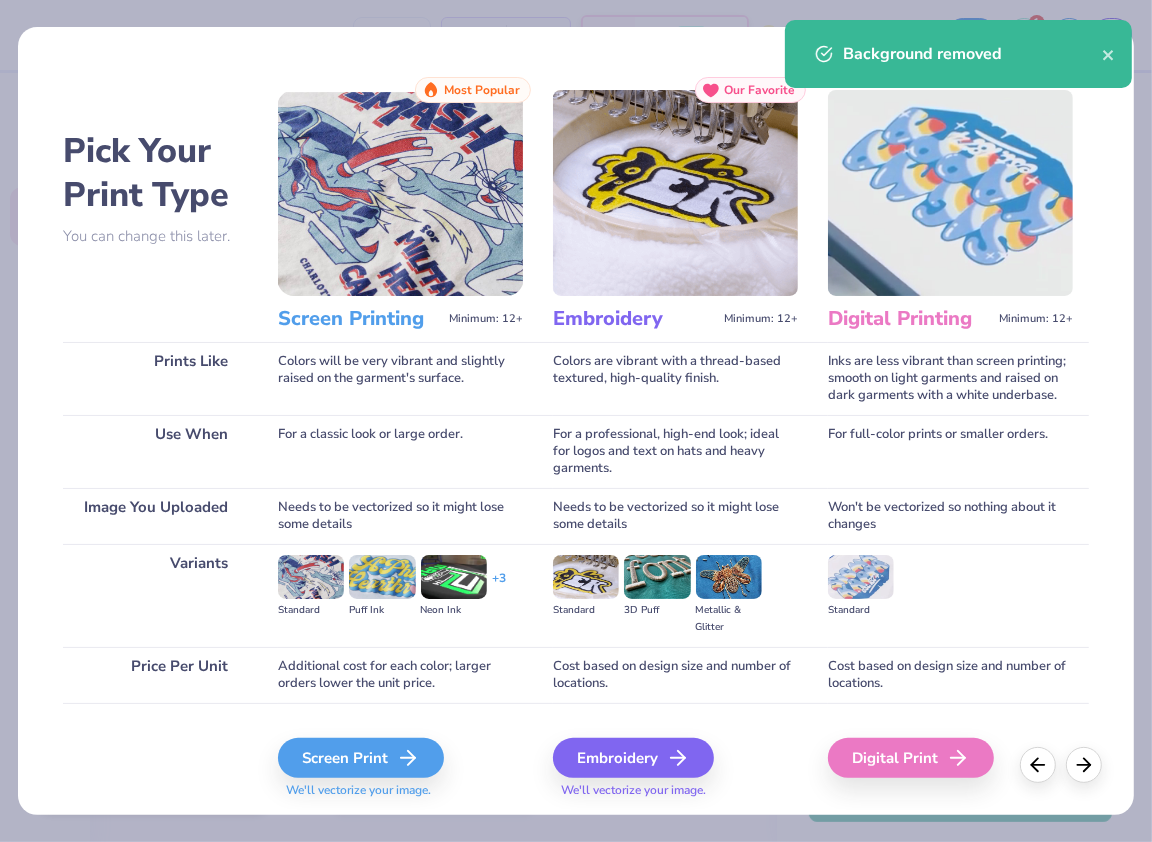 scroll, scrollTop: 53, scrollLeft: 0, axis: vertical 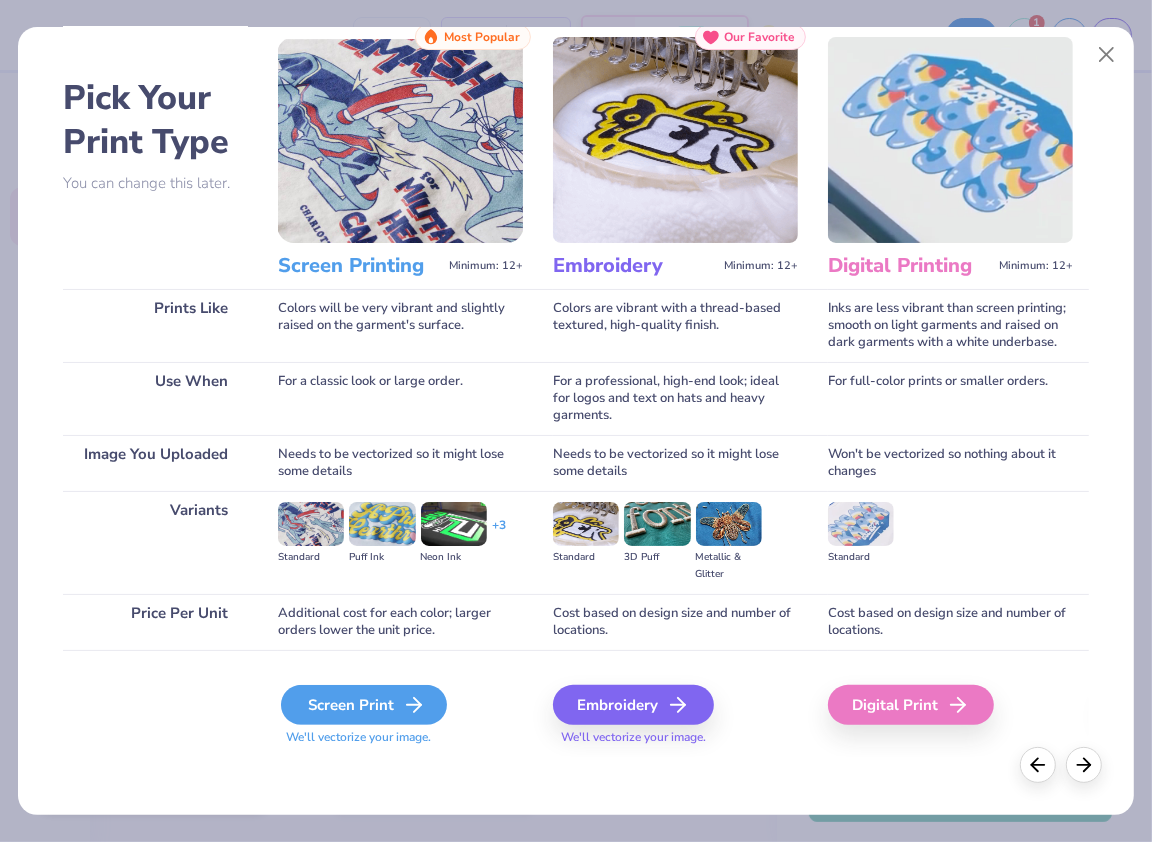 click on "Screen Print" at bounding box center (364, 705) 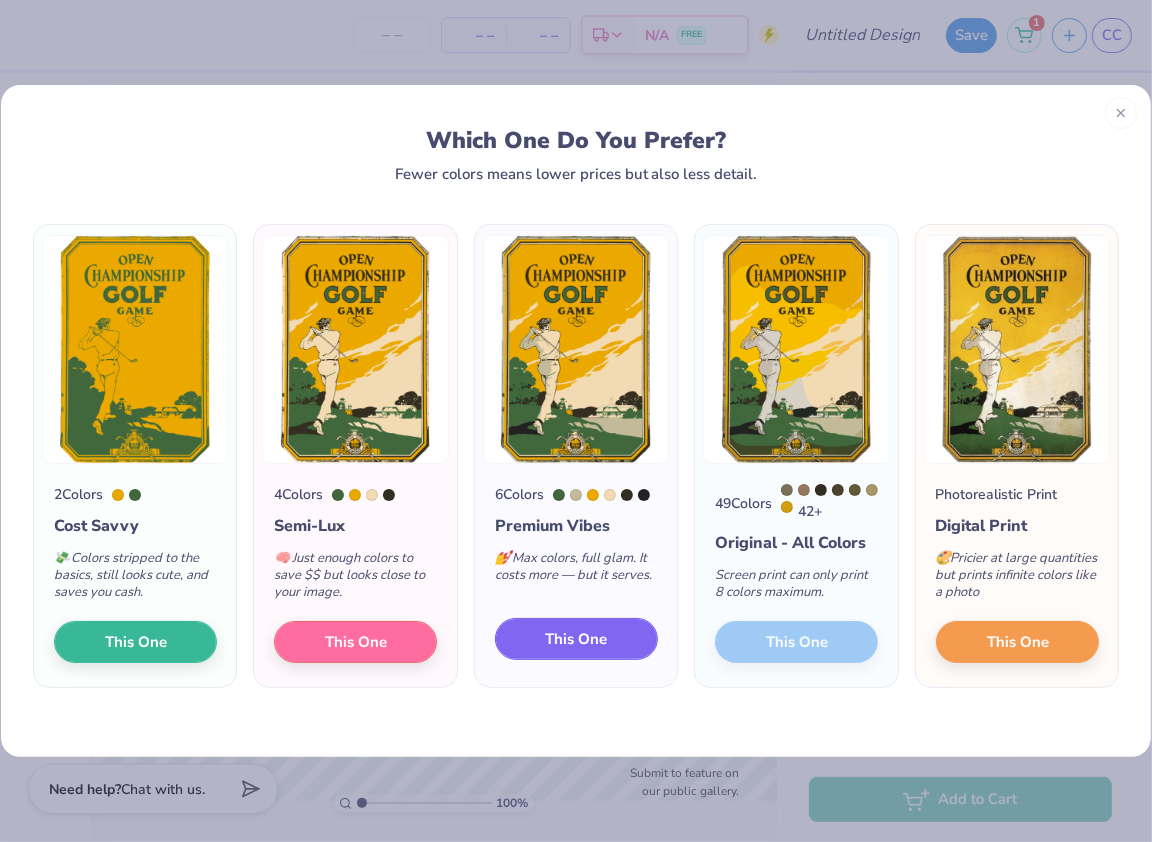 click on "This One" at bounding box center (577, 639) 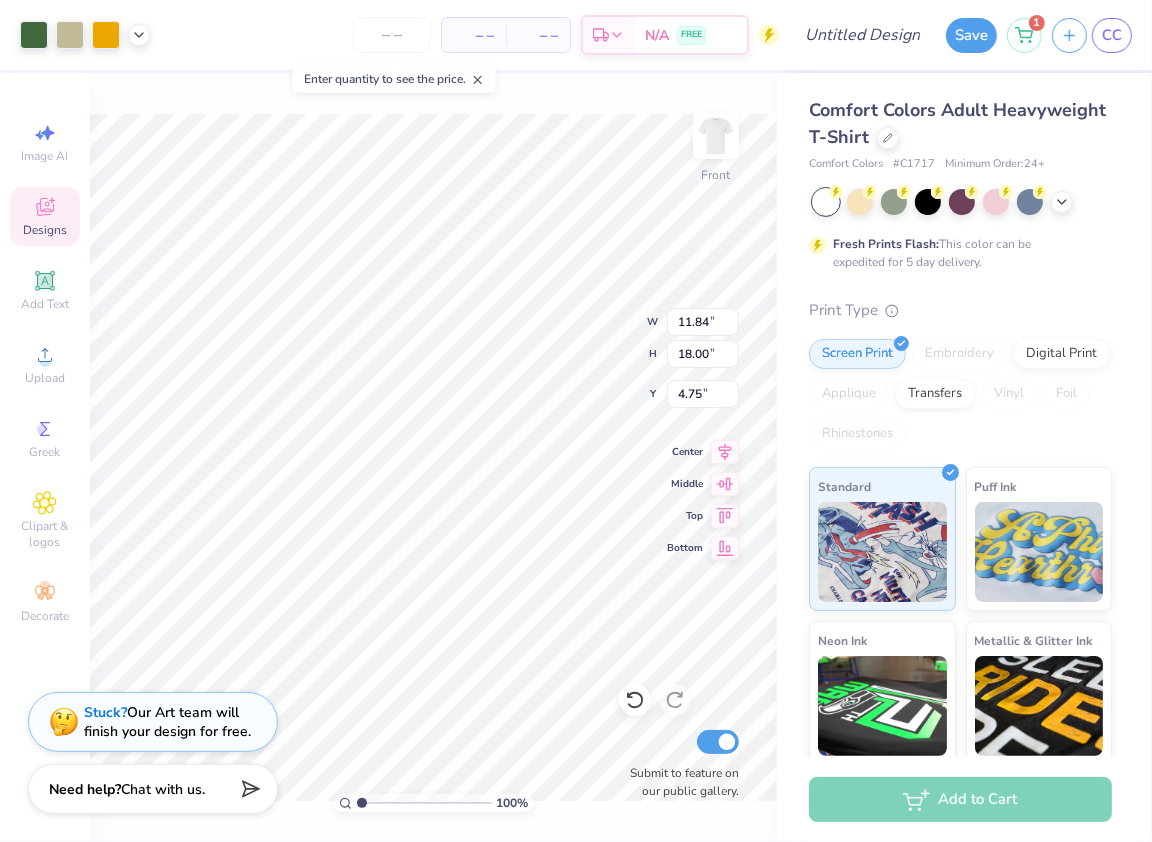 type on "3.00" 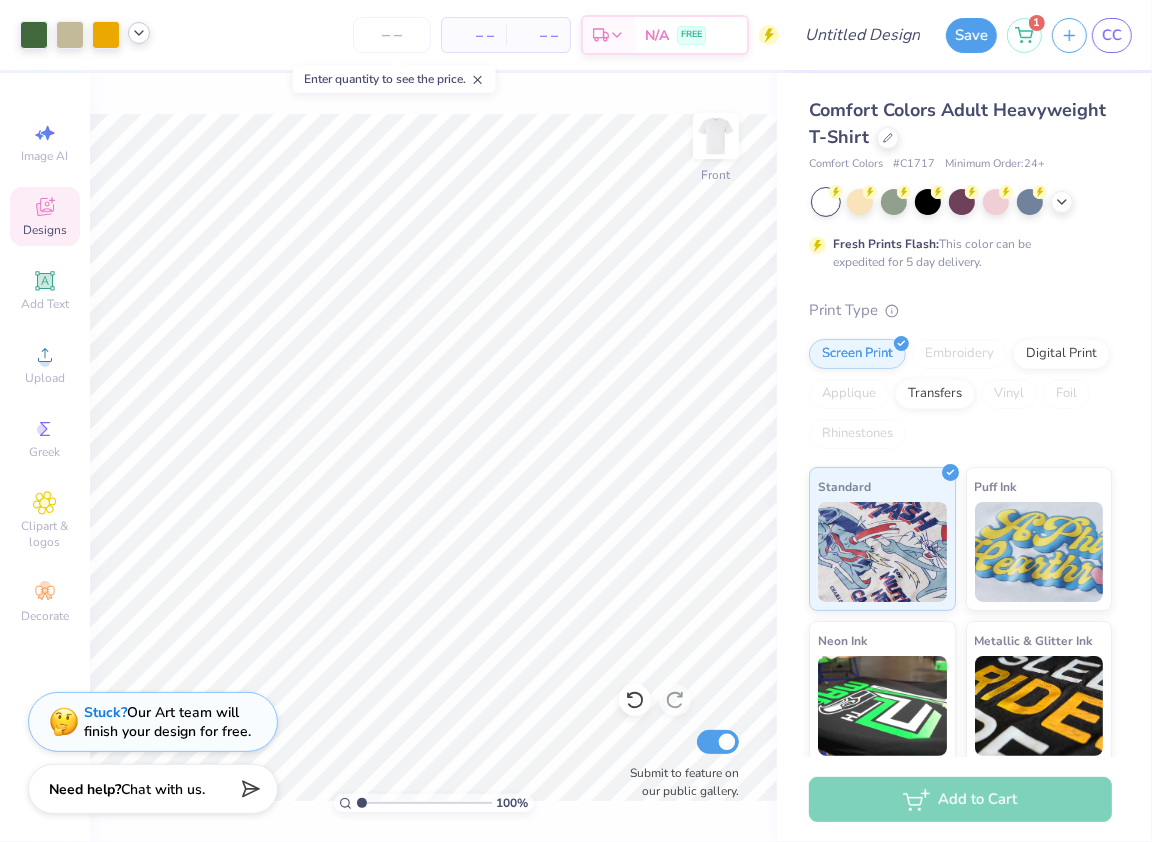 click 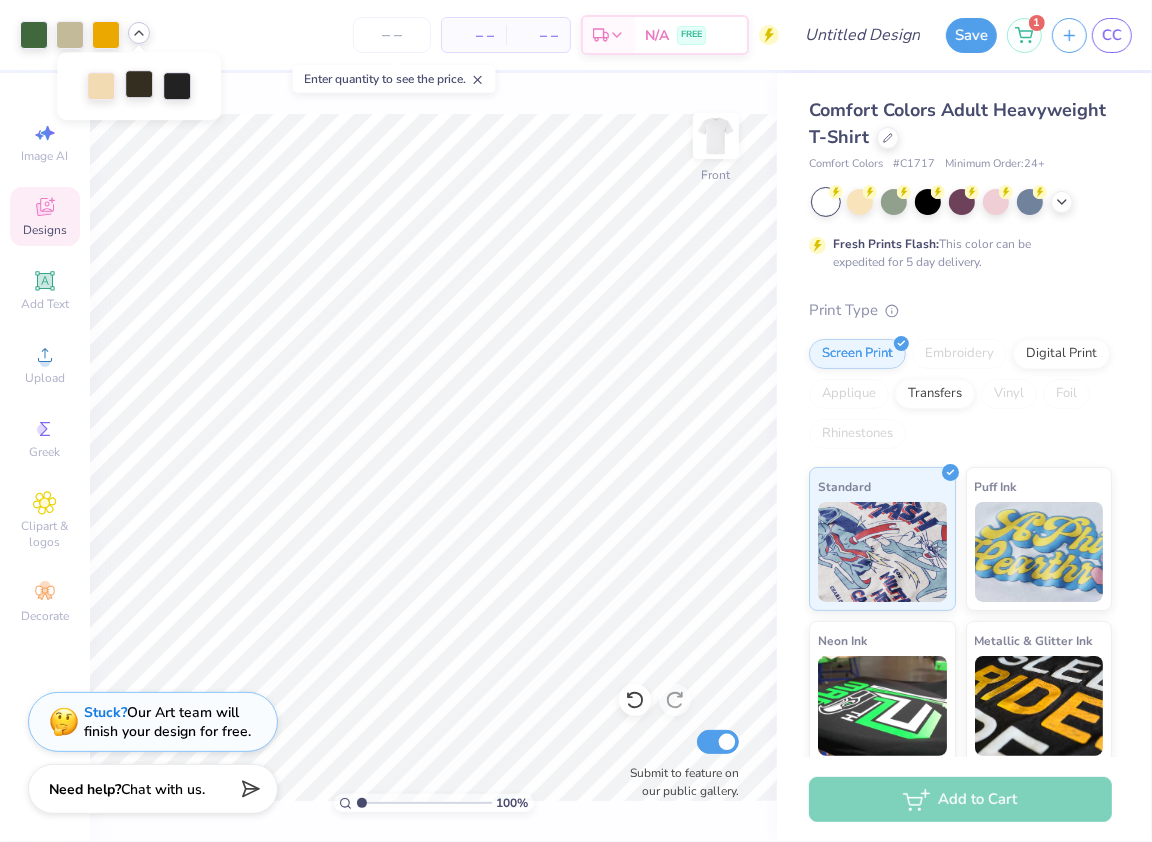 click at bounding box center (139, 84) 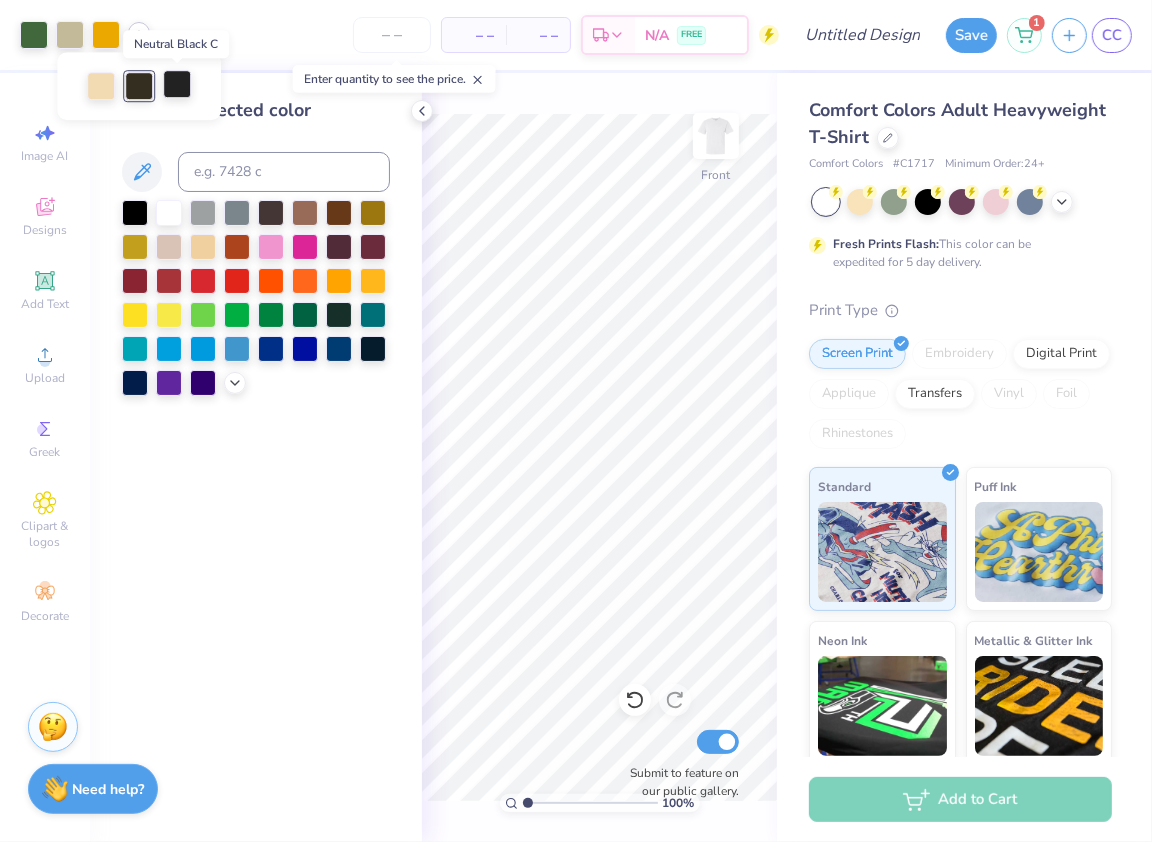 click at bounding box center (177, 84) 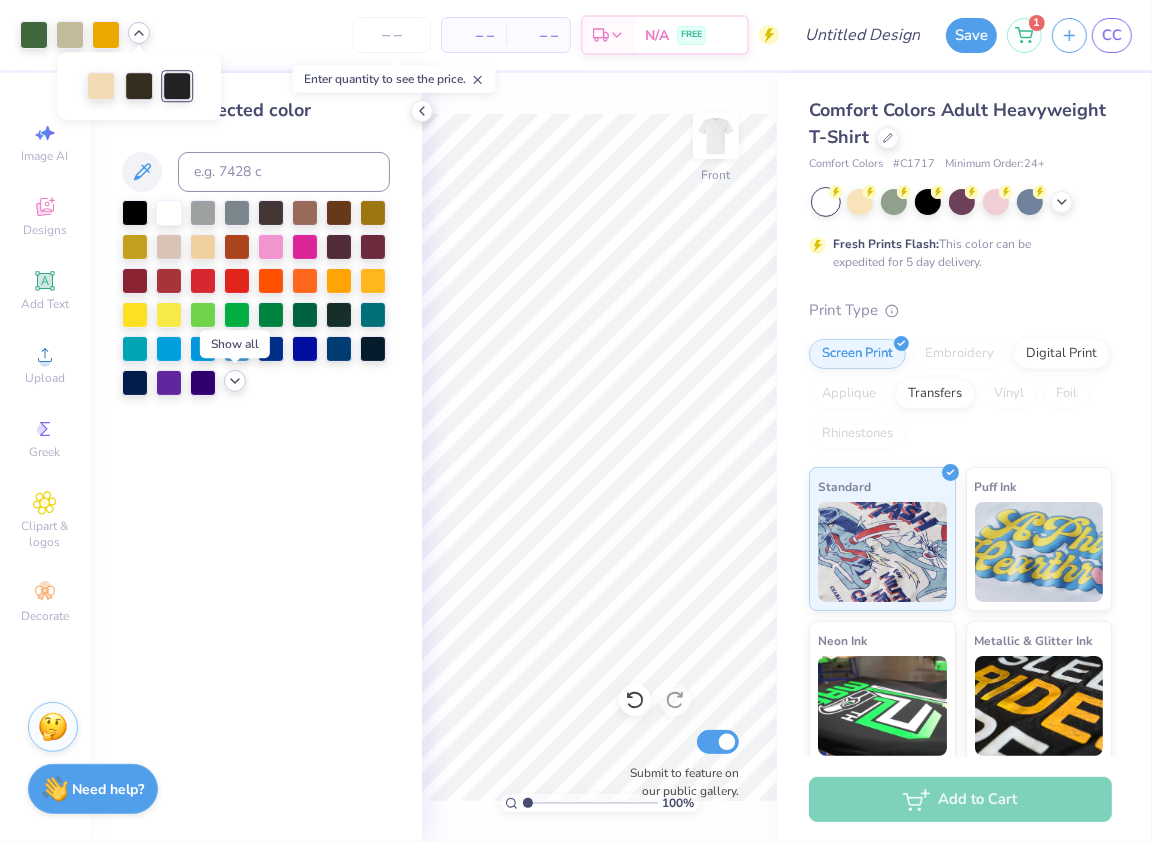 click 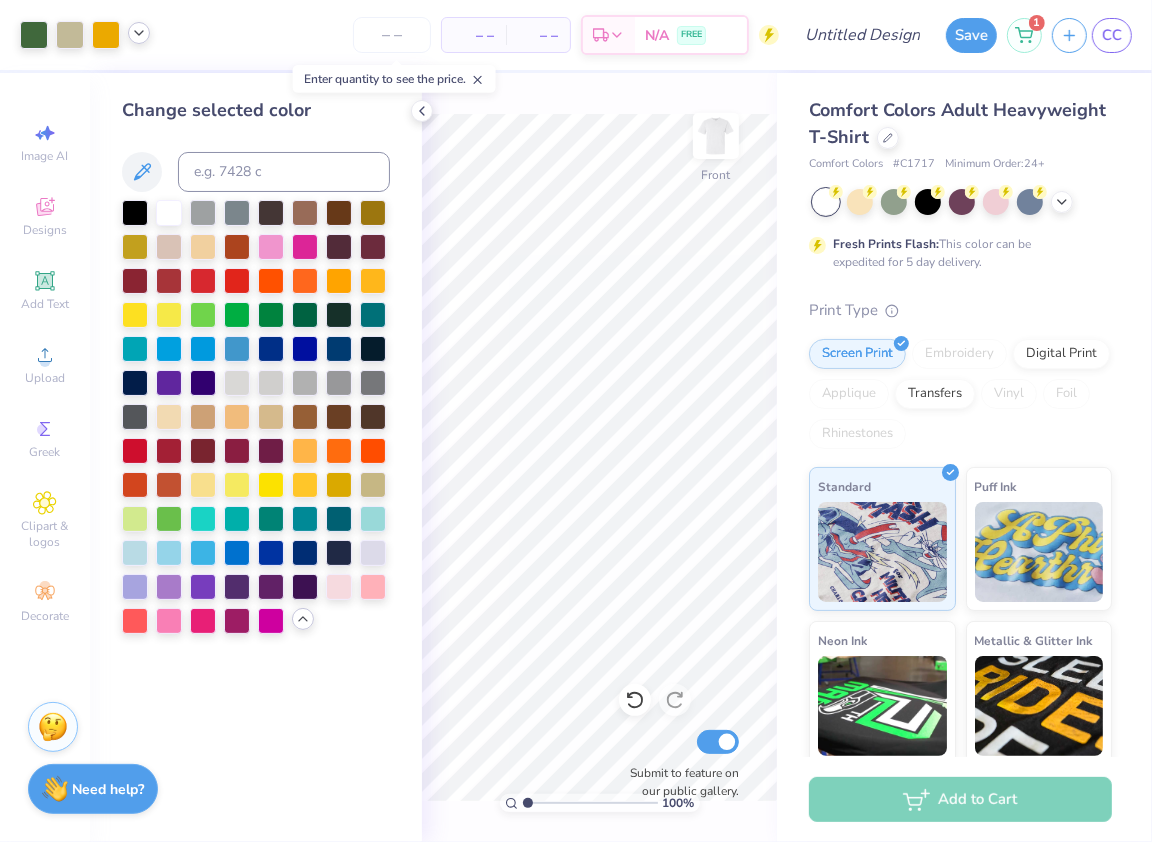 click 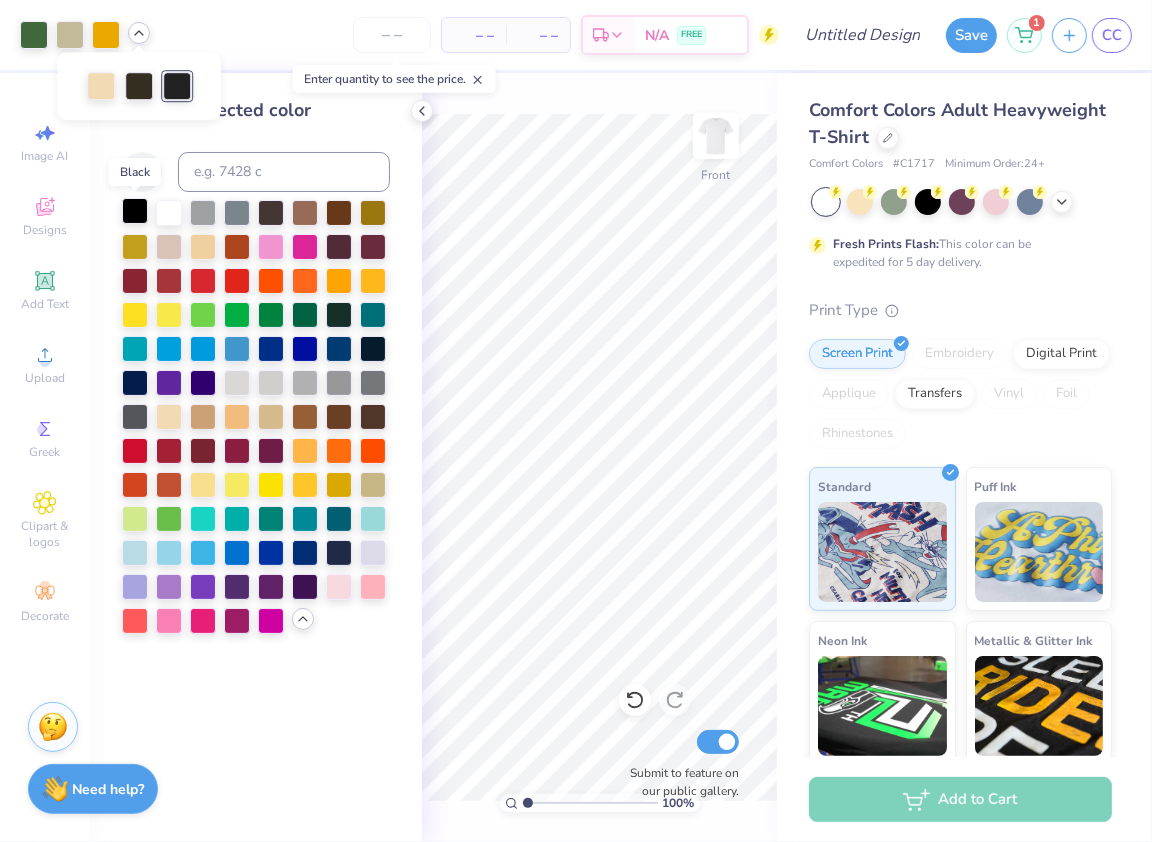 click at bounding box center (135, 211) 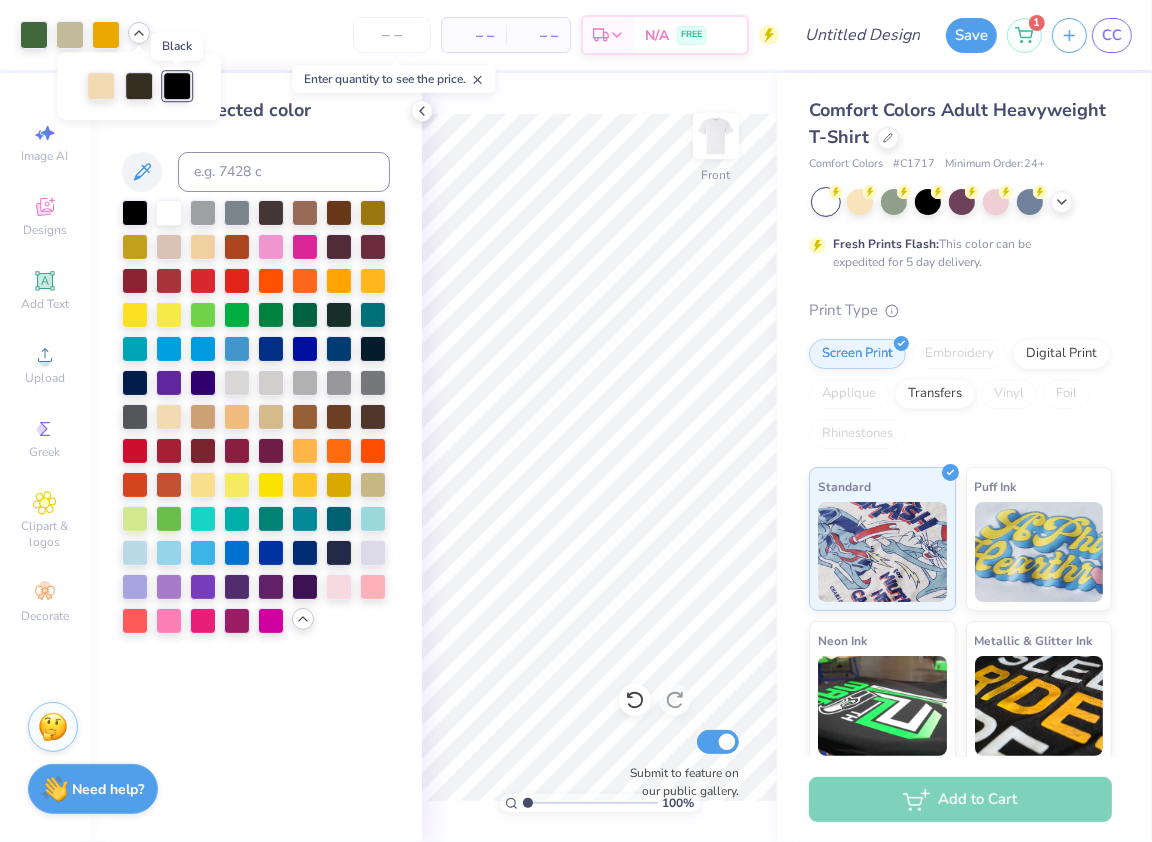 click at bounding box center (177, 86) 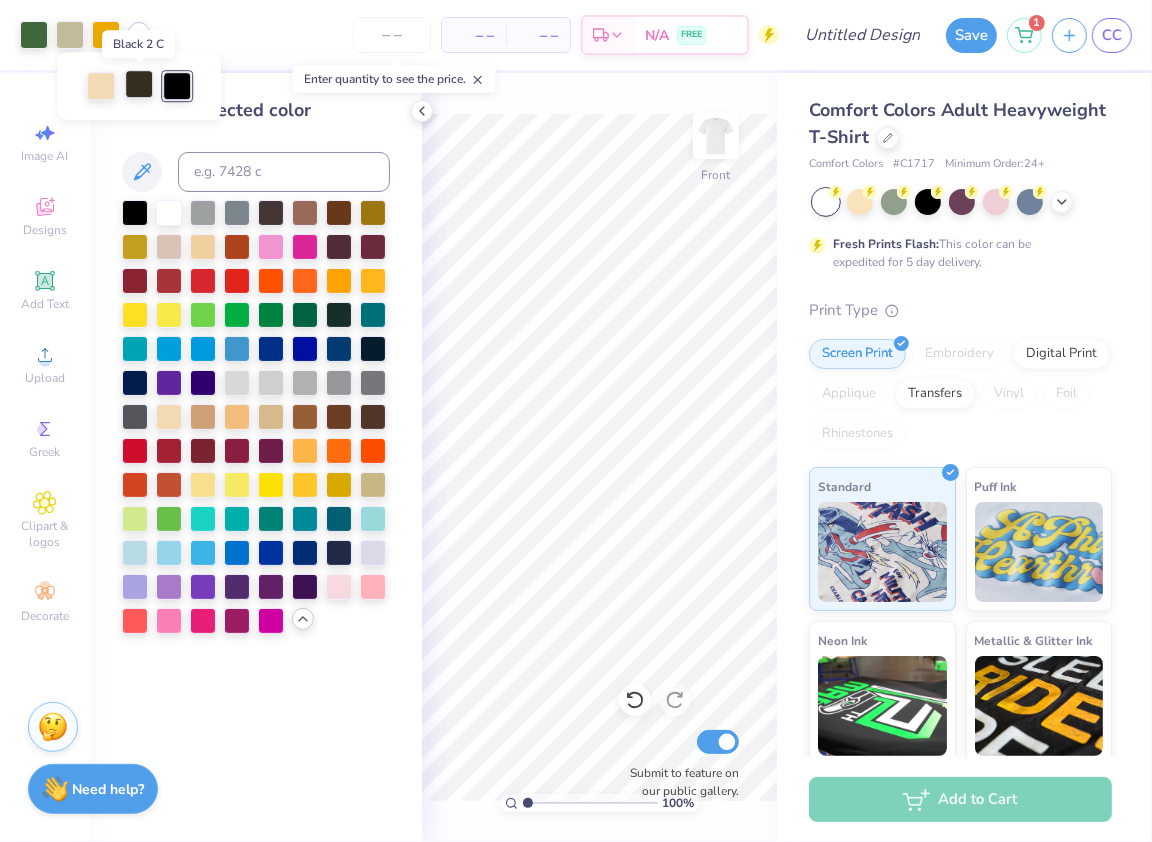 click at bounding box center (139, 84) 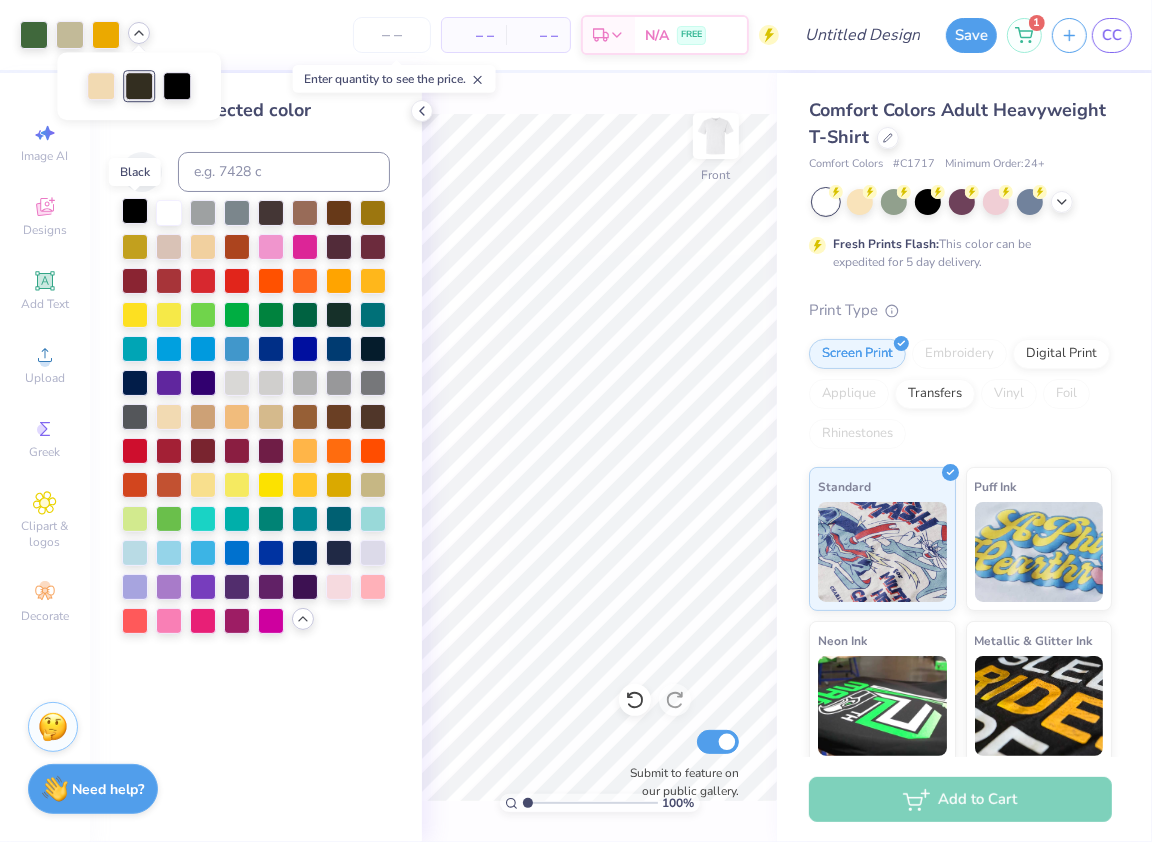 click at bounding box center (135, 211) 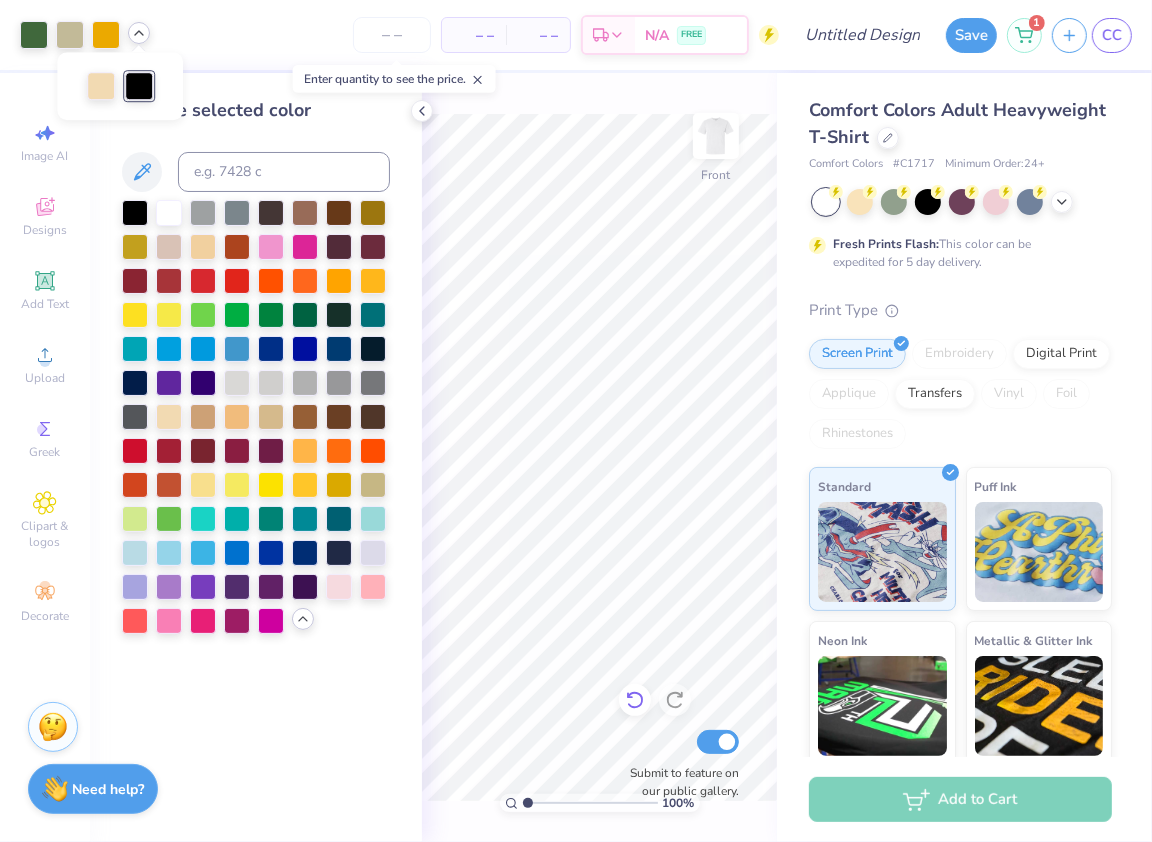 click 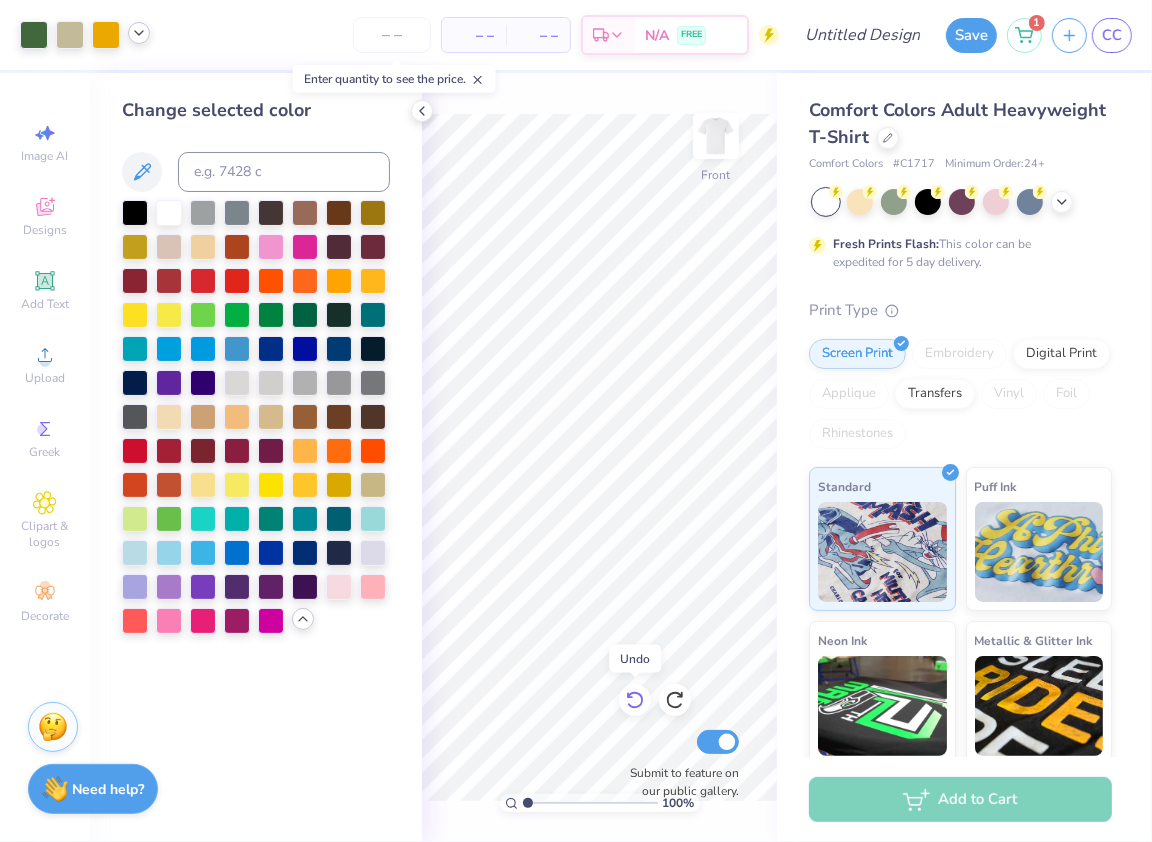 click 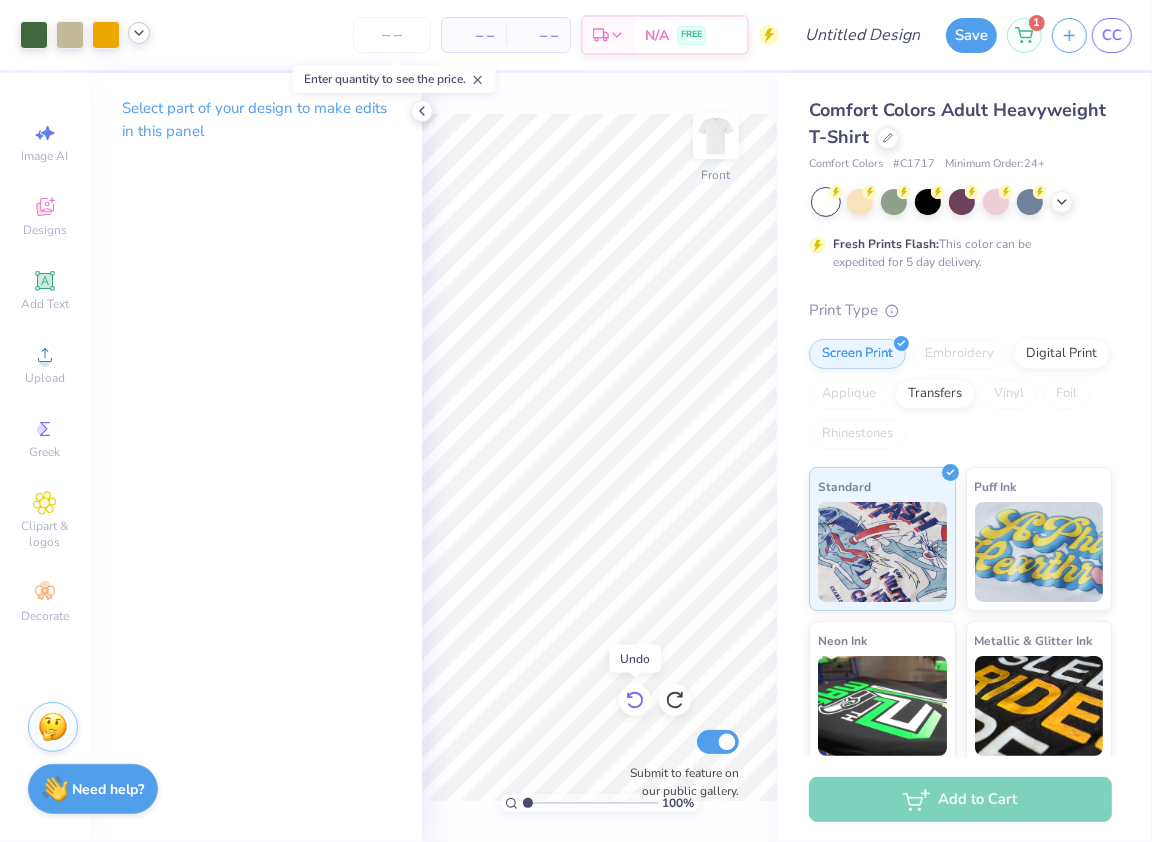 click 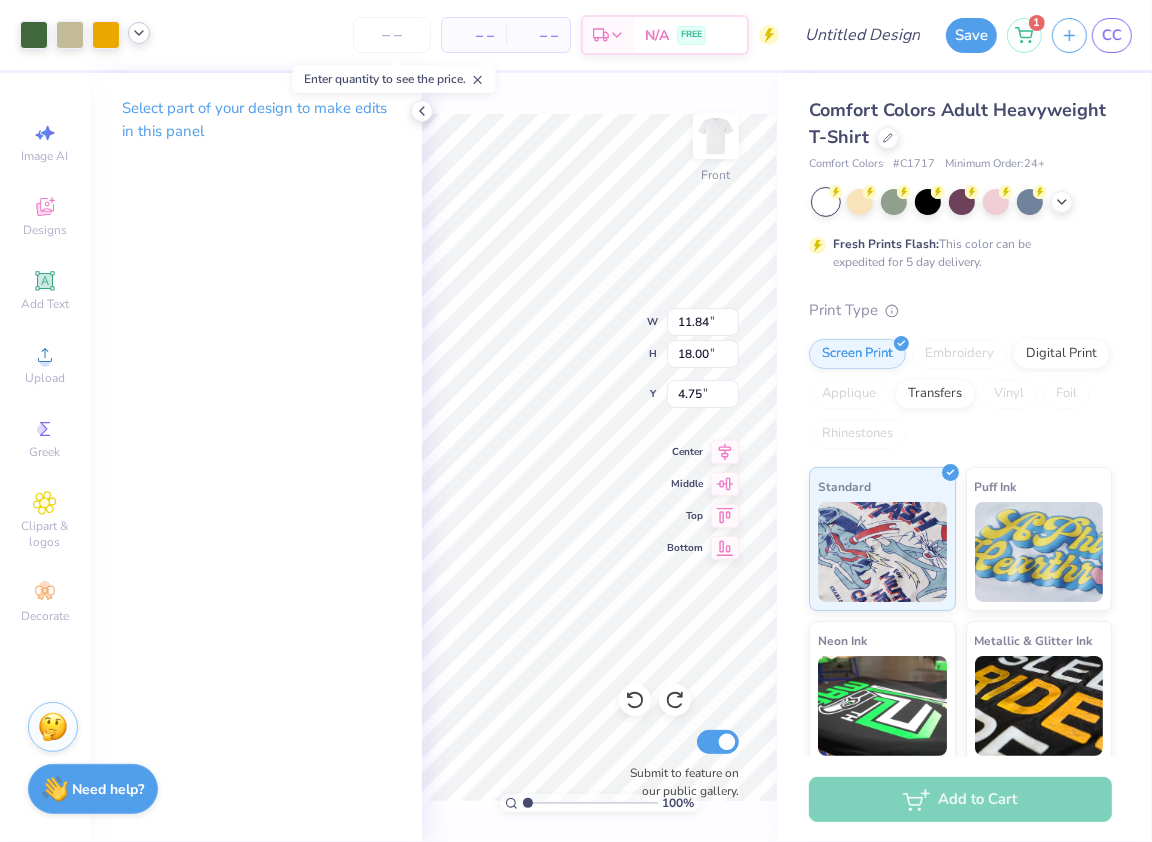 click 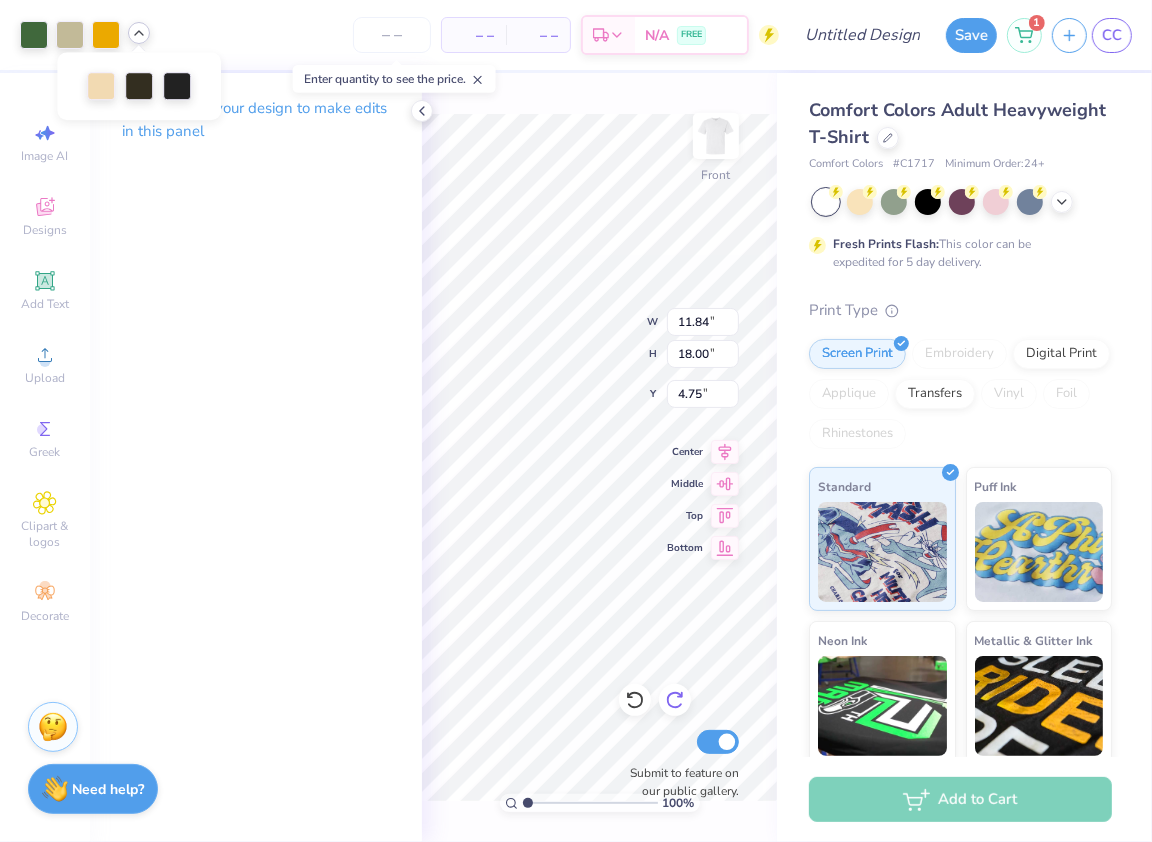 click 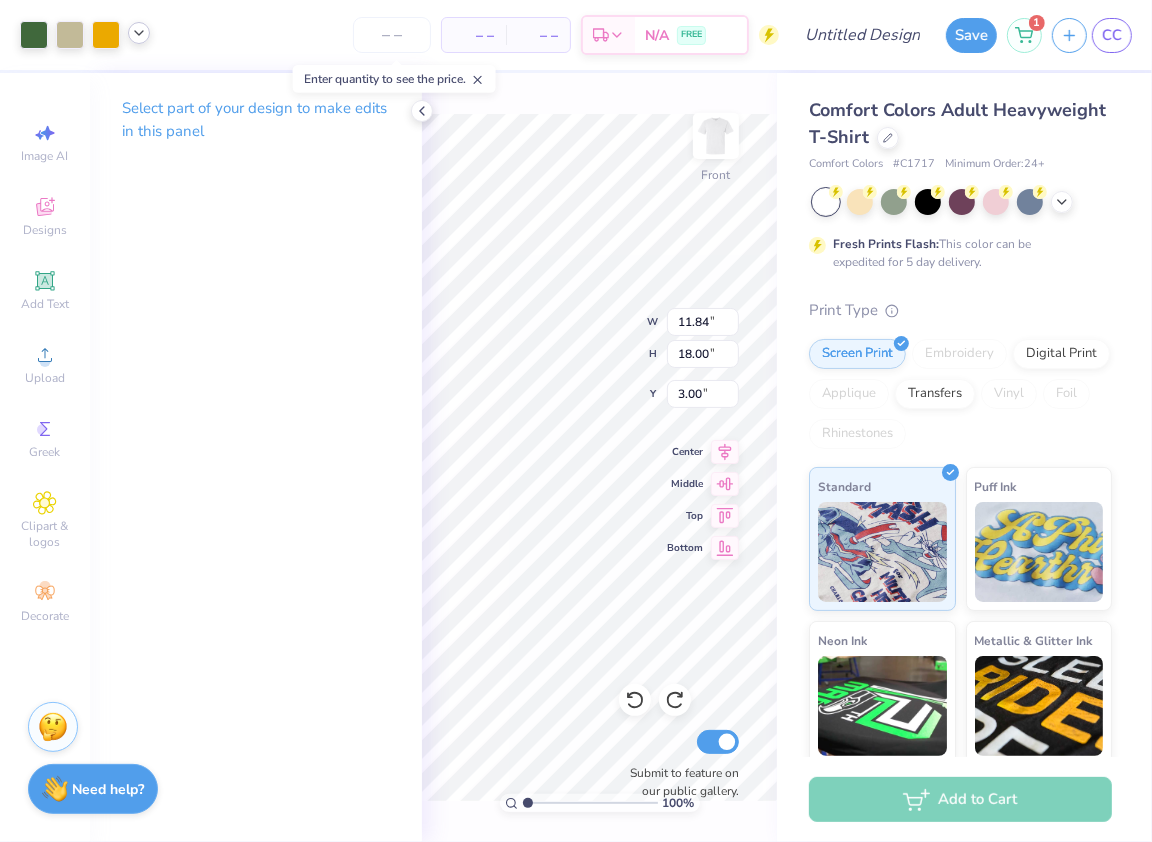 click 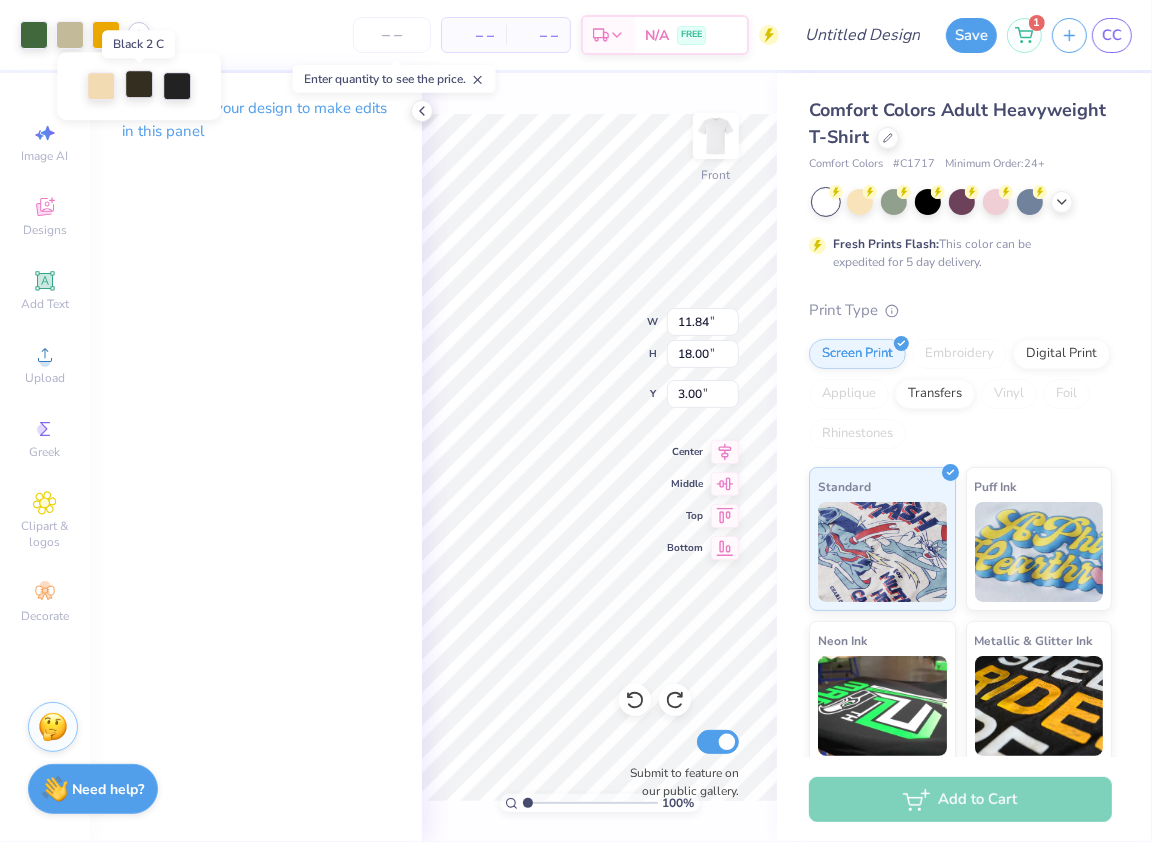 click at bounding box center (139, 84) 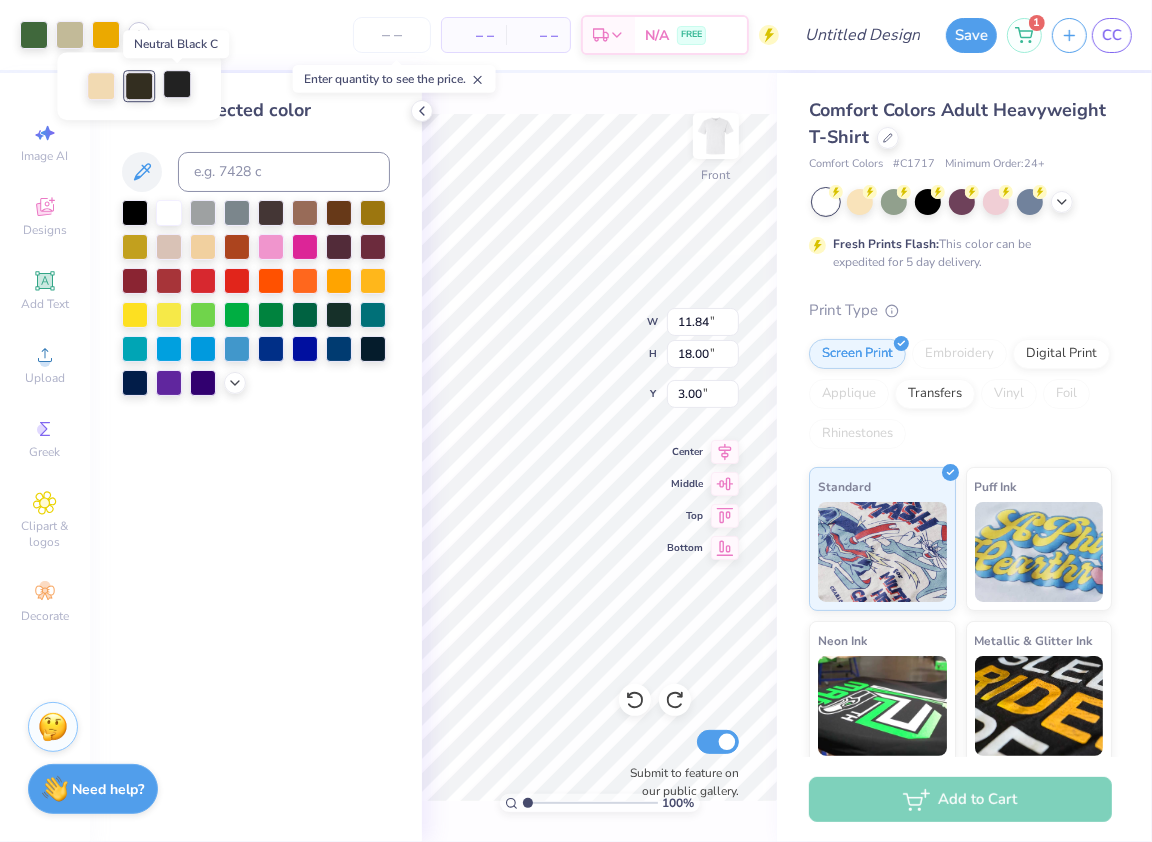 click at bounding box center (177, 84) 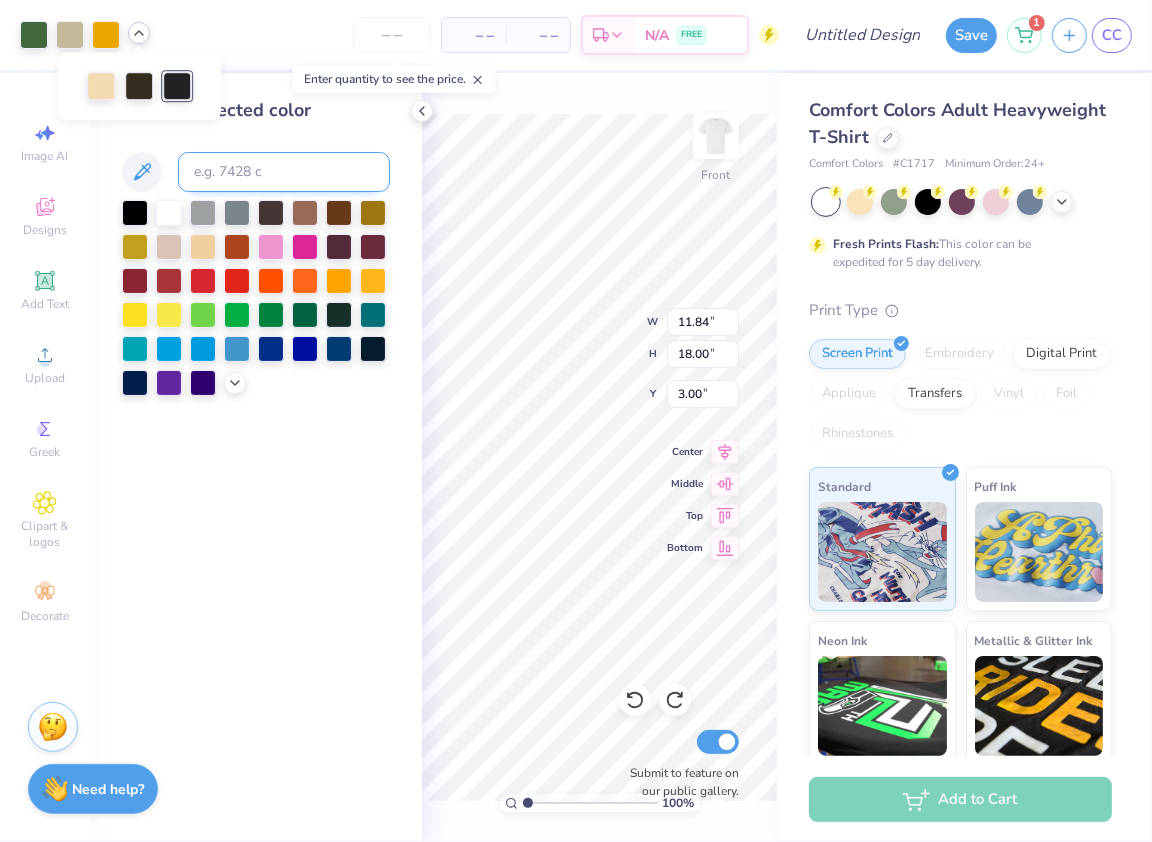 click at bounding box center [284, 172] 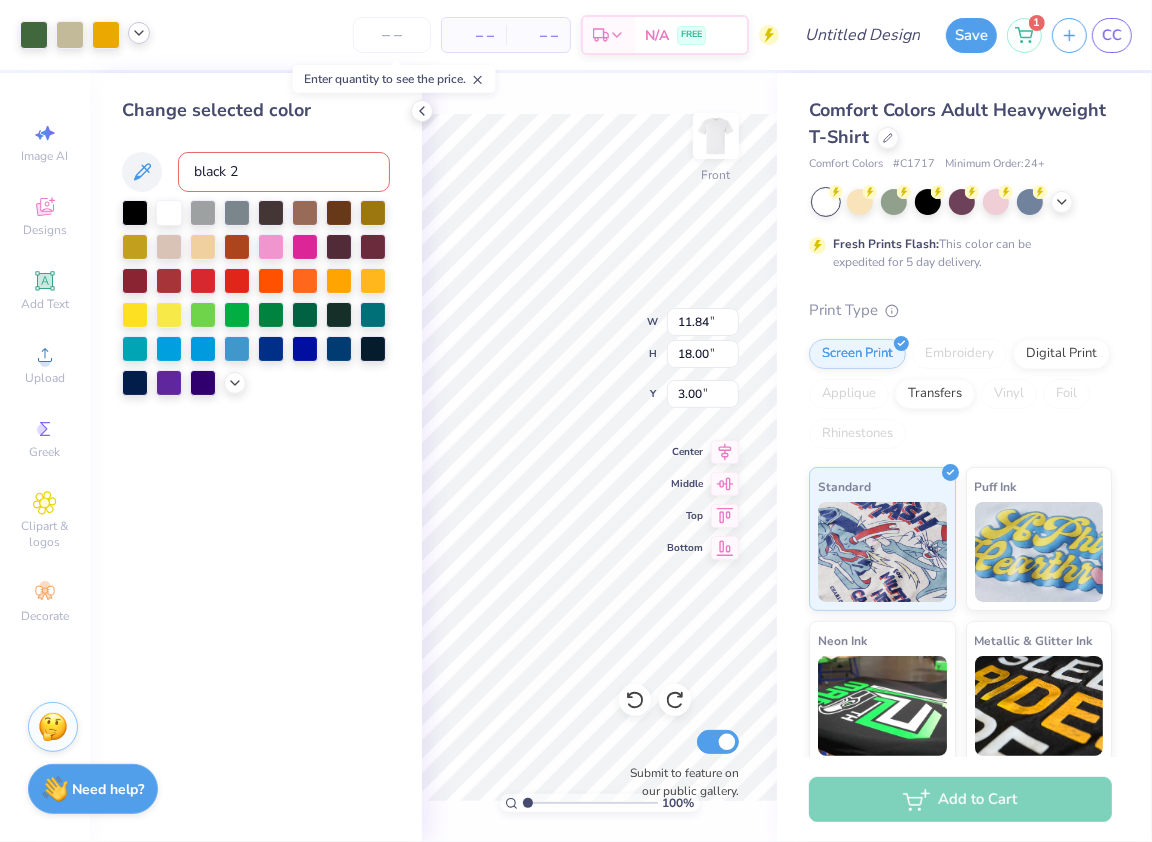 type on "black 2" 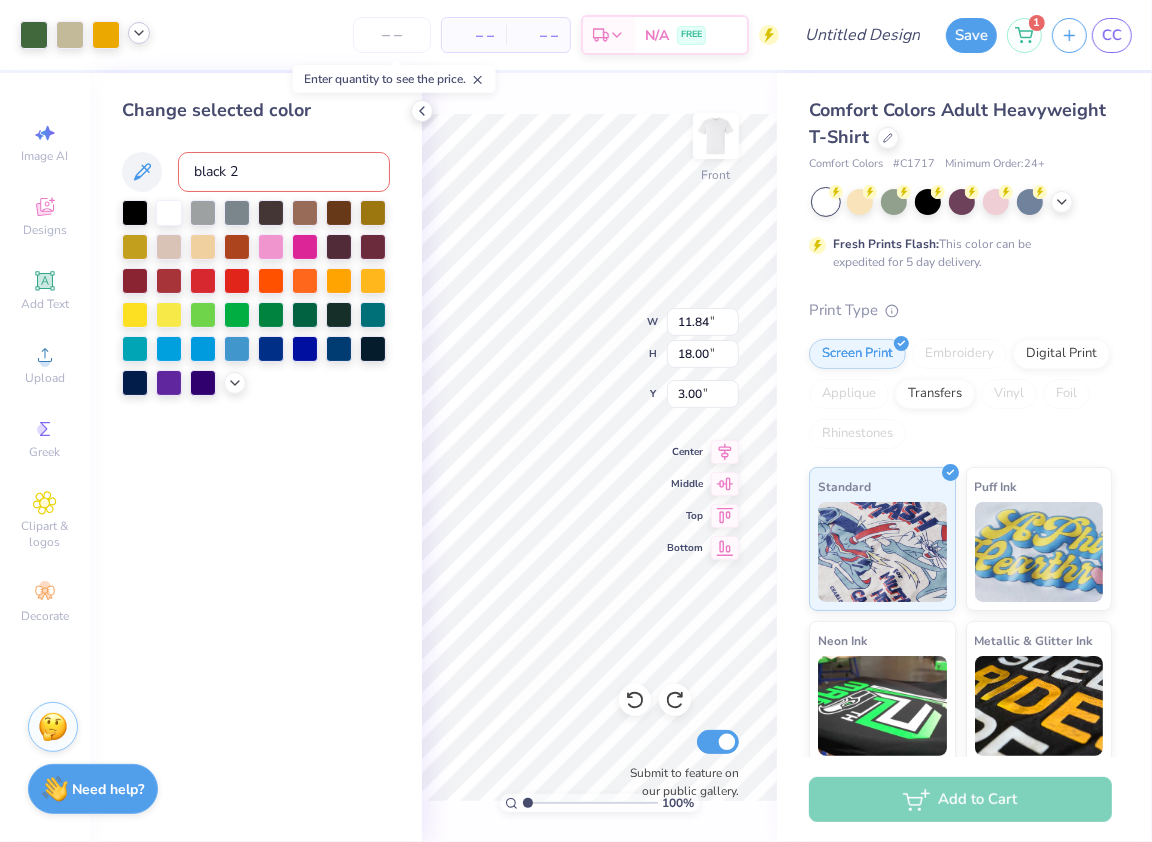 type 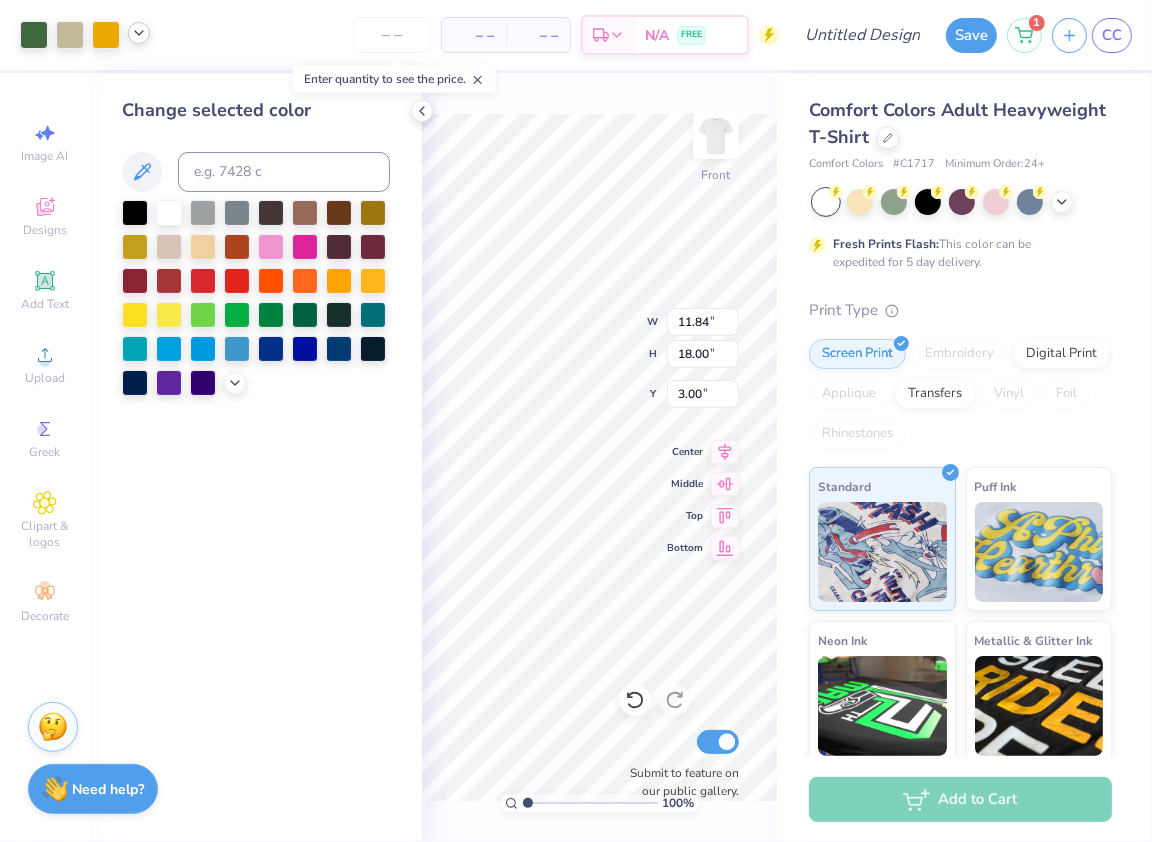 click 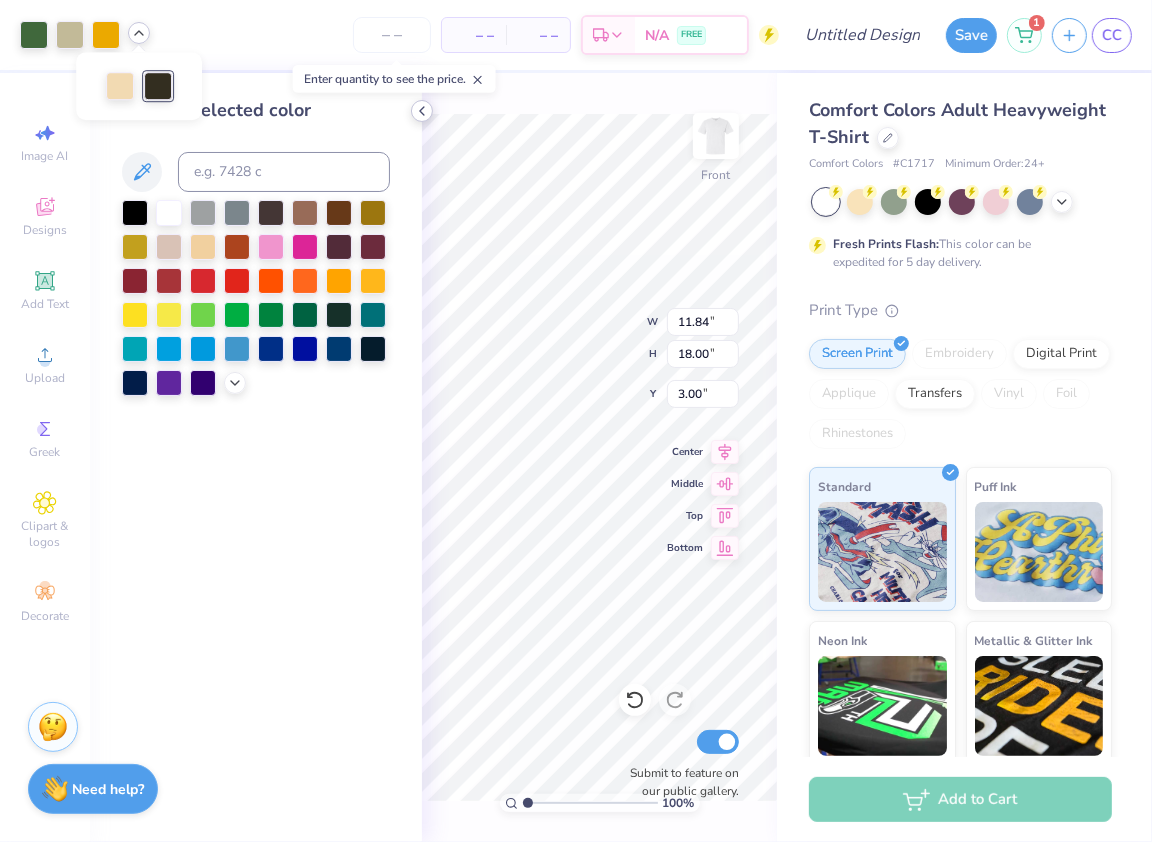 click 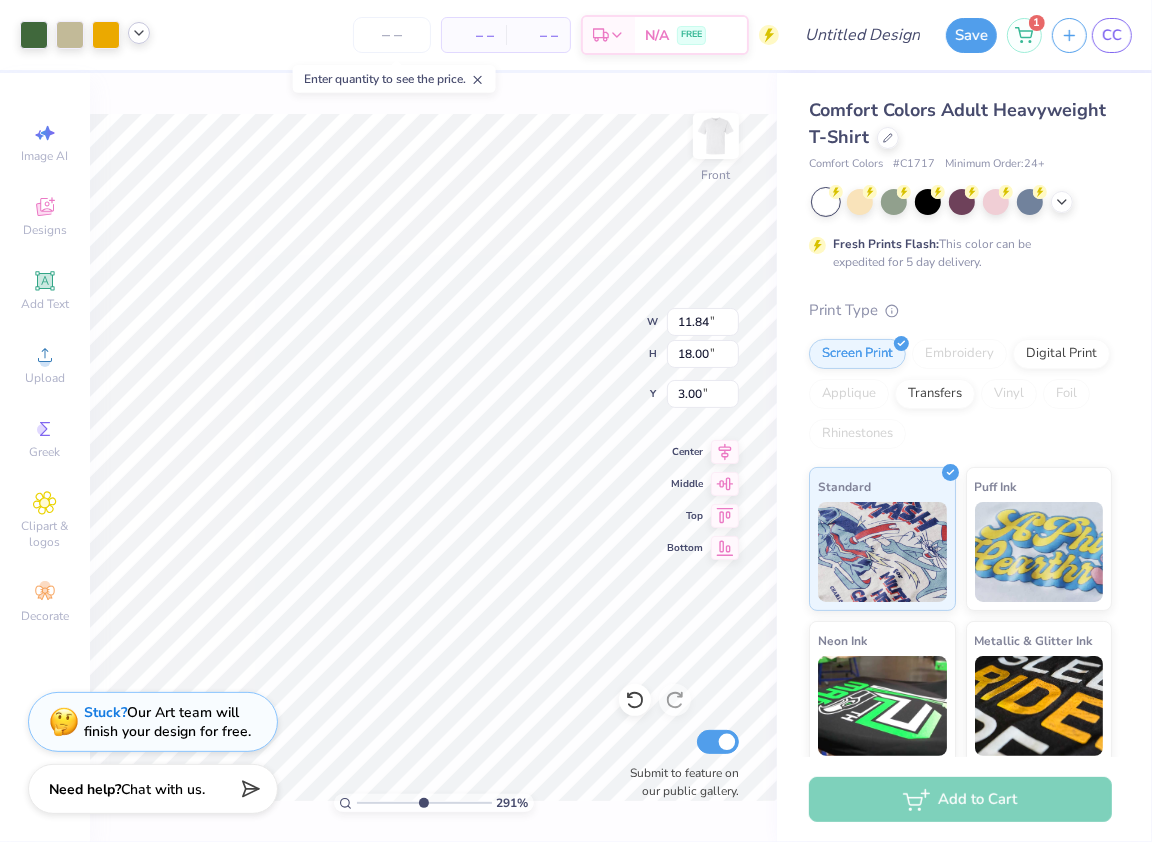 click at bounding box center [424, 803] 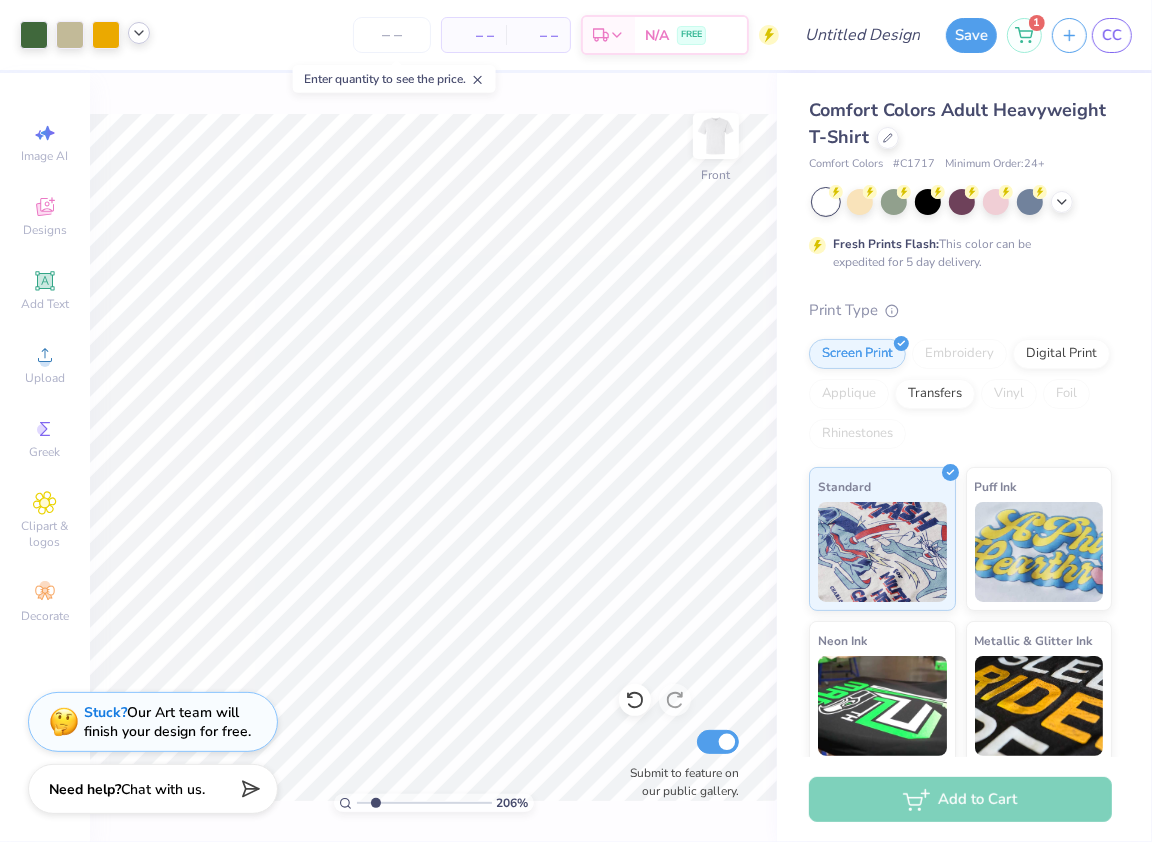 click at bounding box center (424, 803) 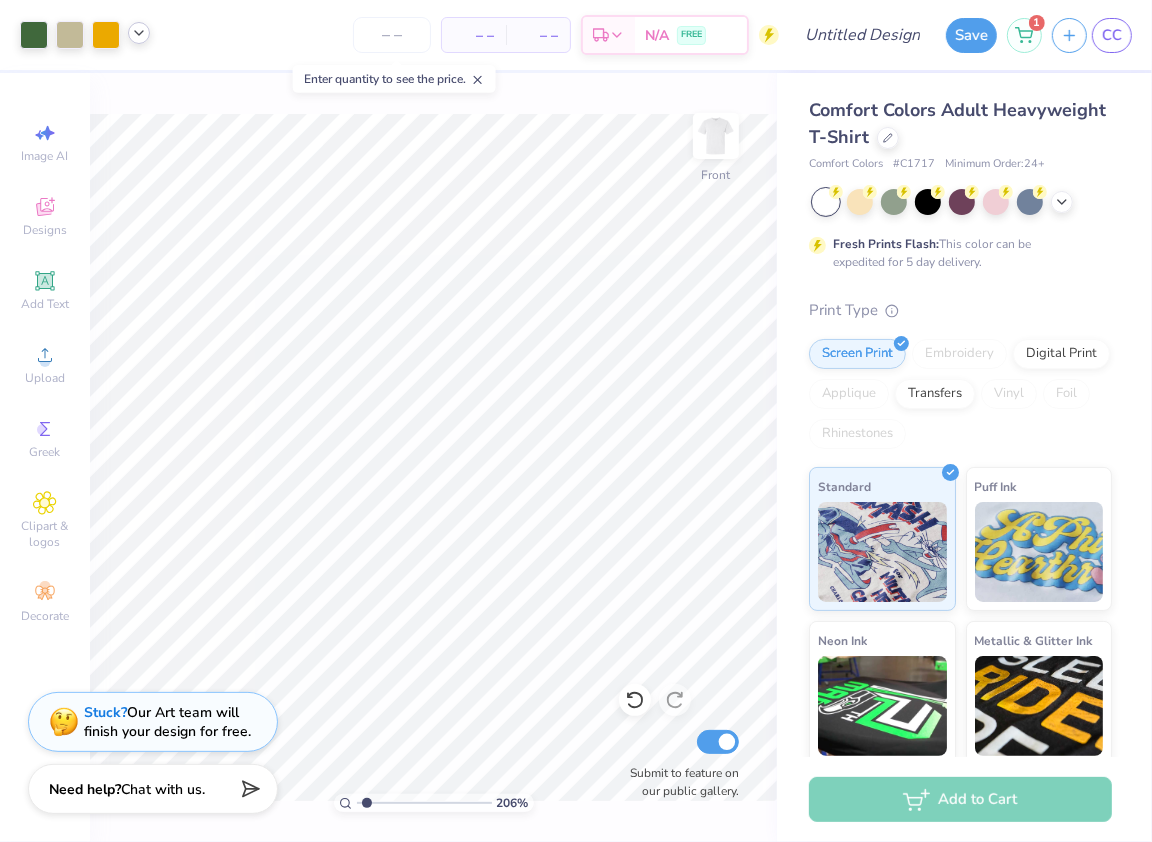 click at bounding box center (424, 803) 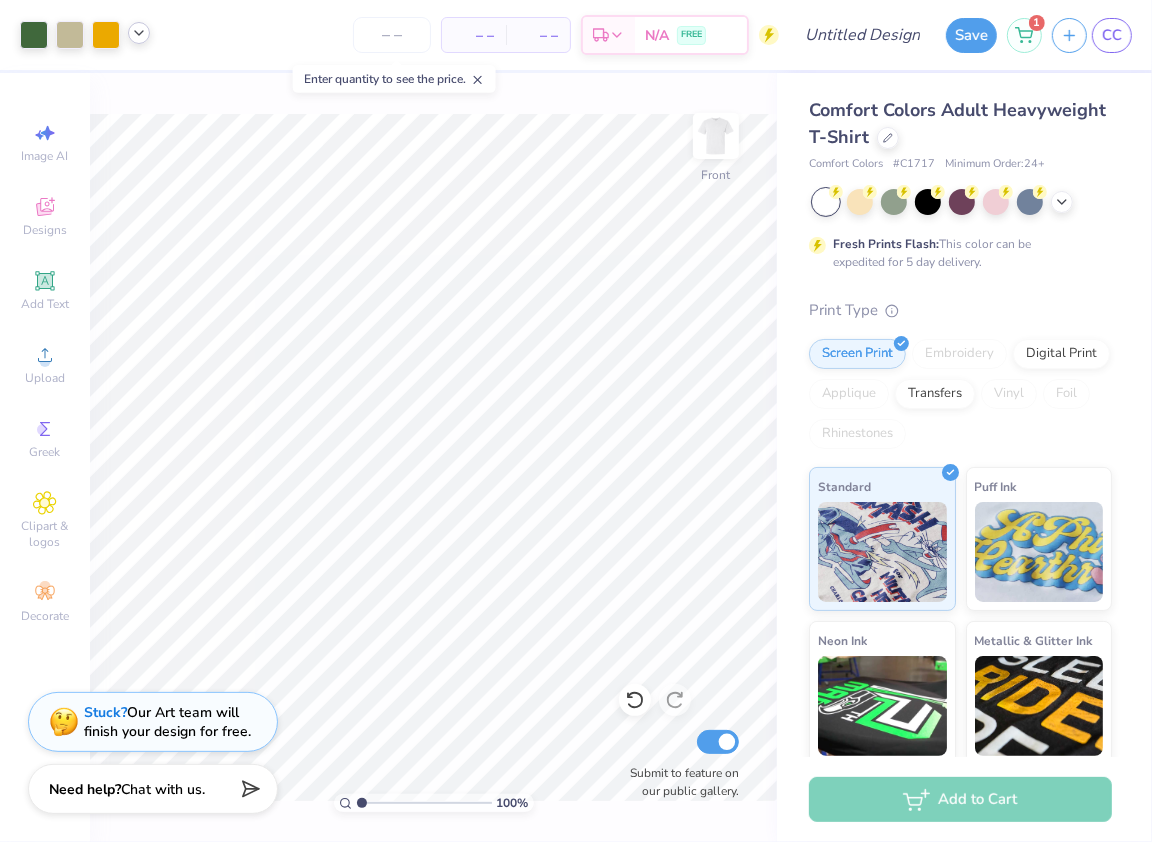 type on "1" 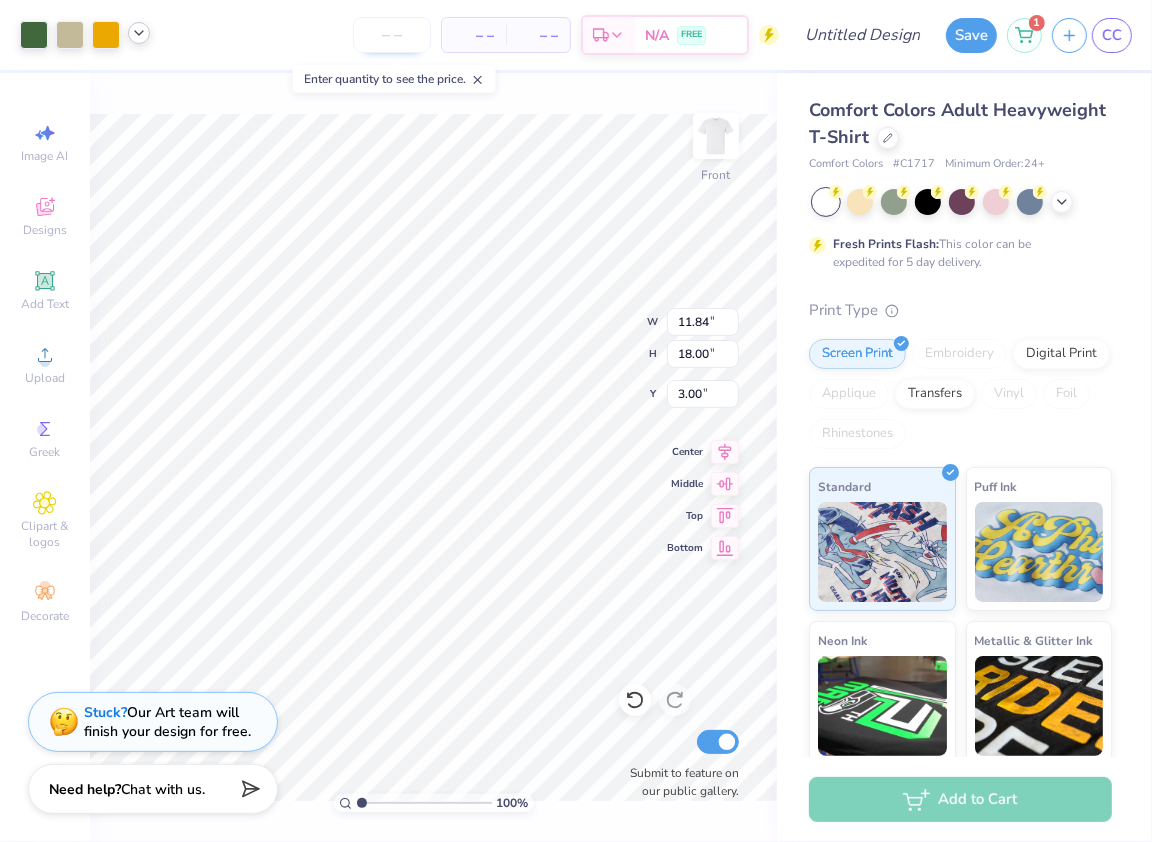 click at bounding box center (392, 35) 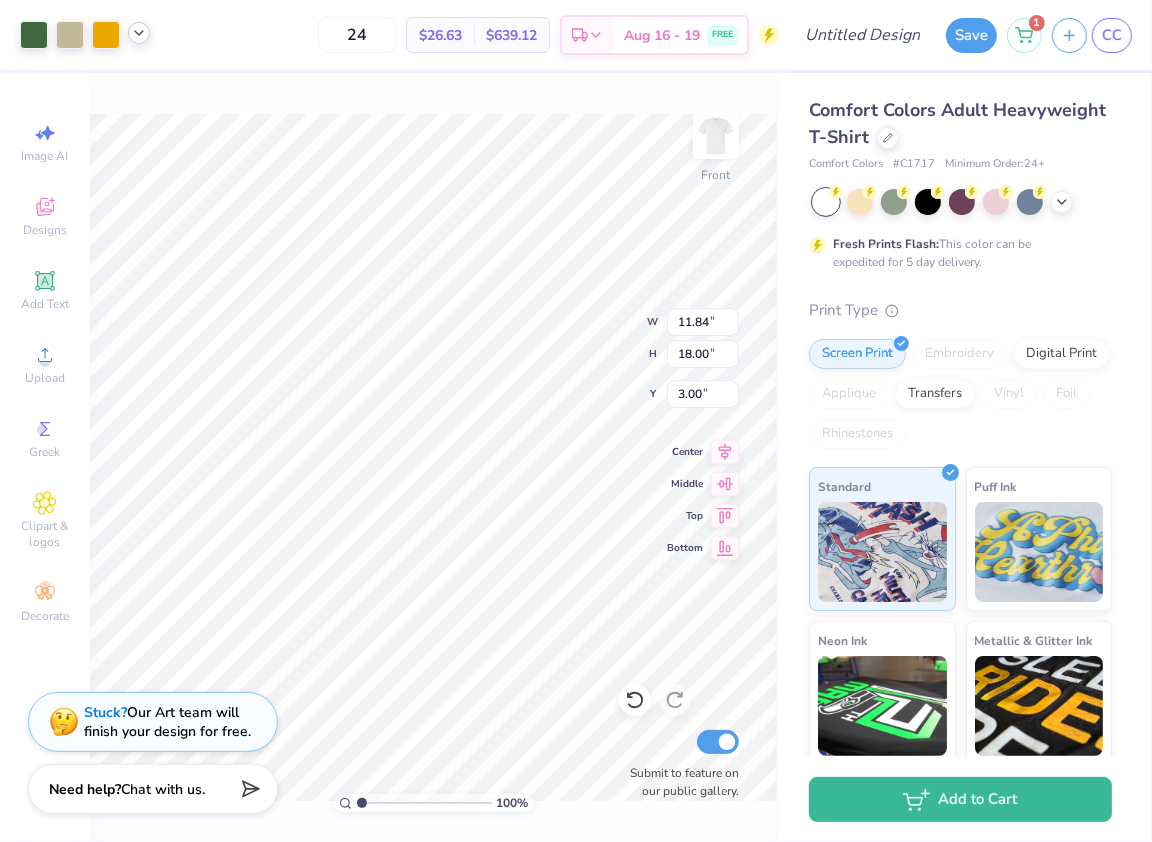 type on "24" 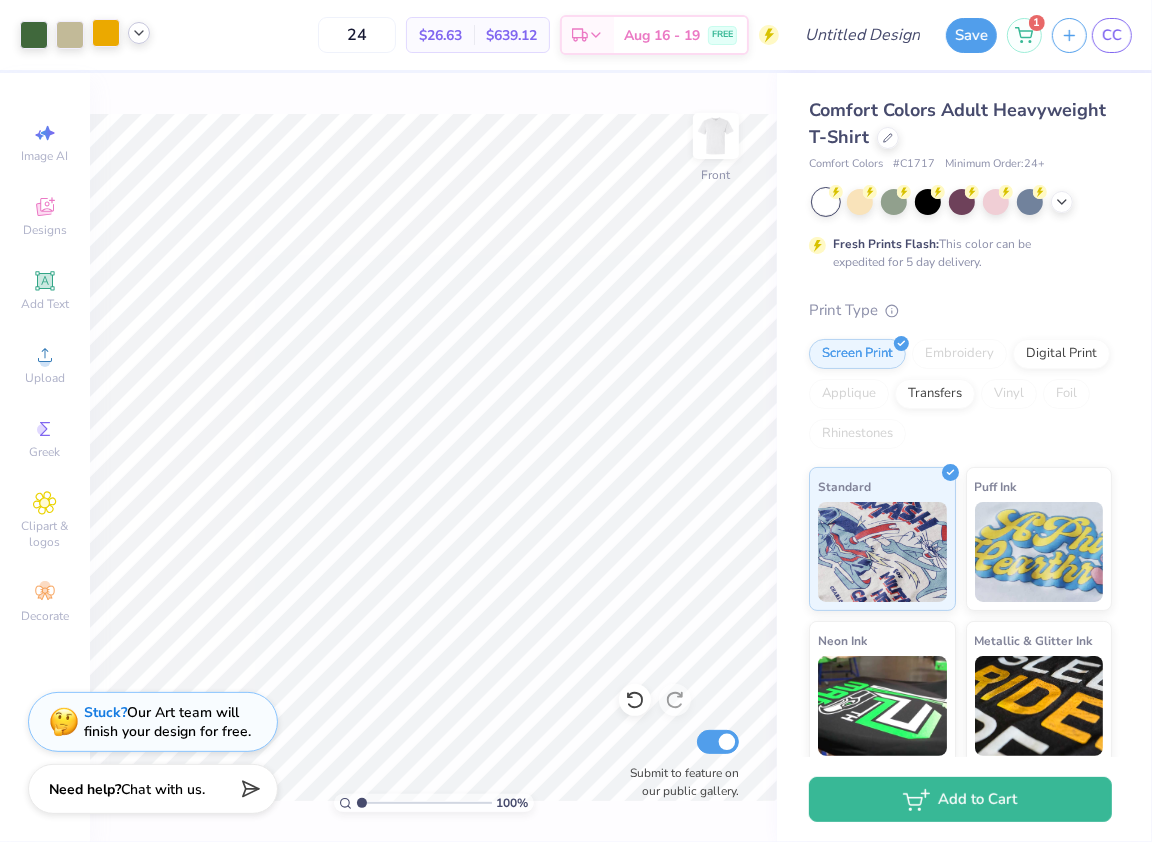 click at bounding box center [106, 33] 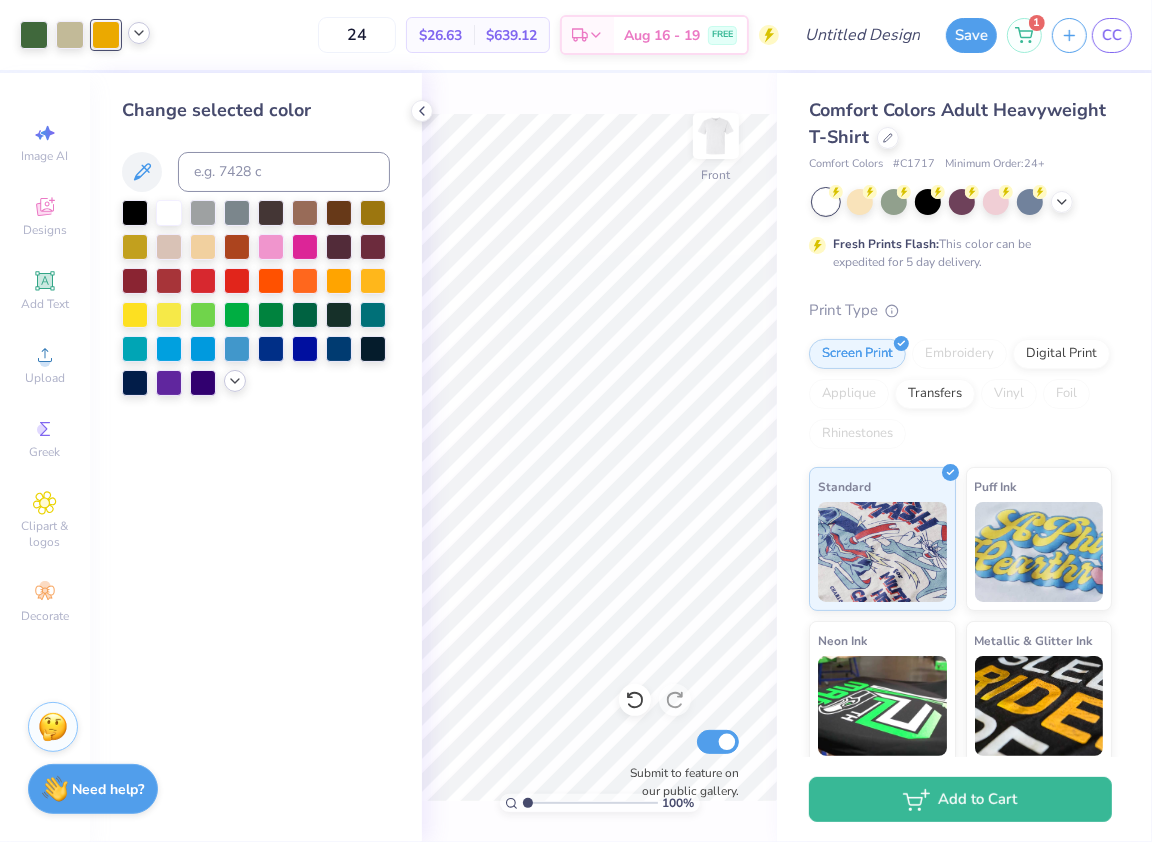click 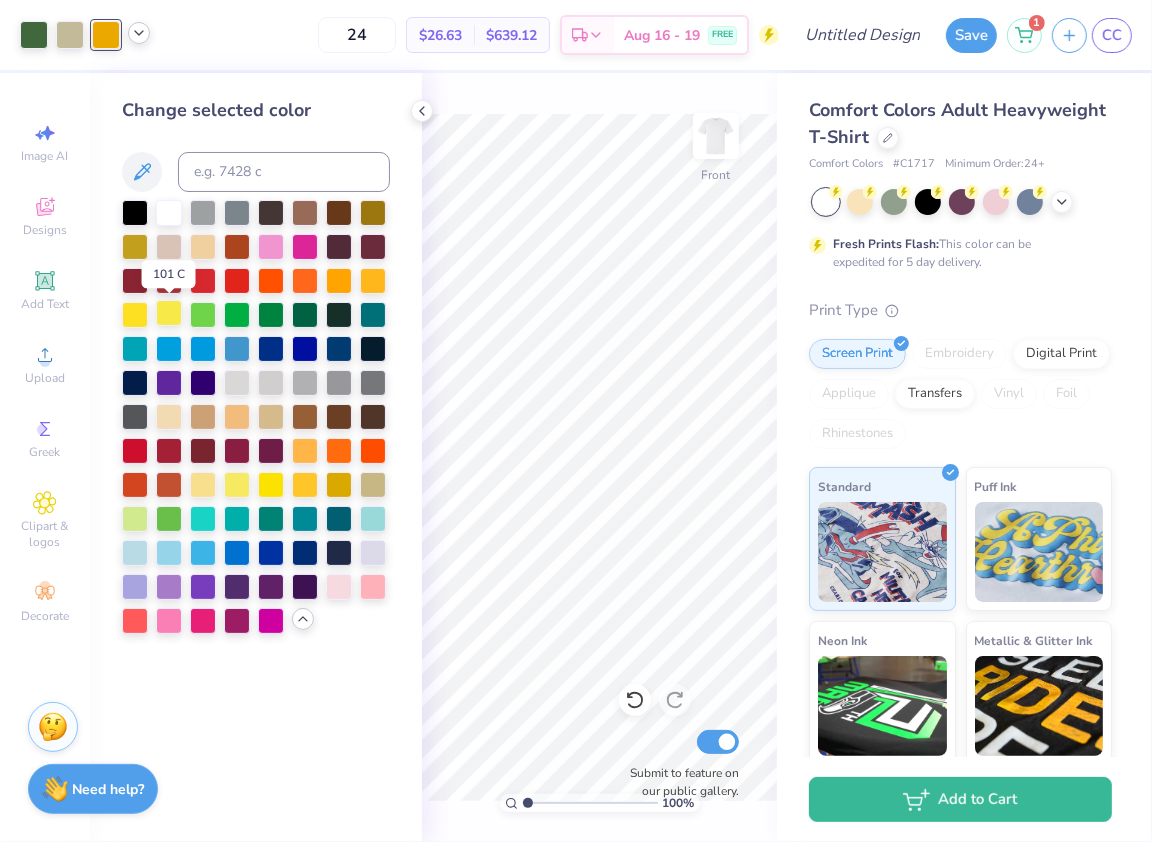 click at bounding box center (169, 313) 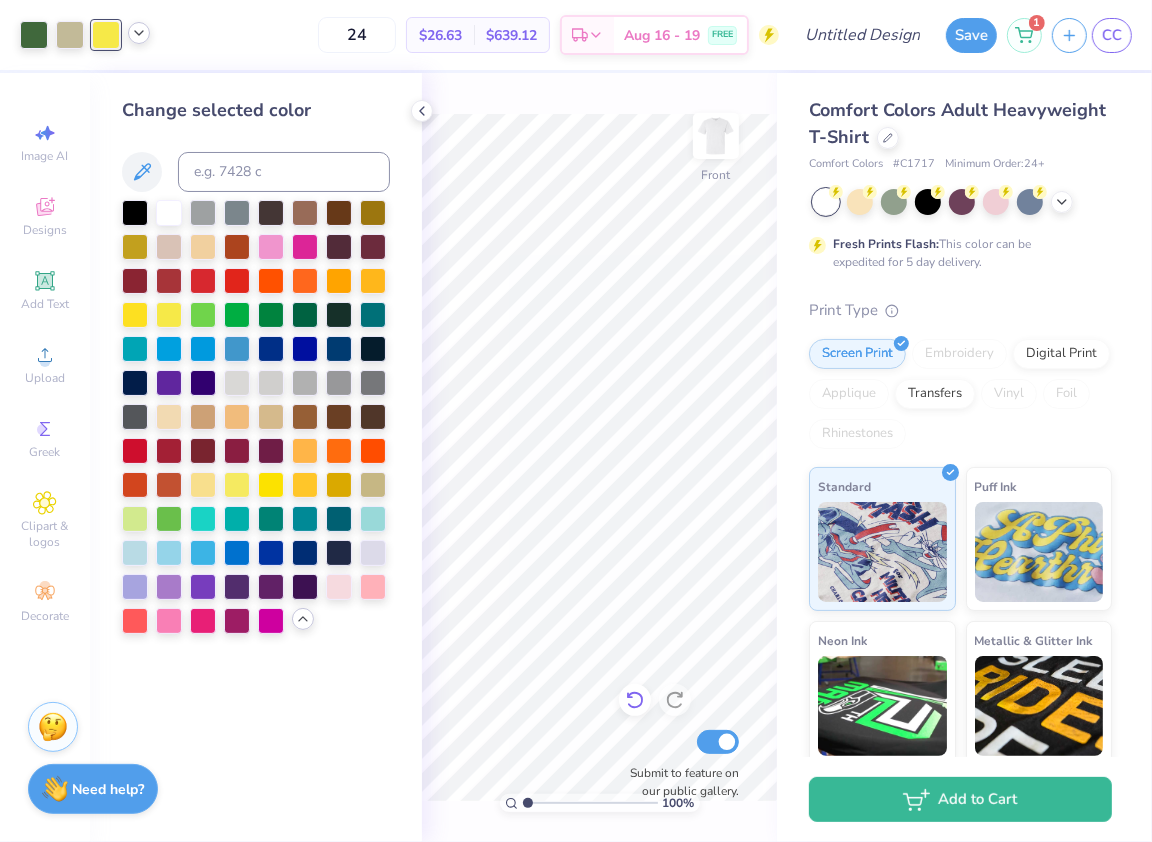 click 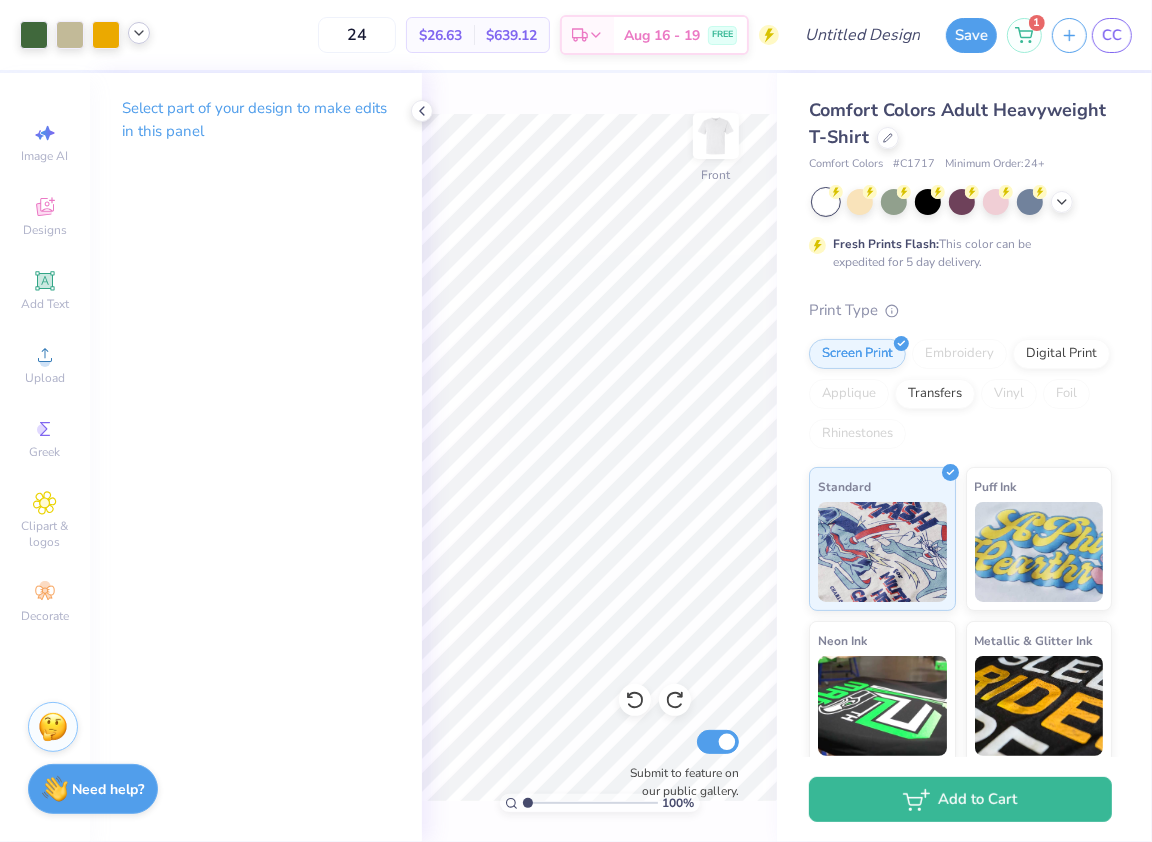 click 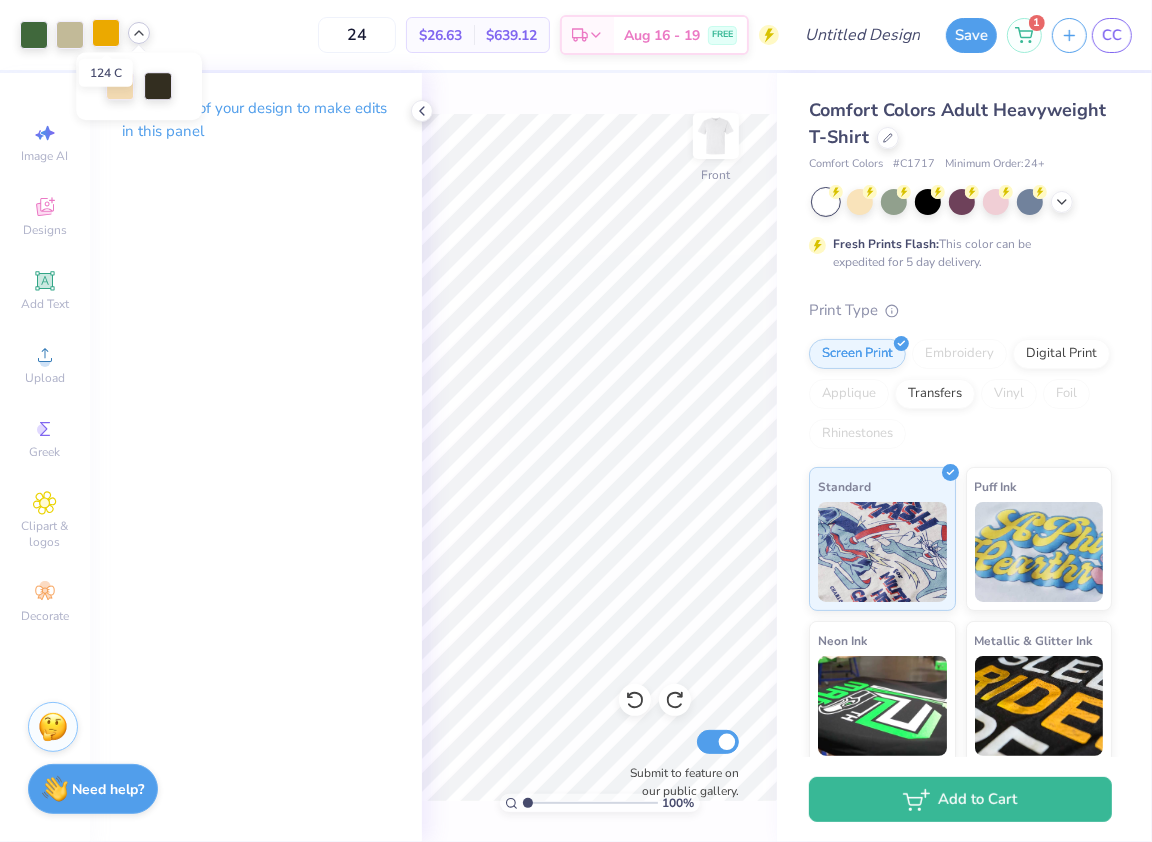 click at bounding box center [106, 33] 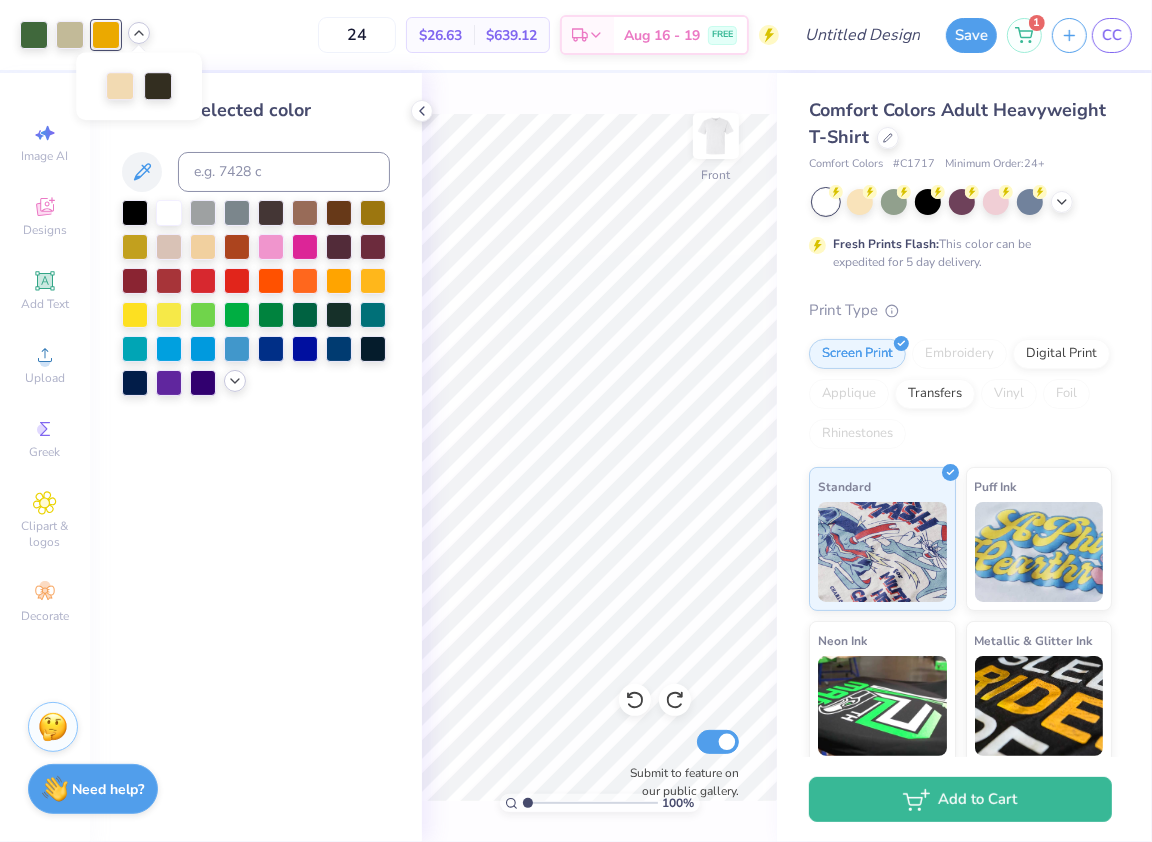 click 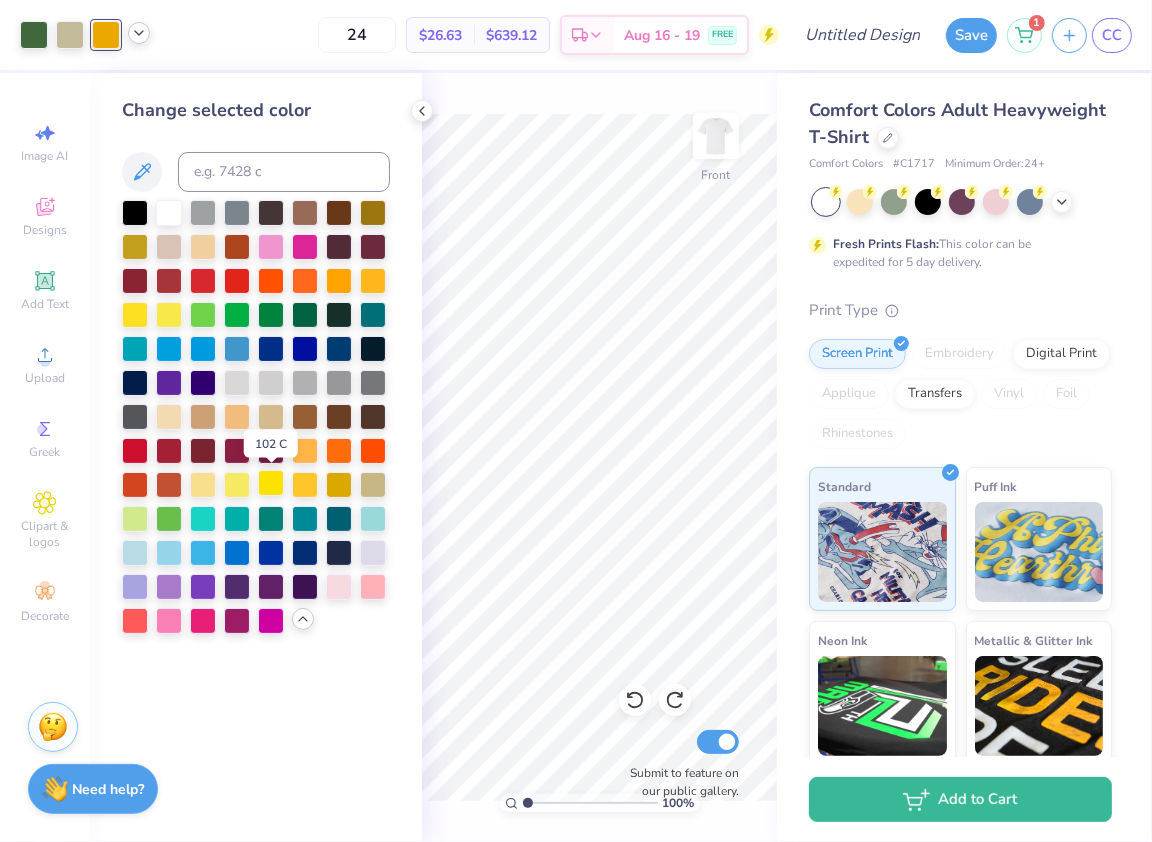 click at bounding box center (271, 483) 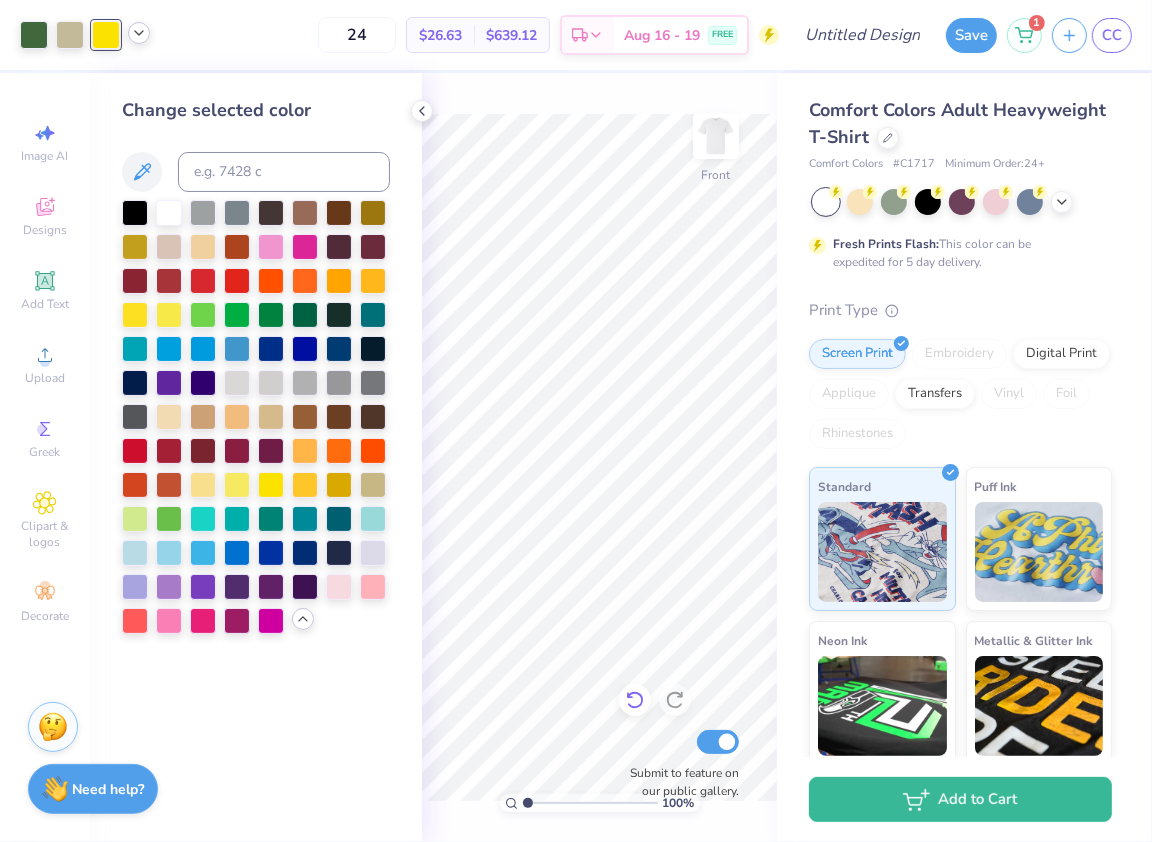 click 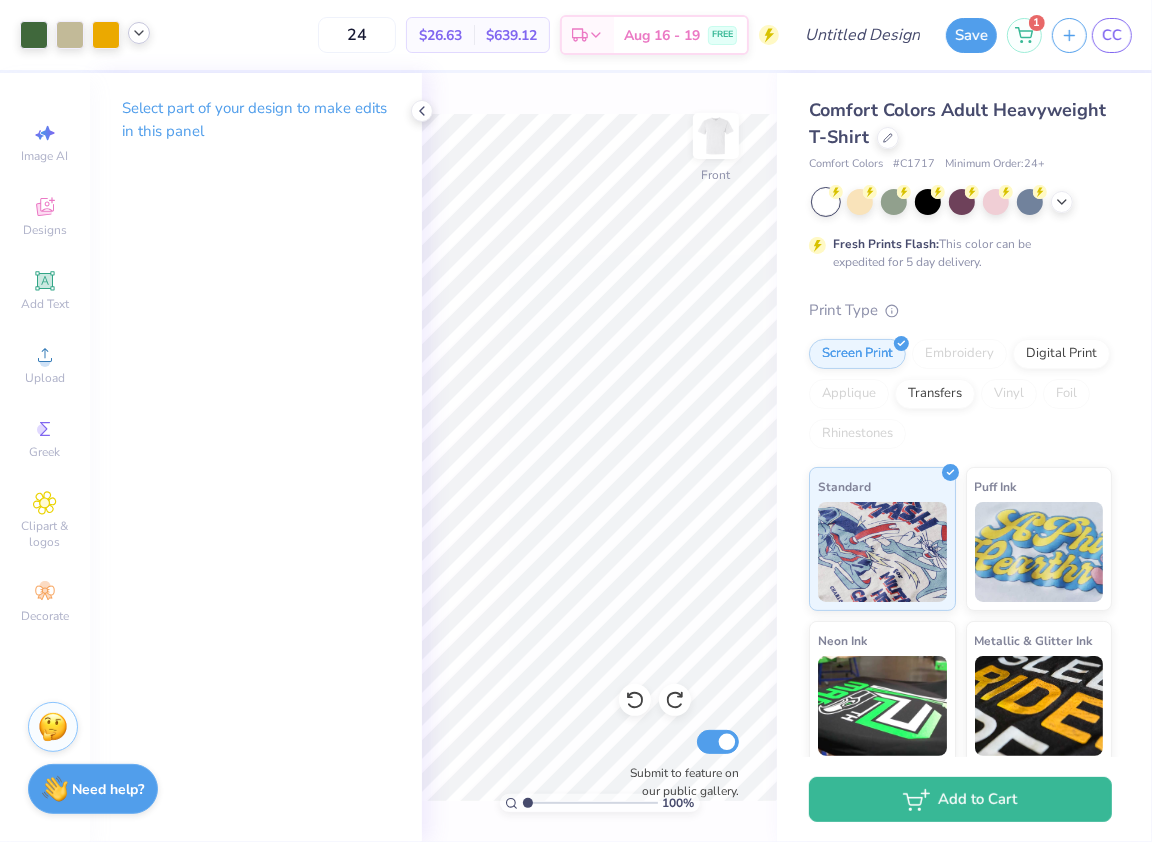 click at bounding box center (139, 33) 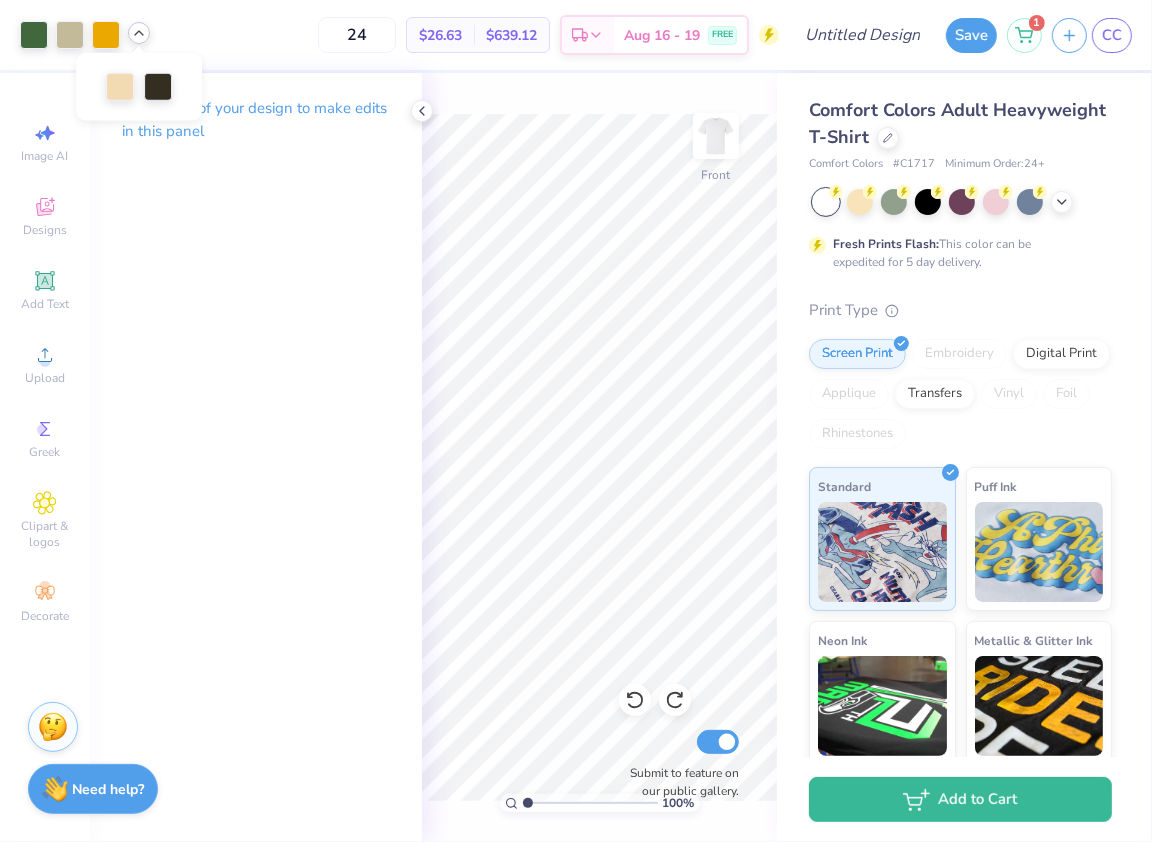click 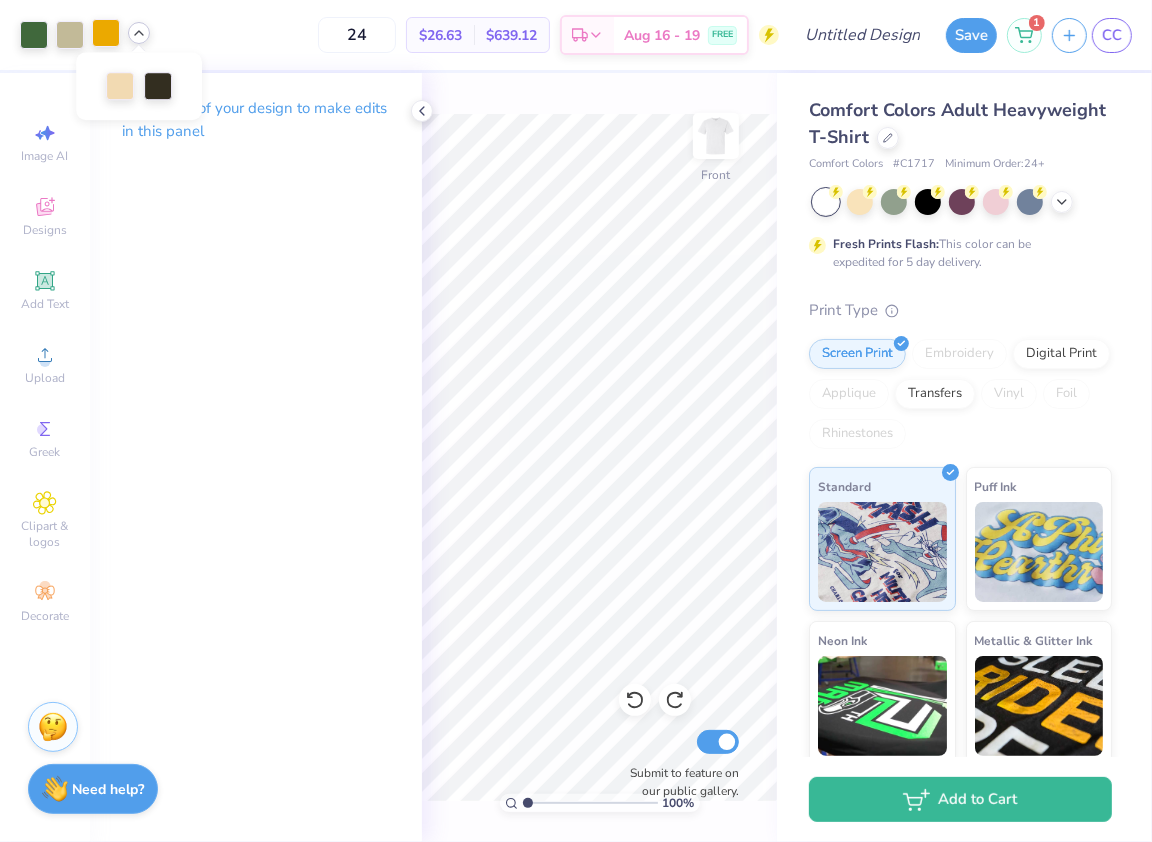 click at bounding box center [106, 33] 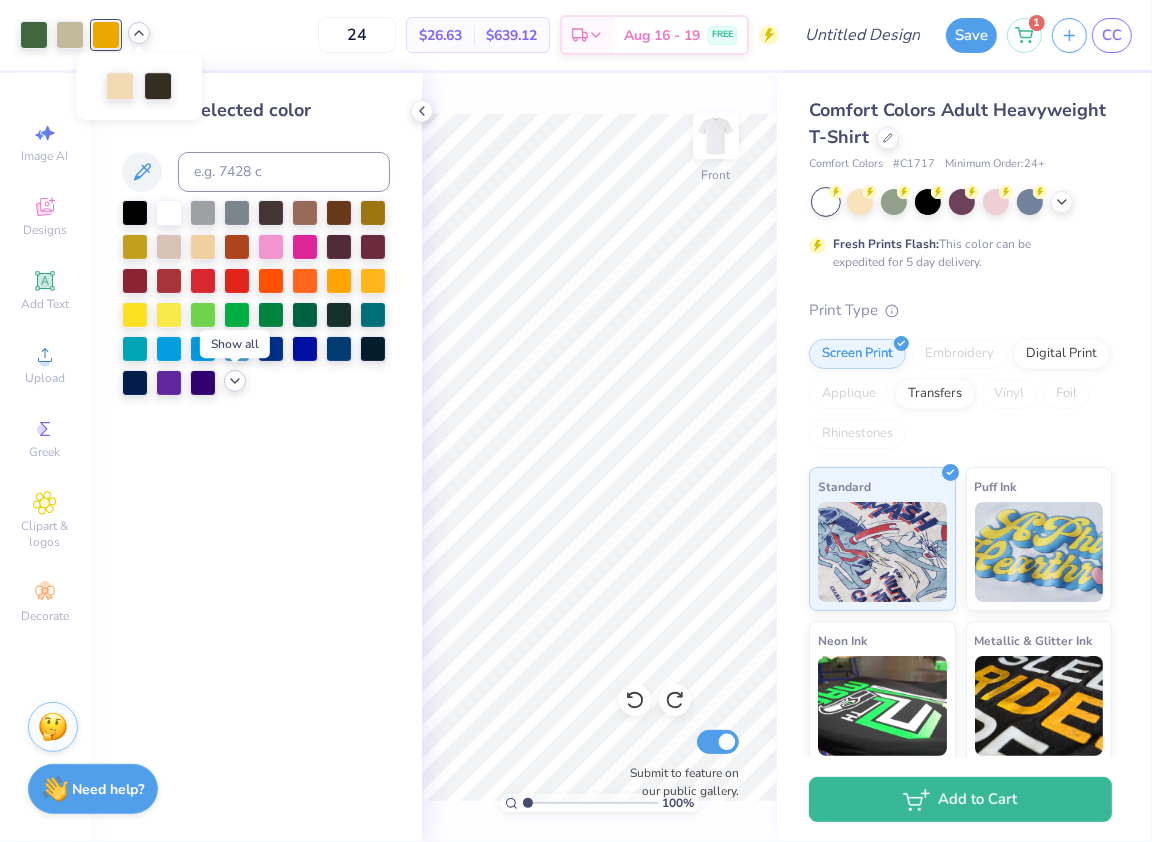click 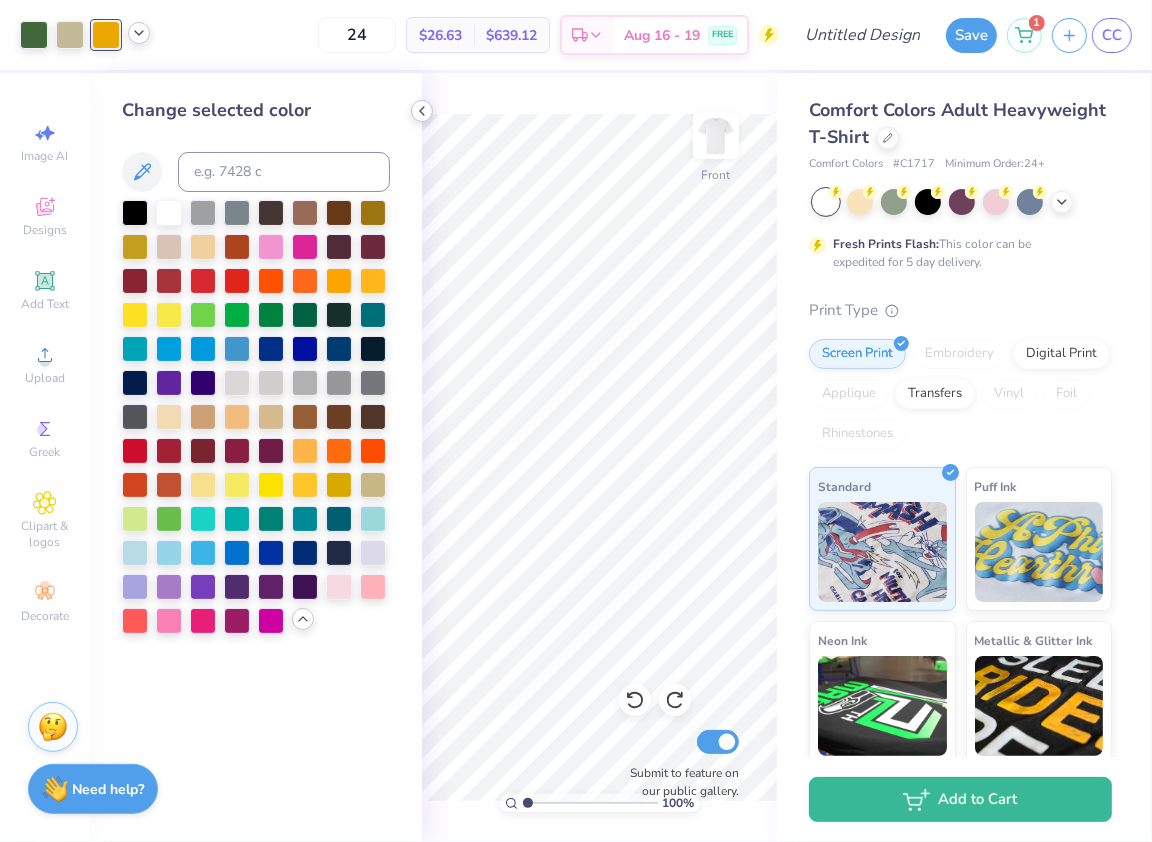 click 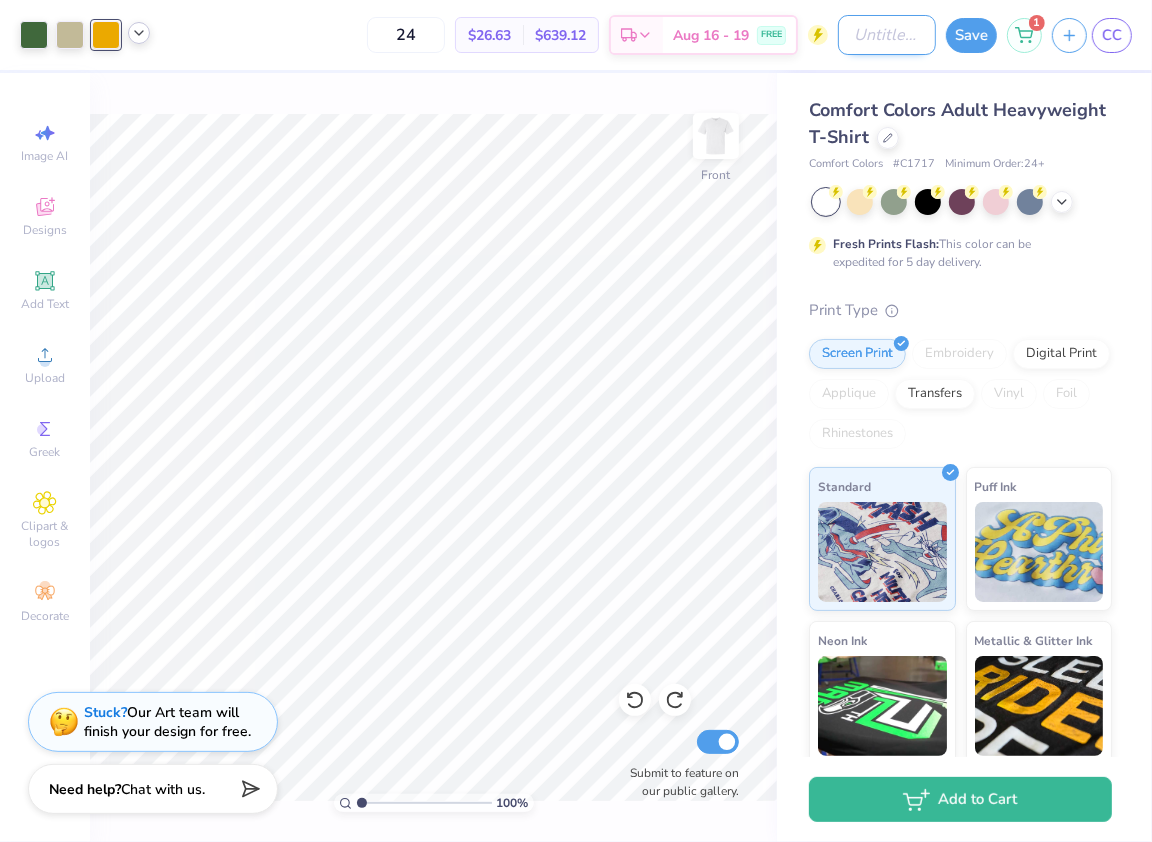 click on "Design Title" at bounding box center (887, 35) 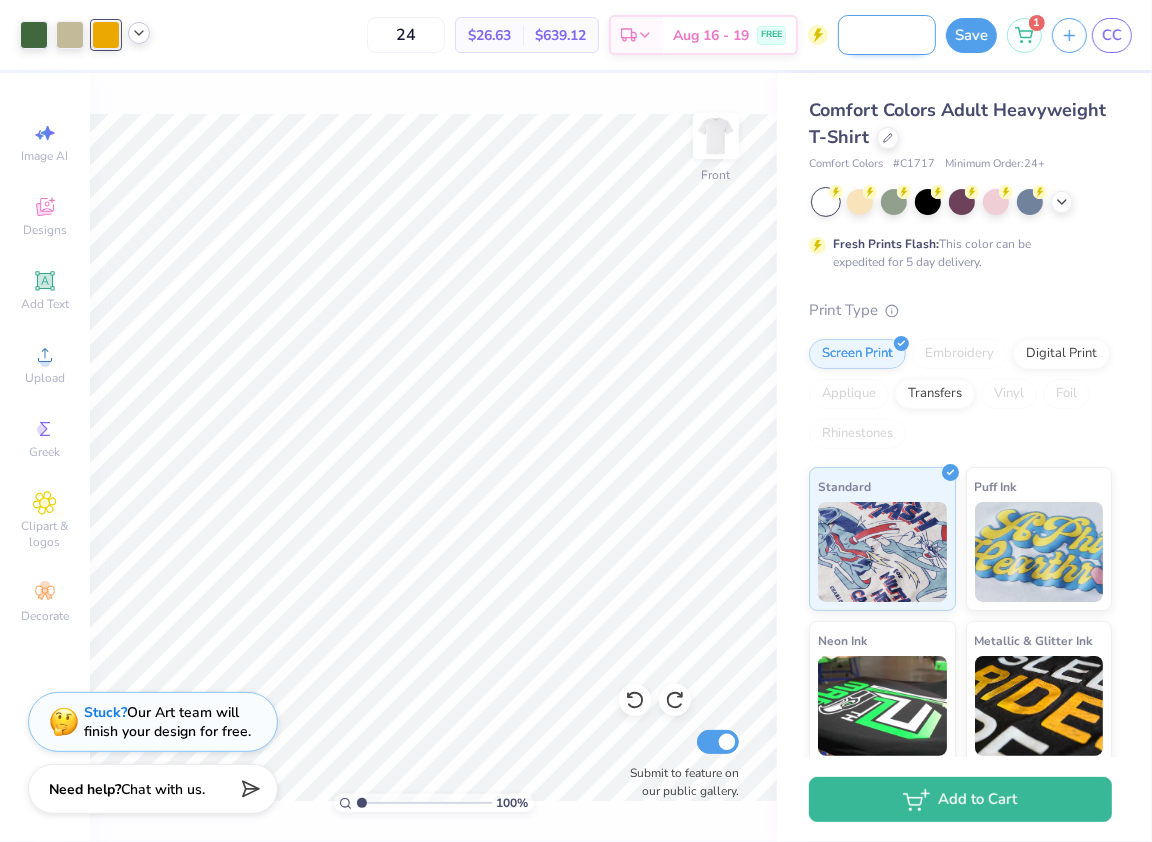 scroll, scrollTop: 0, scrollLeft: 97, axis: horizontal 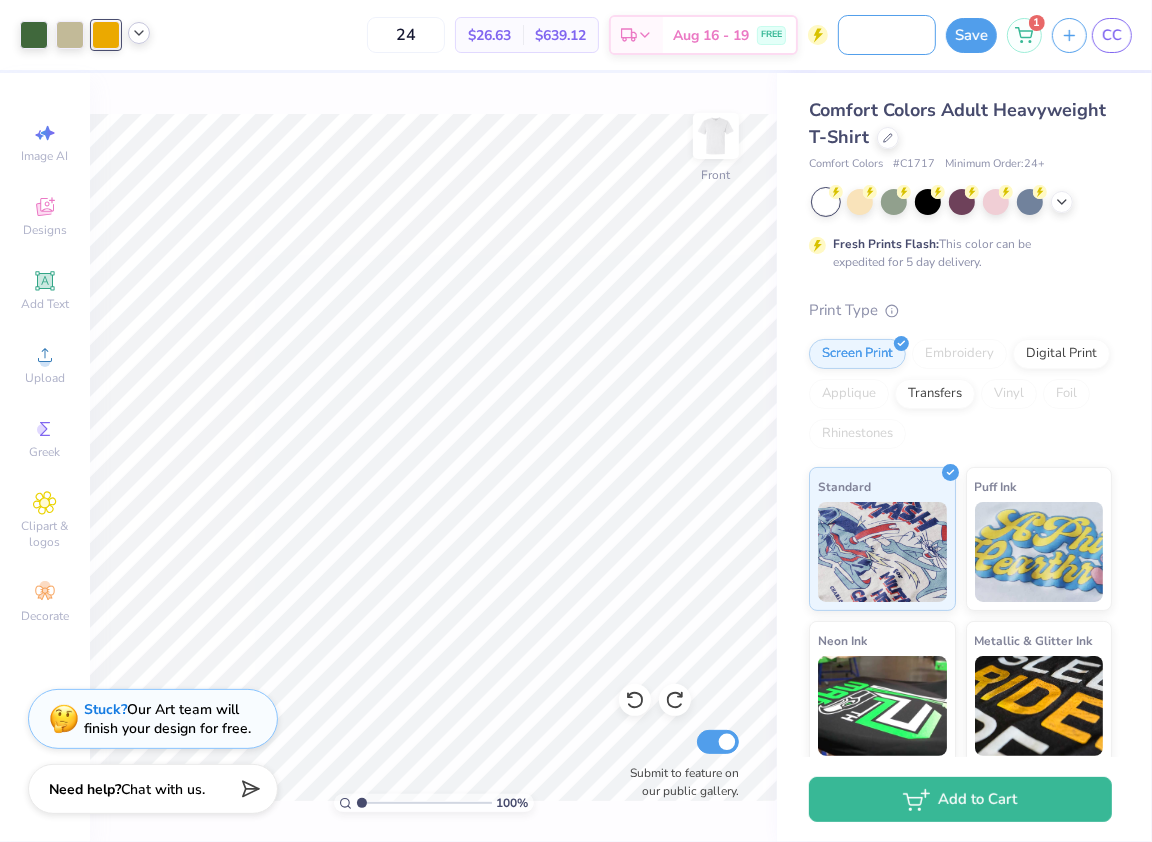 type on "Kappa Classic - Idea 1" 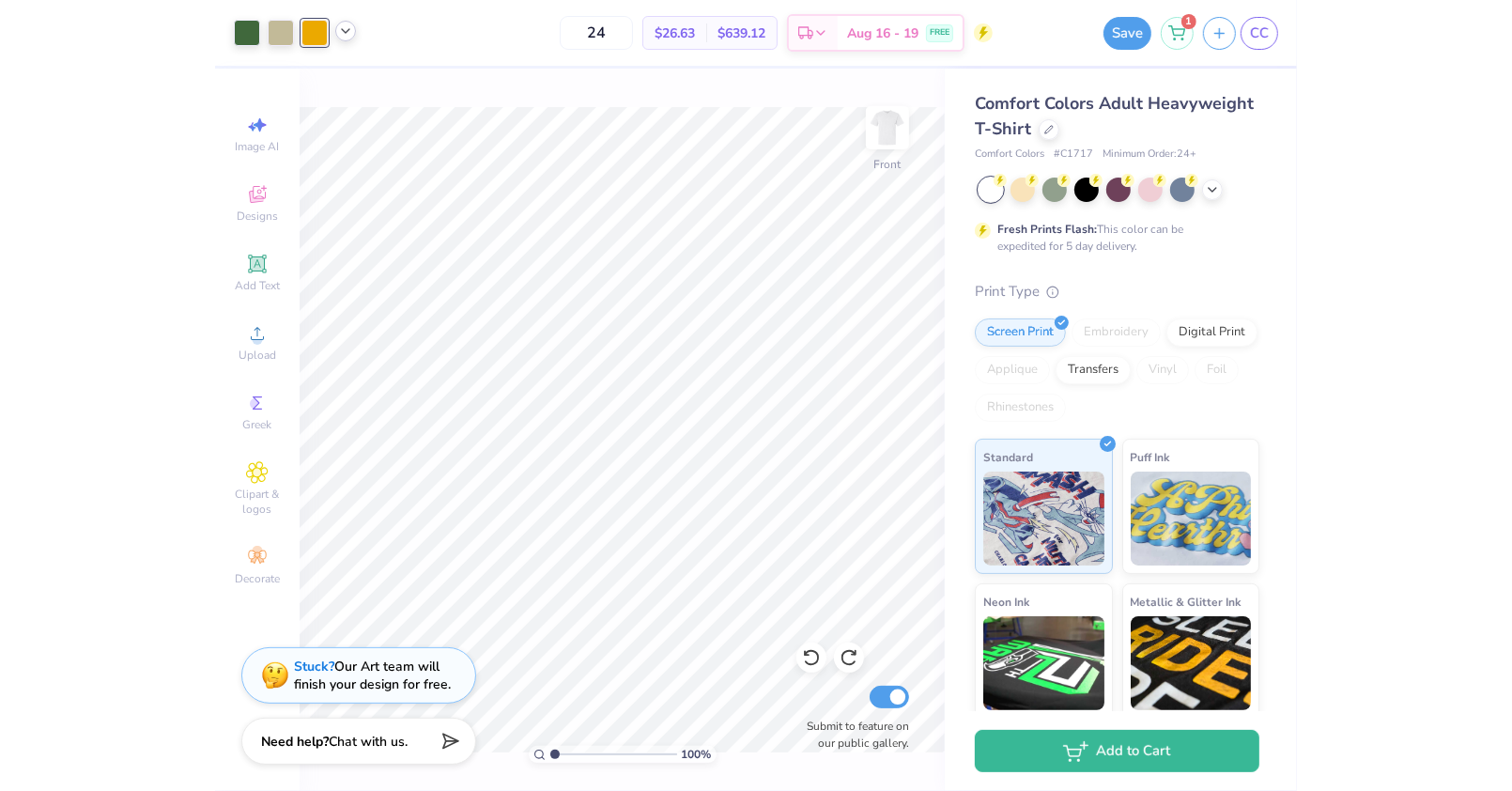 scroll, scrollTop: 0, scrollLeft: 0, axis: both 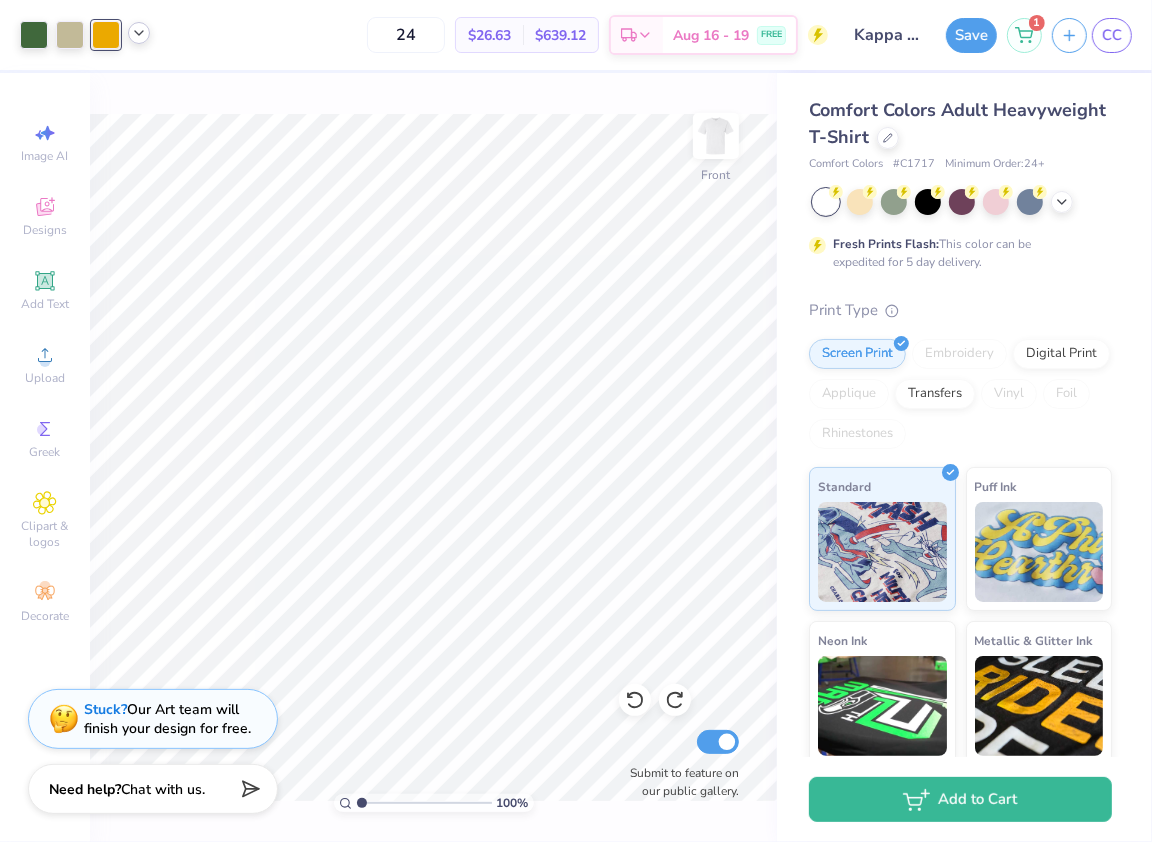 click on "Stuck?  Our Art team will finish your design for free." at bounding box center (167, 719) 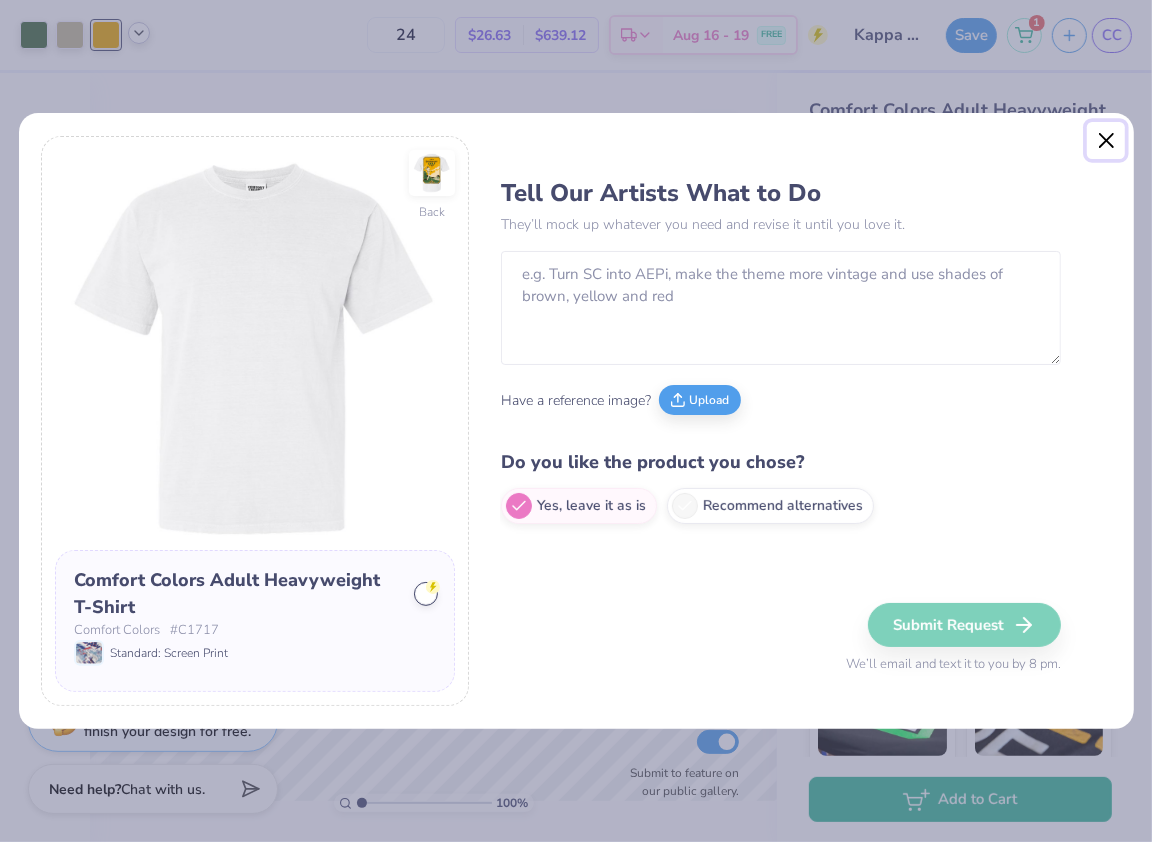 click at bounding box center [1106, 141] 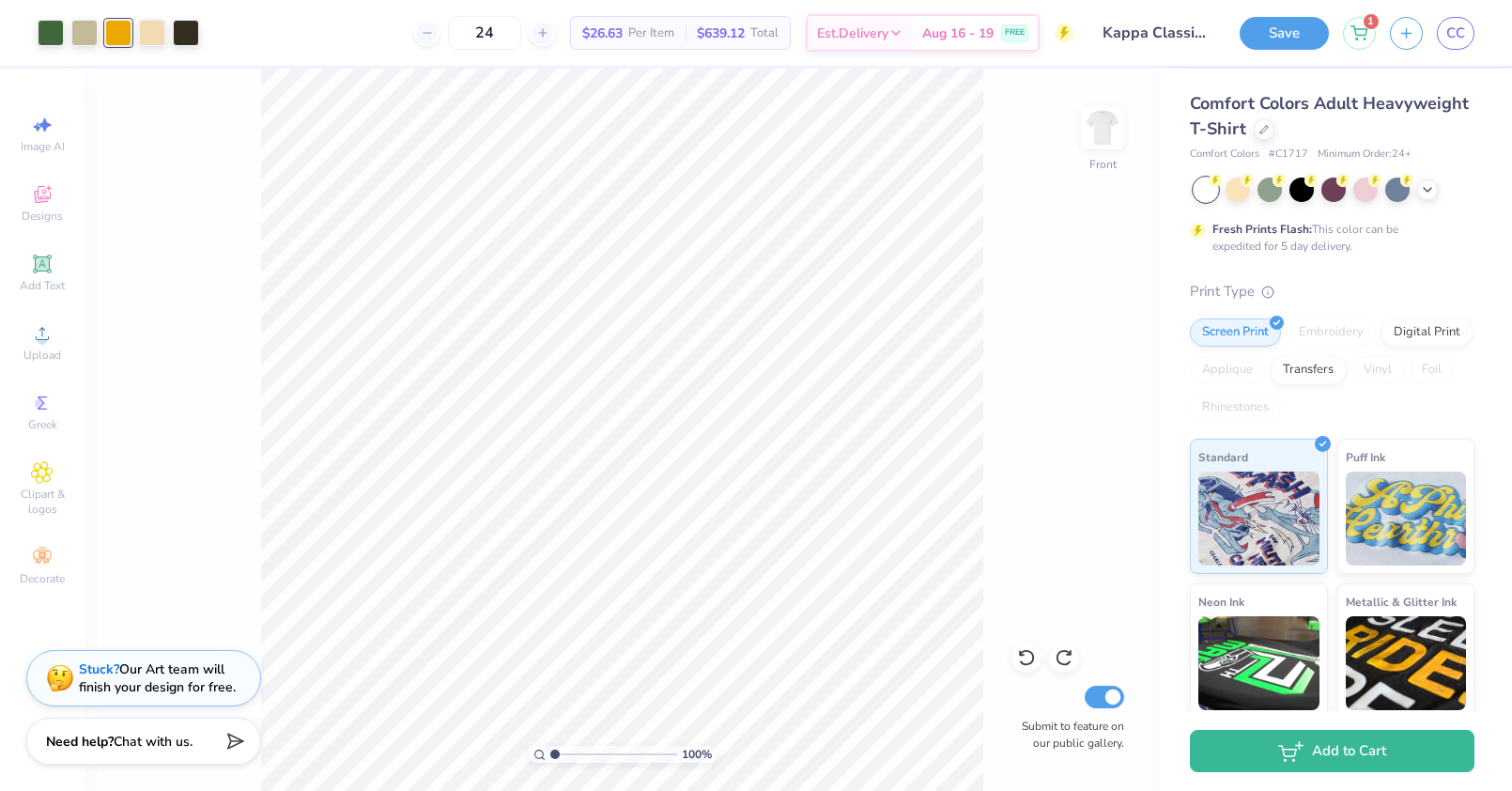 click at bounding box center (118, 33) 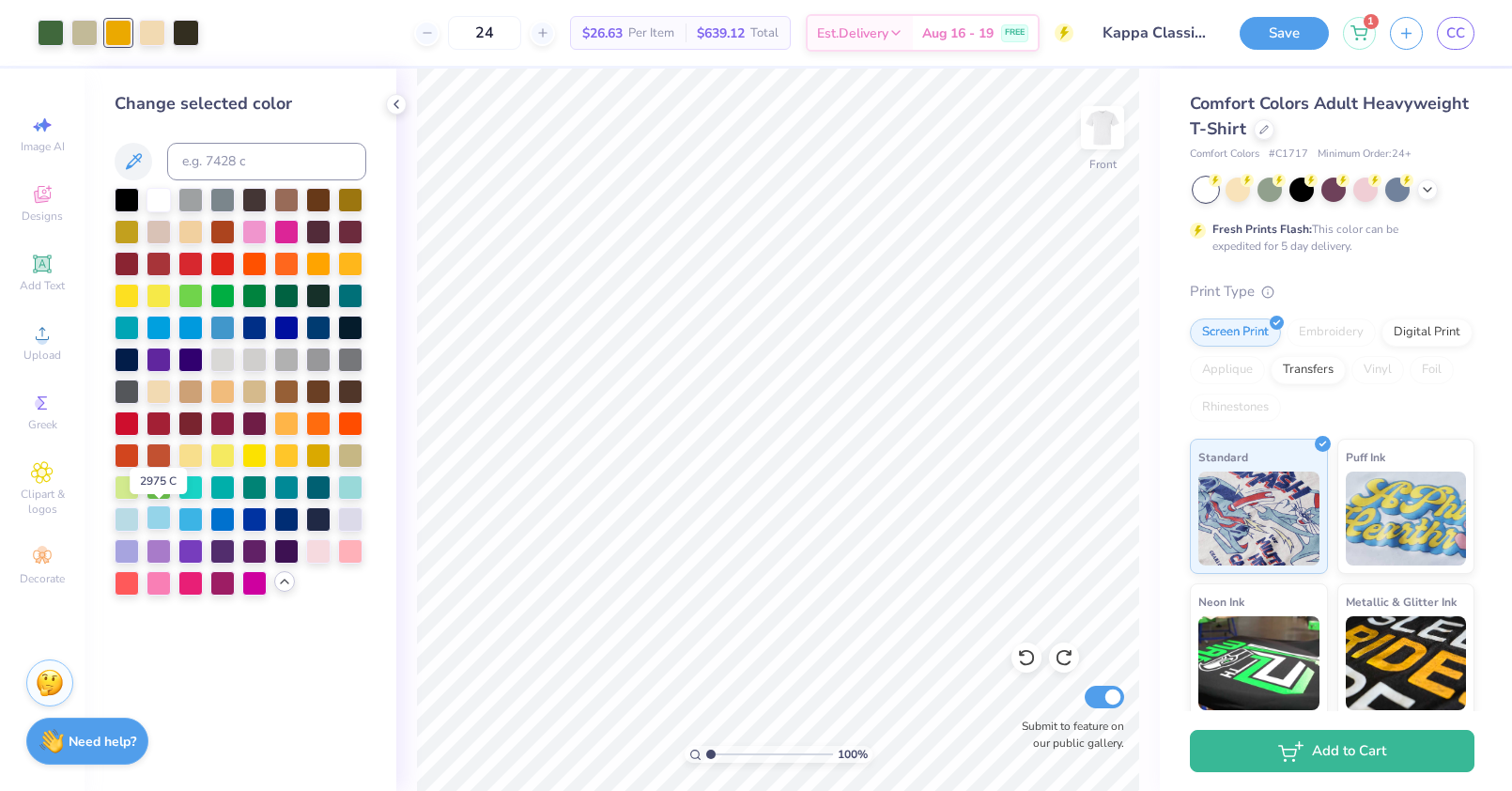 click at bounding box center (159, 518) 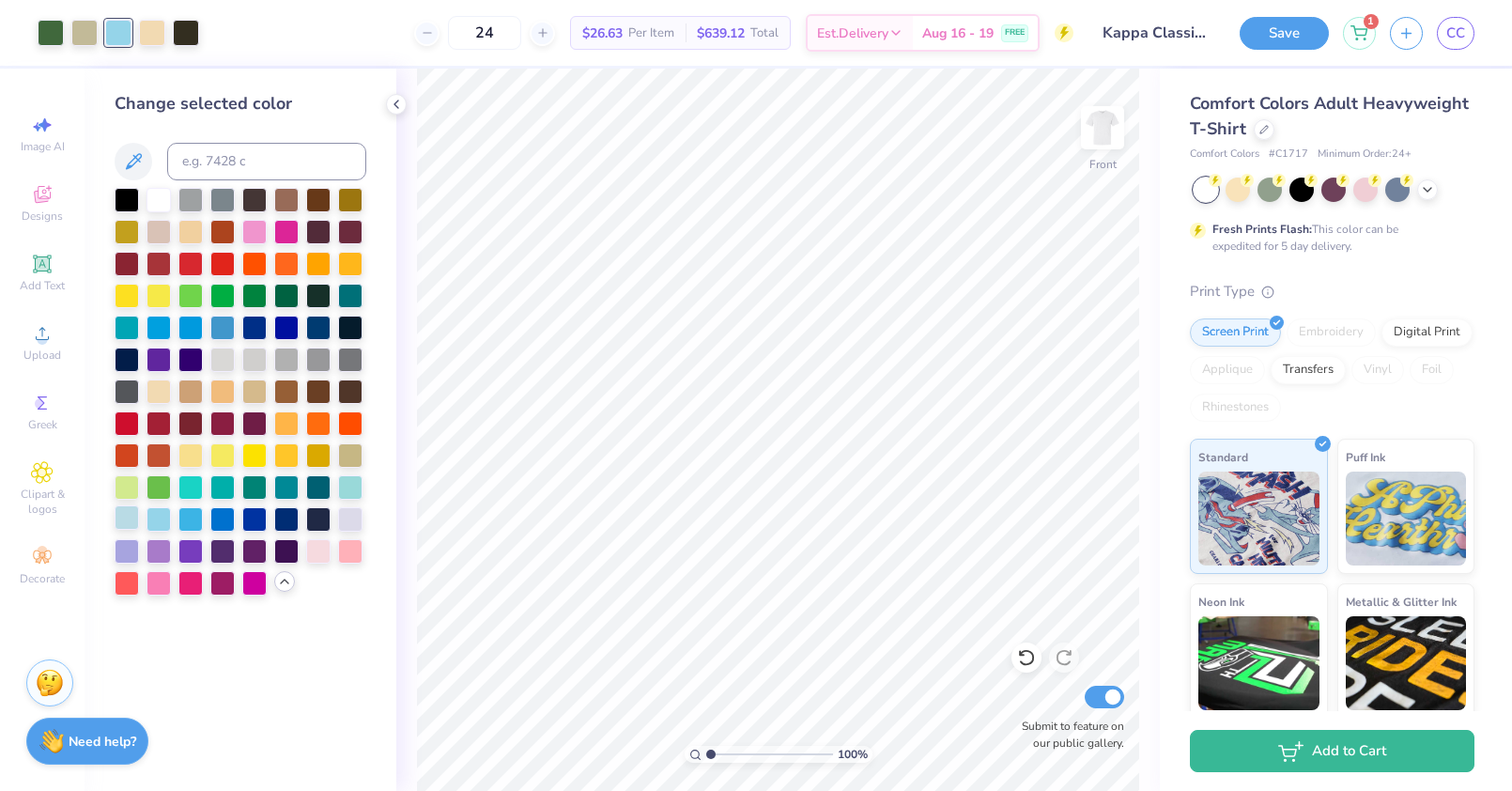 click at bounding box center [127, 518] 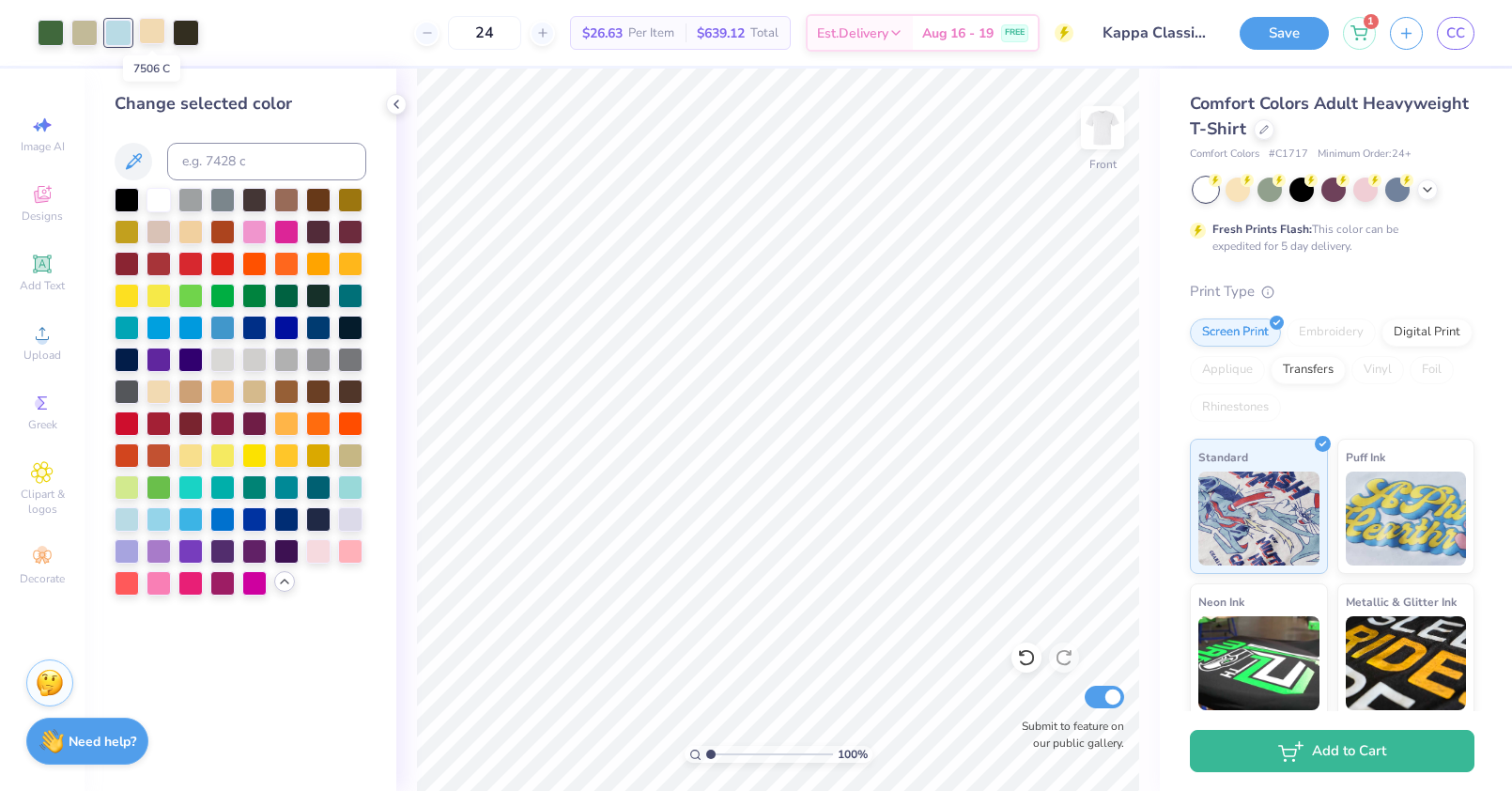 click at bounding box center [152, 31] 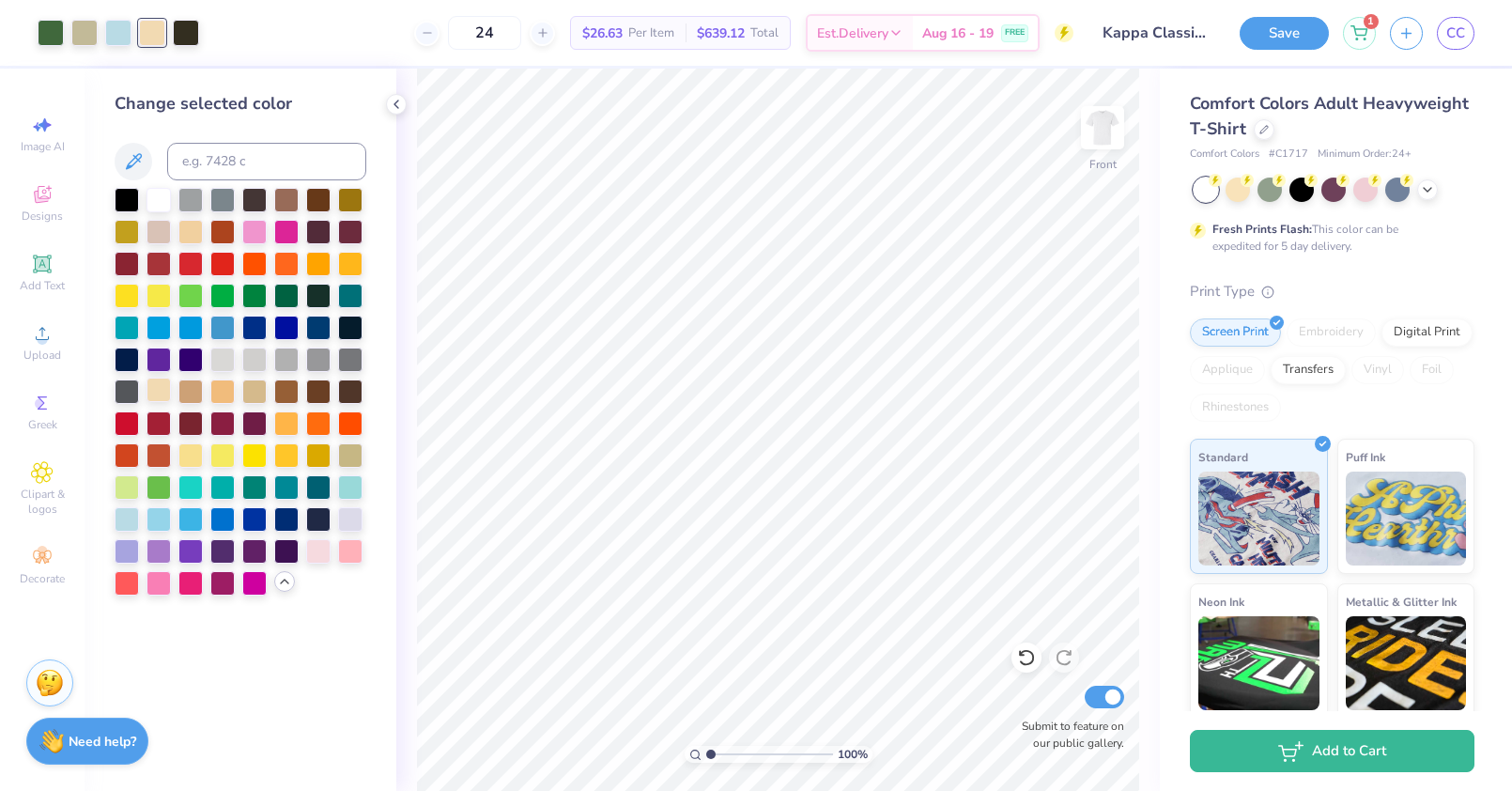 click at bounding box center (159, 390) 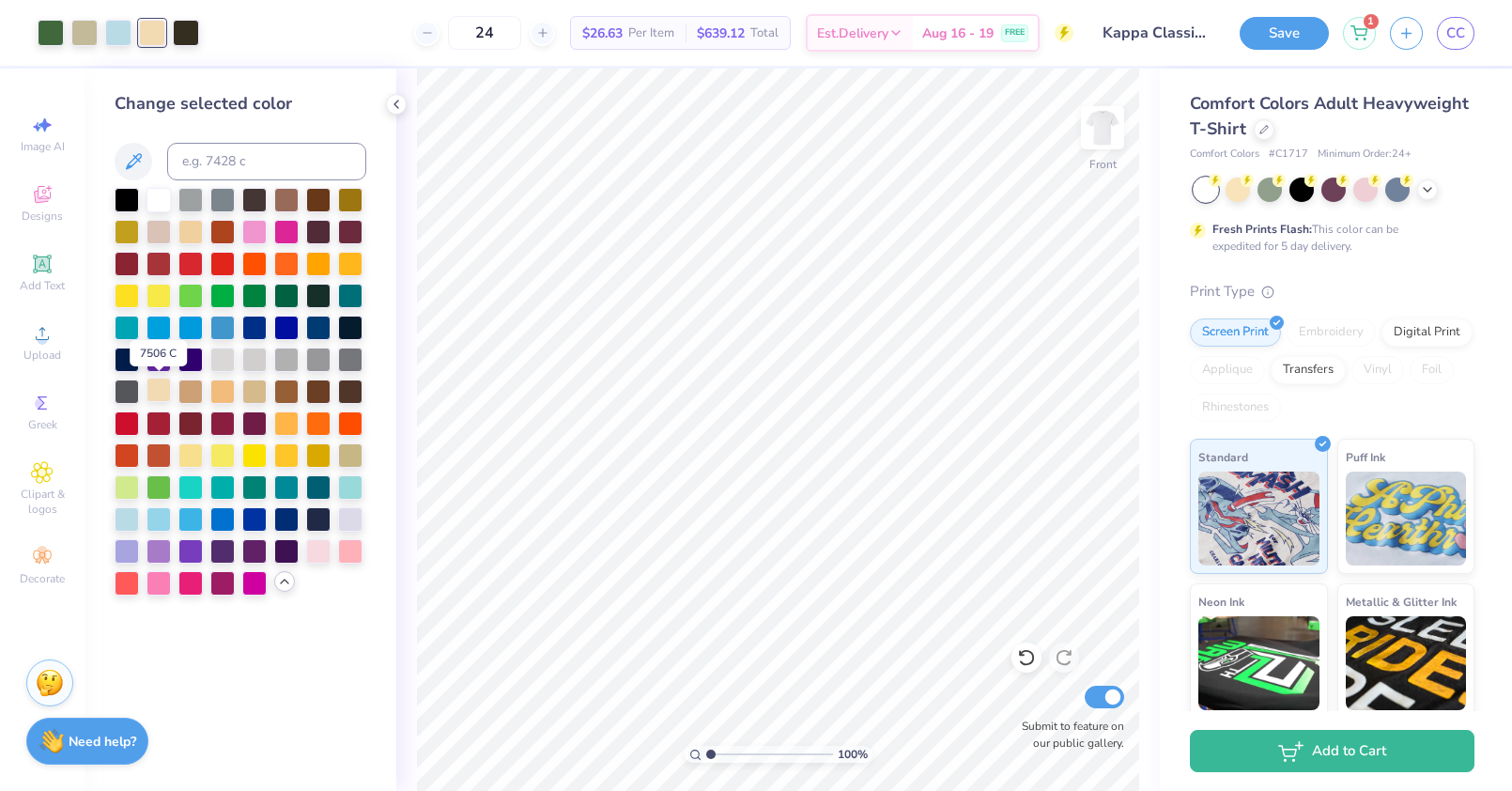 click at bounding box center [159, 390] 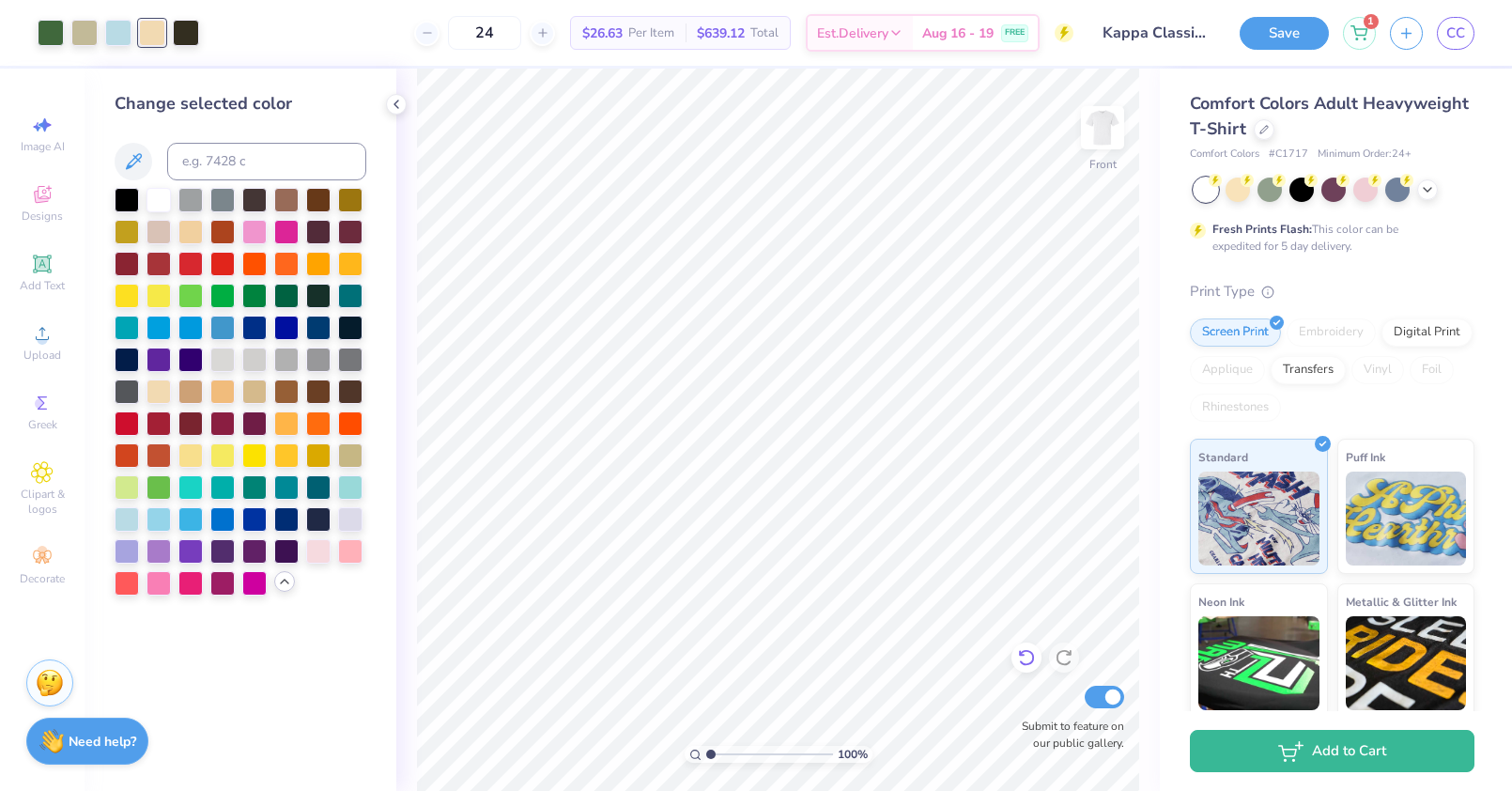 click 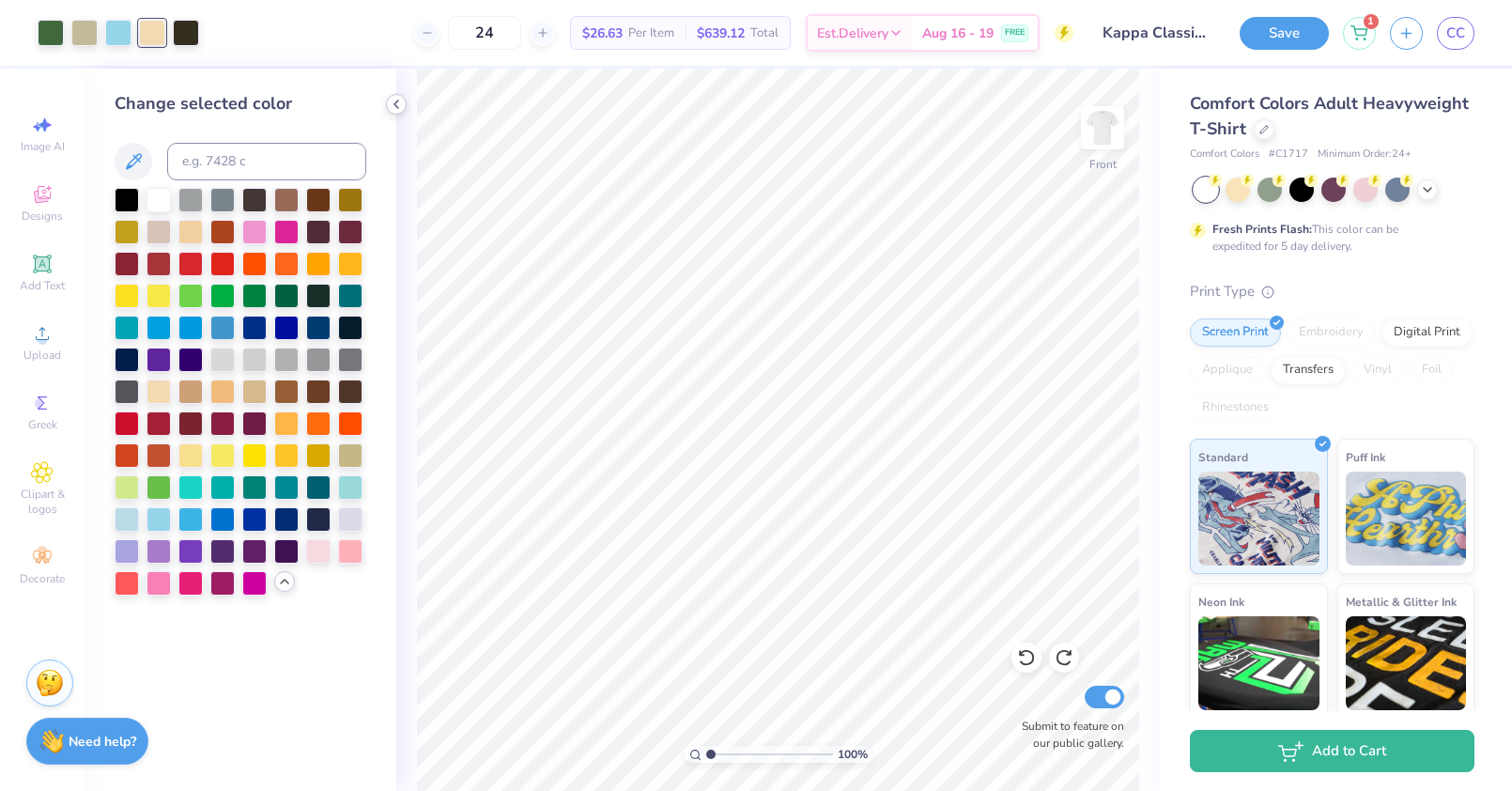 click 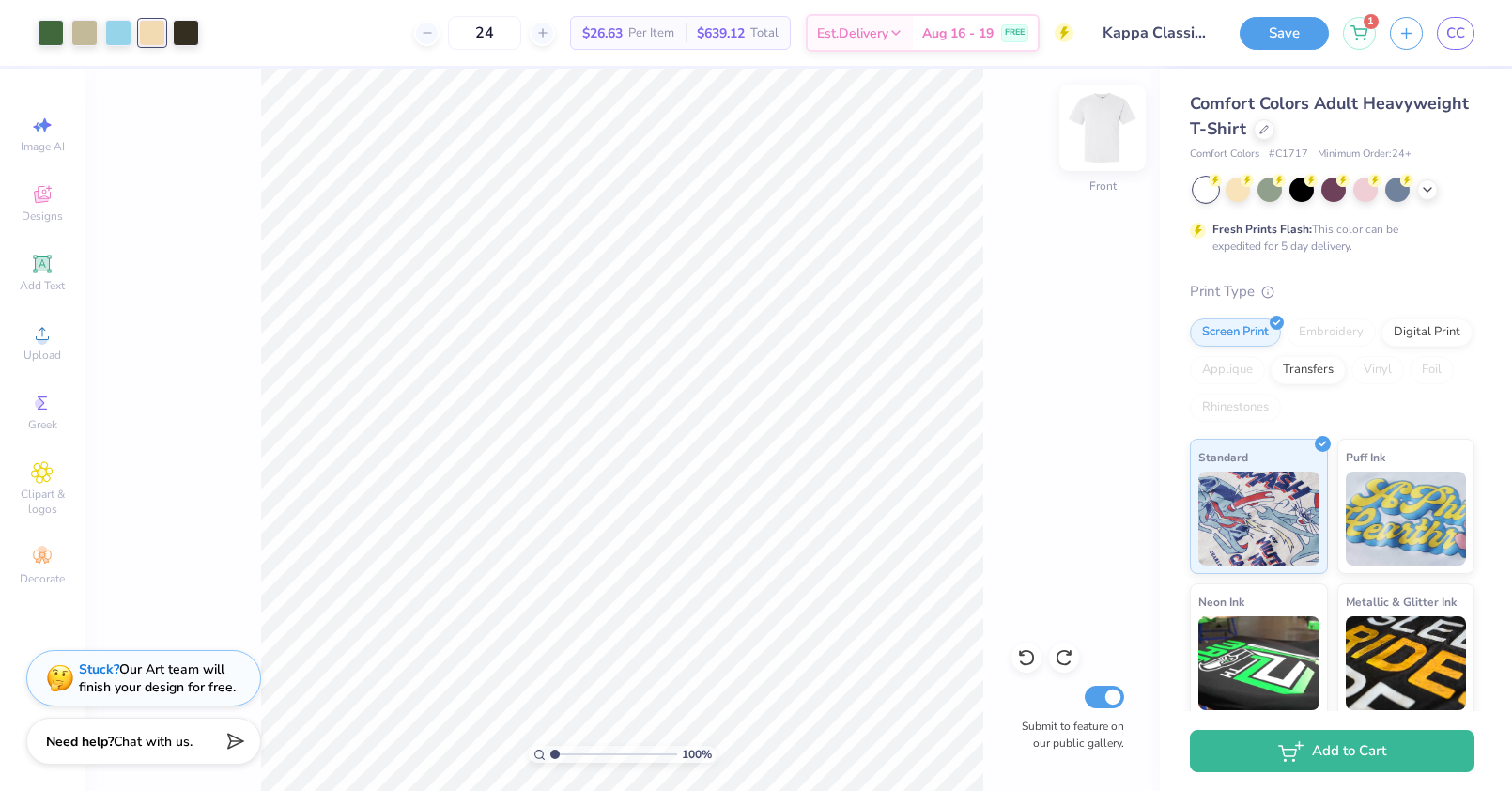 click at bounding box center [1103, 128] 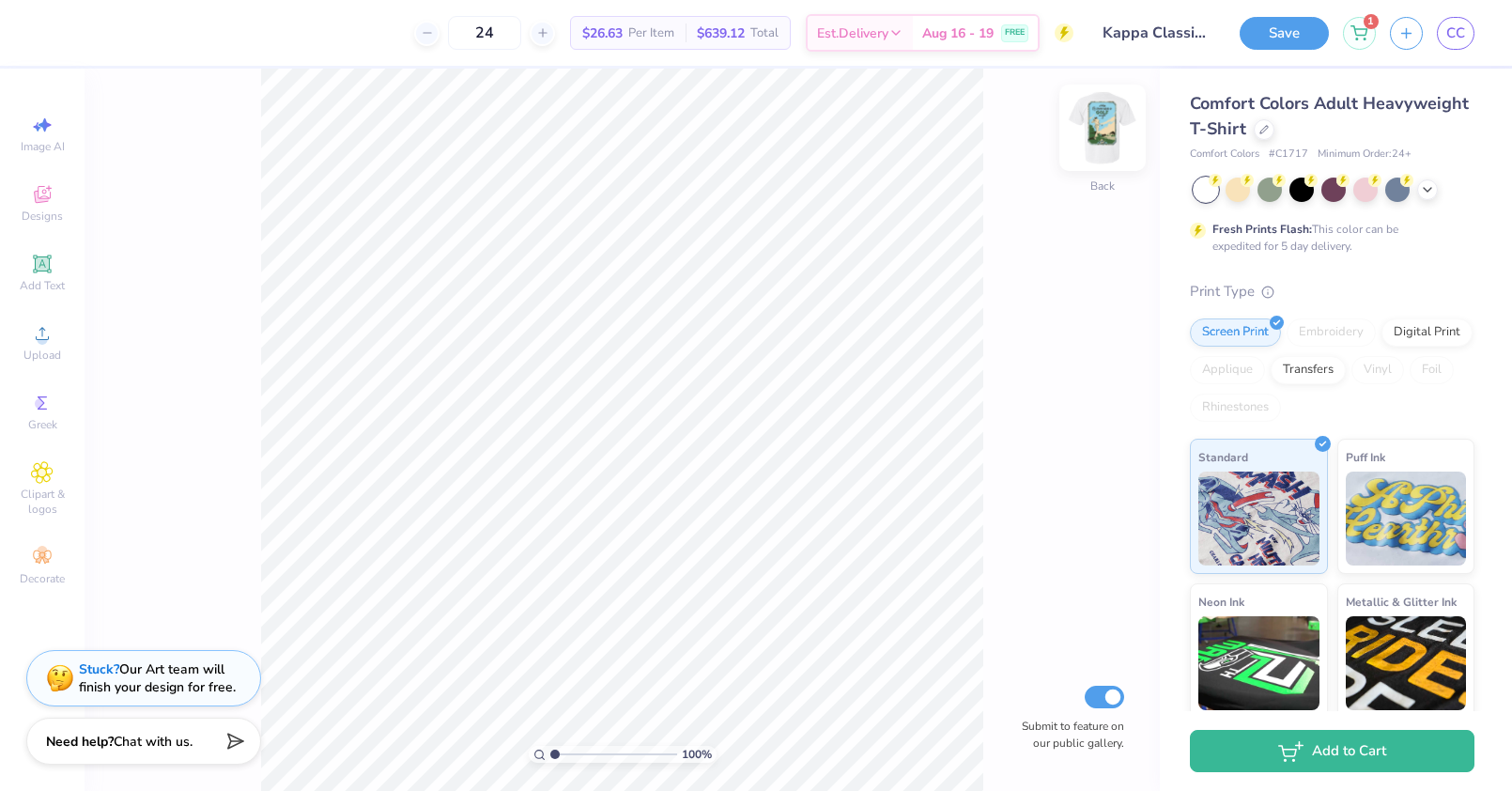 click at bounding box center [1103, 128] 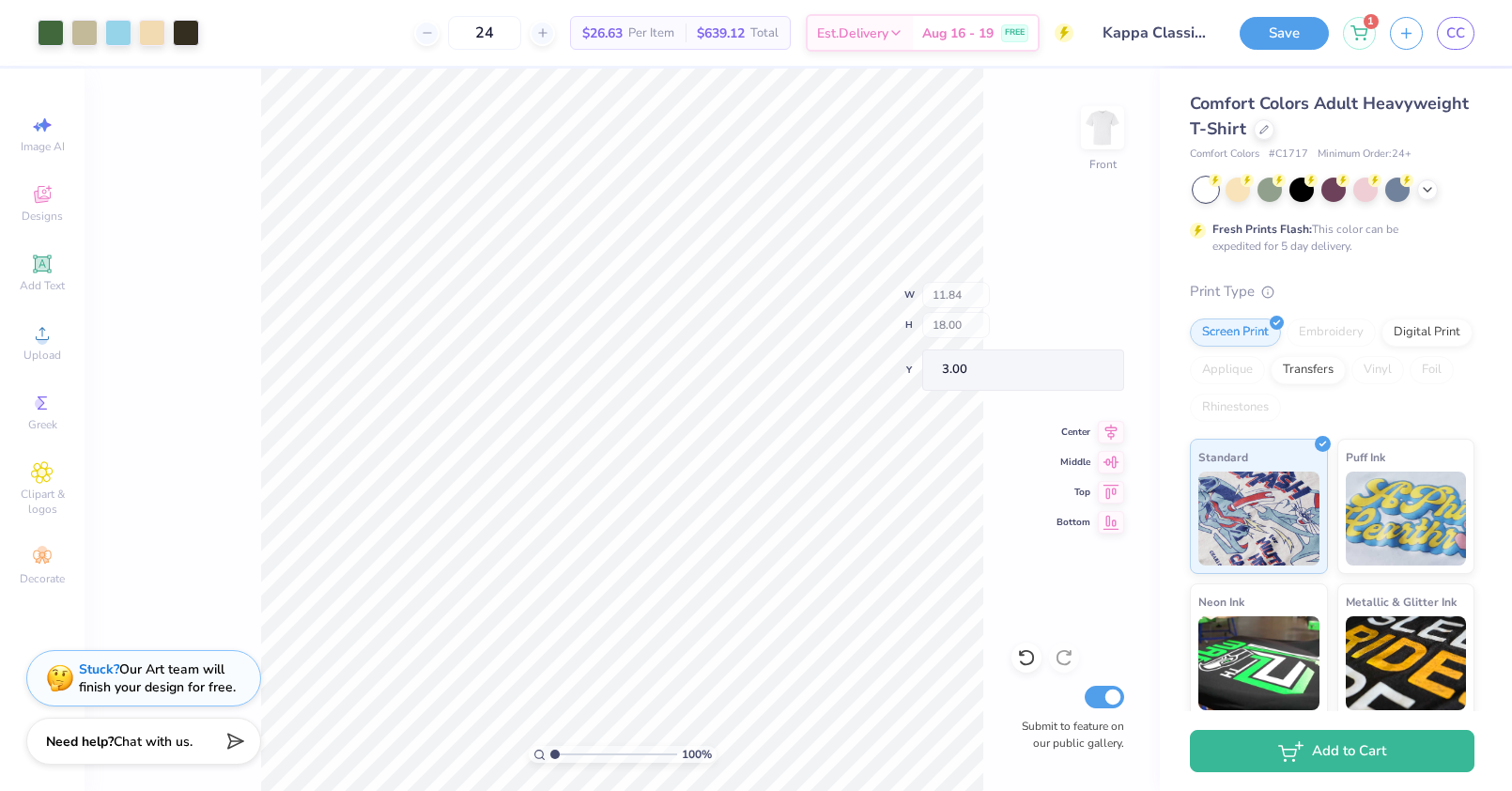 type on "1.31" 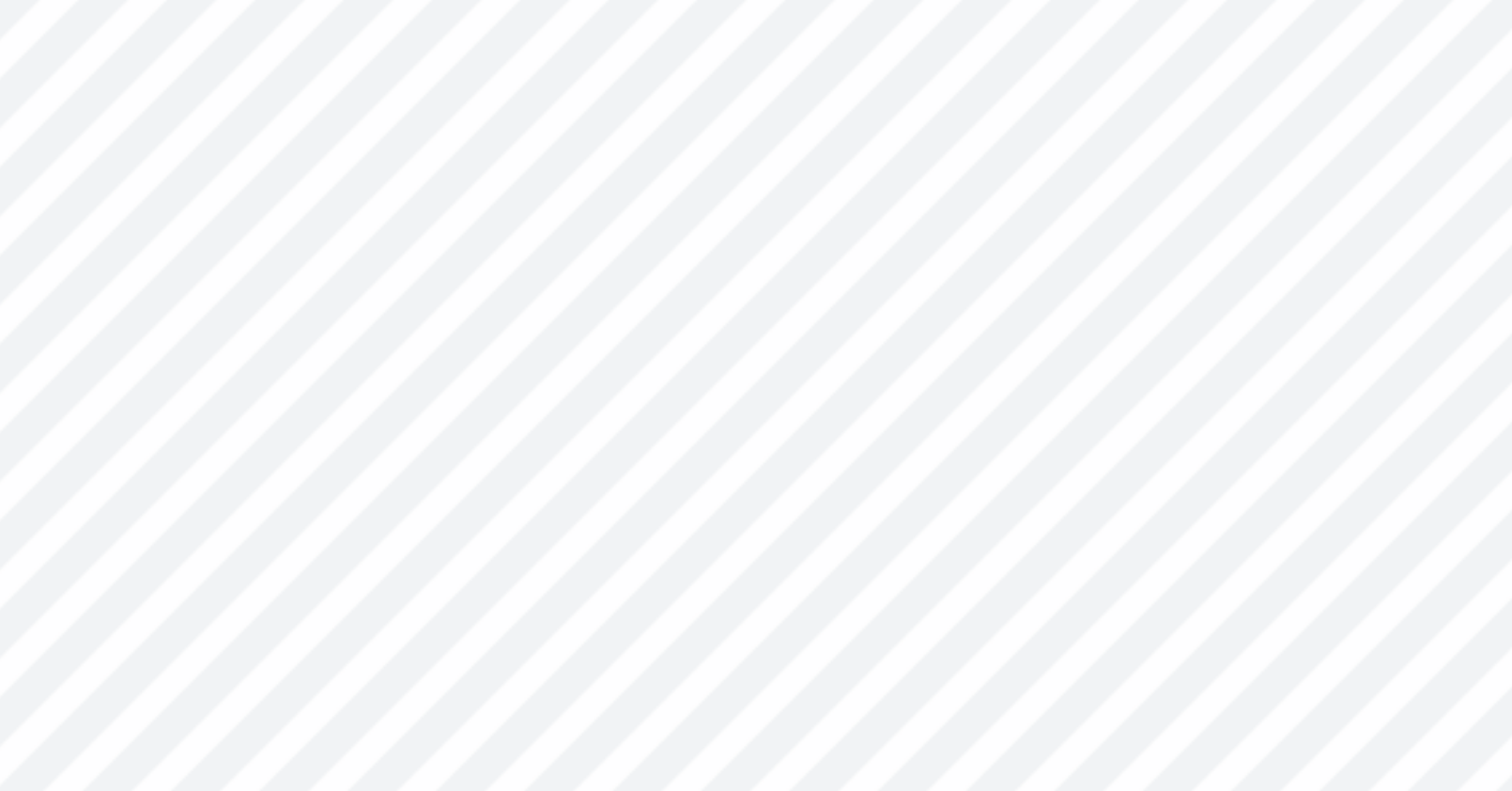 type on "18.87" 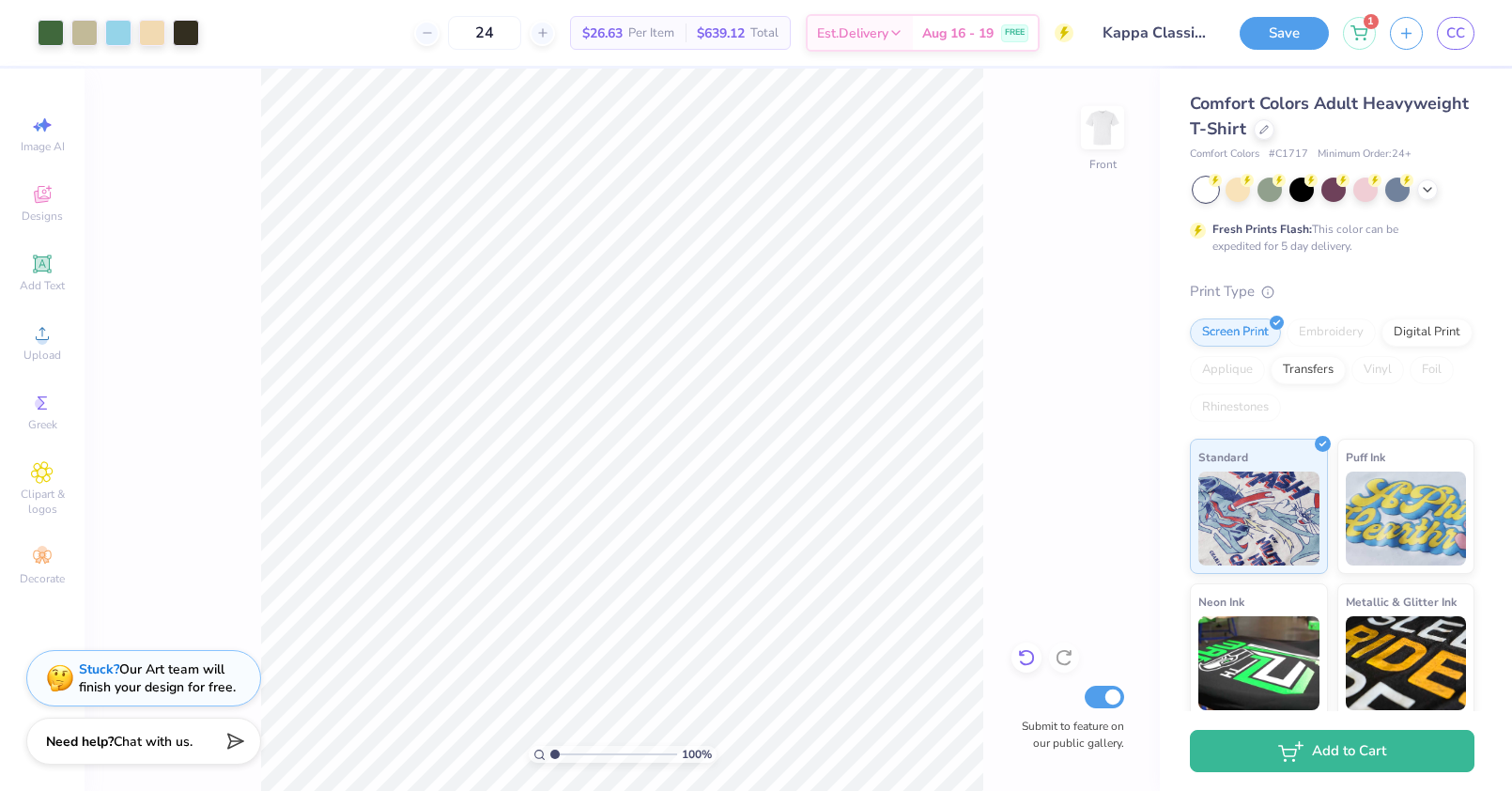 click 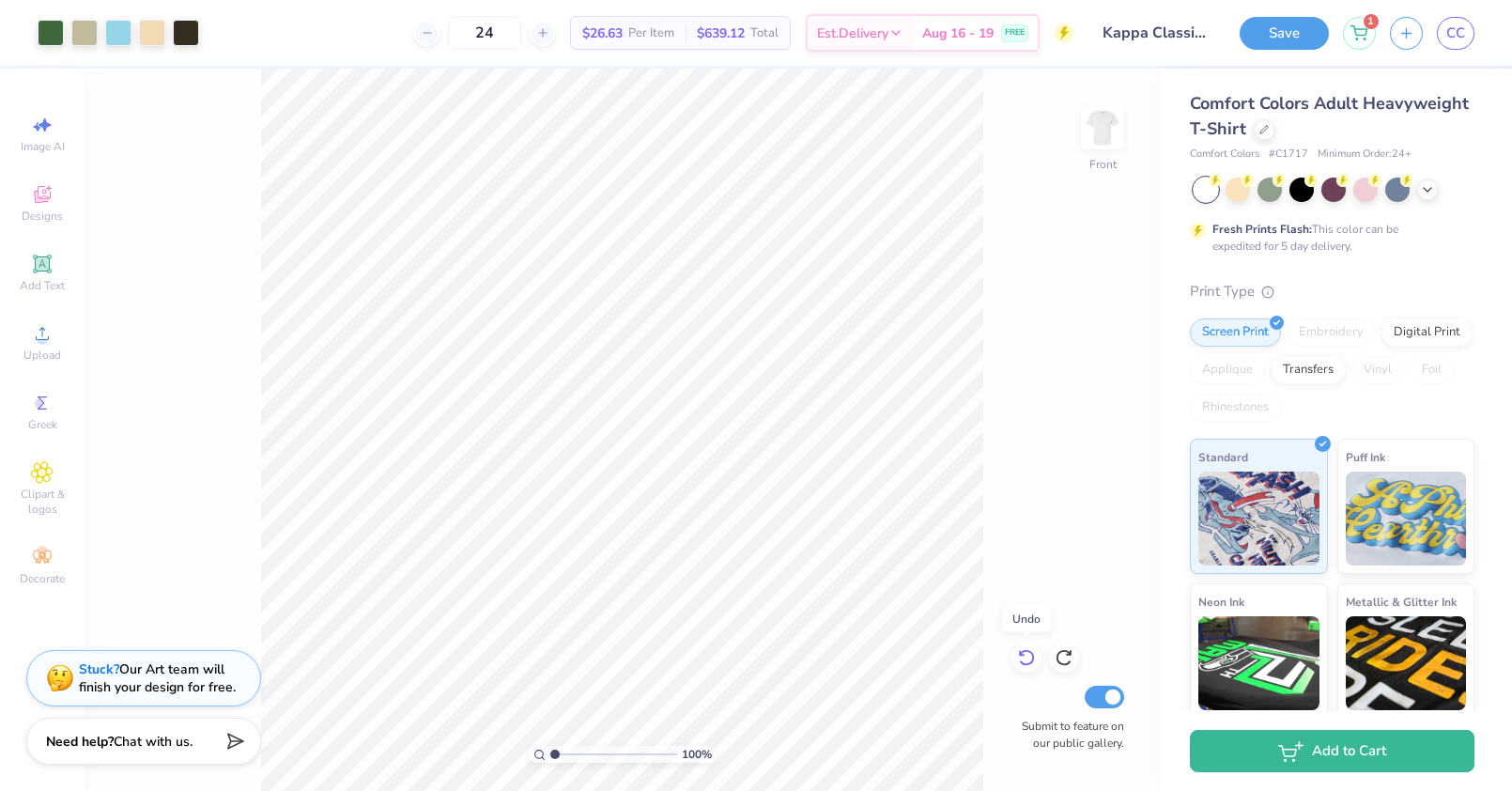 click 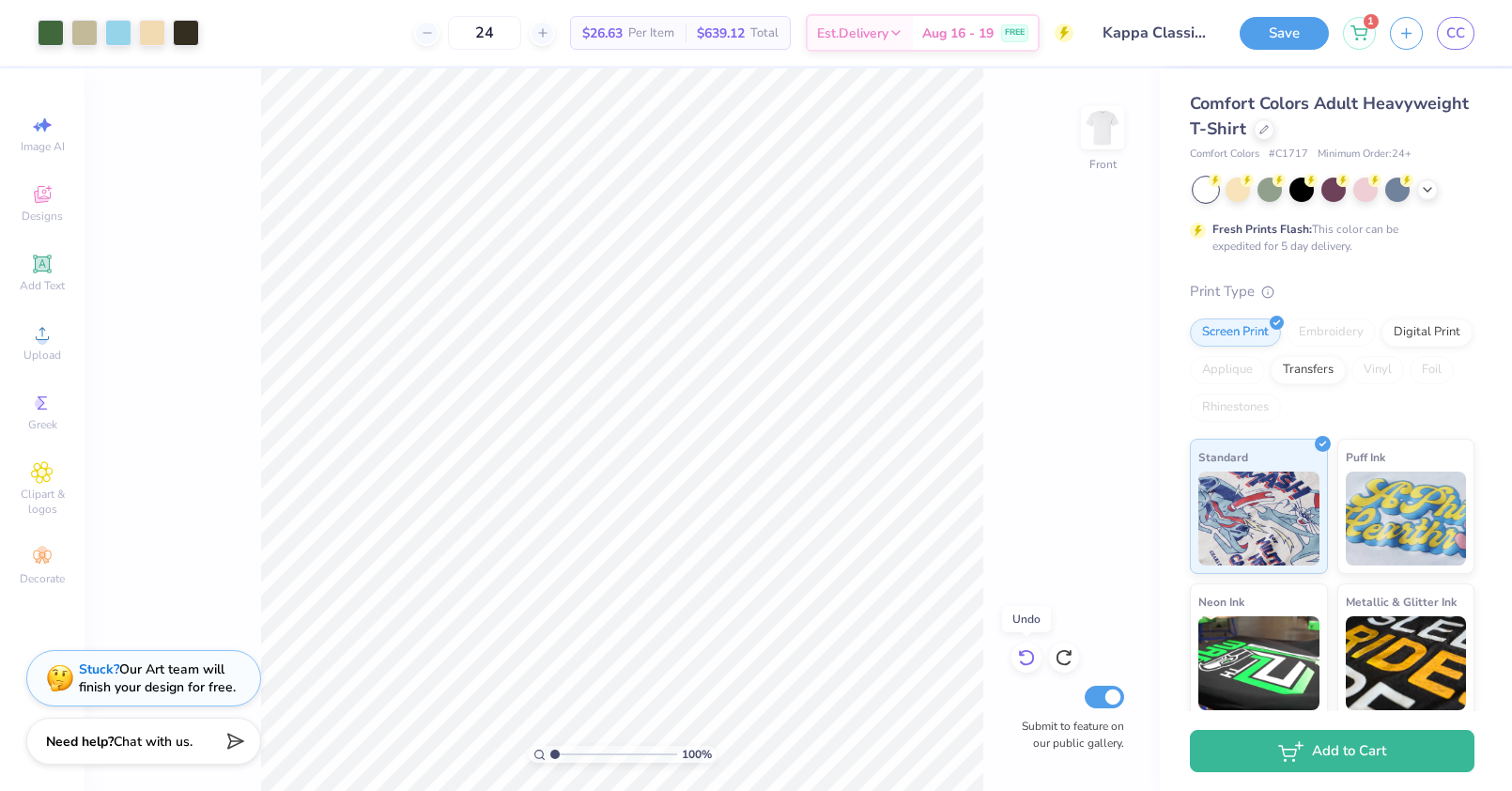 click 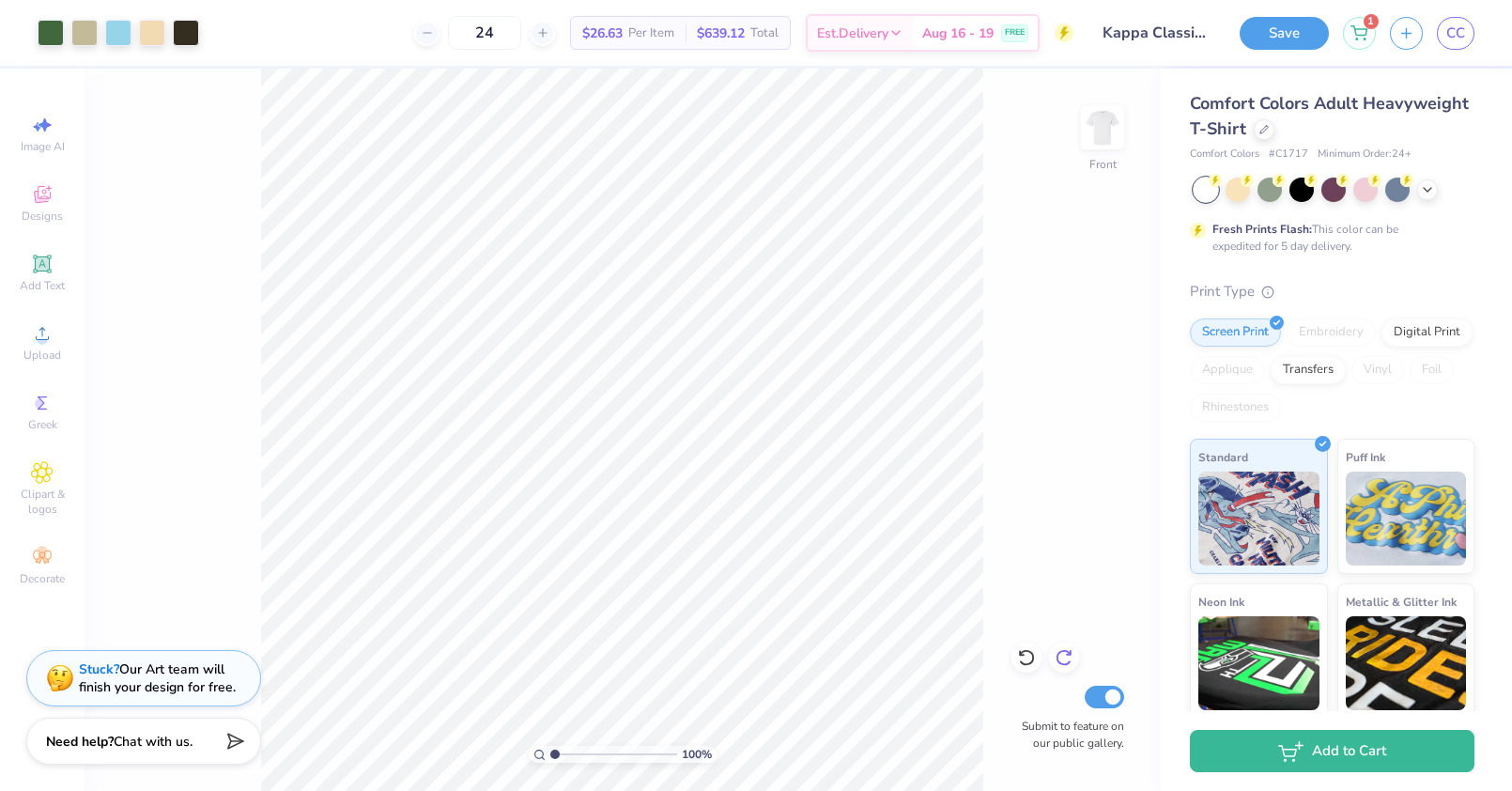 click 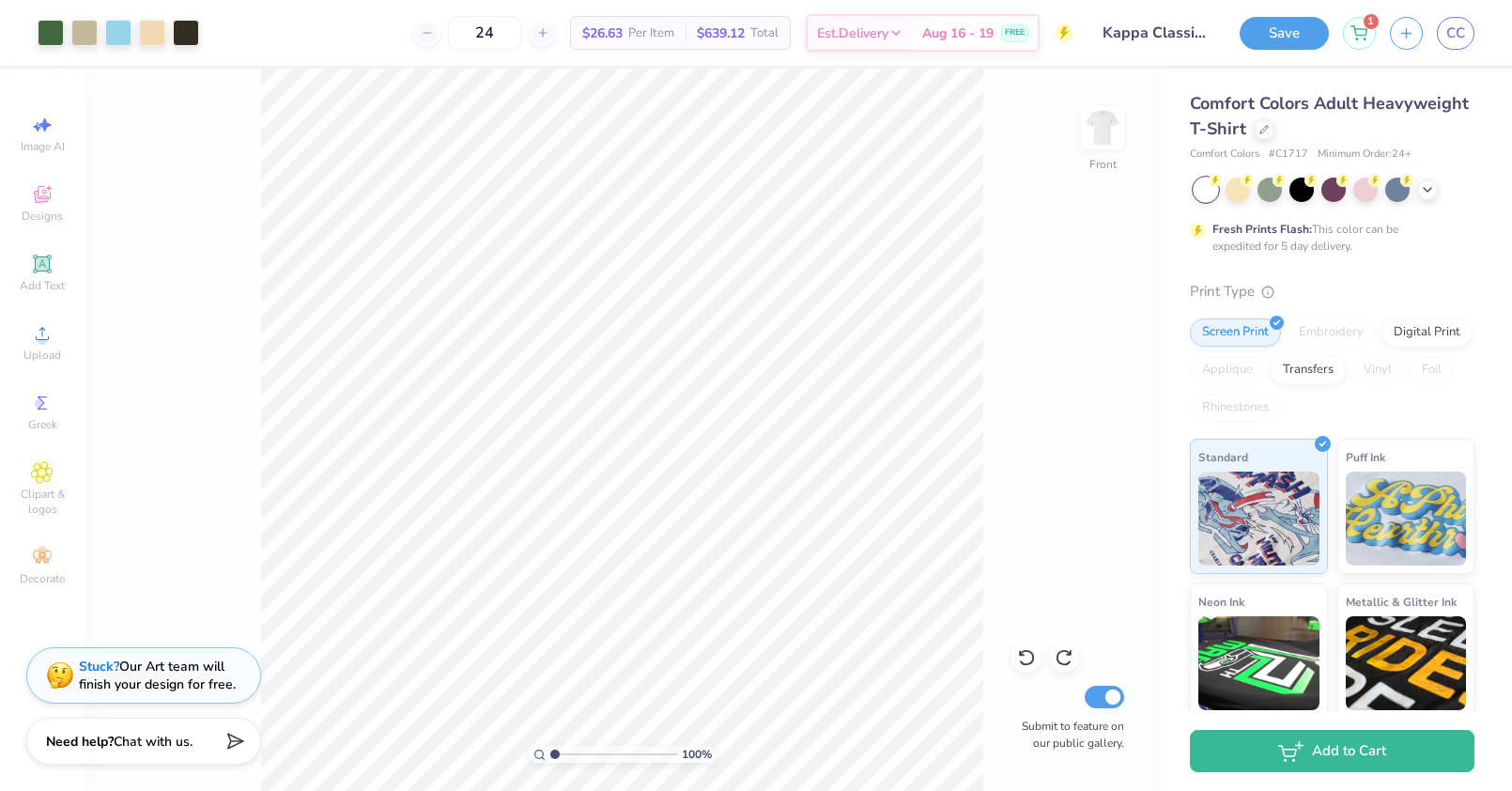 click on "Stuck?  Our Art team will finish your design for free." at bounding box center (157, 675) 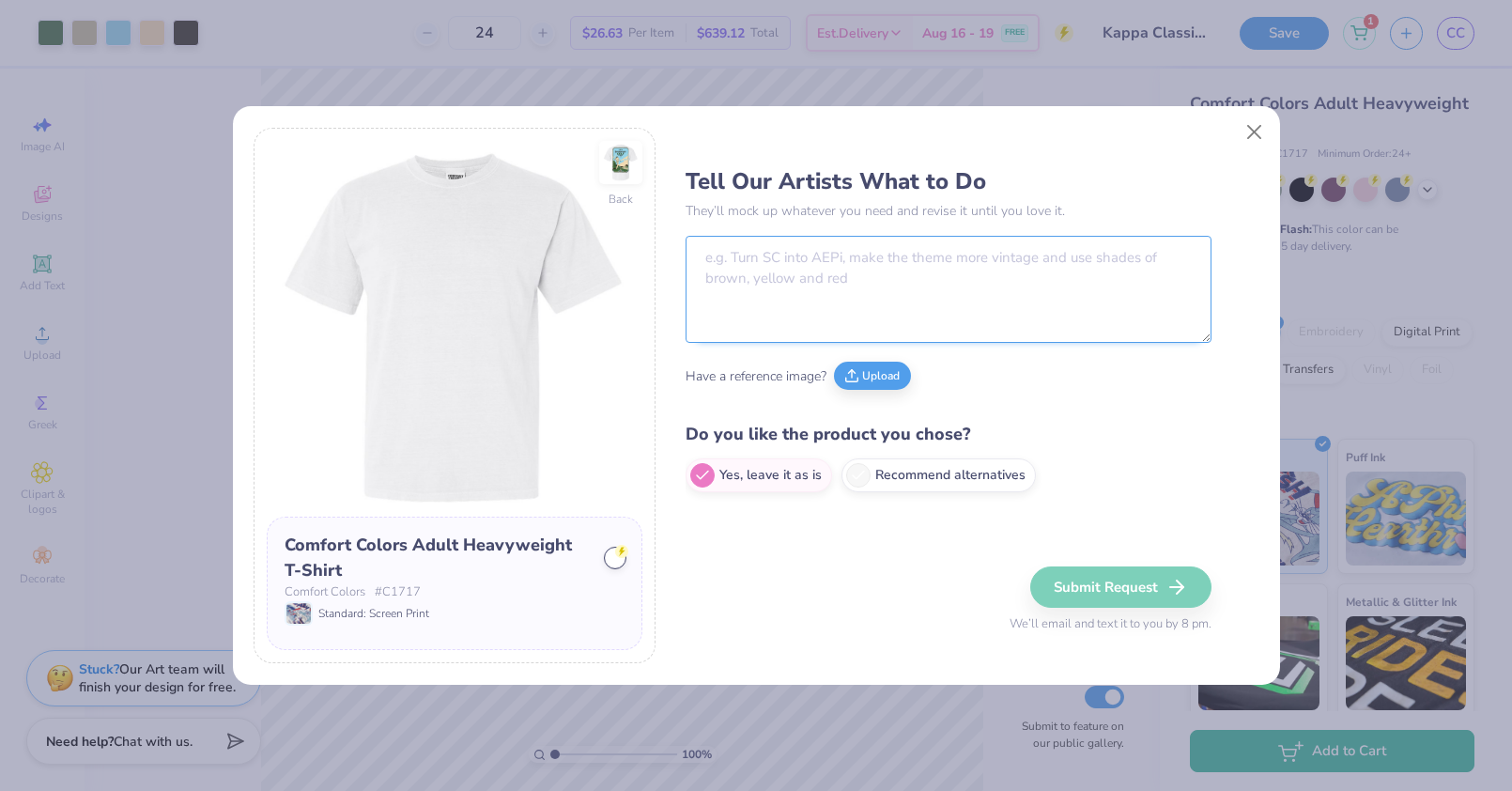 click at bounding box center [949, 289] 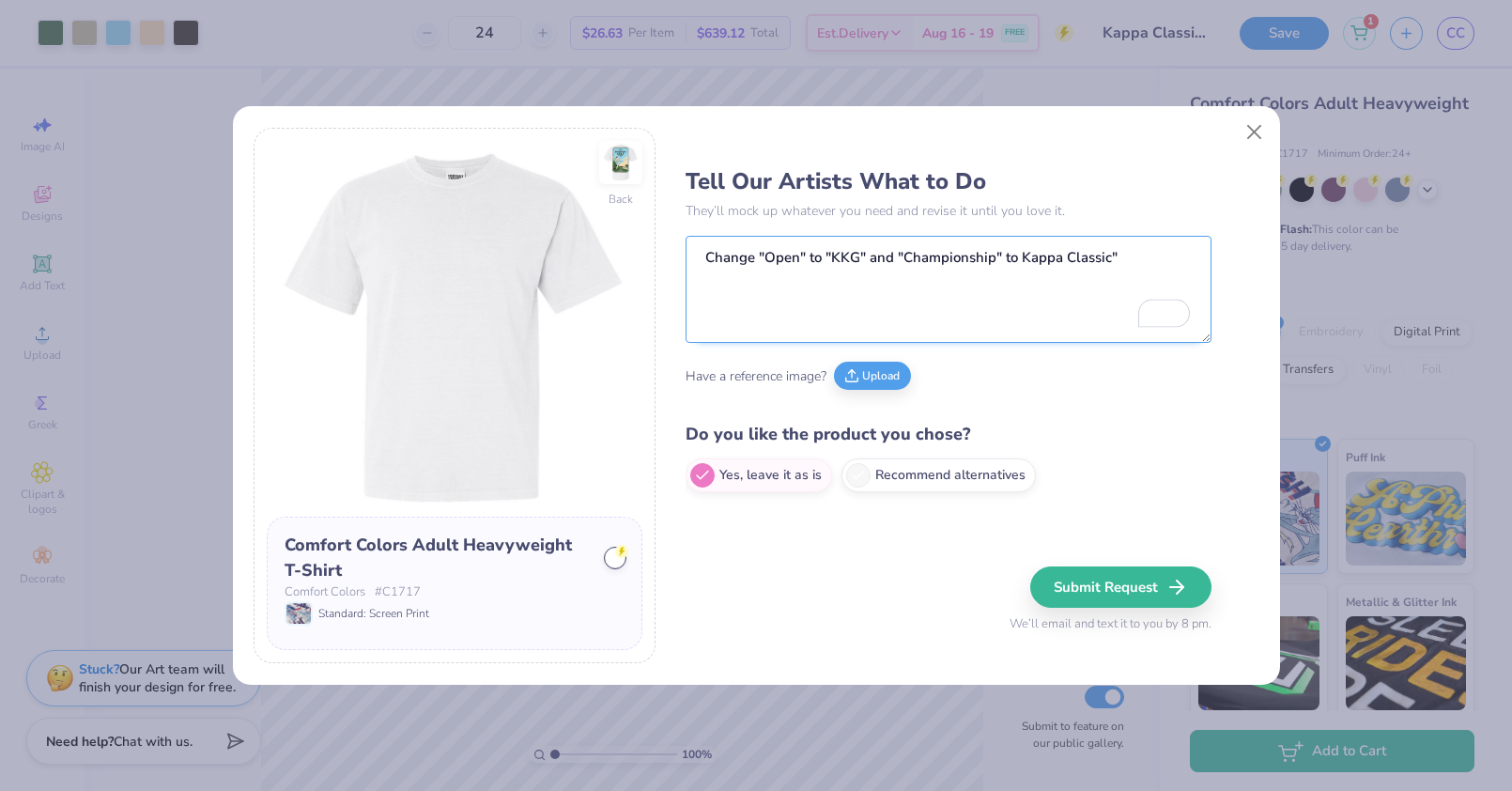 click on "Change "Open" to "KKG" and "Championship" to Kappa Classic"" at bounding box center (949, 289) 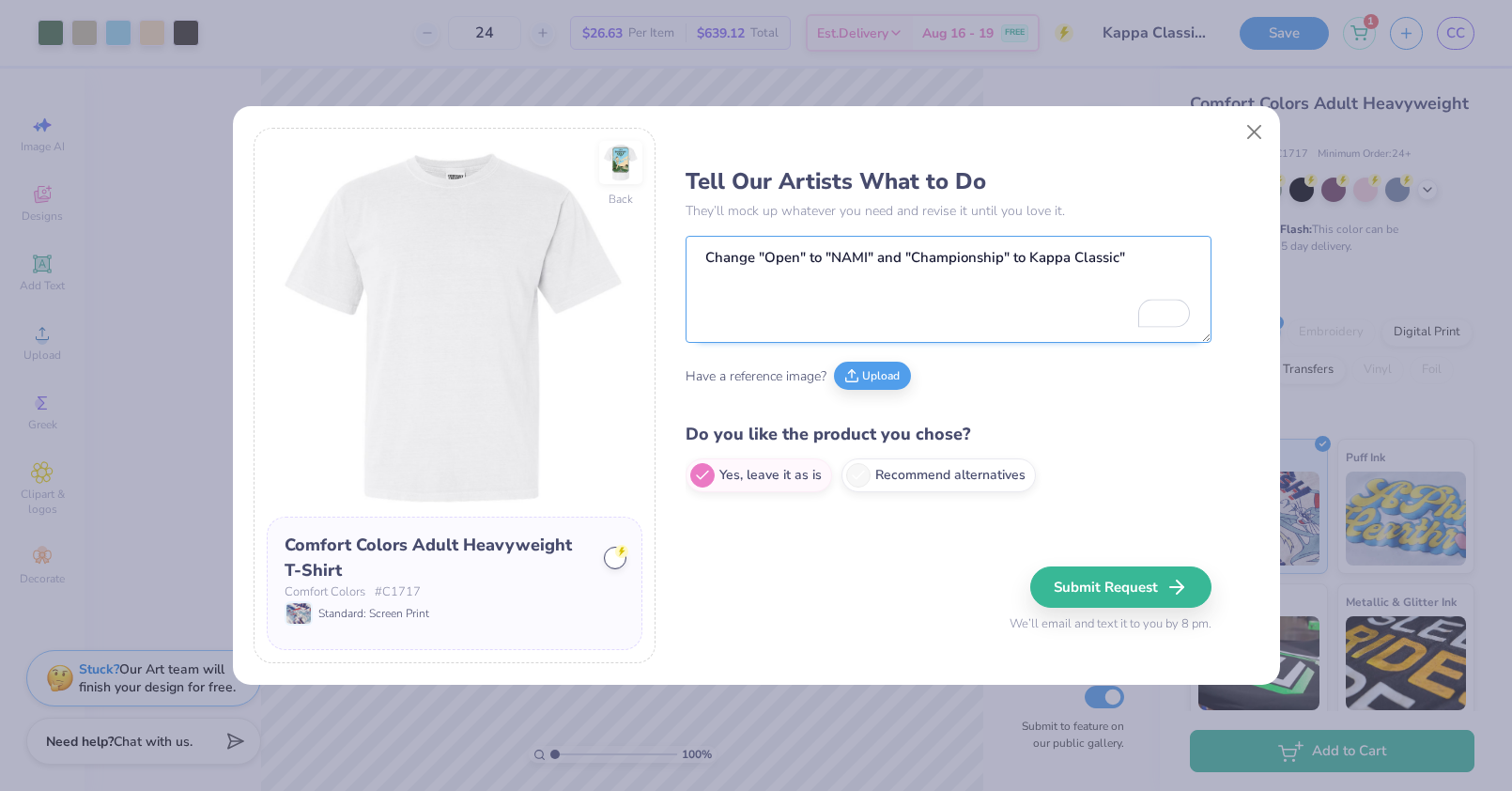 click on "Change "Open" to "NAMI" and "Championship" to Kappa Classic"" at bounding box center [949, 289] 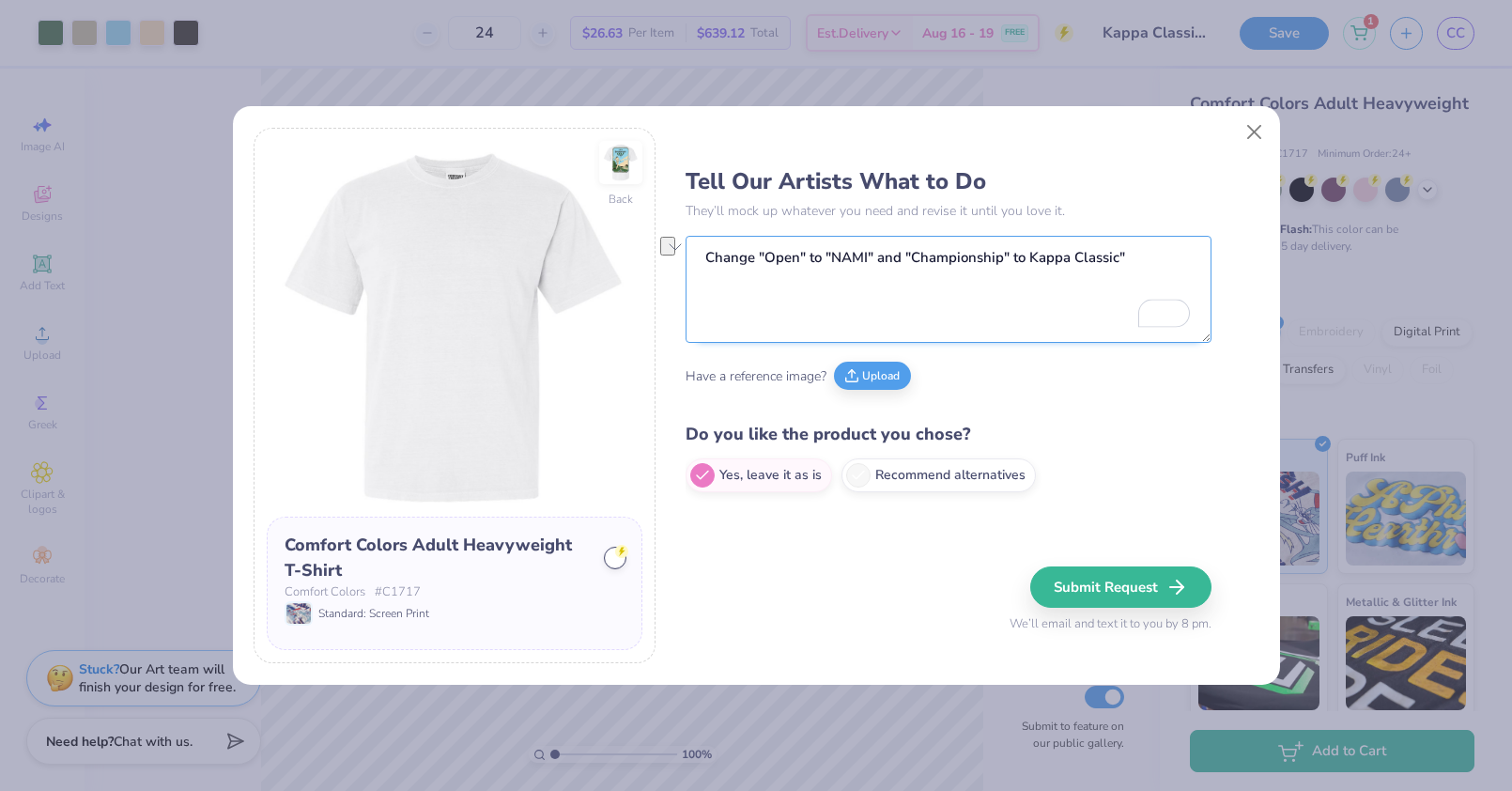 drag, startPoint x: 1047, startPoint y: 255, endPoint x: 1081, endPoint y: 255, distance: 34 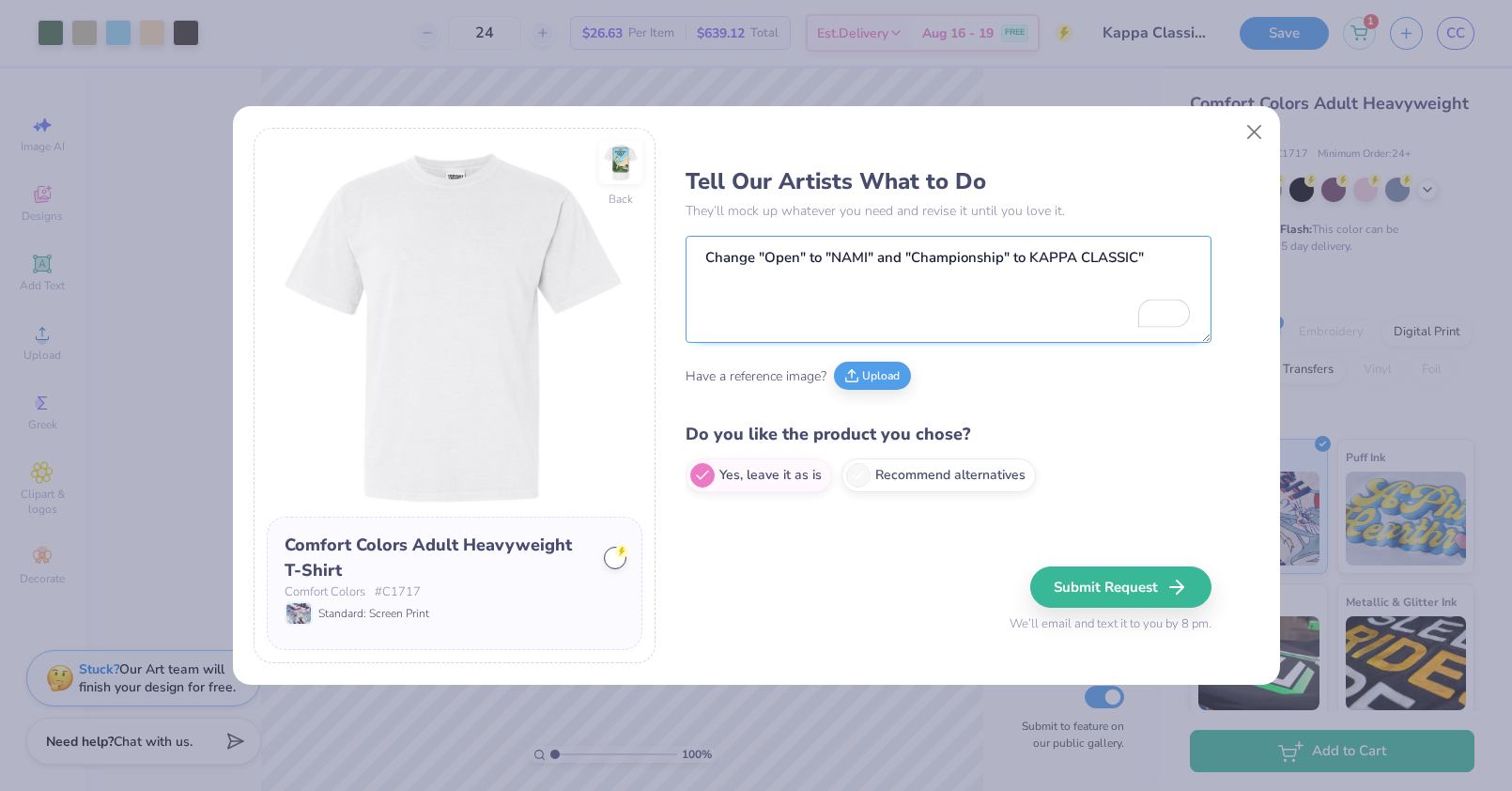 click on "Change "Open" to "NAMI" and "Championship" to KAPPA CLASSIC"" at bounding box center (949, 289) 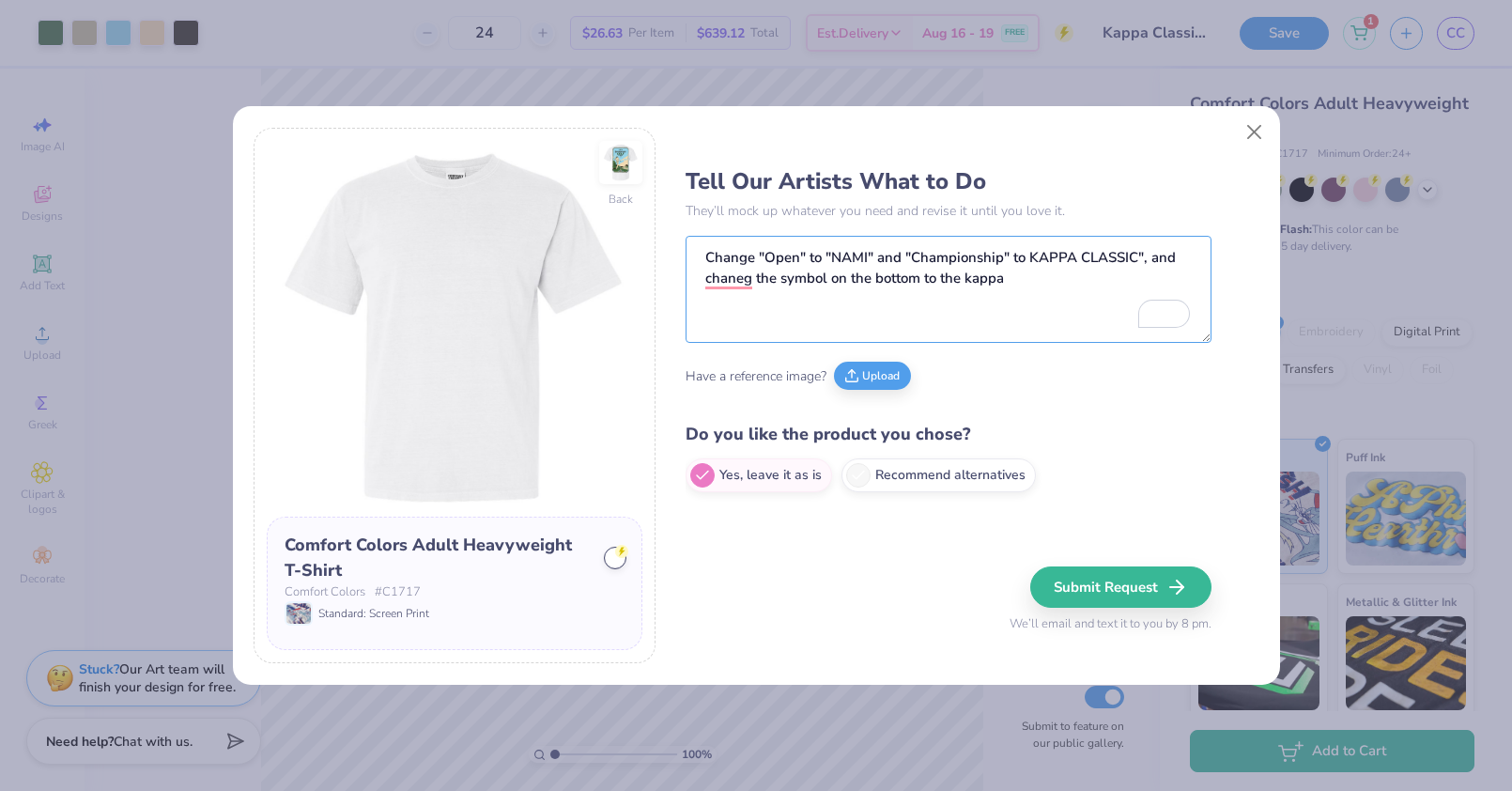 paste on "fleur" 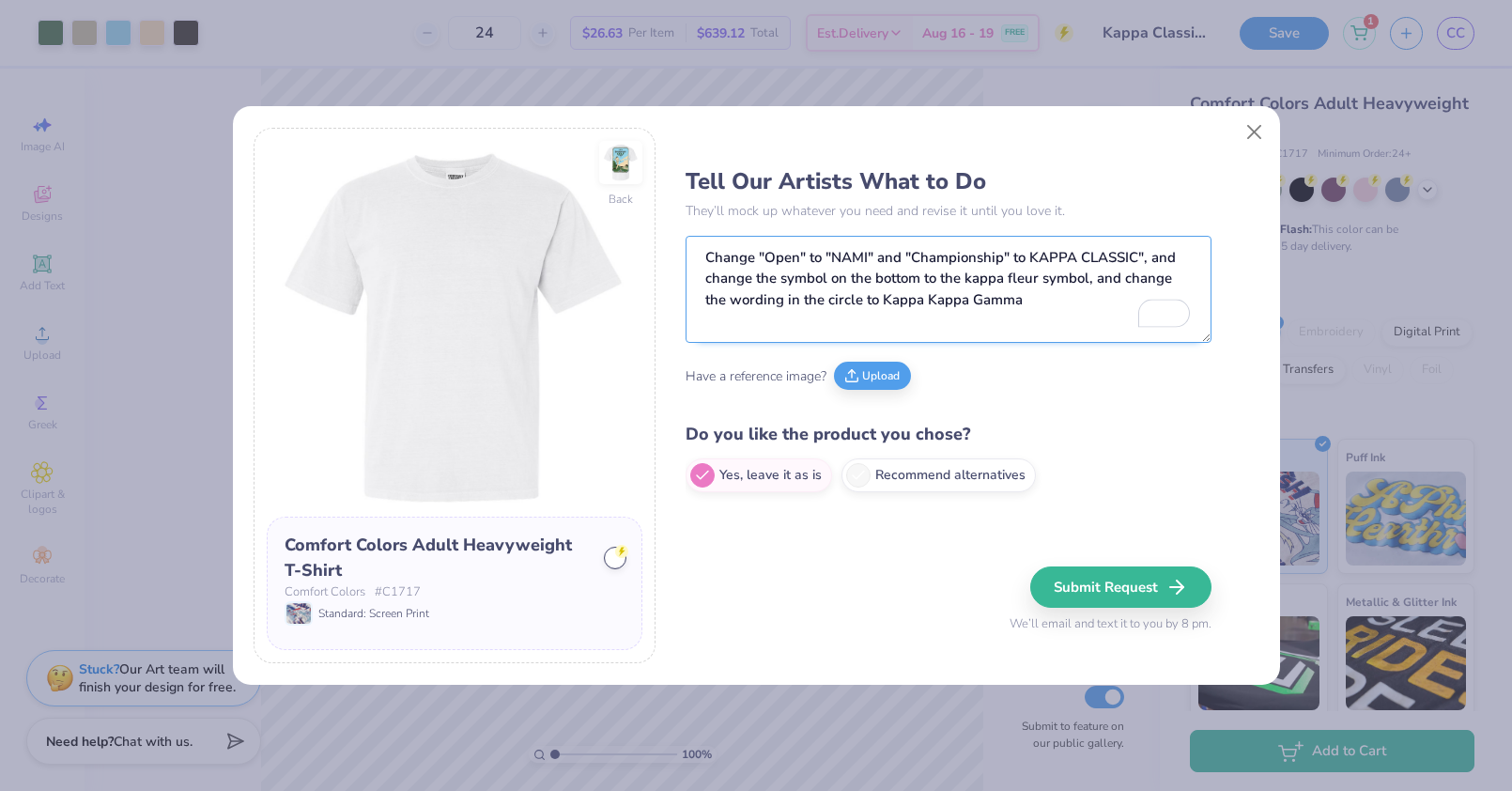 click on "Change "Open" to "NAMI" and "Championship" to KAPPA CLASSIC", and change the symbol on the bottom to the kappa fleur symbol, and change the wording in the circle to Kappa Kappa Gamma" at bounding box center (949, 289) 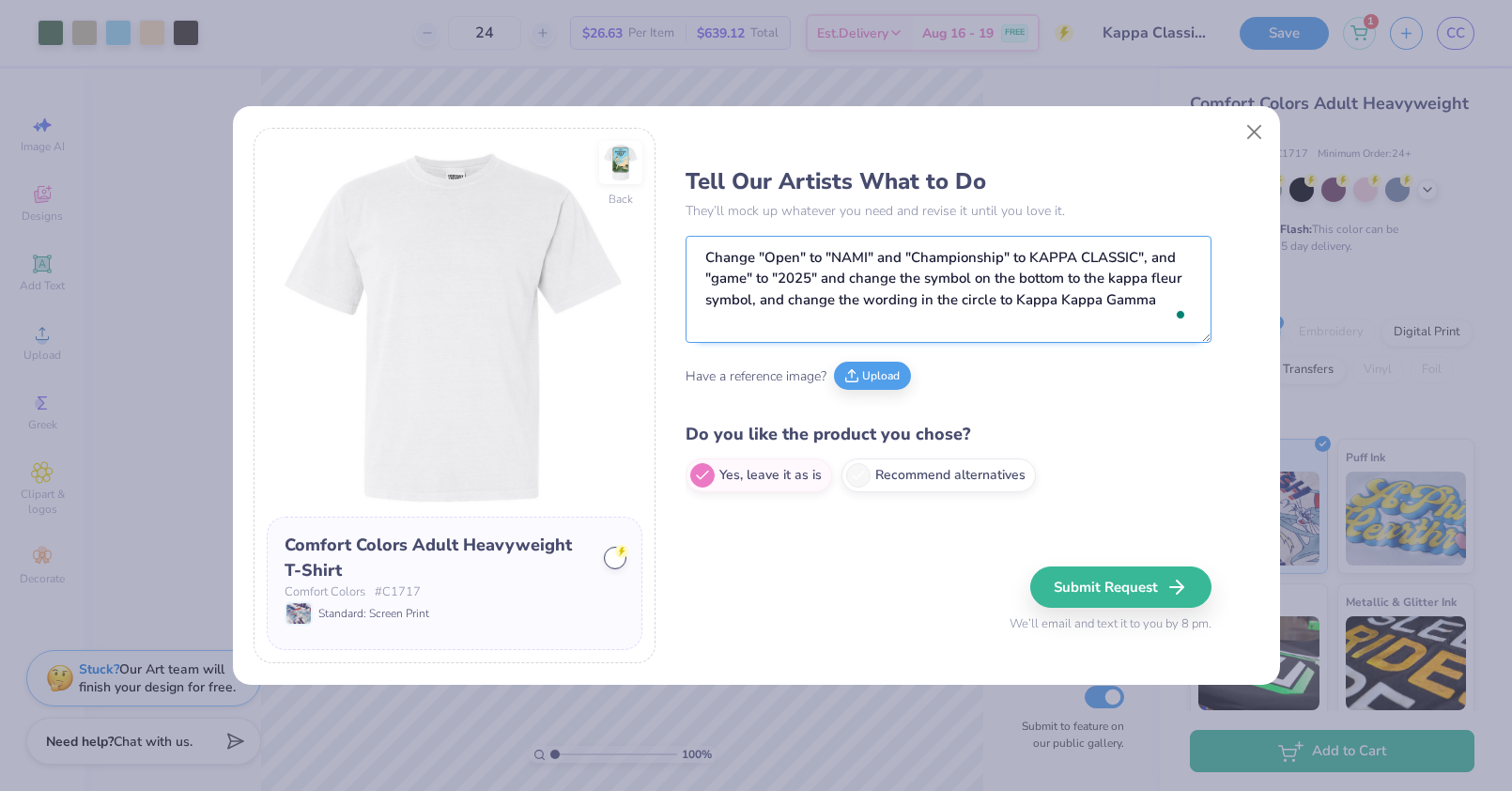 click on "Change "Open" to "NAMI" and "Championship" to KAPPA CLASSIC", and "game" to "2025" and change the symbol on the bottom to the kappa fleur symbol, and change the wording in the circle to Kappa Kappa Gamma" at bounding box center [949, 289] 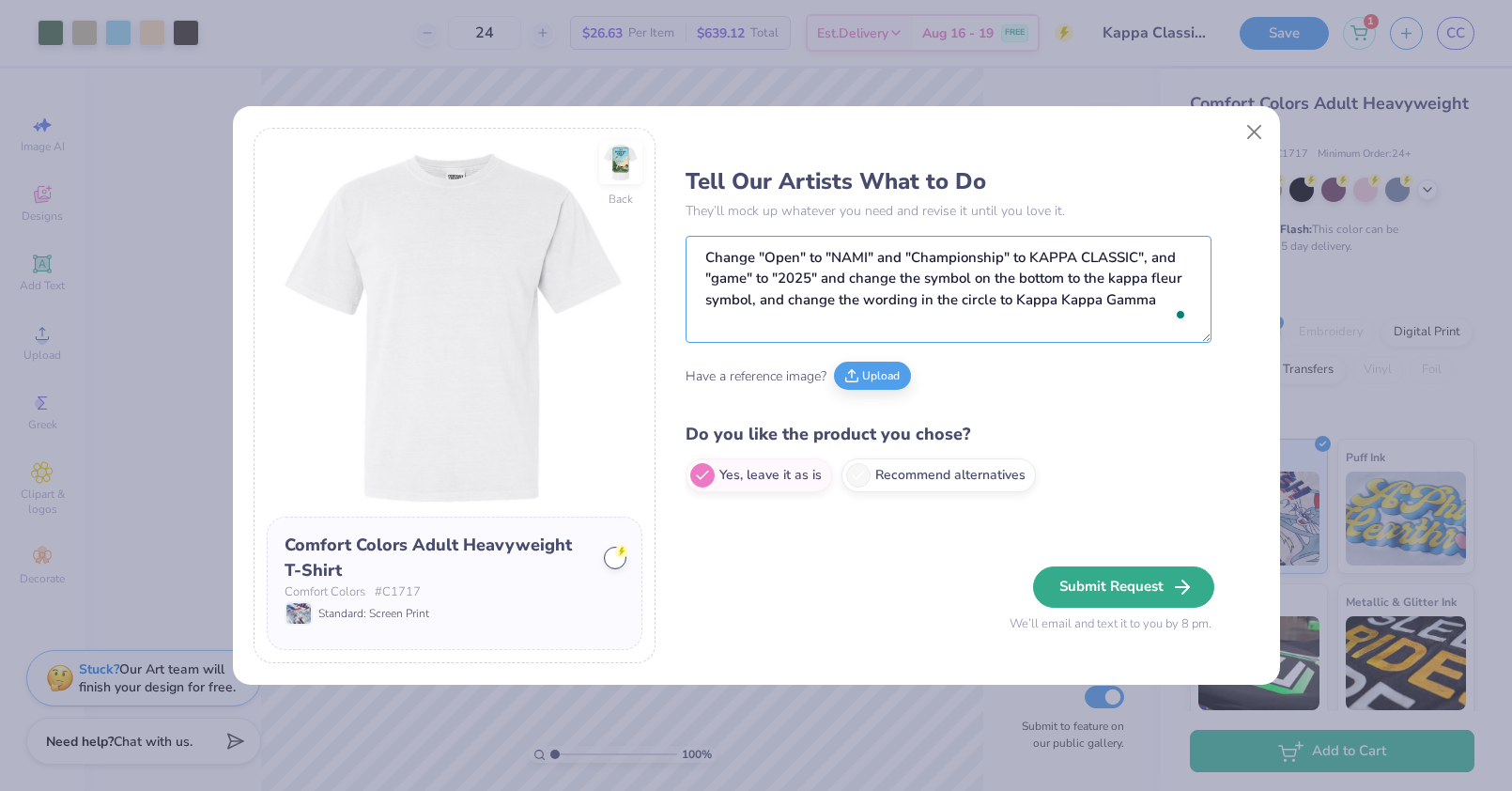type on "Change "Open" to "NAMI" and "Championship" to KAPPA CLASSIC", and "game" to "2025" and change the symbol on the bottom to the kappa fleur symbol, and change the wording in the circle to Kappa Kappa Gamma" 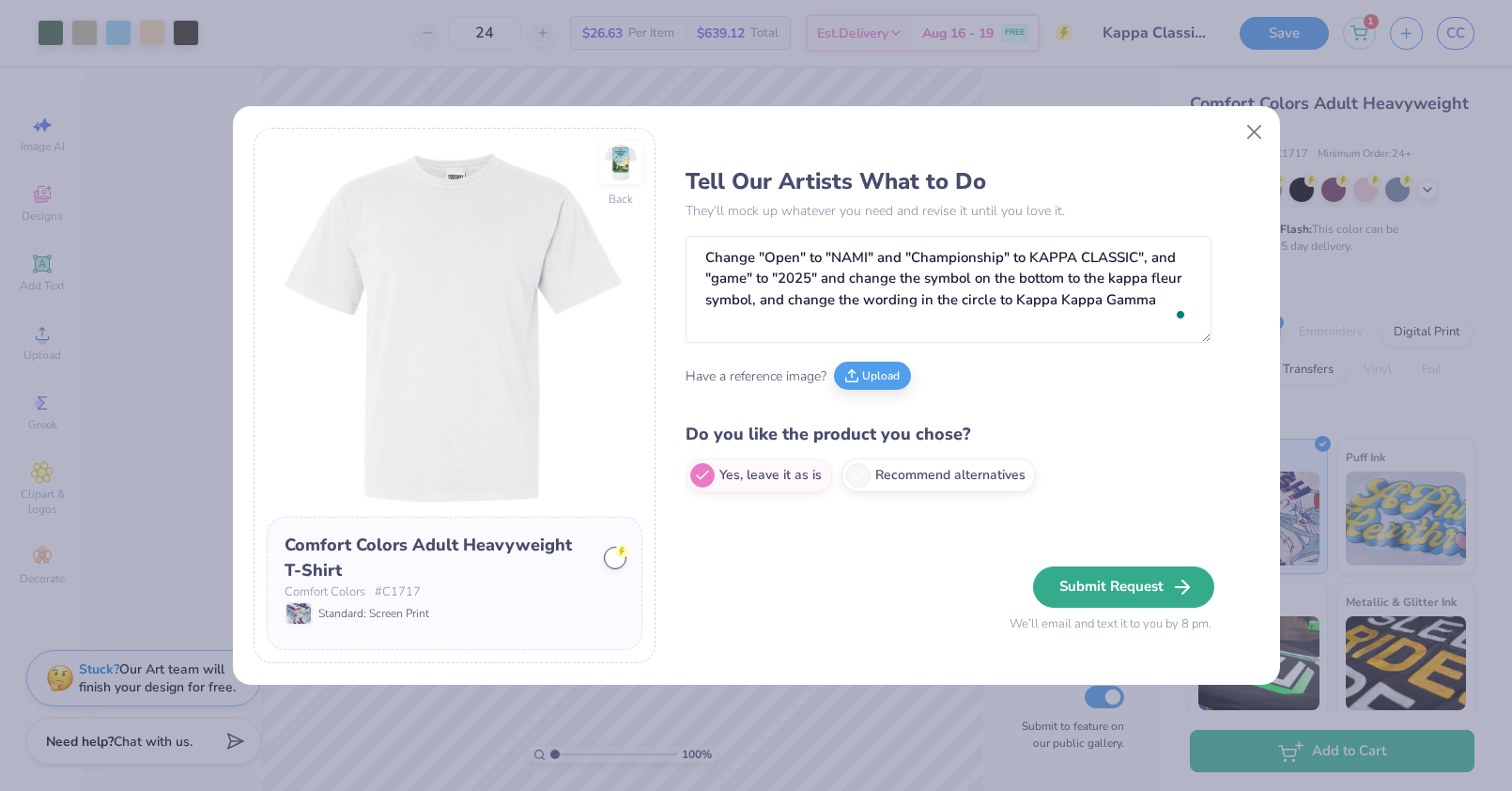 click on "Submit Request" at bounding box center (1123, 587) 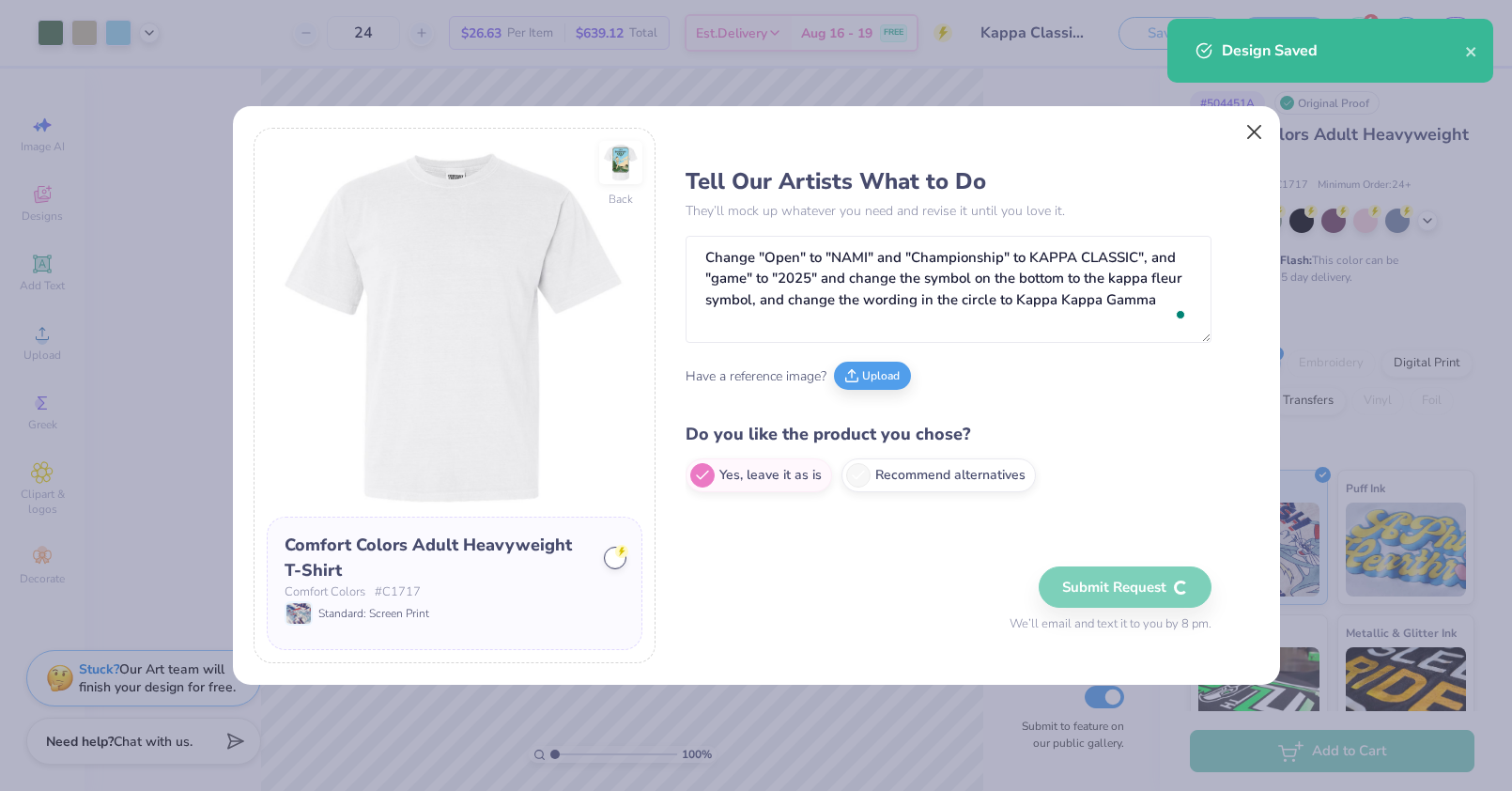 type 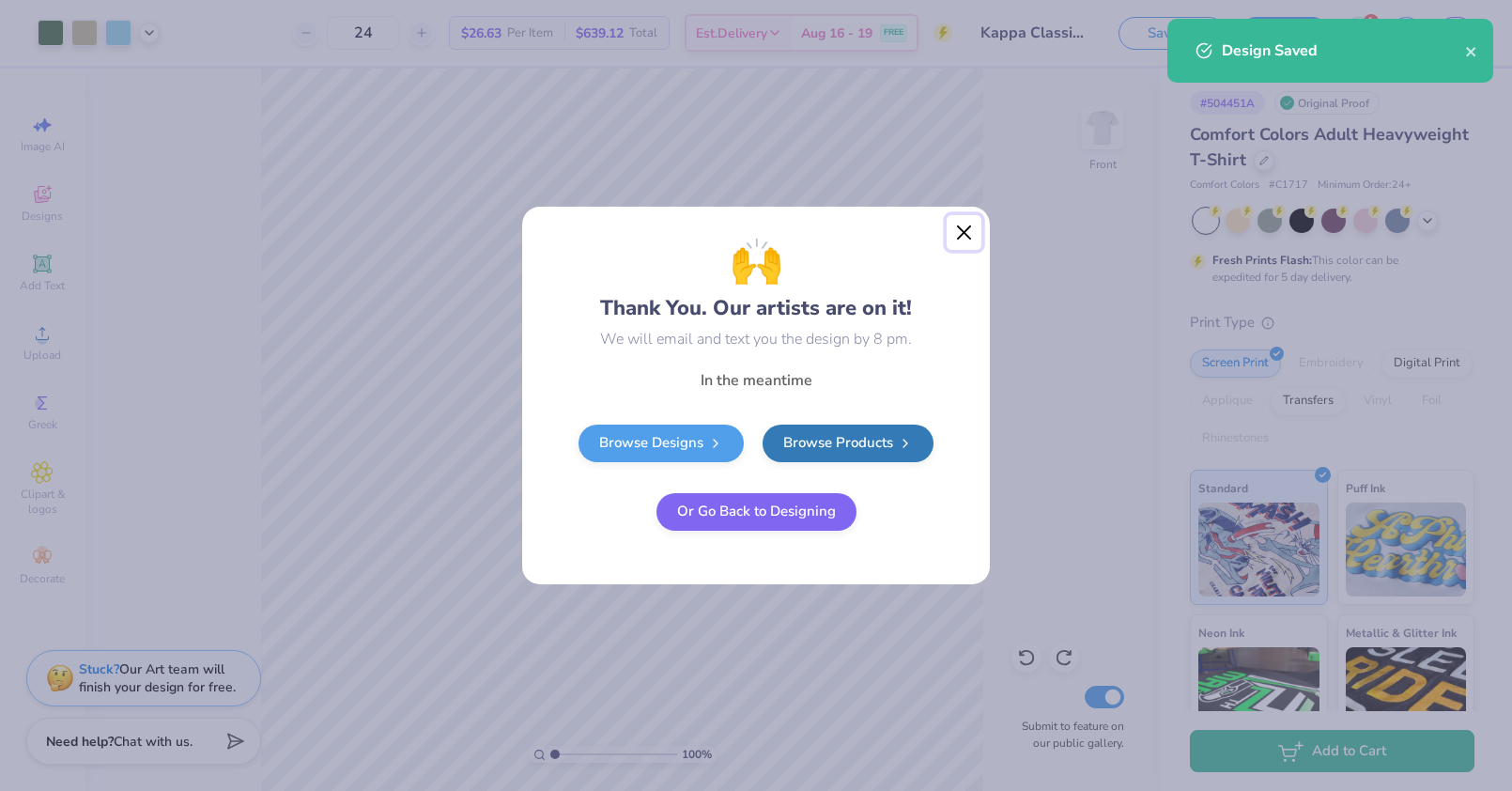 click at bounding box center (964, 233) 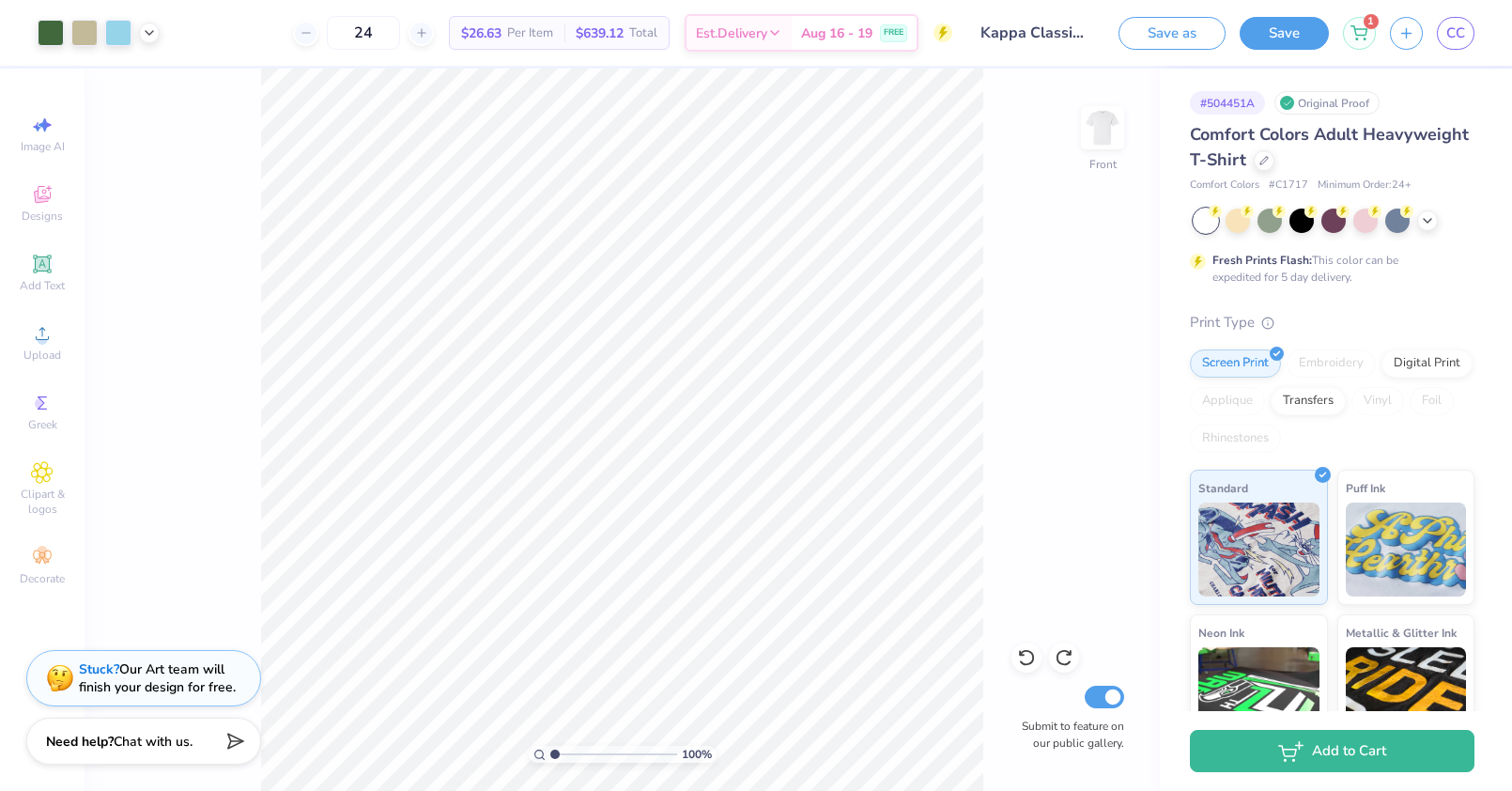 click on "Design Saved" at bounding box center [1330, 57] 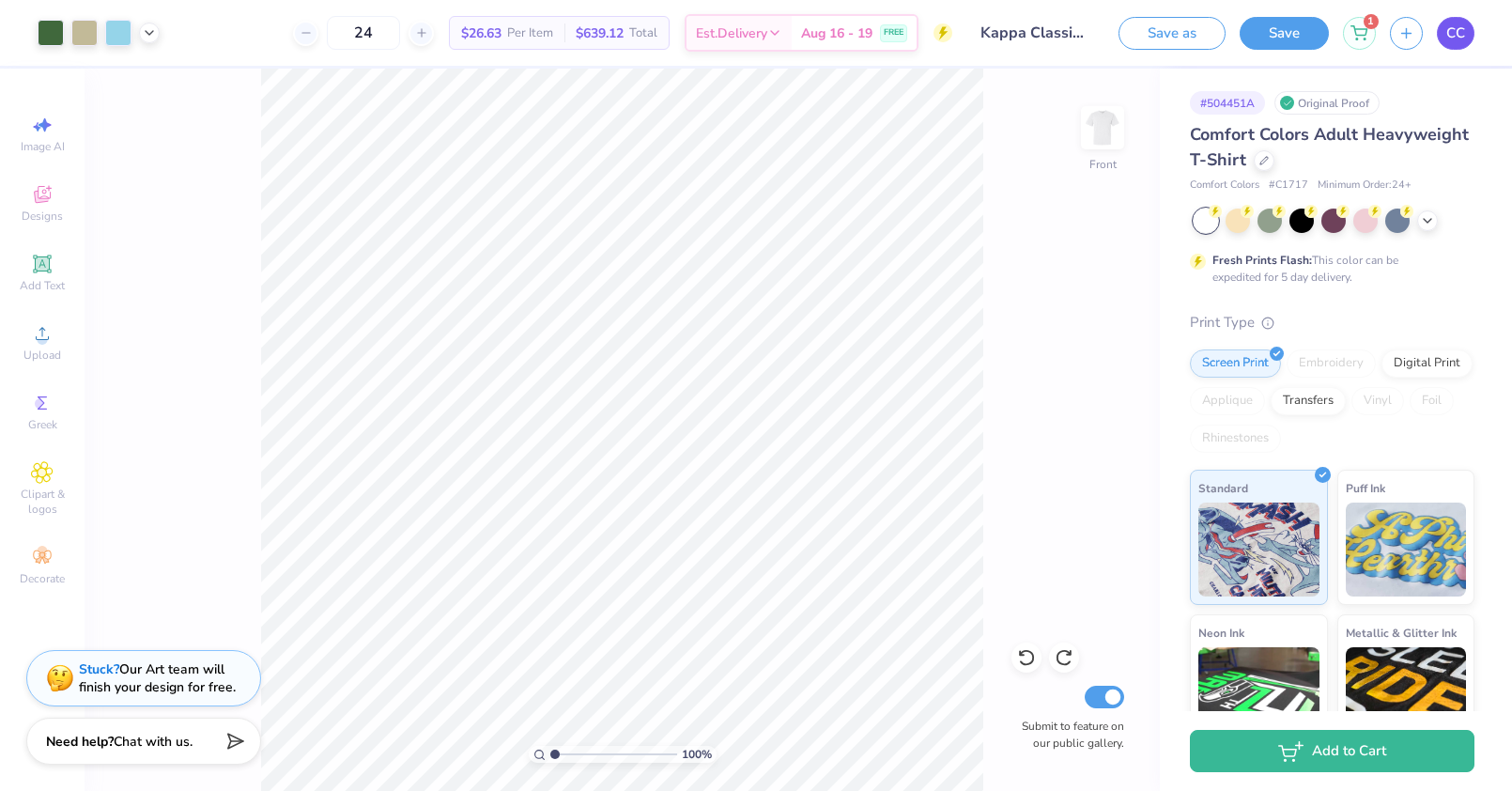 click on "CC" at bounding box center (1456, 33) 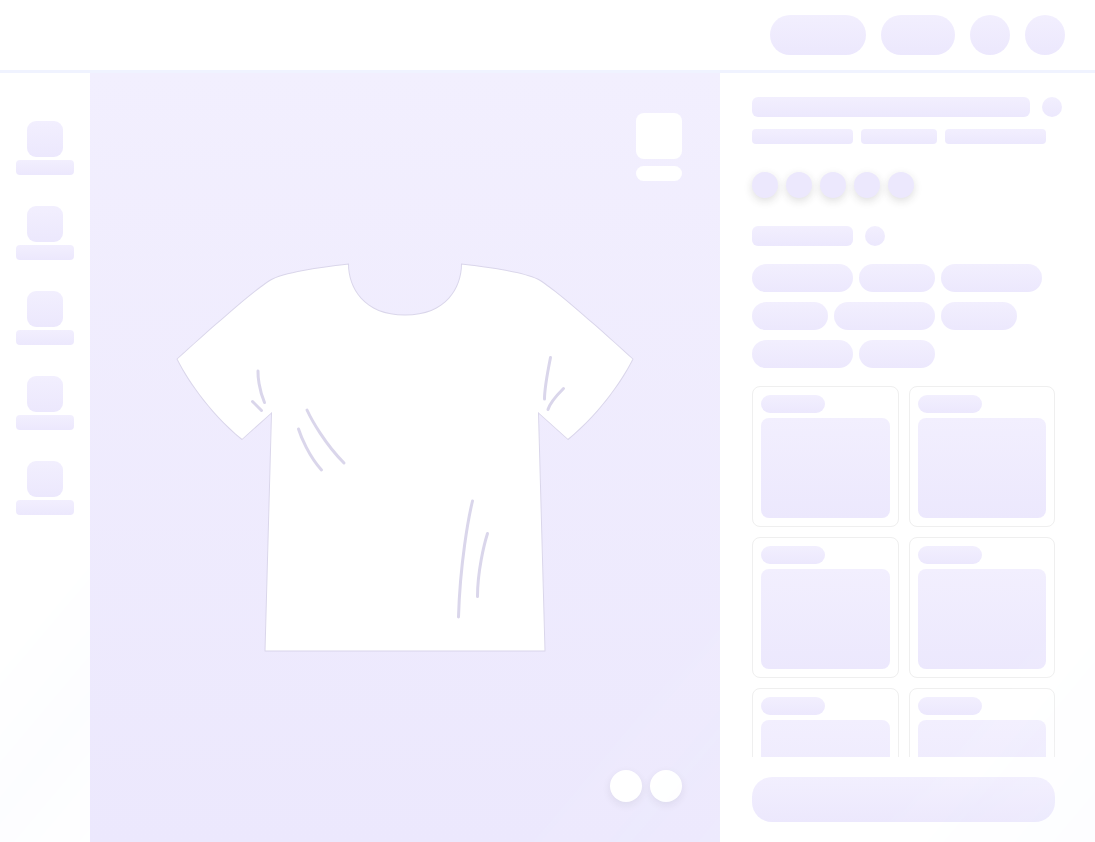 scroll, scrollTop: 0, scrollLeft: 0, axis: both 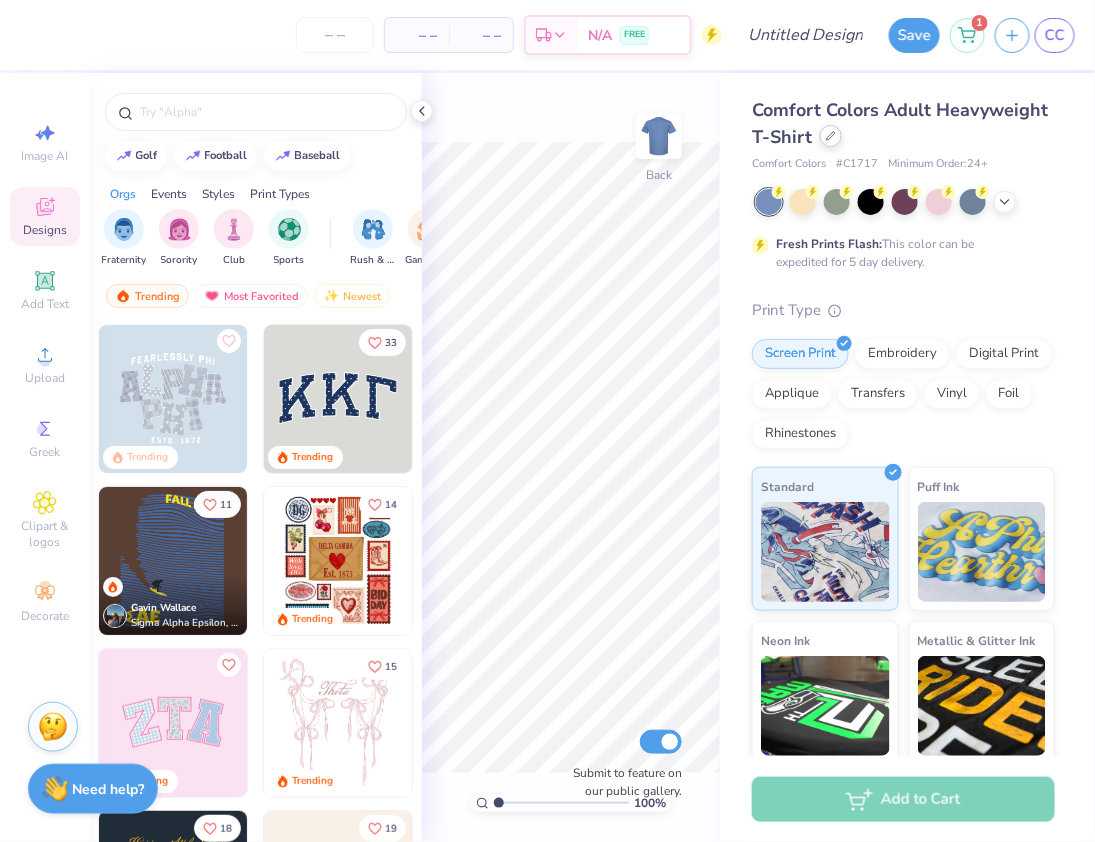 click at bounding box center [831, 136] 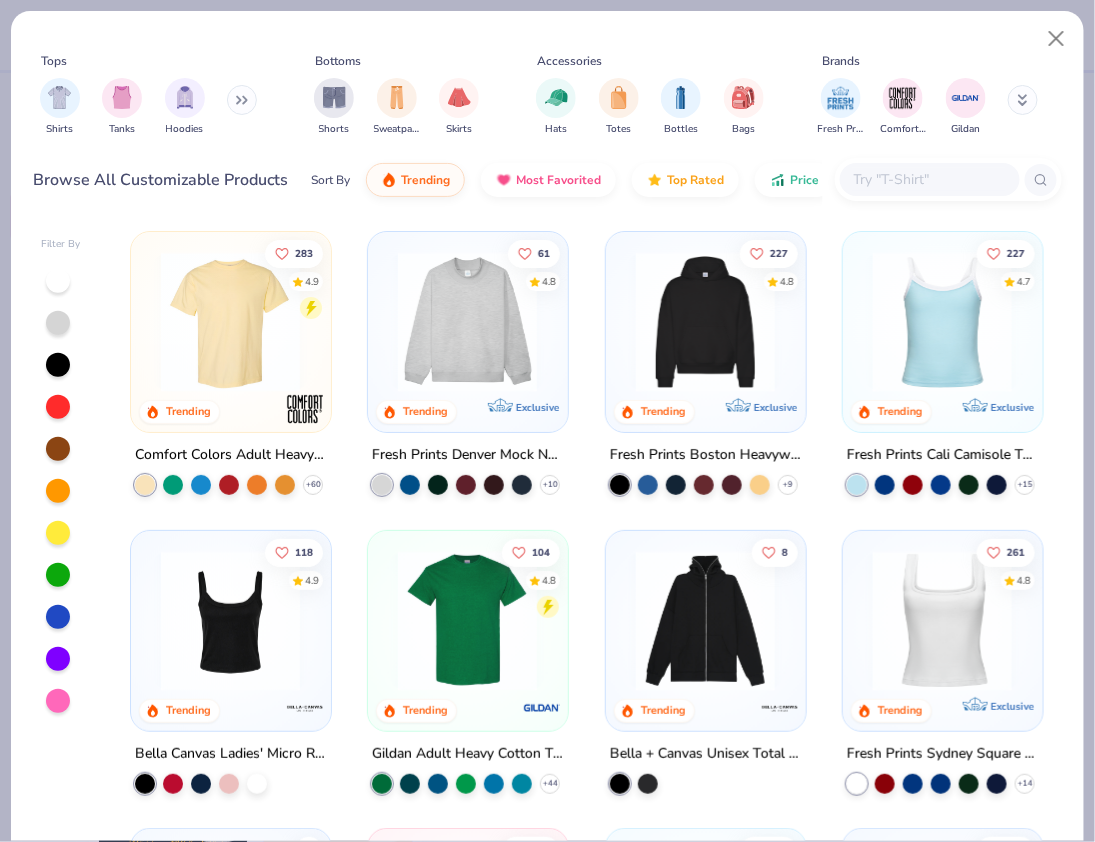 click at bounding box center [230, 322] 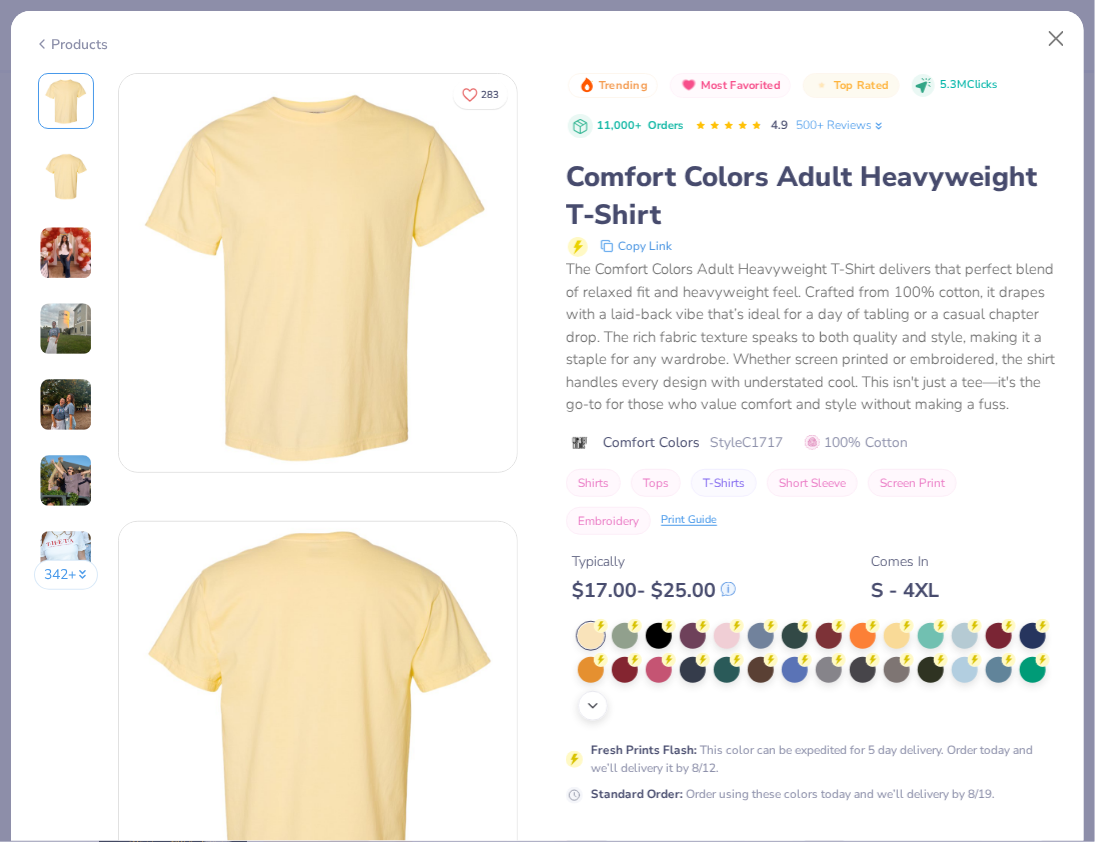click 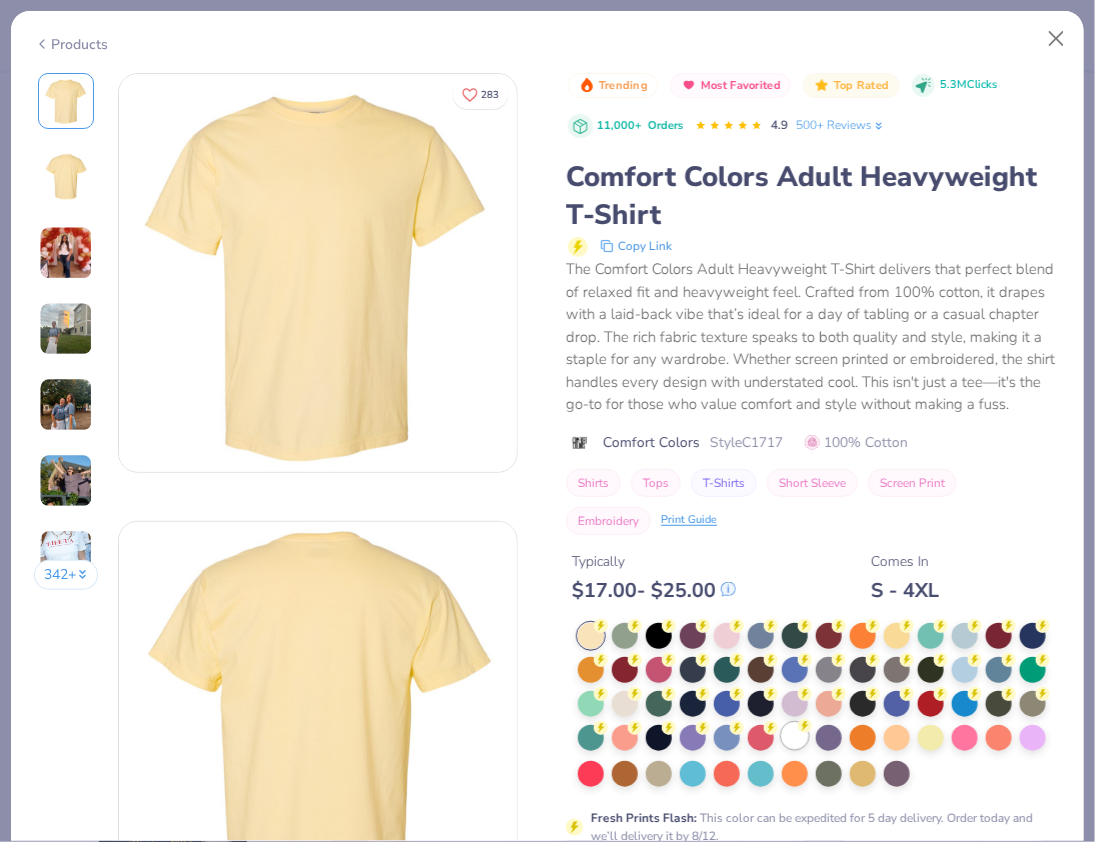 click at bounding box center (795, 736) 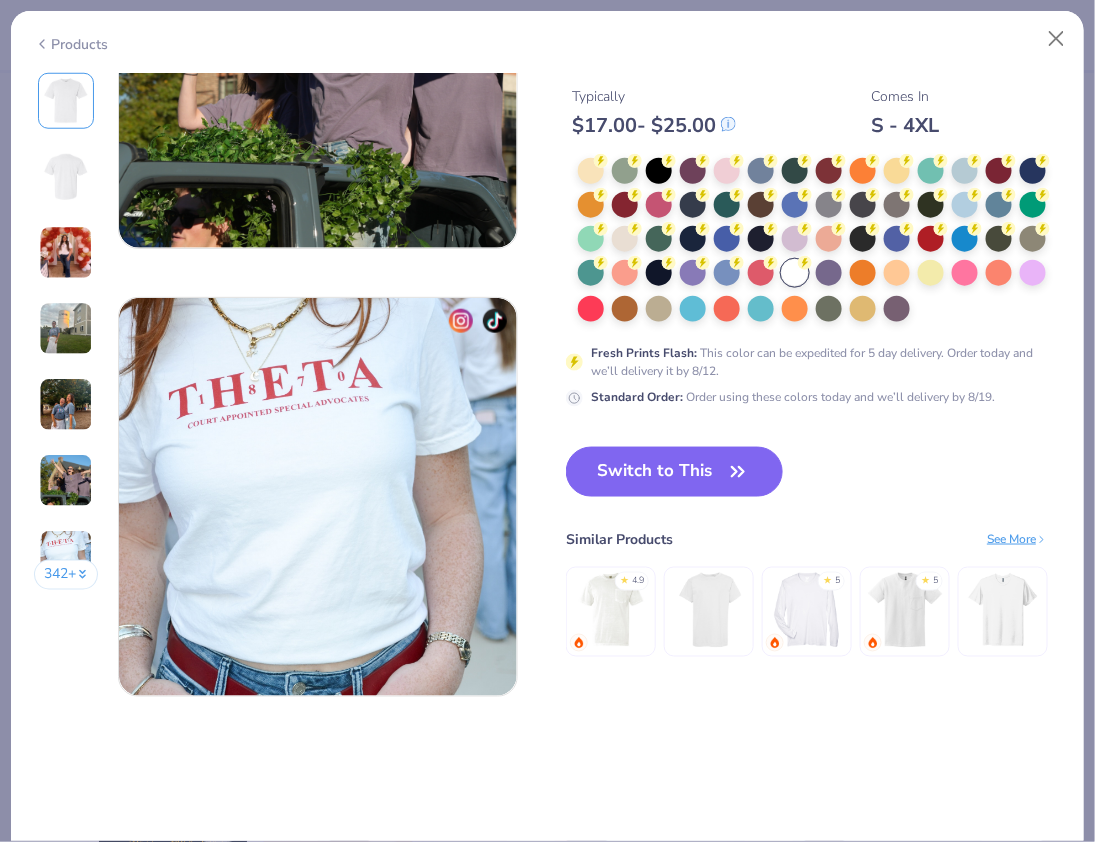 scroll, scrollTop: 2507, scrollLeft: 0, axis: vertical 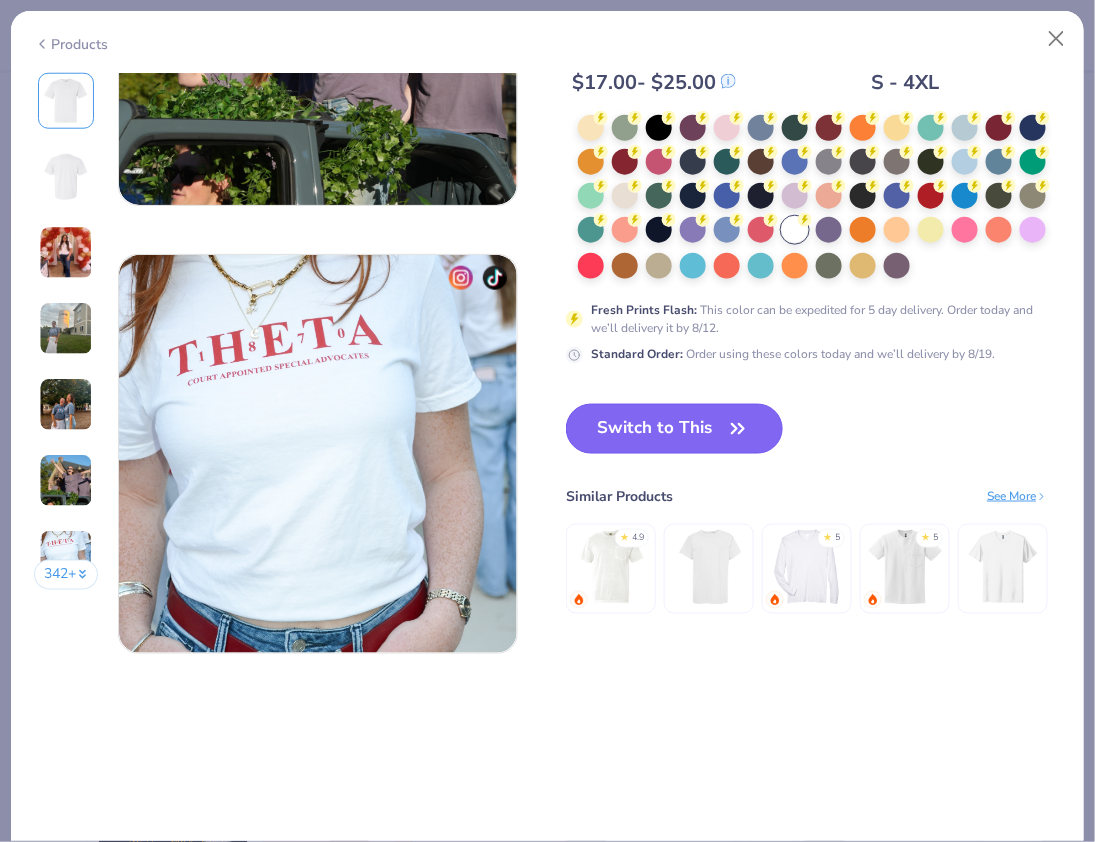 click on "Switch to This" at bounding box center [674, 429] 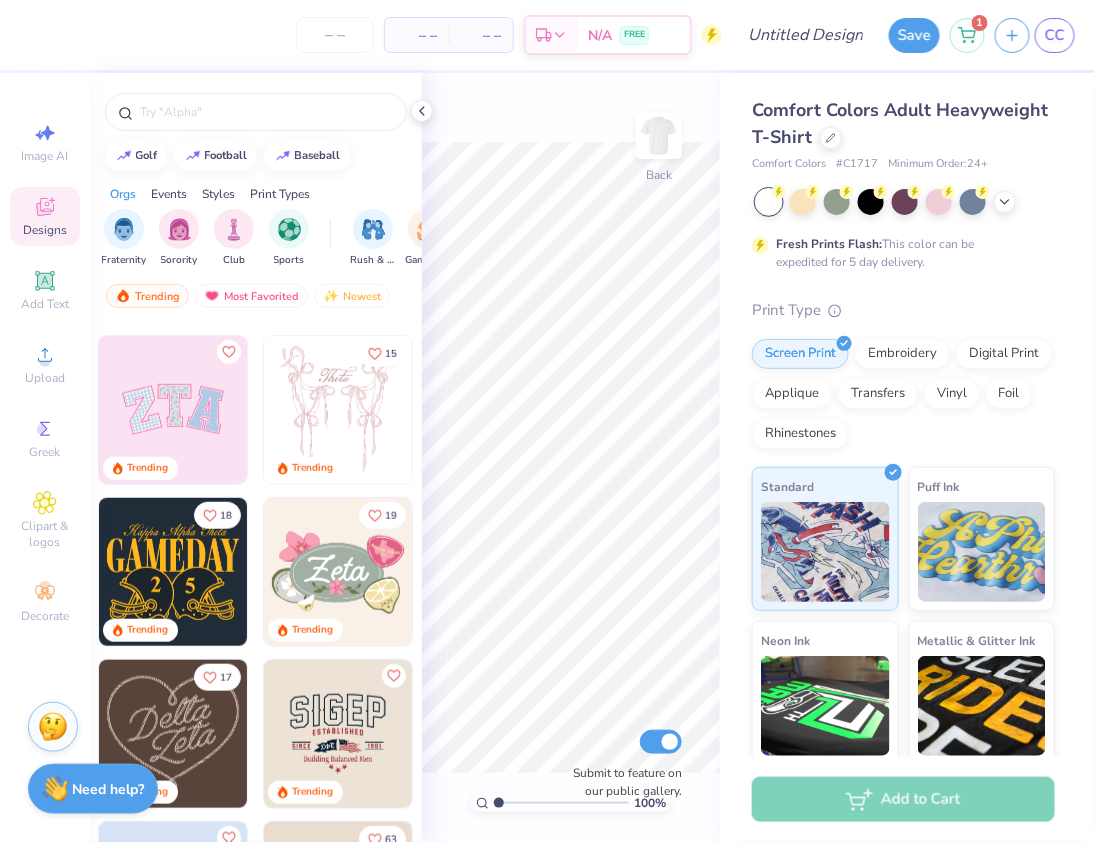 scroll, scrollTop: 0, scrollLeft: 0, axis: both 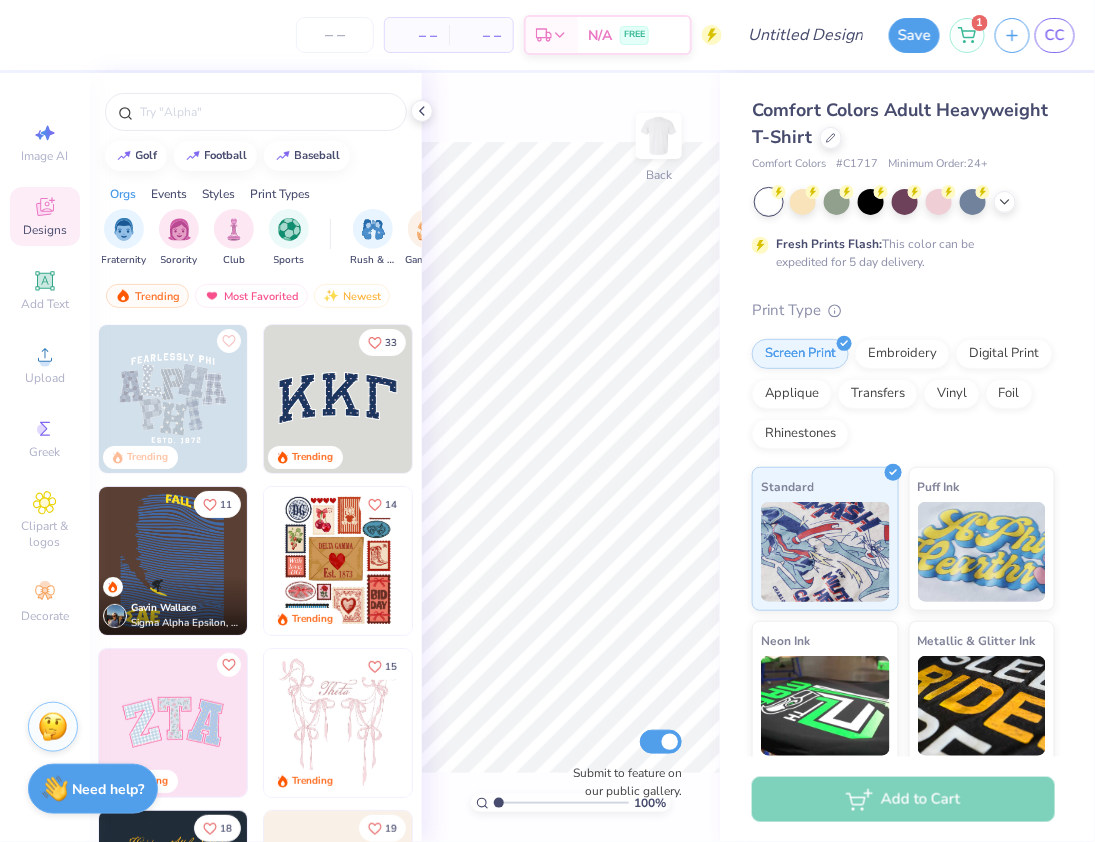 click at bounding box center (338, 399) 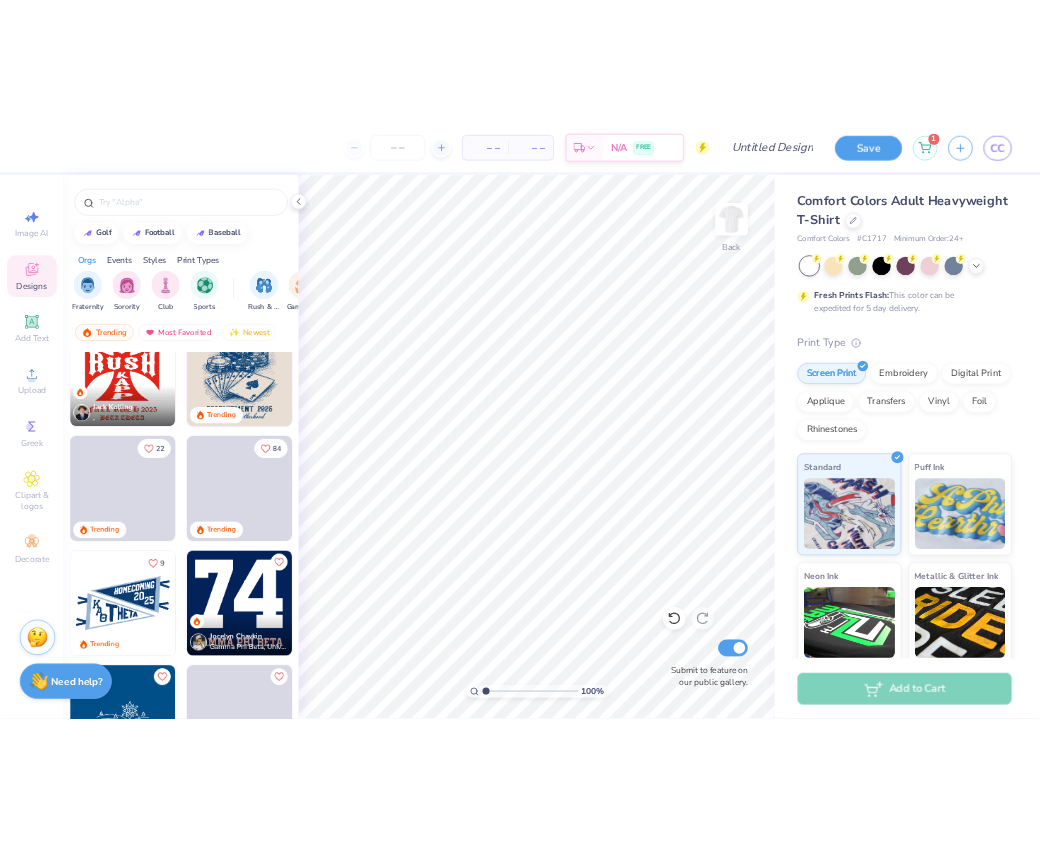 scroll, scrollTop: 1831, scrollLeft: 0, axis: vertical 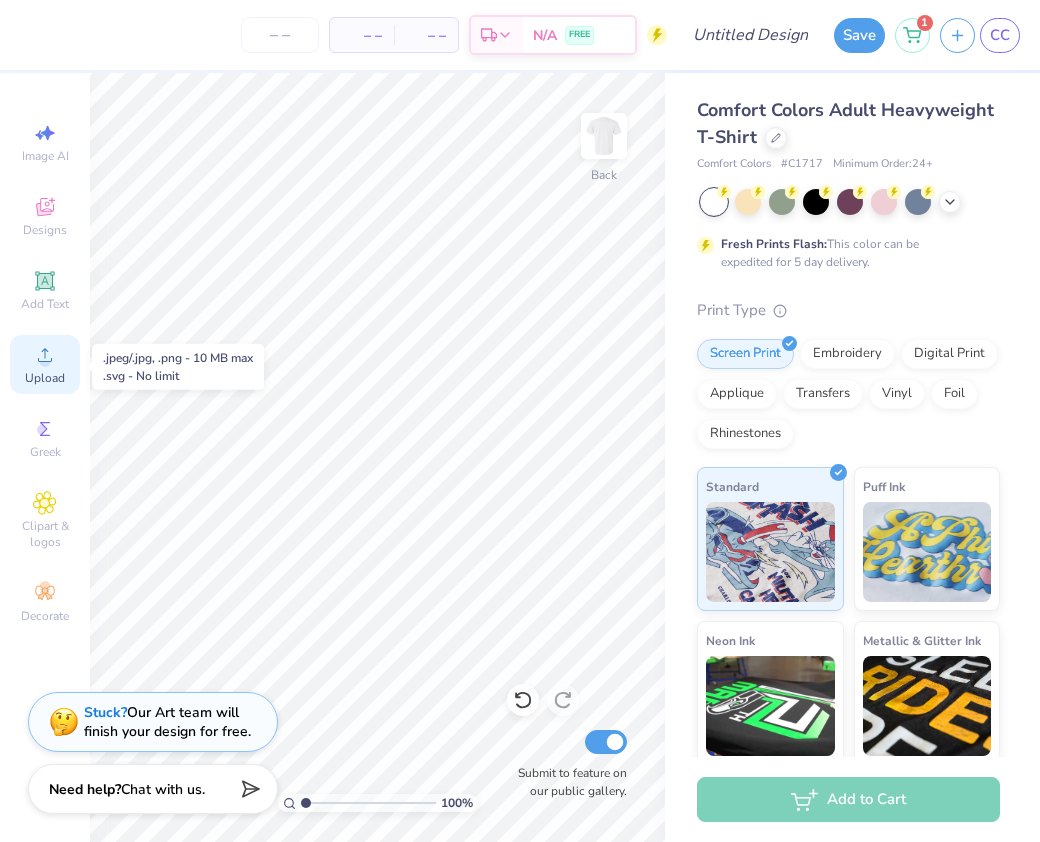 click on "Upload" at bounding box center (45, 378) 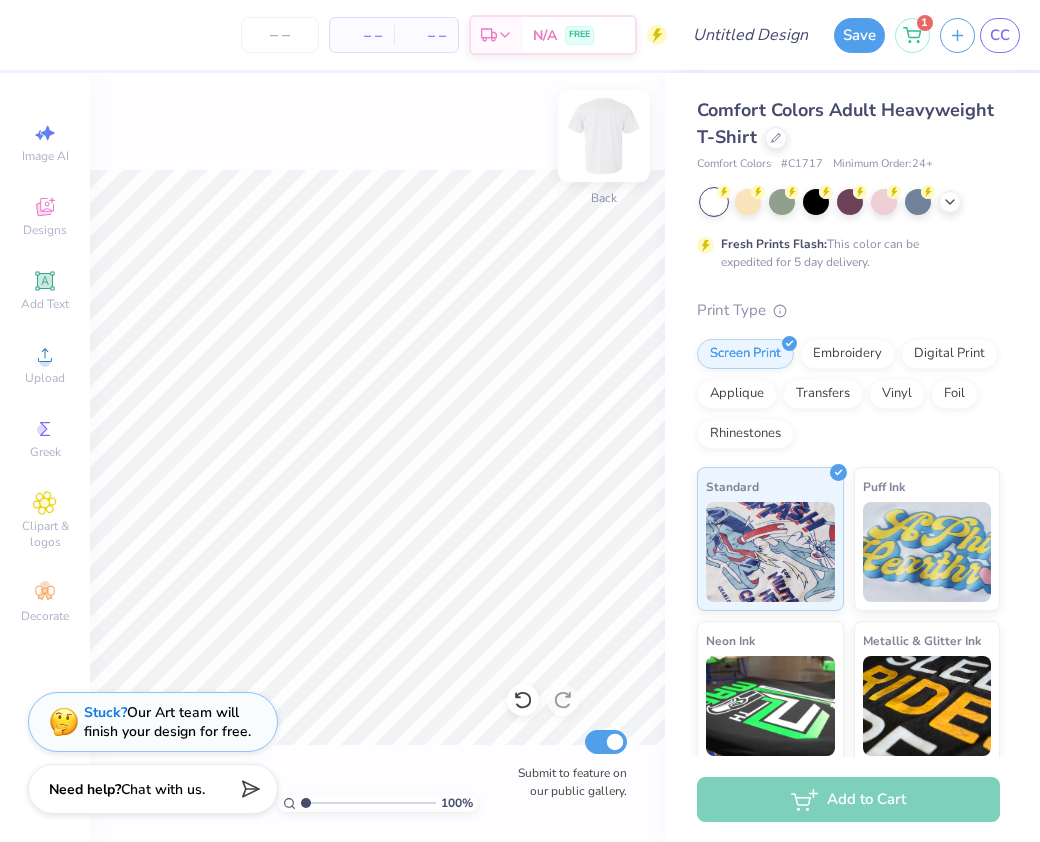 click at bounding box center [604, 136] 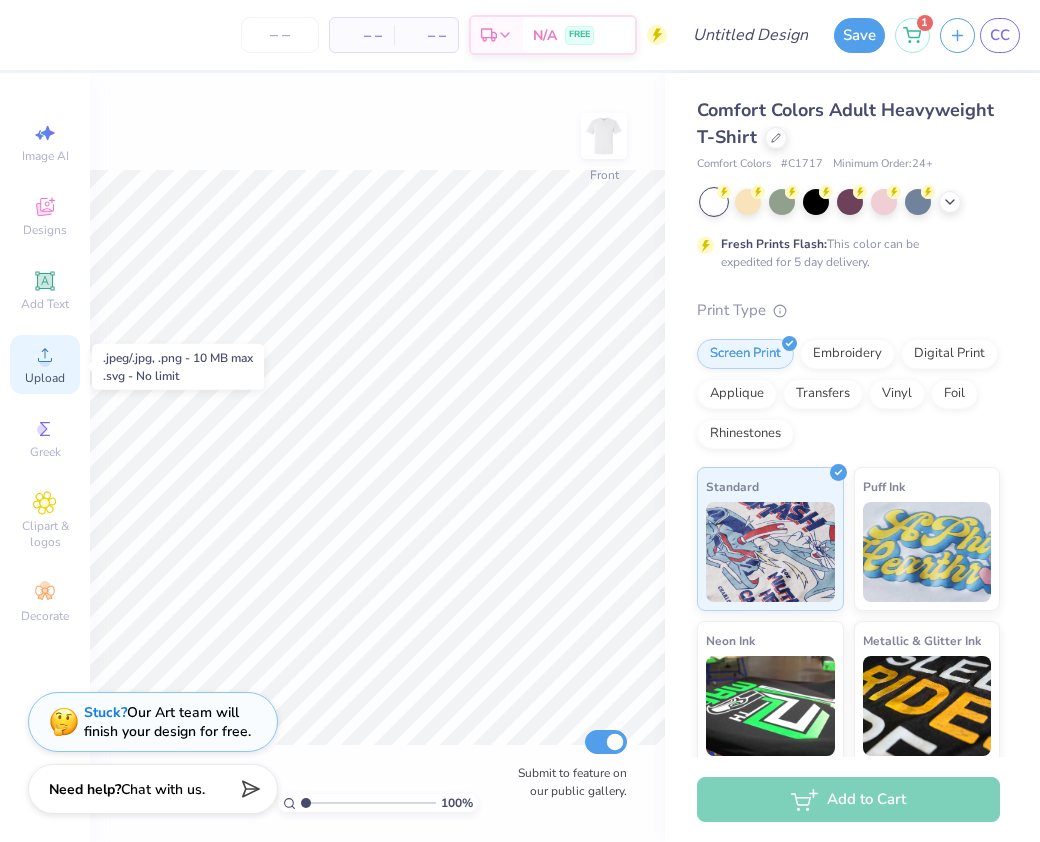 click on "Upload" at bounding box center [45, 378] 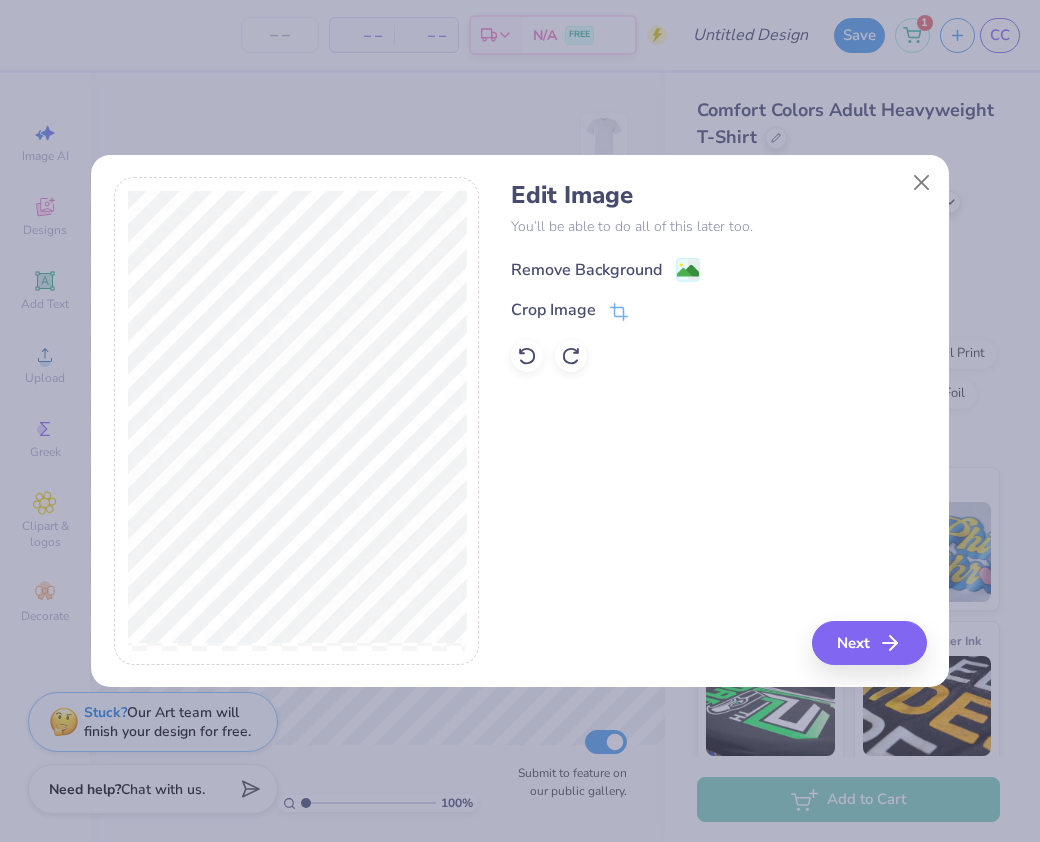 click on "Remove Background" at bounding box center [586, 270] 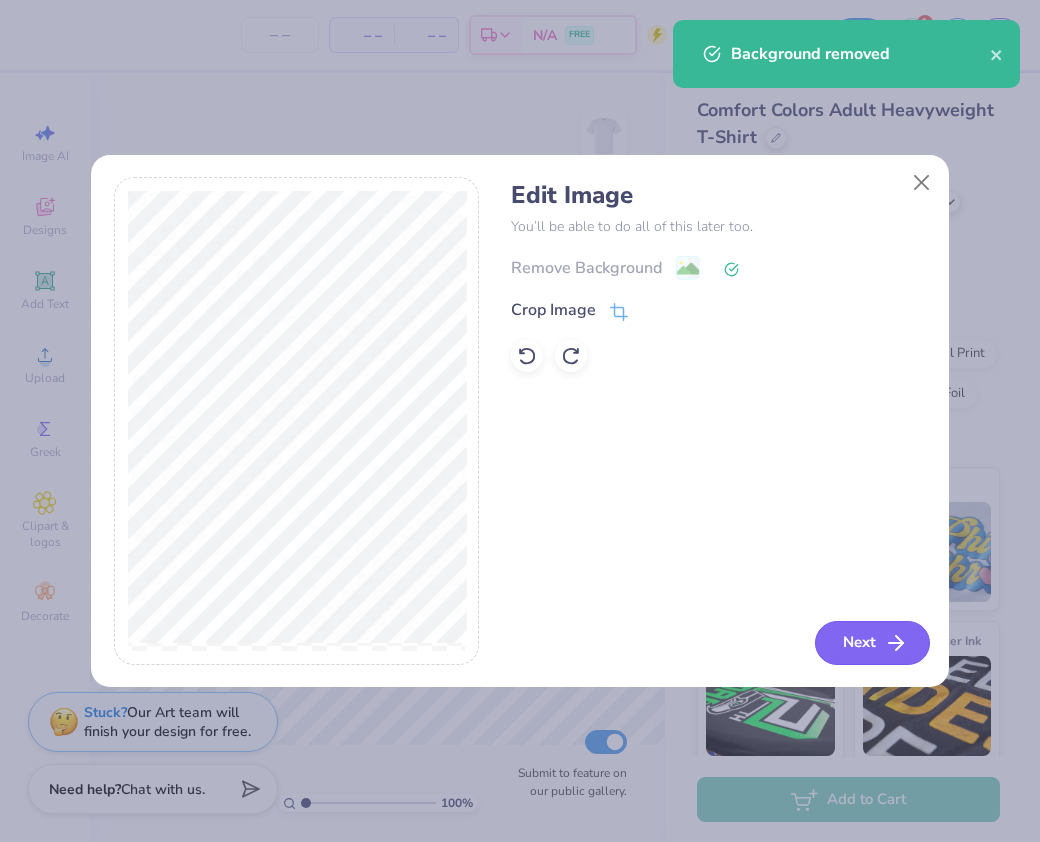 click on "Next" at bounding box center [872, 643] 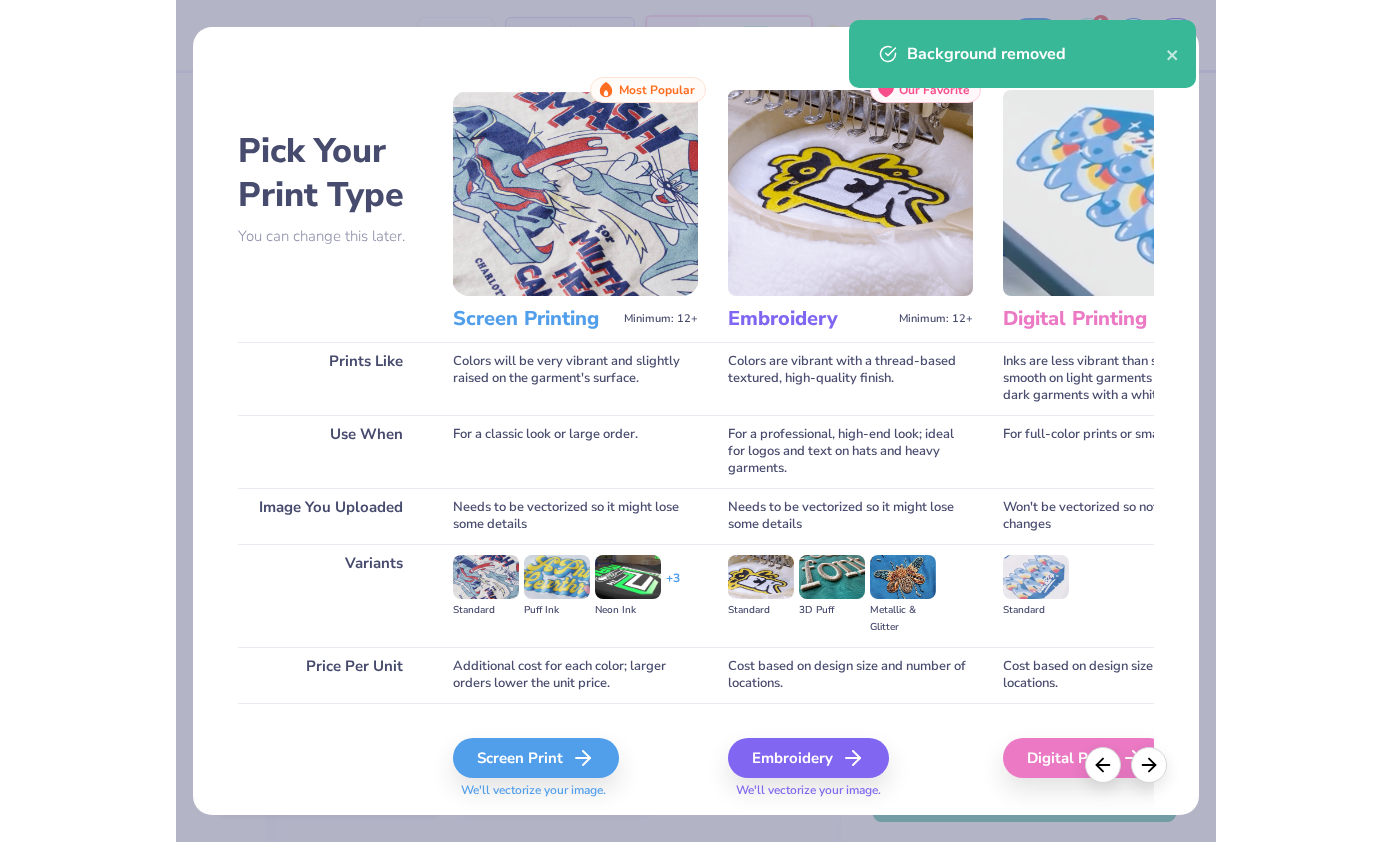 scroll, scrollTop: 53, scrollLeft: 0, axis: vertical 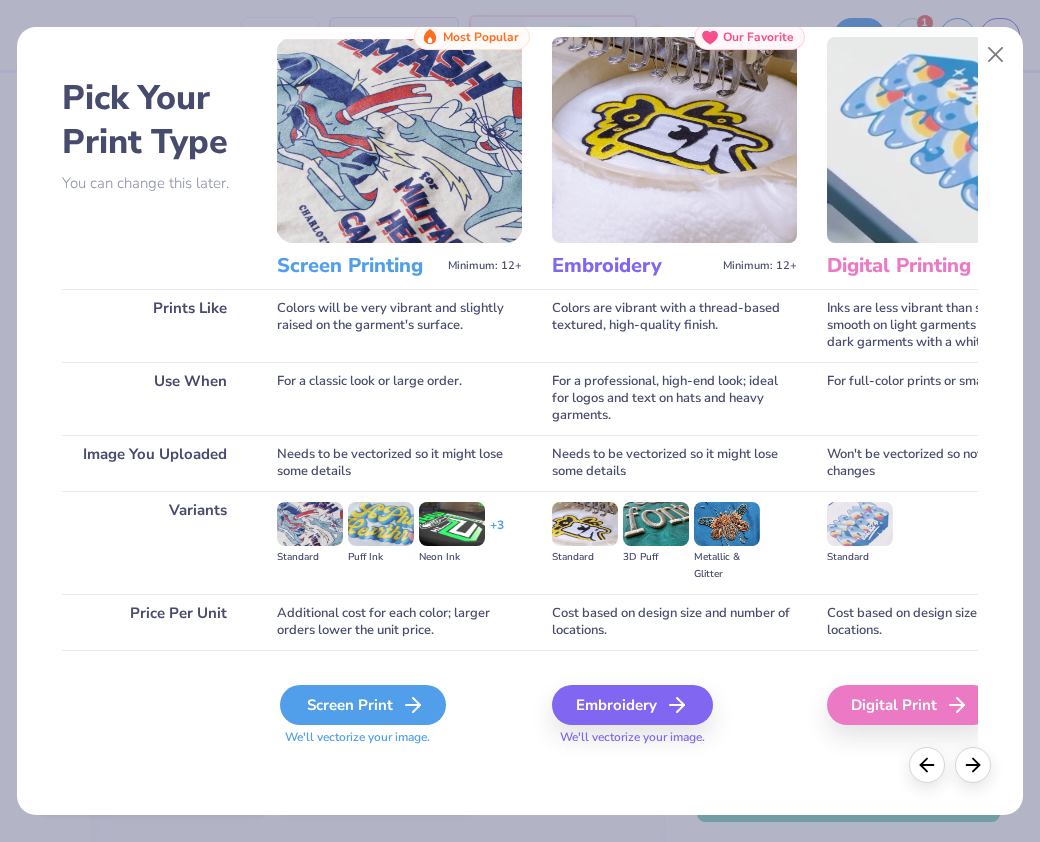 click on "Screen Print" at bounding box center (363, 705) 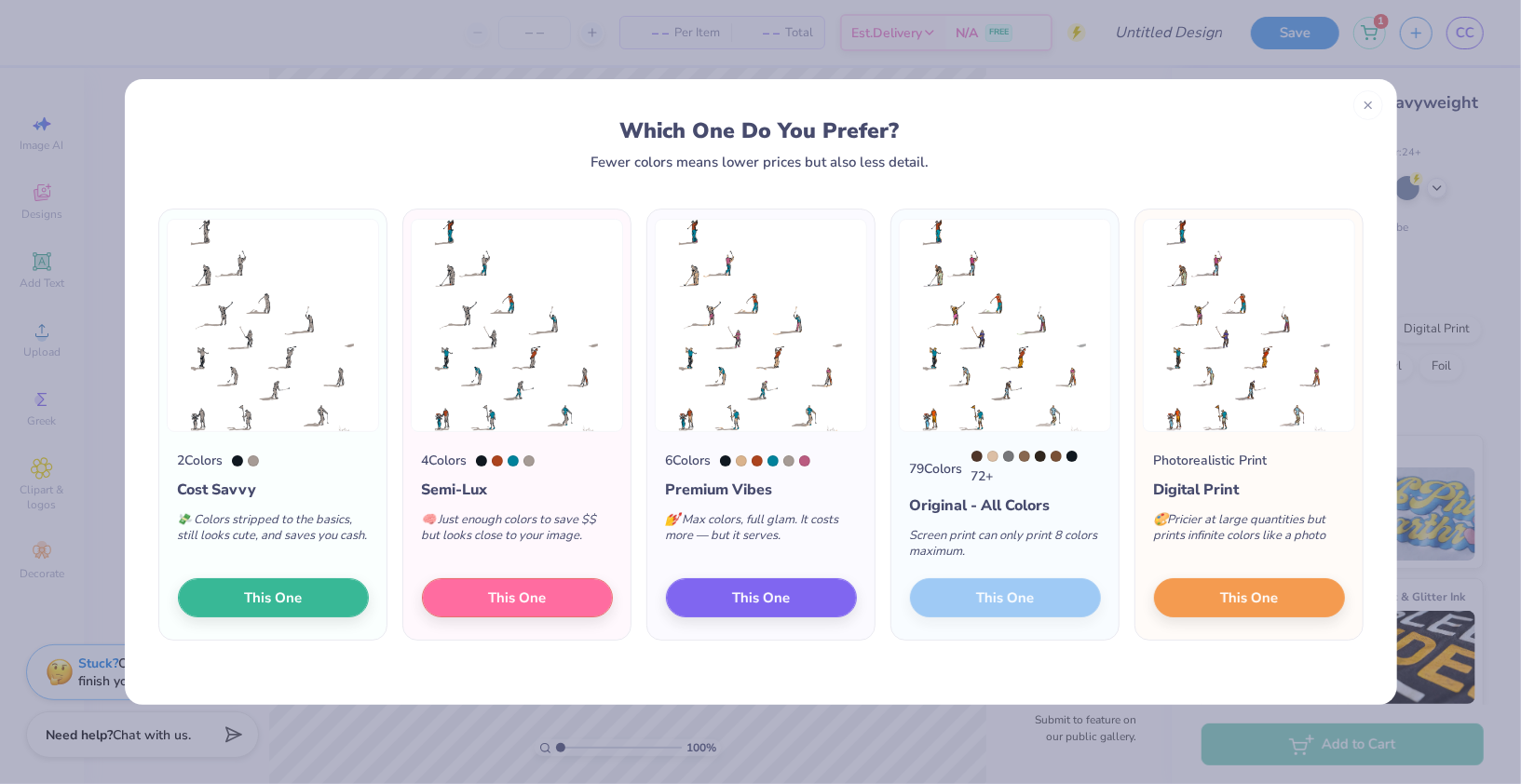 click on "79  Colors 72 + Original - All Colors Screen print can only print 8 colors maximum. This One" at bounding box center (1005, 535) 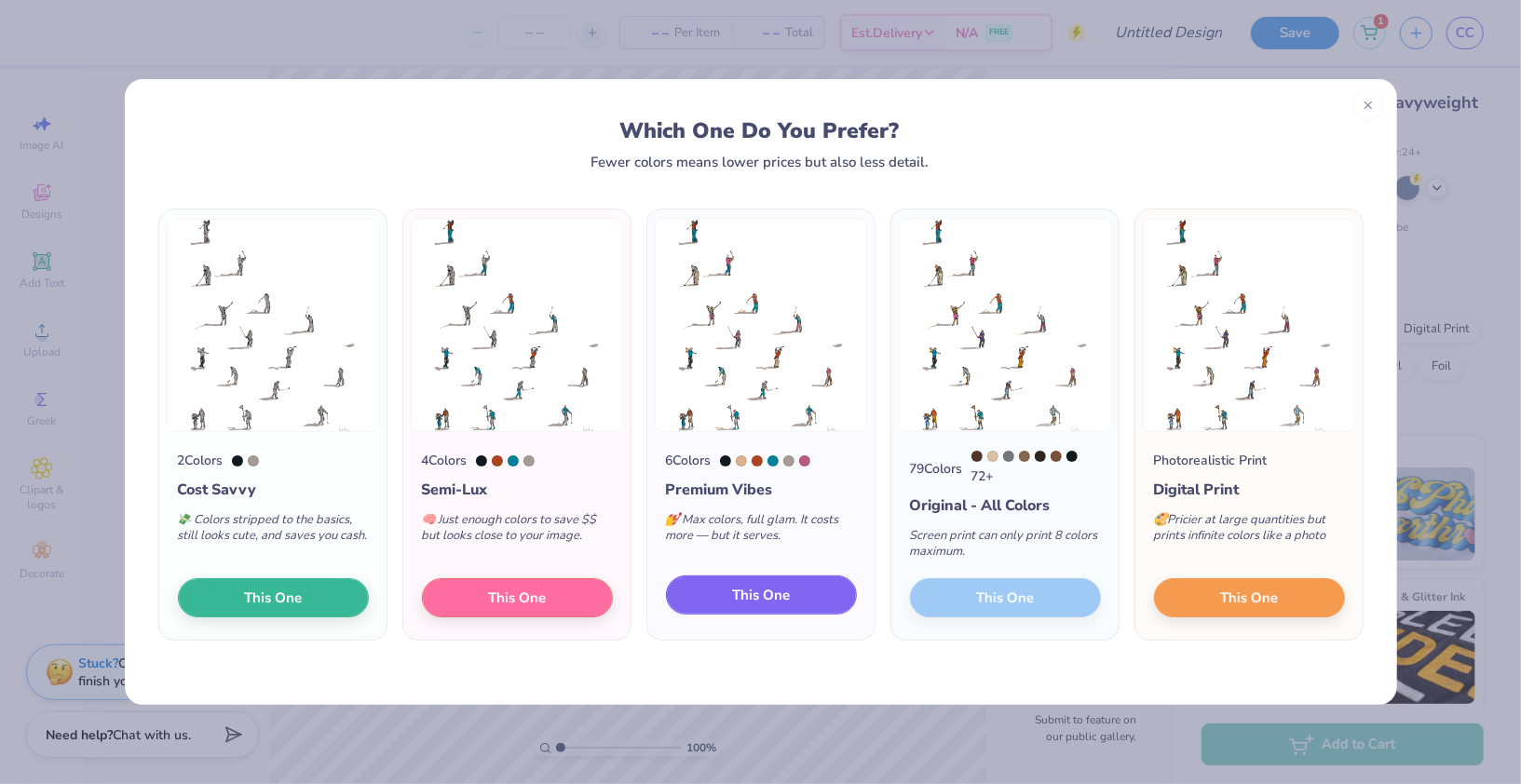 click on "This One" at bounding box center (761, 595) 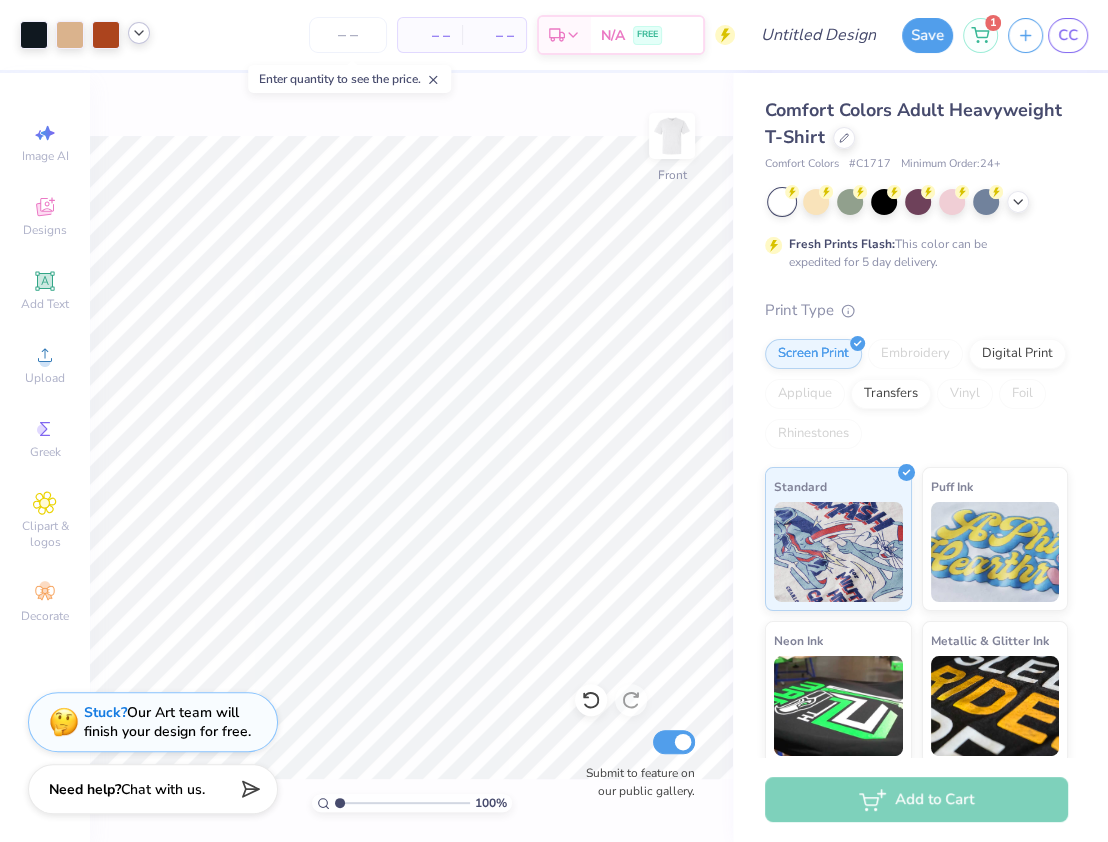 click 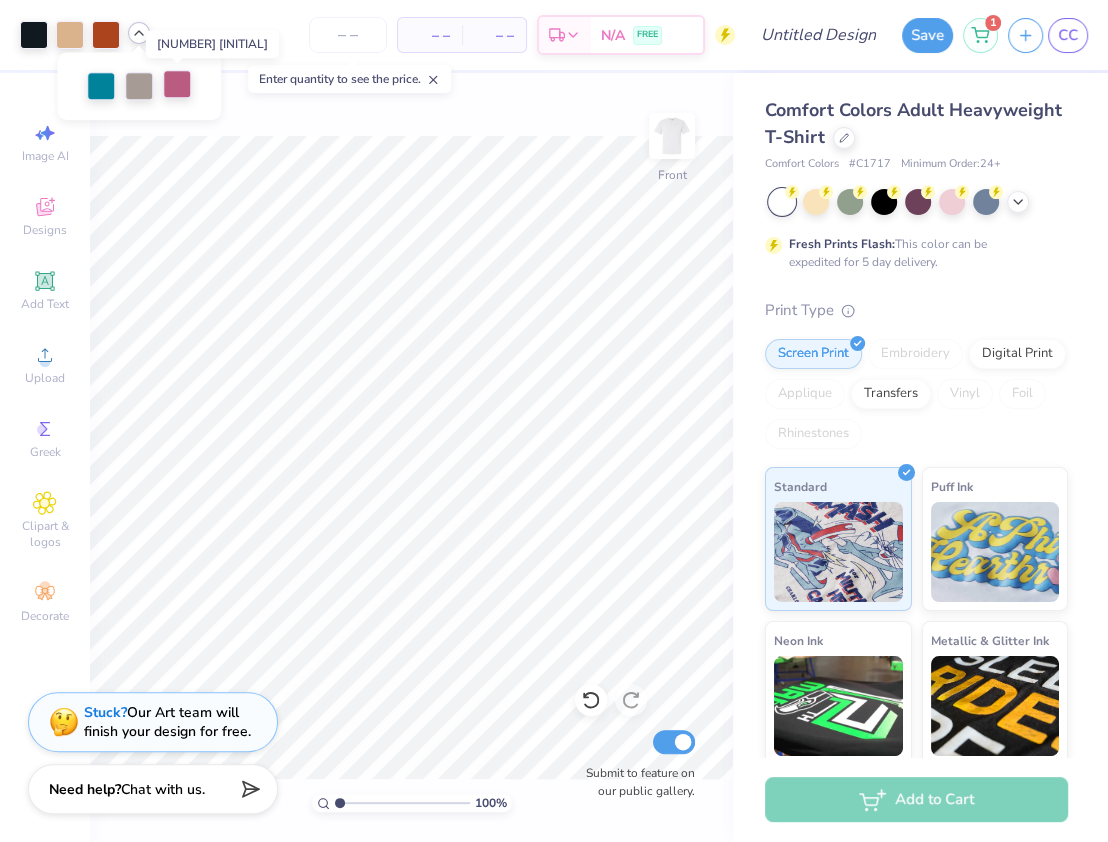 click at bounding box center [177, 84] 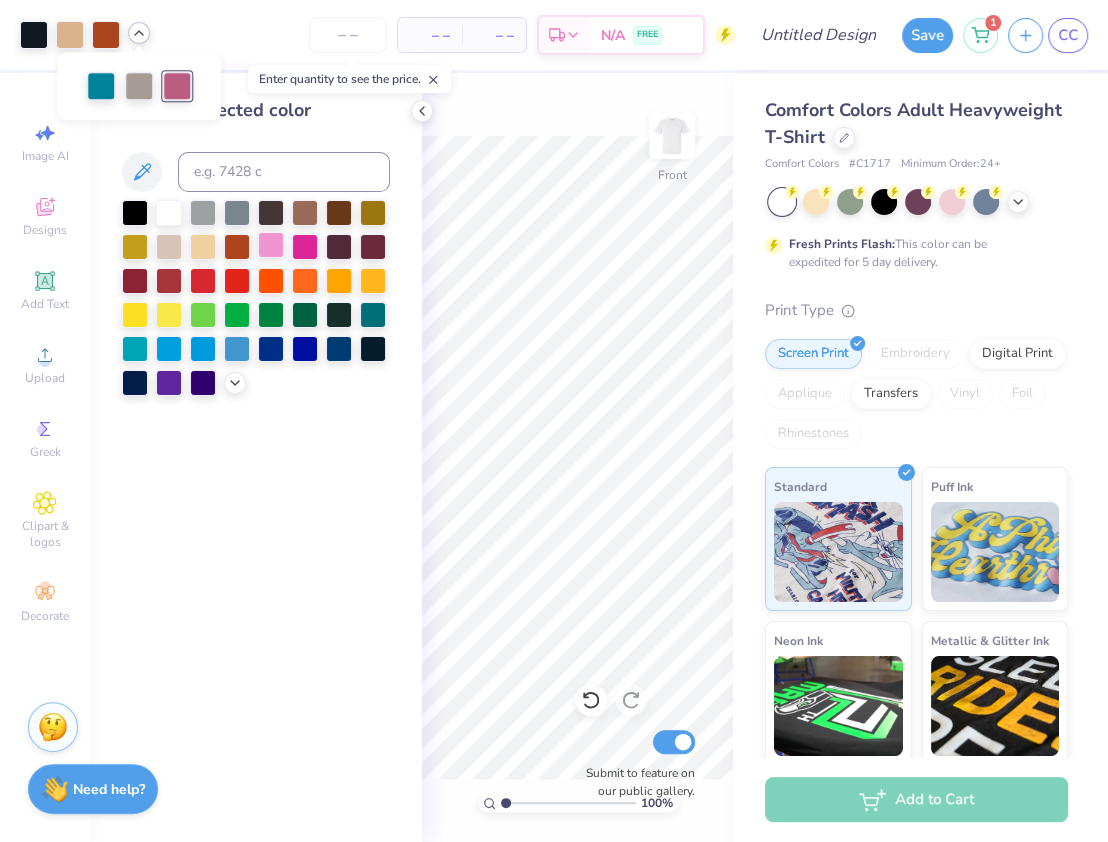 click at bounding box center [271, 245] 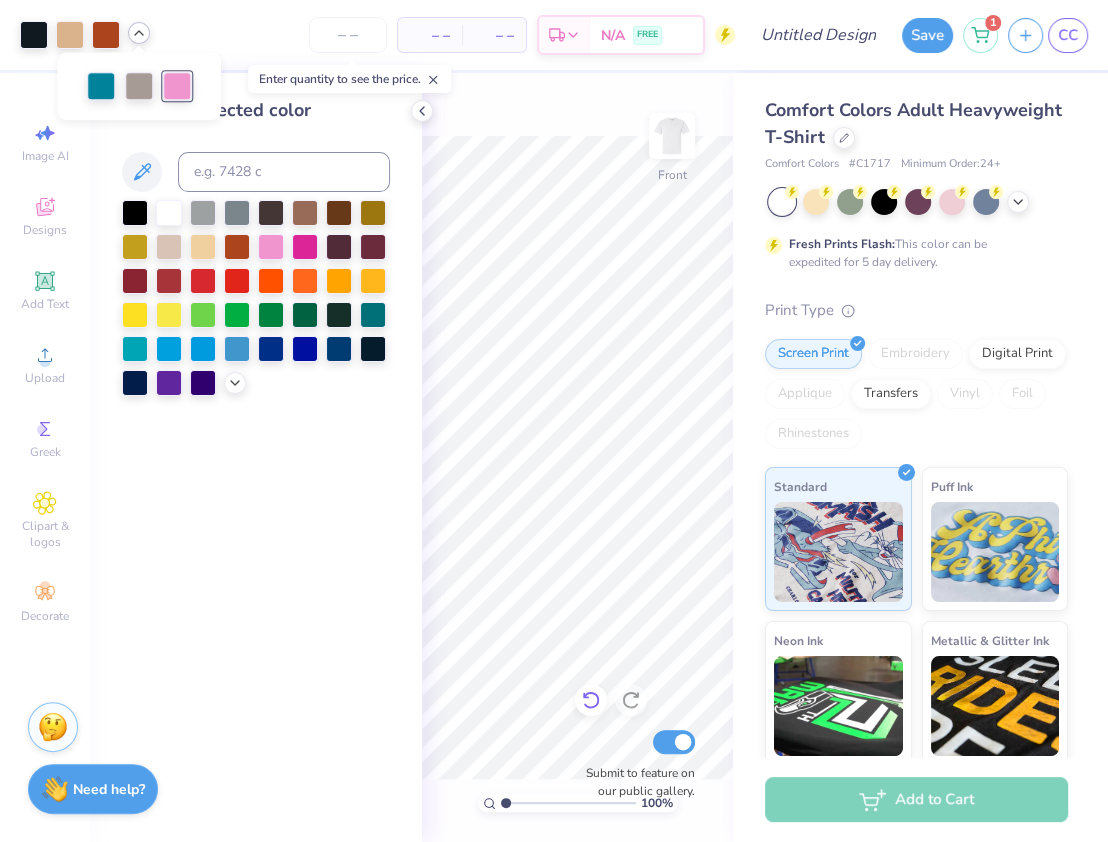 click 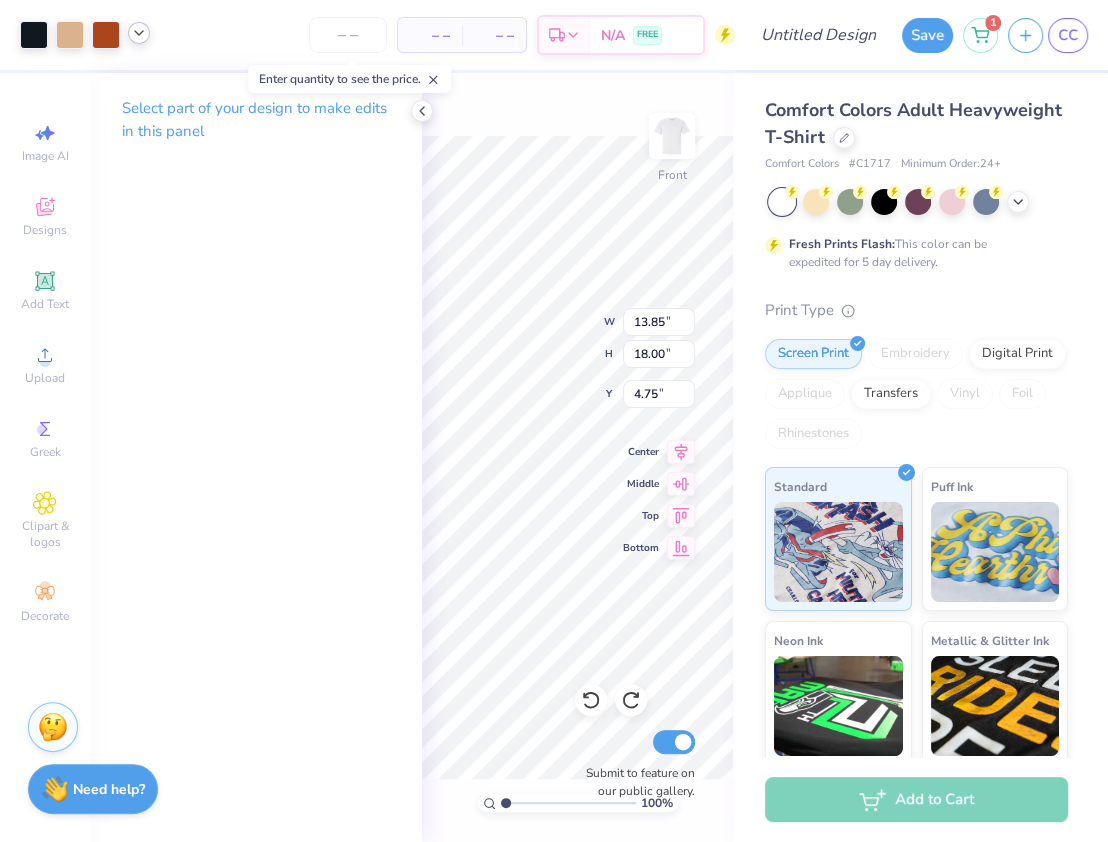 click 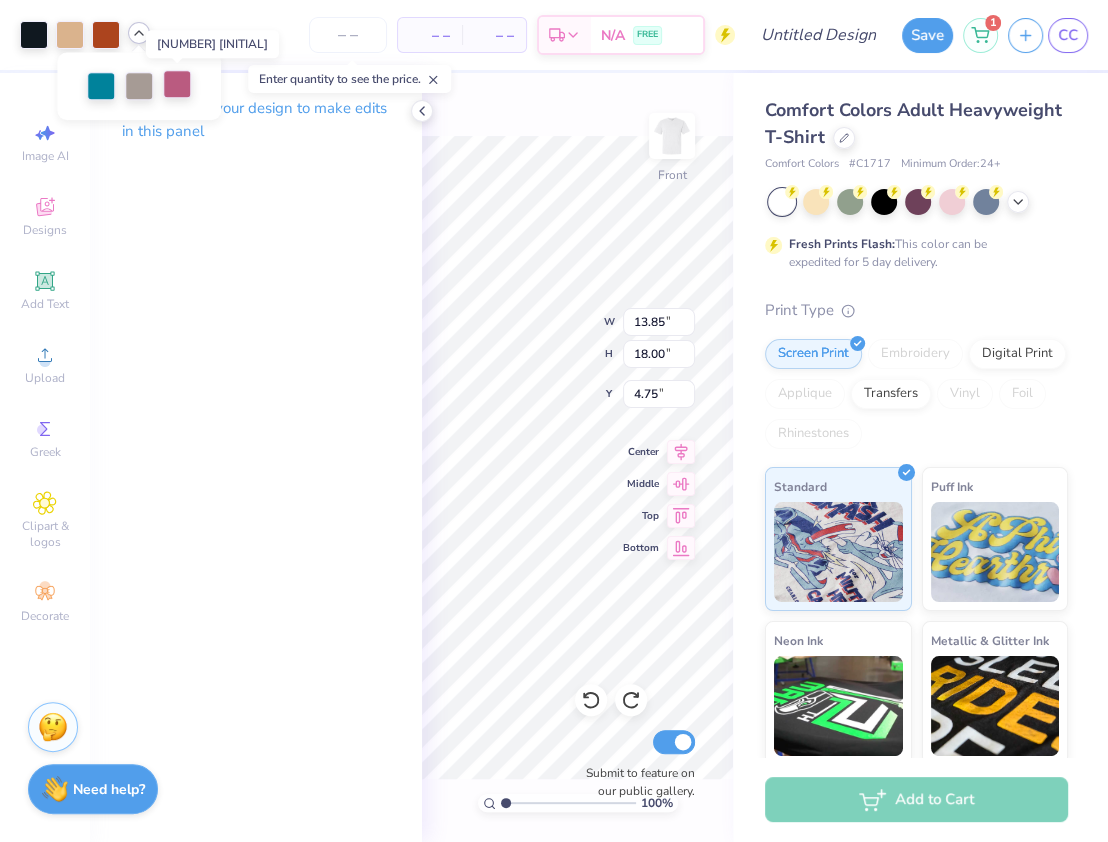 click at bounding box center [177, 84] 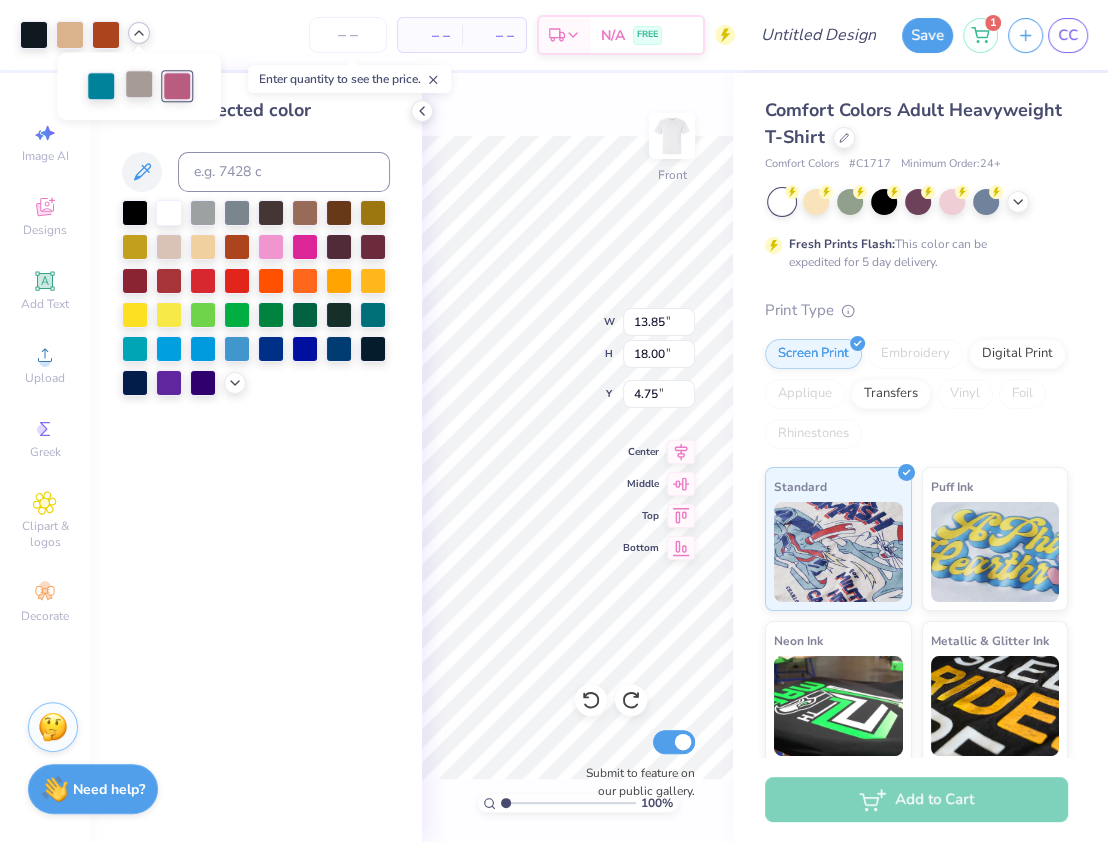 click at bounding box center [139, 84] 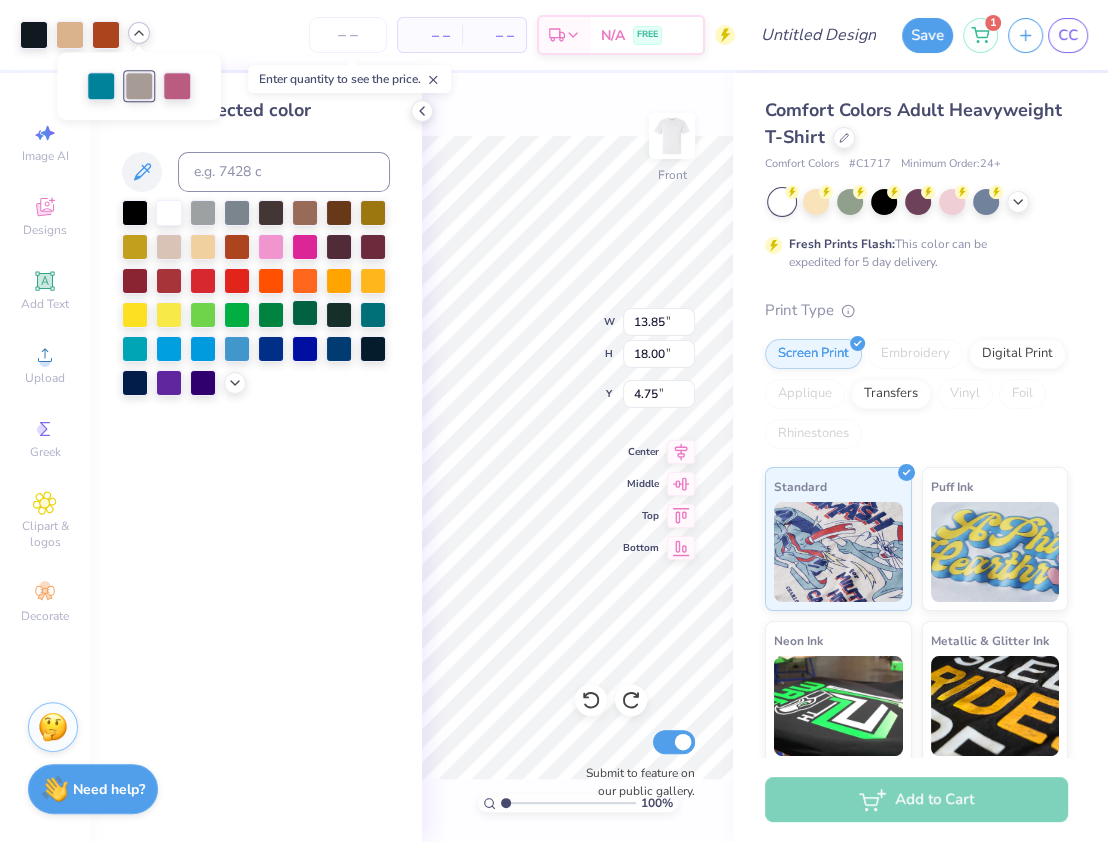 click at bounding box center (305, 313) 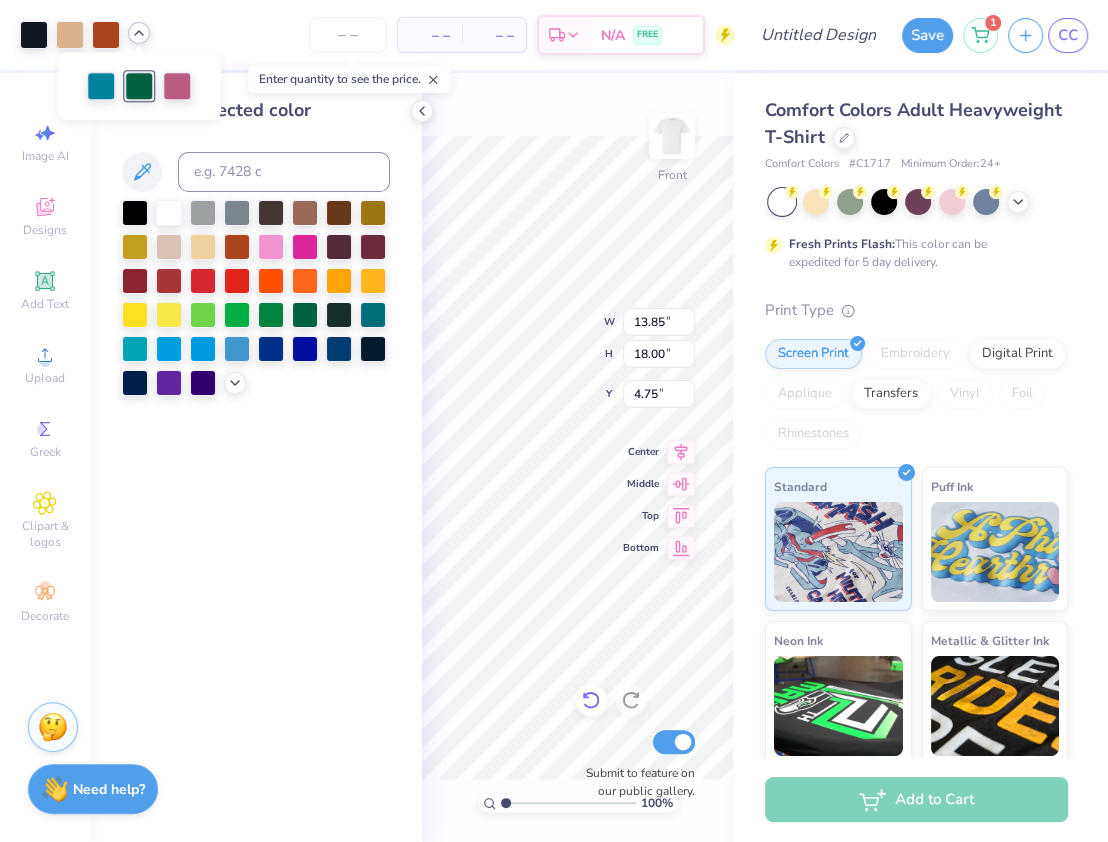 click 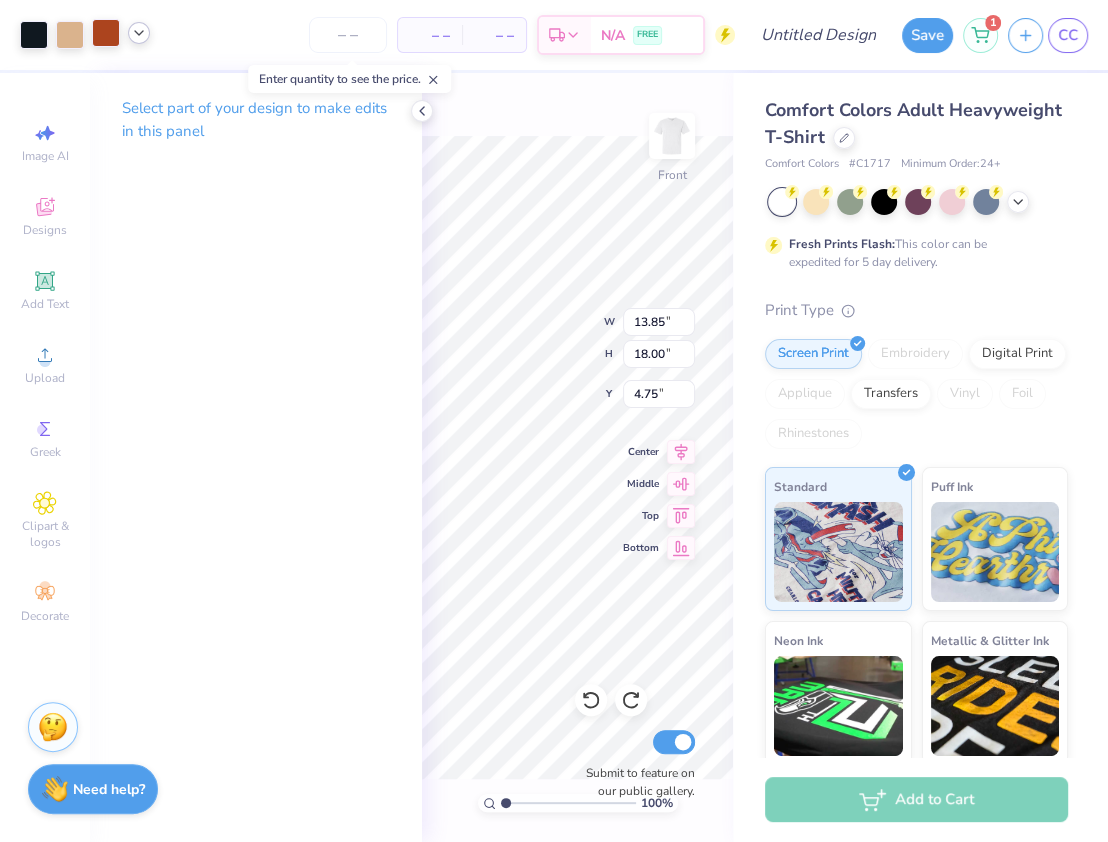 click at bounding box center [106, 33] 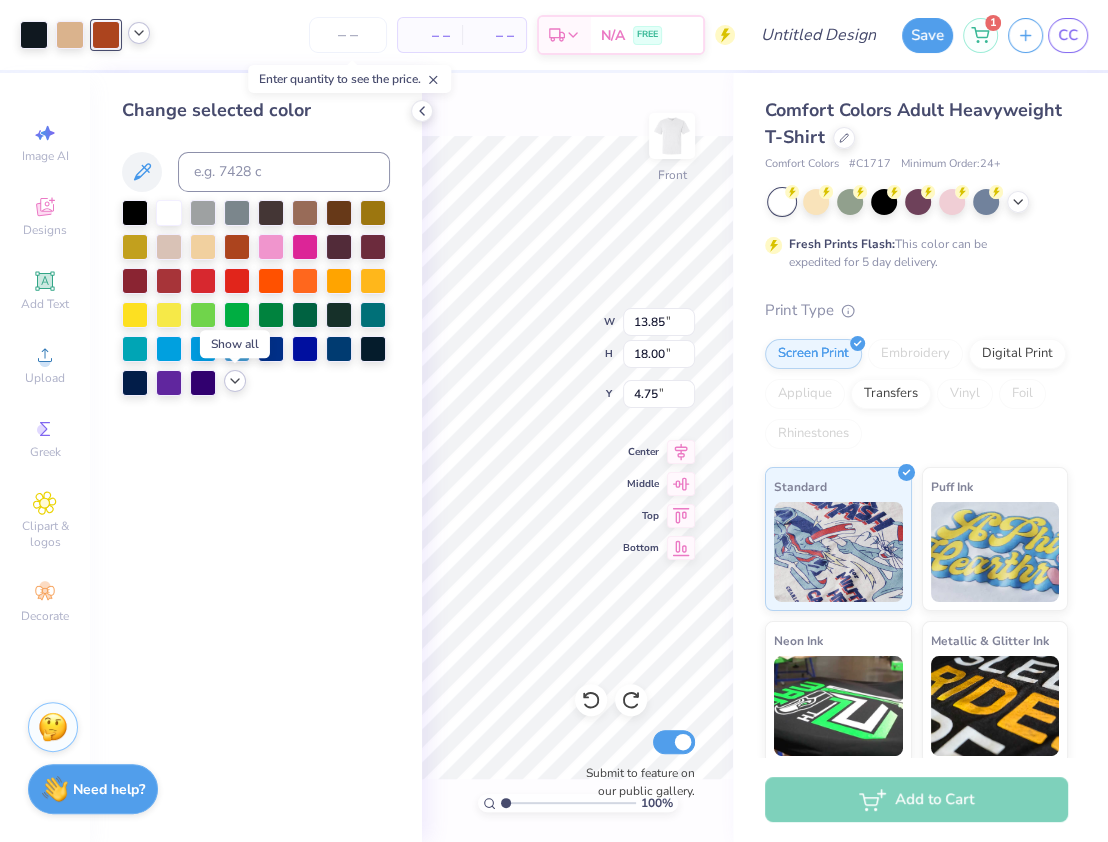 click 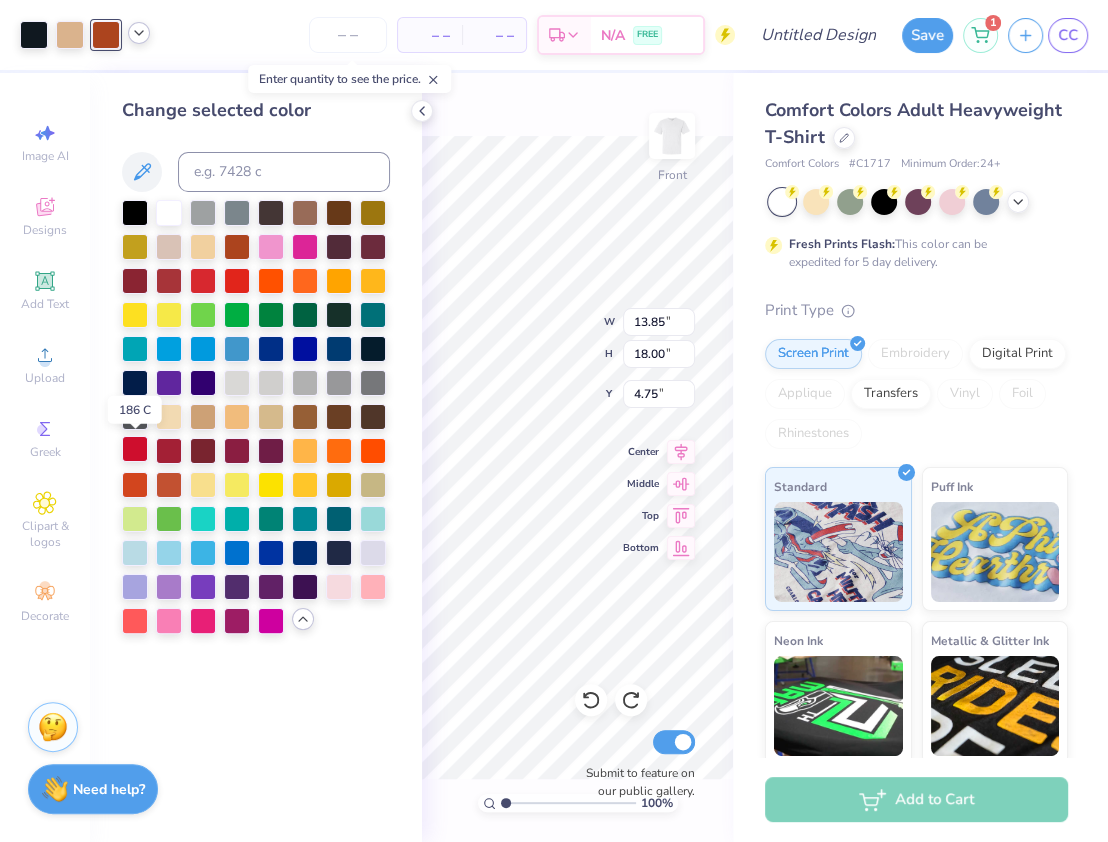 click at bounding box center [135, 449] 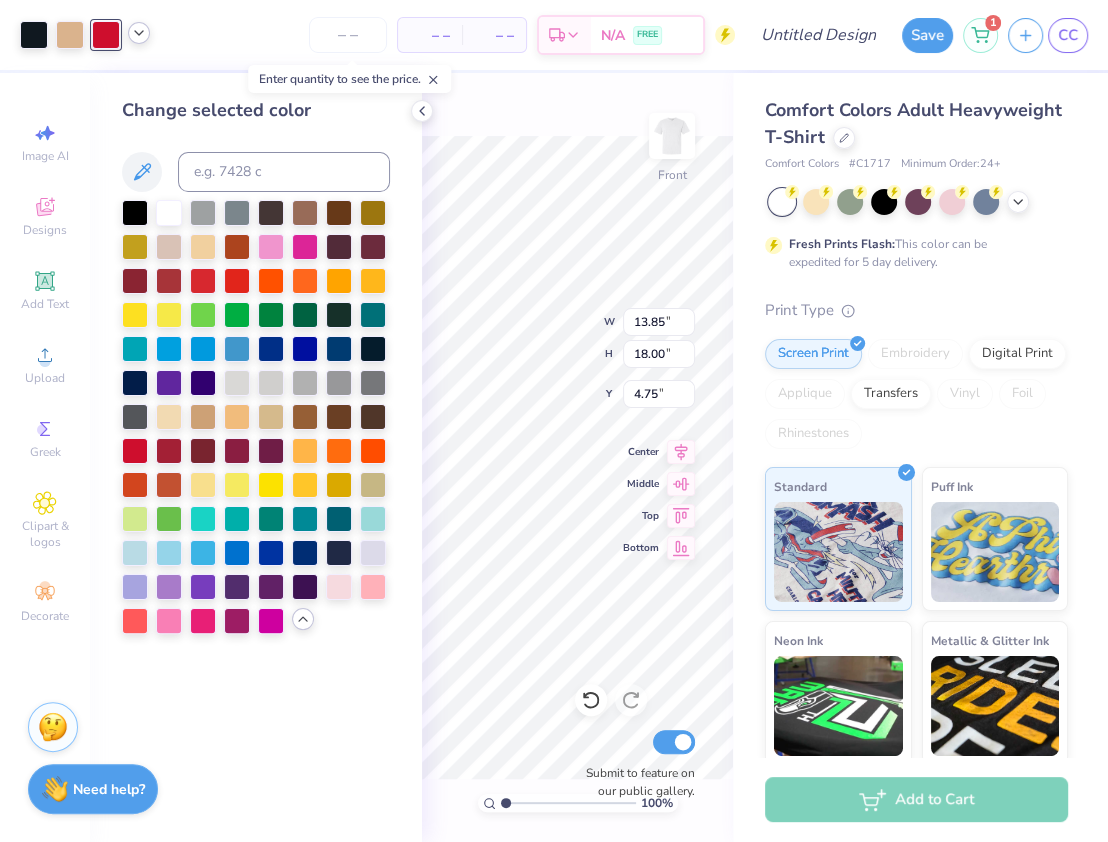 click 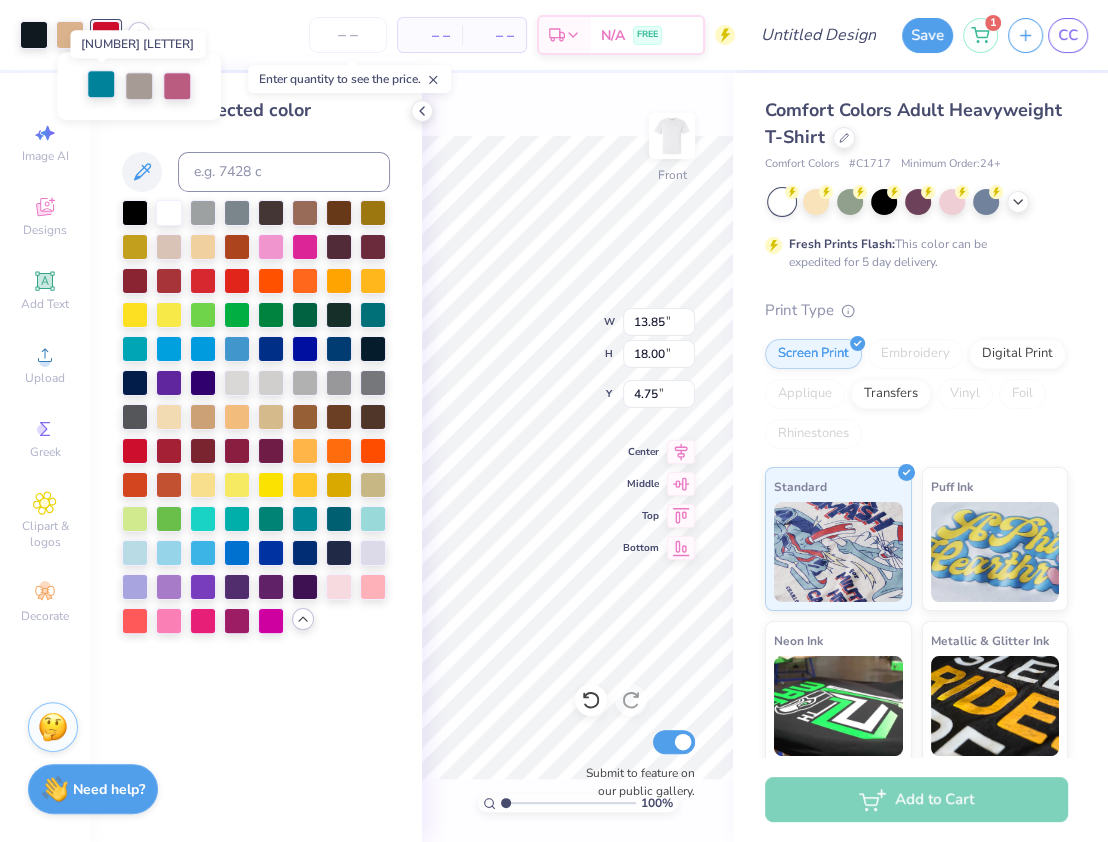 click at bounding box center (101, 84) 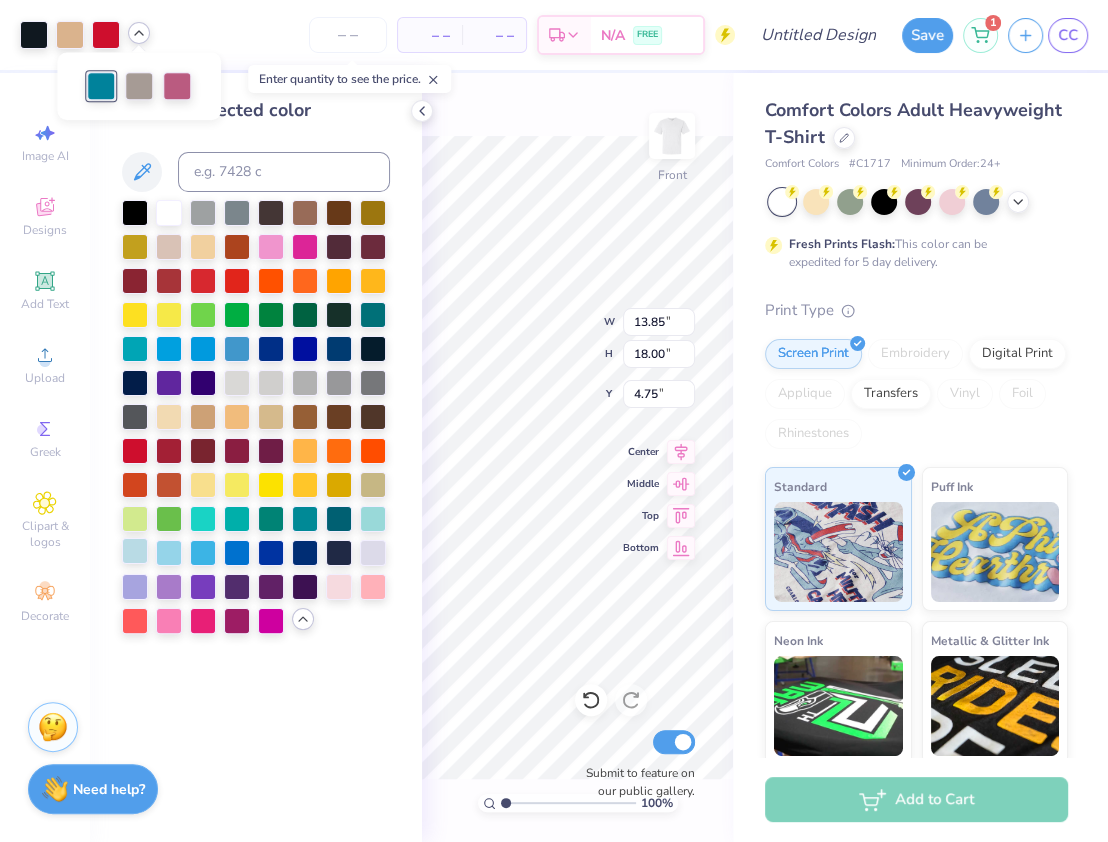 click at bounding box center [135, 551] 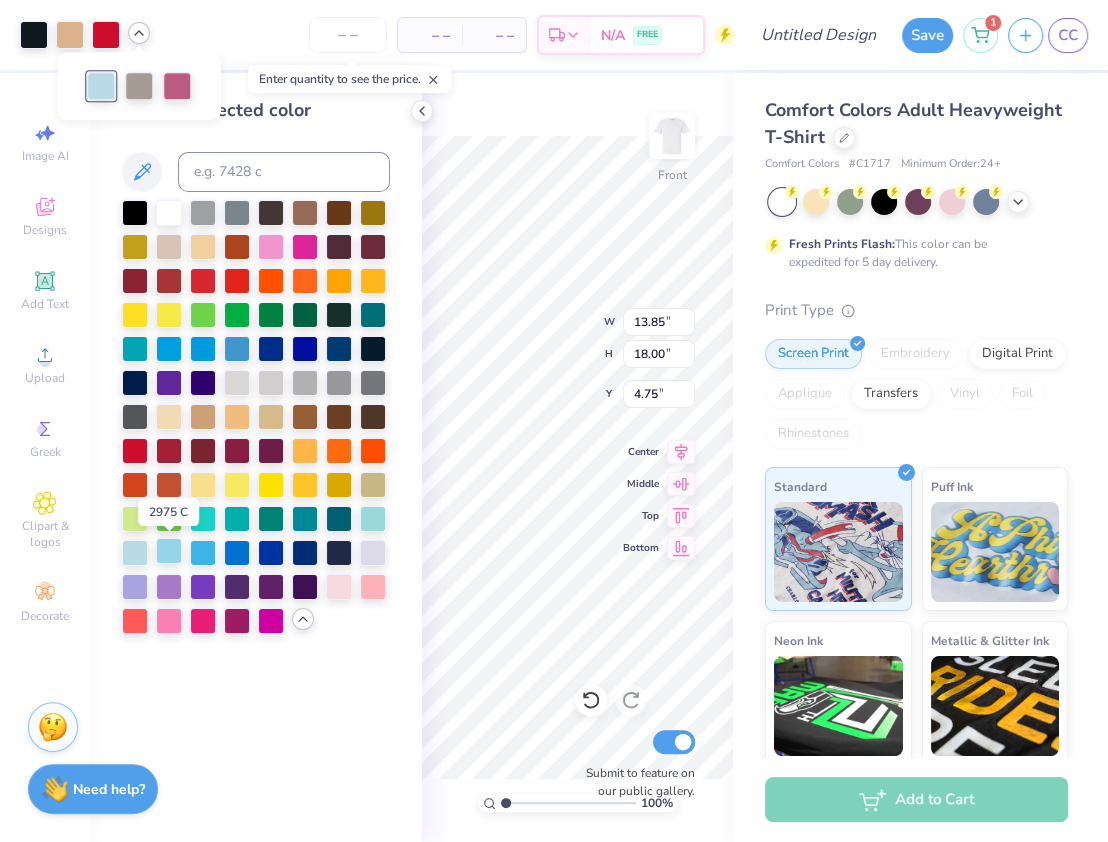 click at bounding box center (169, 551) 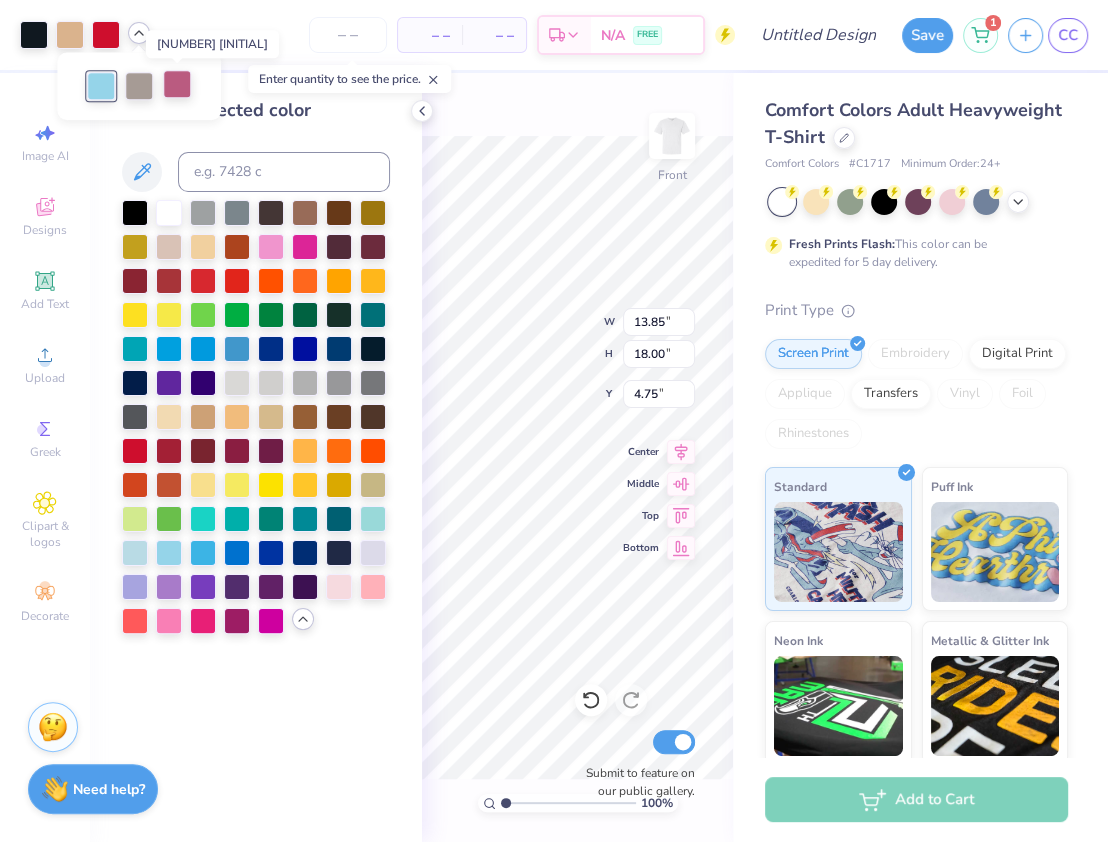 click at bounding box center (177, 84) 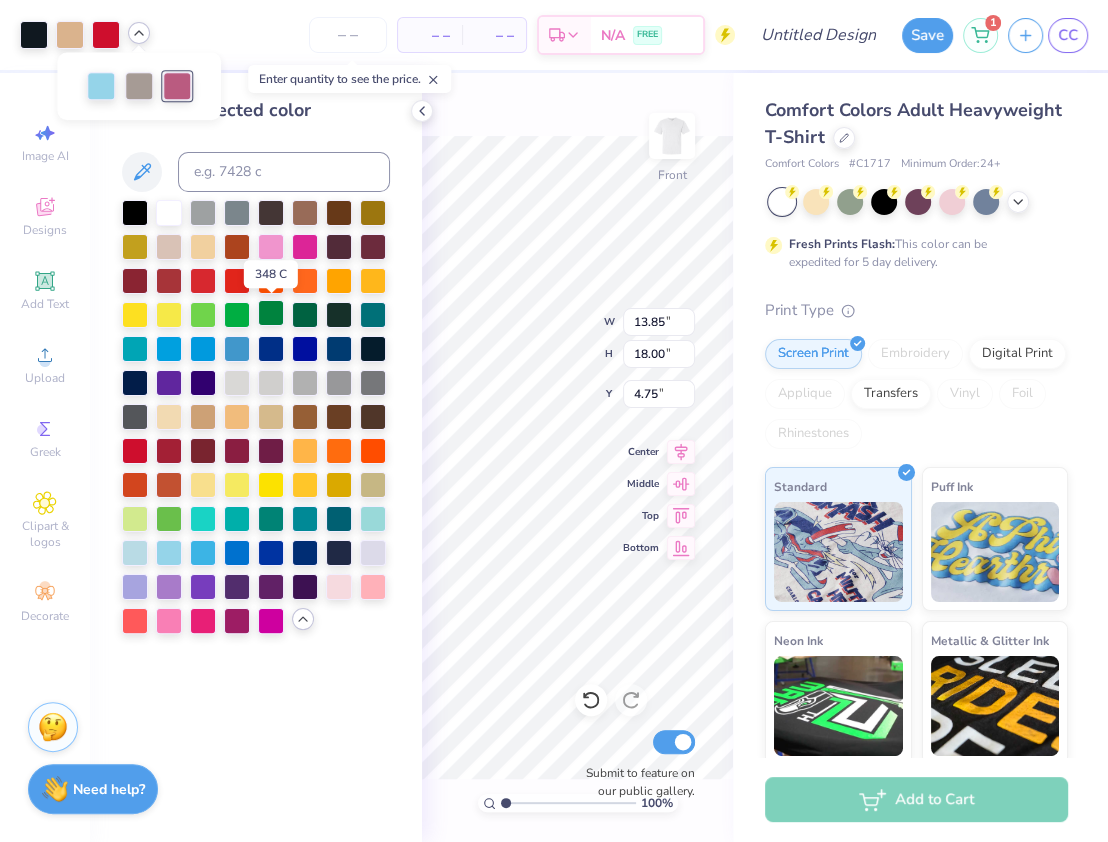 click at bounding box center [271, 313] 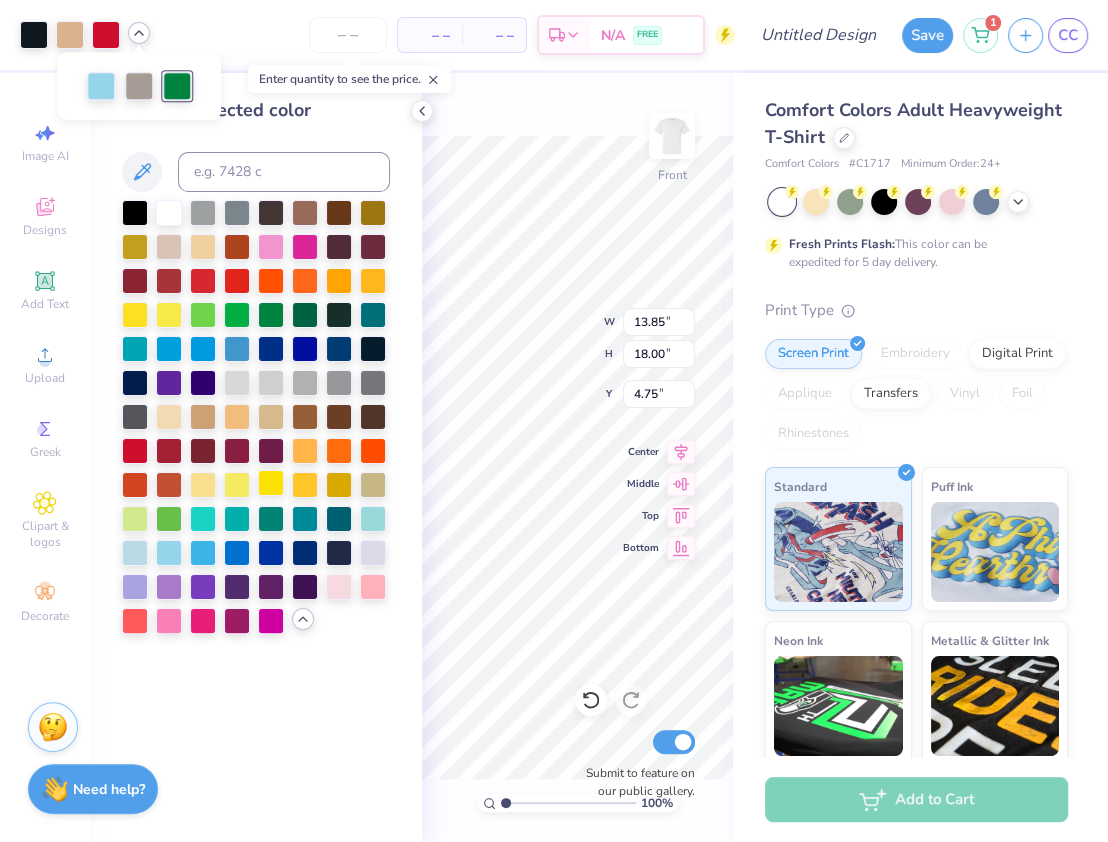 click at bounding box center [271, 483] 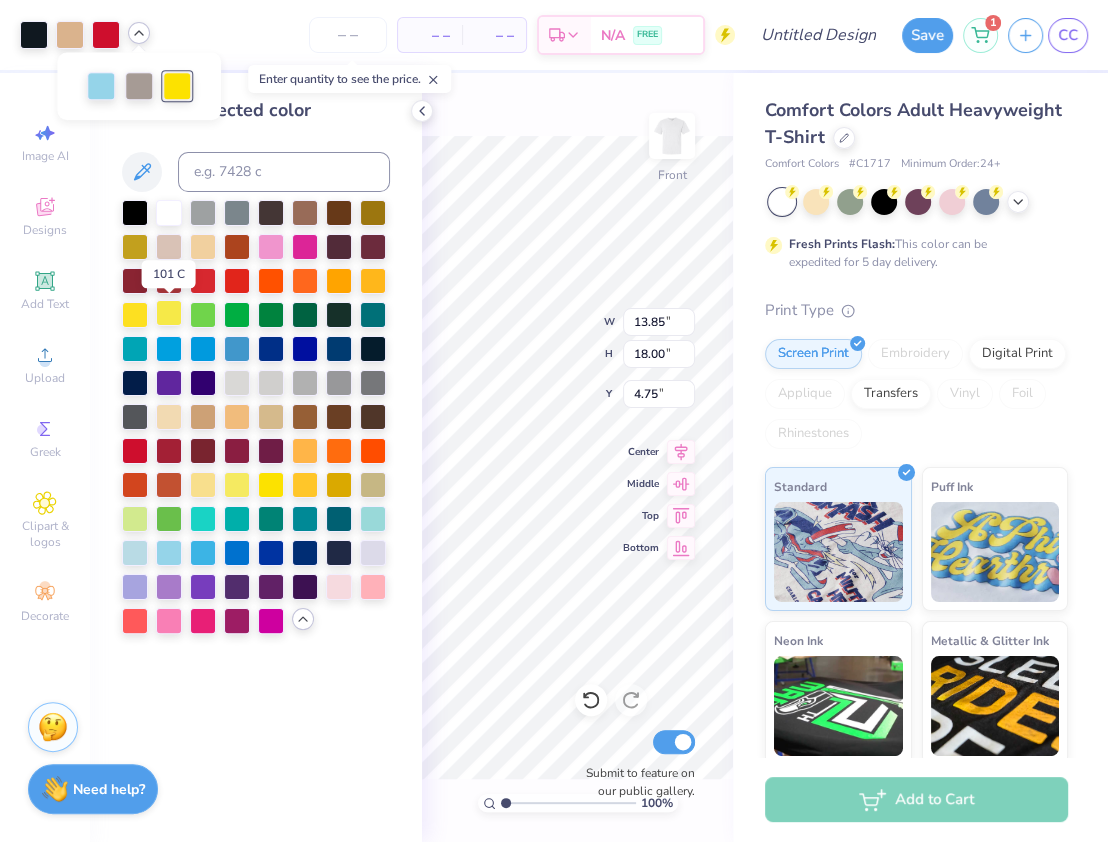 click at bounding box center [169, 313] 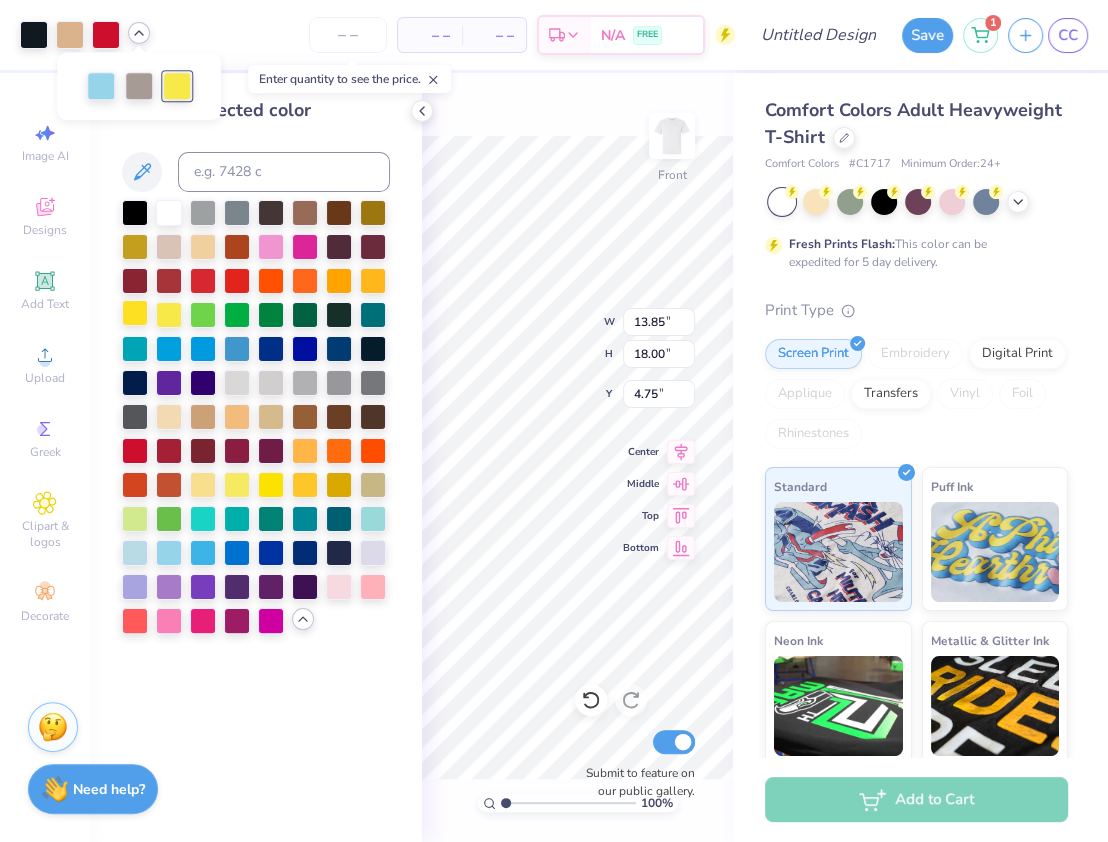 click at bounding box center [135, 313] 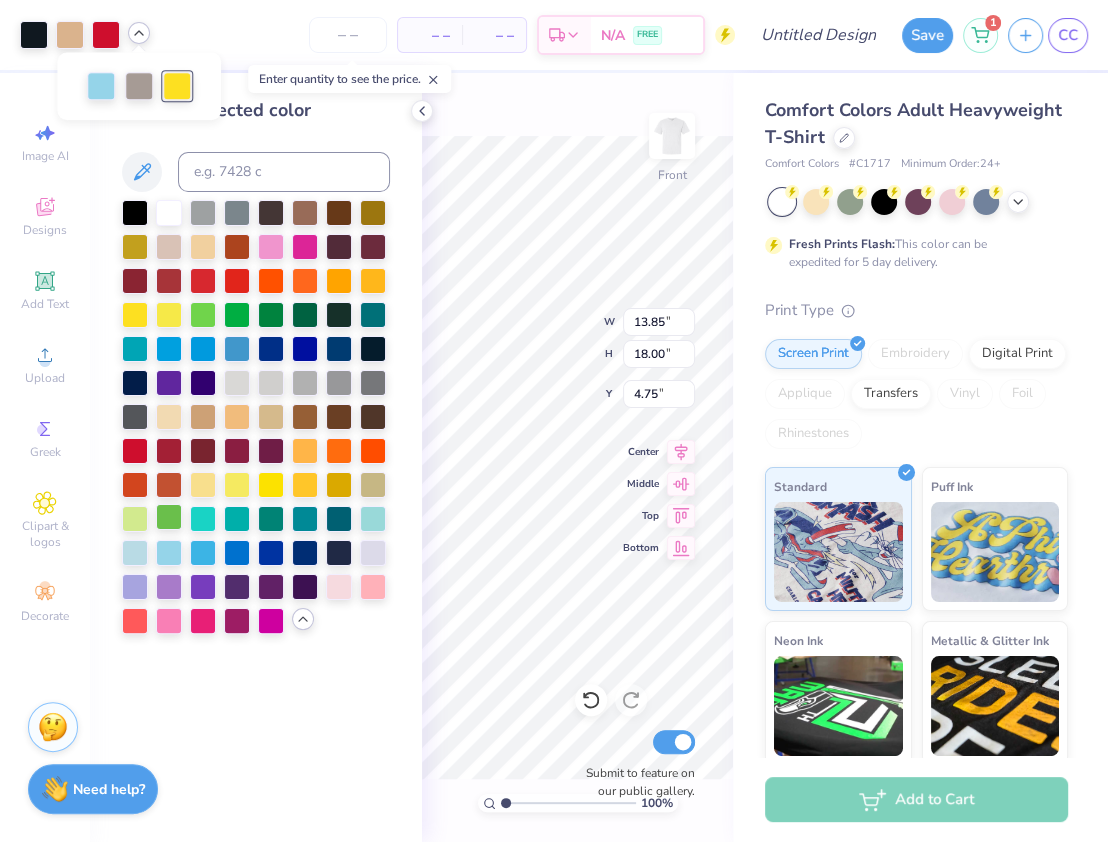 click at bounding box center [169, 517] 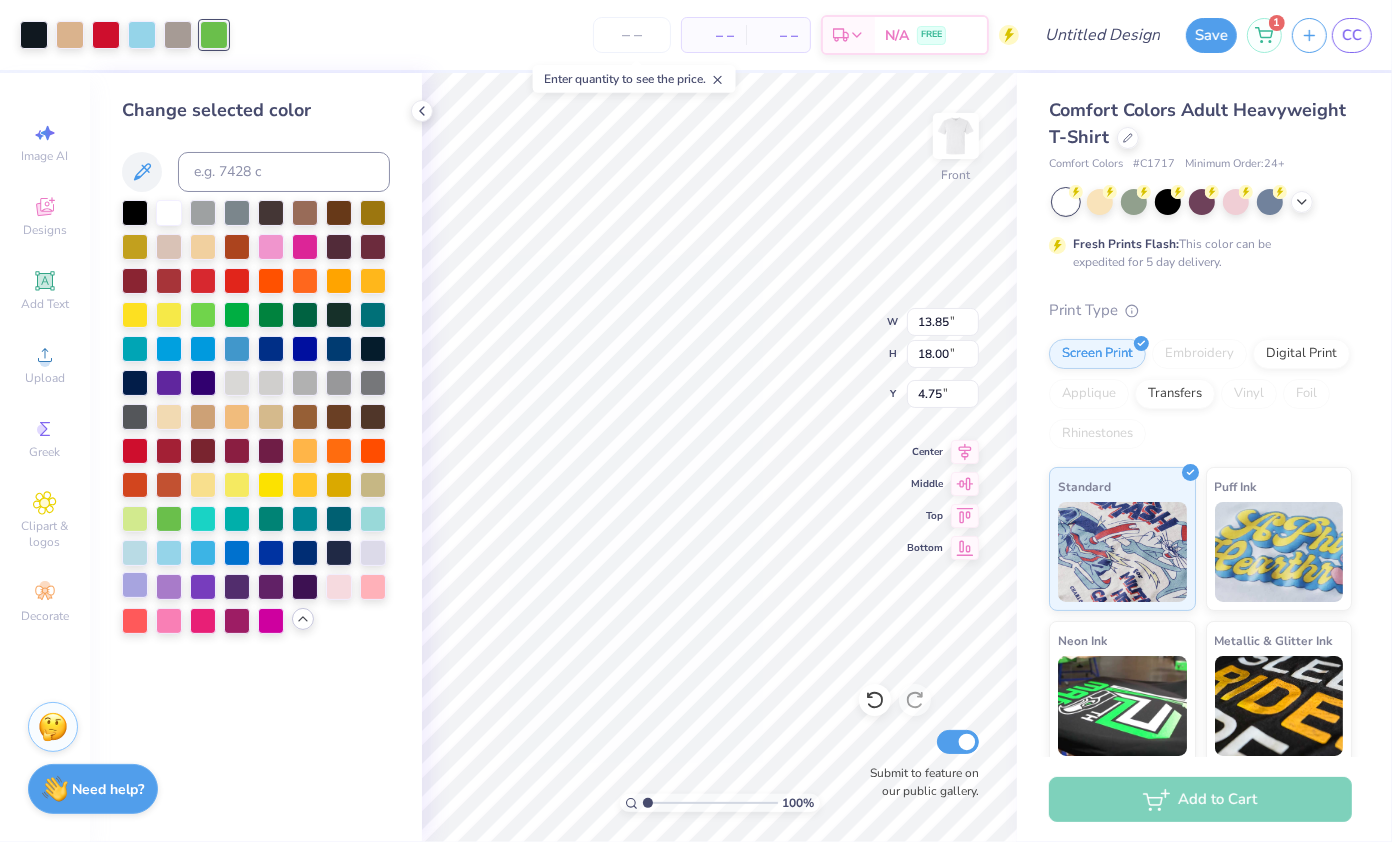 click at bounding box center [135, 585] 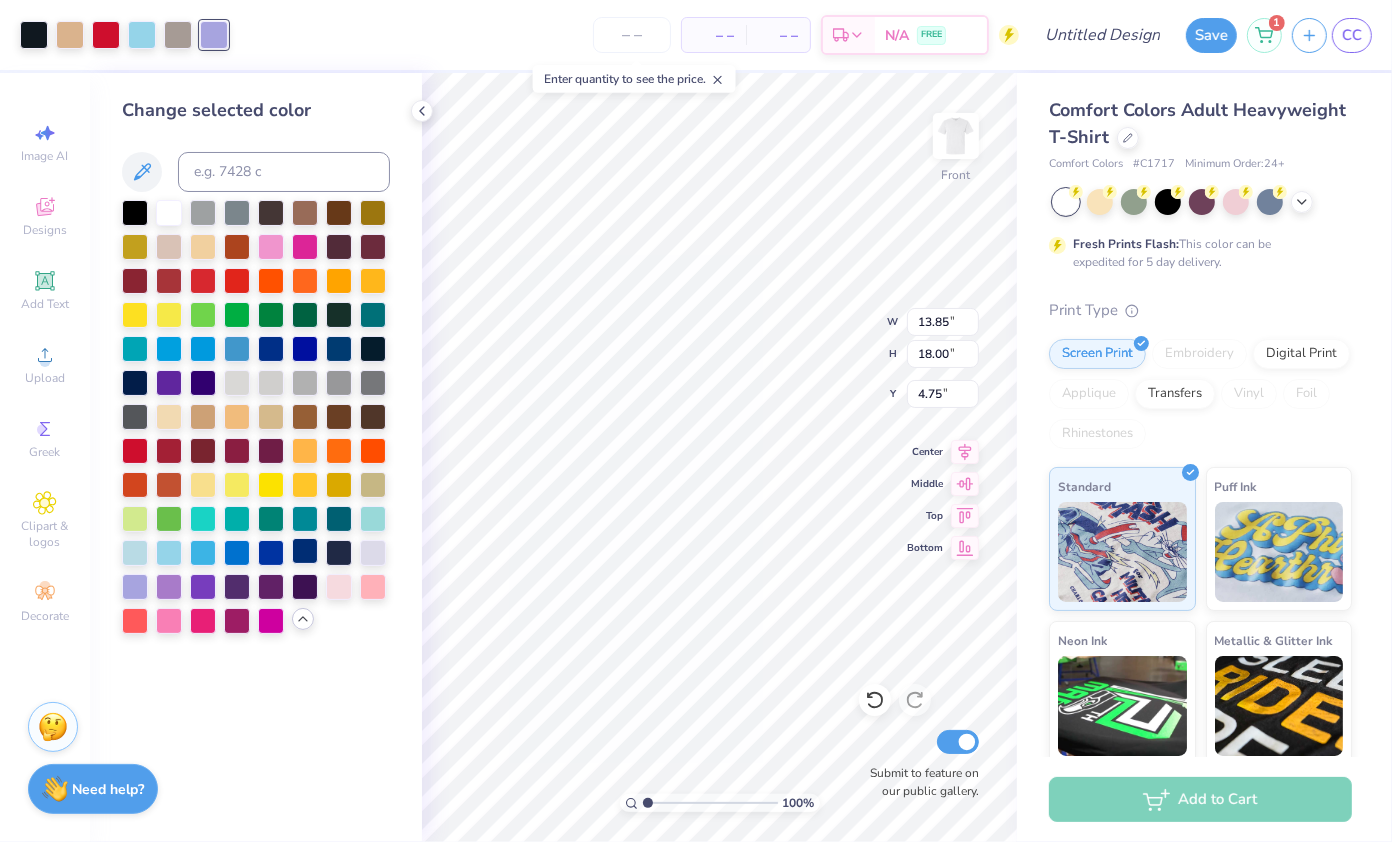 click at bounding box center (305, 551) 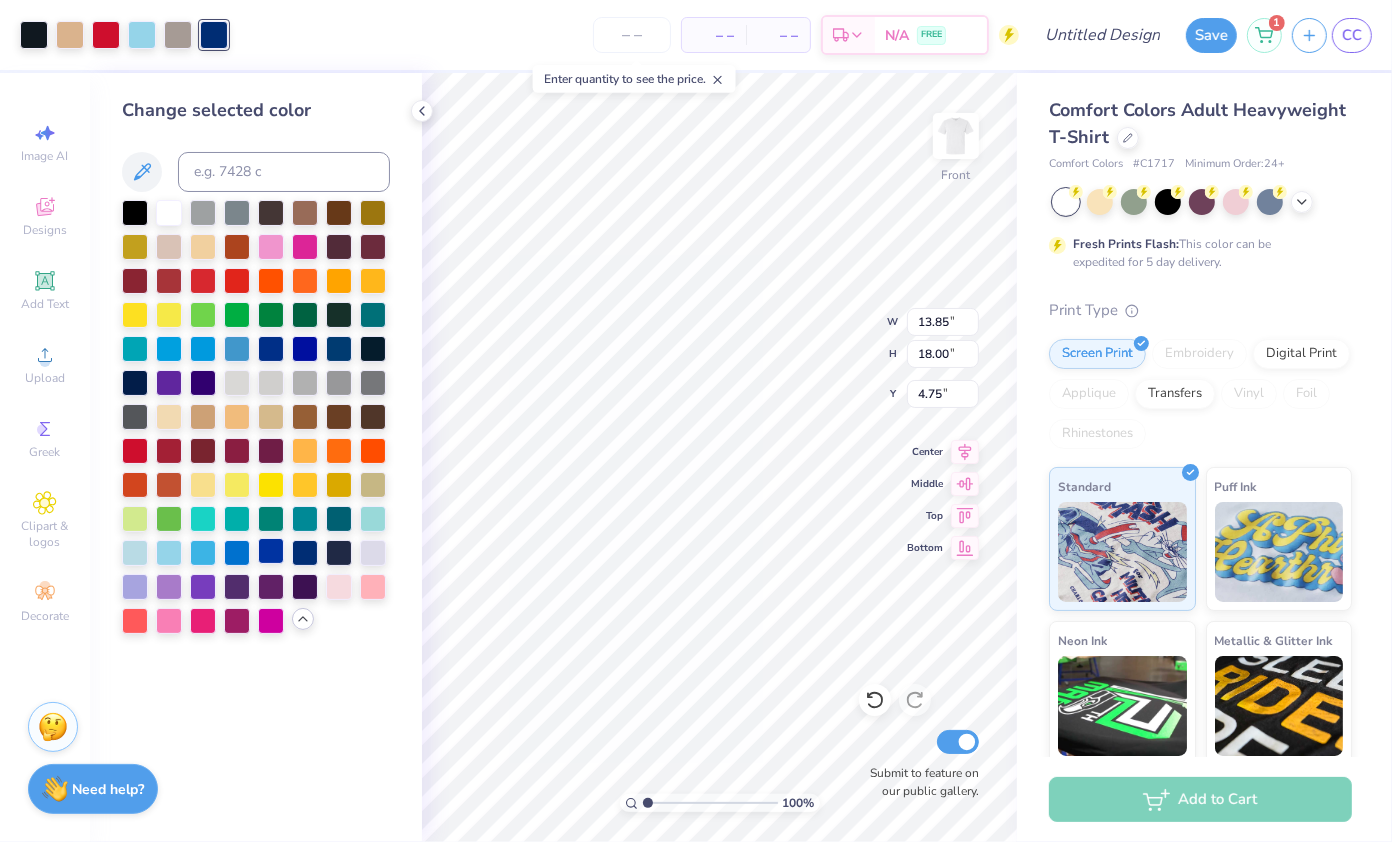 click at bounding box center [271, 551] 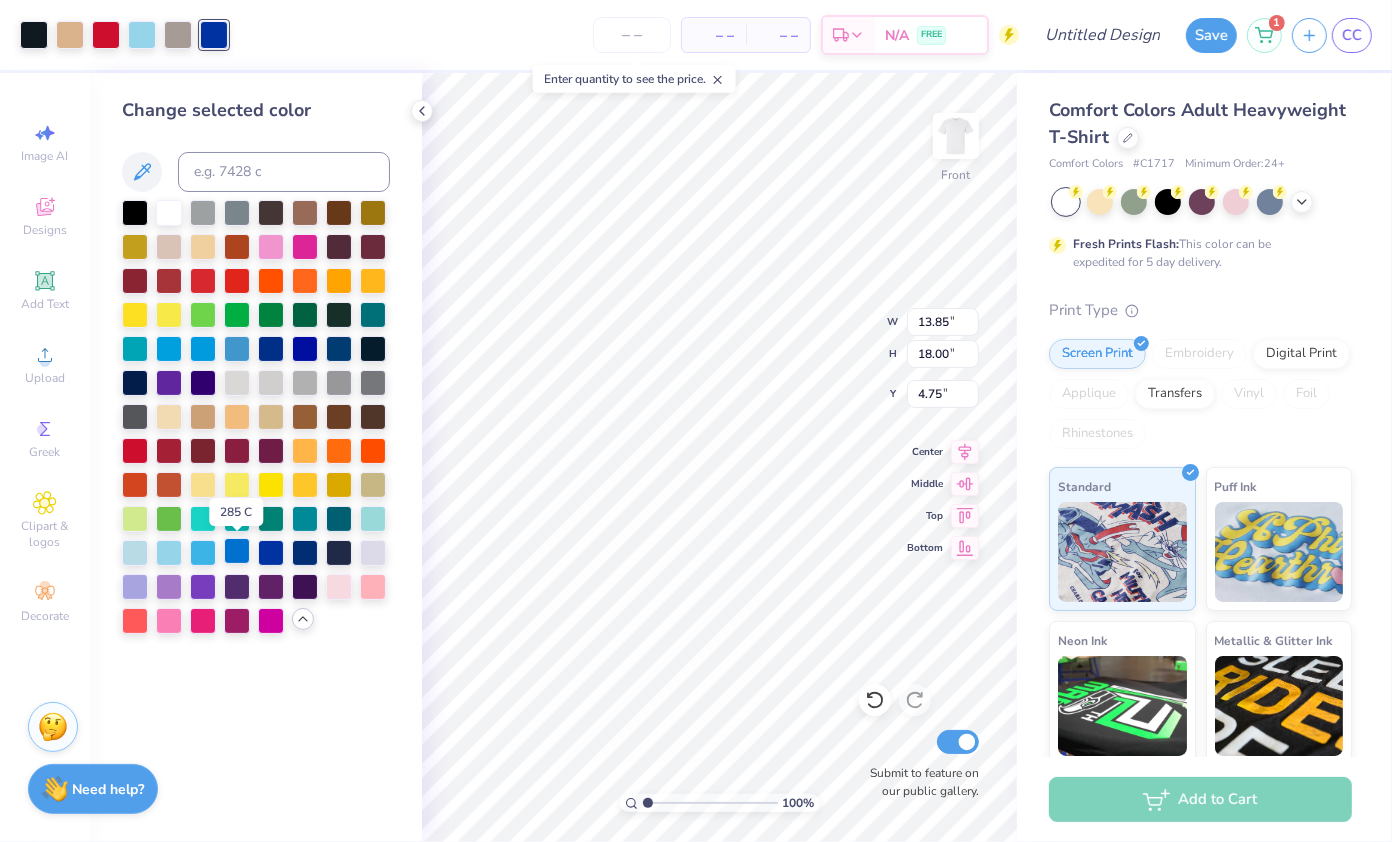 click at bounding box center [237, 551] 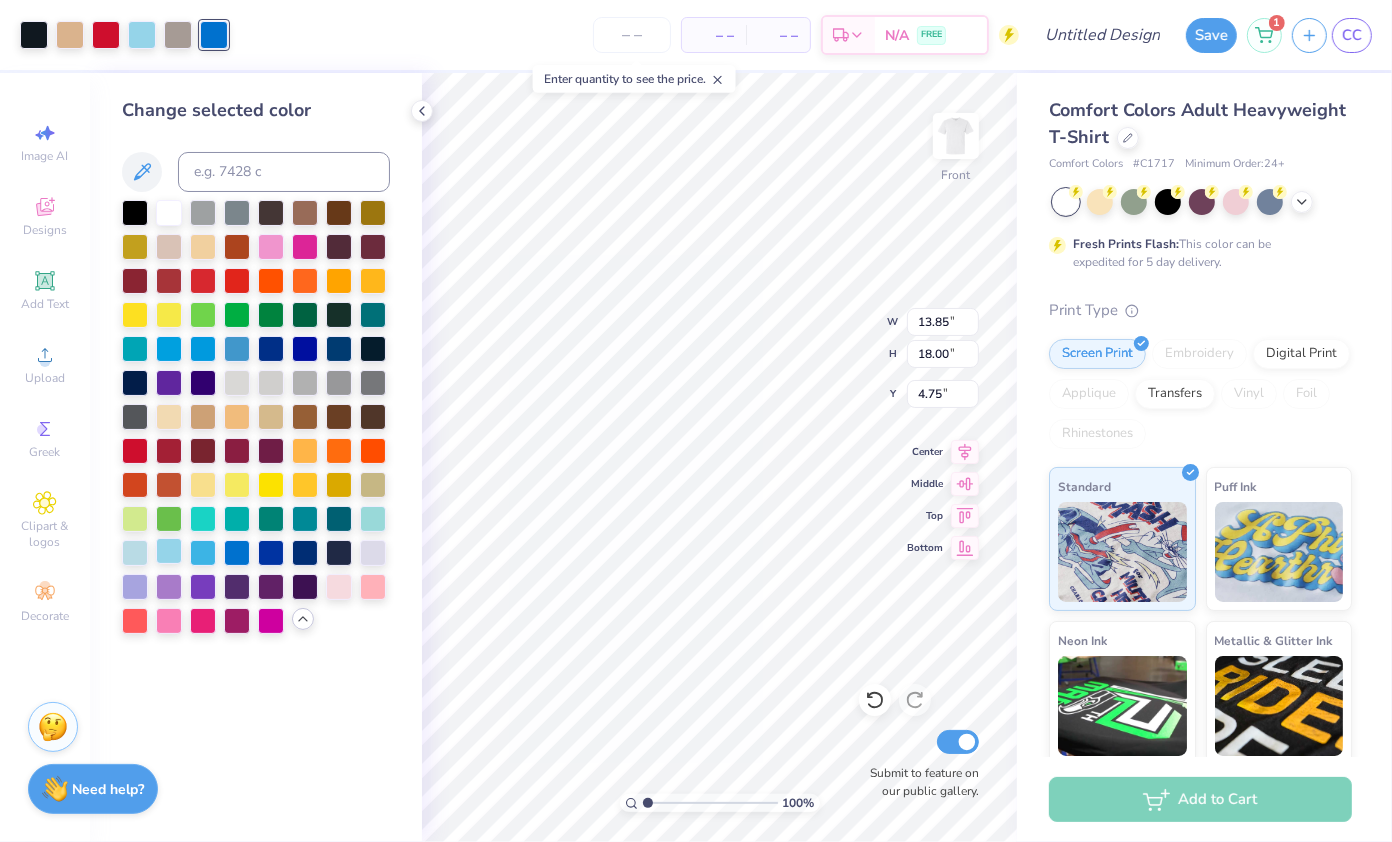 click at bounding box center [169, 551] 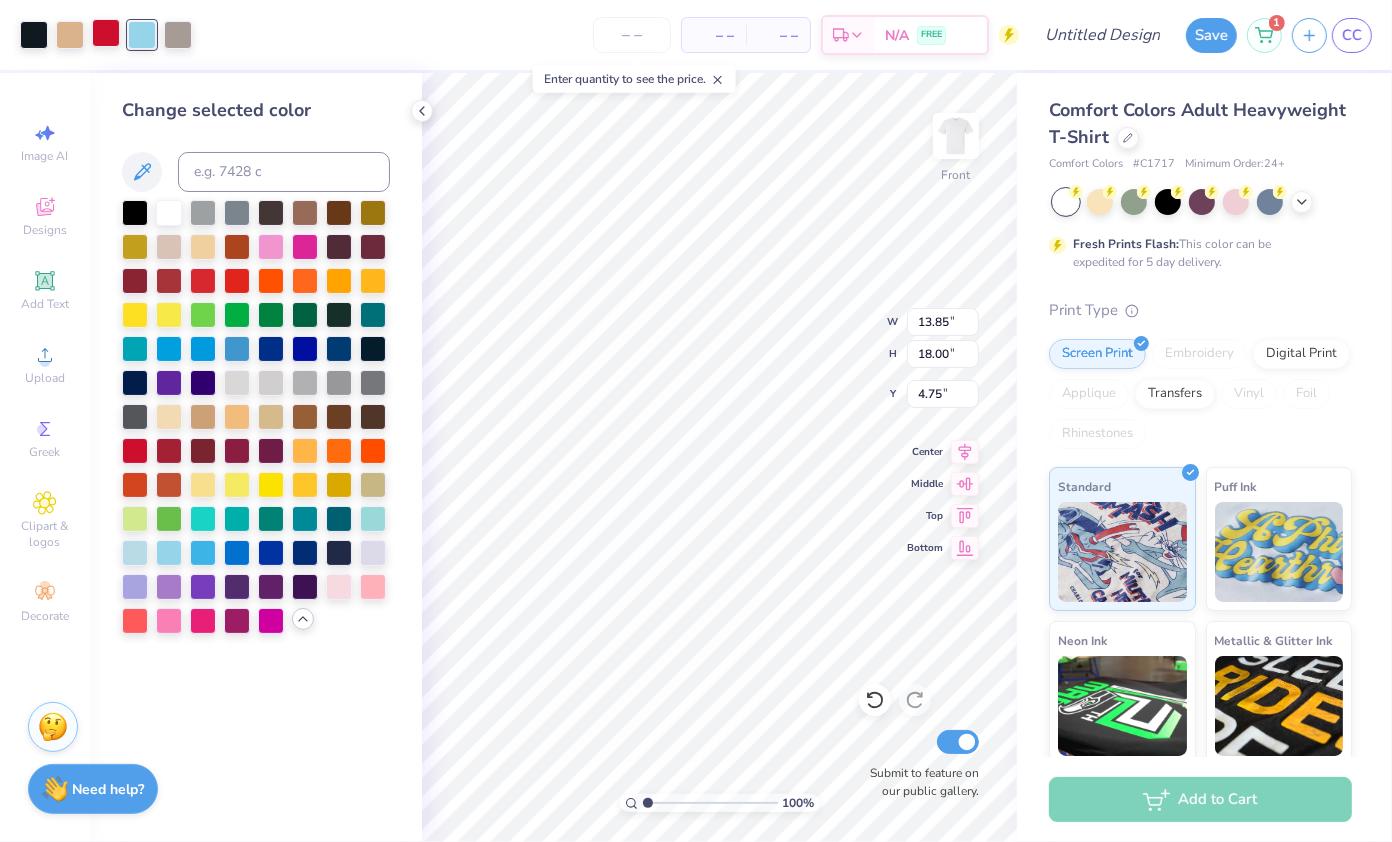 click at bounding box center [106, 33] 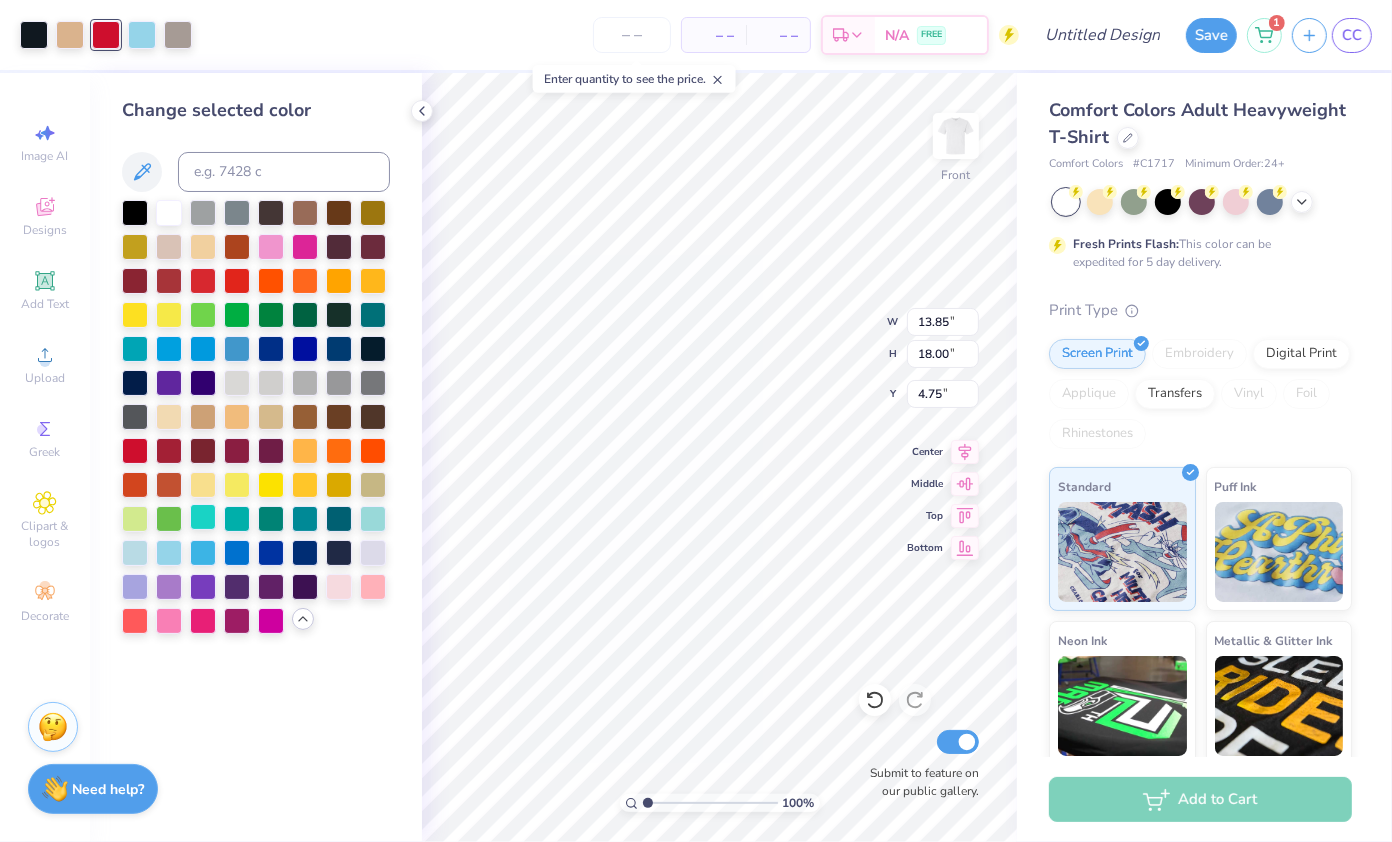 click at bounding box center (203, 517) 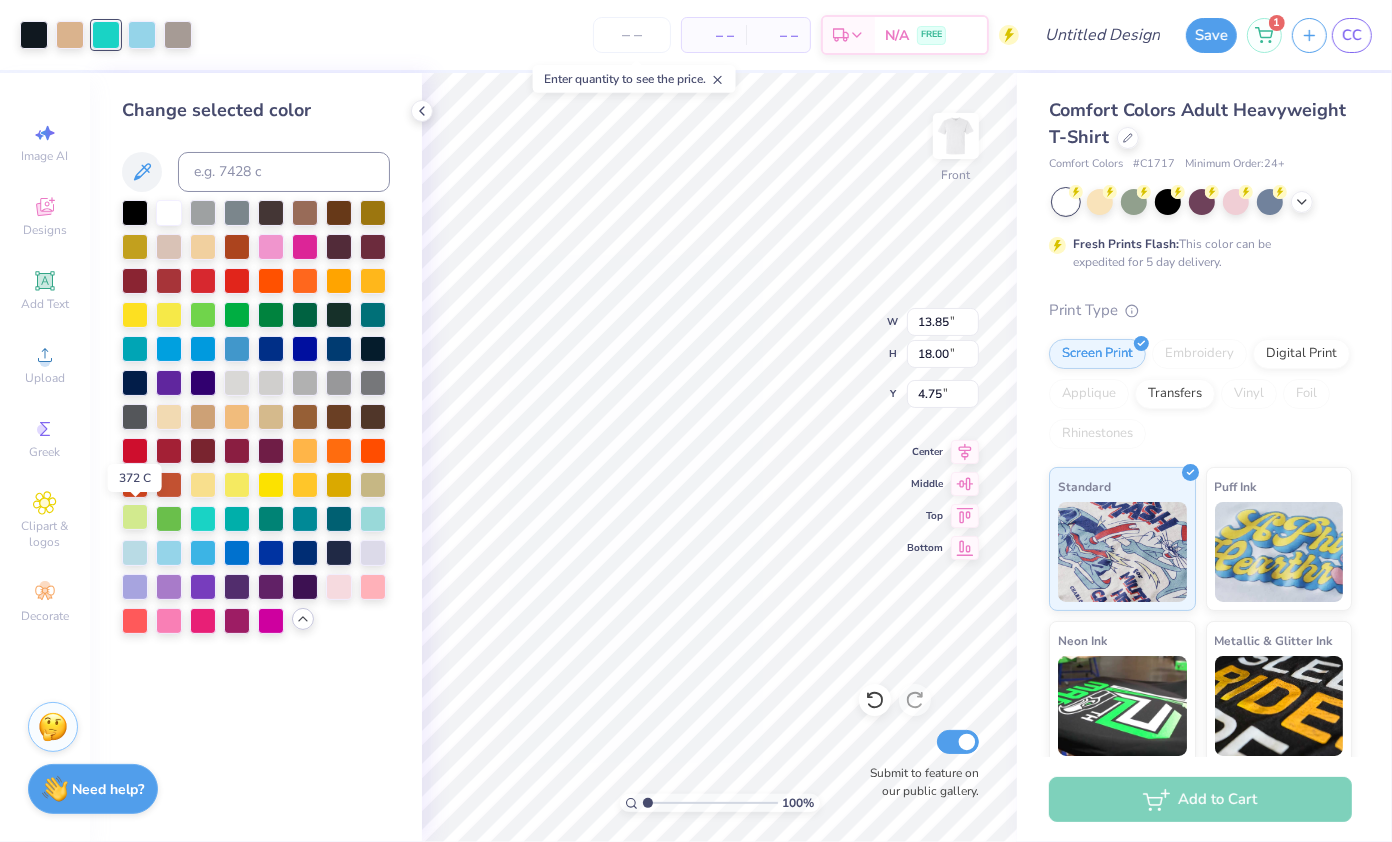 click at bounding box center [135, 517] 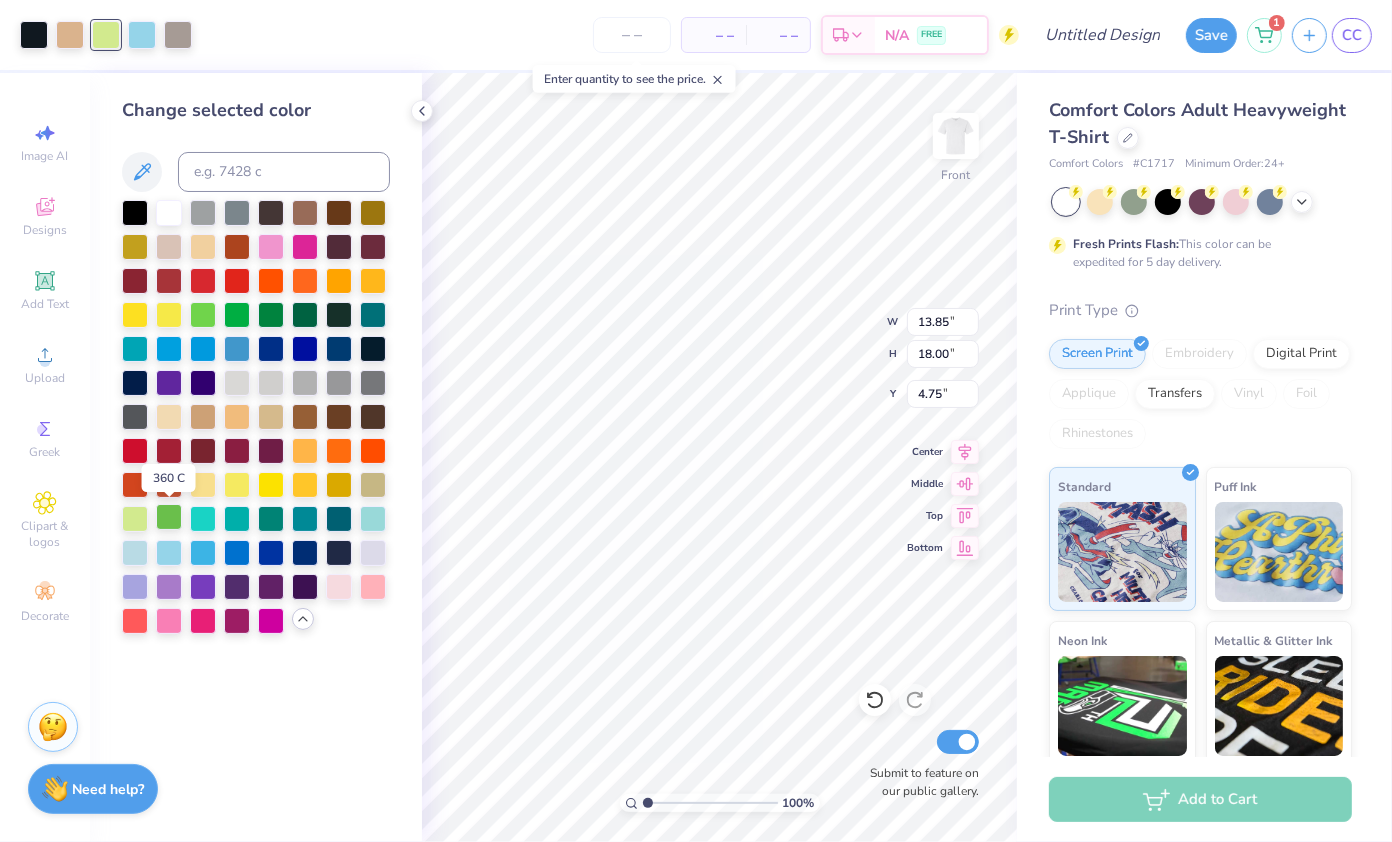 click at bounding box center (169, 517) 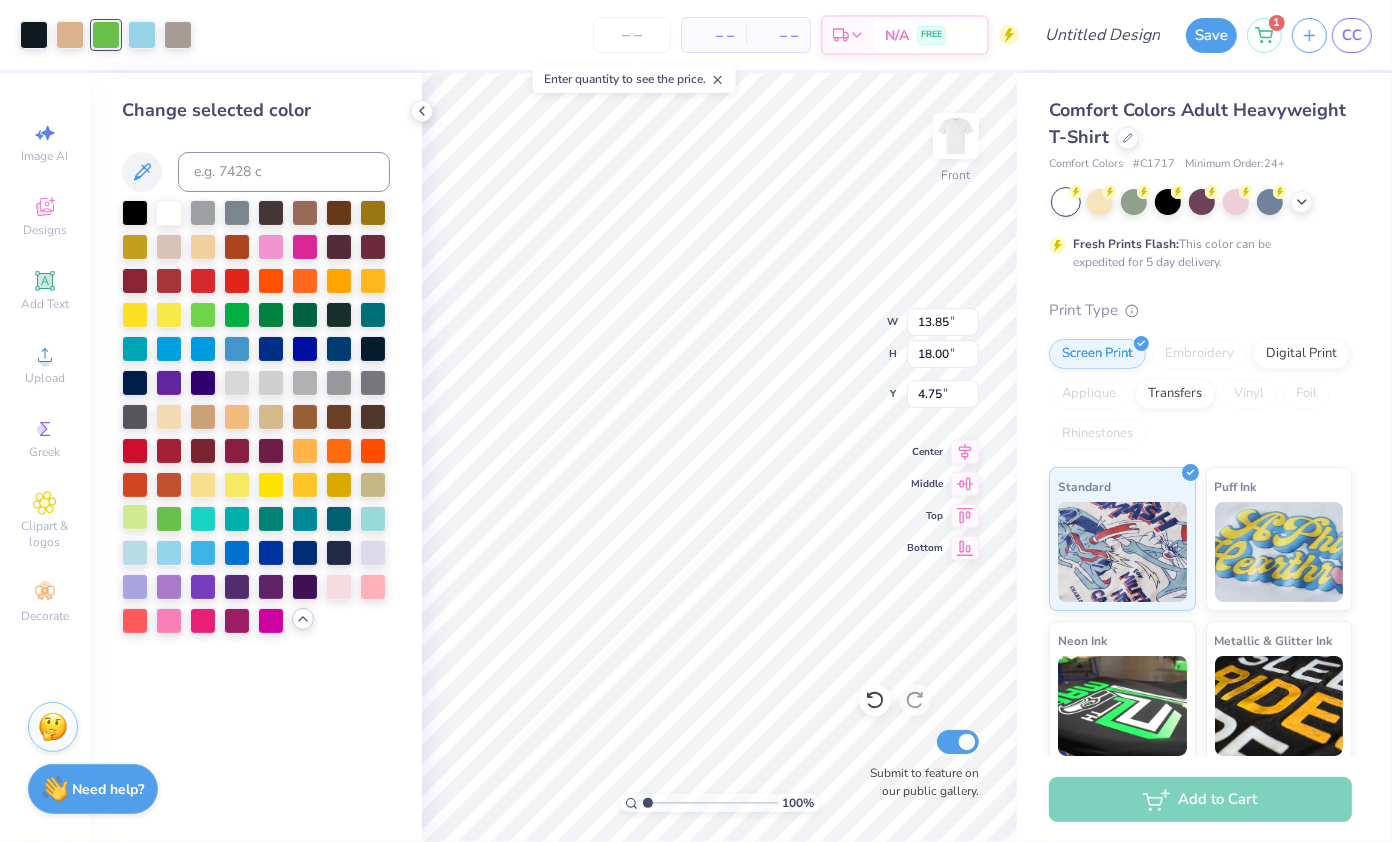 click at bounding box center [135, 517] 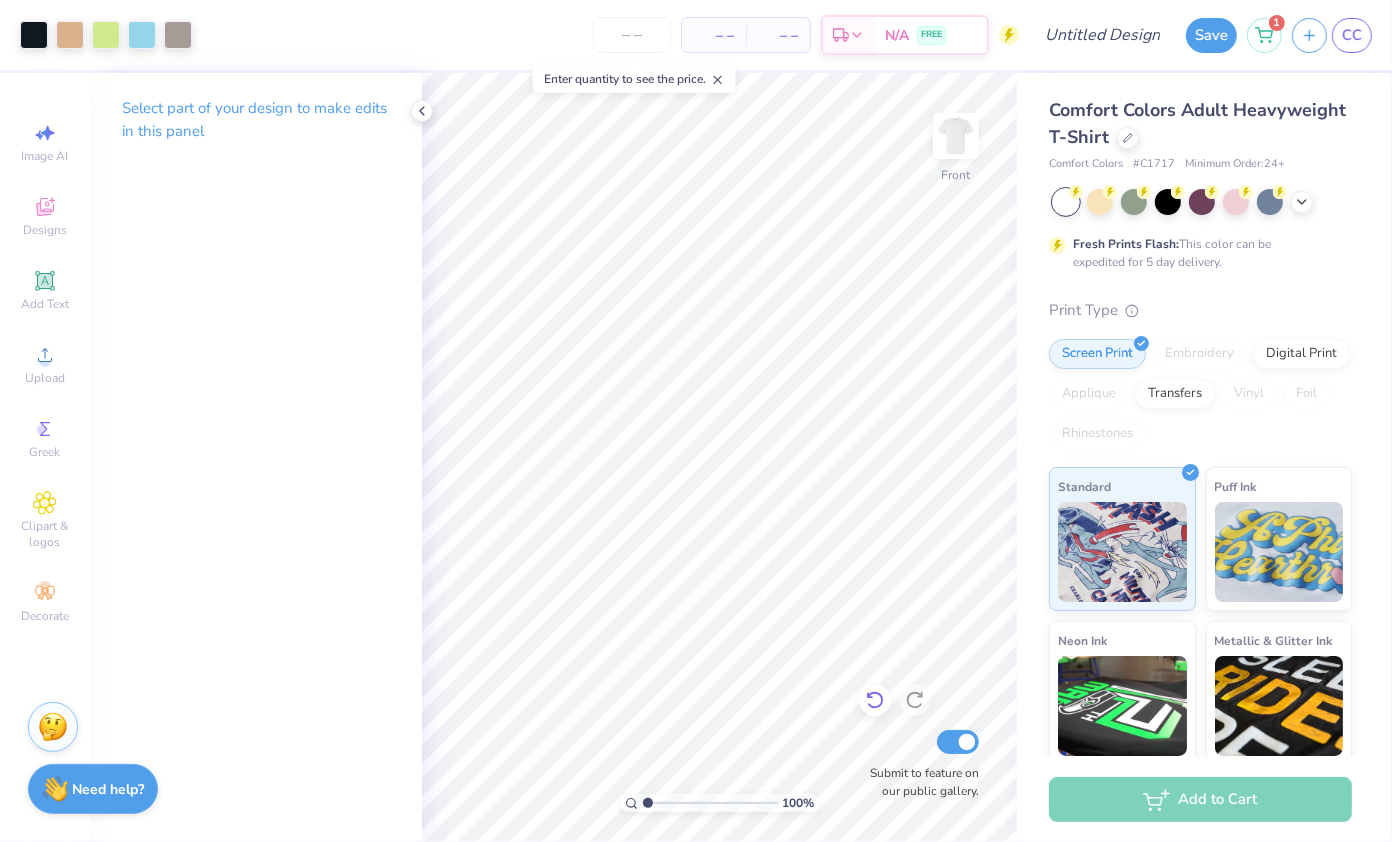 click 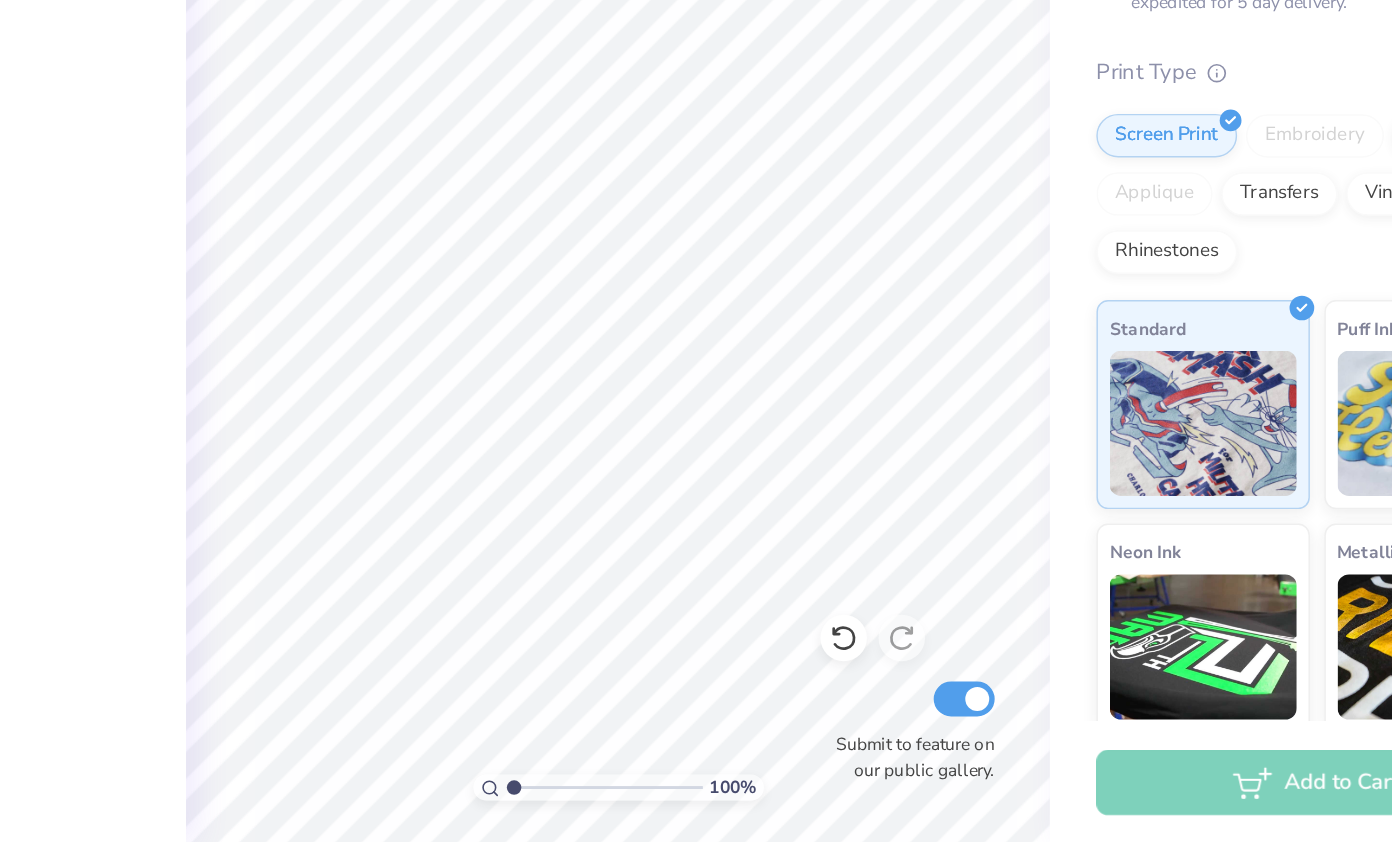 scroll, scrollTop: 0, scrollLeft: 0, axis: both 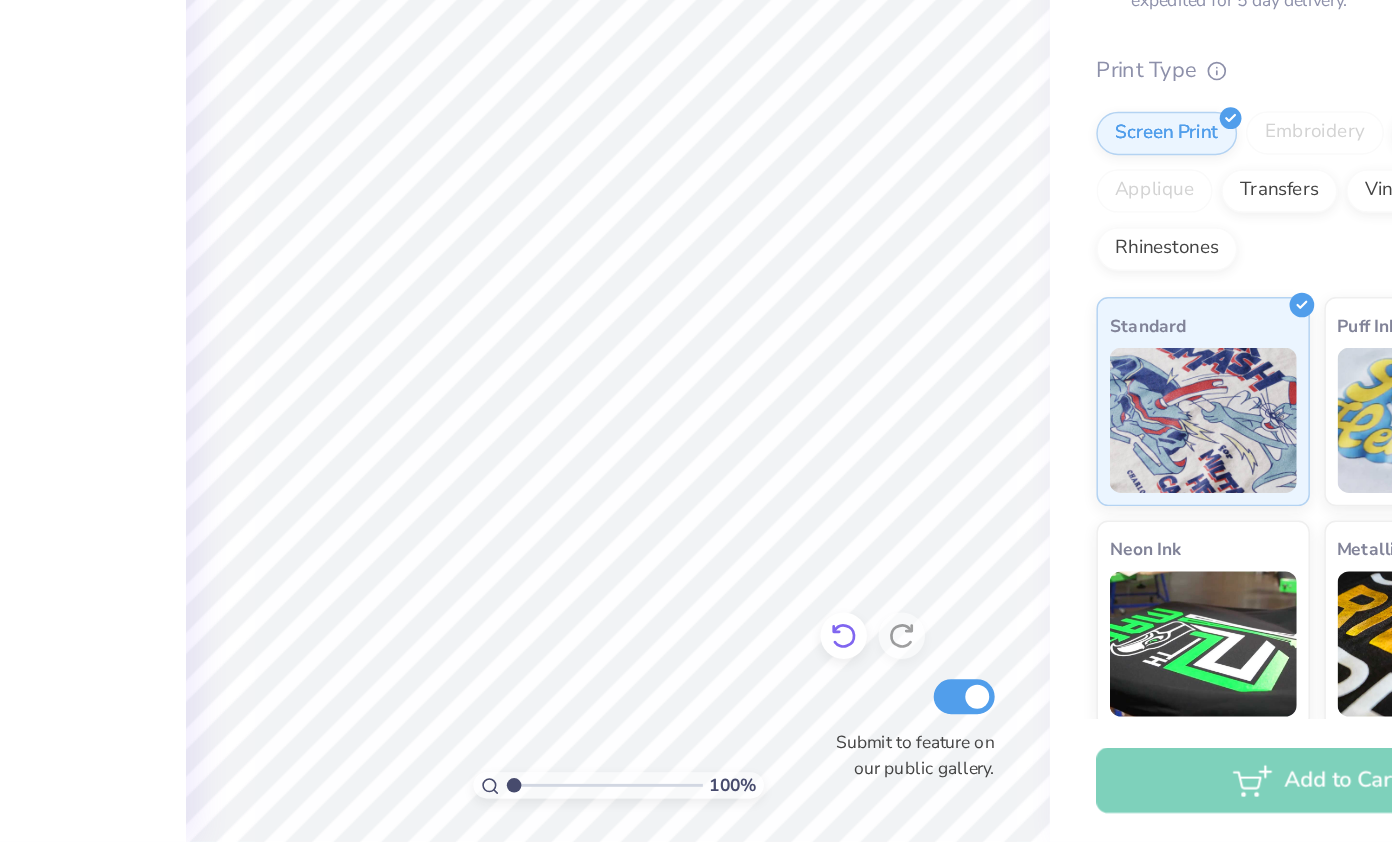 click 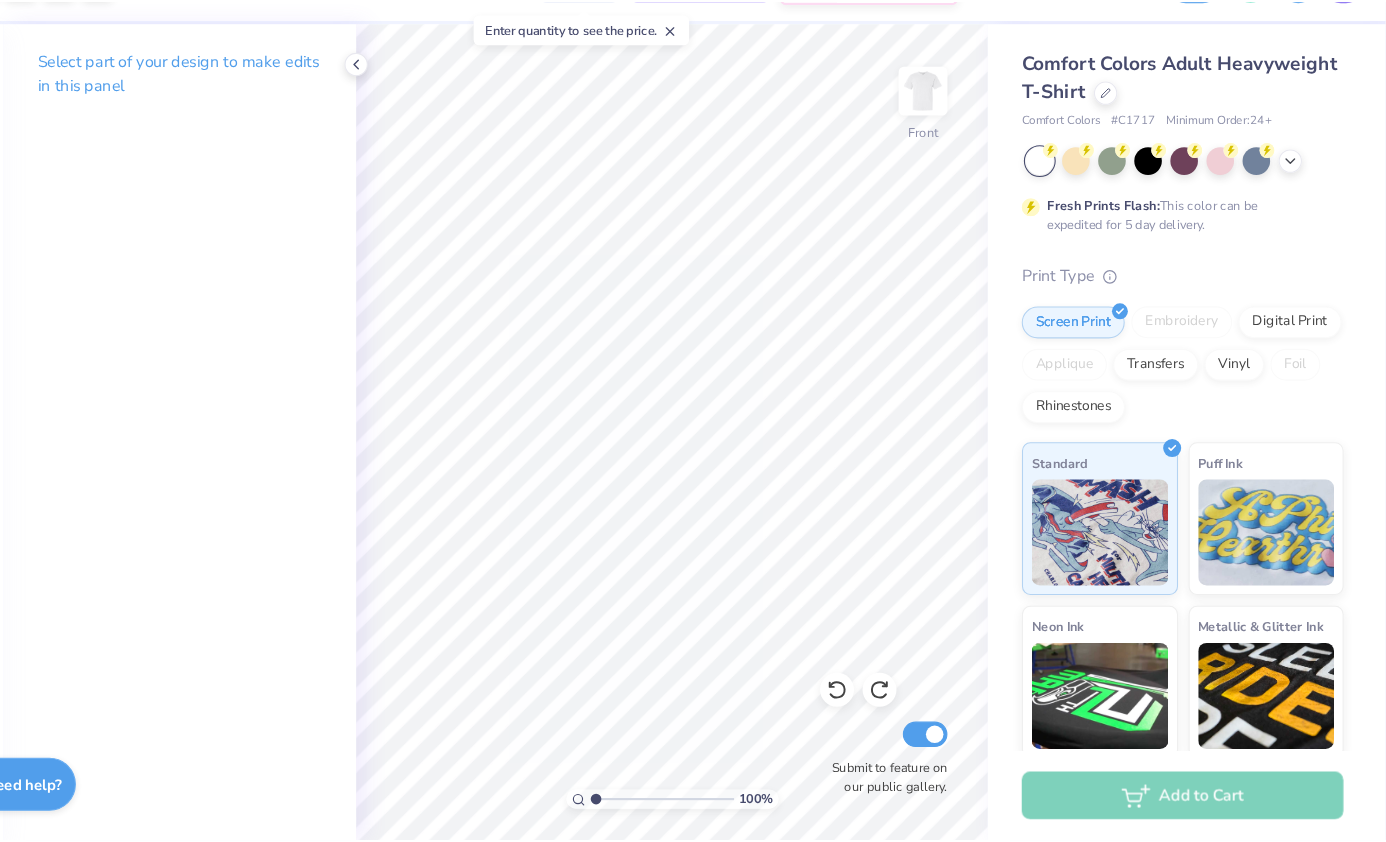 scroll, scrollTop: 0, scrollLeft: 0, axis: both 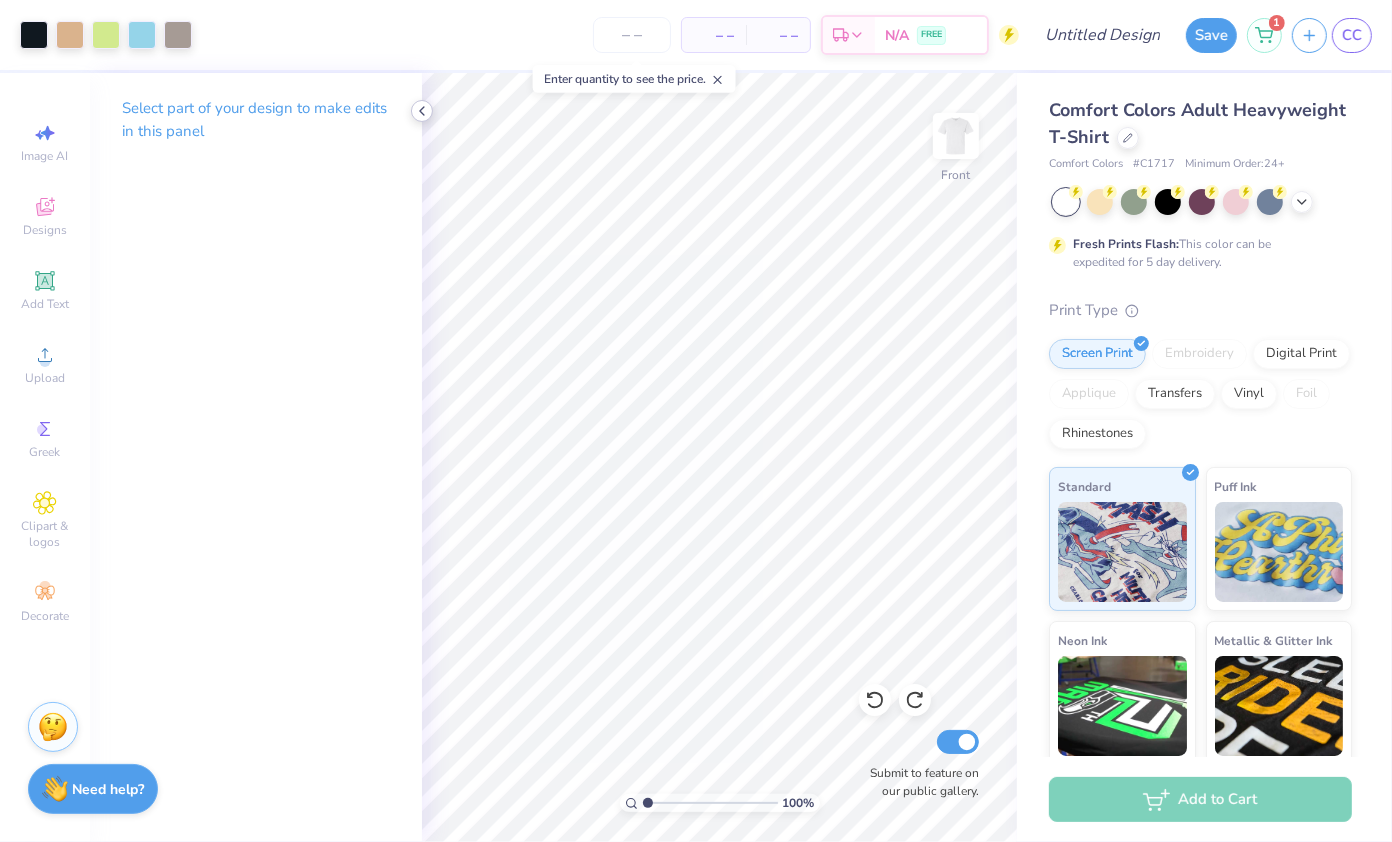 click 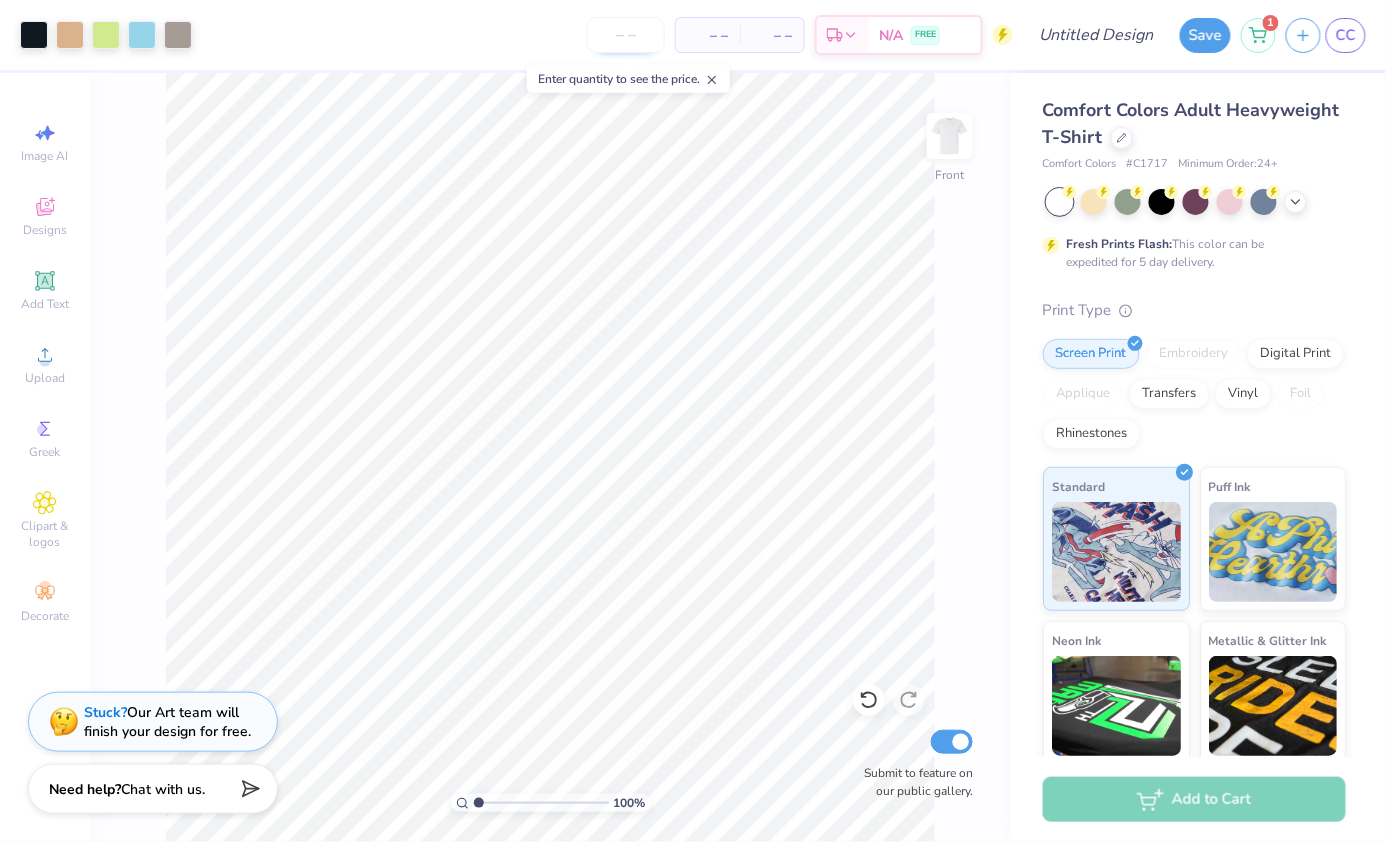 click at bounding box center [626, 35] 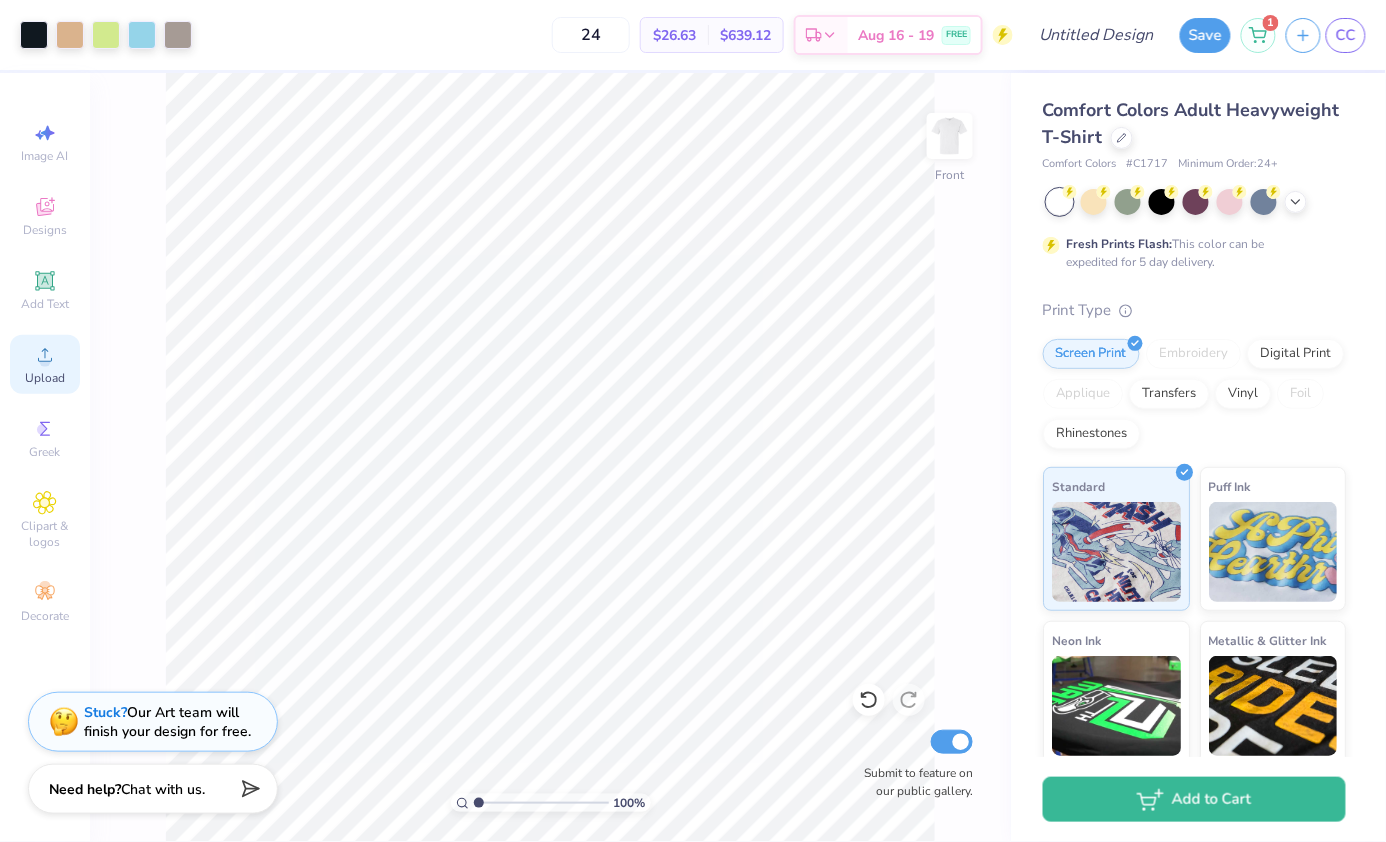 type on "24" 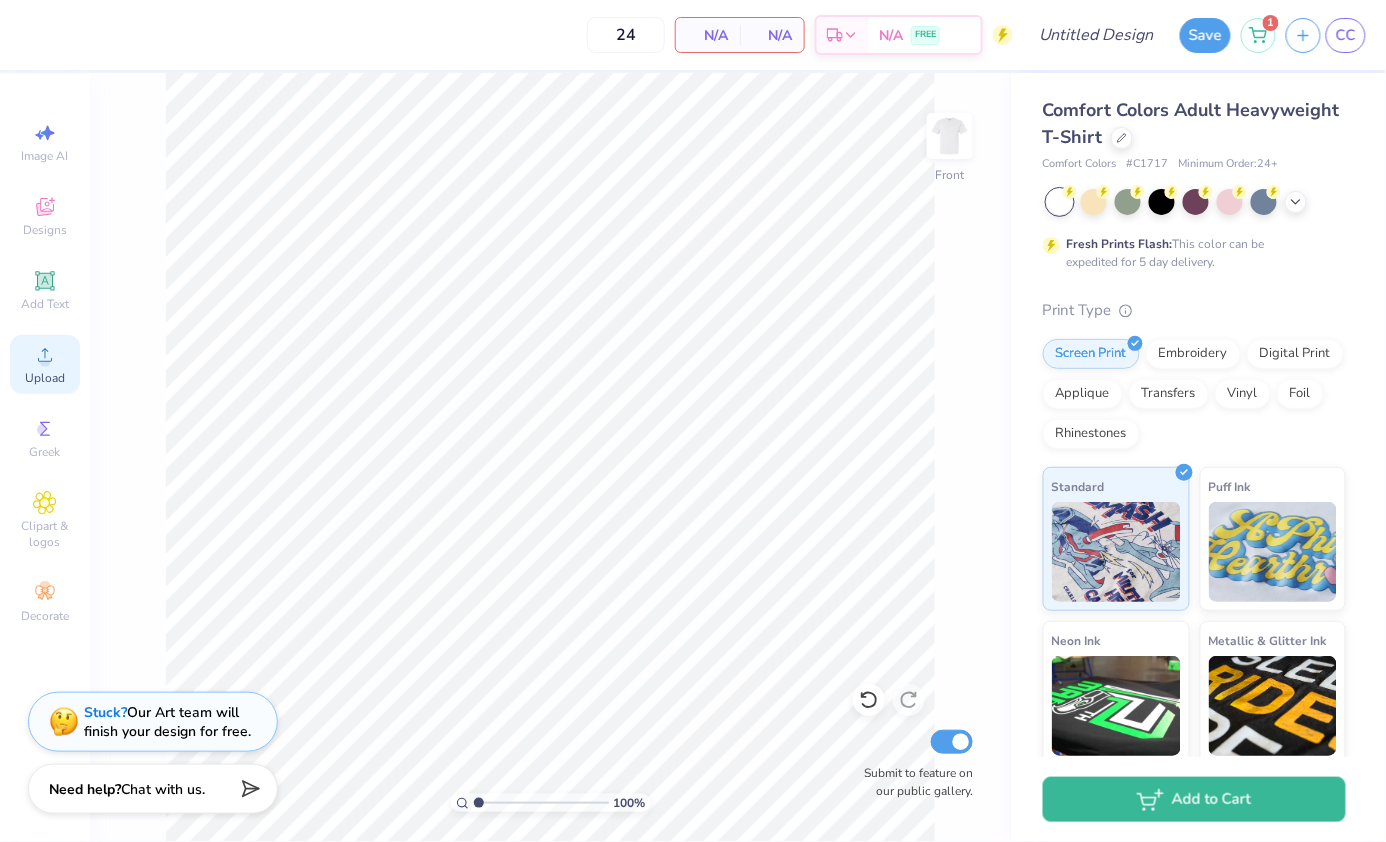 click 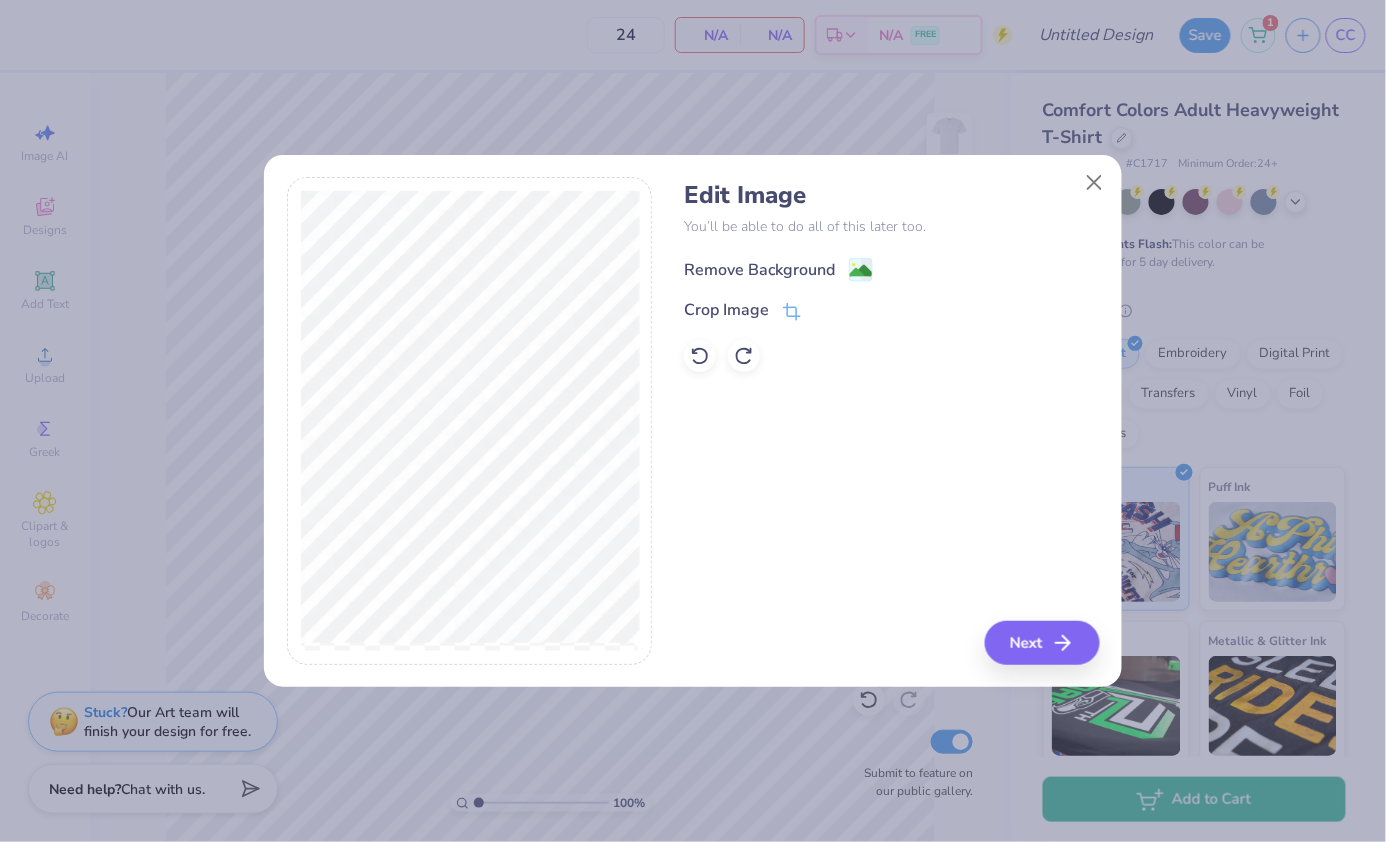 click on "Remove Background" at bounding box center (759, 270) 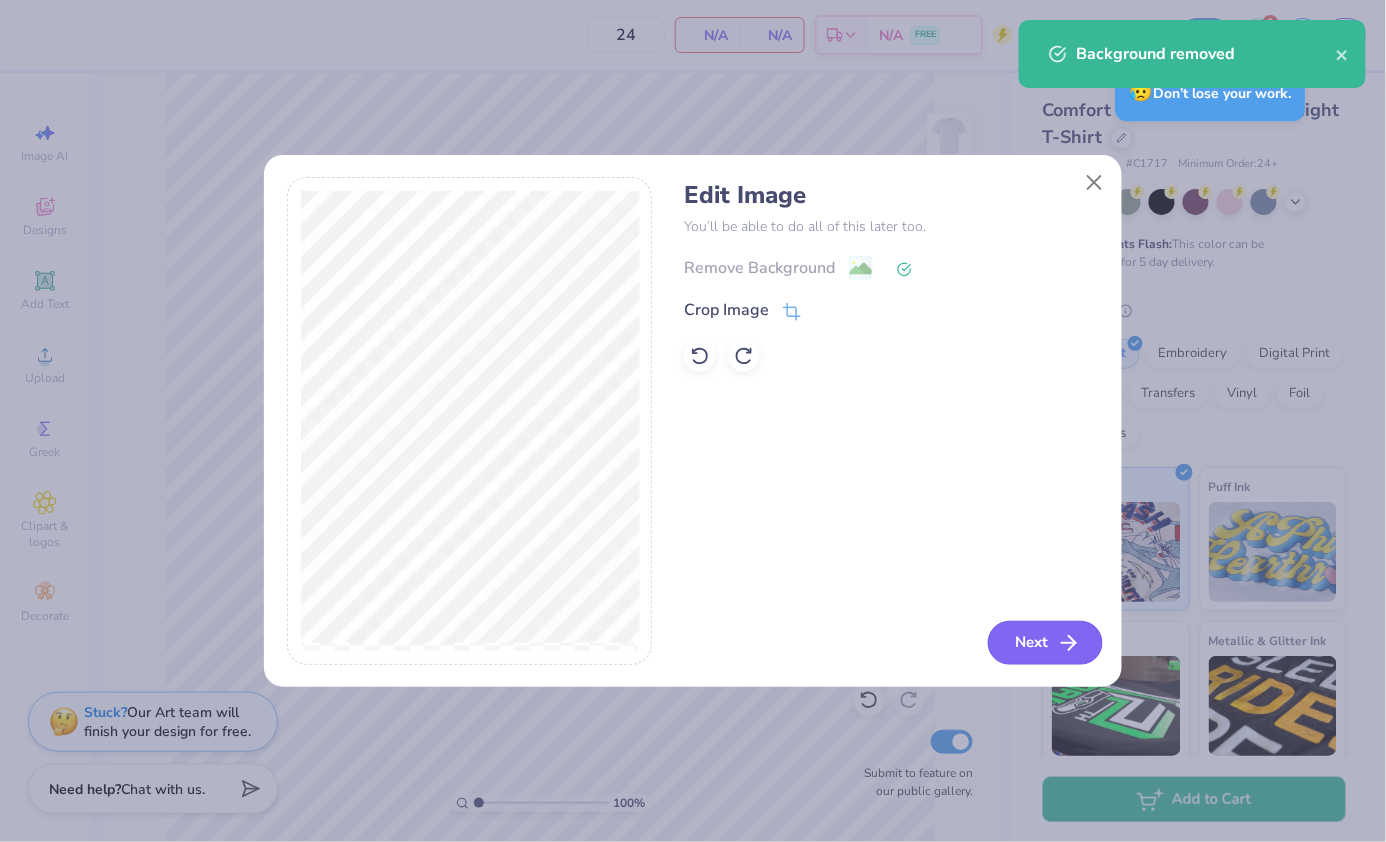 click on "Next" at bounding box center (1045, 643) 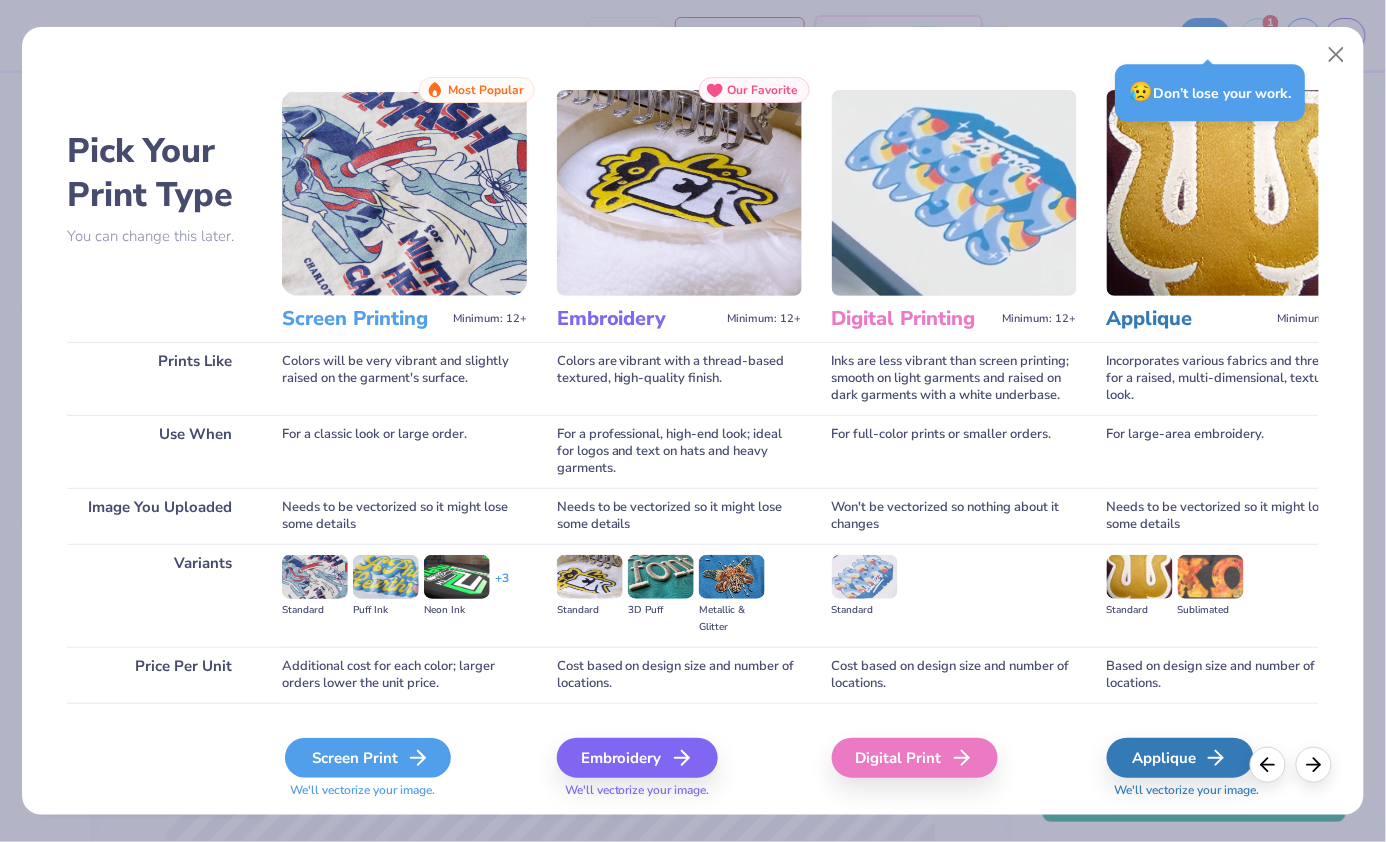 click on "Screen Print" at bounding box center (368, 758) 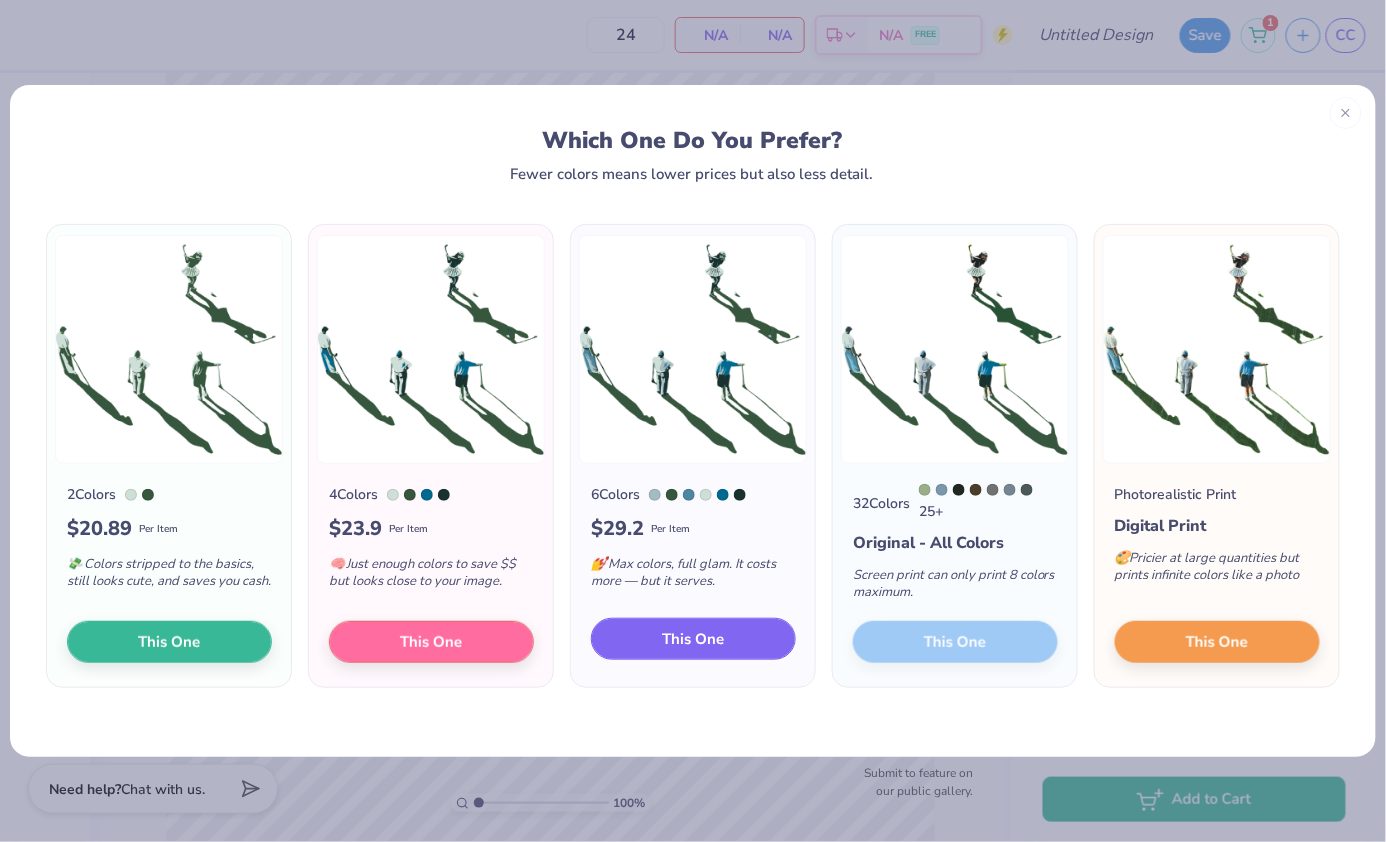 click on "This One" at bounding box center [694, 639] 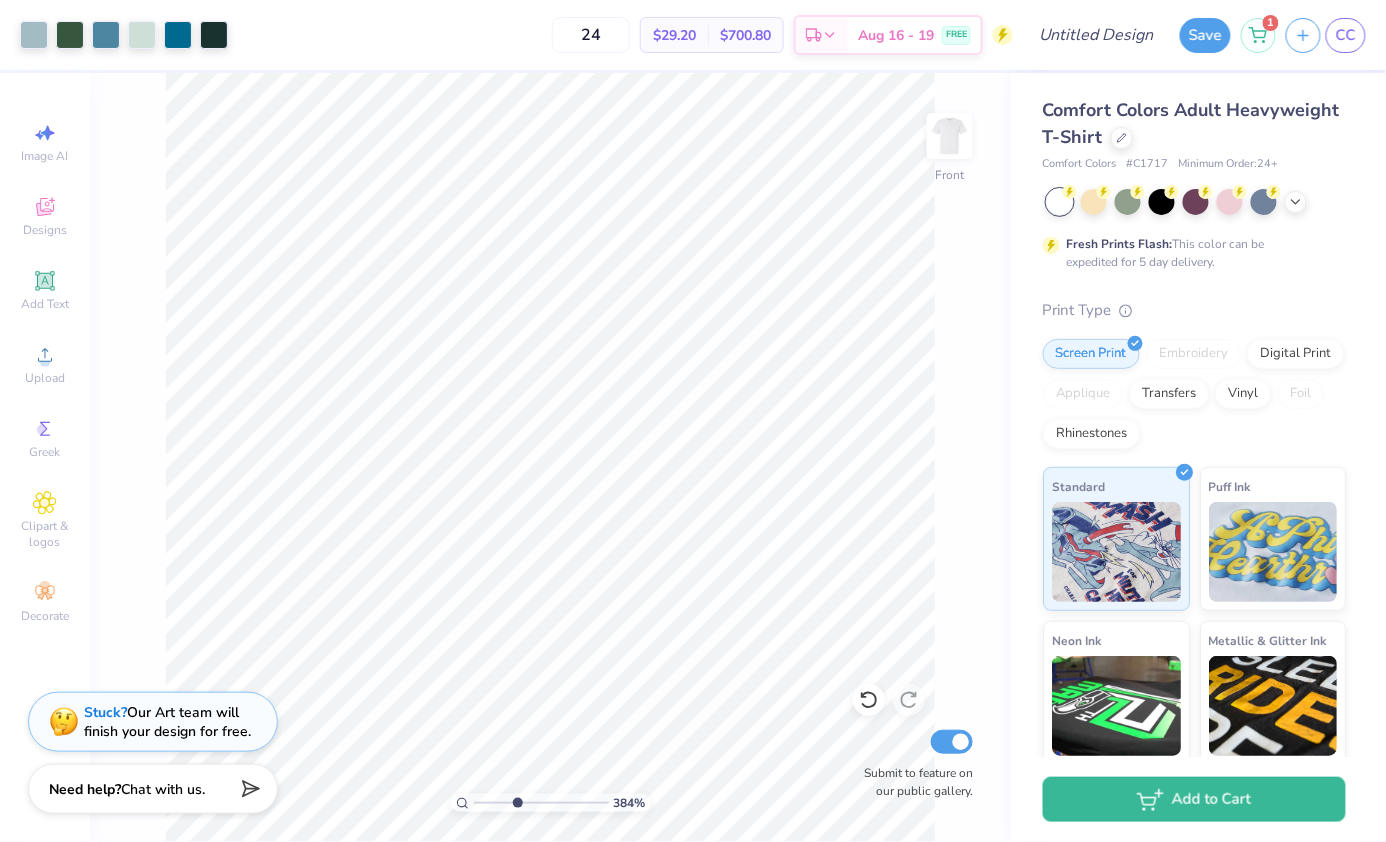 click at bounding box center [541, 803] 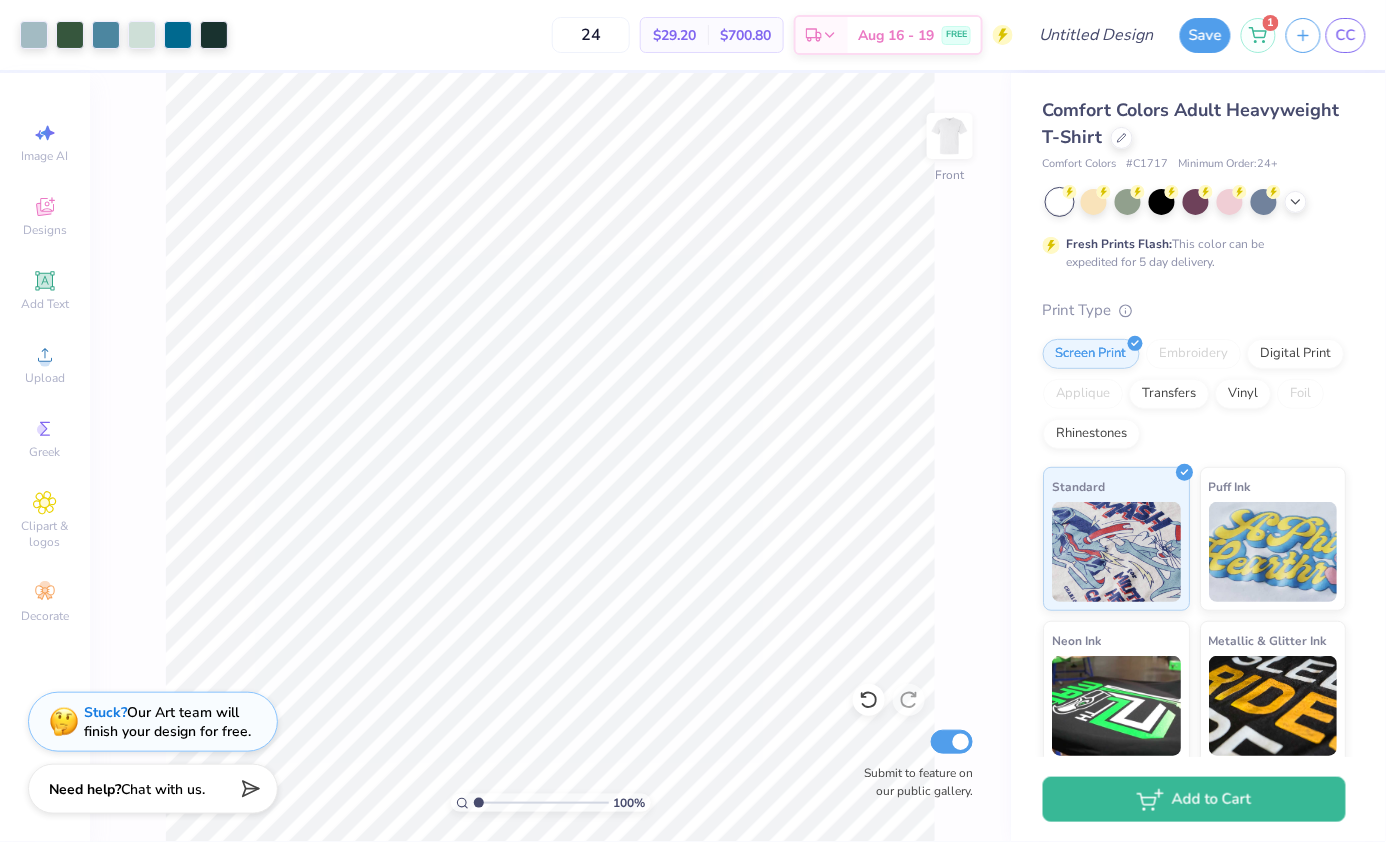 drag, startPoint x: 517, startPoint y: 804, endPoint x: 441, endPoint y: 809, distance: 76.1643 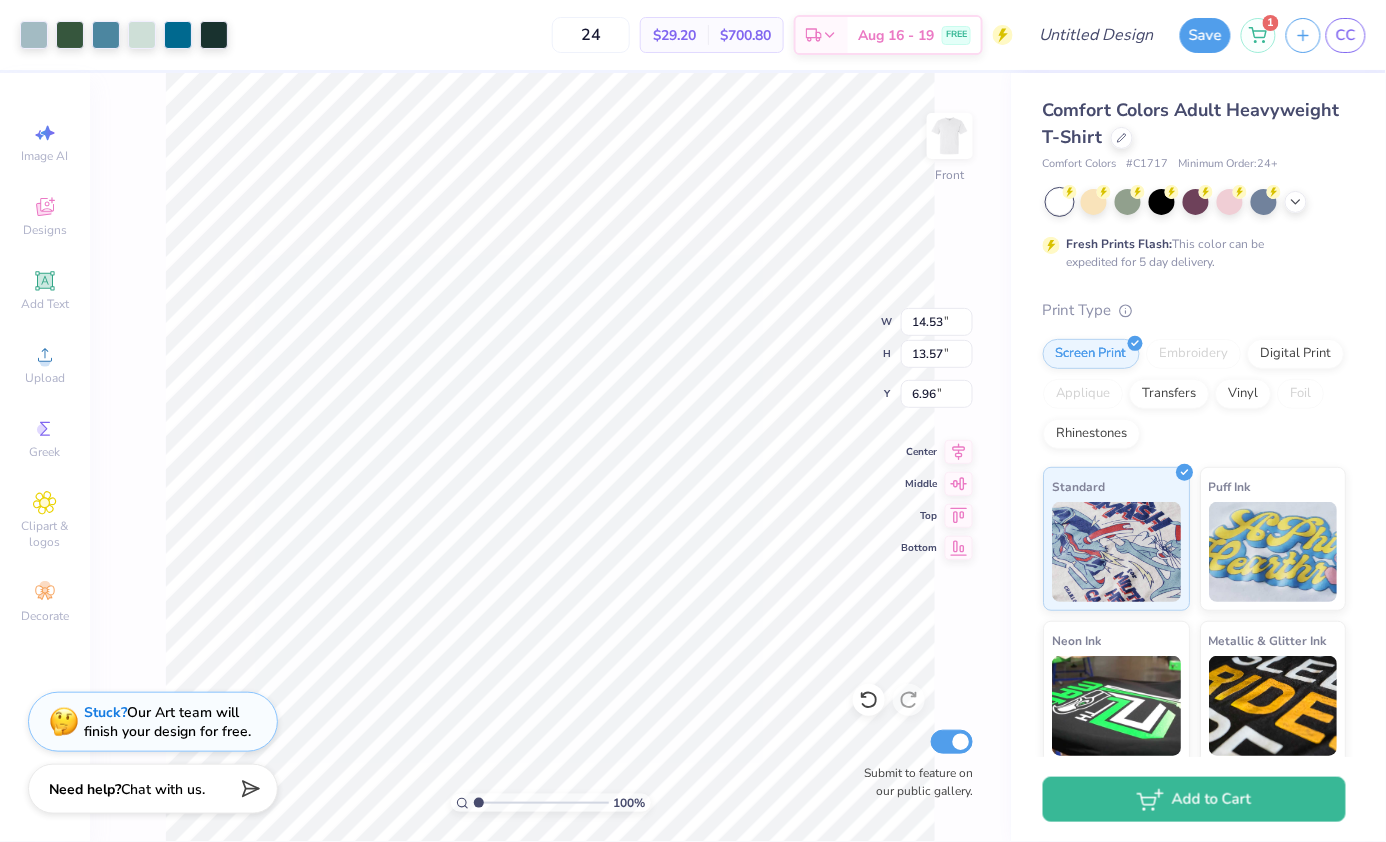type on "12.33" 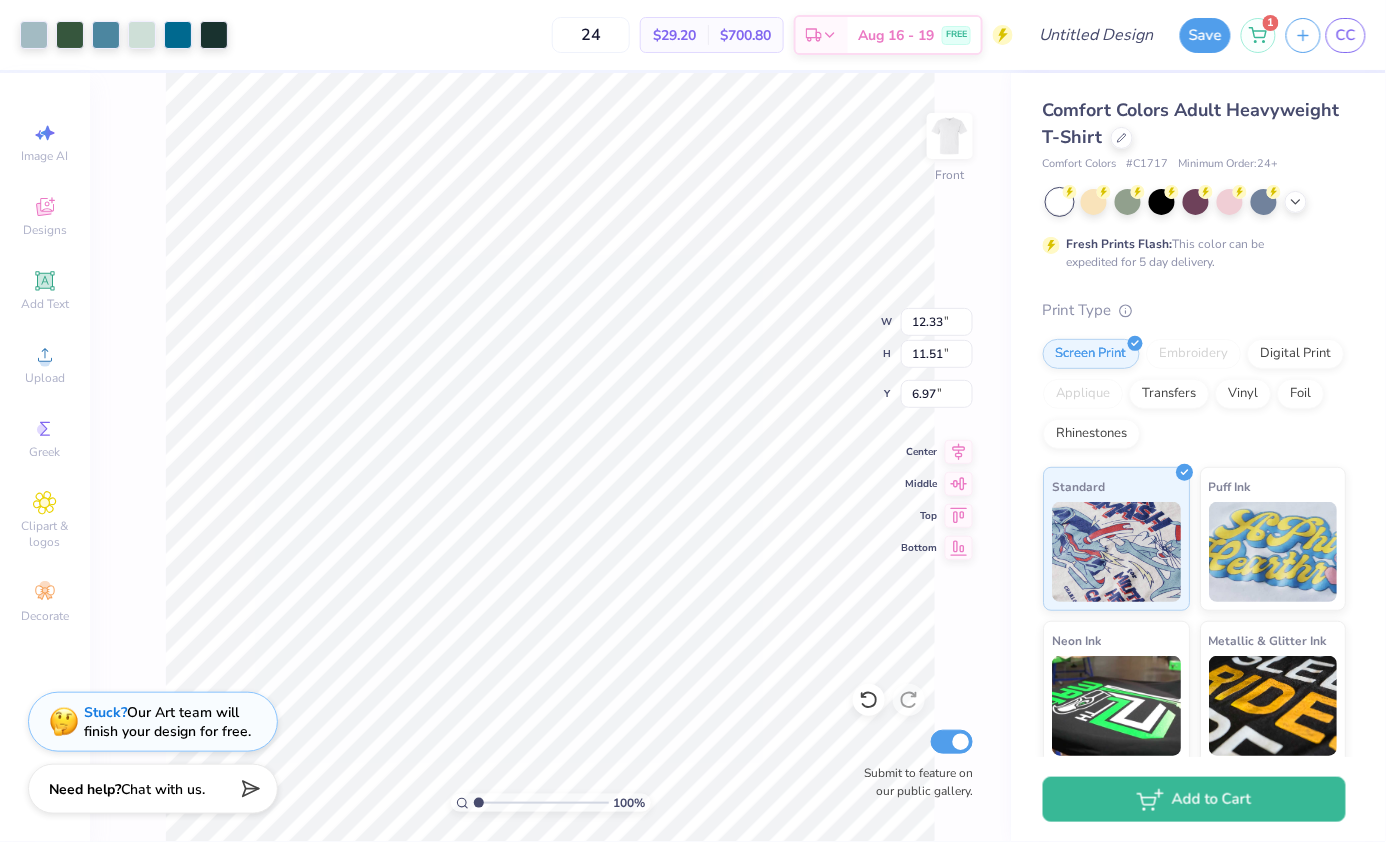 type on "8.37" 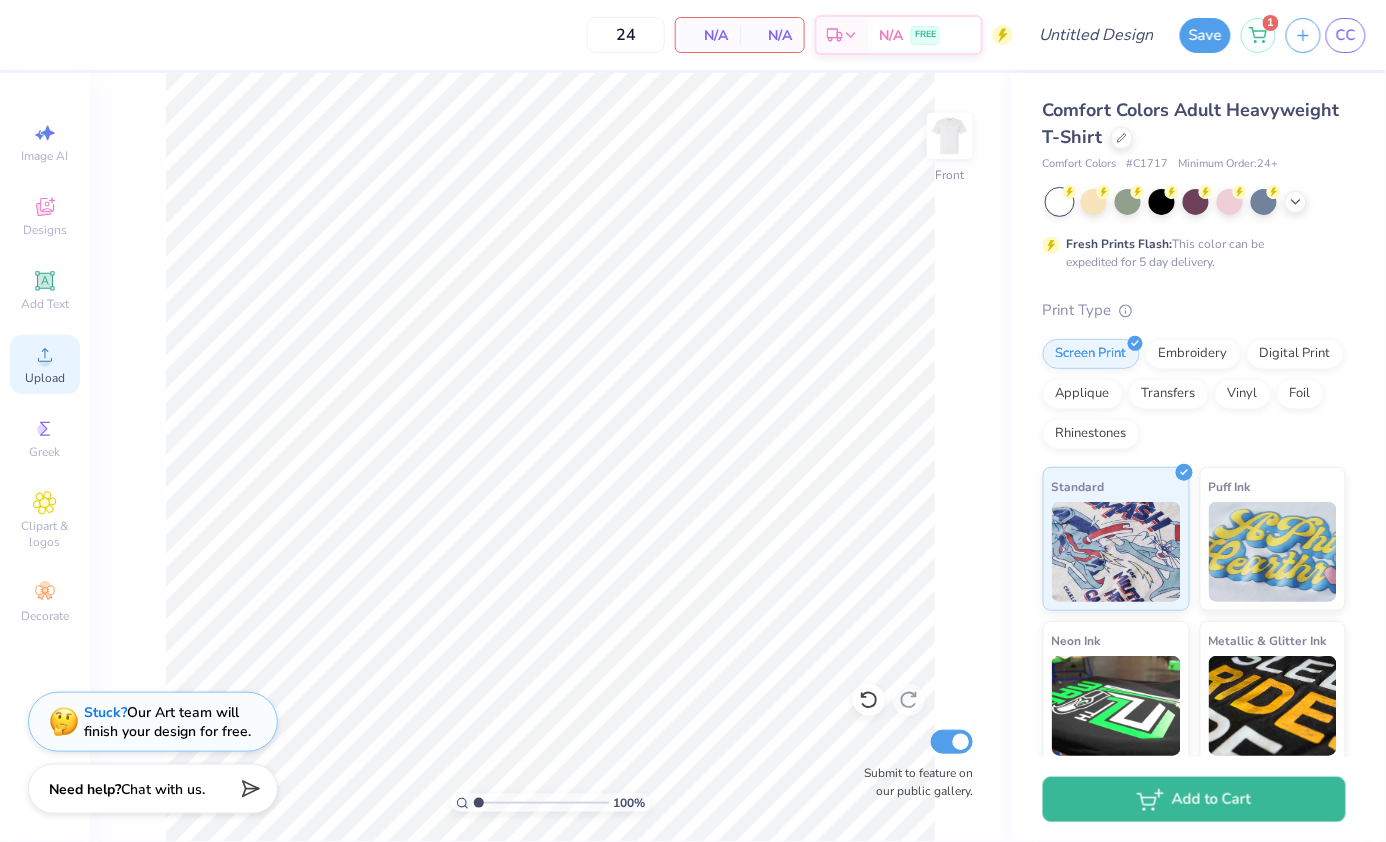 click on "Upload" at bounding box center [45, 378] 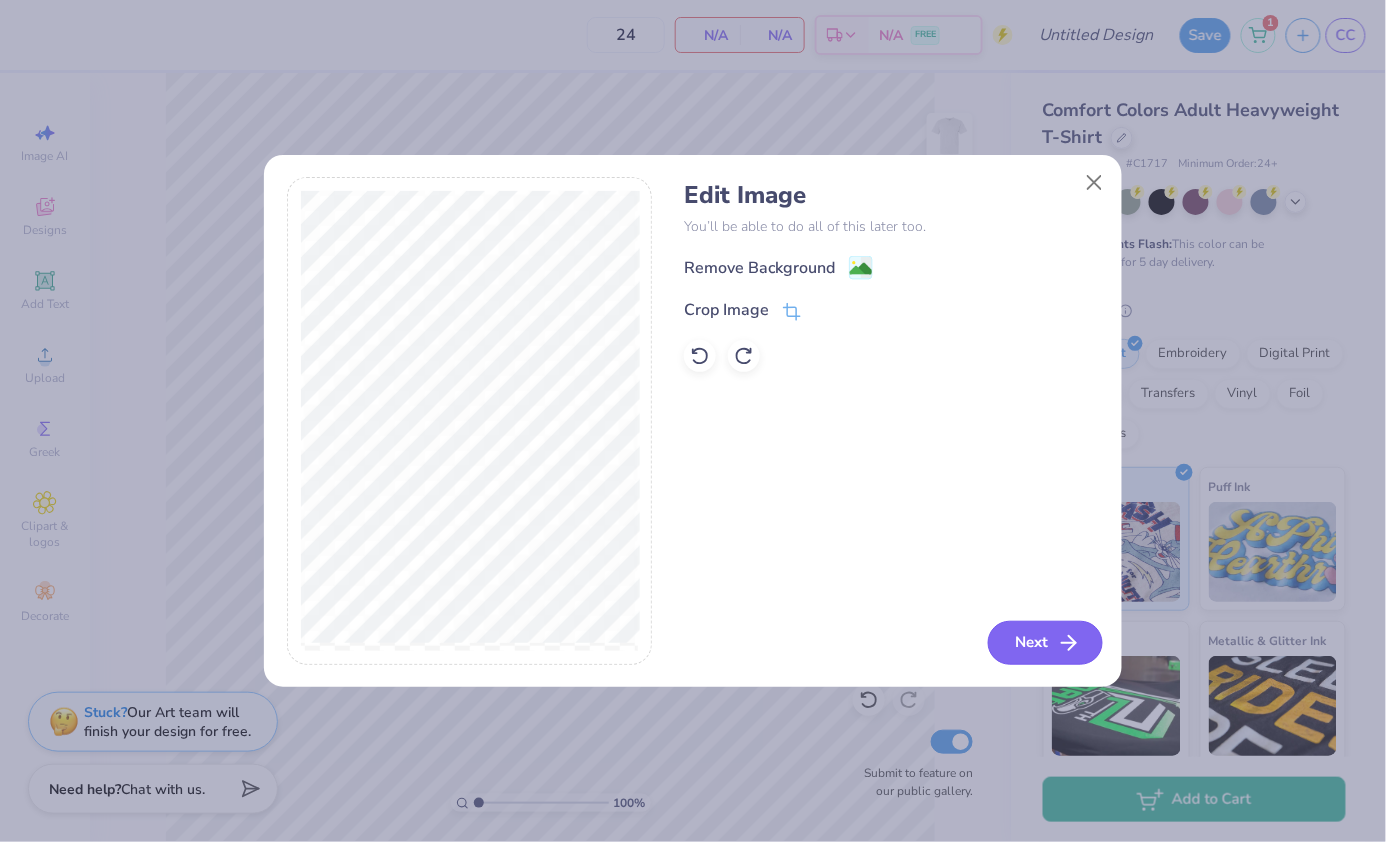 click on "Next" at bounding box center [1045, 643] 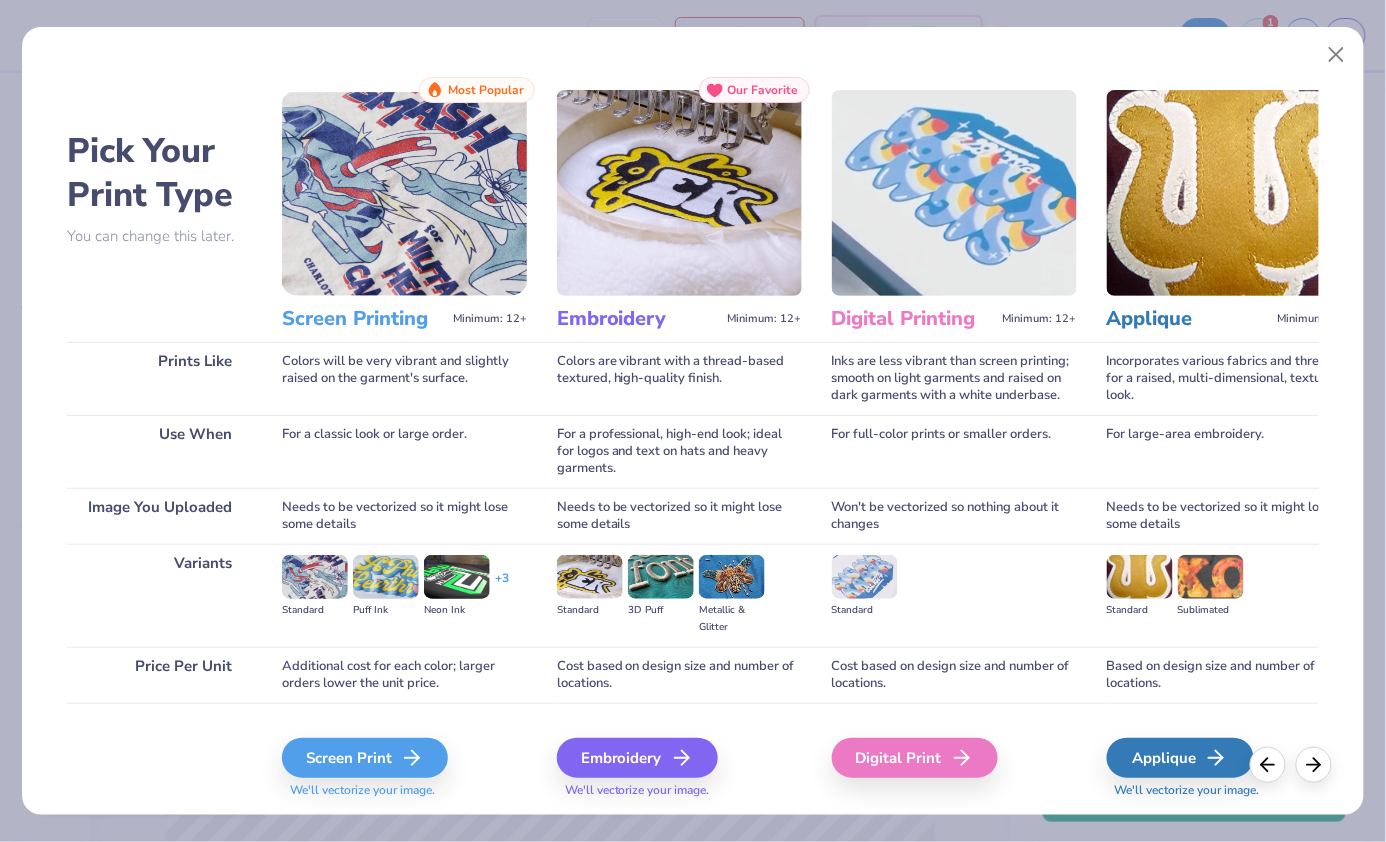 scroll, scrollTop: 53, scrollLeft: 0, axis: vertical 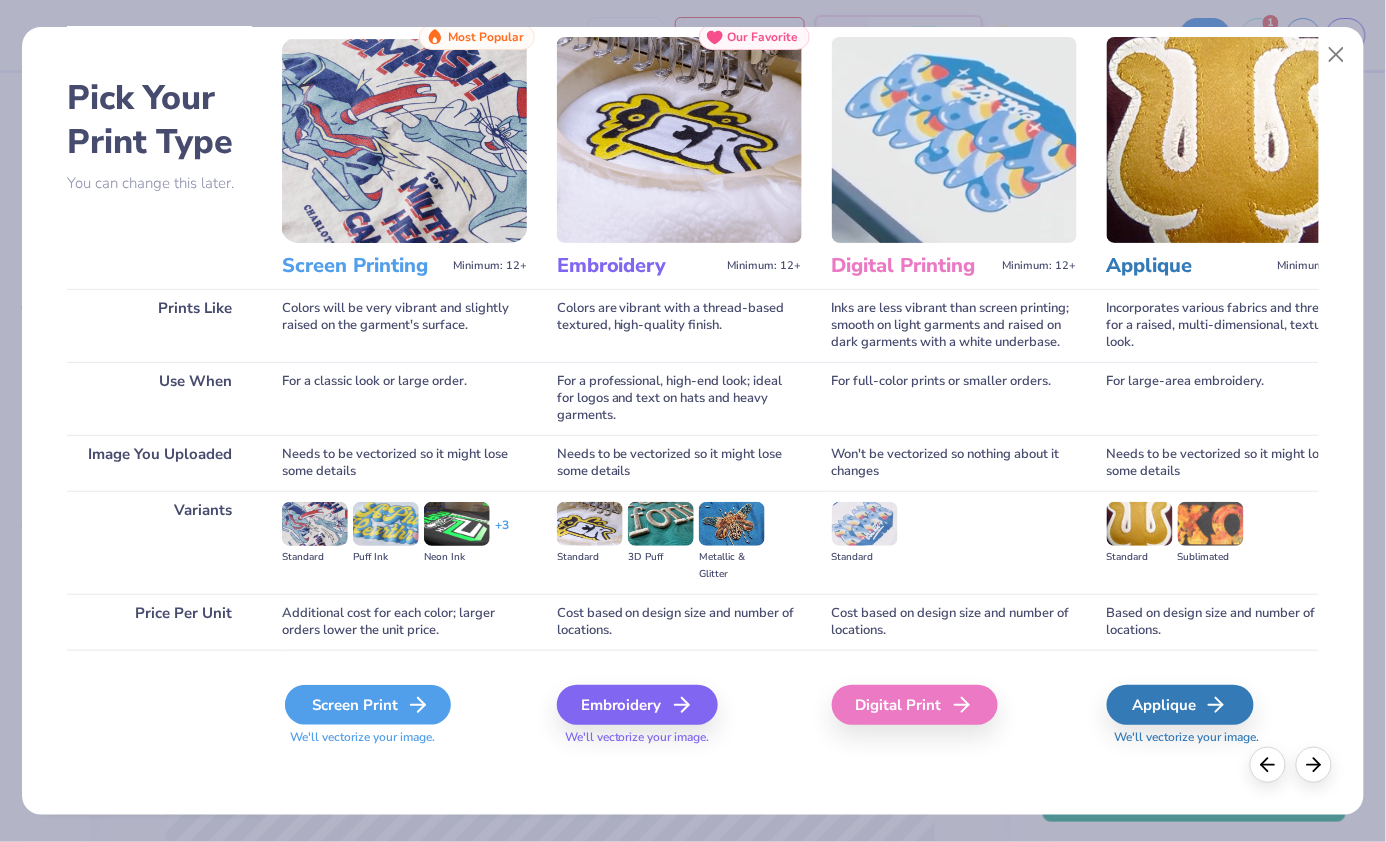 click on "Screen Print" at bounding box center [368, 705] 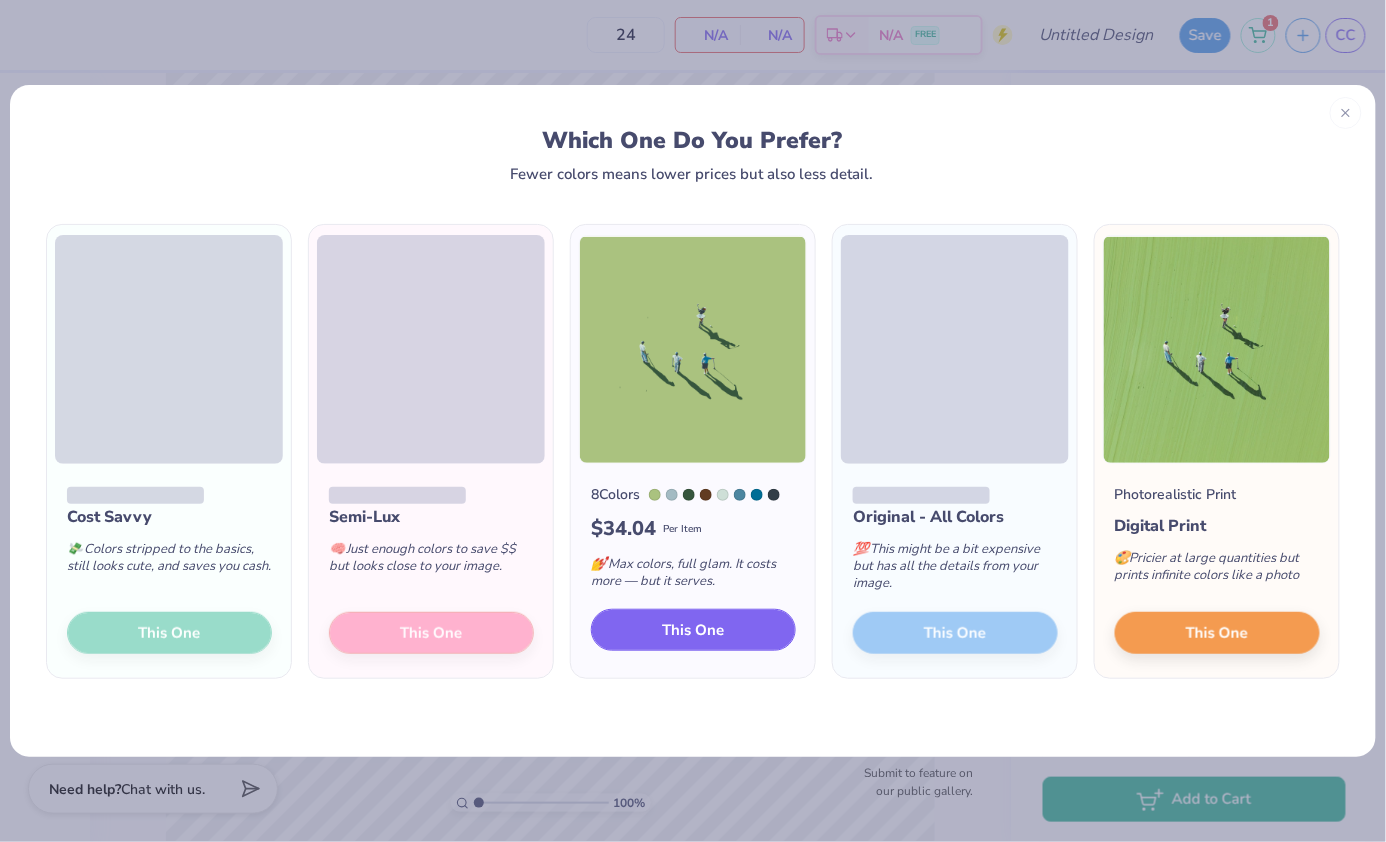 click on "This One" at bounding box center [694, 630] 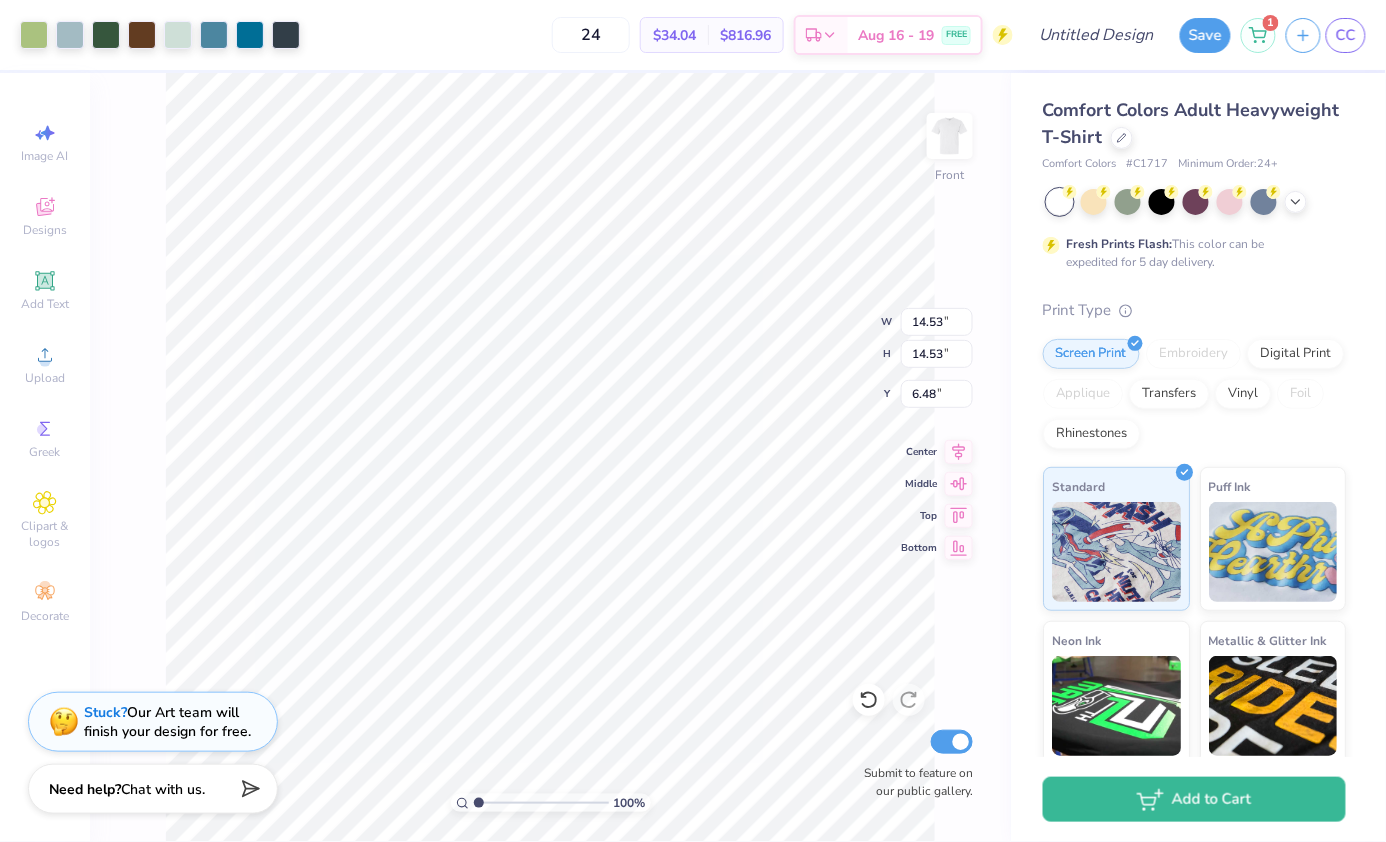 drag, startPoint x: 722, startPoint y: 627, endPoint x: 763, endPoint y: 663, distance: 54.56189 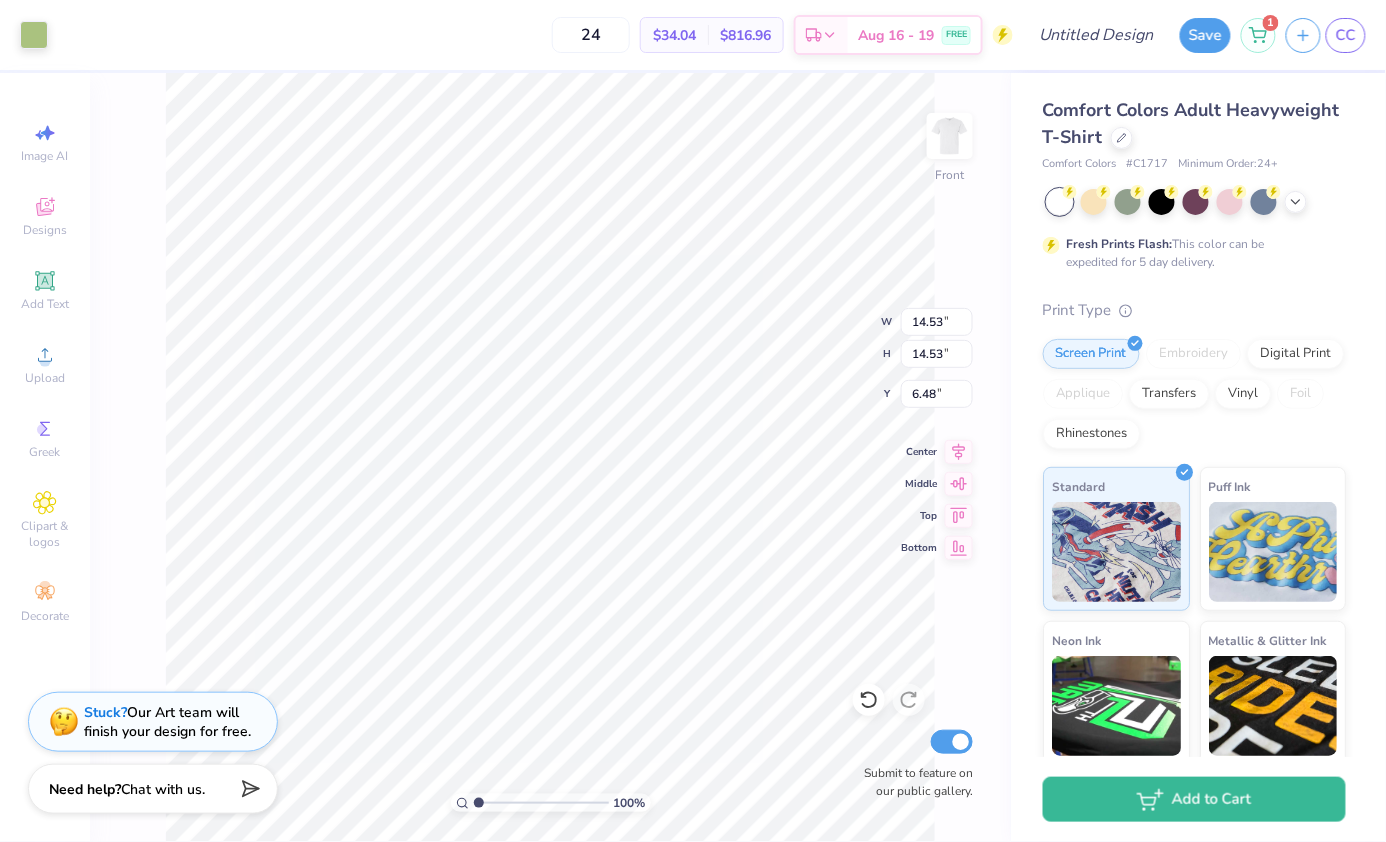 type on "12.52" 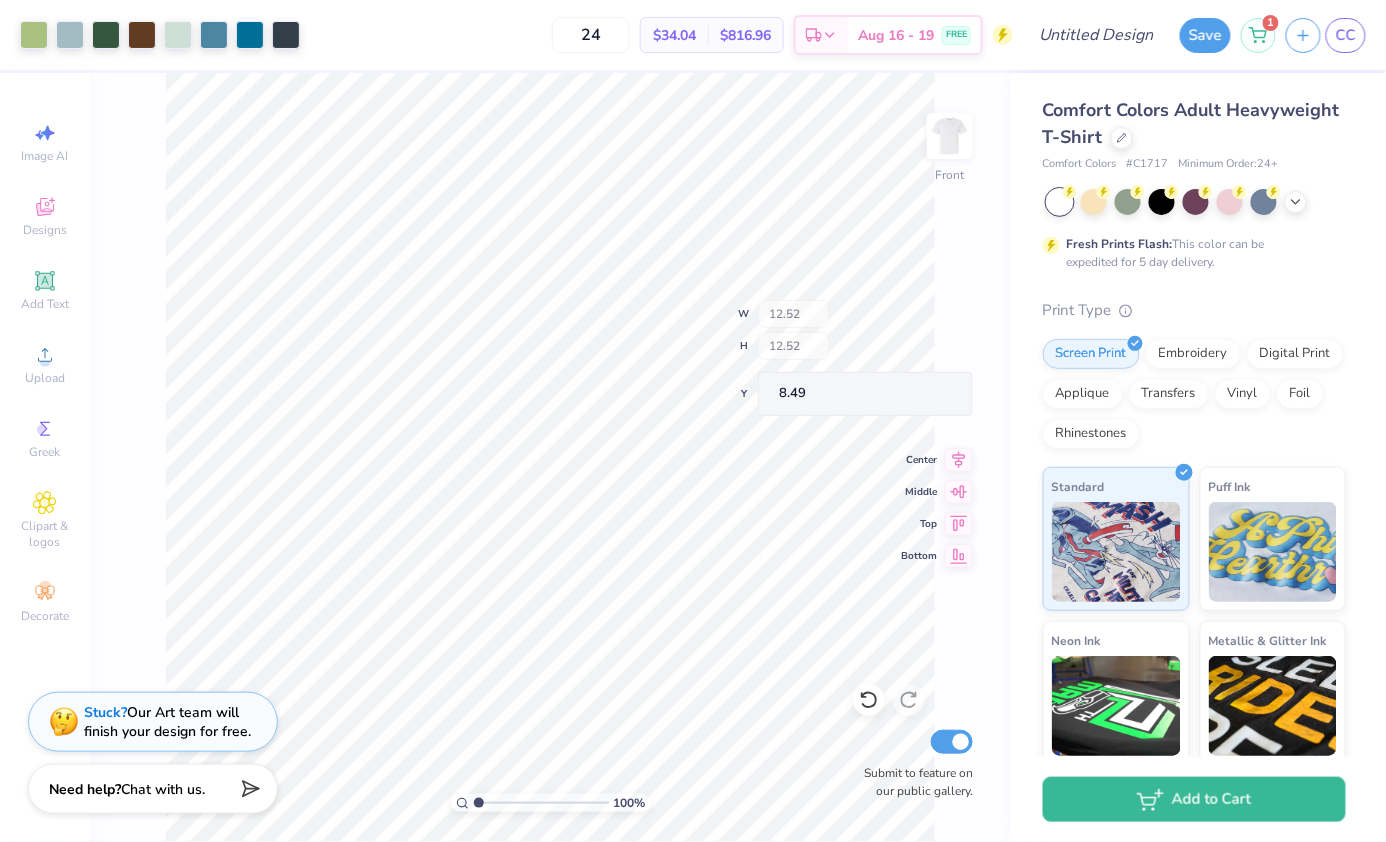 type on "10.73" 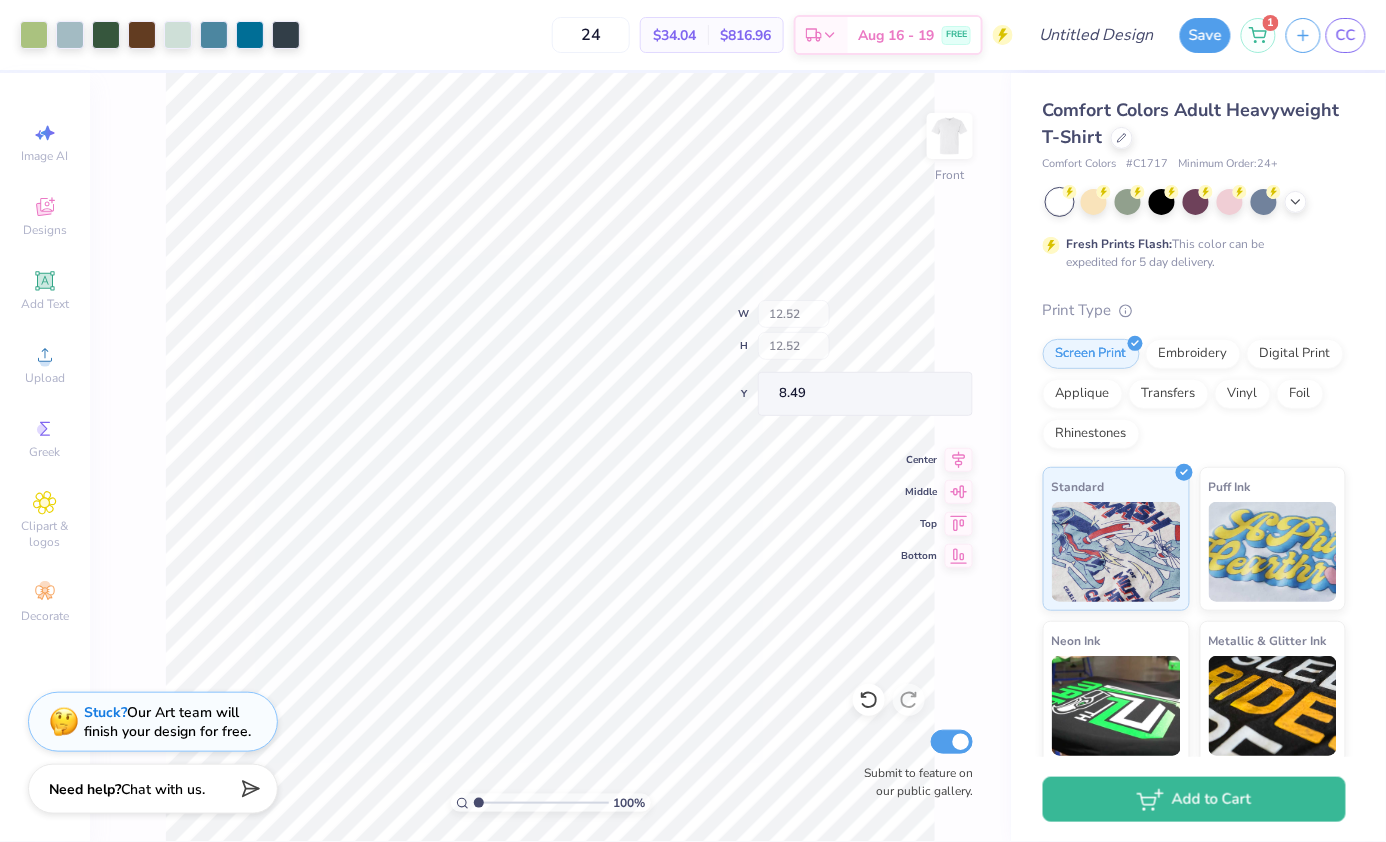 type on "10.73" 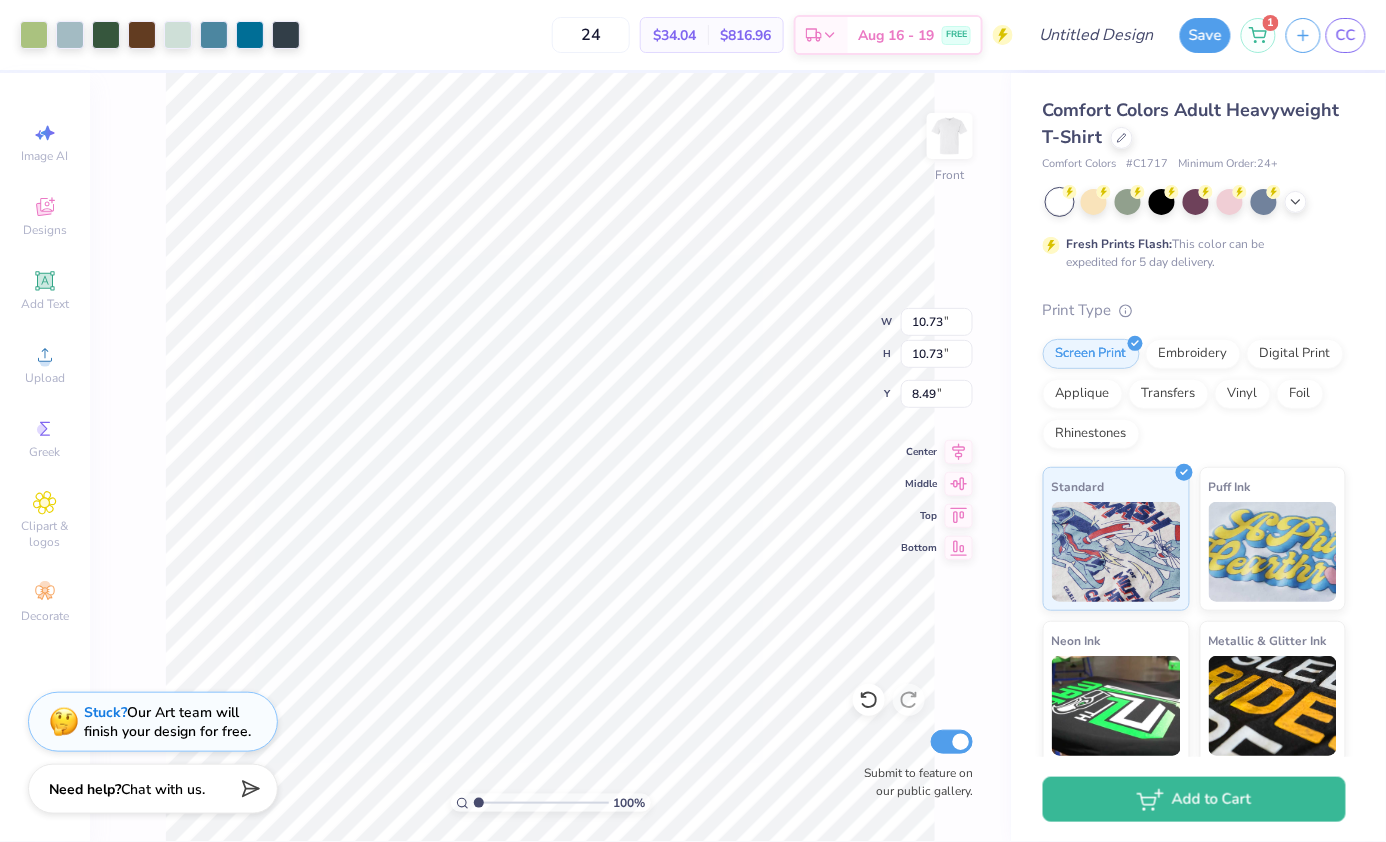 type on "5.93" 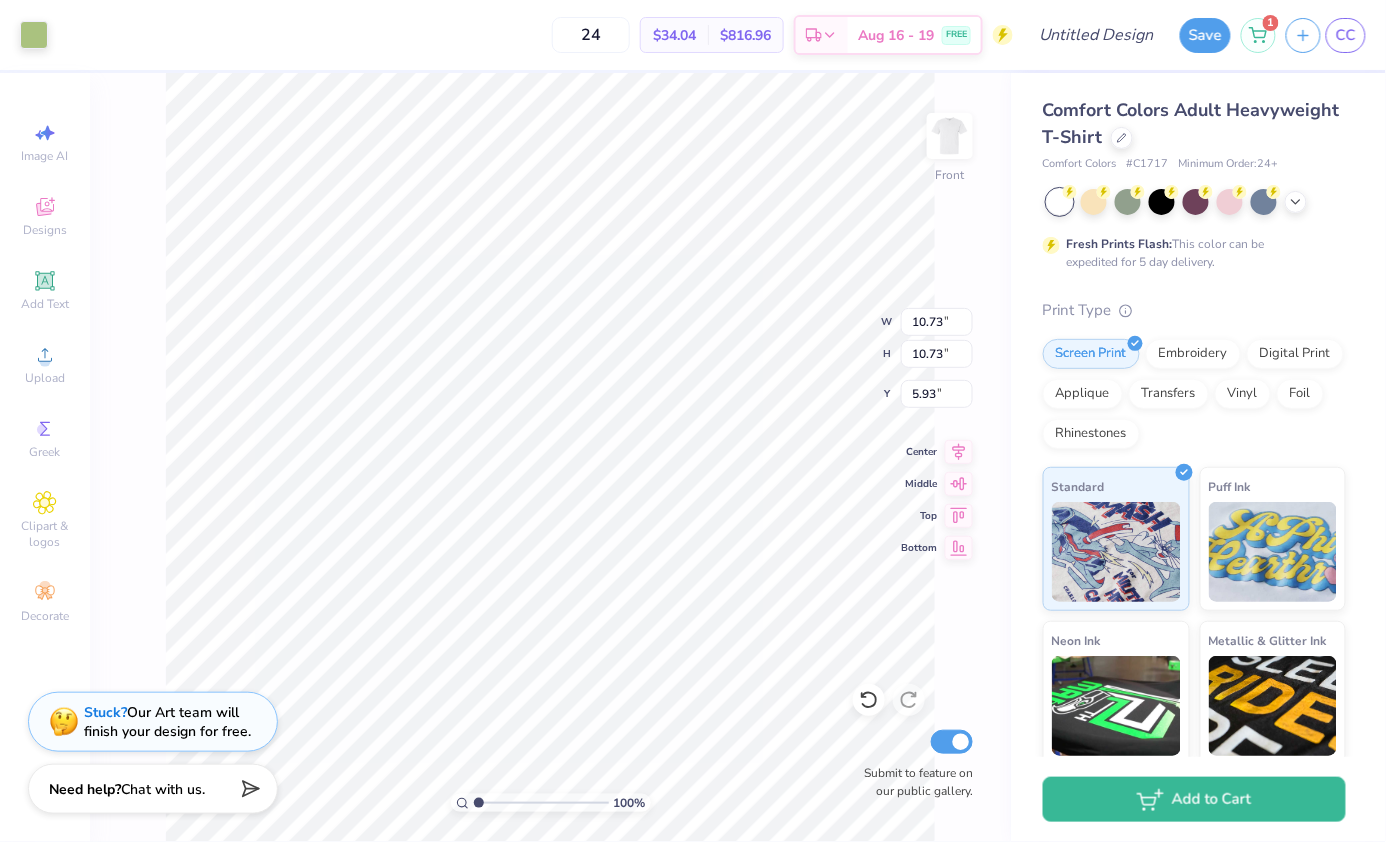 type on "10.89" 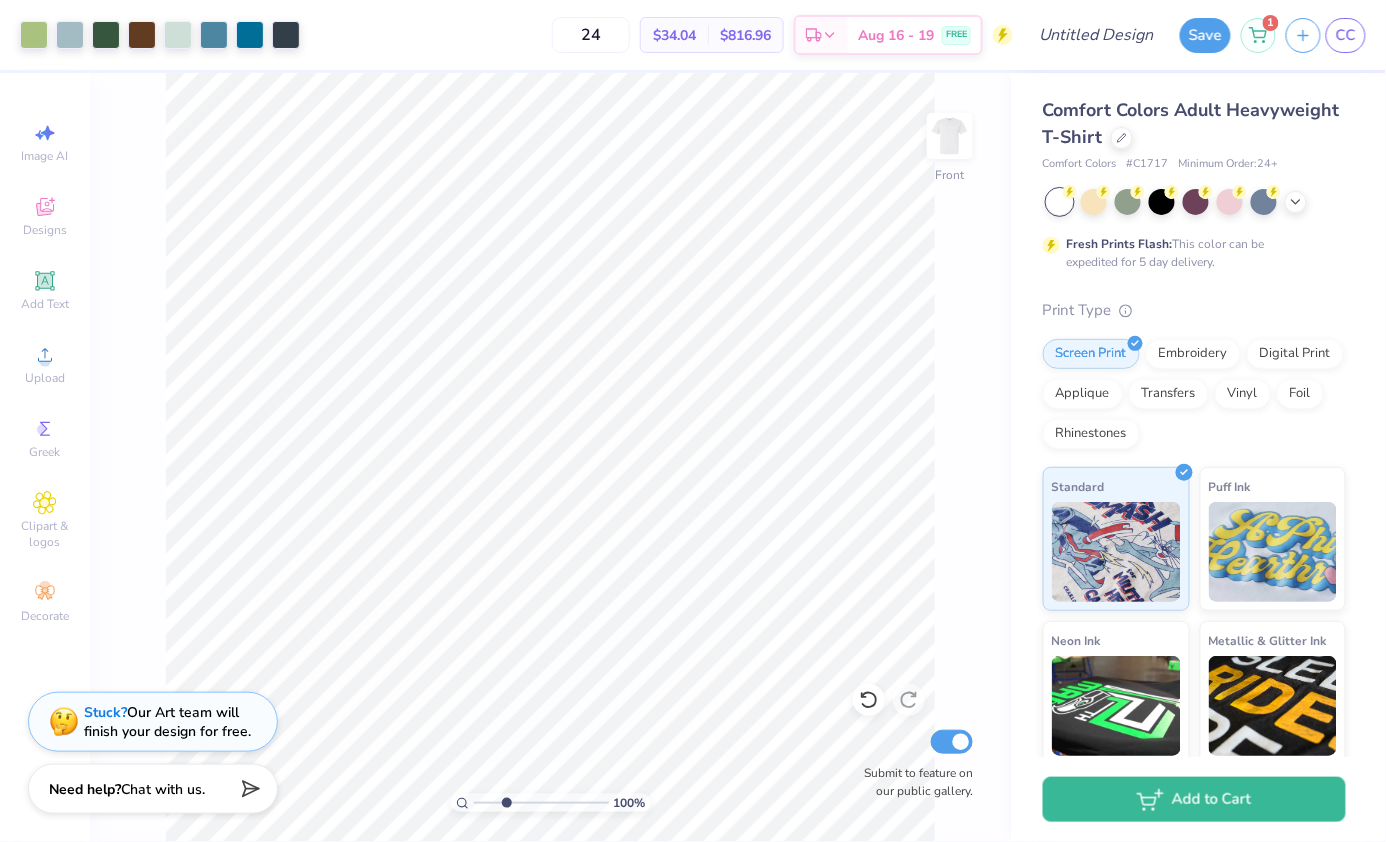 type on "3.05" 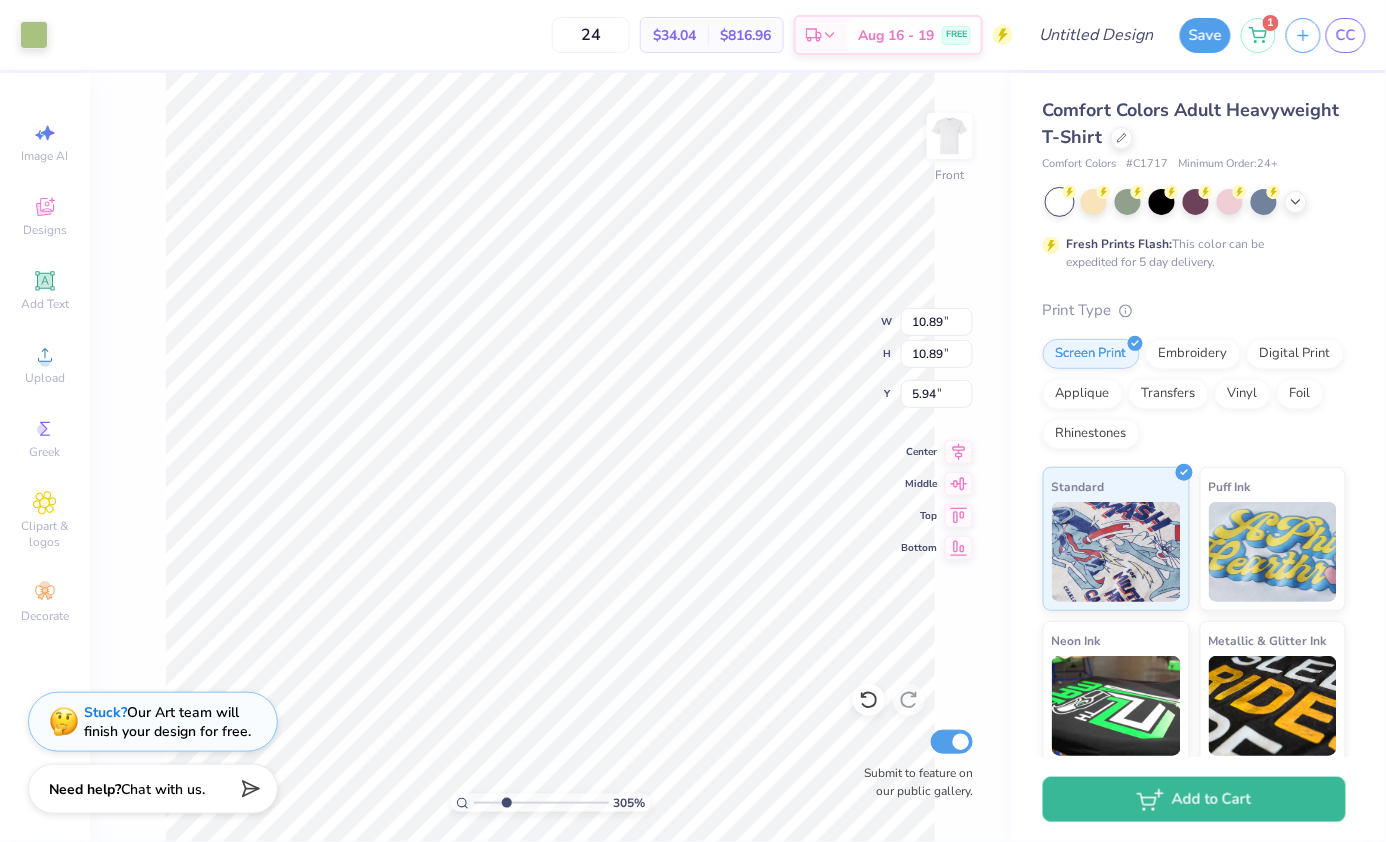 type on "6.00" 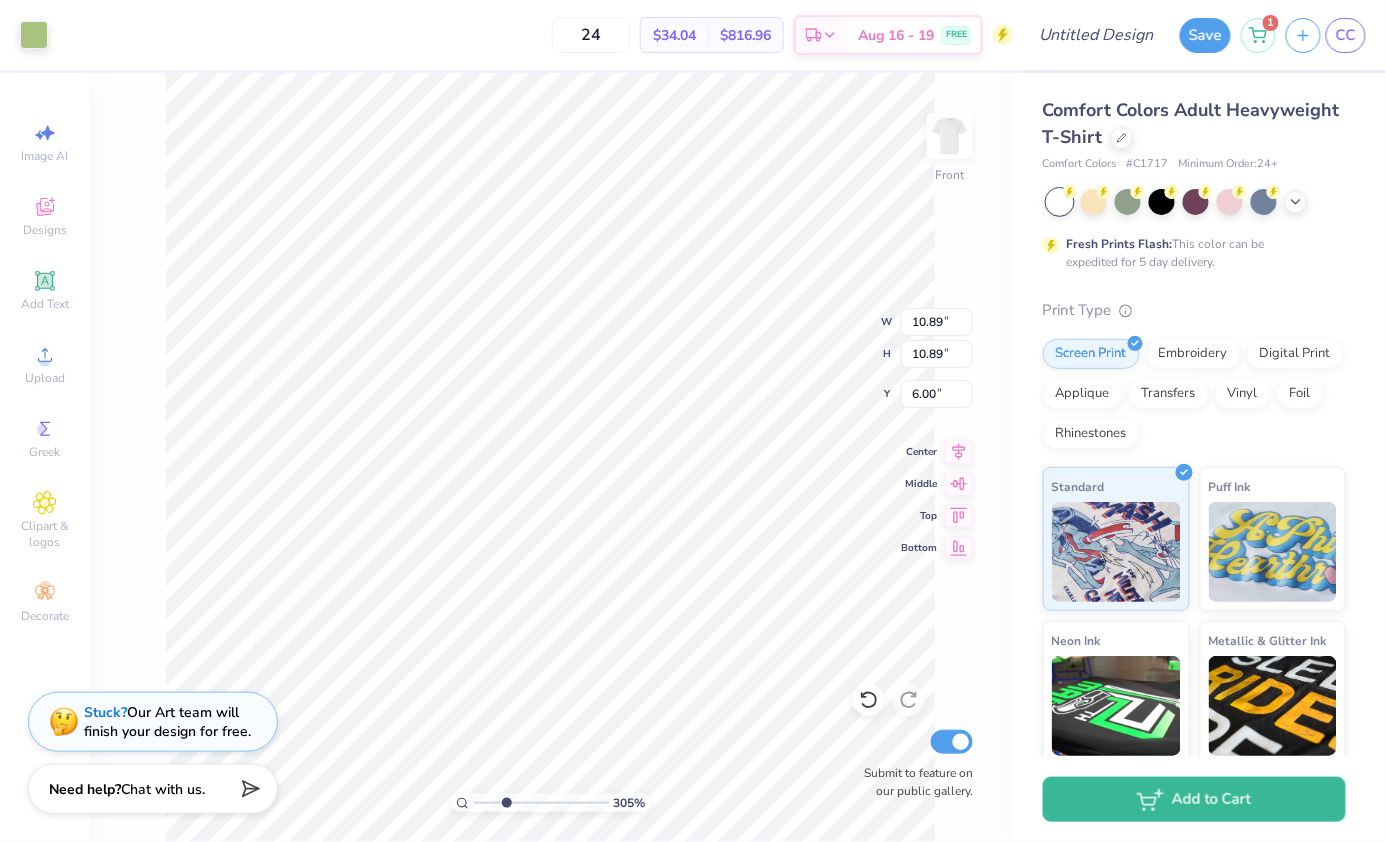 type on "0.04" 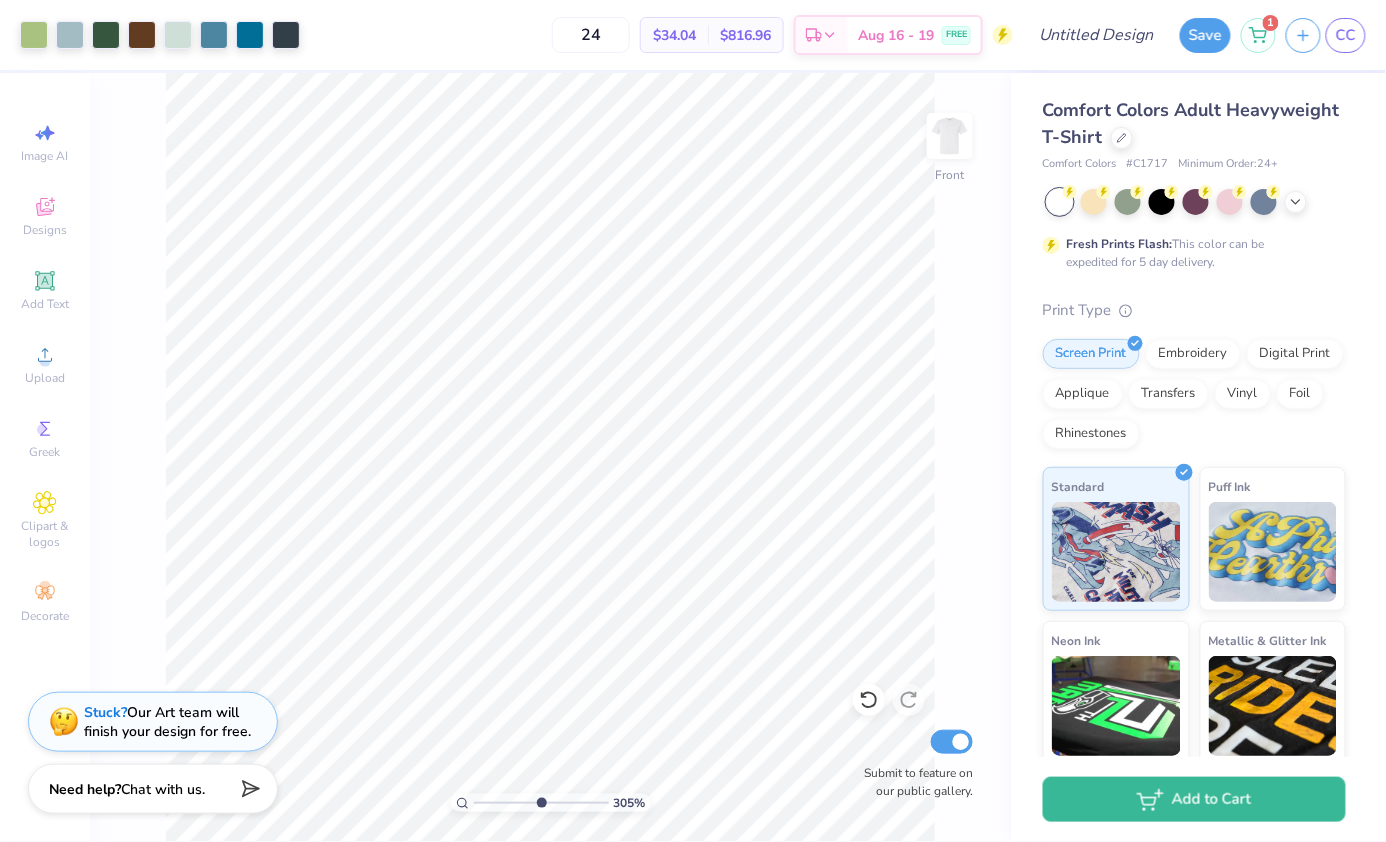 type on "5.55" 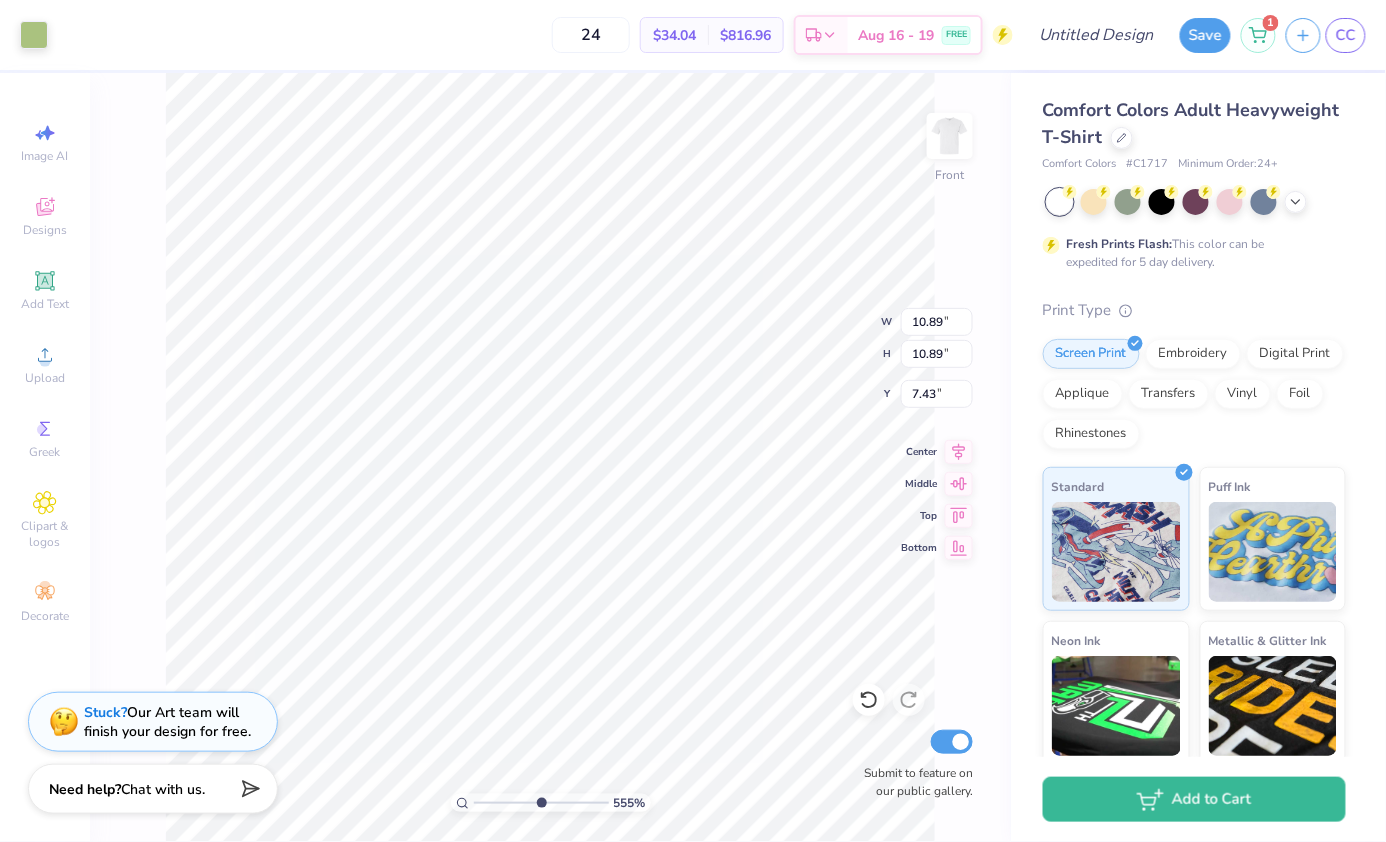 type on "9.80" 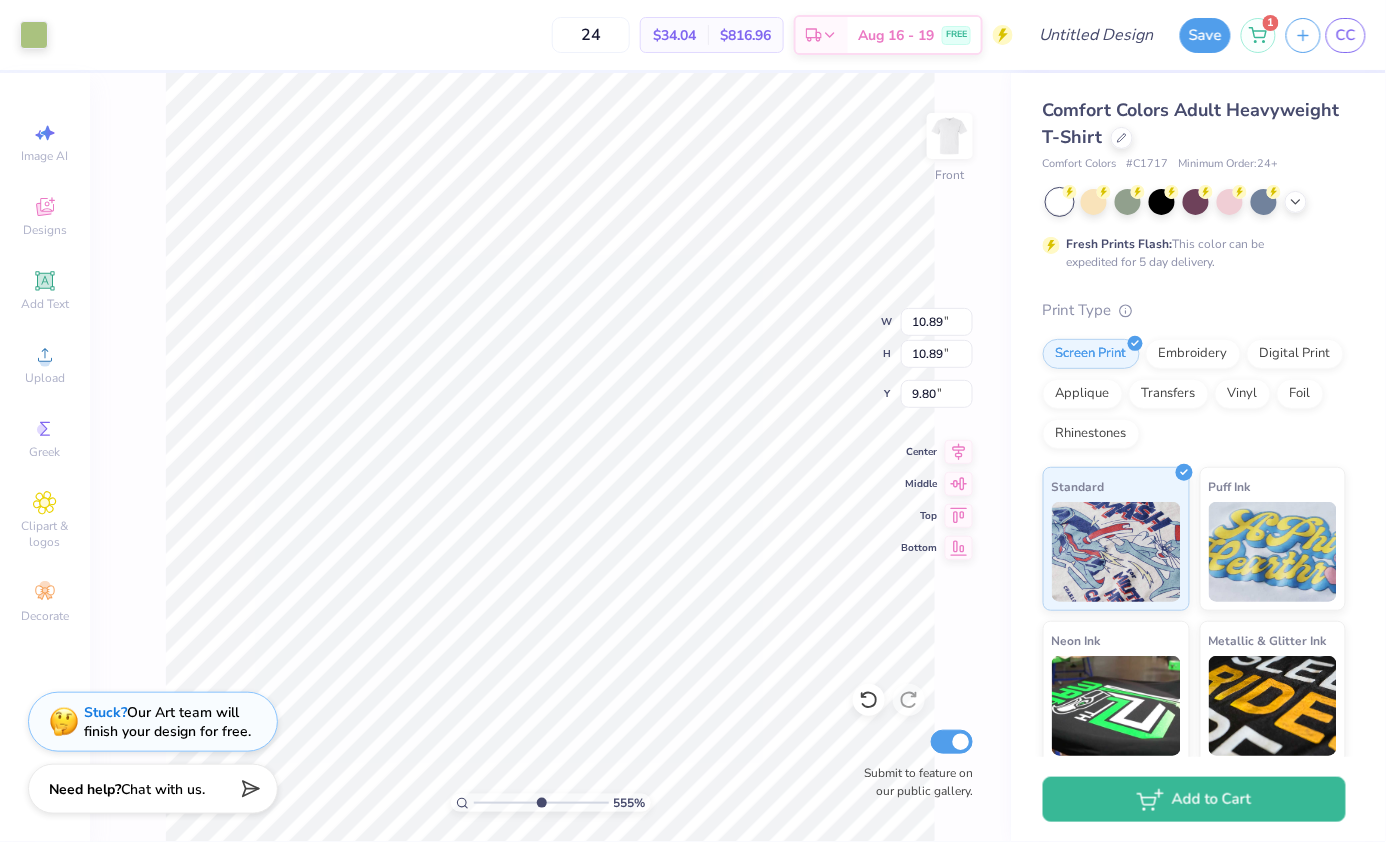 type on "7.22" 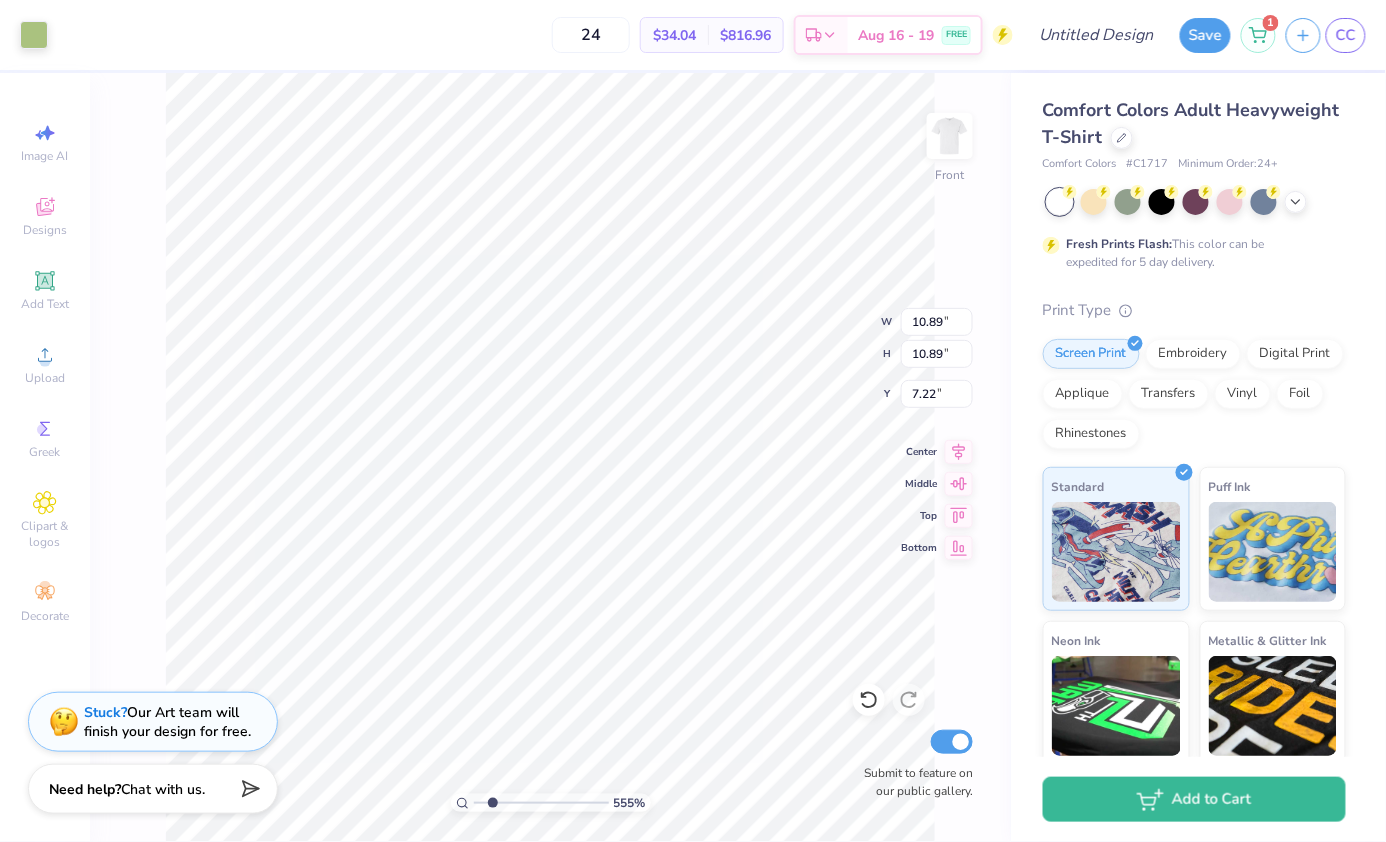 type on "2.01" 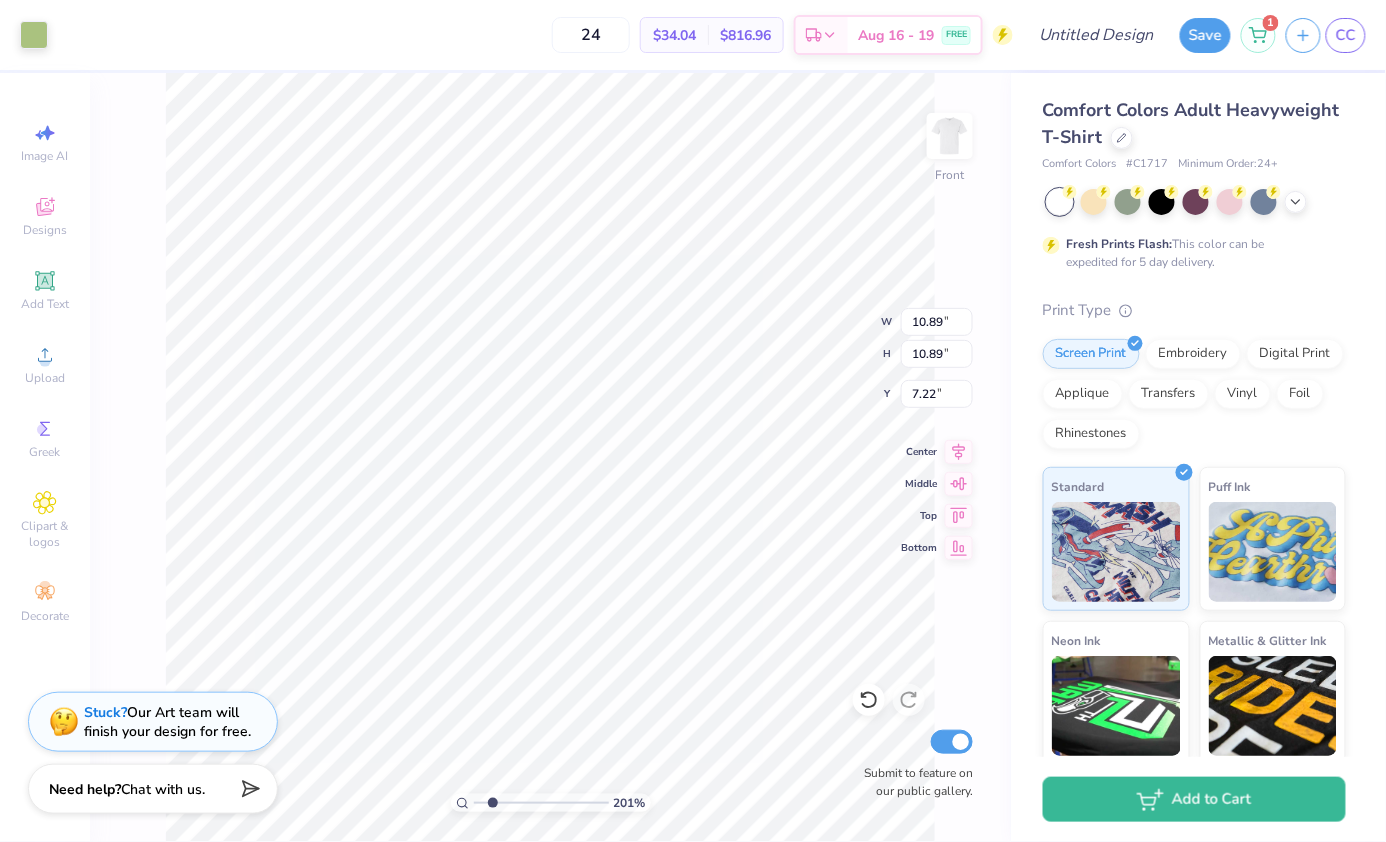 type on "5.70" 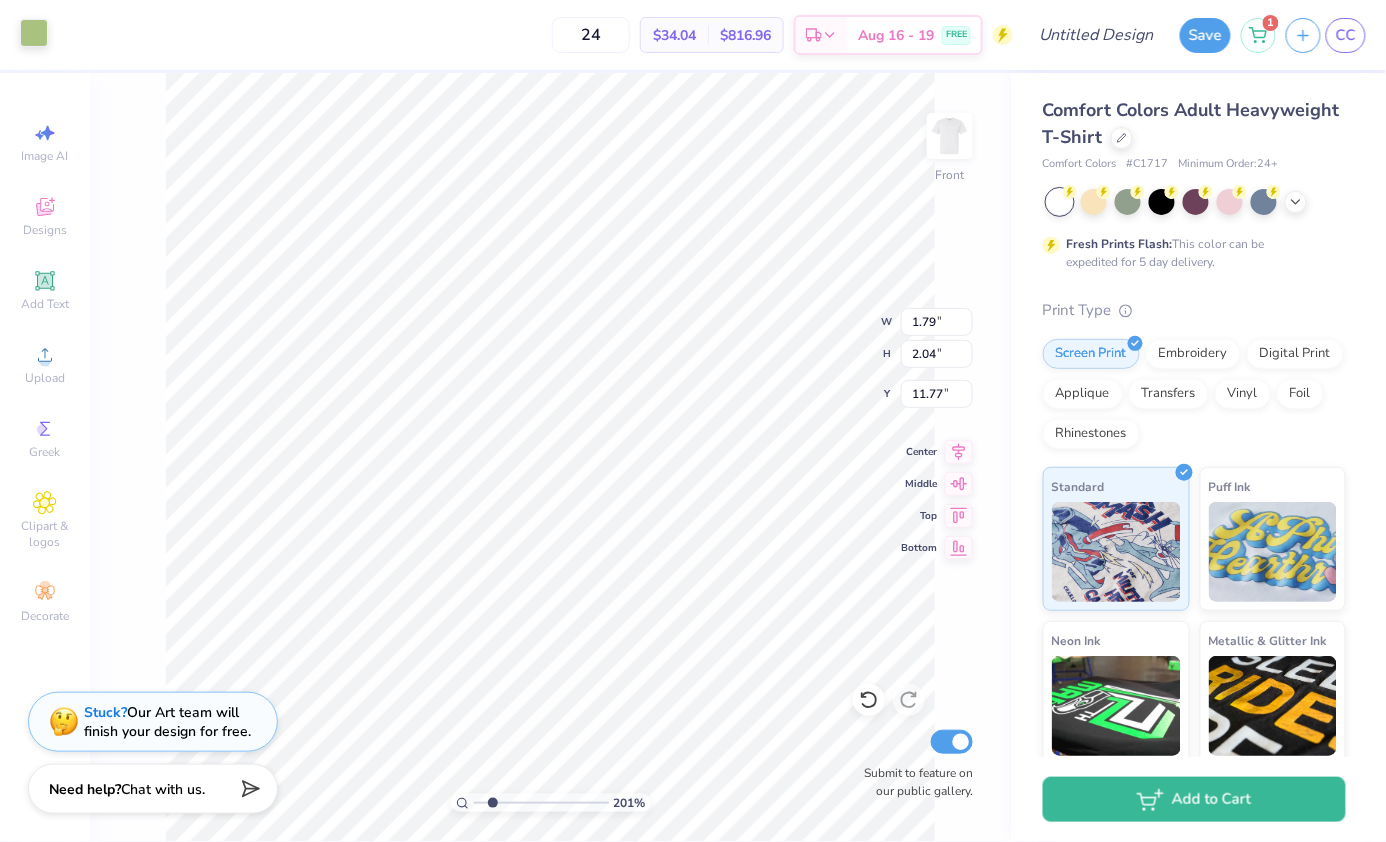 click at bounding box center [34, 33] 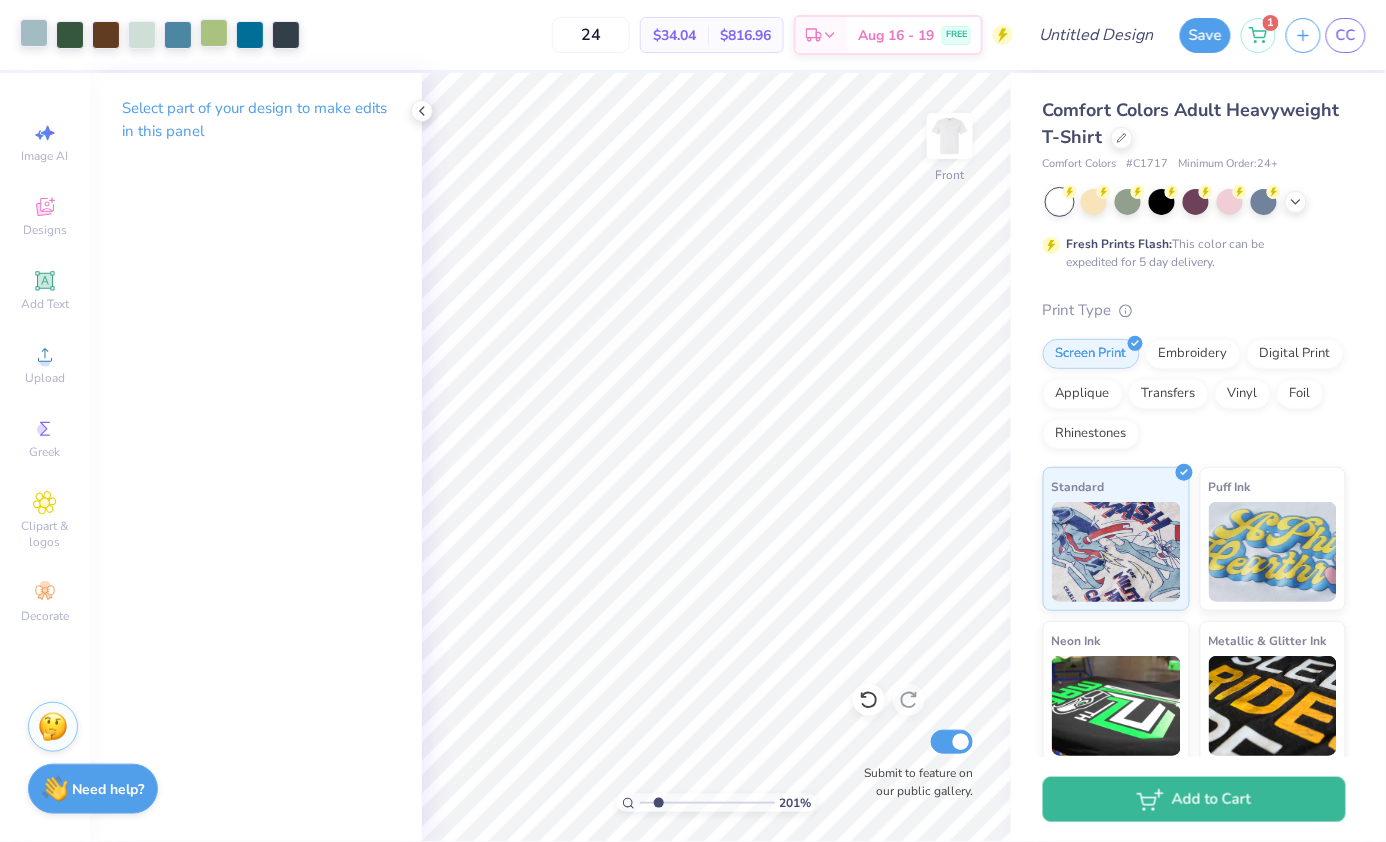 click at bounding box center (214, 33) 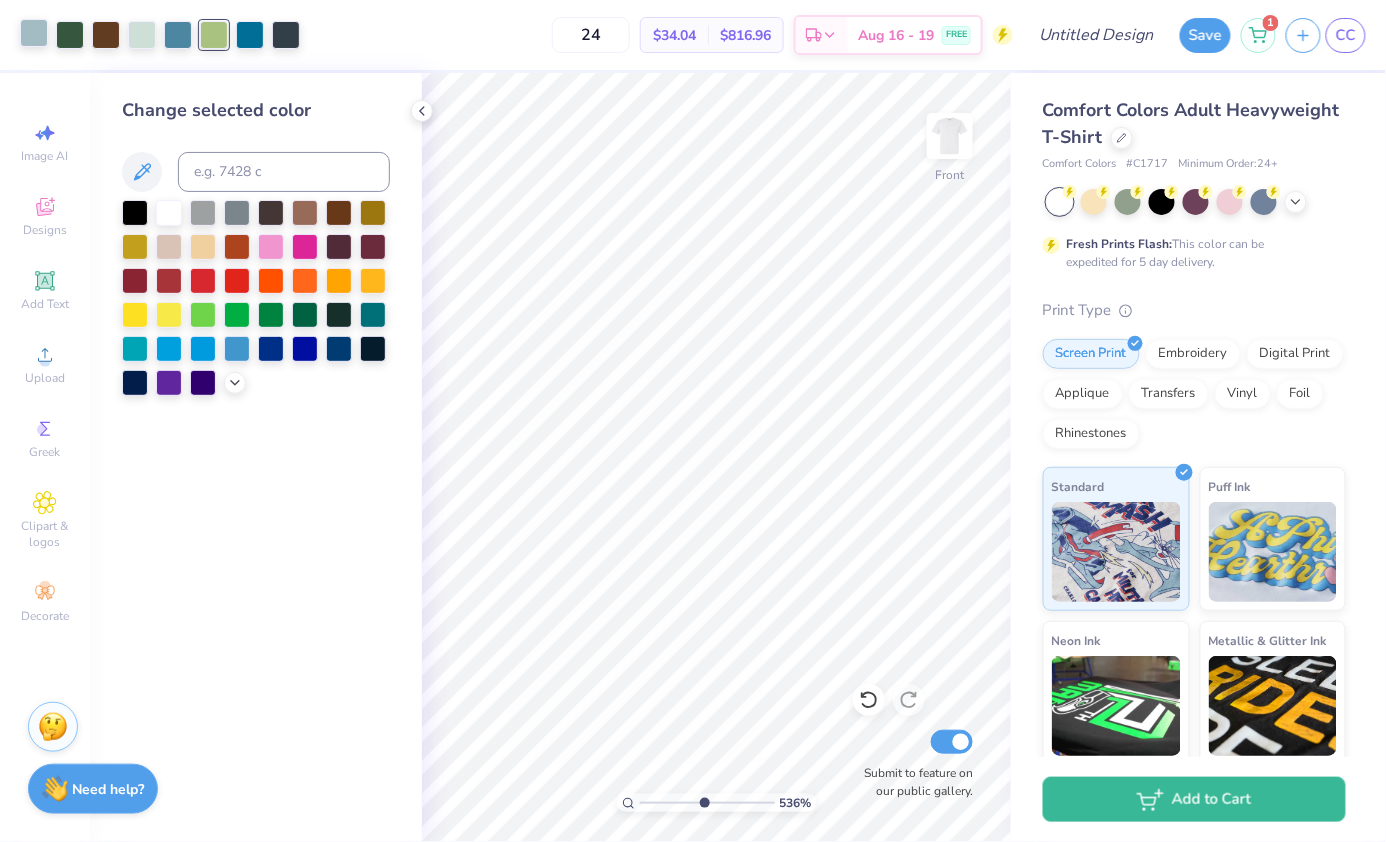 type on "5.36" 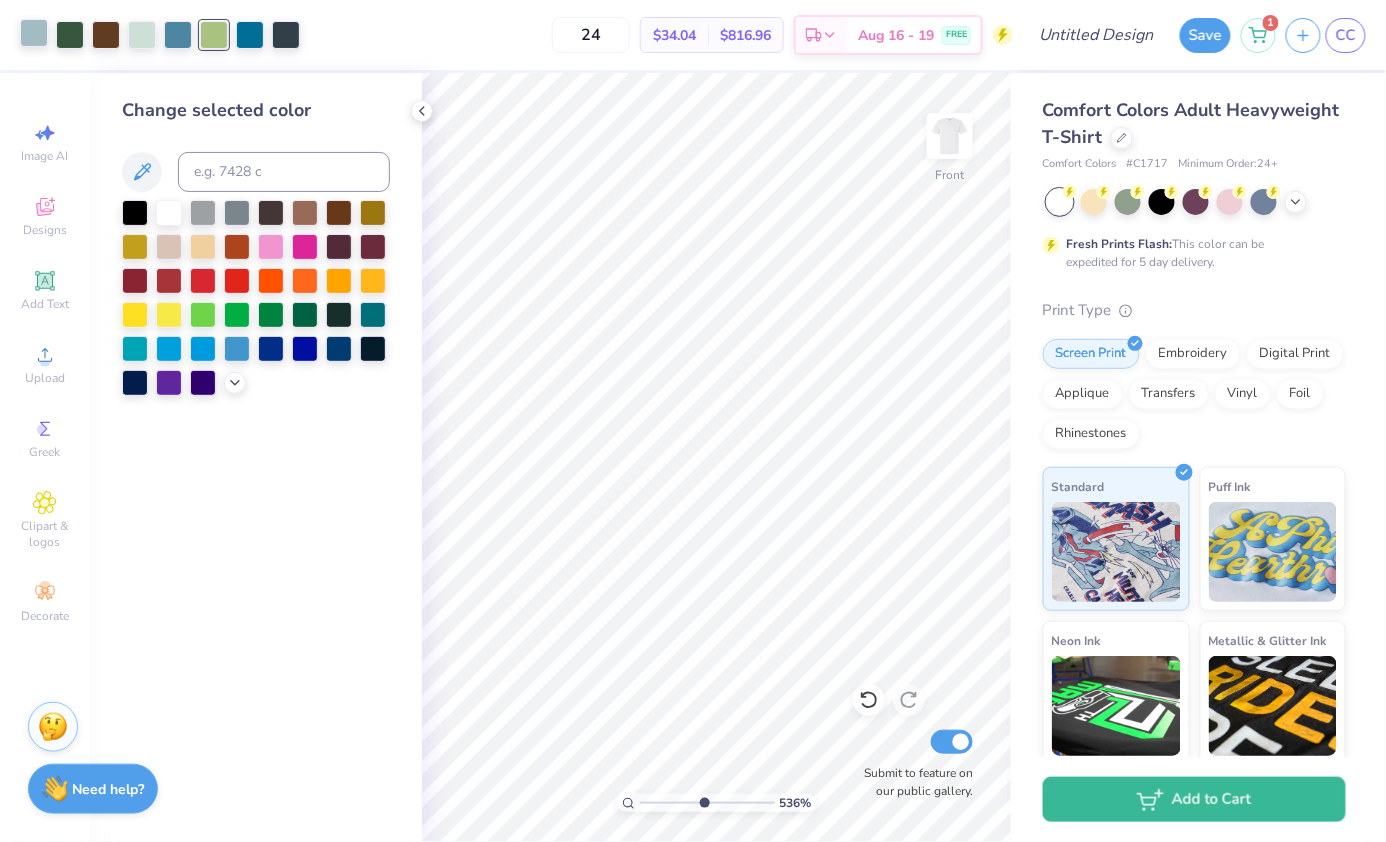 click at bounding box center [214, 35] 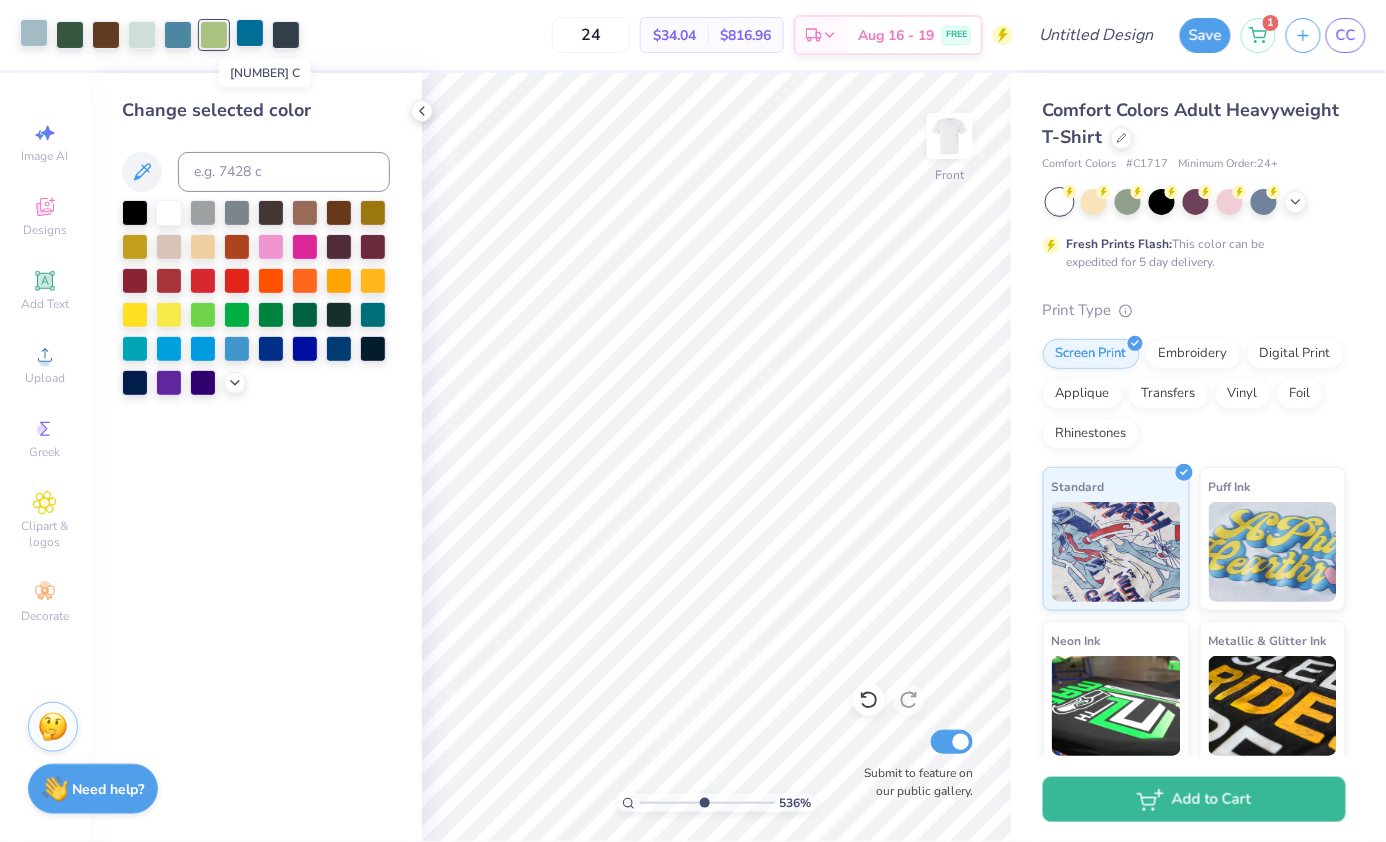 click at bounding box center [250, 33] 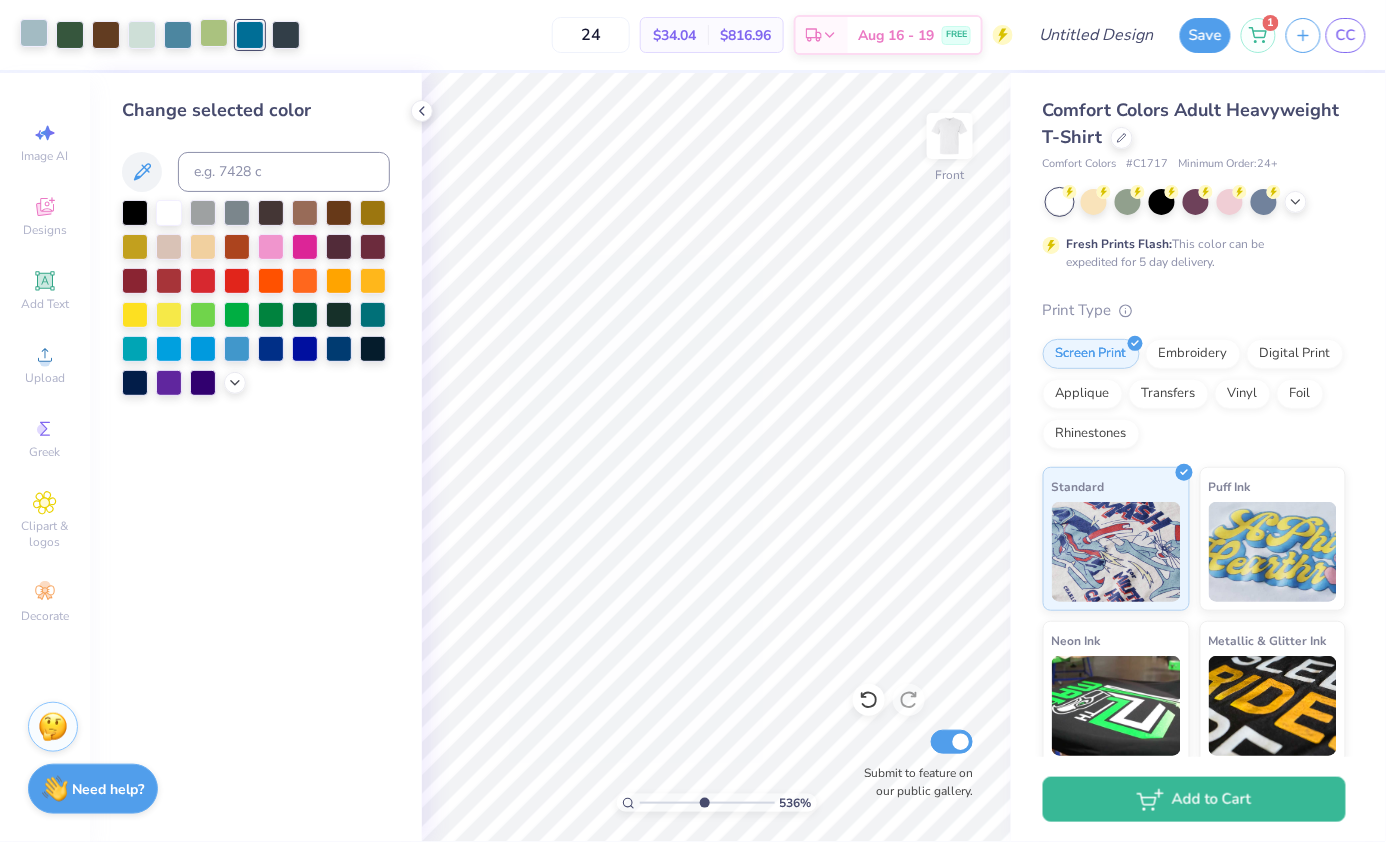 click at bounding box center [214, 33] 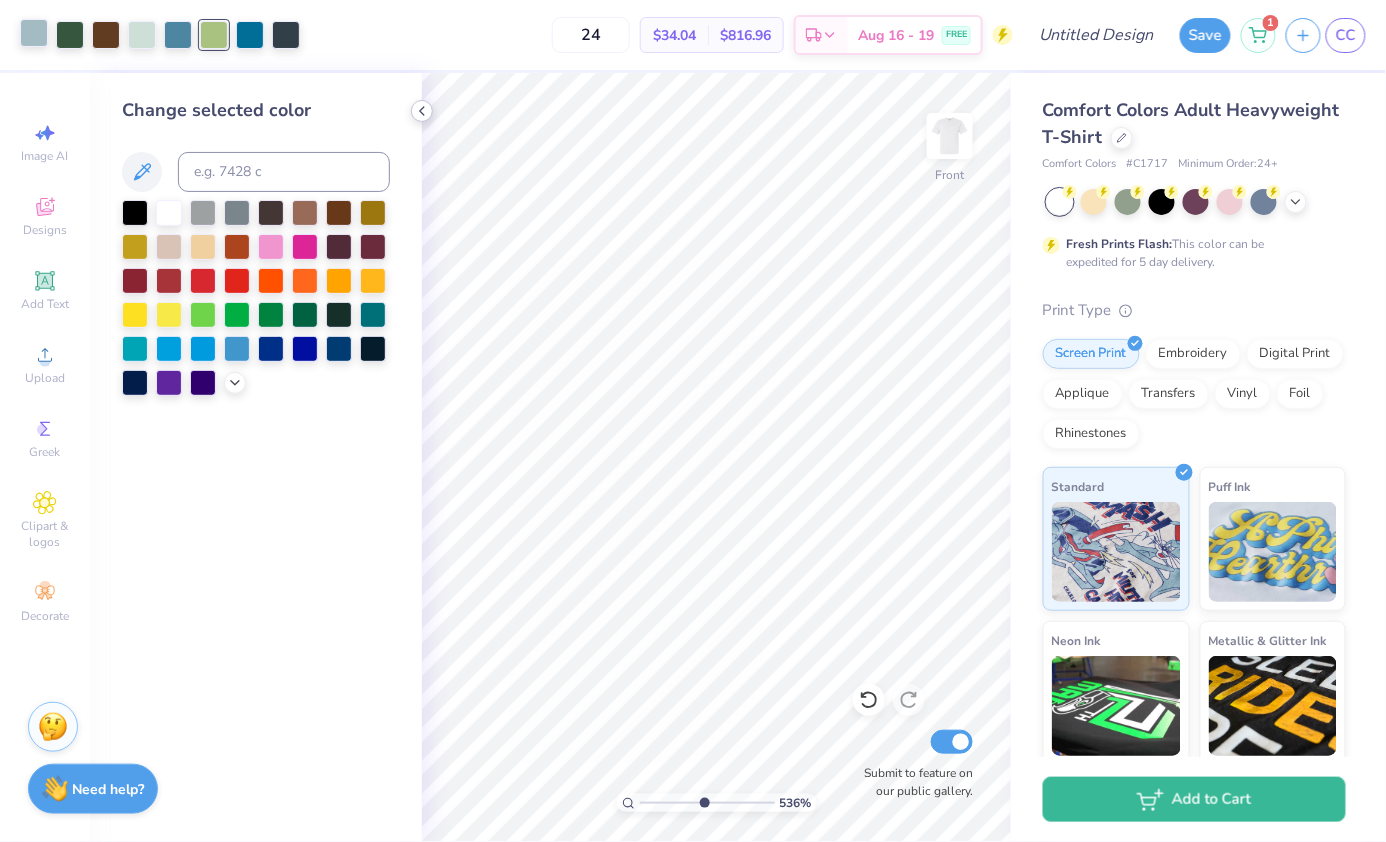 click 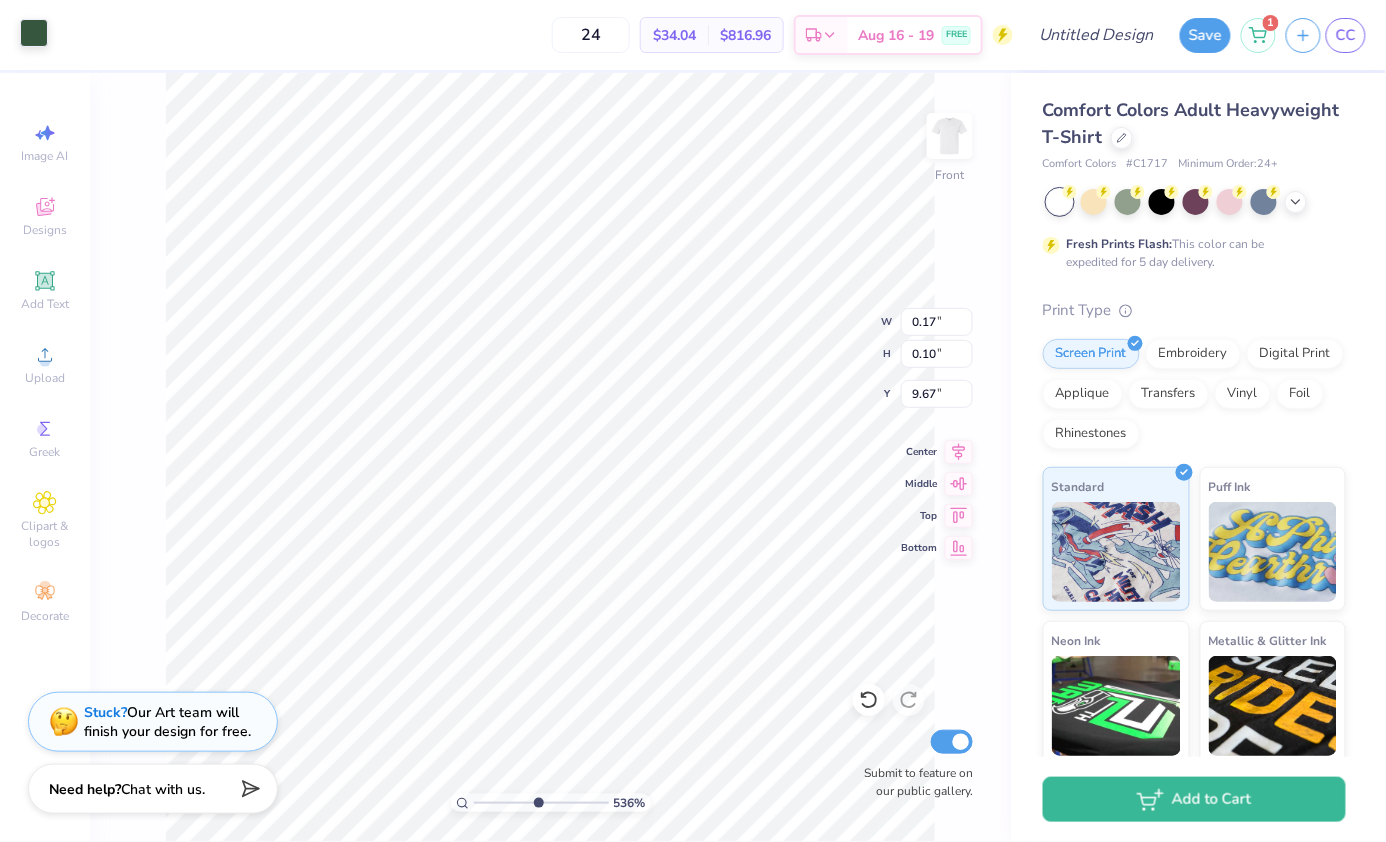 type on "9.66" 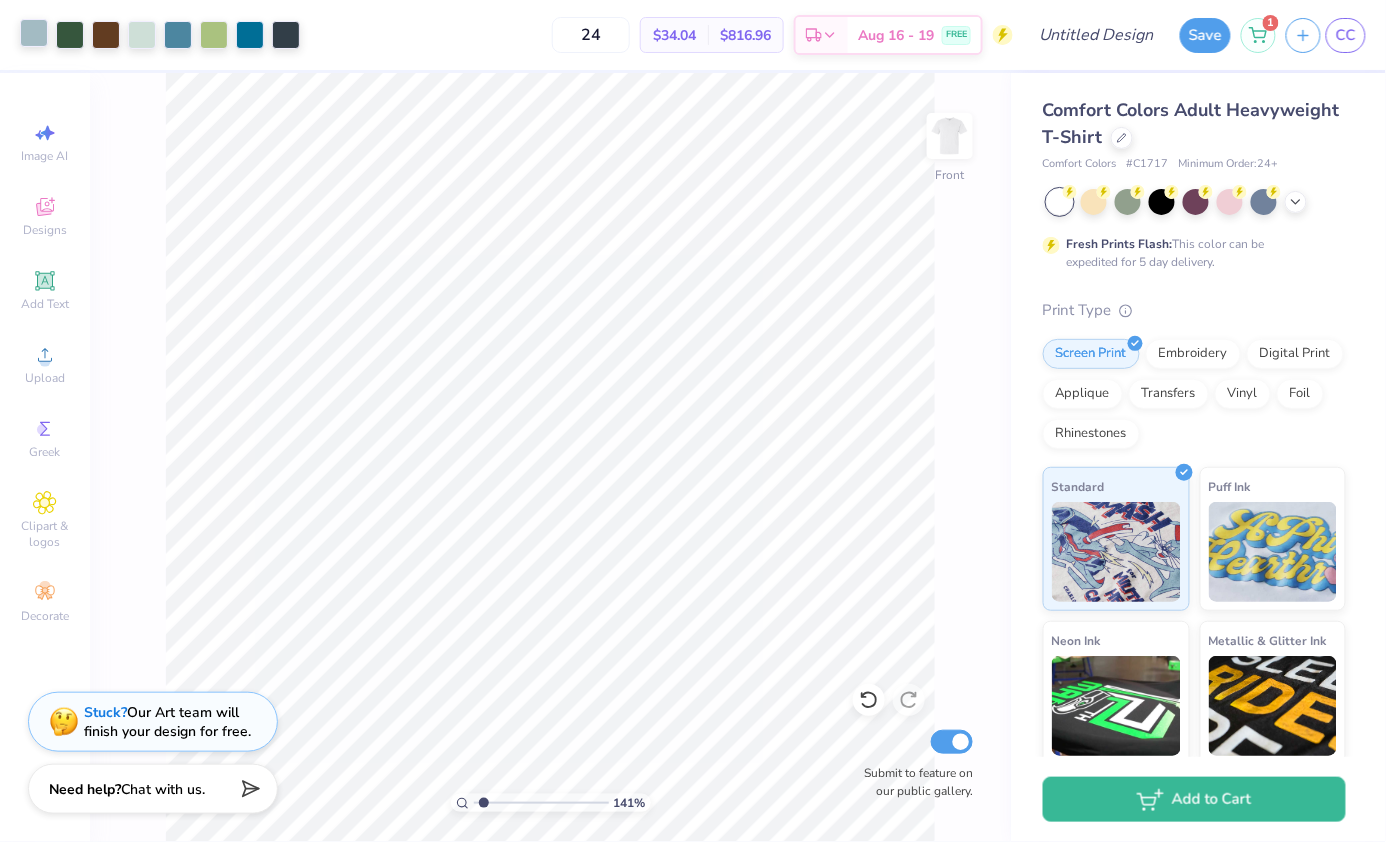 type on "1.41" 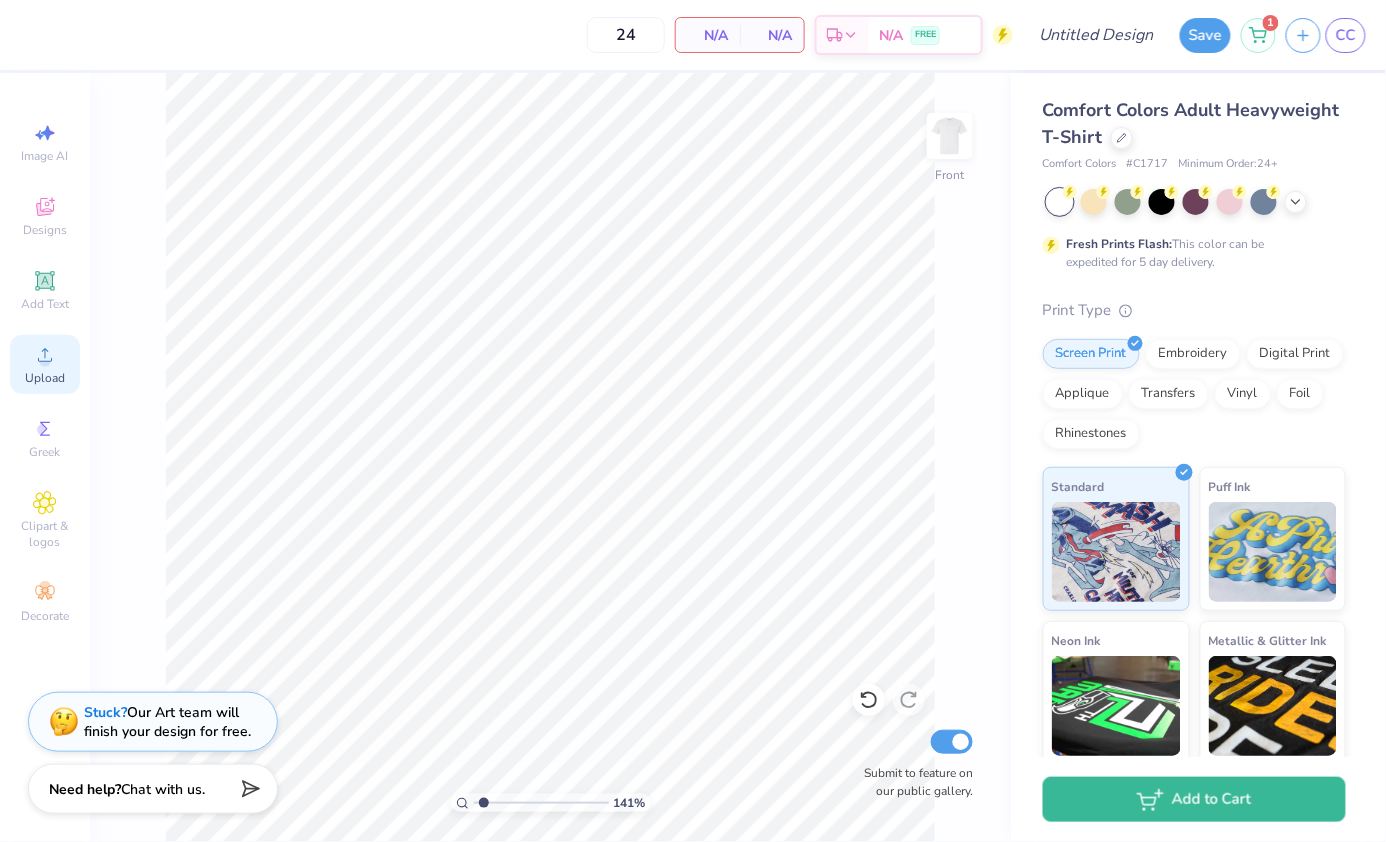 click 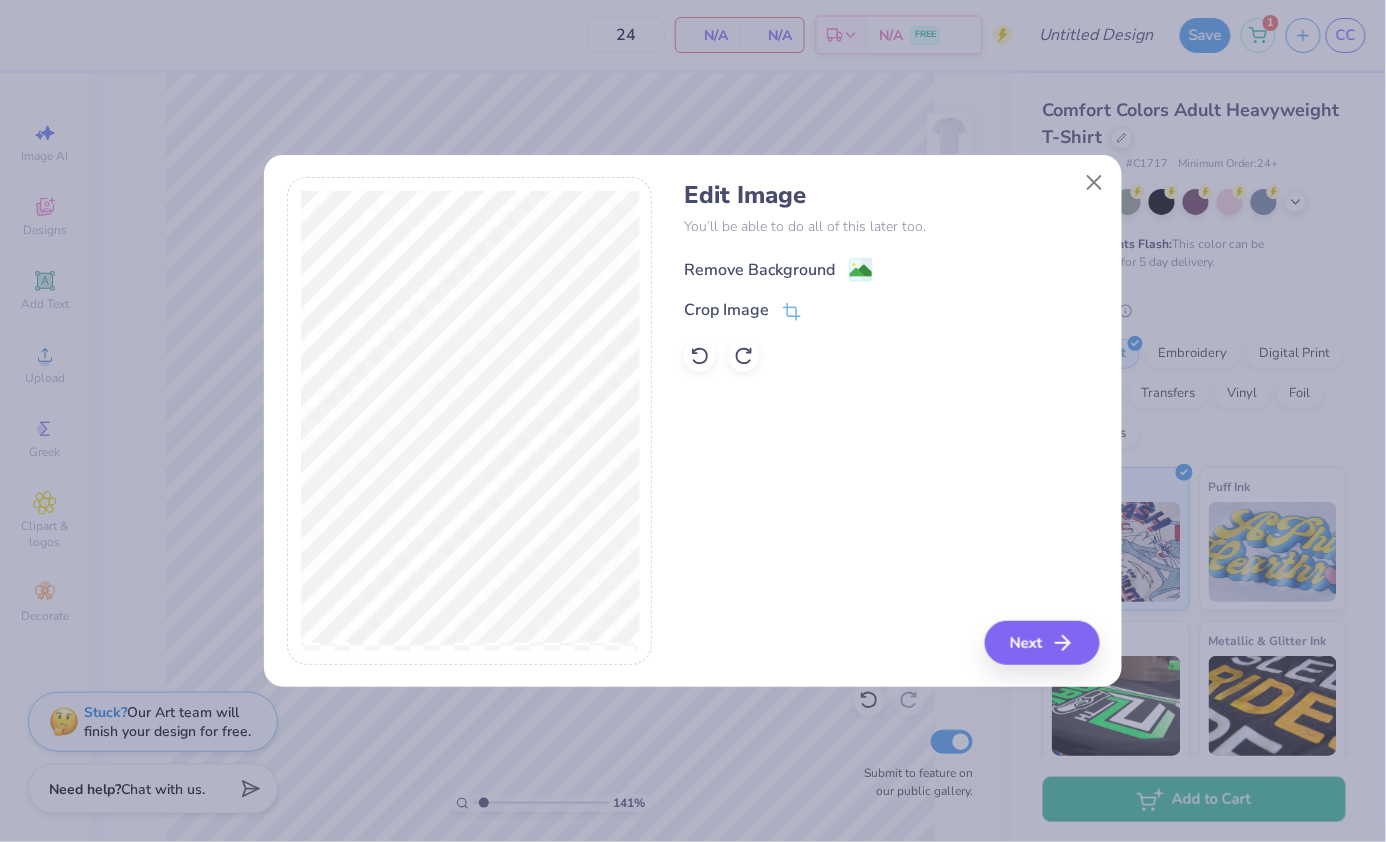 click on "Remove Background" at bounding box center (759, 270) 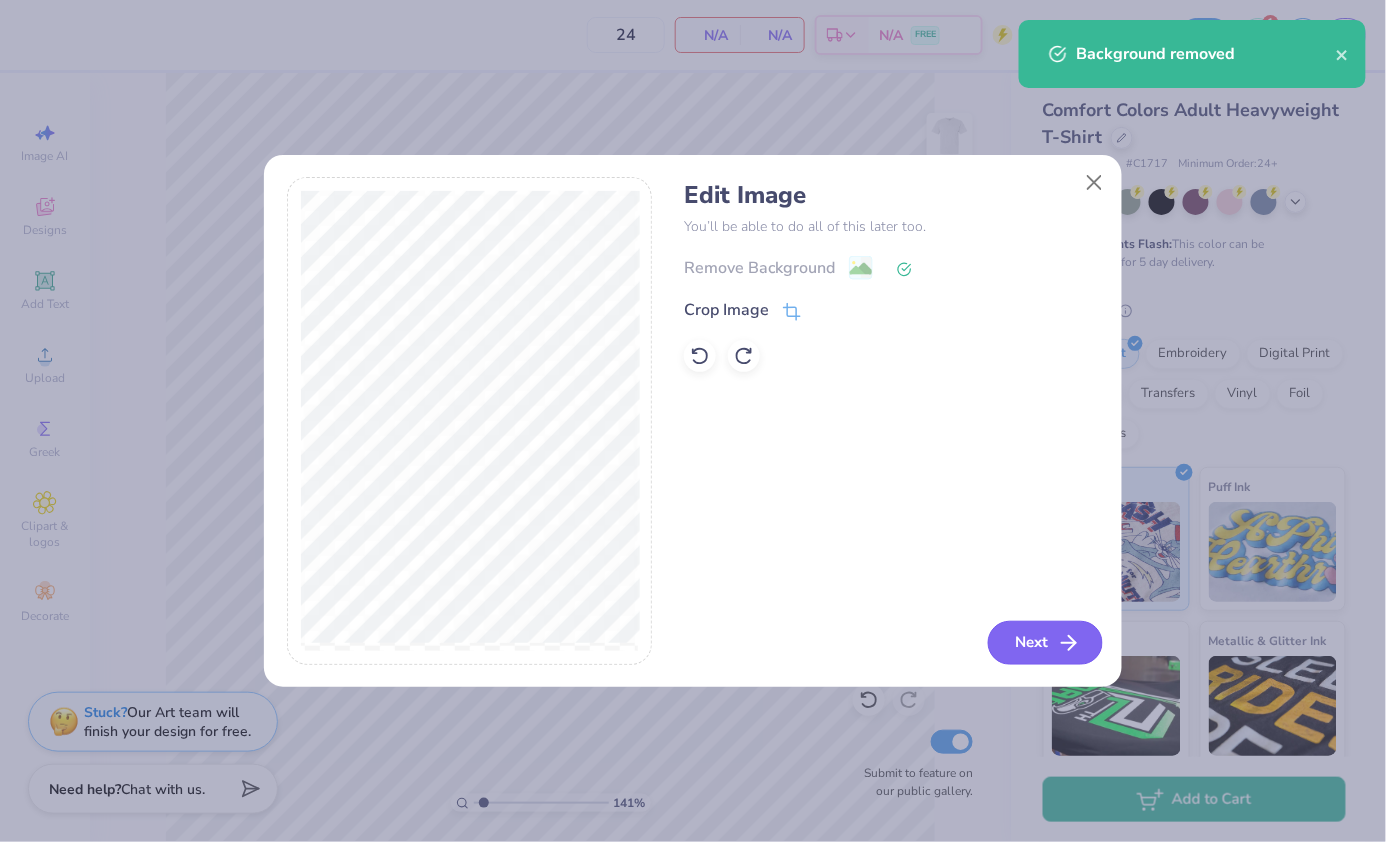 click on "Next" at bounding box center (1045, 643) 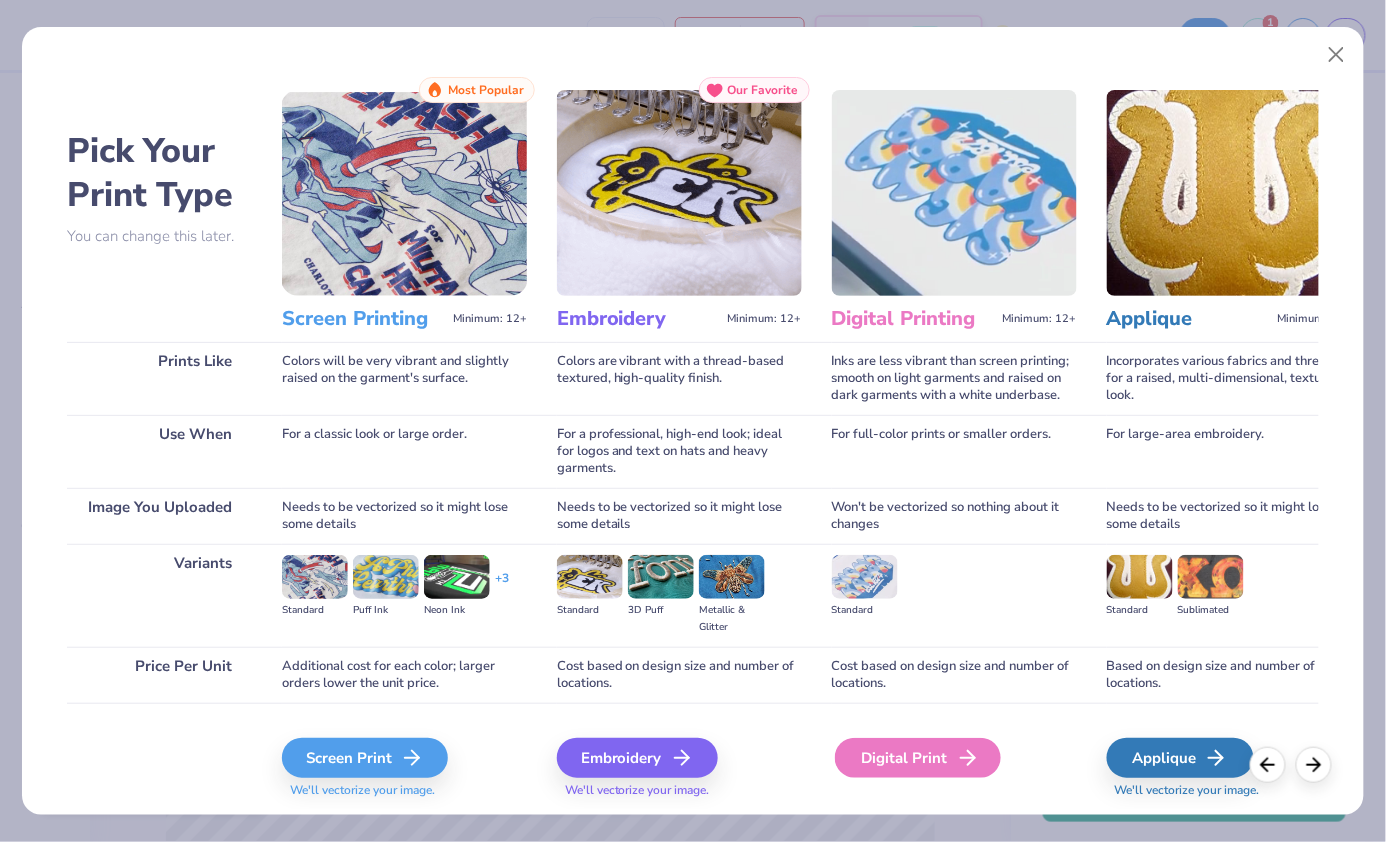 click on "Digital Print" at bounding box center [918, 758] 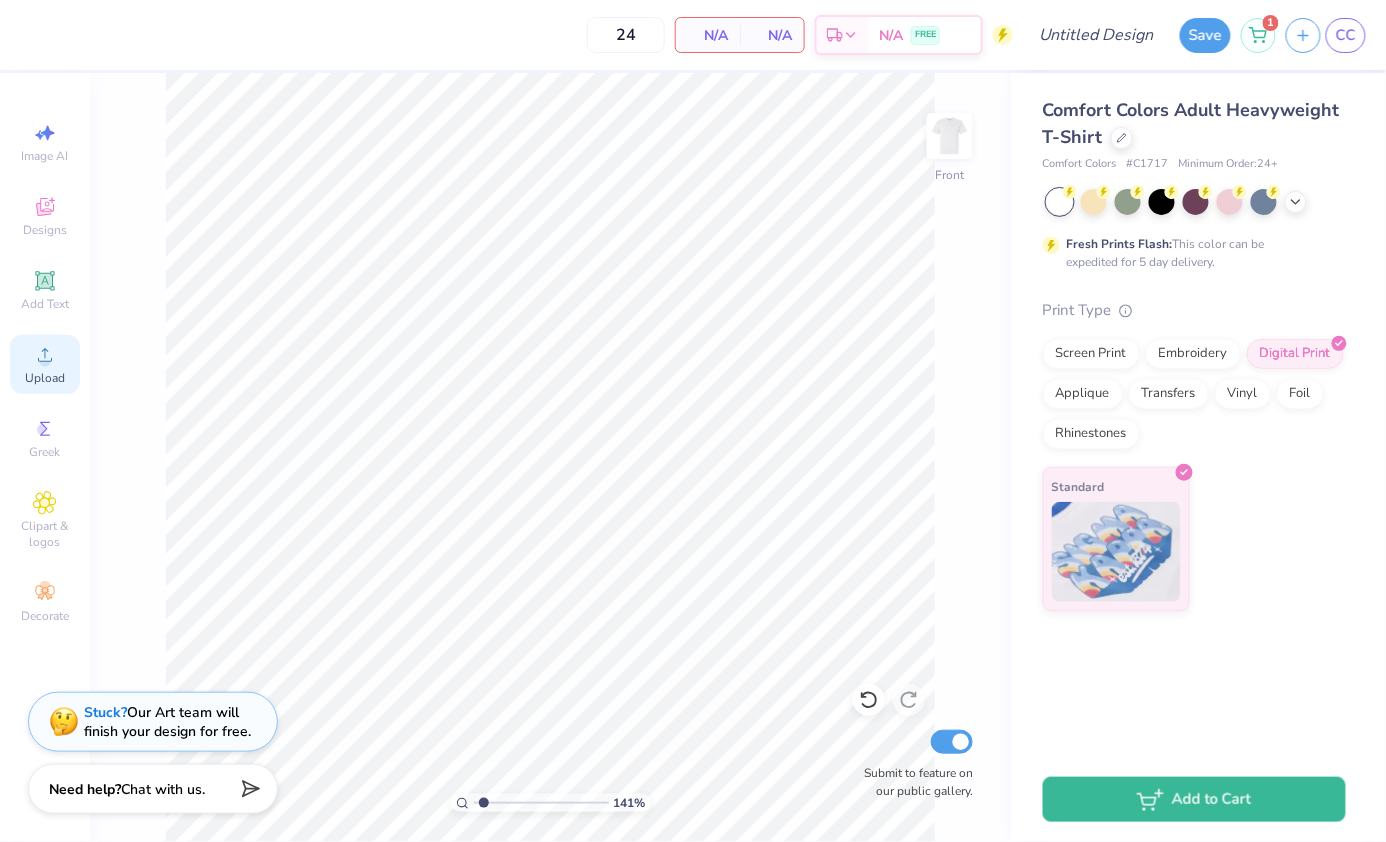 click 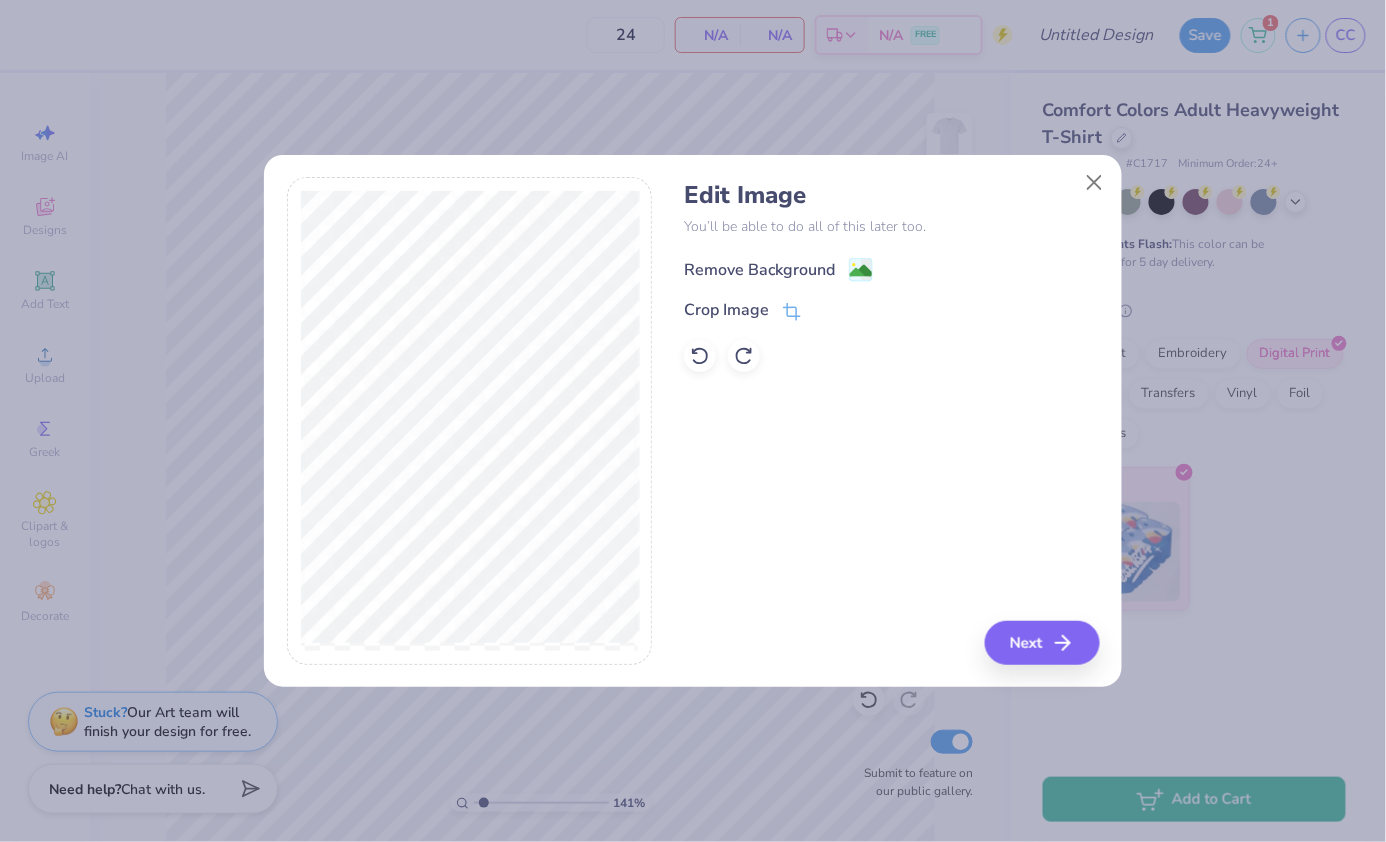 click on "Remove Background" at bounding box center (759, 270) 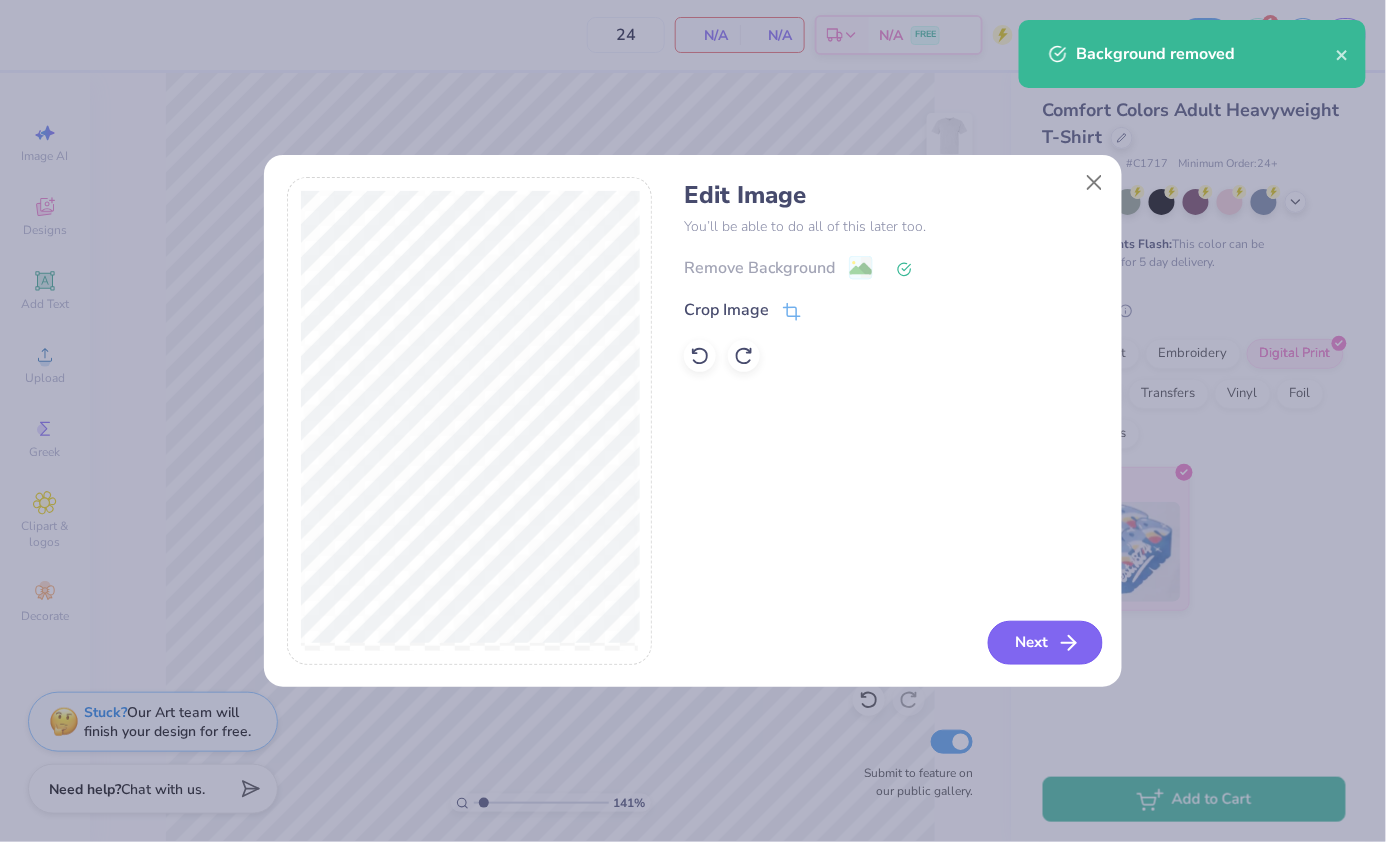 click 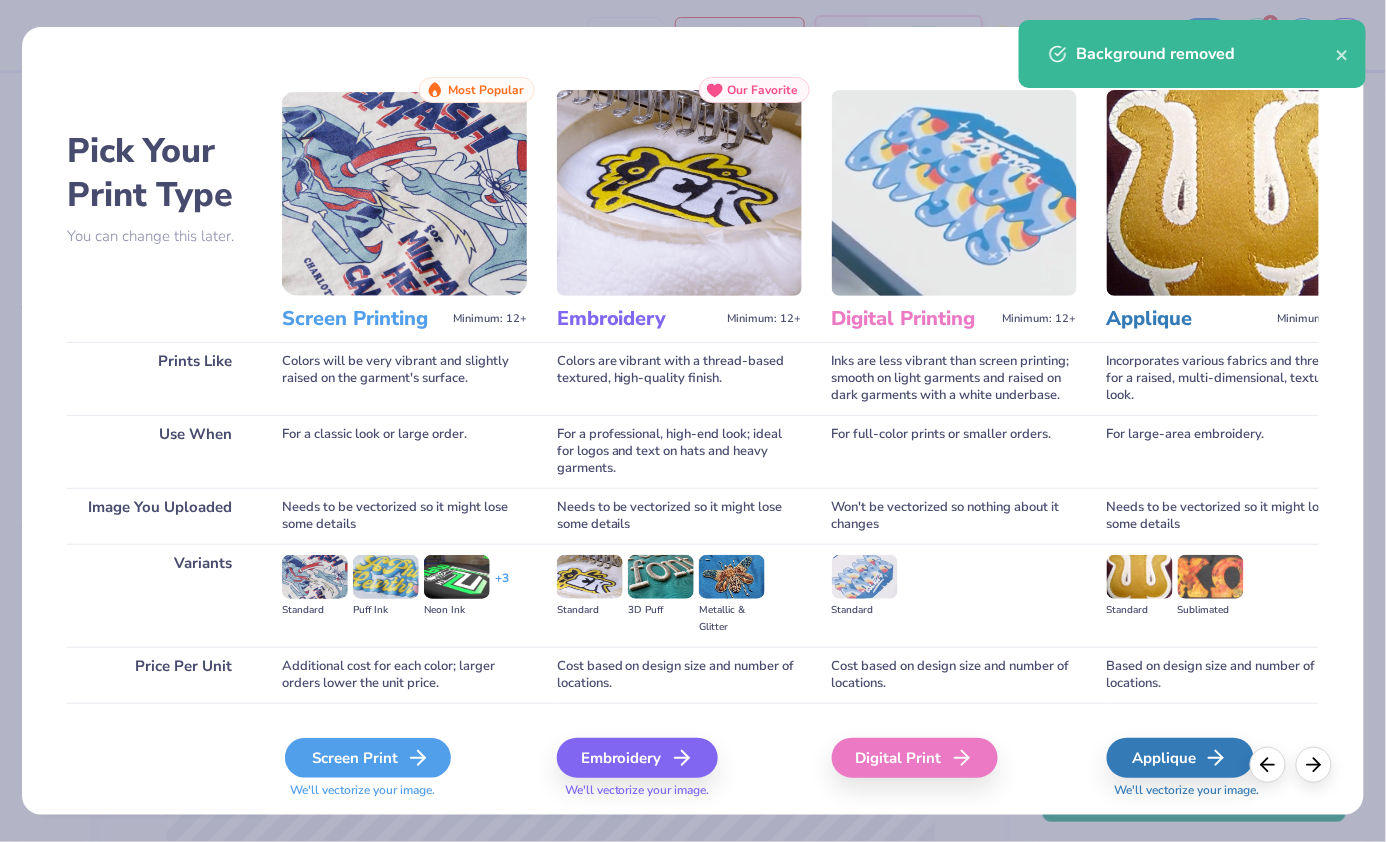 click on "Screen Print" at bounding box center [368, 758] 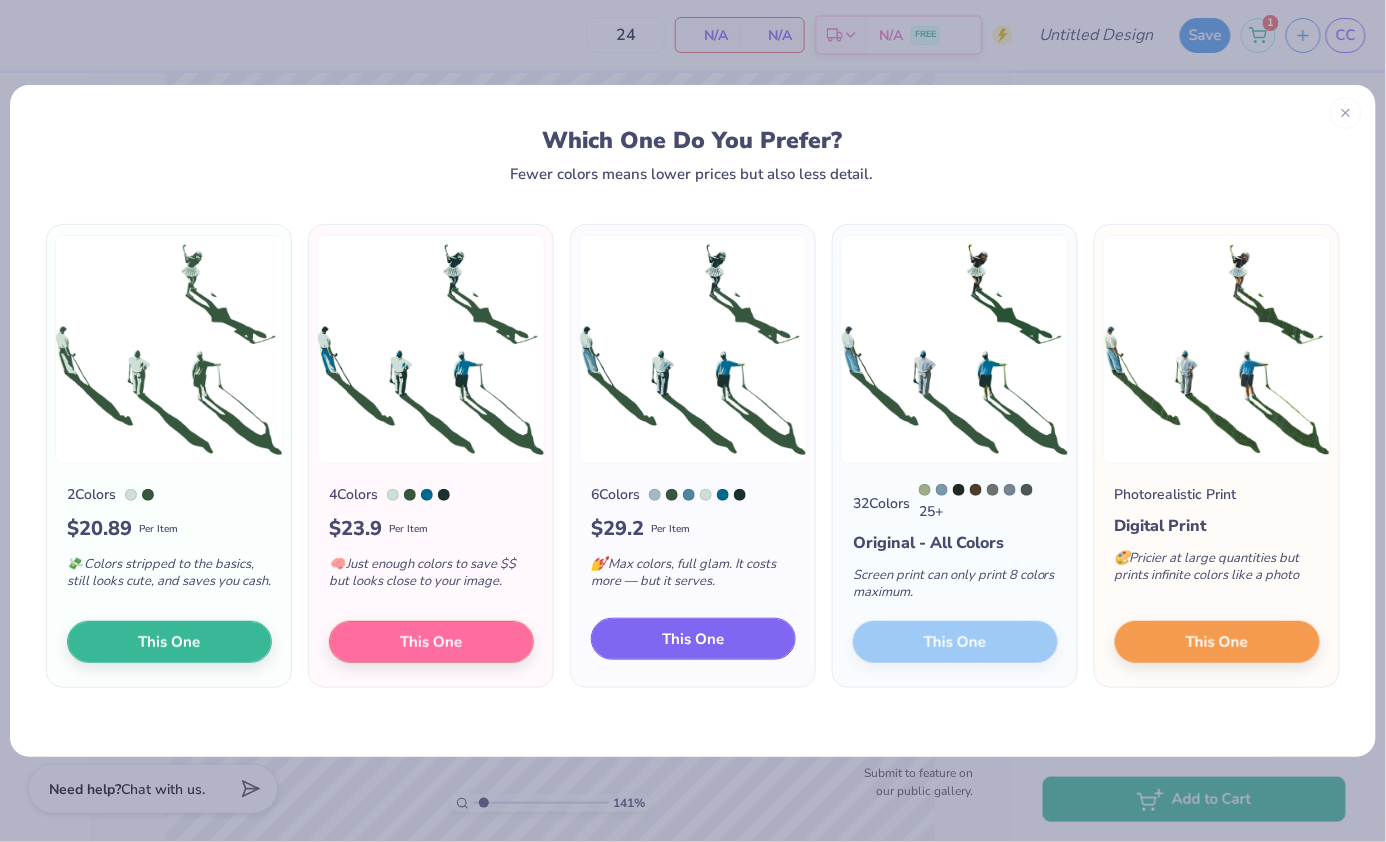 click on "This One" at bounding box center [693, 639] 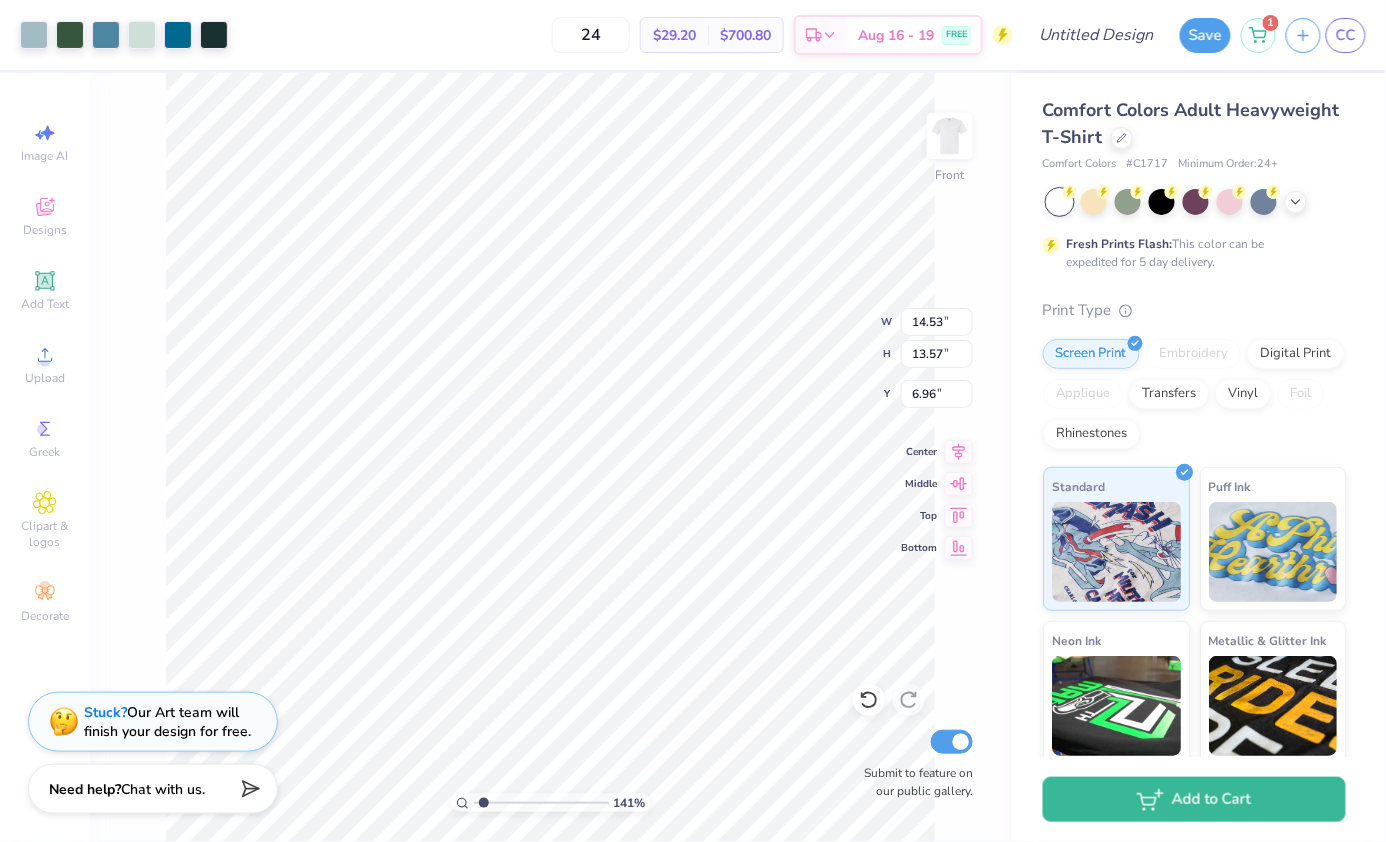 type on "7.43" 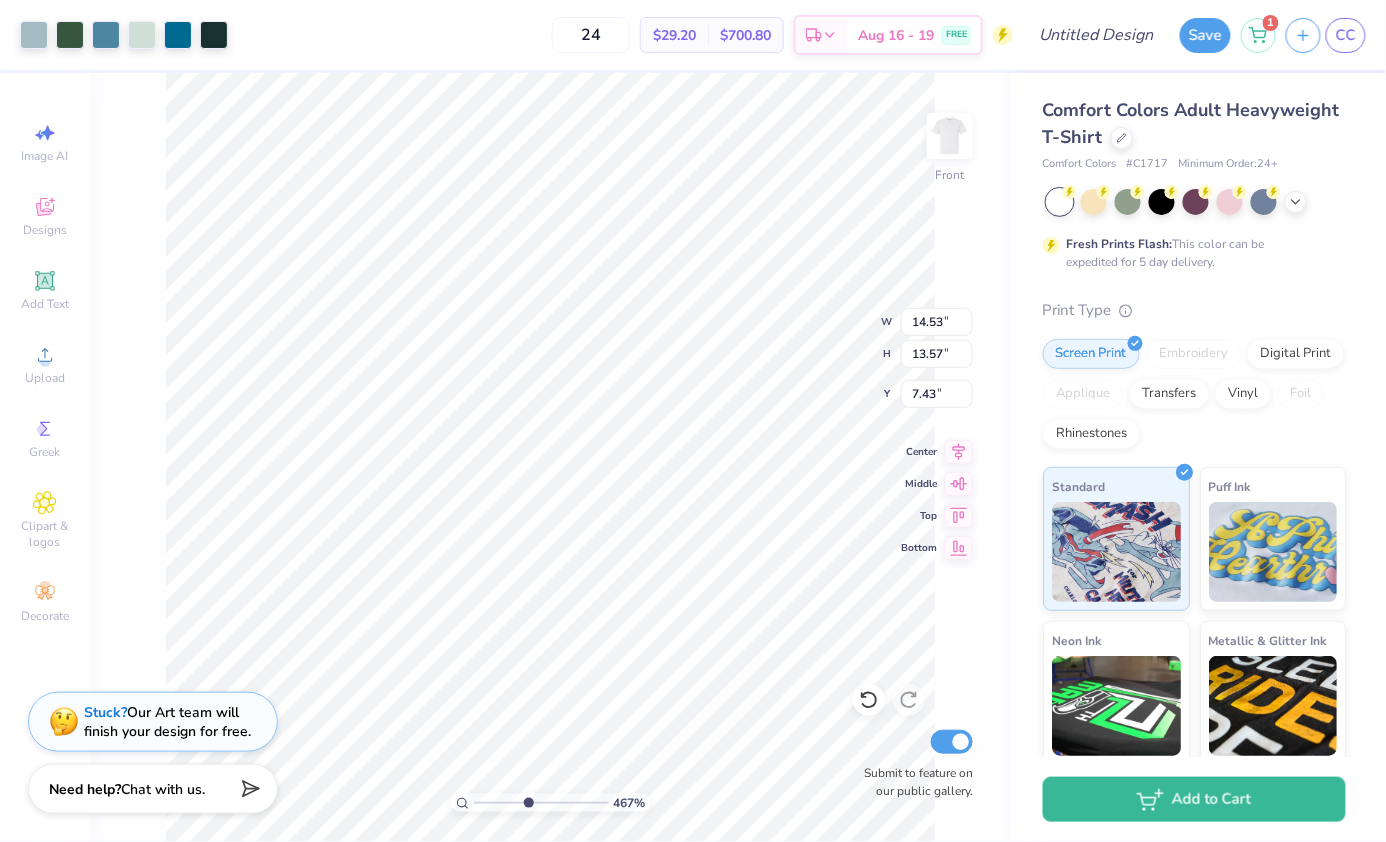 type on "4.67" 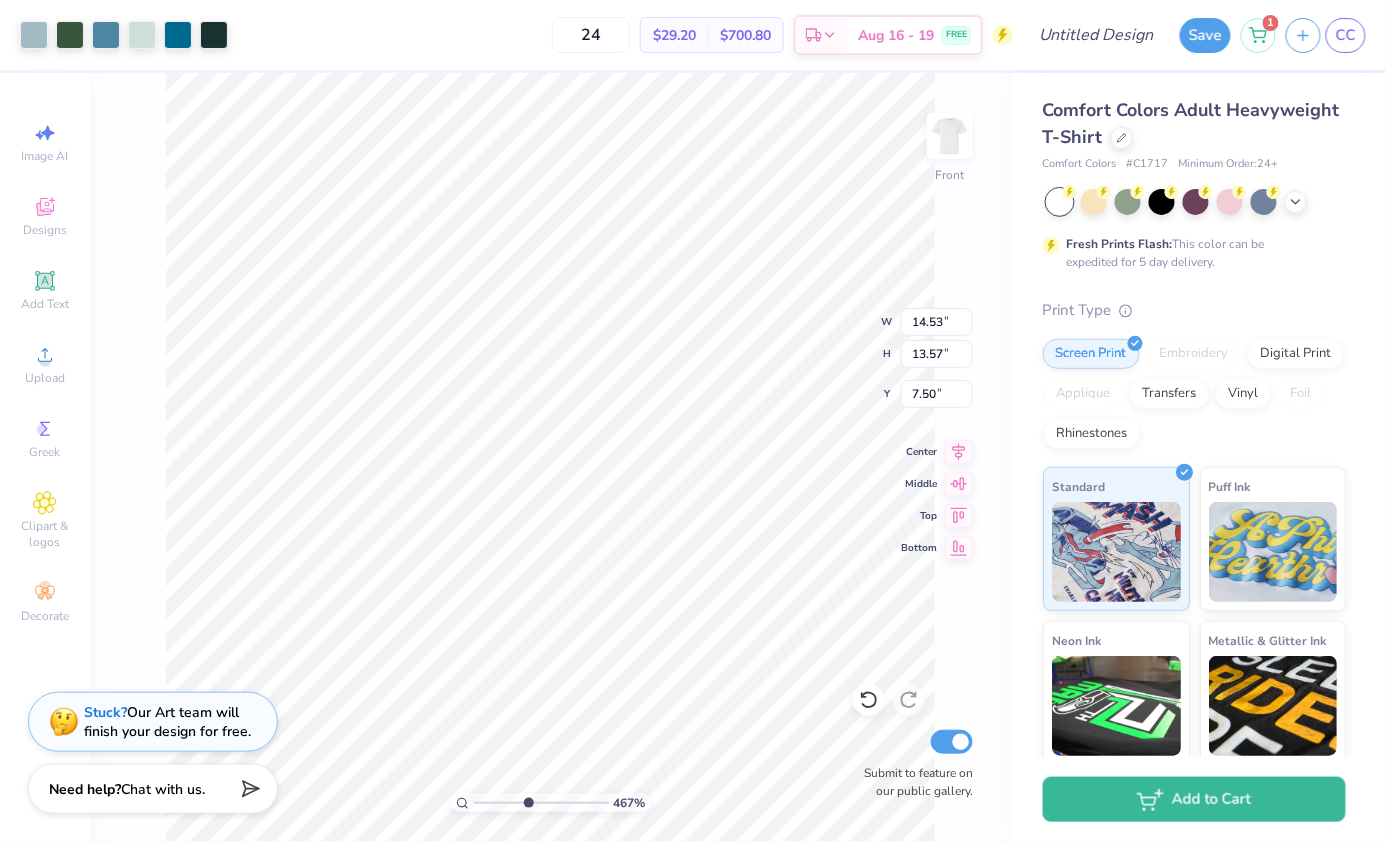 type on "7.51" 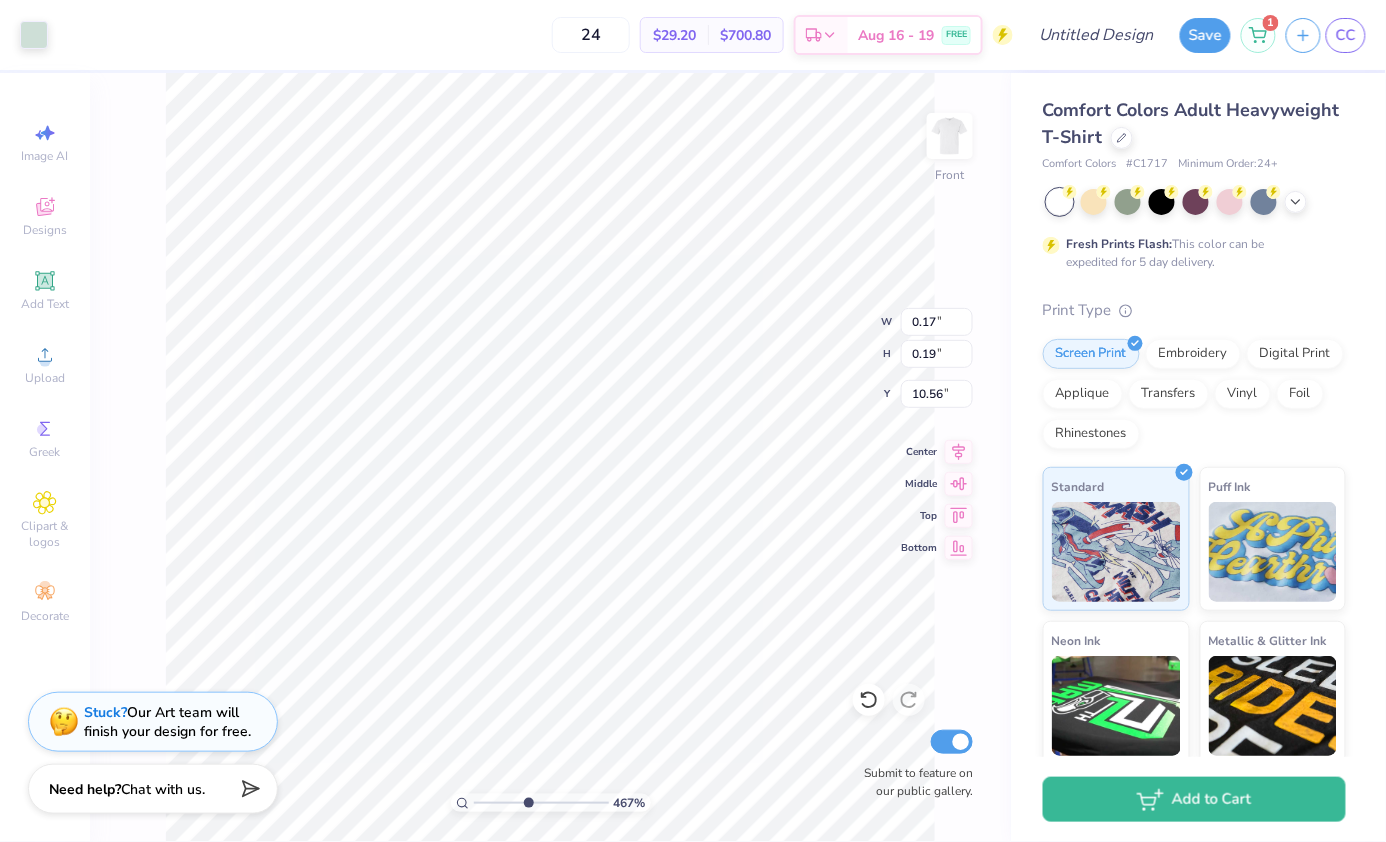 type on "10.59" 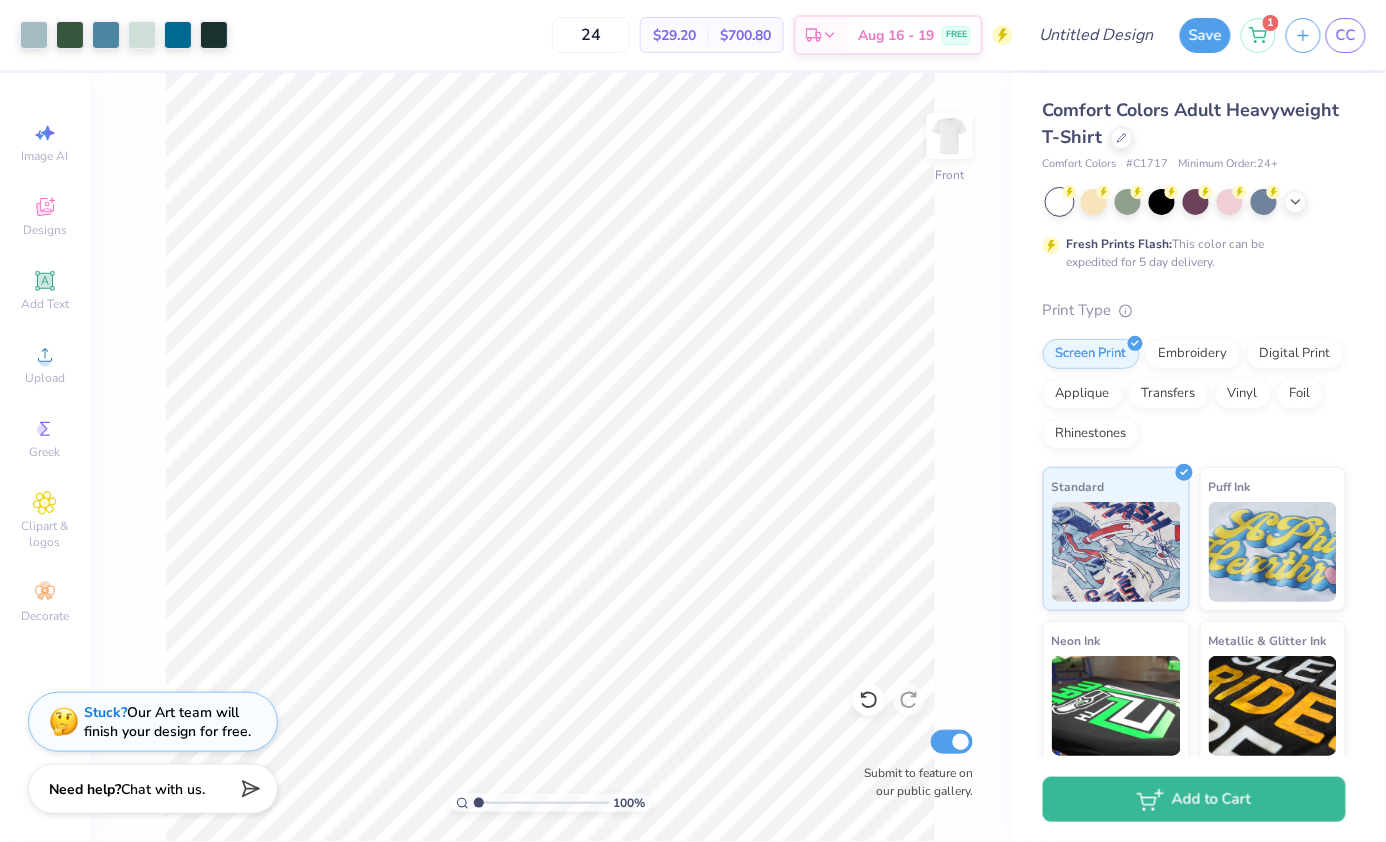 drag, startPoint x: 526, startPoint y: 806, endPoint x: 475, endPoint y: 805, distance: 51.009804 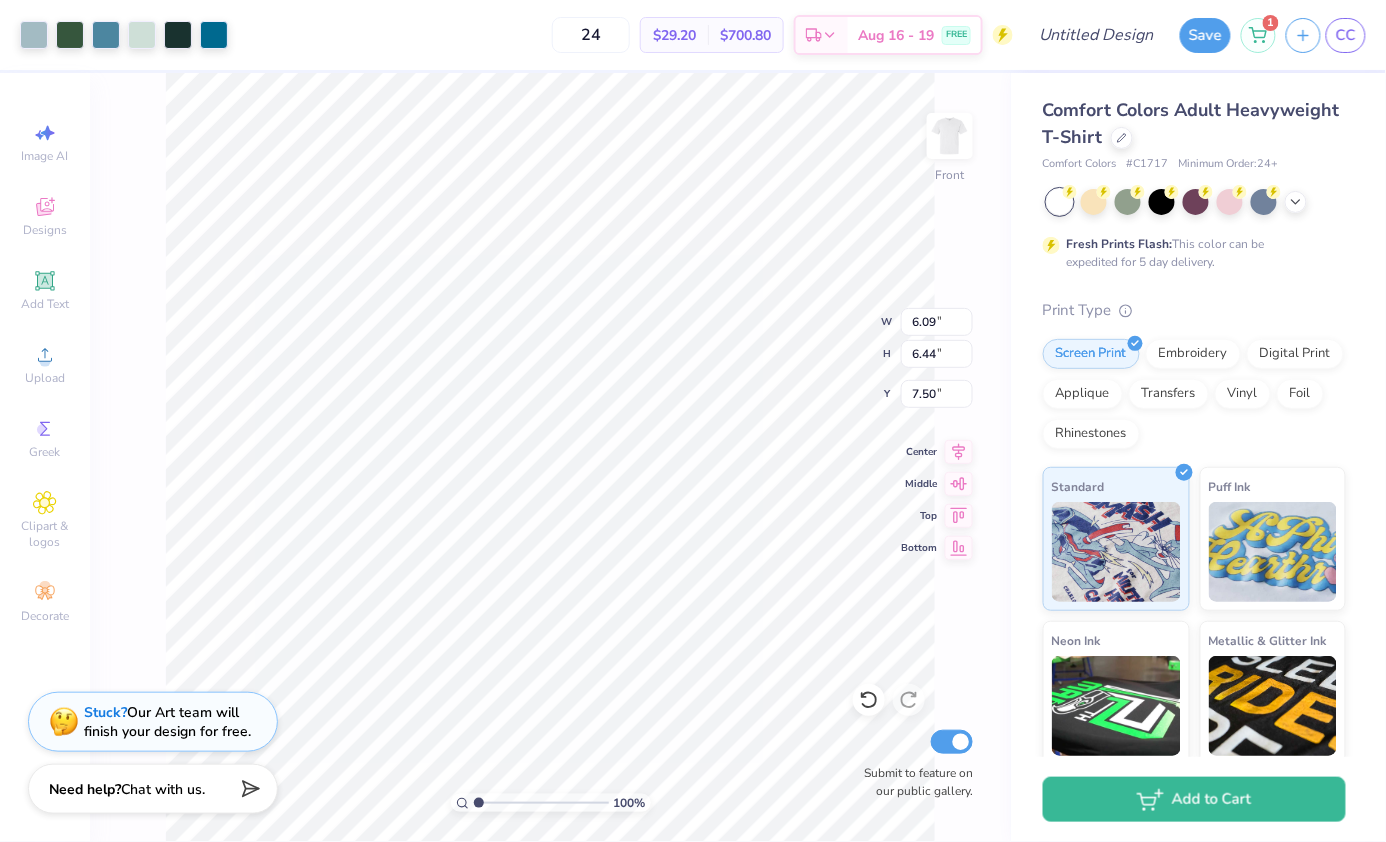 type on "2.71" 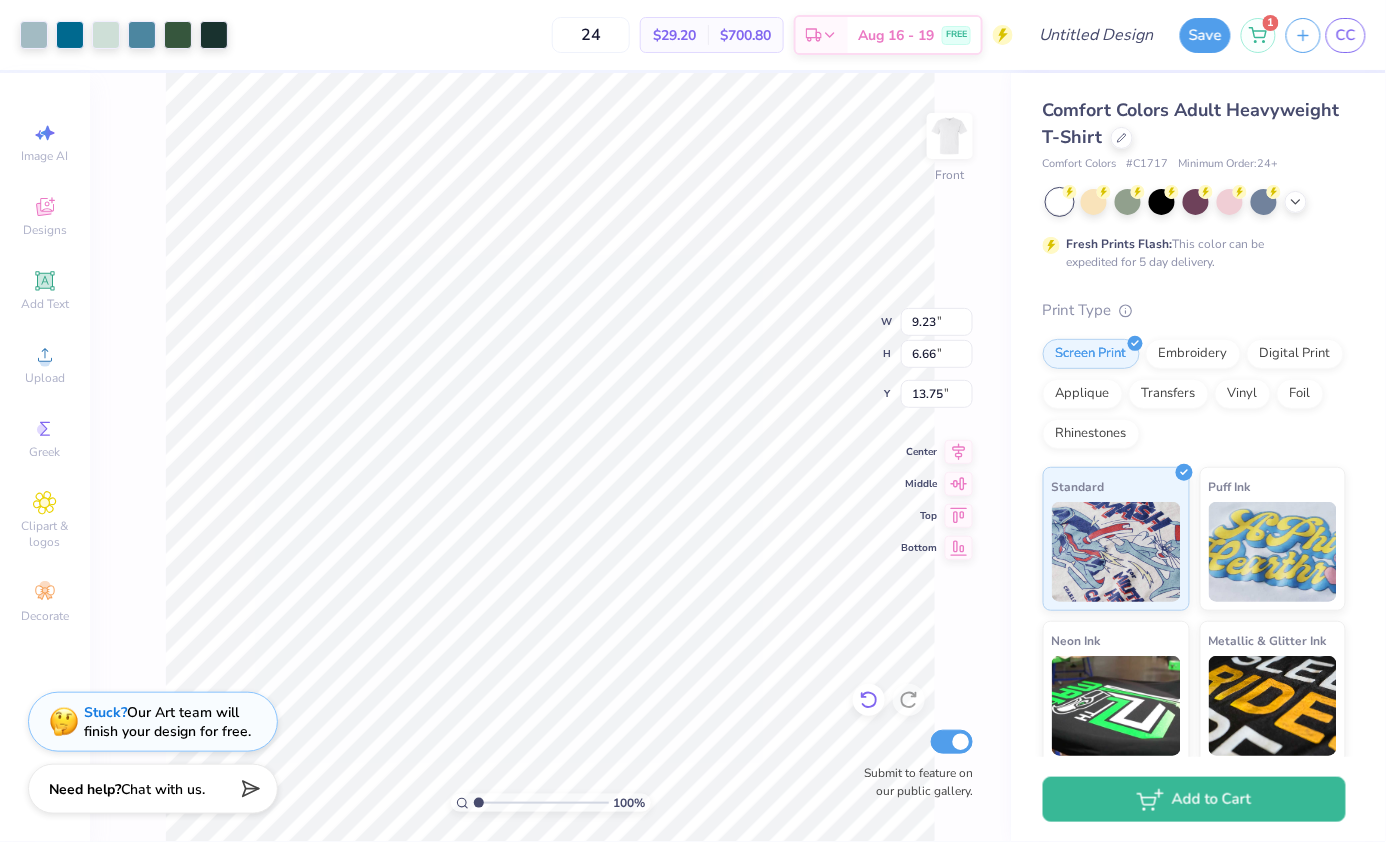 click 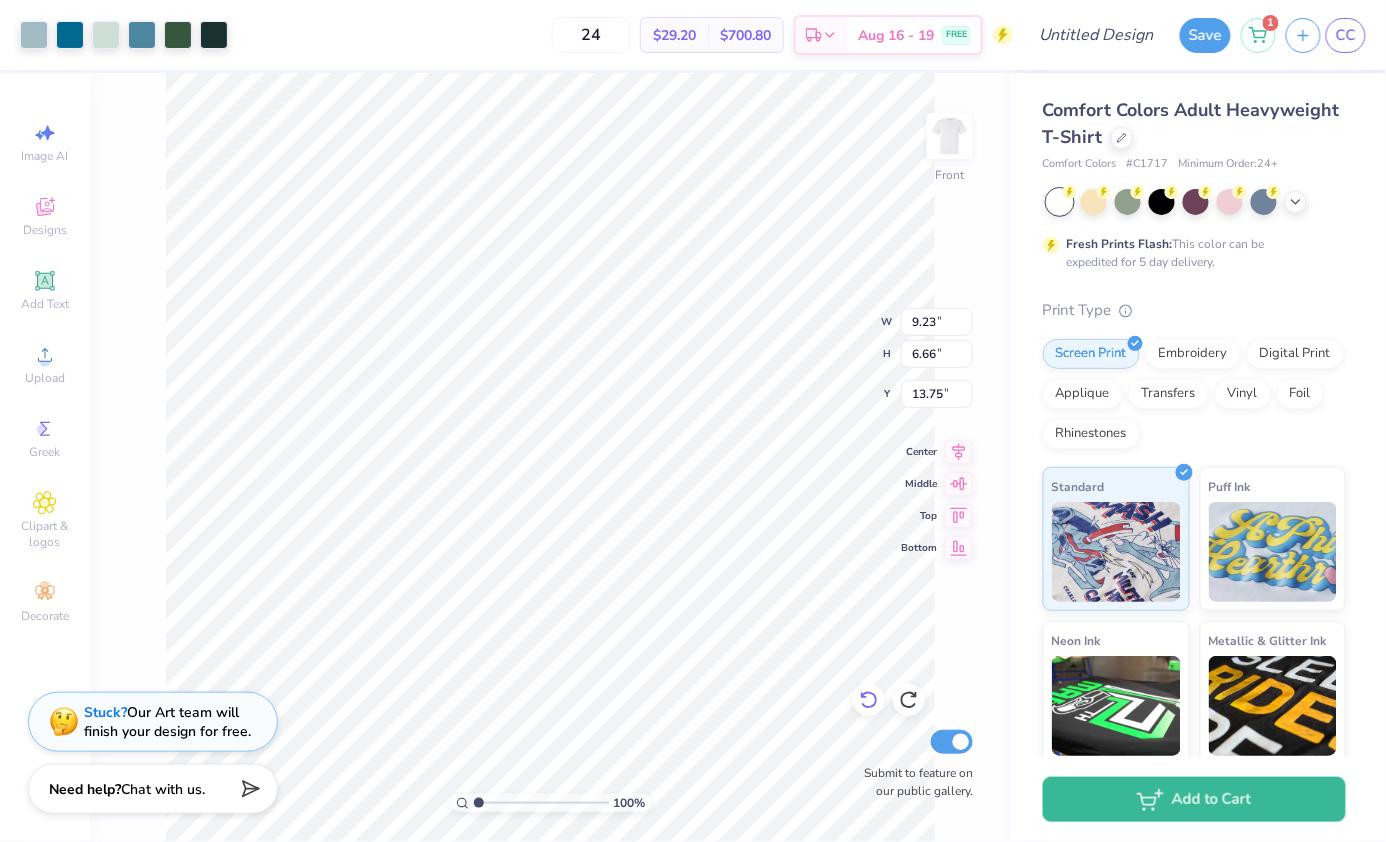 type on "14.41" 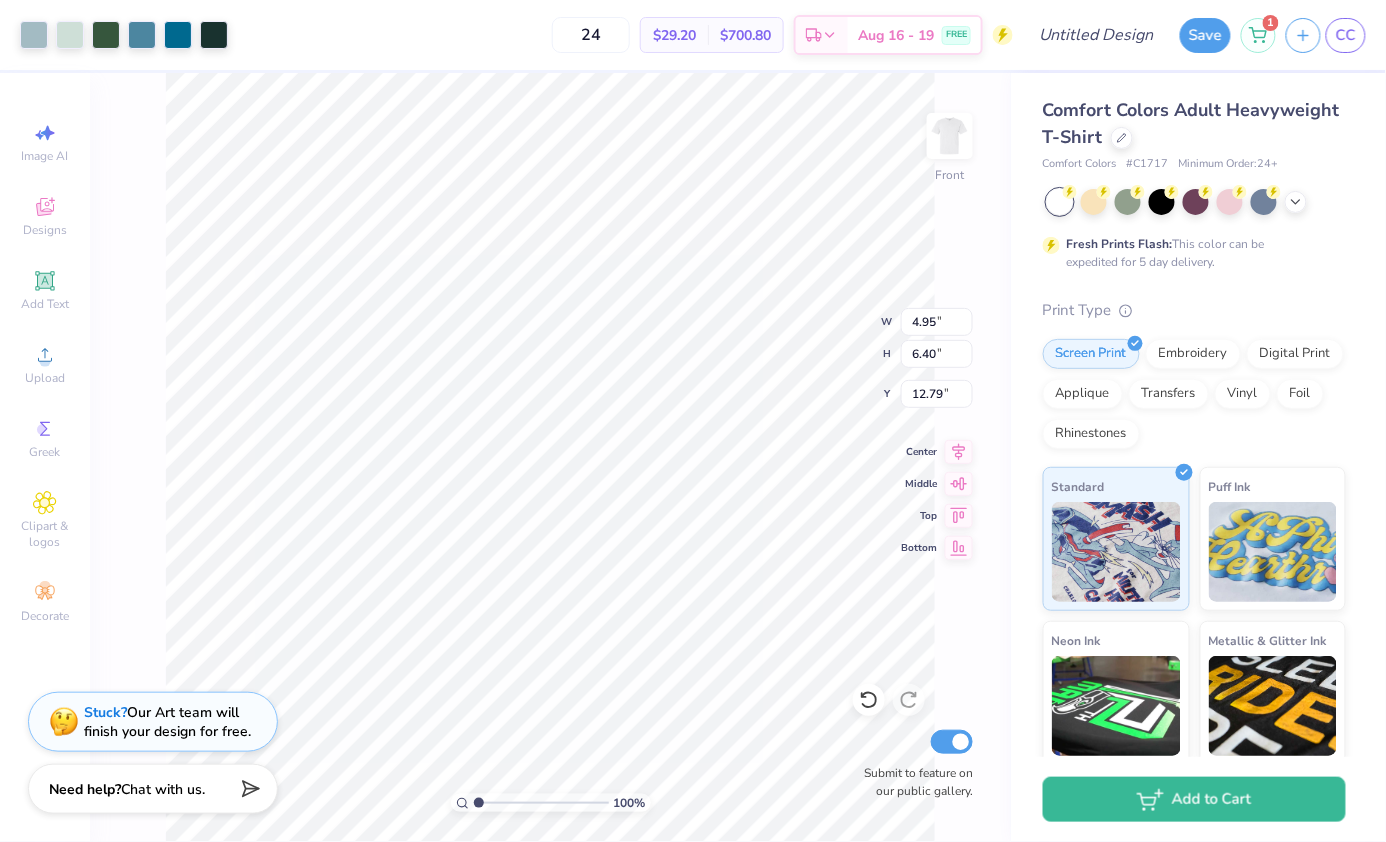 type on "20.60" 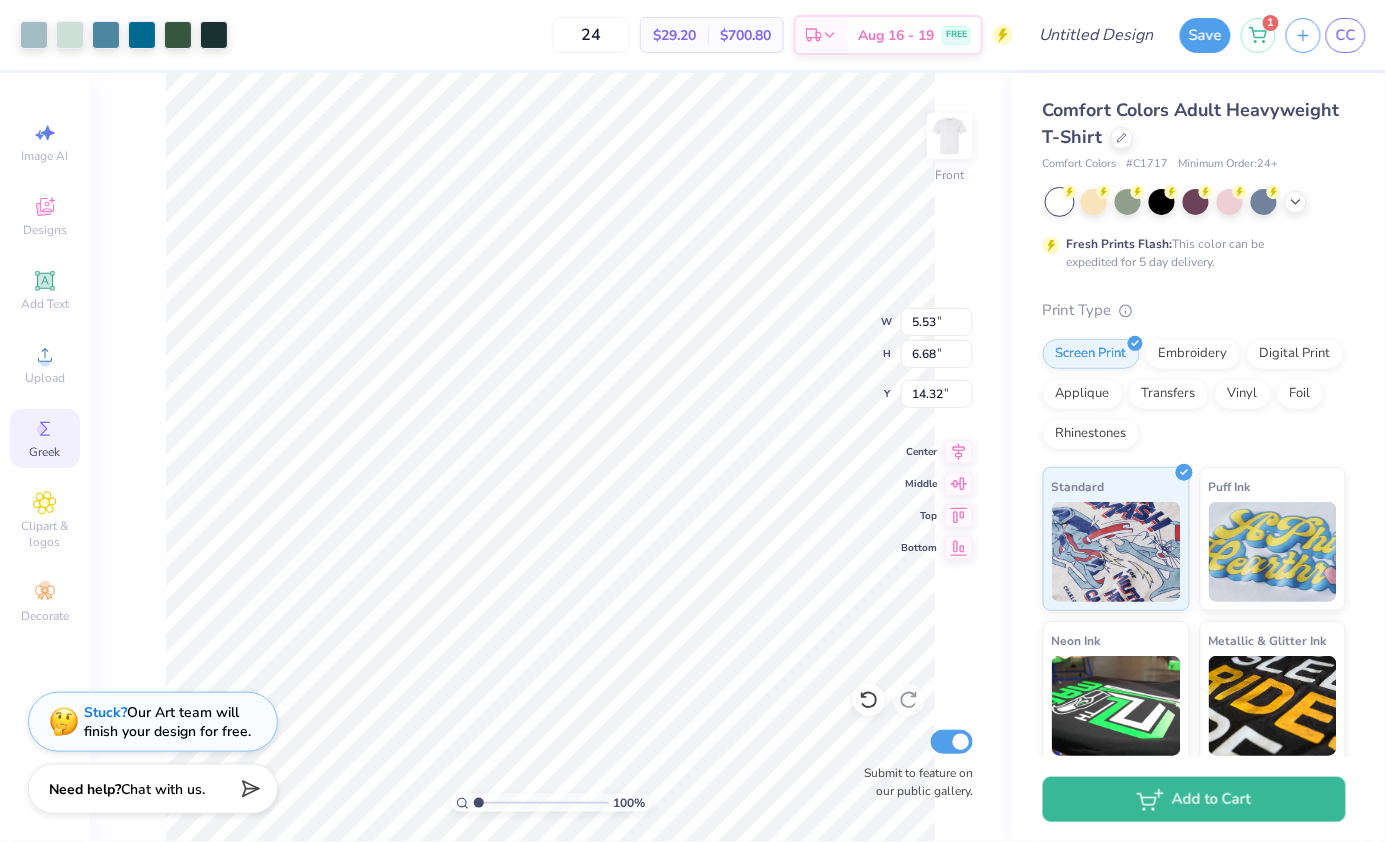 type on "7.36" 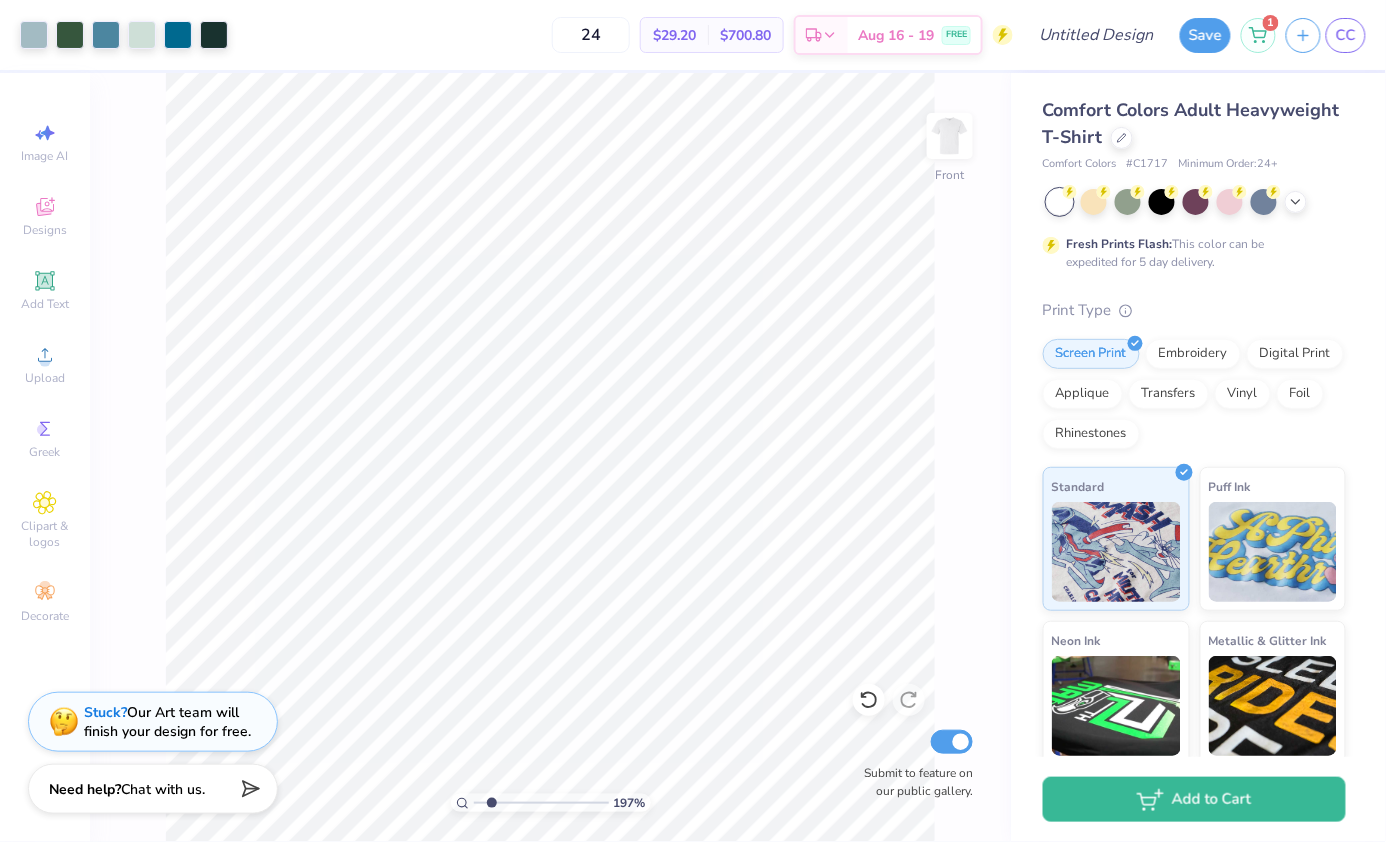 click at bounding box center (541, 803) 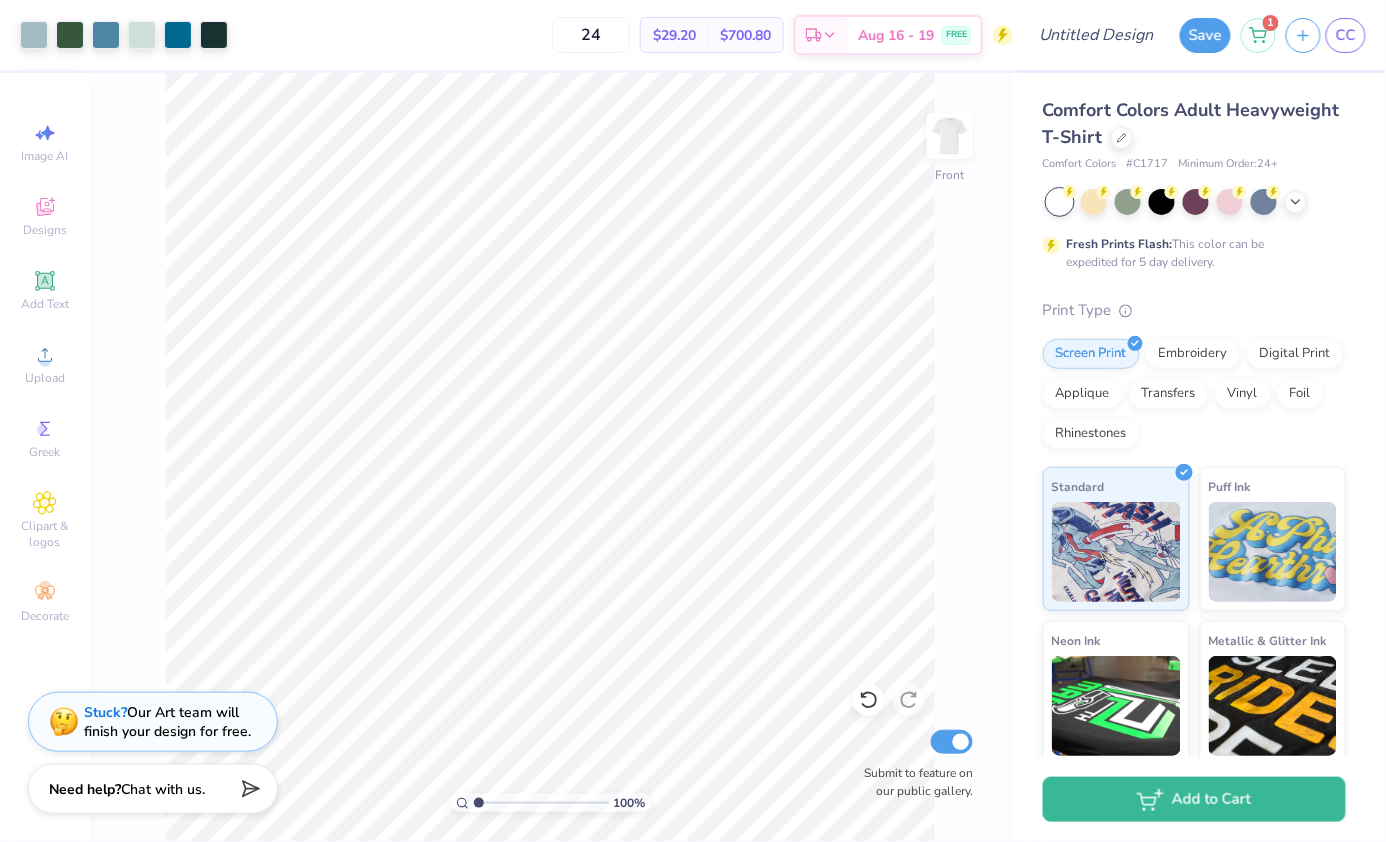 drag, startPoint x: 487, startPoint y: 803, endPoint x: 456, endPoint y: 802, distance: 31.016125 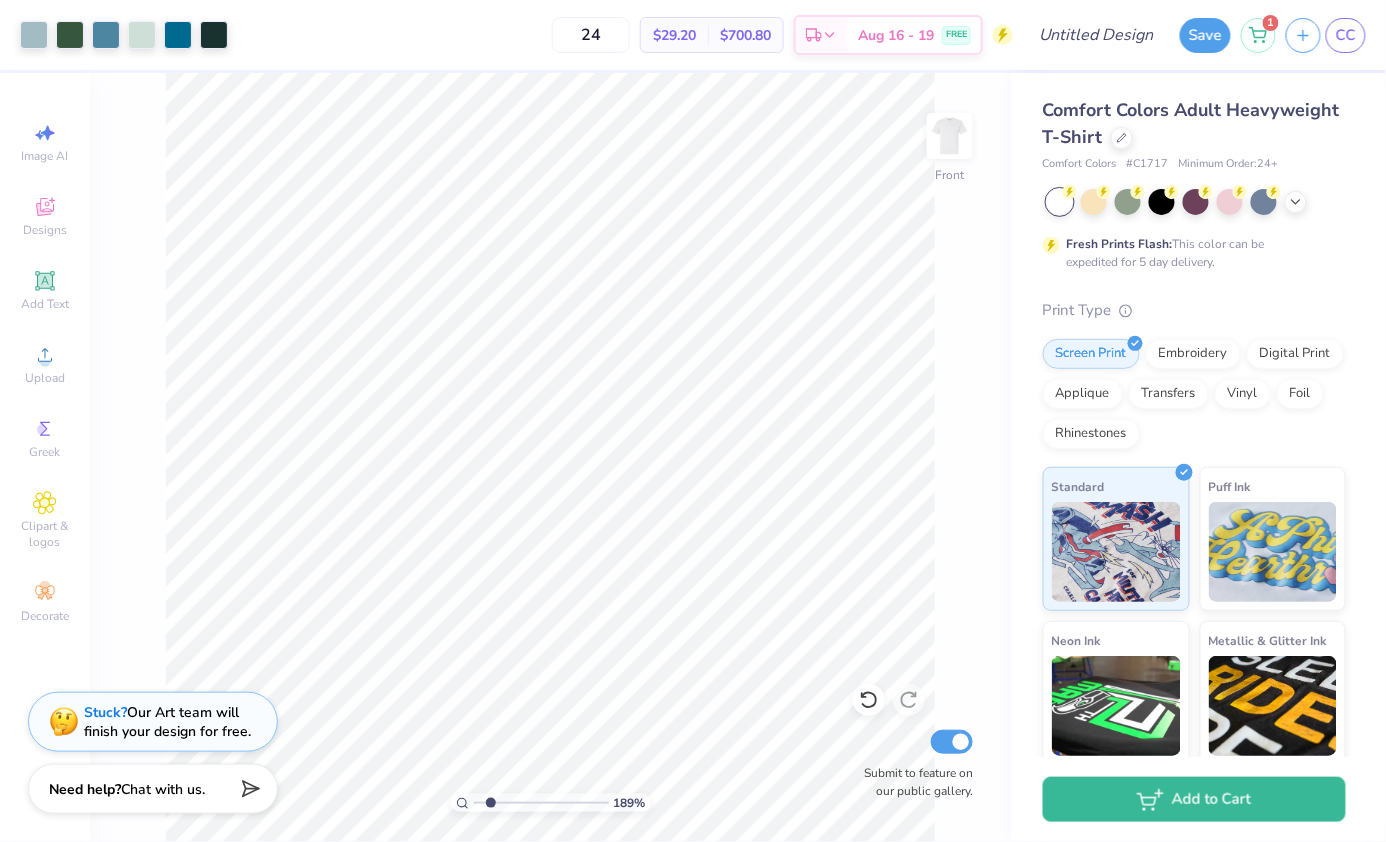 click at bounding box center (541, 803) 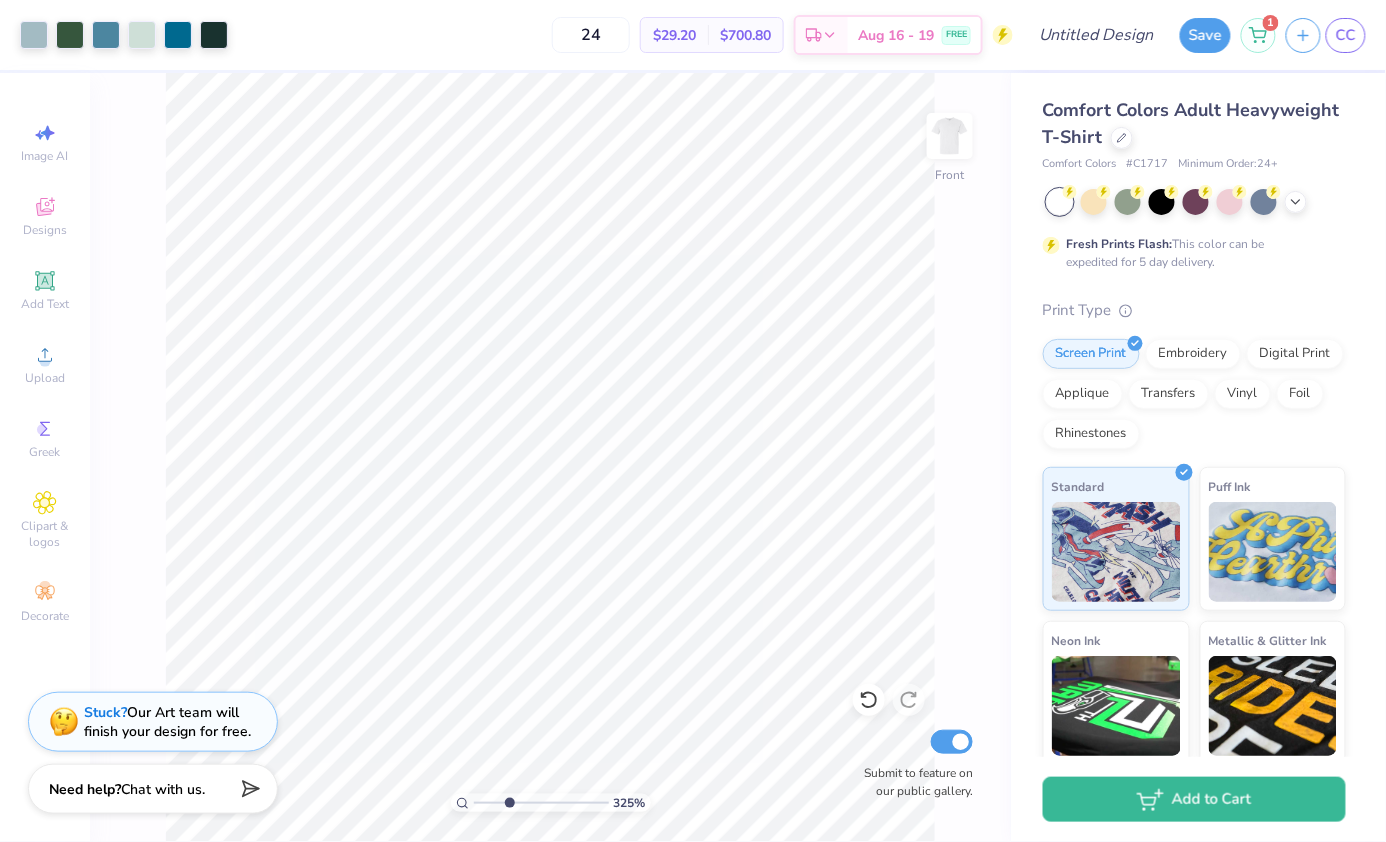 click at bounding box center (541, 803) 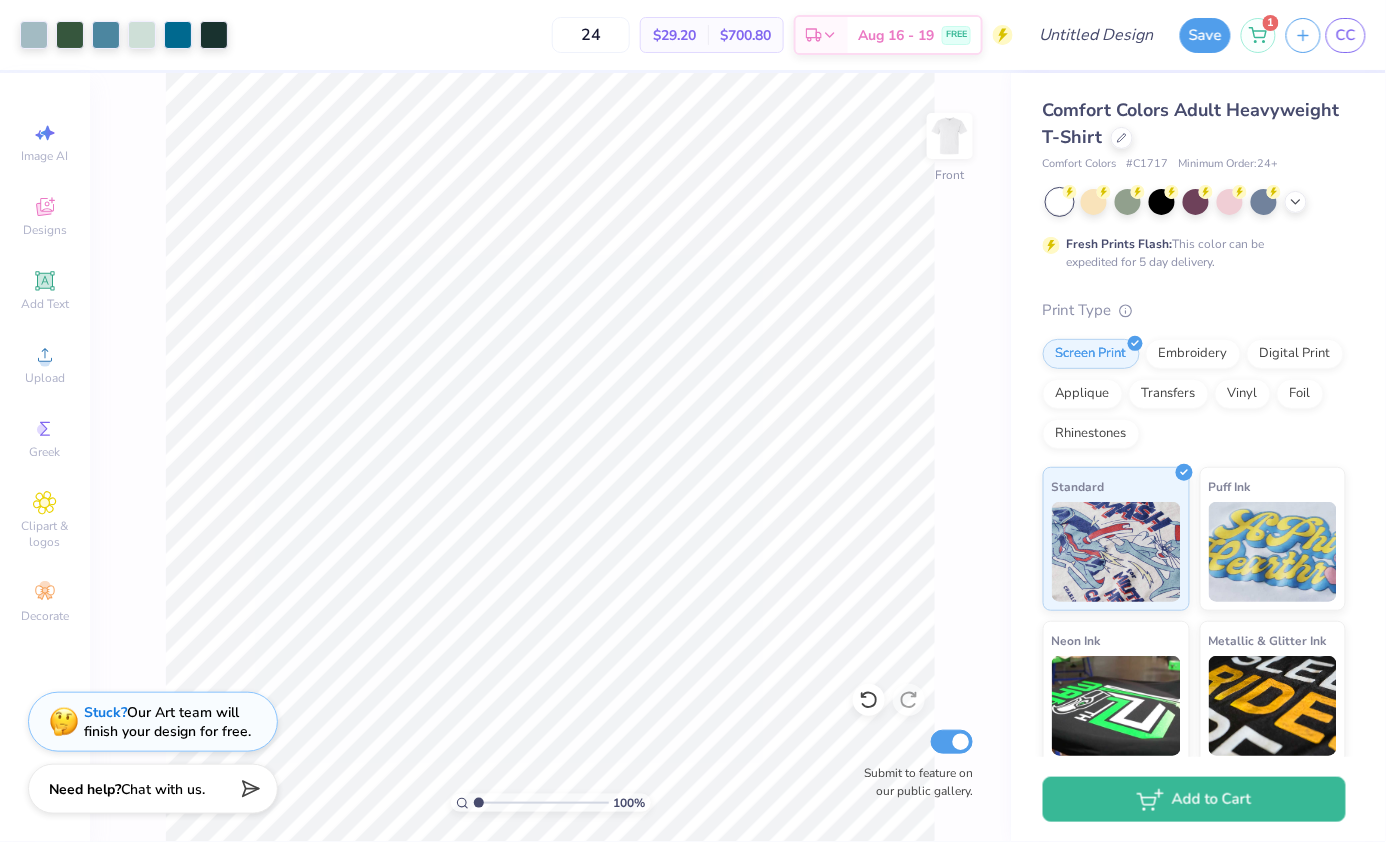 drag, startPoint x: 504, startPoint y: 802, endPoint x: 428, endPoint y: 802, distance: 76 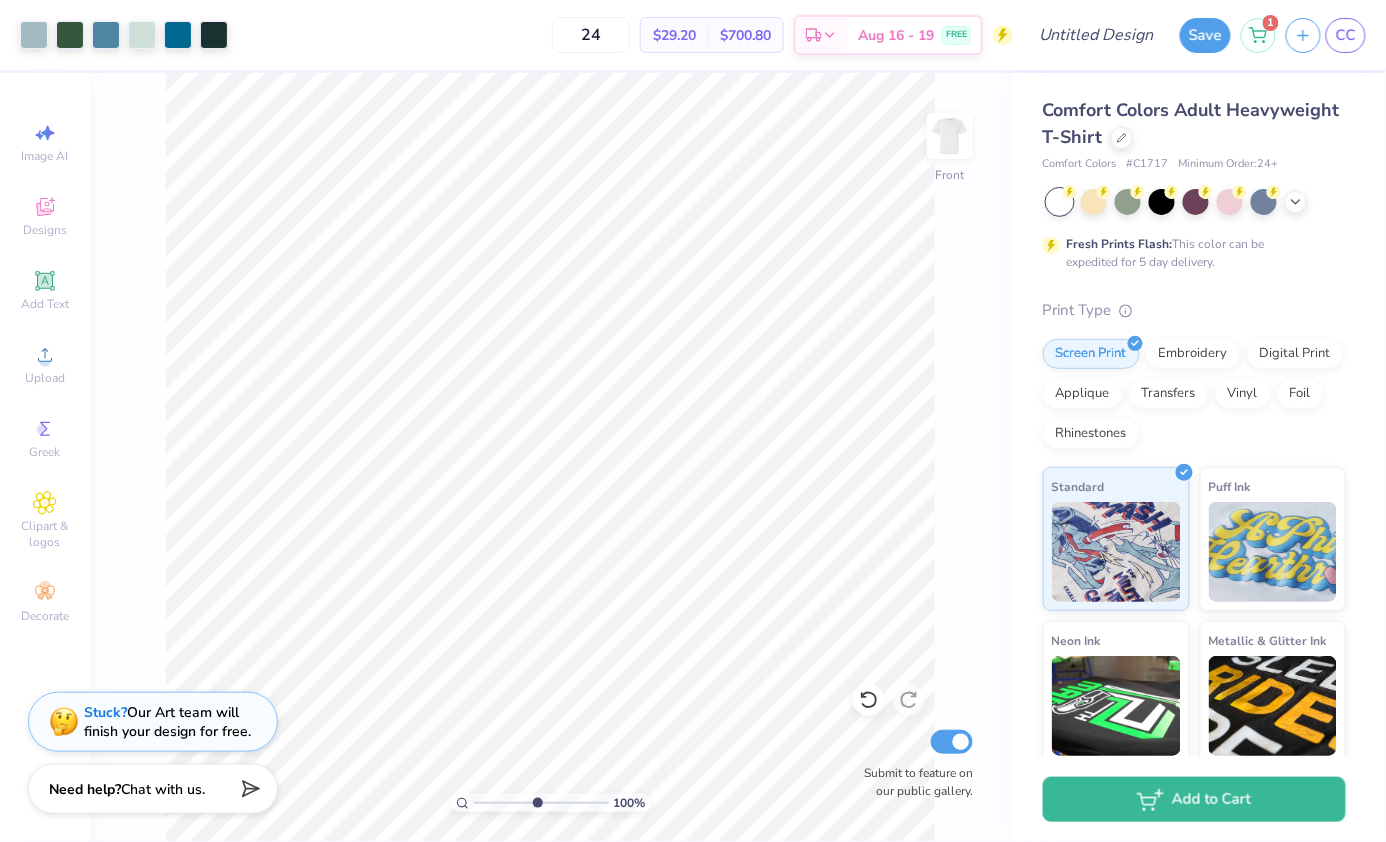 type on "5.3" 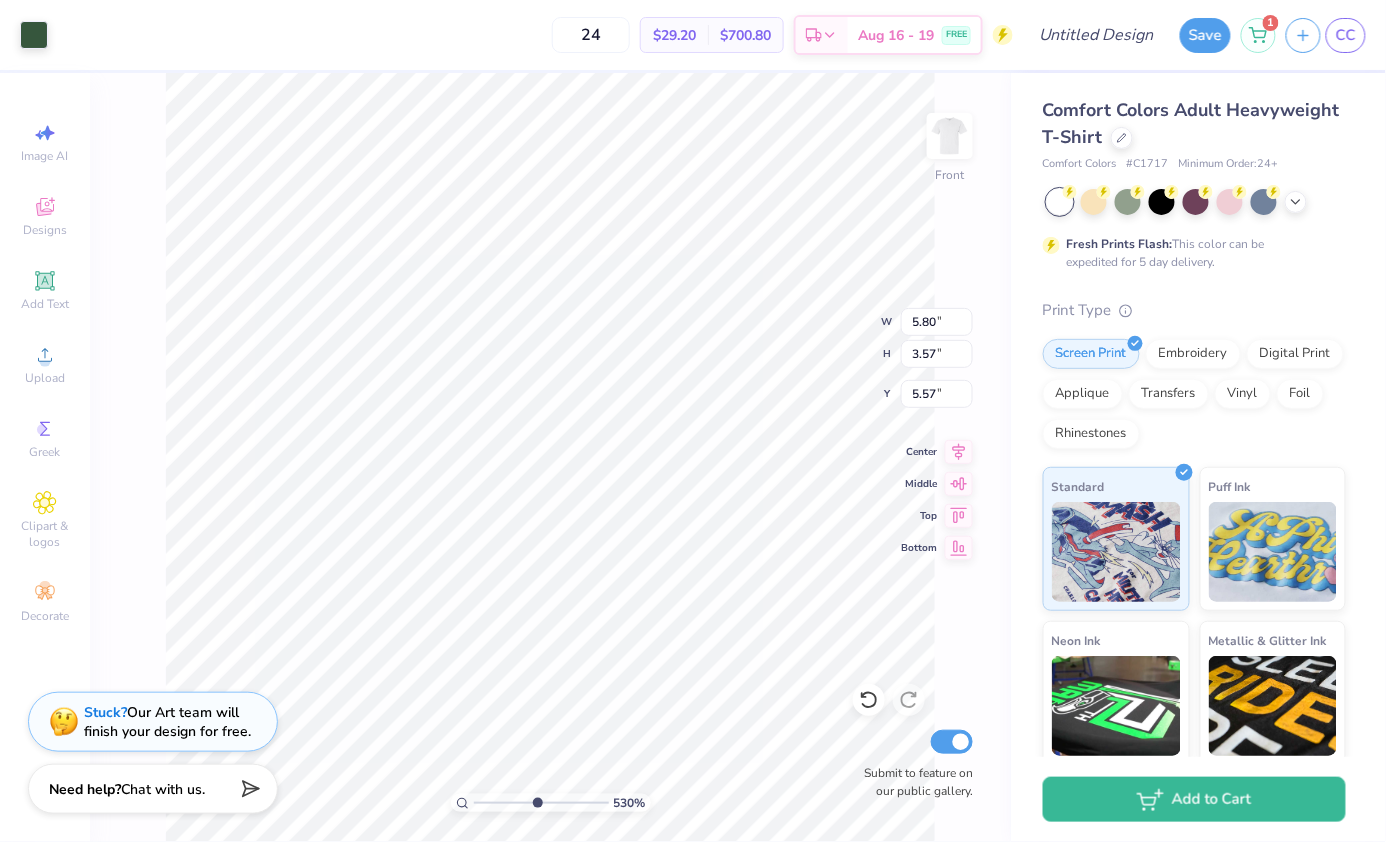 type on "0.22" 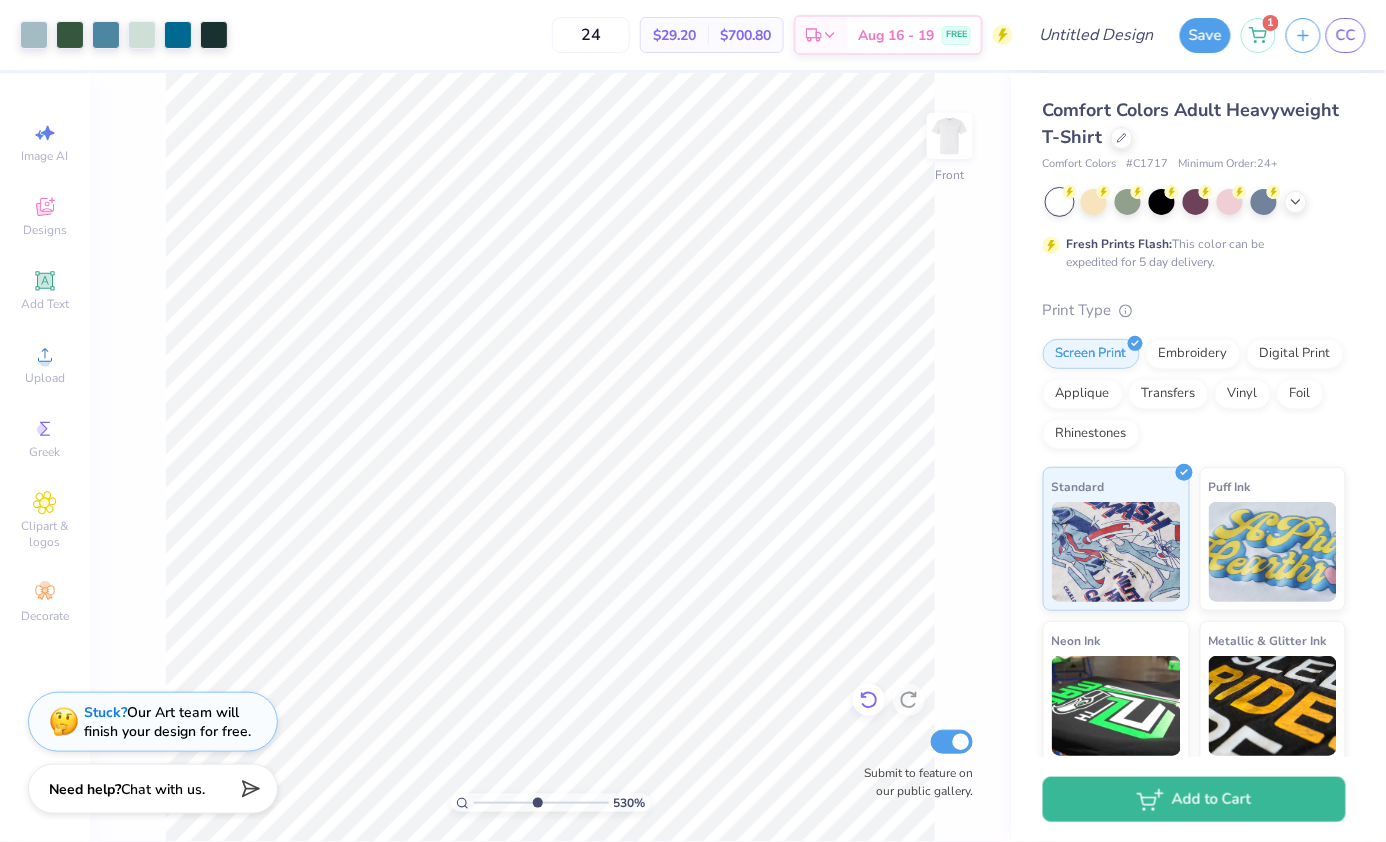 click 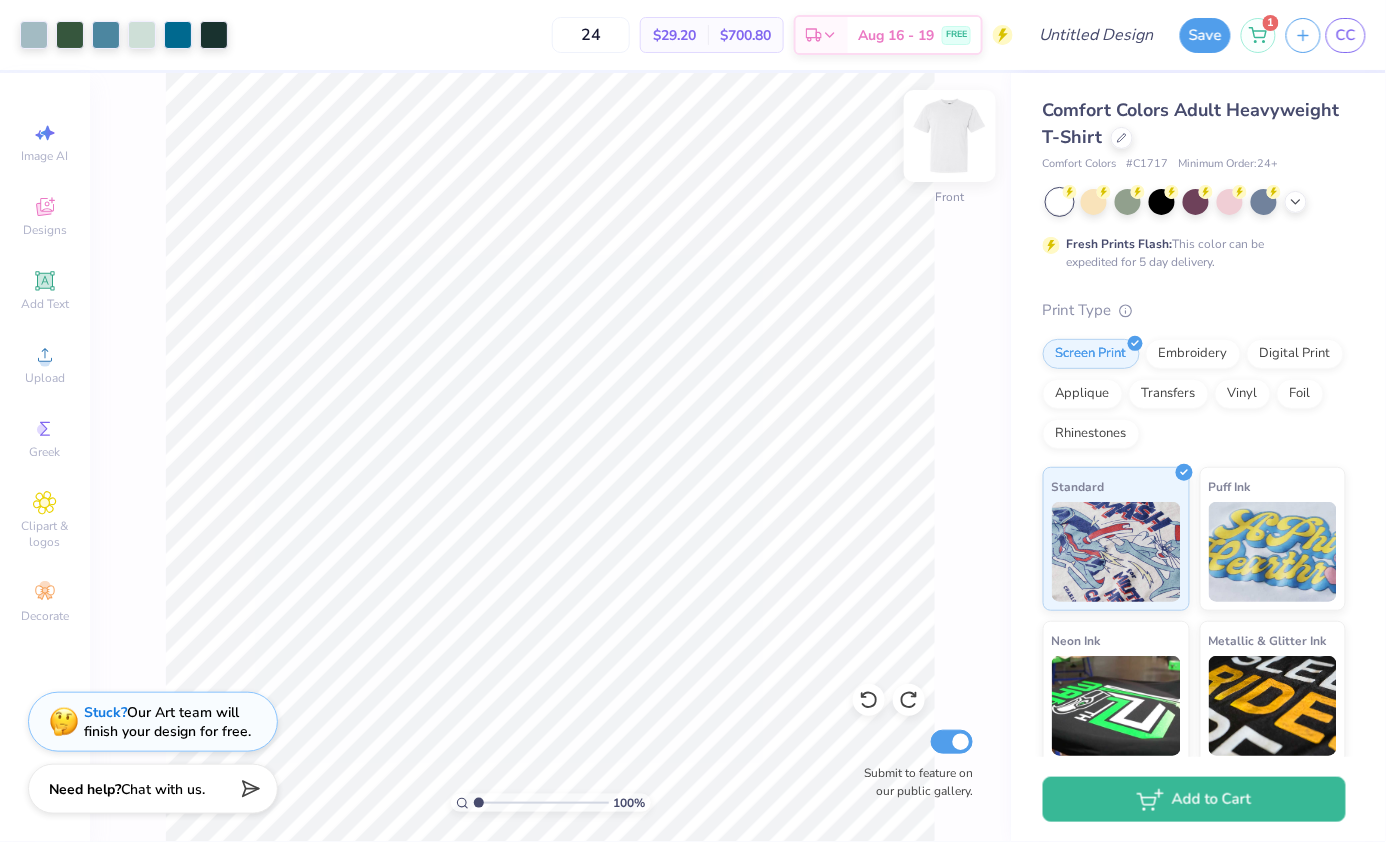 click at bounding box center [950, 136] 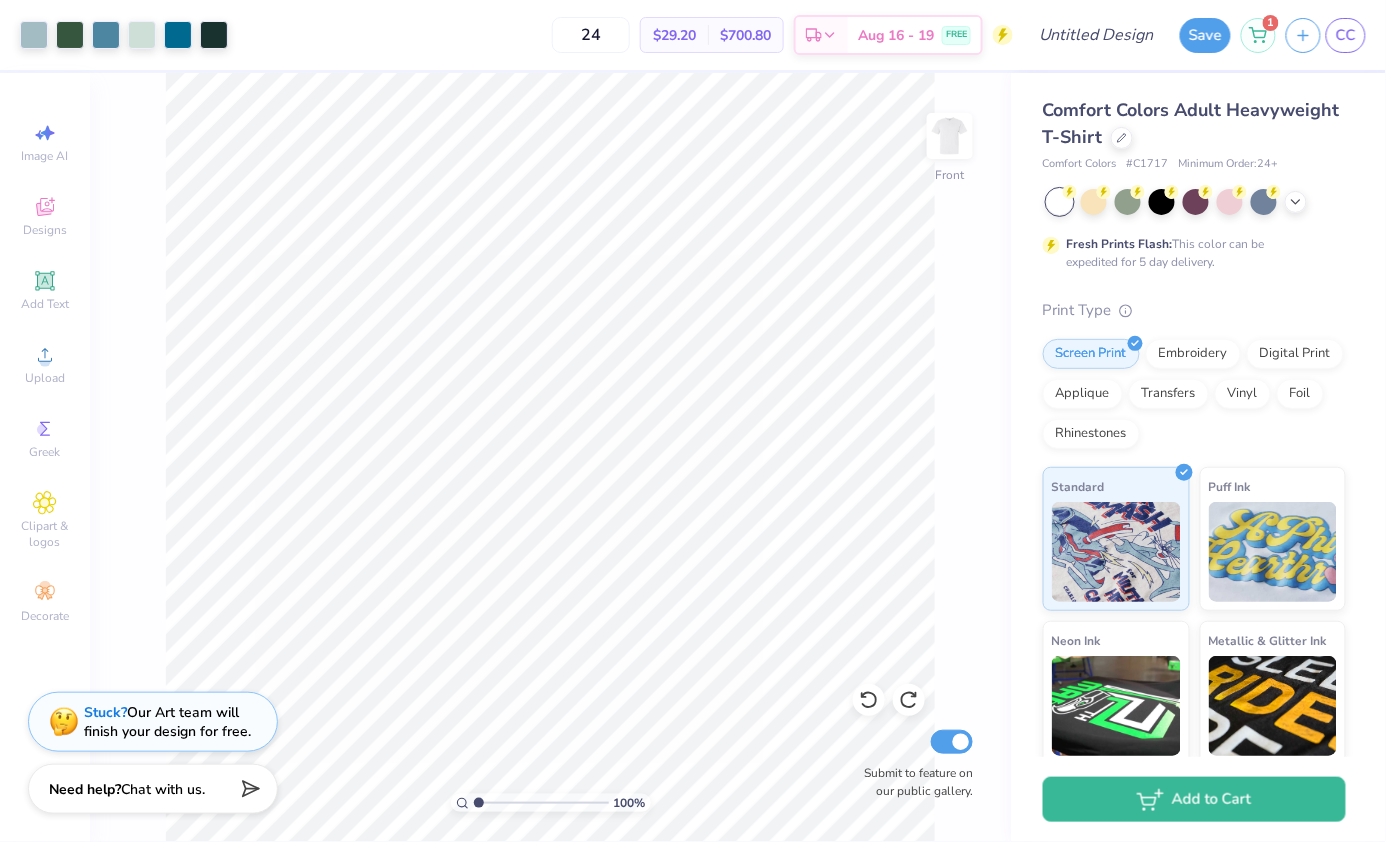 drag, startPoint x: 481, startPoint y: 802, endPoint x: 347, endPoint y: 798, distance: 134.0597 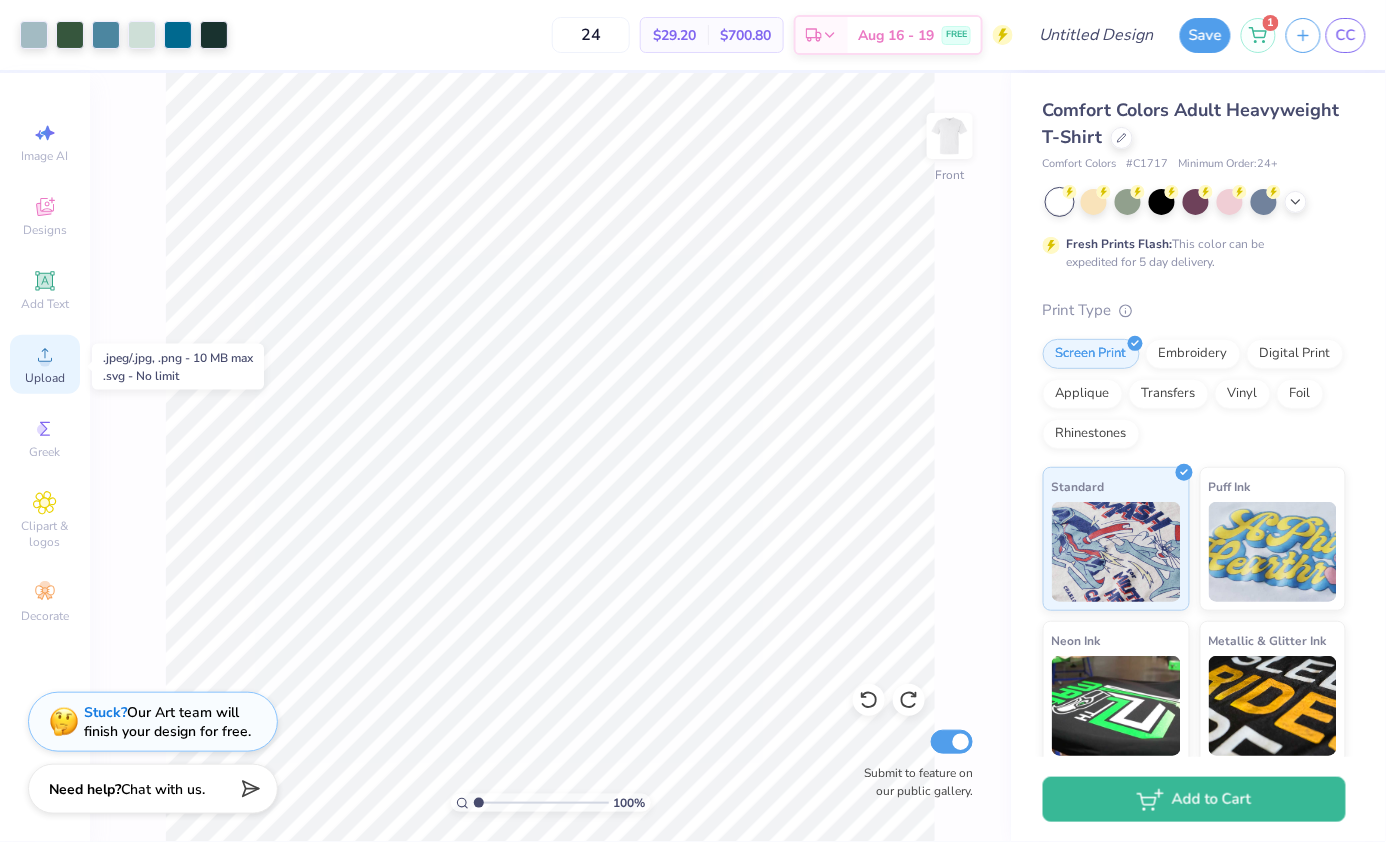 click on "Upload" at bounding box center [45, 378] 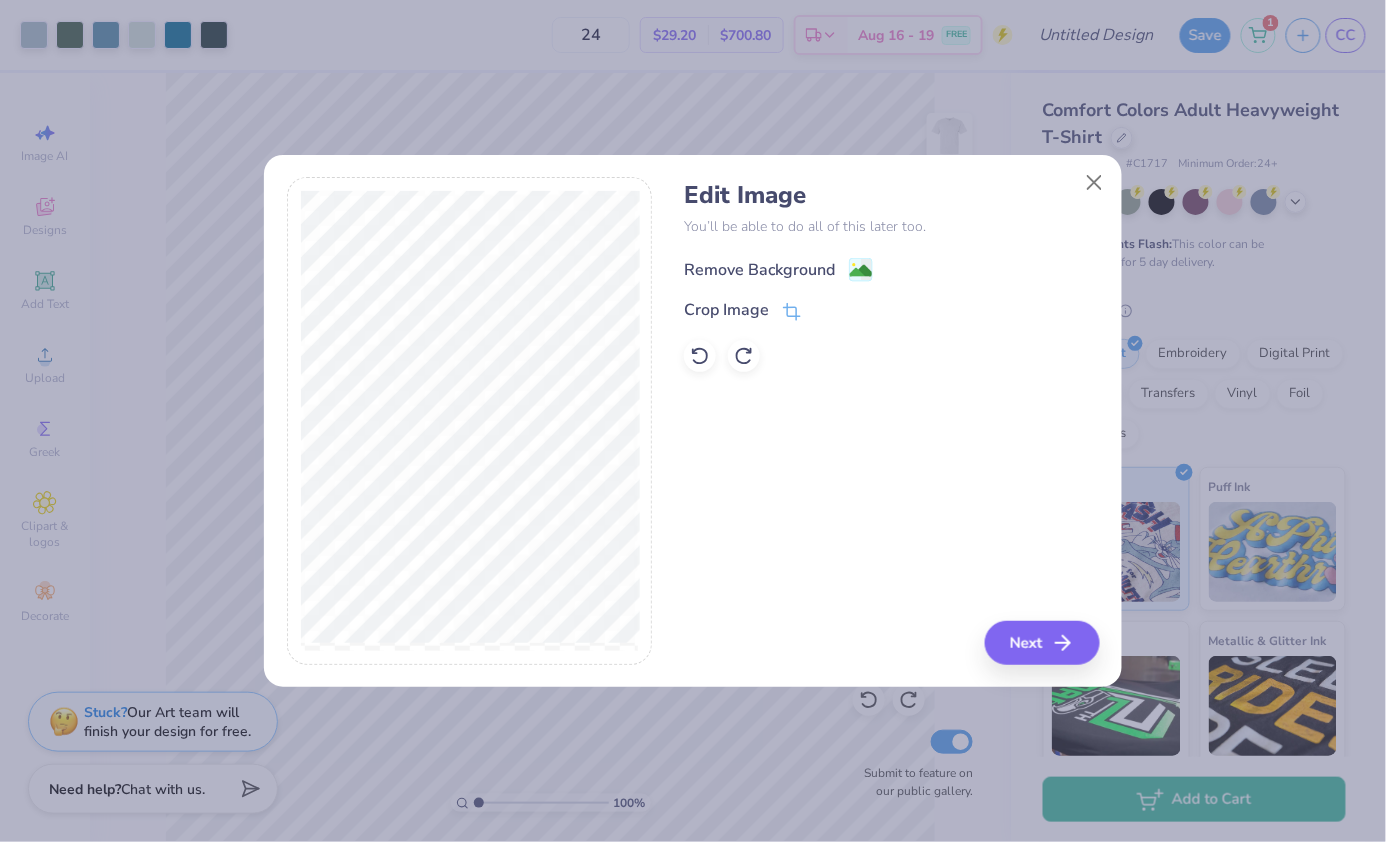 click on "Remove Background" at bounding box center (759, 270) 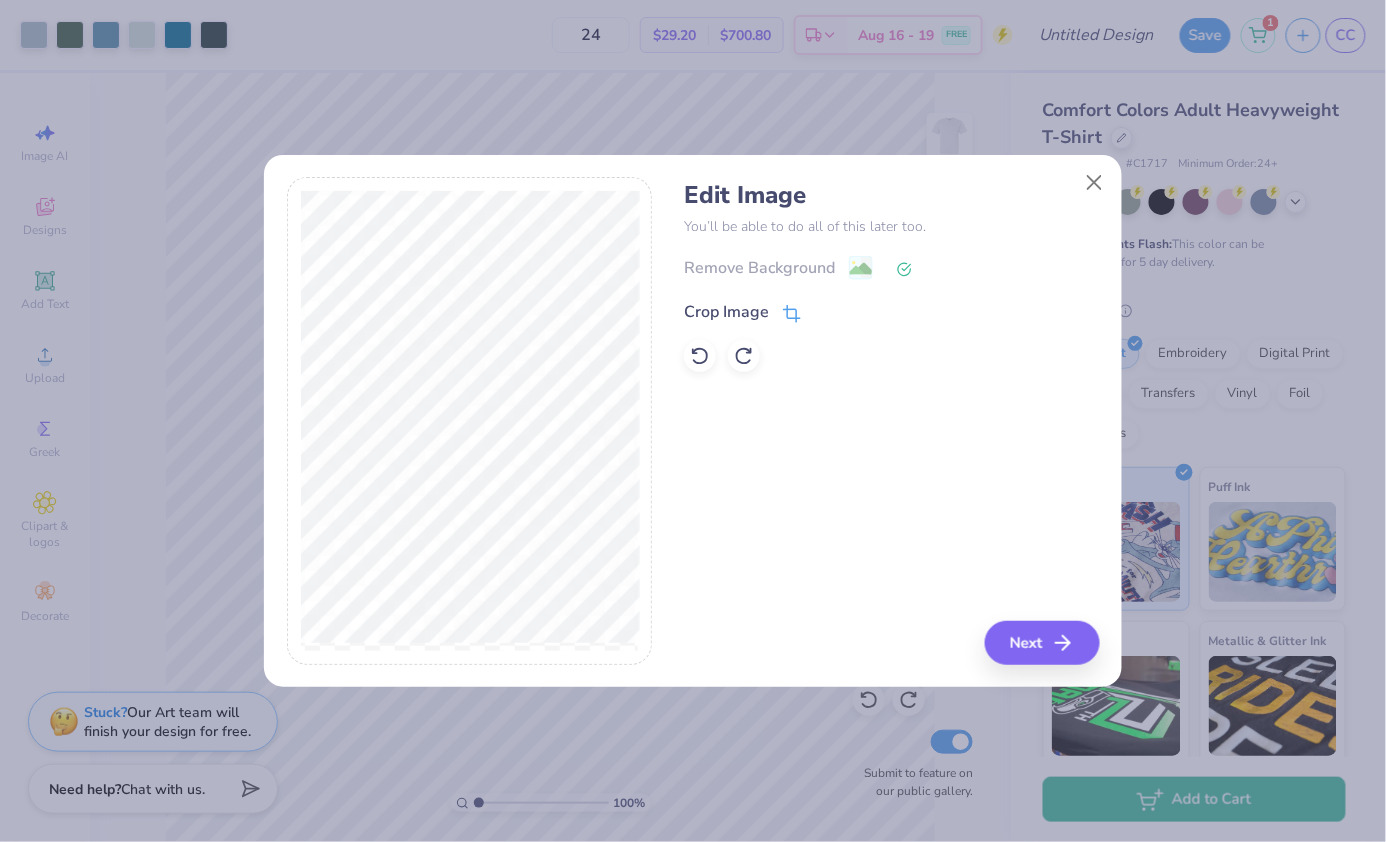 click on "Crop Image" at bounding box center [726, 312] 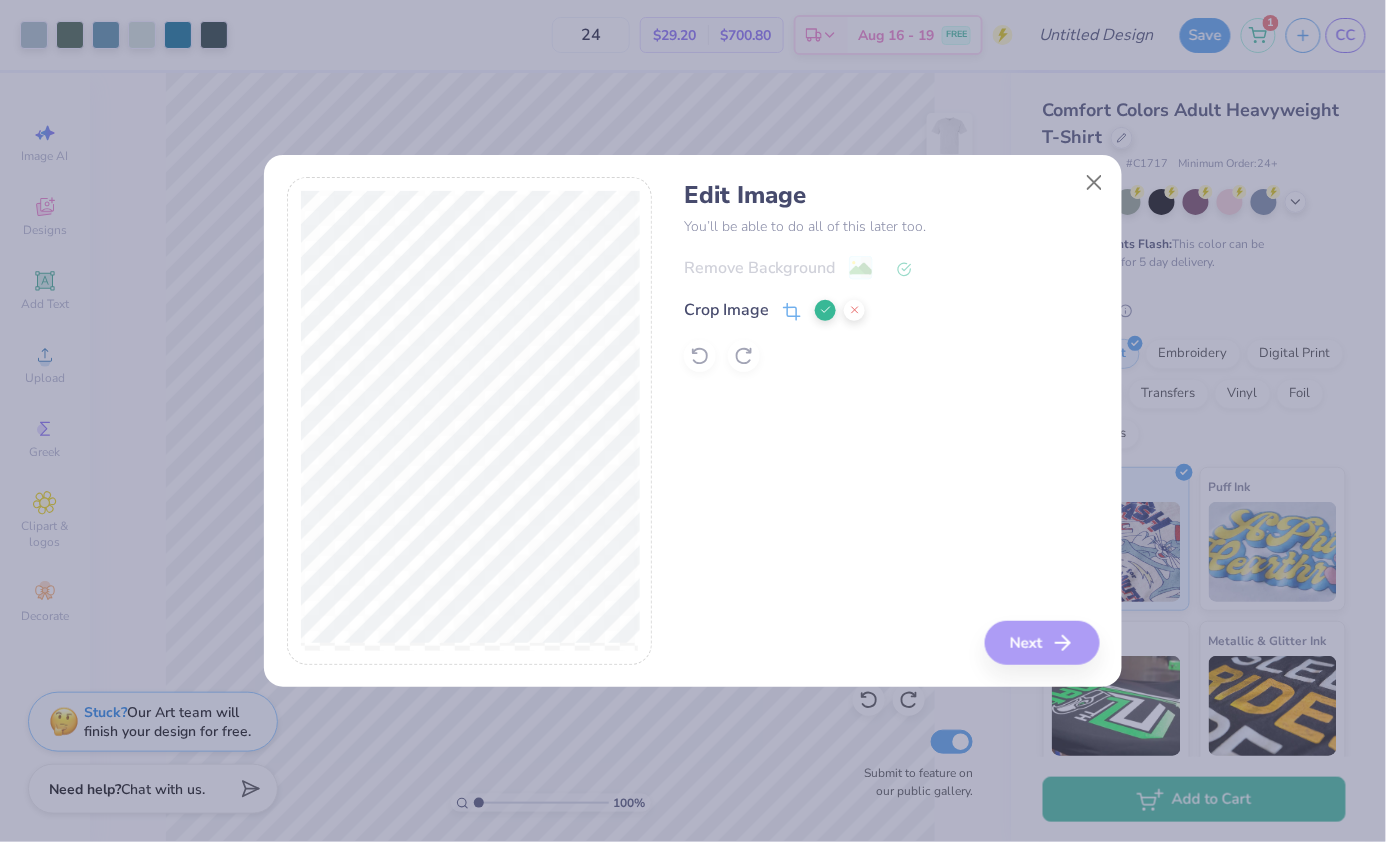 click on "Edit Image You’ll be able to do all of this later too. Remove Background Crop Image Next" at bounding box center (891, 421) 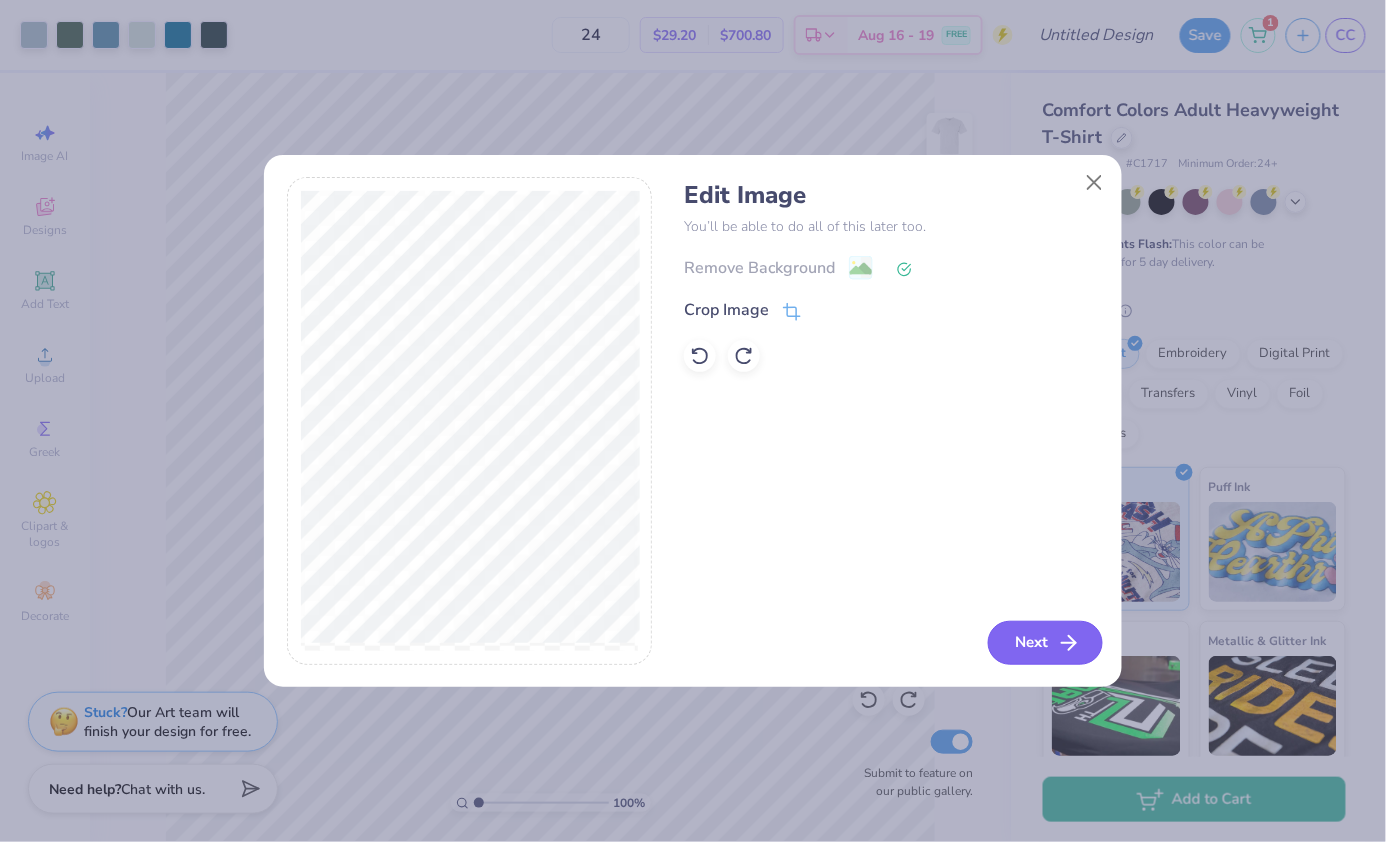 click on "Next" at bounding box center [1045, 643] 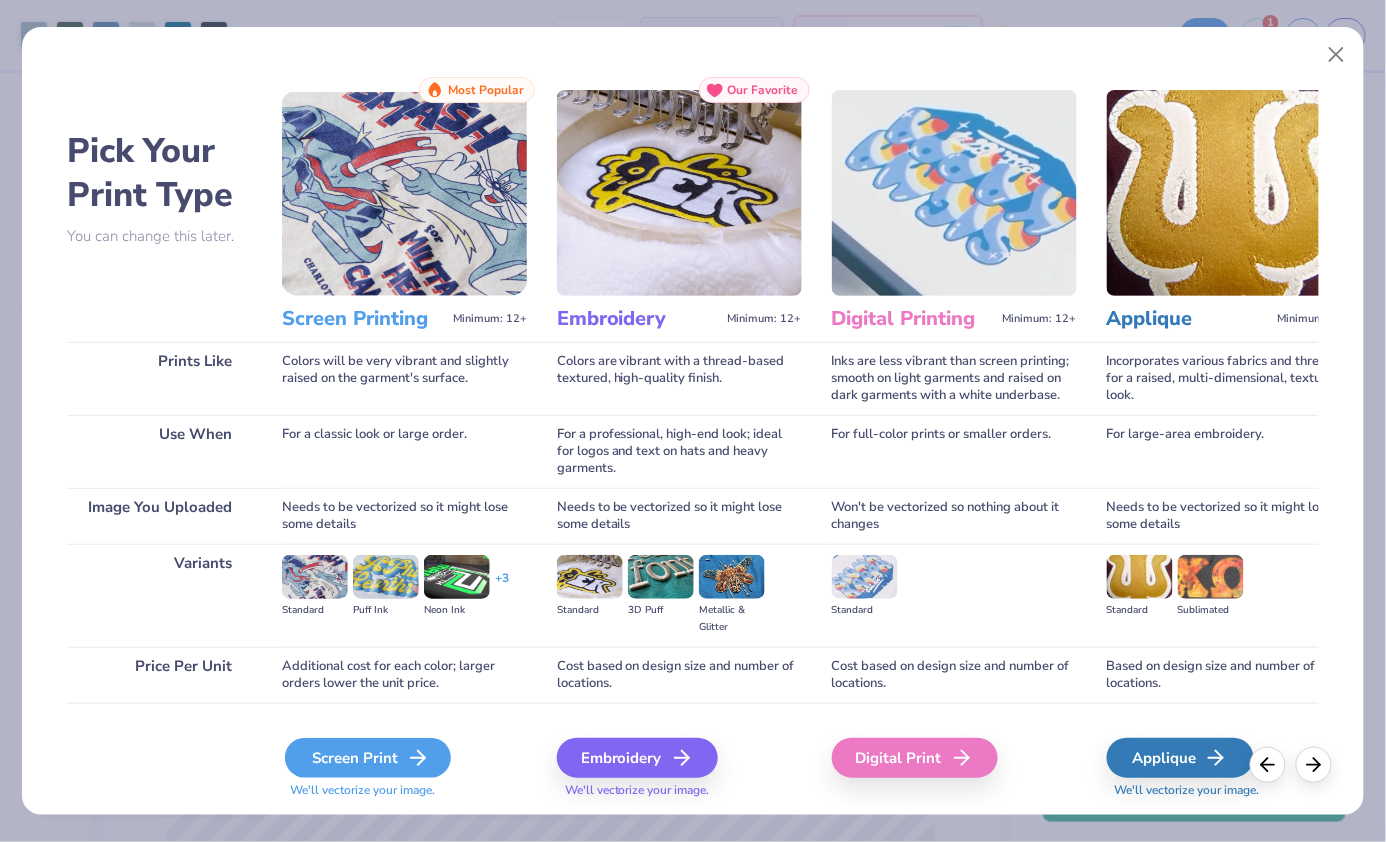 click on "Screen Print" at bounding box center (368, 758) 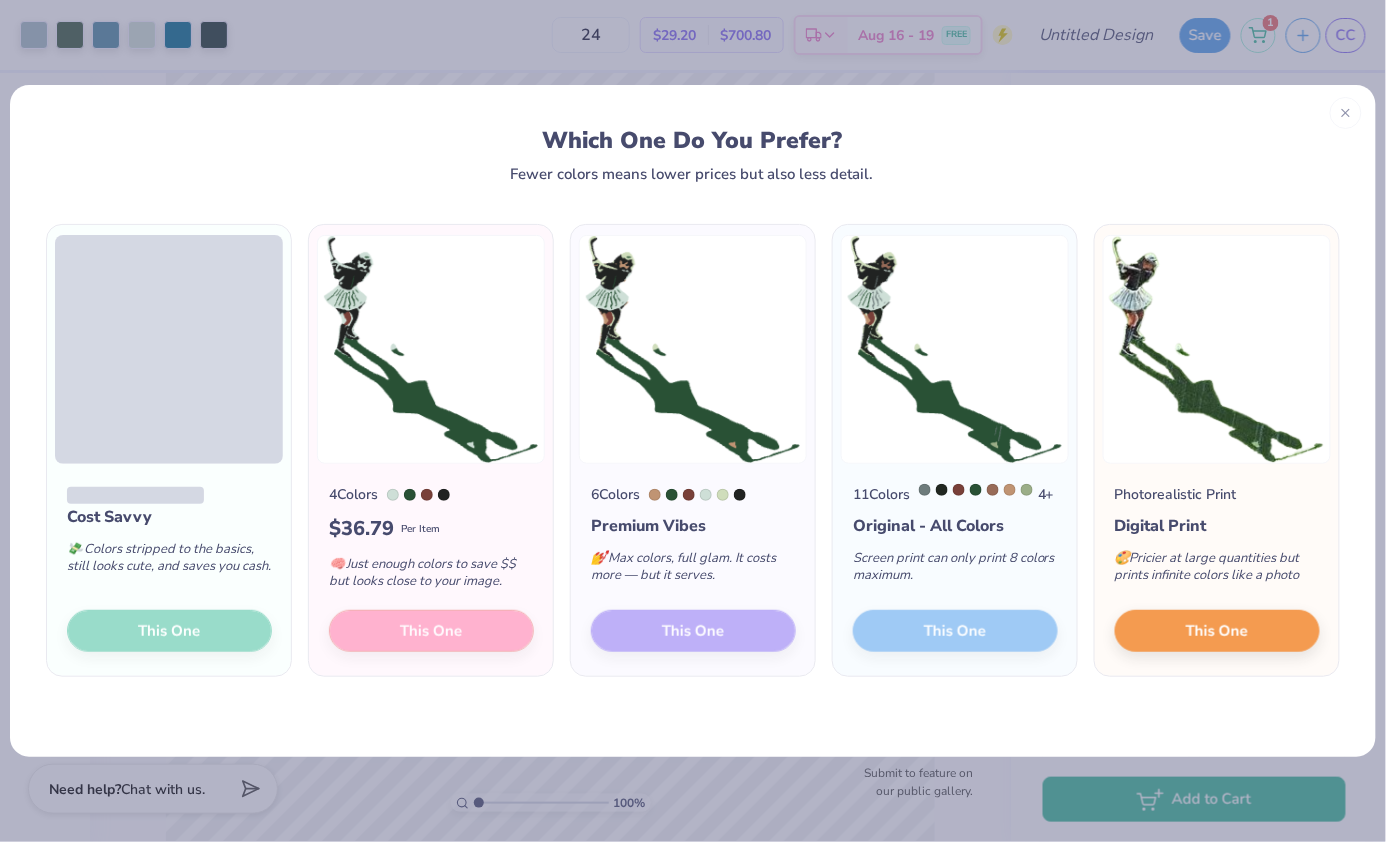 click on "6  Colors Premium Vibes 💅   Max colors, full glam. It costs more — but it serves. This One" at bounding box center [693, 570] 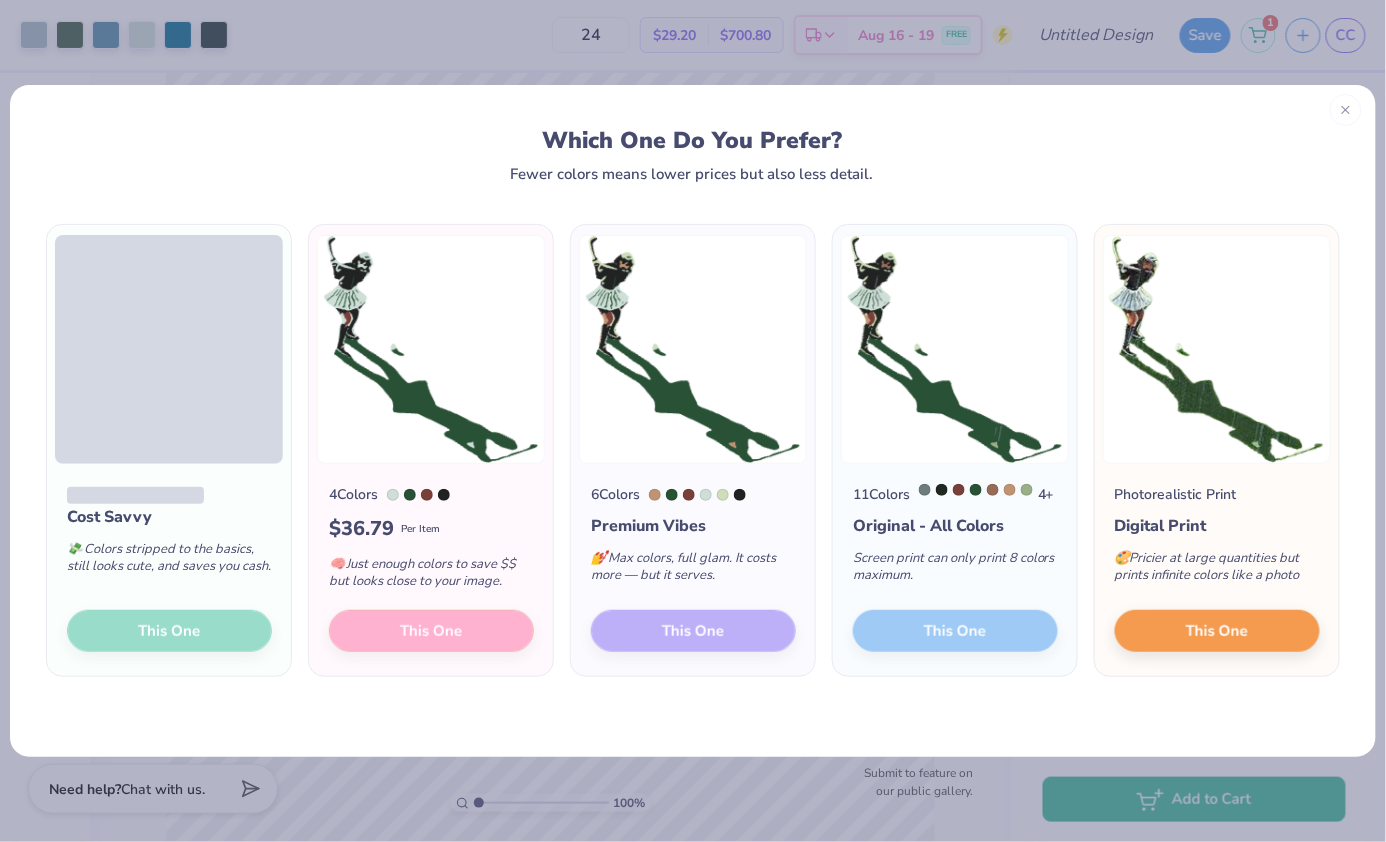 click 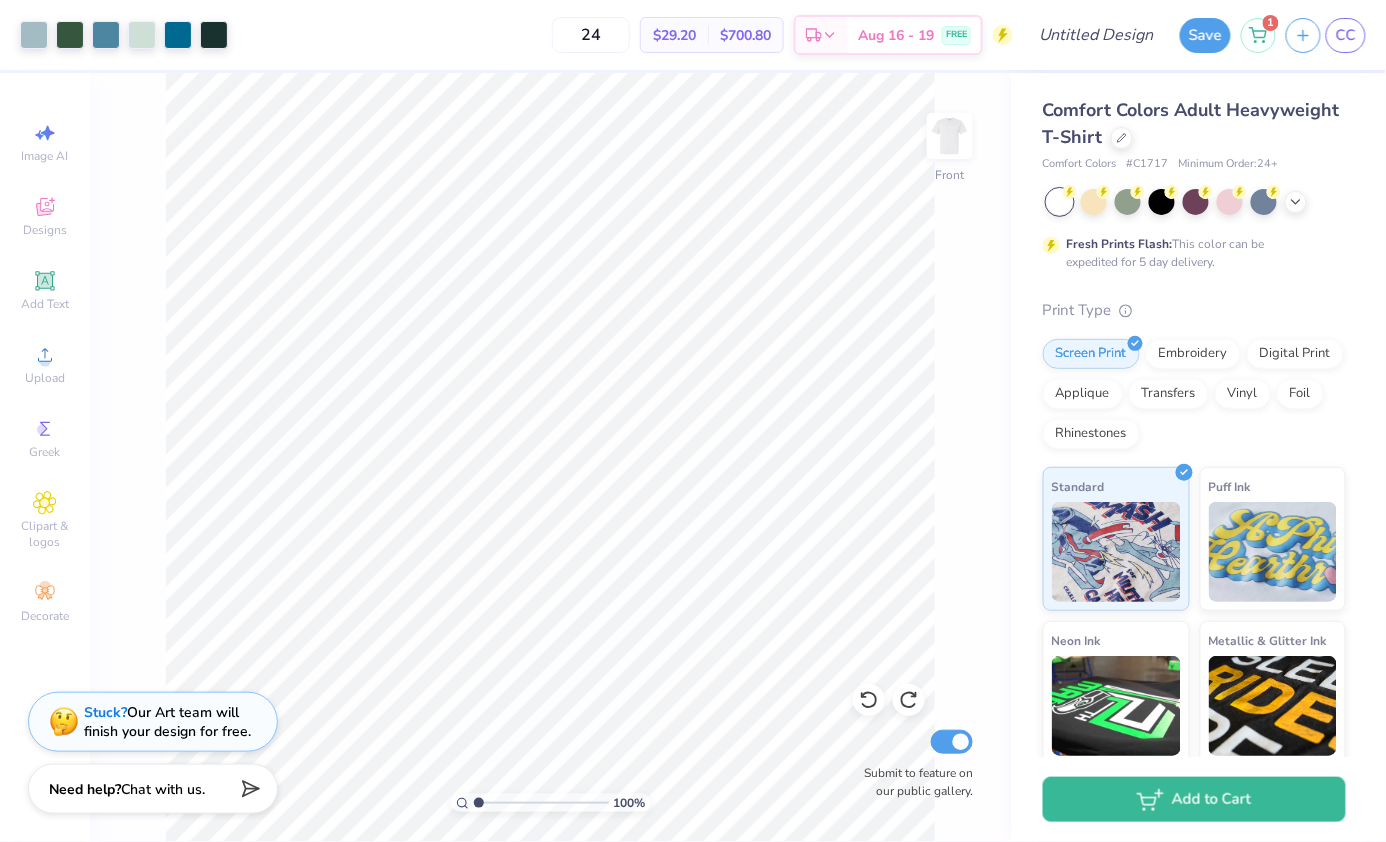 drag, startPoint x: 483, startPoint y: 802, endPoint x: 443, endPoint y: 808, distance: 40.4475 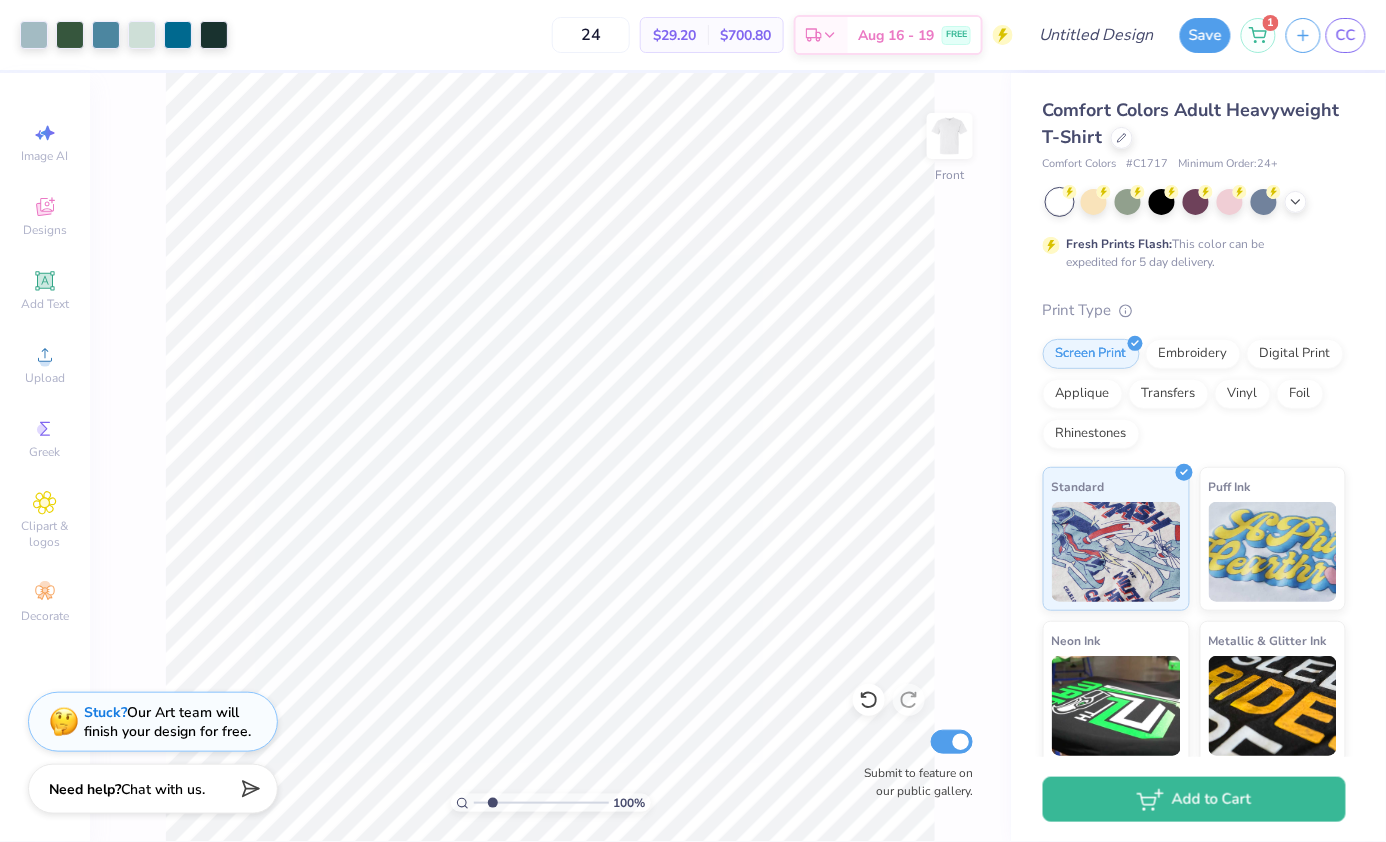 click at bounding box center (541, 803) 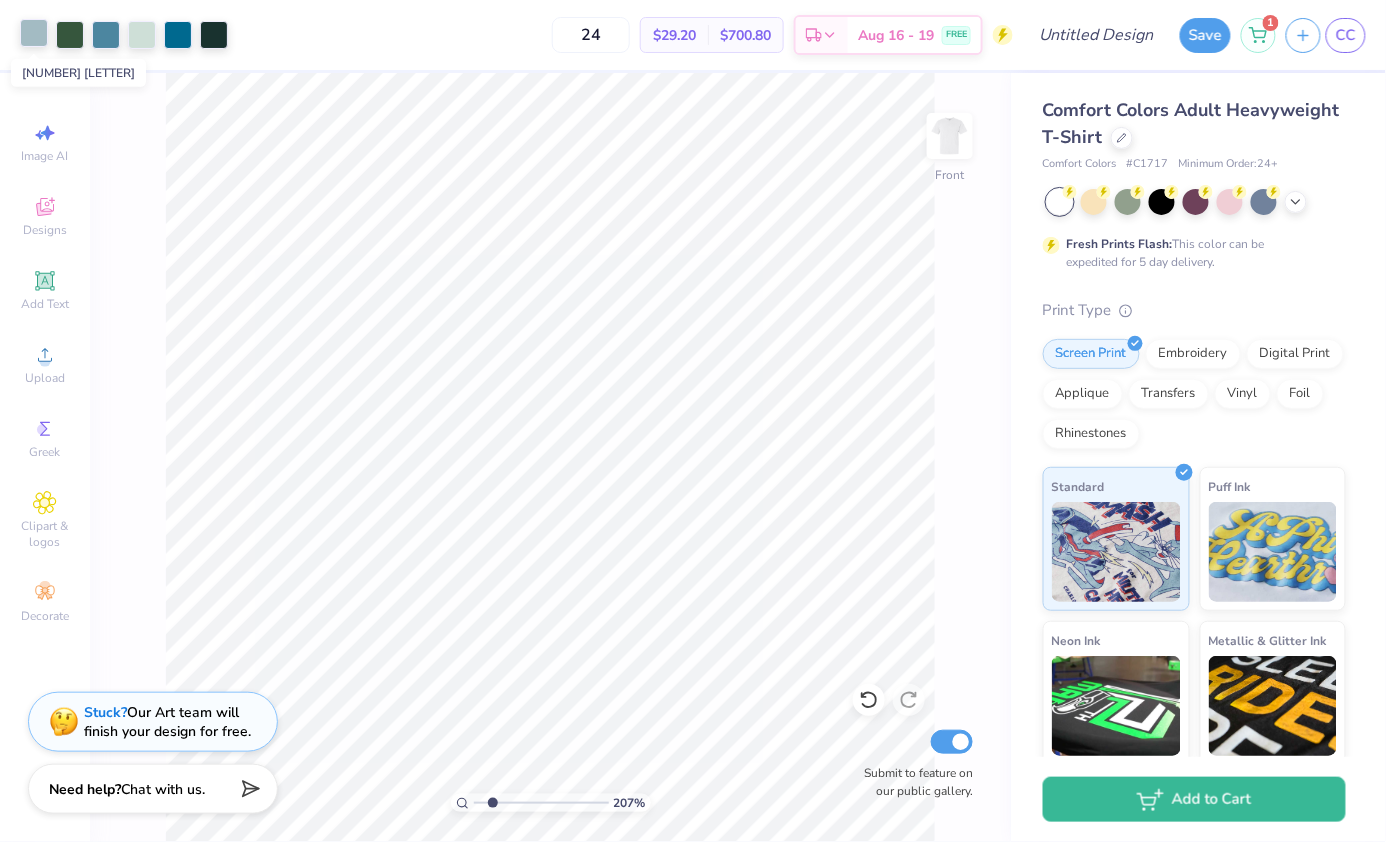 click at bounding box center (34, 33) 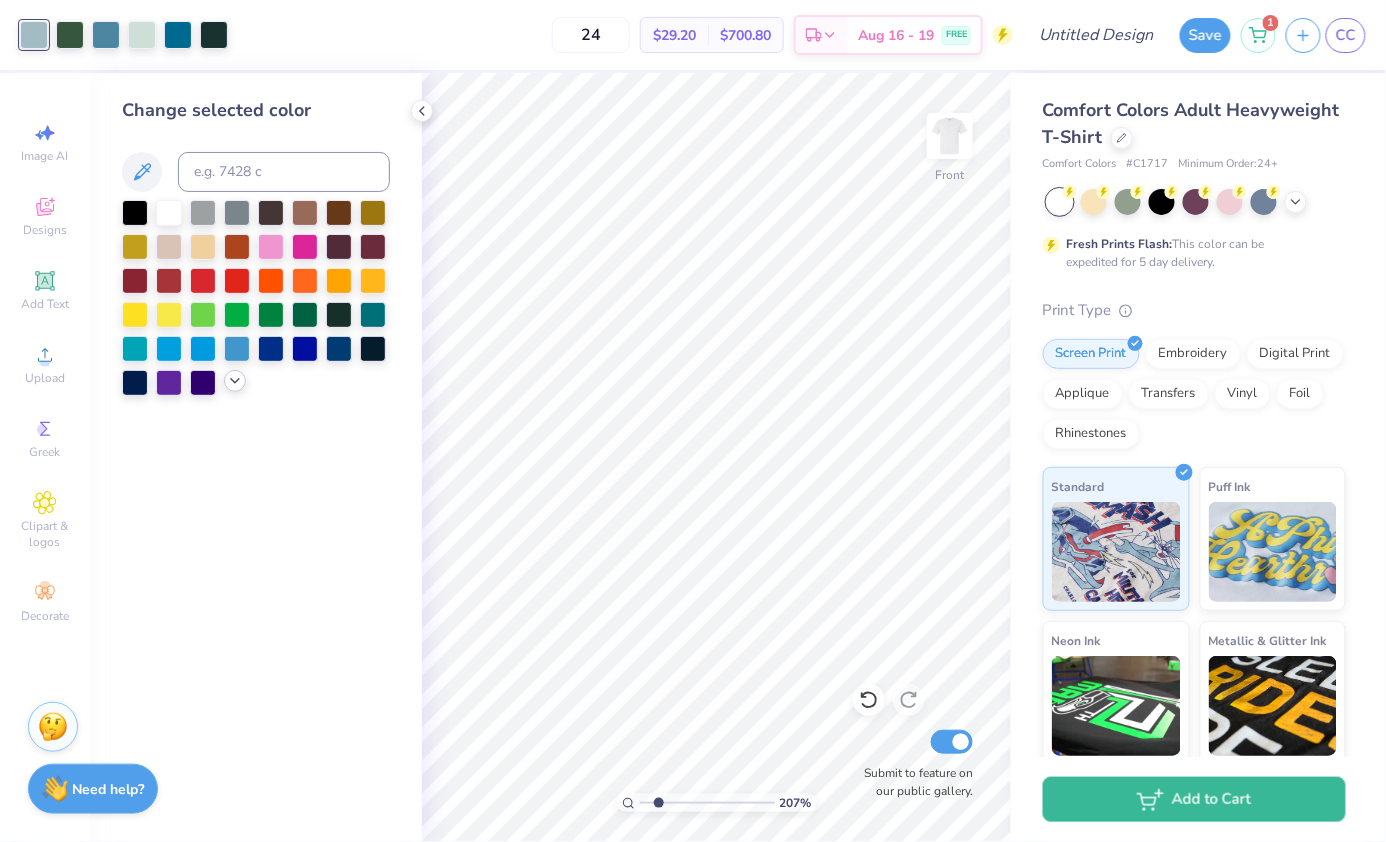 click 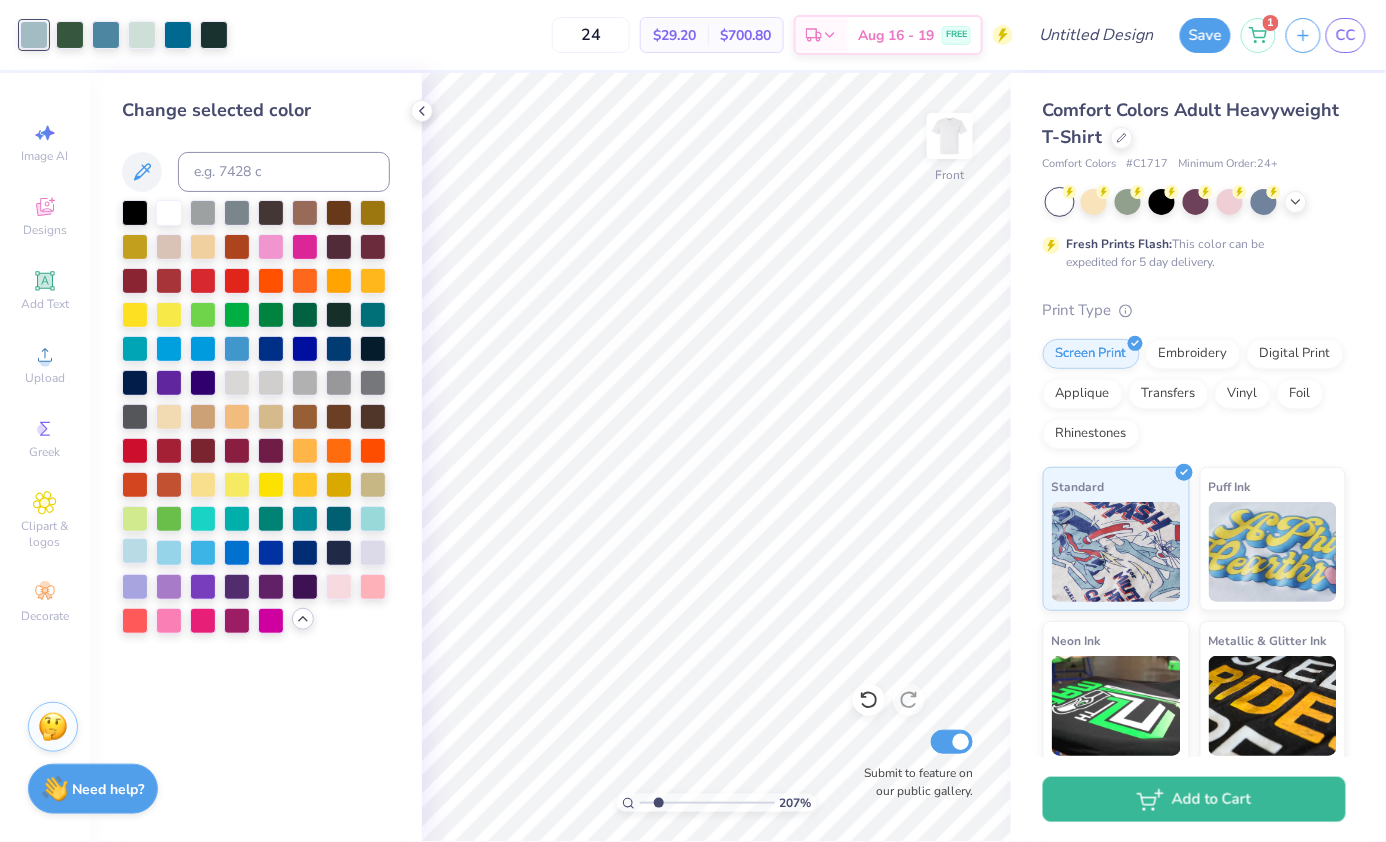 click at bounding box center (135, 551) 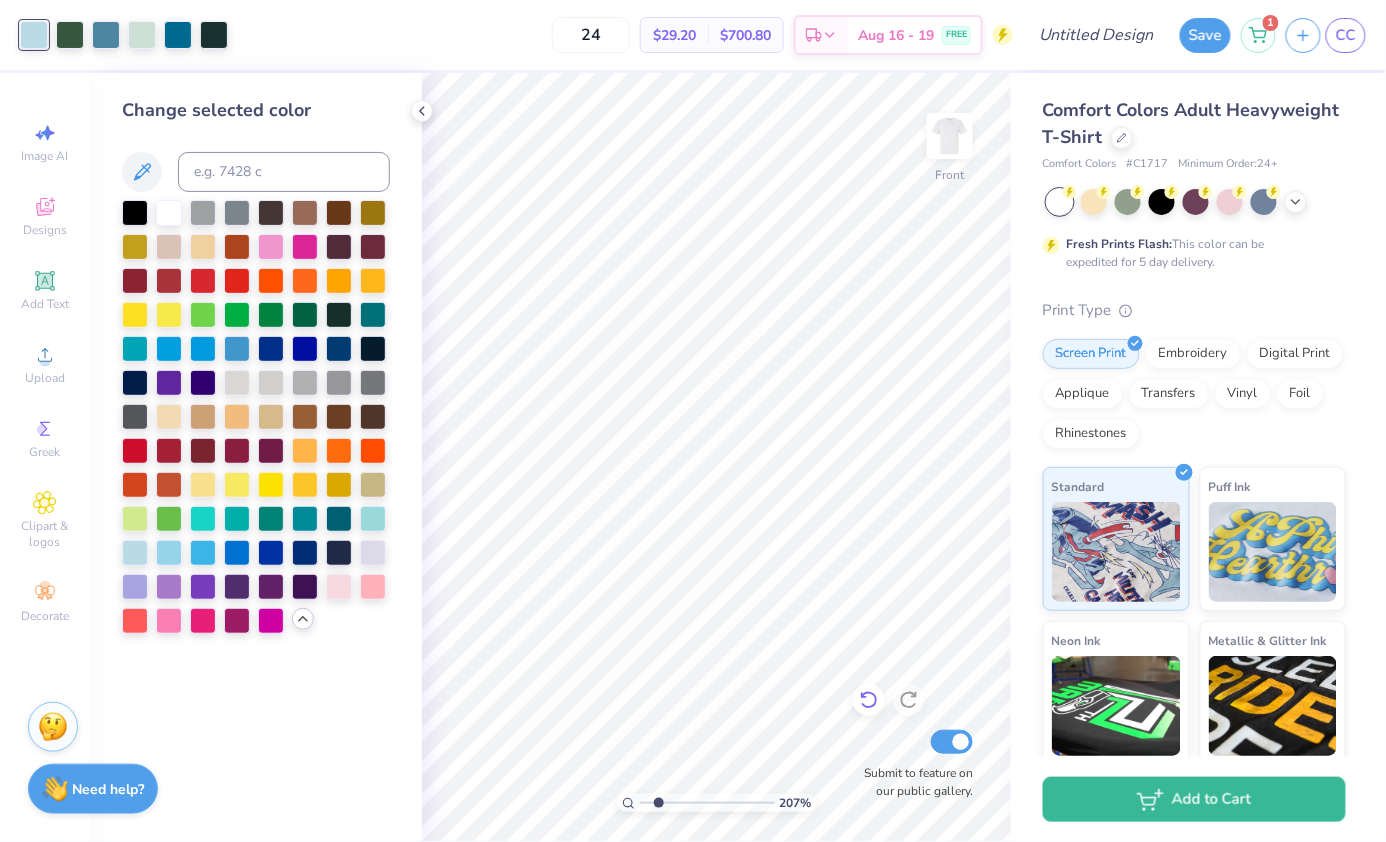 click 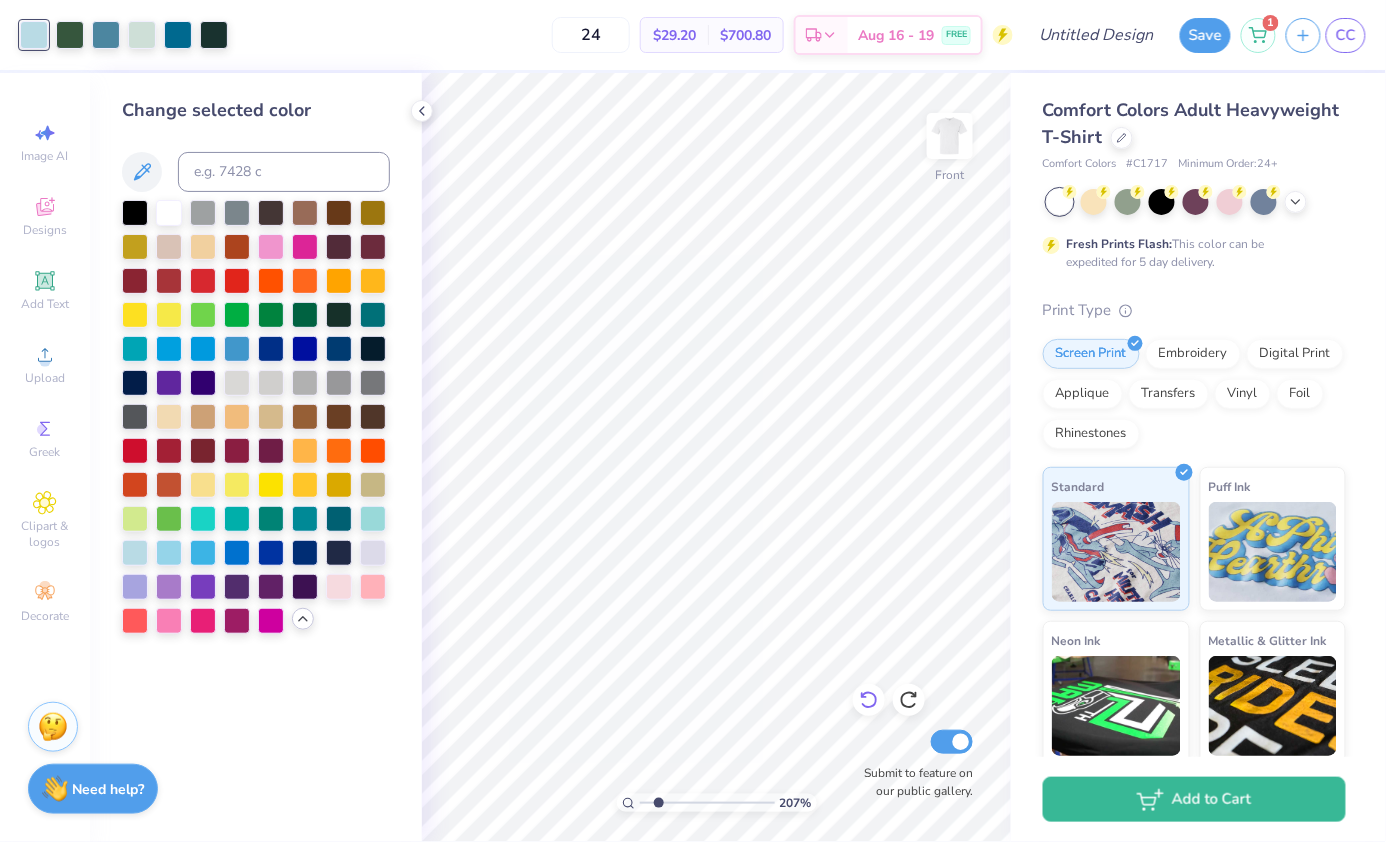 type on "1" 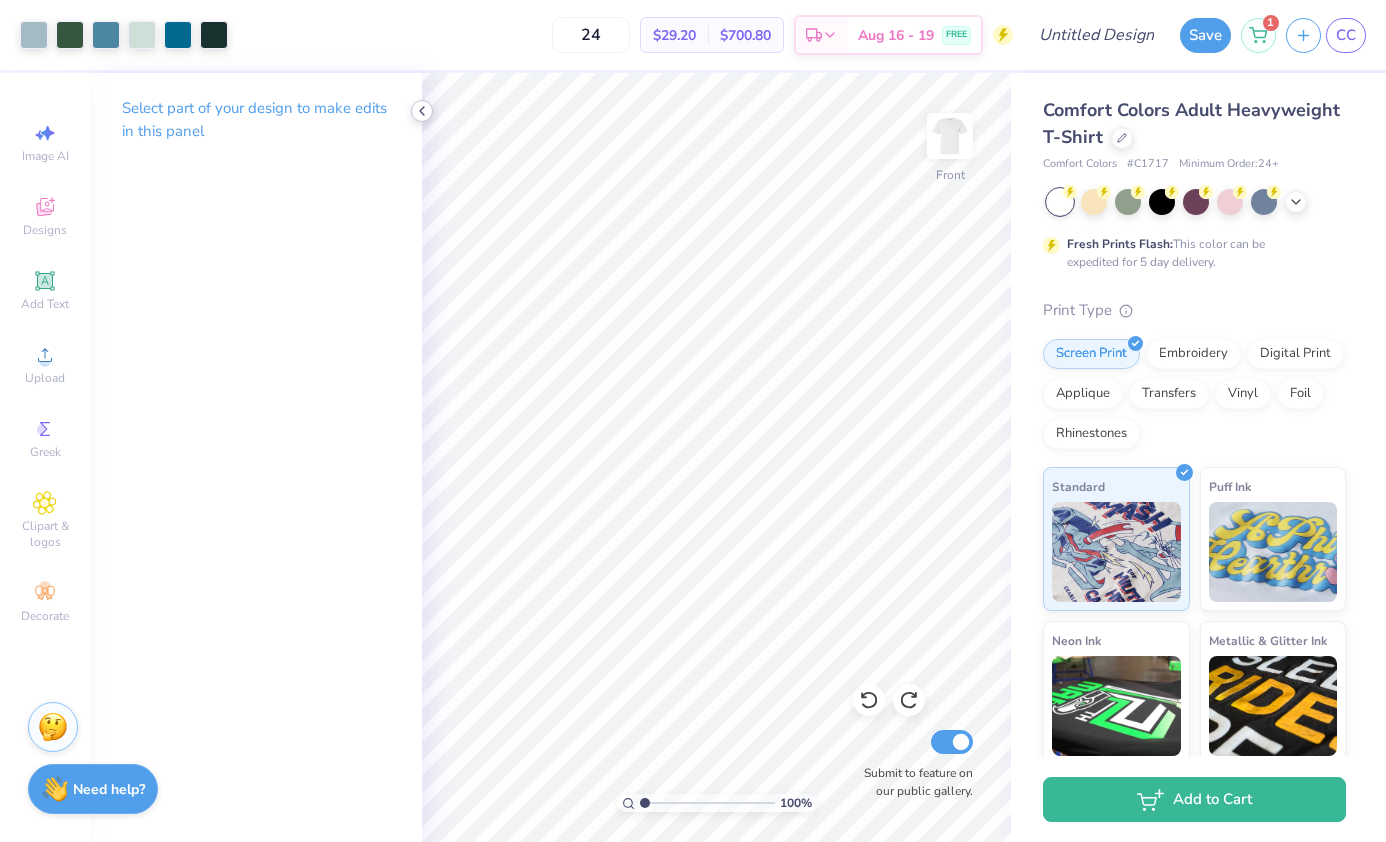 scroll, scrollTop: 0, scrollLeft: 0, axis: both 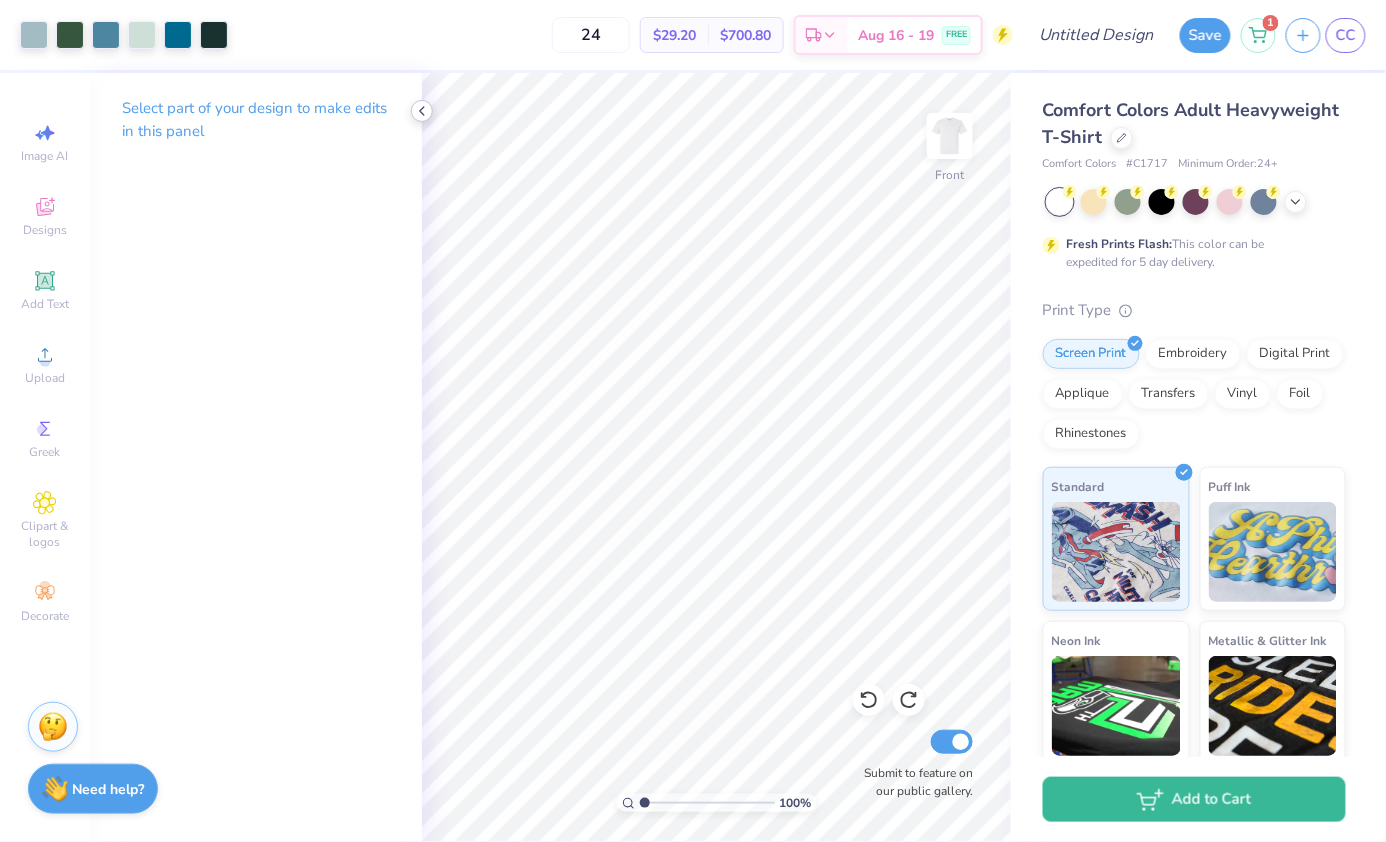 click 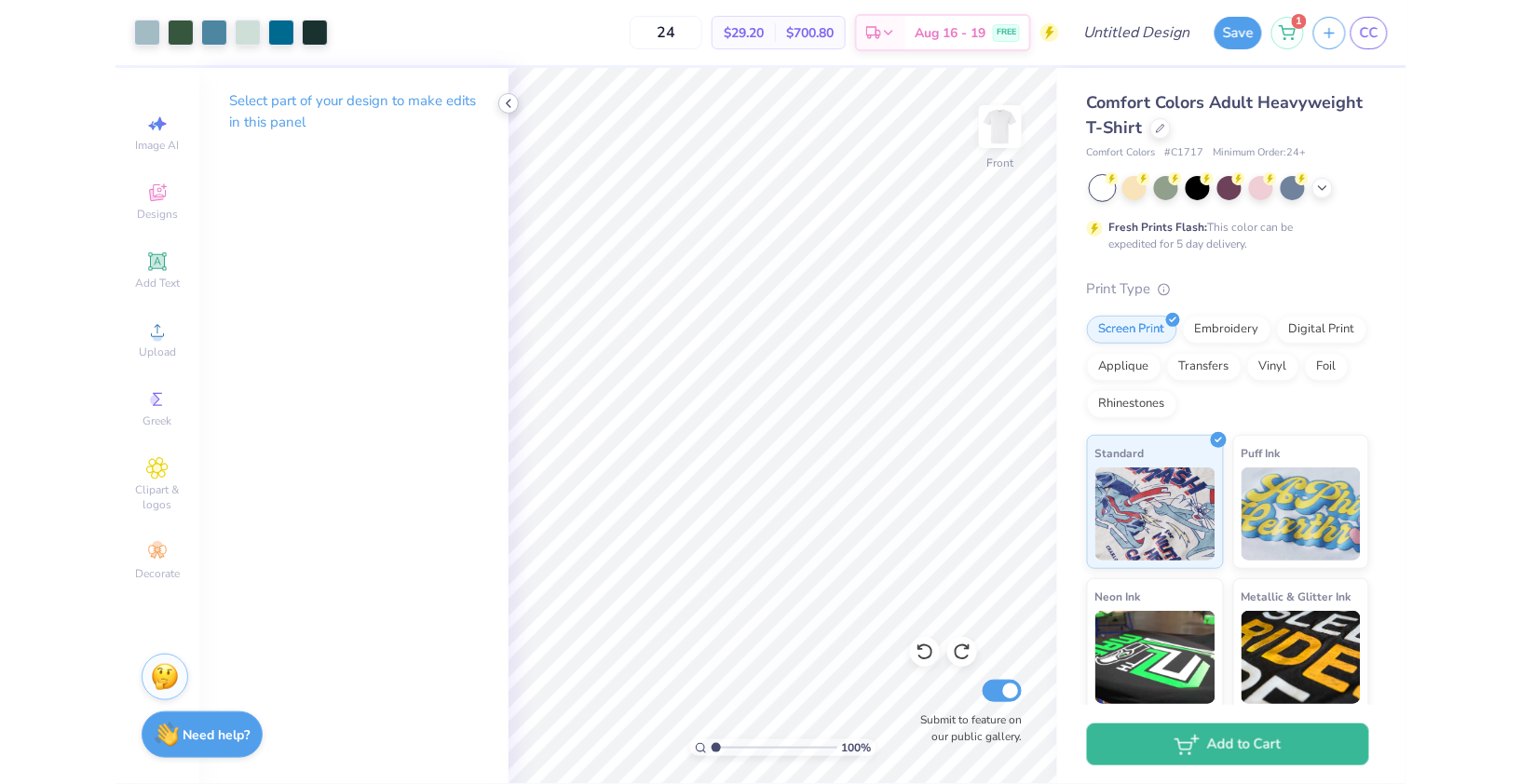 scroll, scrollTop: 0, scrollLeft: 0, axis: both 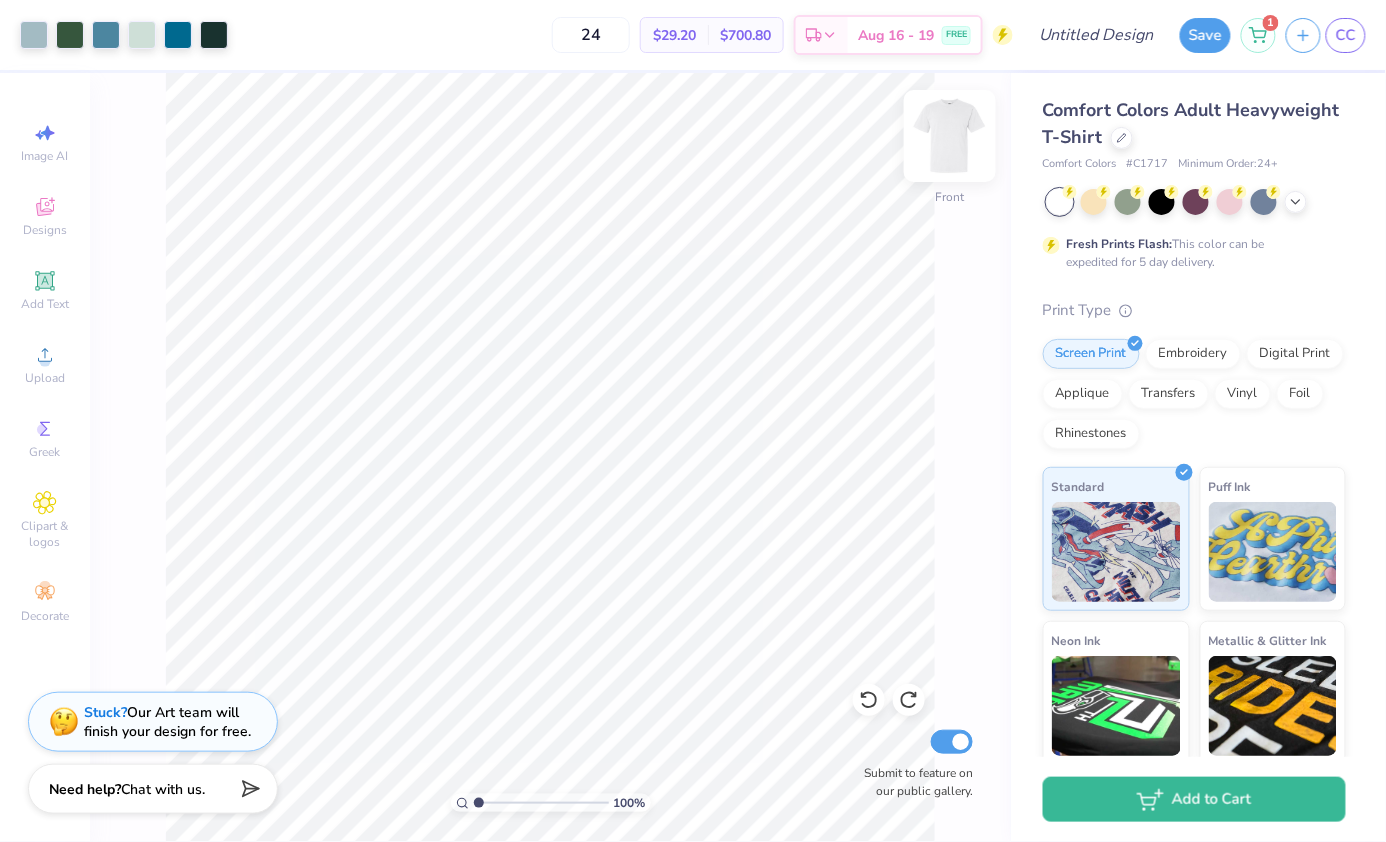 click at bounding box center [950, 136] 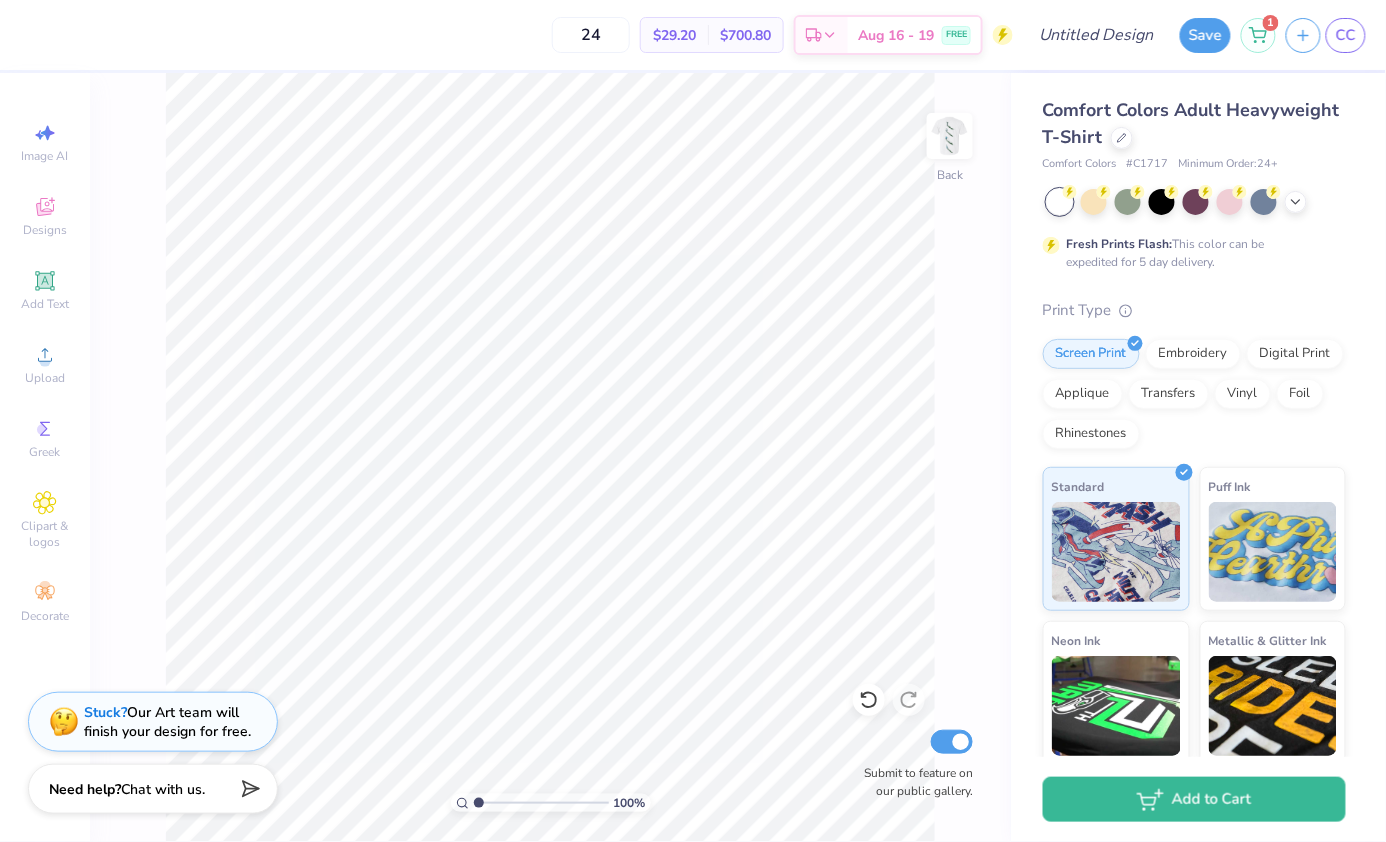 click at bounding box center (950, 136) 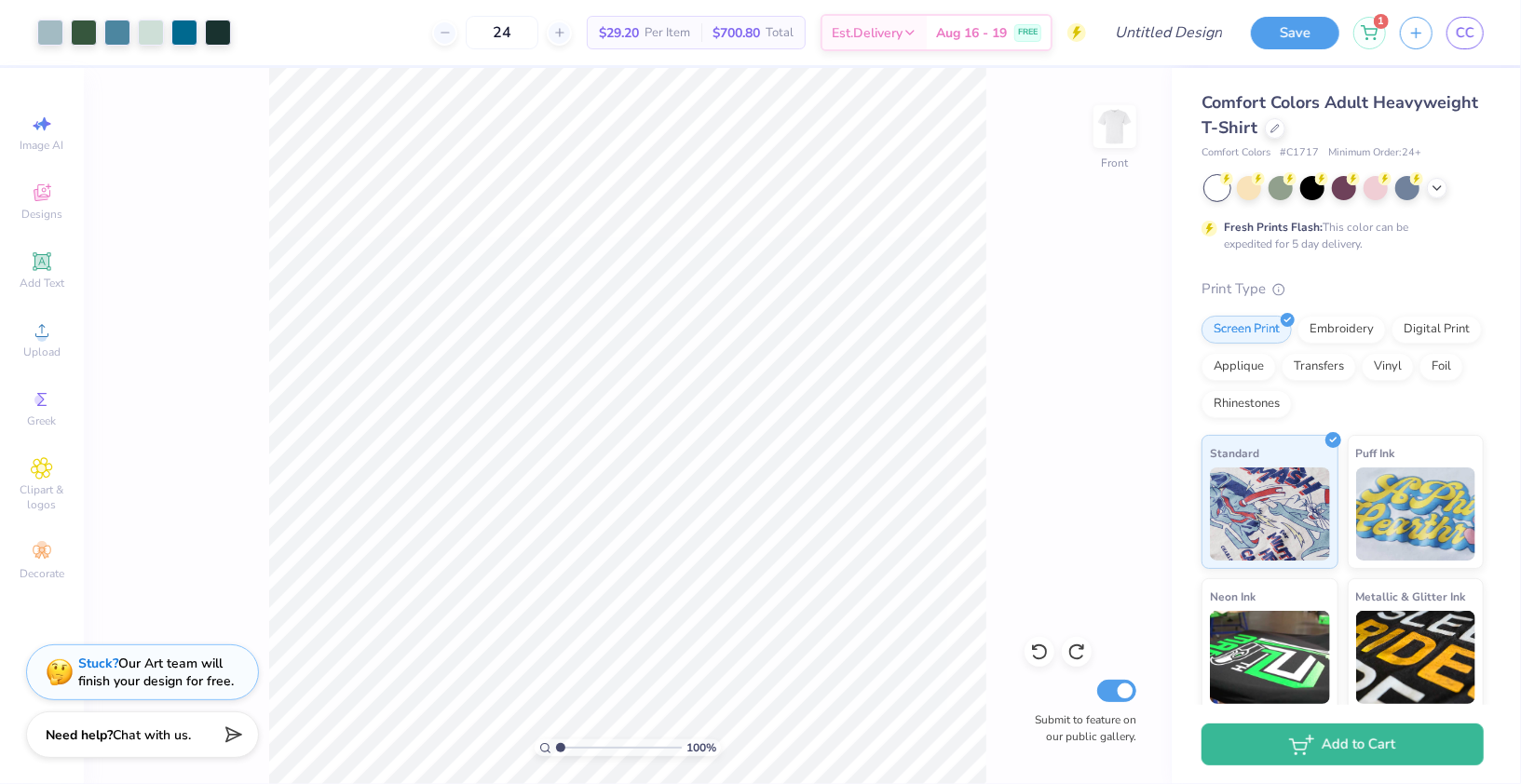 drag, startPoint x: 558, startPoint y: 748, endPoint x: 366, endPoint y: 742, distance: 192.09373 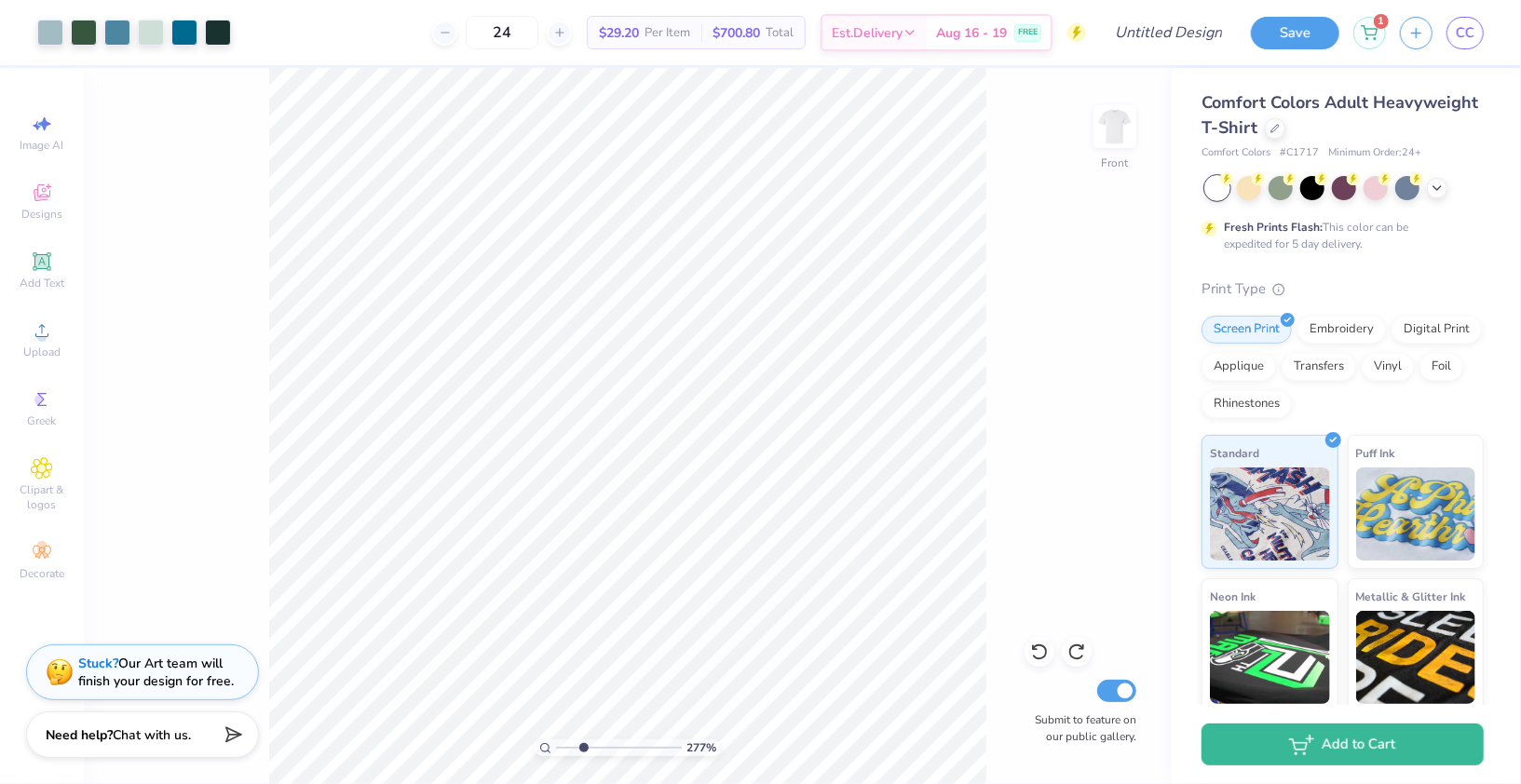 click at bounding box center [618, 748] 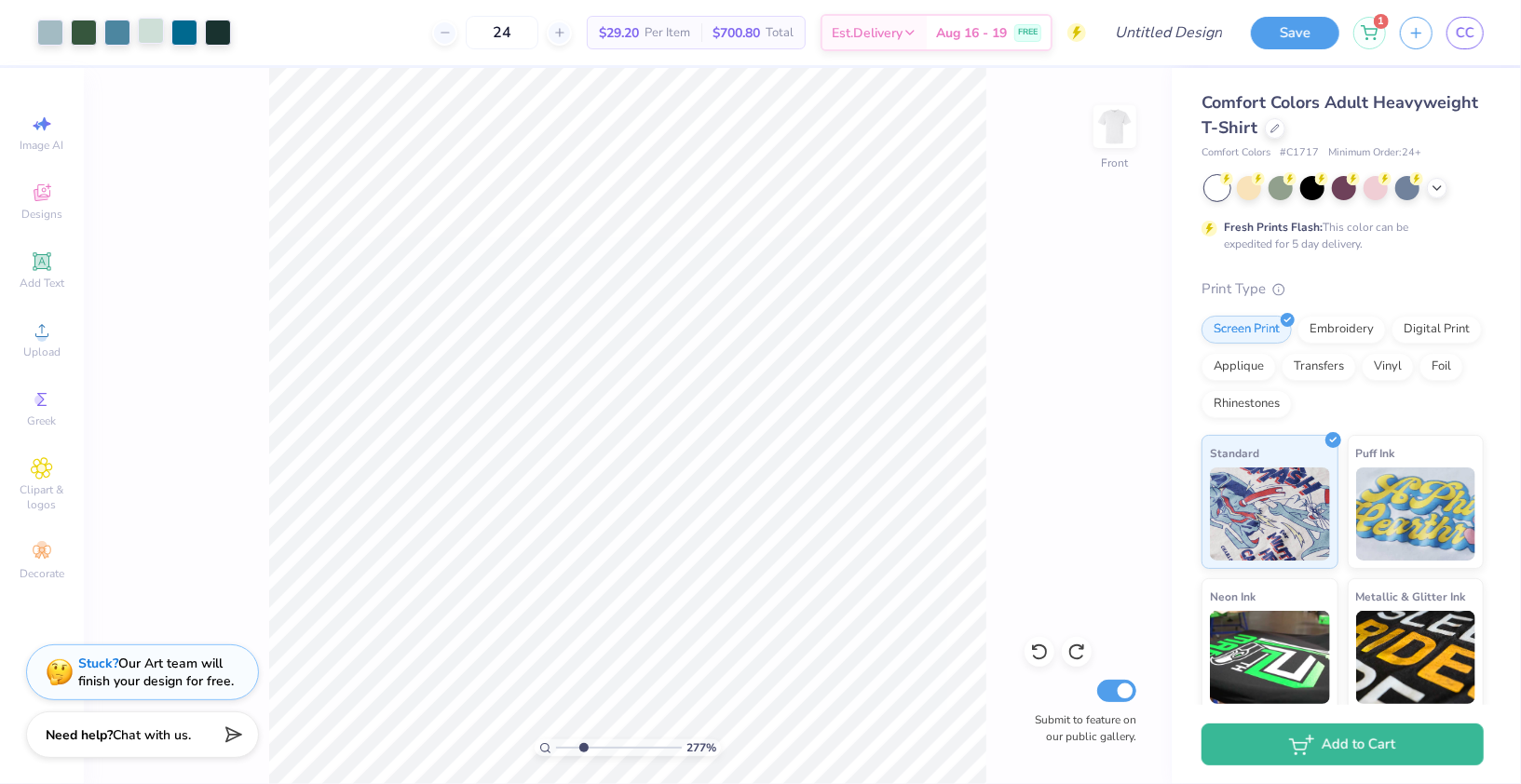 click at bounding box center (151, 31) 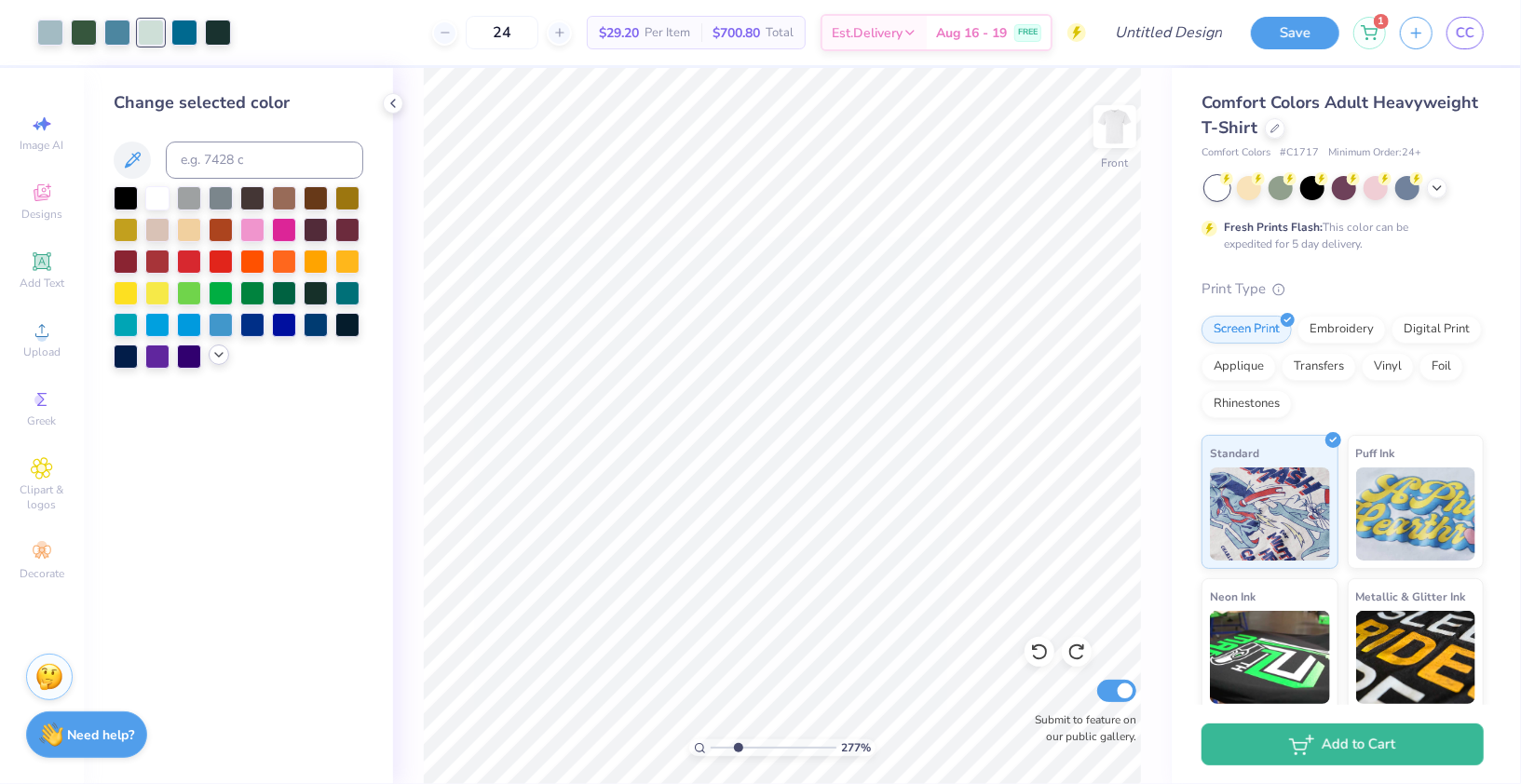 click at bounding box center [238, 277] 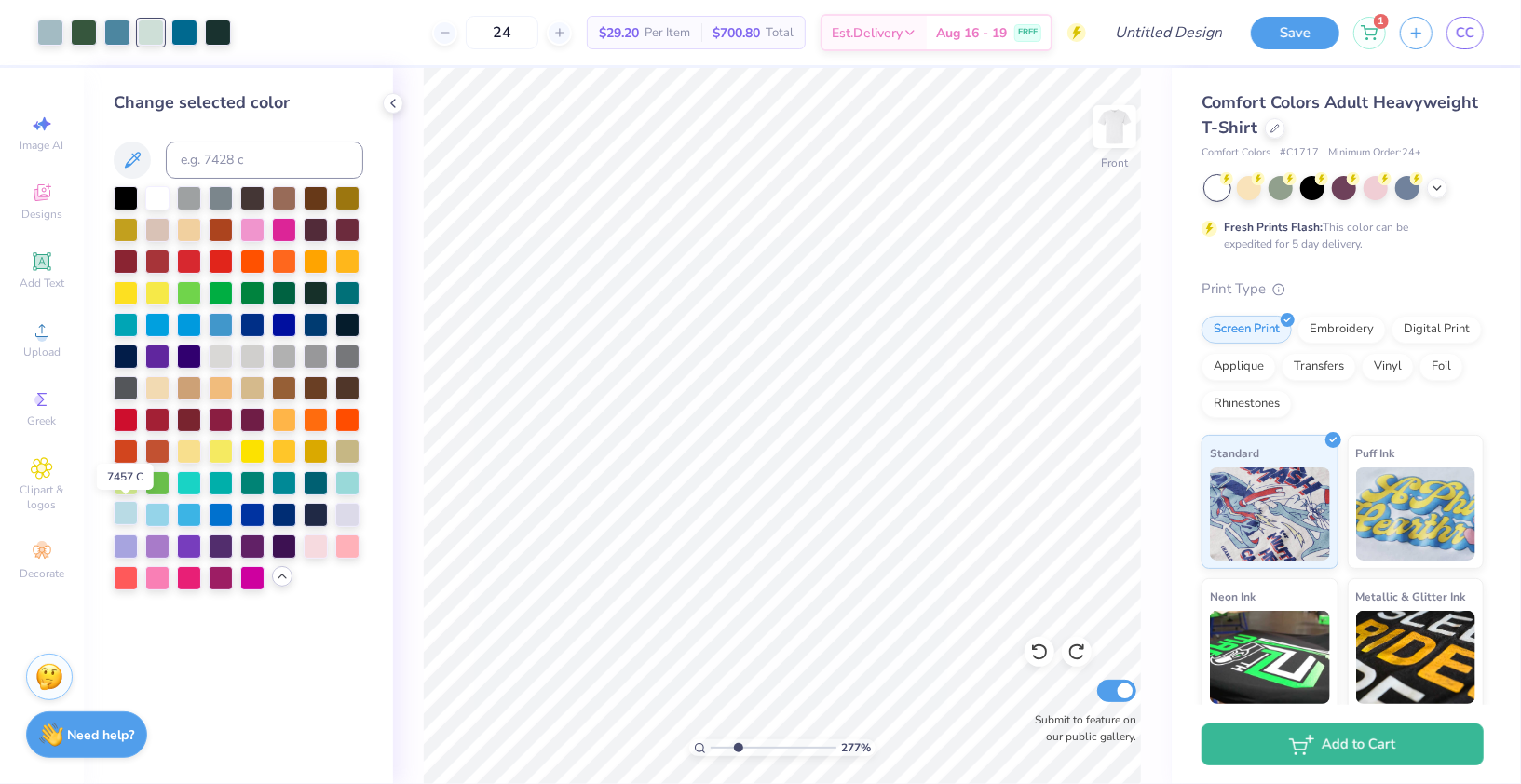 click at bounding box center [126, 513] 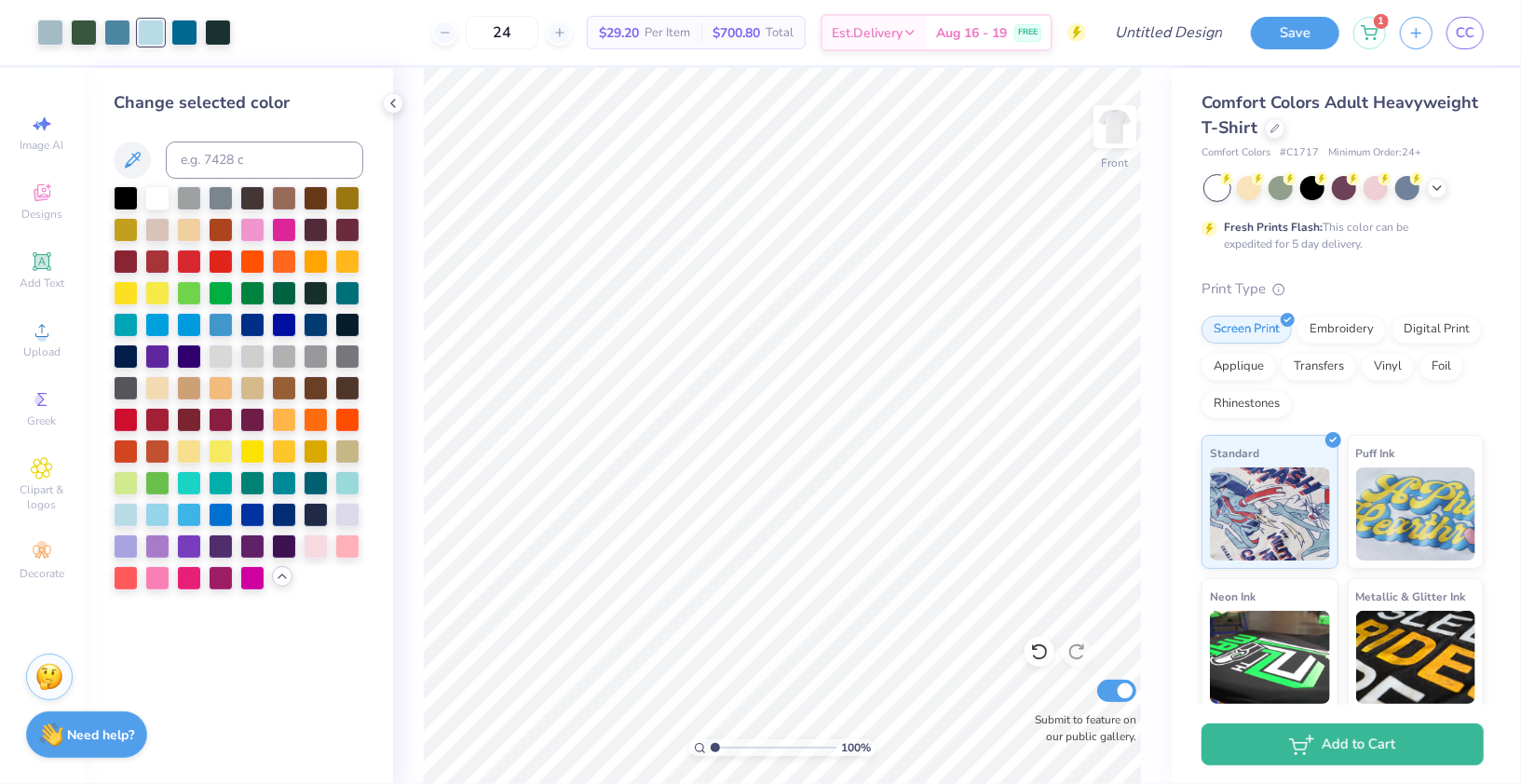 drag, startPoint x: 734, startPoint y: 746, endPoint x: 691, endPoint y: 746, distance: 43 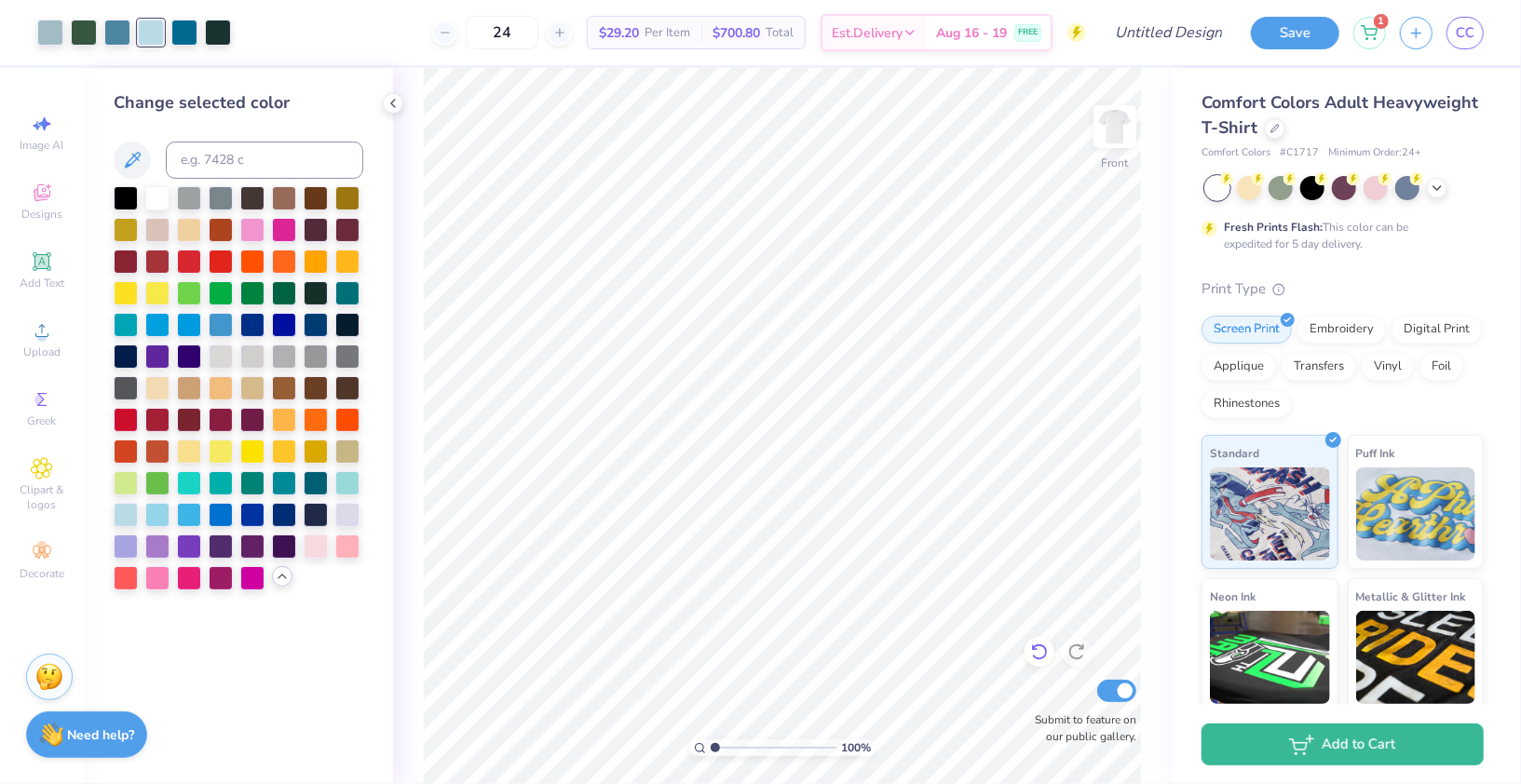 click 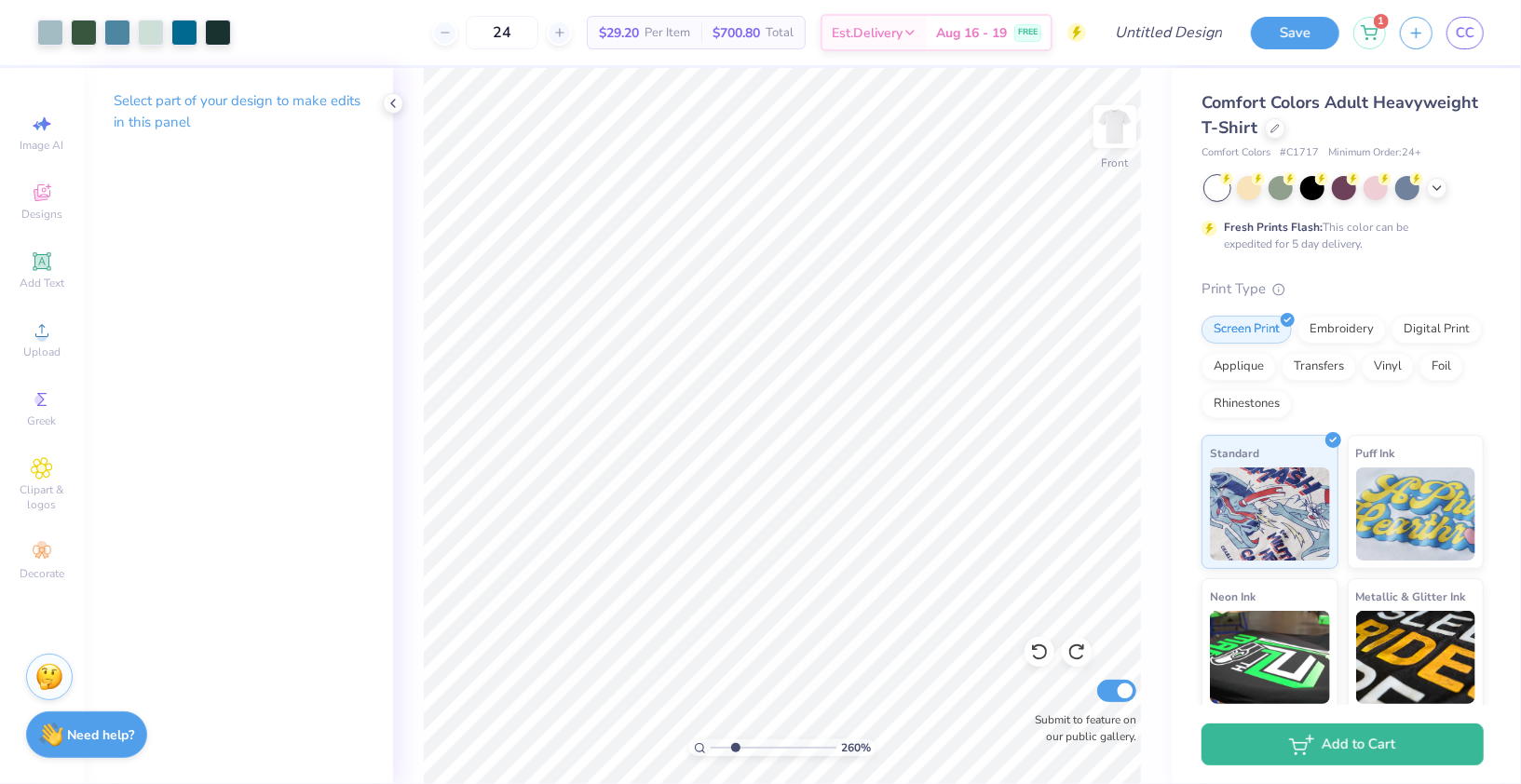 type on "2.6" 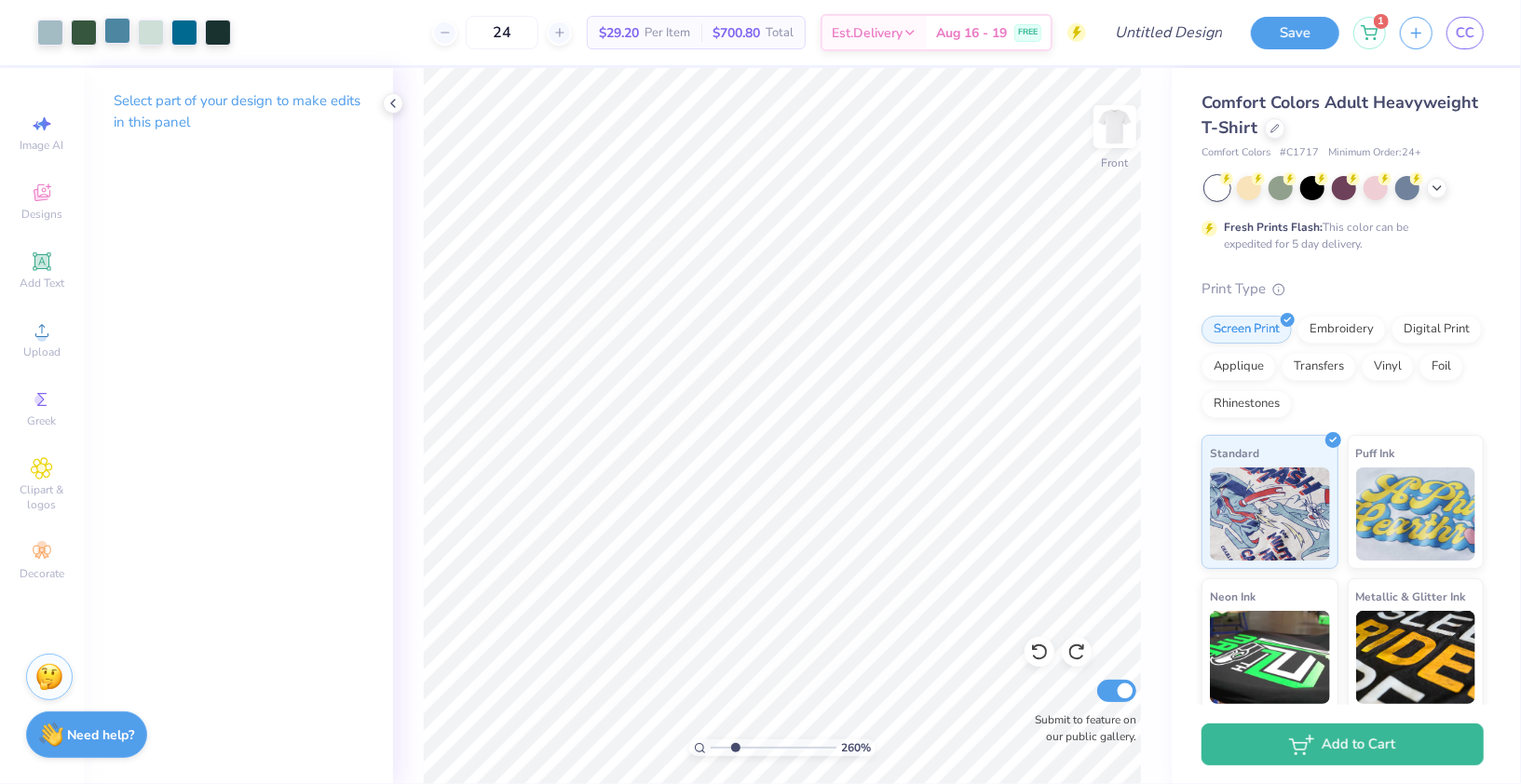 click at bounding box center (117, 31) 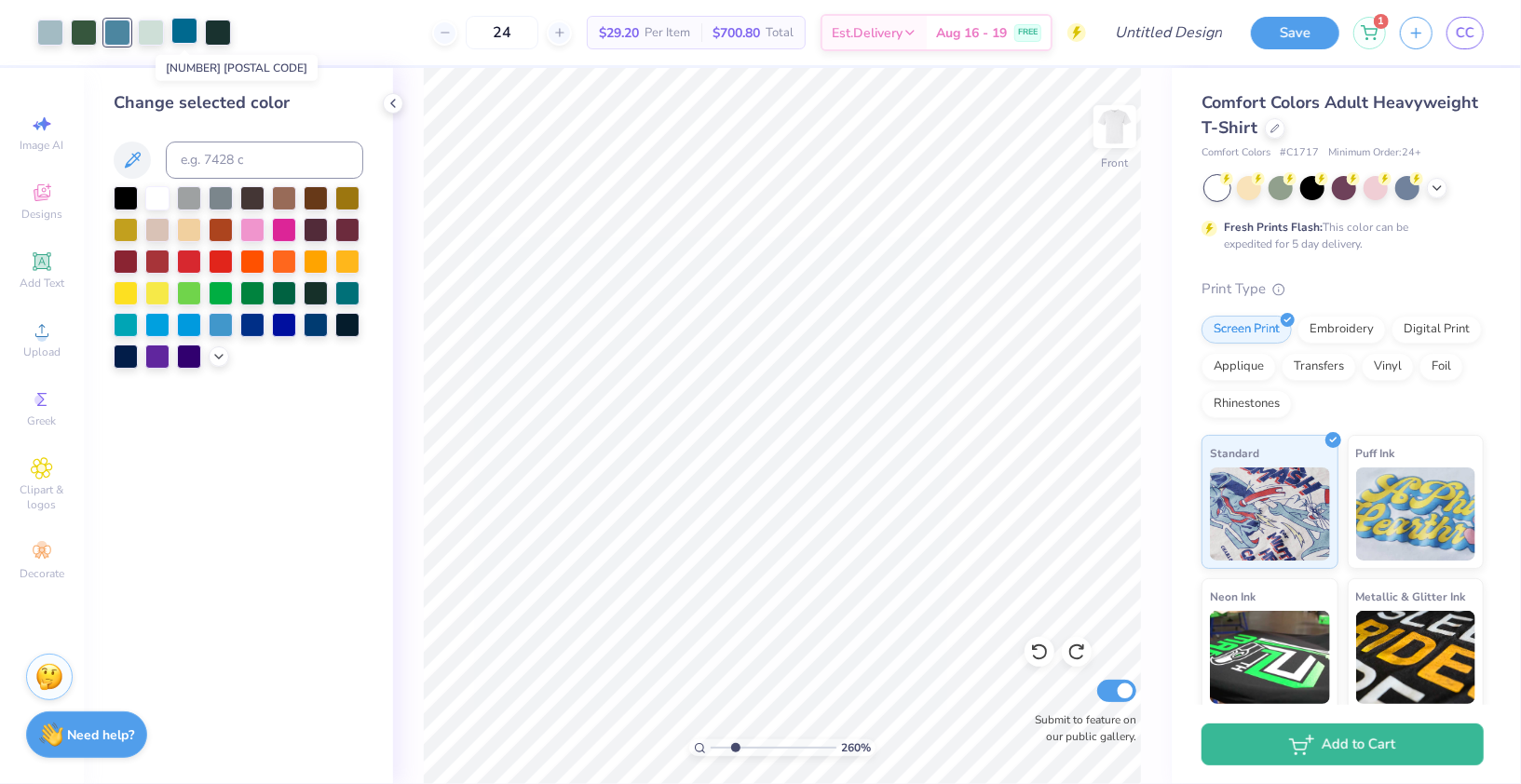 click at bounding box center [184, 31] 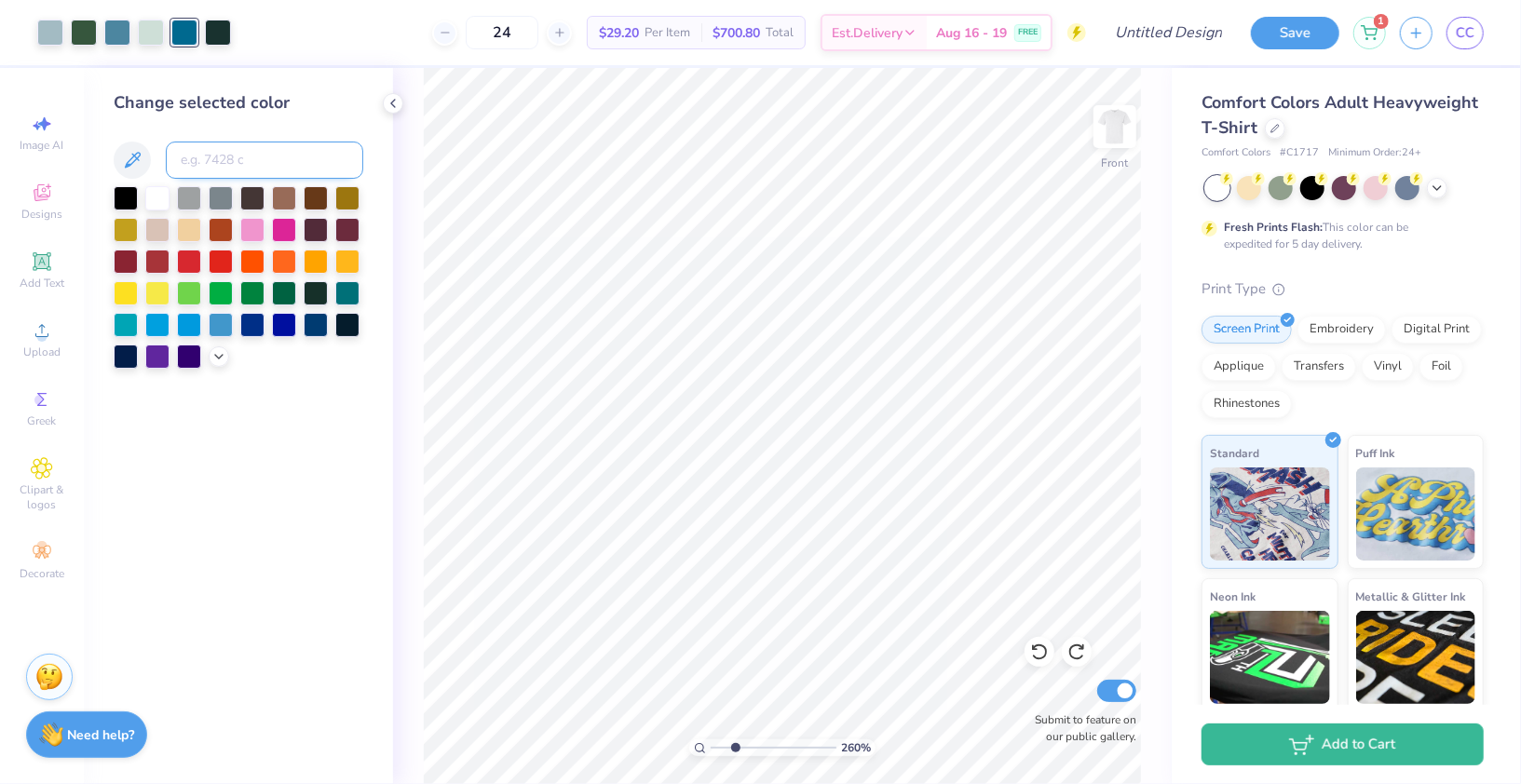 click at bounding box center (265, 160) 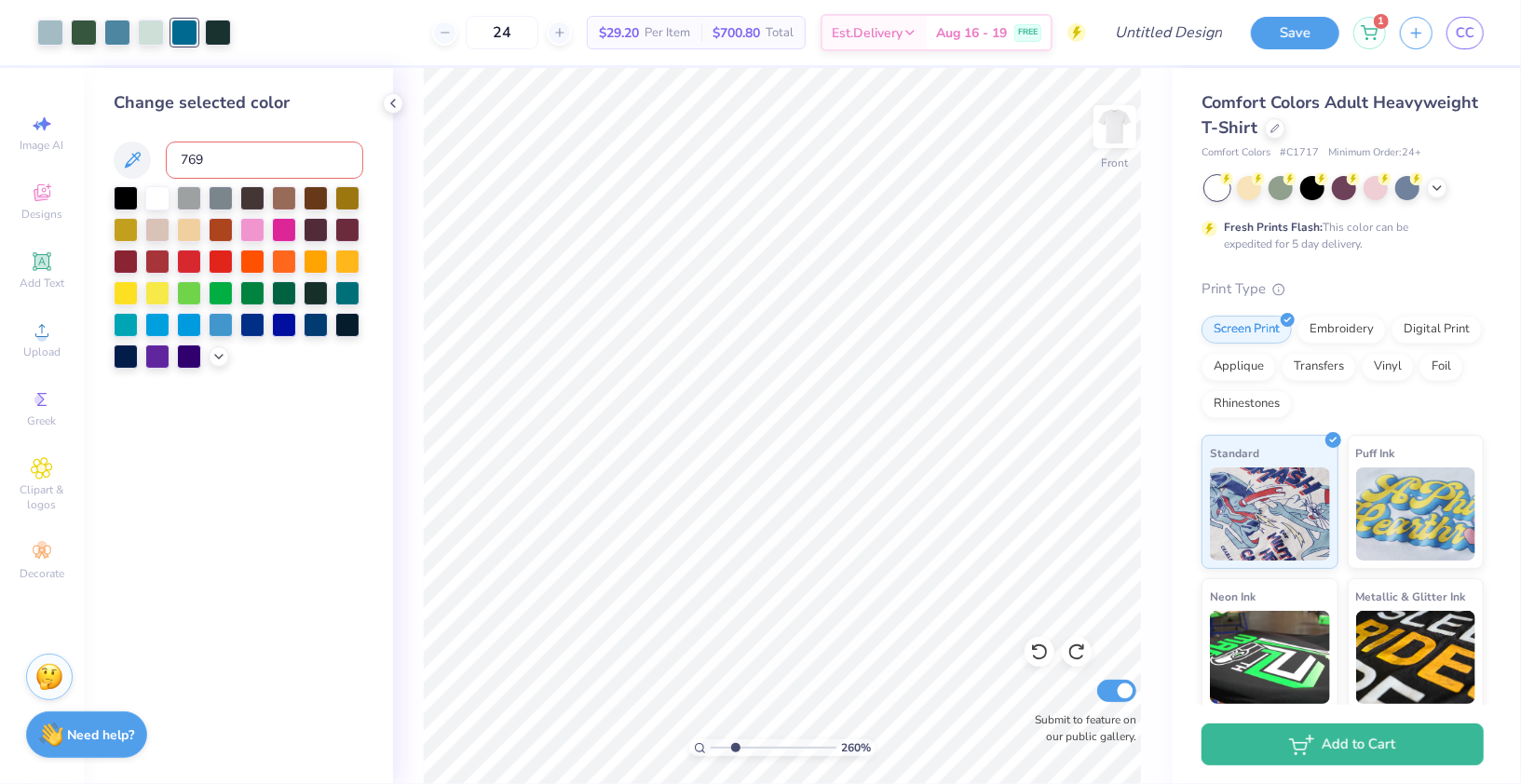 type on "7697" 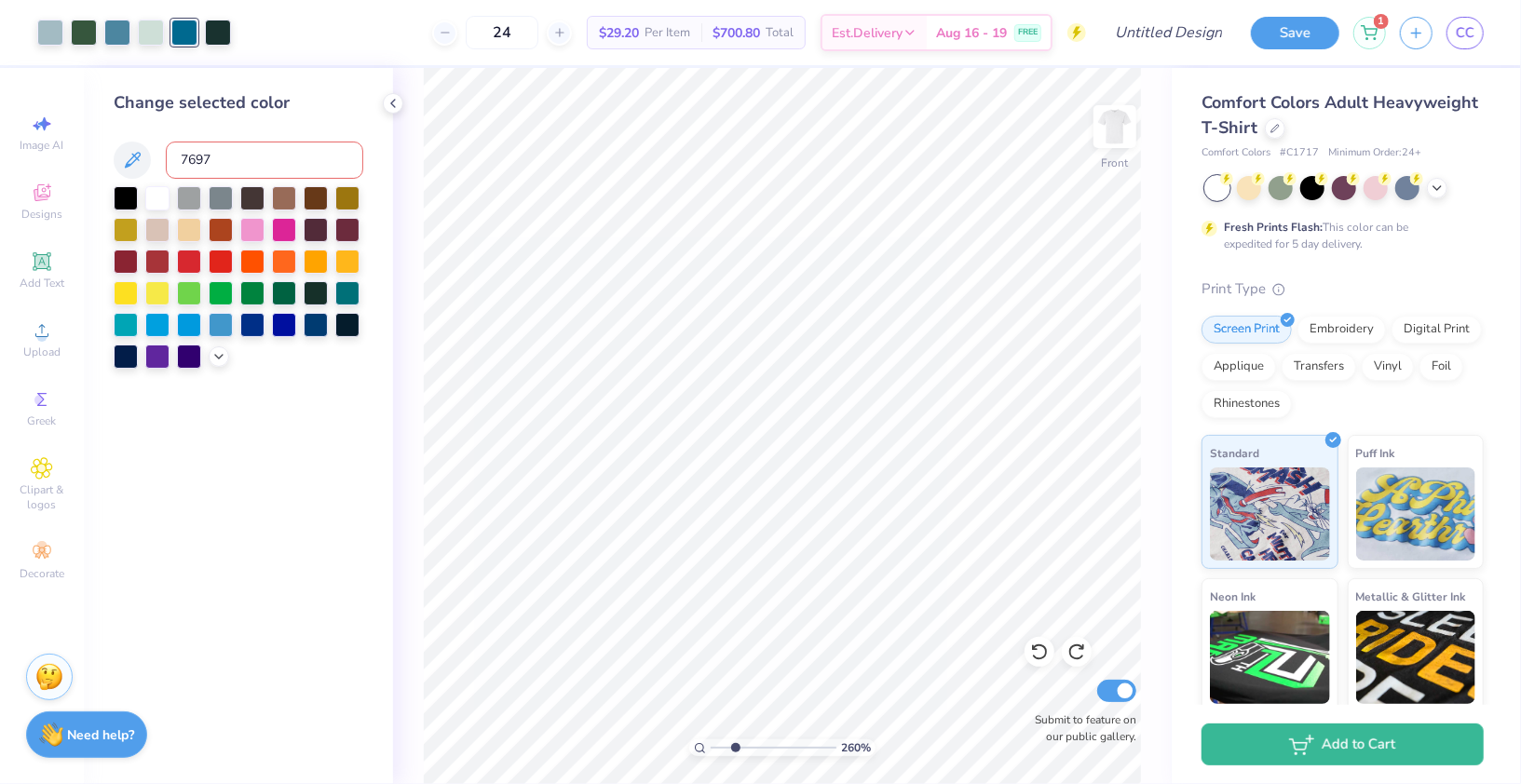 type 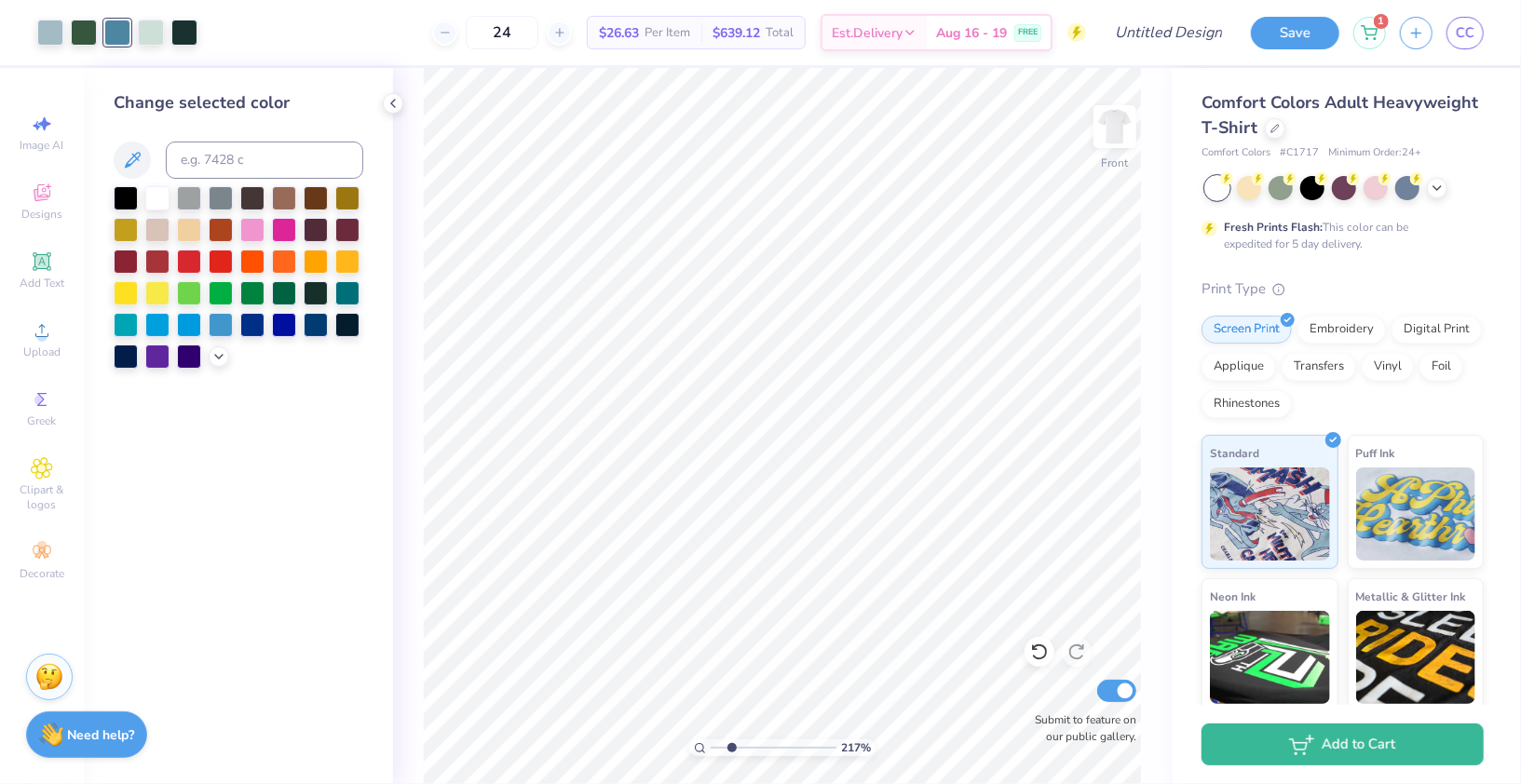 click at bounding box center (773, 748) 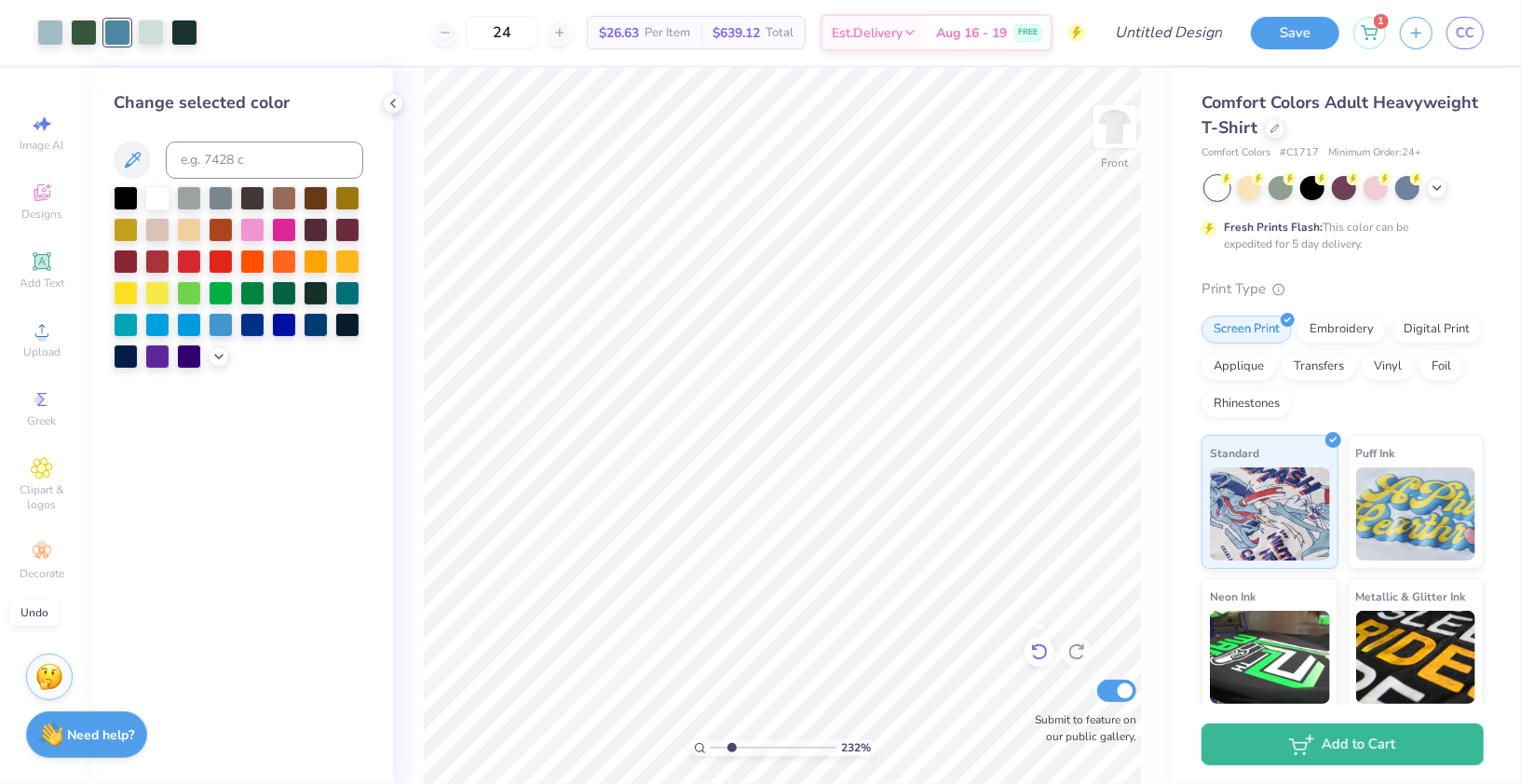click 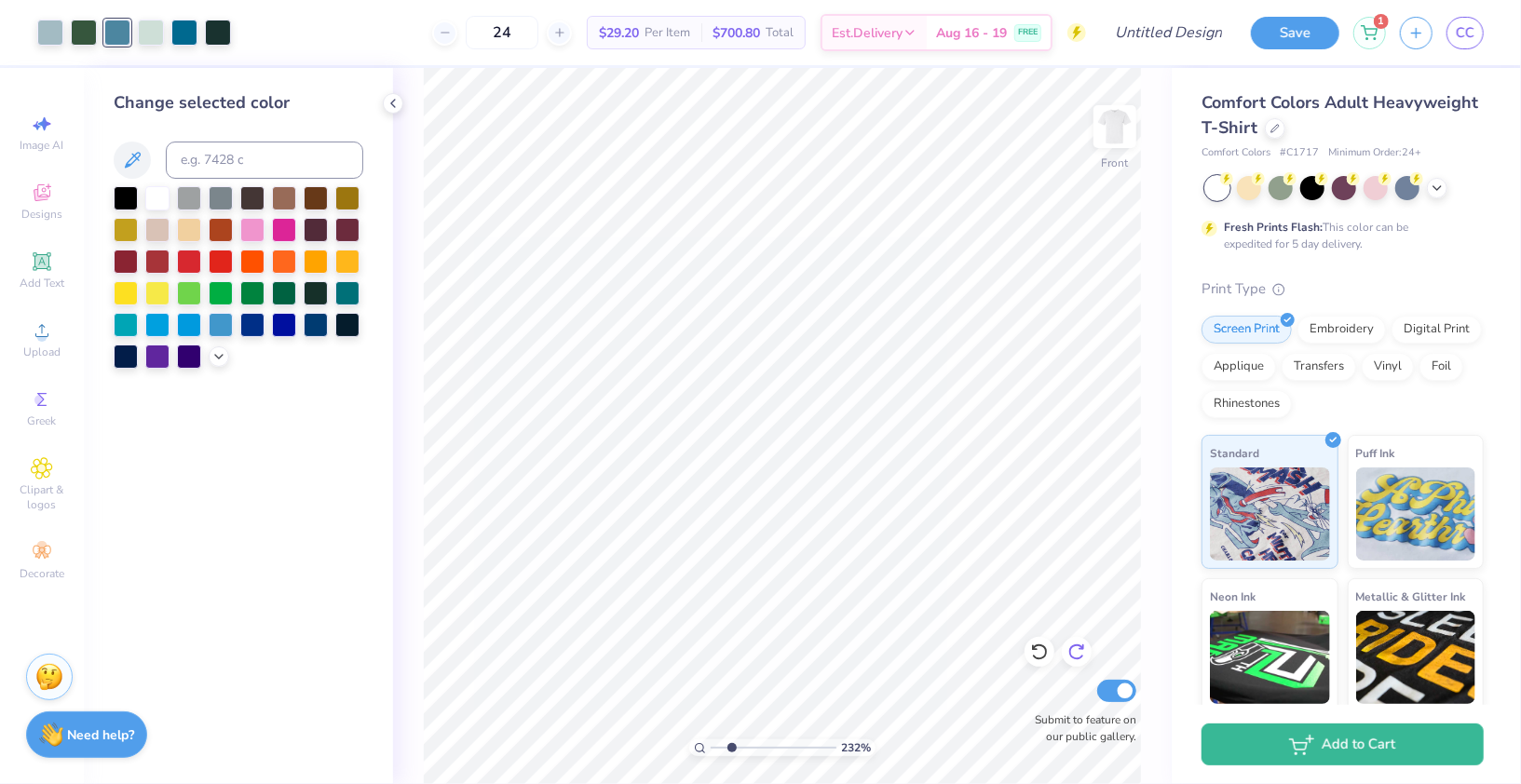 click 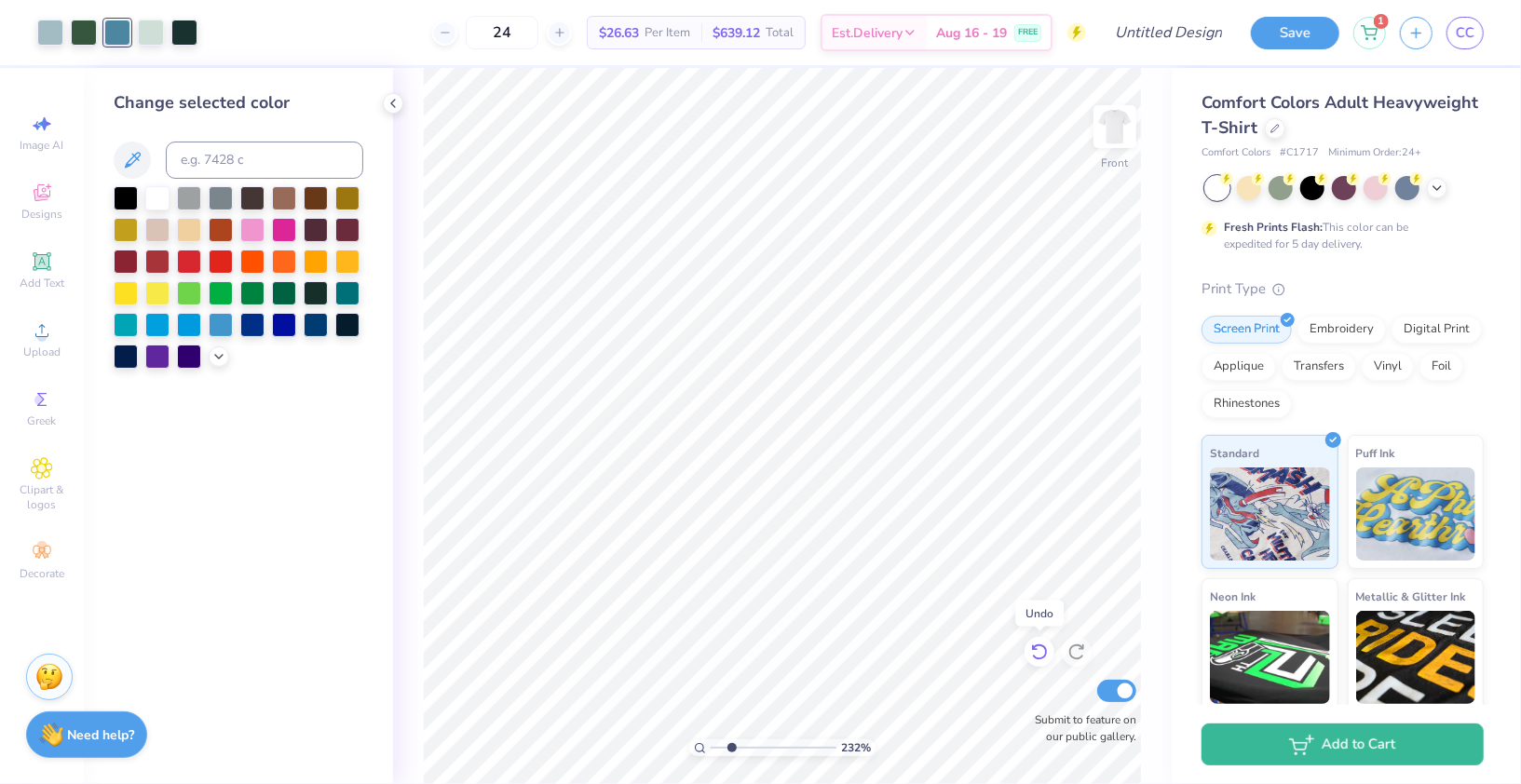 click 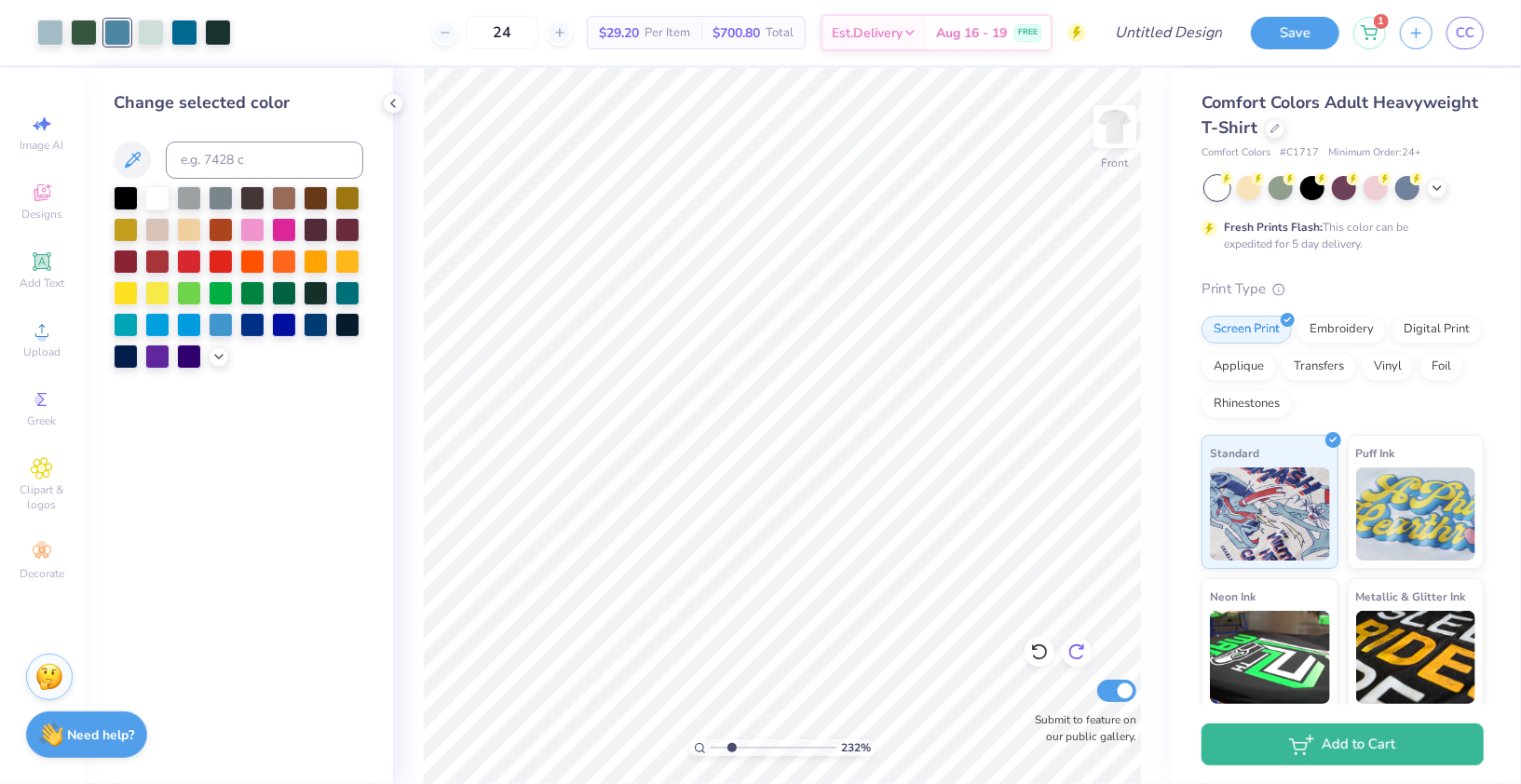 click 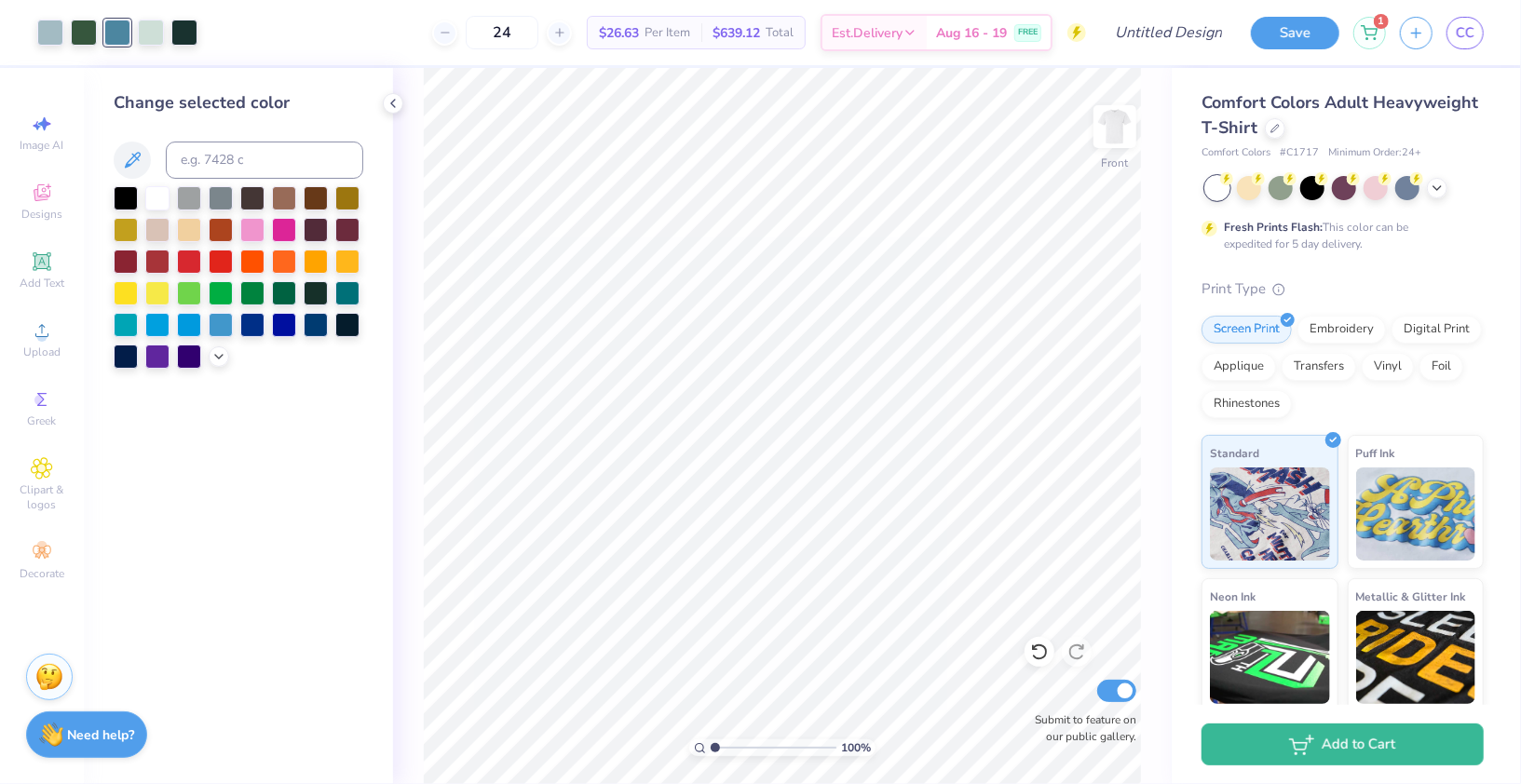 drag, startPoint x: 735, startPoint y: 745, endPoint x: 621, endPoint y: 629, distance: 162.64071 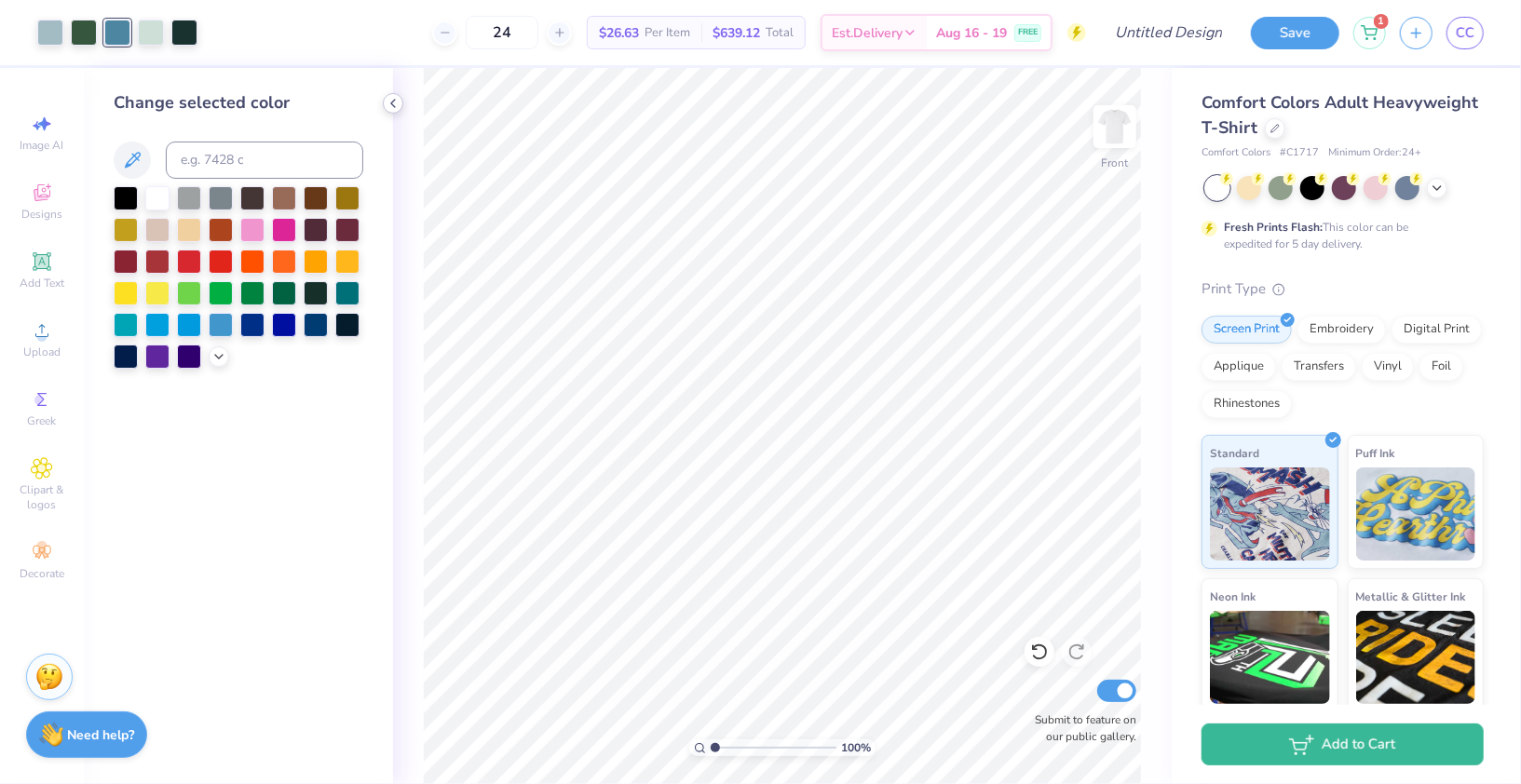click 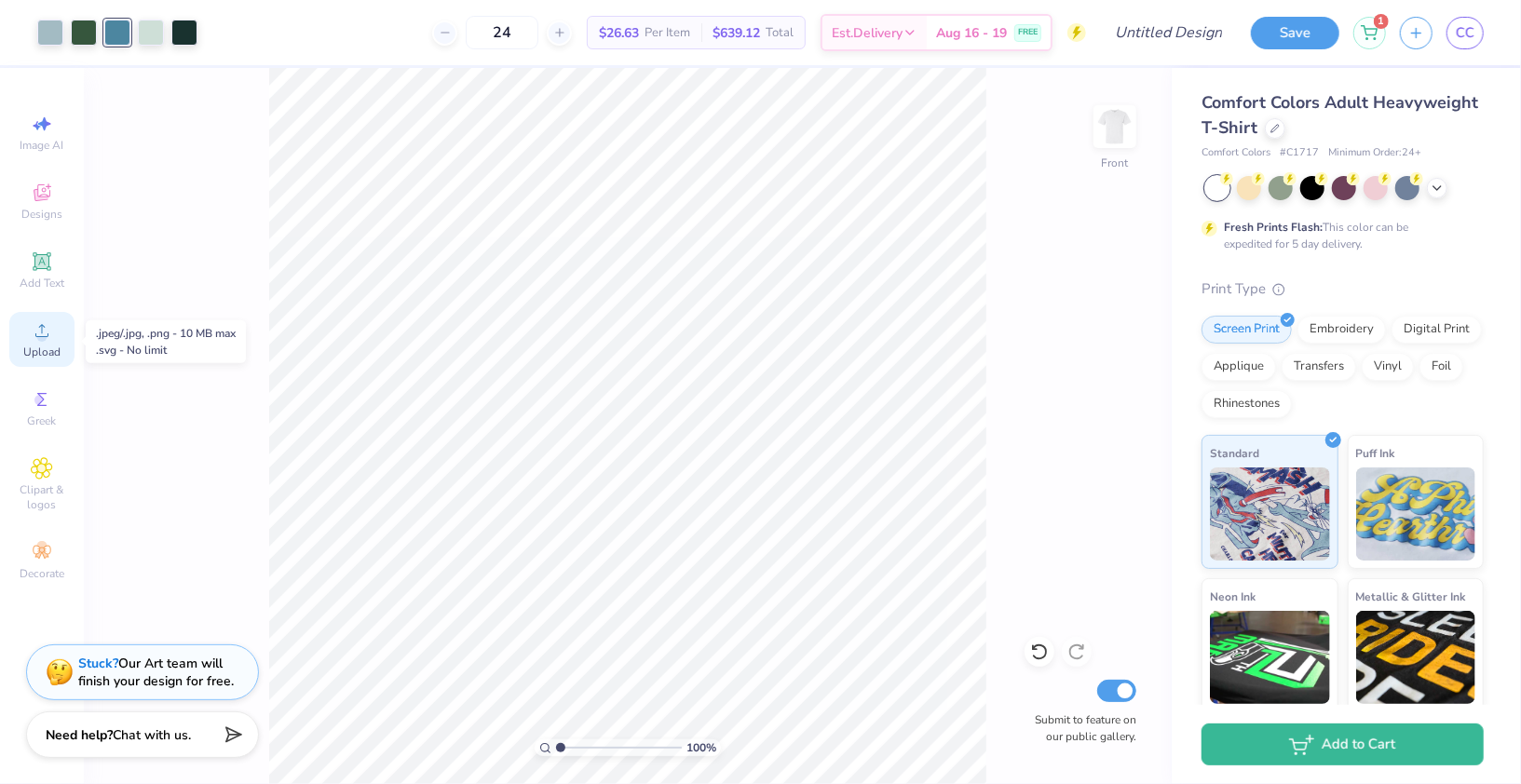 click 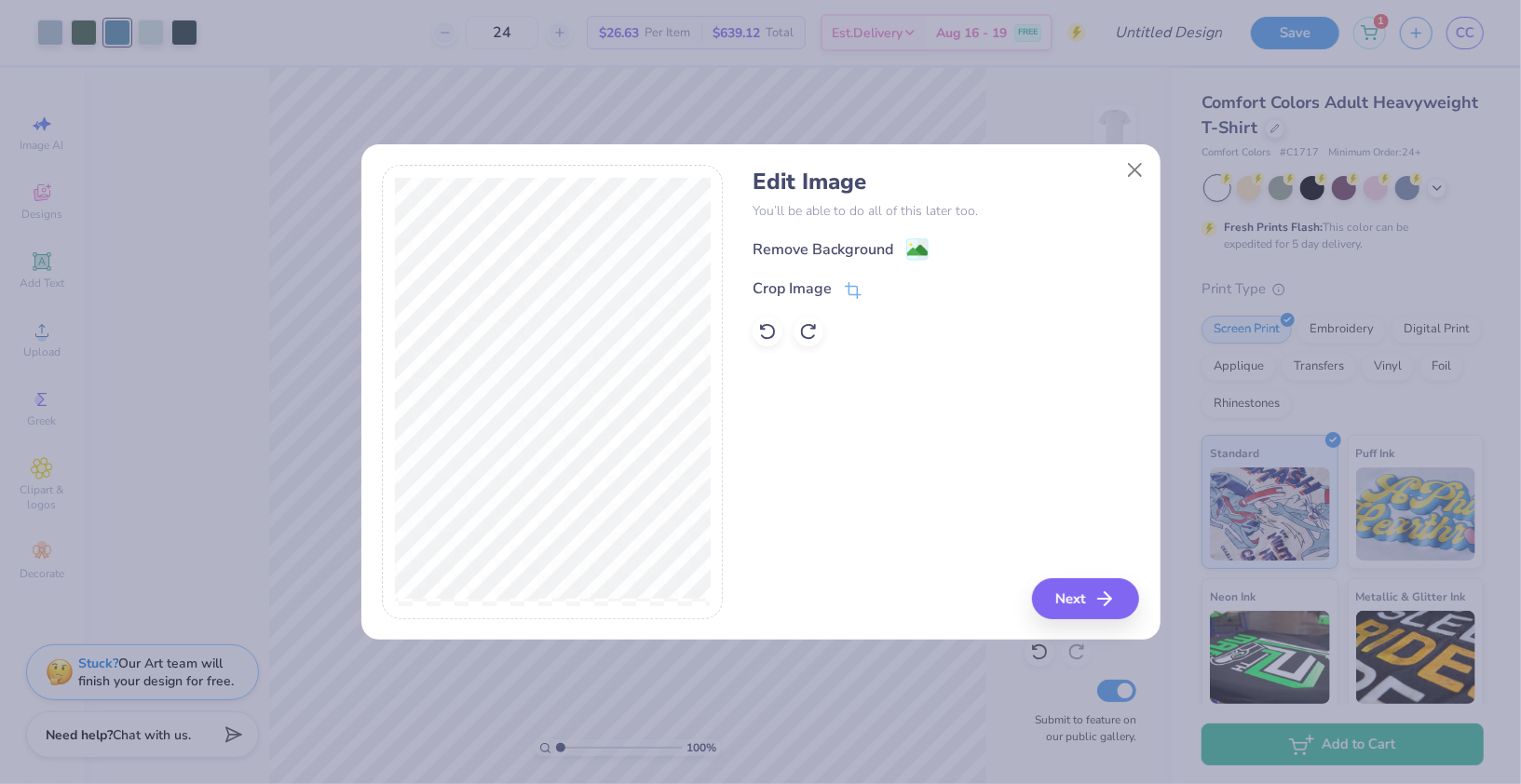 click on "Remove Background Crop Image" at bounding box center [945, 291] 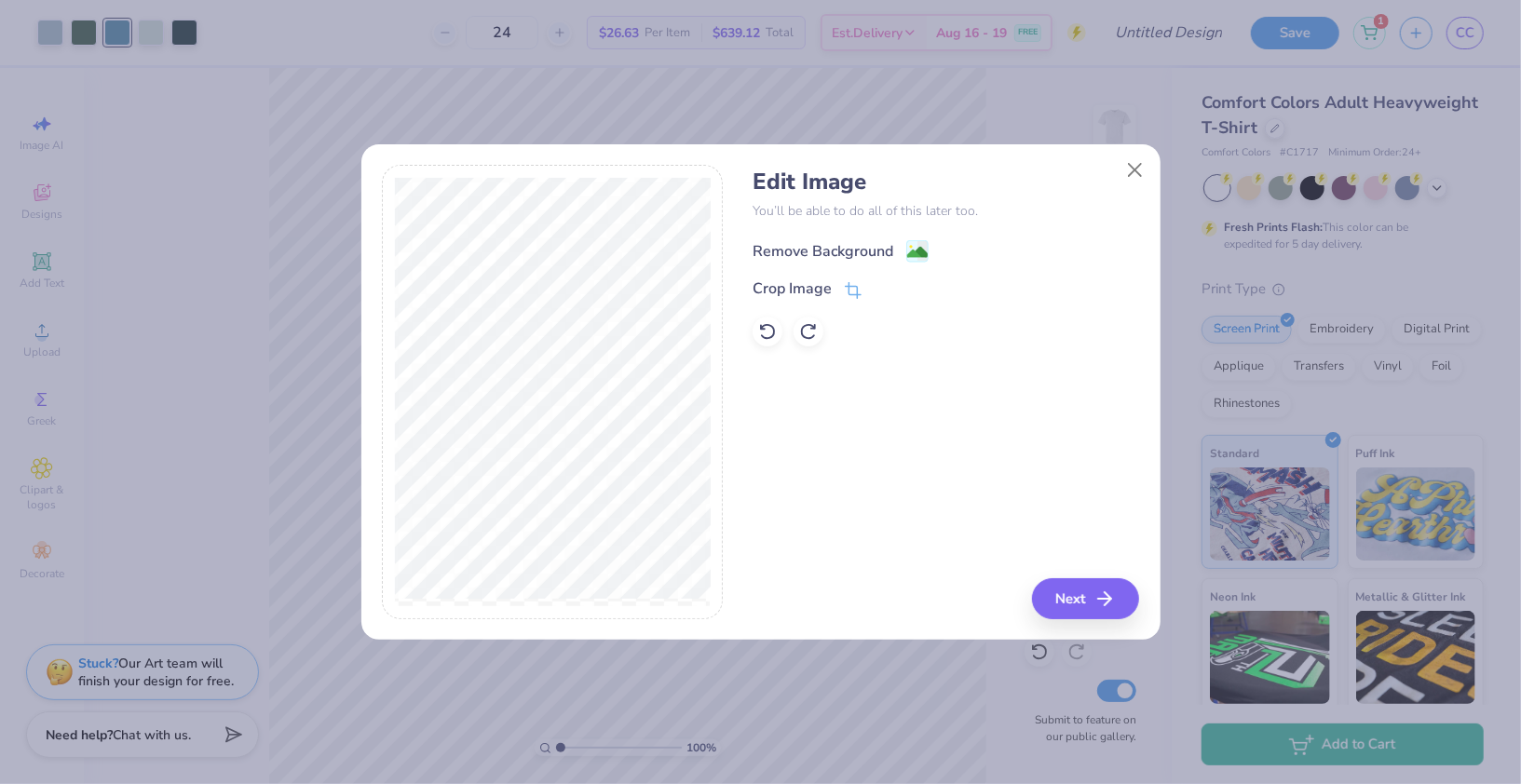 click on "Remove Background" at bounding box center (822, 251) 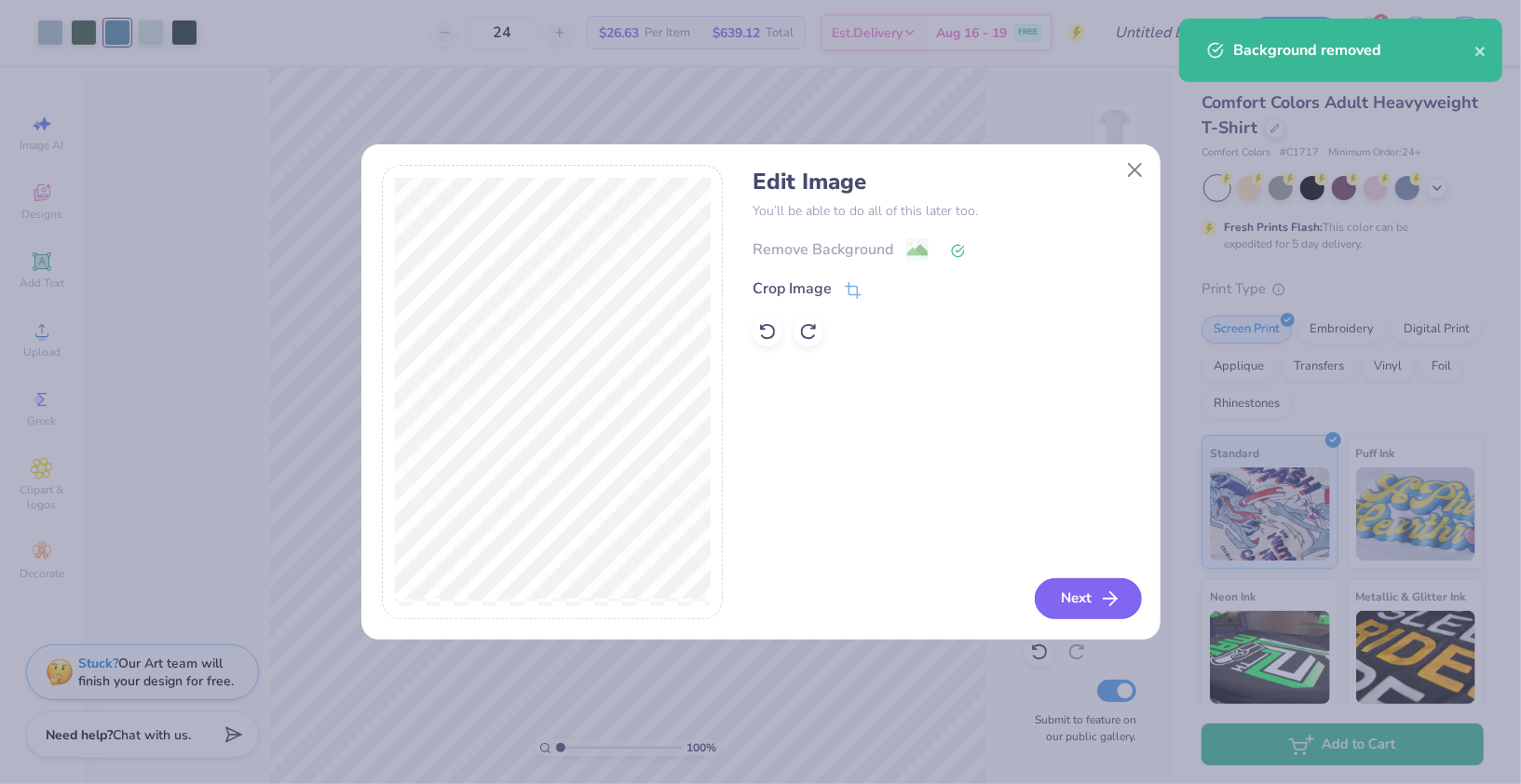 click on "Next" at bounding box center (1088, 599) 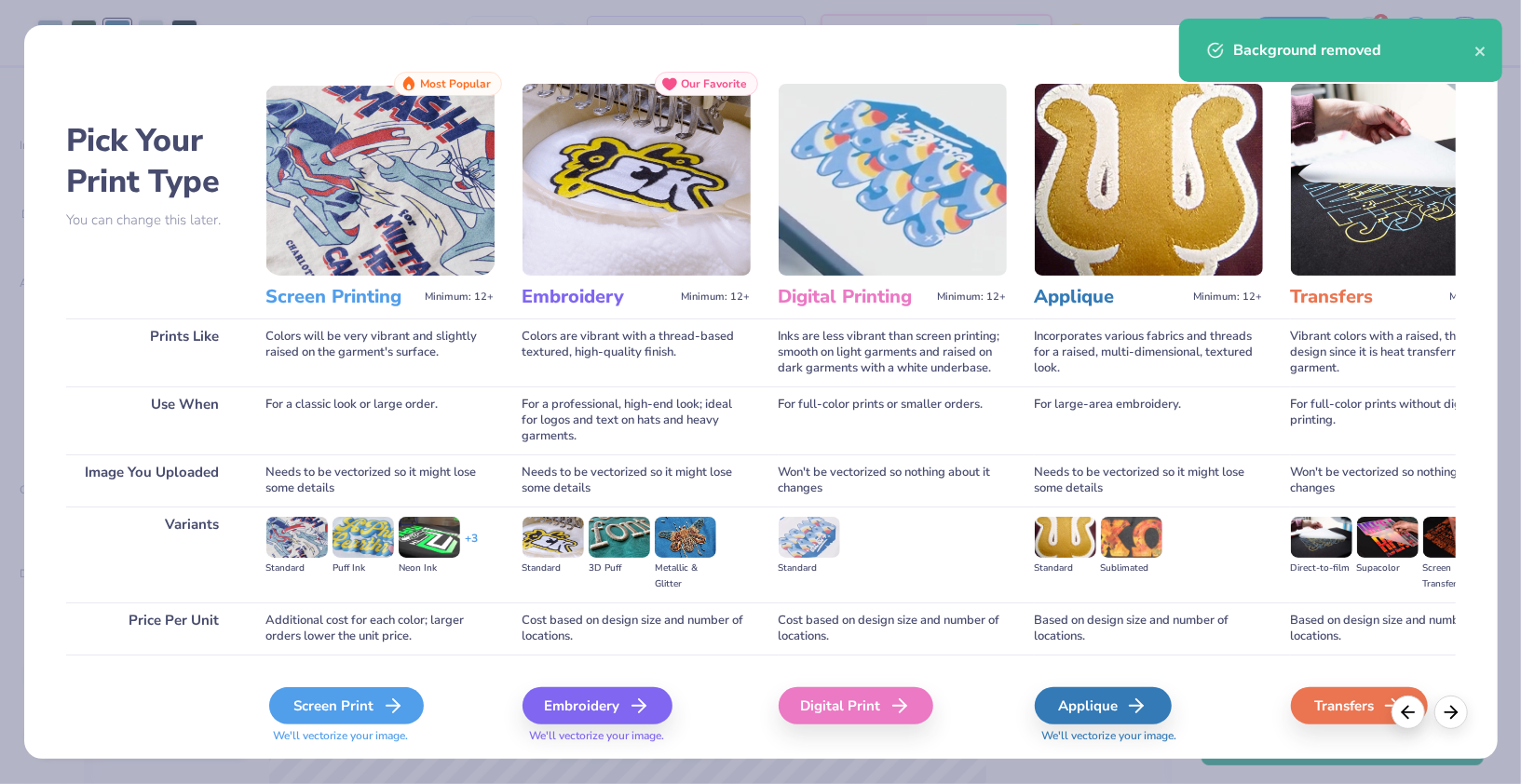 click on "Screen Print" at bounding box center (346, 706) 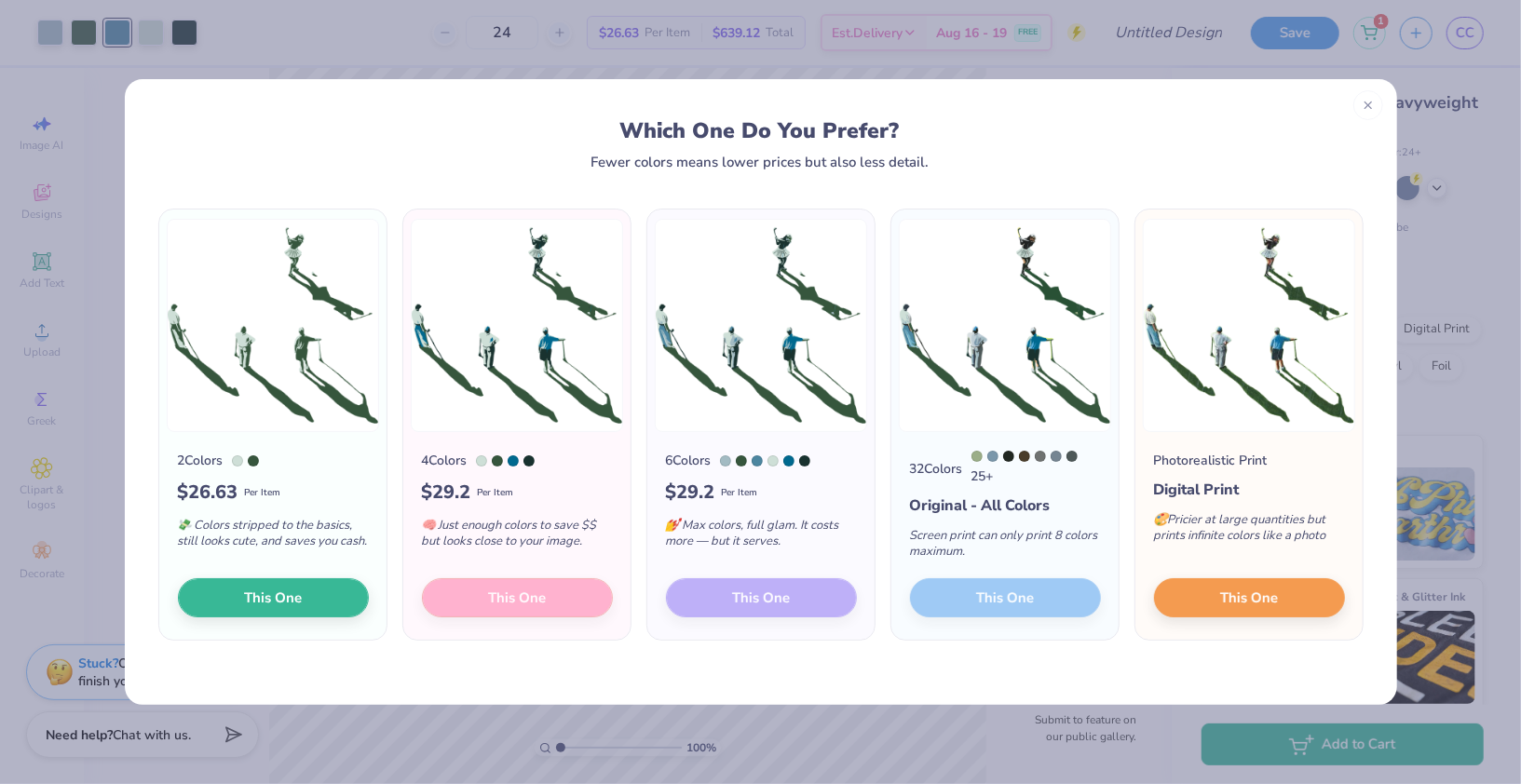 click on "6  Colors $ 29.2 Per Item 💅   Max colors, full glam. It costs more — but it serves. This One" at bounding box center (761, 535) 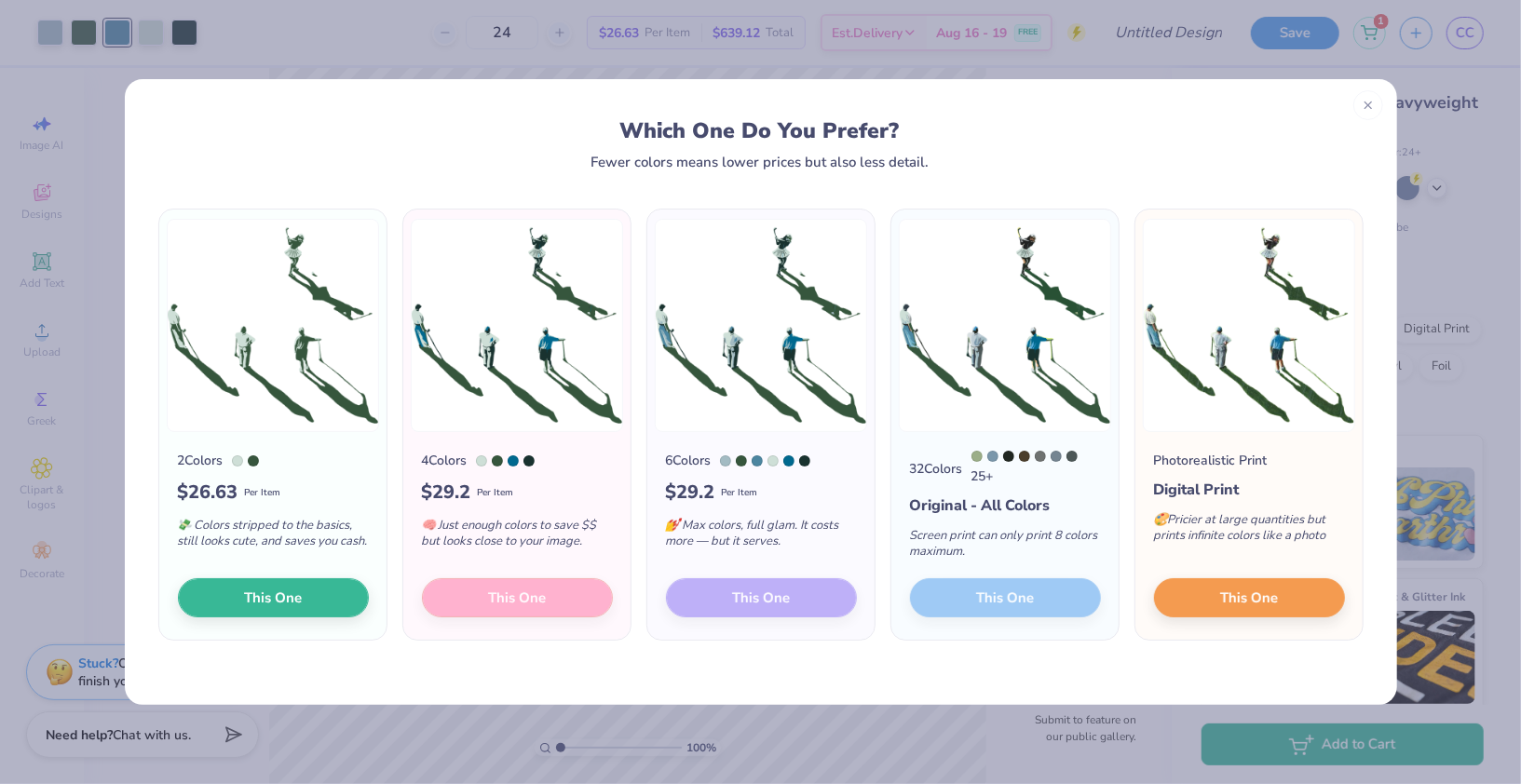 click on "6  Colors $ 29.2 Per Item 💅   Max colors, full glam. It costs more — but it serves. This One" at bounding box center [761, 535] 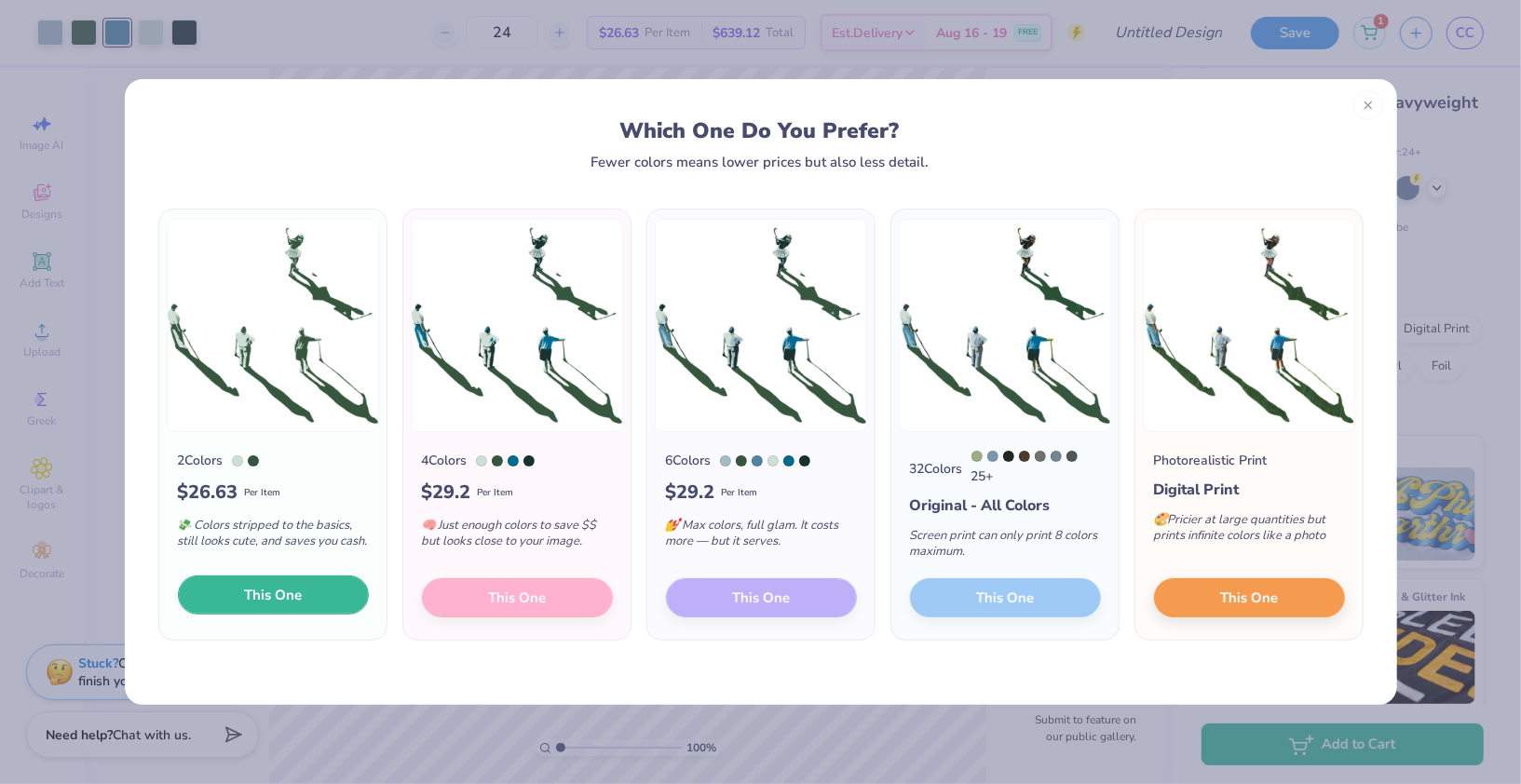 click on "This One" at bounding box center [273, 595] 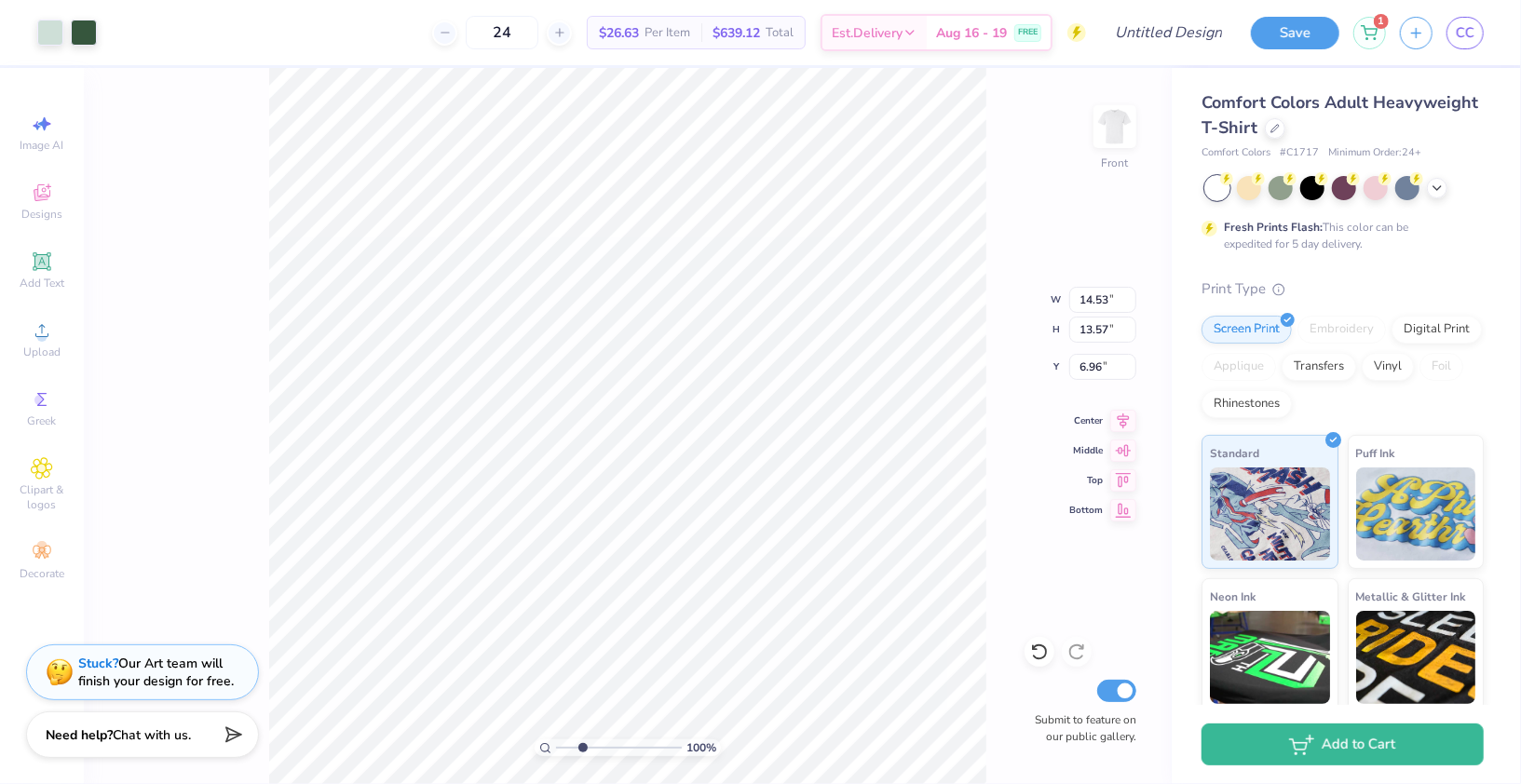 click at bounding box center [618, 748] 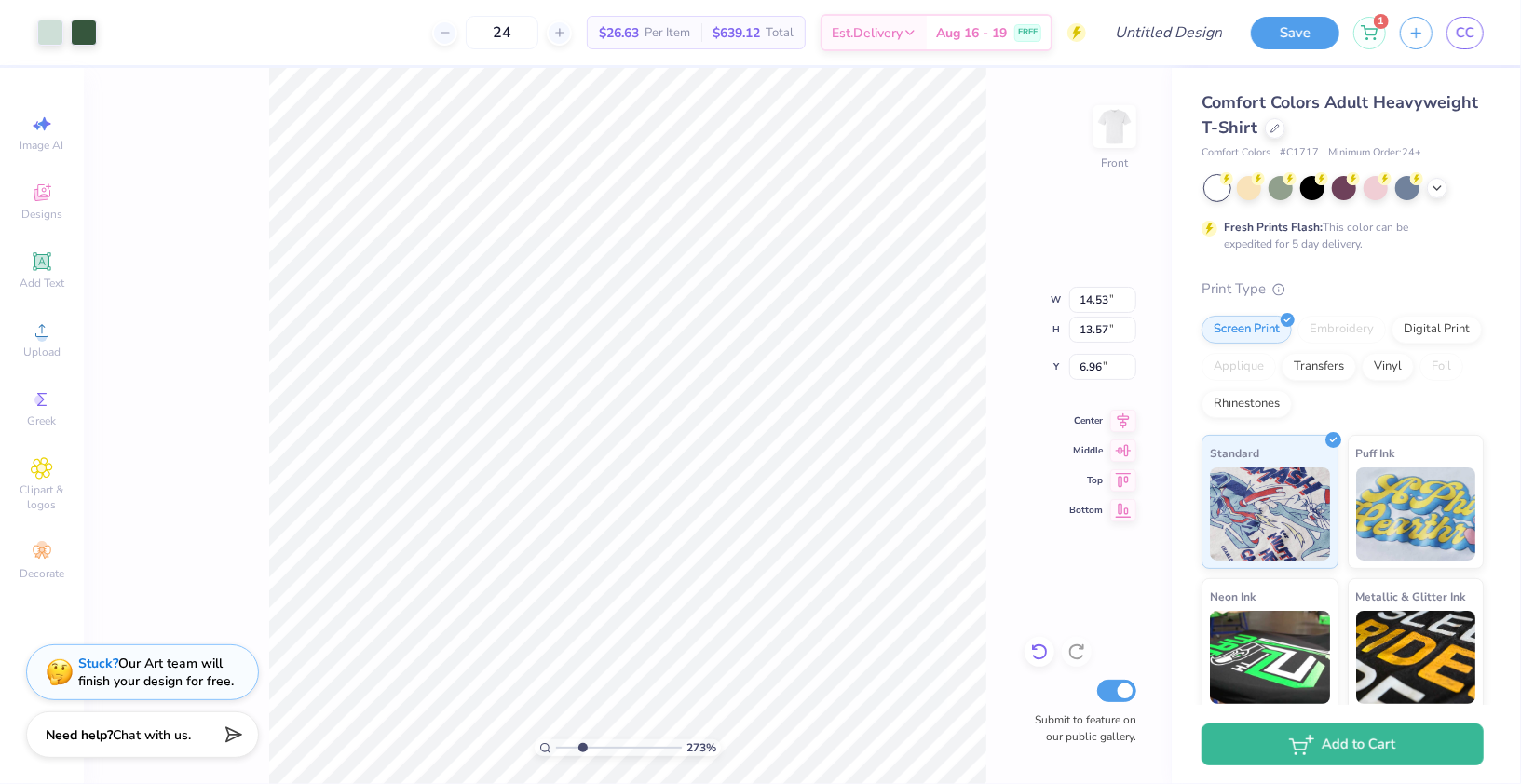 click 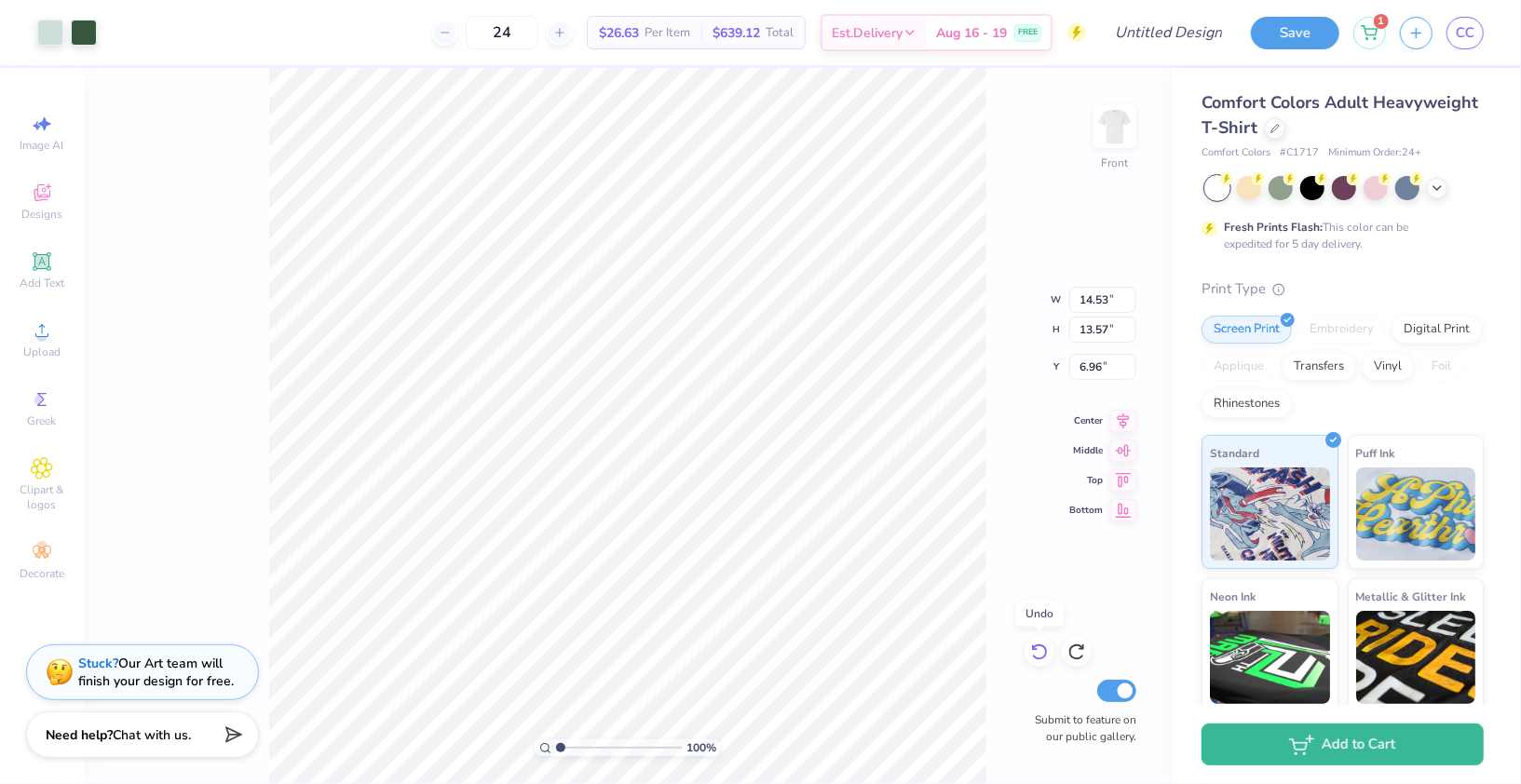 click 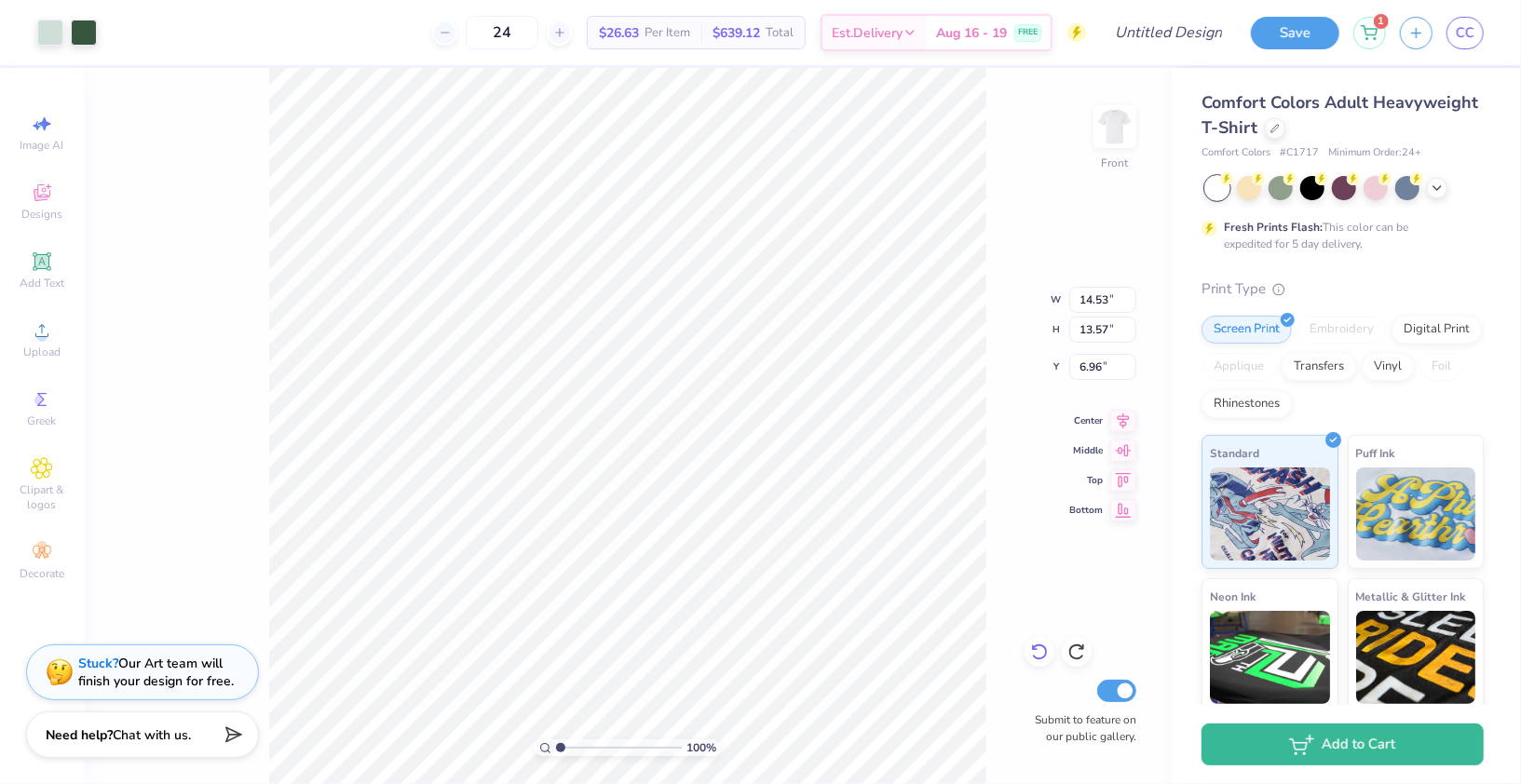 click 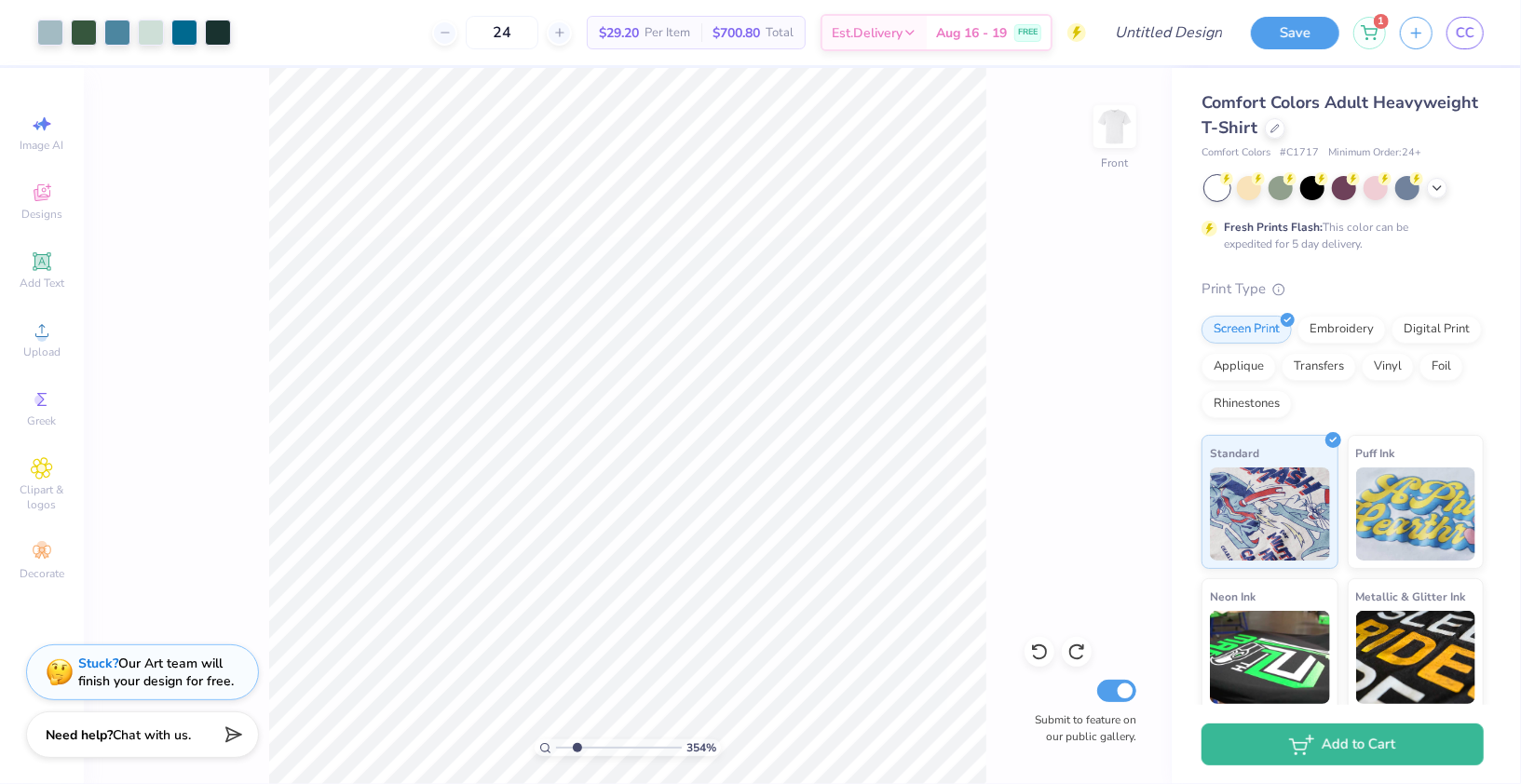 type on "1" 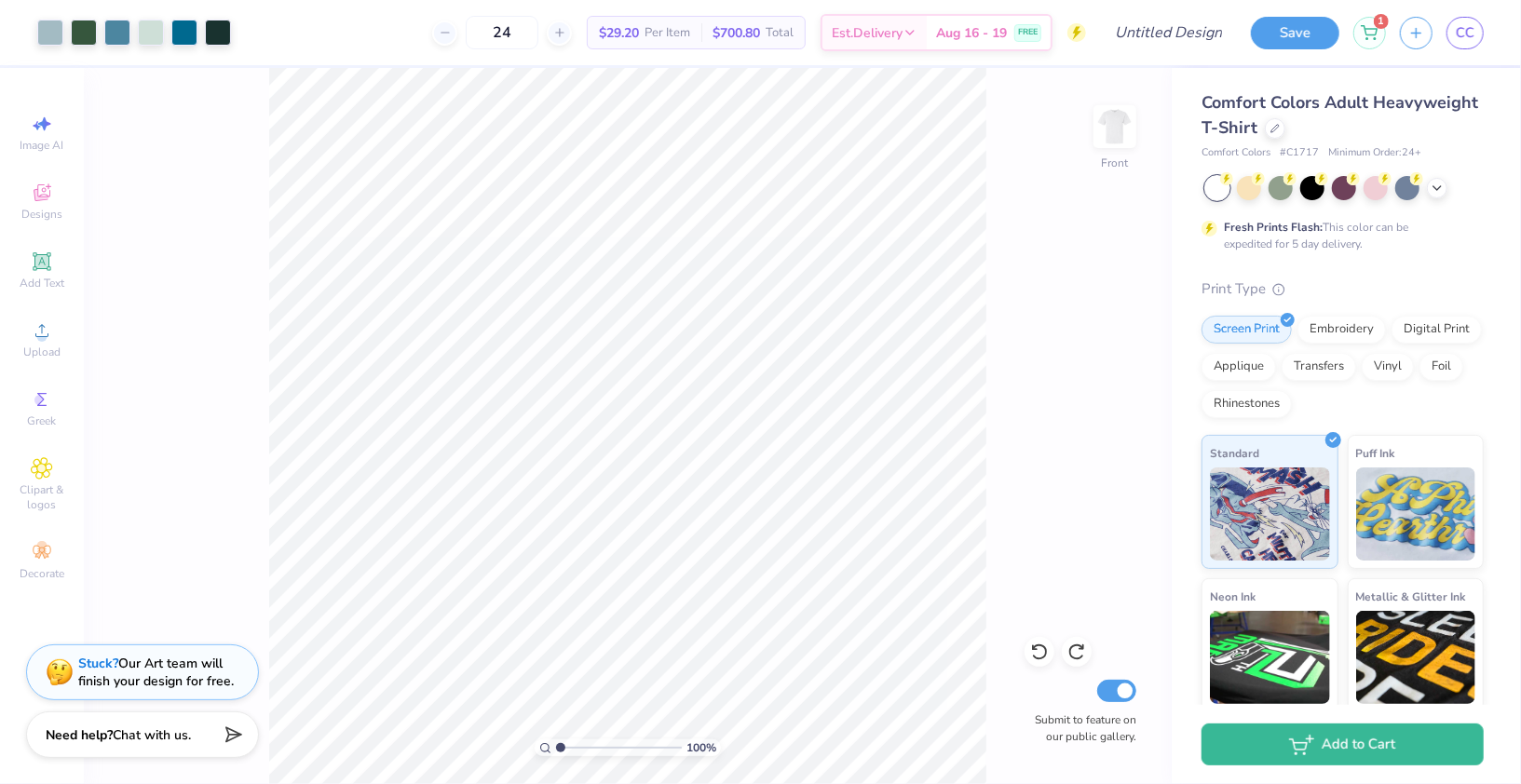 drag, startPoint x: 560, startPoint y: 744, endPoint x: 487, endPoint y: 746, distance: 73.027392 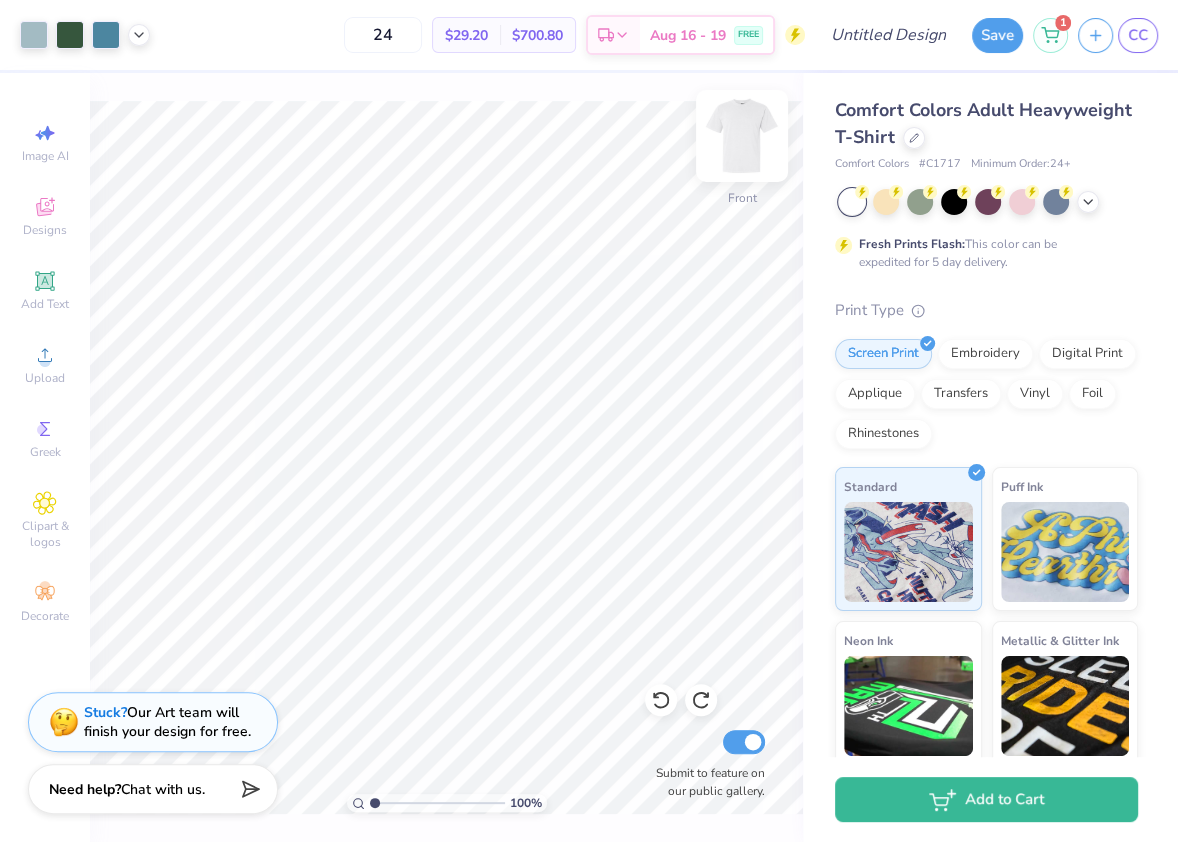 click at bounding box center (742, 136) 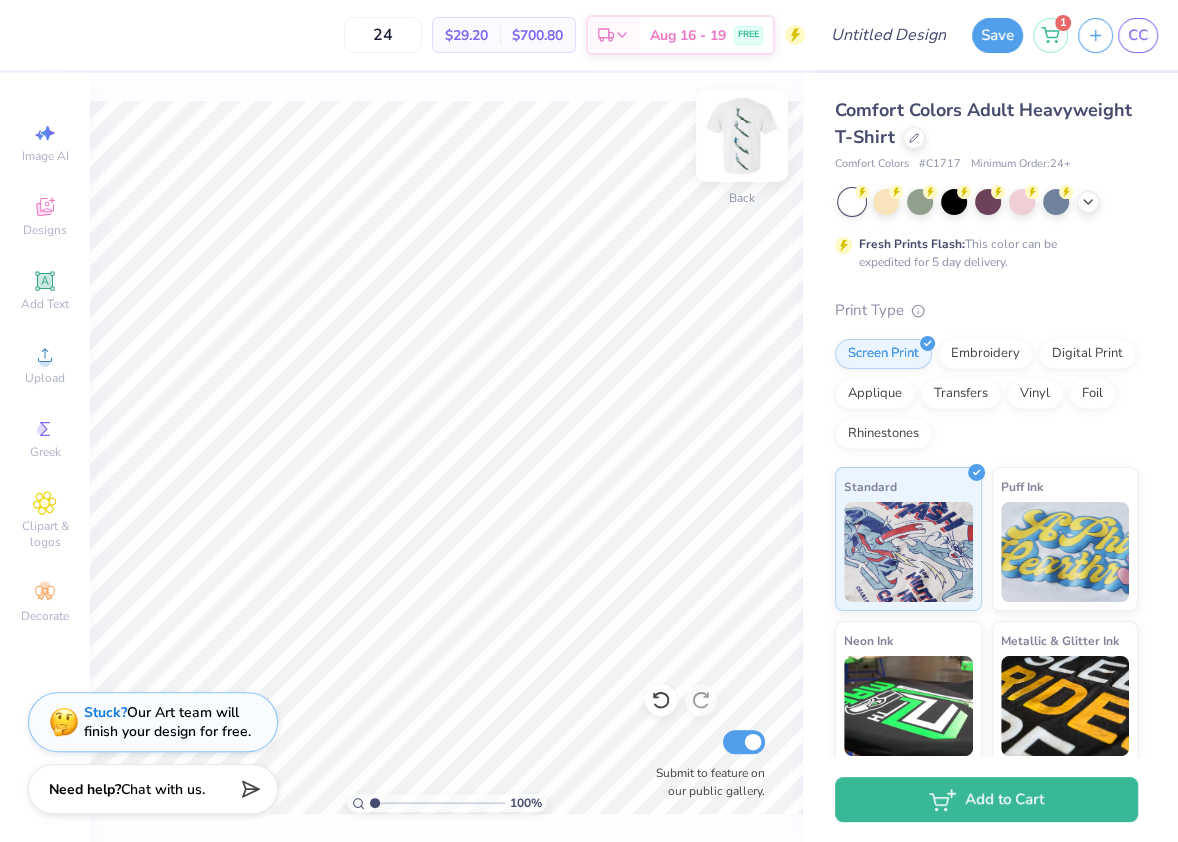 click at bounding box center (742, 136) 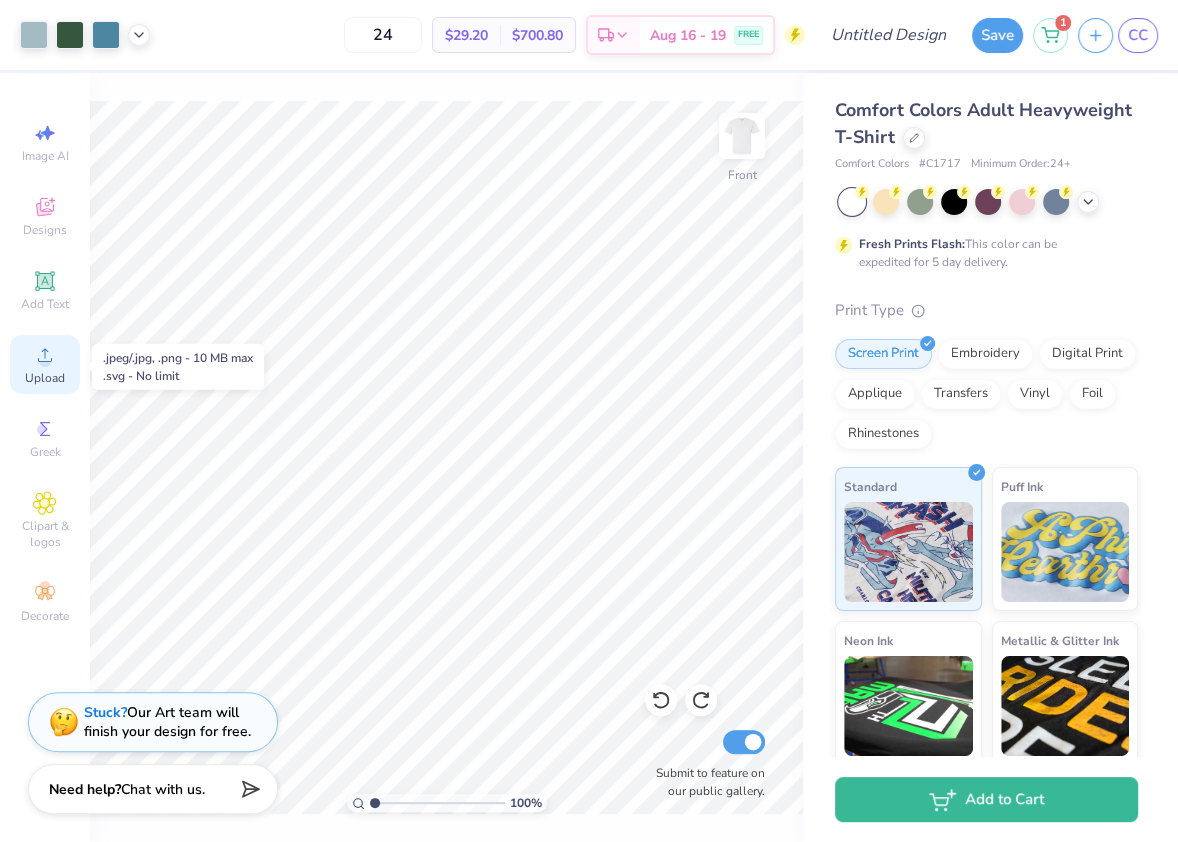 click on "Upload" at bounding box center (45, 378) 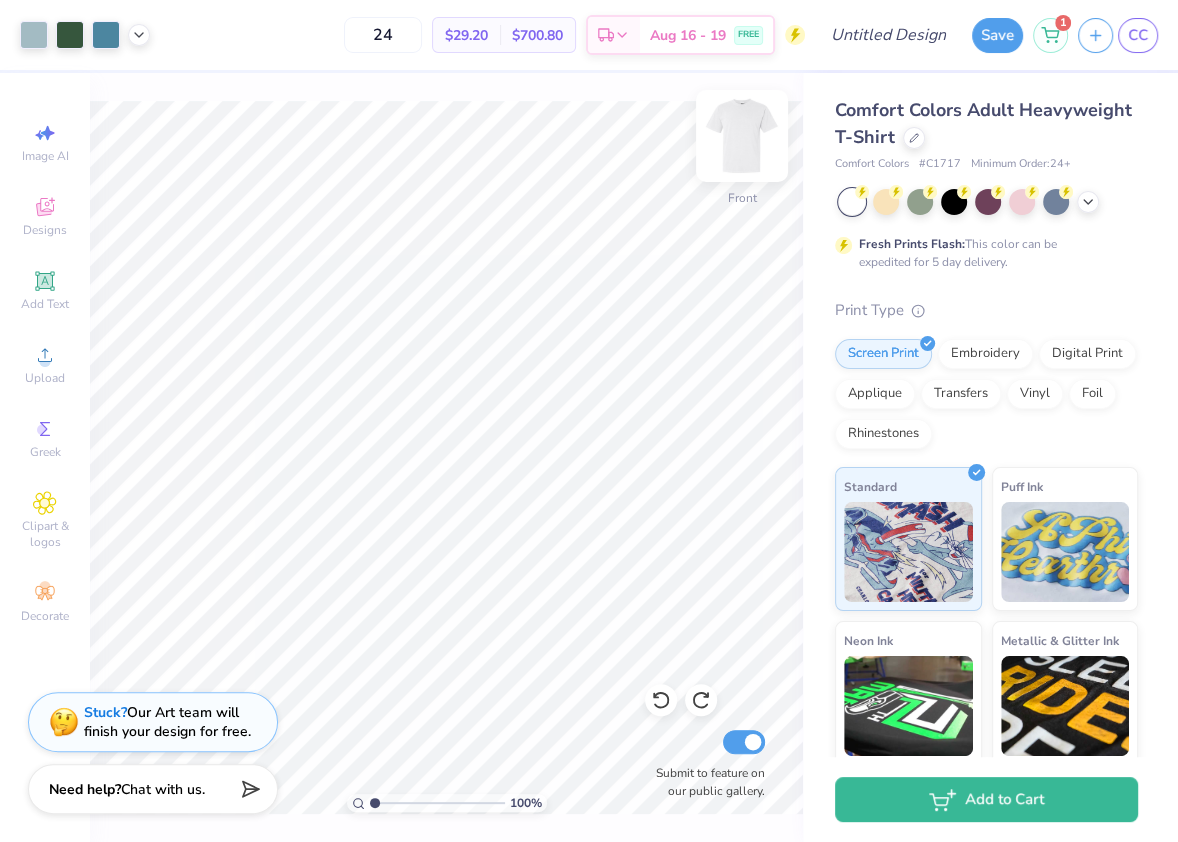 click at bounding box center [742, 136] 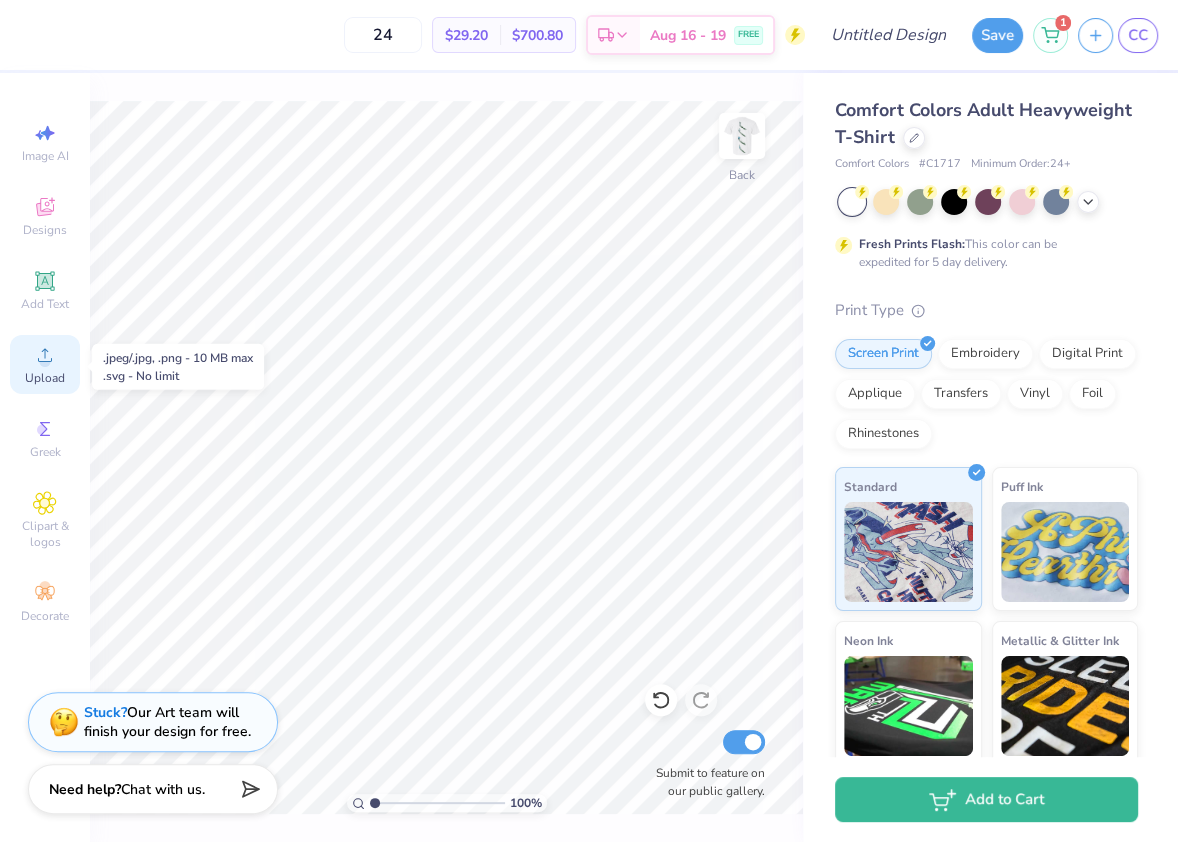 click on "Upload" at bounding box center (45, 378) 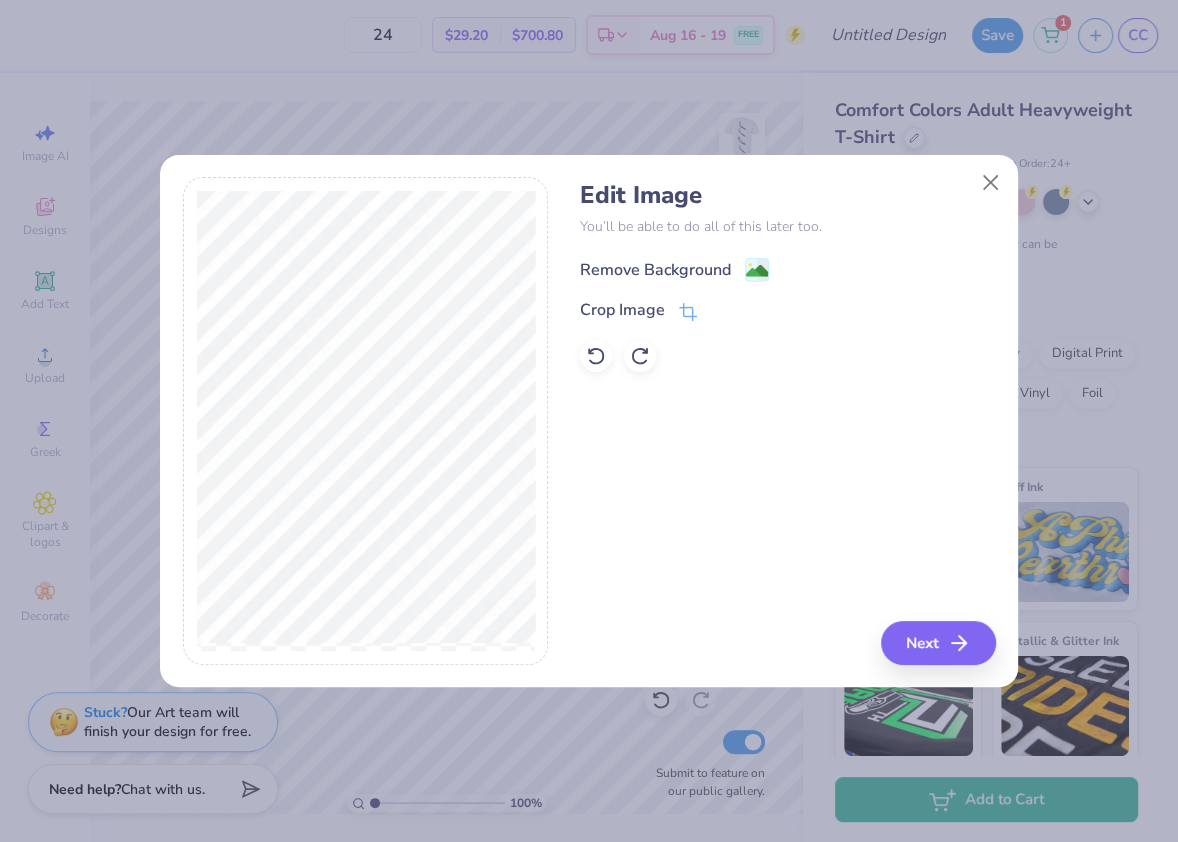 click on "Remove Background" at bounding box center (655, 270) 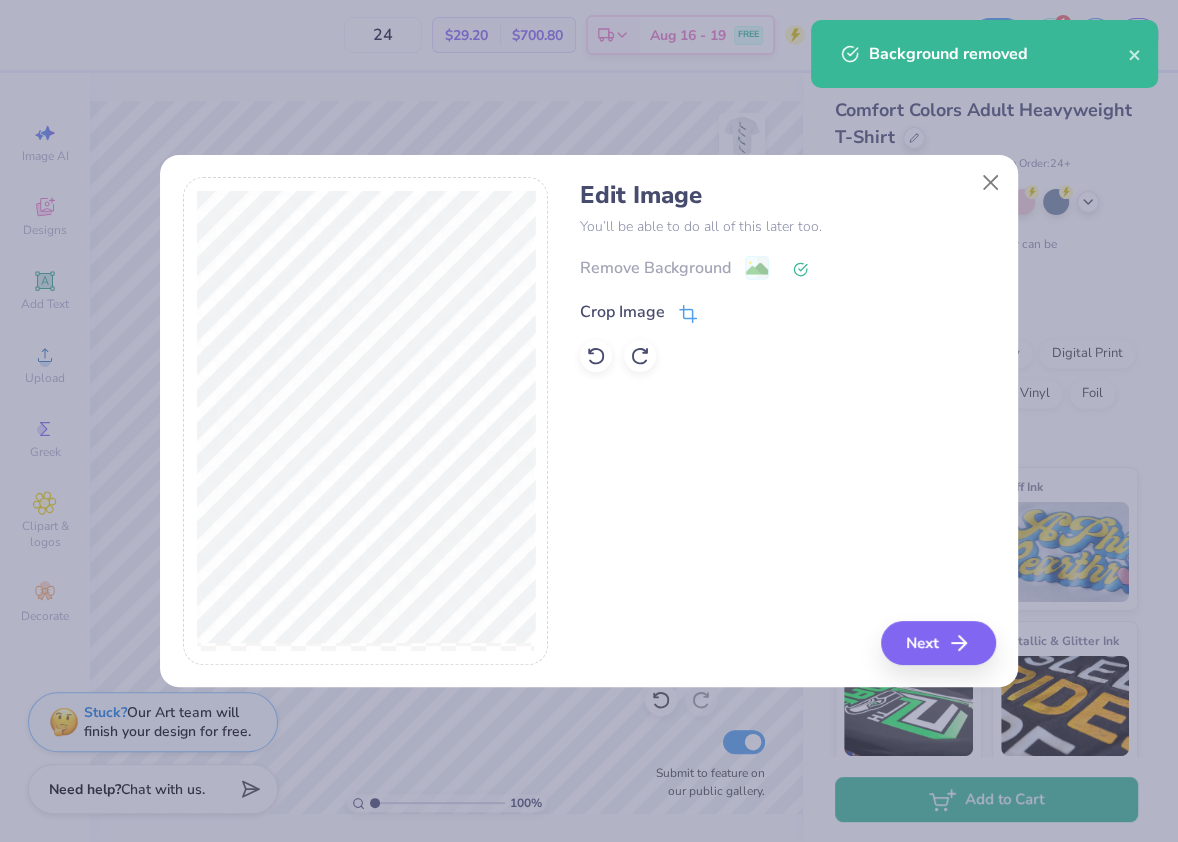 click on "Crop Image" at bounding box center [622, 312] 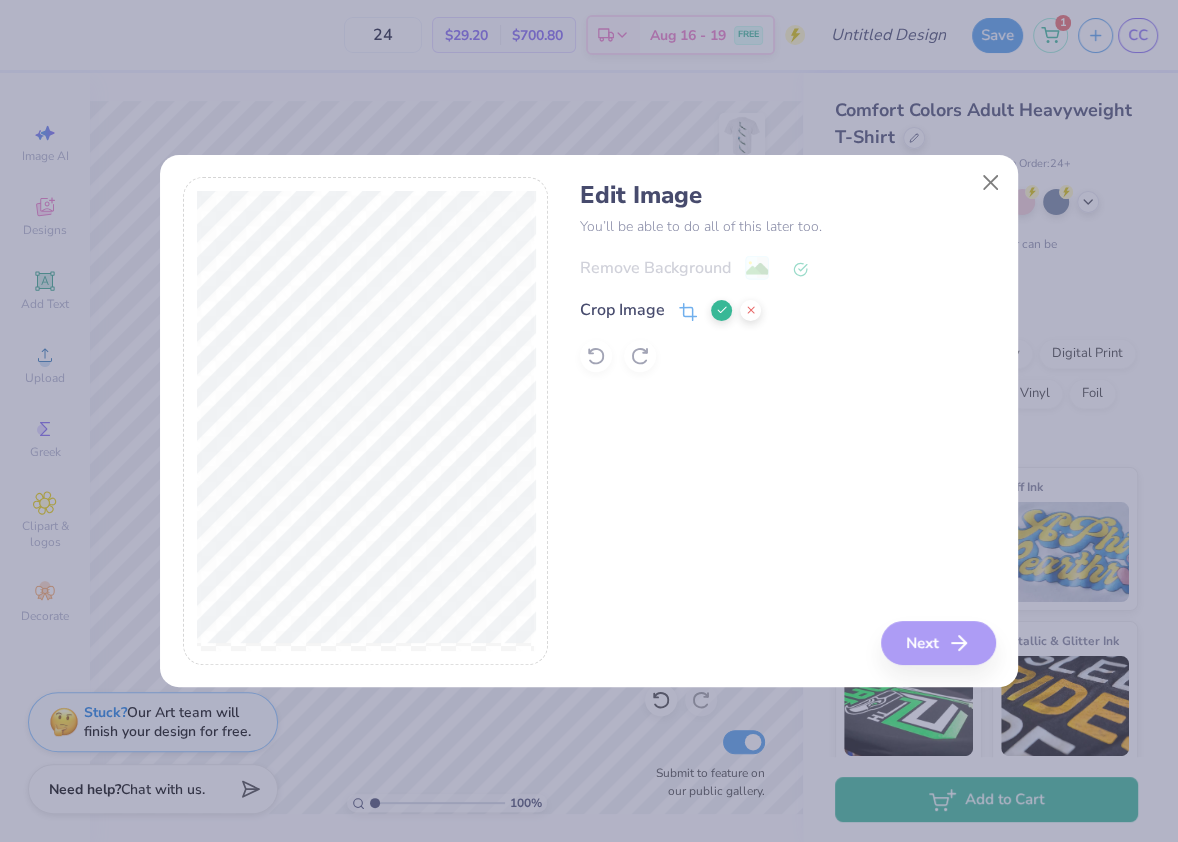 click 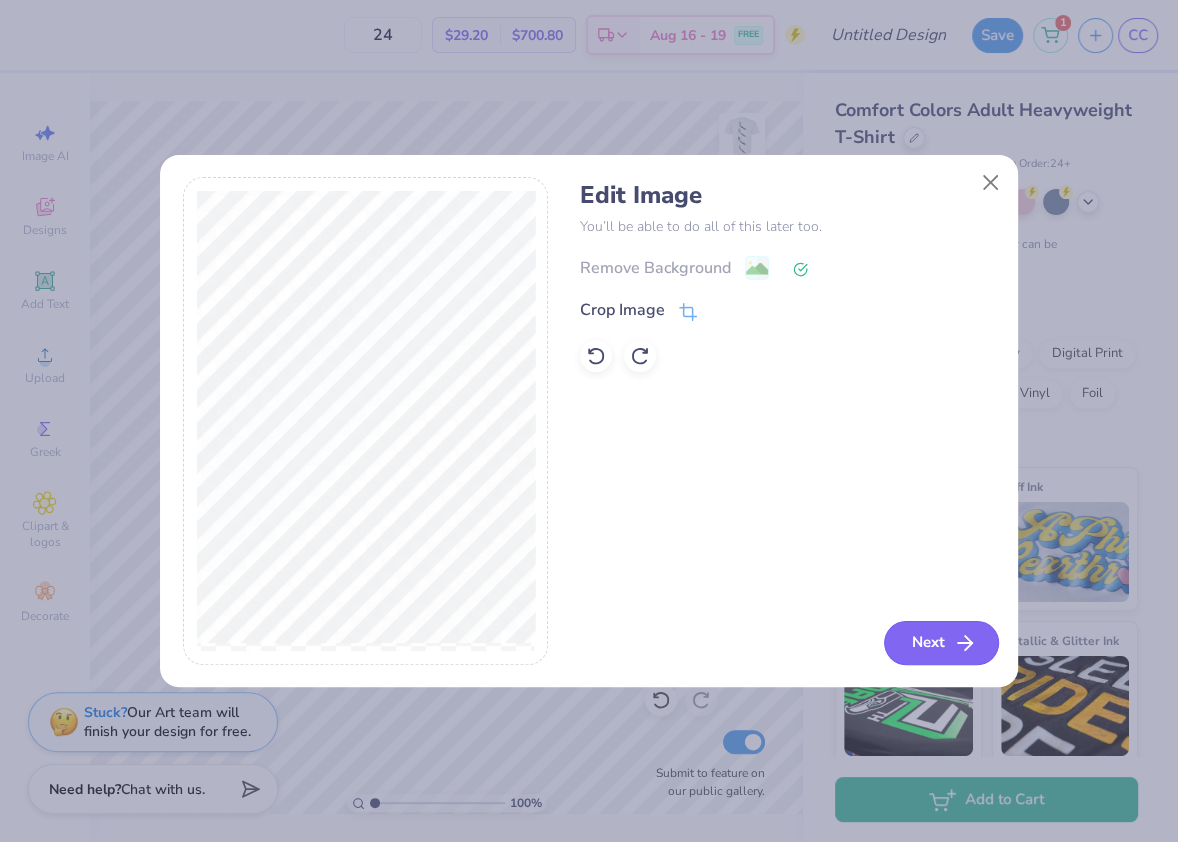 click 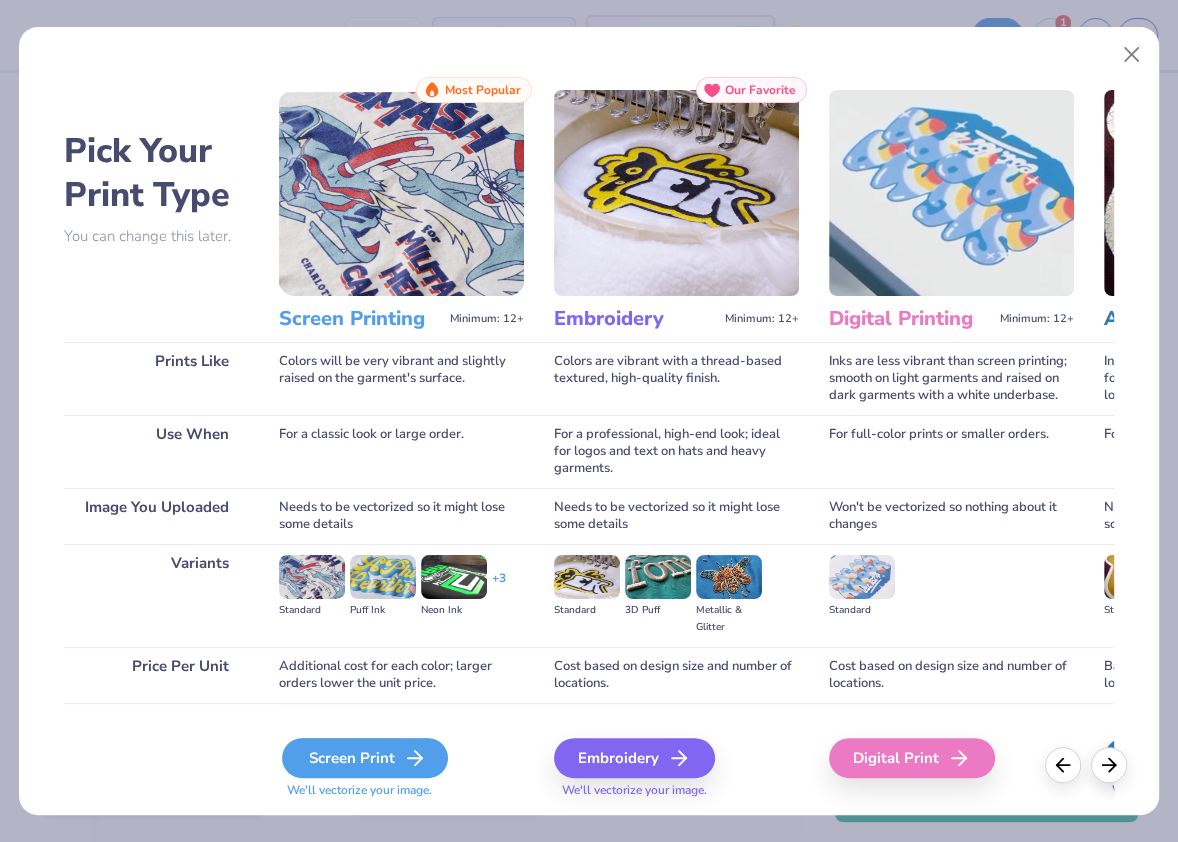 click on "Screen Print" at bounding box center [365, 758] 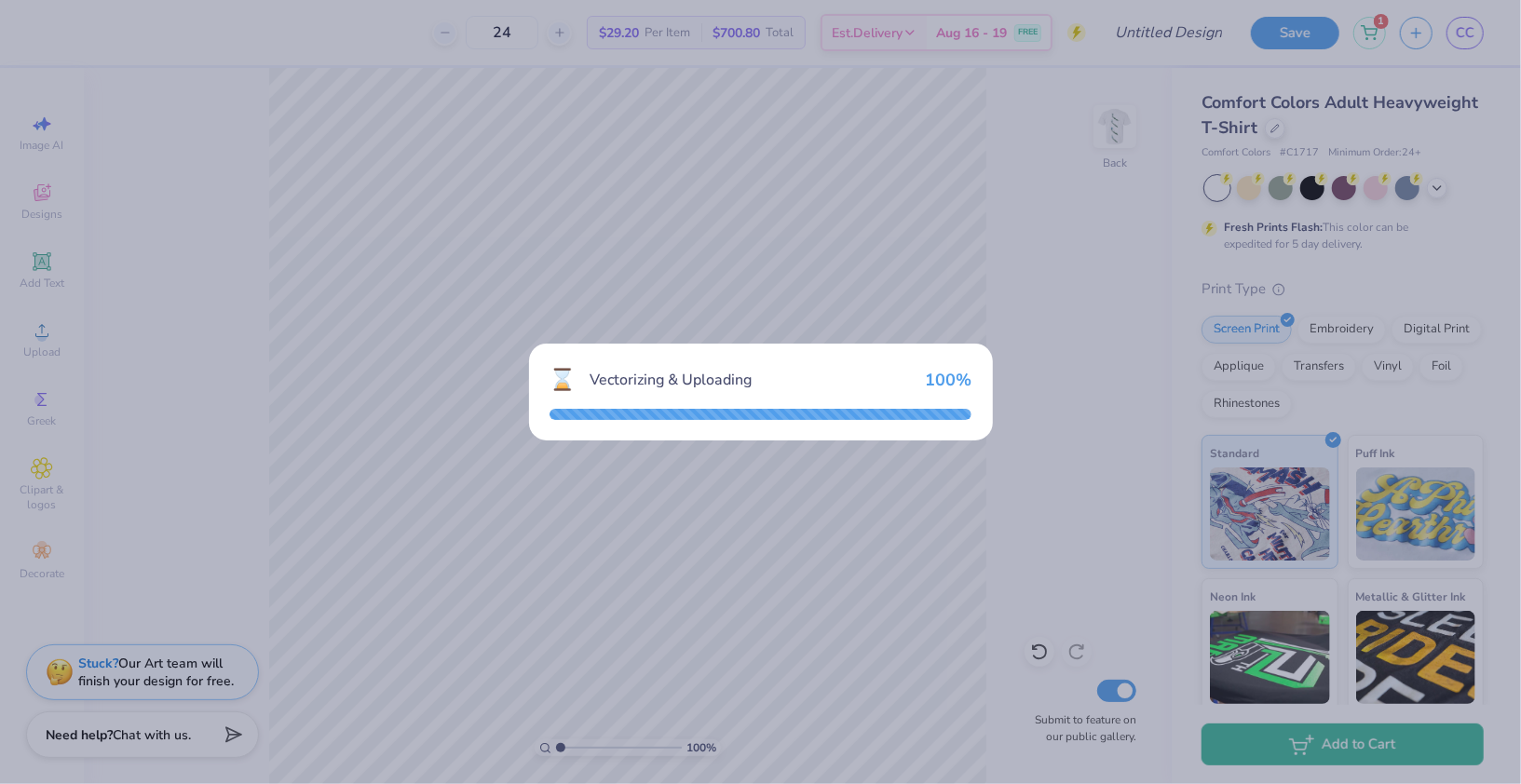 click on "⌛ Vectorizing & Uploading 100 %" at bounding box center [760, 392] 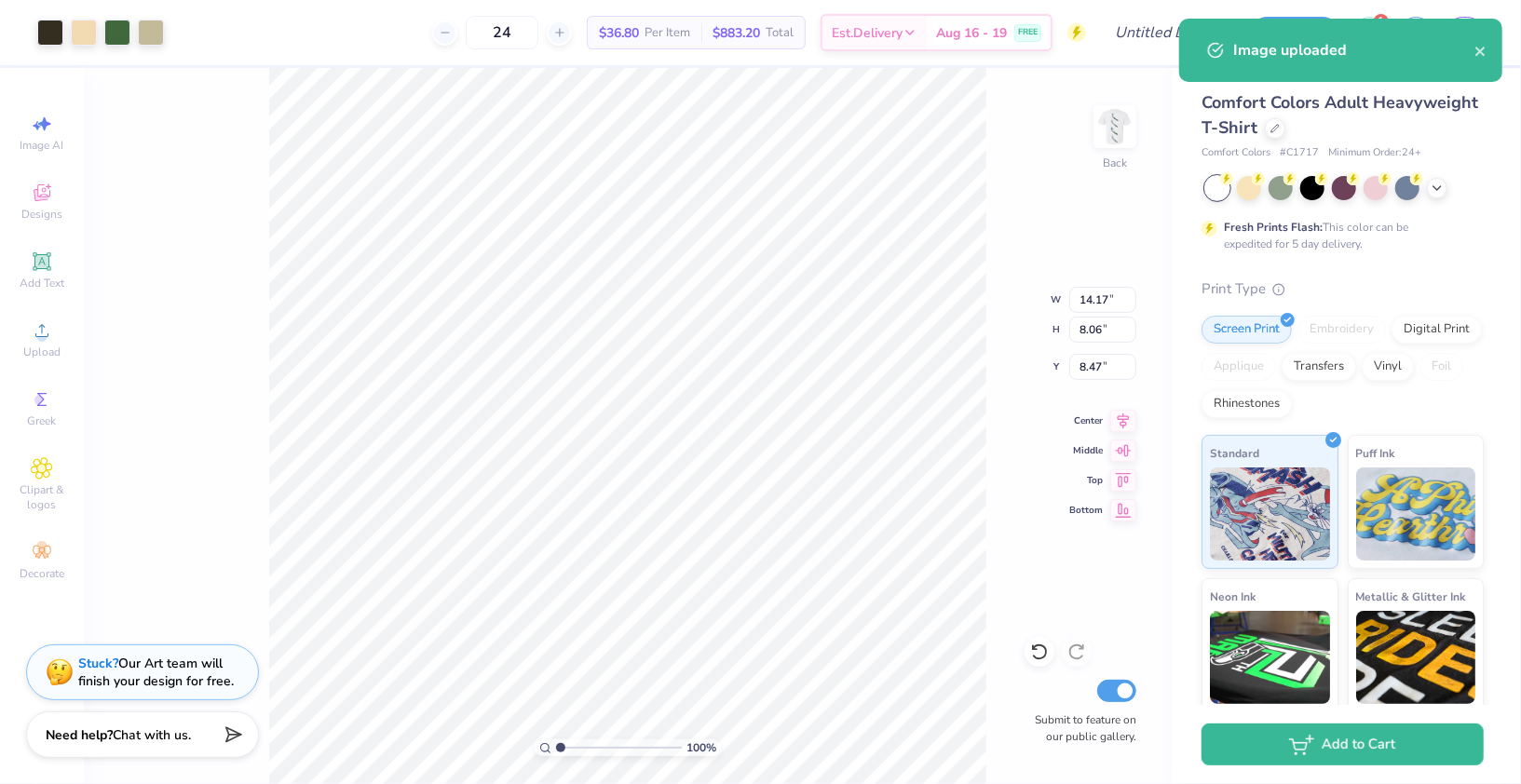 type on "9.96" 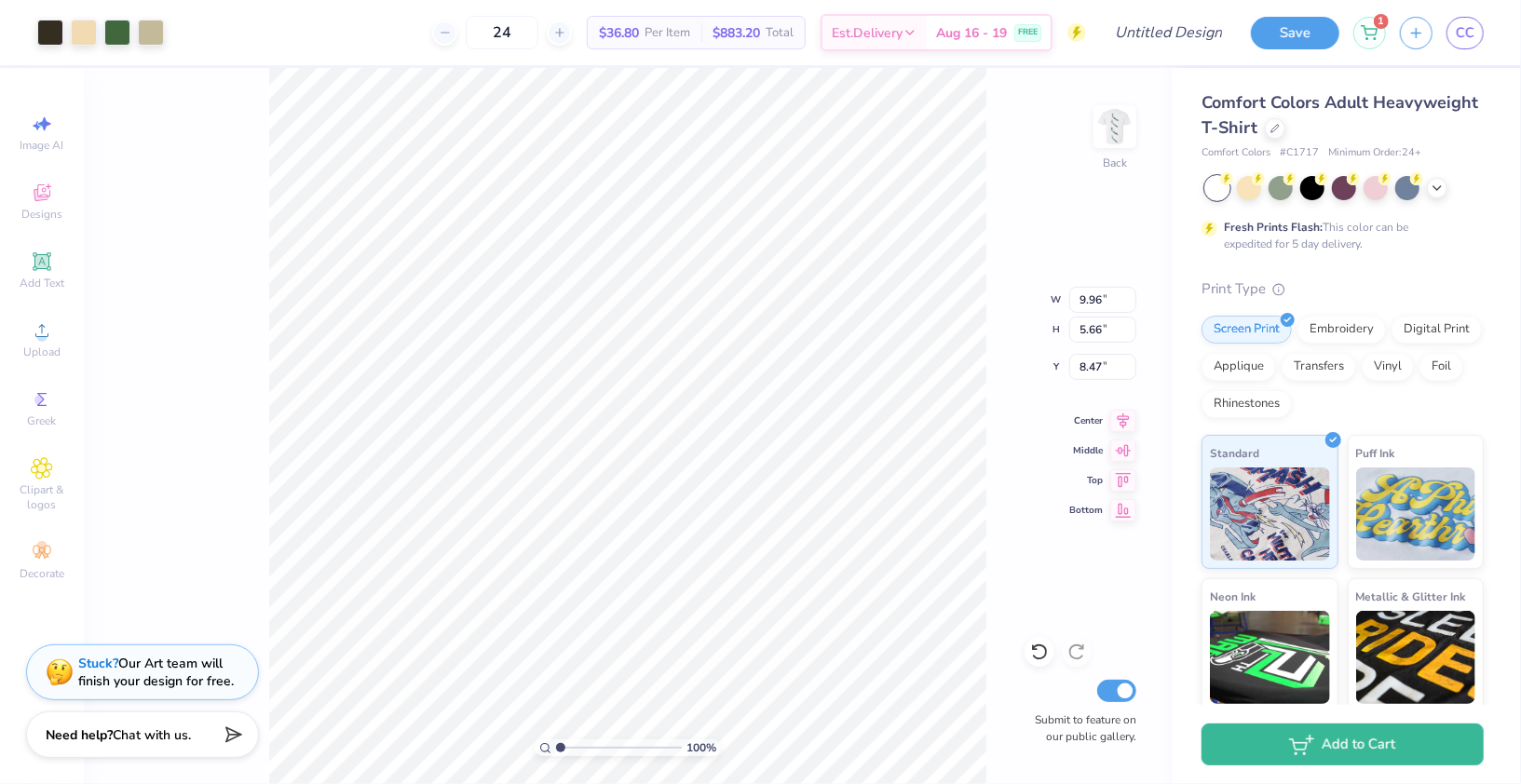 type on "6.26" 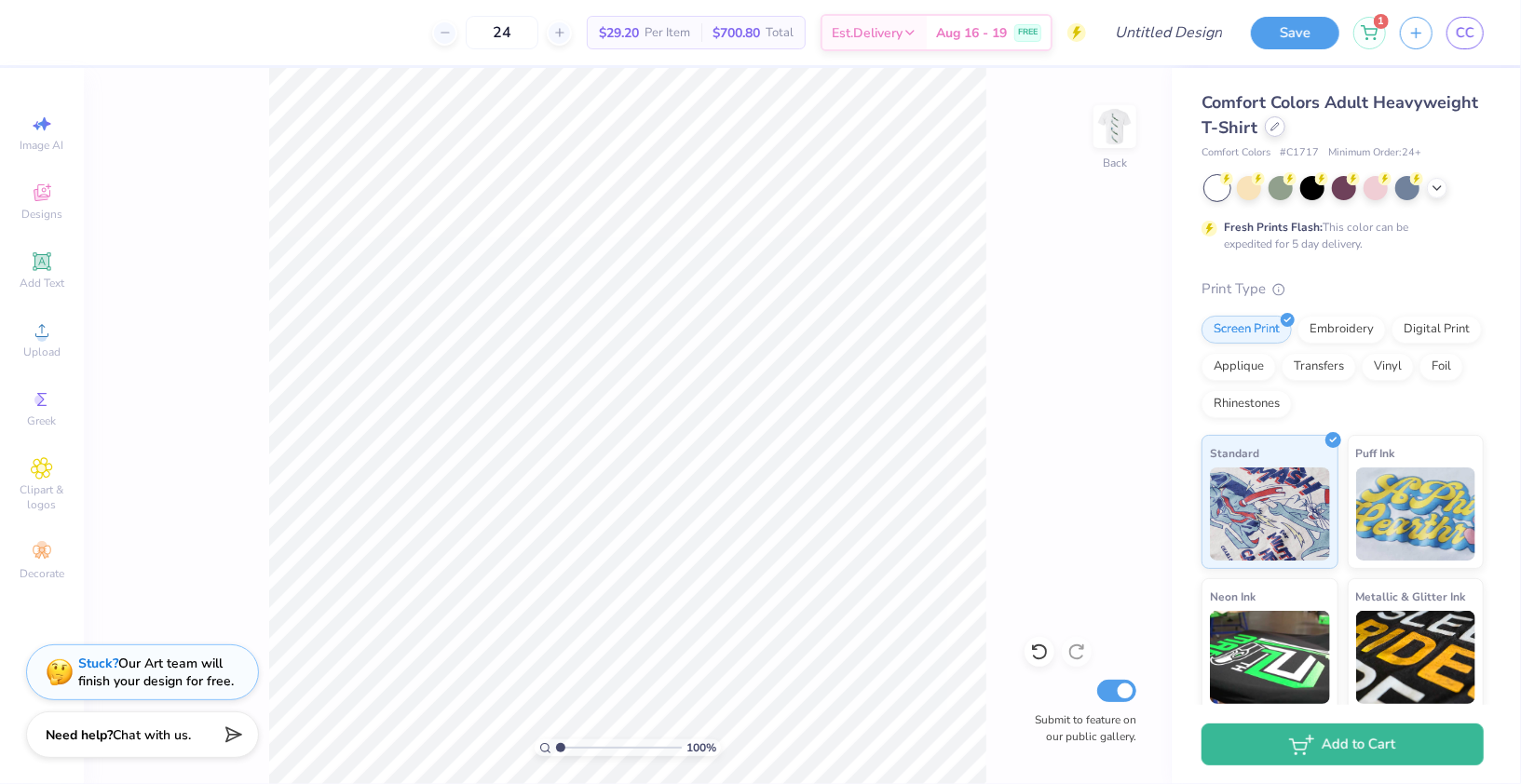 click 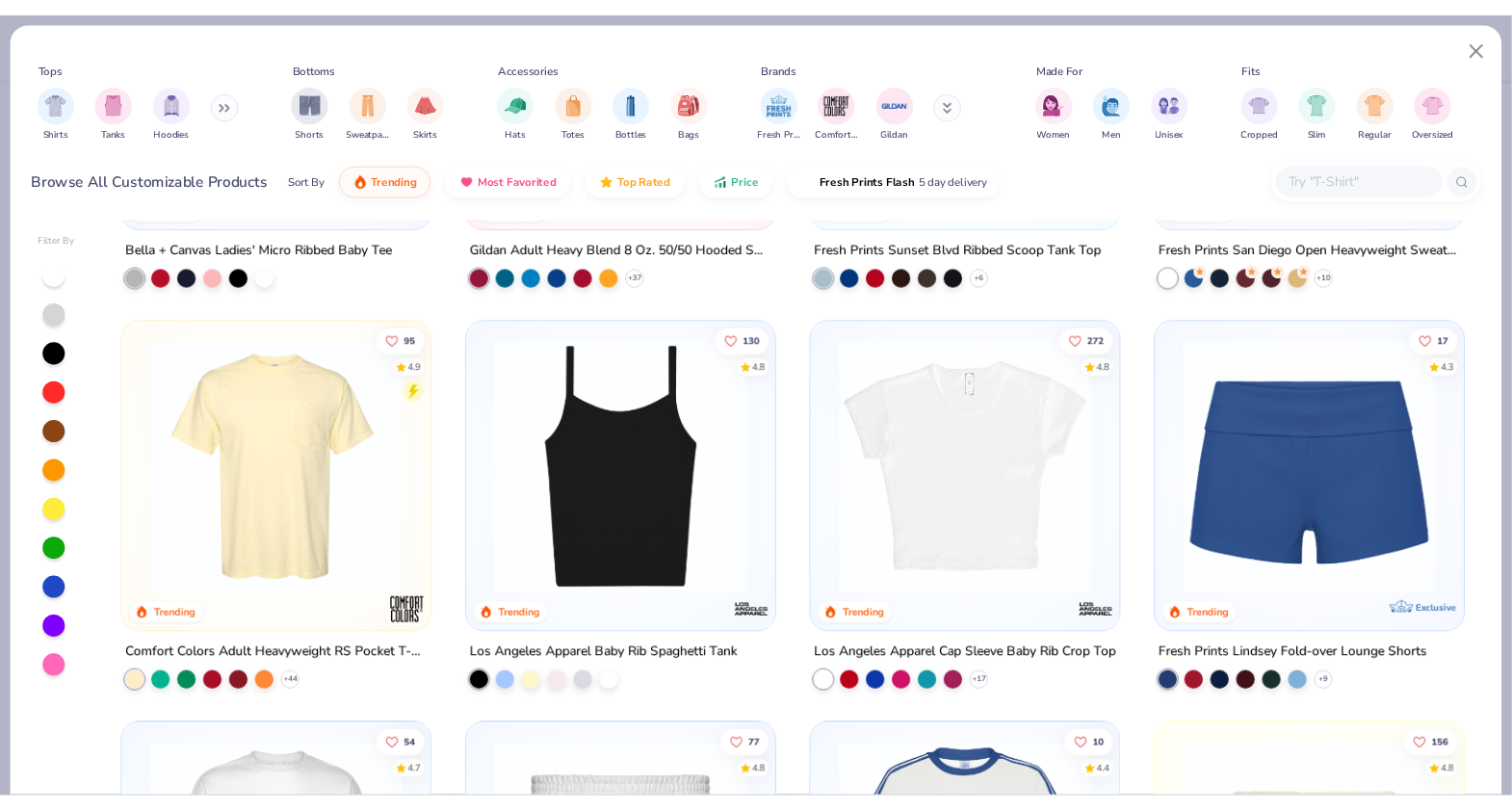 scroll, scrollTop: 1199, scrollLeft: 0, axis: vertical 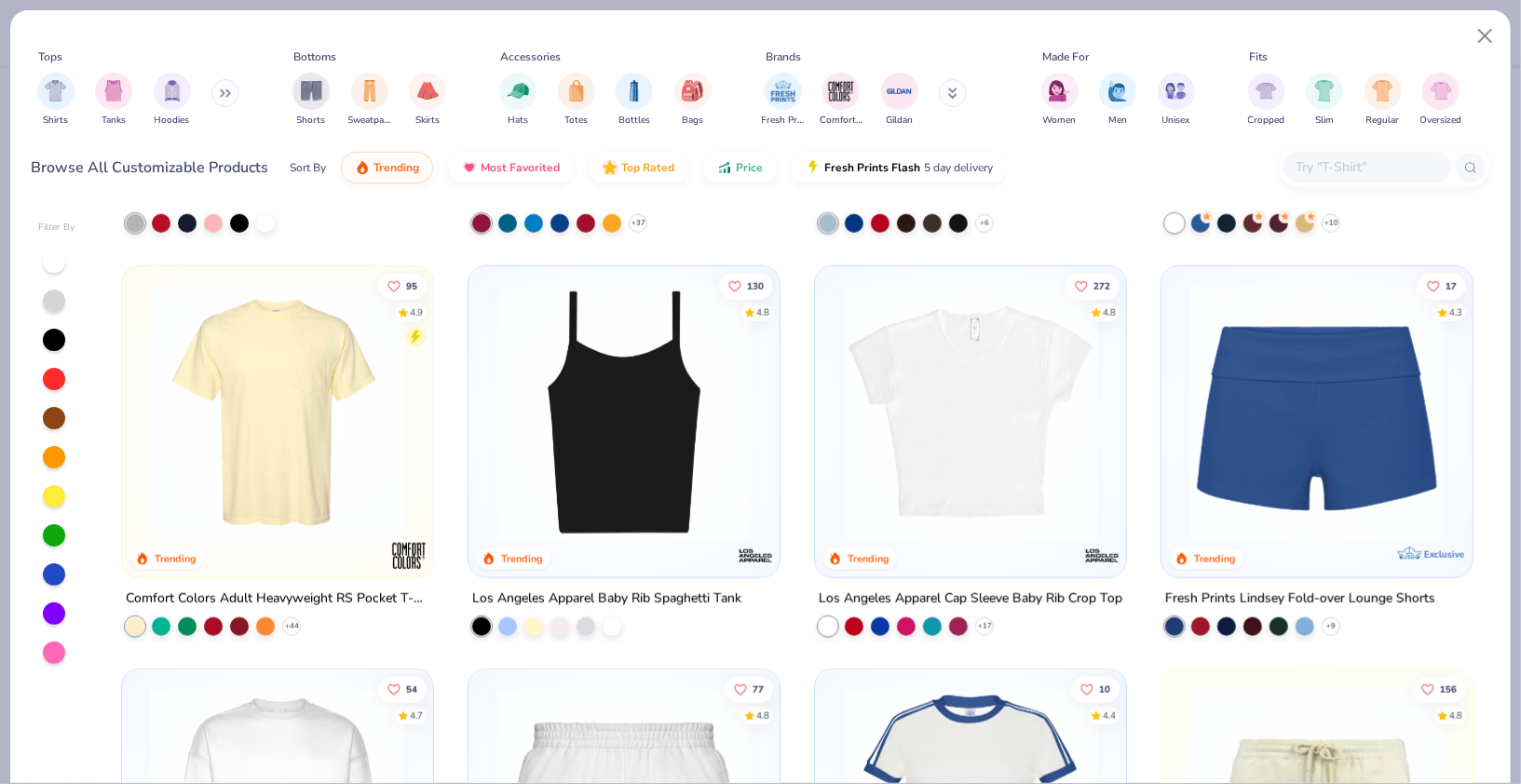 click on "95 4.9 Trending Comfort Colors Adult Heavyweight RS Pocket T-Shirt + 44" at bounding box center (278, 451) 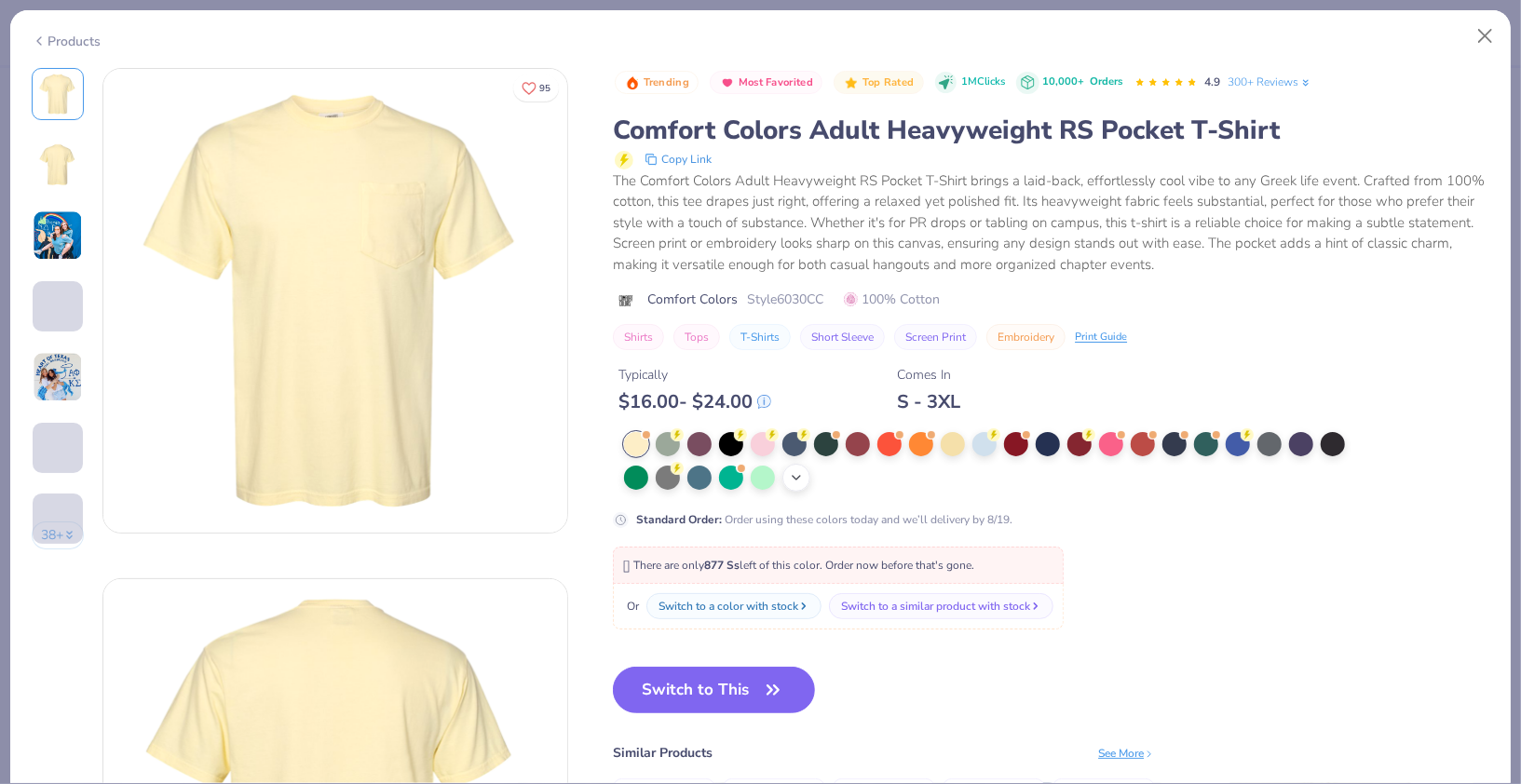 click 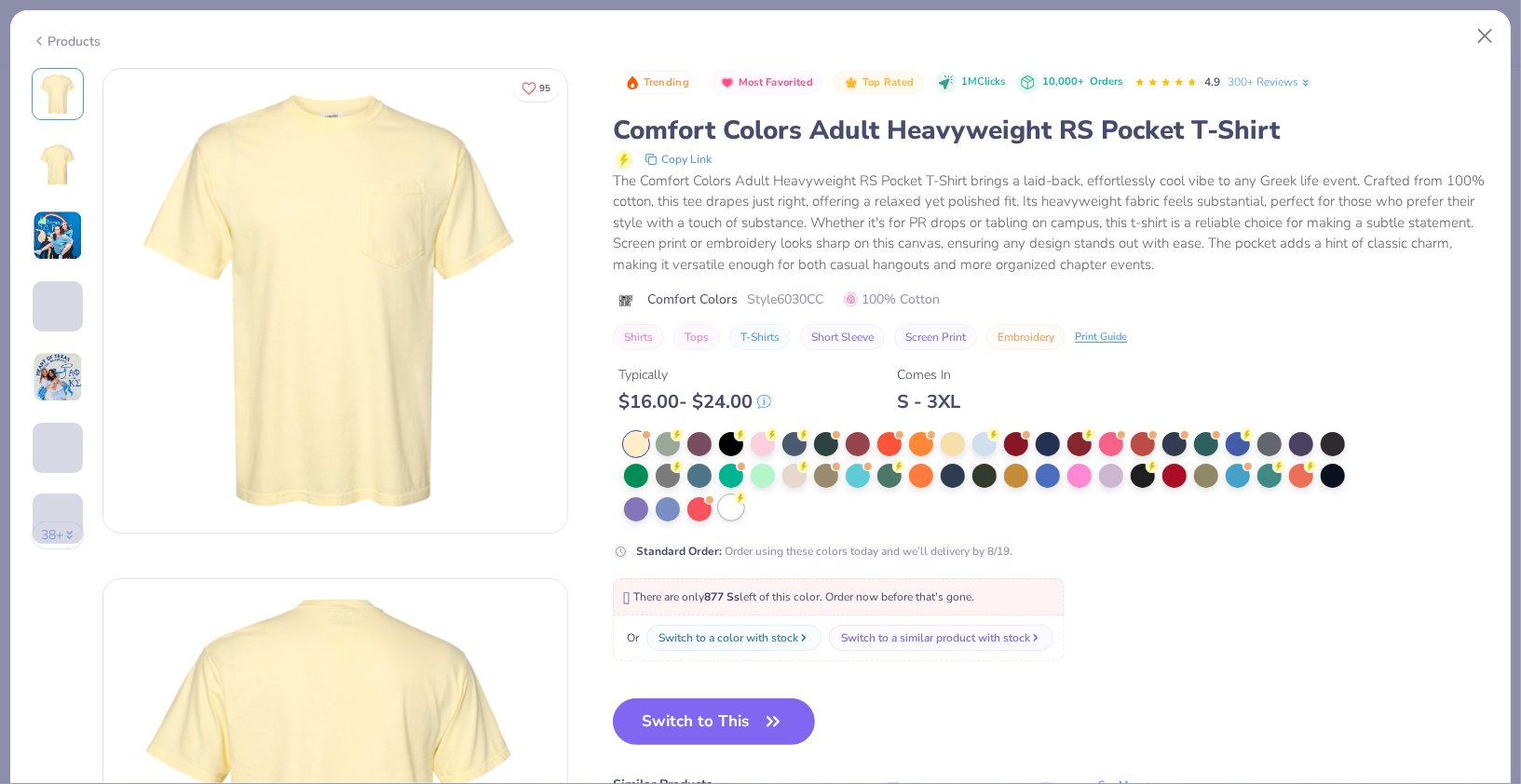 click at bounding box center [731, 507] 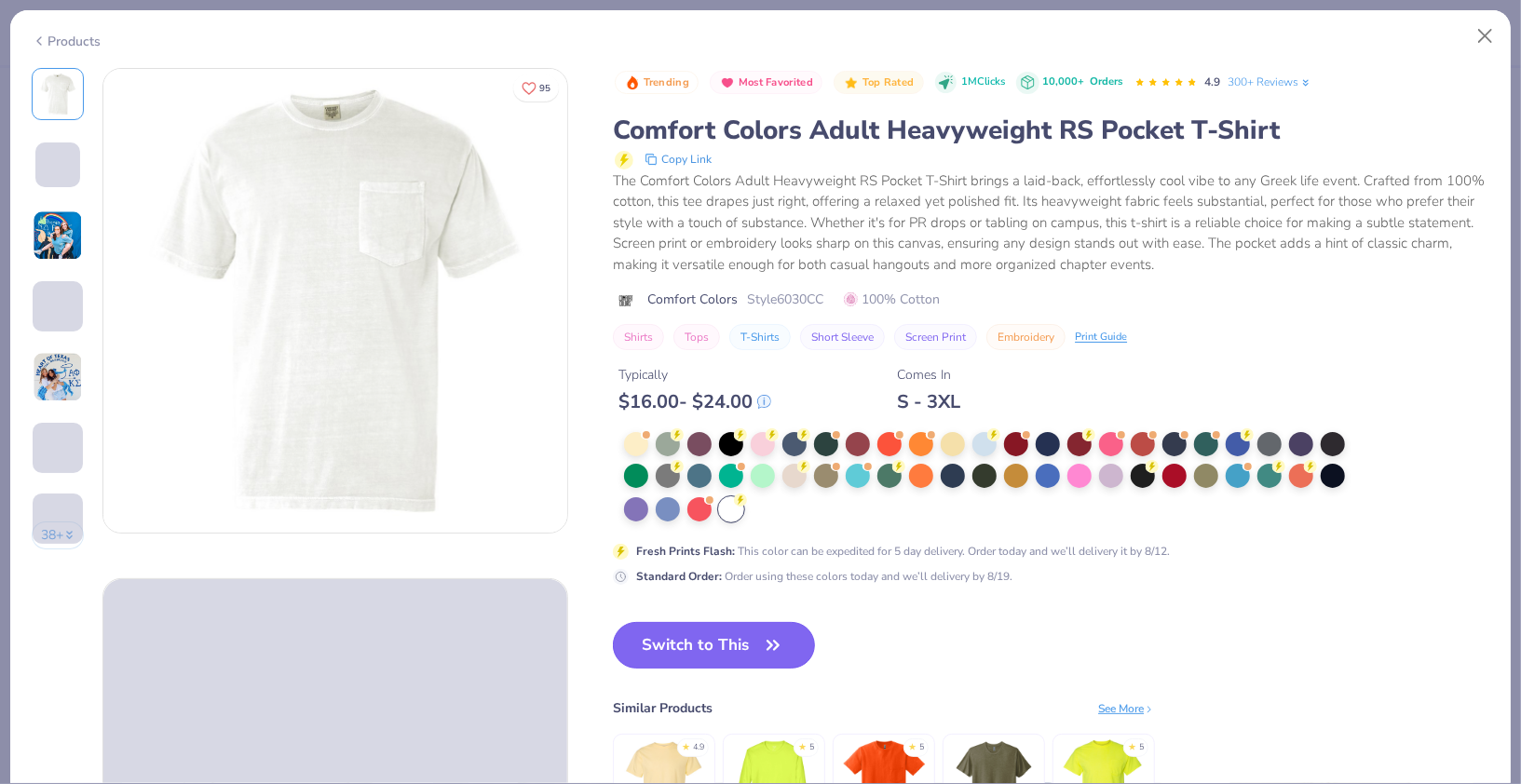 click on "Switch to This" at bounding box center [713, 645] 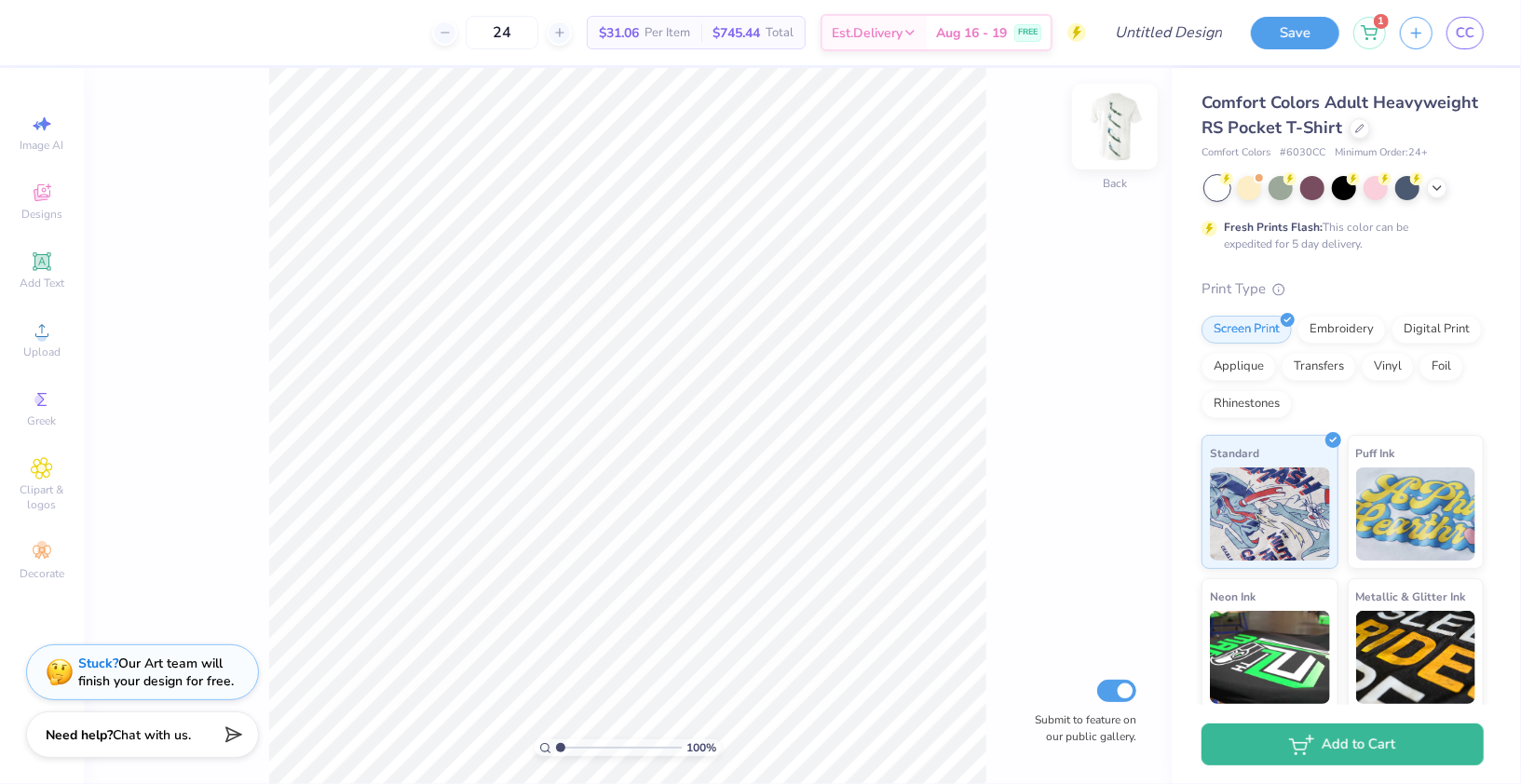 click at bounding box center [1115, 127] 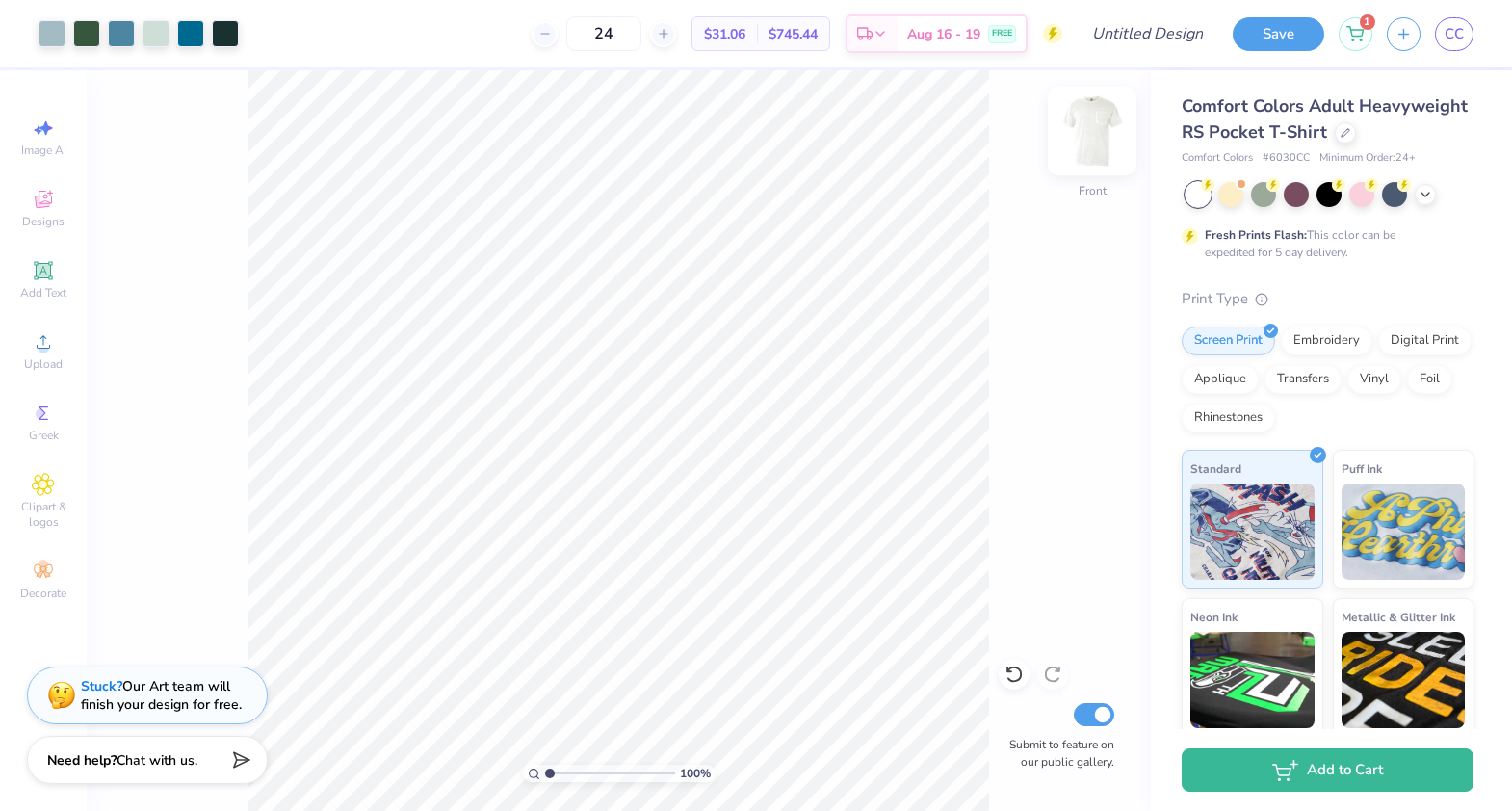 click at bounding box center (1092, 131) 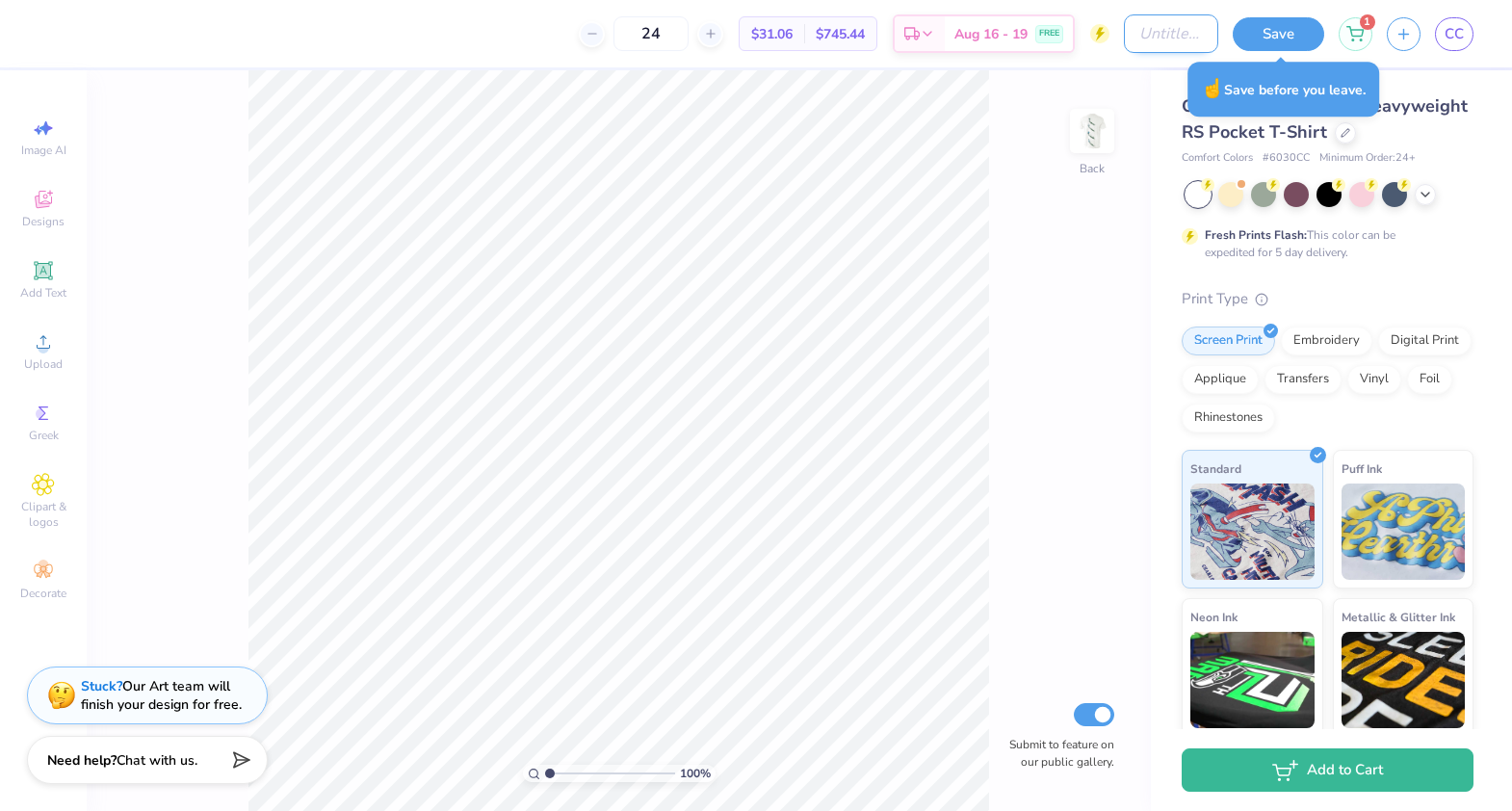 click on "Design Title" at bounding box center [1171, 34] 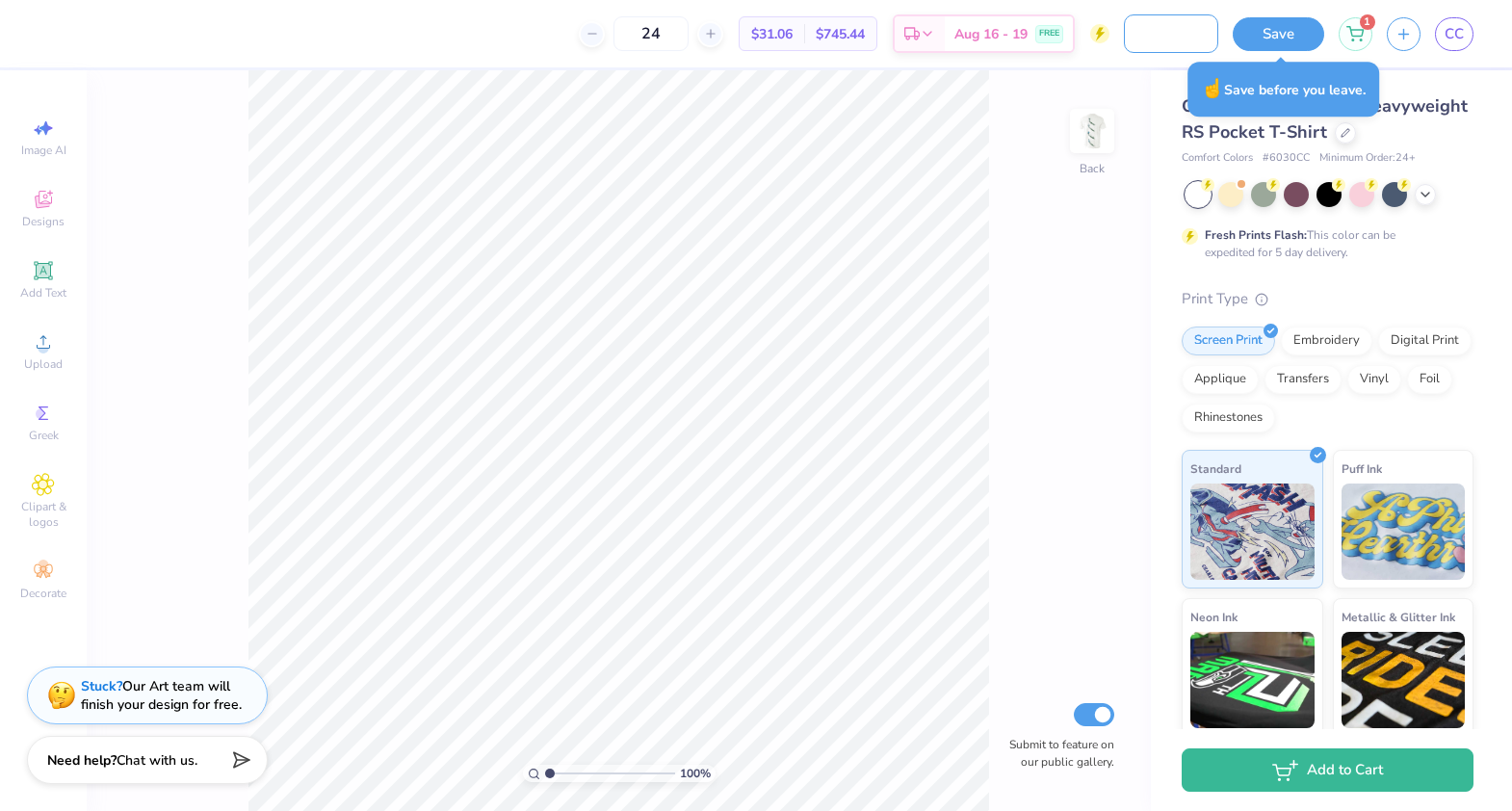 scroll, scrollTop: 0, scrollLeft: 93, axis: horizontal 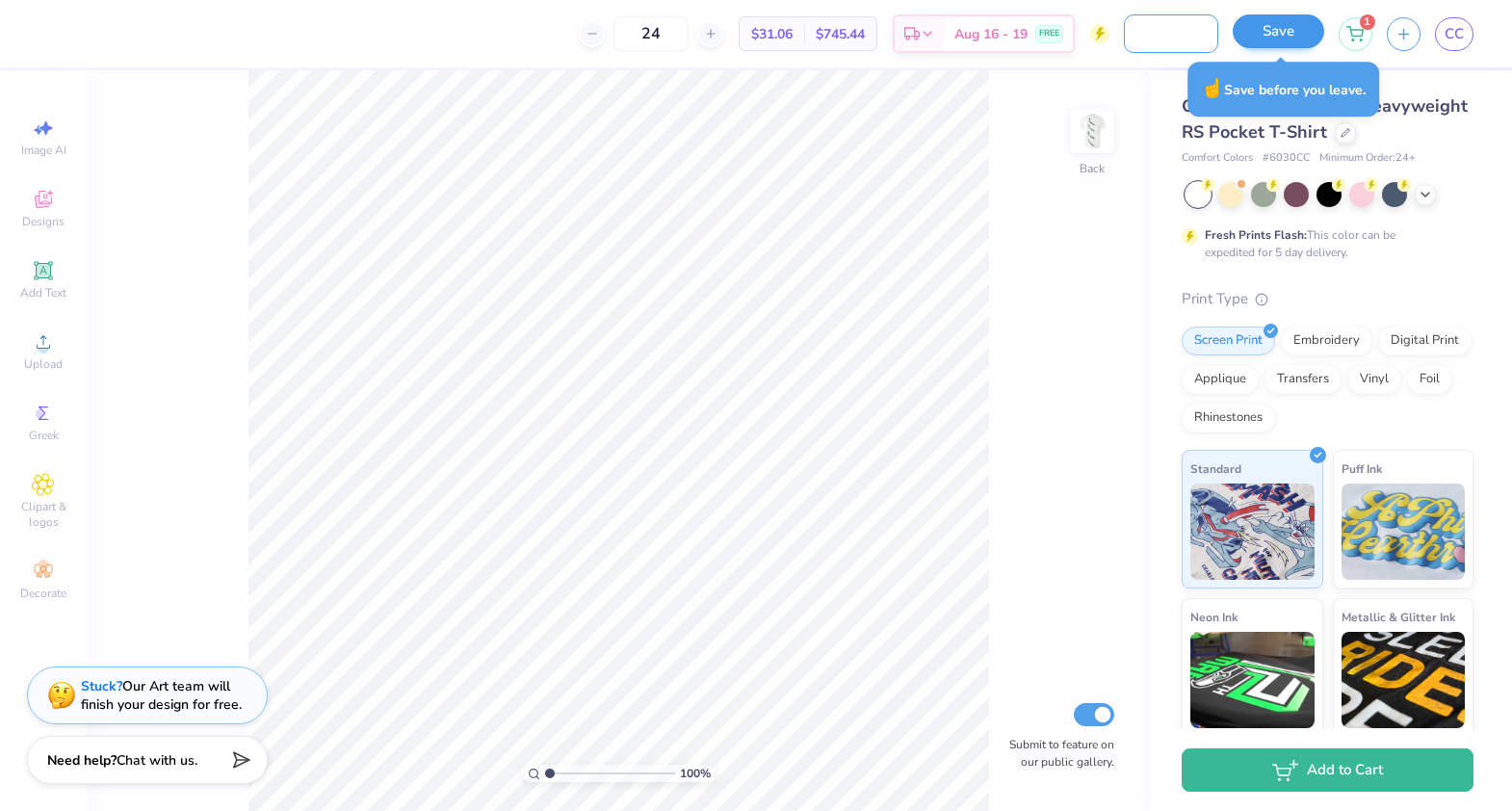 type on "Kappa Classic - idea 2" 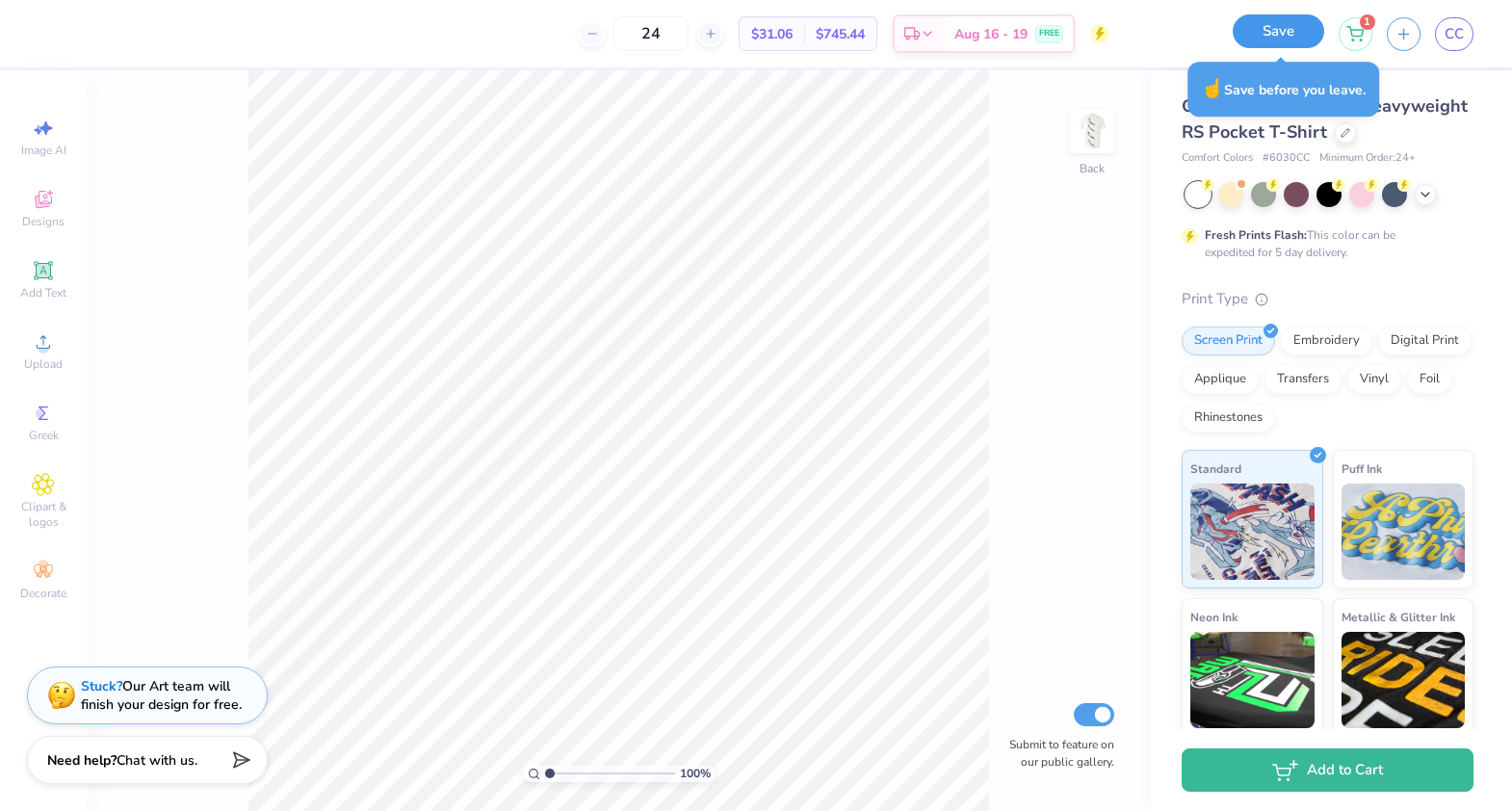 scroll, scrollTop: 0, scrollLeft: 0, axis: both 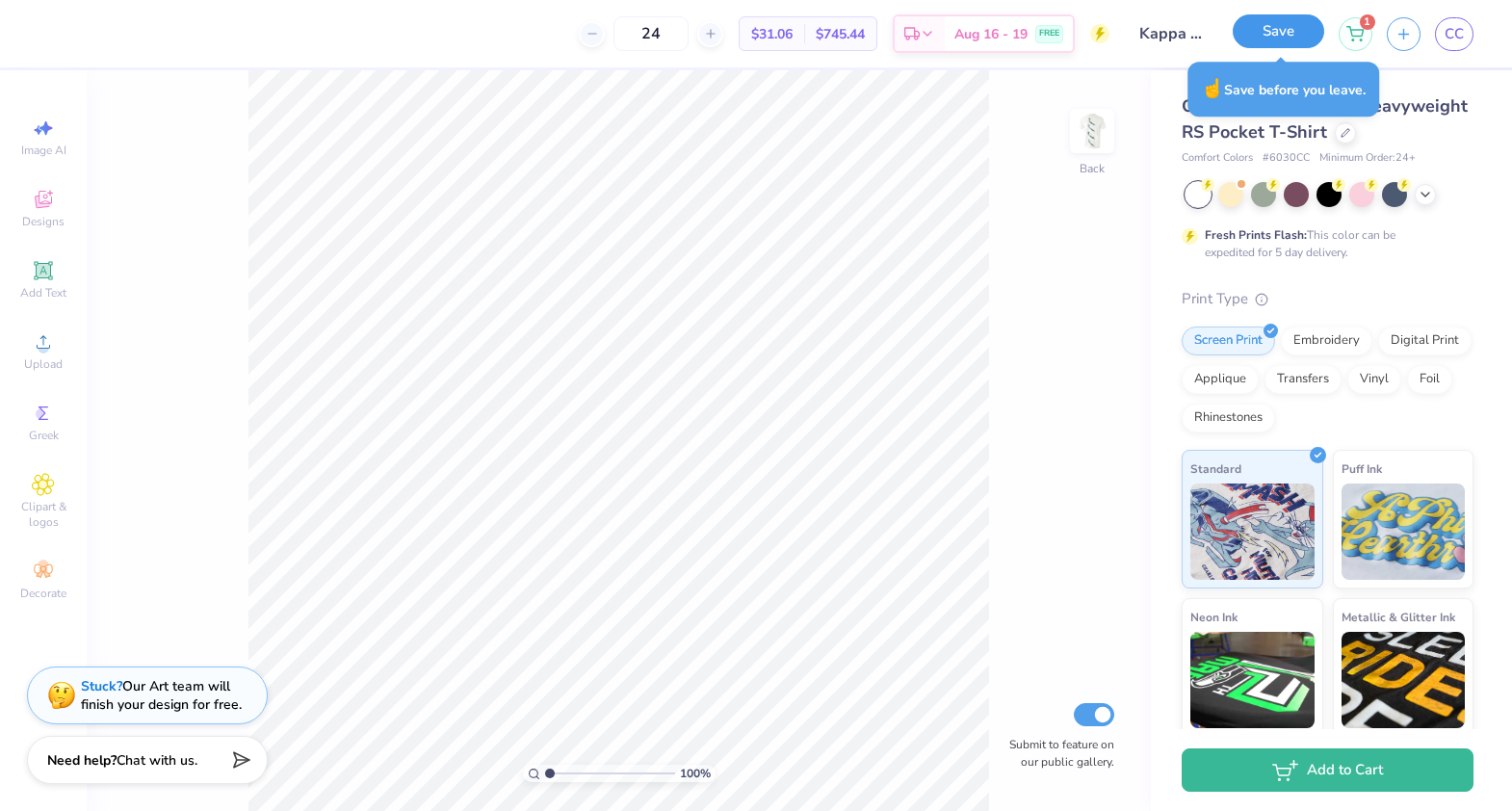click on "Save" at bounding box center (1278, 31) 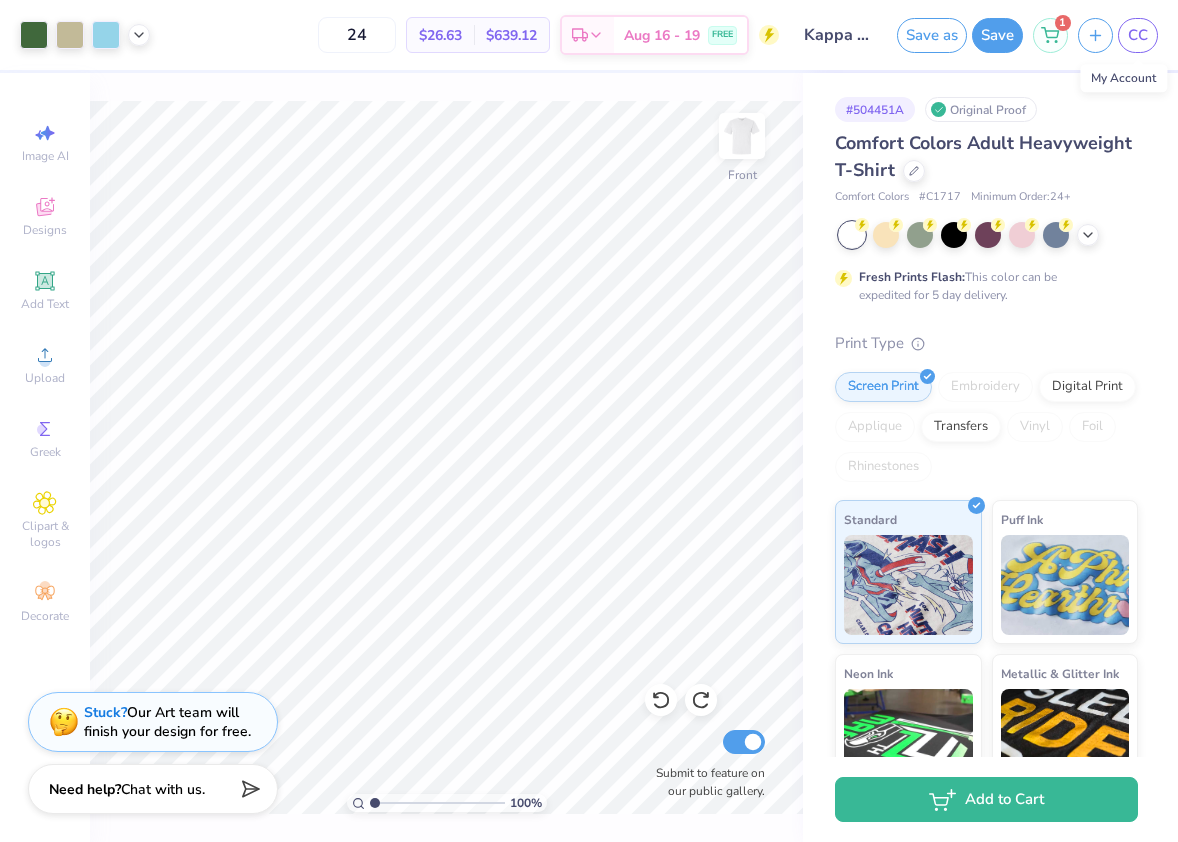 scroll, scrollTop: 0, scrollLeft: 0, axis: both 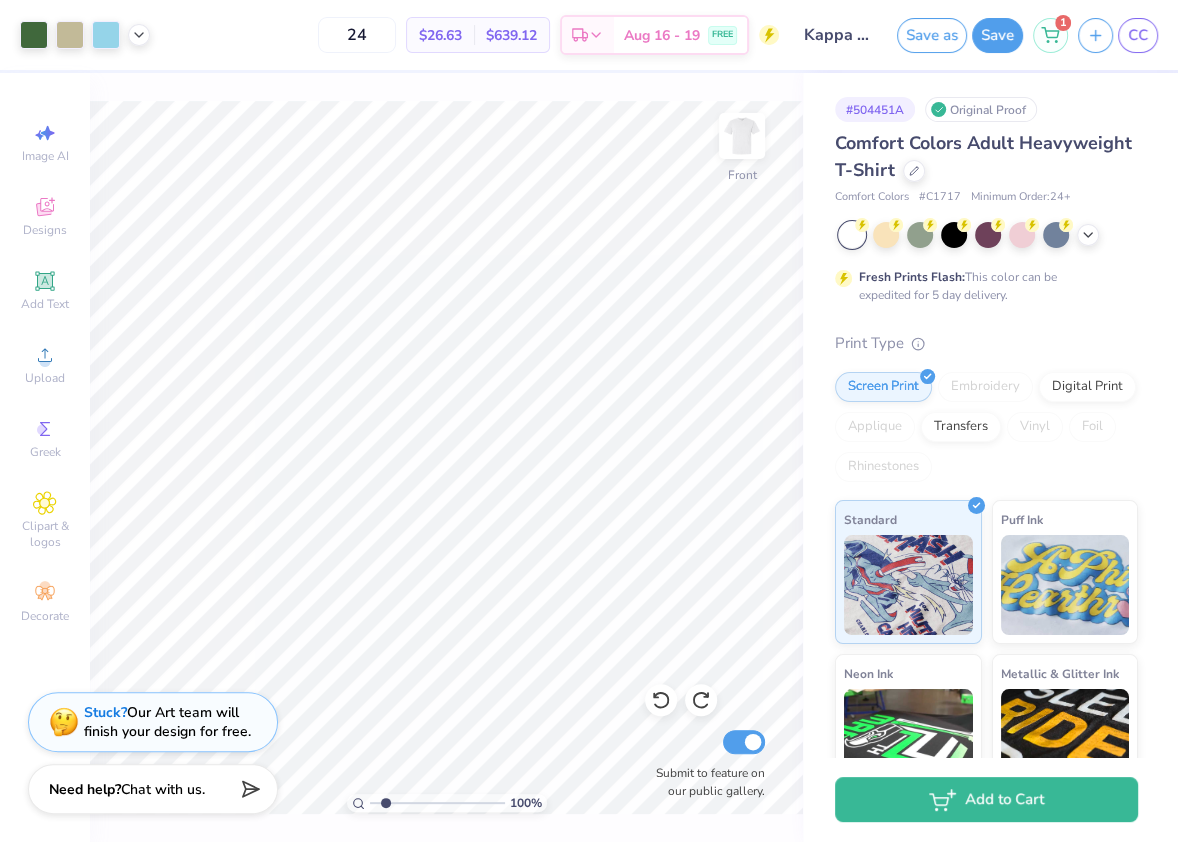 click at bounding box center [437, 803] 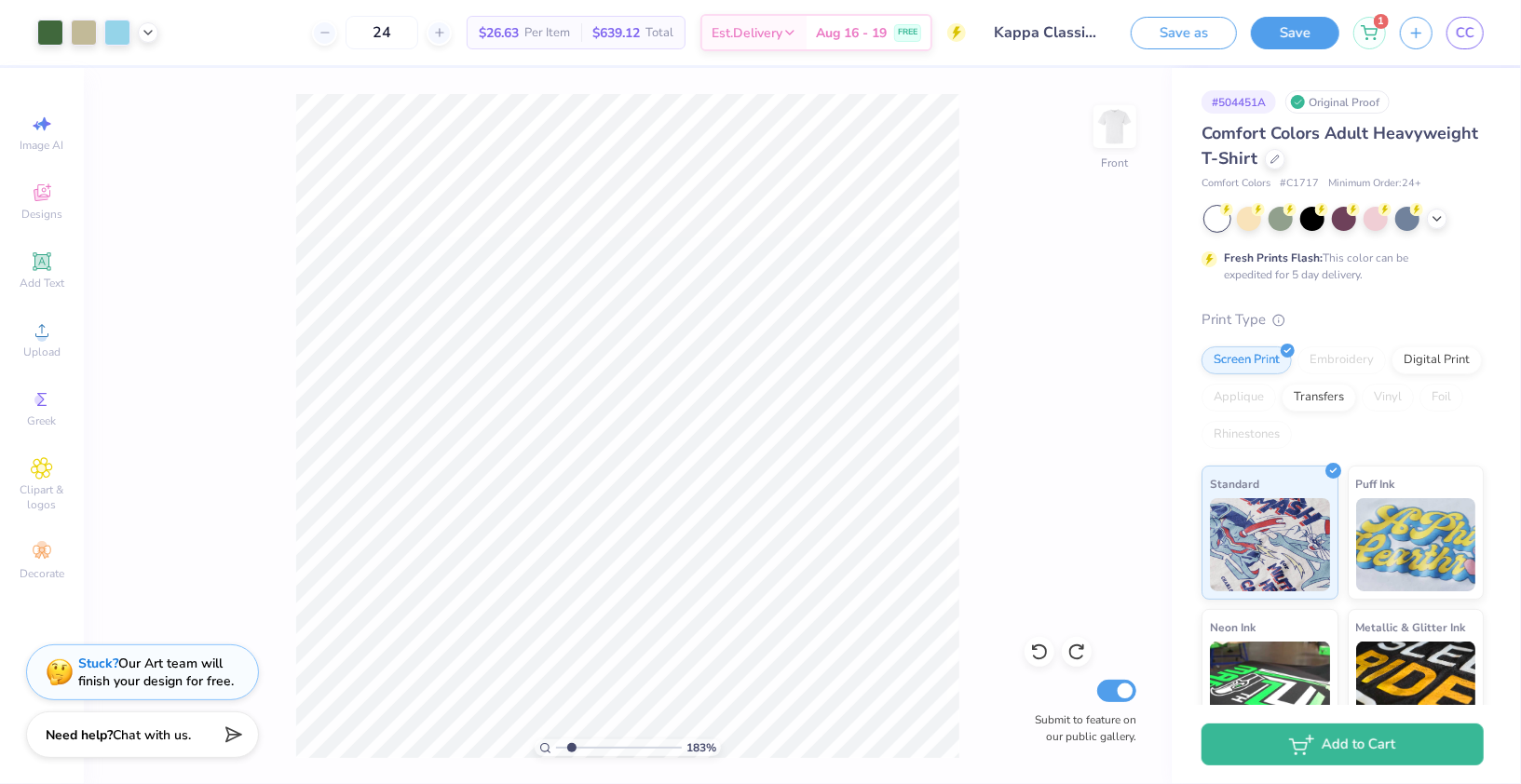 type on "1" 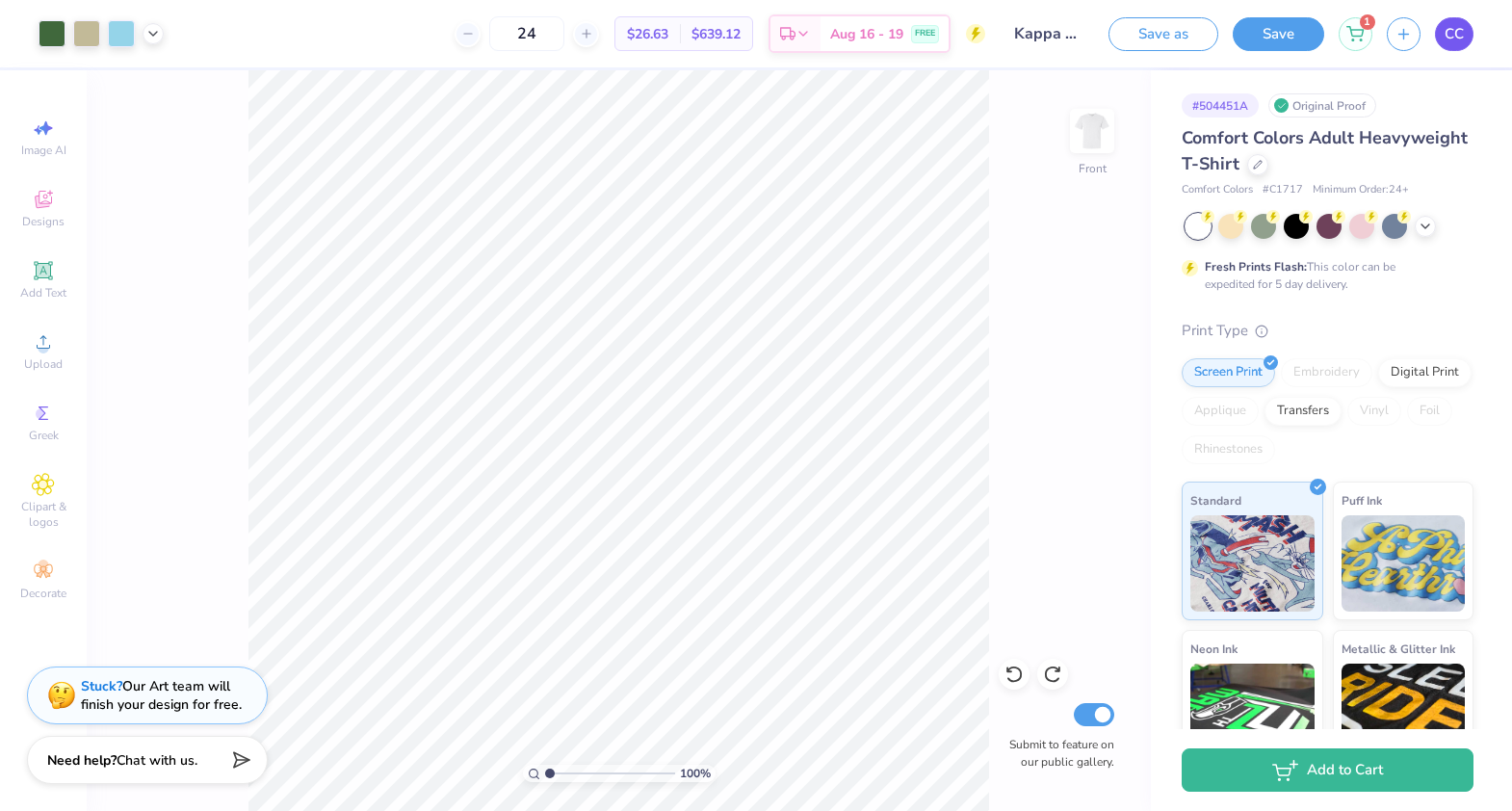 click on "CC" at bounding box center (1454, 34) 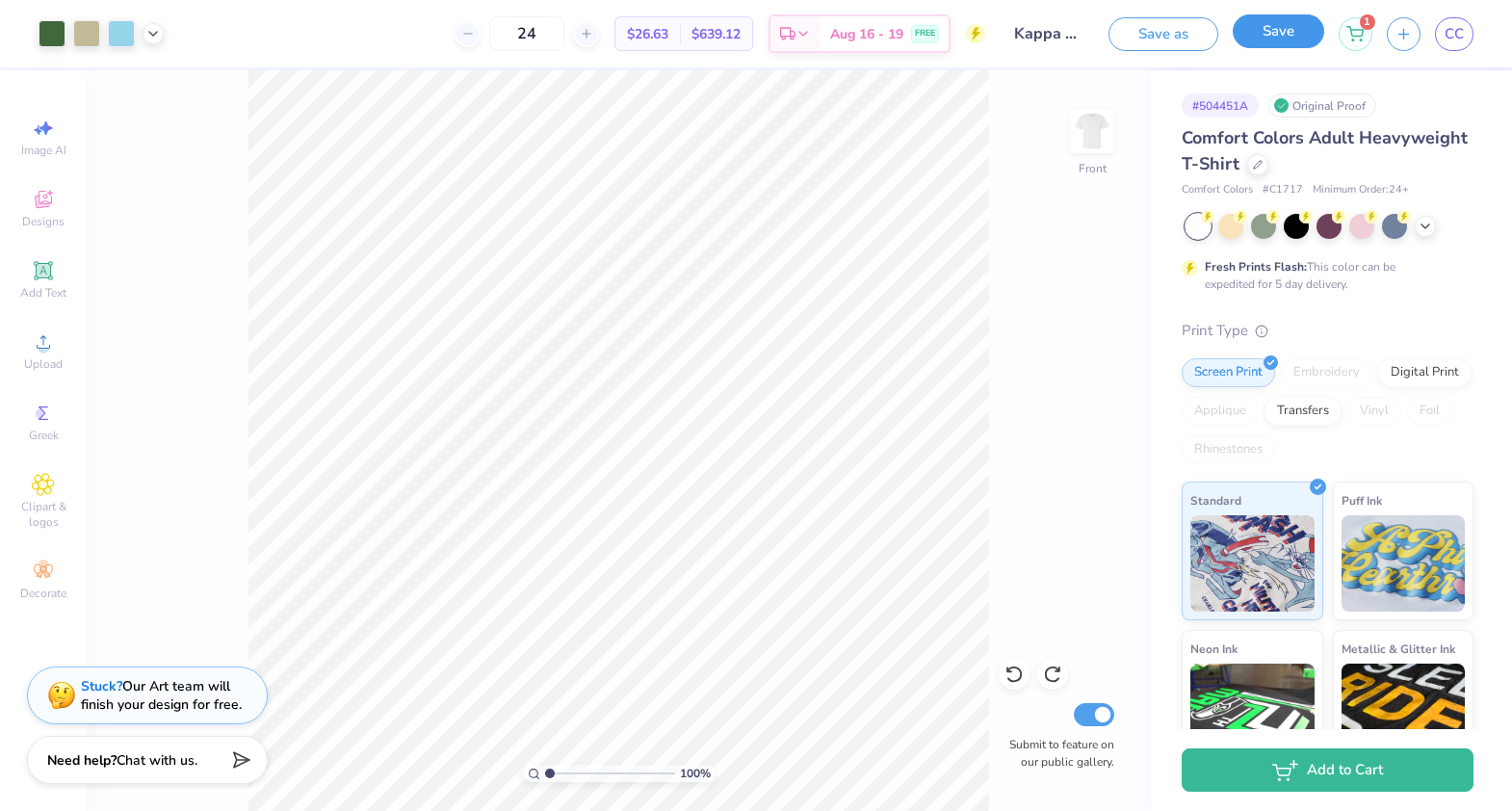 click on "Save" at bounding box center (1278, 31) 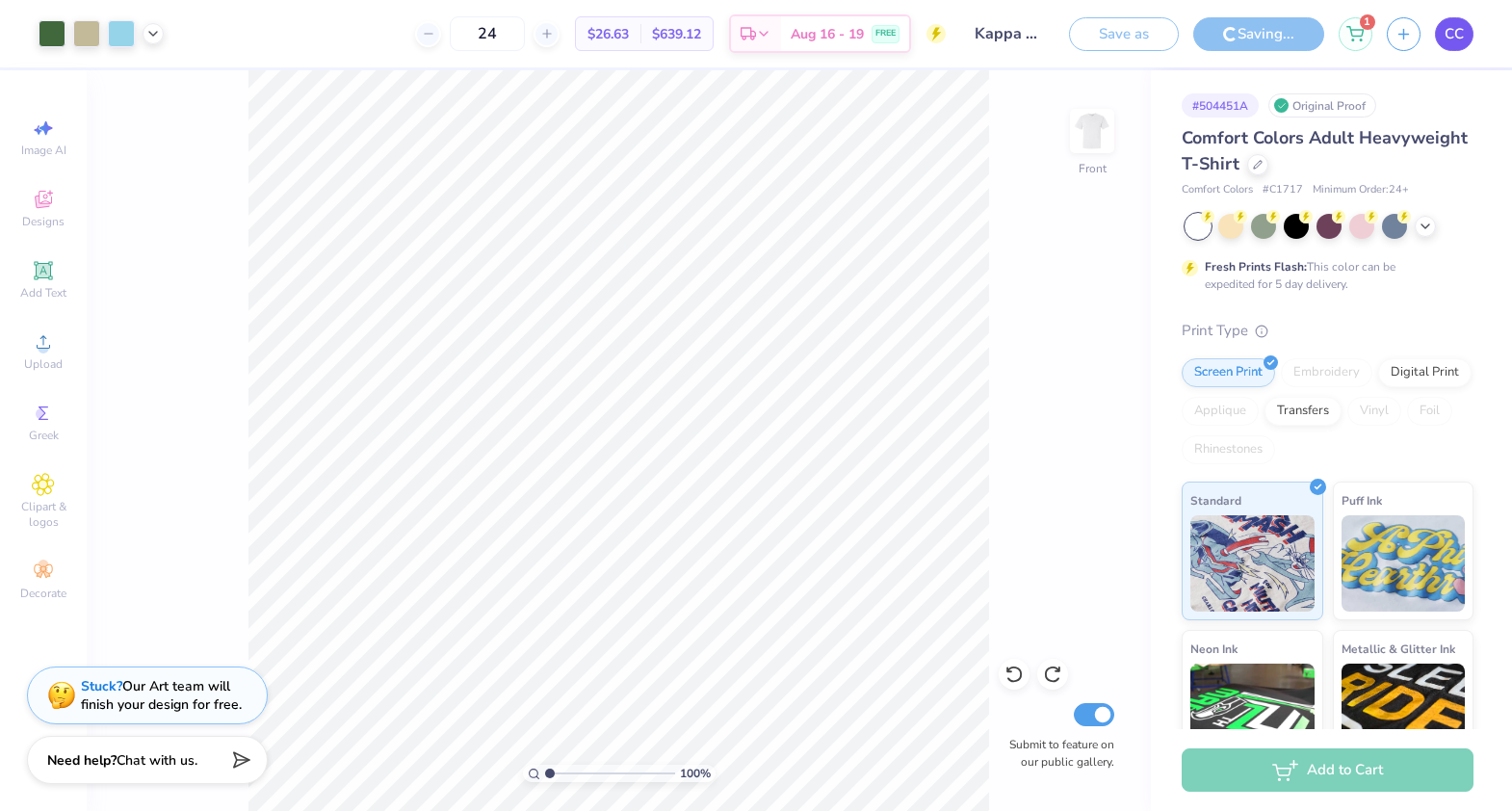 click on "CC" at bounding box center (1454, 34) 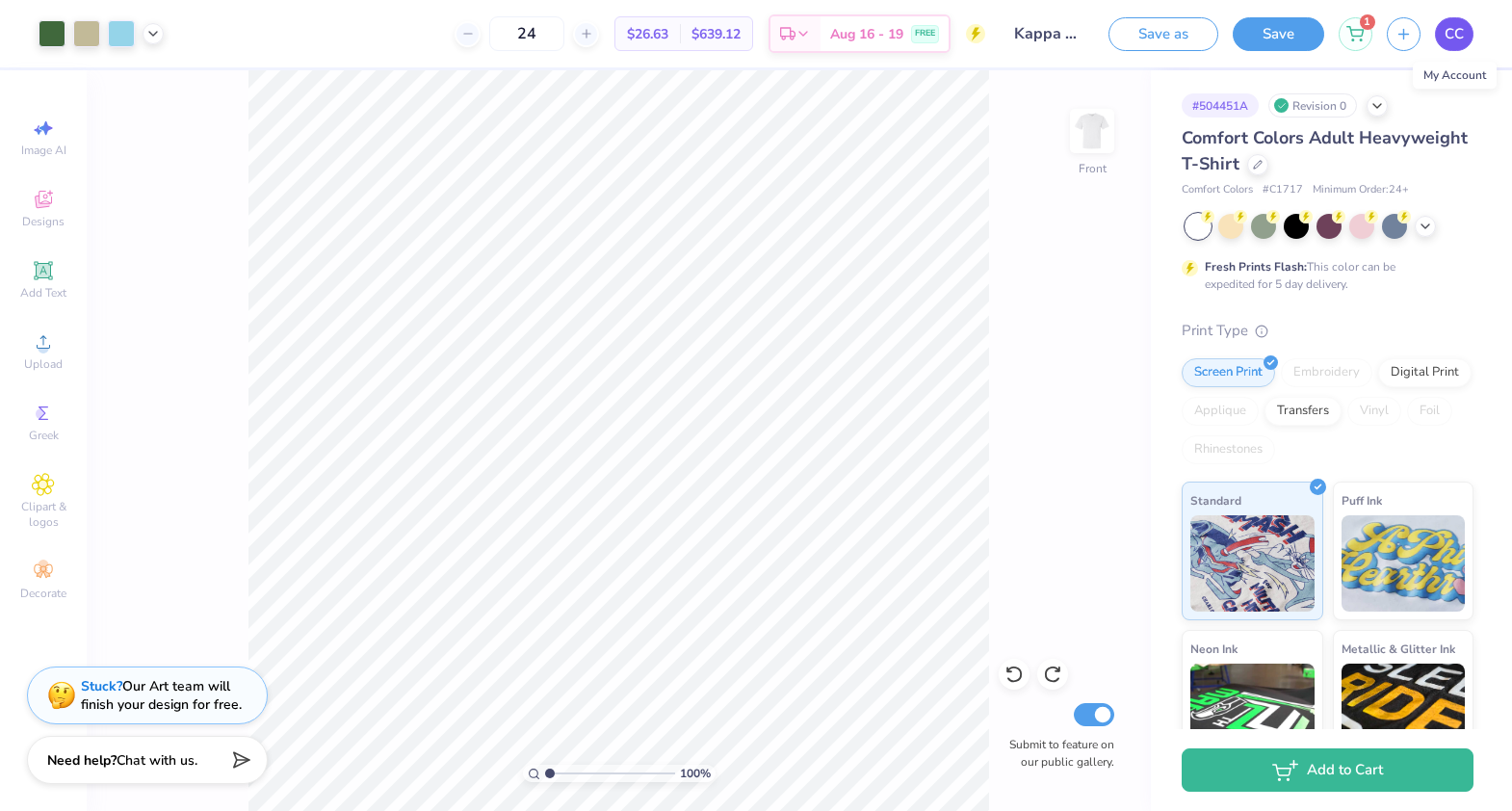click on "CC" at bounding box center (1454, 34) 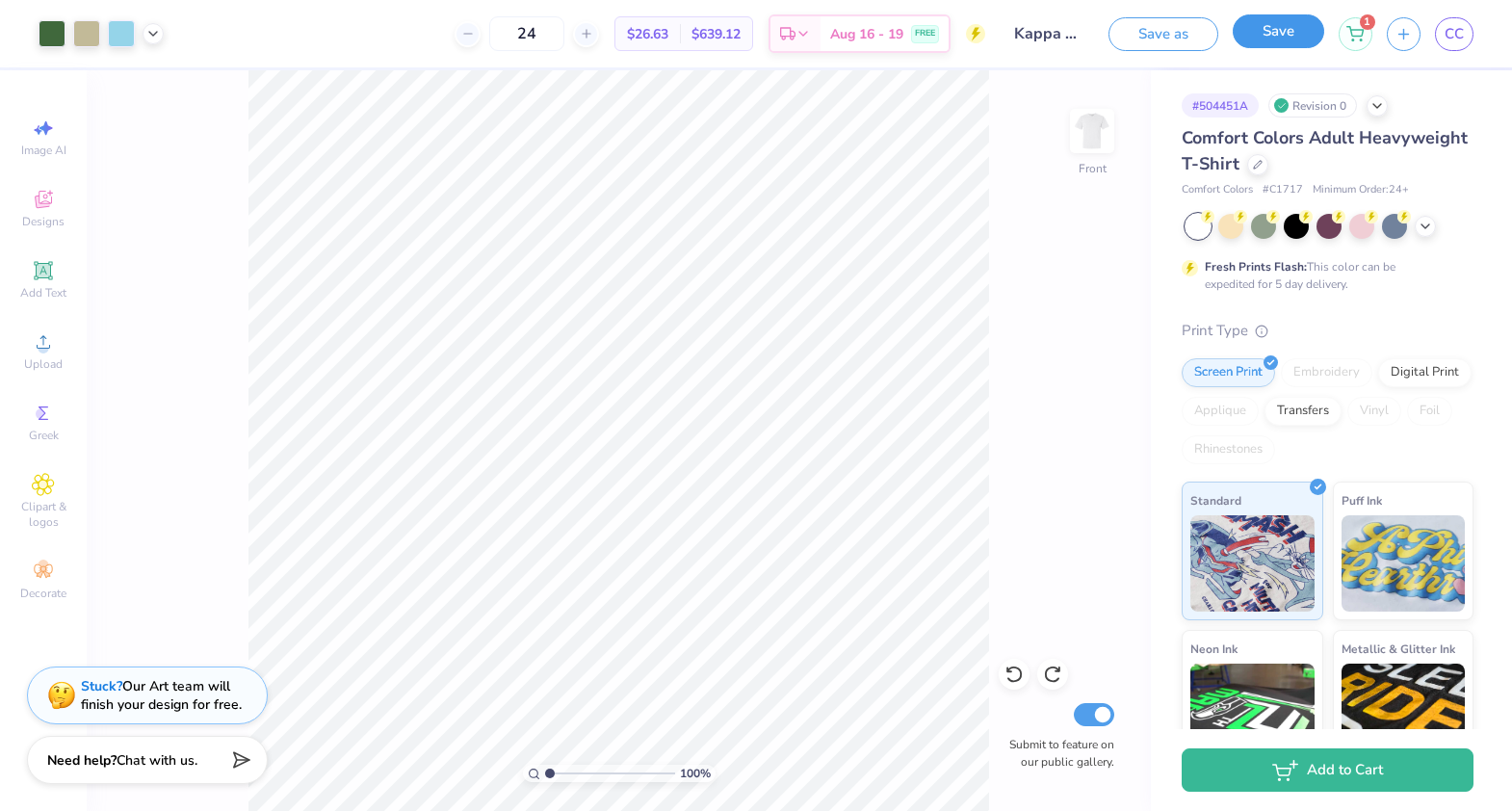 click on "Save" at bounding box center [1278, 31] 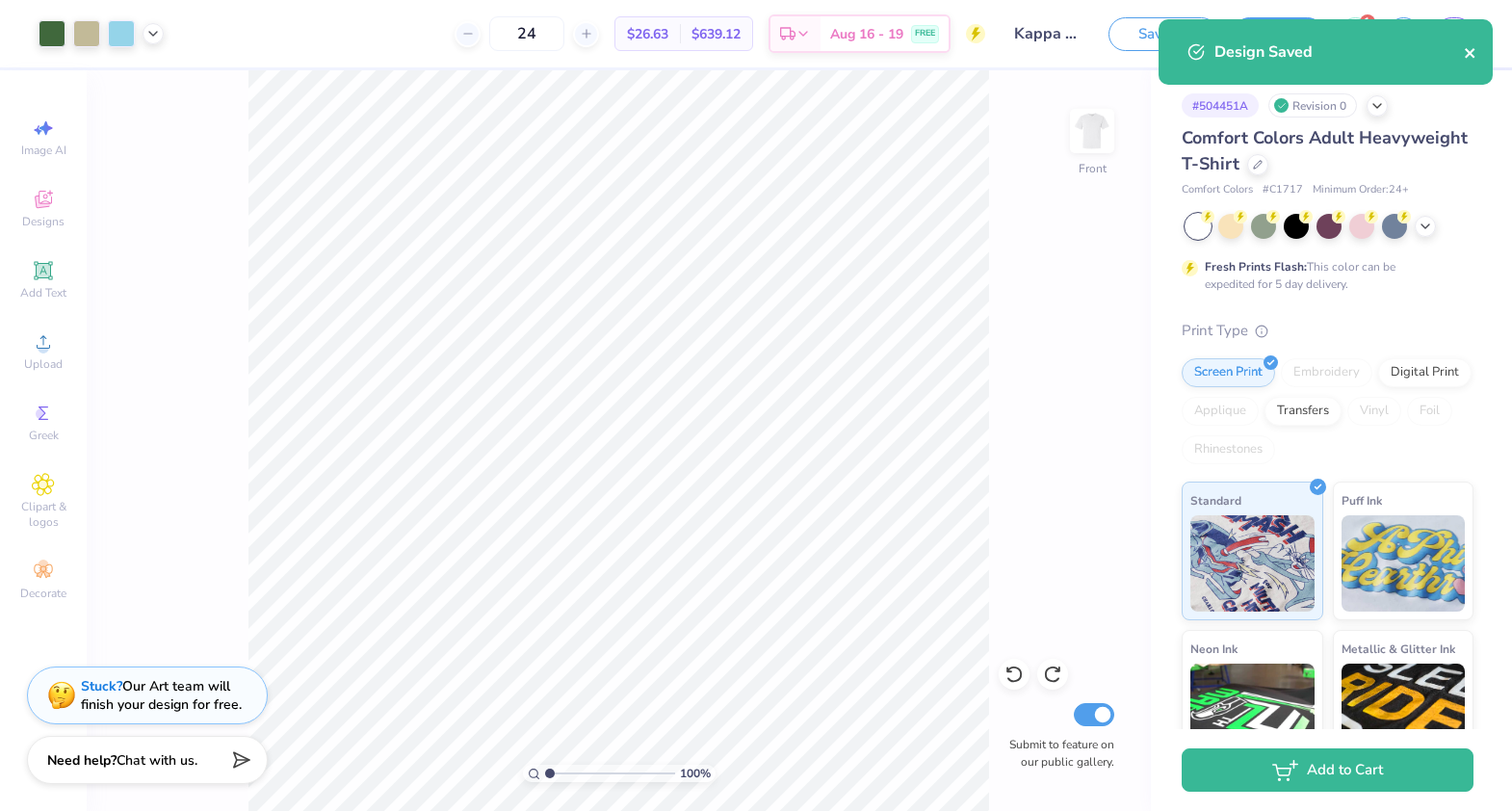 click 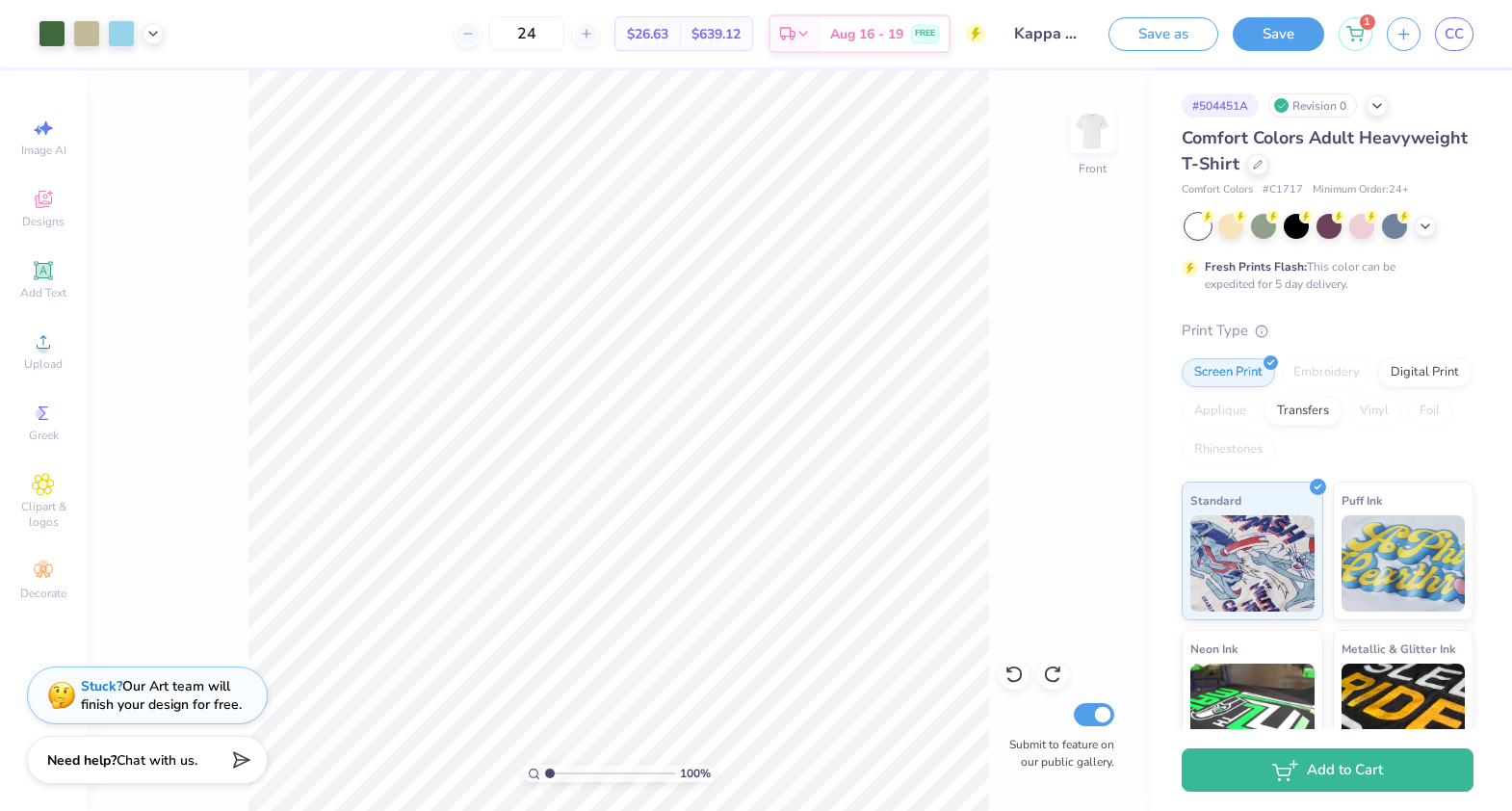 click on "Design Saved" at bounding box center [1325, 59] 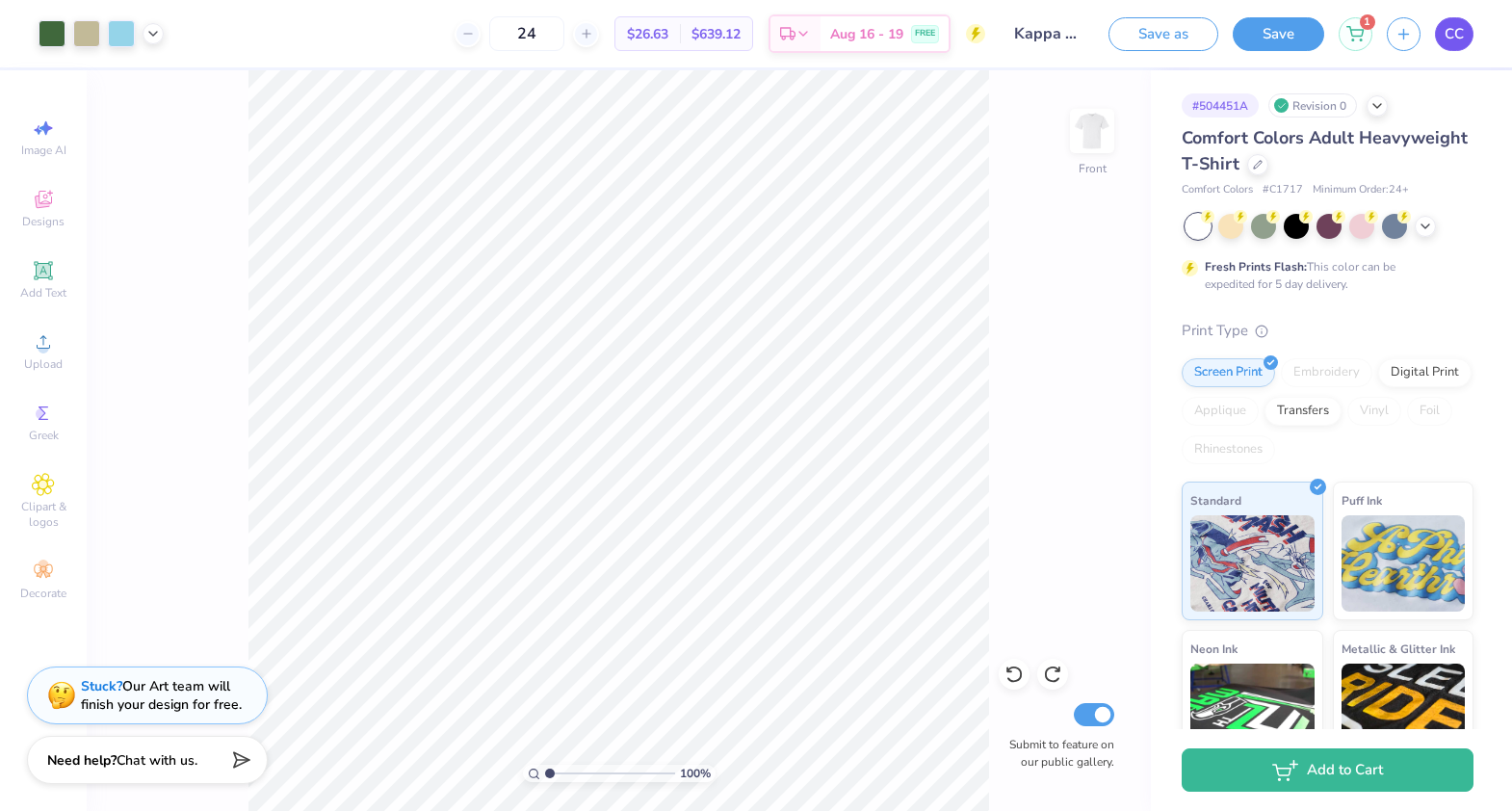 click on "CC" at bounding box center [1454, 34] 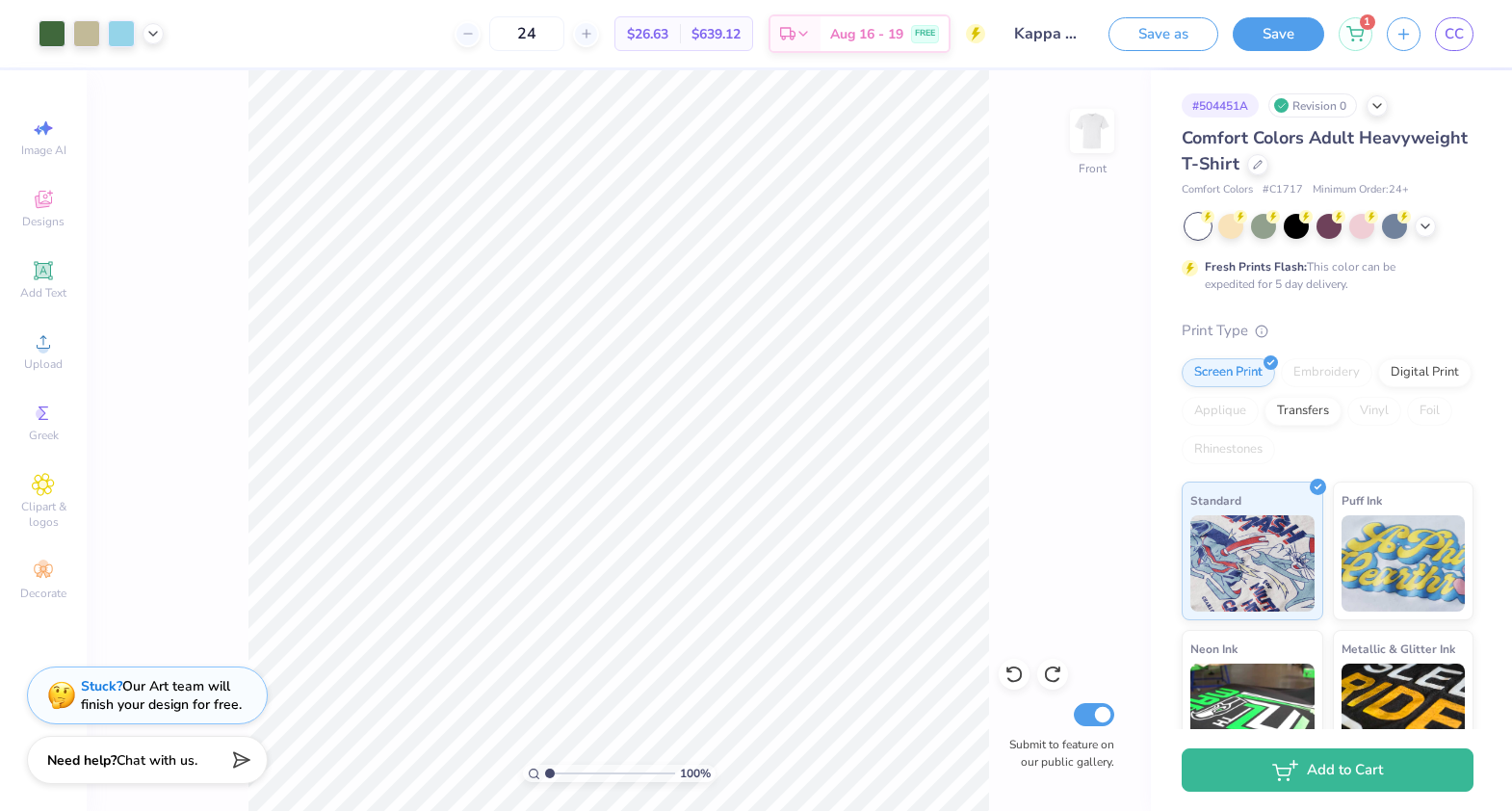 click on "Save as Save 1 CC" at bounding box center [1310, 34] 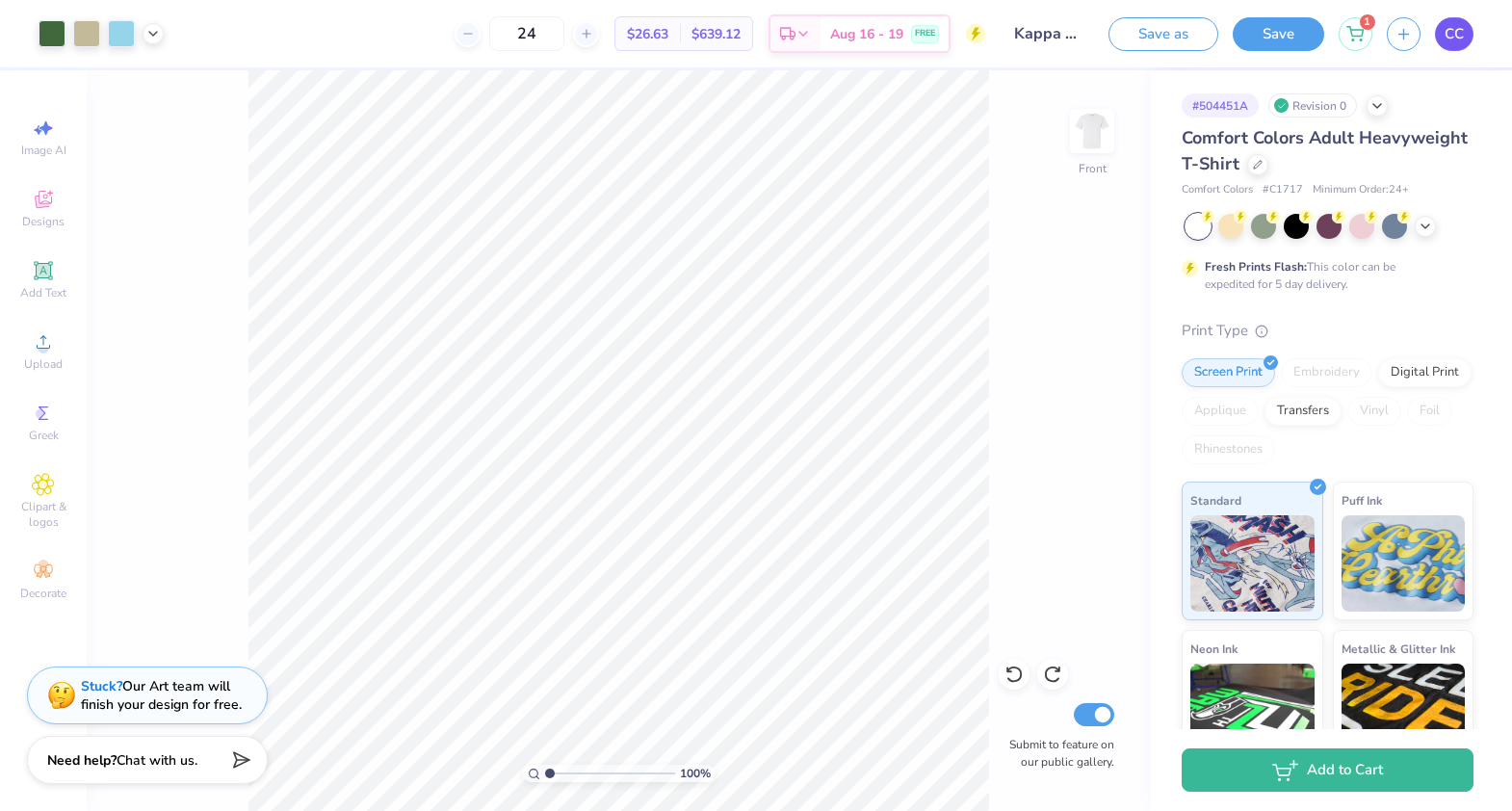 click on "CC" at bounding box center [1454, 34] 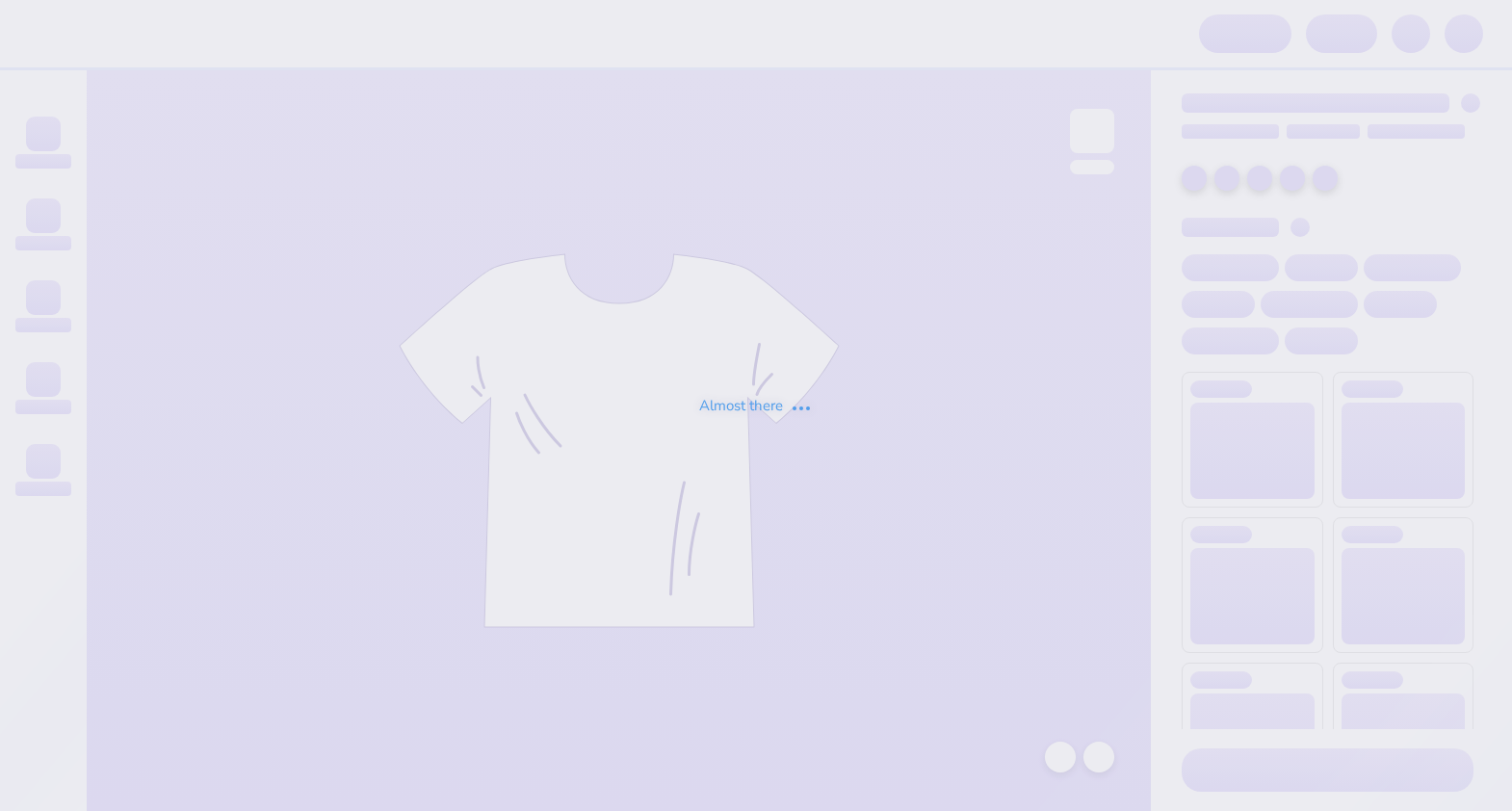 scroll, scrollTop: 0, scrollLeft: 0, axis: both 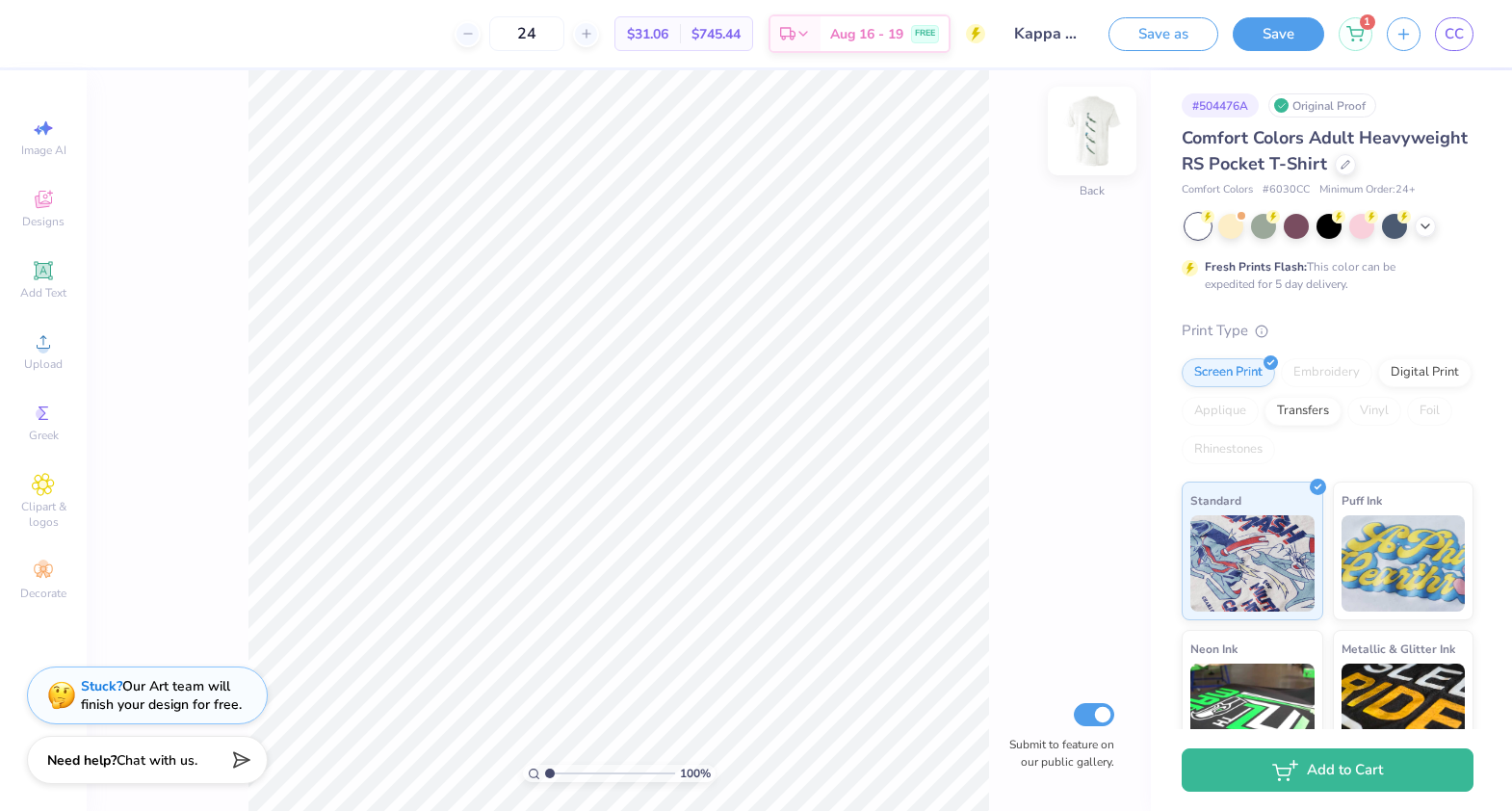 click at bounding box center [1092, 131] 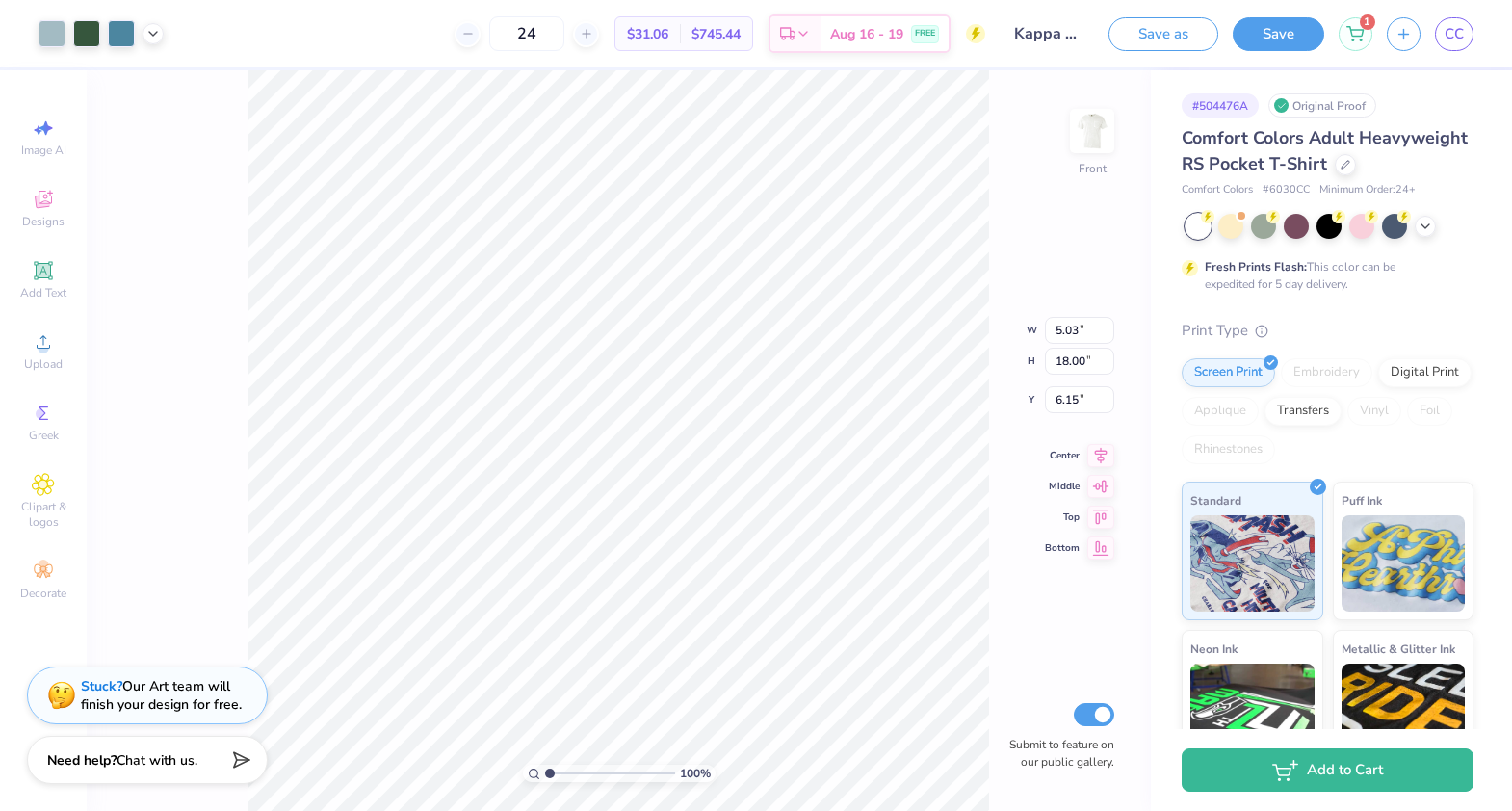 type on "6.16" 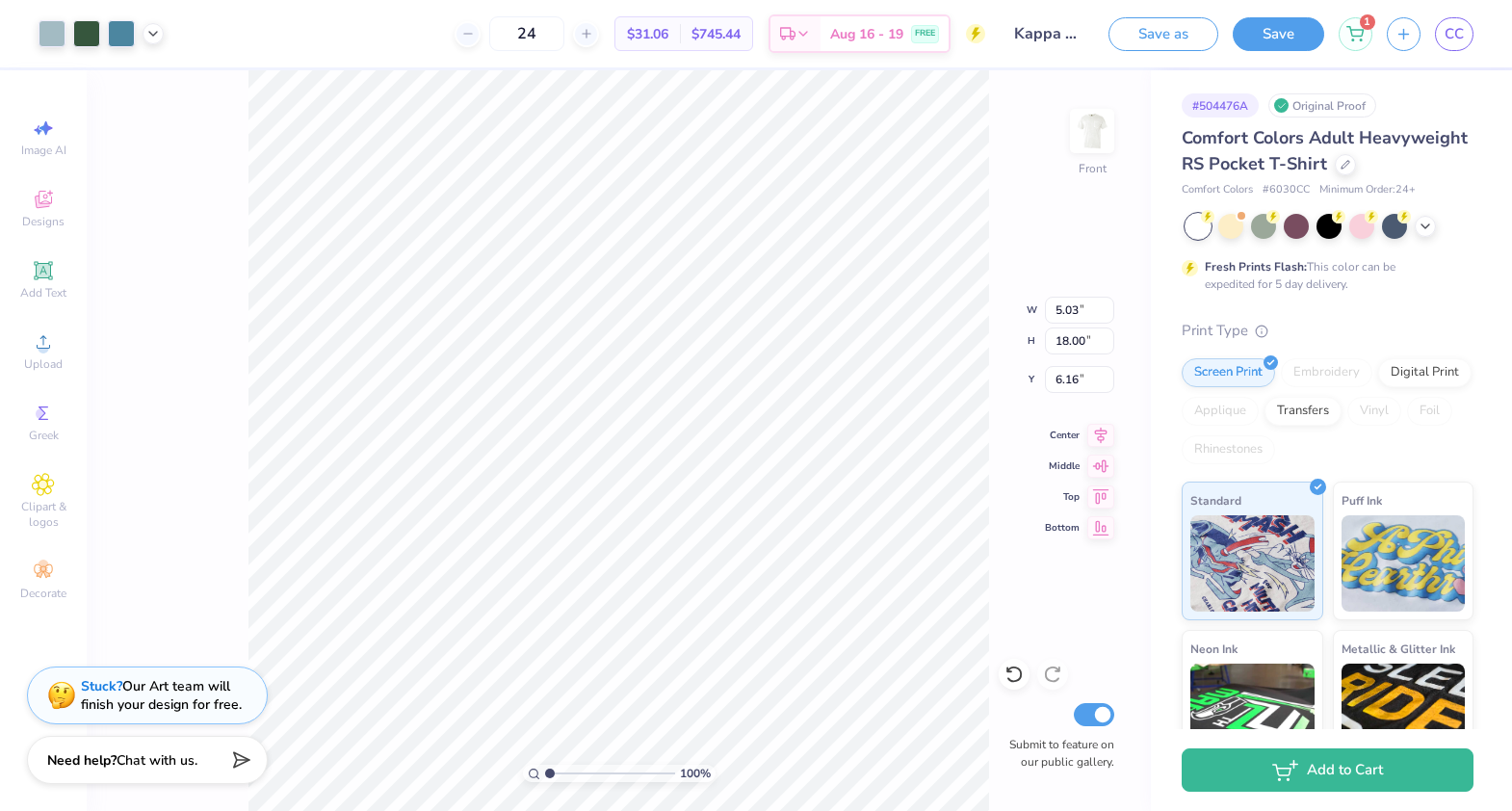 type on "3.00" 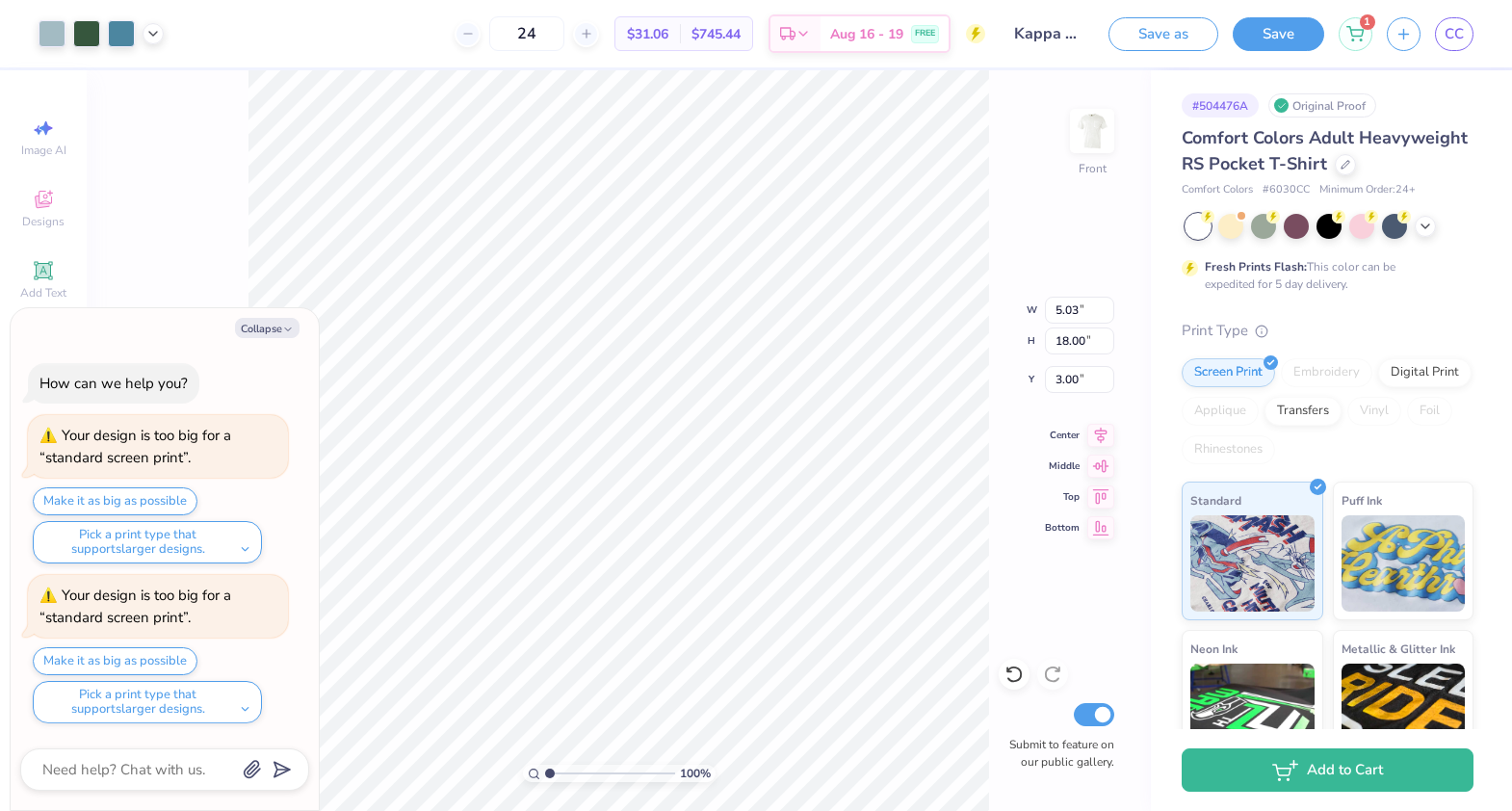 type on "x" 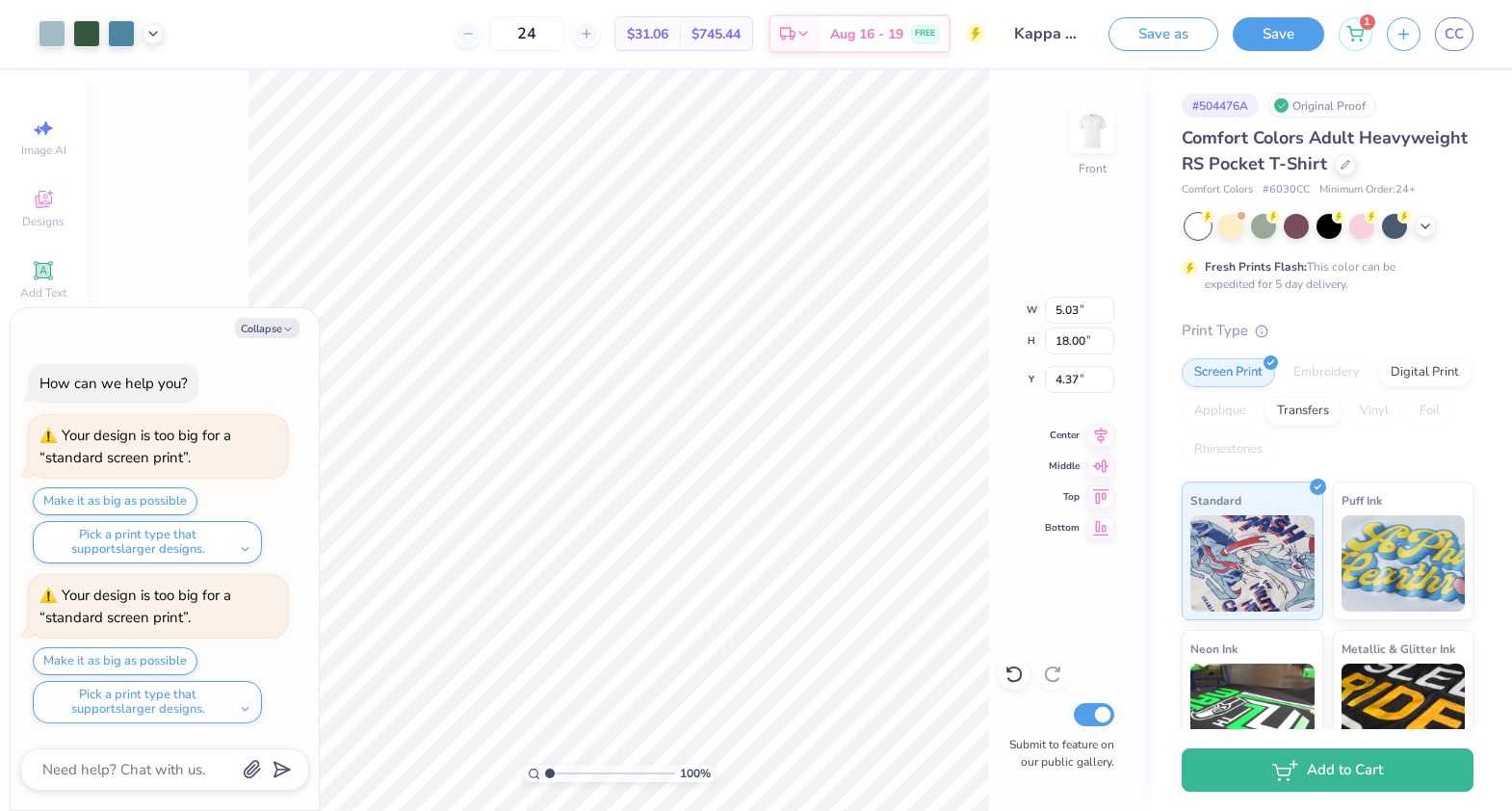 type on "x" 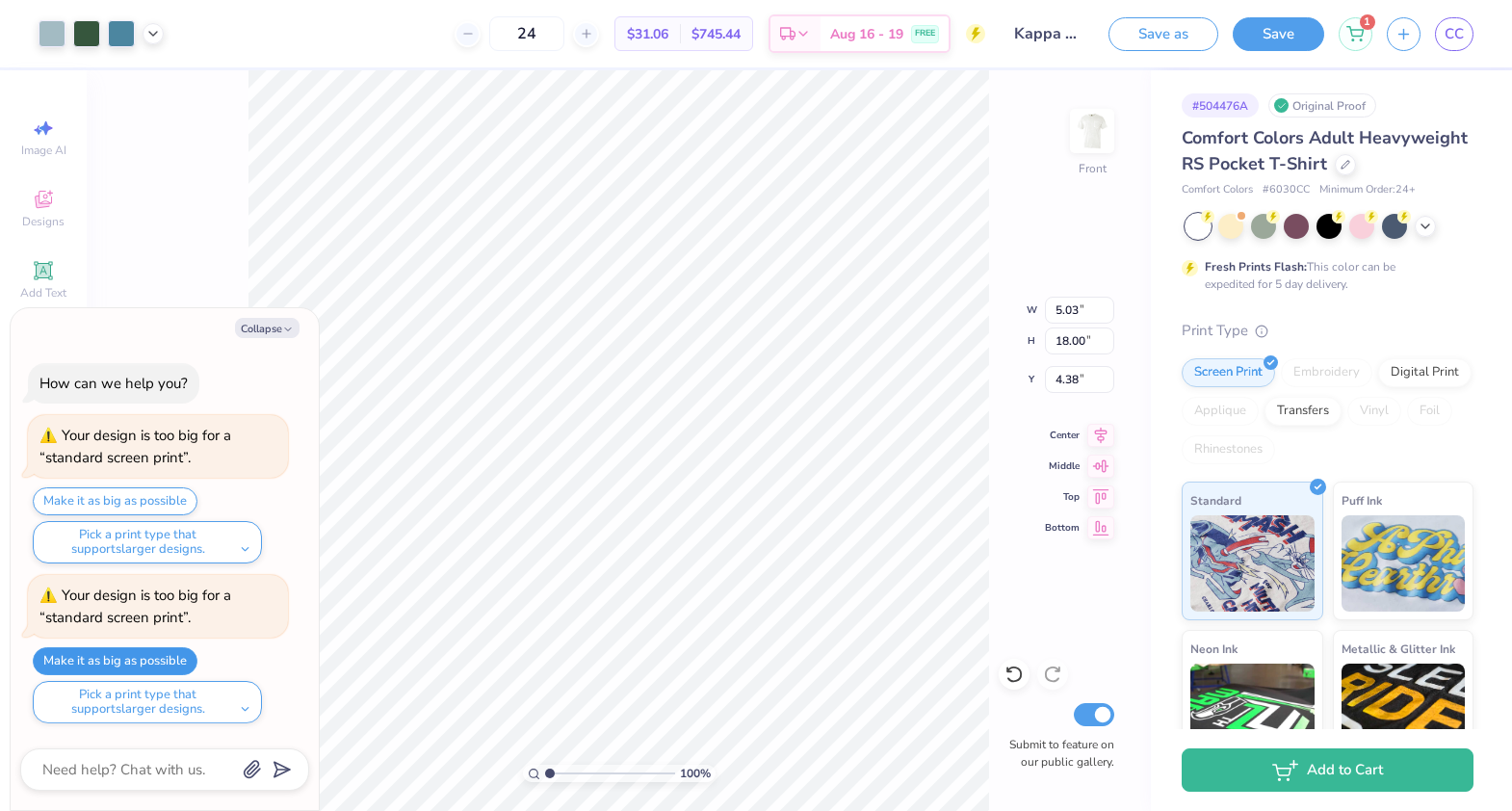 click on "Make it as big as possible" at bounding box center (115, 661) 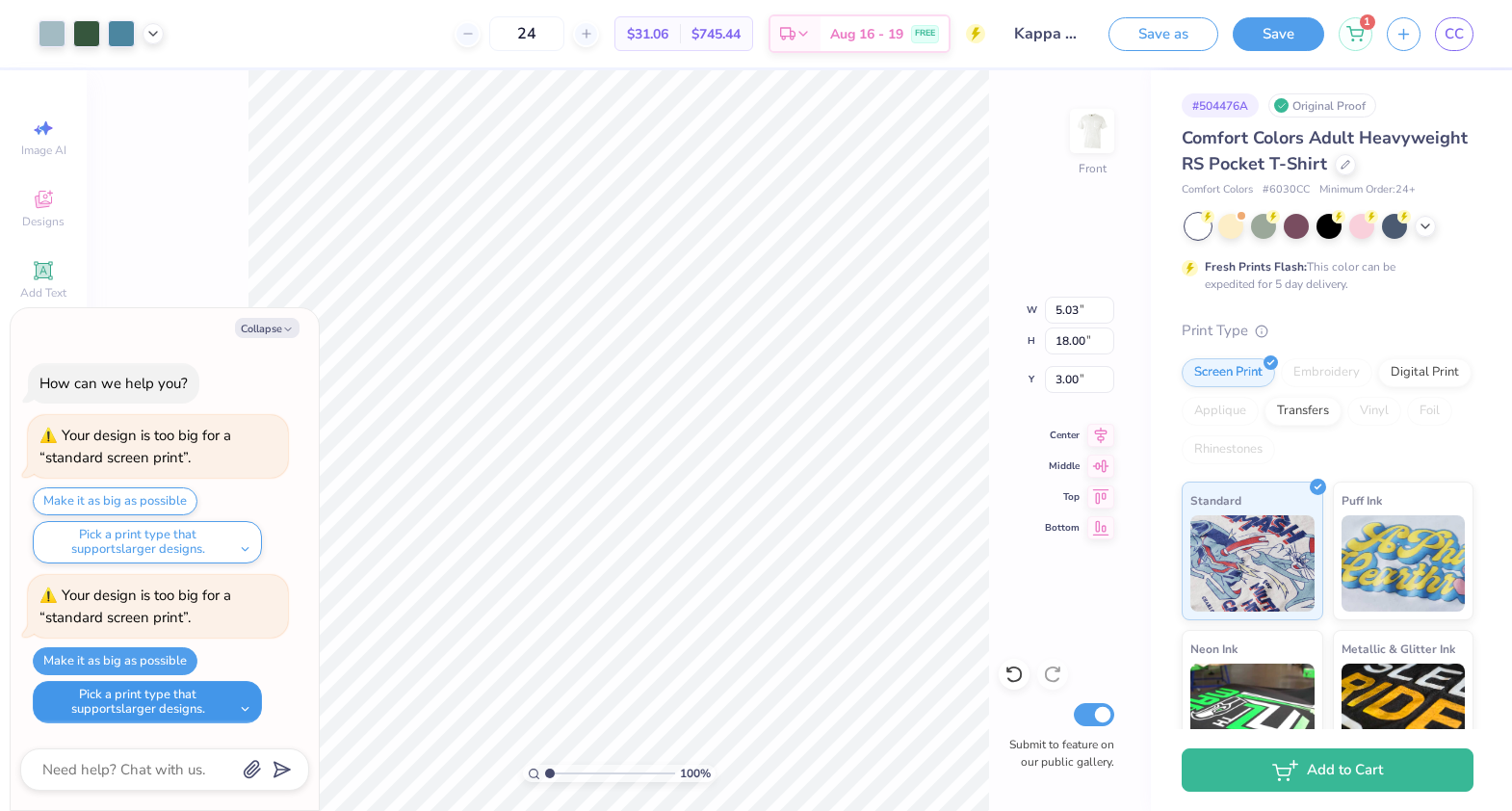 click on "Pick a print type that supports  larger   designs." at bounding box center [147, 702] 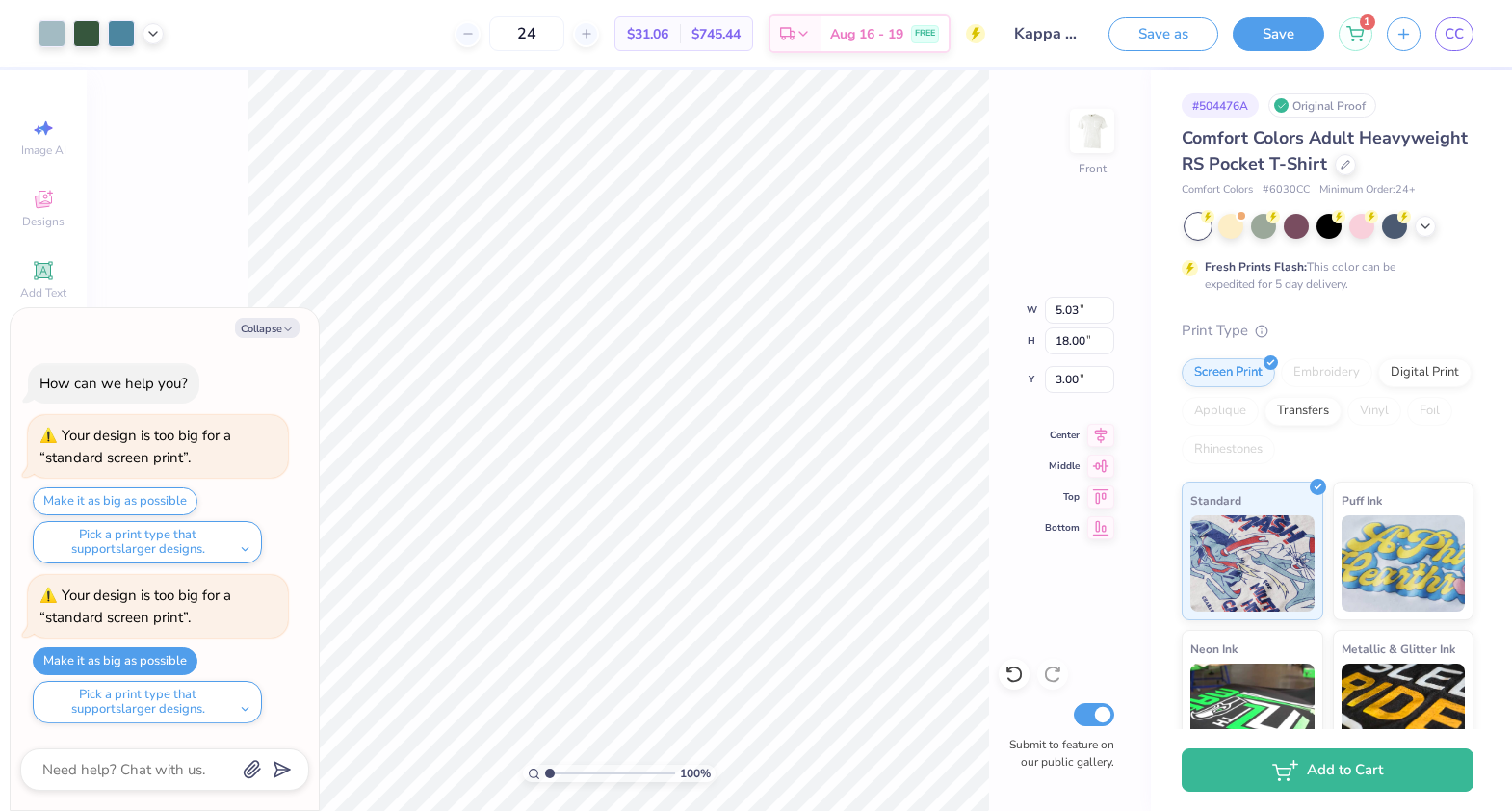 type on "x" 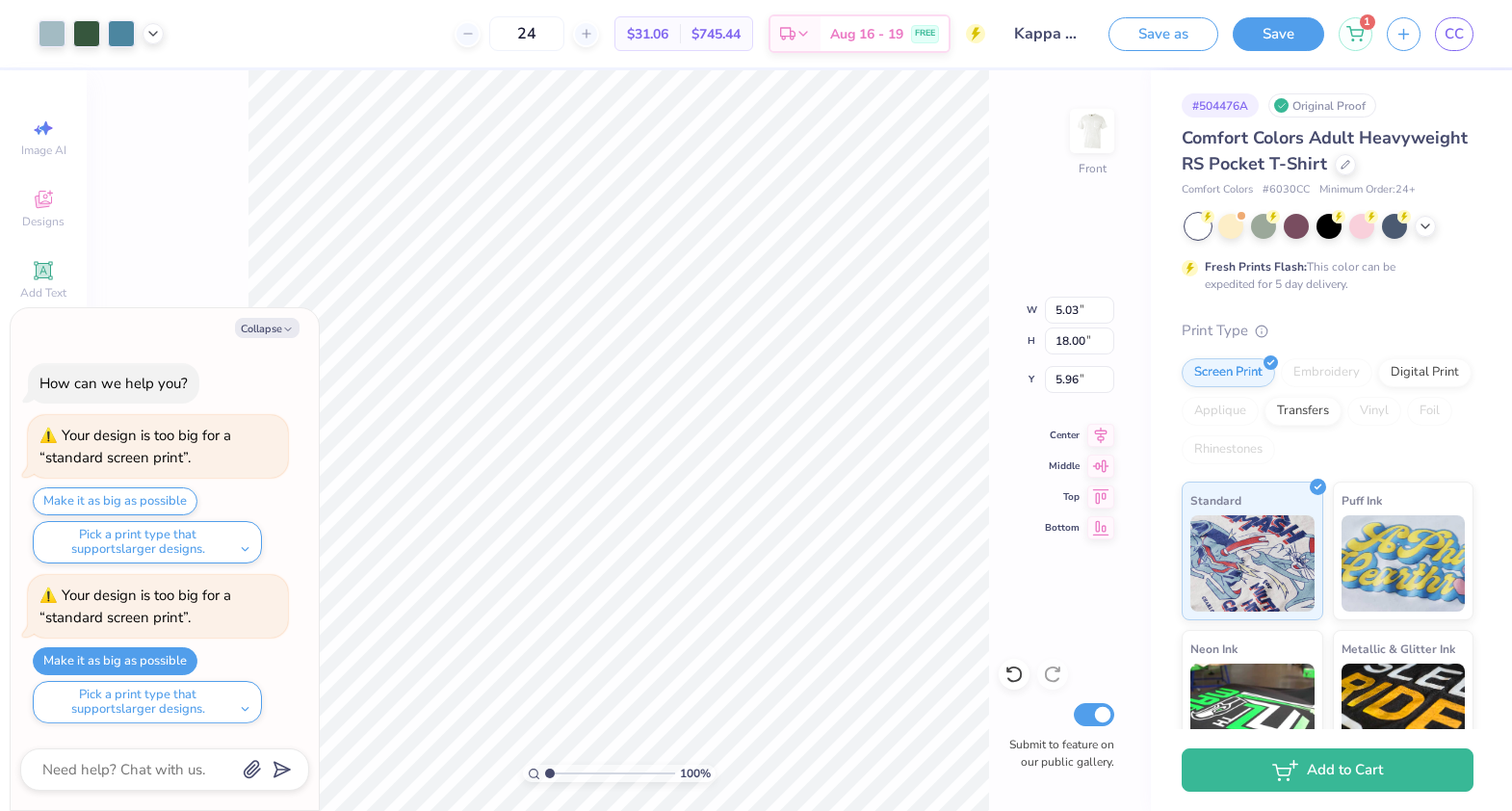 type on "x" 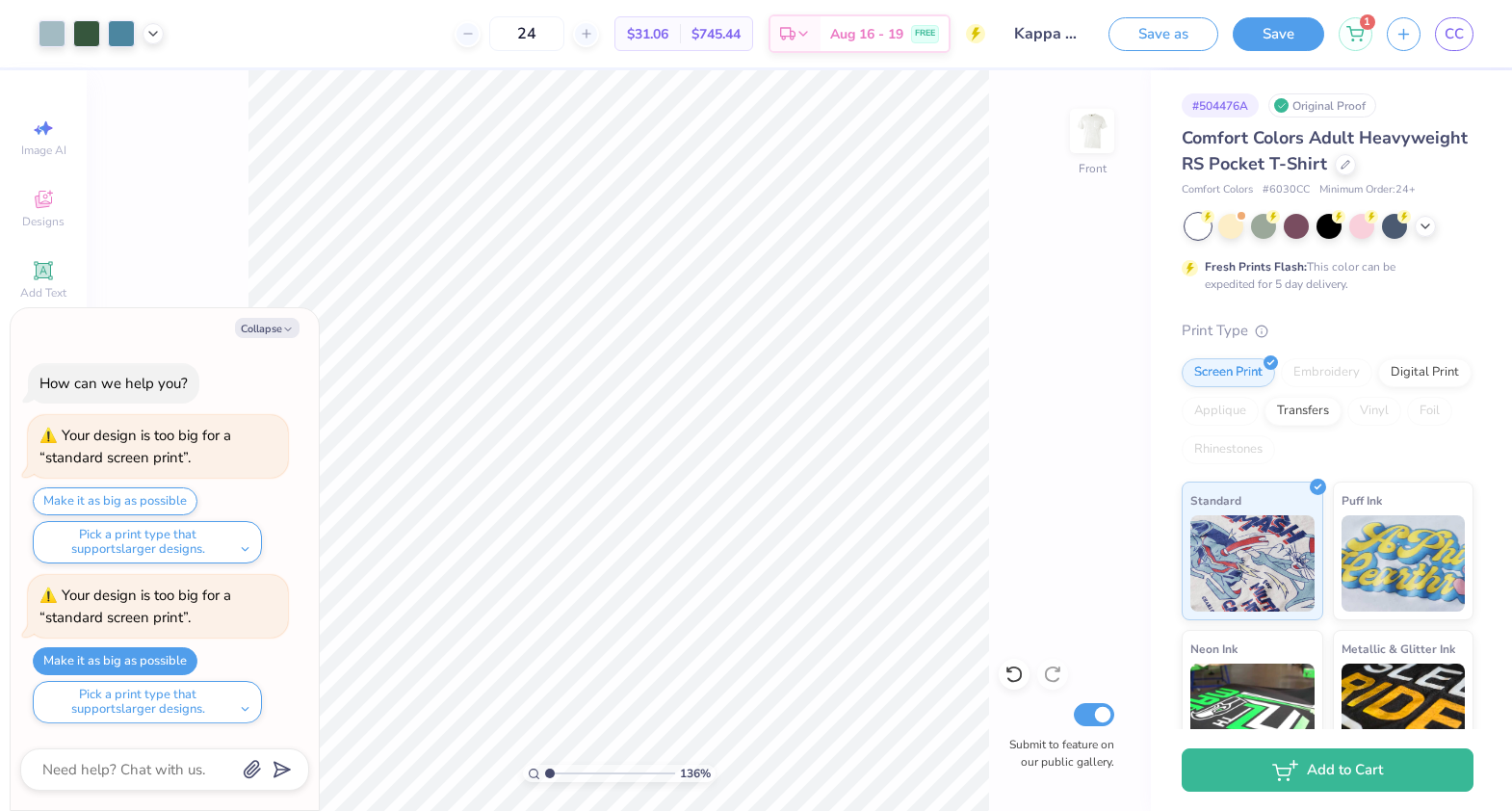 type on "1" 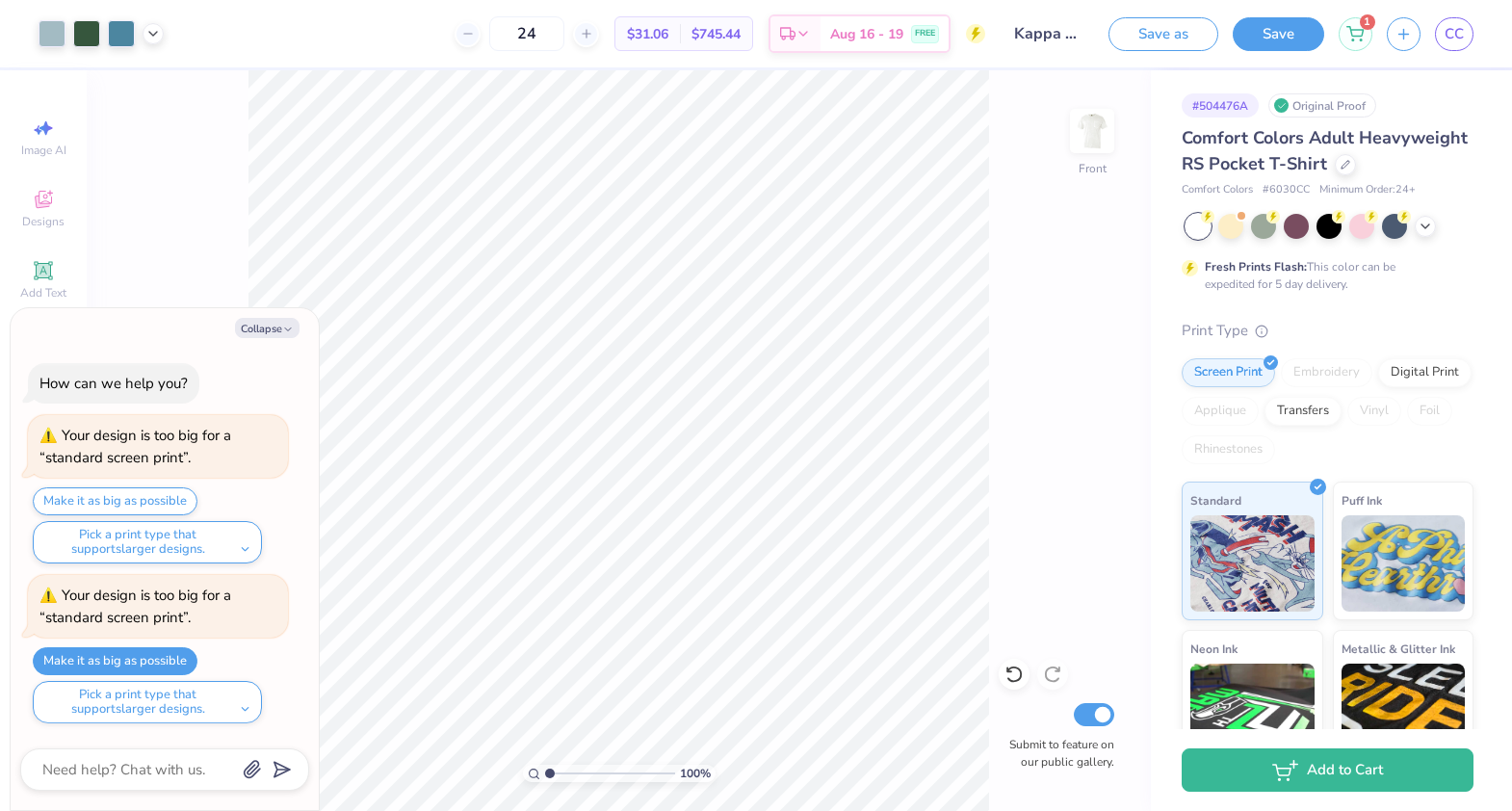 drag, startPoint x: 553, startPoint y: 775, endPoint x: 537, endPoint y: 775, distance: 16 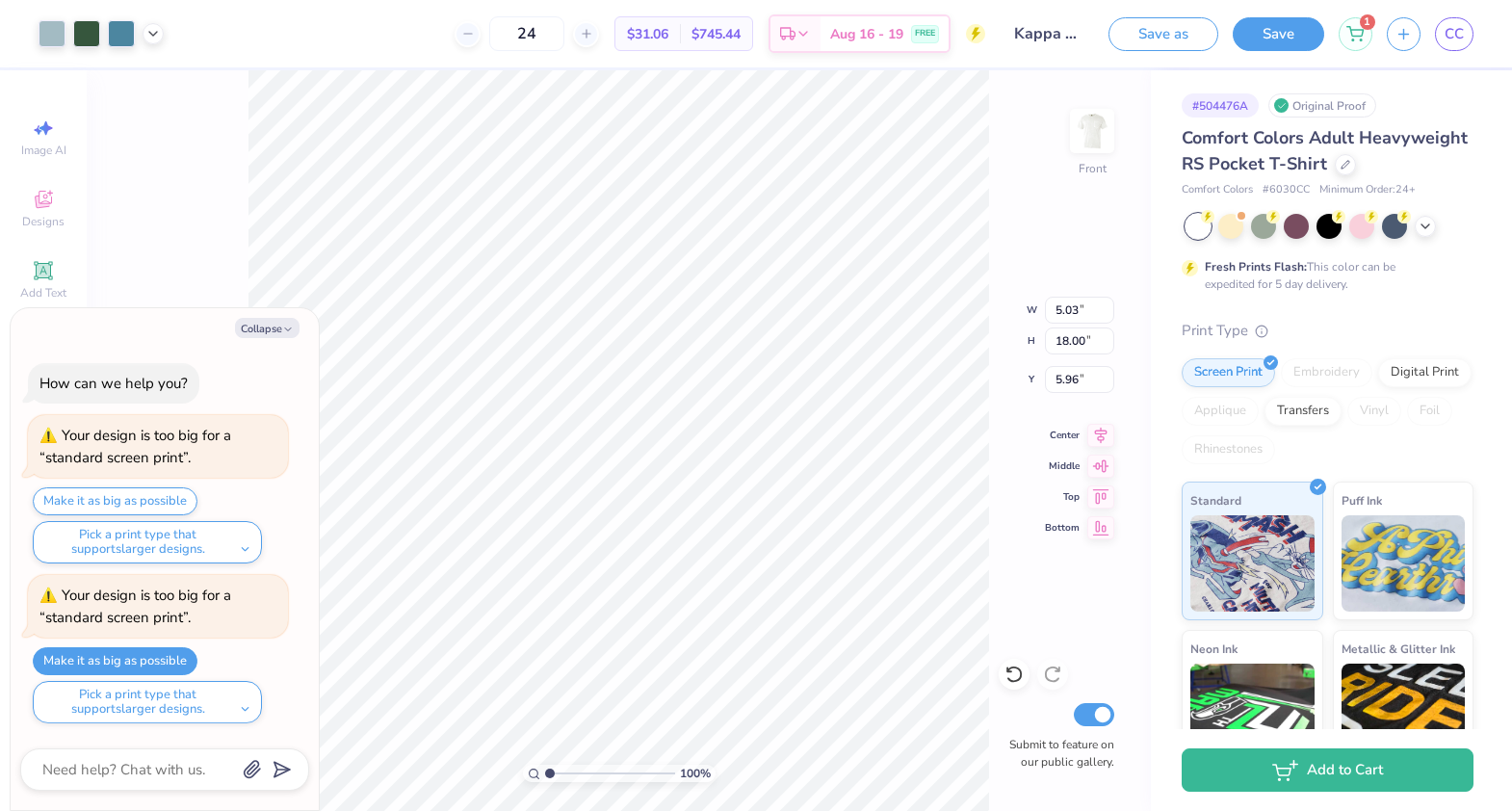 type on "x" 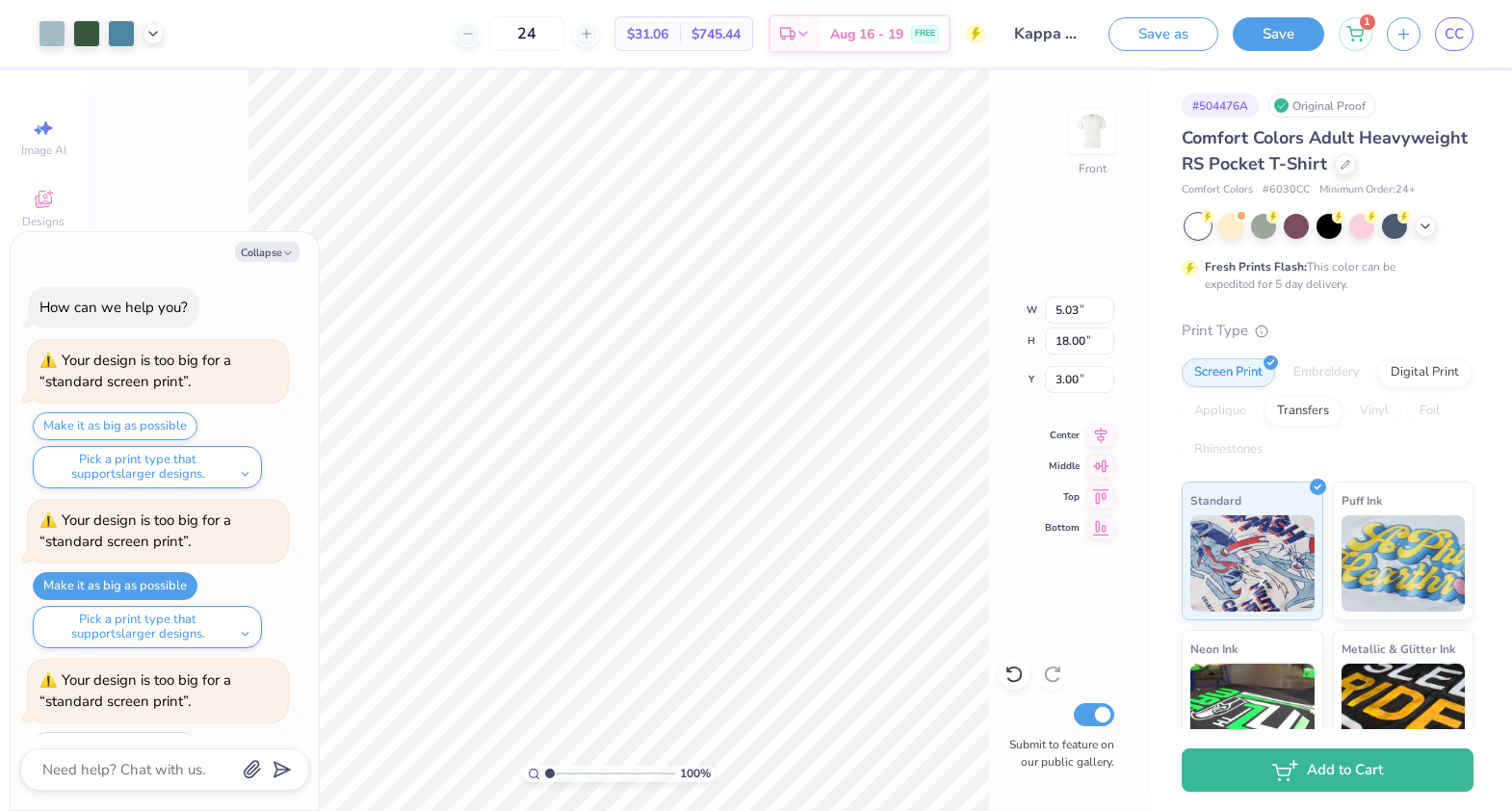scroll, scrollTop: 78, scrollLeft: 0, axis: vertical 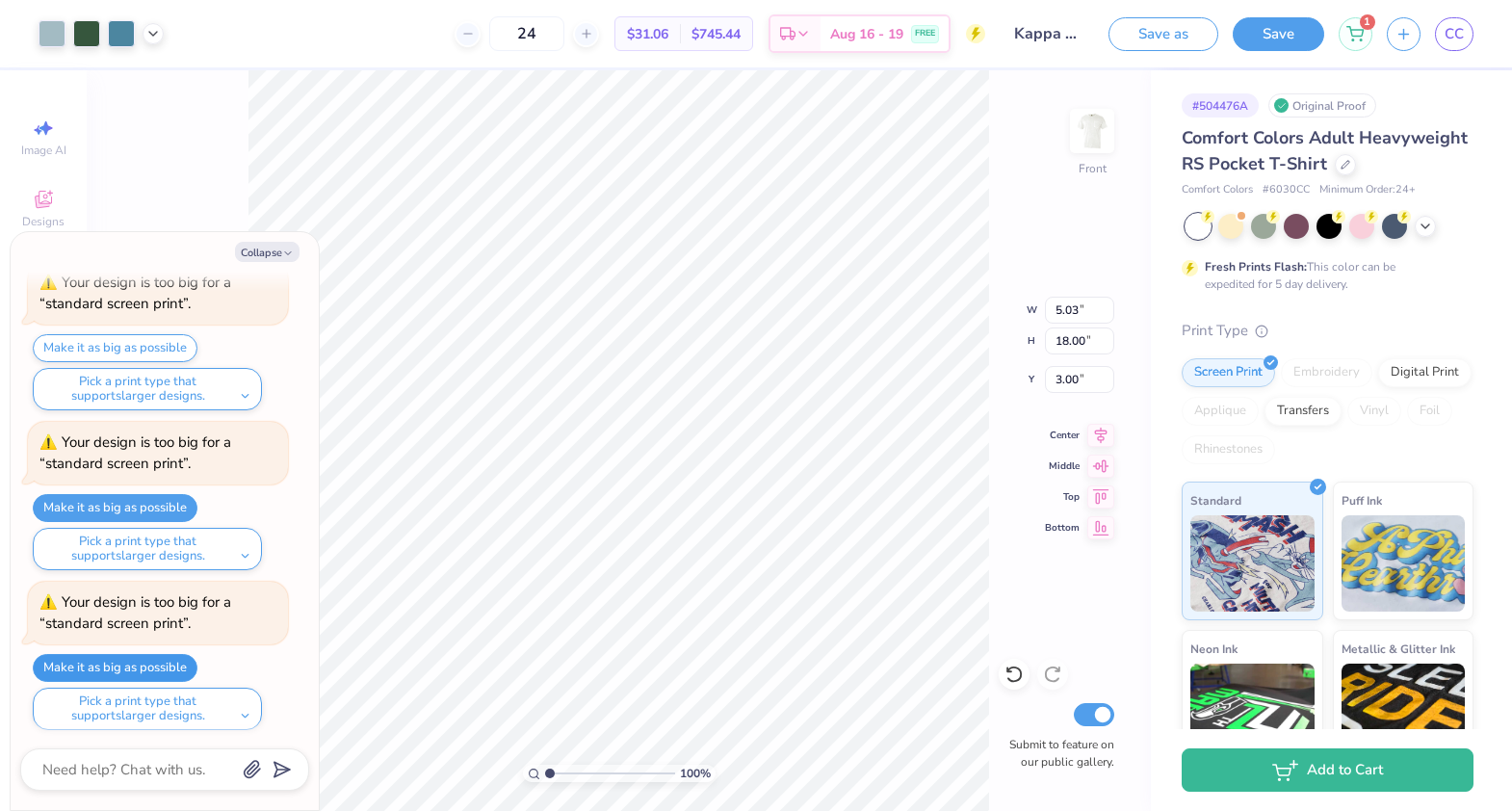 click on "Make it as big as possible" at bounding box center [115, 667] 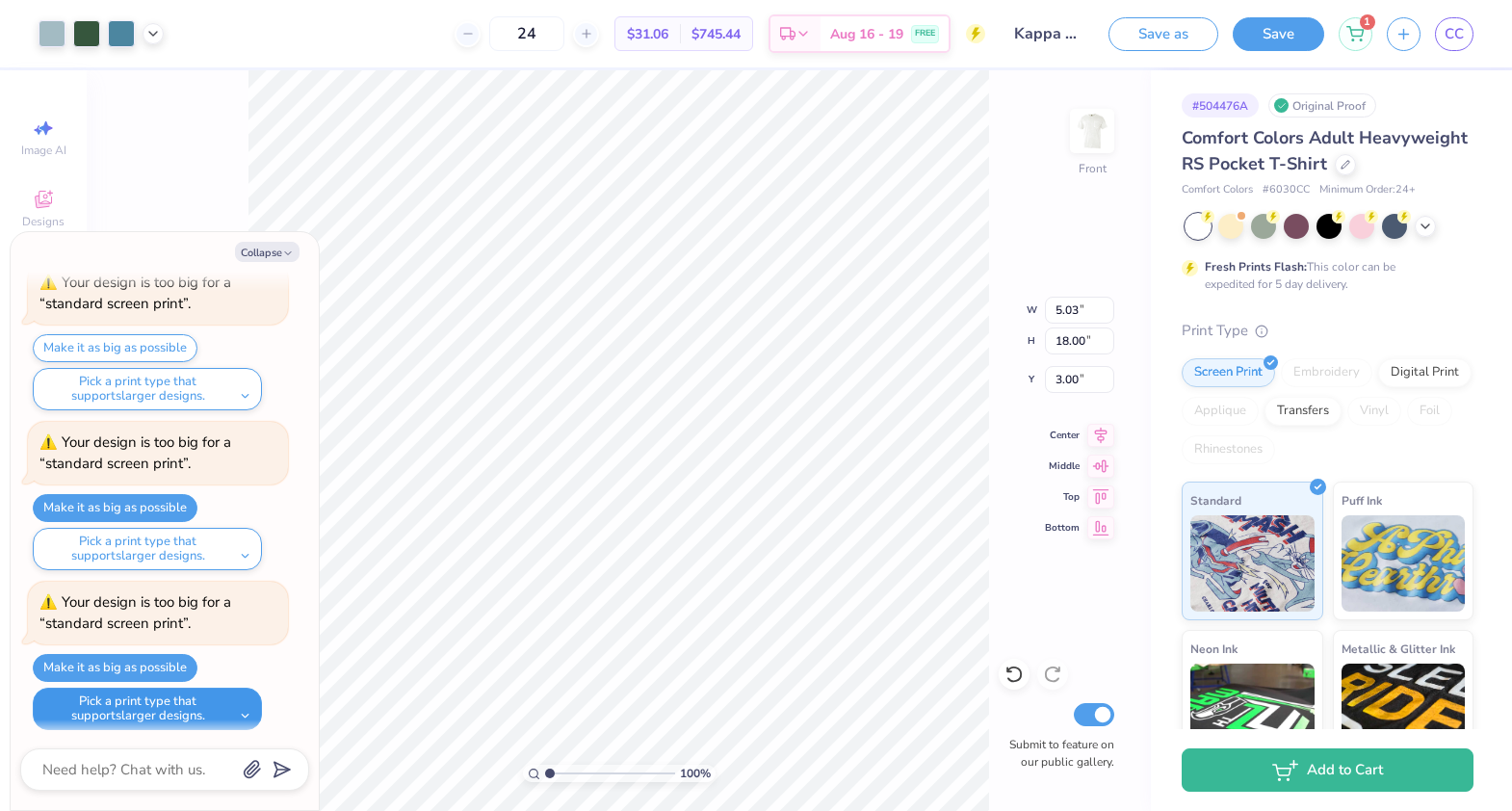 click on "Pick a print type that supports  larger   designs." at bounding box center [147, 709] 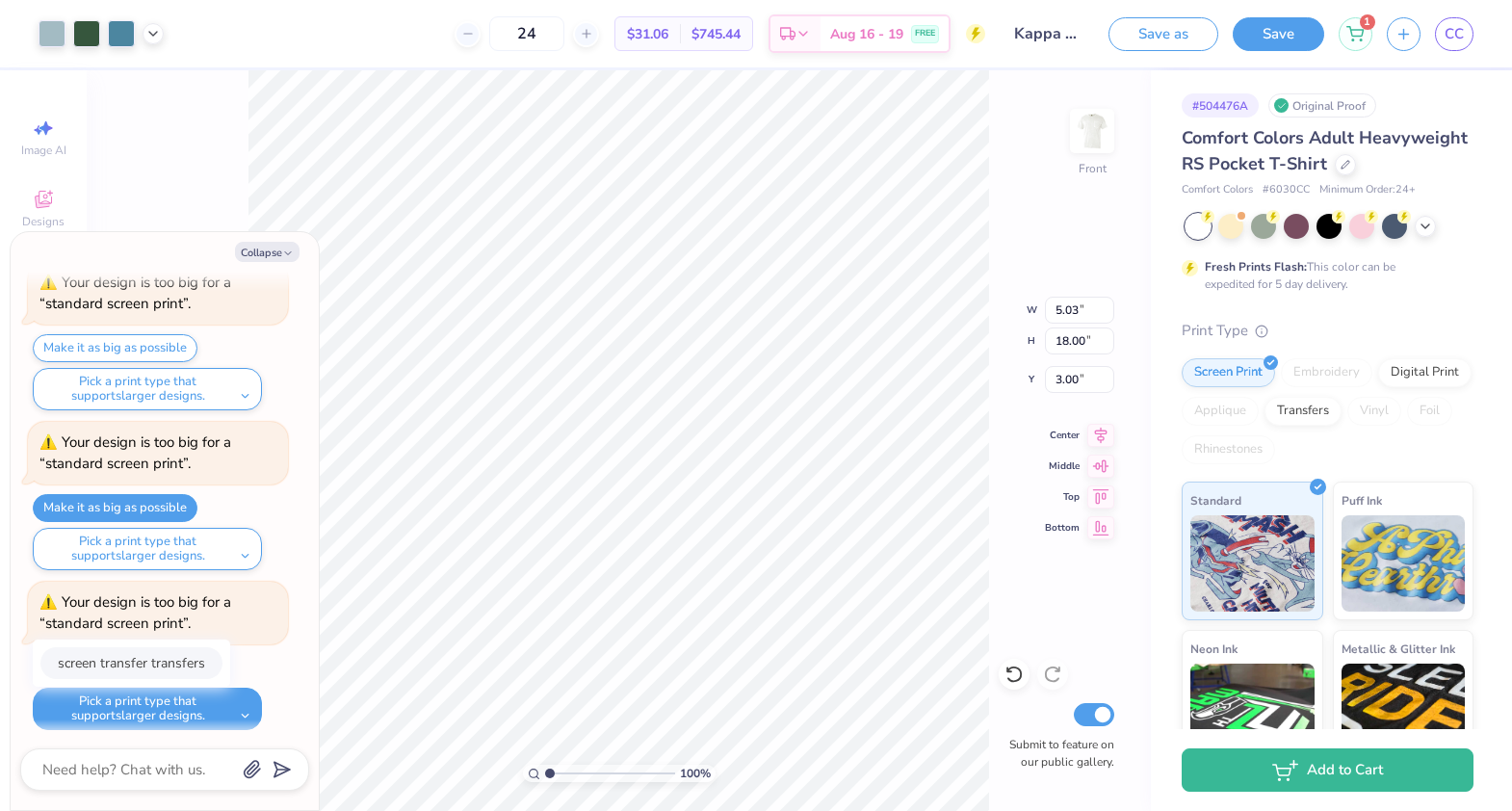 click on "screen transfer transfers" at bounding box center (131, 663) 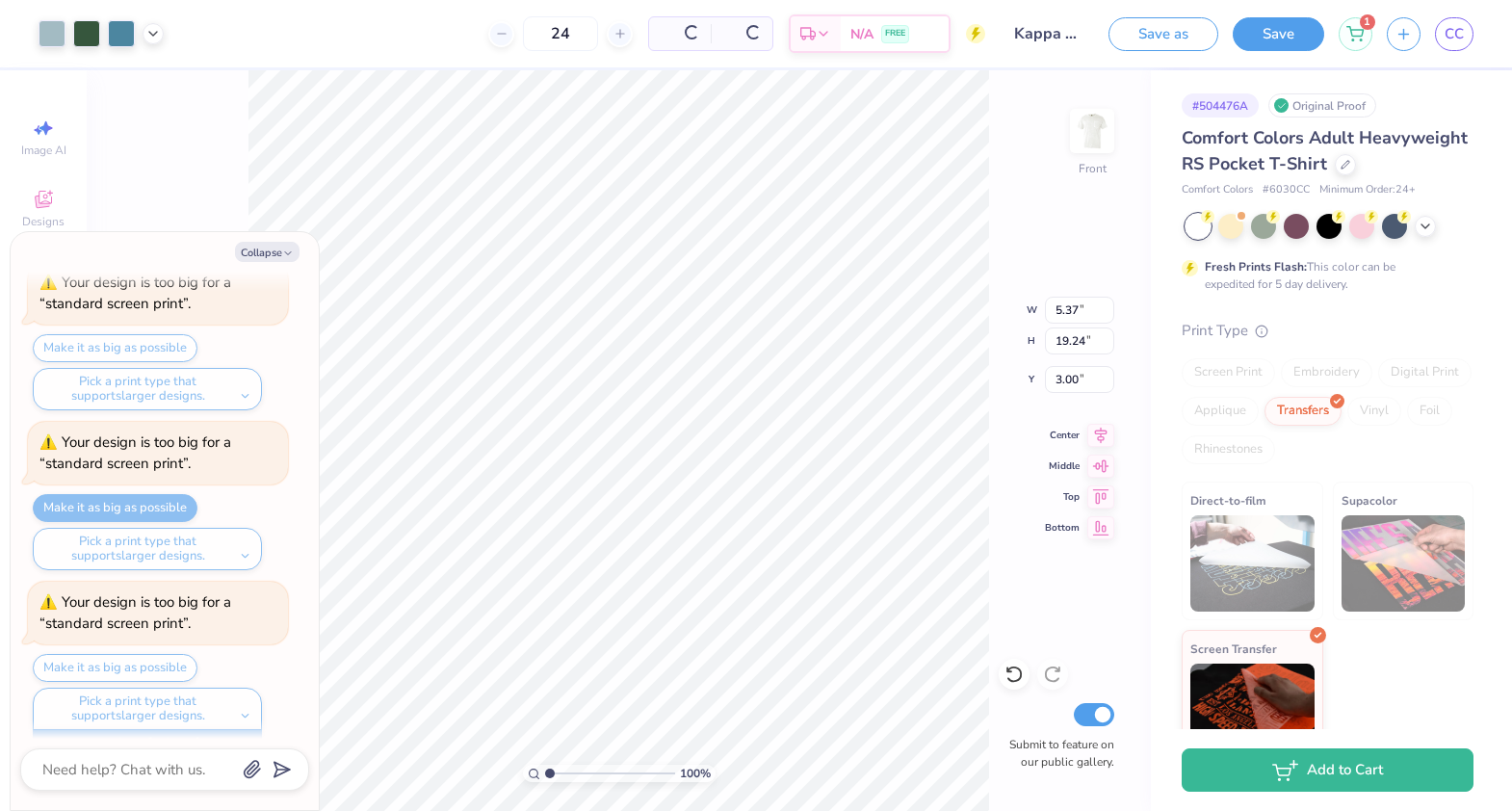 scroll, scrollTop: 252, scrollLeft: 0, axis: vertical 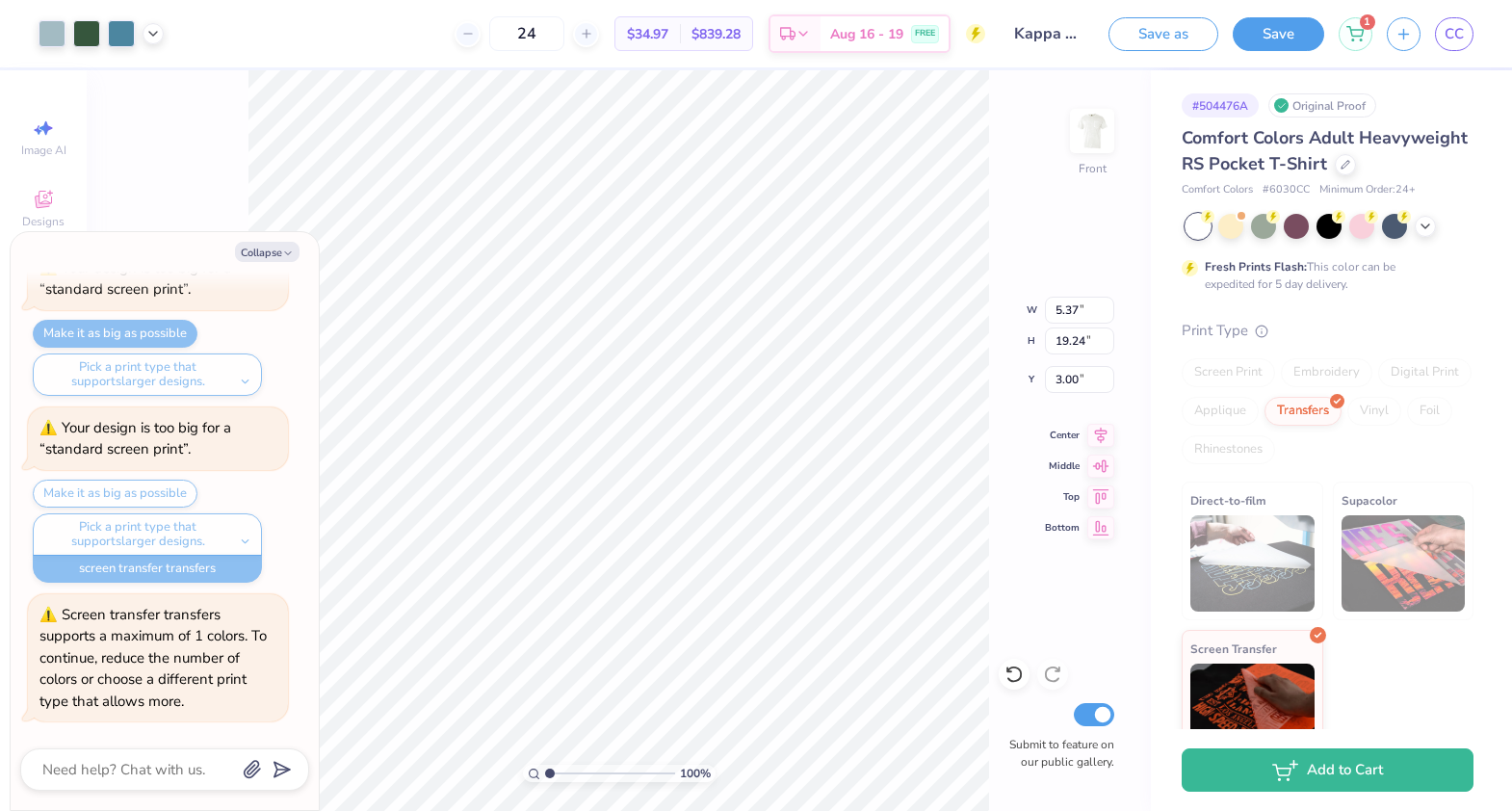 click on "Your design is too big for a “standard screen print”." at bounding box center [135, 438] 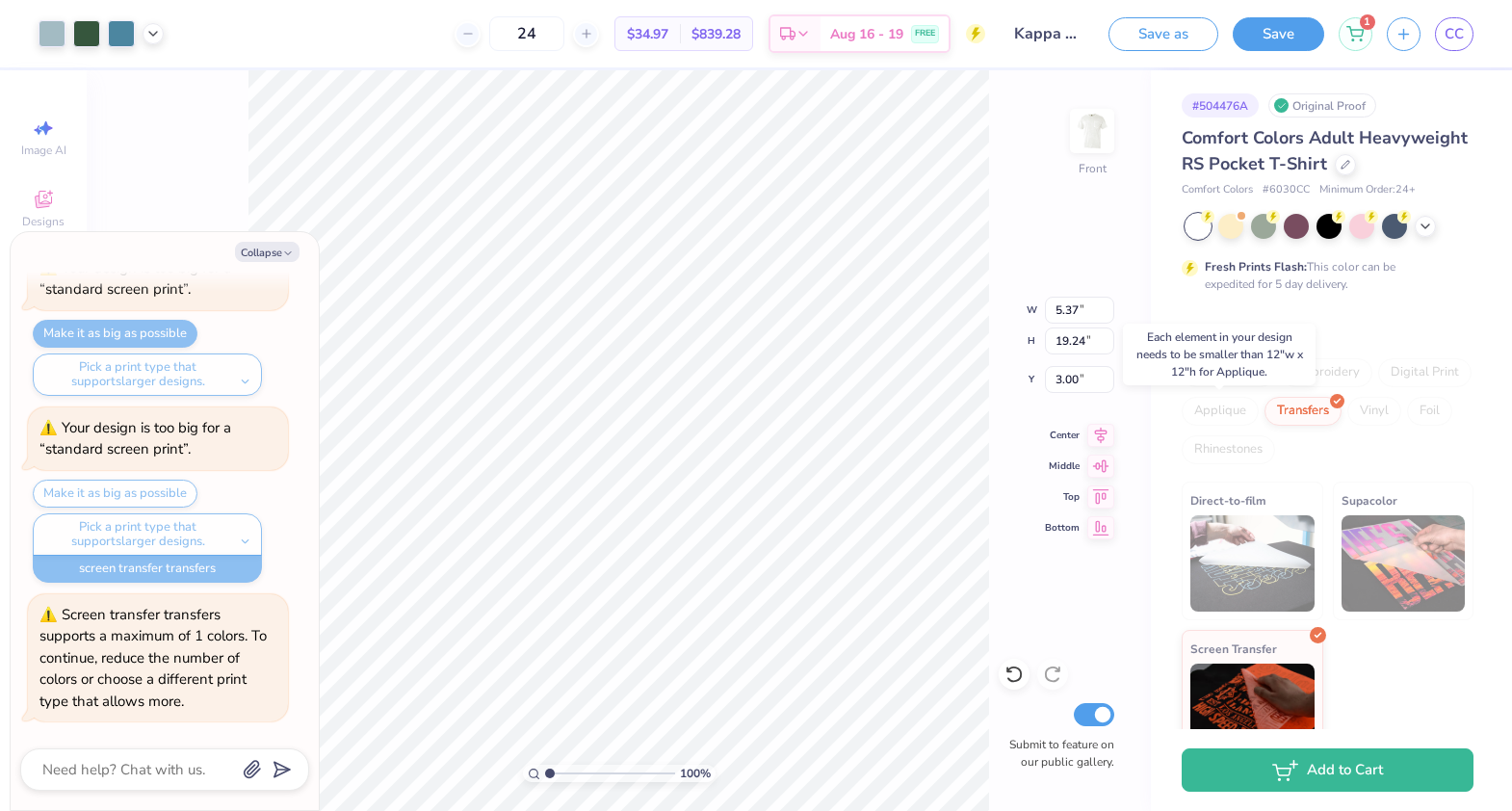 click on "Applique" at bounding box center [1220, 411] 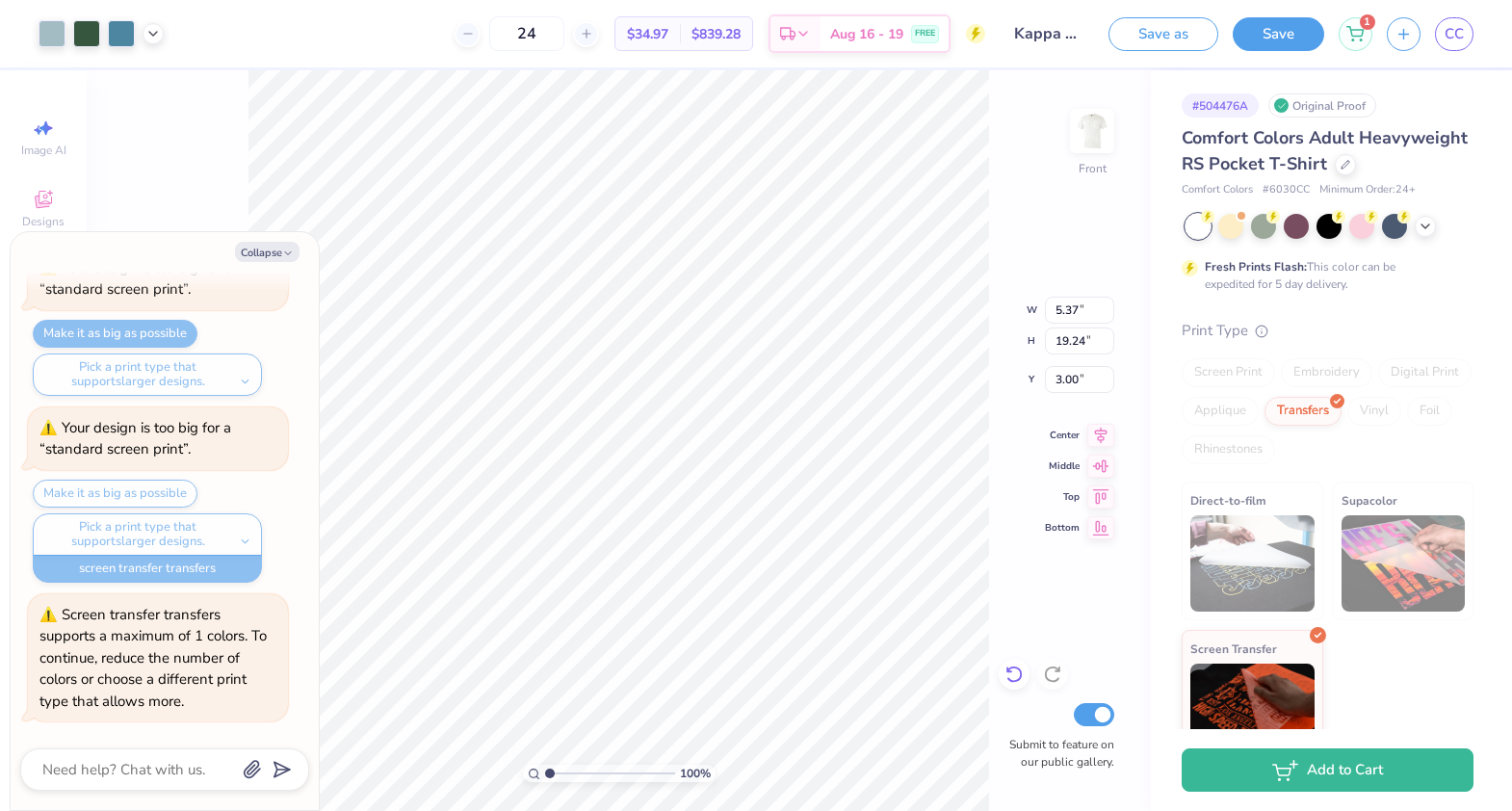 click 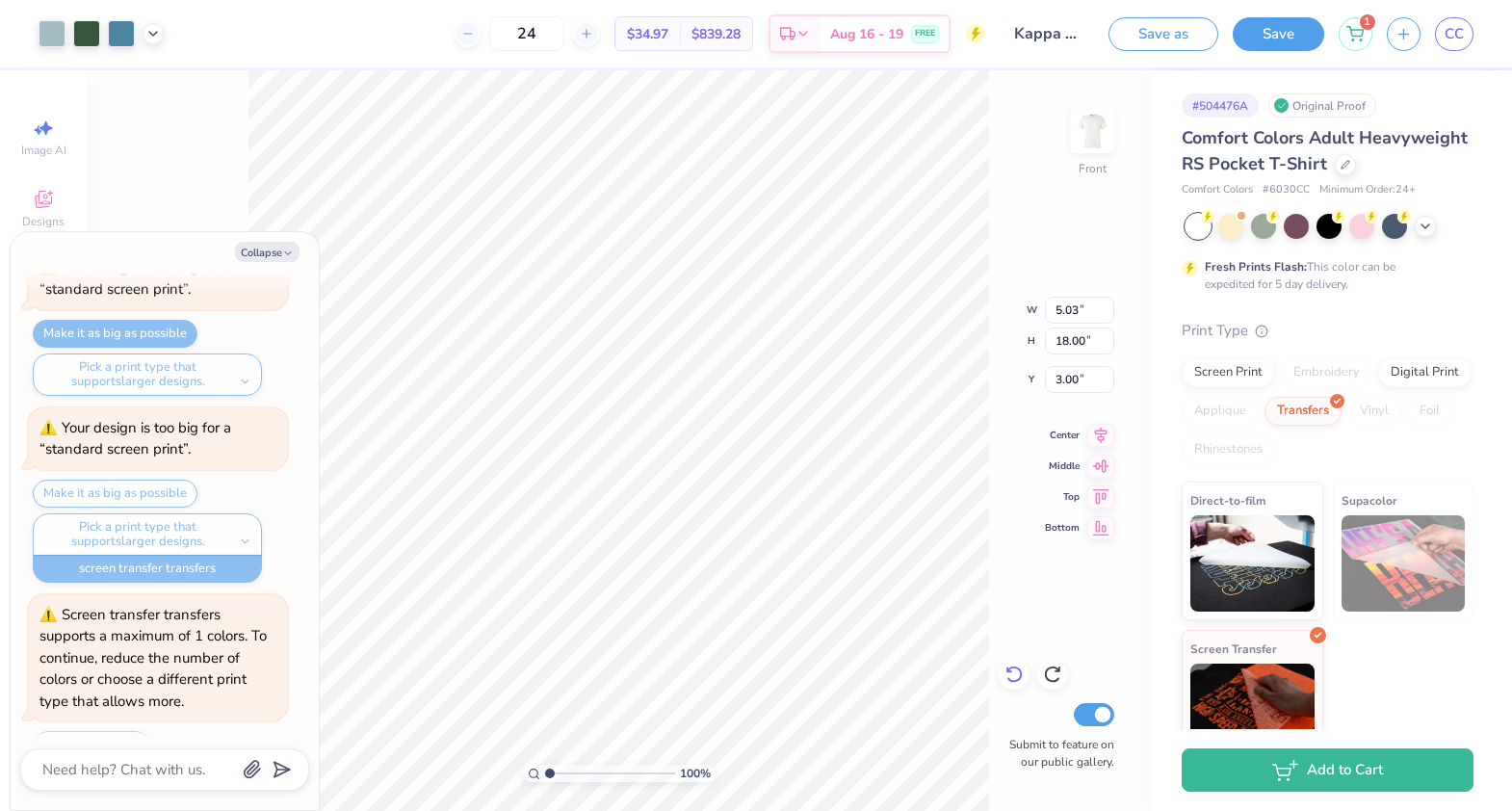 scroll, scrollTop: 294, scrollLeft: 0, axis: vertical 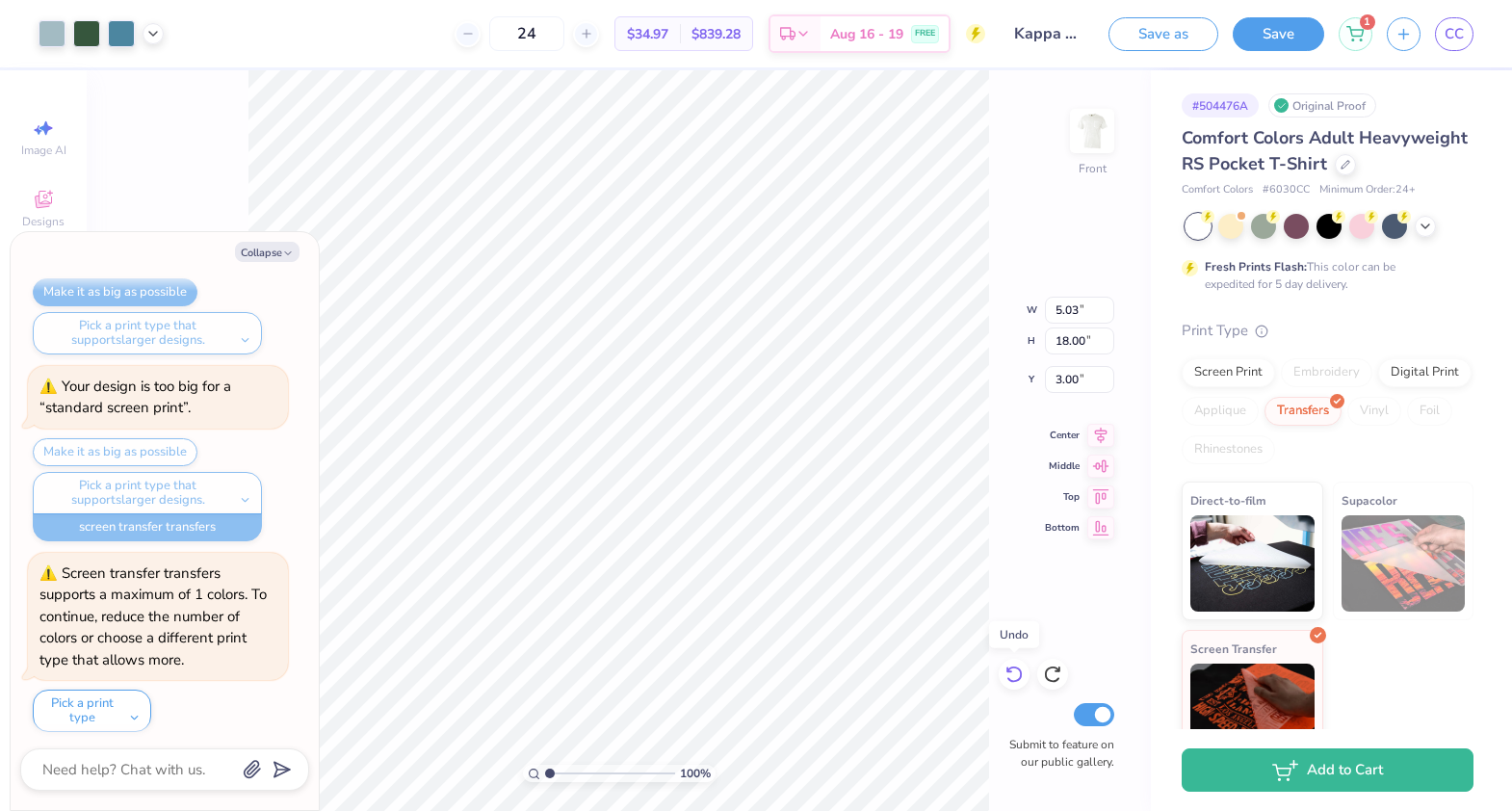click 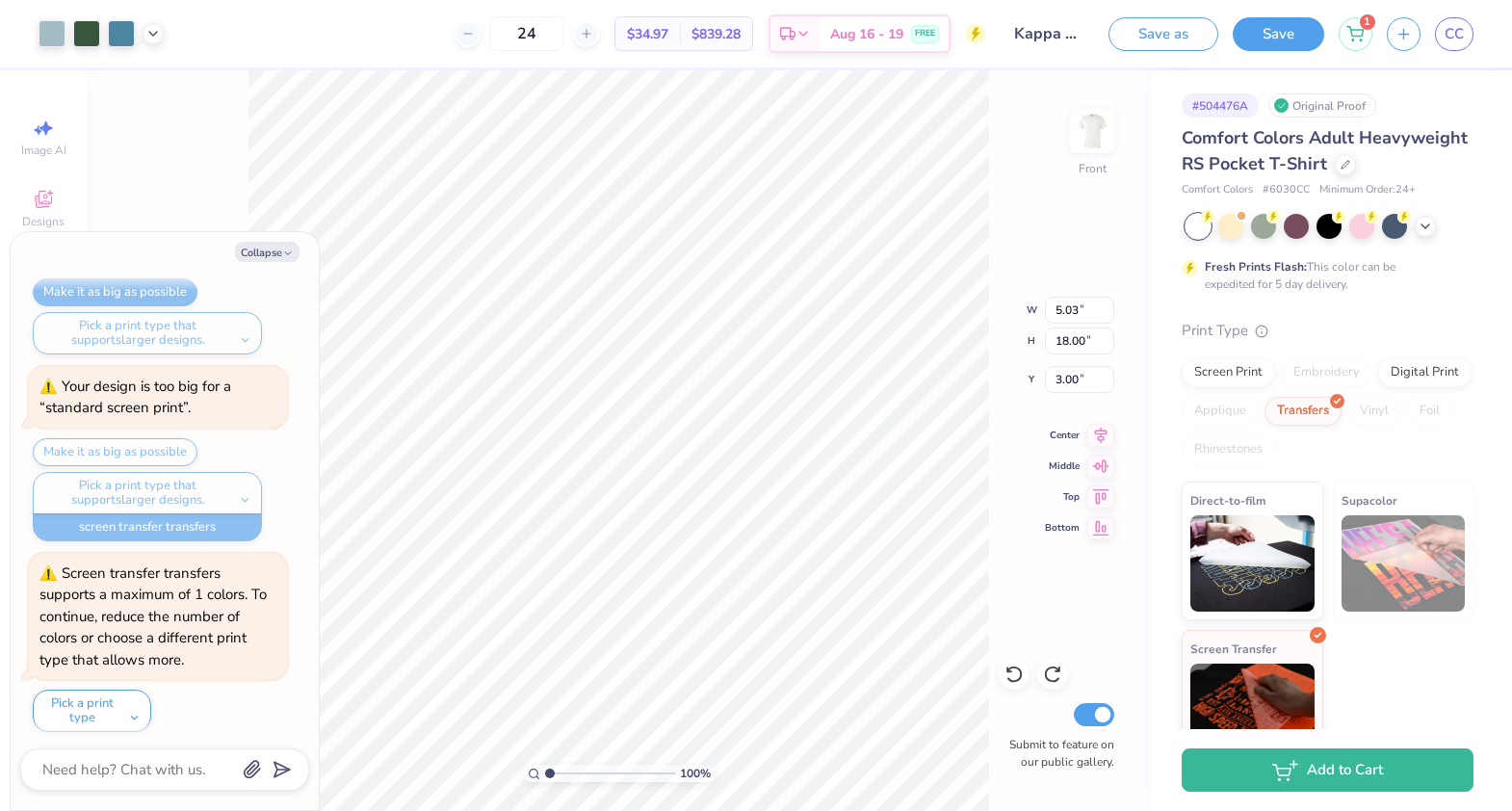 click on "Screen Print Embroidery Digital Print Applique Transfers Vinyl Foil Rhinestones" at bounding box center (1327, 411) 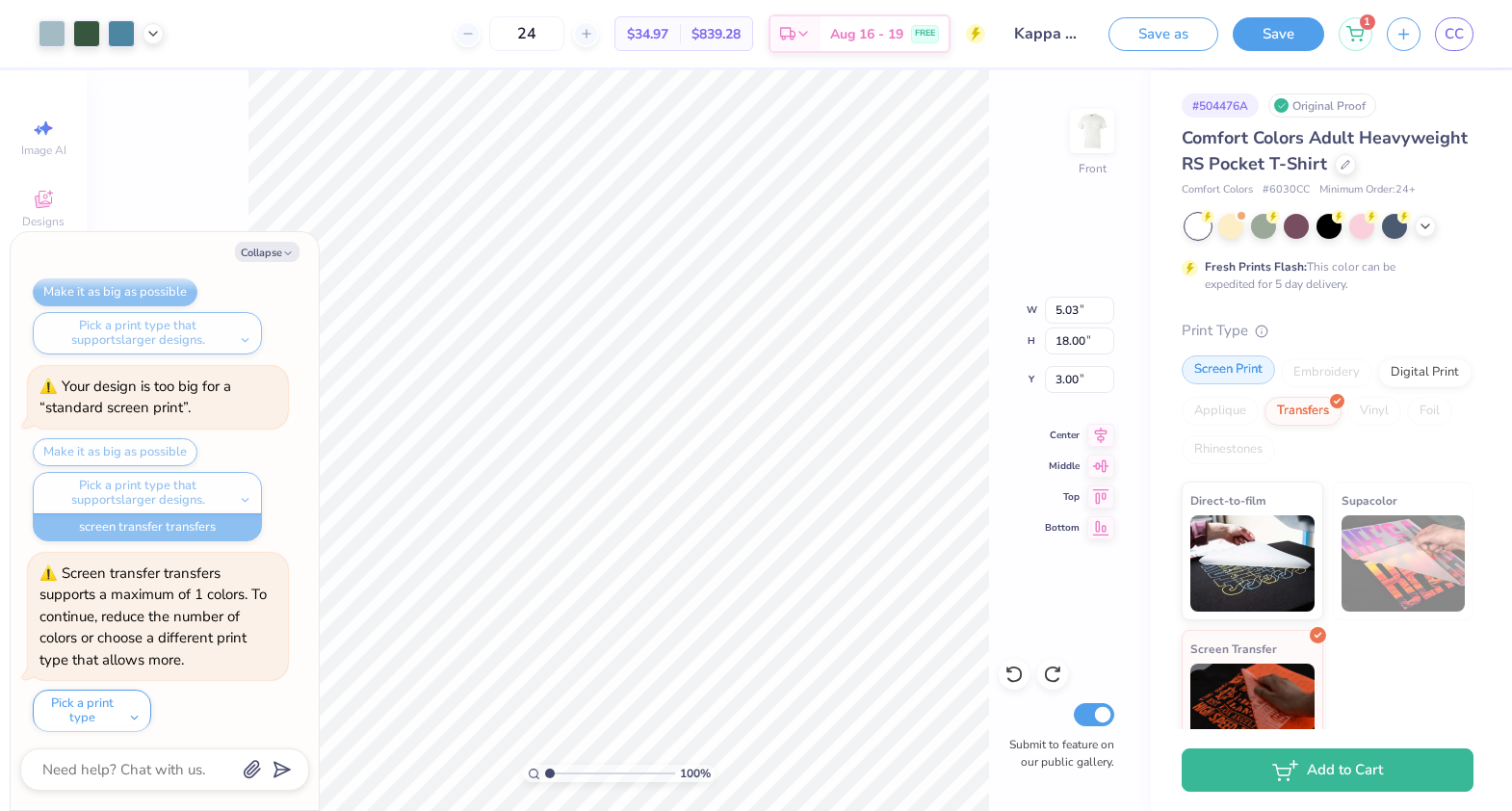 click on "Screen Print" at bounding box center (1228, 370) 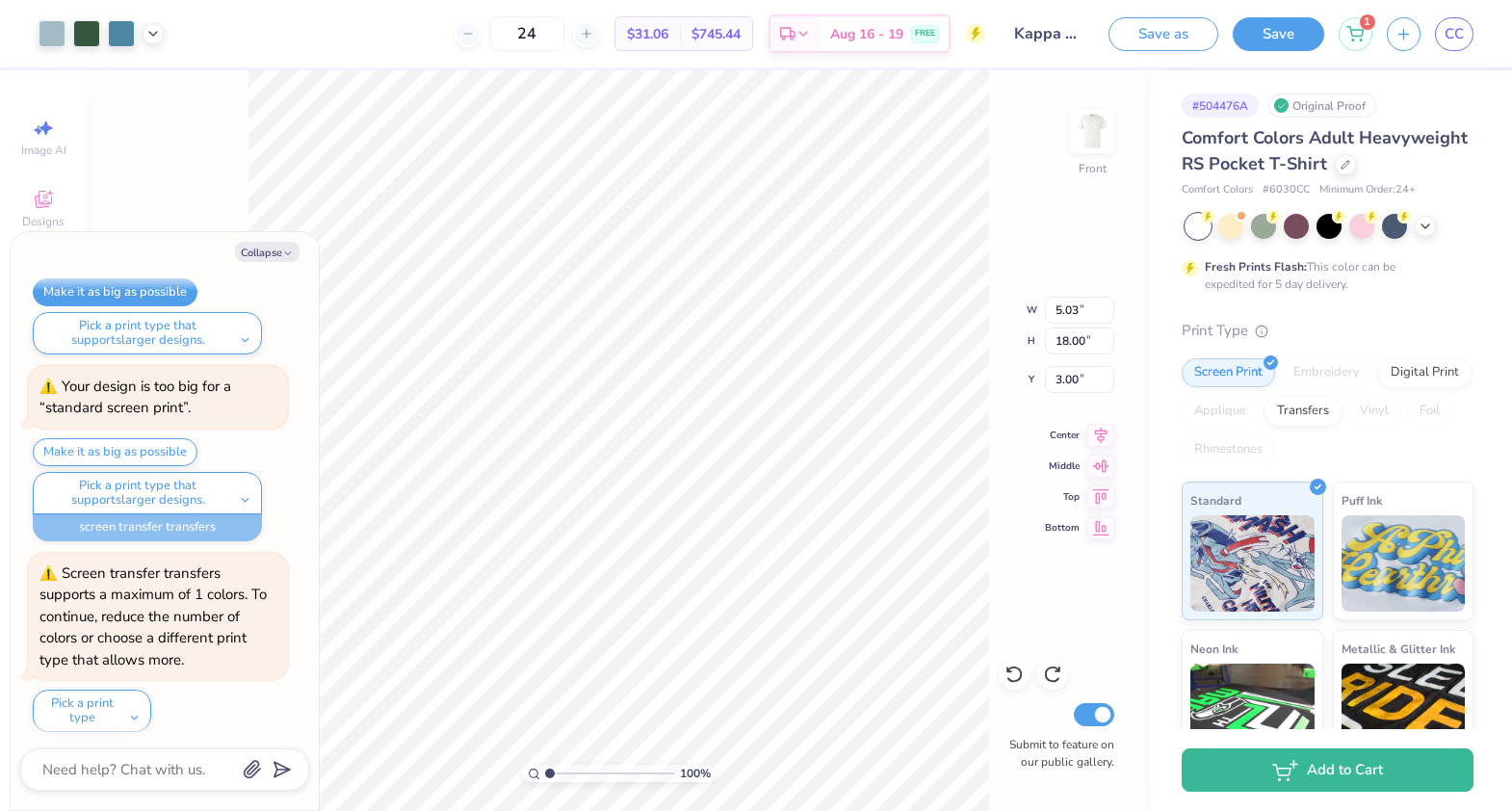 scroll, scrollTop: 453, scrollLeft: 0, axis: vertical 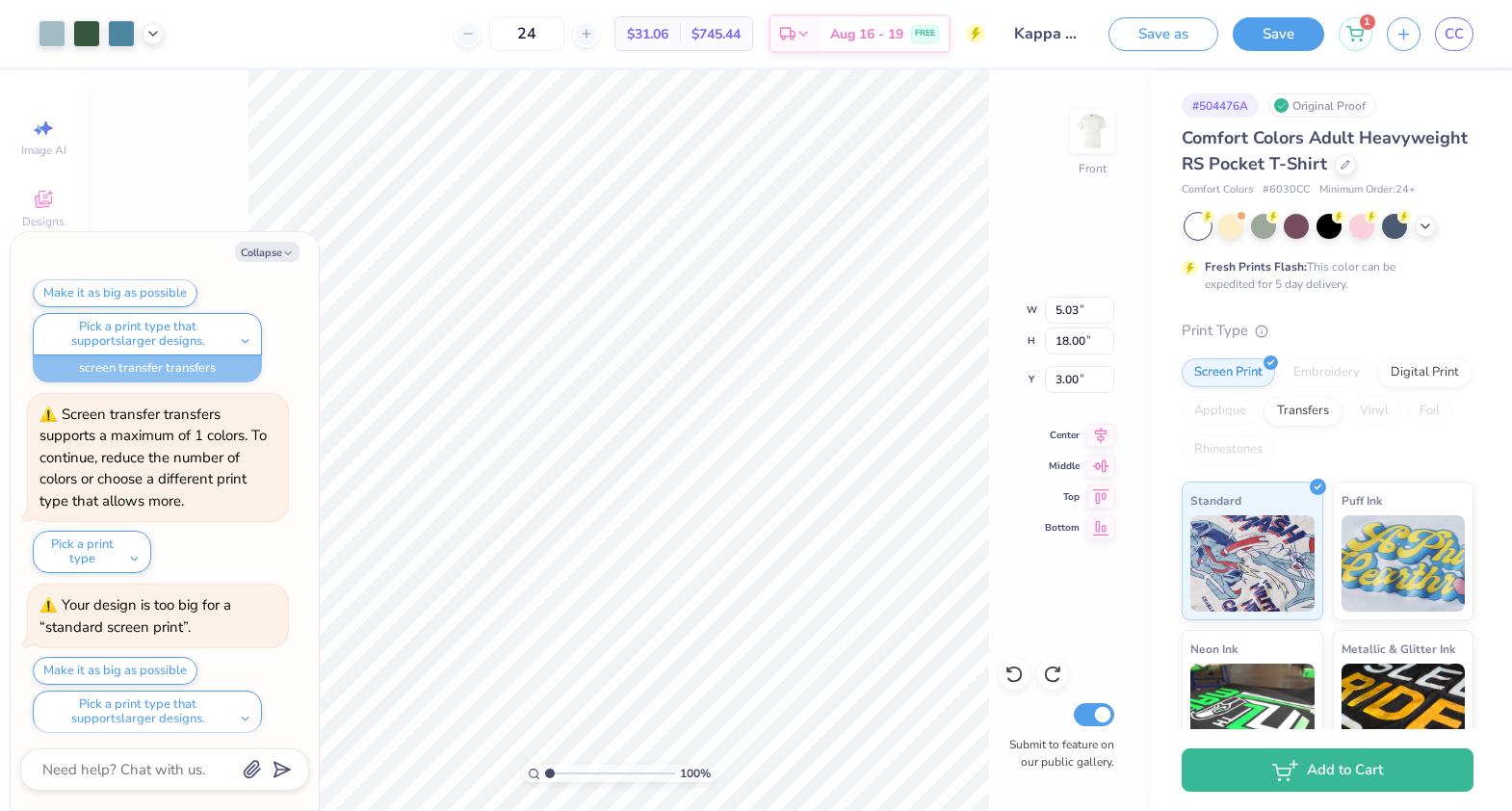 type on "x" 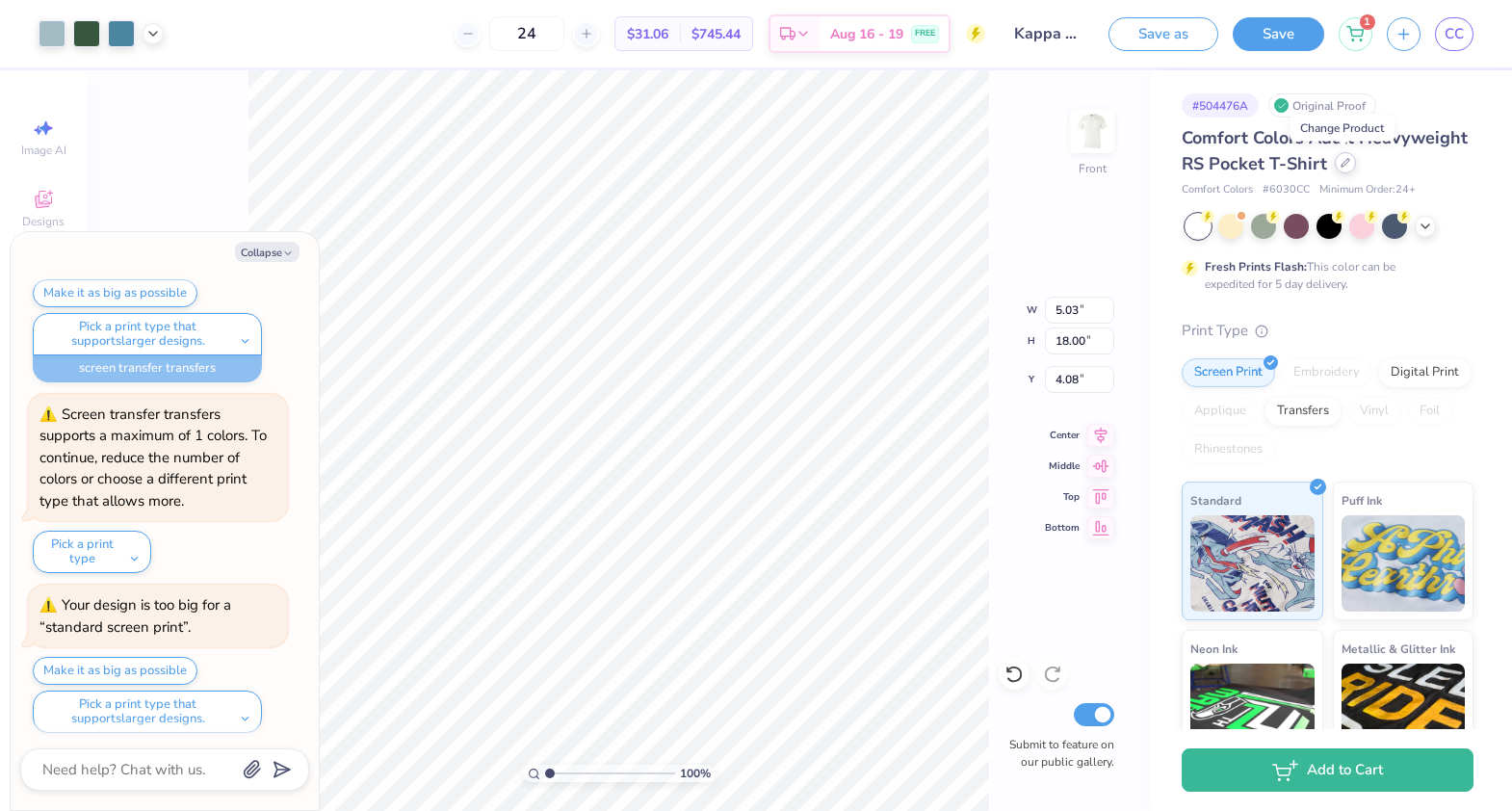 click at bounding box center (1345, 163) 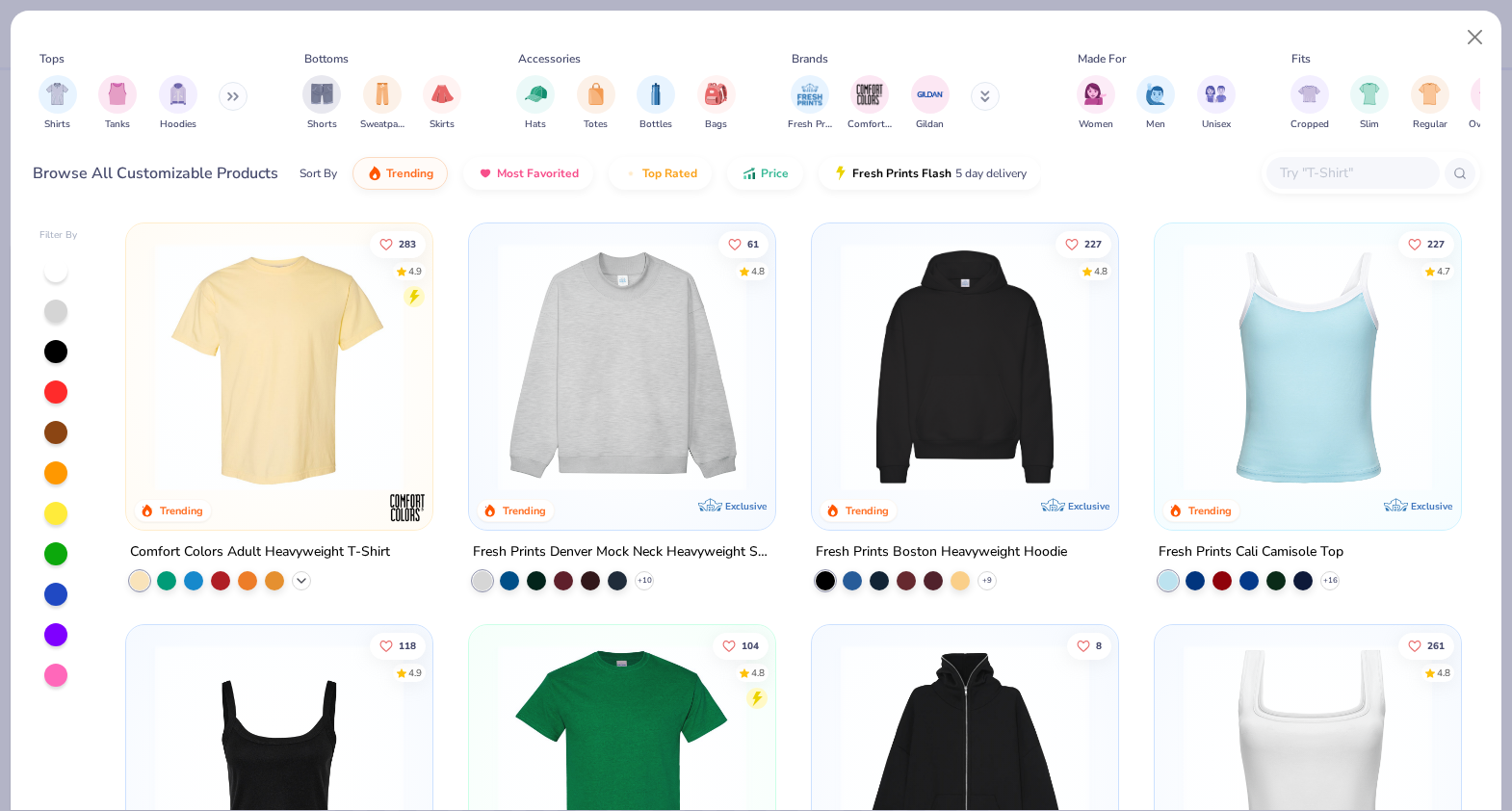 click 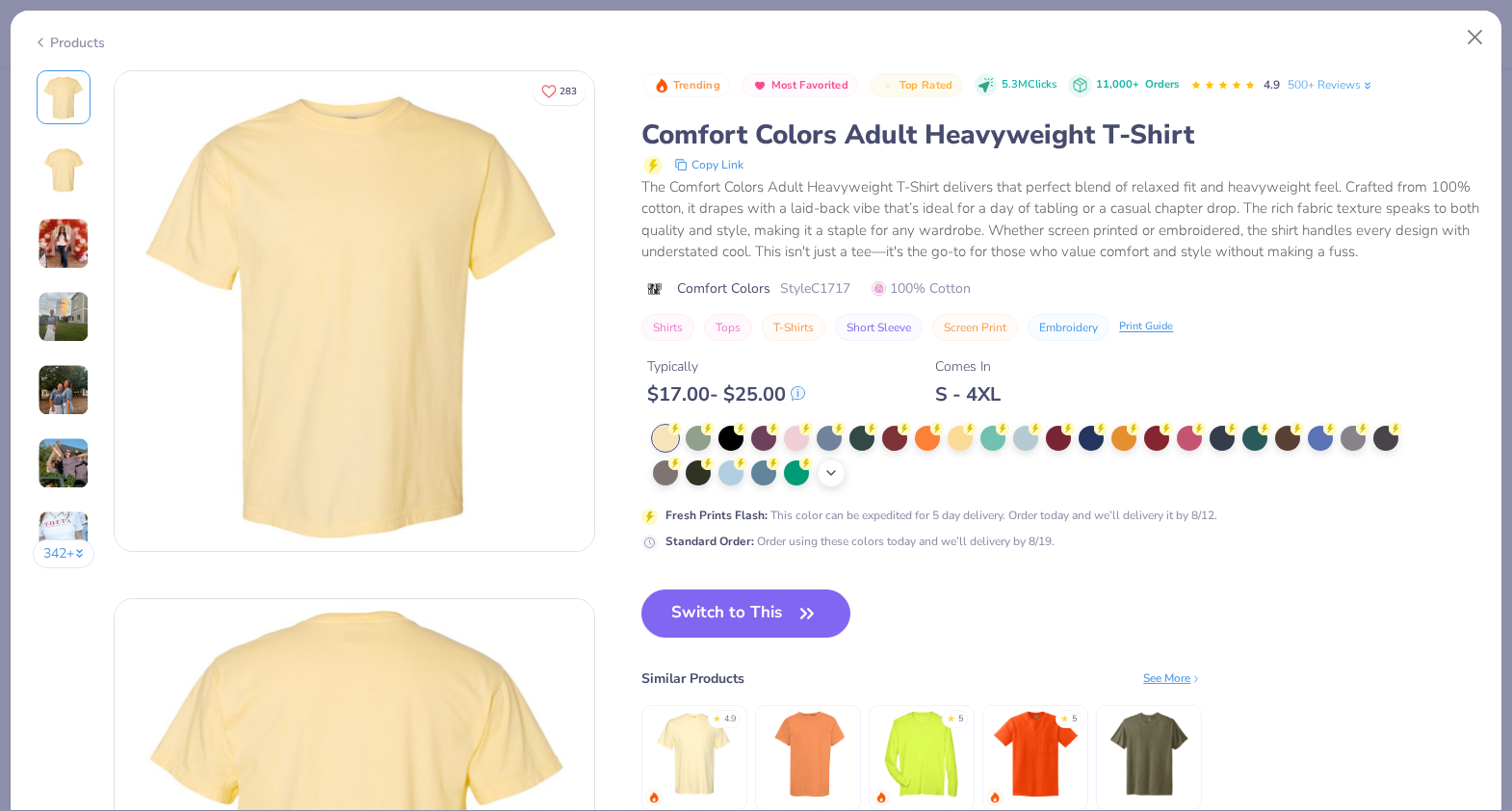 click on "+ 38" at bounding box center (831, 473) 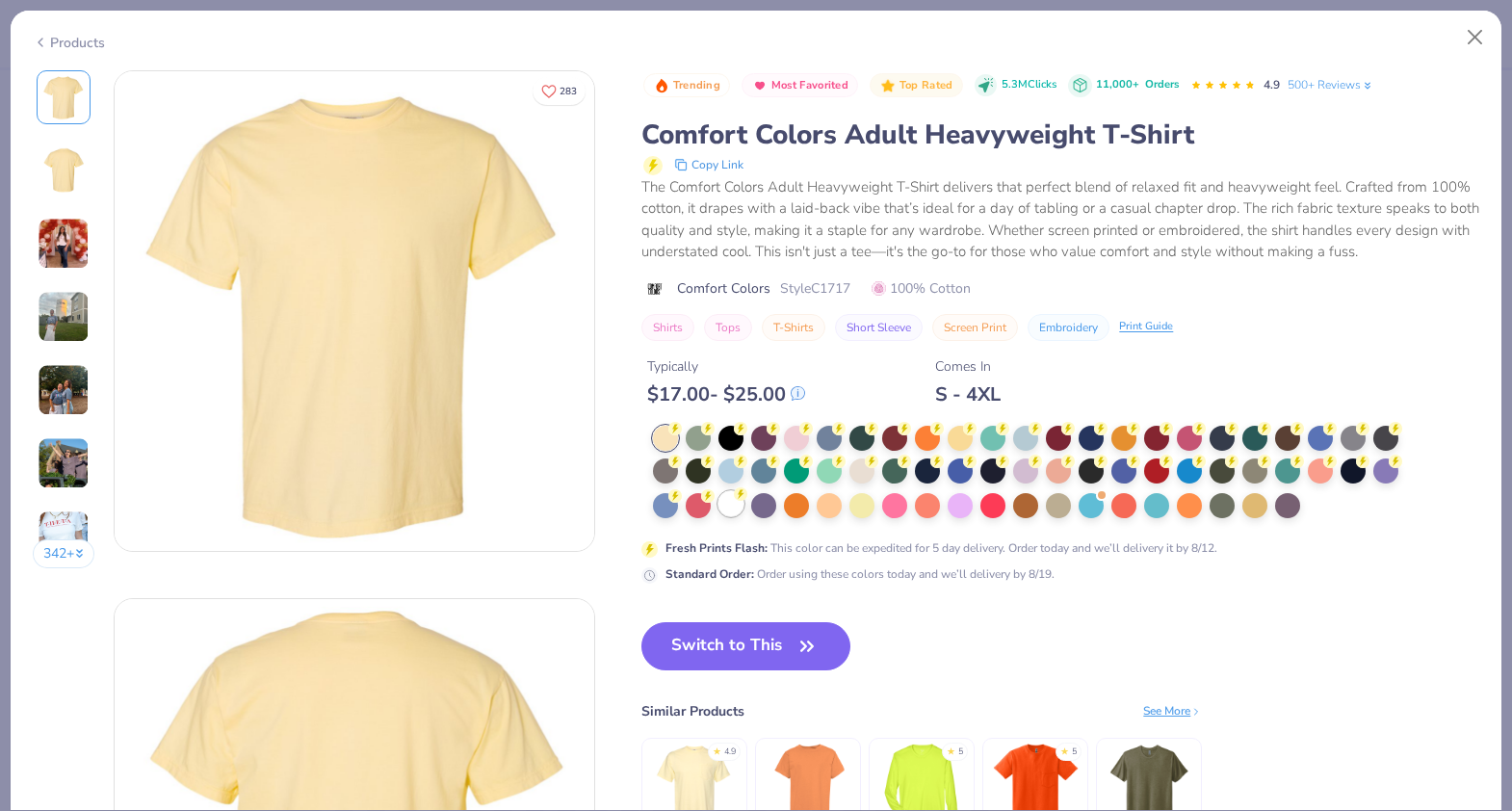 click at bounding box center [731, 504] 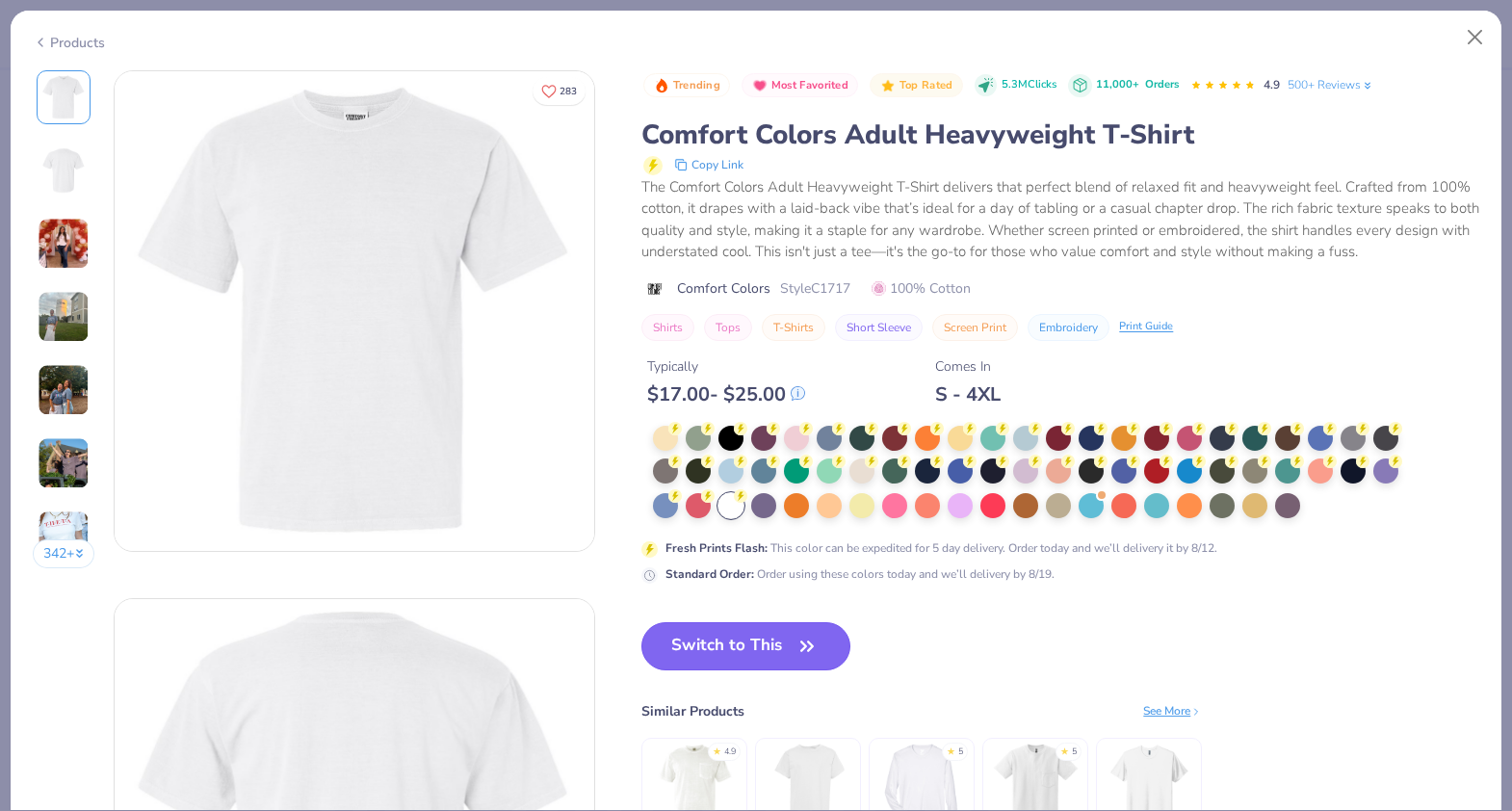 click on "Switch to This" at bounding box center (745, 646) 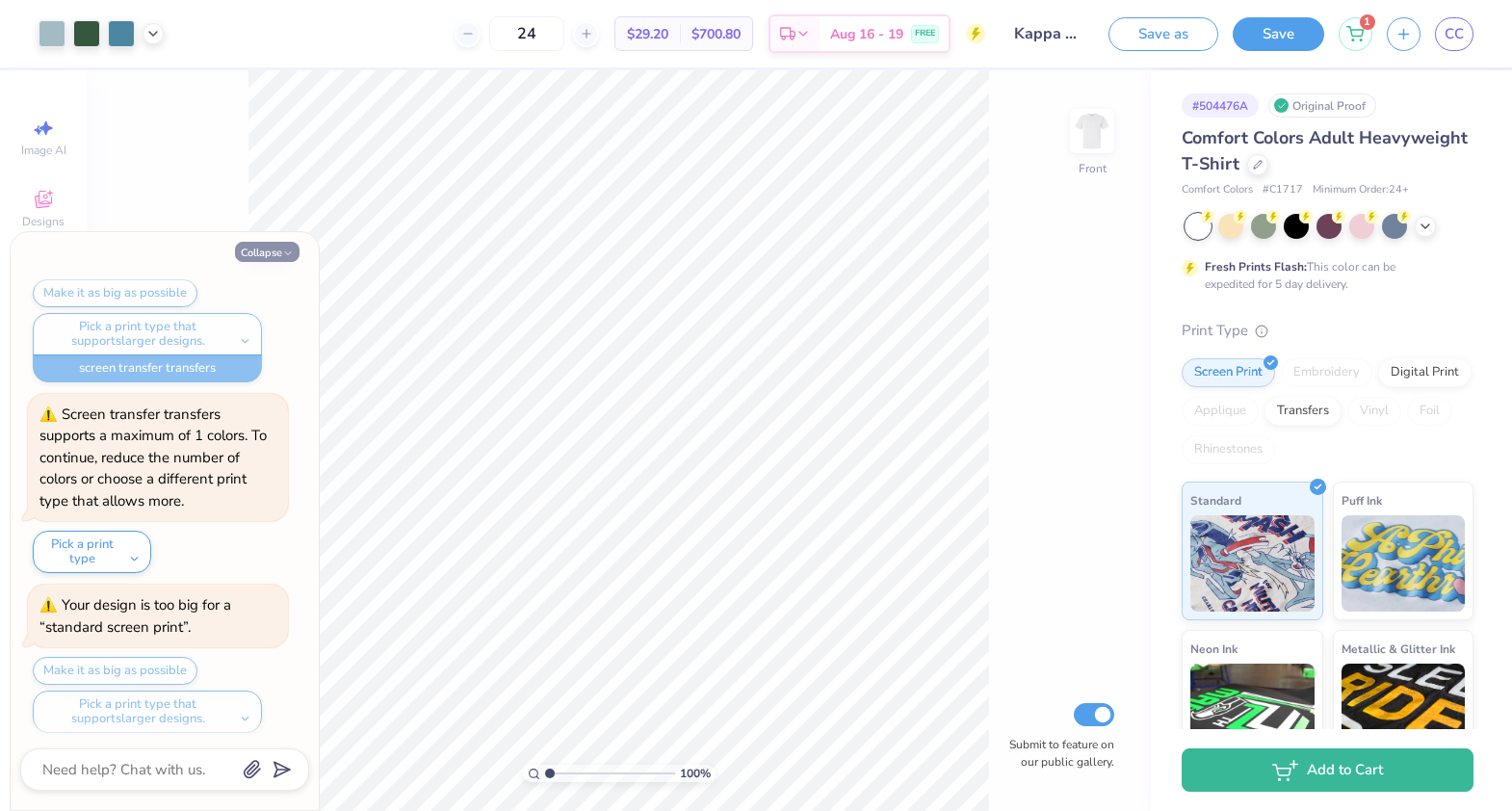 click on "Collapse" at bounding box center [267, 251] 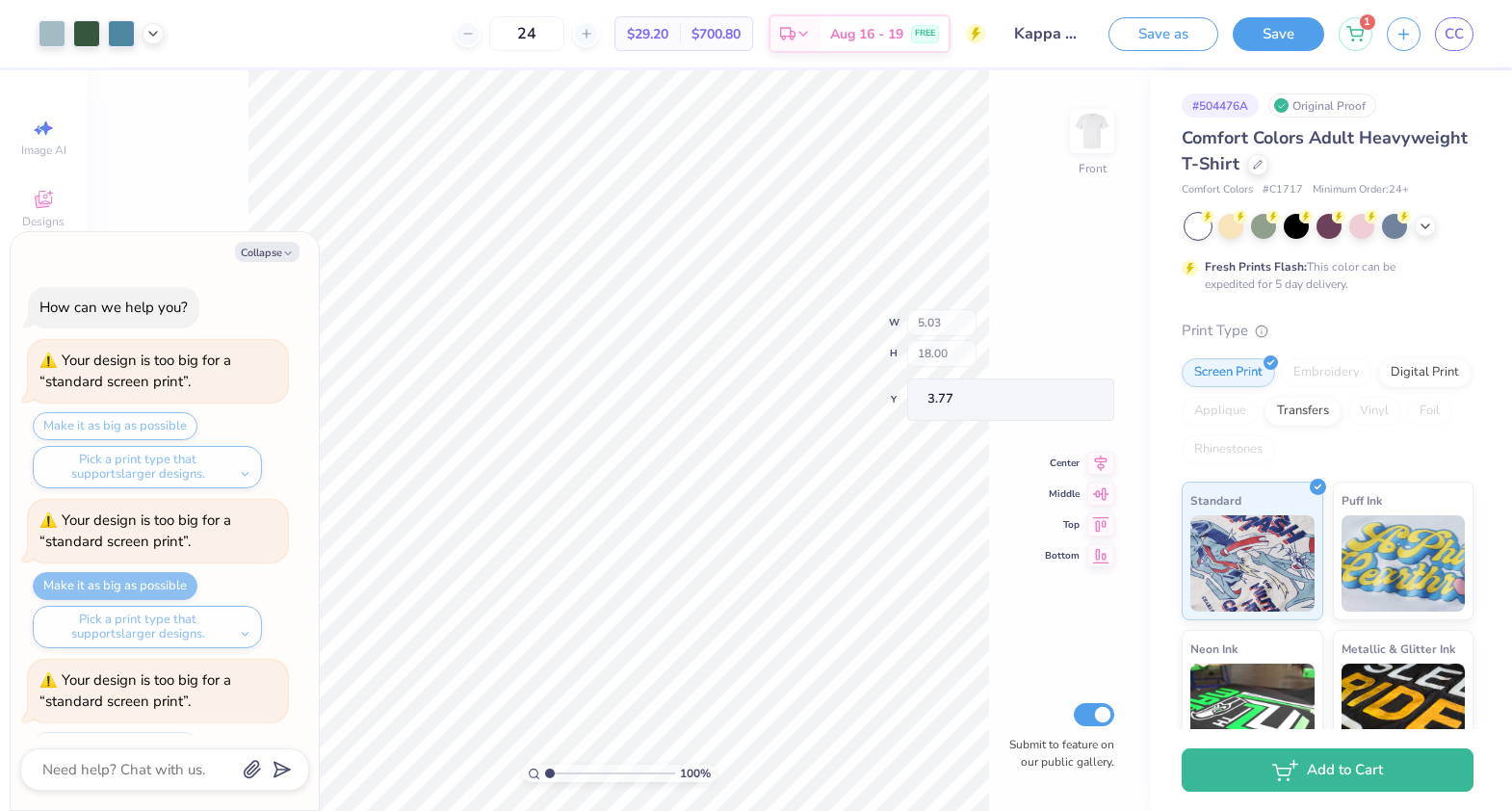 scroll, scrollTop: 610, scrollLeft: 0, axis: vertical 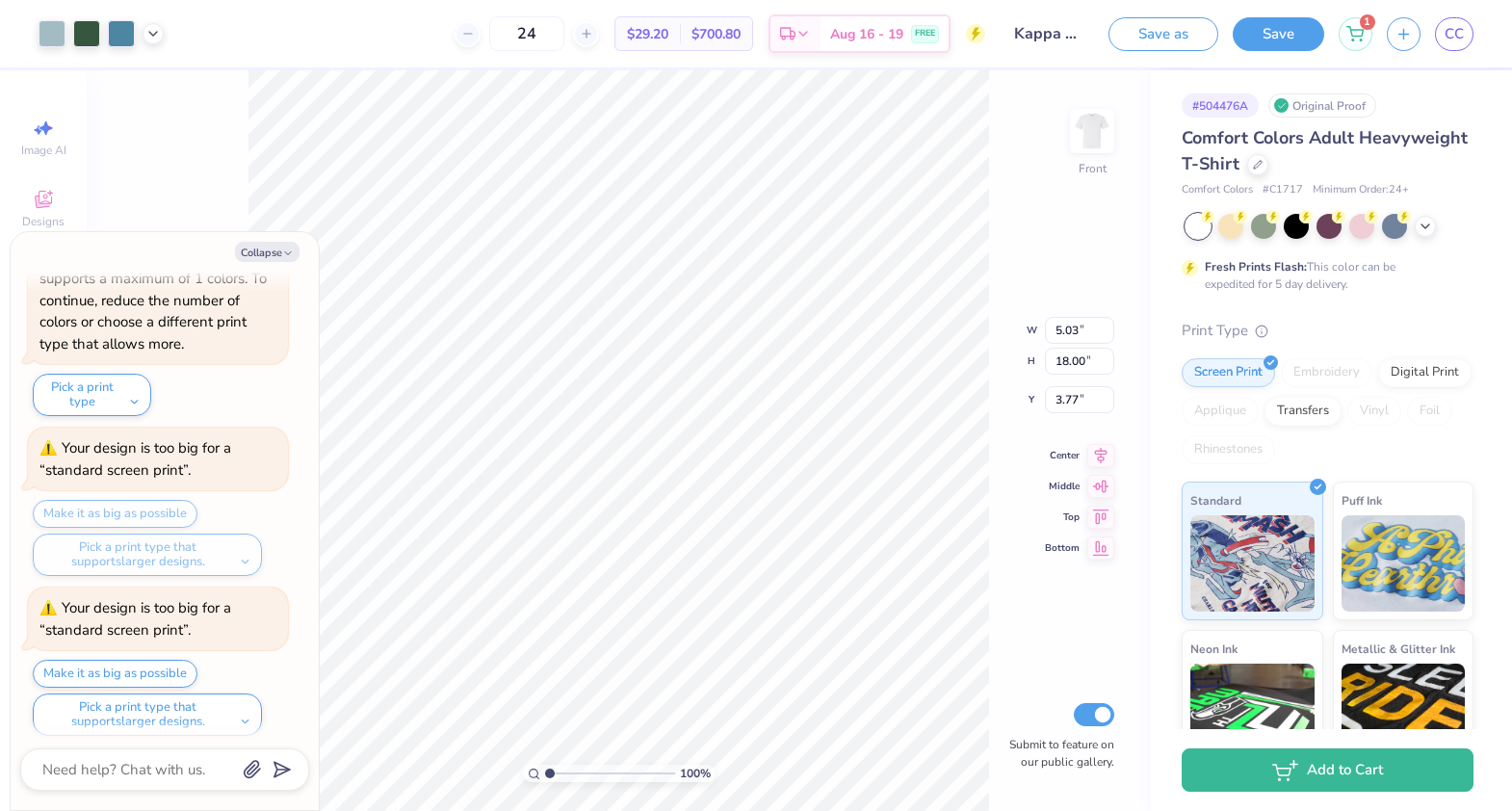 type on "x" 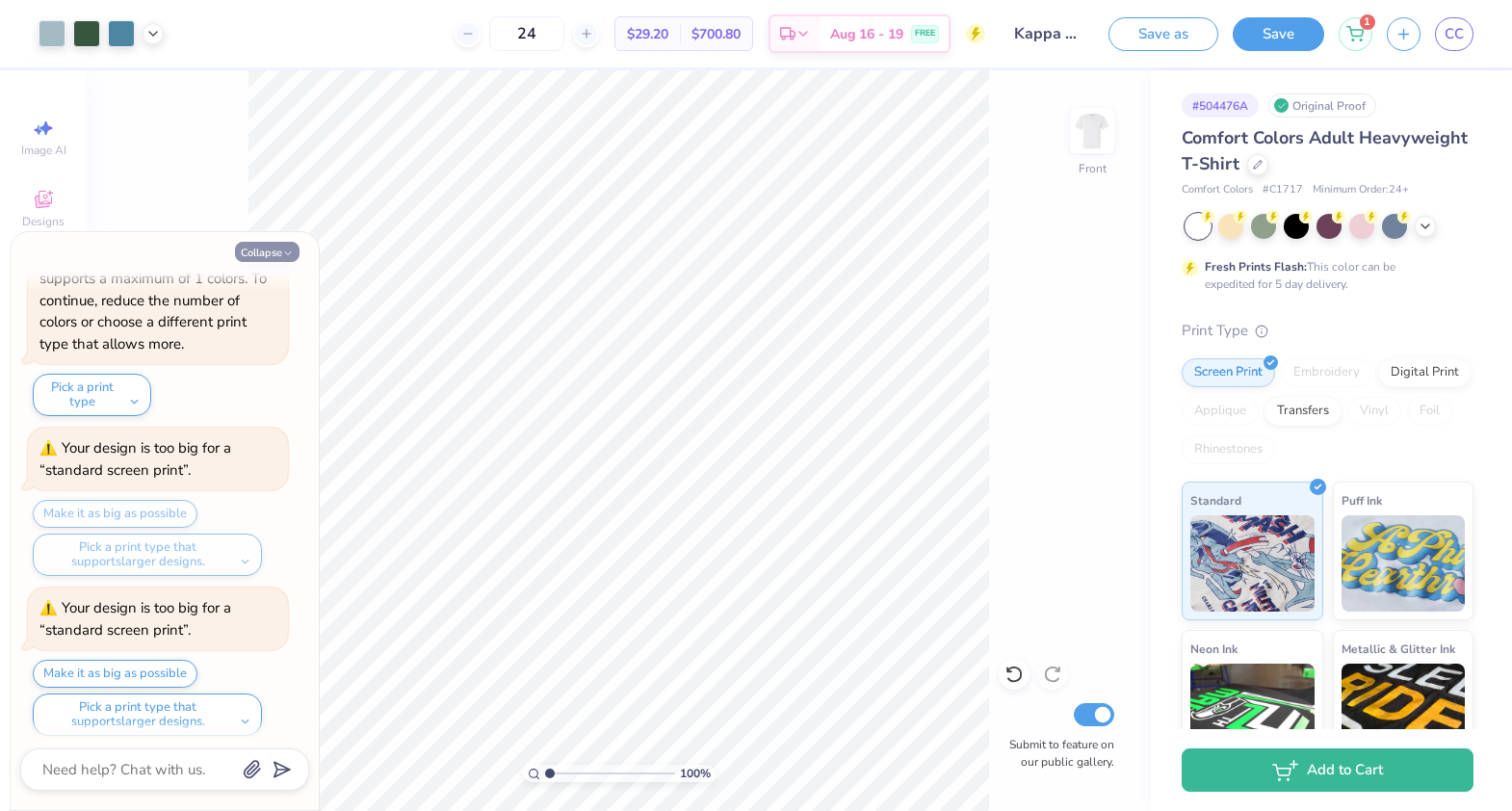 click on "Collapse" at bounding box center (267, 251) 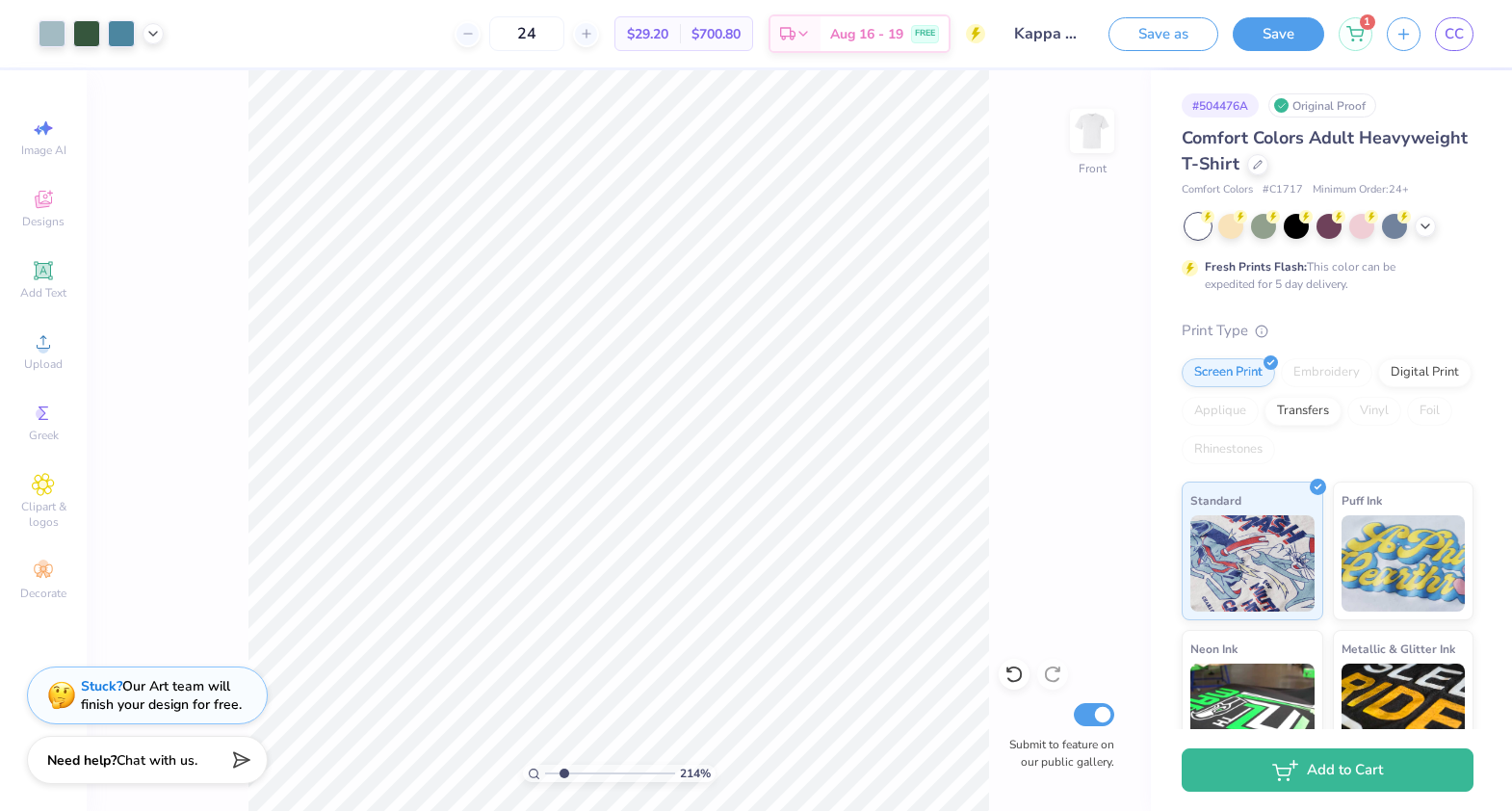drag, startPoint x: 549, startPoint y: 772, endPoint x: 563, endPoint y: 775, distance: 14.317821 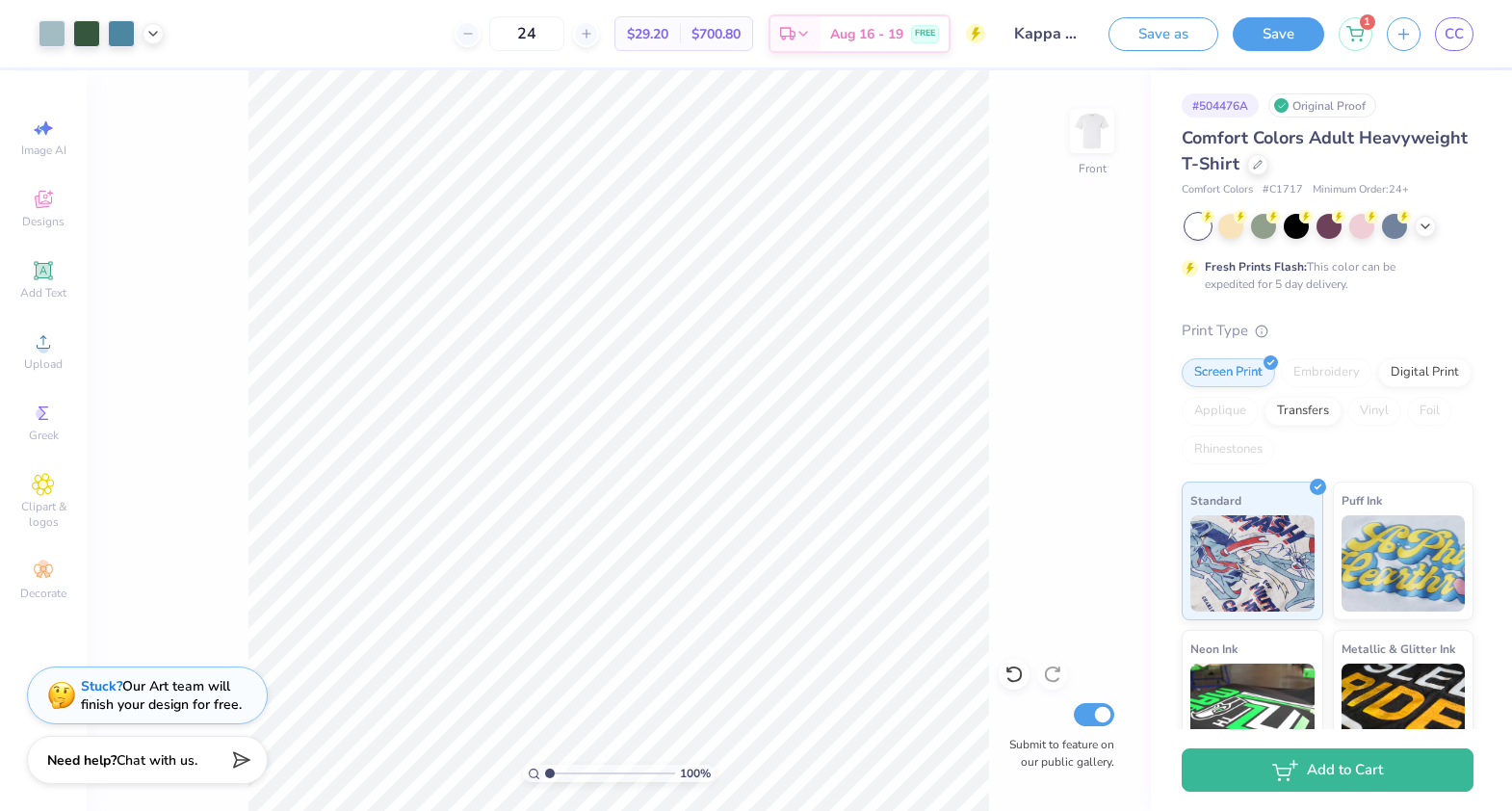drag, startPoint x: 562, startPoint y: 771, endPoint x: 530, endPoint y: 772, distance: 32.0156 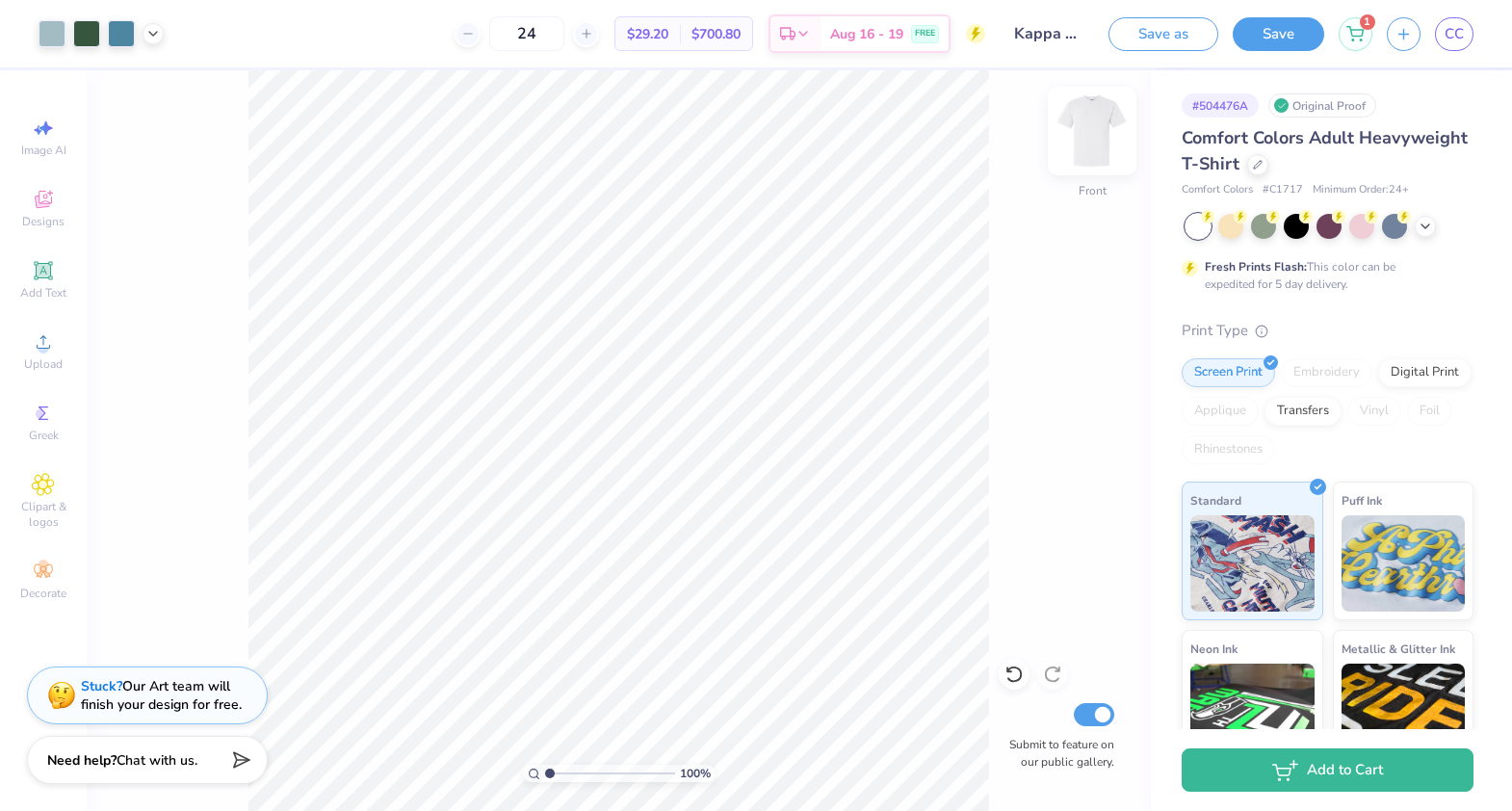 click at bounding box center [1092, 131] 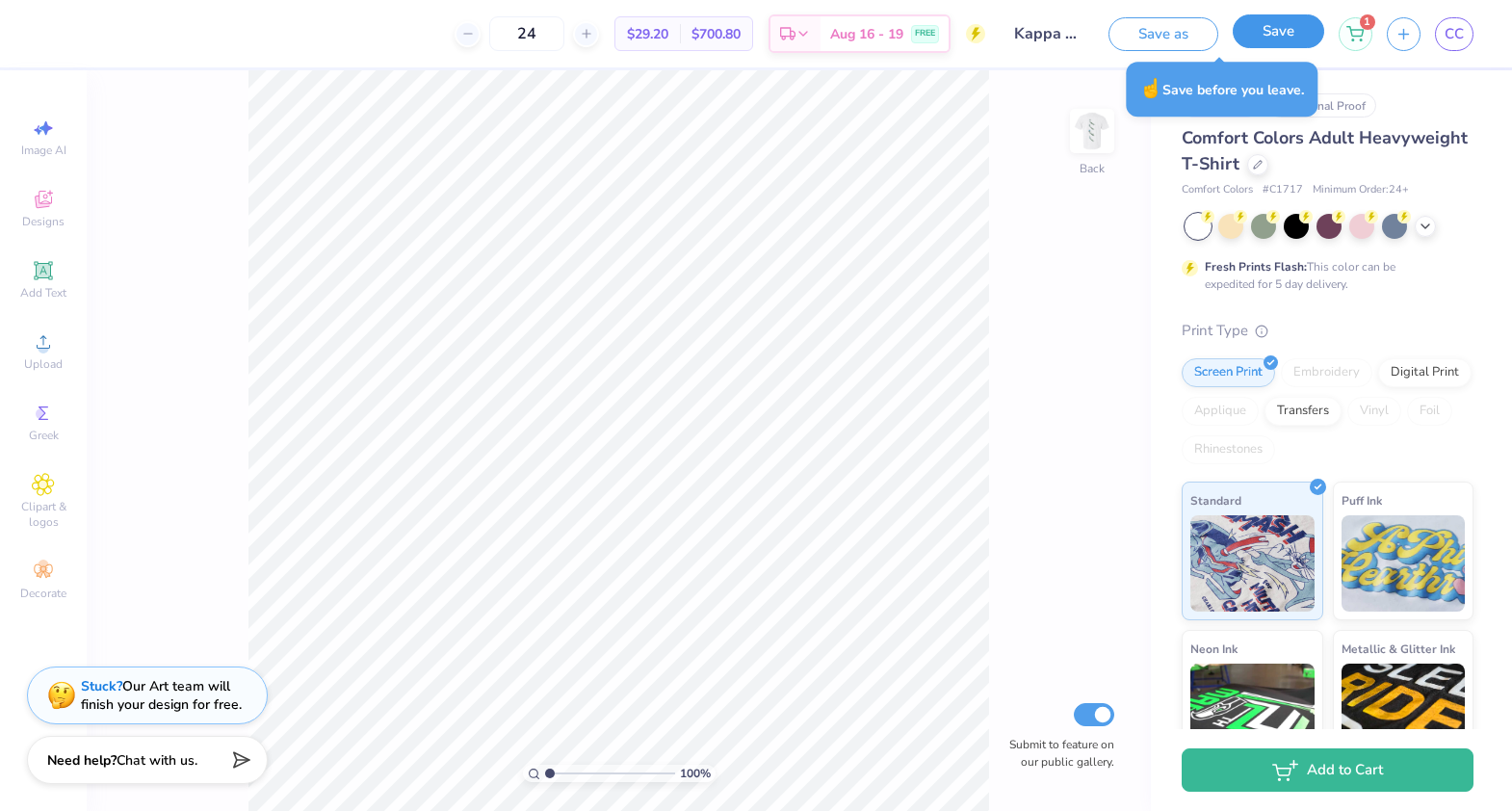 click on "Save" at bounding box center [1278, 31] 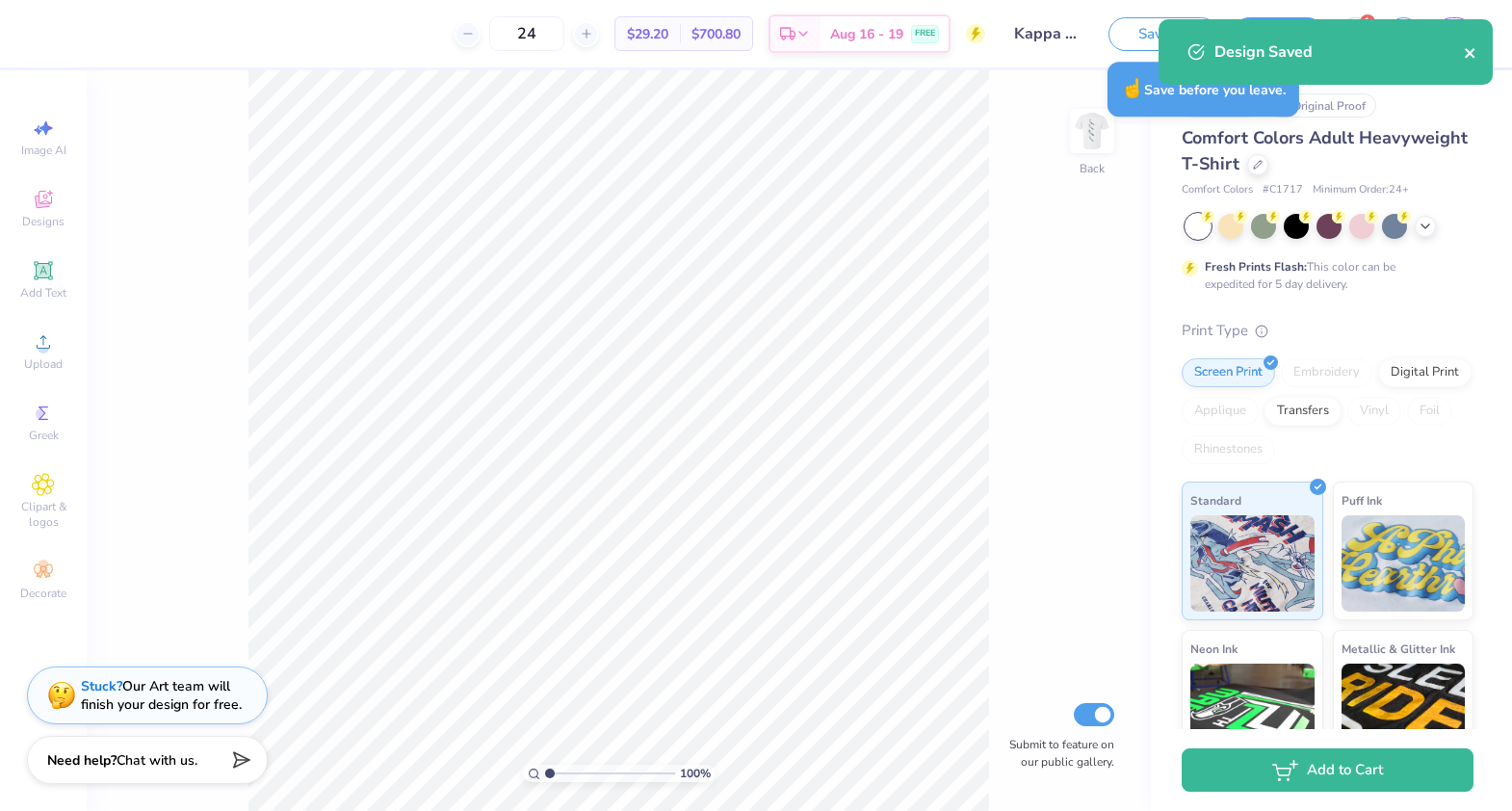 click 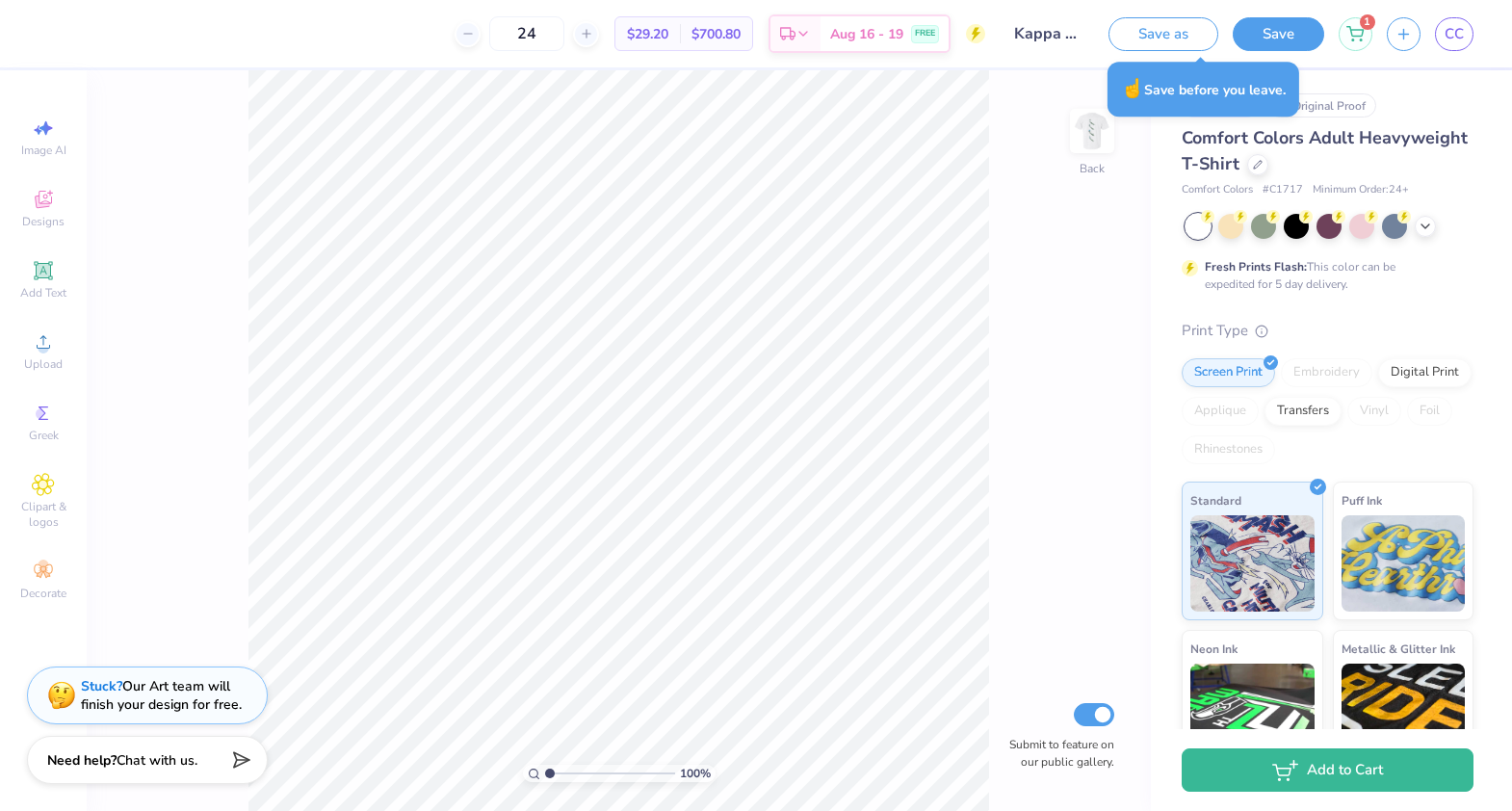 click on "Design Saved" at bounding box center (1325, 59) 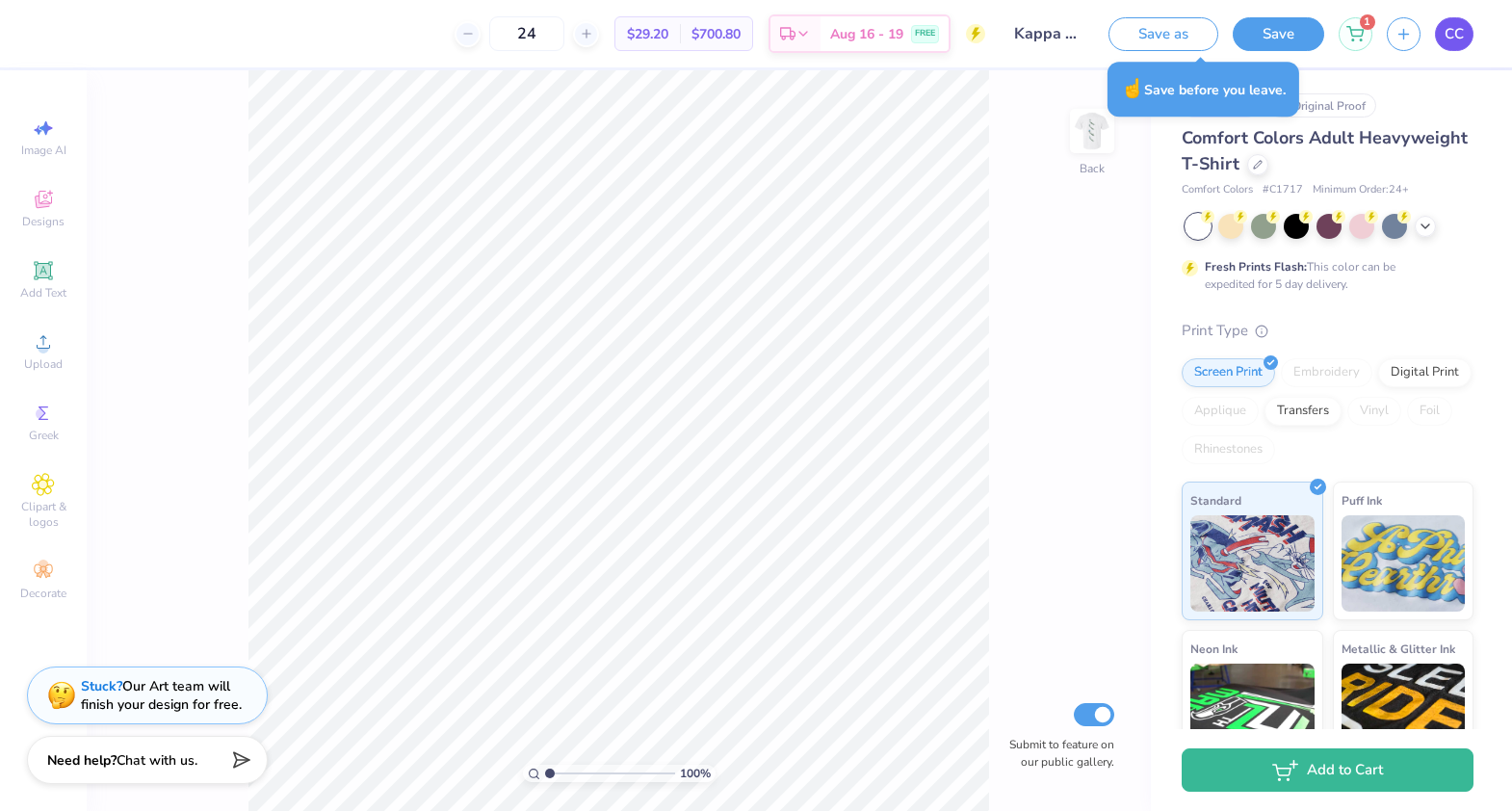 click on "CC" at bounding box center [1454, 34] 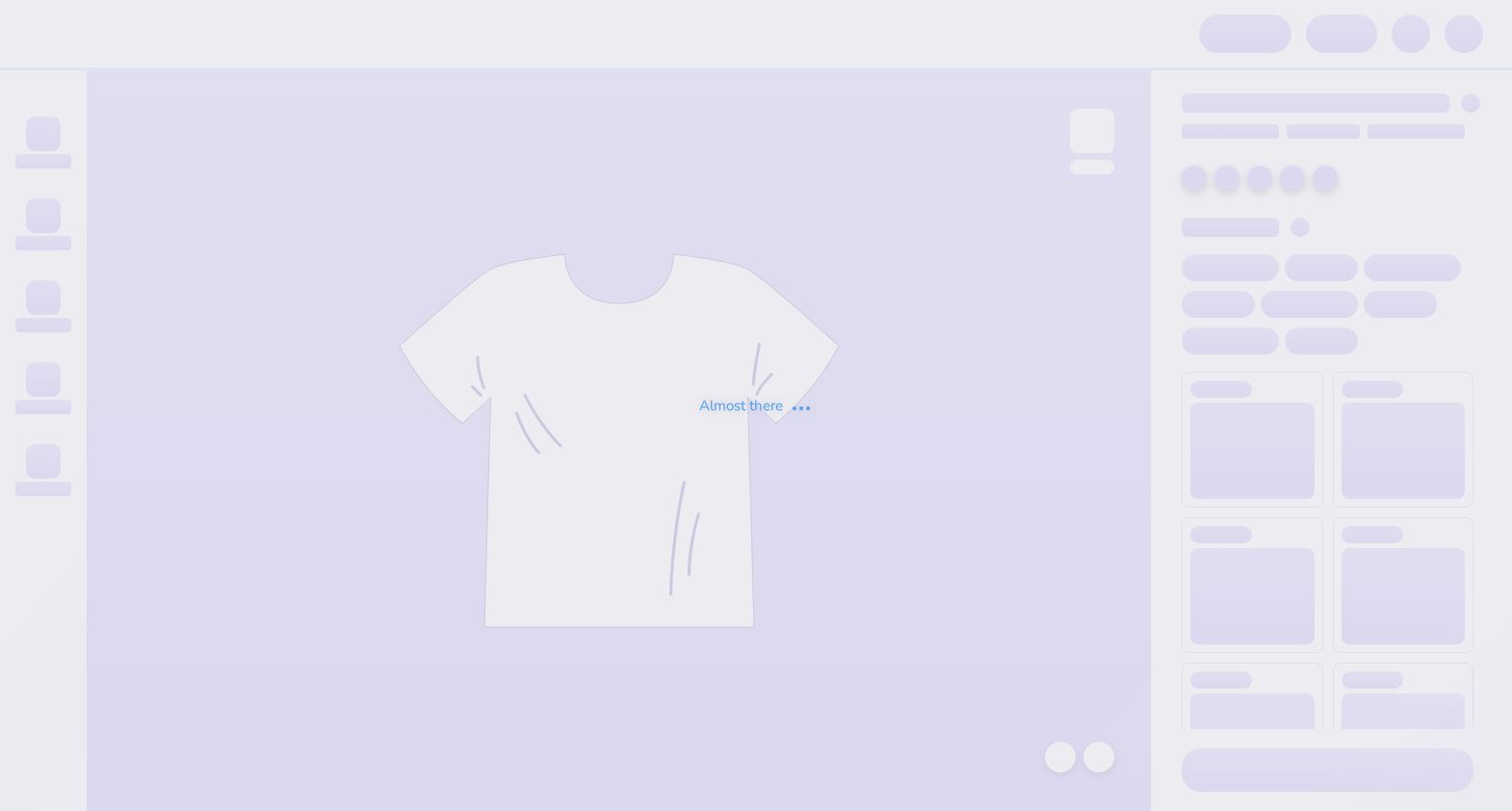 scroll, scrollTop: 0, scrollLeft: 0, axis: both 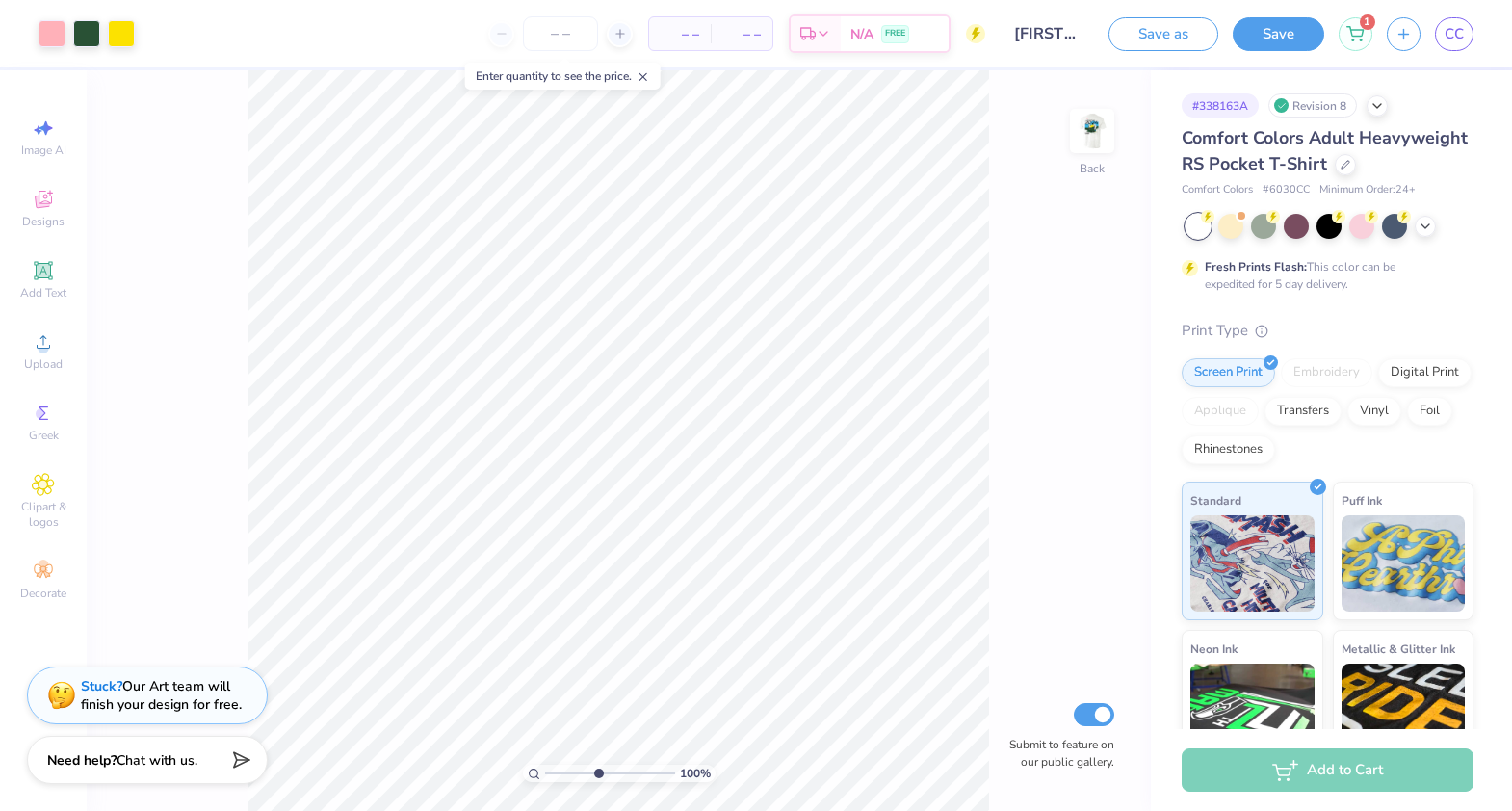 click at bounding box center [610, 773] 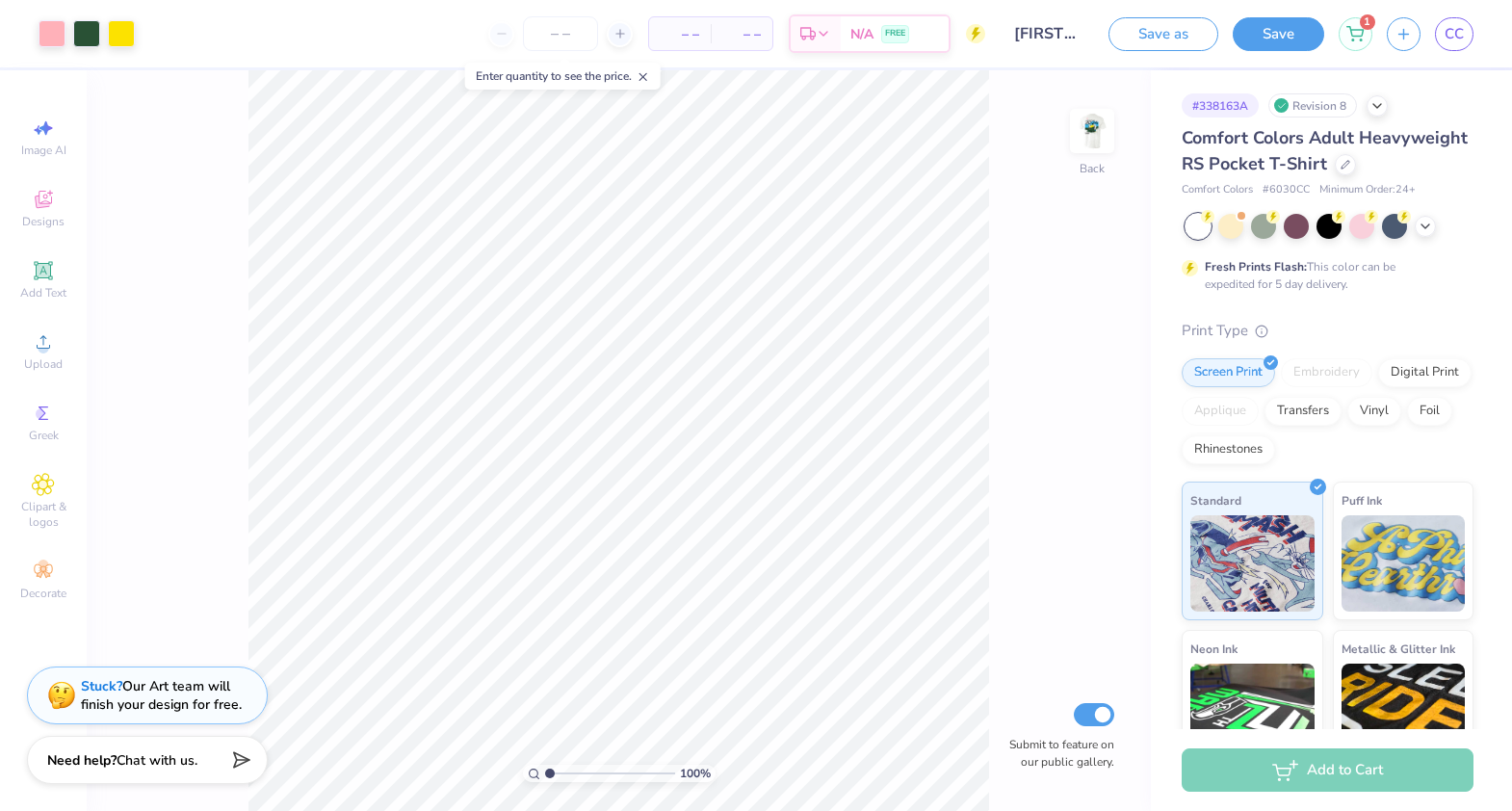 drag, startPoint x: 596, startPoint y: 772, endPoint x: 496, endPoint y: 762, distance: 100.49876 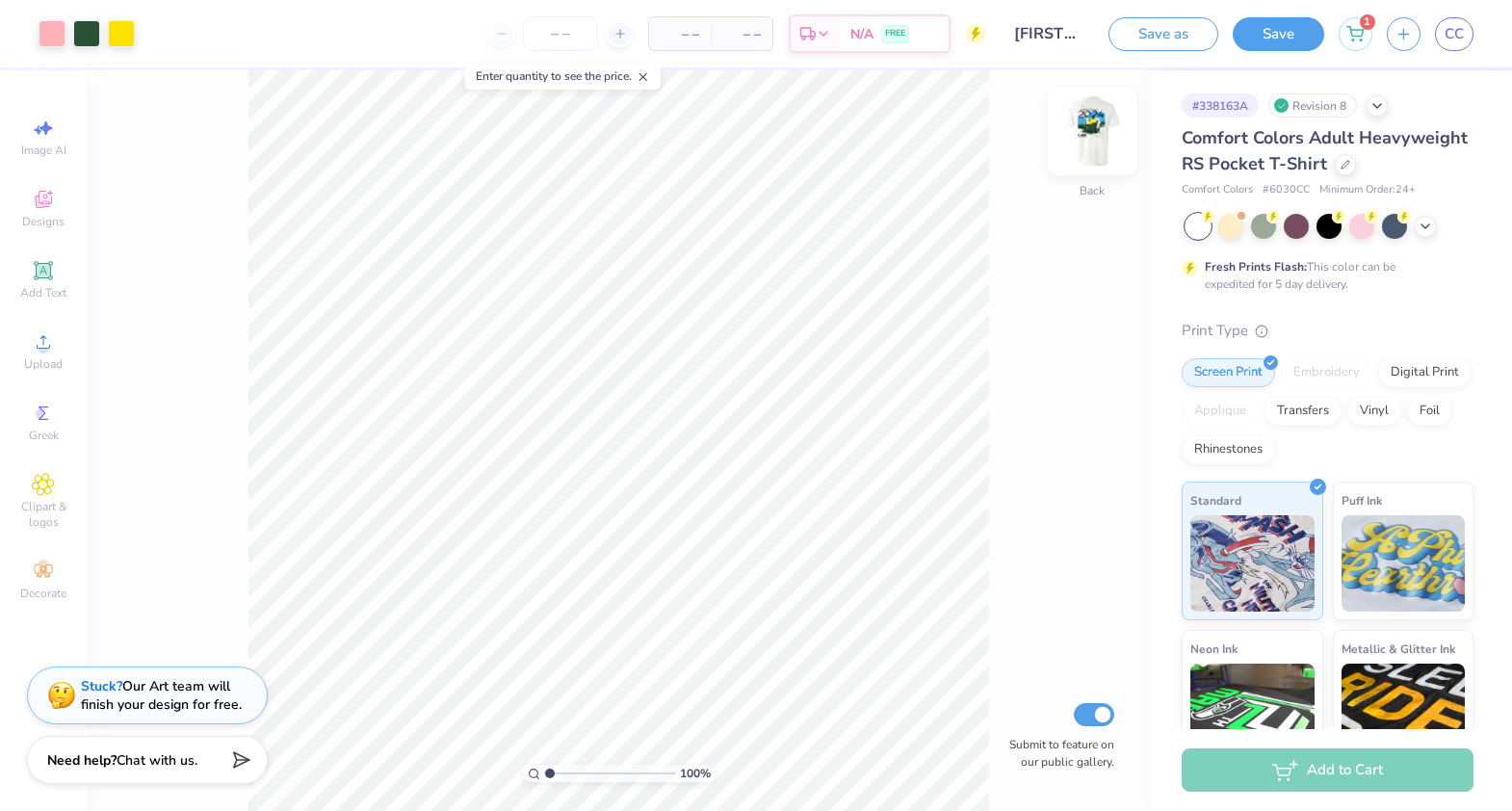 click at bounding box center [1092, 131] 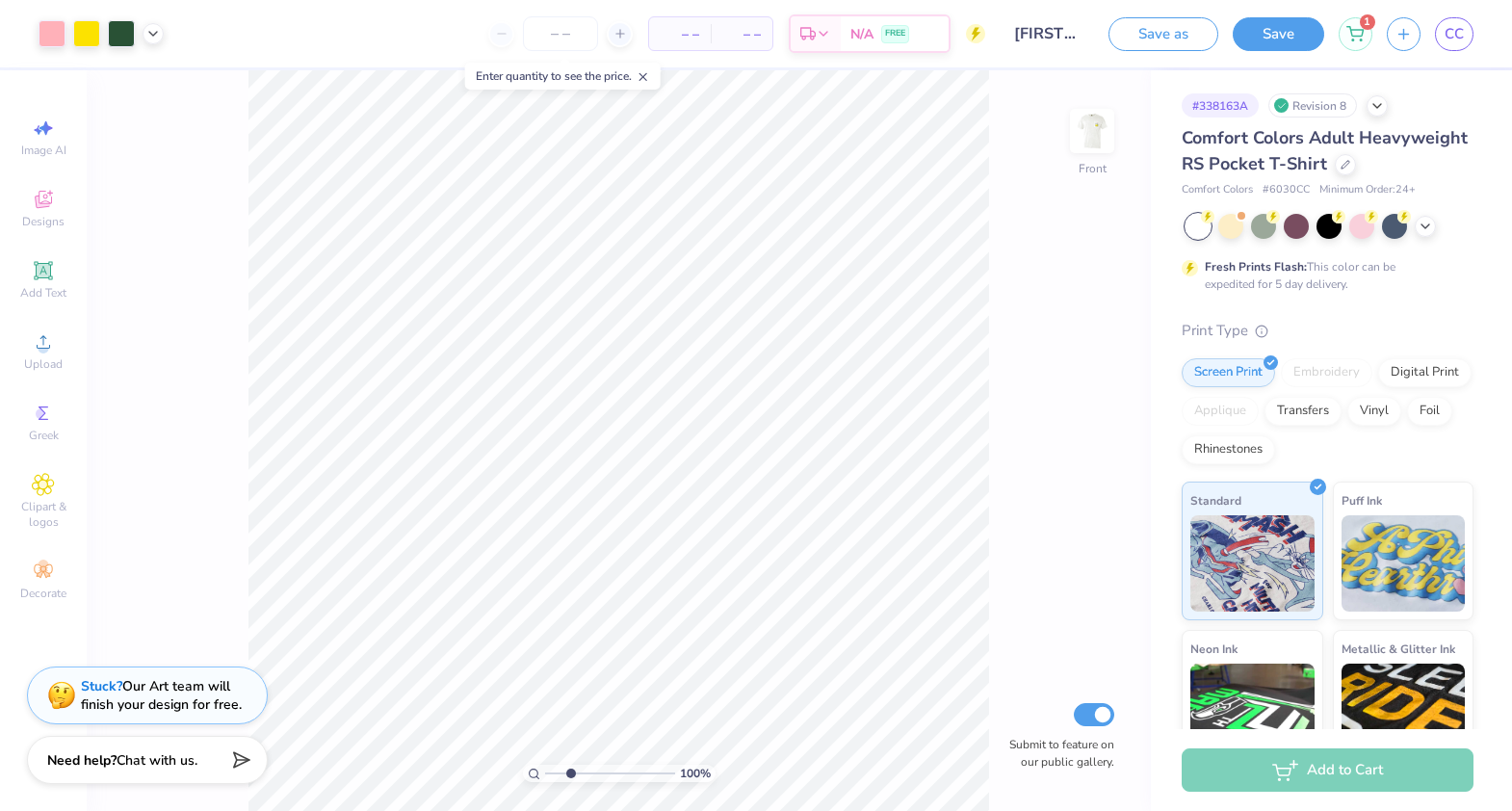 type on "2.64" 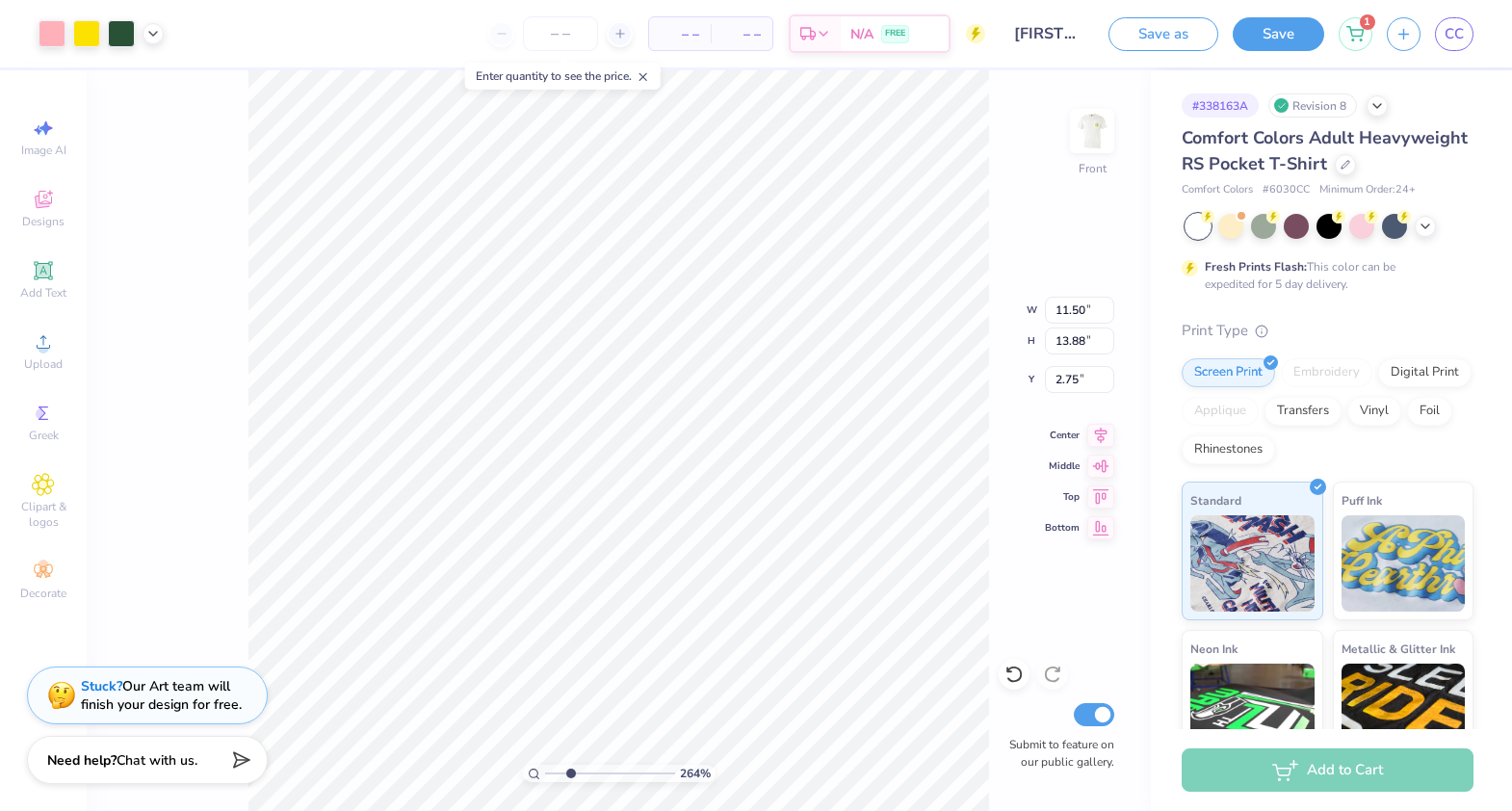 type on "2.76" 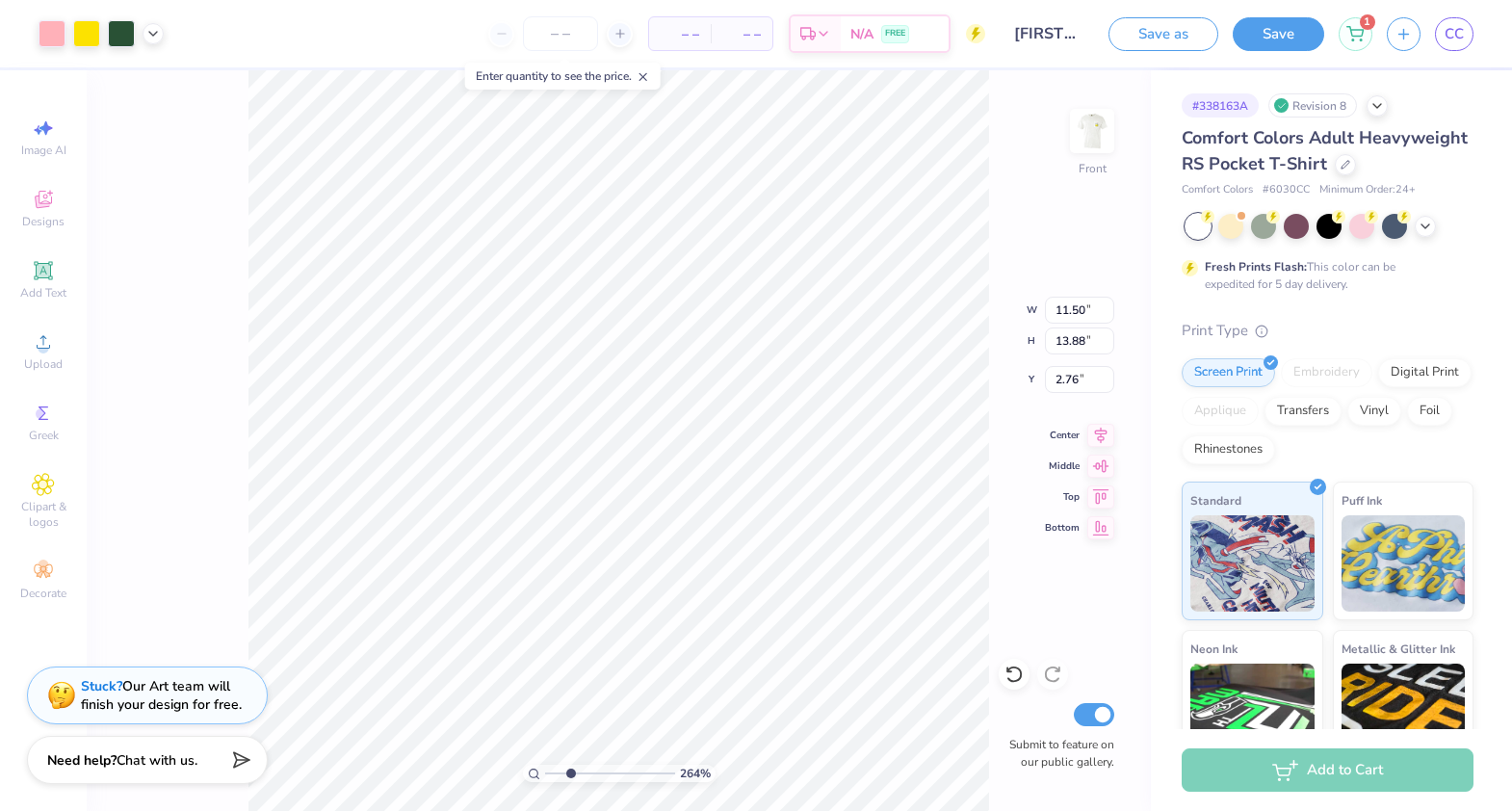 type on "2.75" 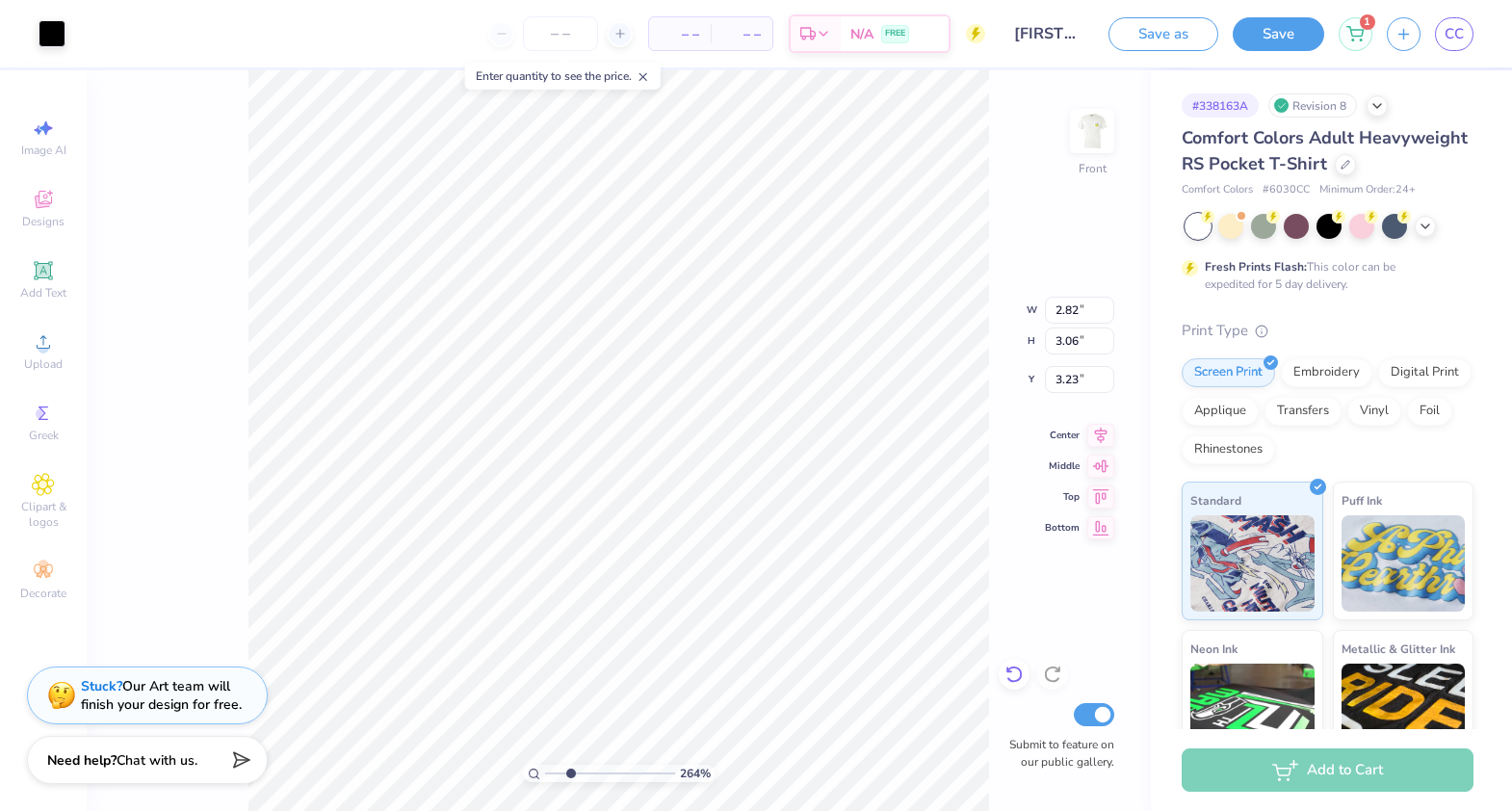 click 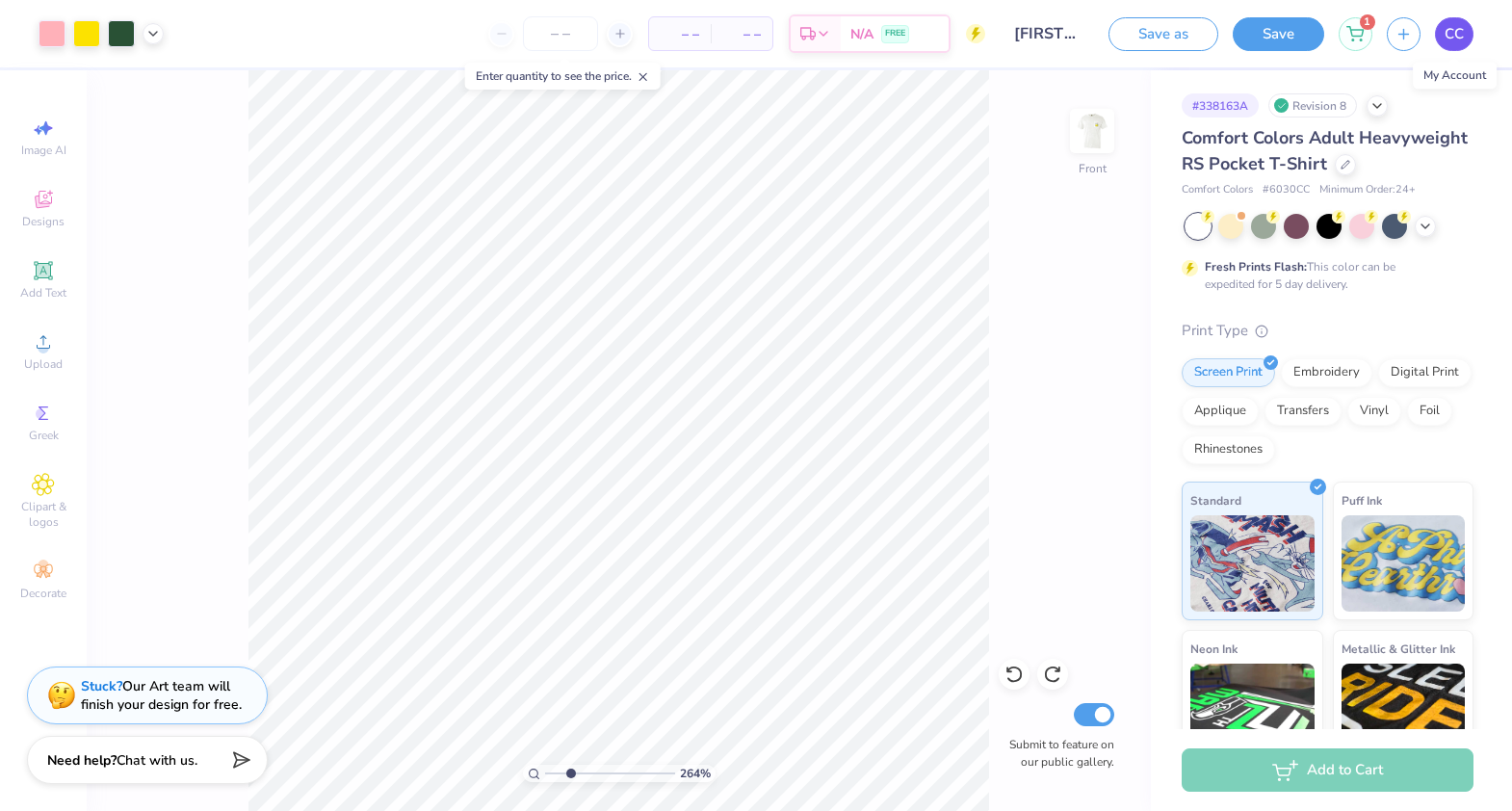 click on "CC" at bounding box center (1454, 34) 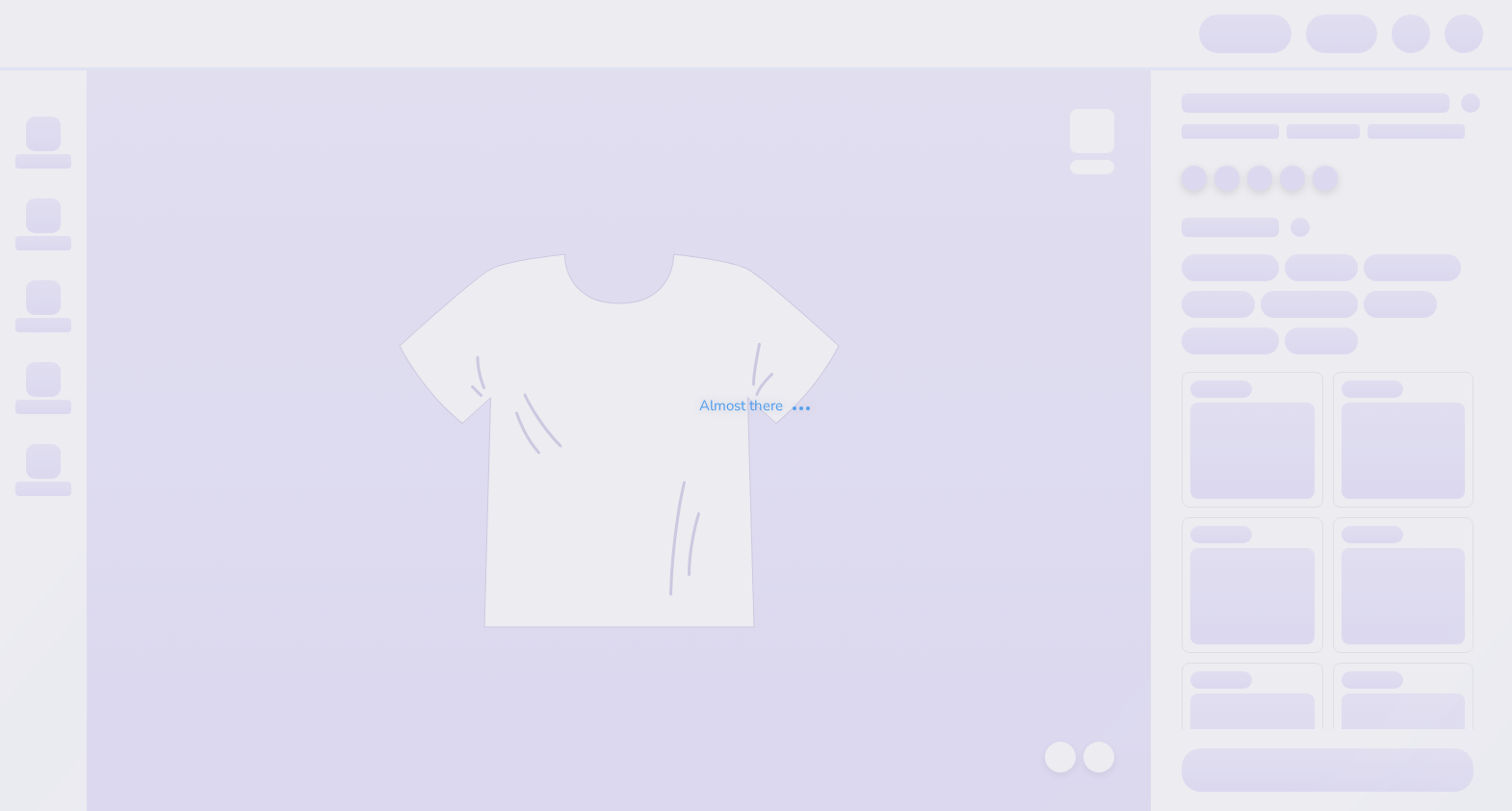 scroll, scrollTop: 0, scrollLeft: 0, axis: both 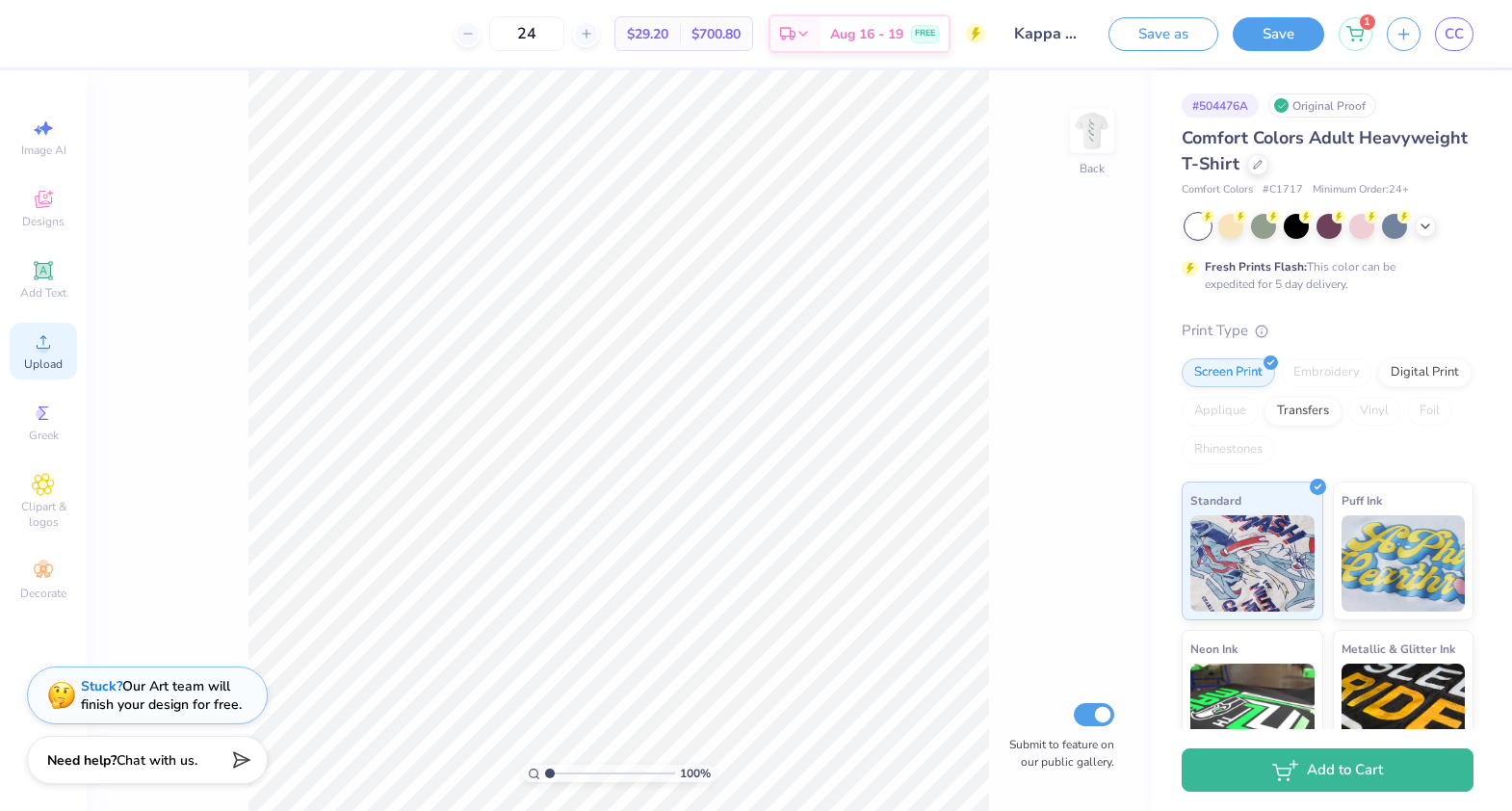 click on "Upload" at bounding box center [43, 351] 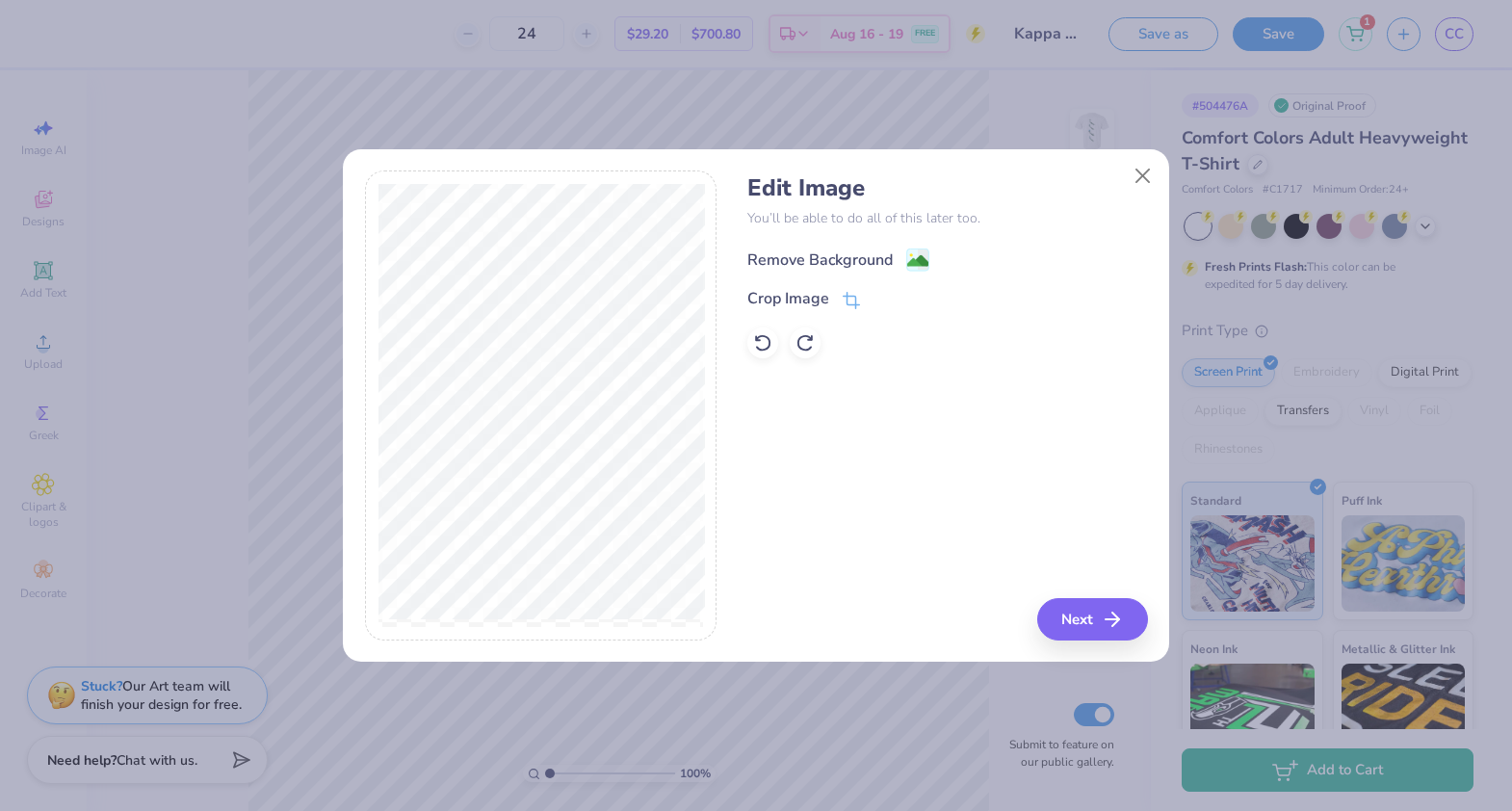 click on "Remove Background" at bounding box center (820, 260) 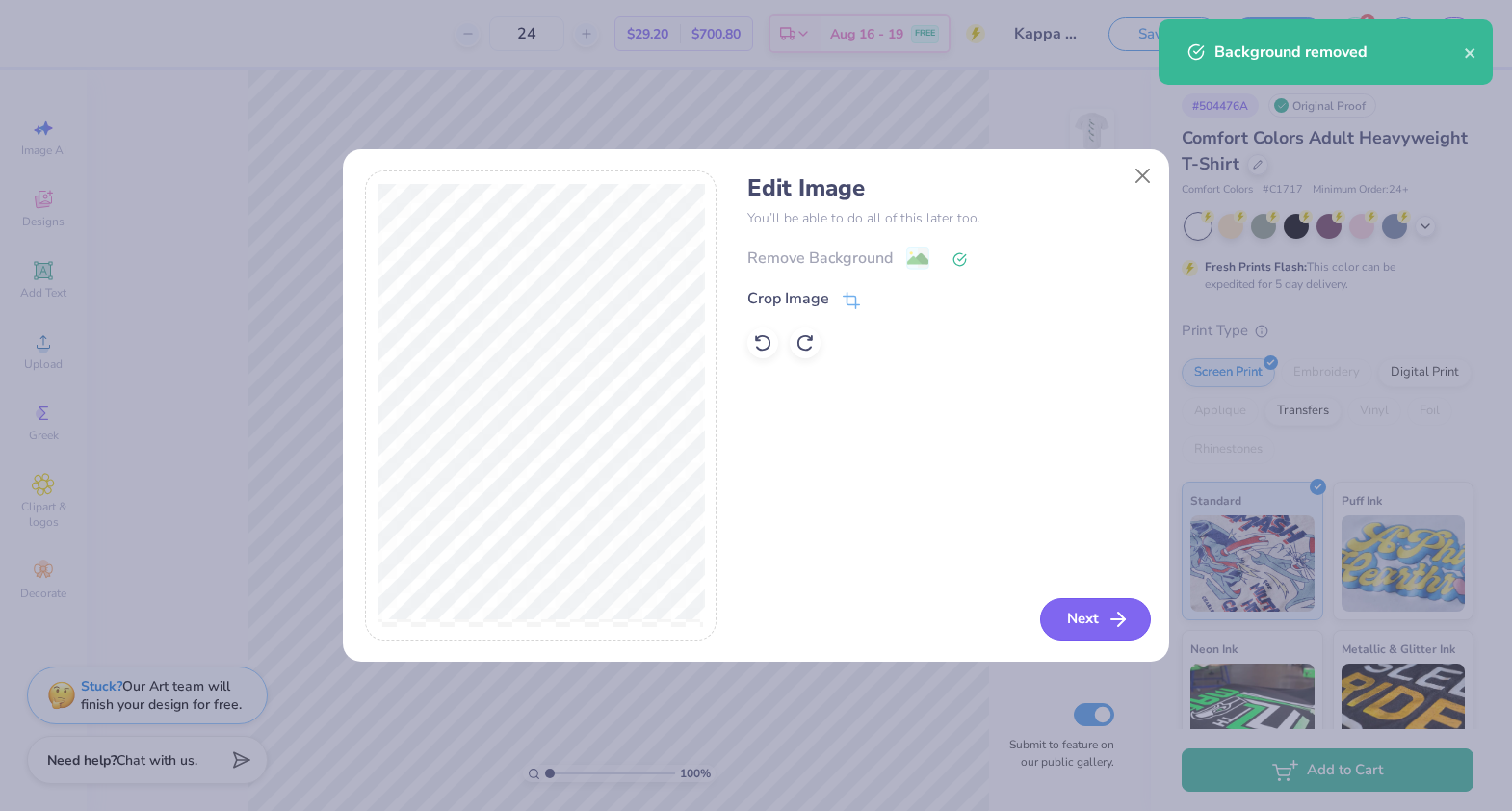 click on "Next" at bounding box center (1095, 619) 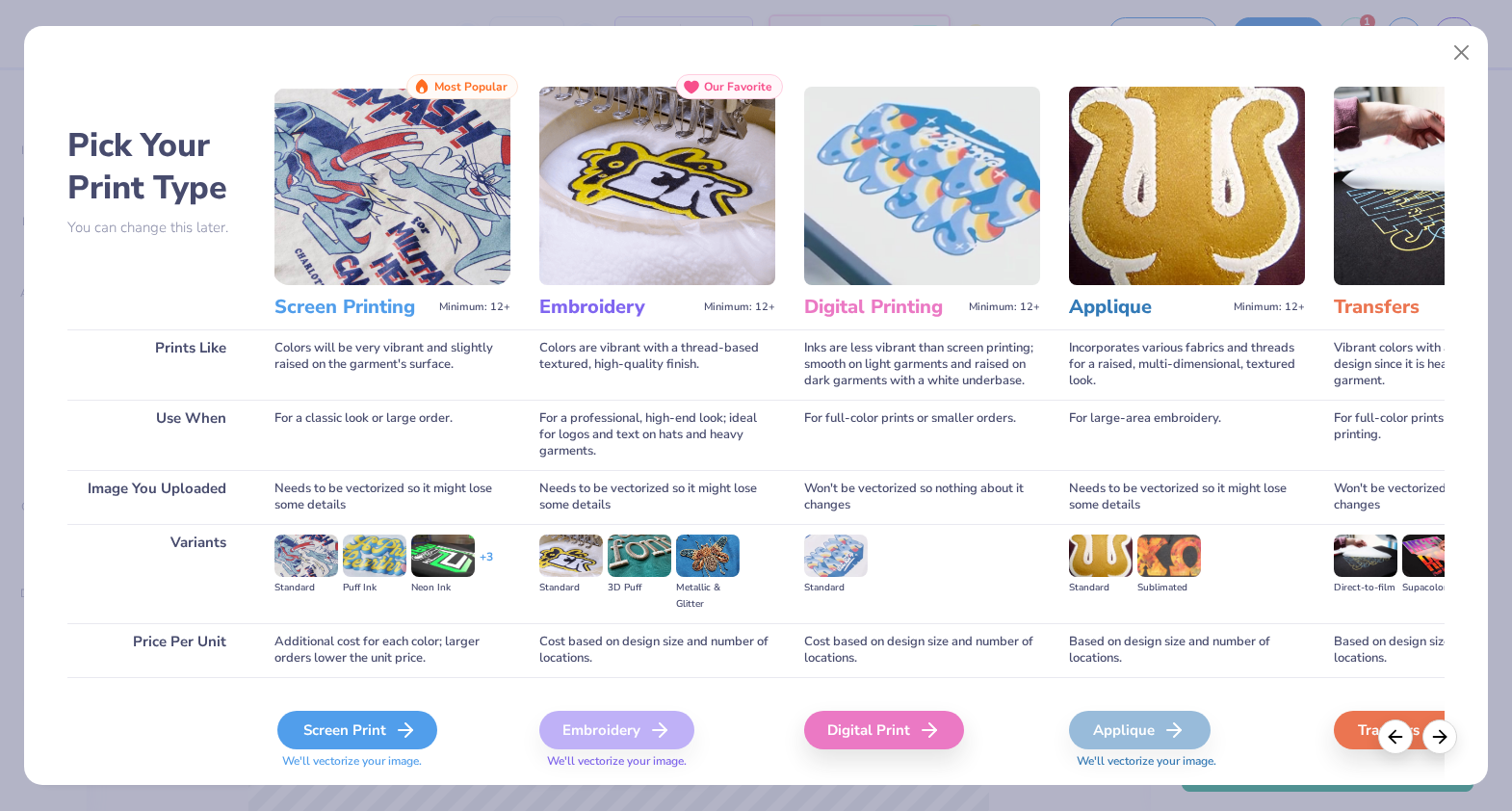 click on "Screen Print" at bounding box center [357, 730] 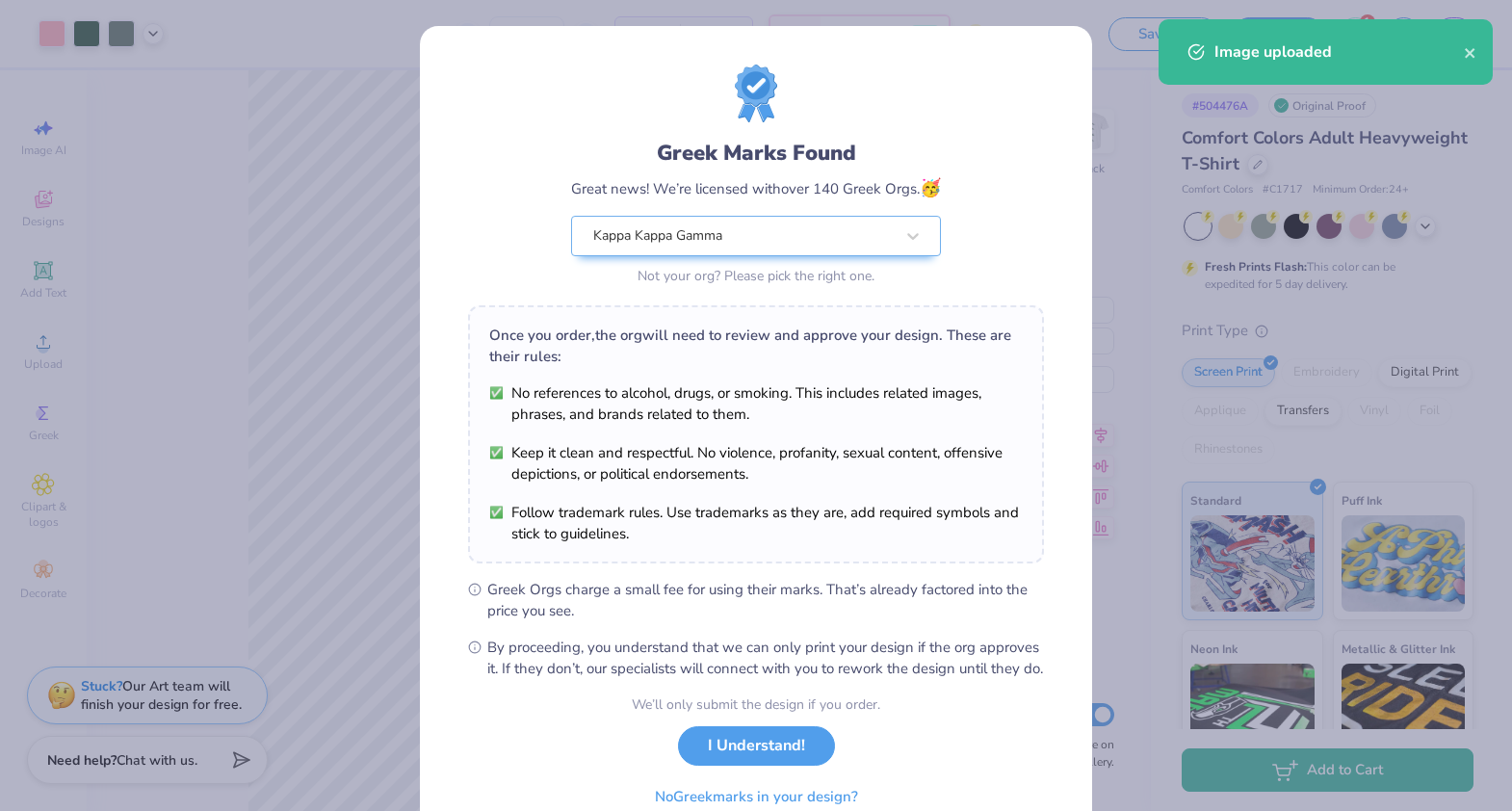 click on "Art colors 24 $36.80 Per Item $883.20 Total Est.  Delivery Aug 16 - 19 FREE Design Title Kappa Classic - idea 2 Save as Save 1 CC Image AI Designs Add Text Upload Greek Clipart & logos Decorate 100  % Back W 12.76 12.76 " H 18.00 18.00 " Y 3.50 3.50 " Center Middle Top Bottom Submit to feature on our public gallery. # 504476A Original Proof Comfort Colors Adult Heavyweight T-Shirt Comfort Colors # C1717 Minimum Order:  24 +   Fresh Prints Flash:  This color can be expedited for 5 day delivery. Print Type Screen Print Embroidery Digital Print Applique Transfers Vinyl Foil Rhinestones Standard Puff Ink Neon Ink Metallic & Glitter Ink Glow in the Dark Ink Water based Ink Add to Cart Stuck?  Our Art team will finish your design for free. Need help?  Chat with us. Image uploaded" at bounding box center [756, 406] 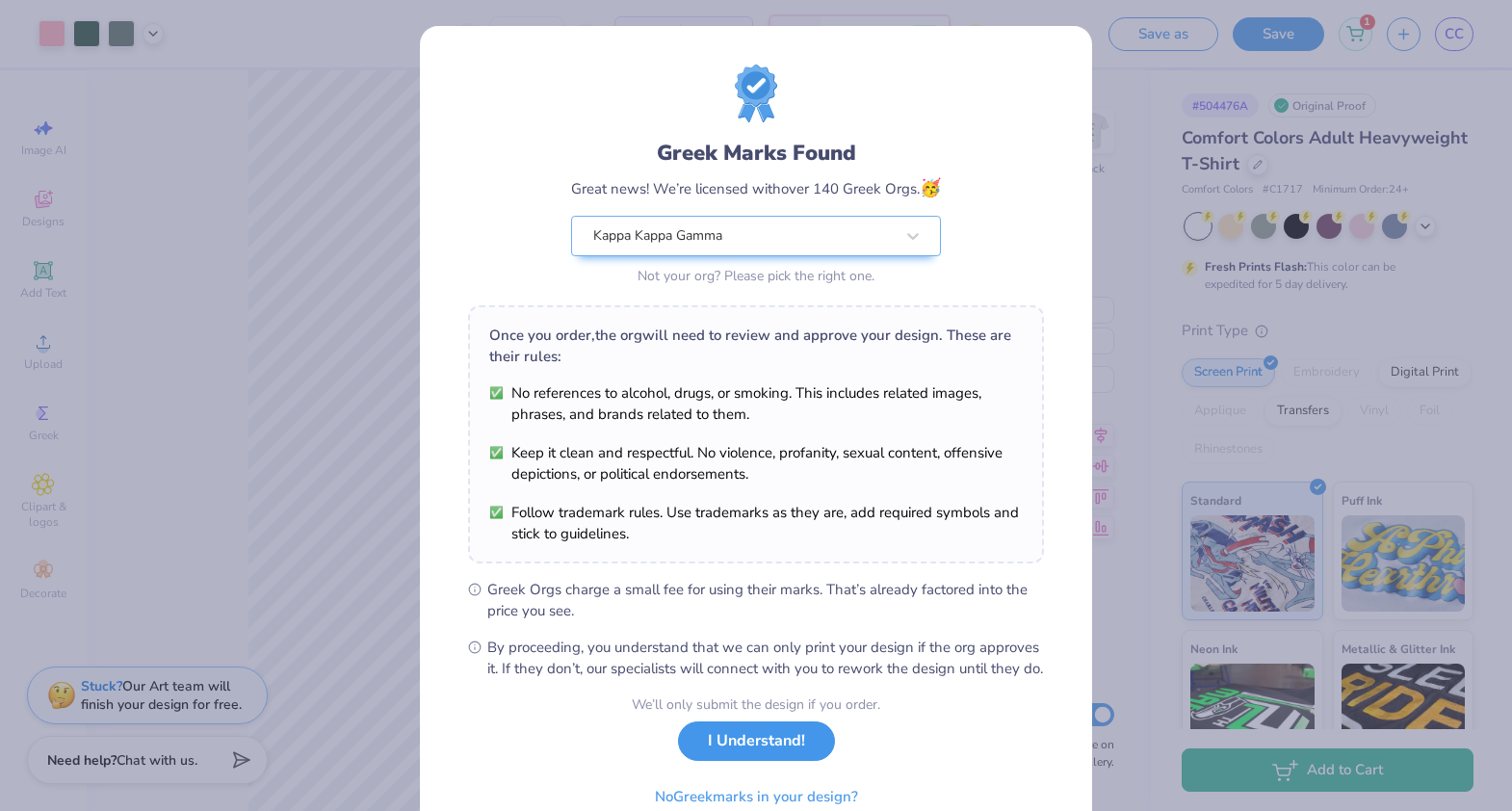 click on "I Understand!" at bounding box center [756, 741] 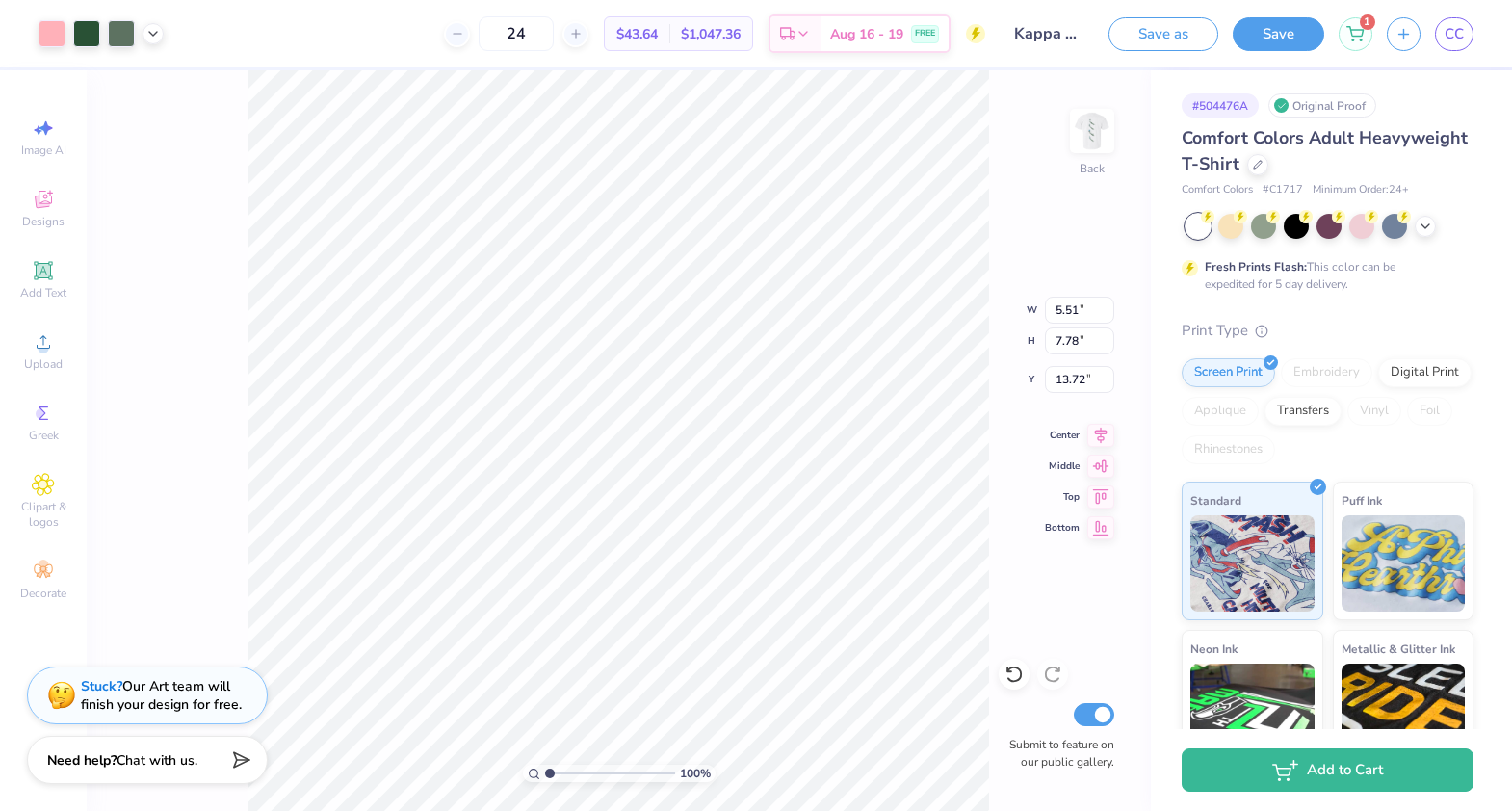 type on "3.37" 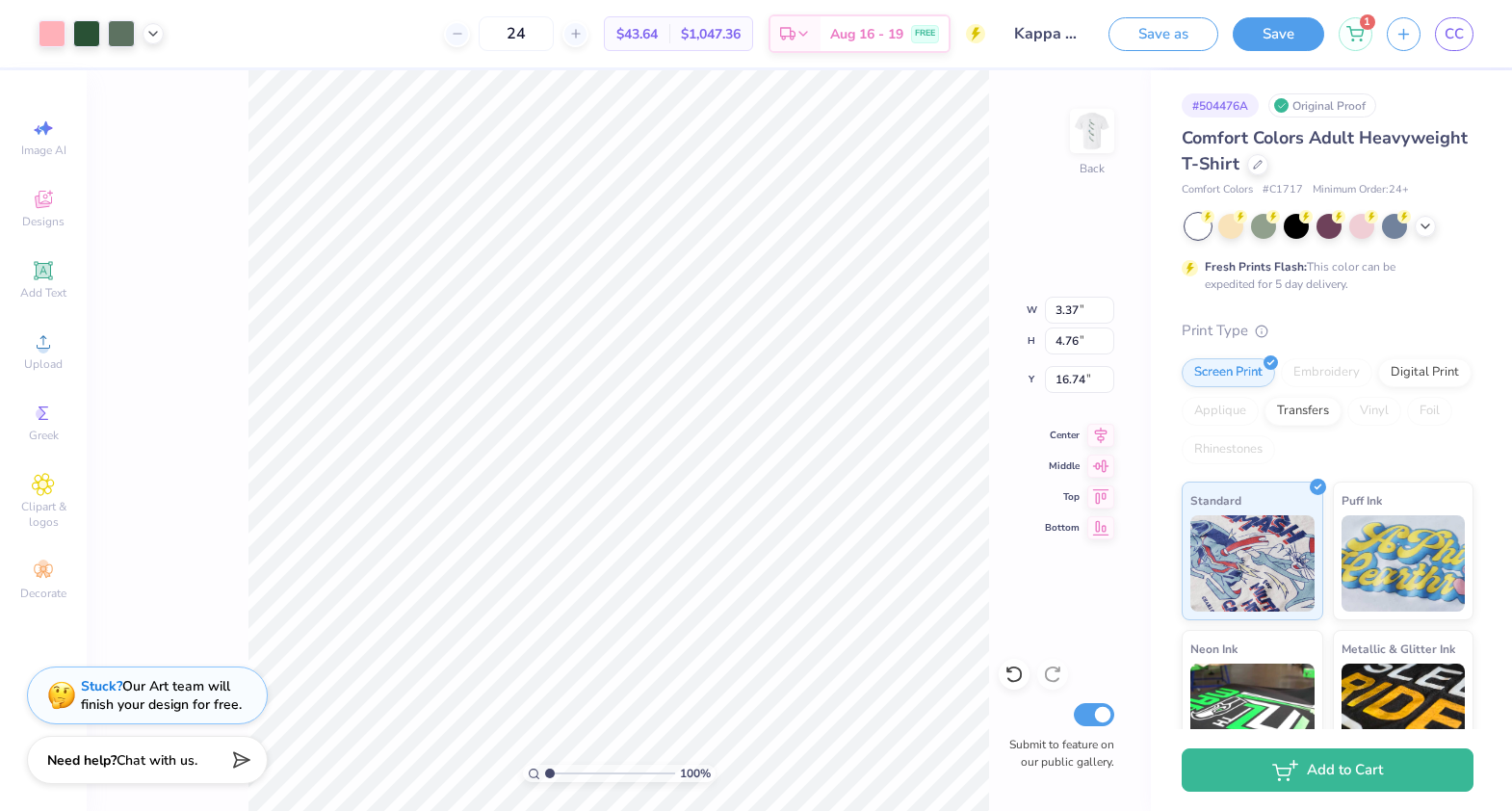 type on "3.48" 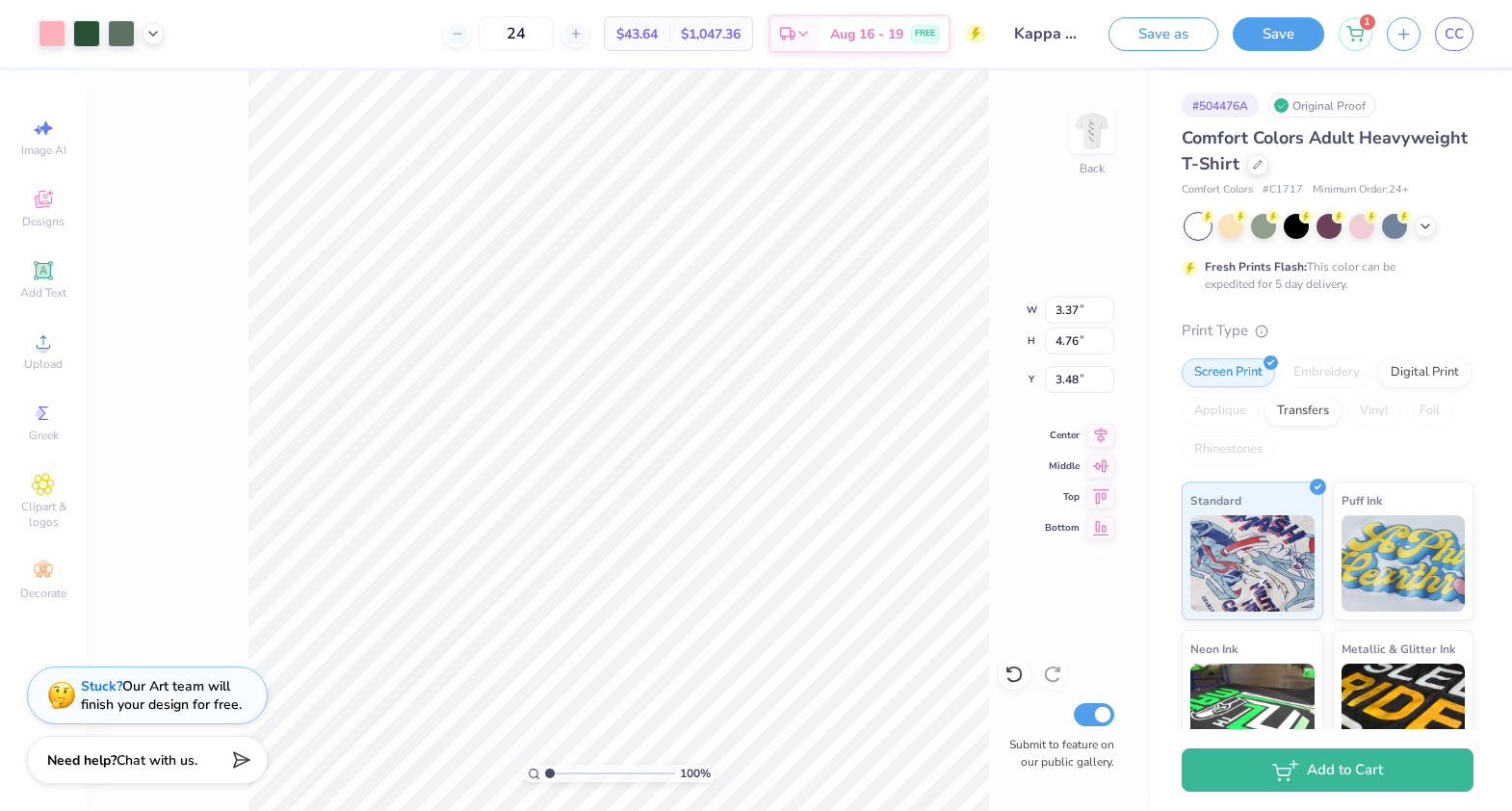 type on "2.53" 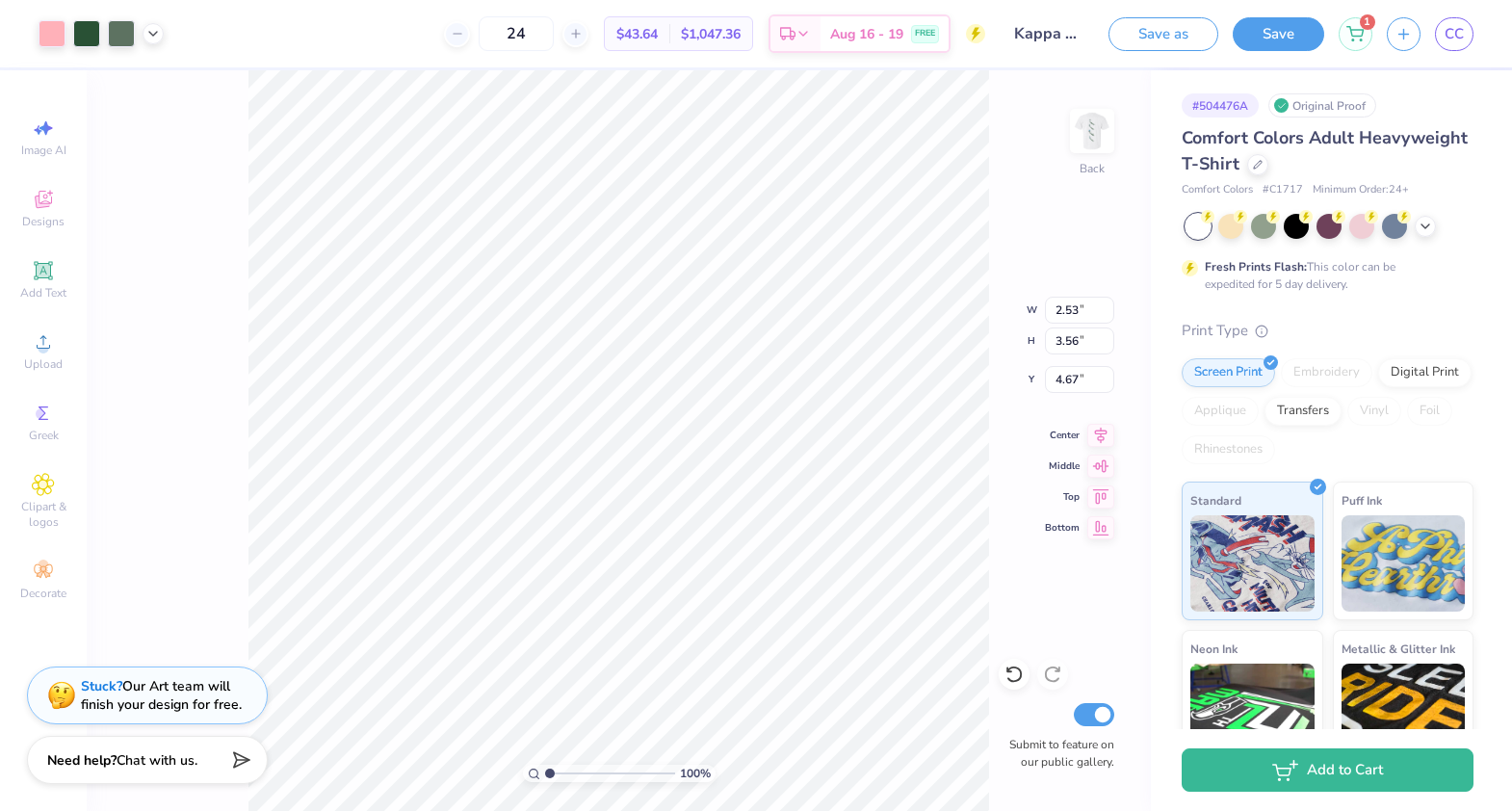 type on "4.04" 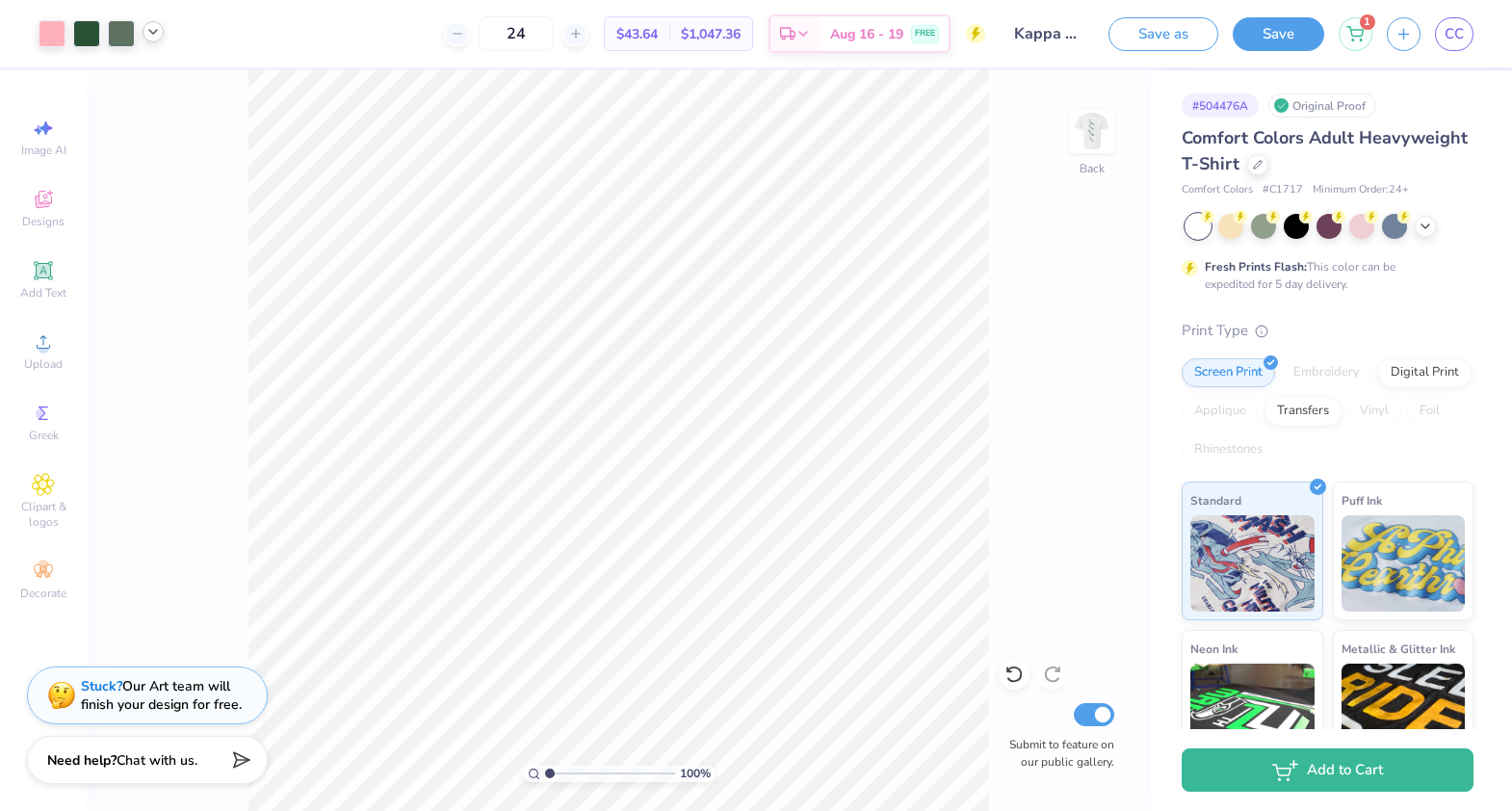 click 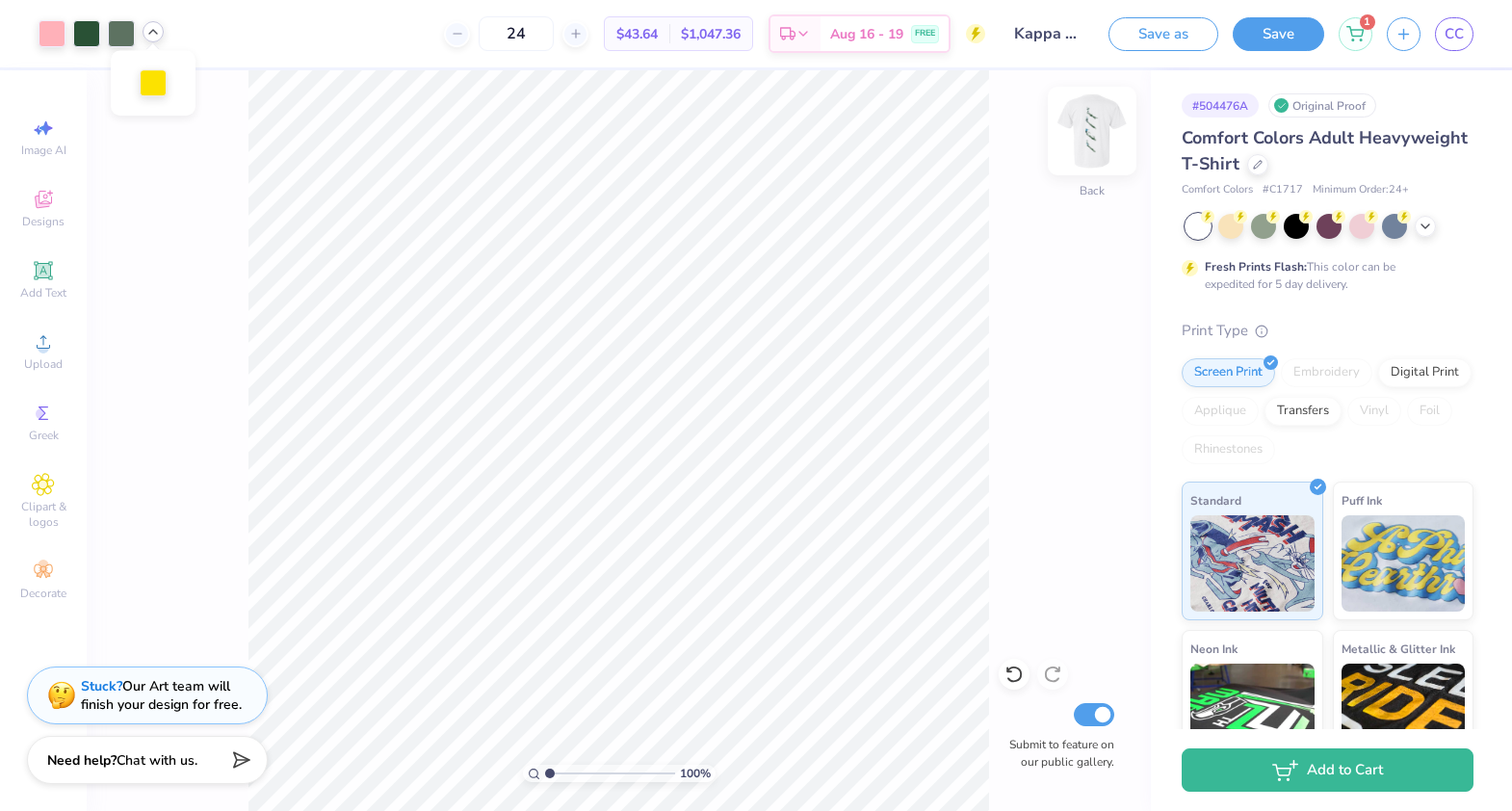 click at bounding box center (1092, 131) 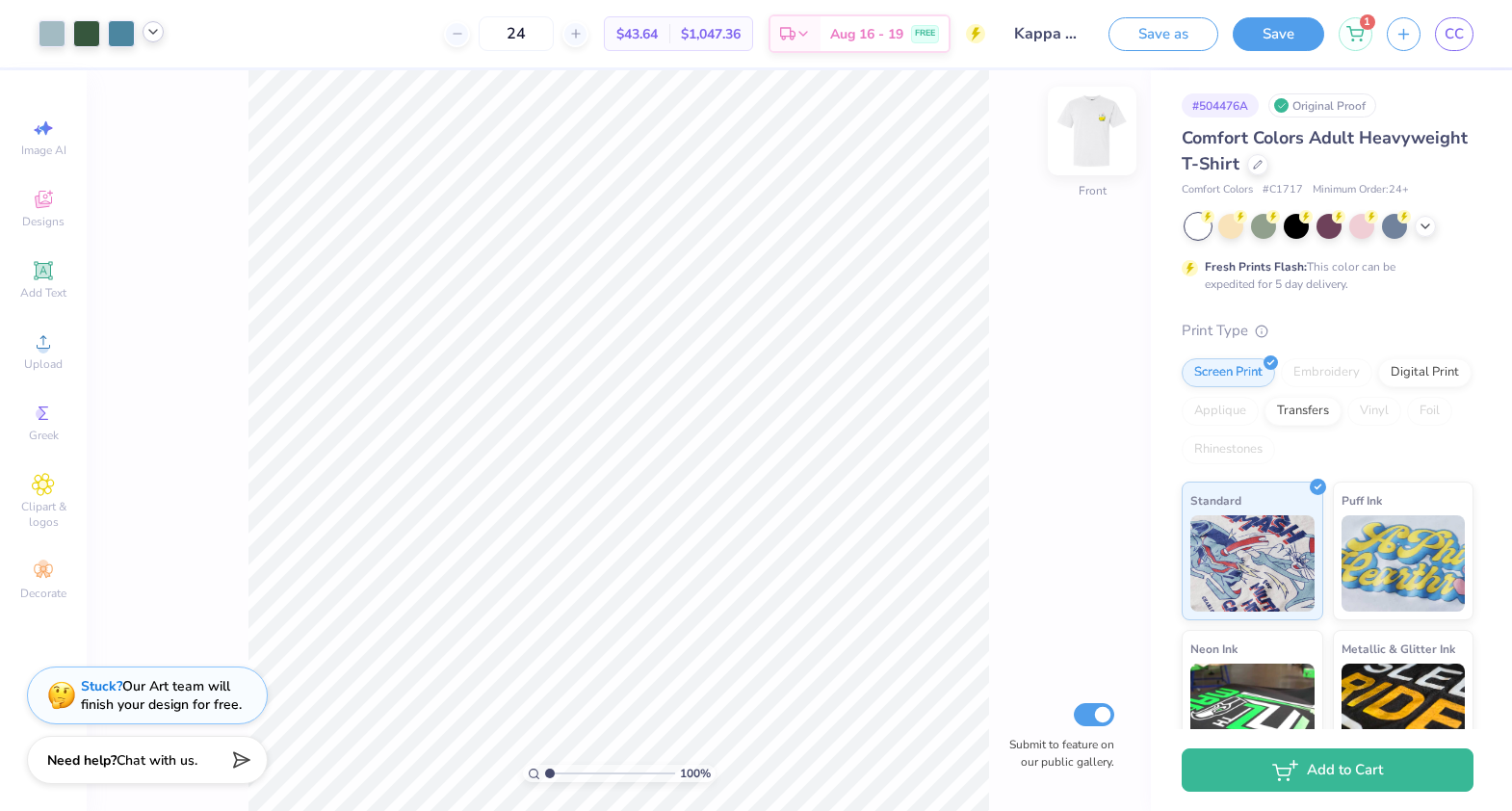 click at bounding box center [1092, 131] 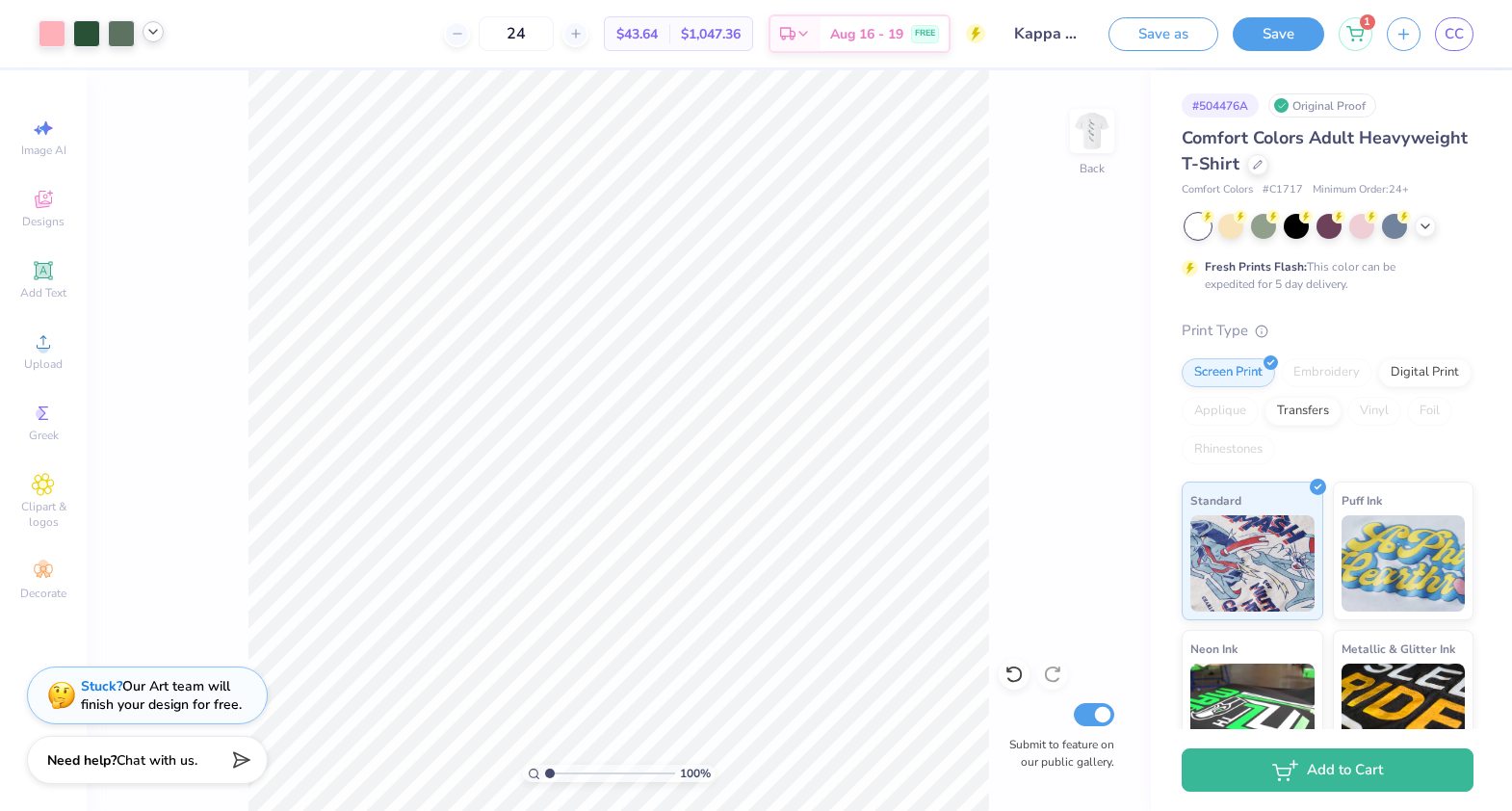 click 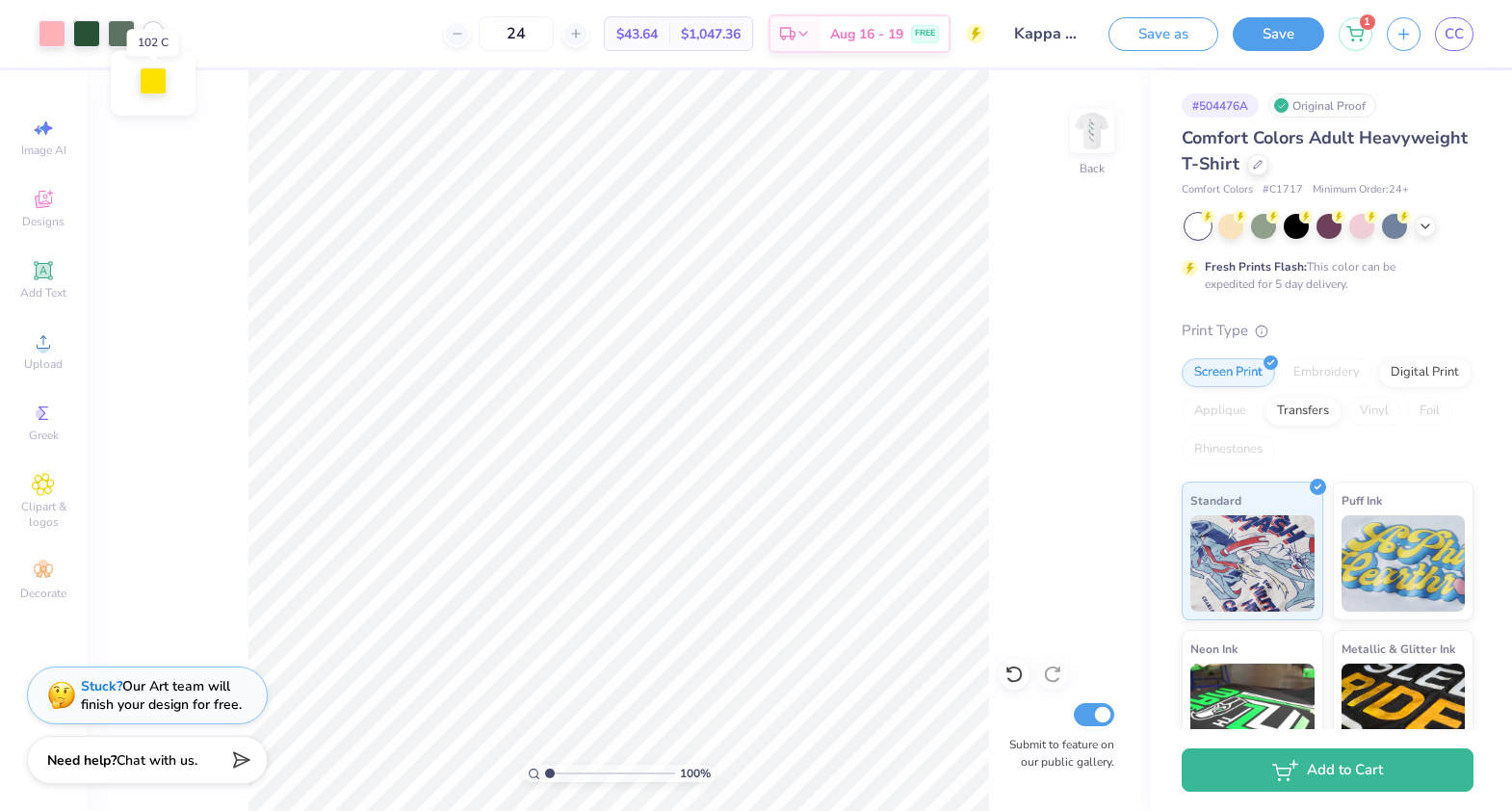 click at bounding box center [153, 81] 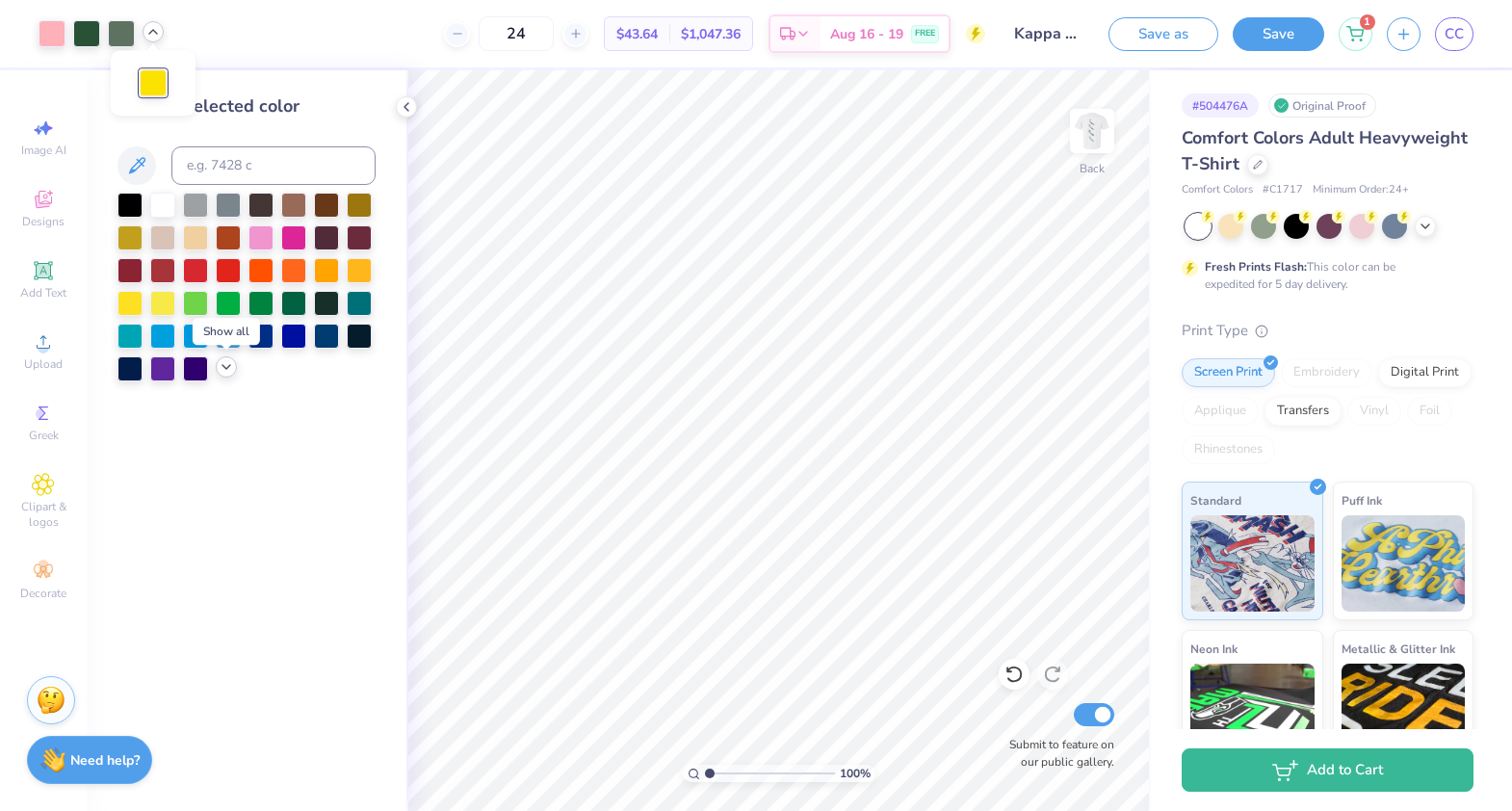 click 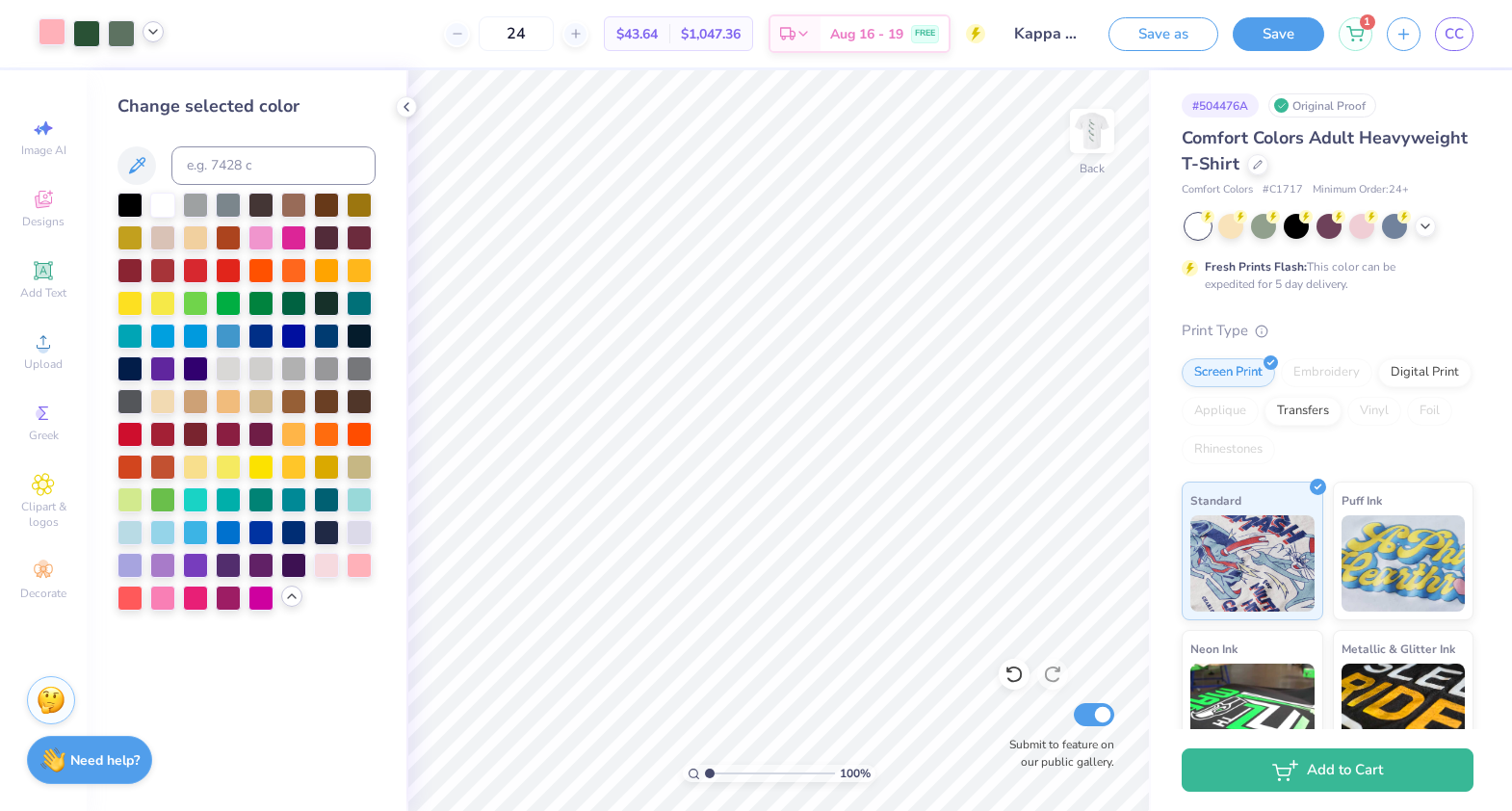 click at bounding box center [52, 32] 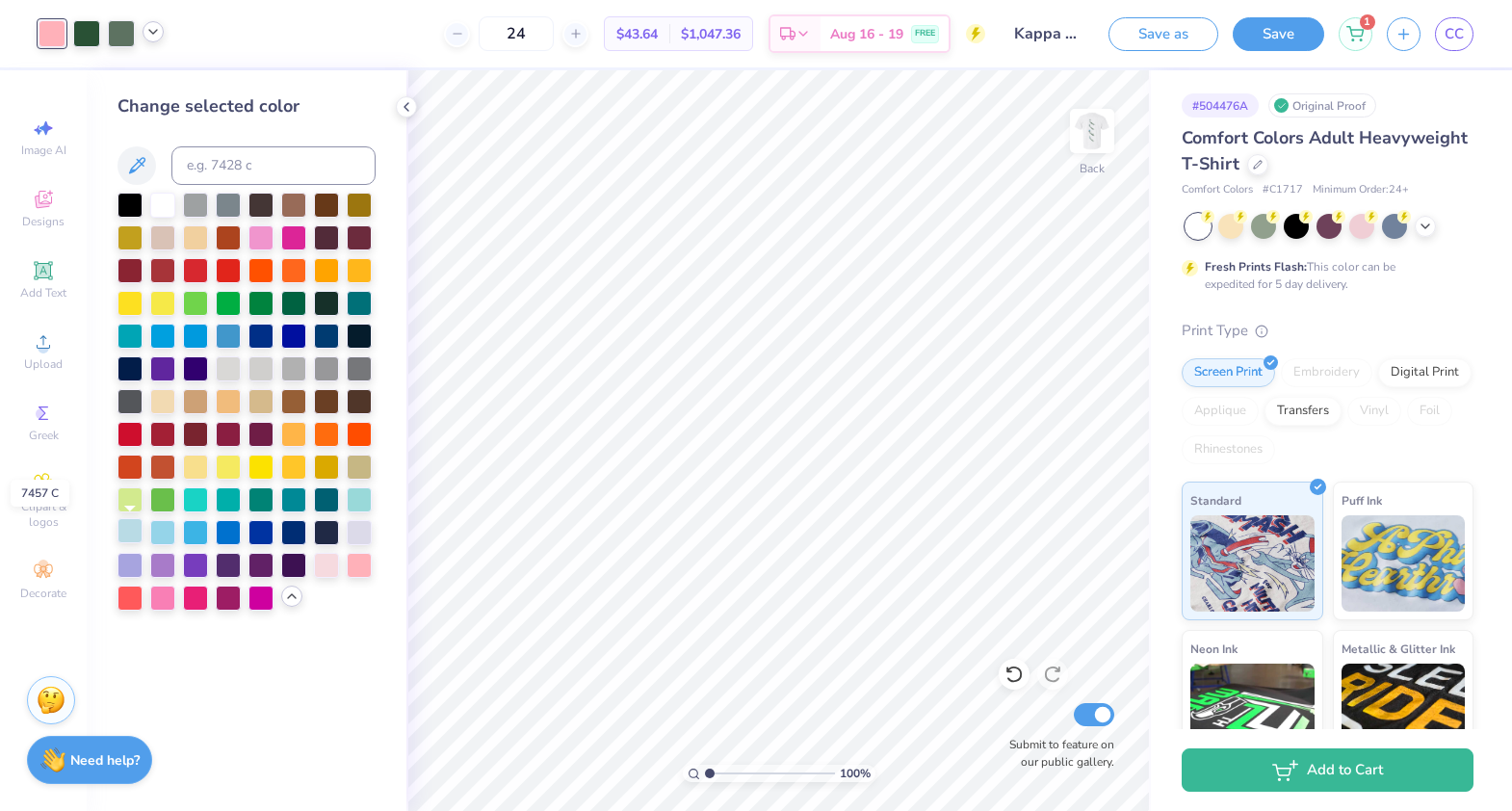 click at bounding box center [130, 531] 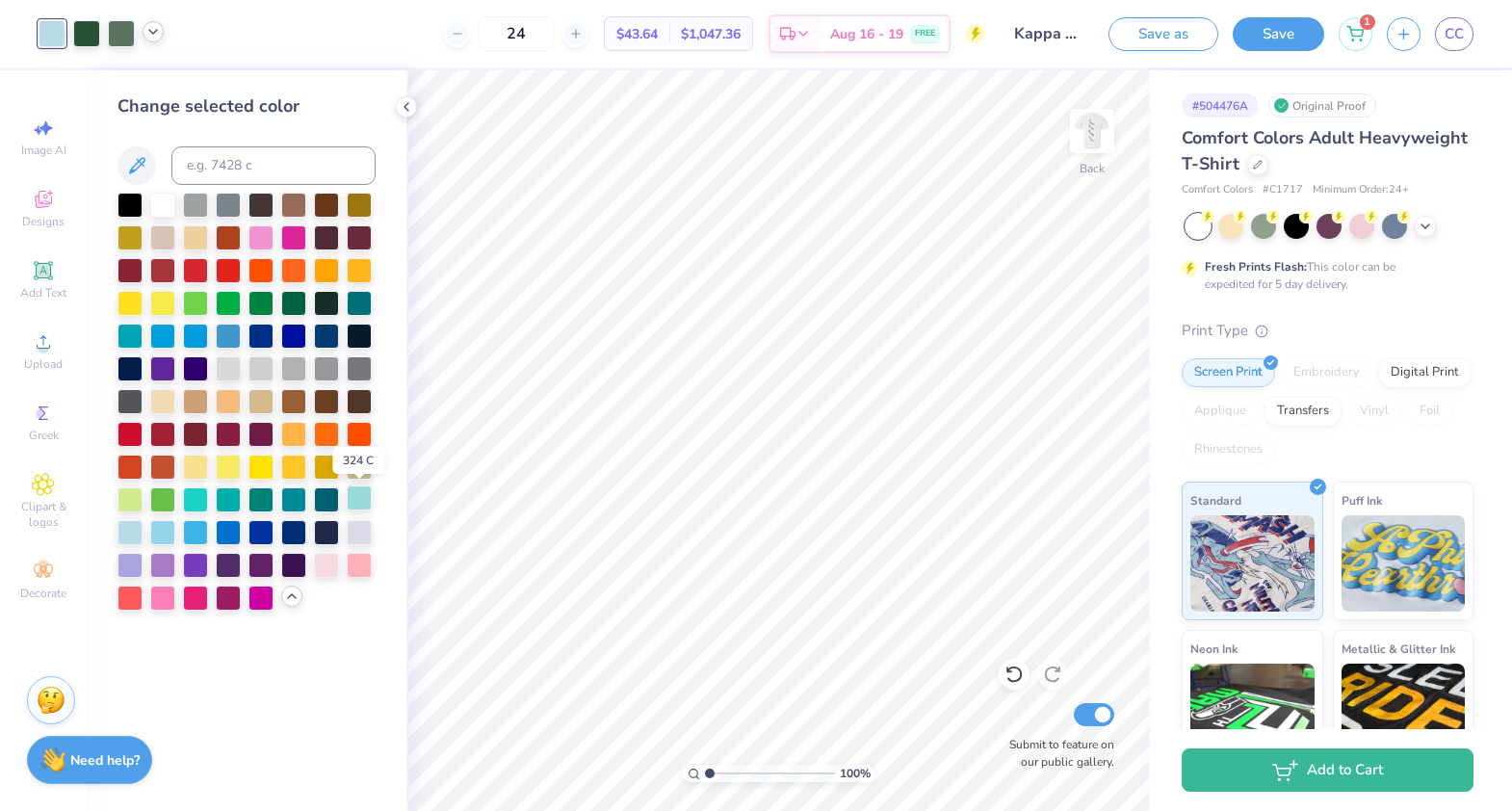 click at bounding box center [359, 498] 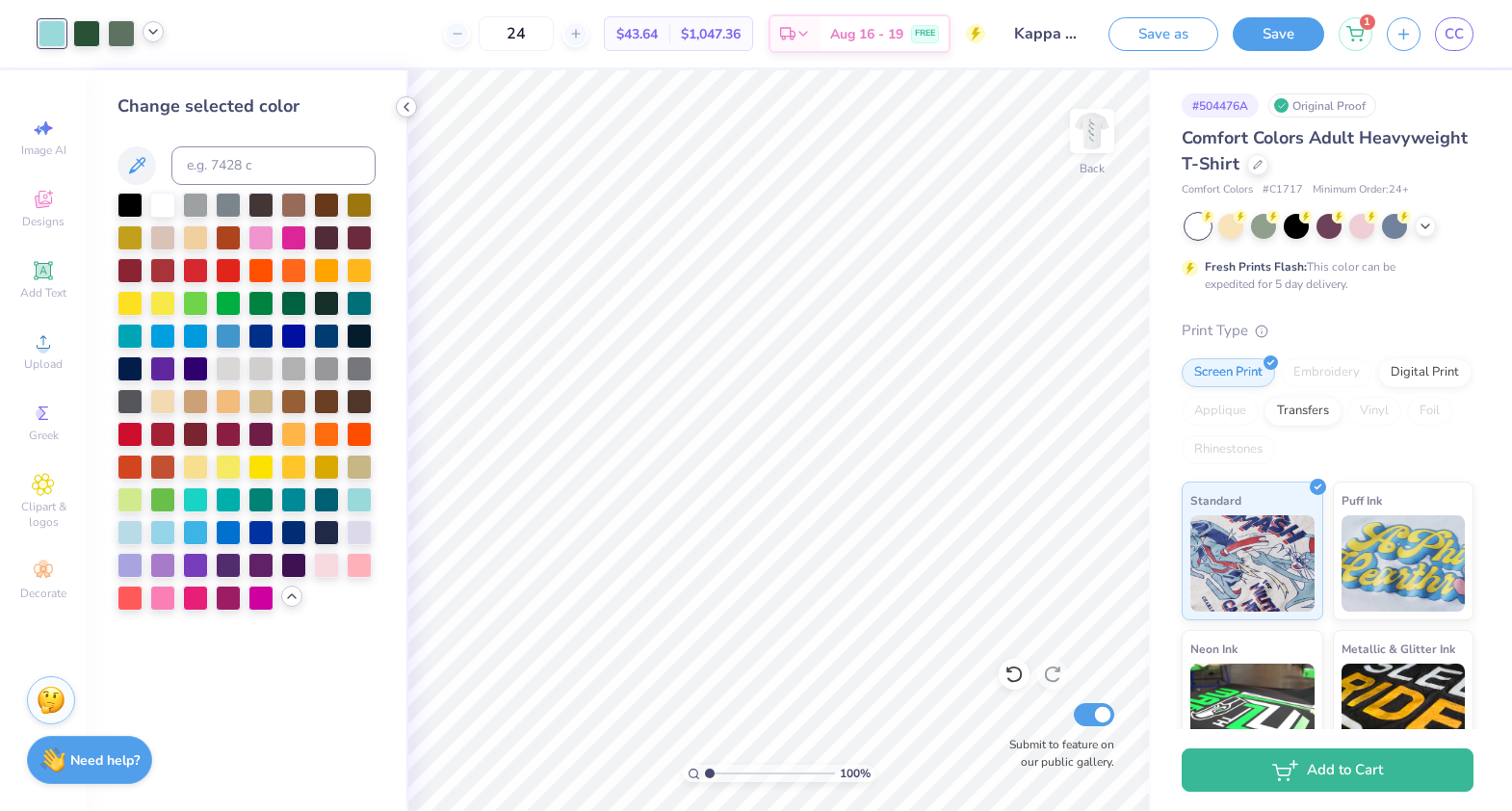 click 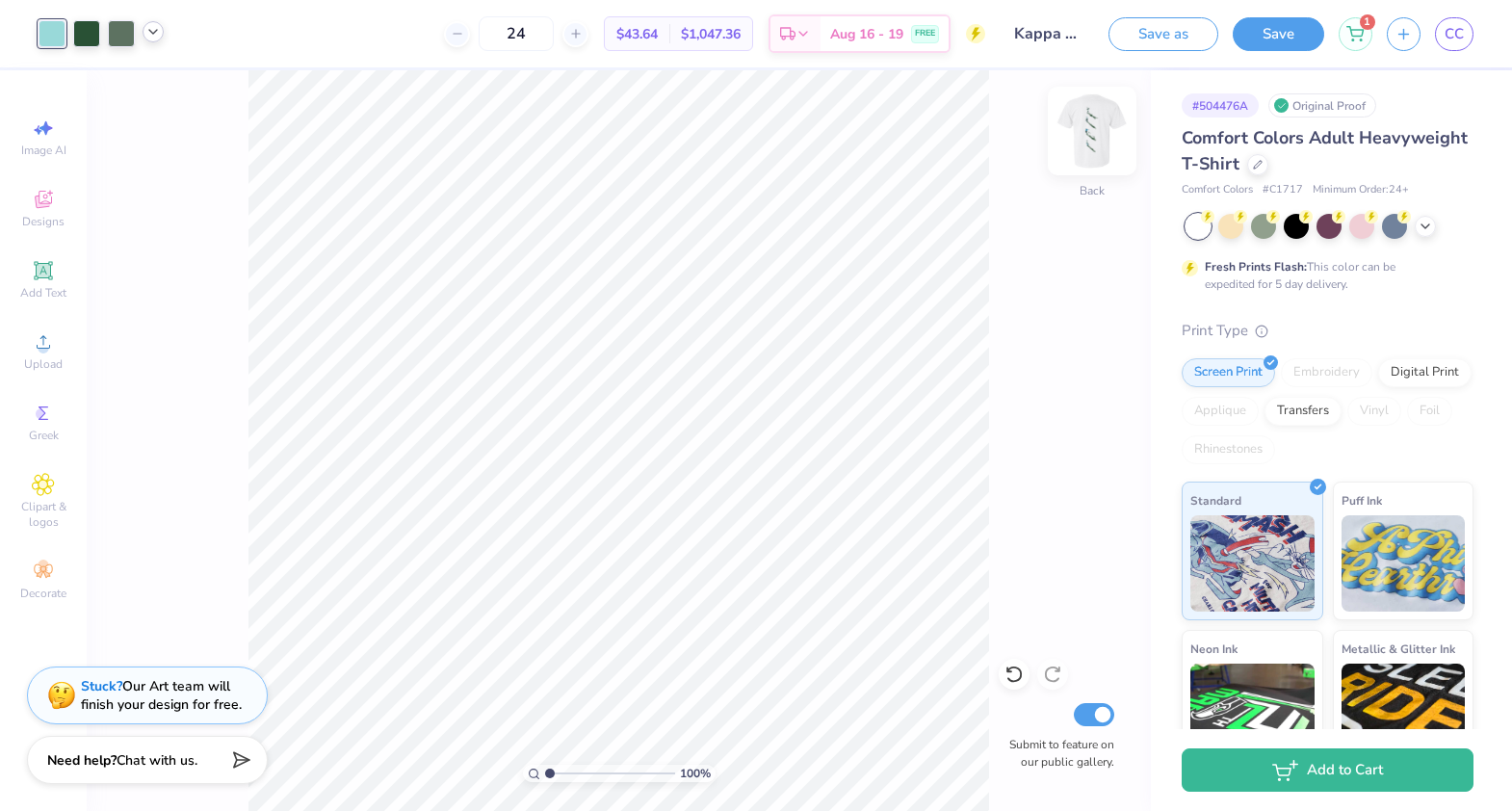 click at bounding box center (1092, 131) 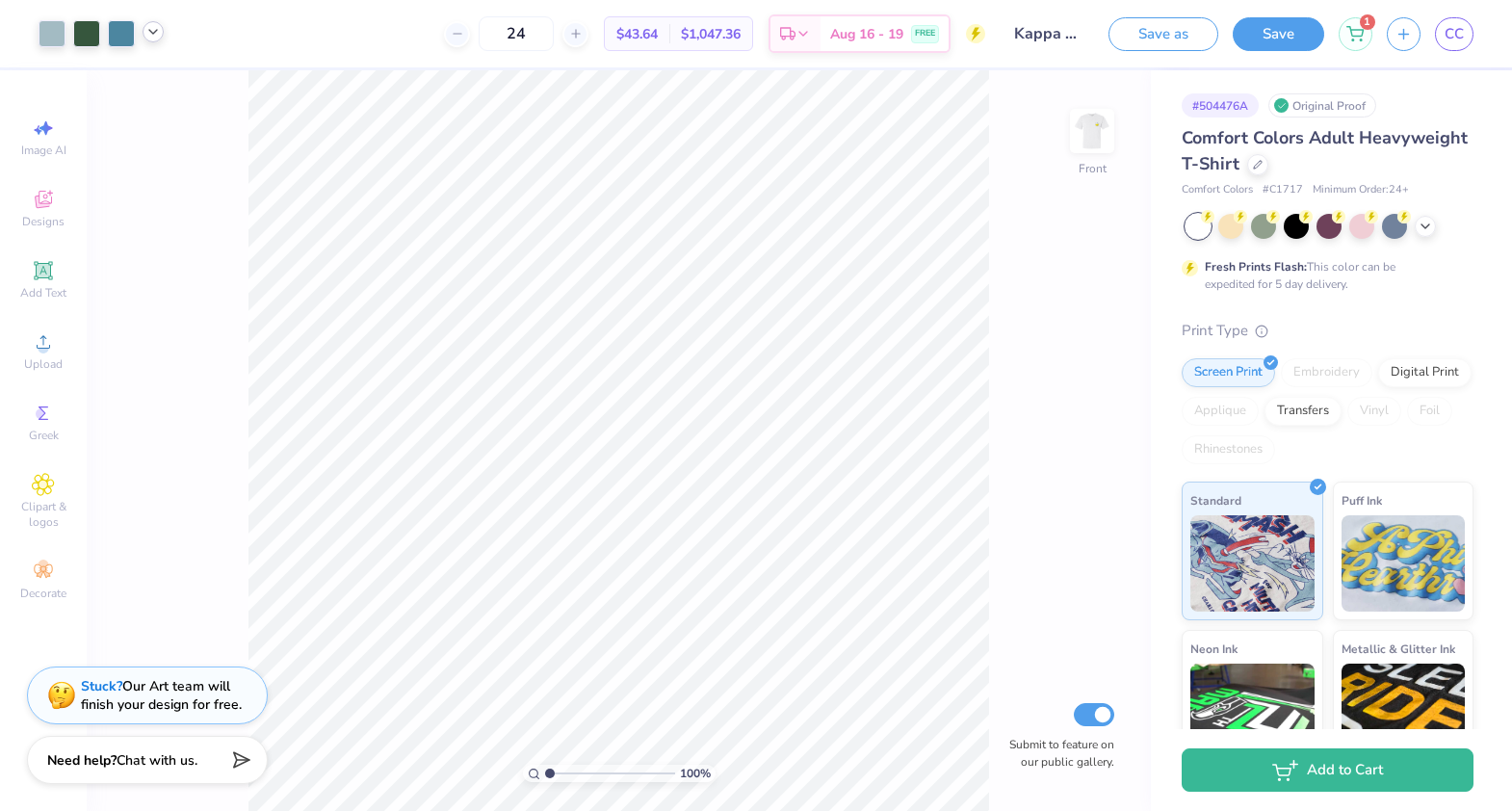 click on "Art colors" at bounding box center [82, 34] 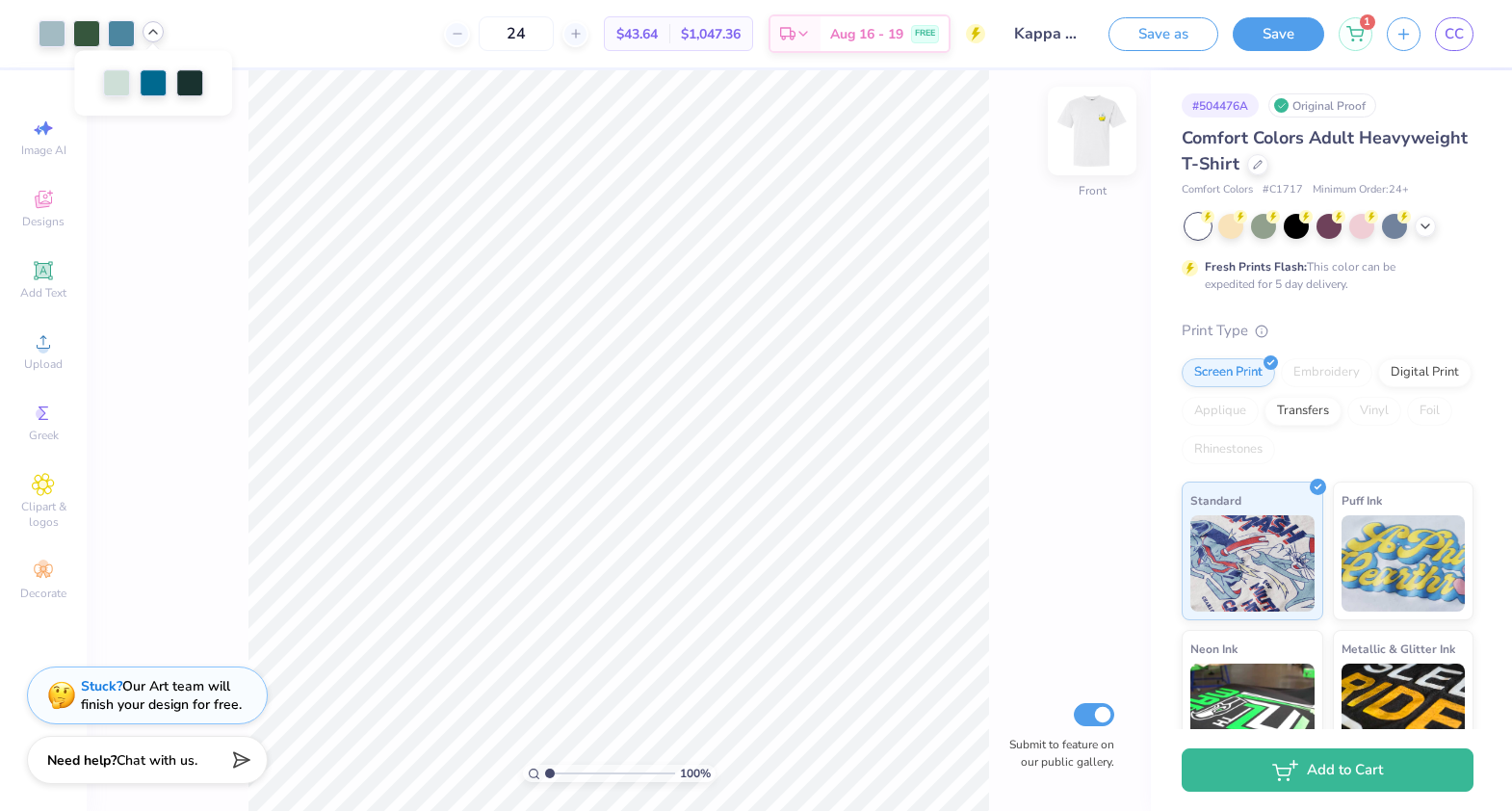 click at bounding box center [1092, 131] 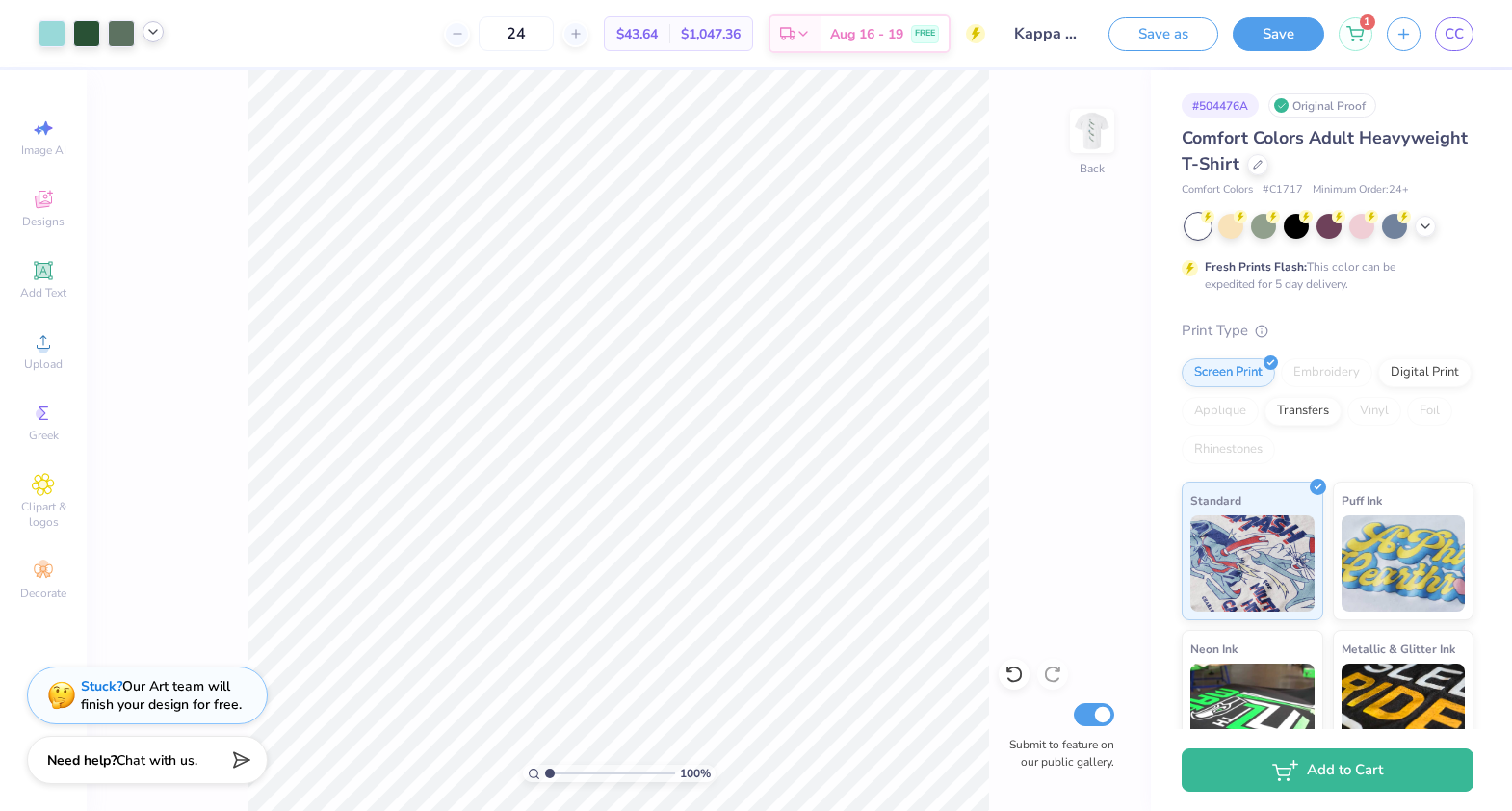 click 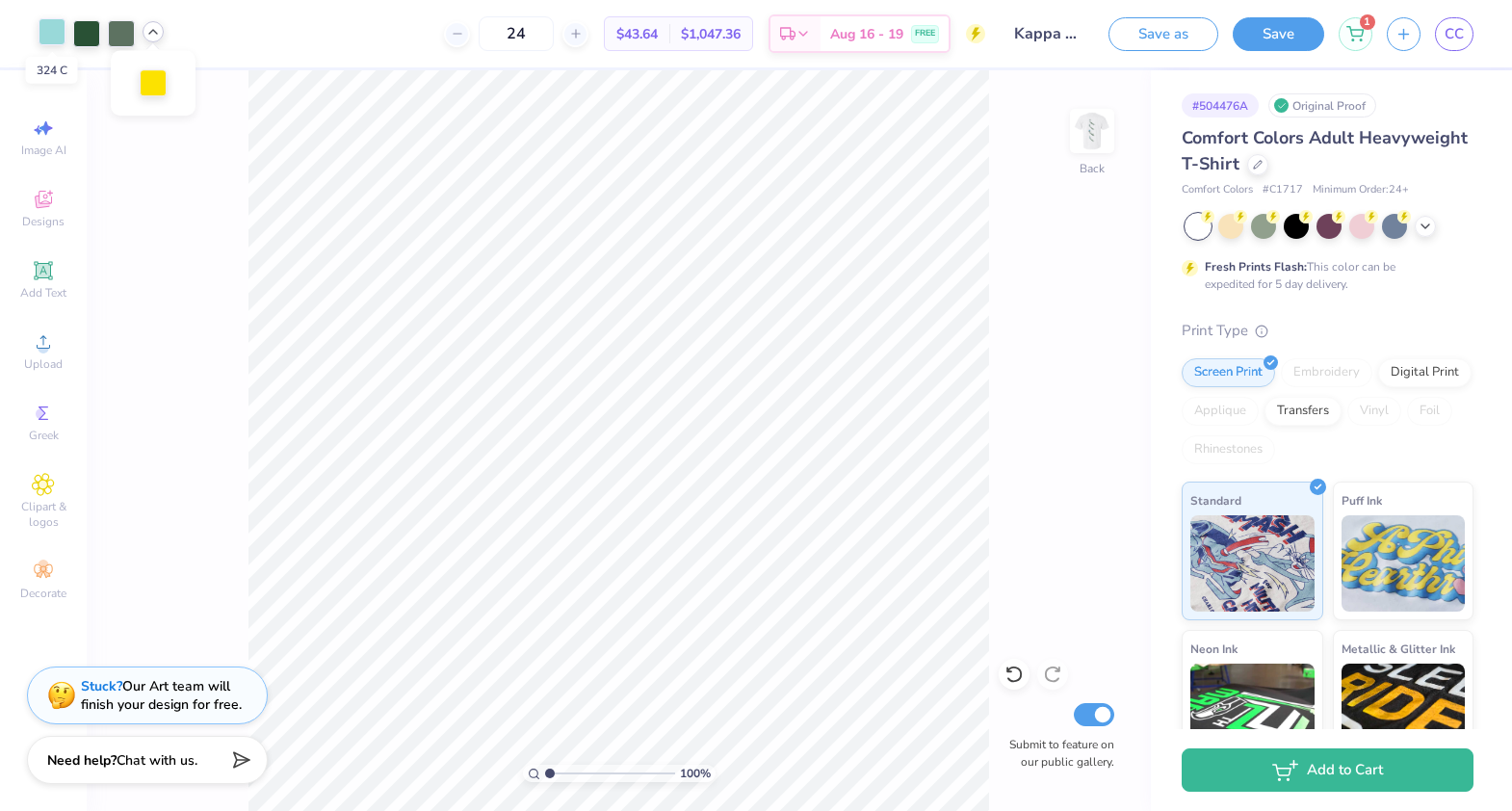 click at bounding box center (52, 32) 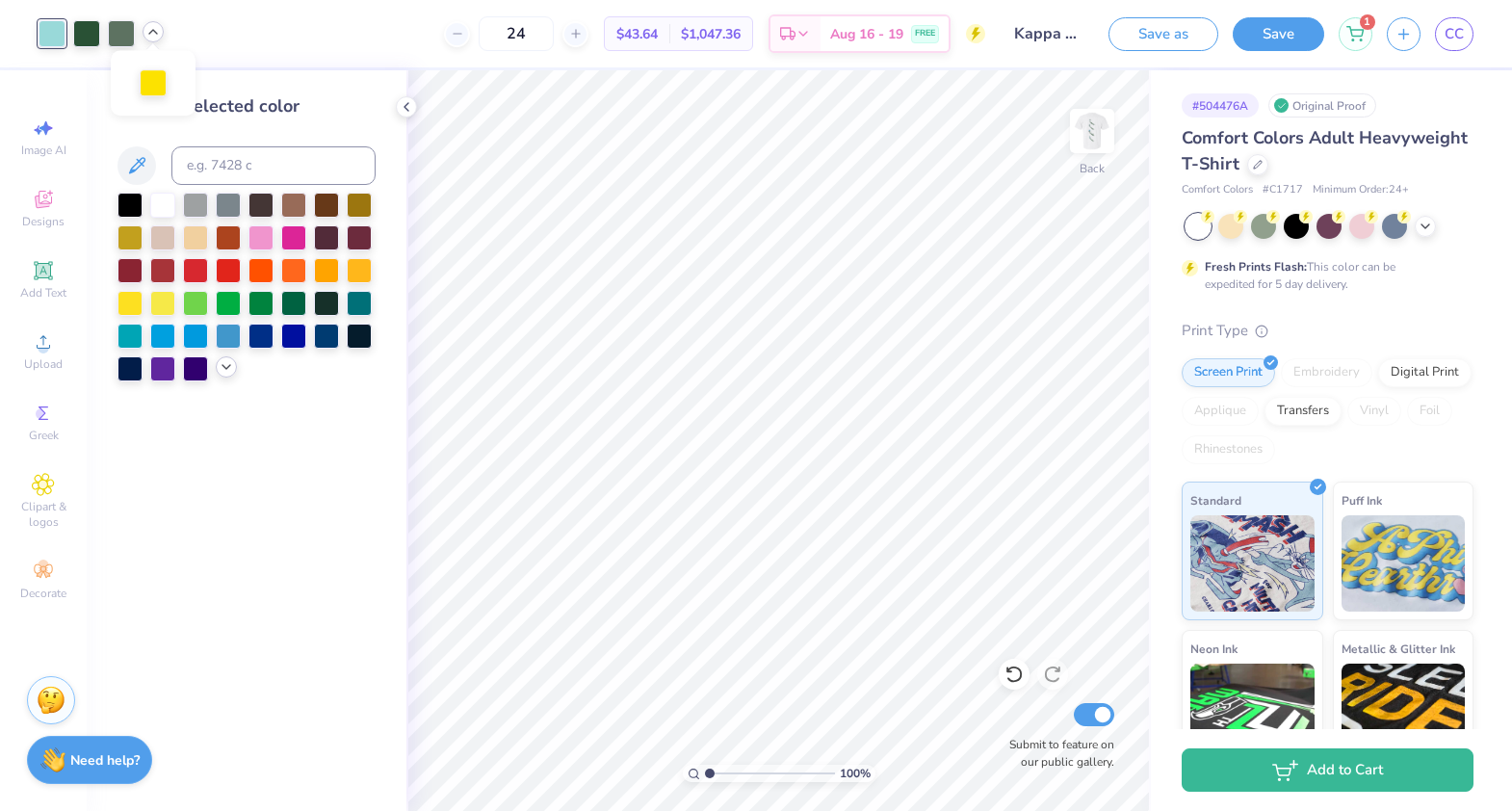 click 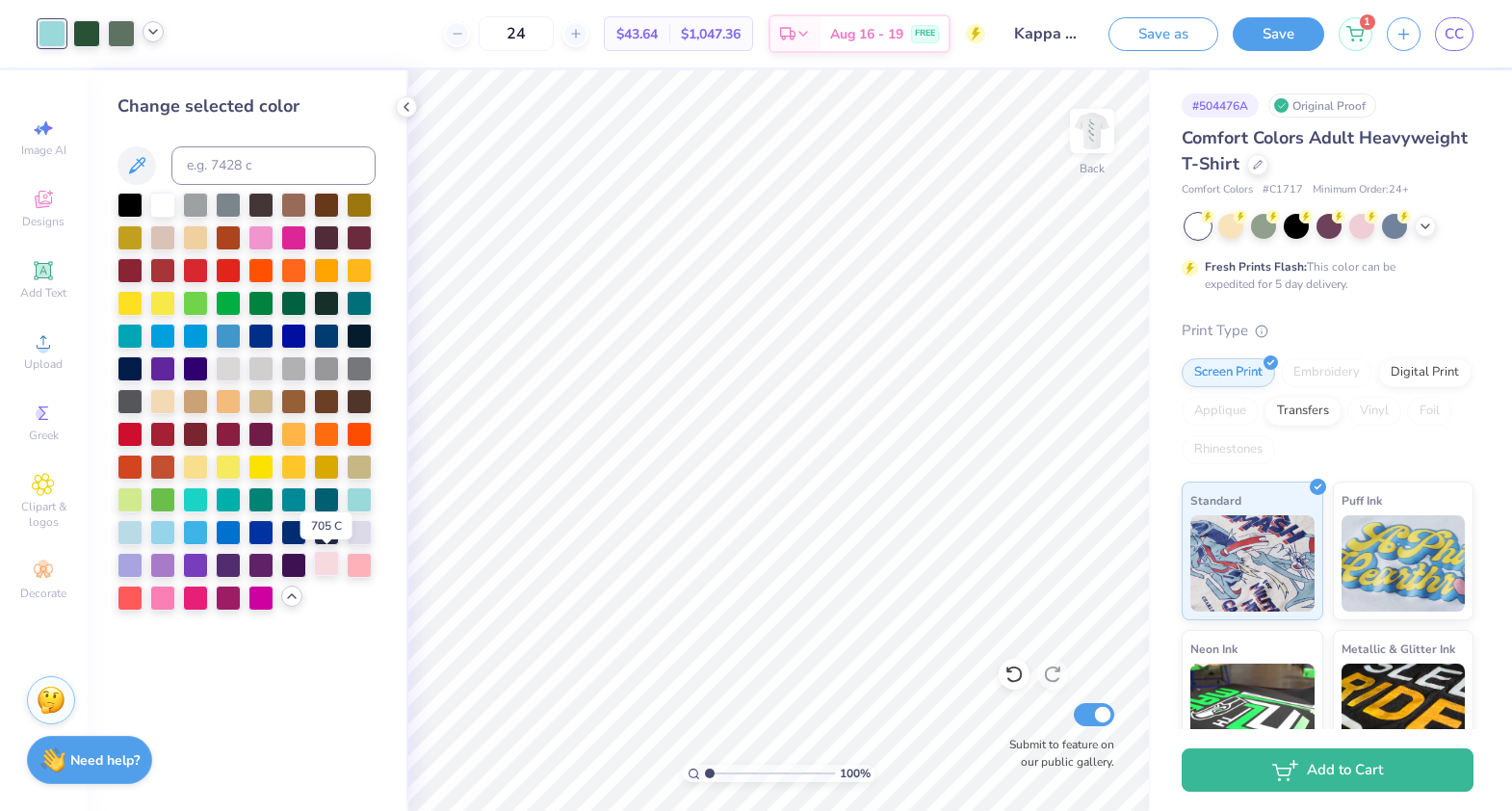 click at bounding box center [326, 563] 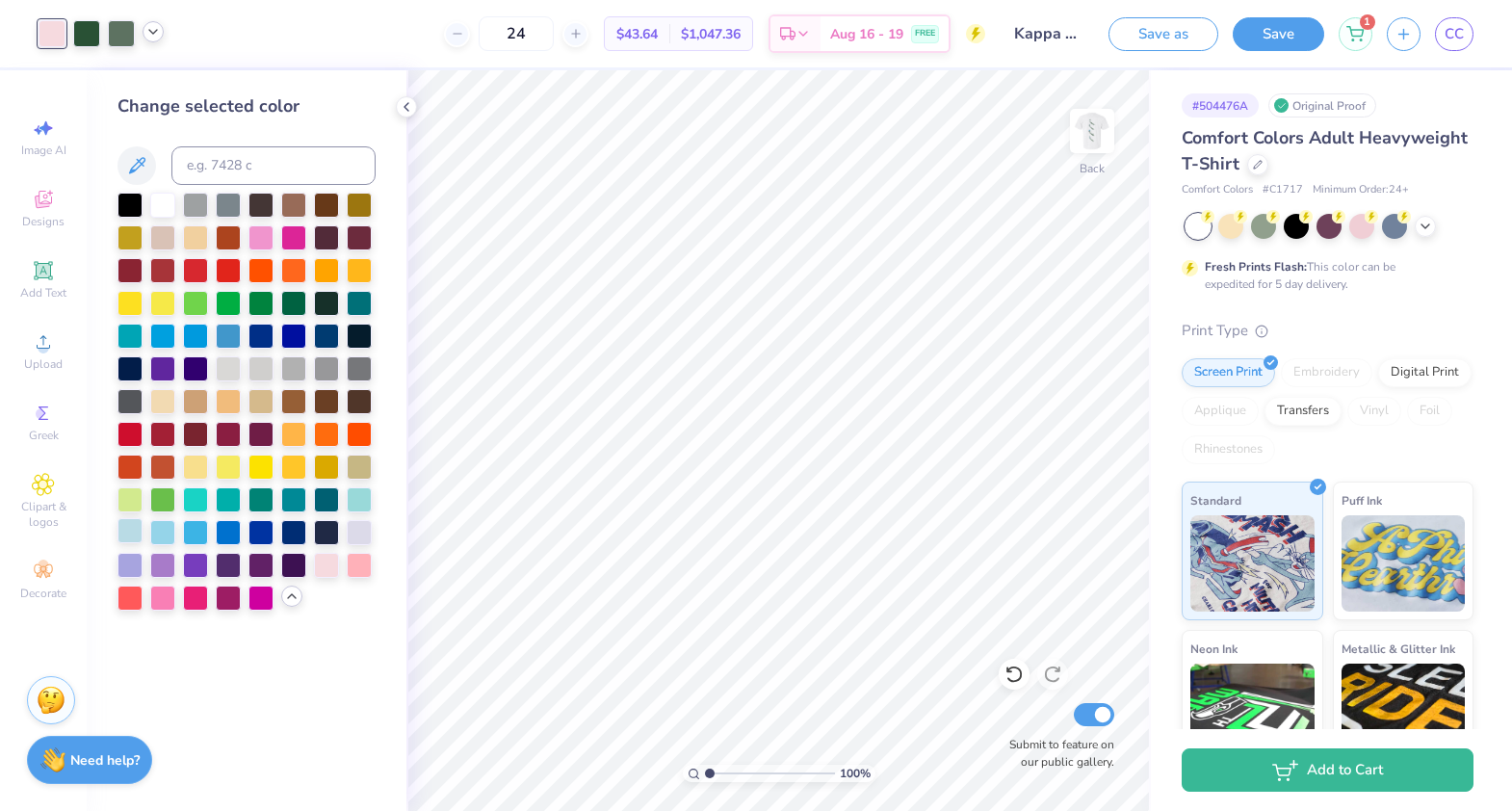 click at bounding box center (130, 531) 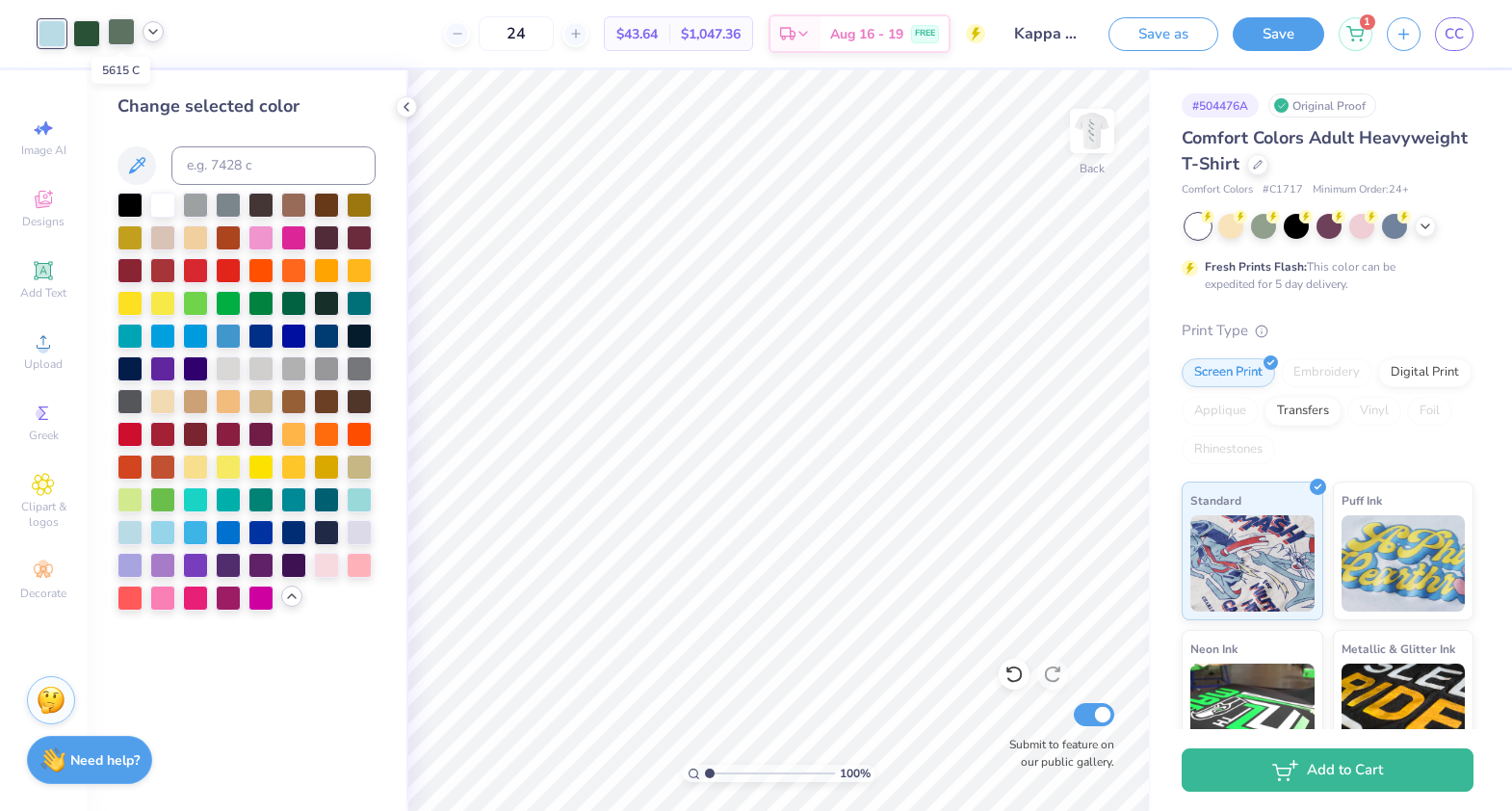 click at bounding box center [121, 32] 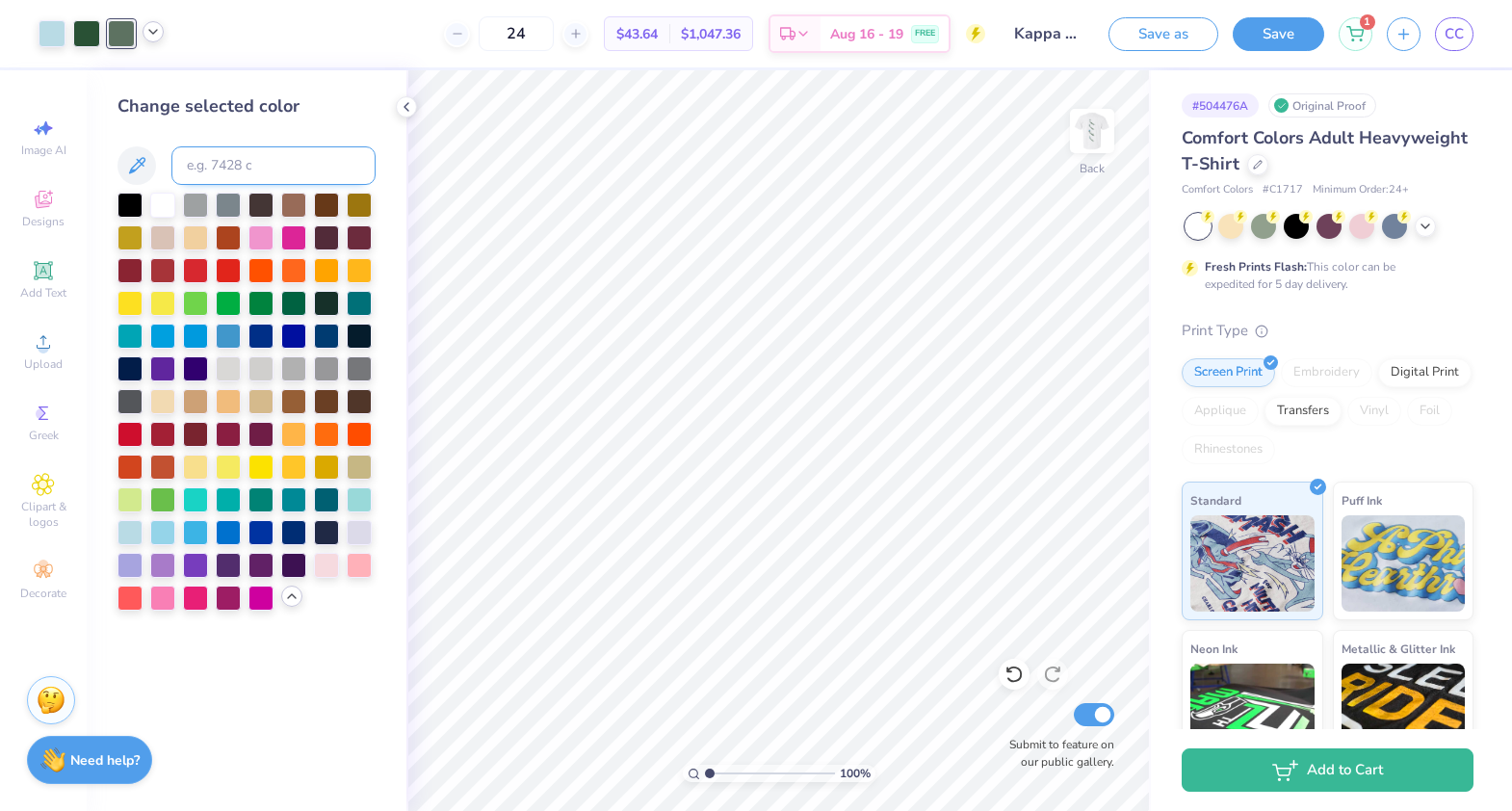 click at bounding box center (274, 166) 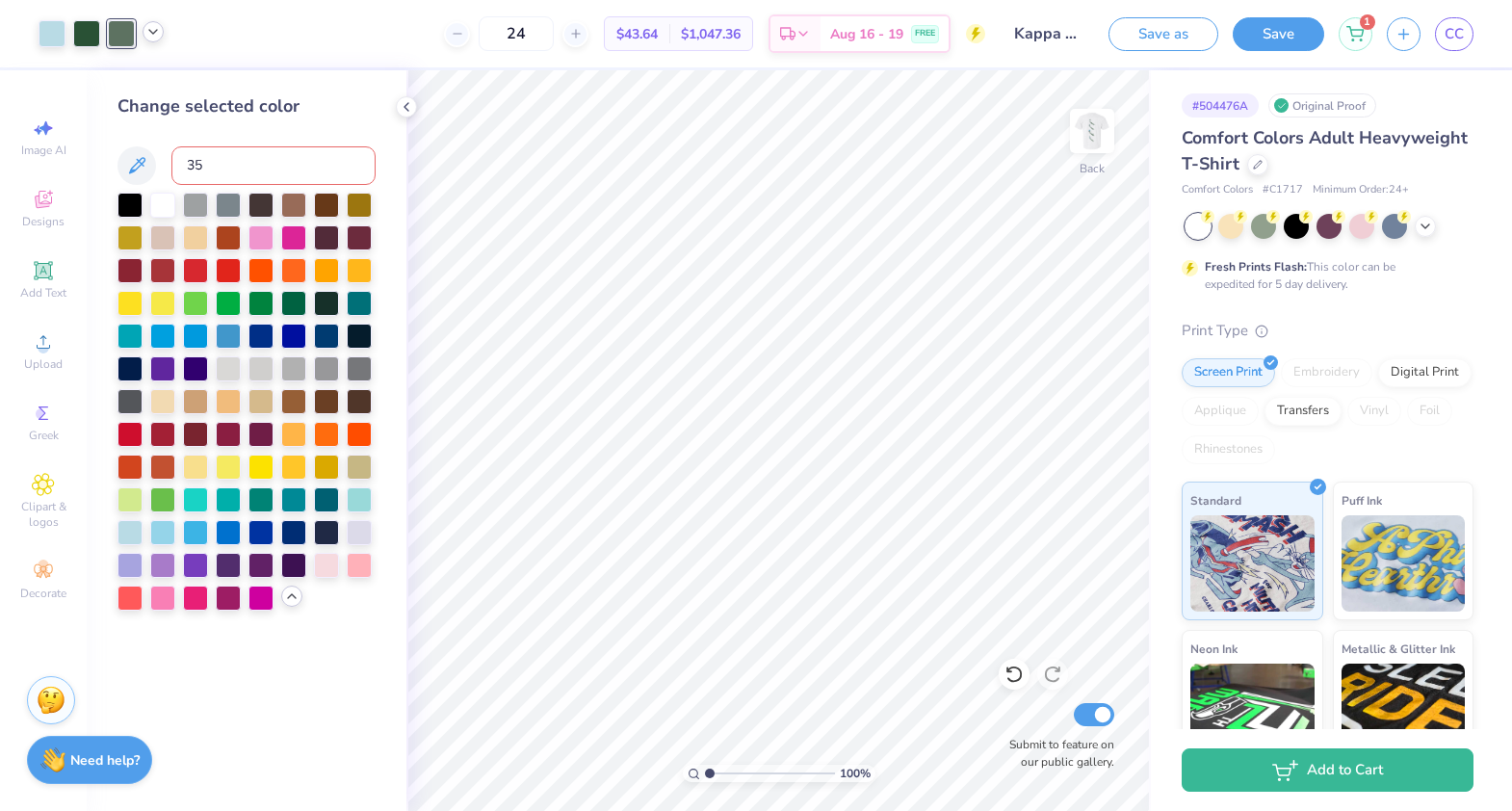 type on "350" 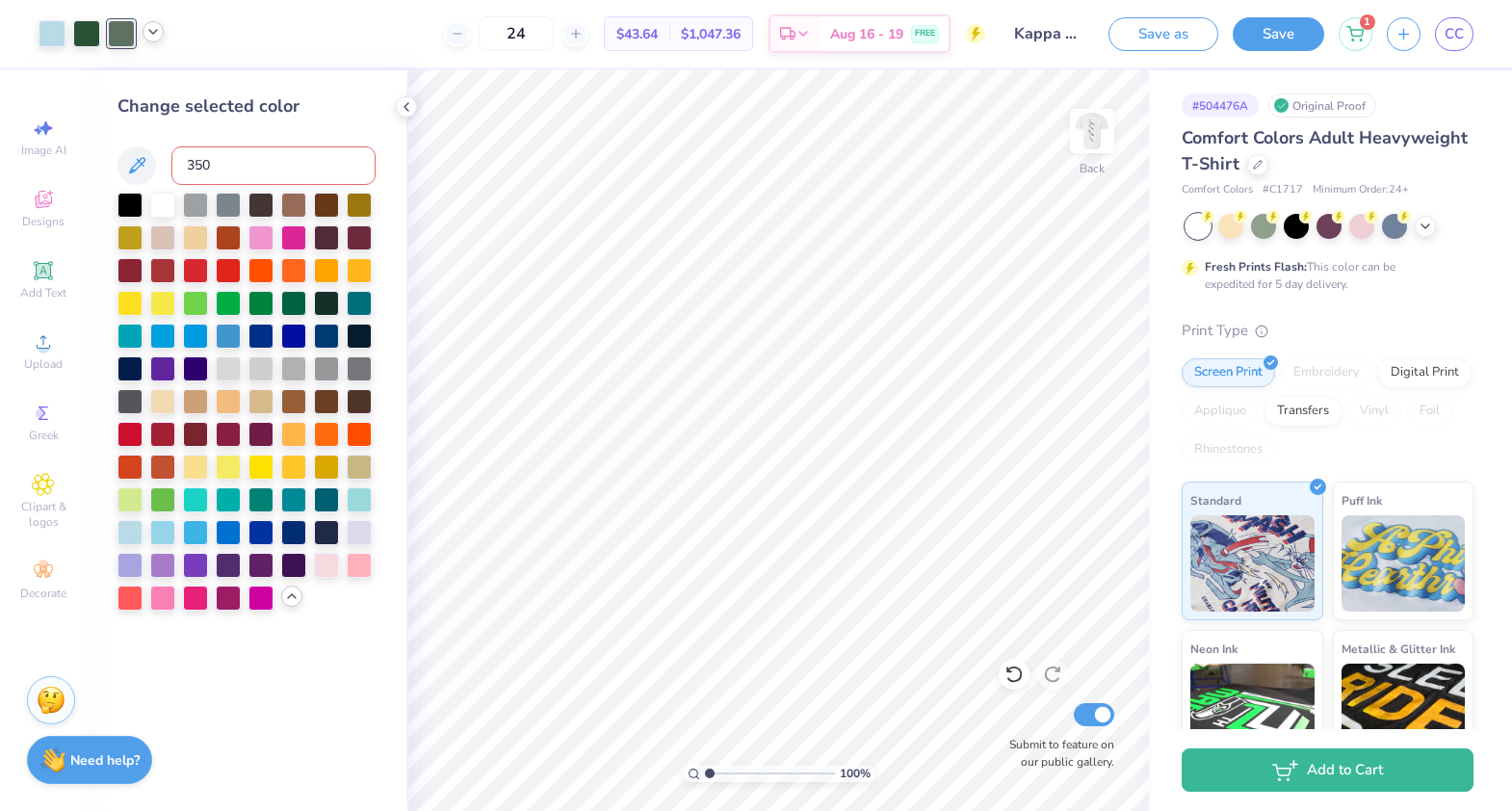 type 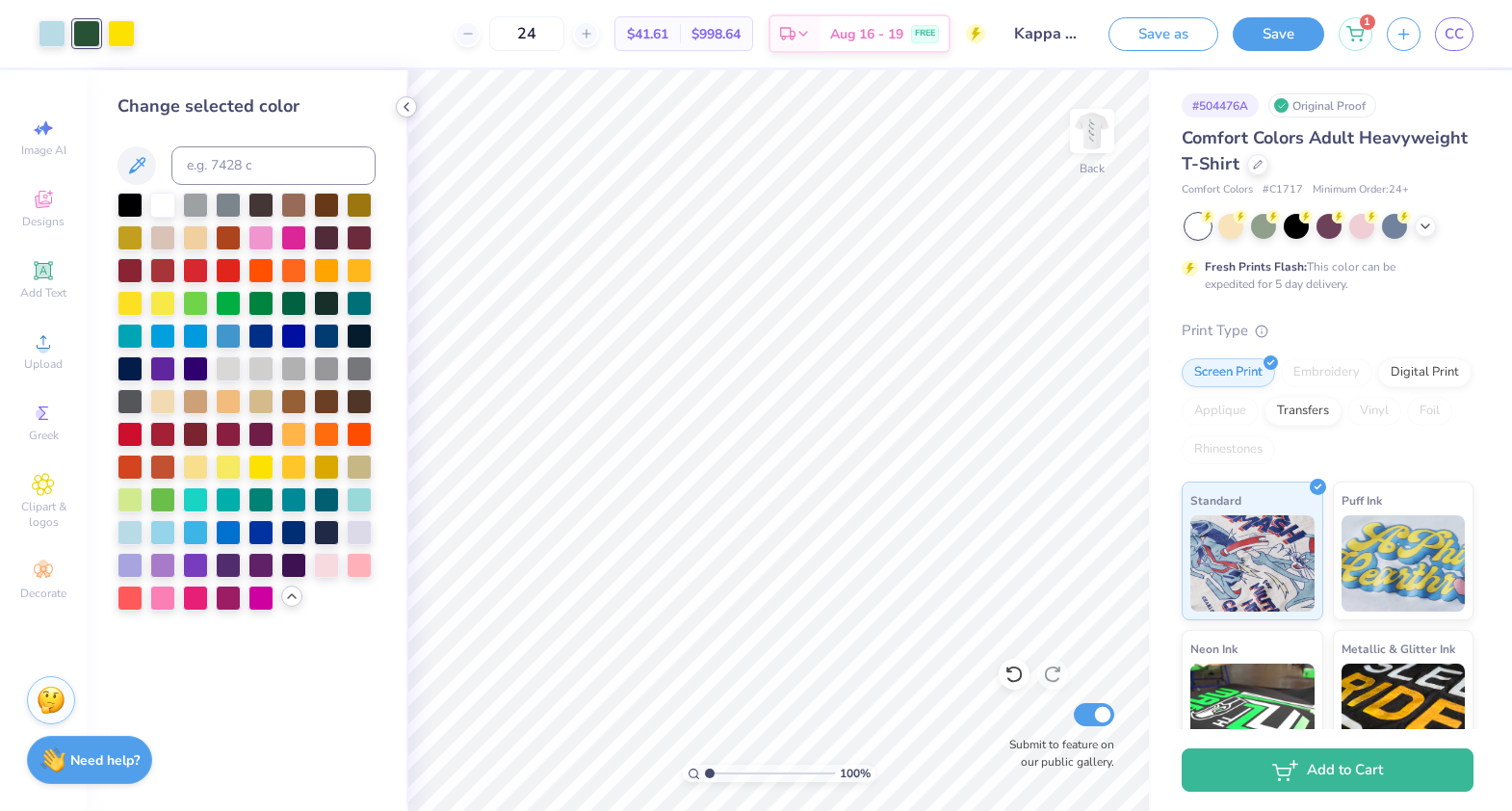 click 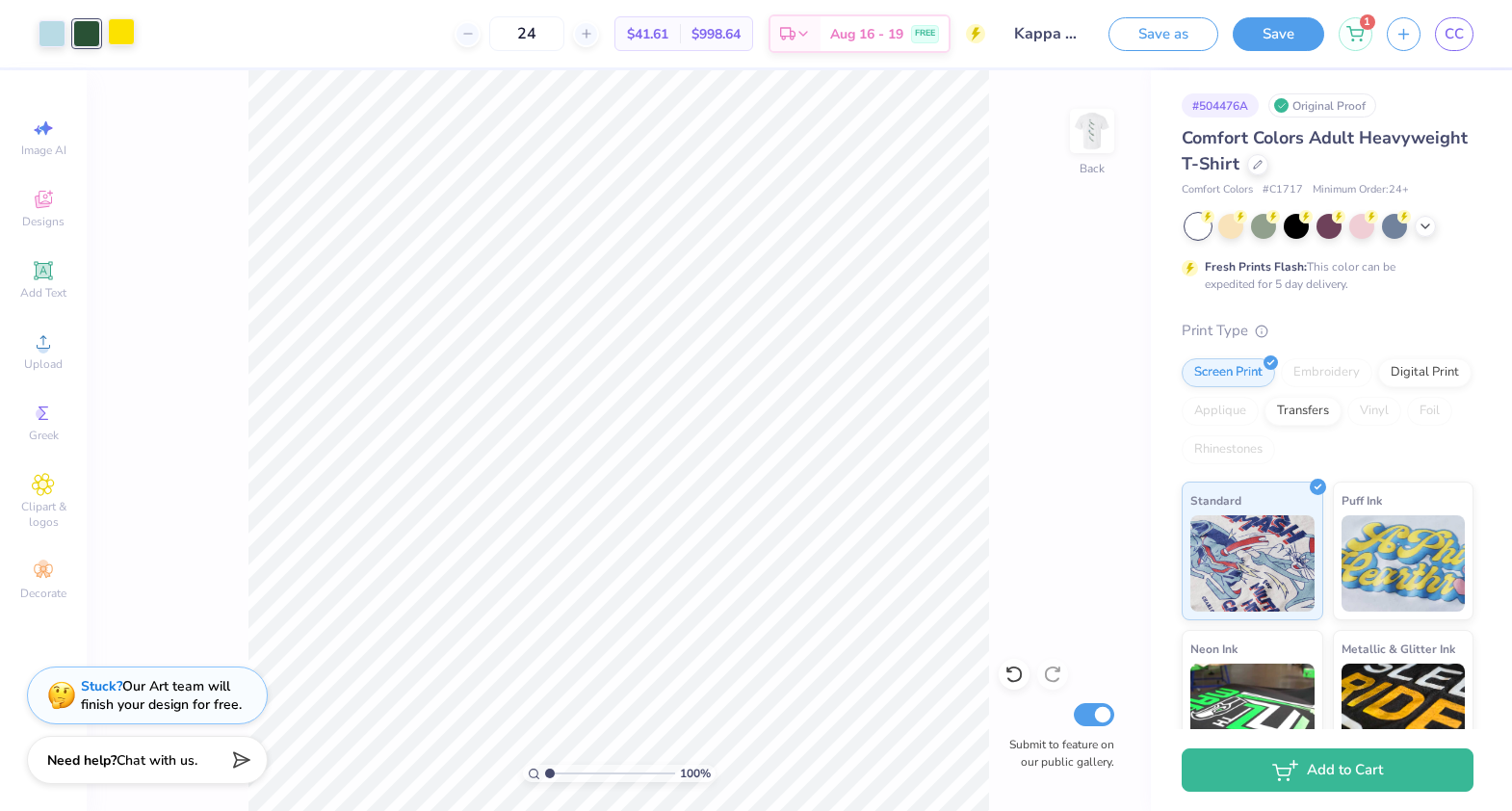click at bounding box center (121, 32) 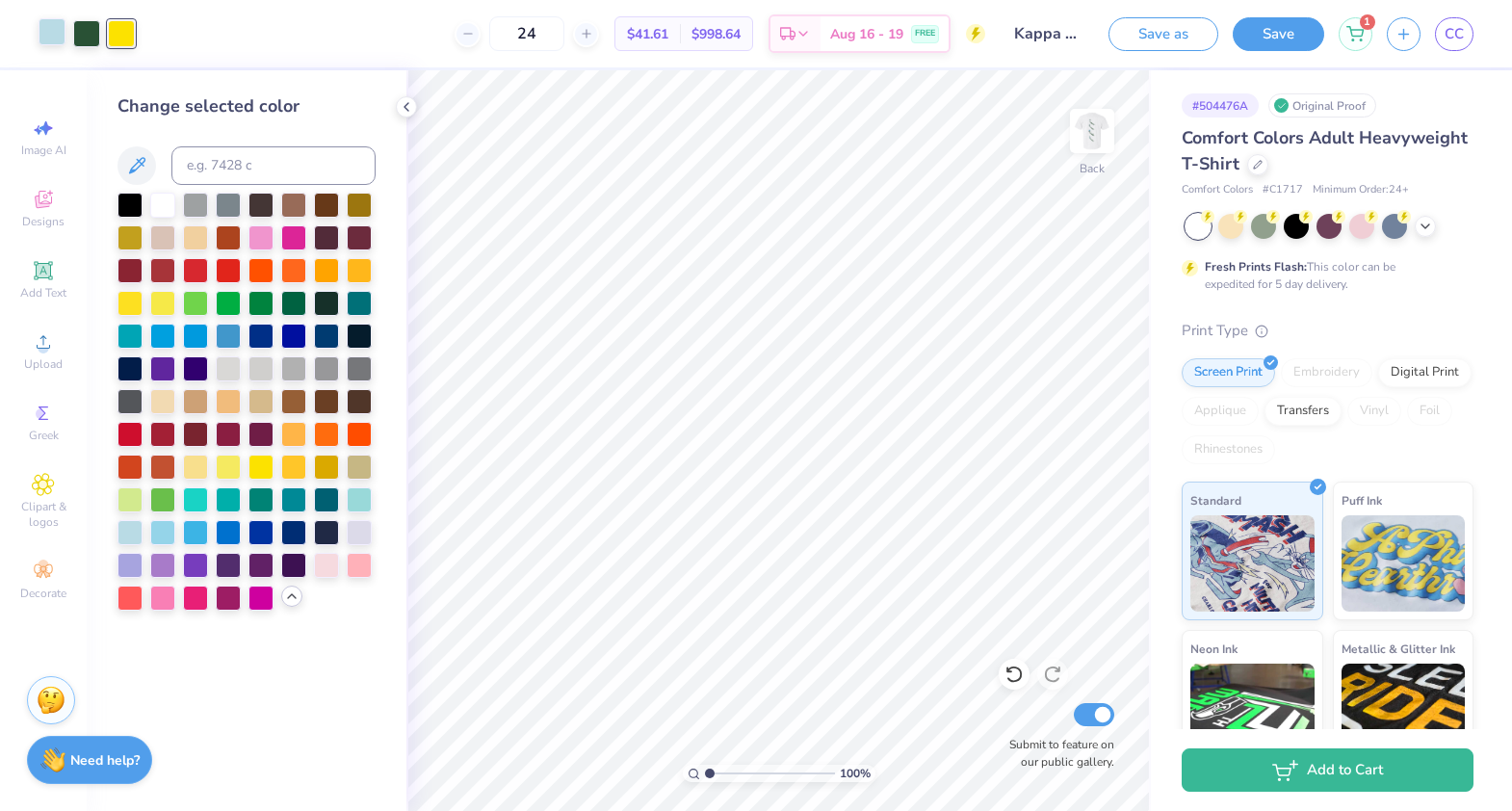 click at bounding box center [52, 32] 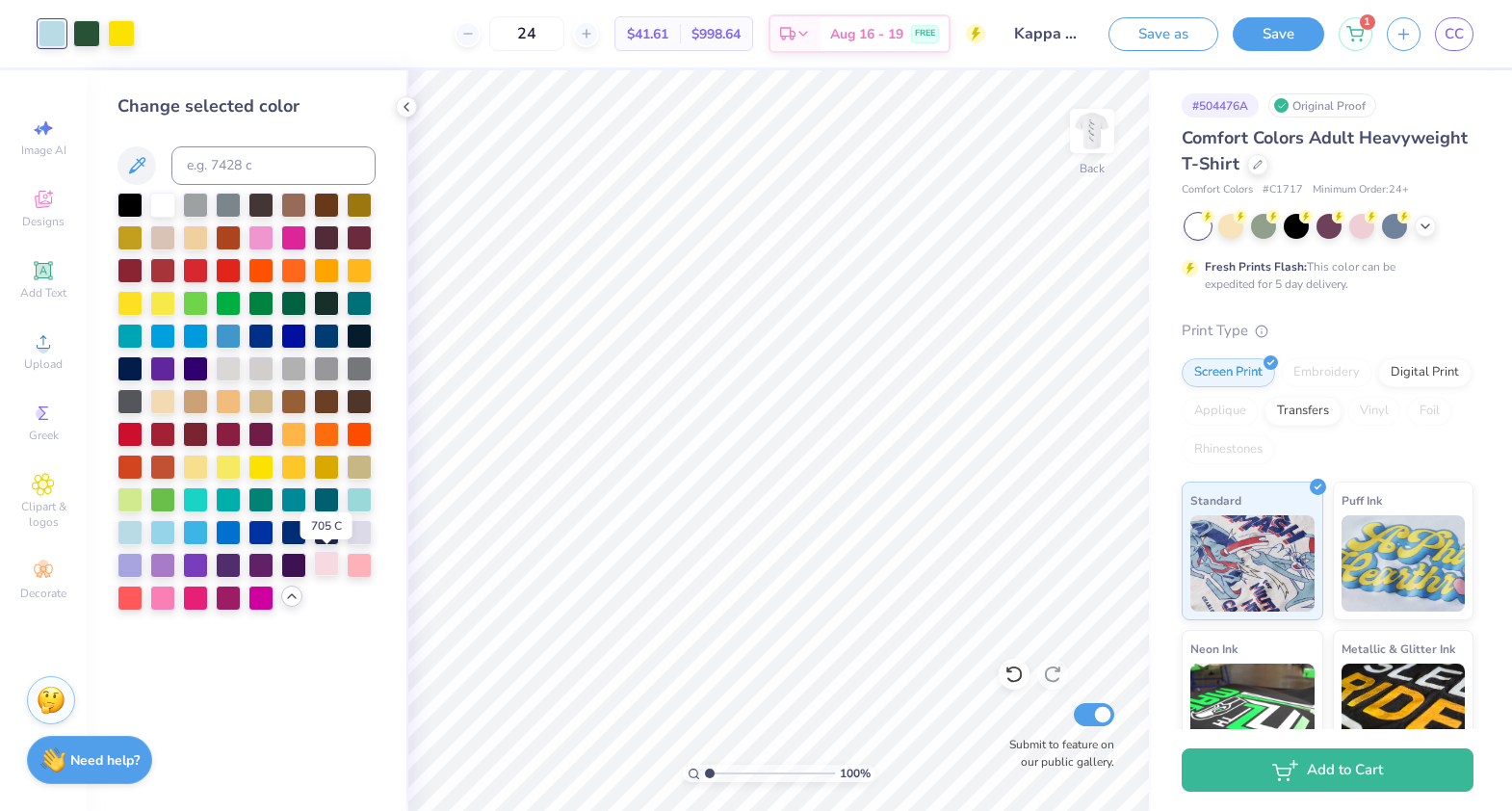 click at bounding box center [326, 563] 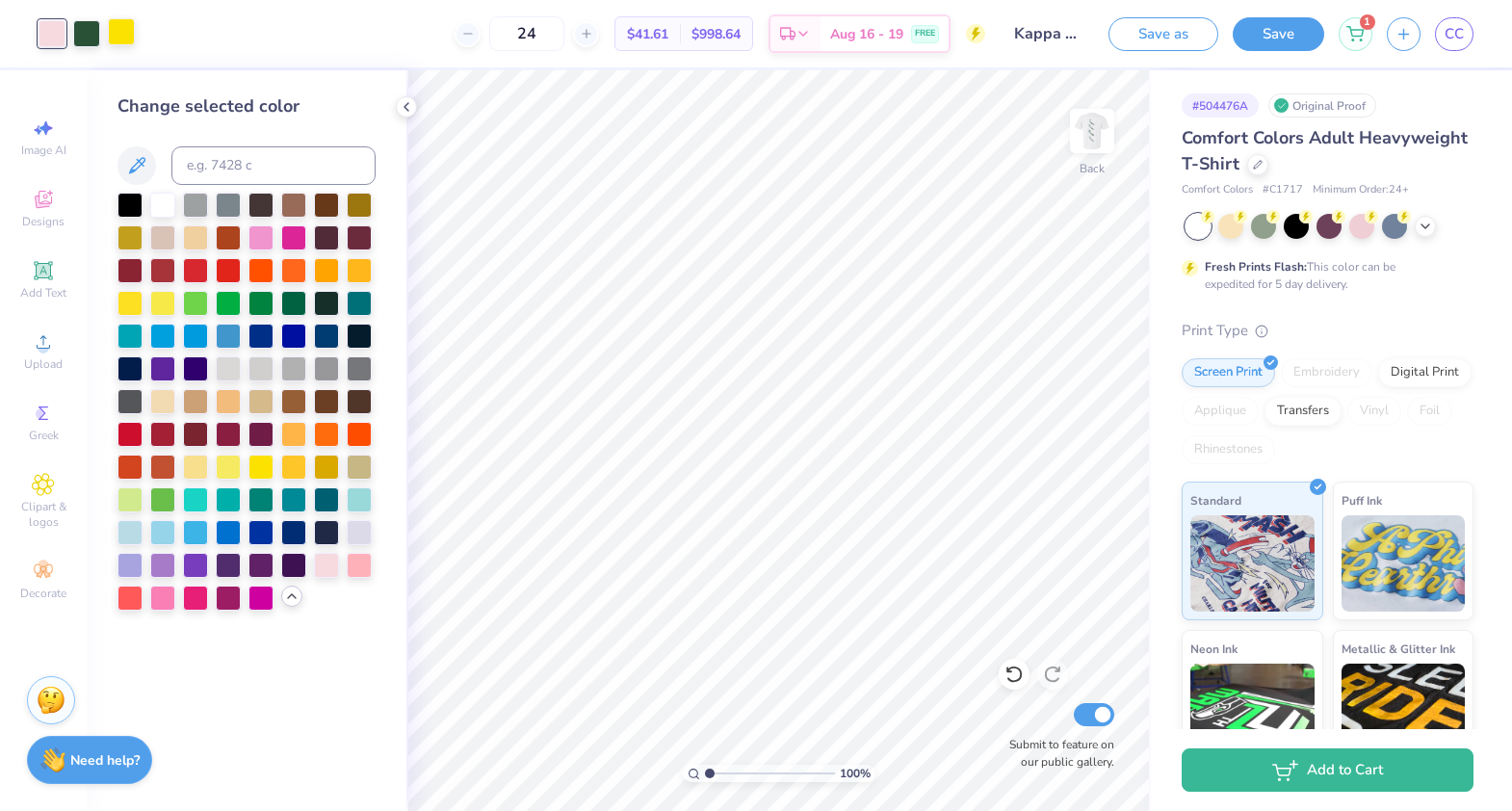 click at bounding box center (121, 32) 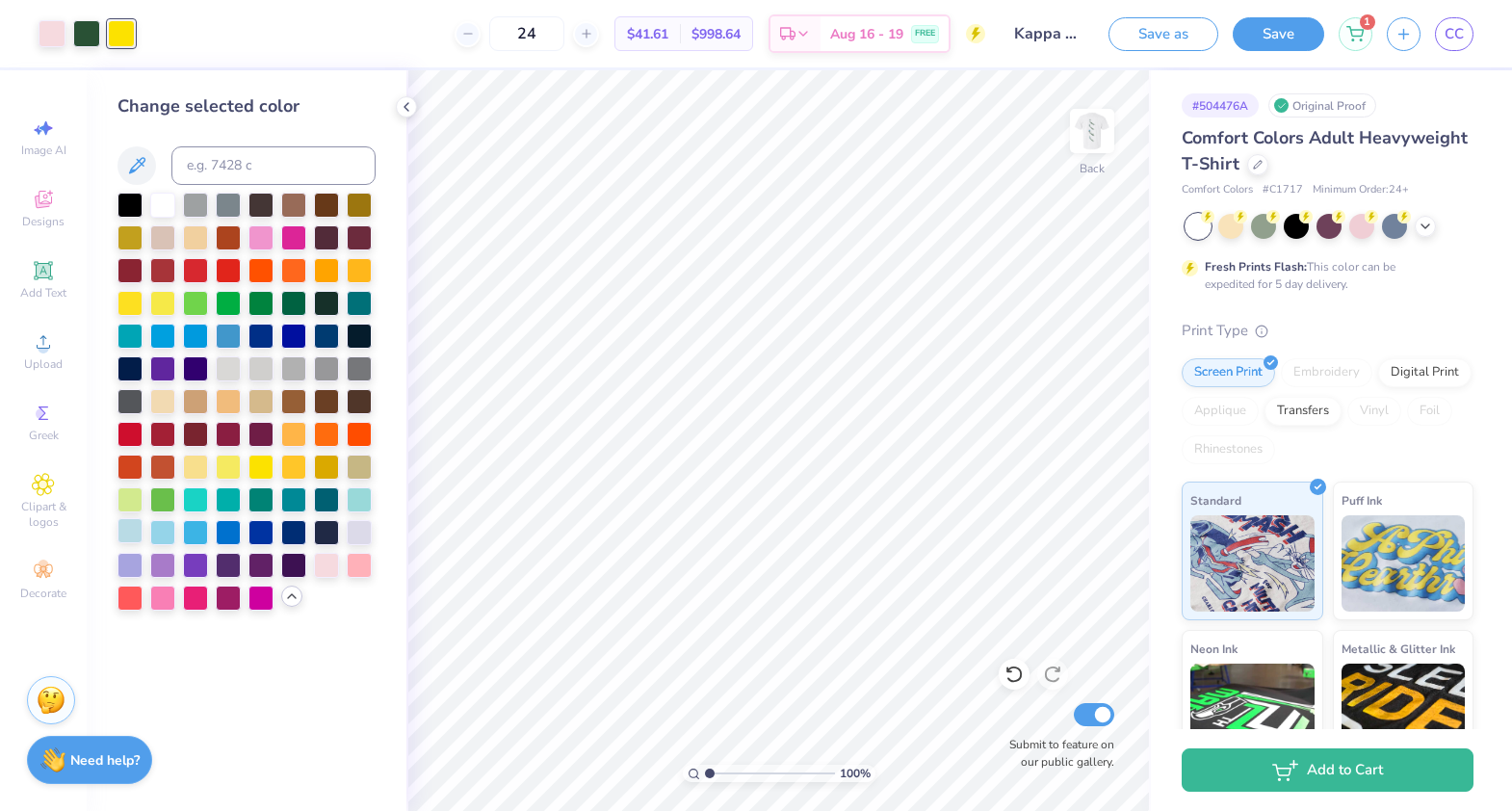 click at bounding box center [130, 531] 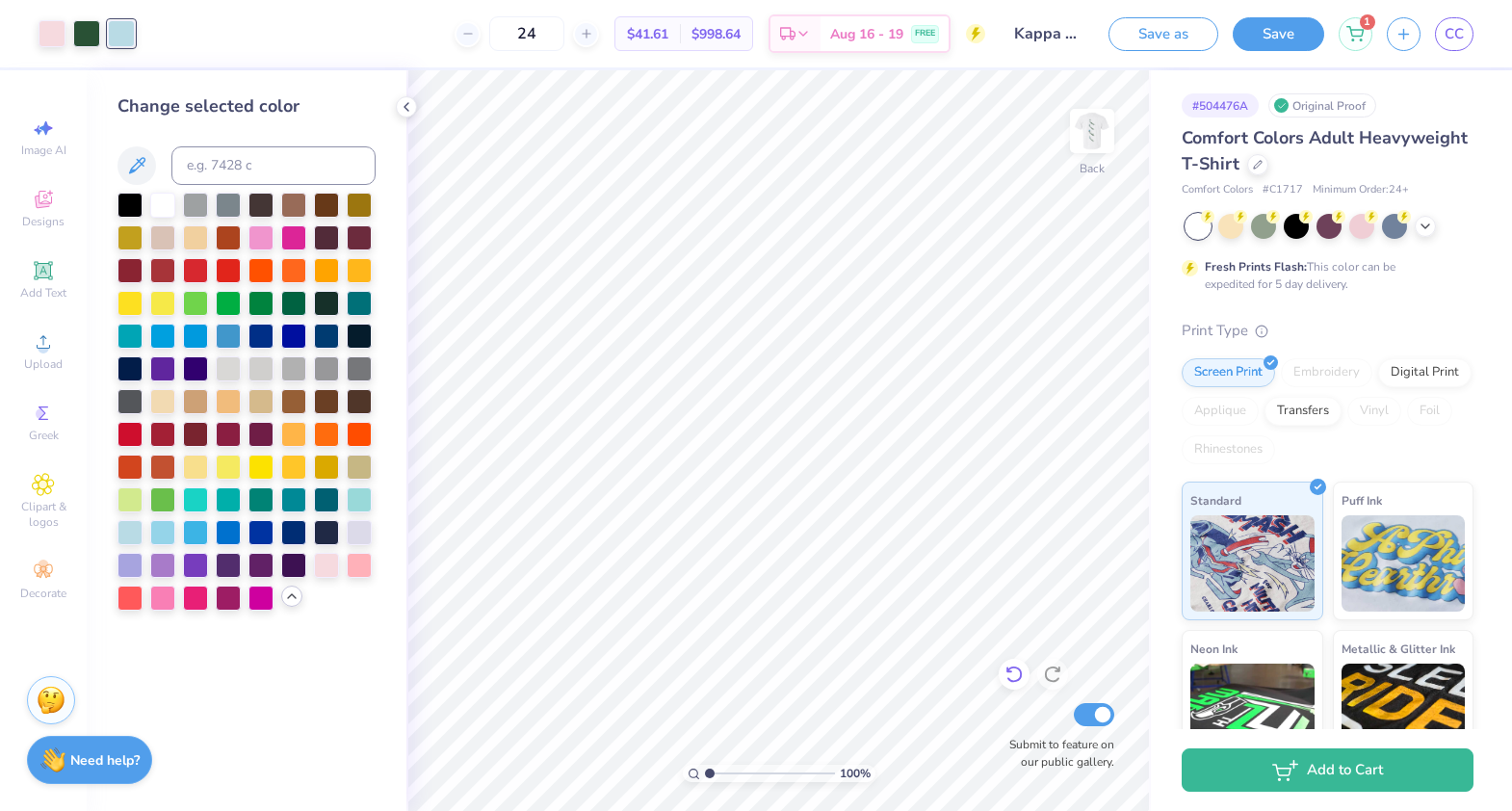 click 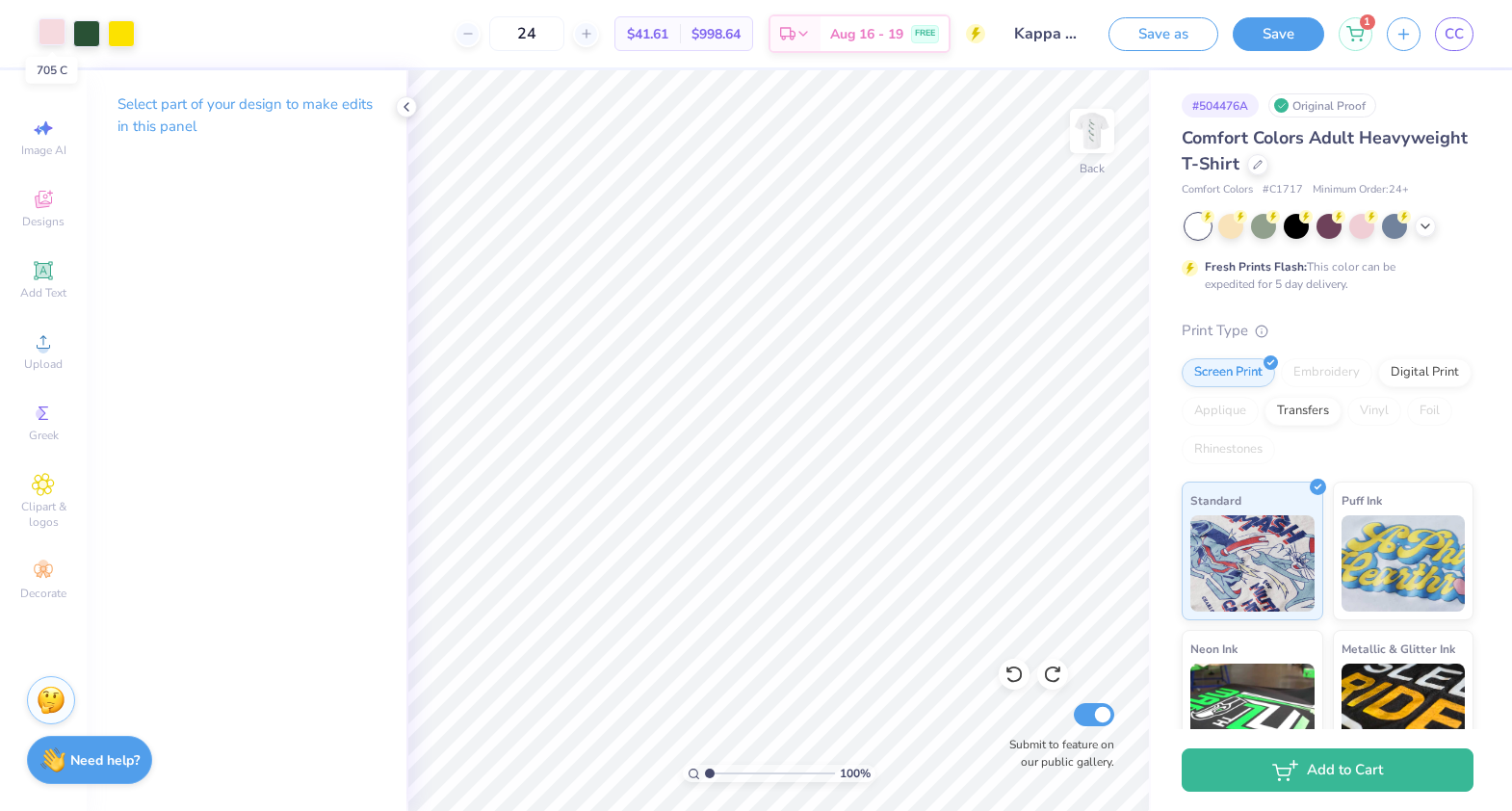 click at bounding box center [52, 32] 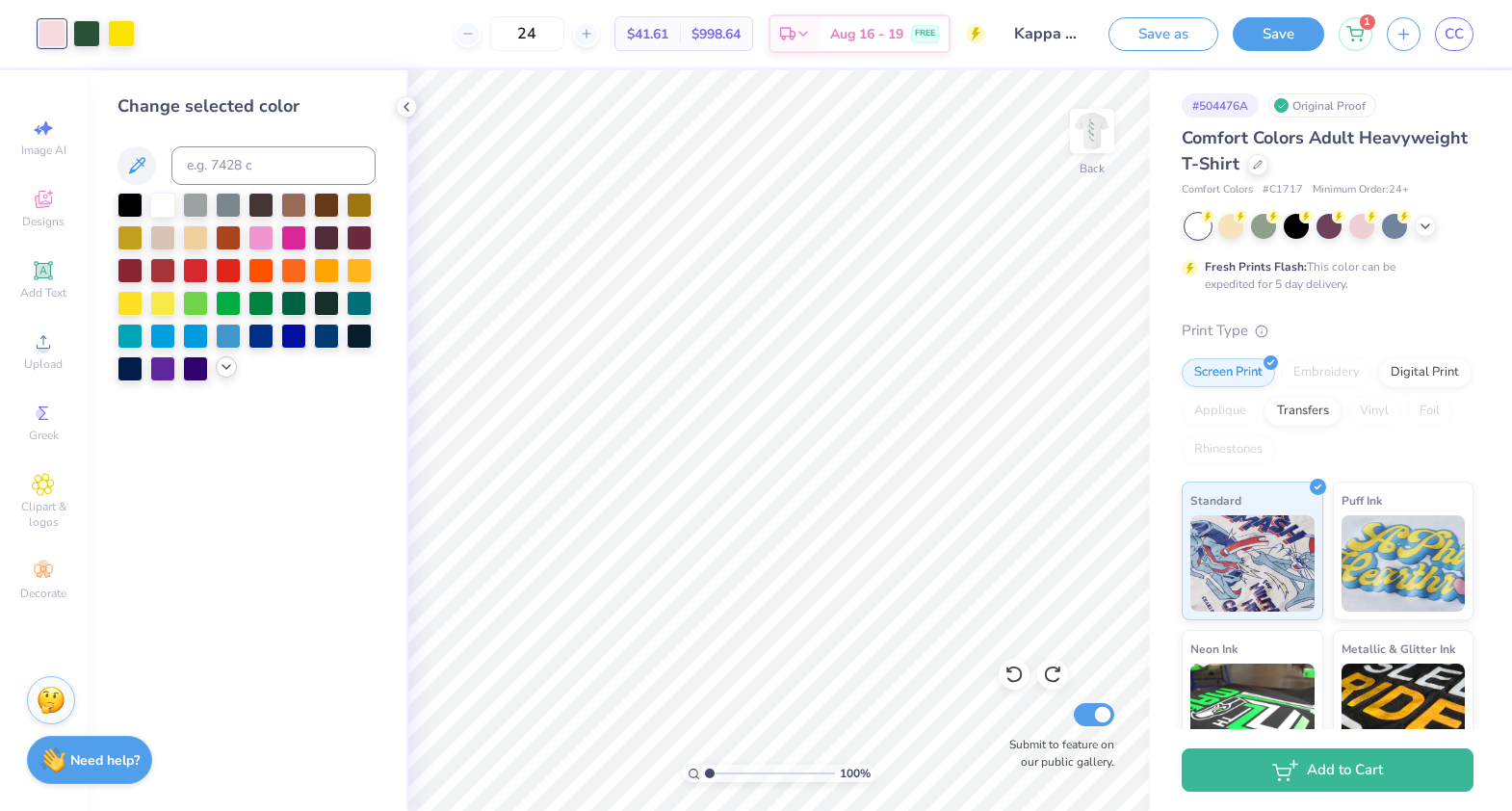 click 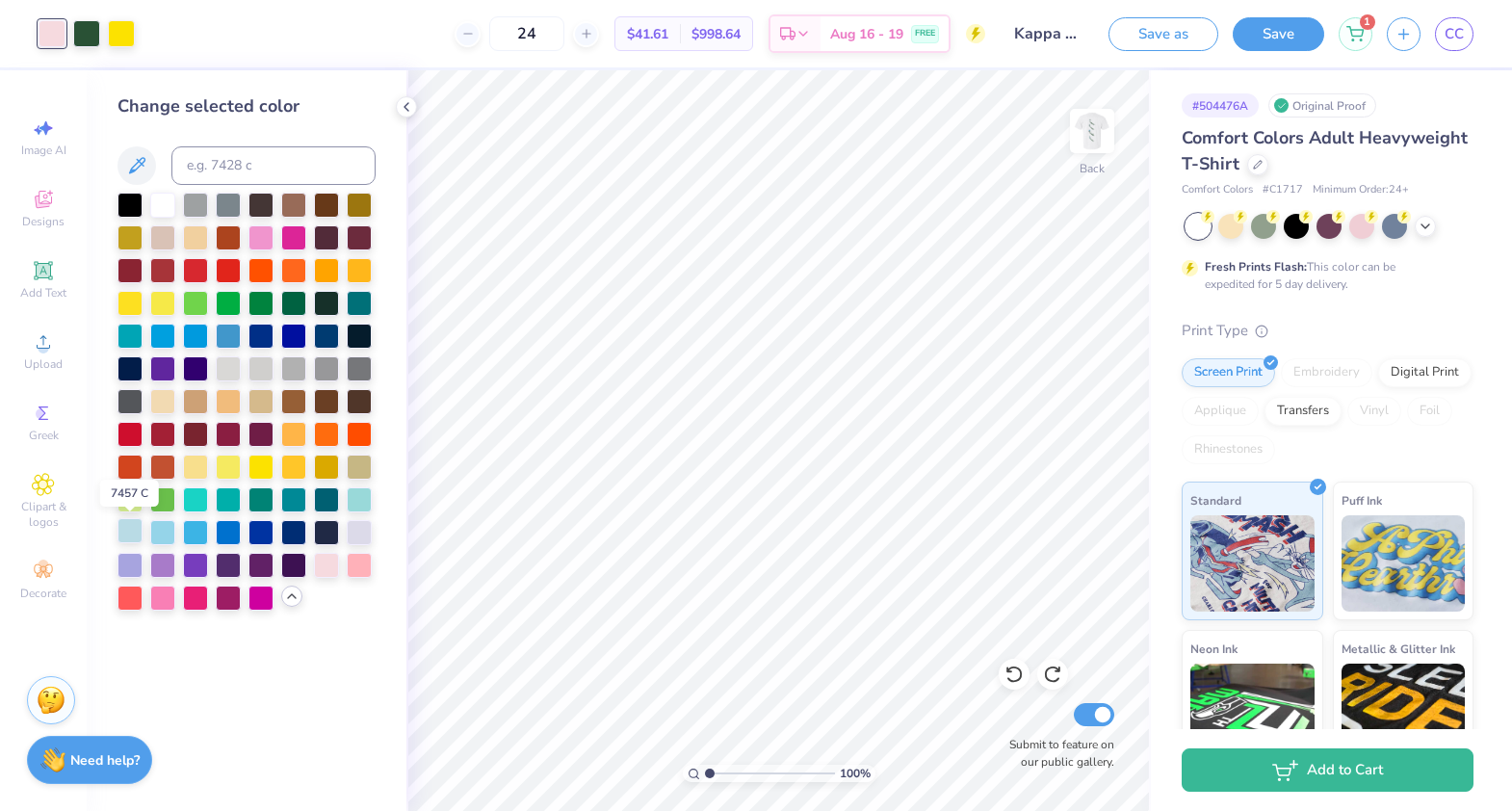 click at bounding box center [130, 531] 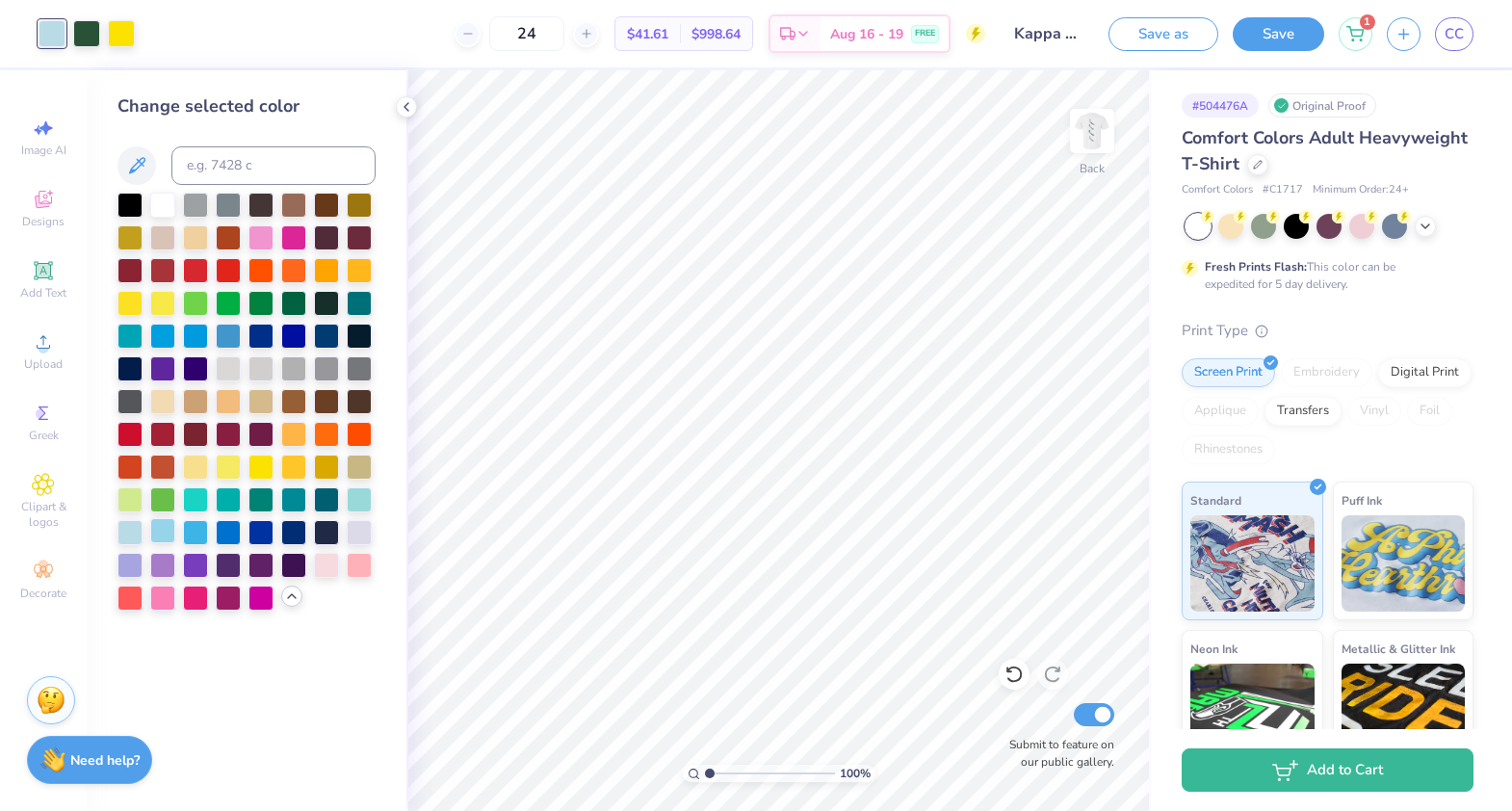 click at bounding box center (163, 531) 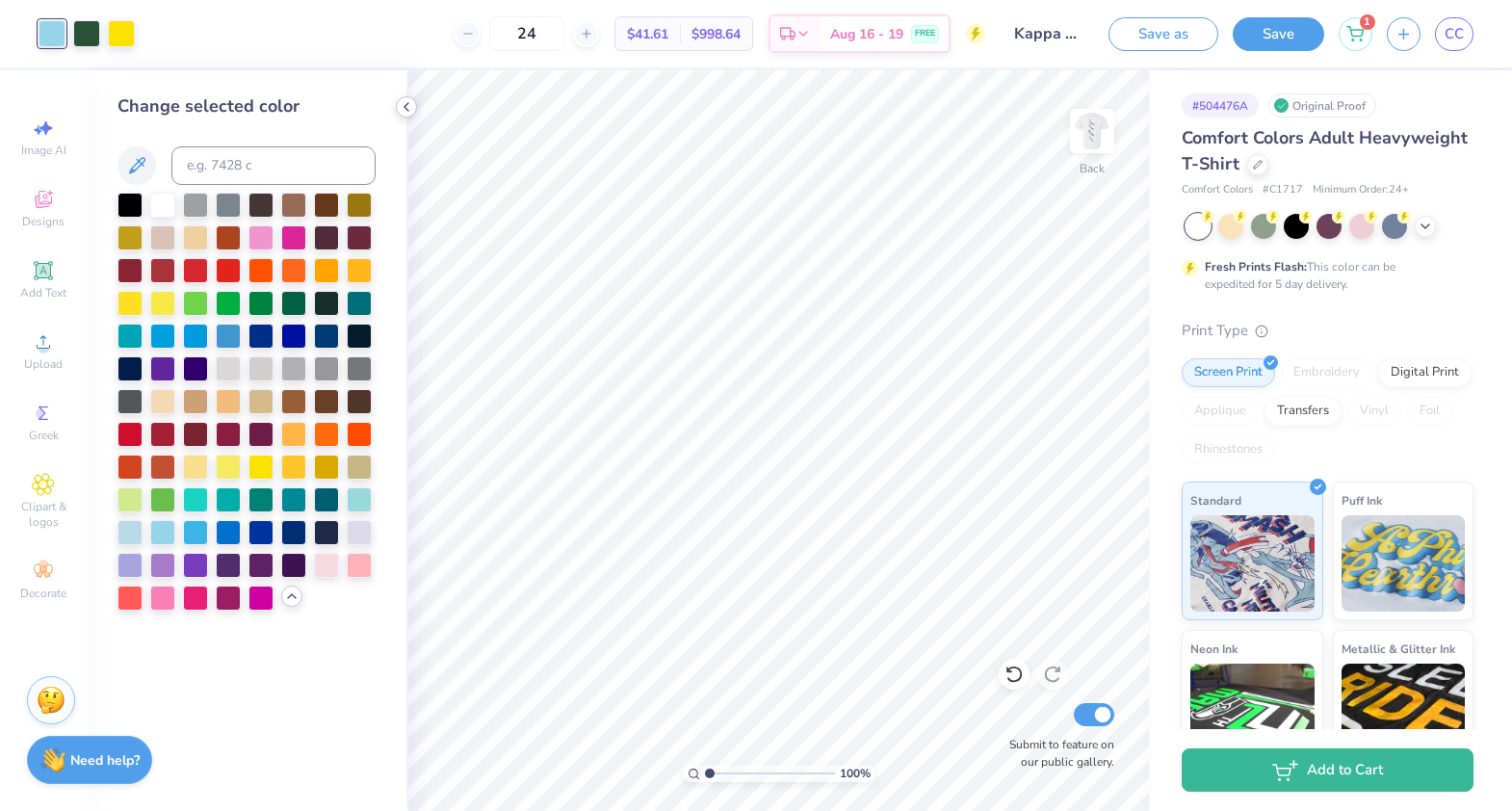 click 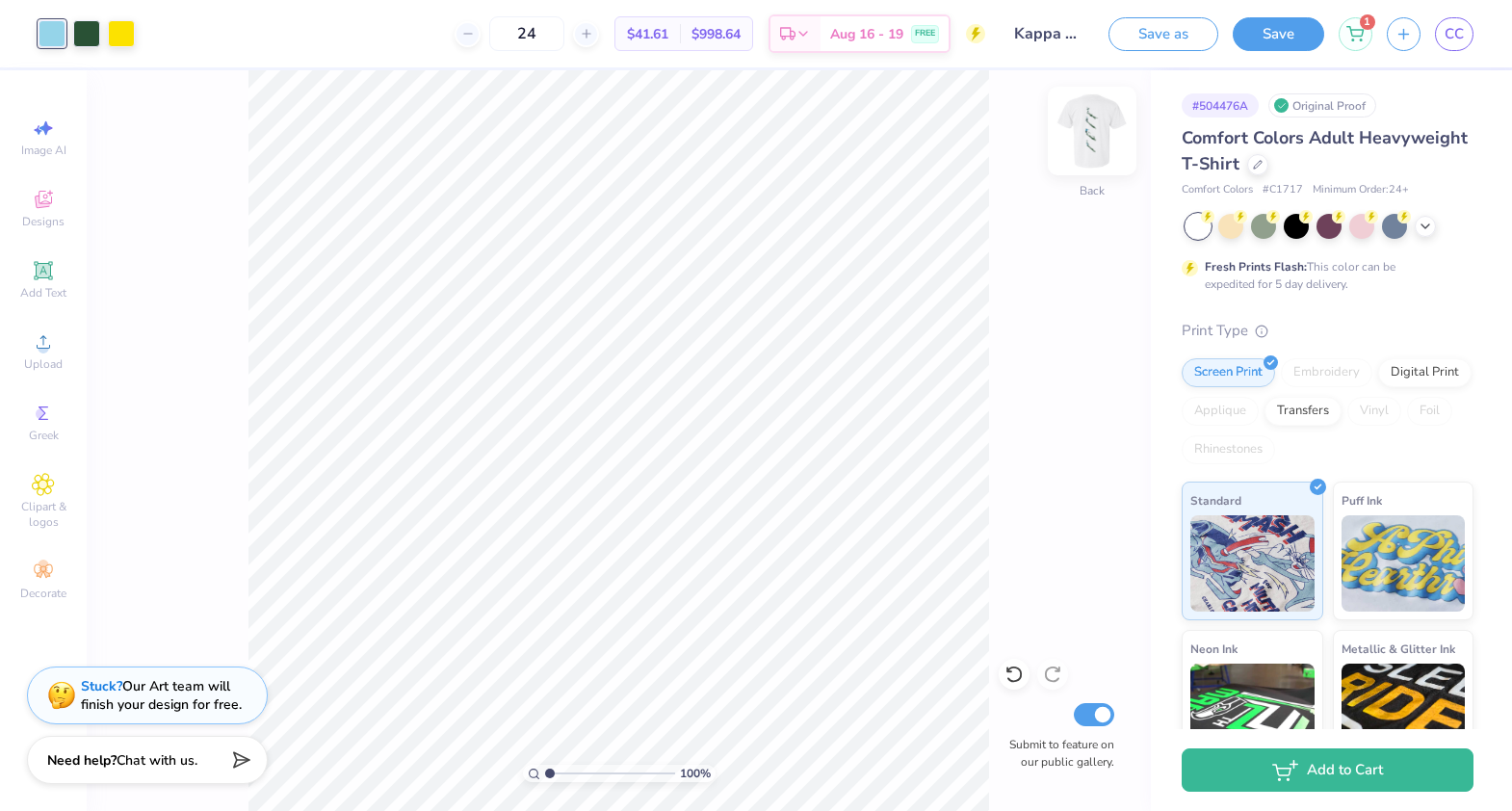 click at bounding box center [1092, 131] 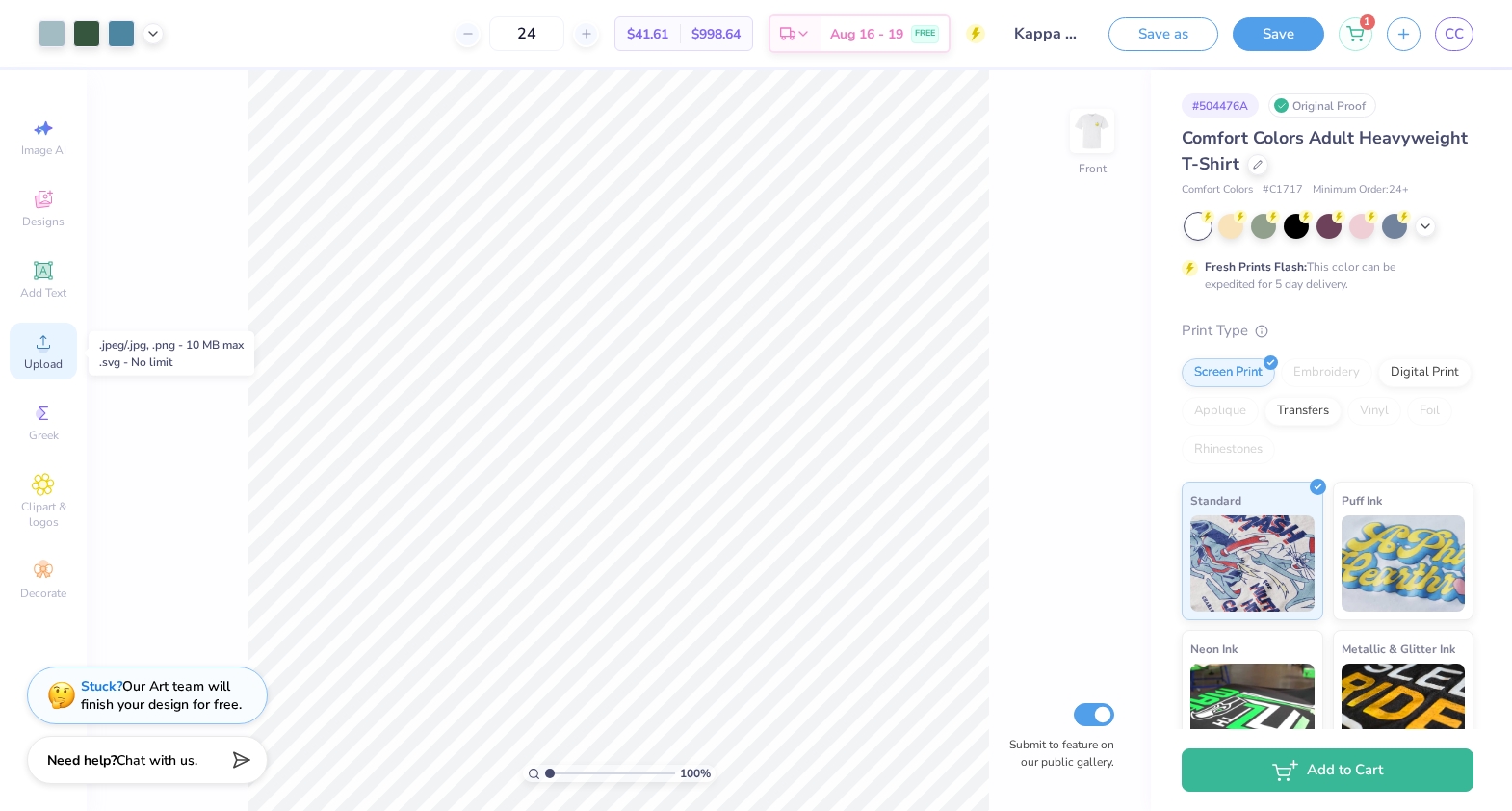 click on "Upload" at bounding box center [43, 351] 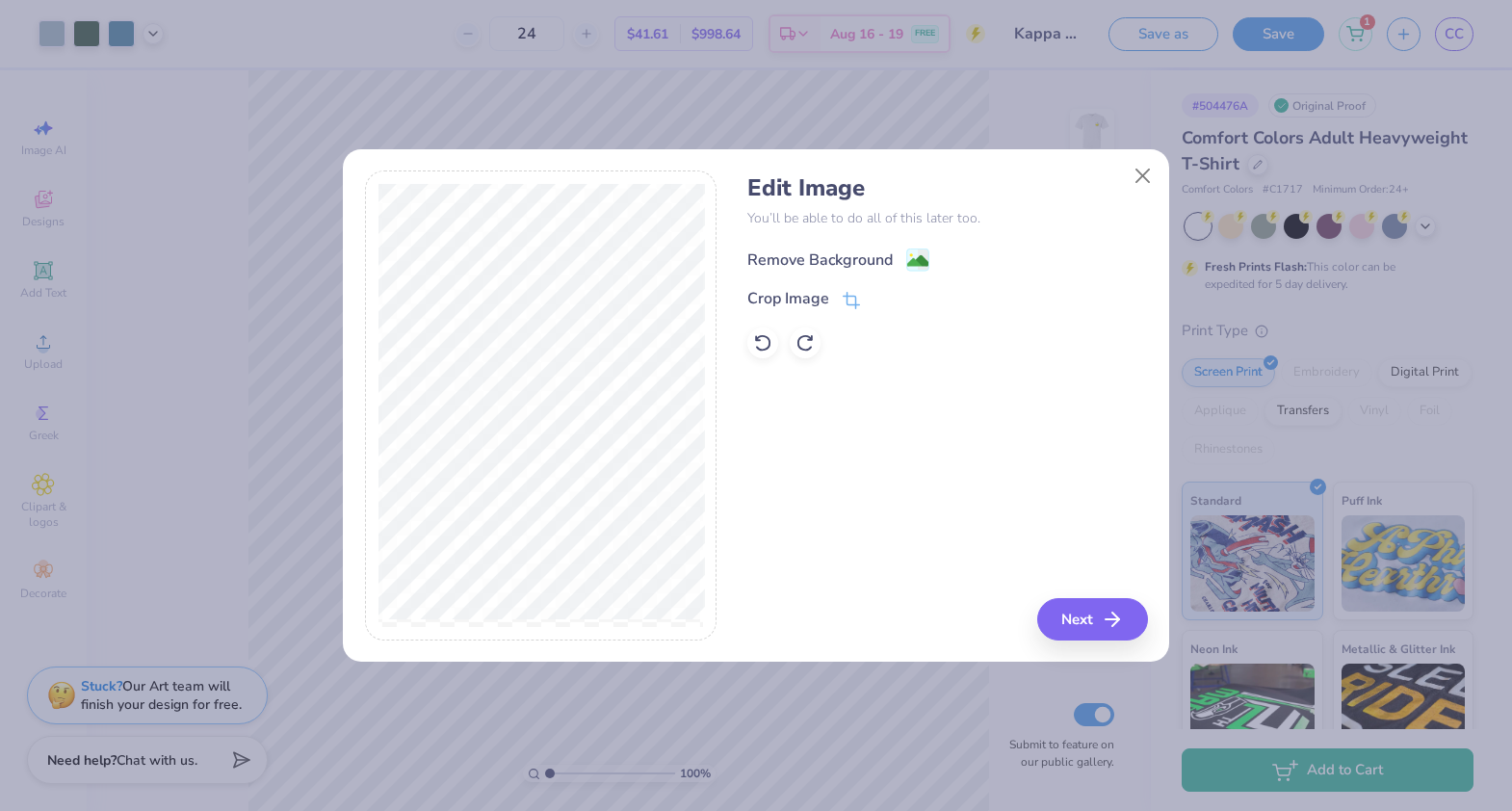 click on "Remove Background" at bounding box center (820, 260) 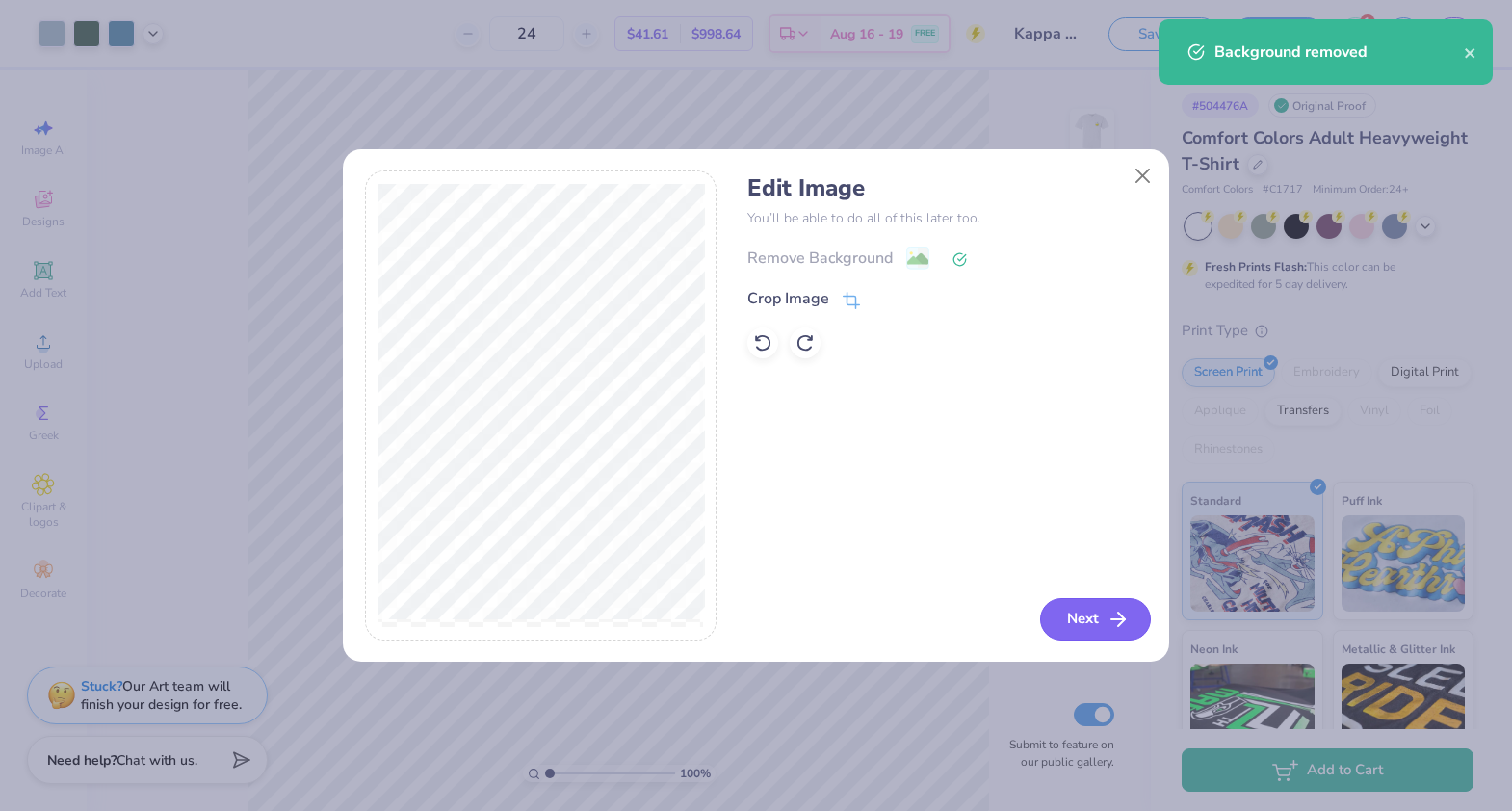 click on "Next" at bounding box center [1095, 619] 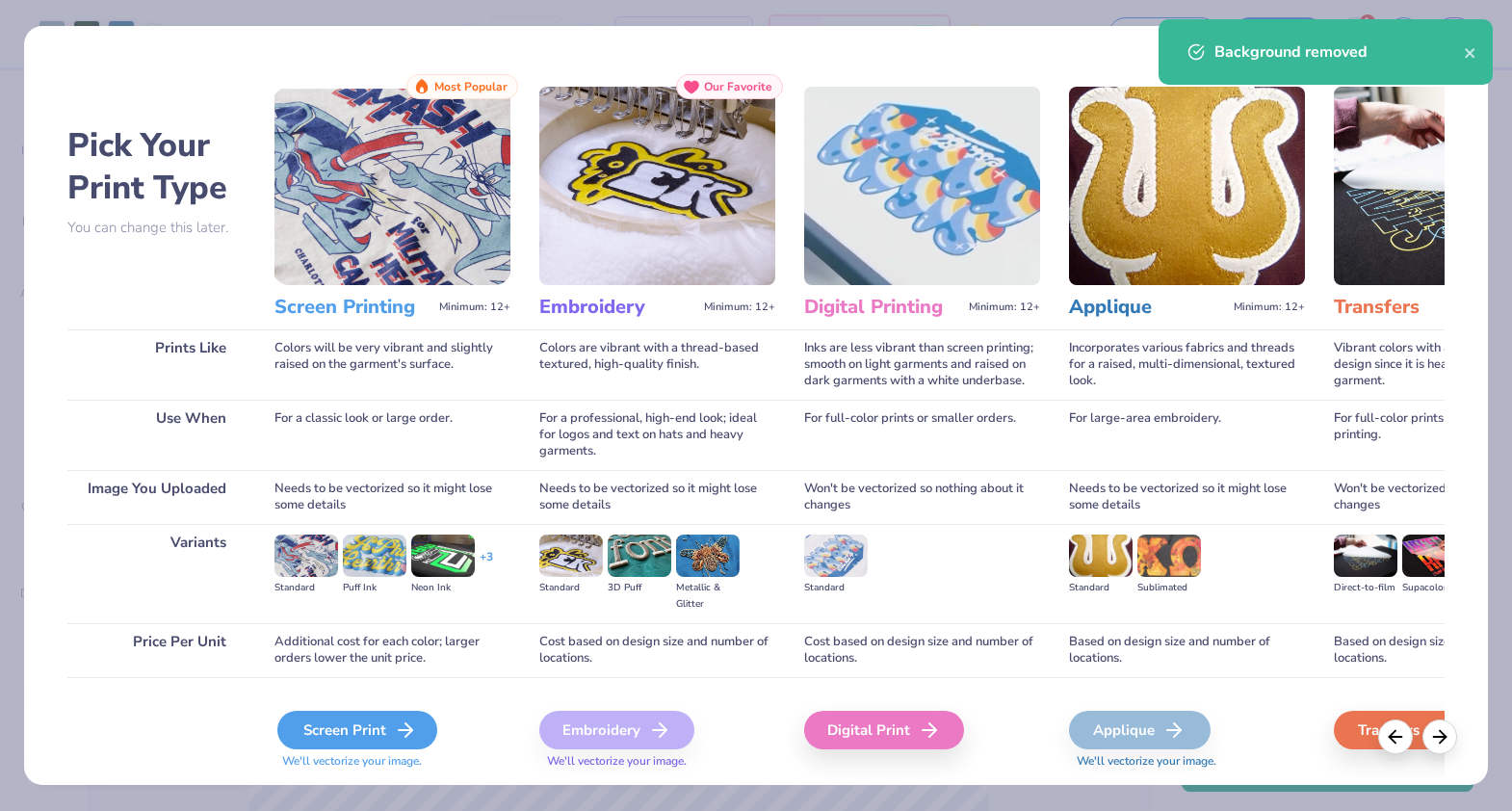 click on "Screen Print" at bounding box center [357, 730] 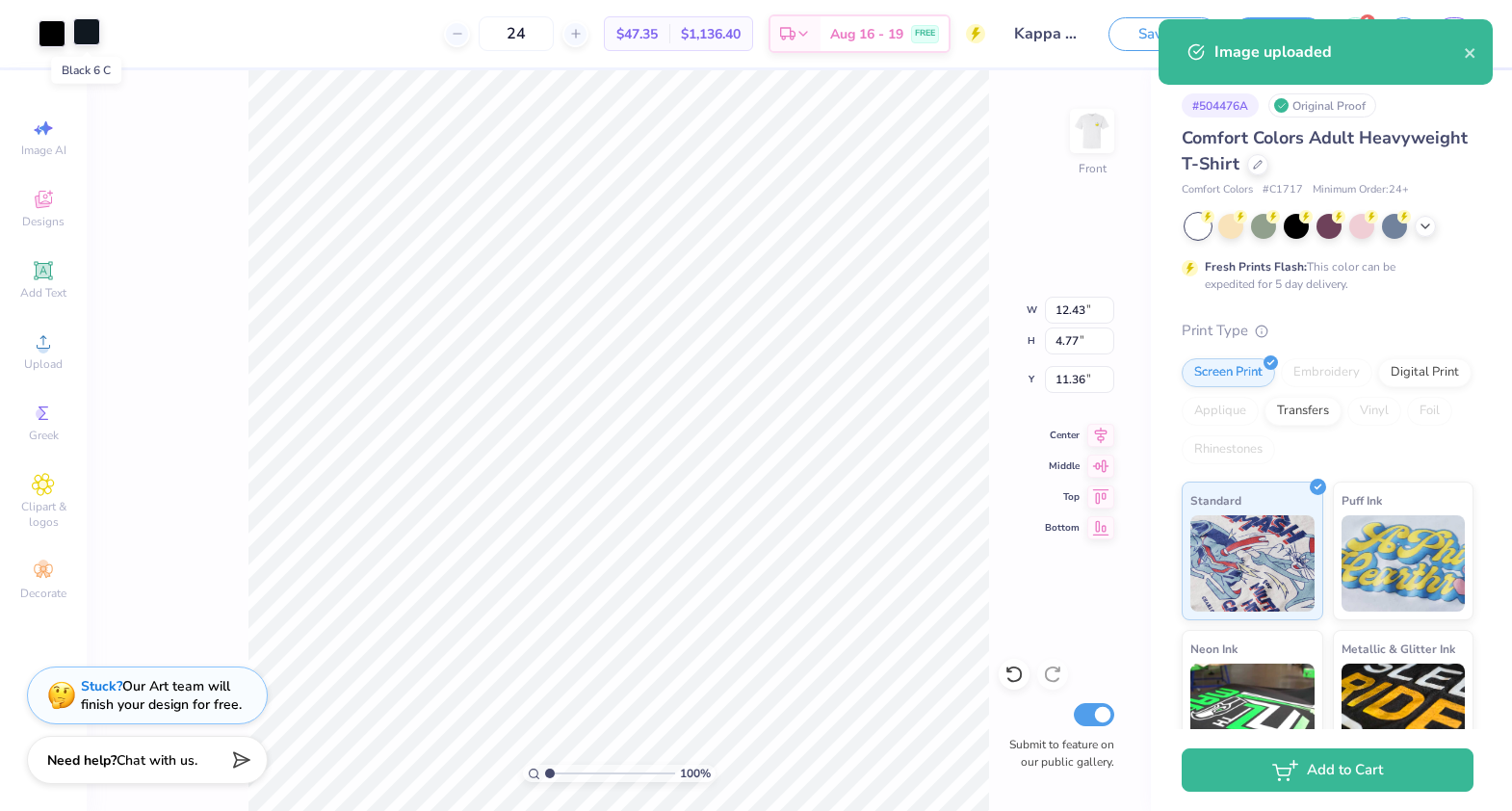 click at bounding box center [87, 32] 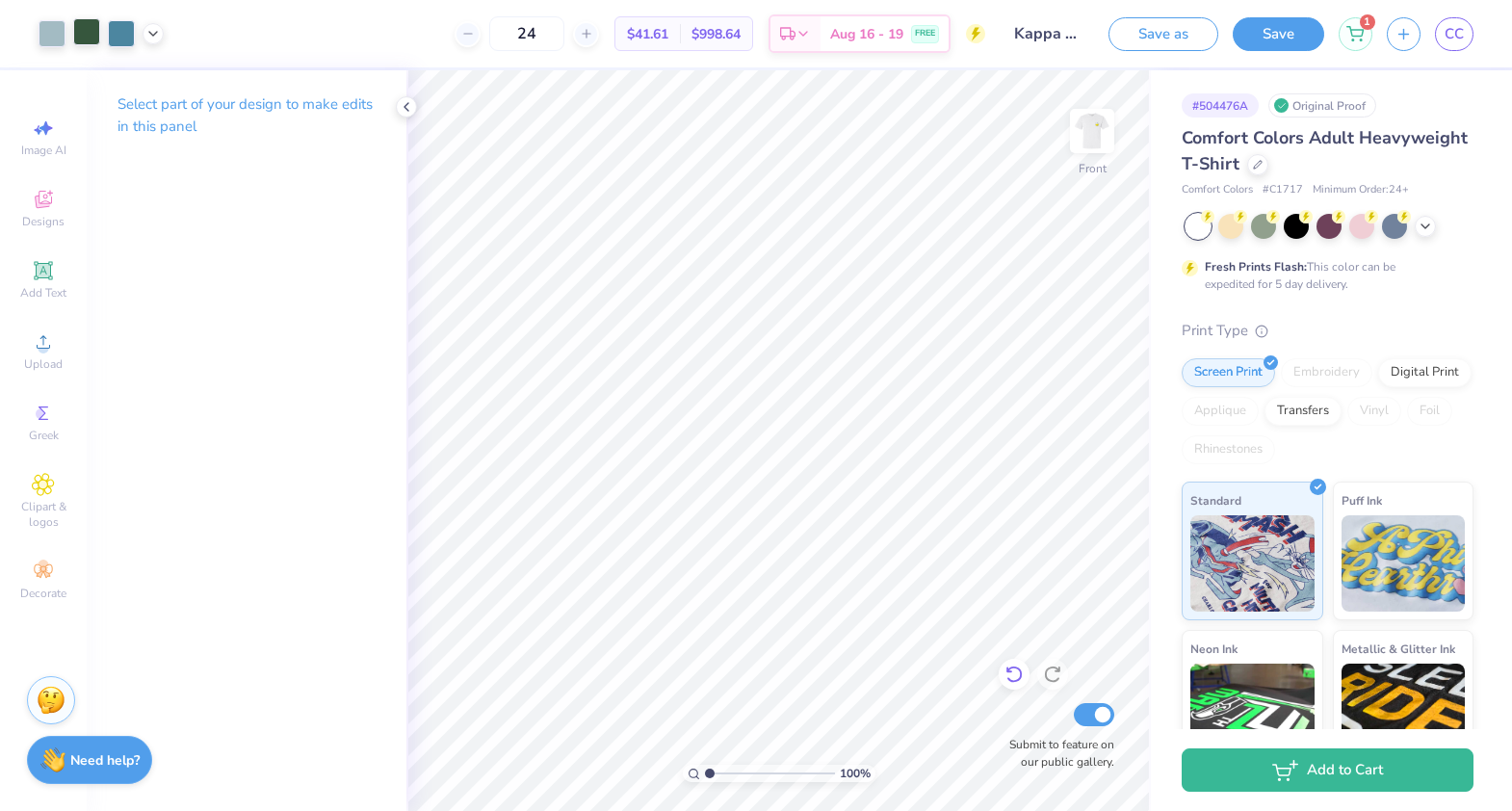 click at bounding box center (1014, 674) 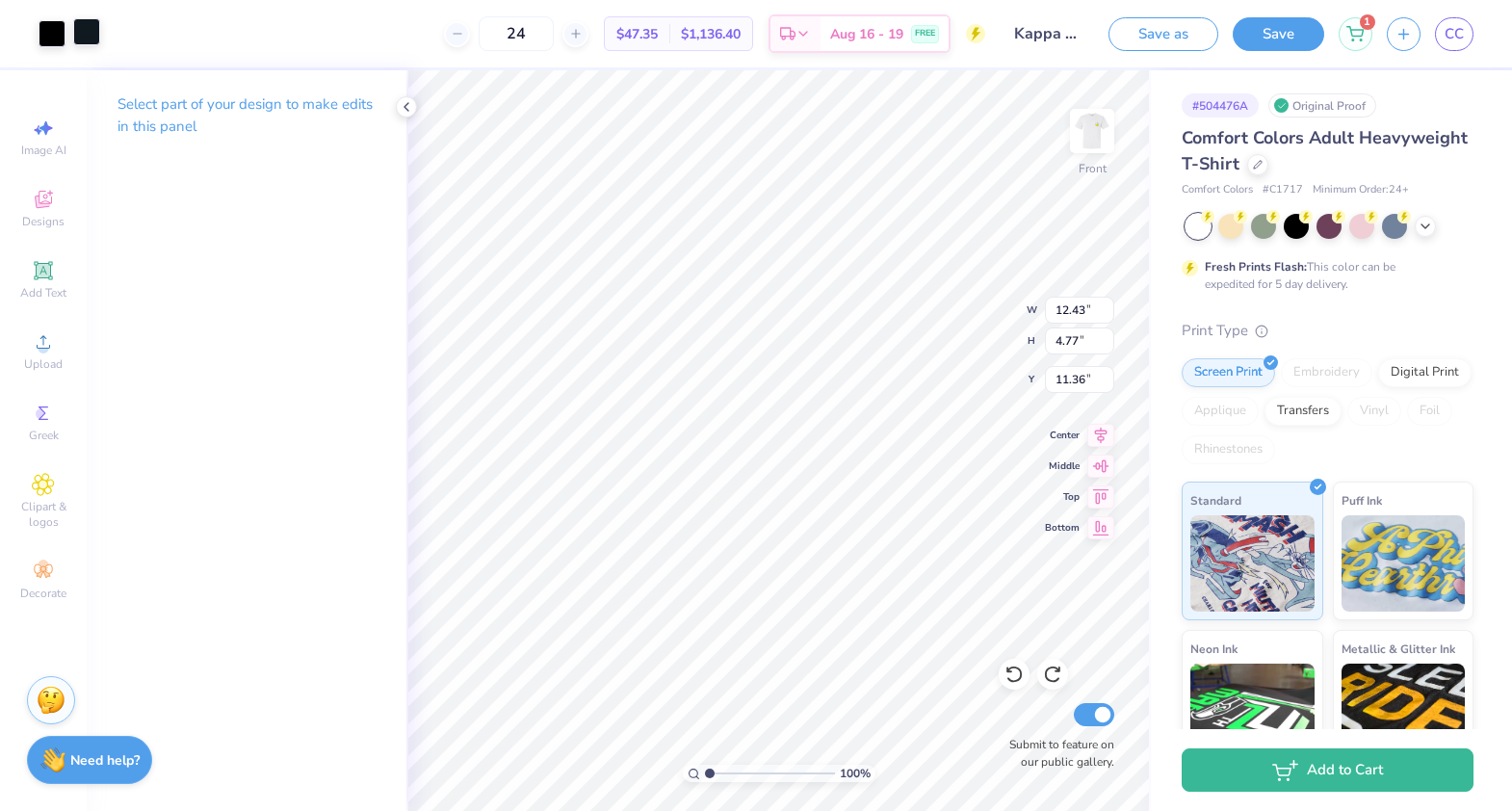 click at bounding box center [87, 32] 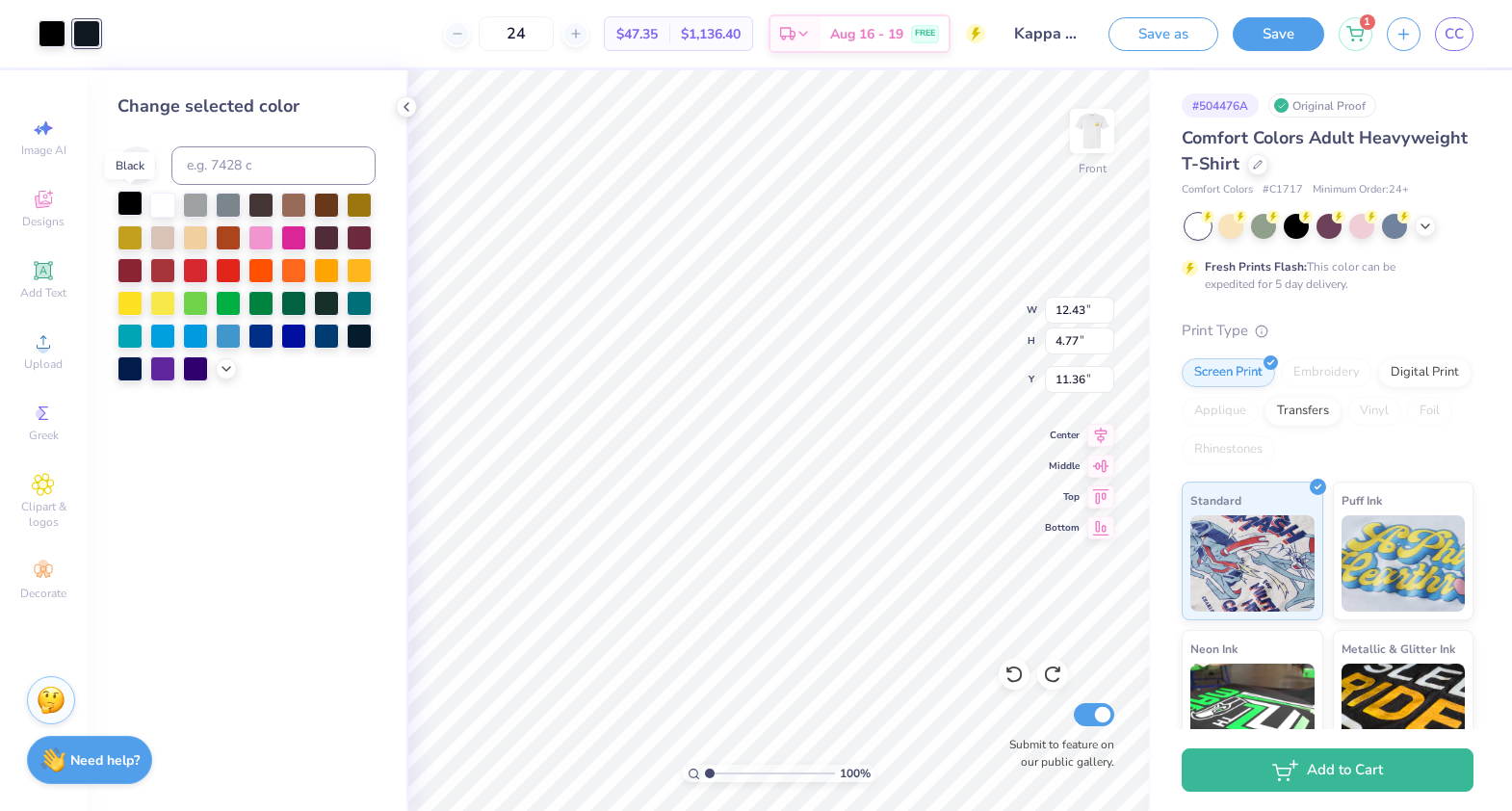 click at bounding box center [130, 203] 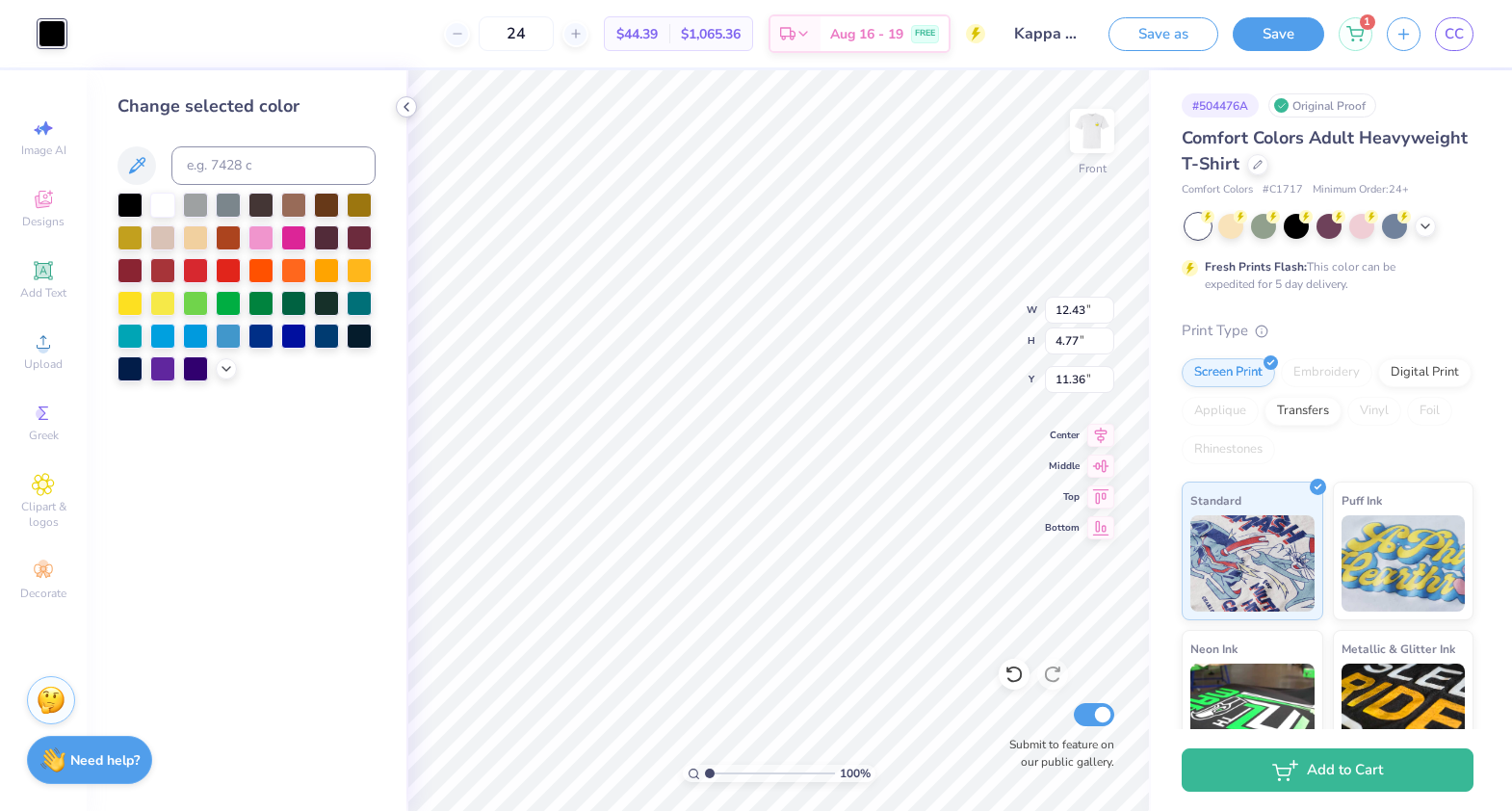 click at bounding box center (406, 107) 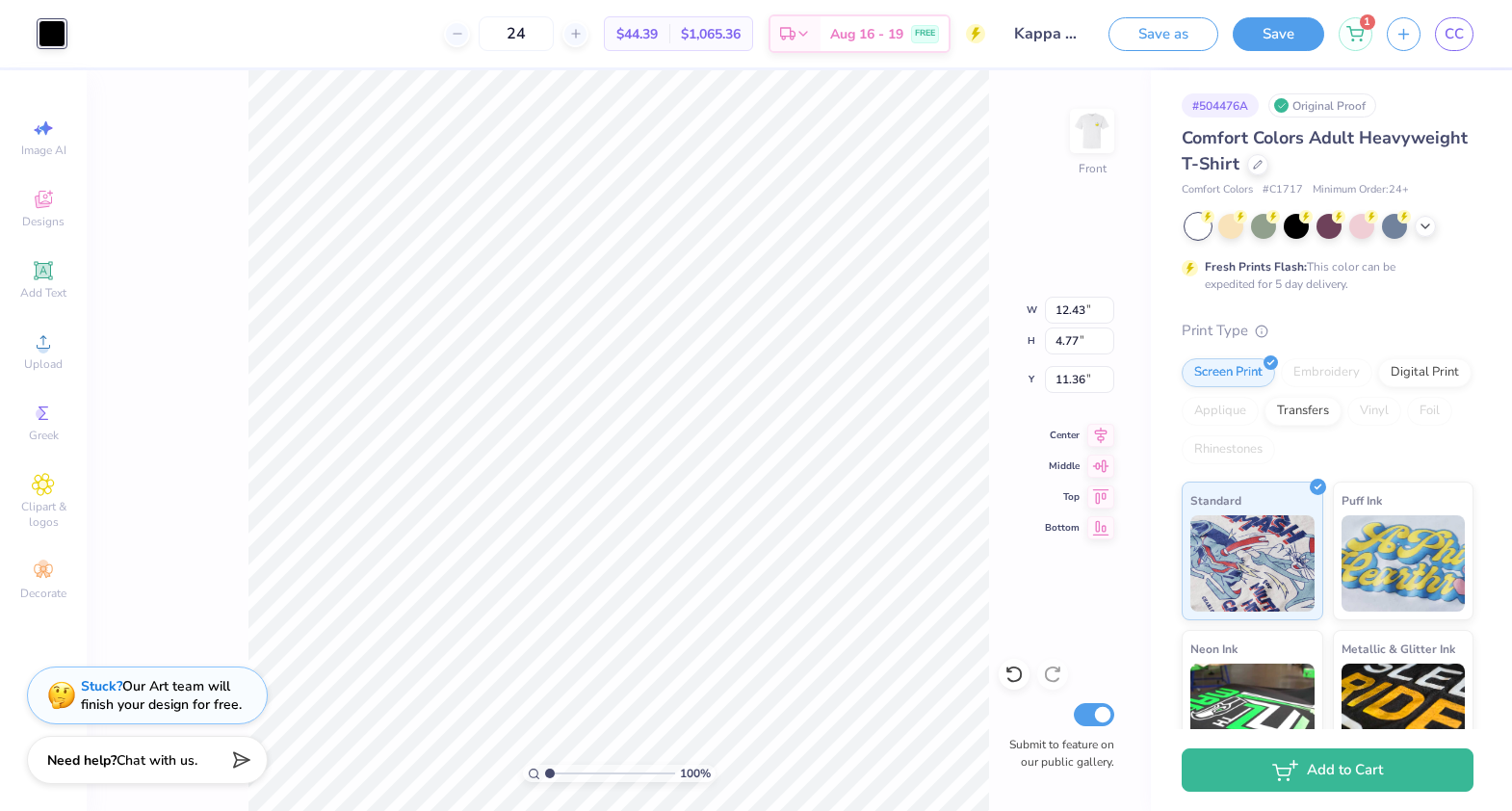 type on "3.85" 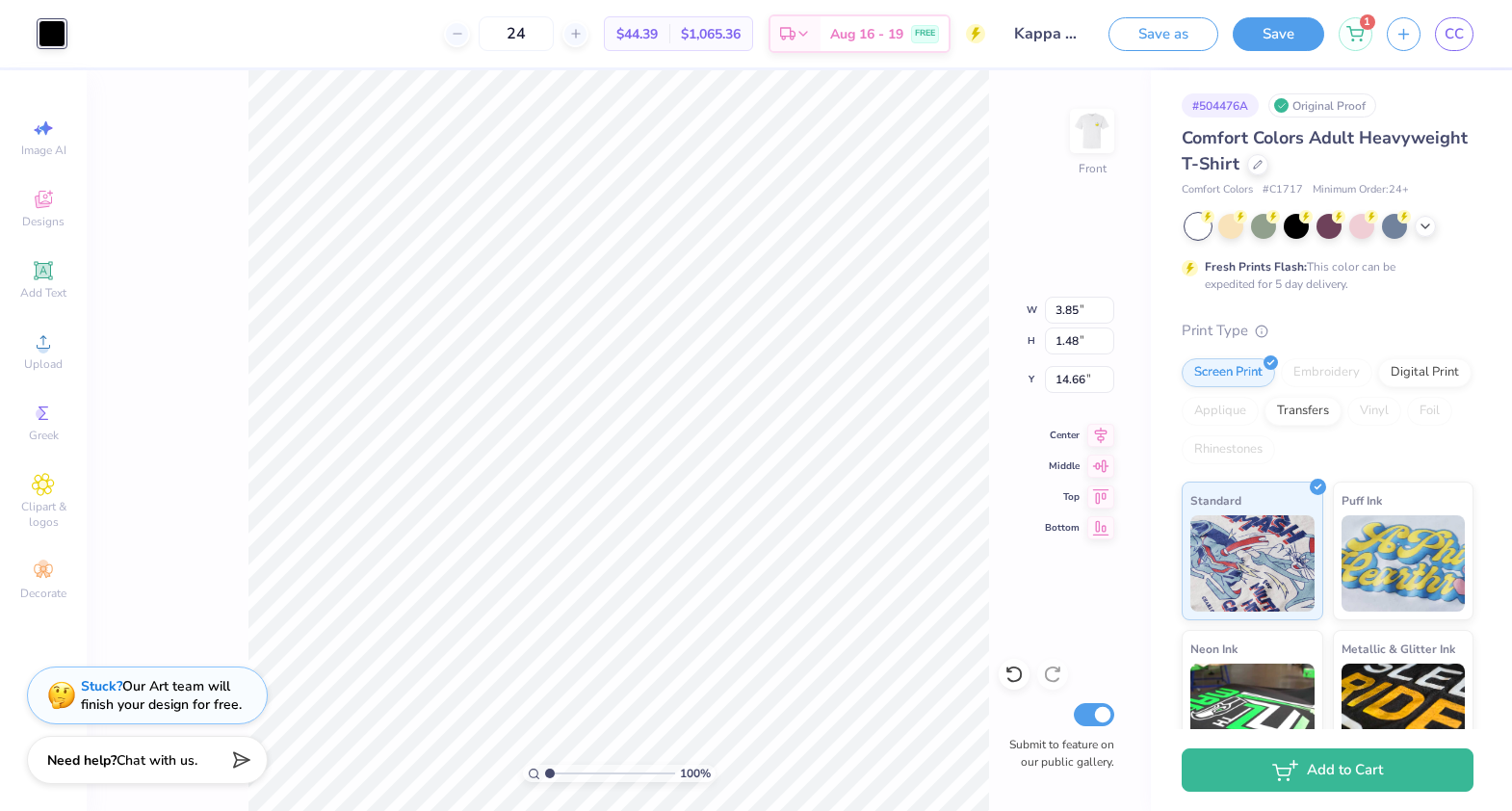 type on "24.21" 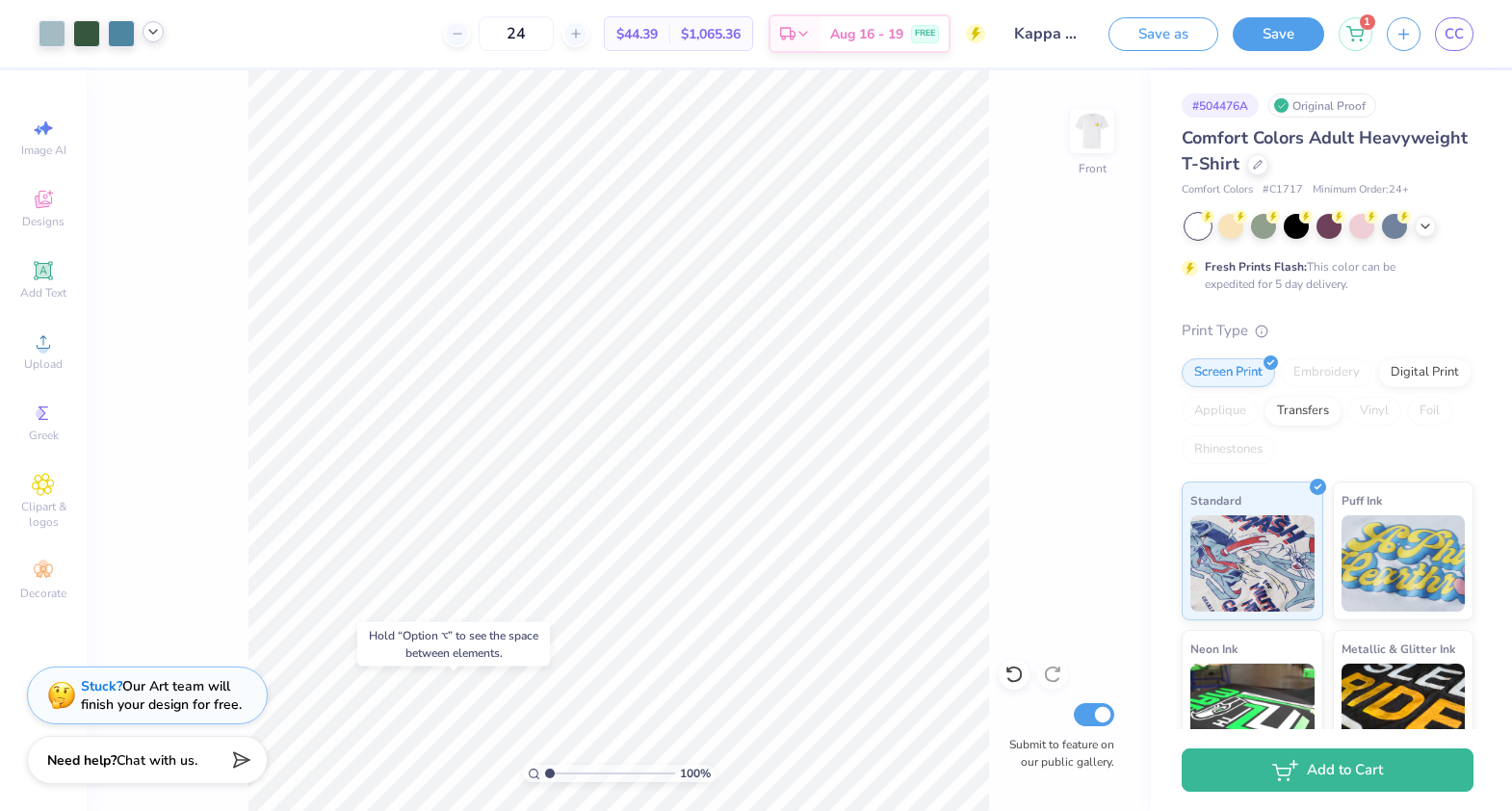 click 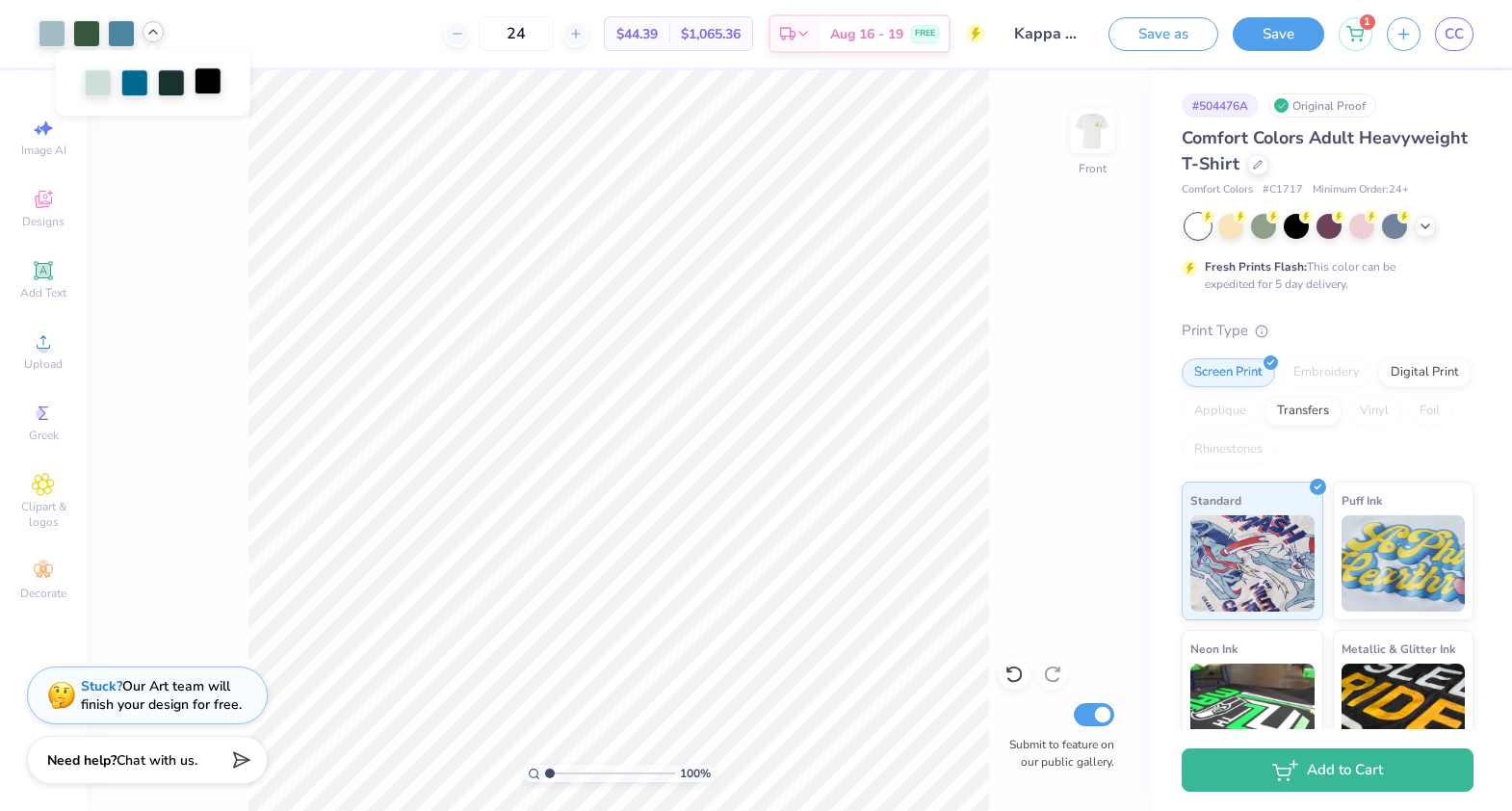 click at bounding box center (208, 81) 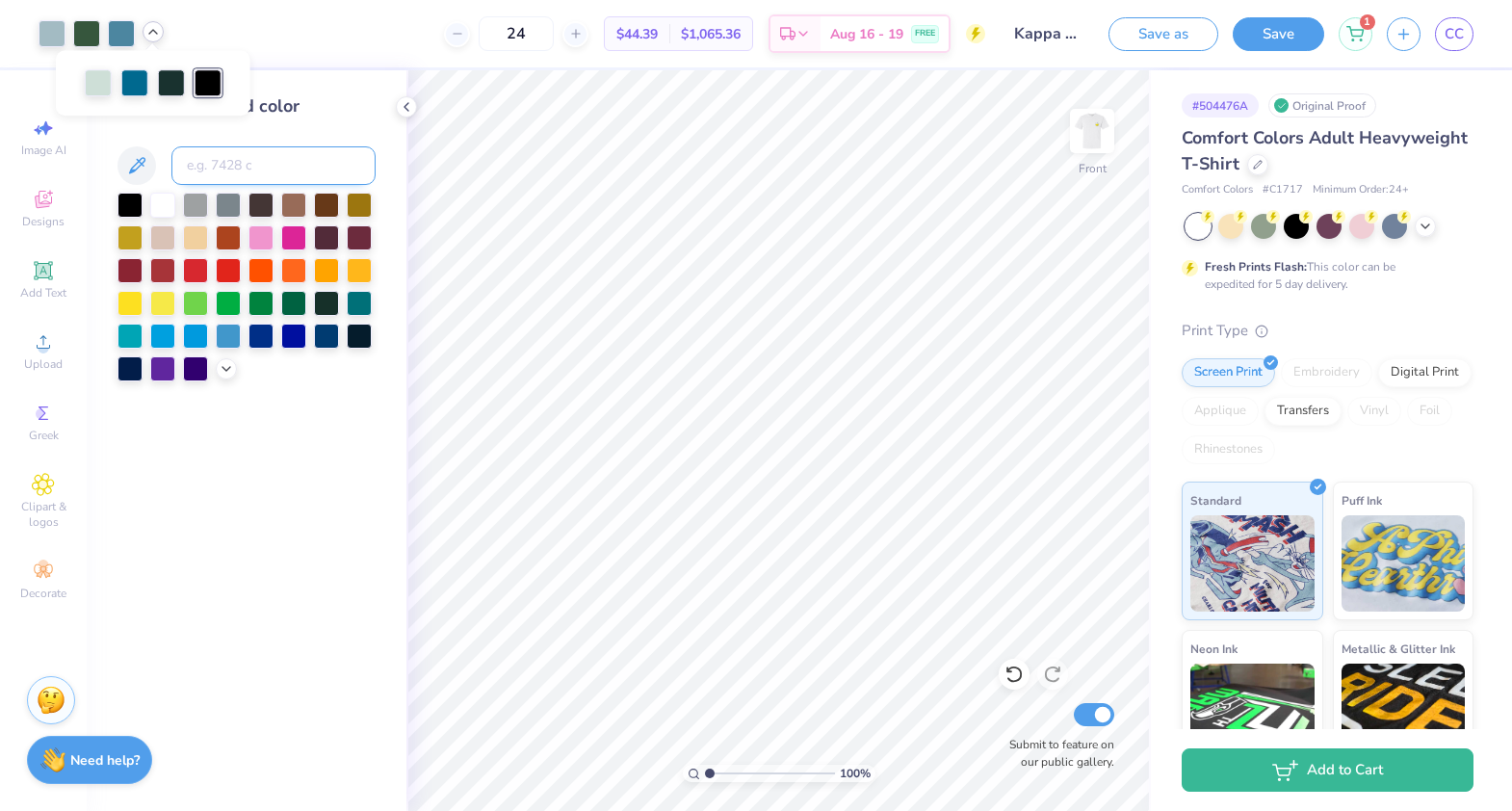 click at bounding box center [274, 166] 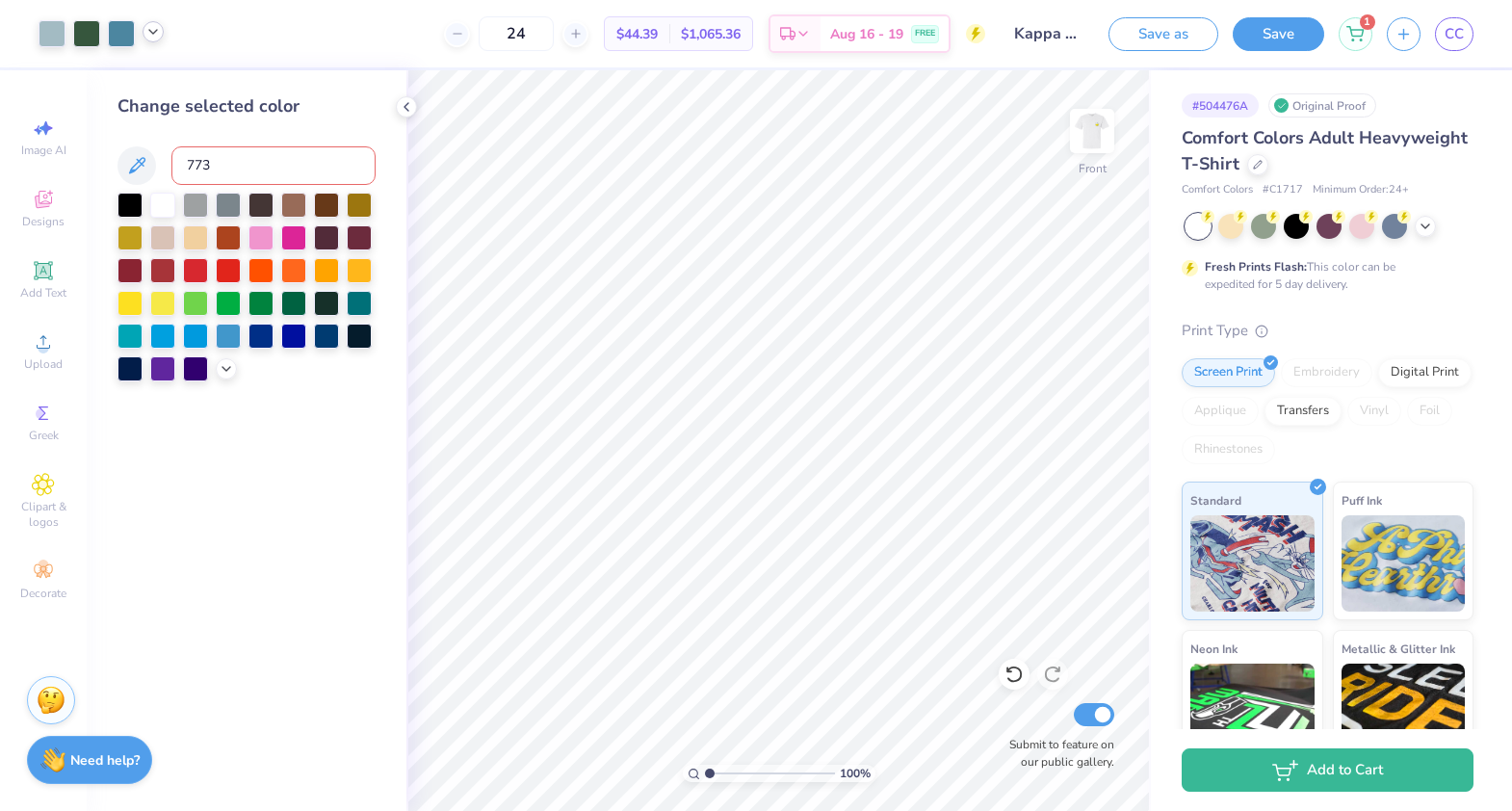 type on "7735" 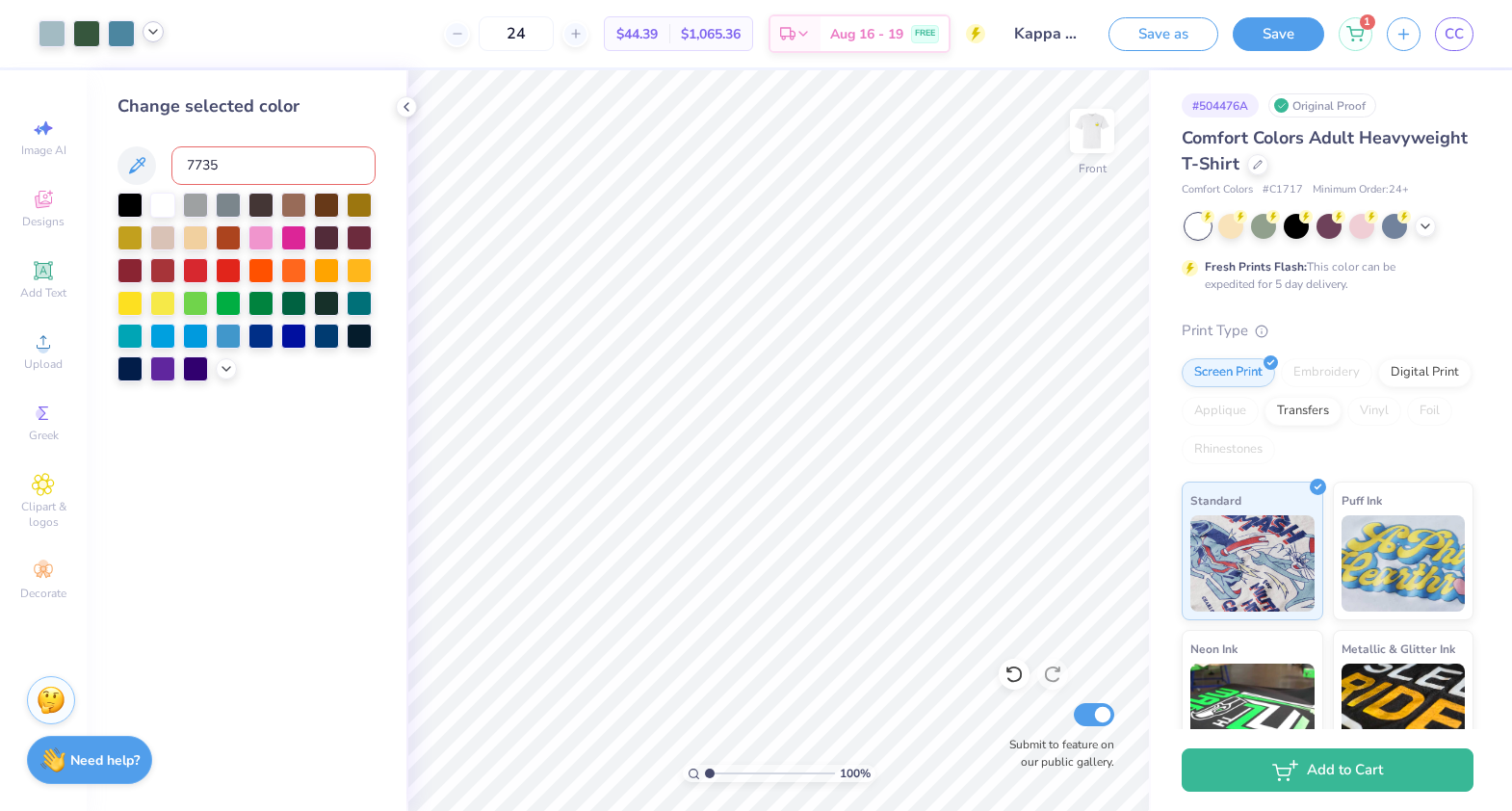 type 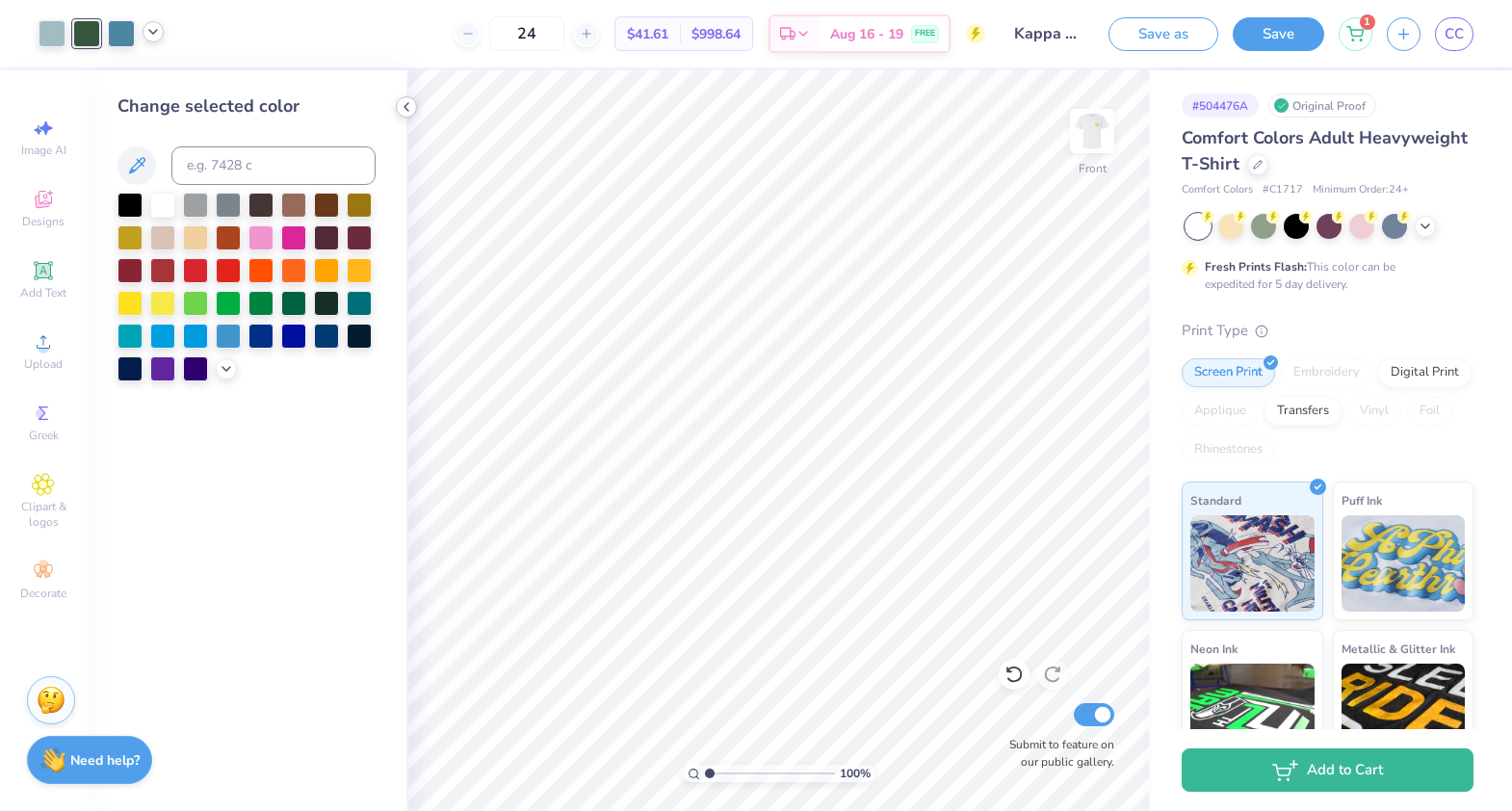 click 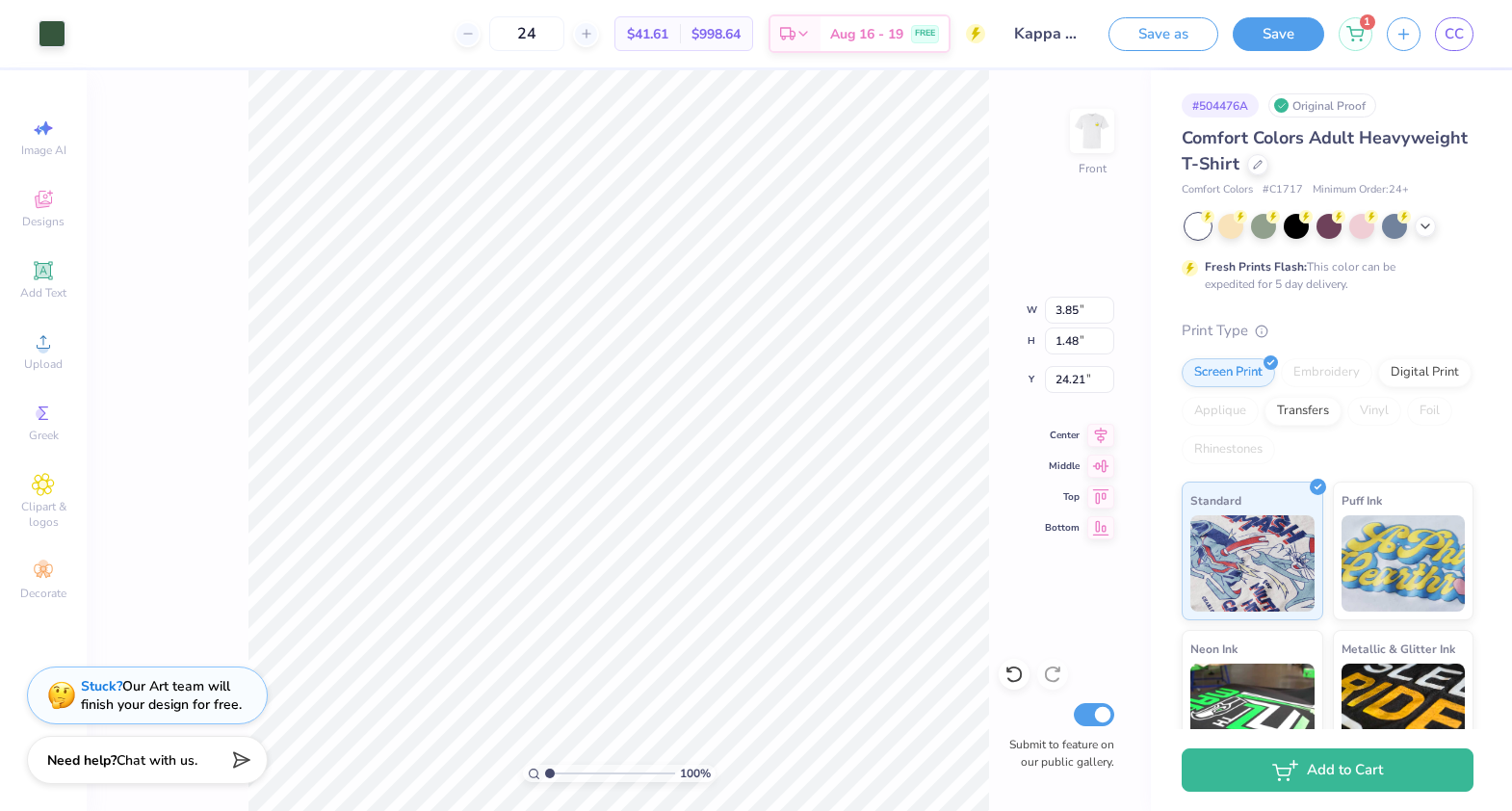 type on "23.65" 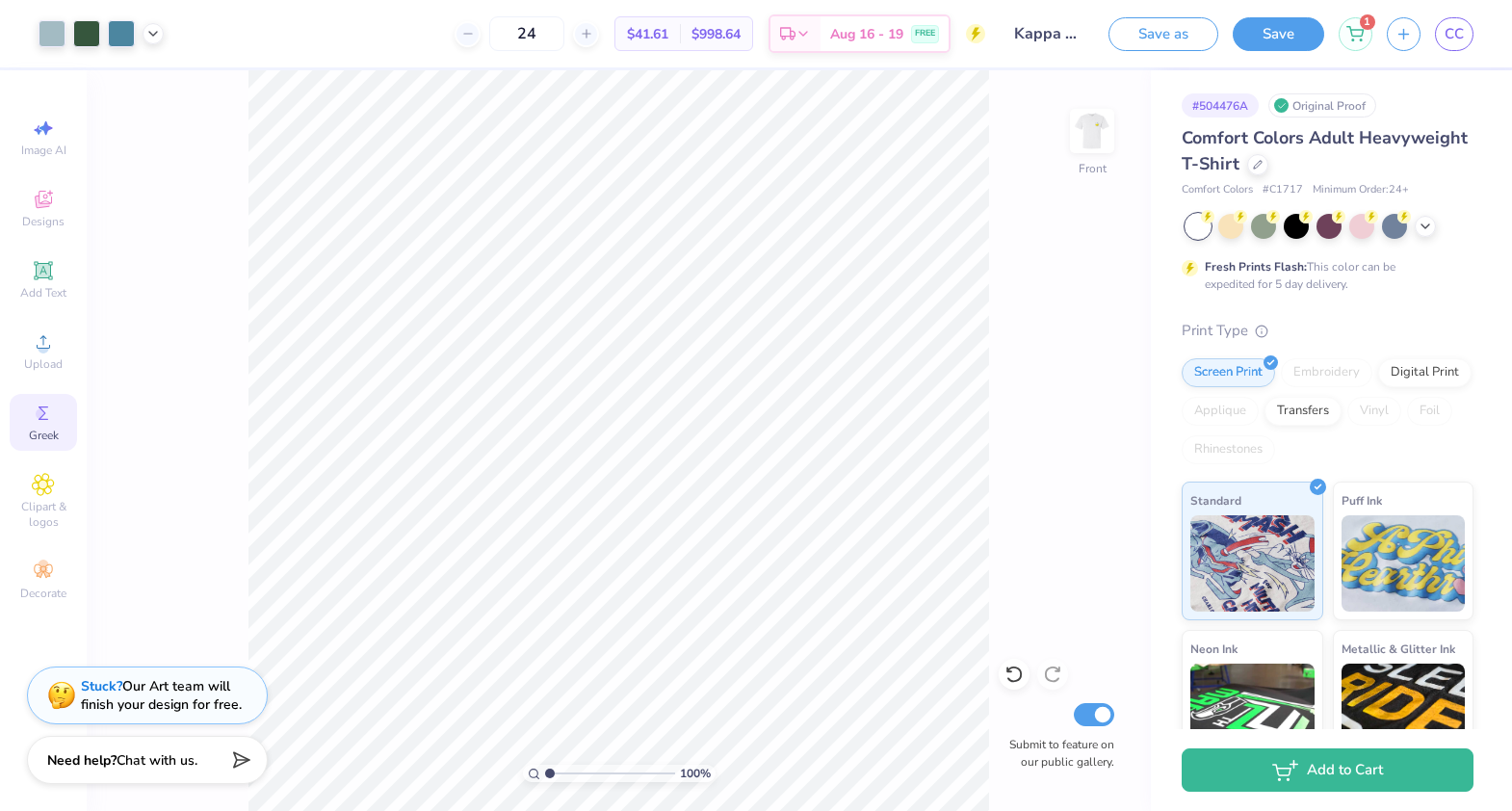 click on "Greek" at bounding box center (43, 422) 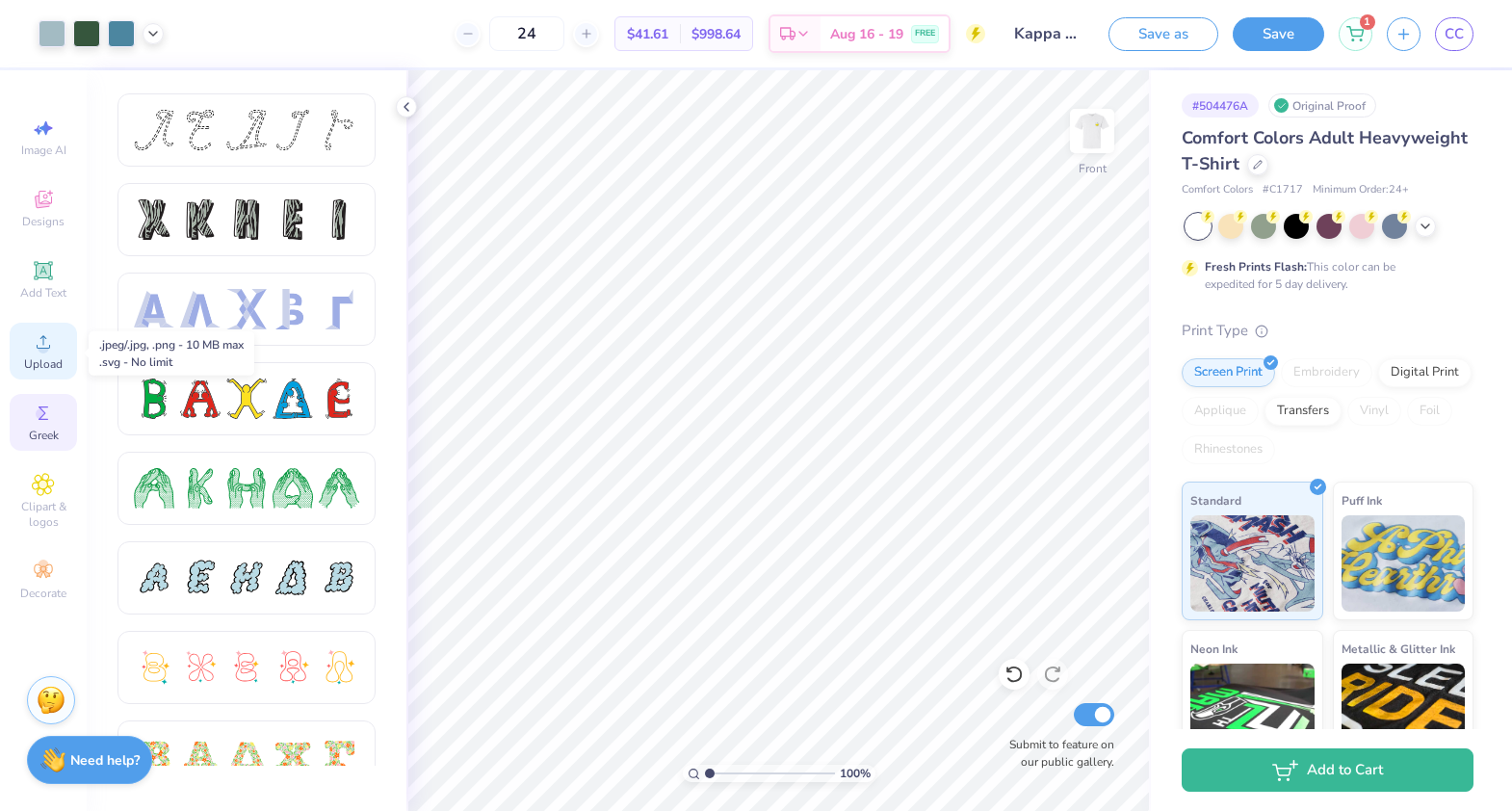 click on "Upload" at bounding box center [43, 364] 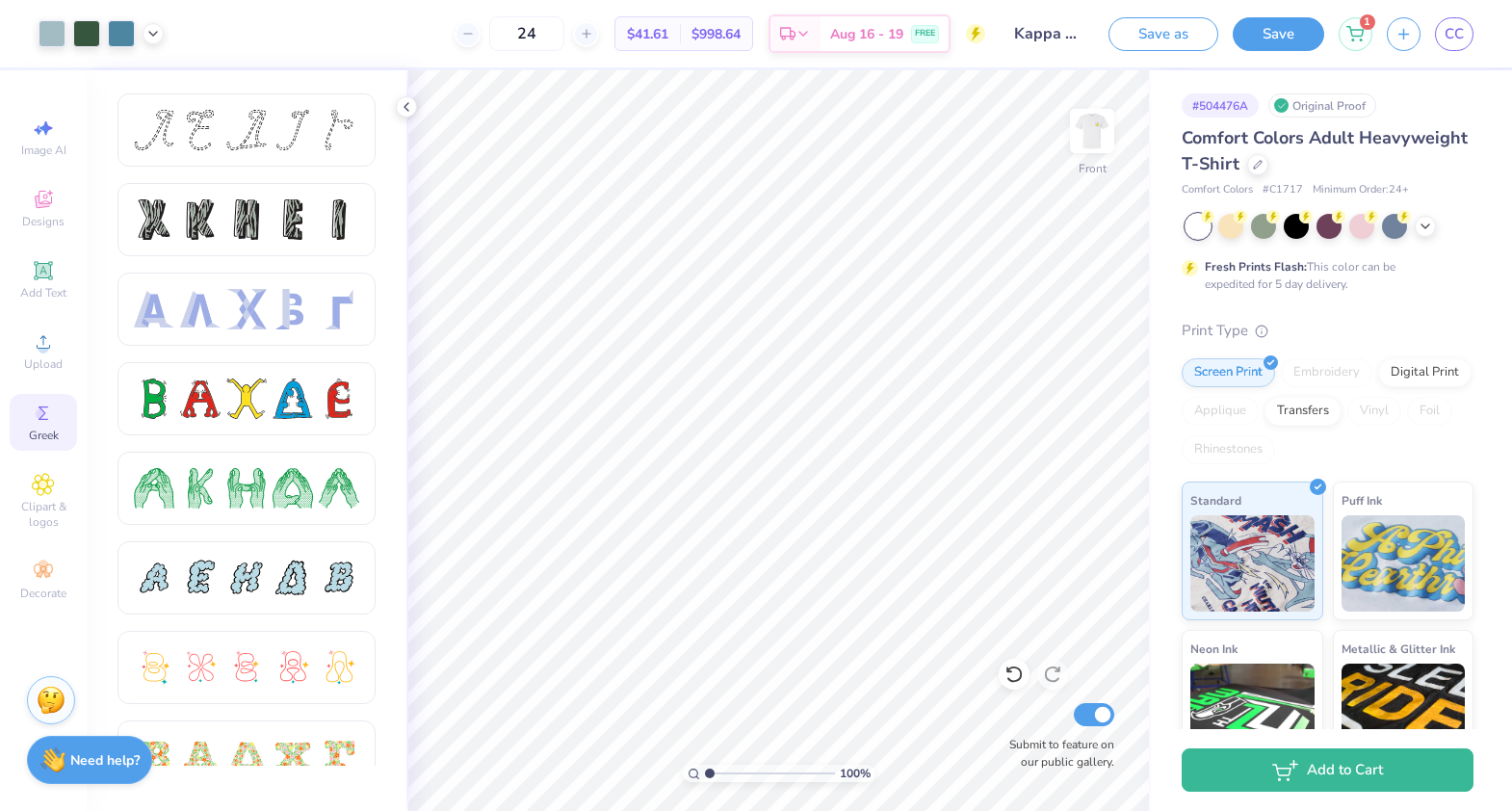 click 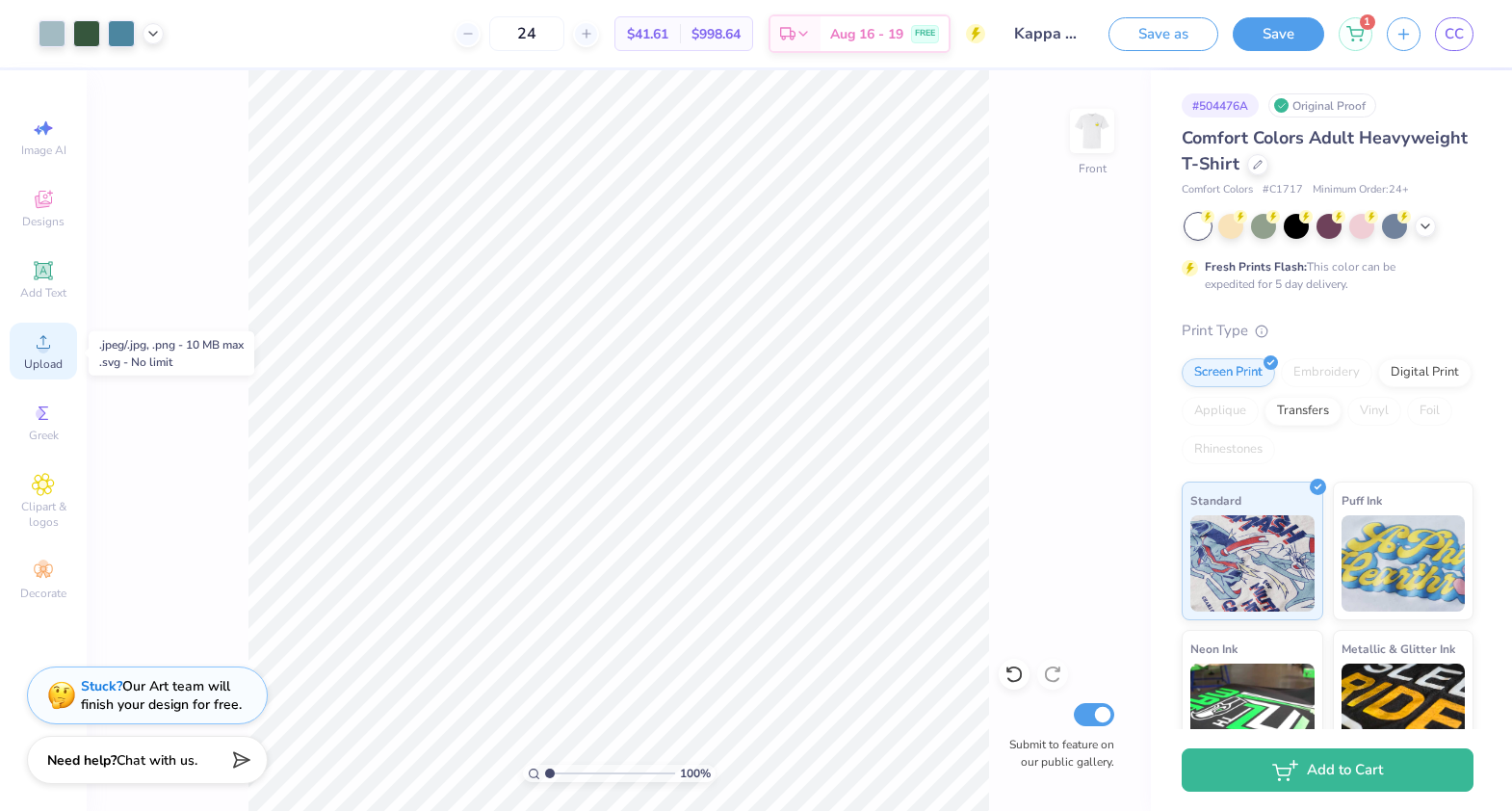 click on "Upload" at bounding box center (43, 351) 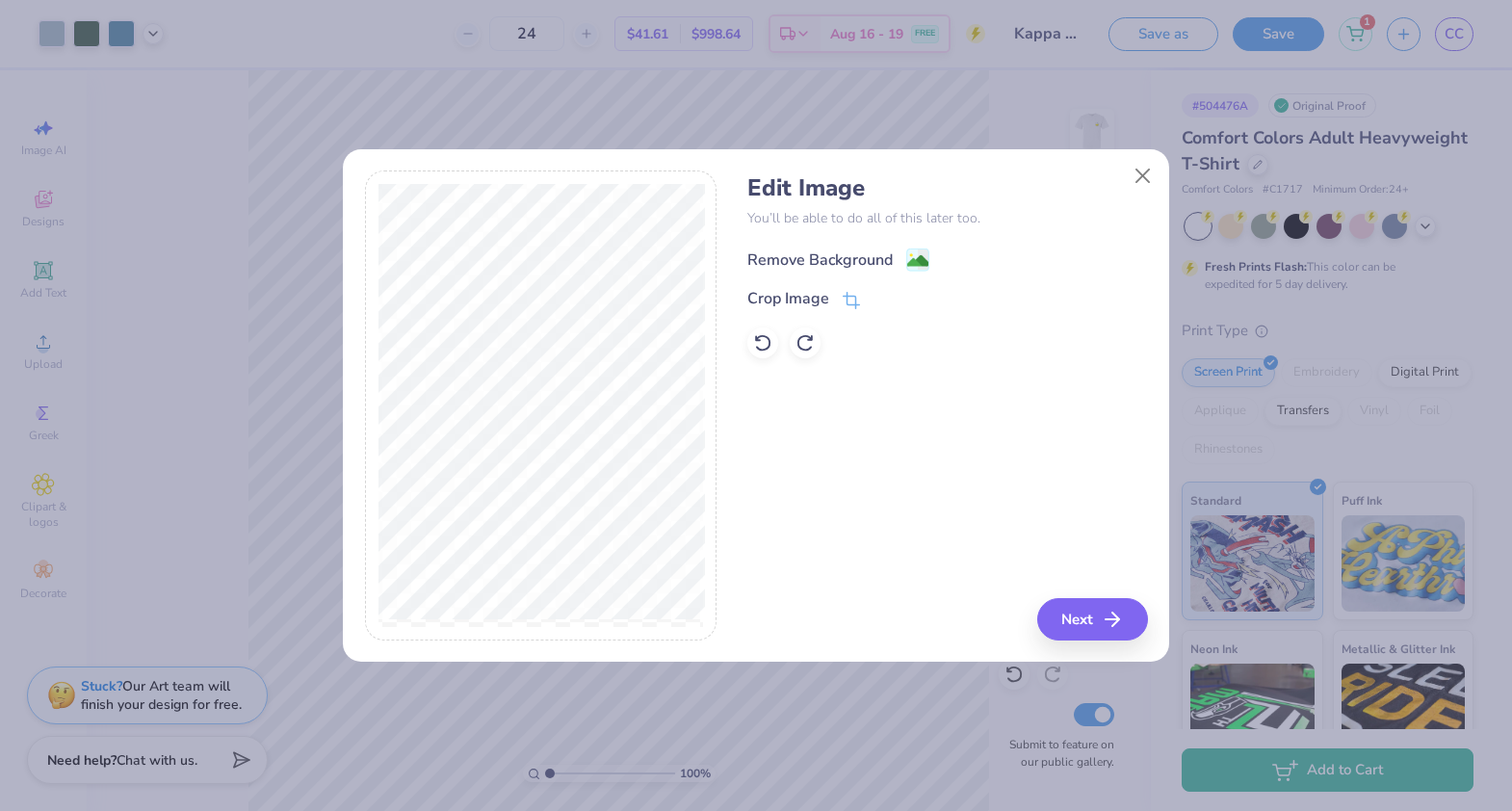 click on "Remove Background" at bounding box center [820, 260] 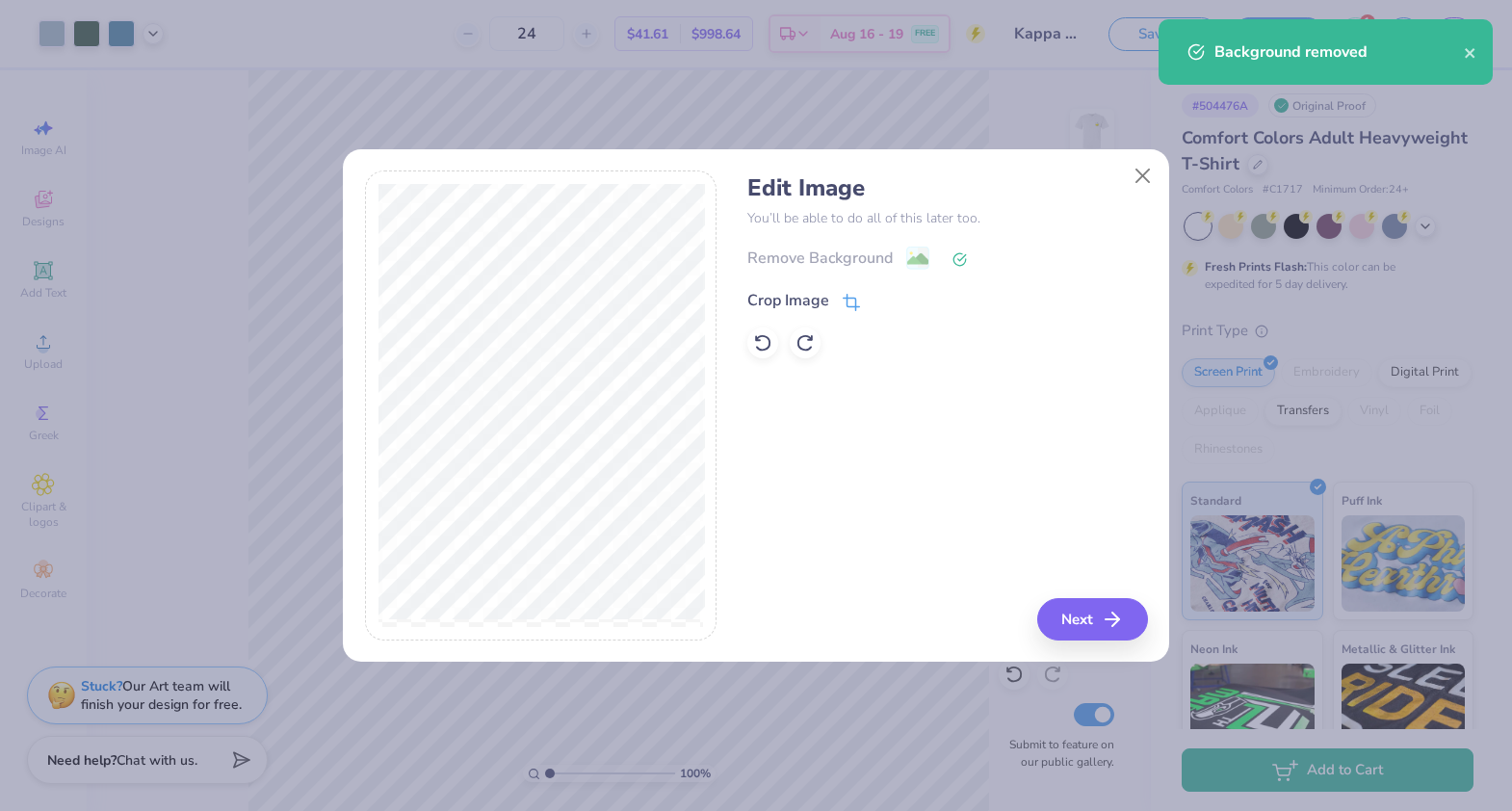 click 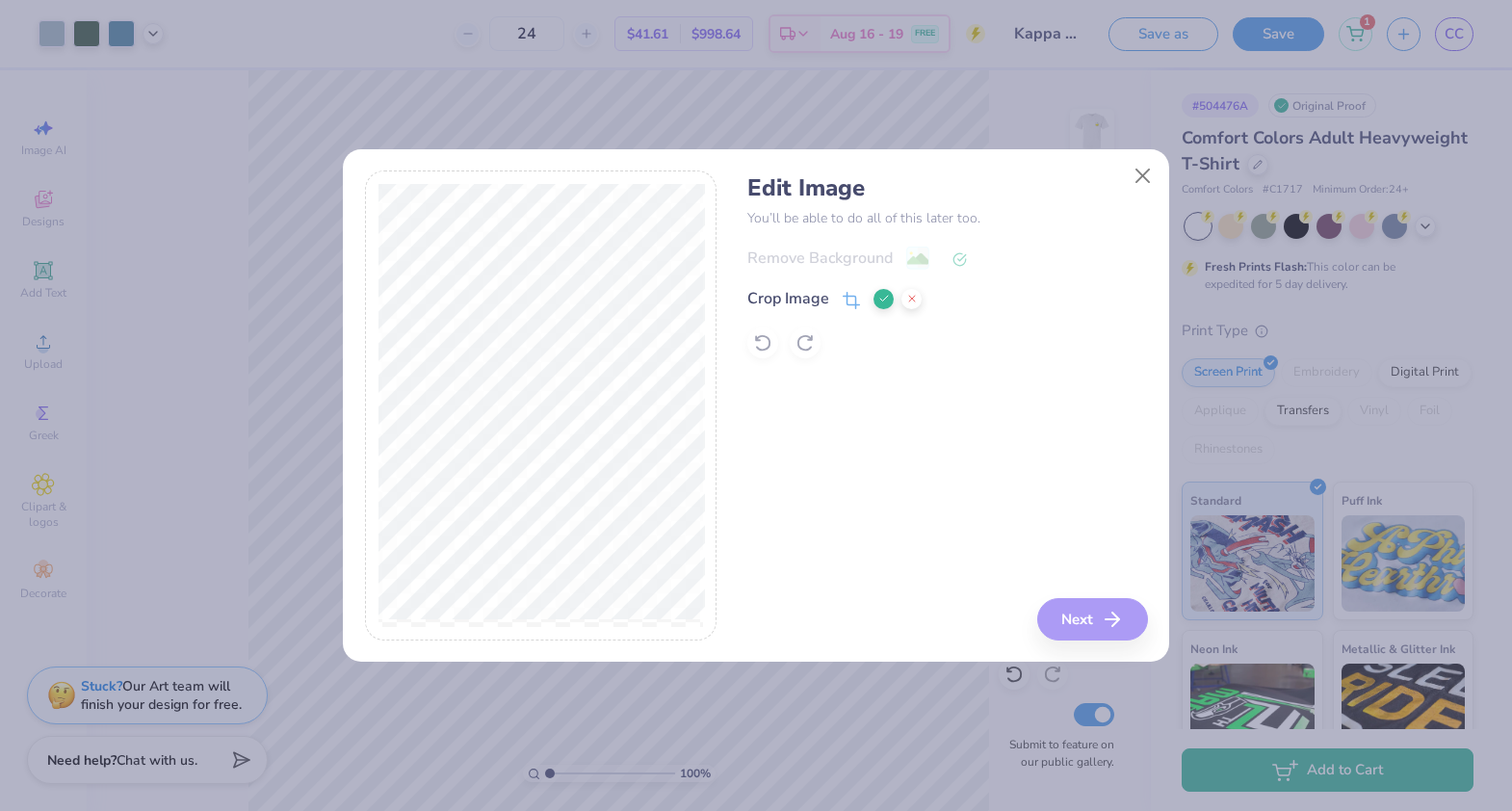click 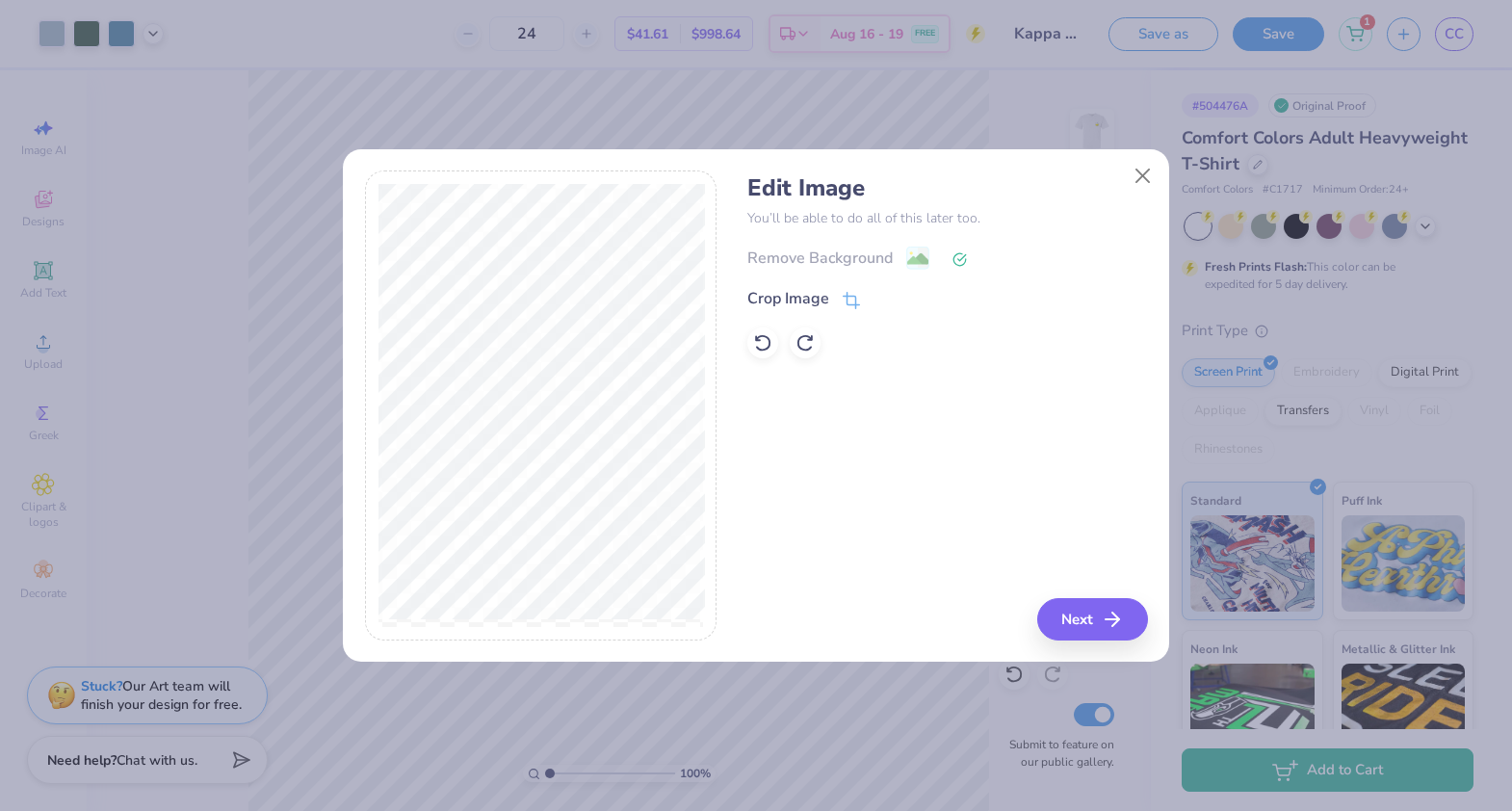 click on "Remove Background" at bounding box center [947, 257] 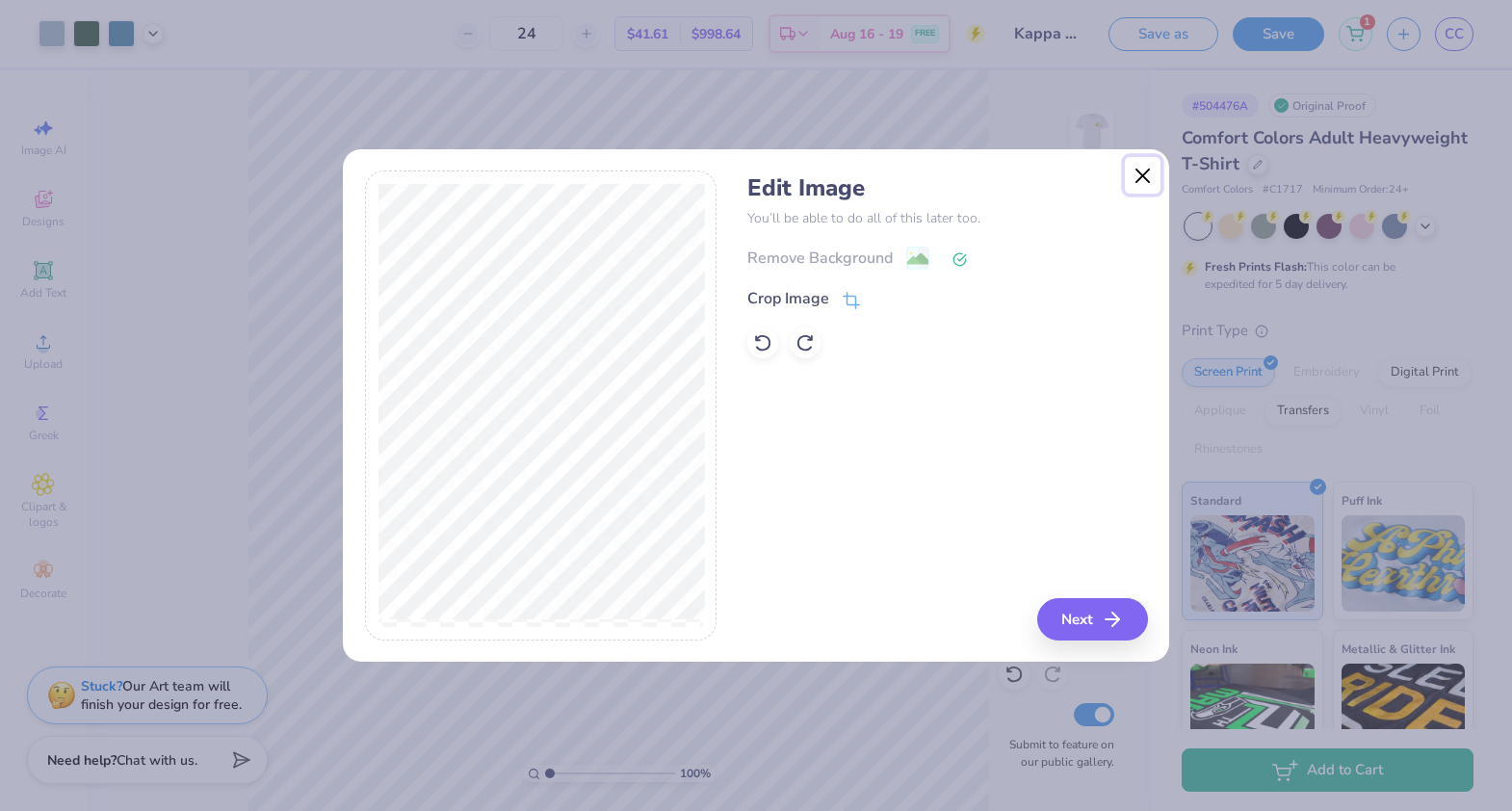 click at bounding box center (1143, 175) 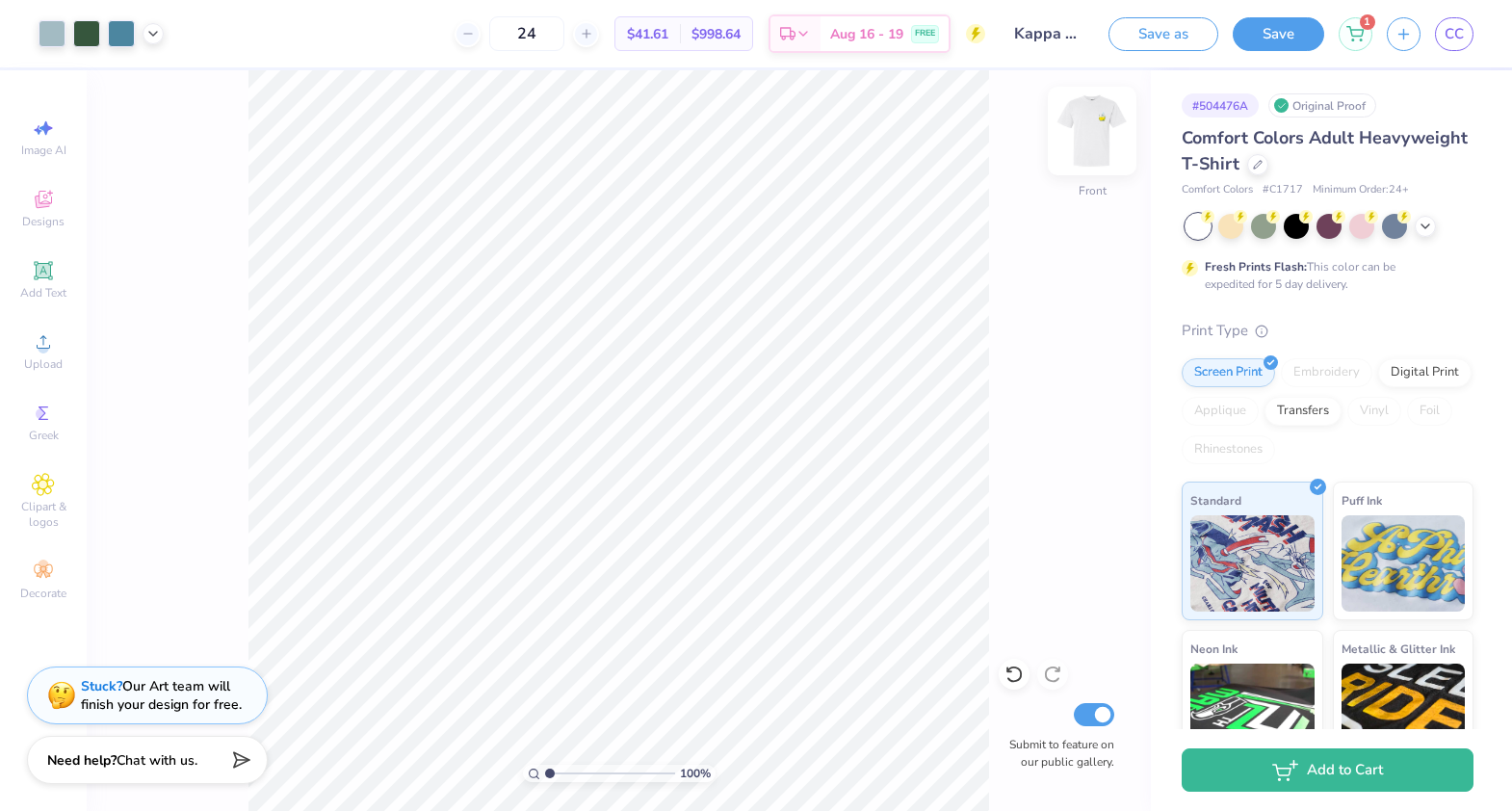 click at bounding box center [1092, 131] 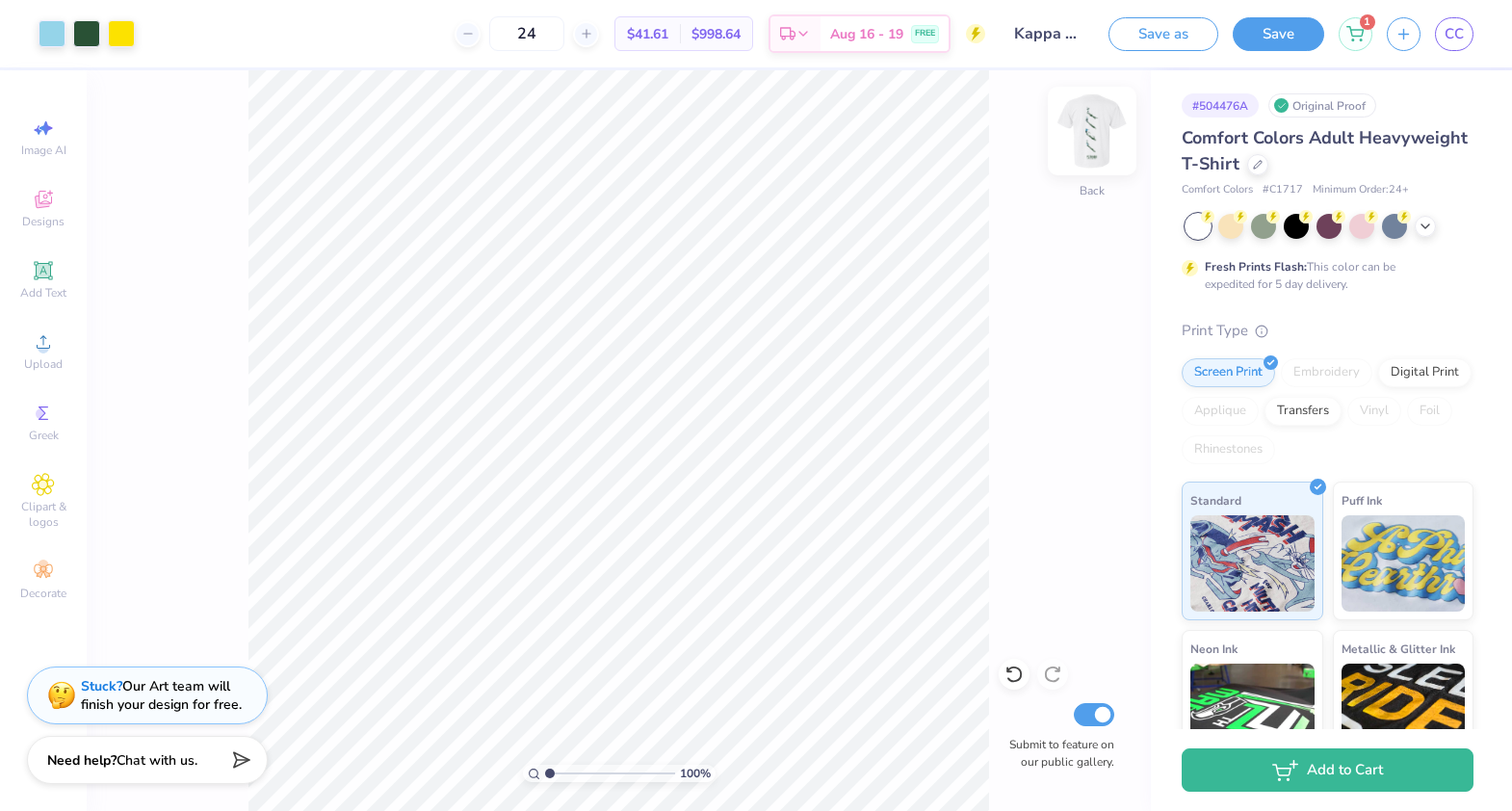 click at bounding box center [1092, 131] 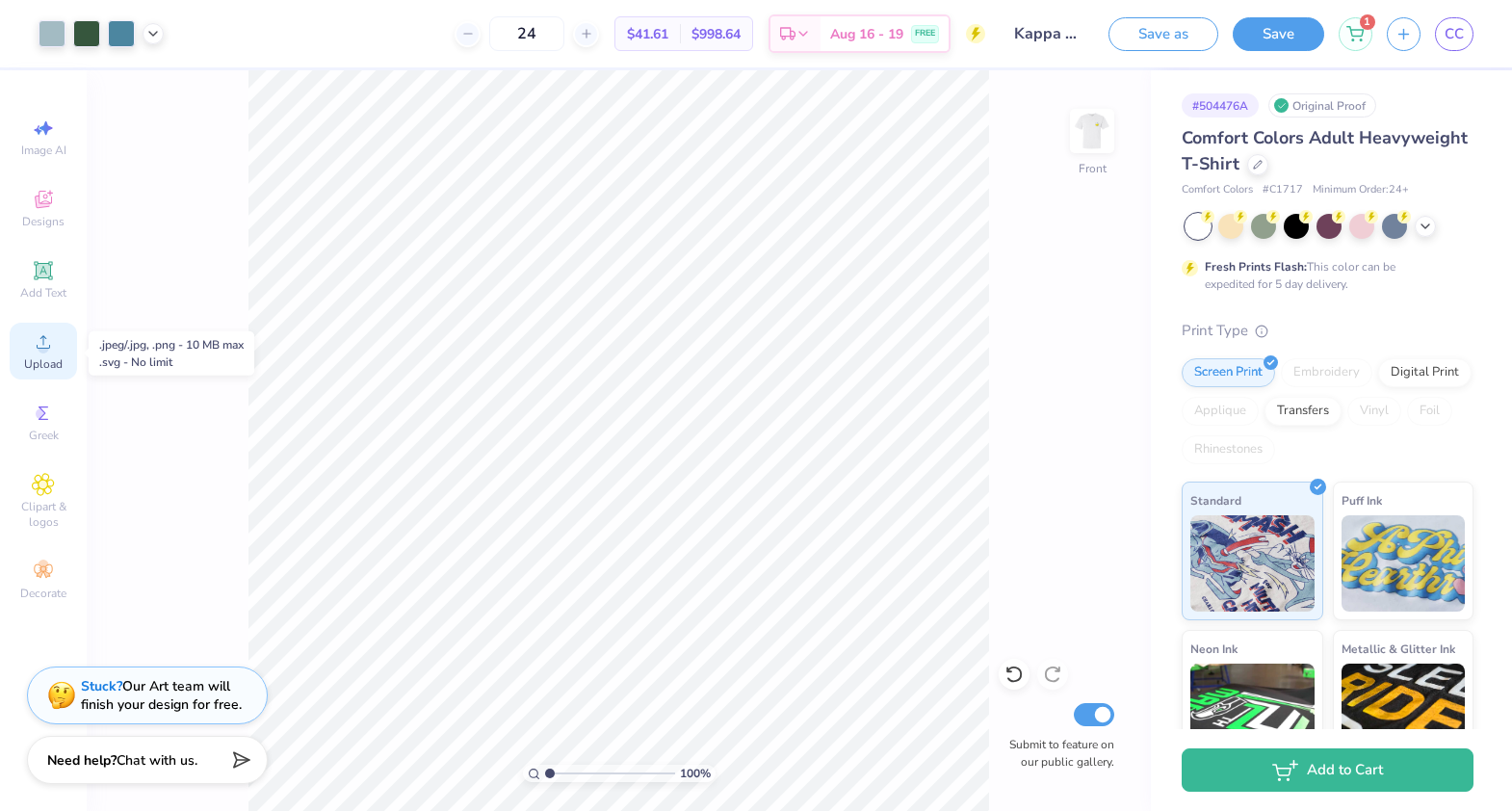 click on "Upload" at bounding box center (43, 364) 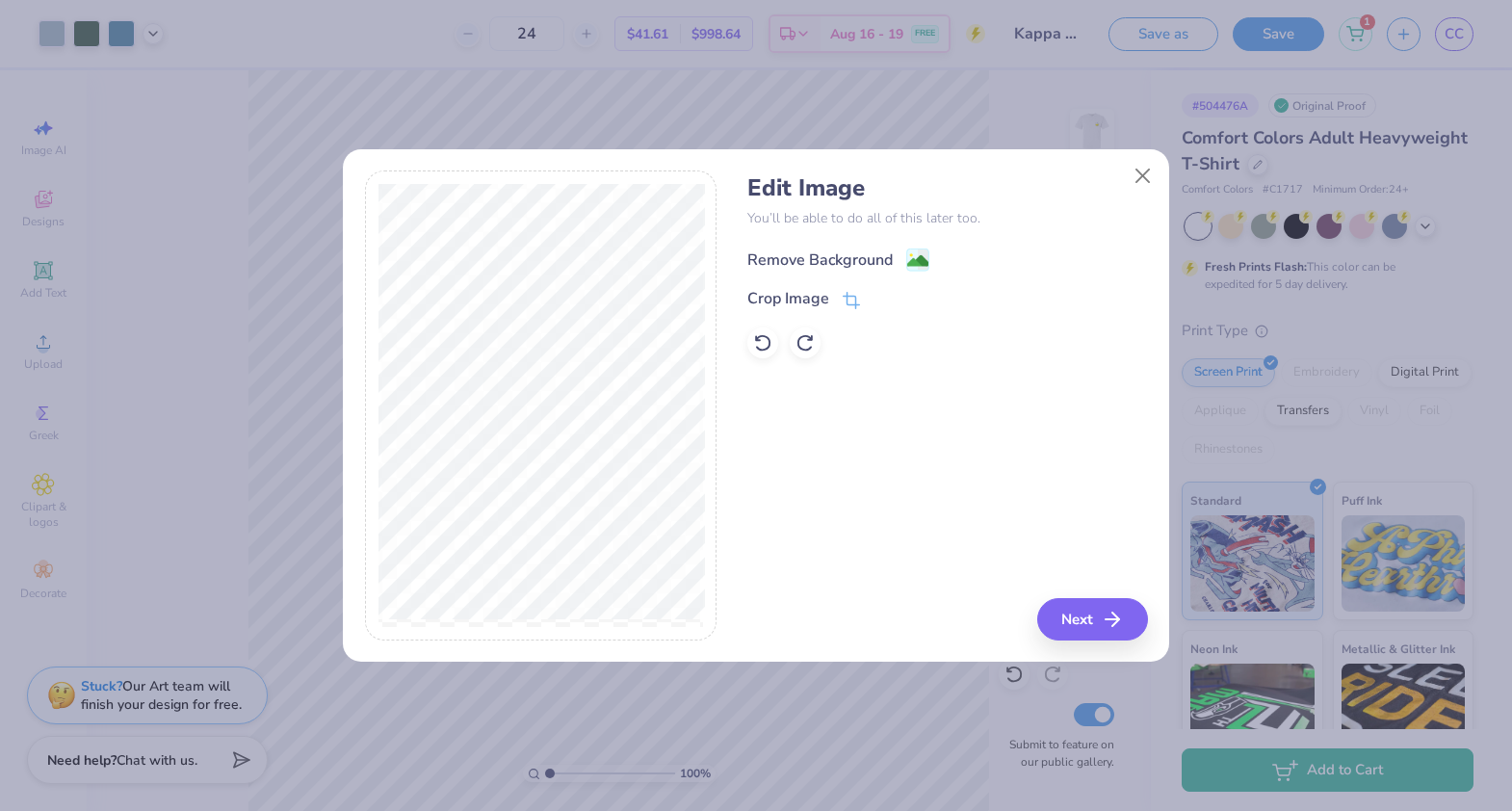 click on "Remove Background" at bounding box center [820, 260] 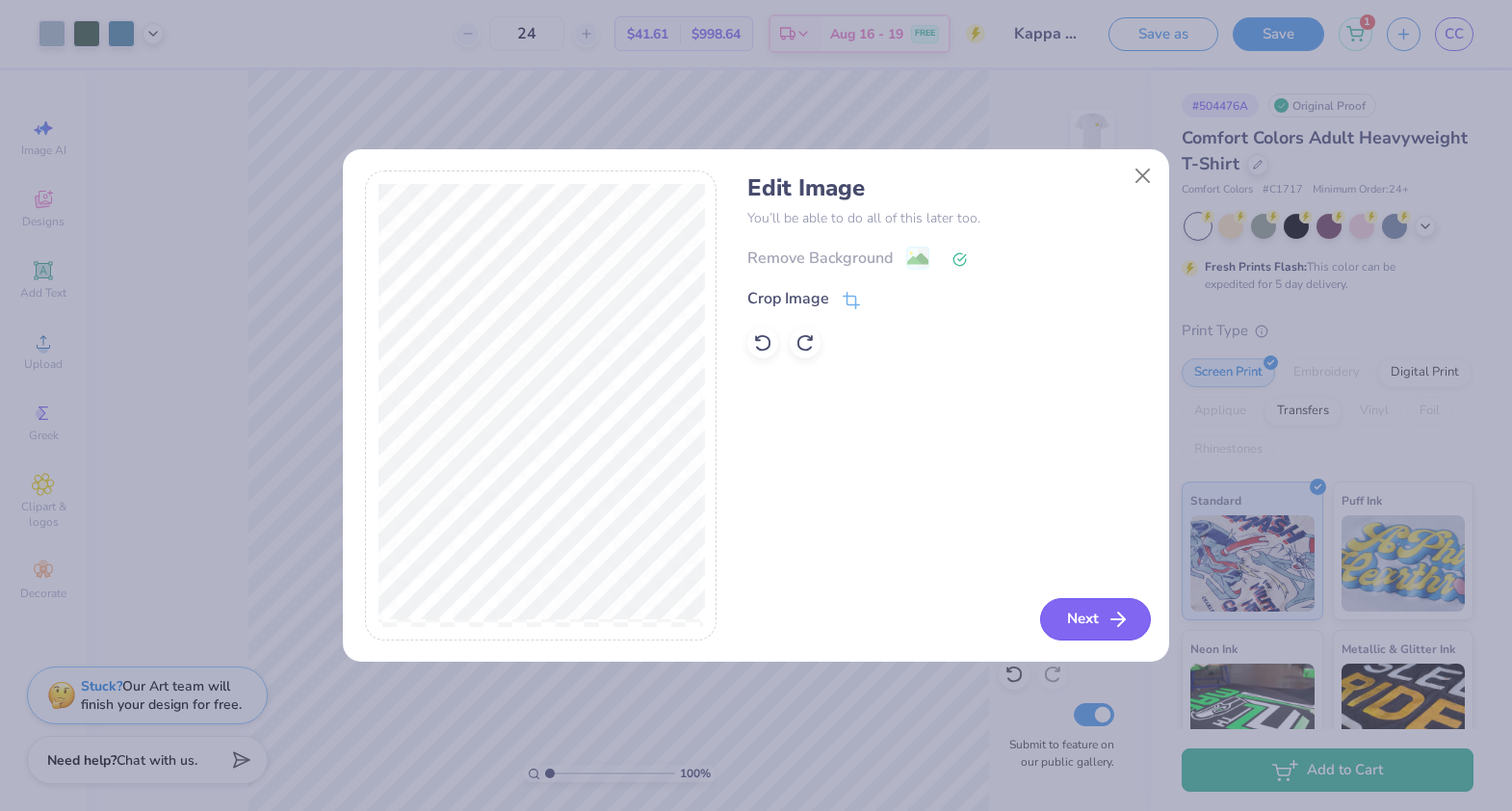 click on "Next" at bounding box center [1095, 619] 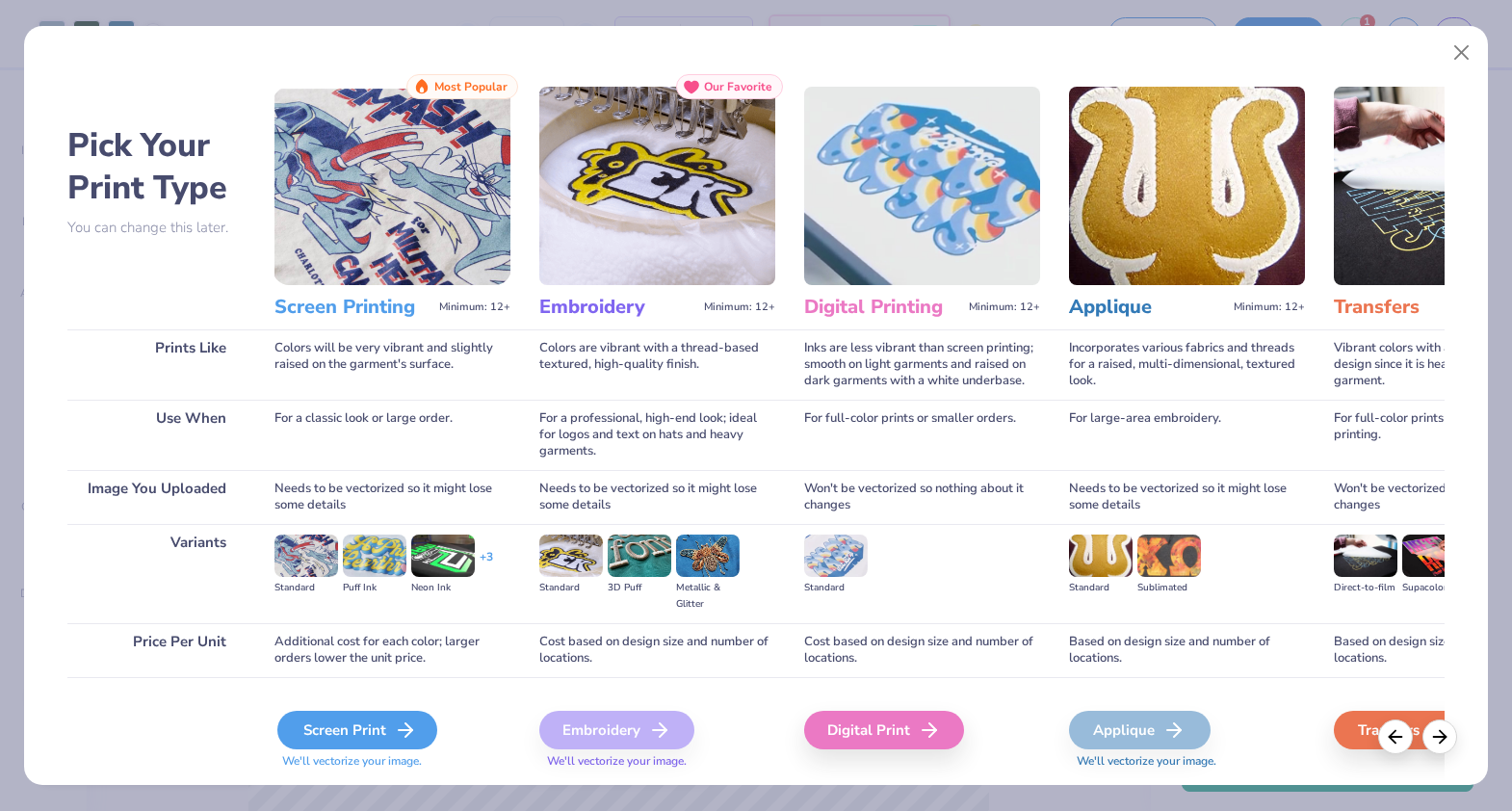 click on "Screen Print" at bounding box center [357, 730] 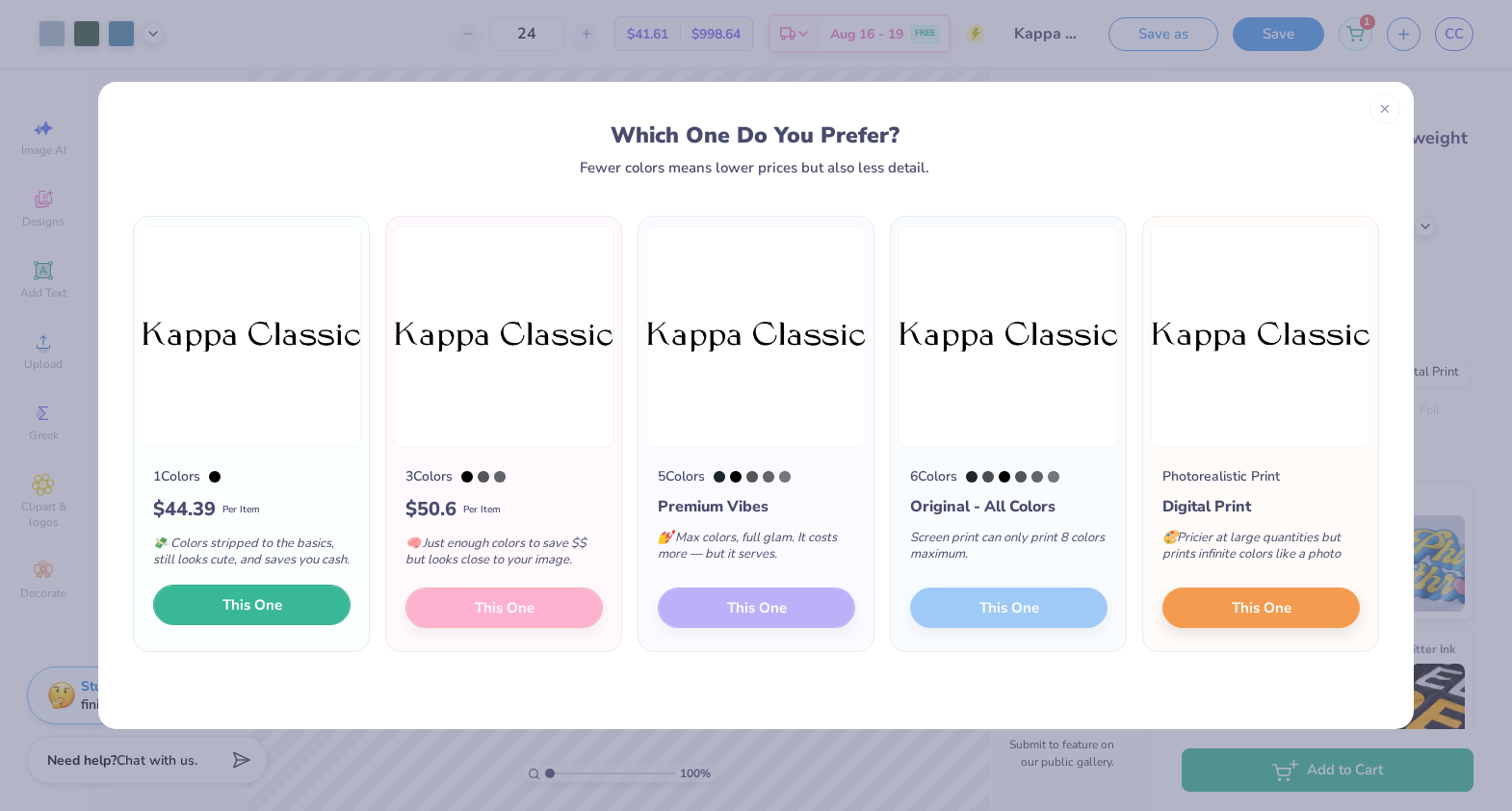 click on "This One" at bounding box center (252, 605) 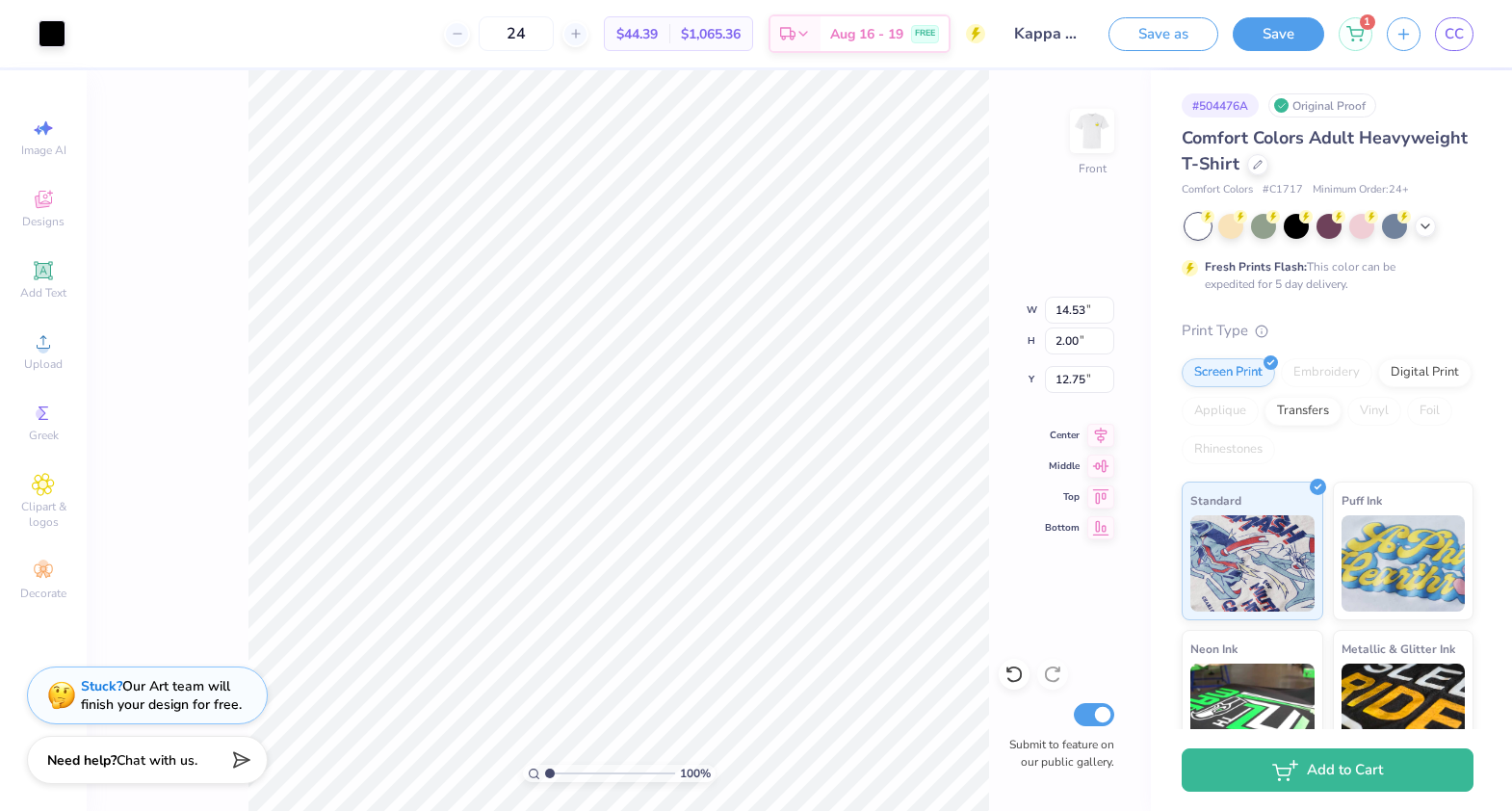 type on "2.29" 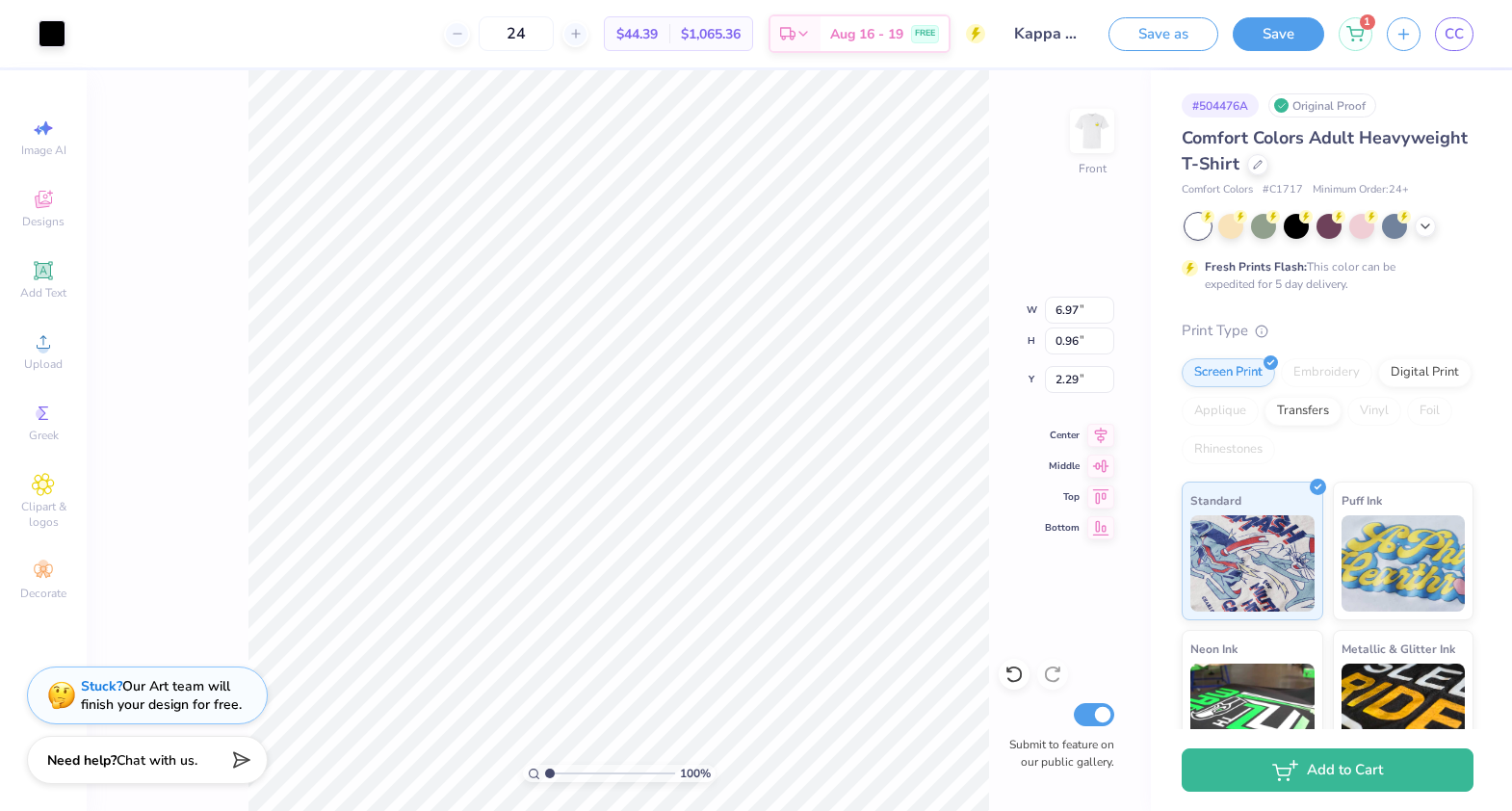 type on "6.97" 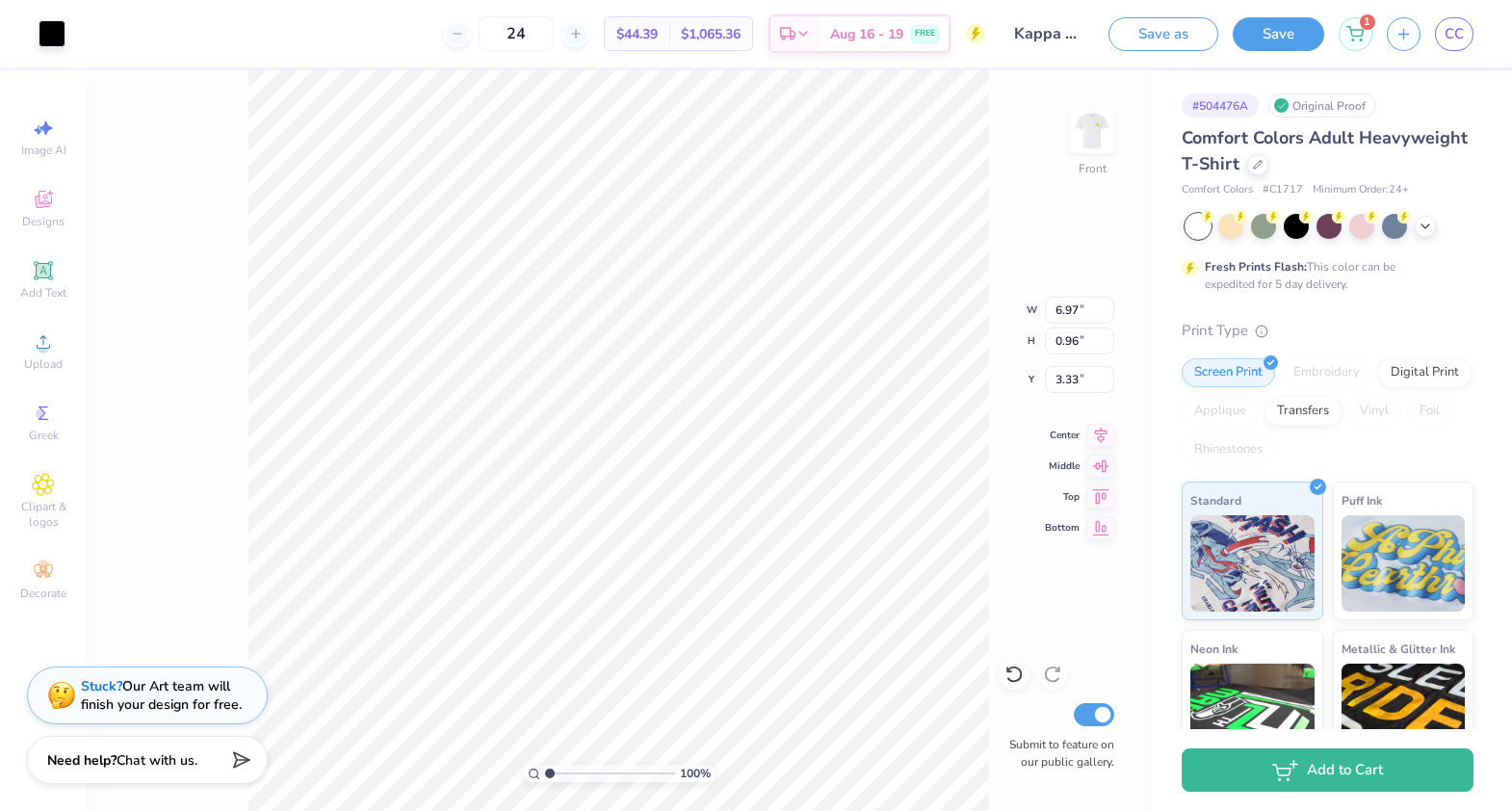 type on "3.00" 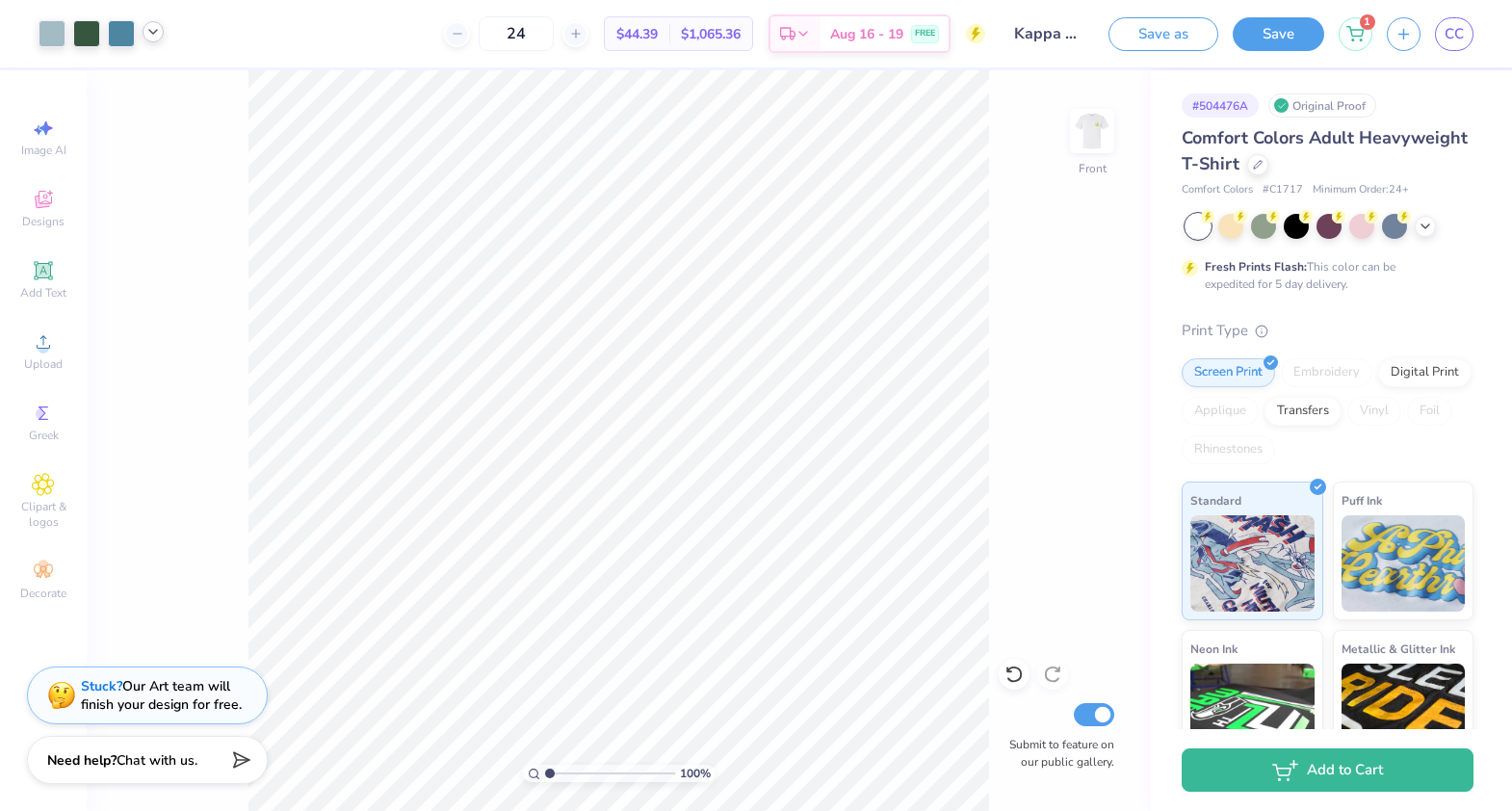 click 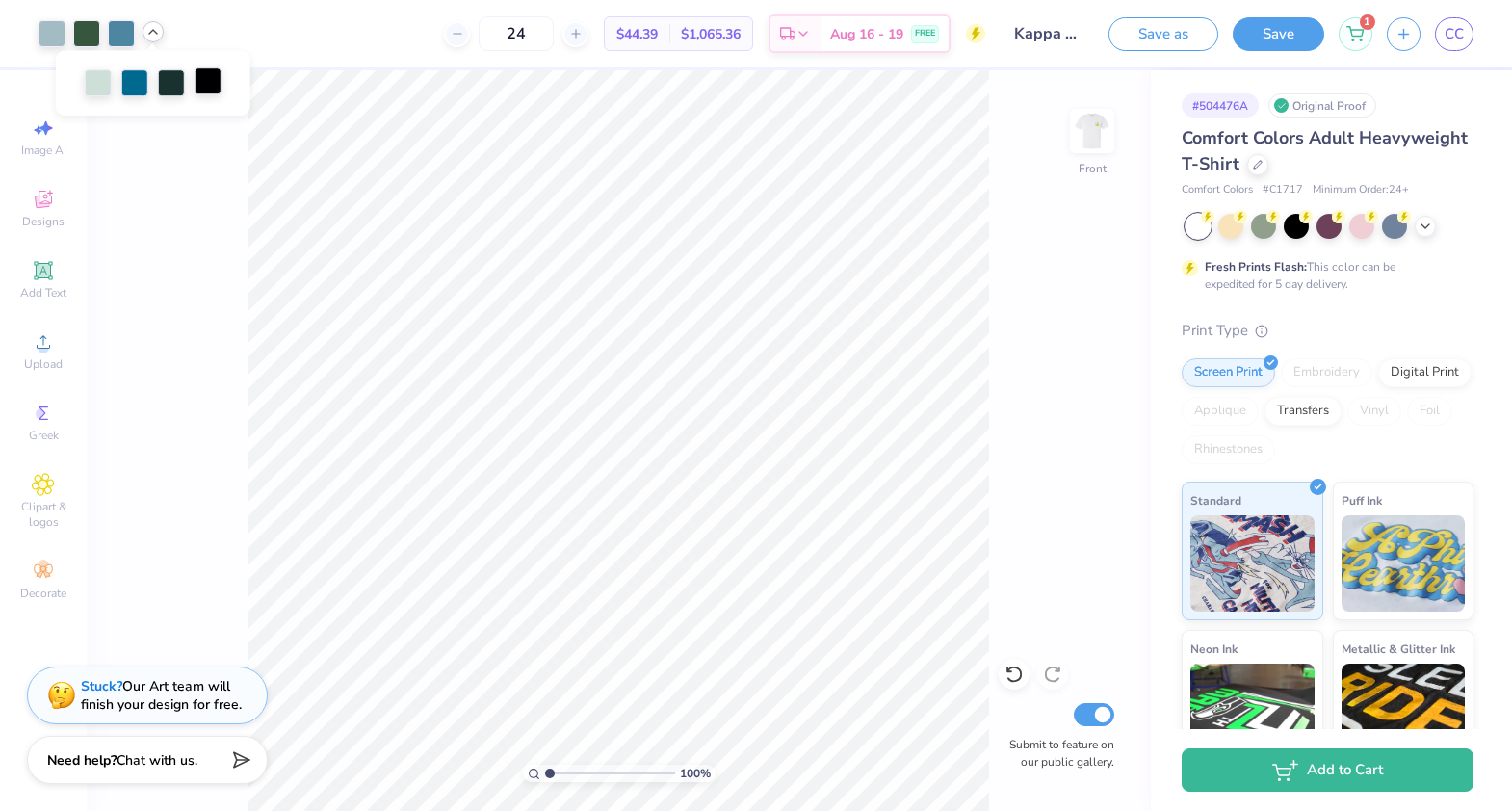 click at bounding box center [208, 81] 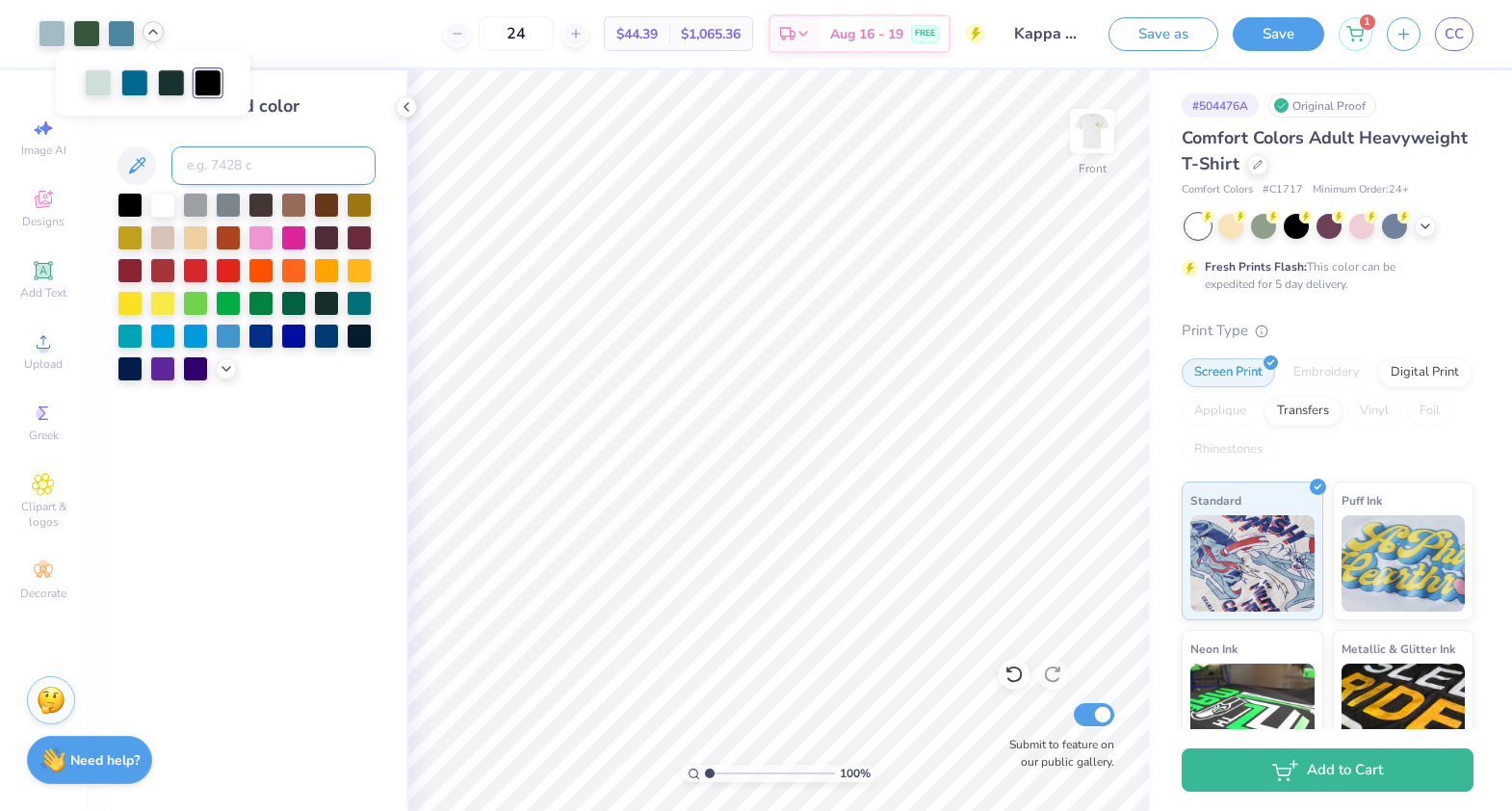 click at bounding box center (274, 166) 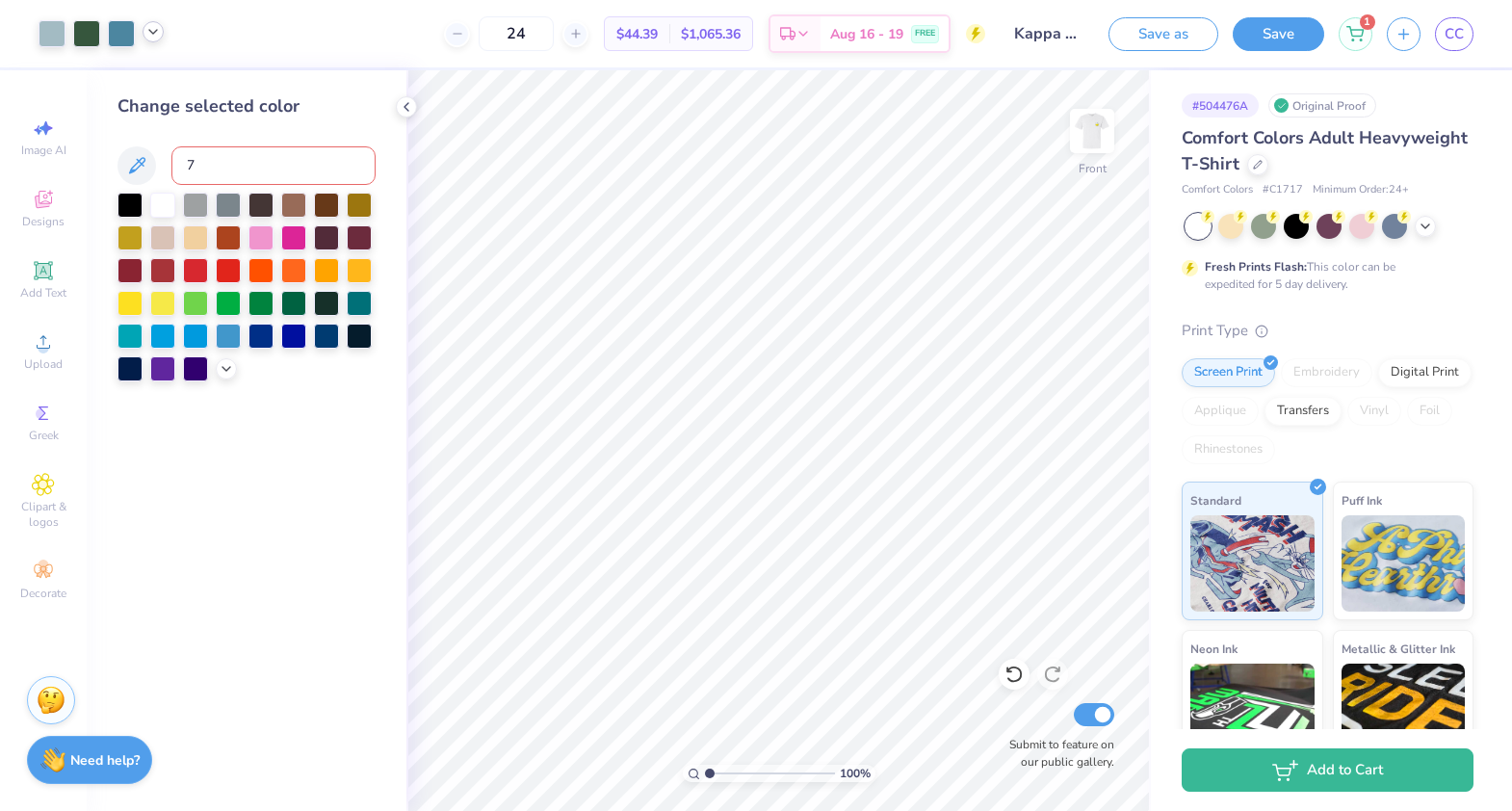 click 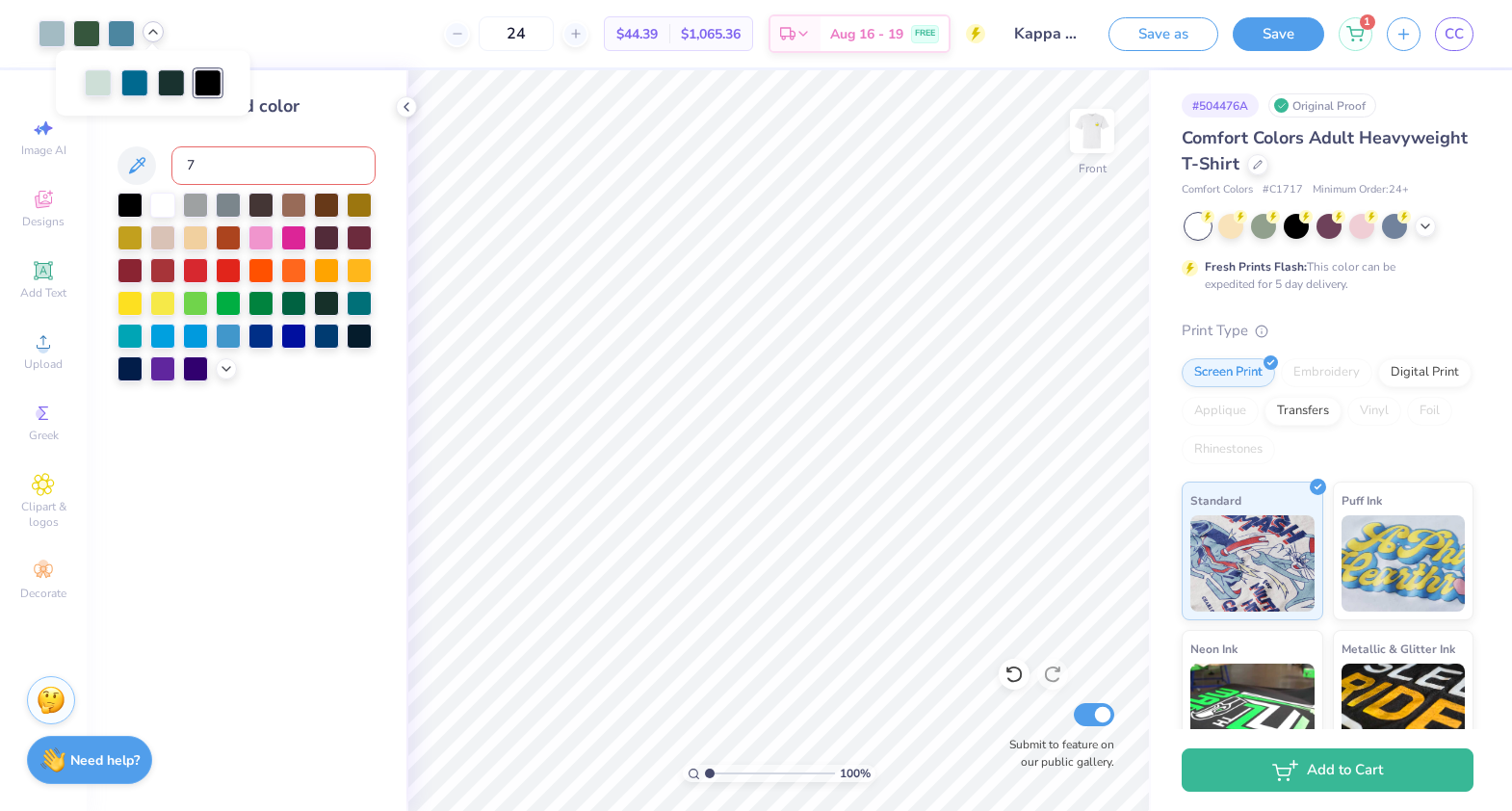 click on "7" at bounding box center [274, 166] 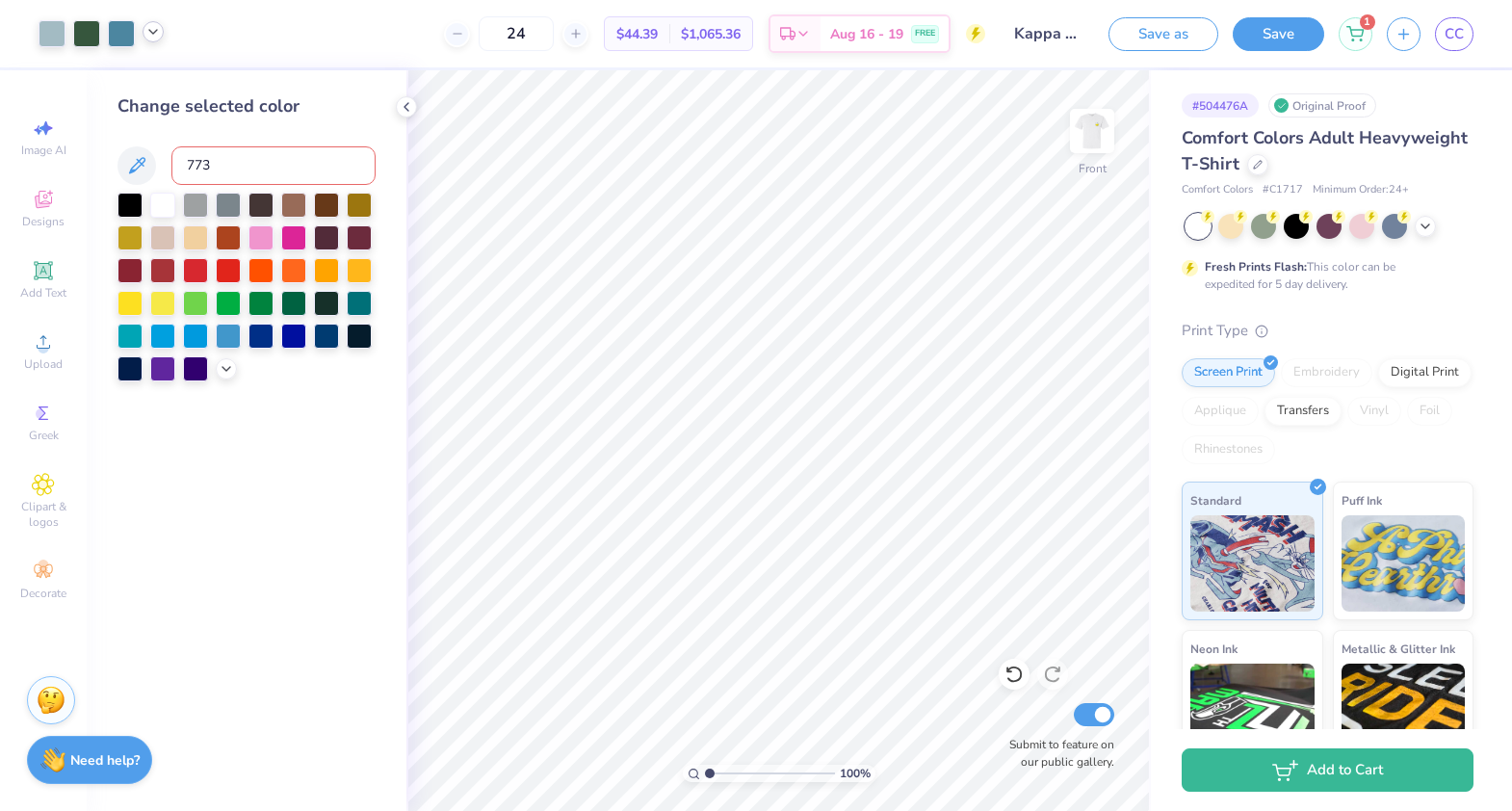 type on "7735" 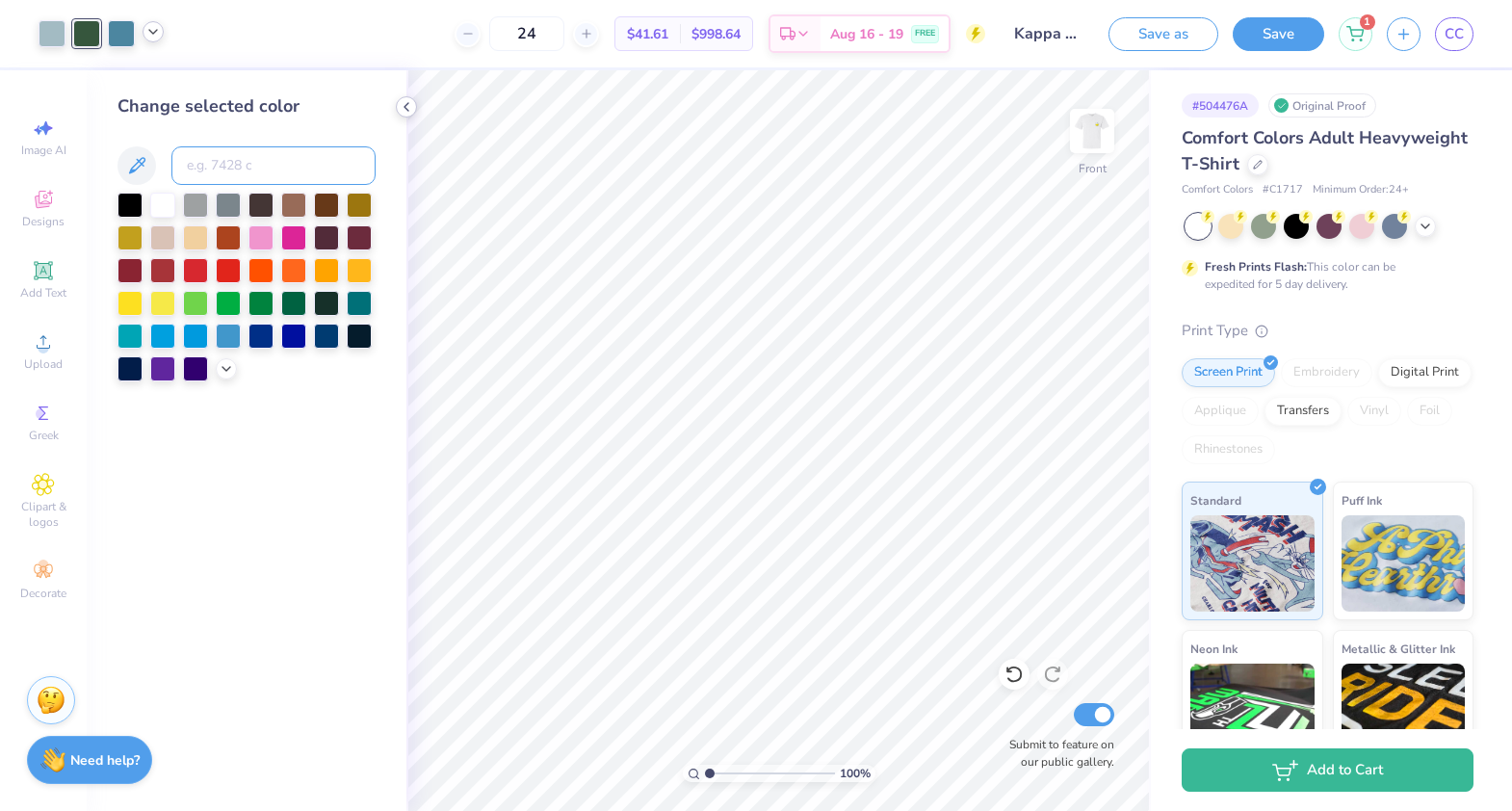 type 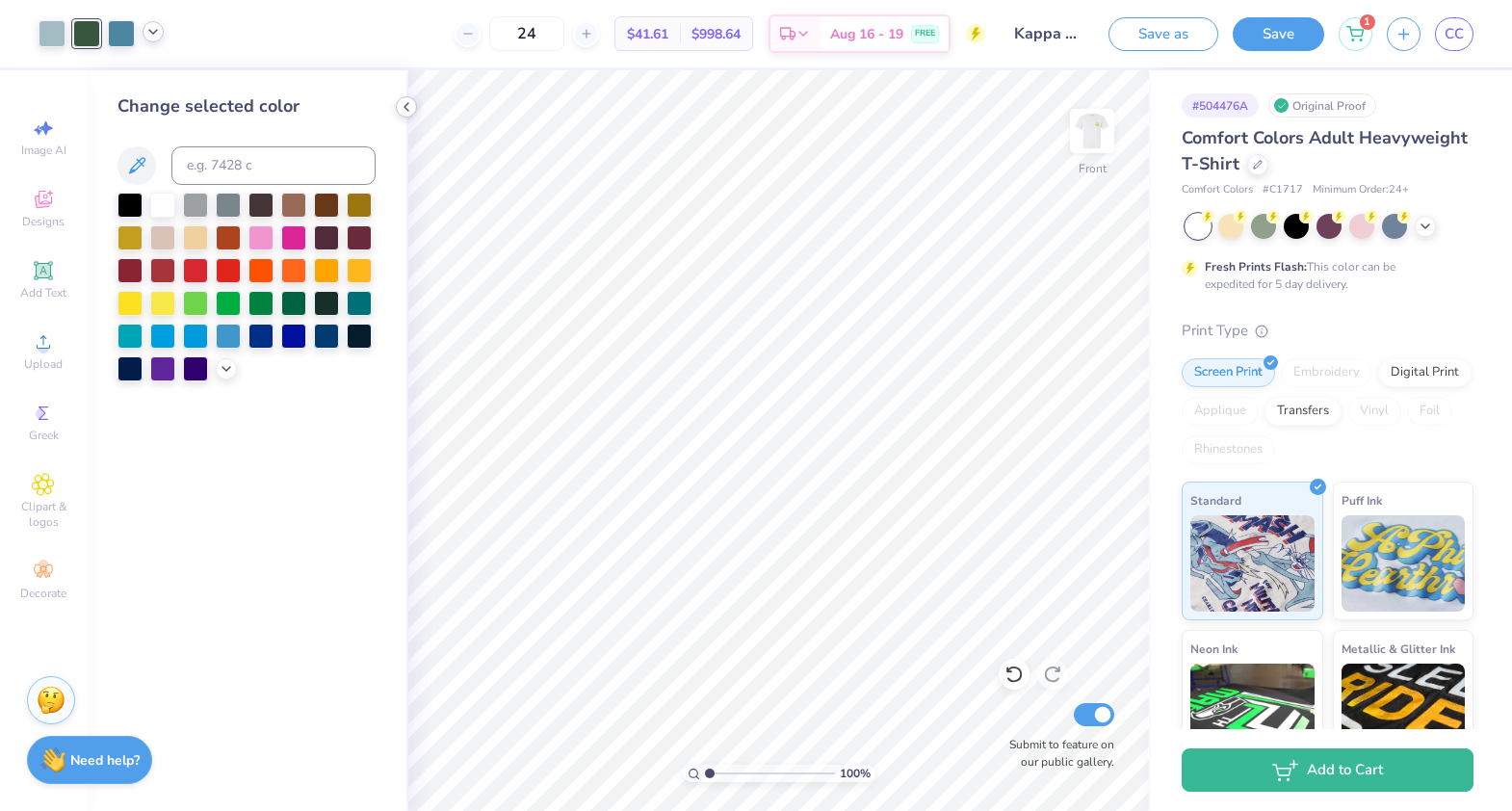 click 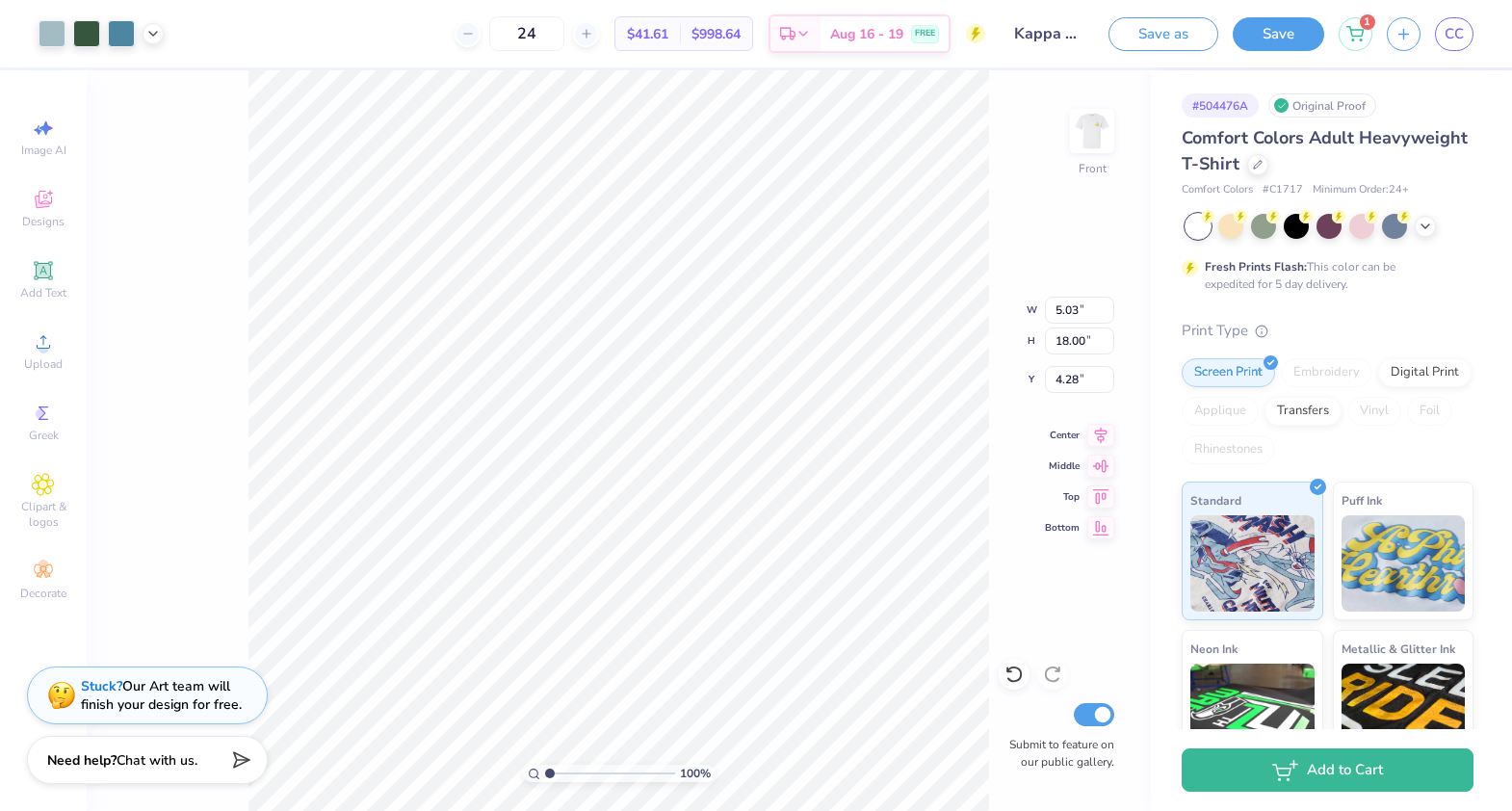 type on "5.01" 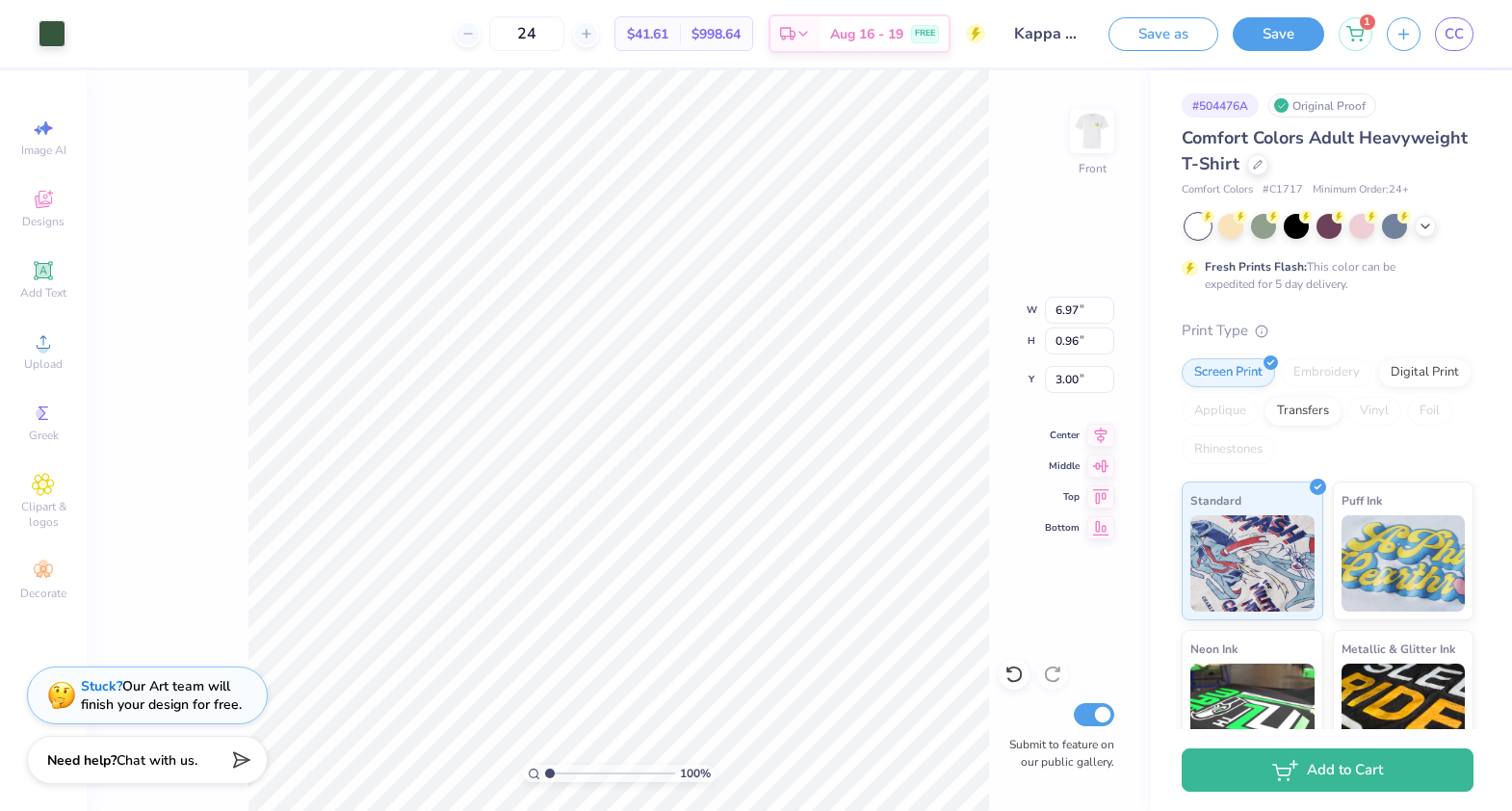 type on "3.60" 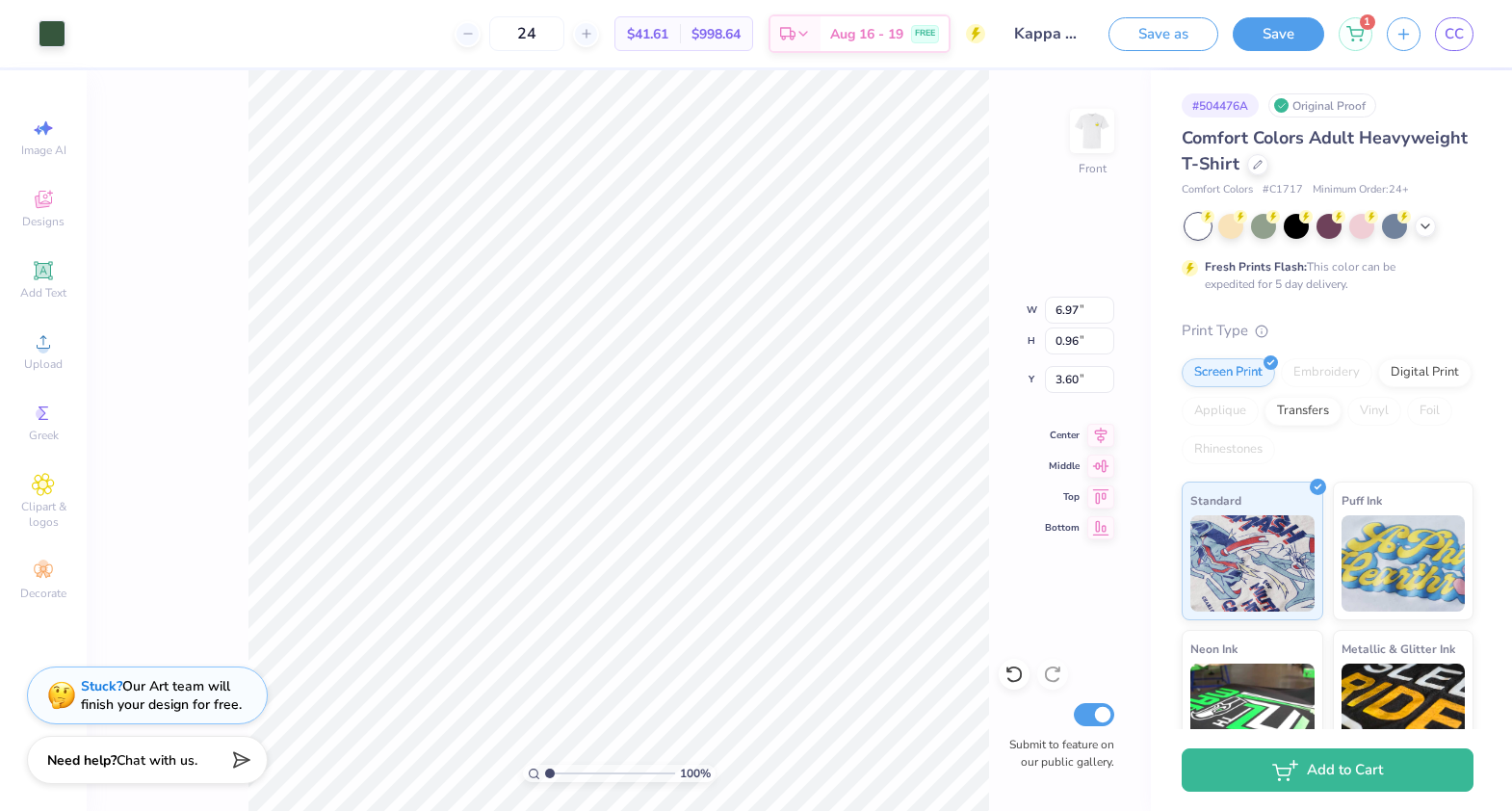 type on "3.00" 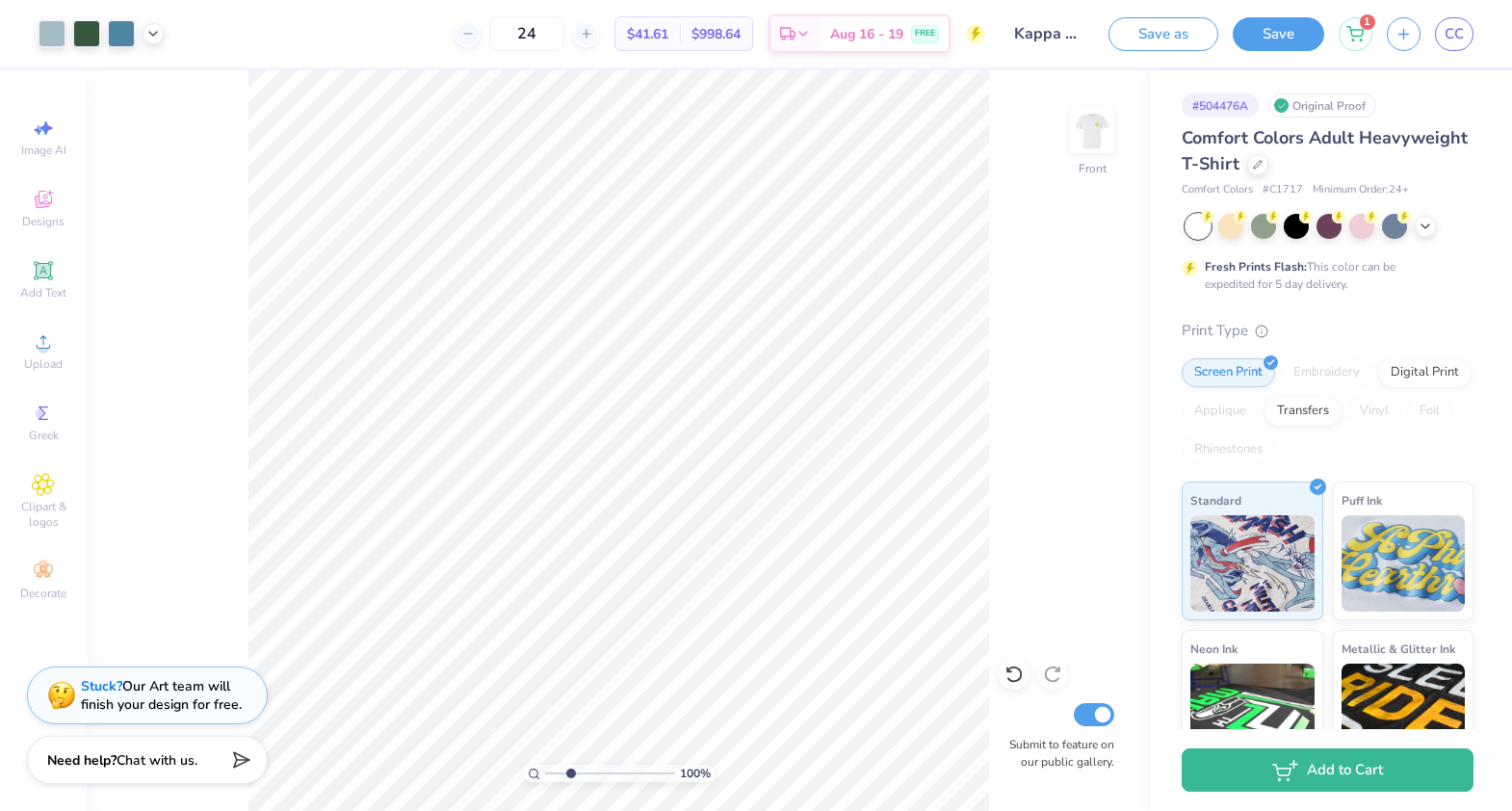 click at bounding box center [610, 773] 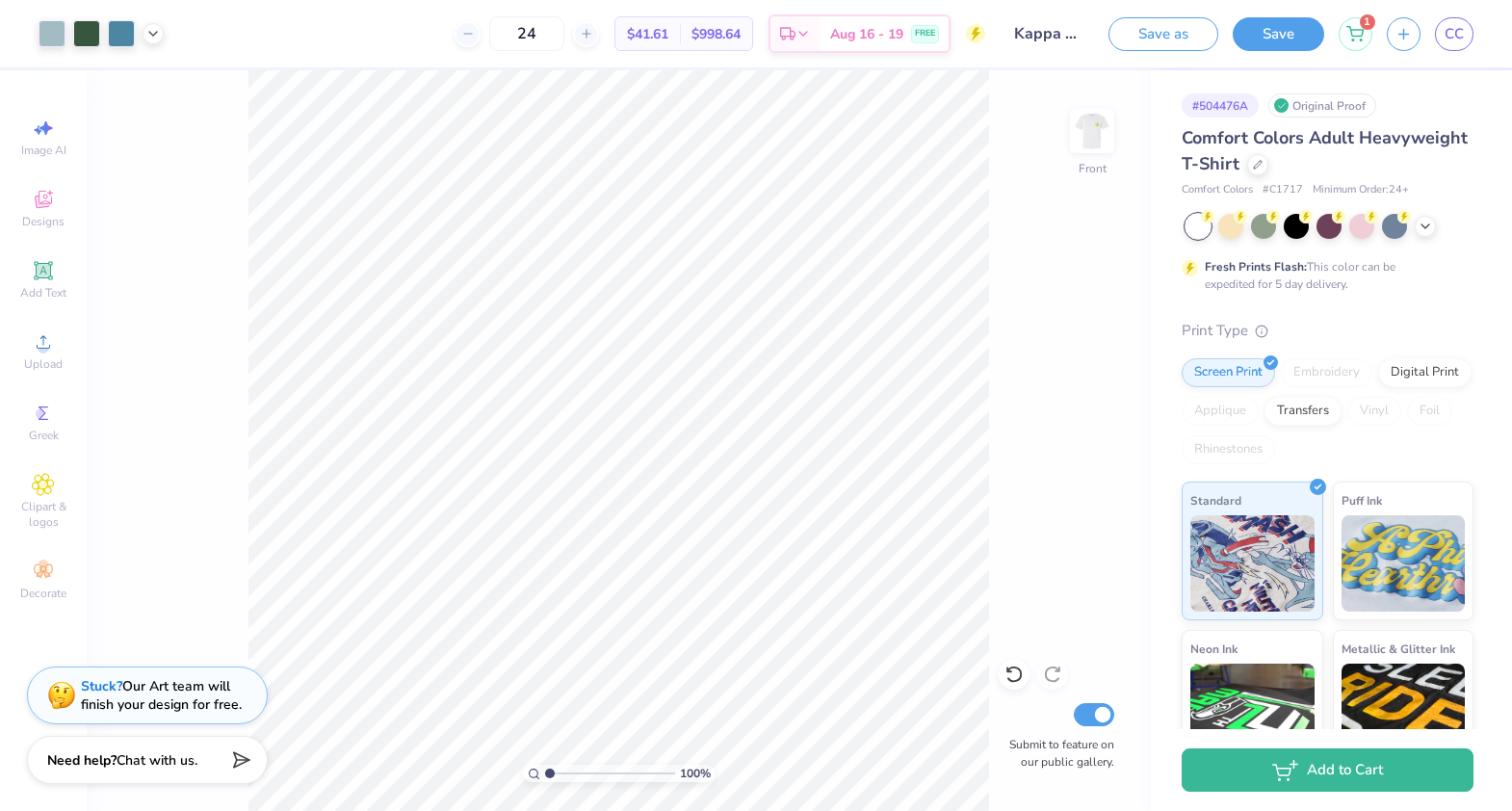 drag, startPoint x: 569, startPoint y: 770, endPoint x: 541, endPoint y: 768, distance: 28.071338 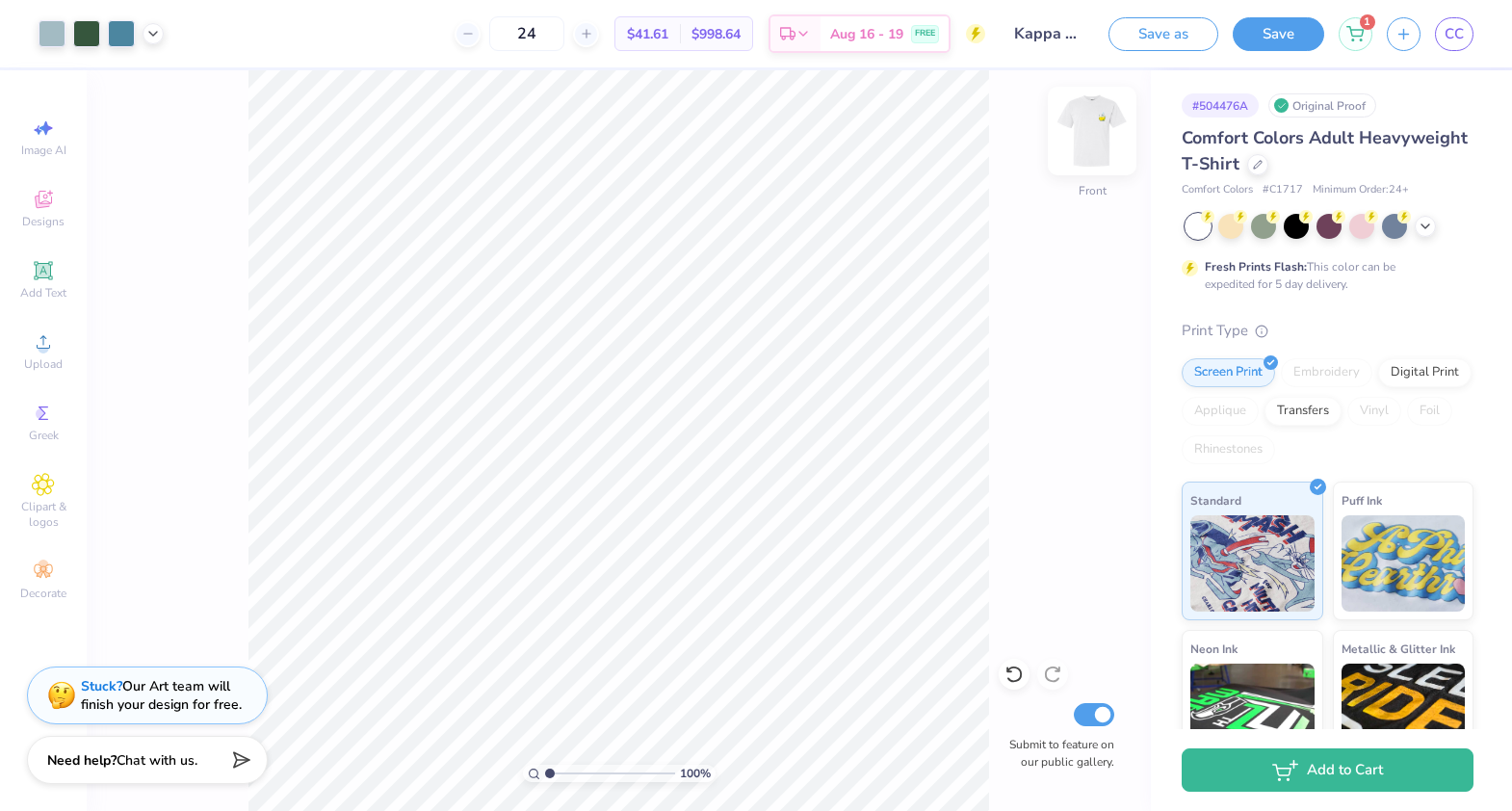 click at bounding box center [1092, 131] 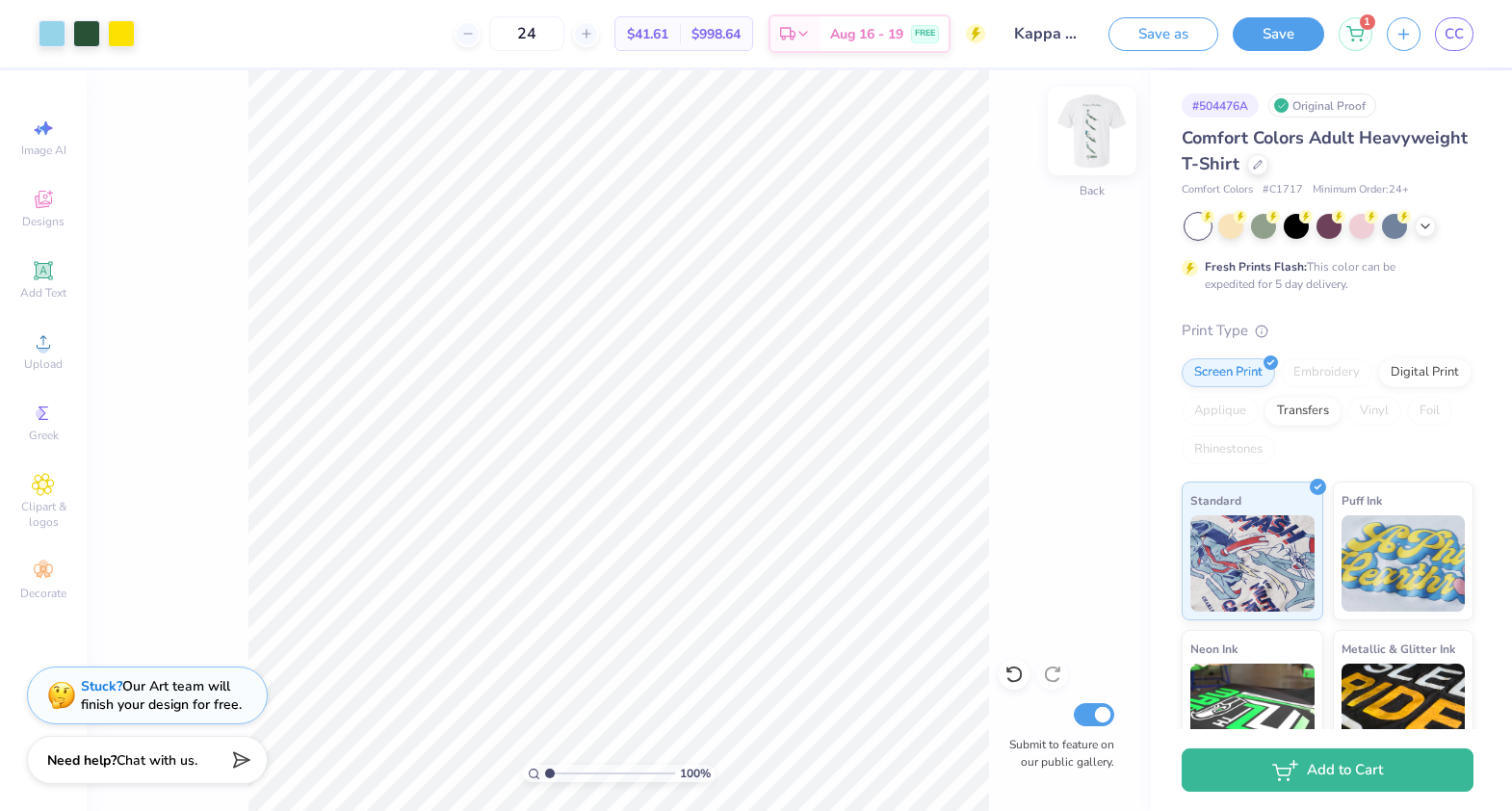 click at bounding box center (1092, 131) 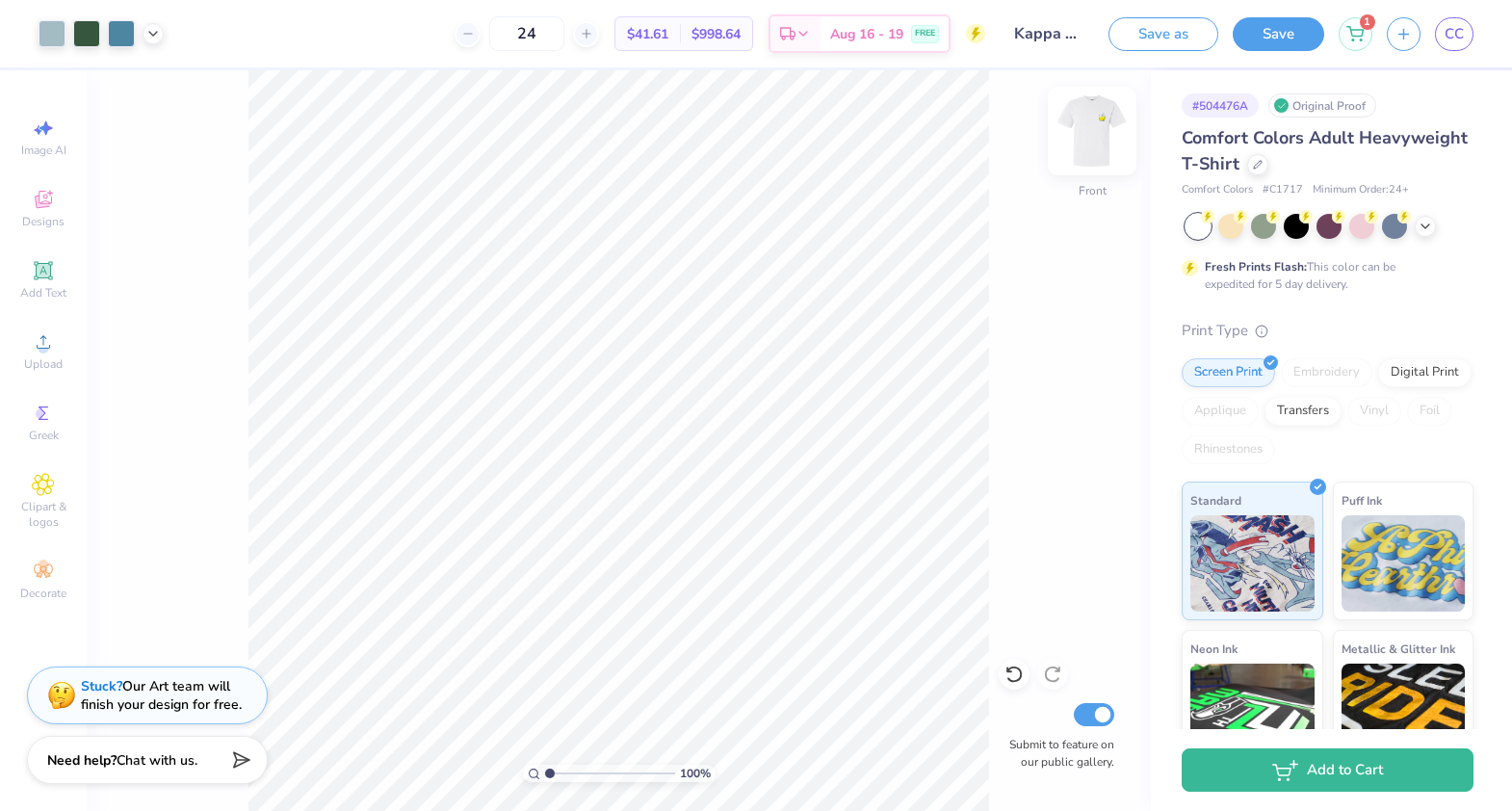 click at bounding box center (1092, 131) 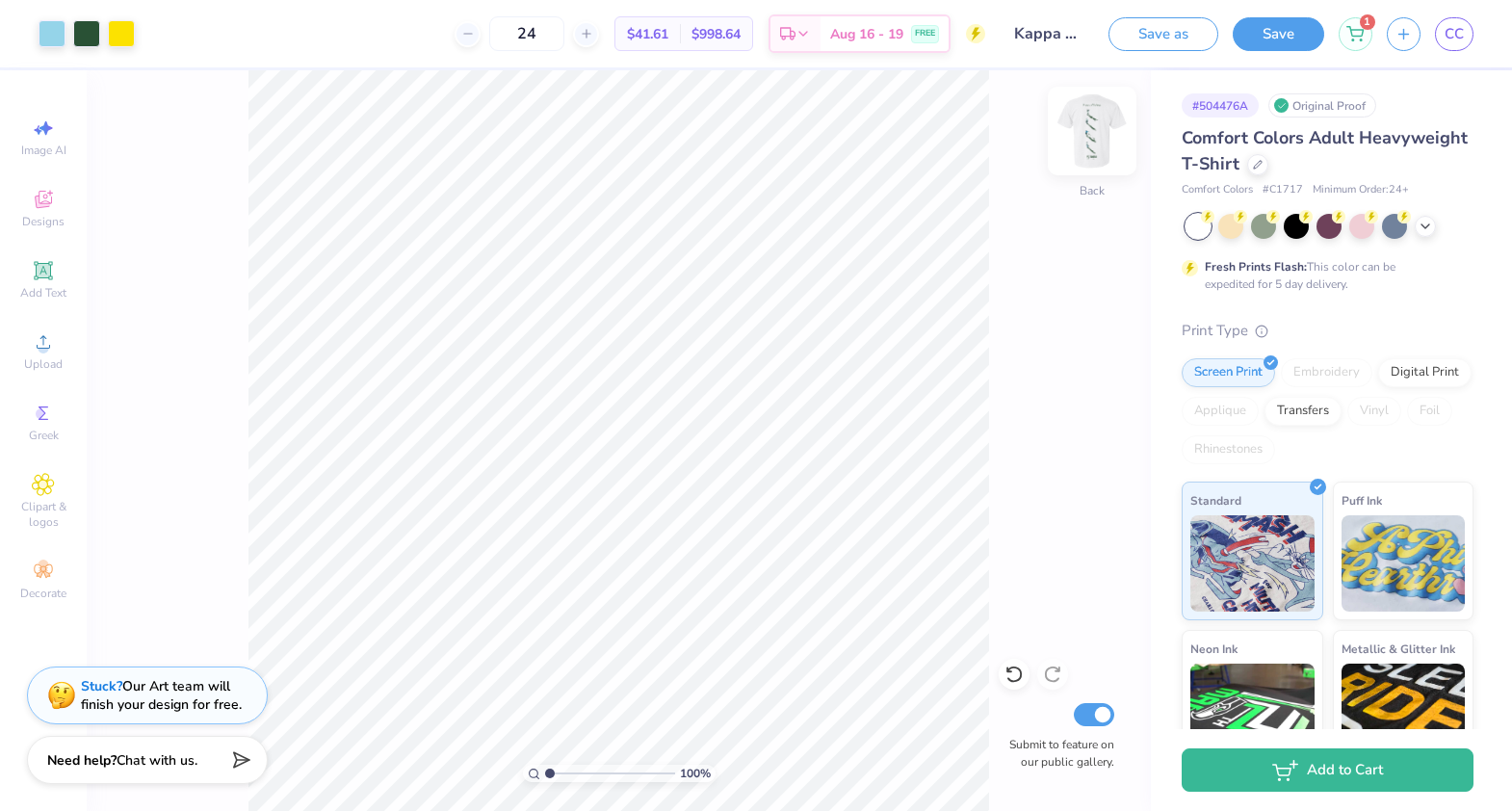 click at bounding box center [1092, 131] 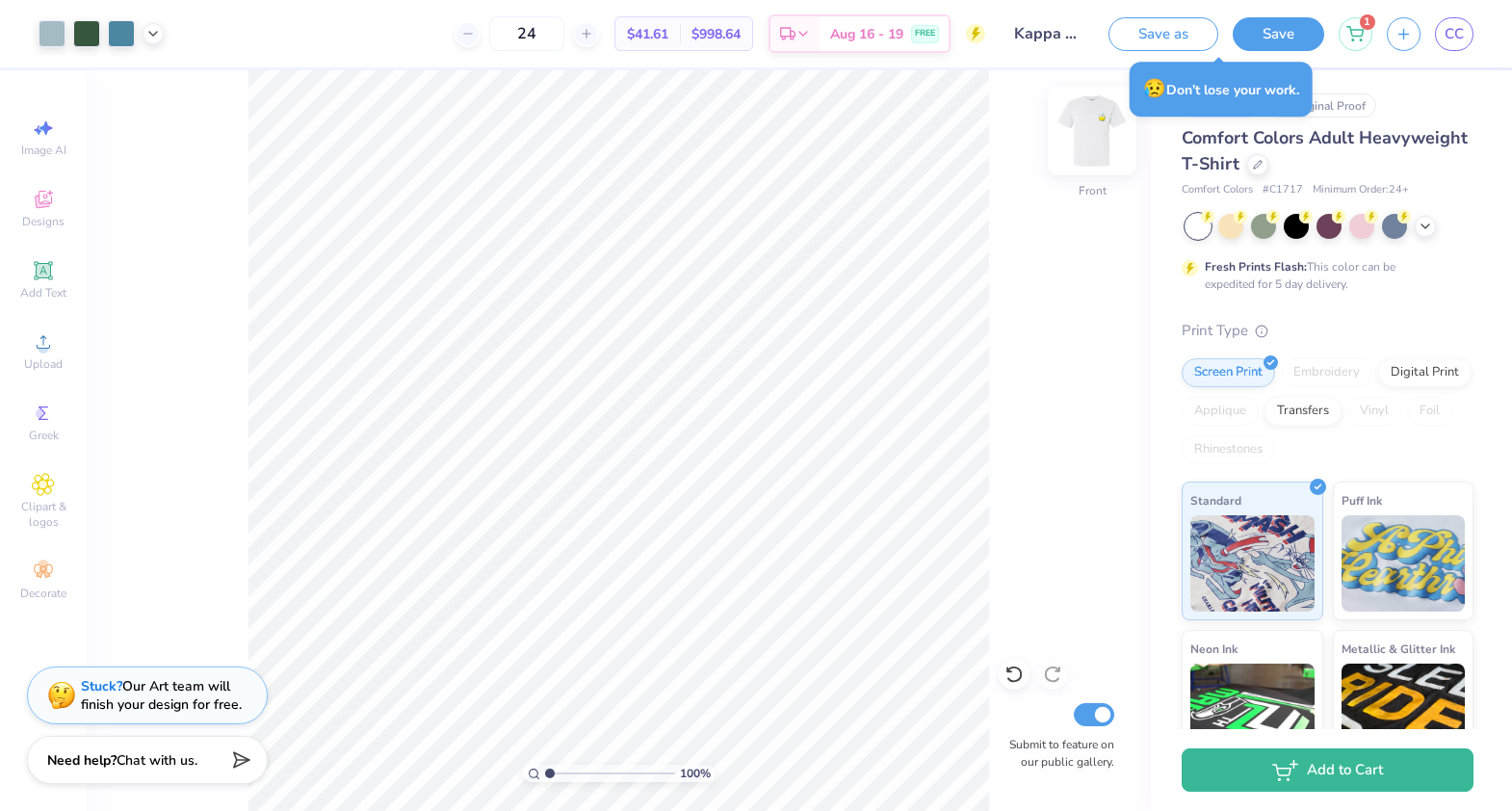 click at bounding box center [1092, 131] 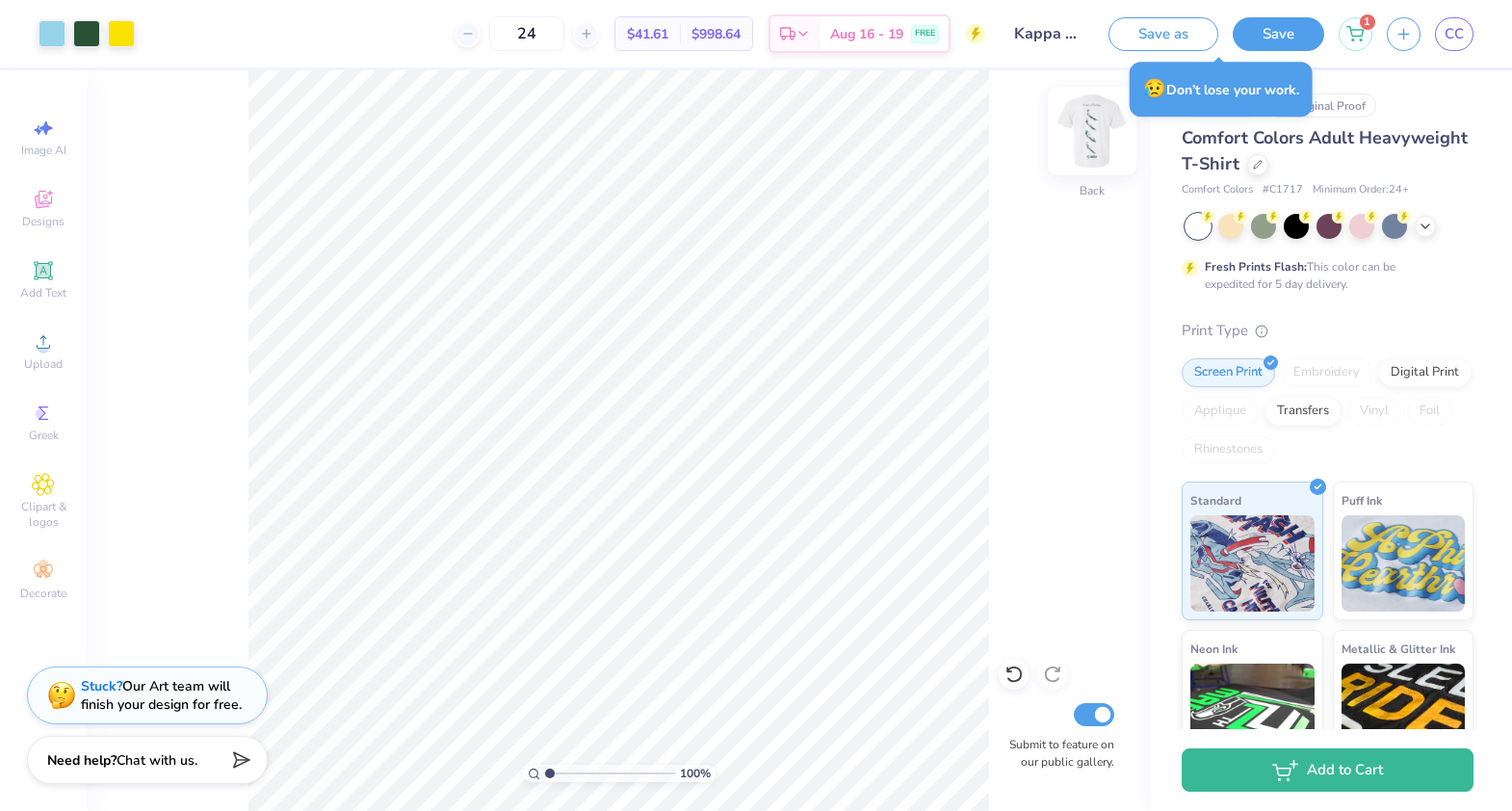 click at bounding box center [1092, 131] 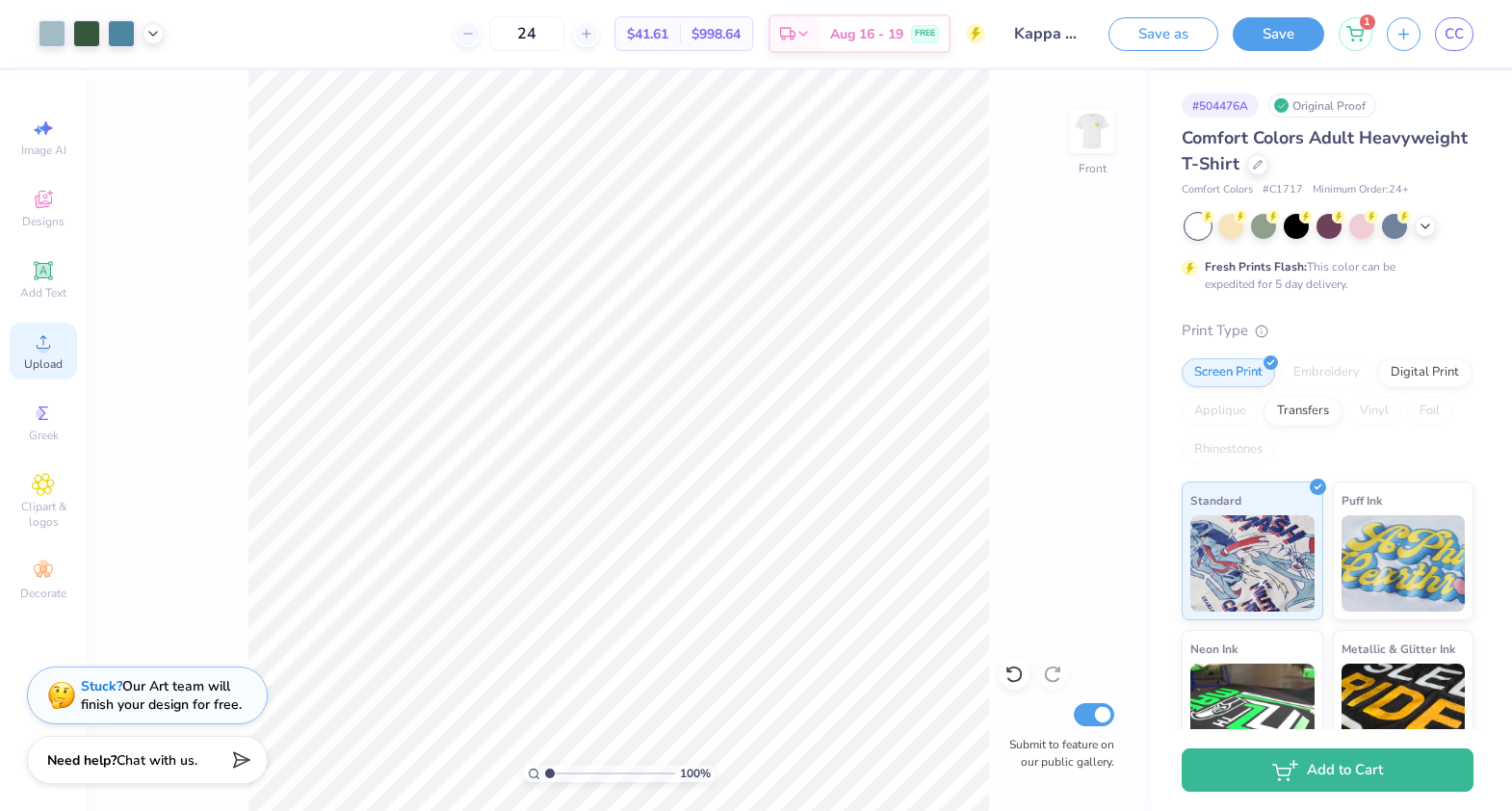 click on "Upload" at bounding box center (43, 351) 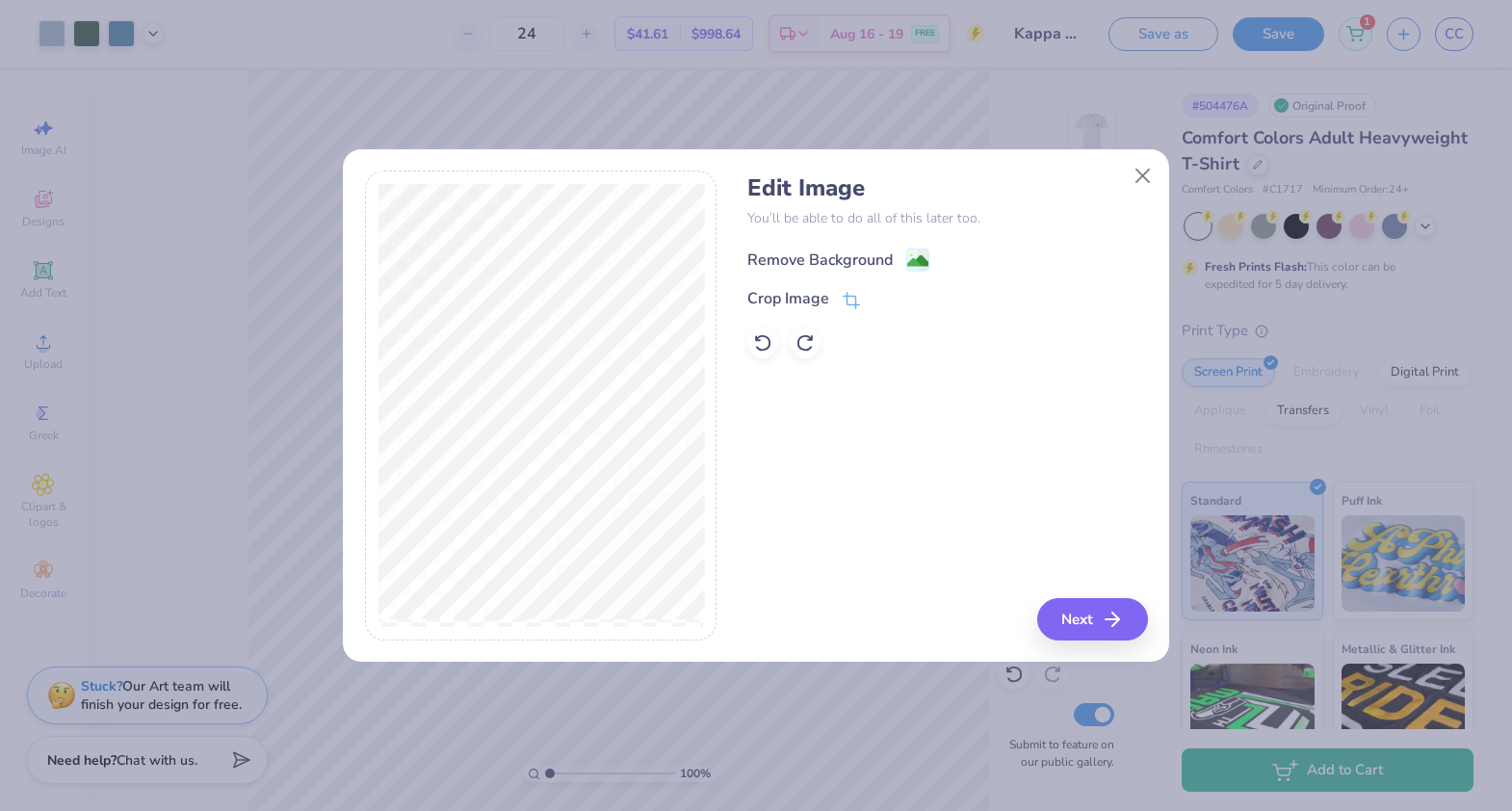 click on "Remove Background" at bounding box center (820, 260) 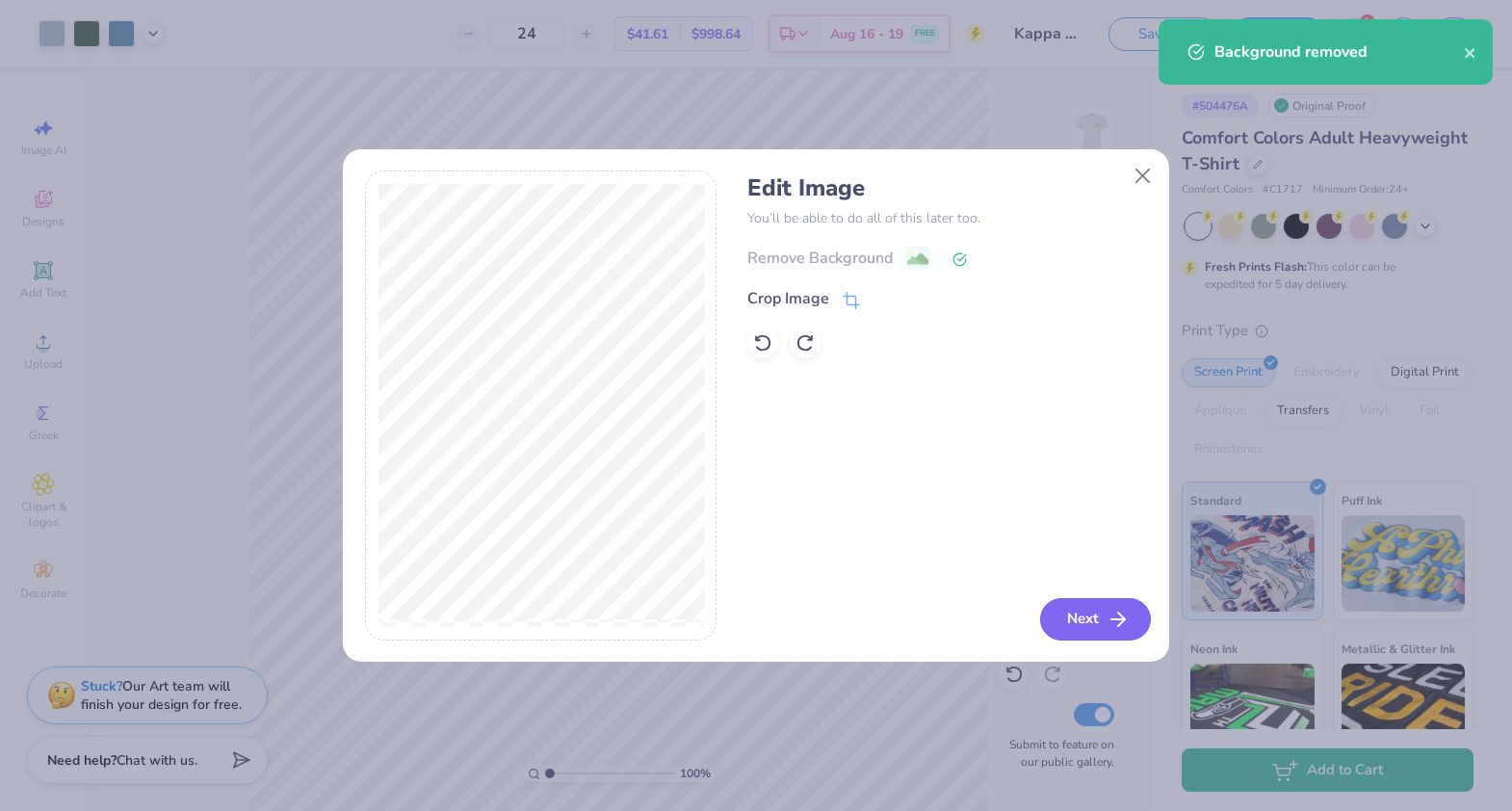 click on "Next" at bounding box center [1095, 619] 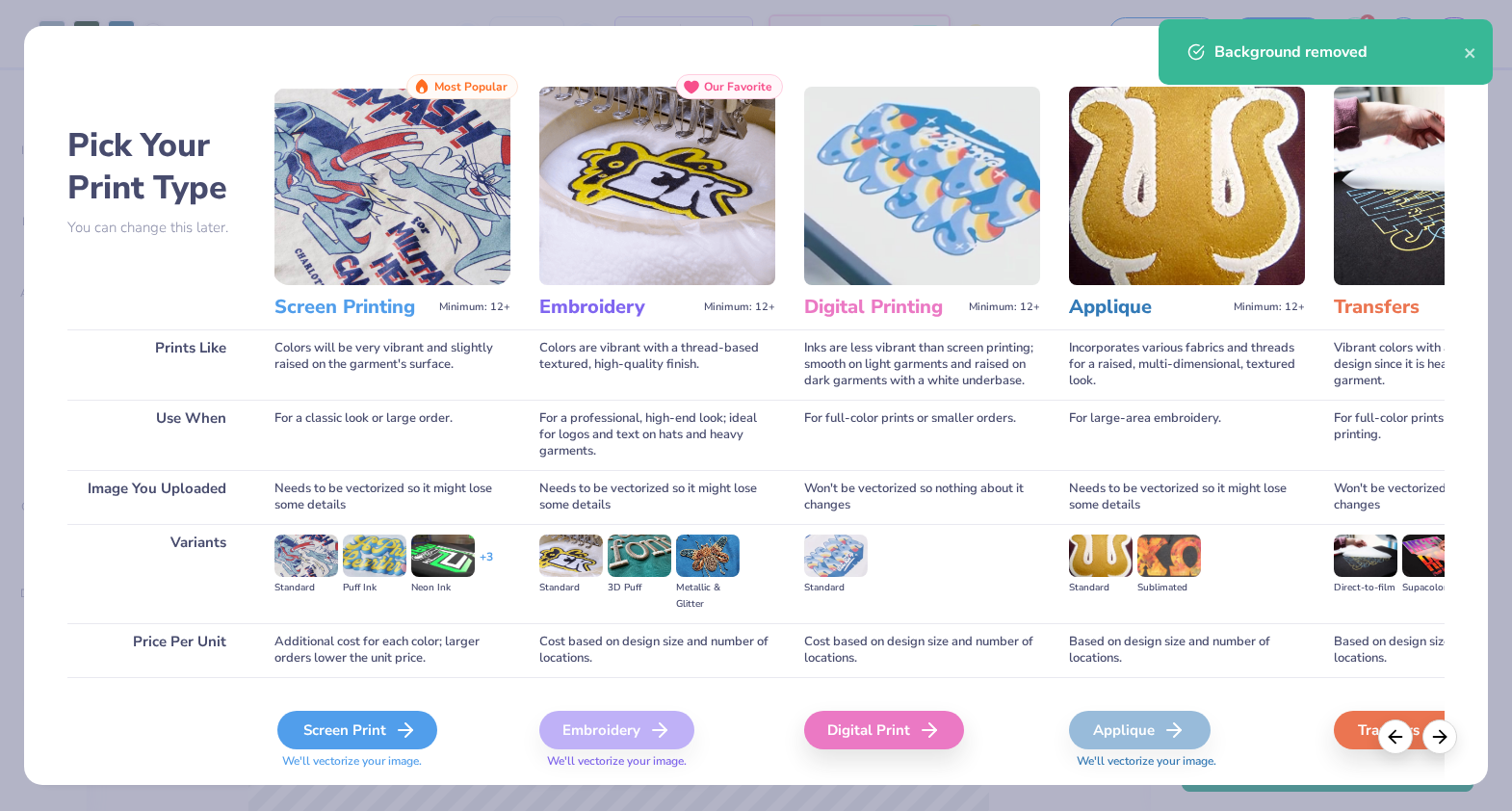 click on "Screen Print" at bounding box center (357, 730) 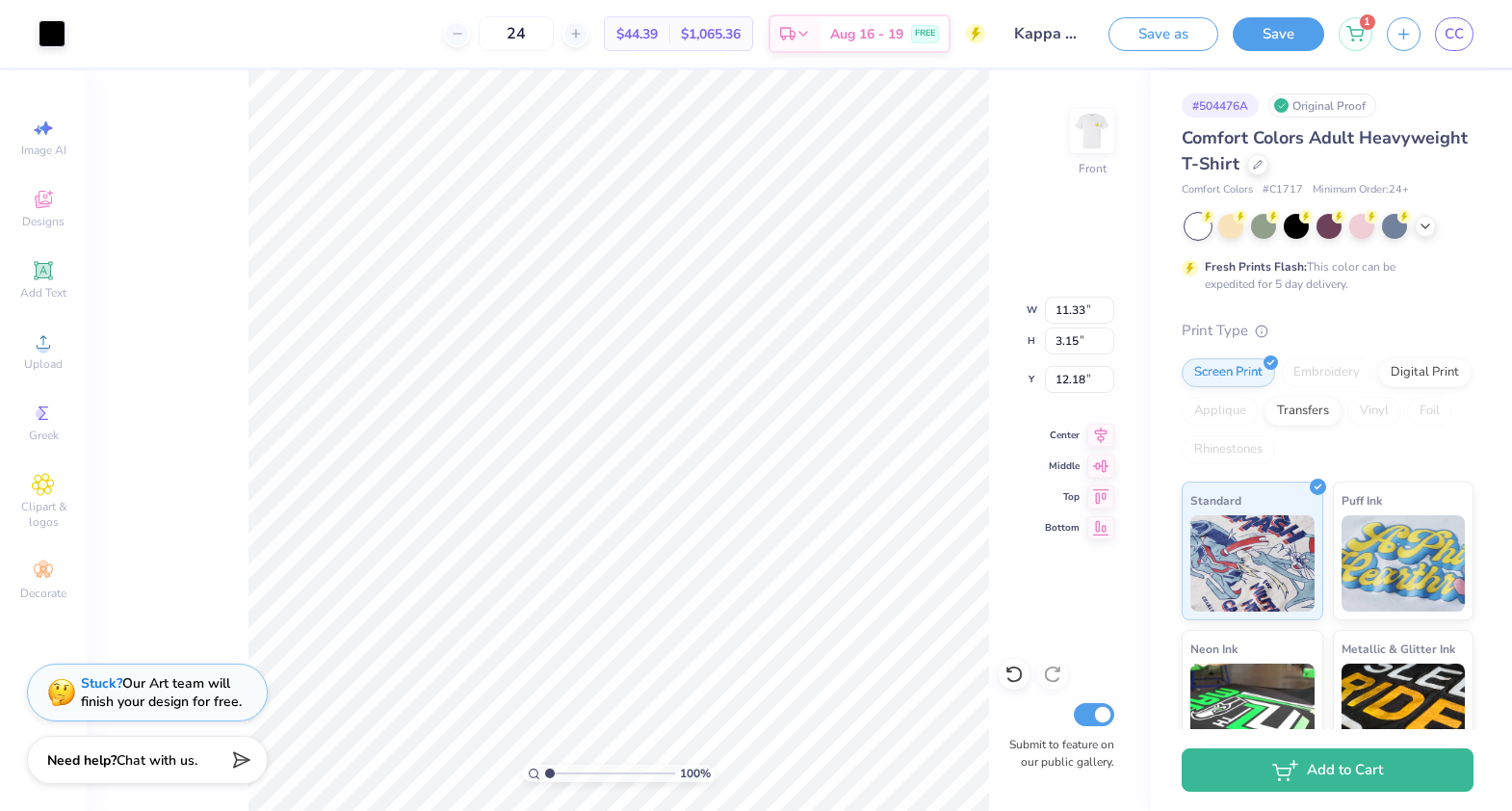 type on "4.17" 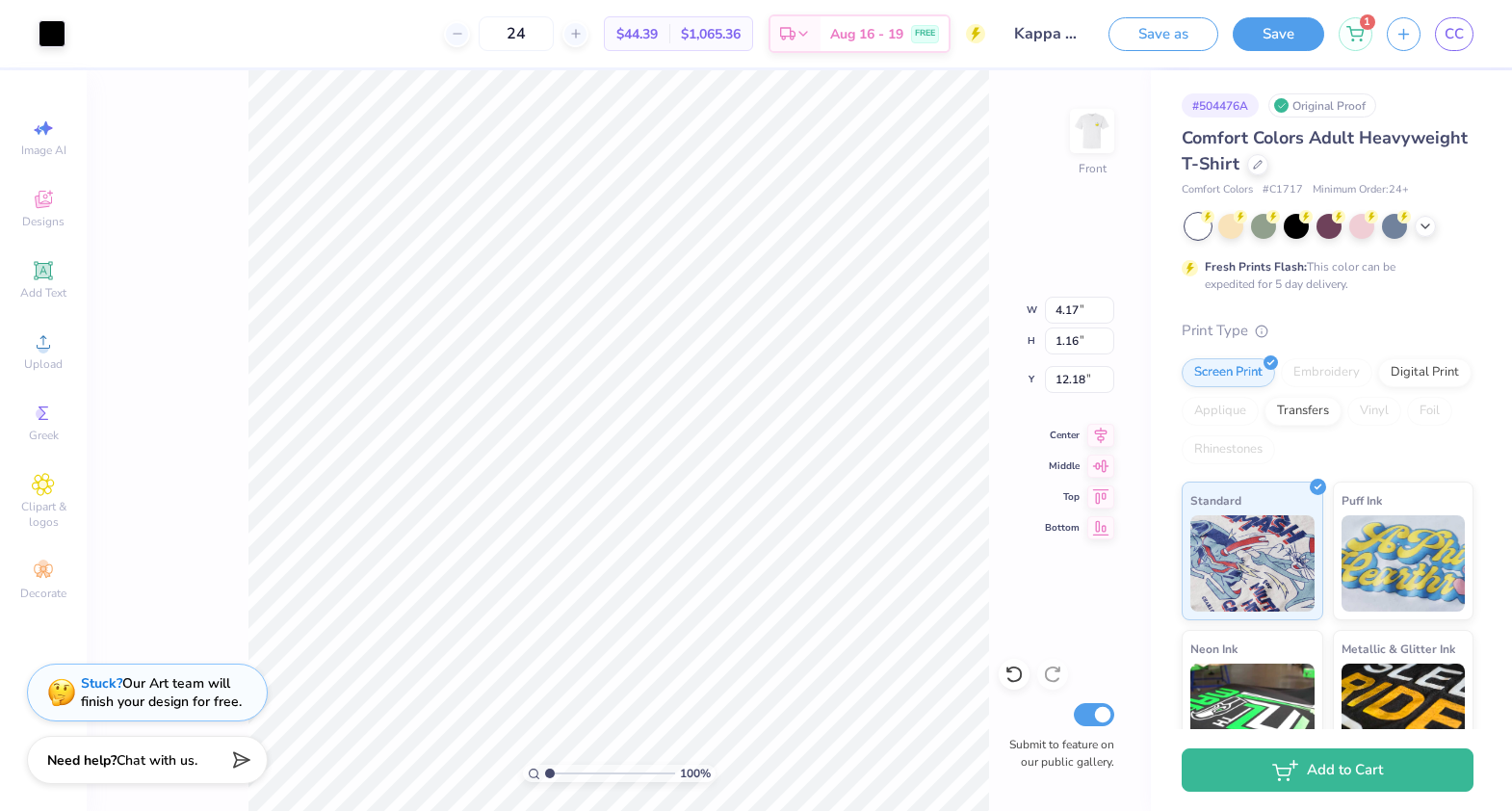 type on "3.96" 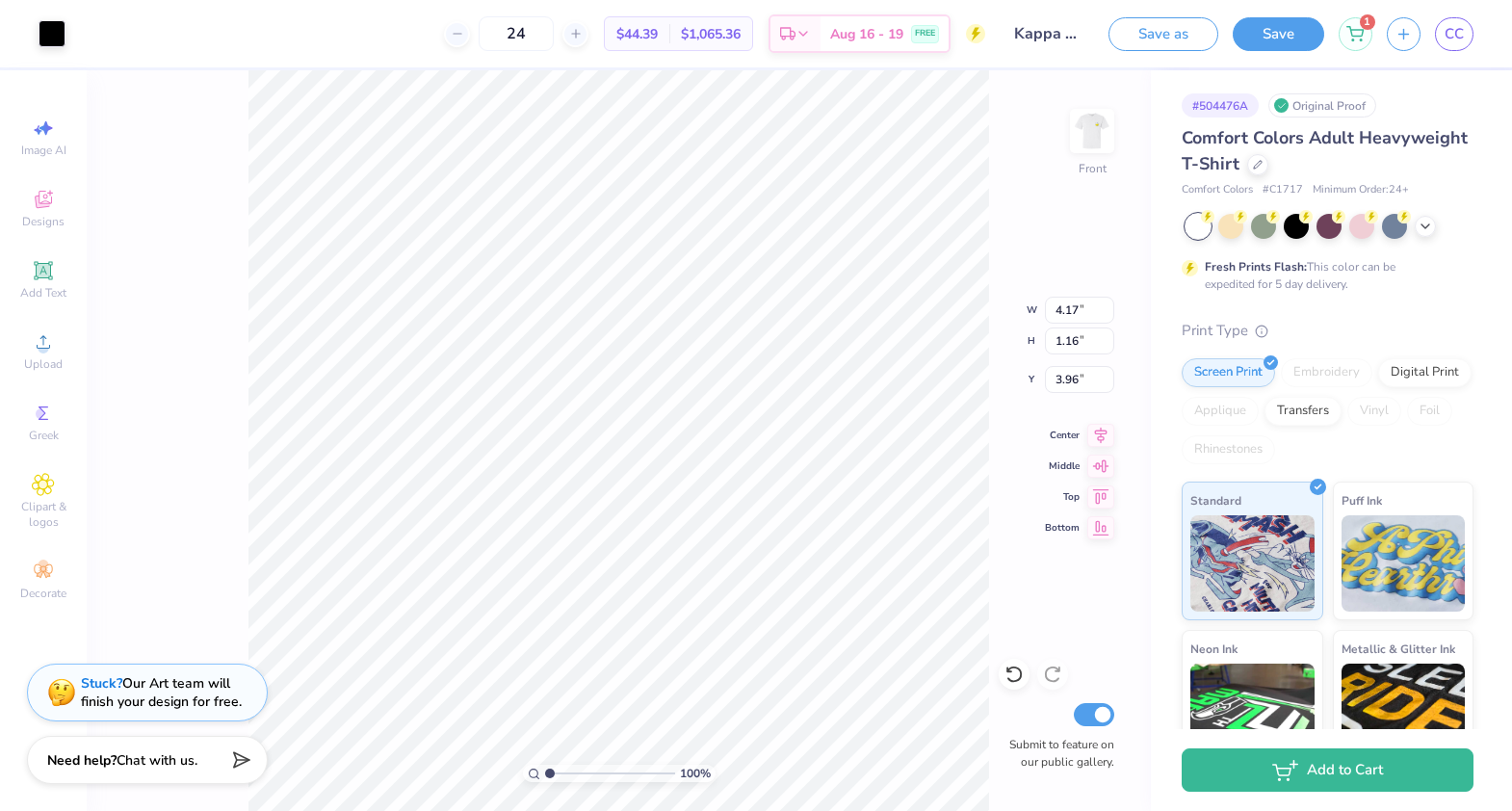 type on "3.19" 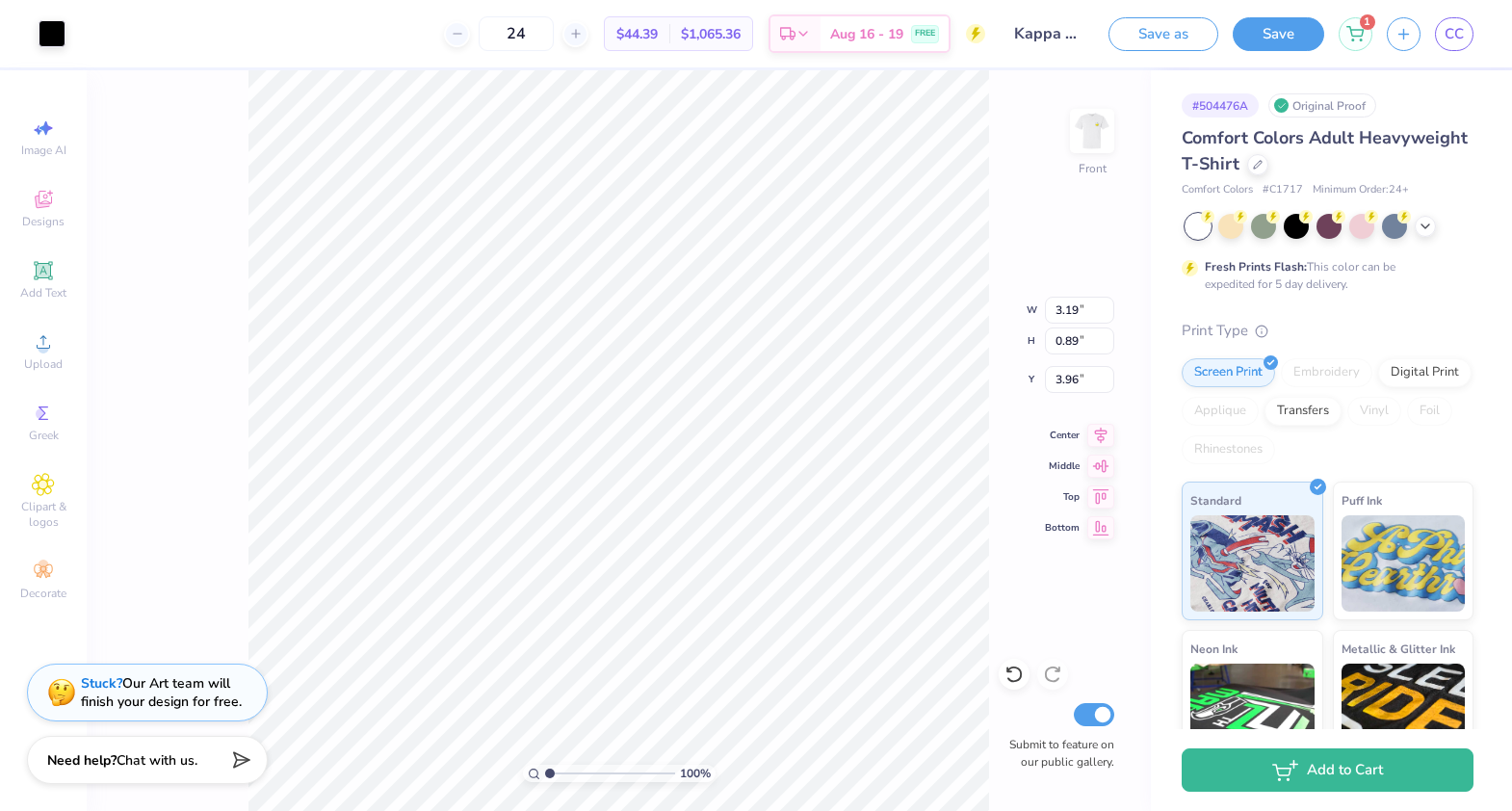 type on "4.12" 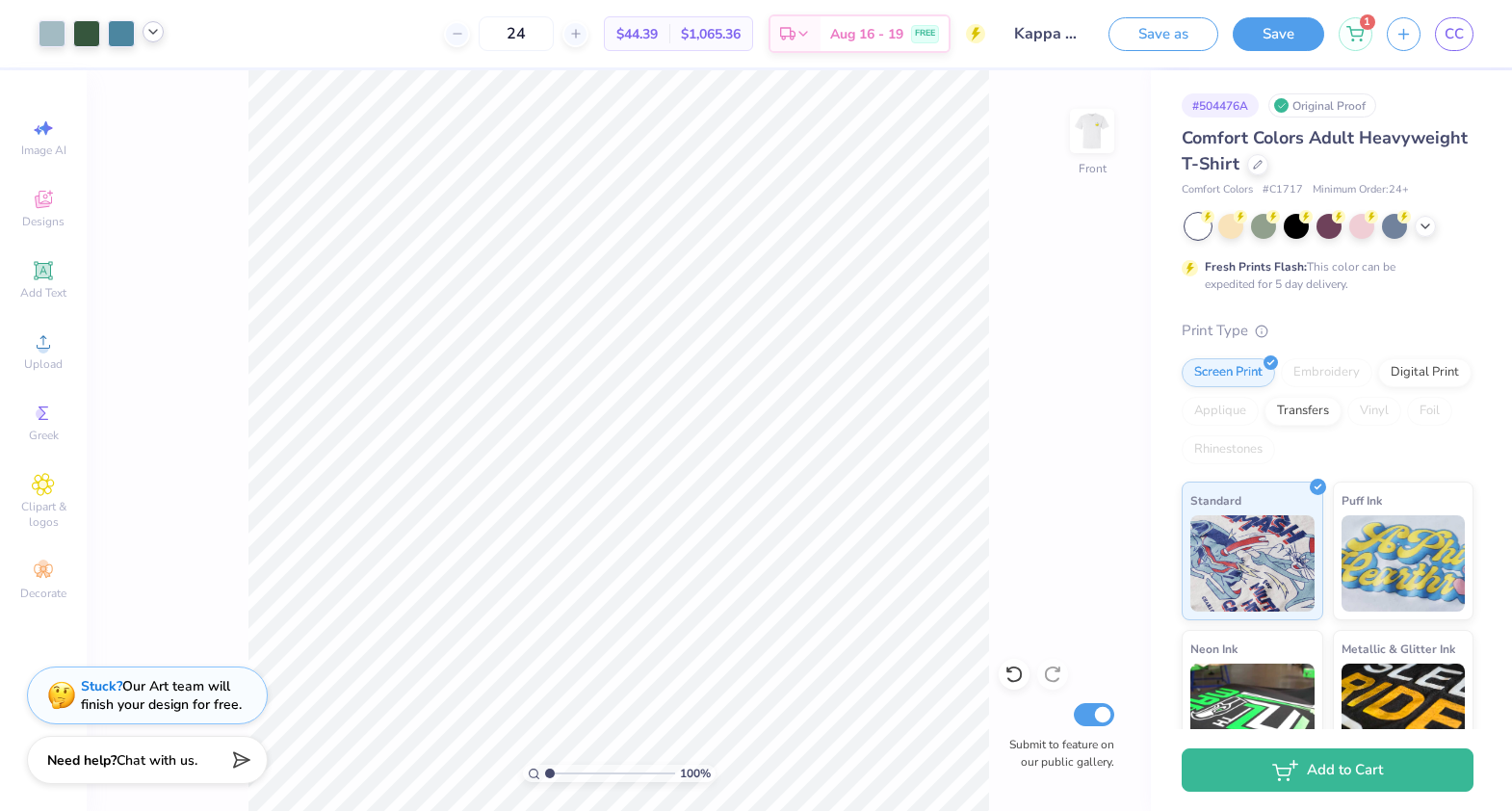 click 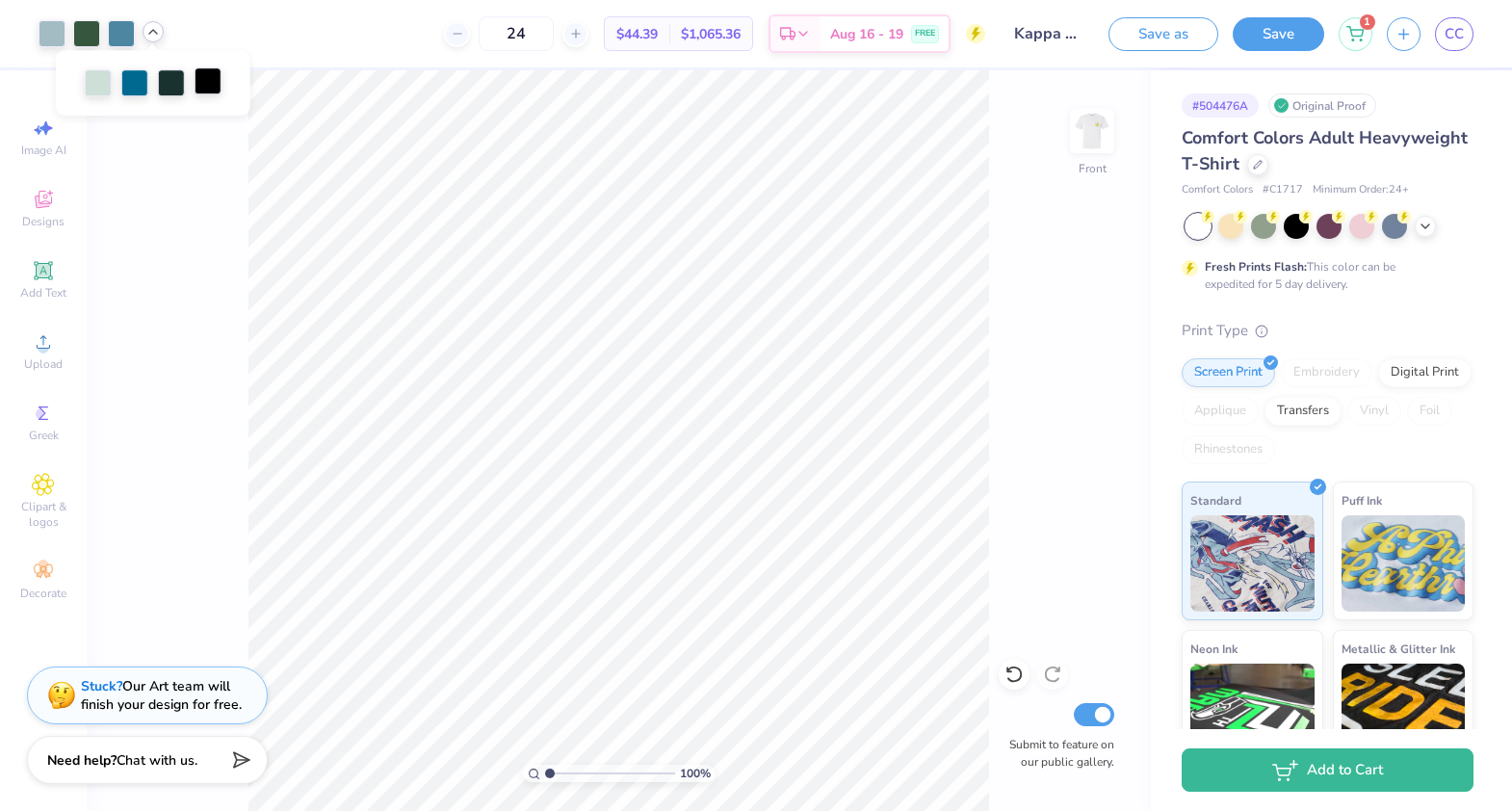click at bounding box center (208, 81) 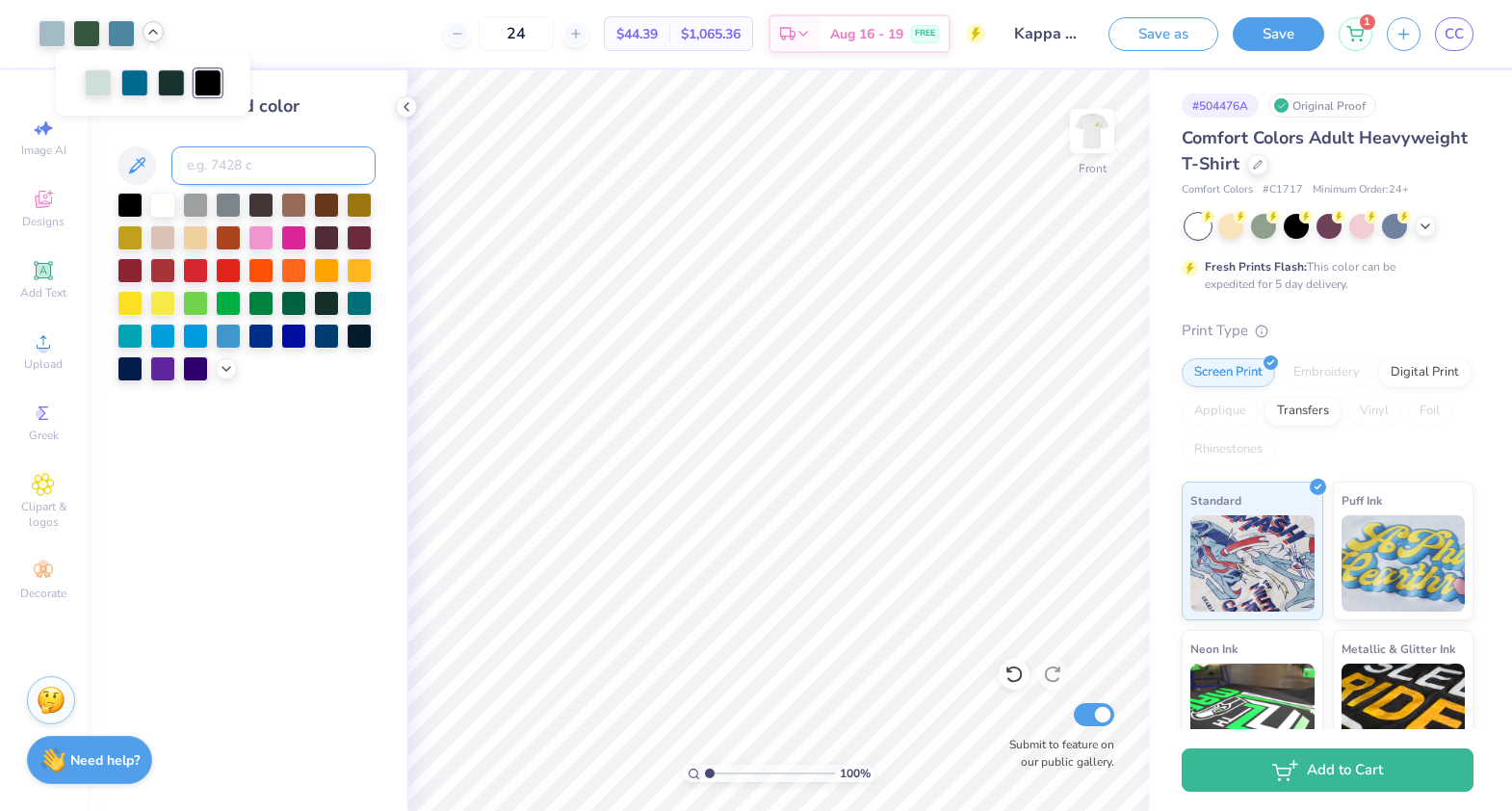 click at bounding box center (274, 166) 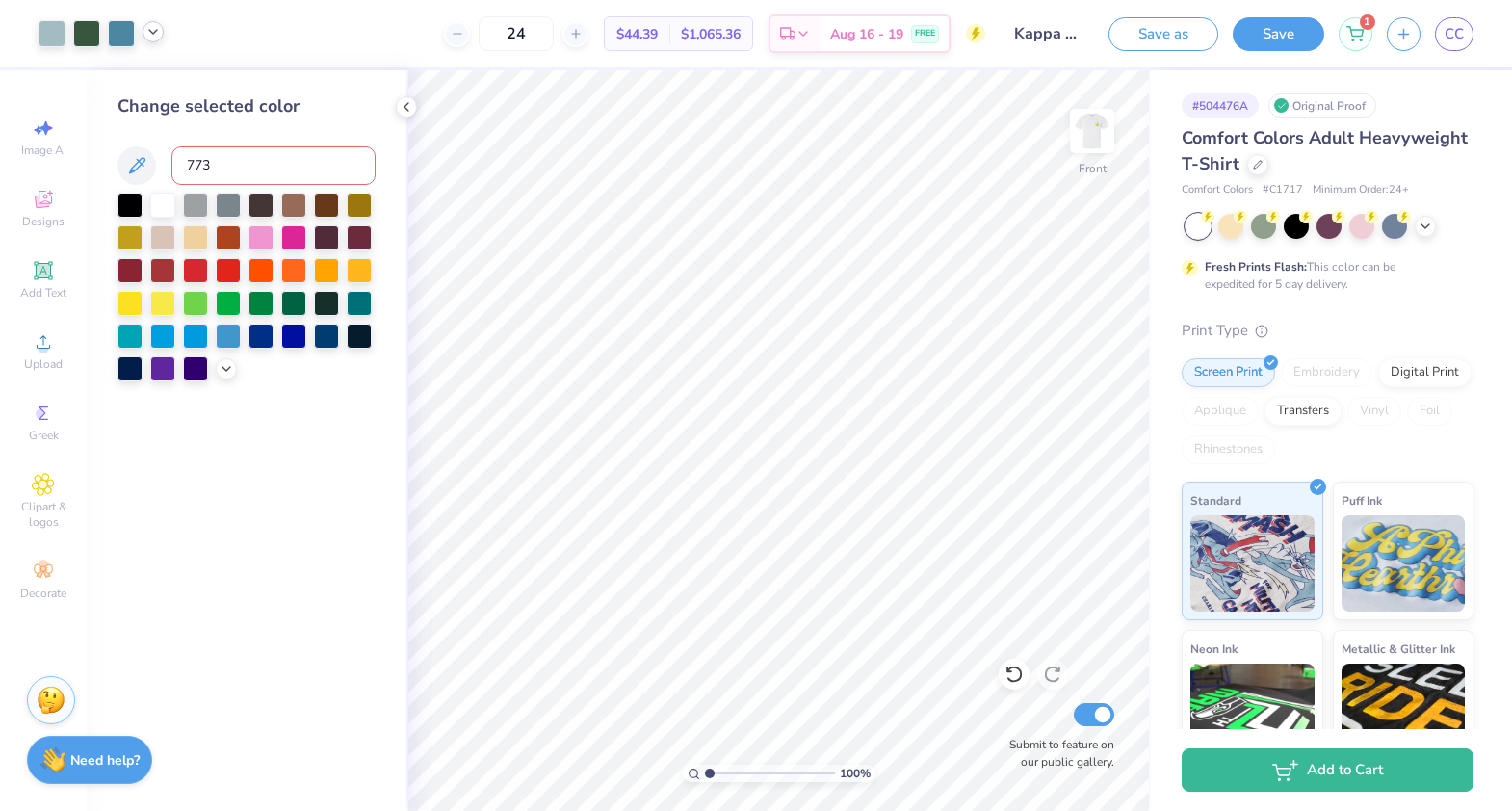 type on "7735" 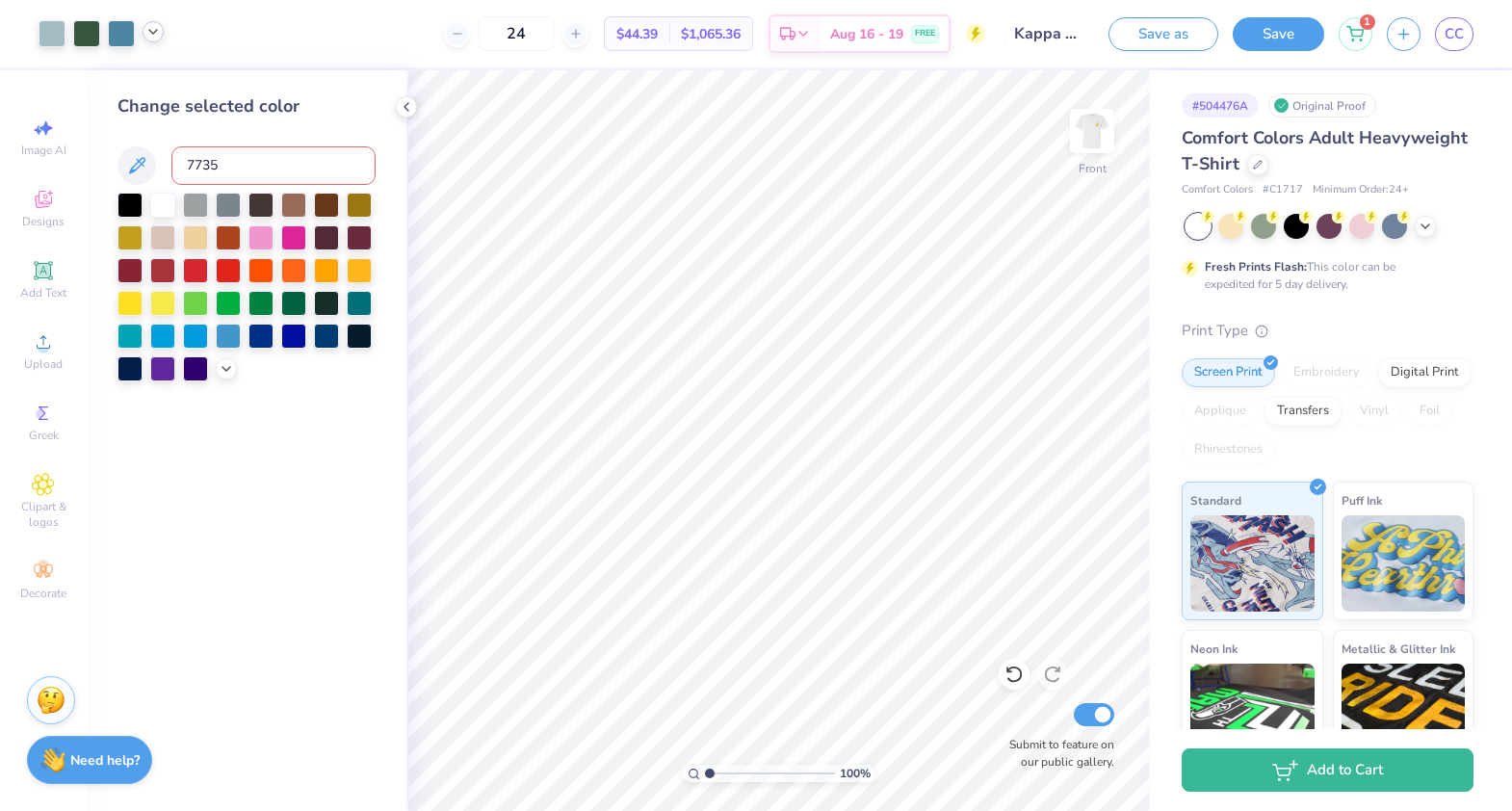 type 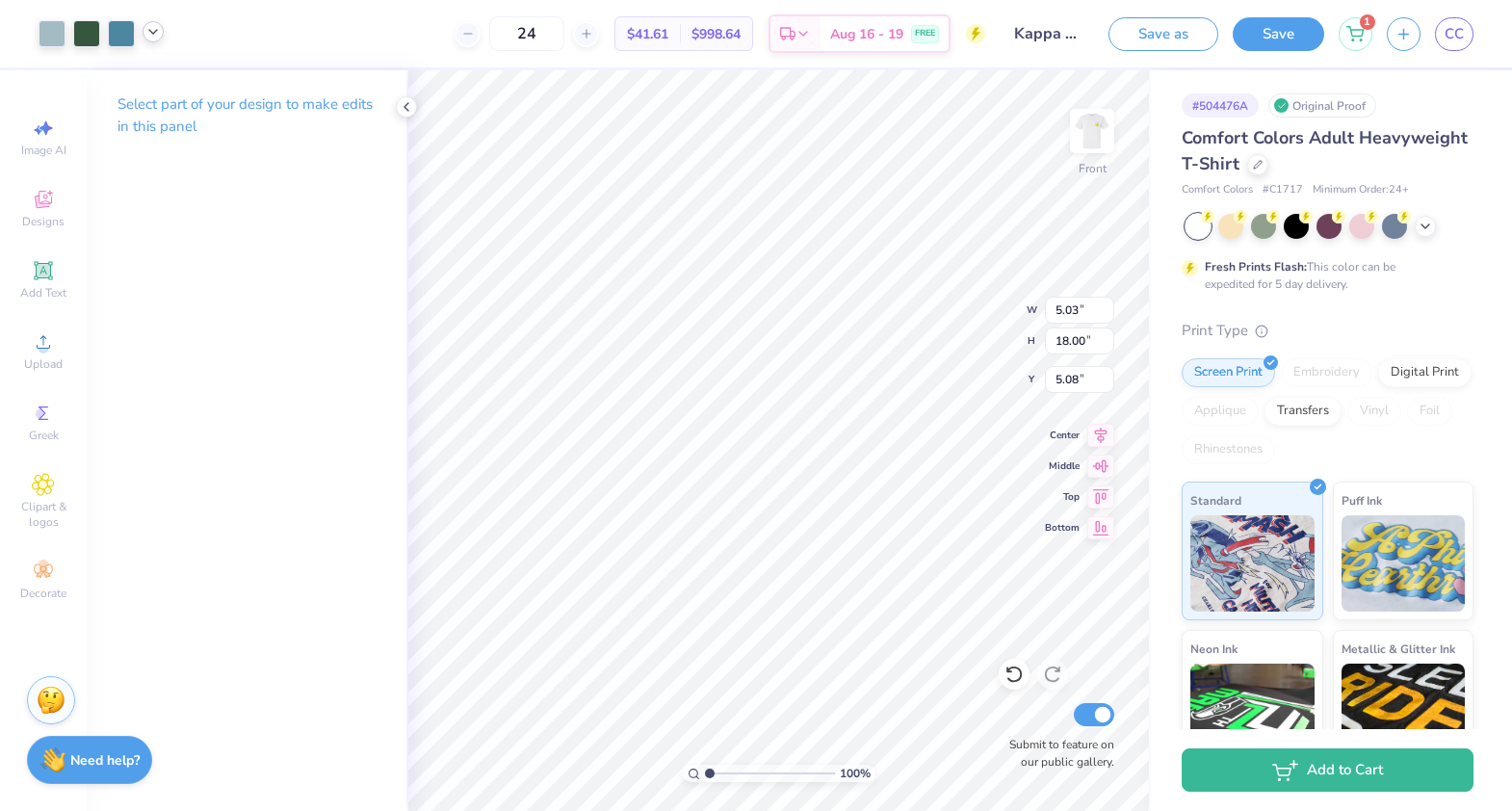 type on "5.08" 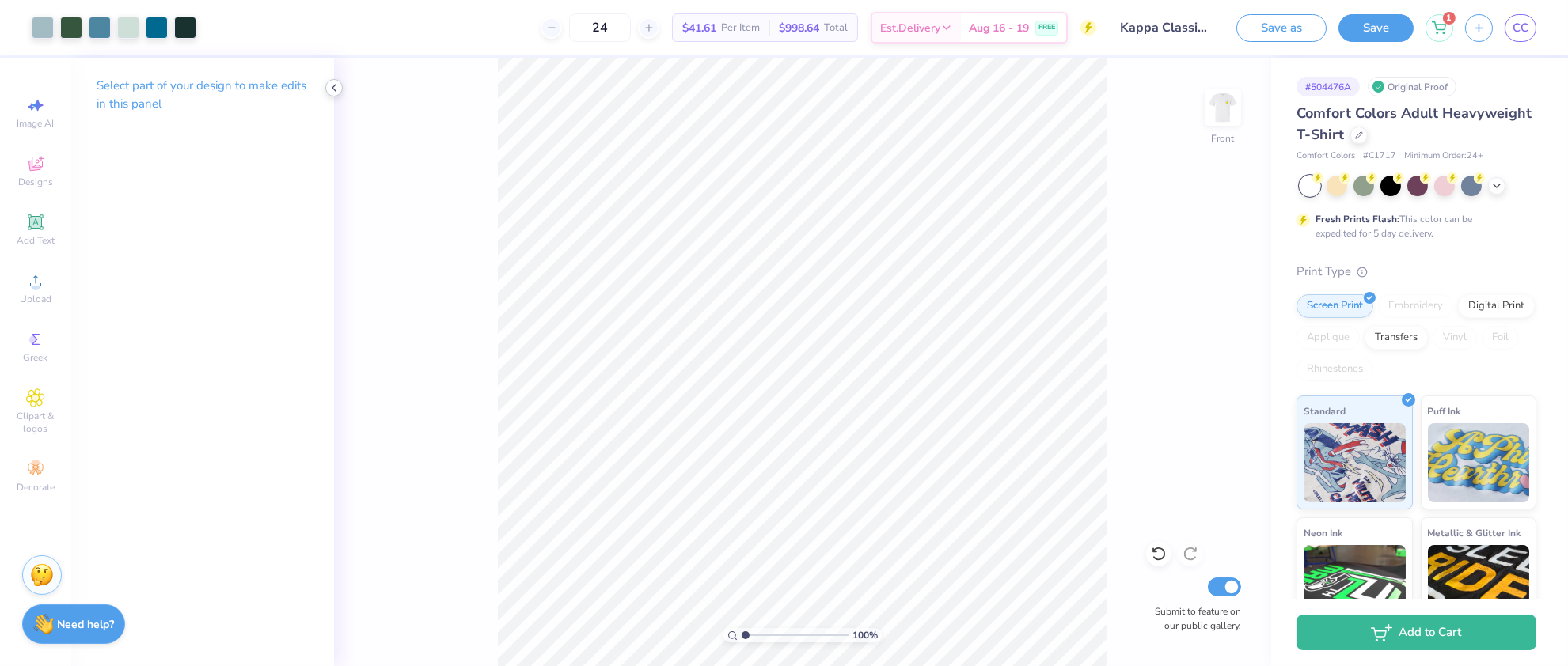 click 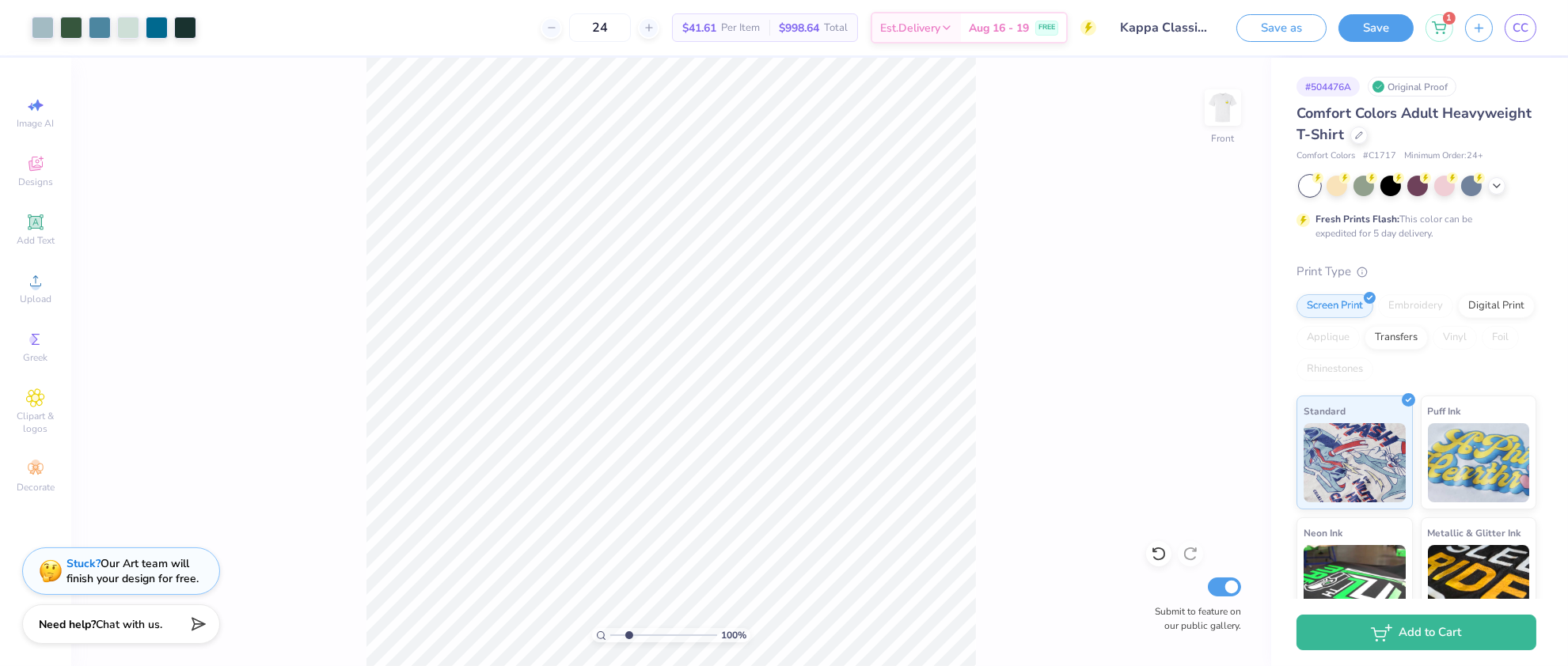 click at bounding box center [663, 635] 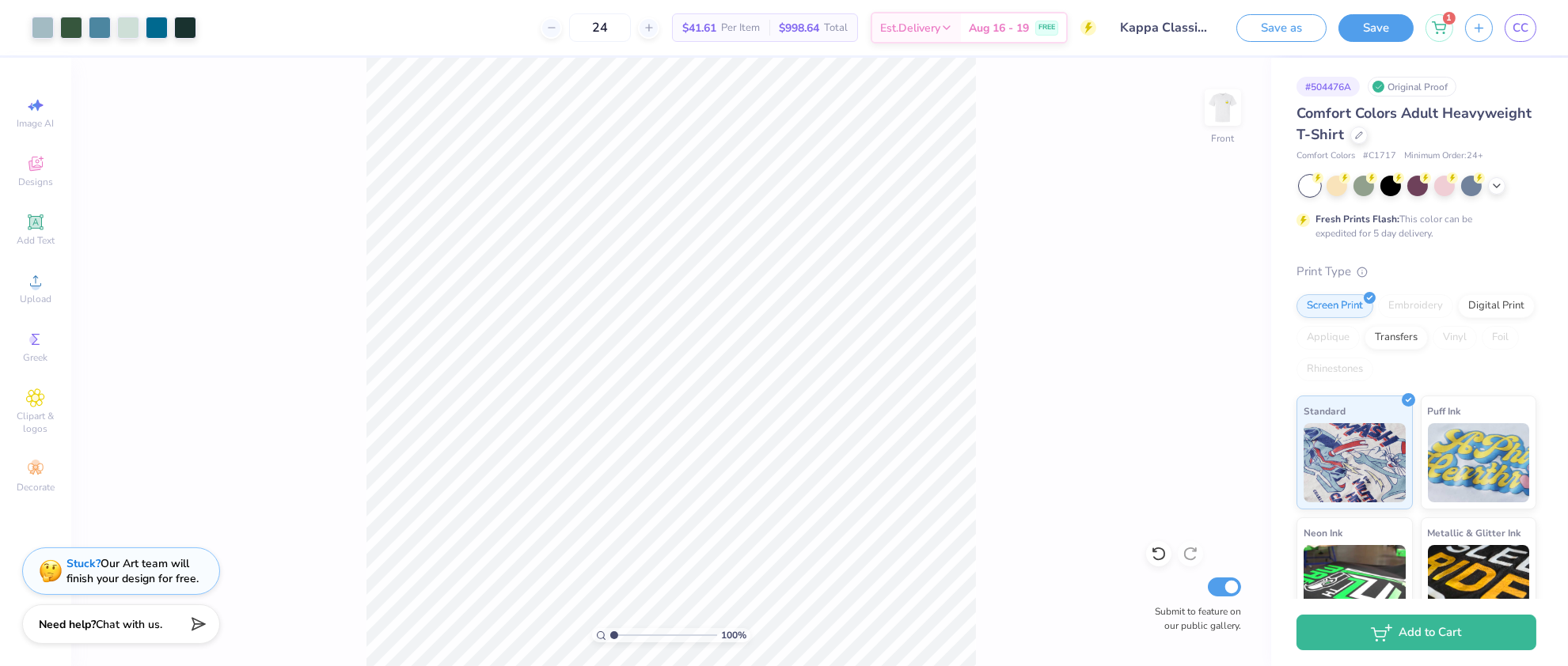 drag, startPoint x: 628, startPoint y: 634, endPoint x: 590, endPoint y: 634, distance: 38 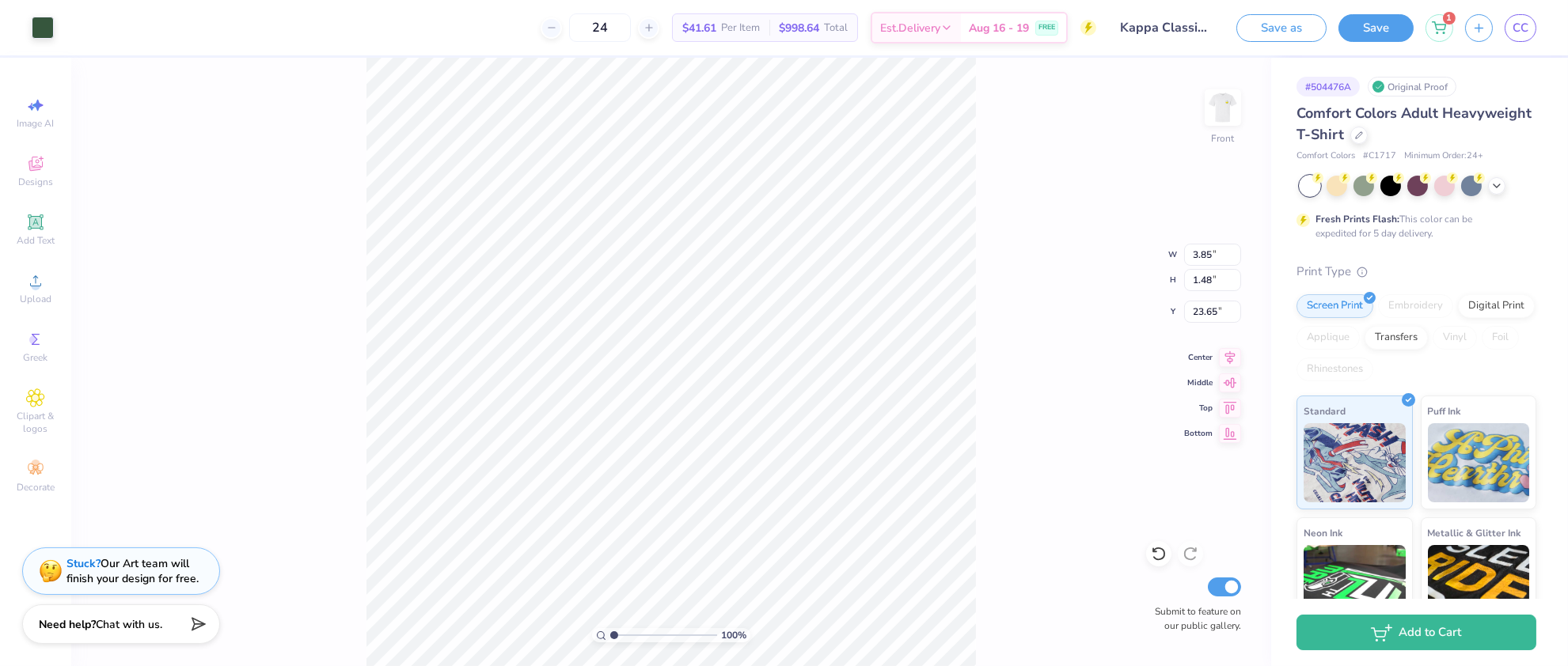 type on "3.11" 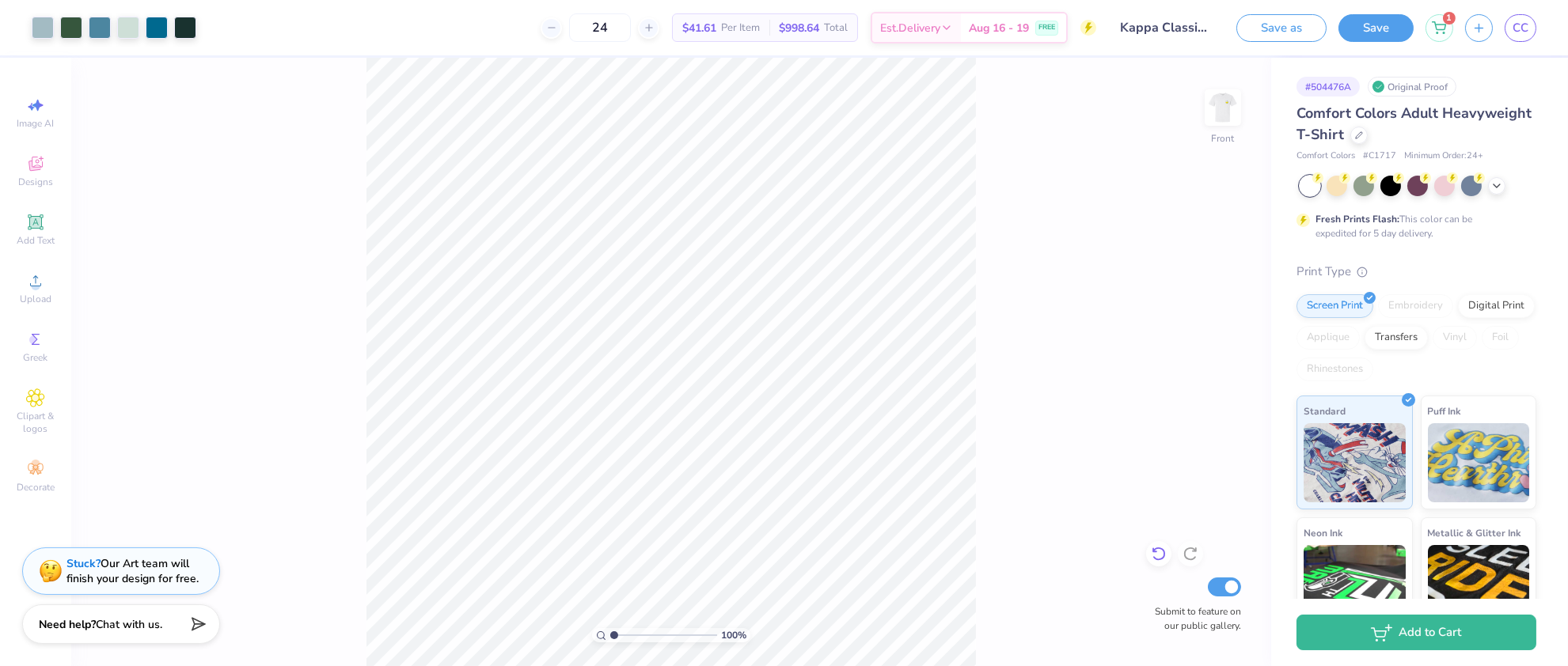 click 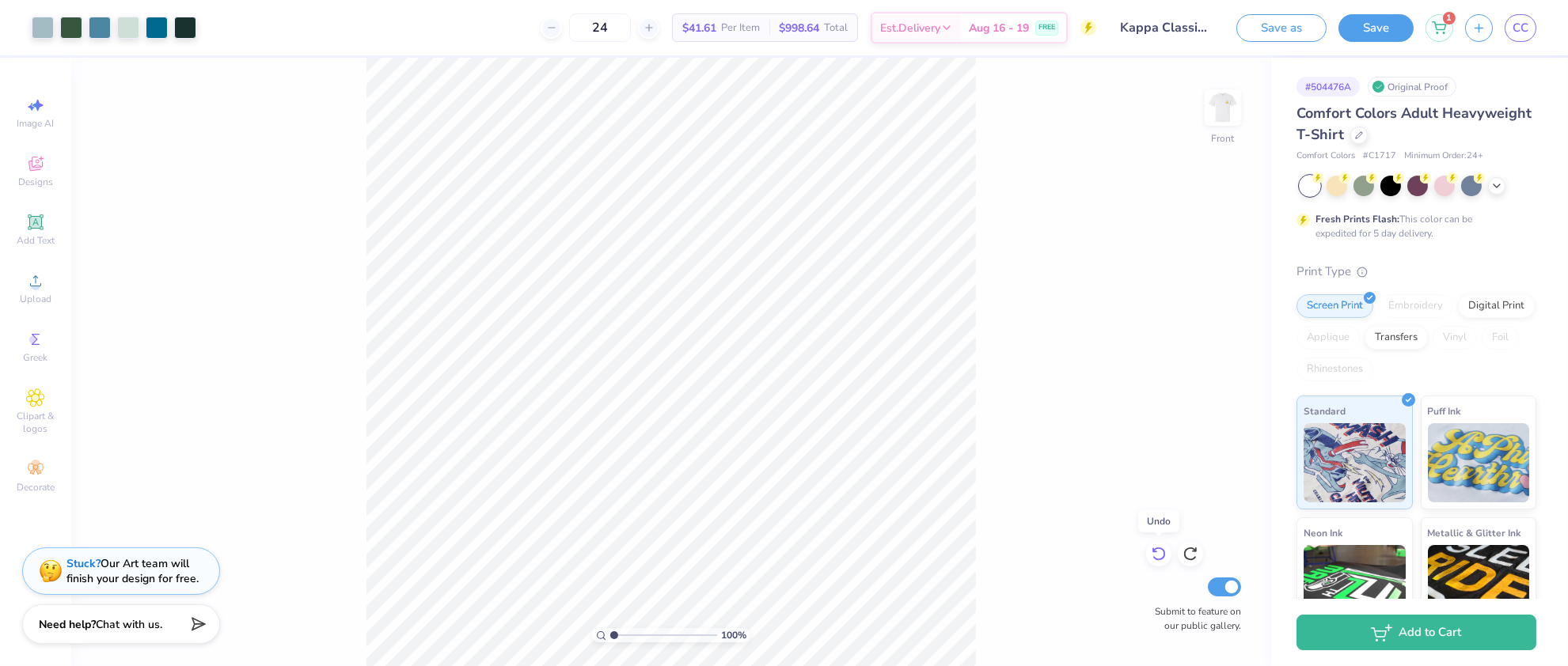 click 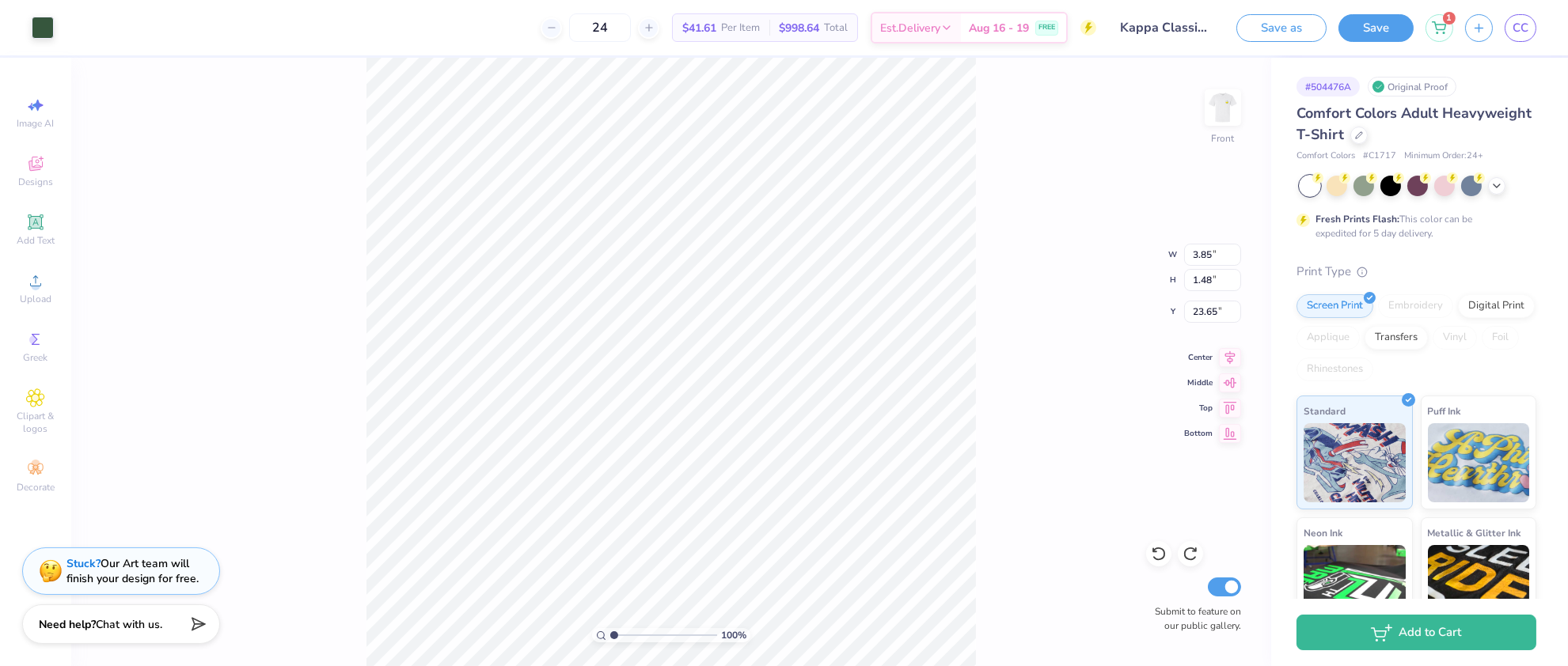 type on "3.09" 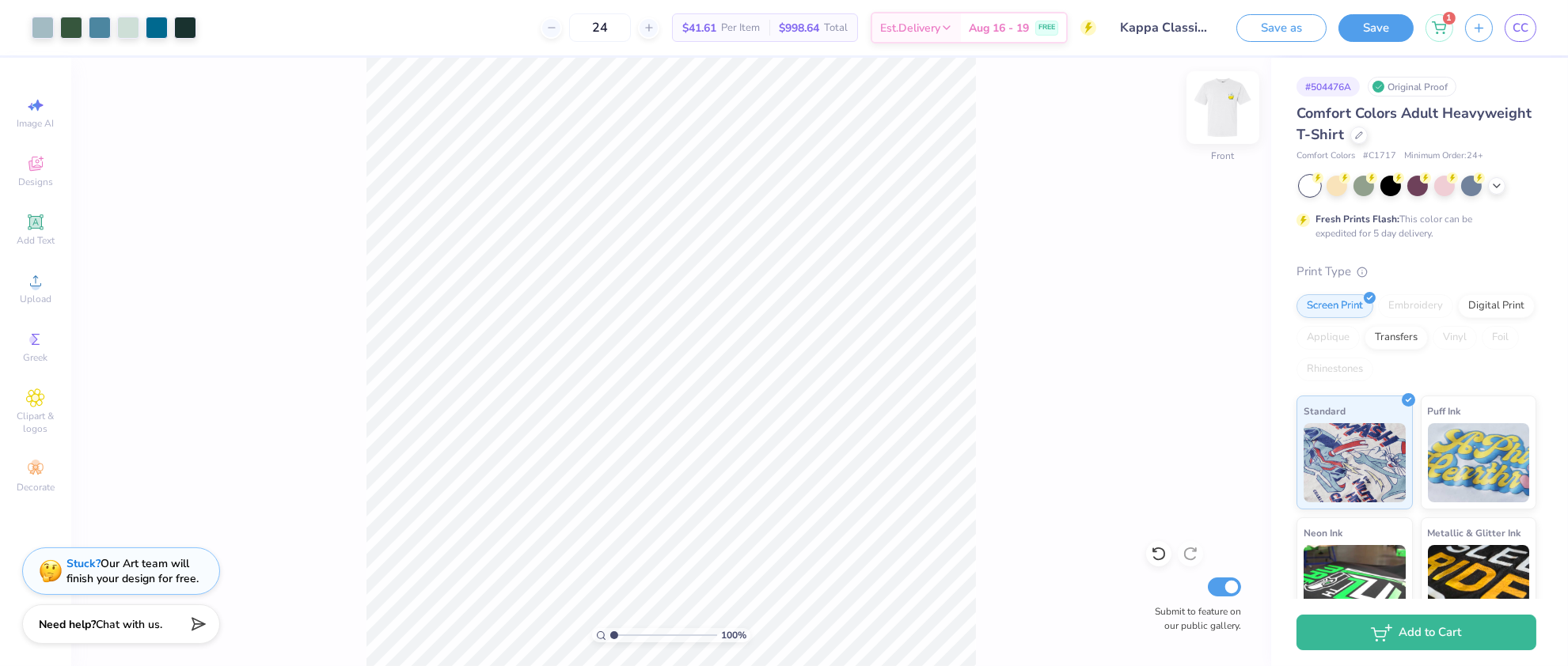 click at bounding box center (1223, 108) 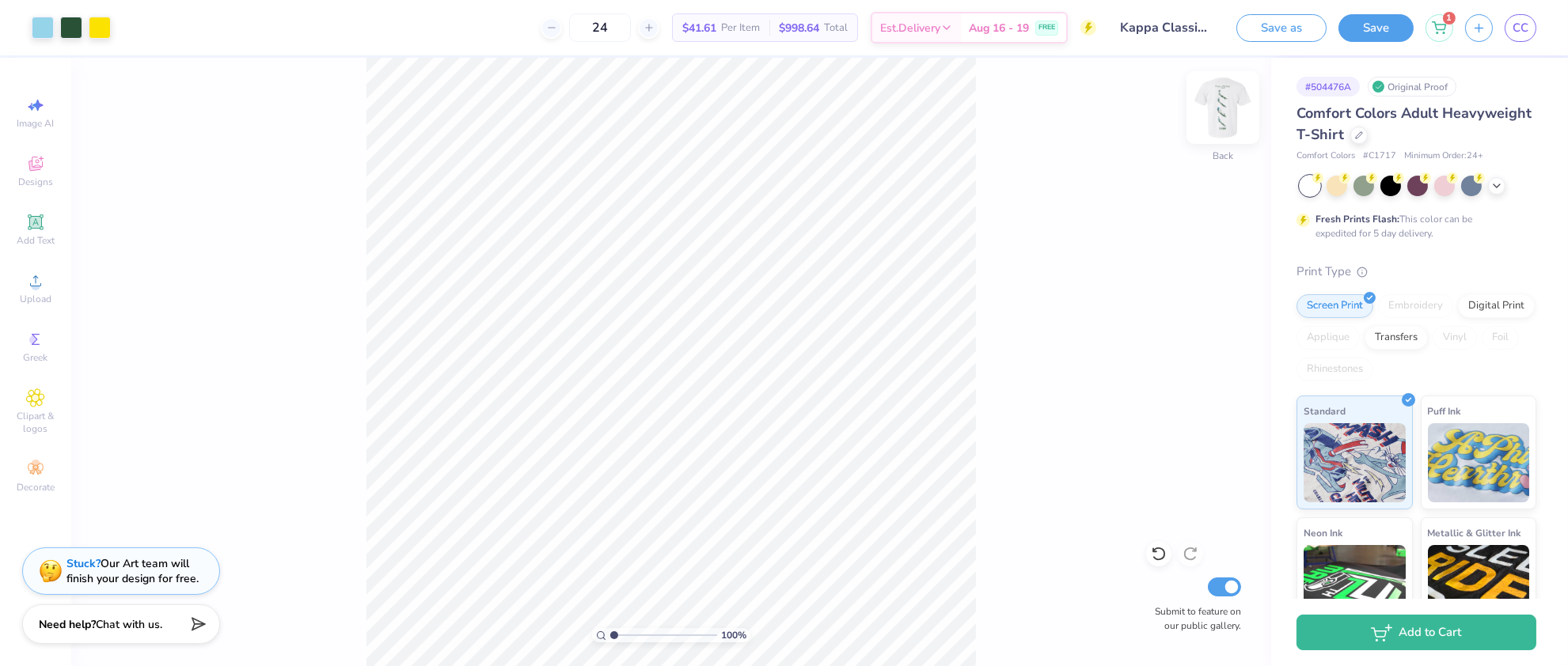 click at bounding box center [1223, 108] 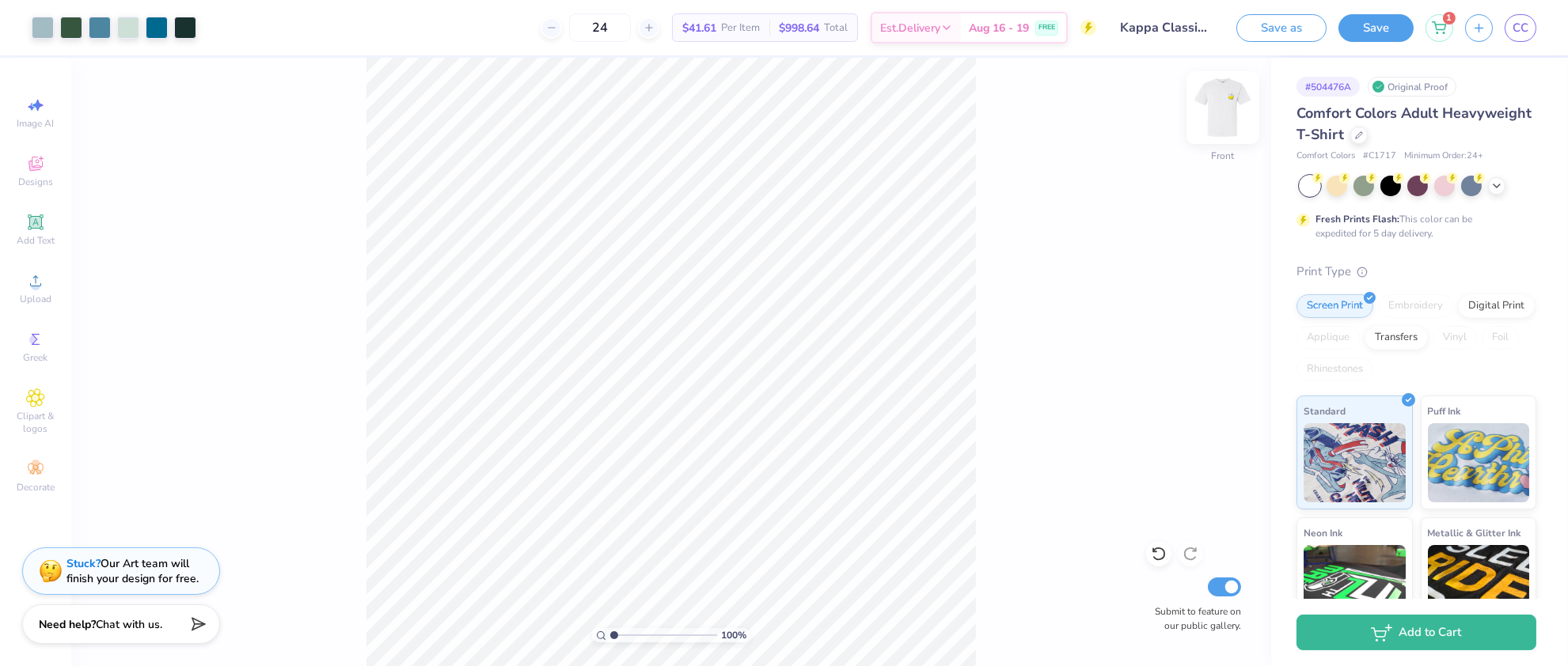 click at bounding box center [1223, 108] 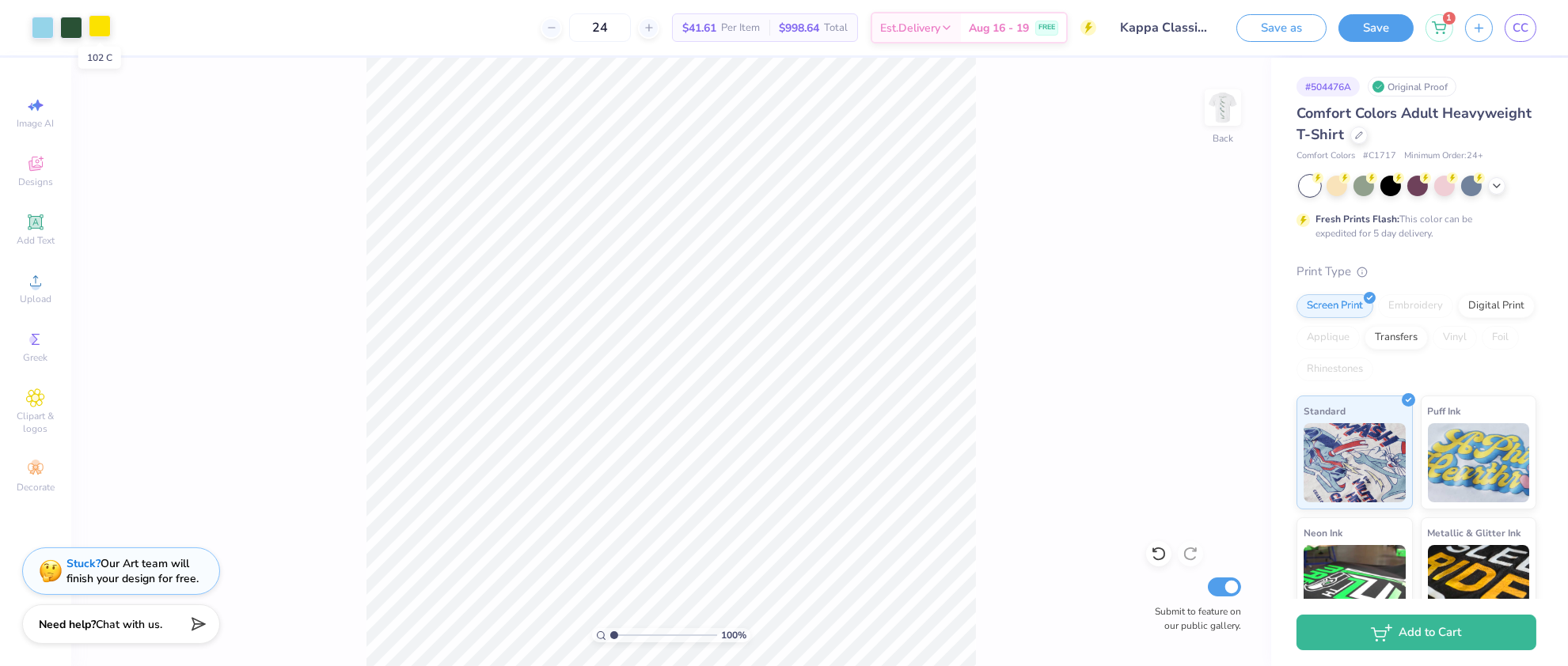 click at bounding box center [100, 26] 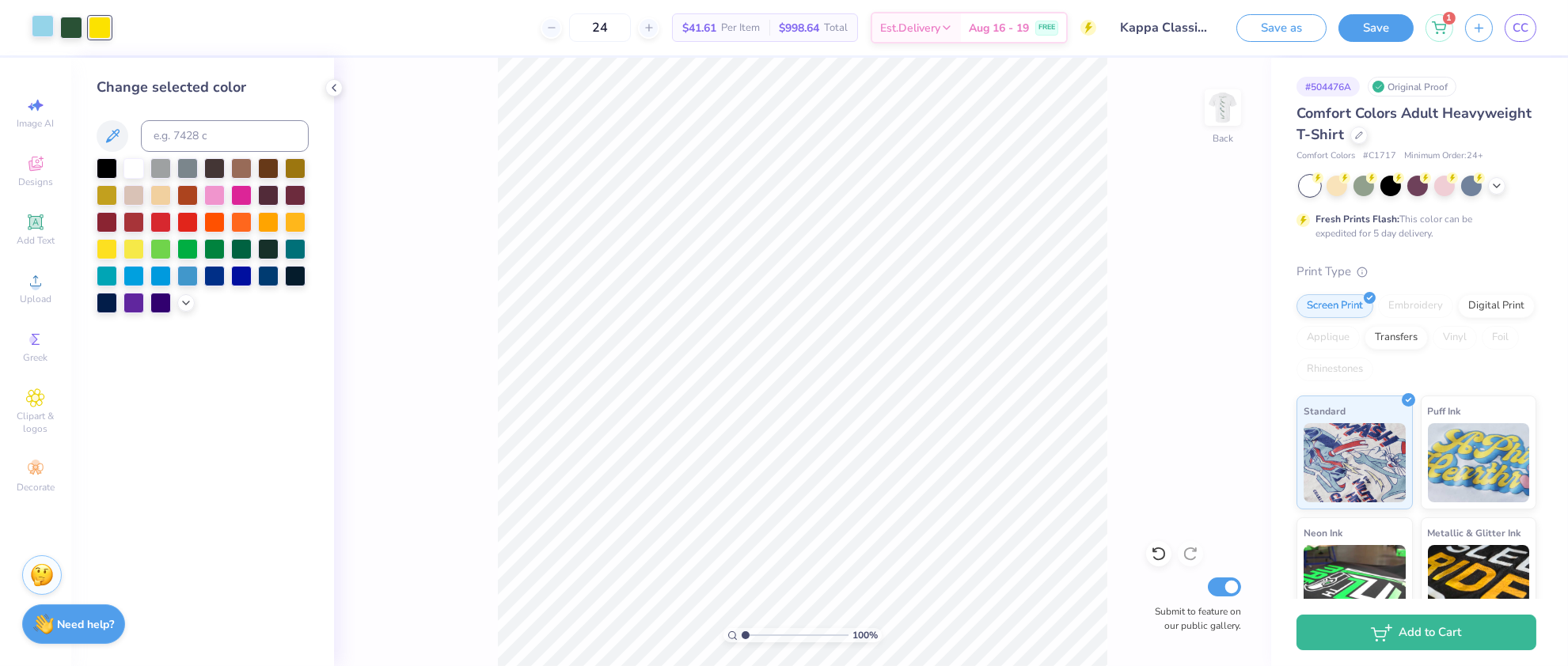 click at bounding box center (43, 26) 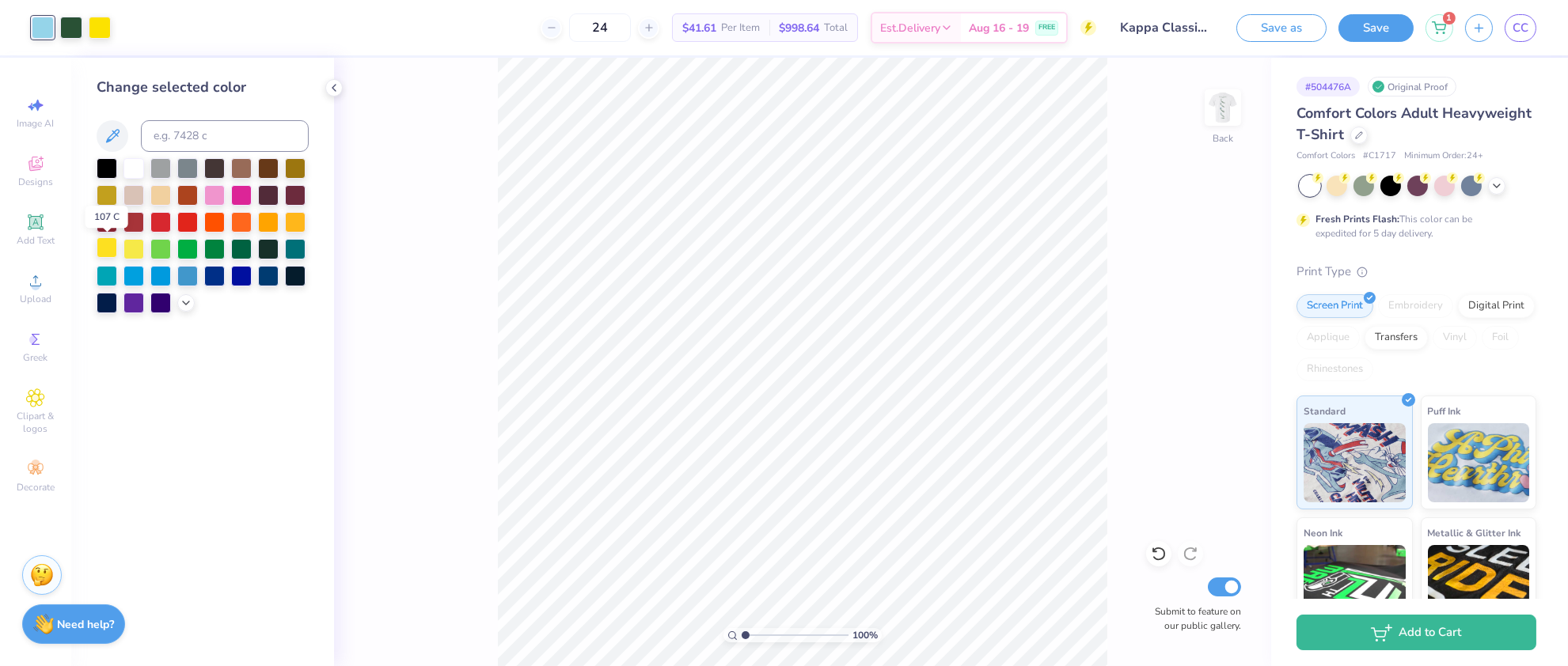 click at bounding box center [107, 248] 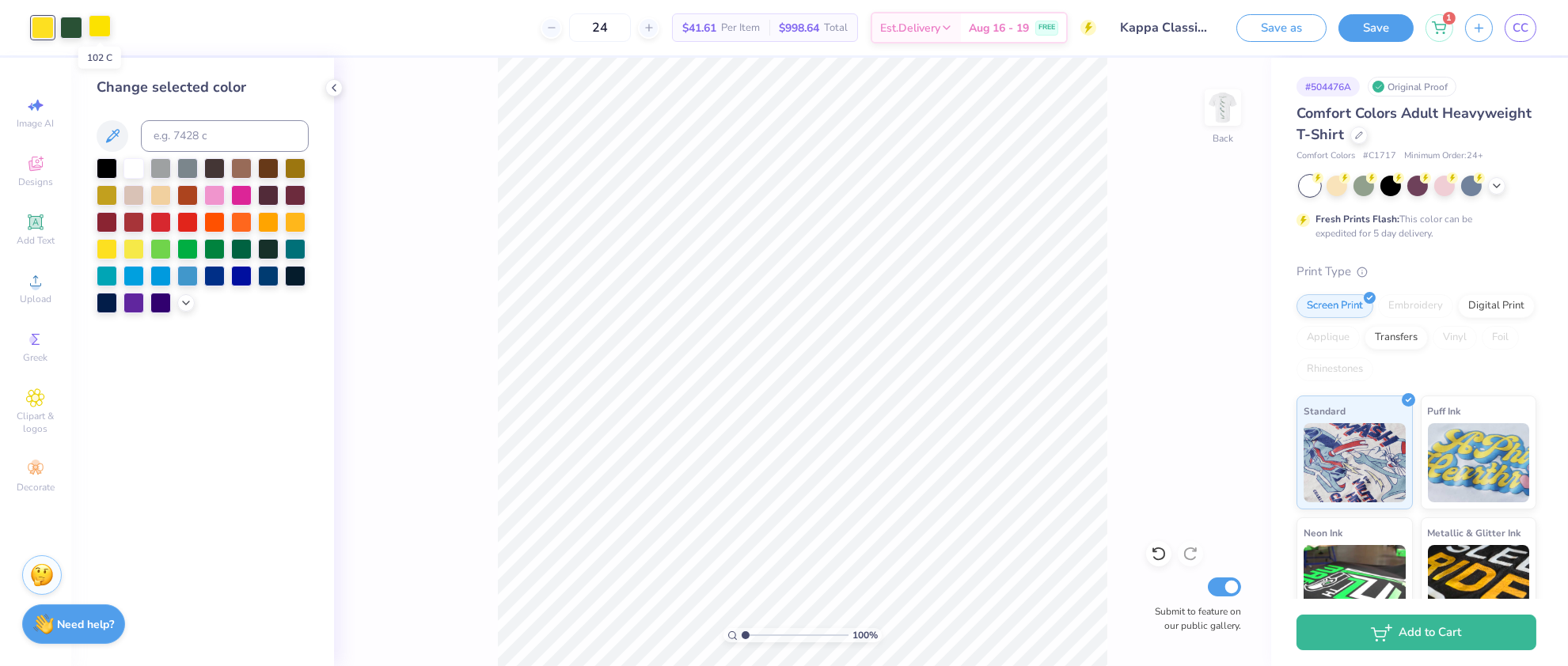 click at bounding box center (100, 26) 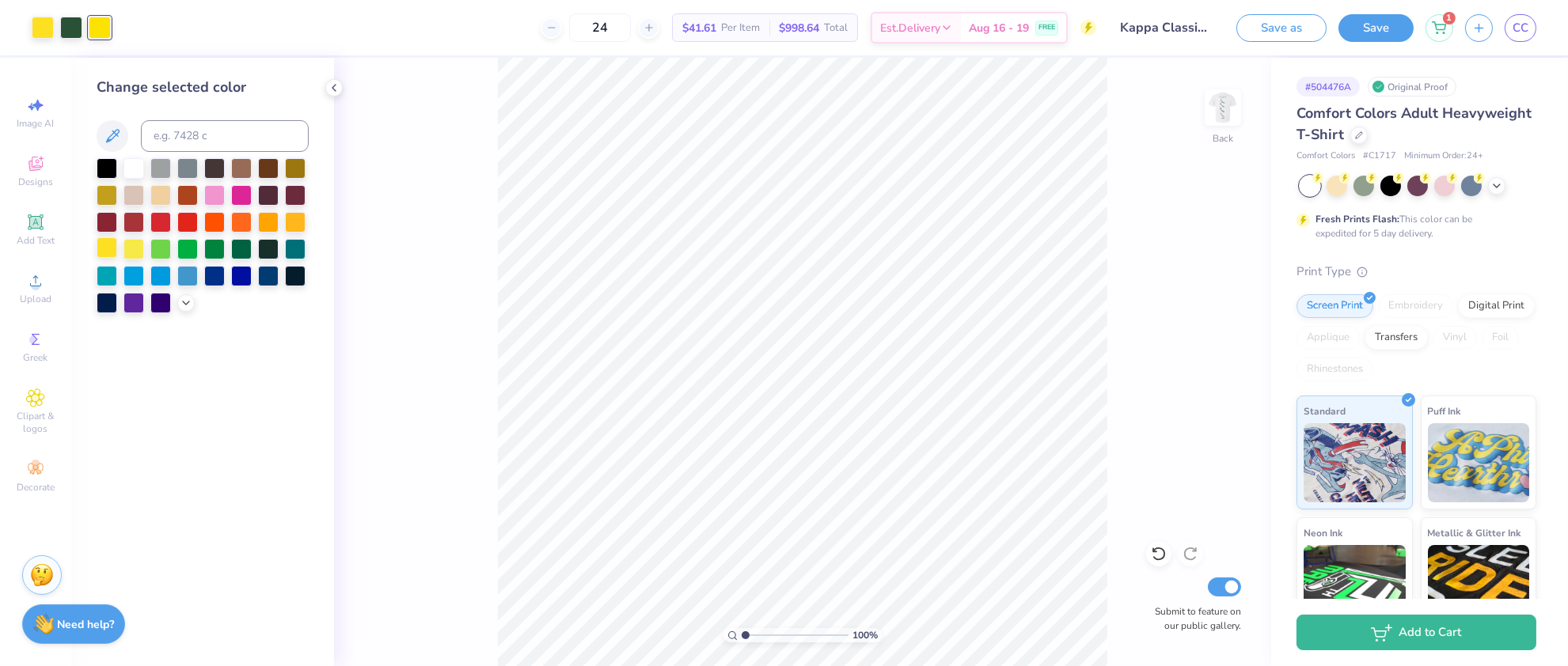 click at bounding box center (107, 248) 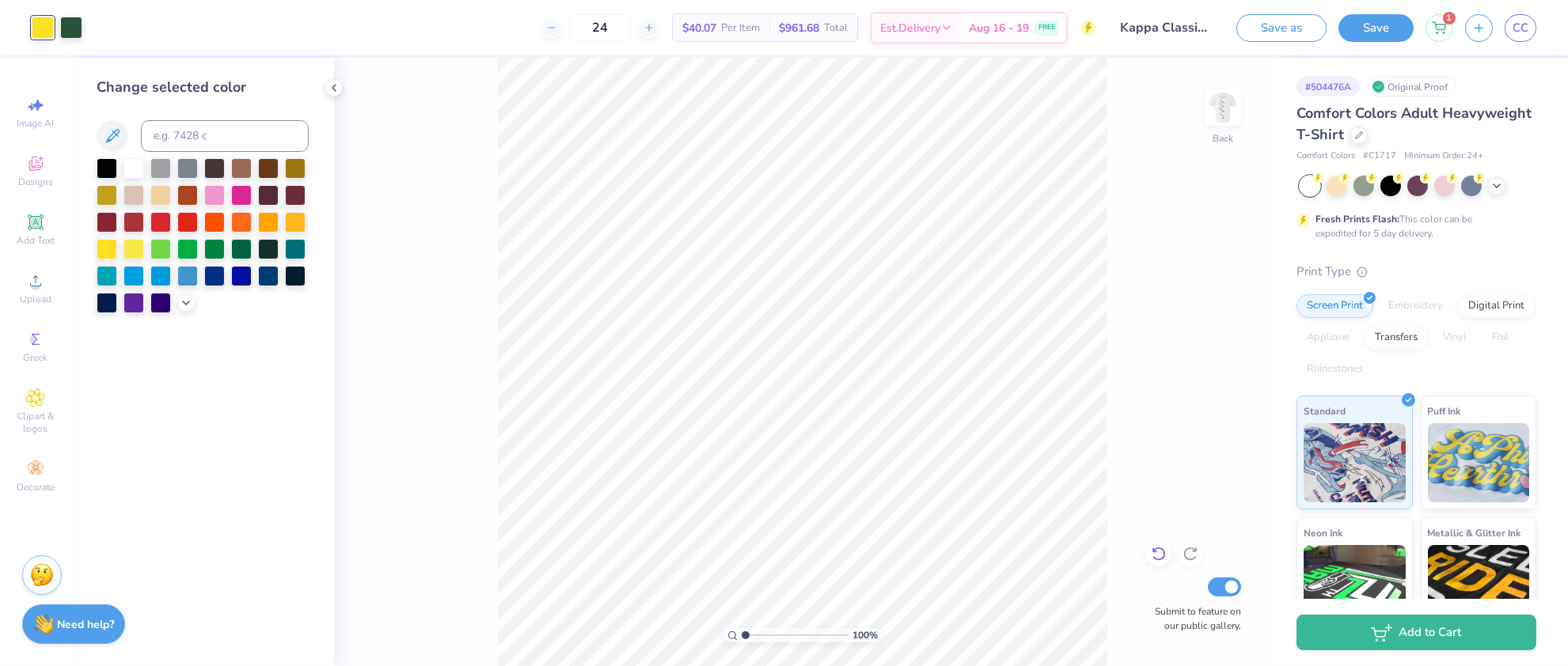 click 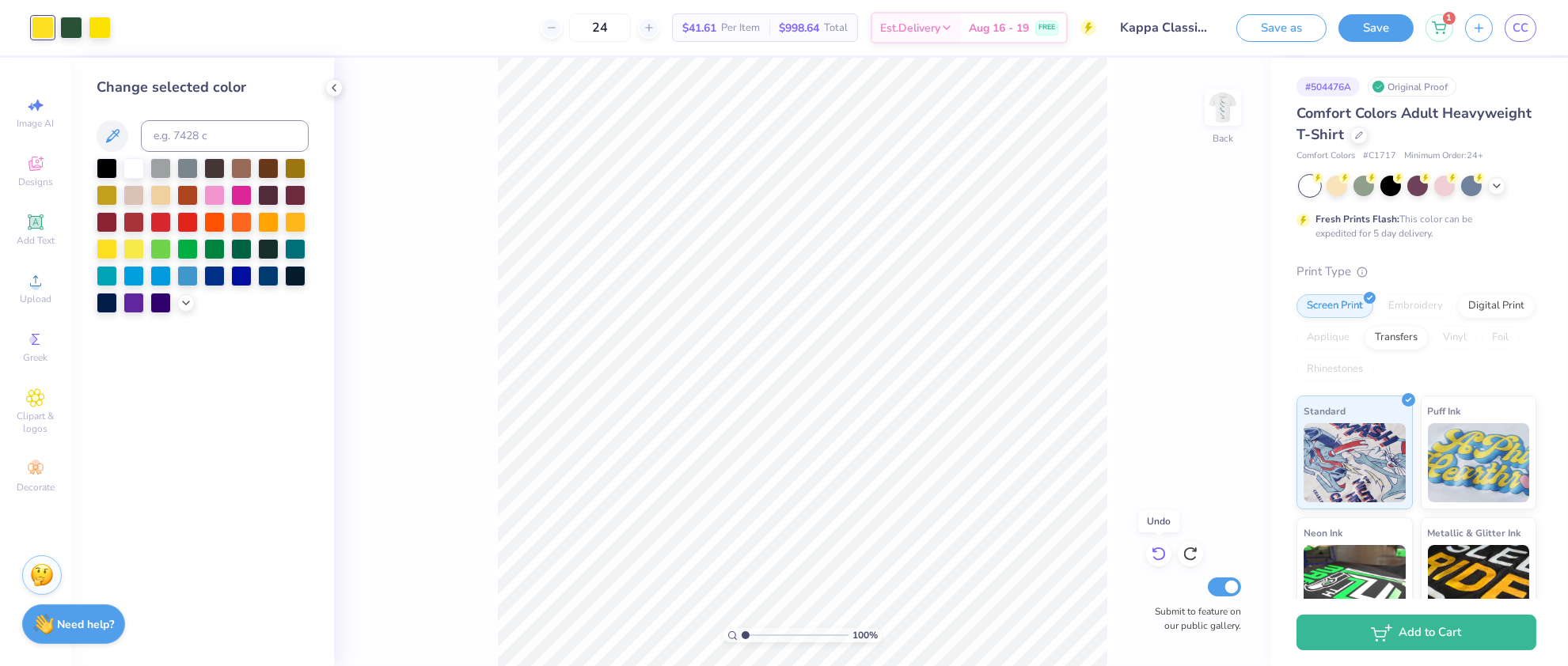 click 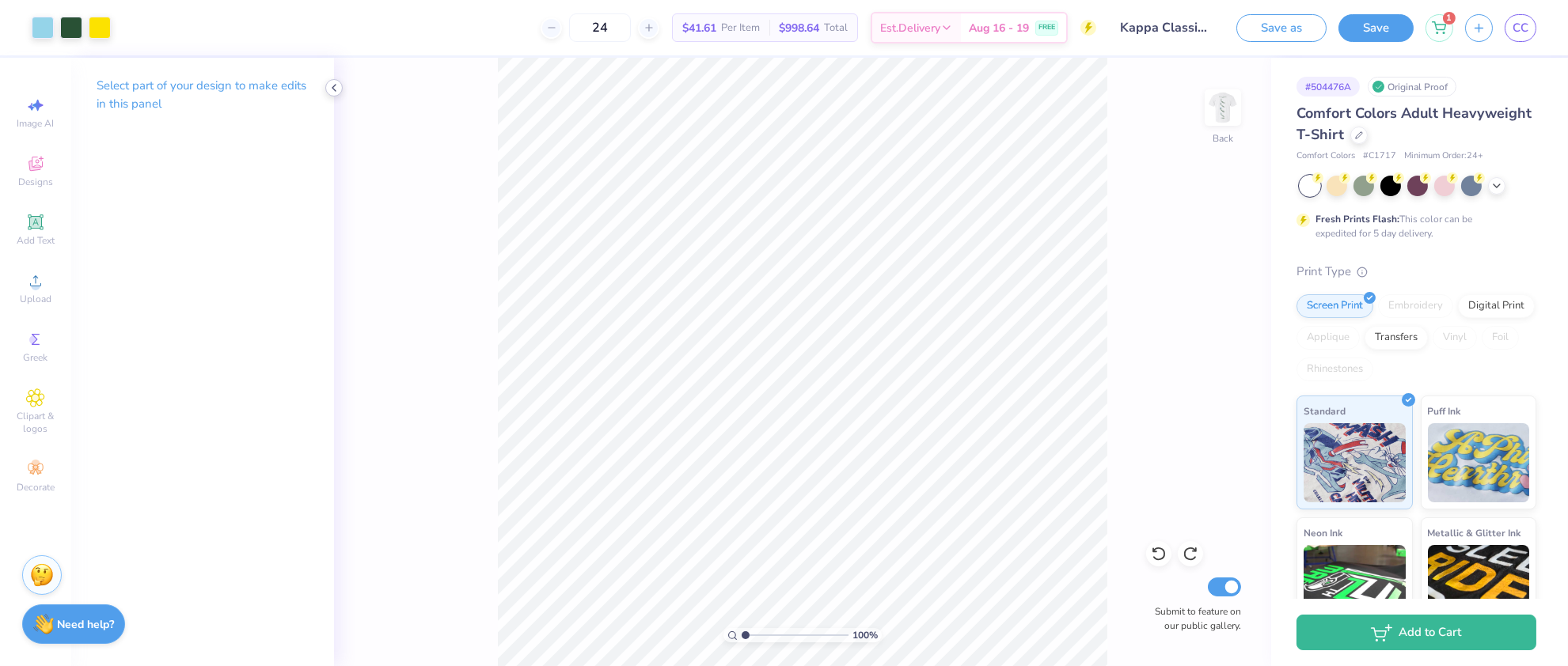 click 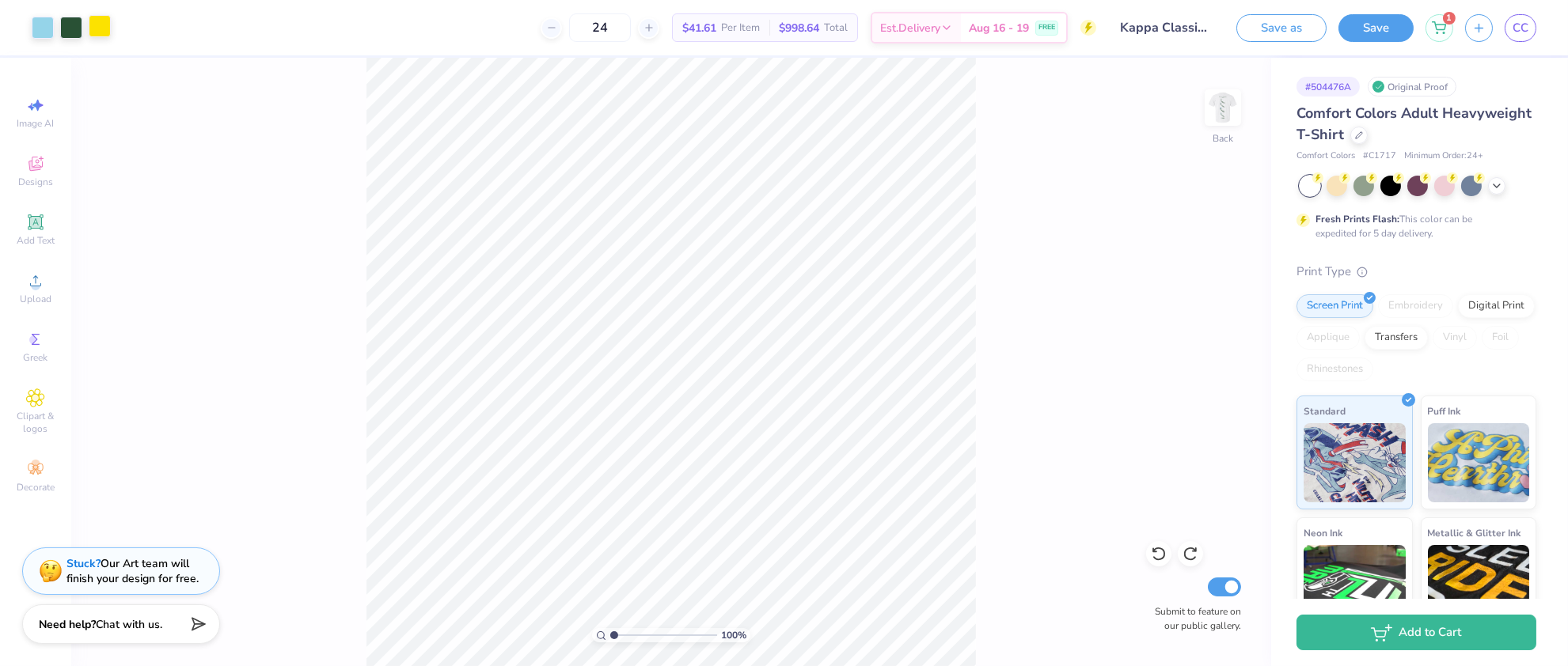 click at bounding box center (100, 26) 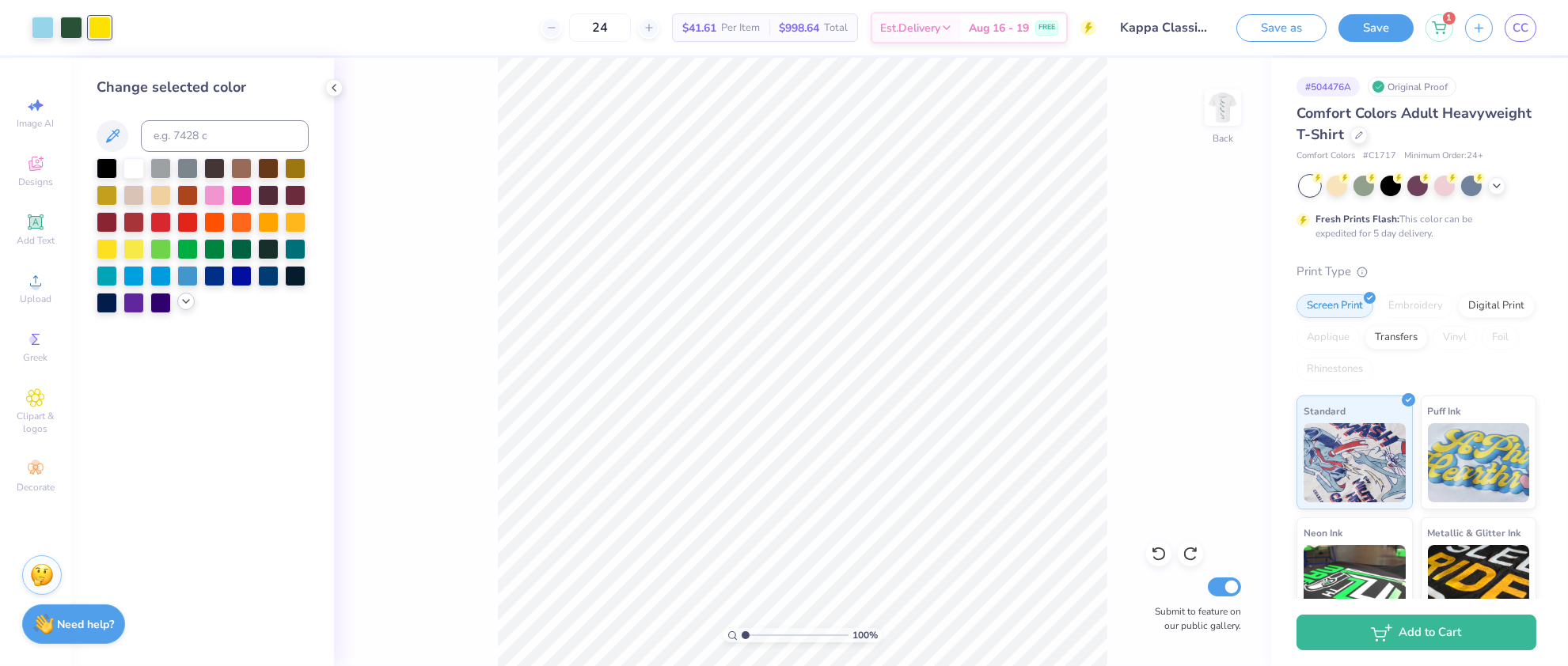 click 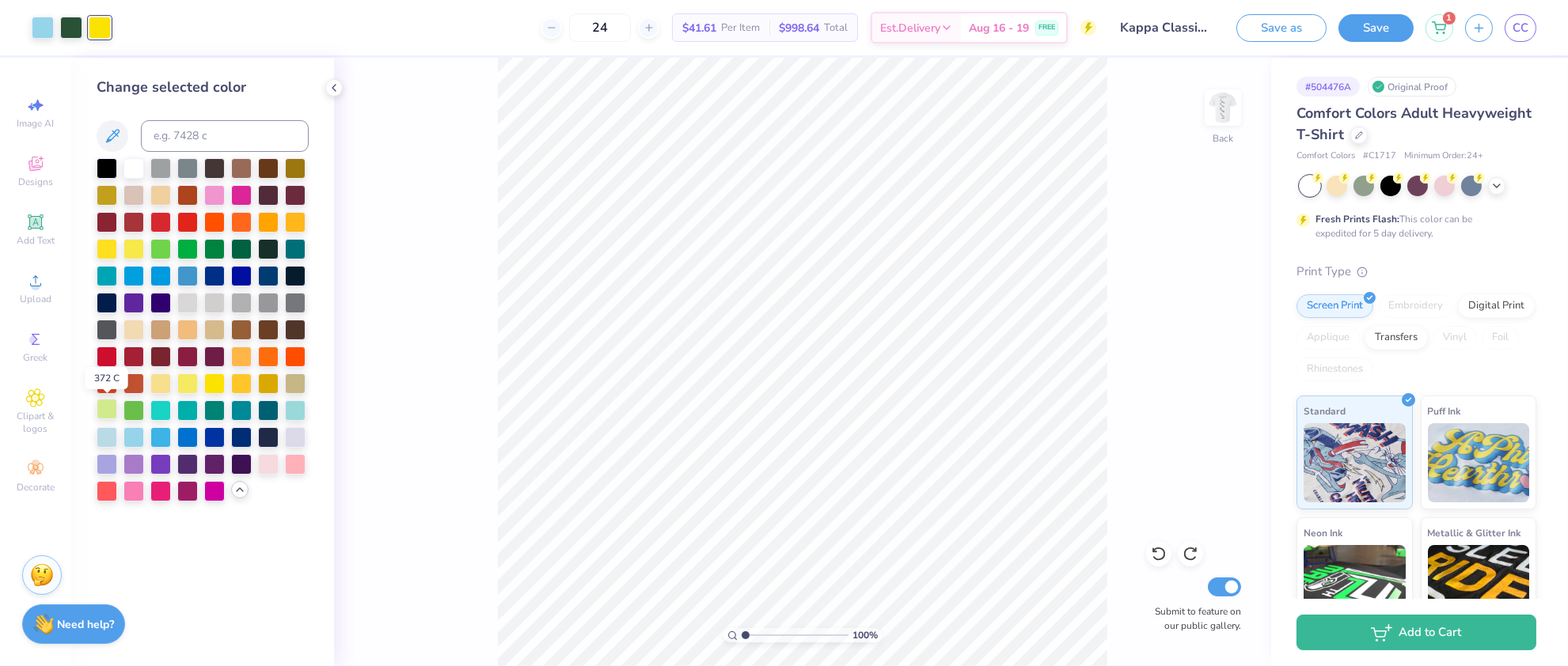 click at bounding box center (107, 409) 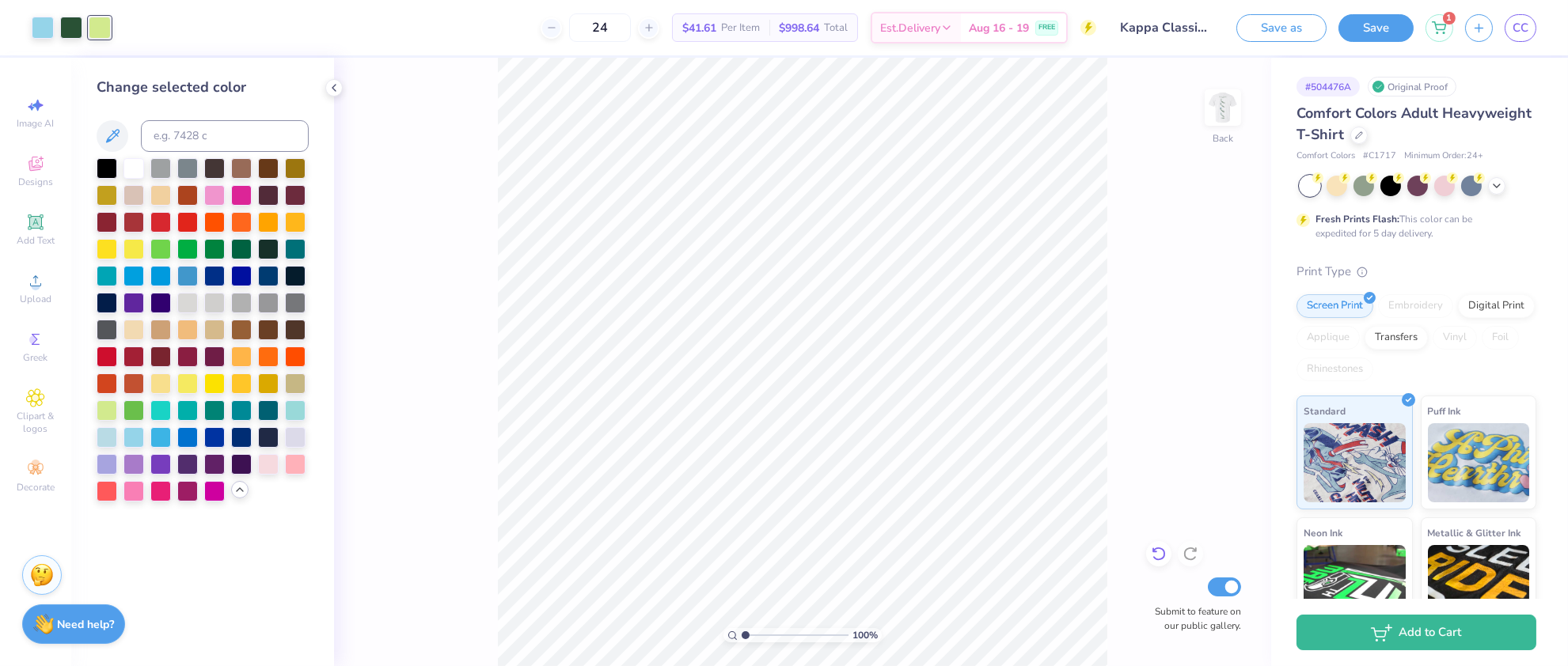 click 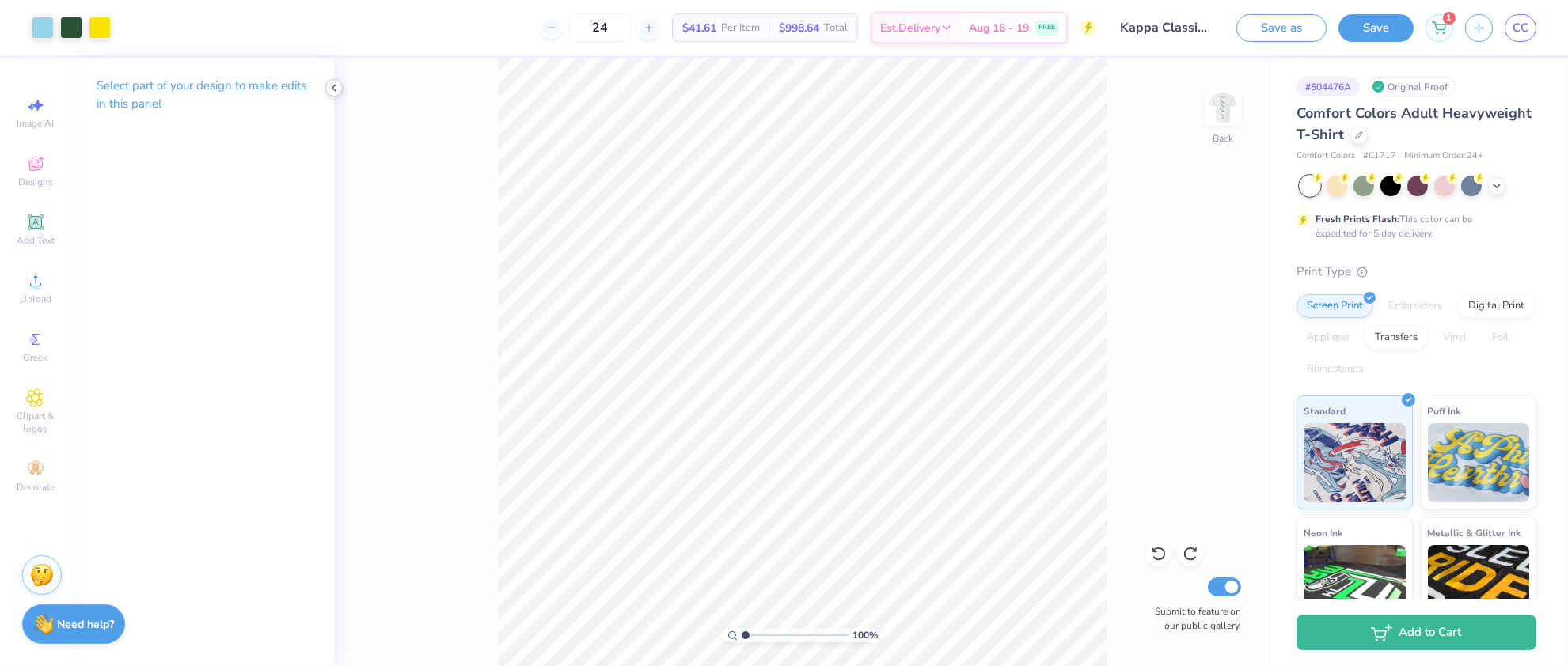 click 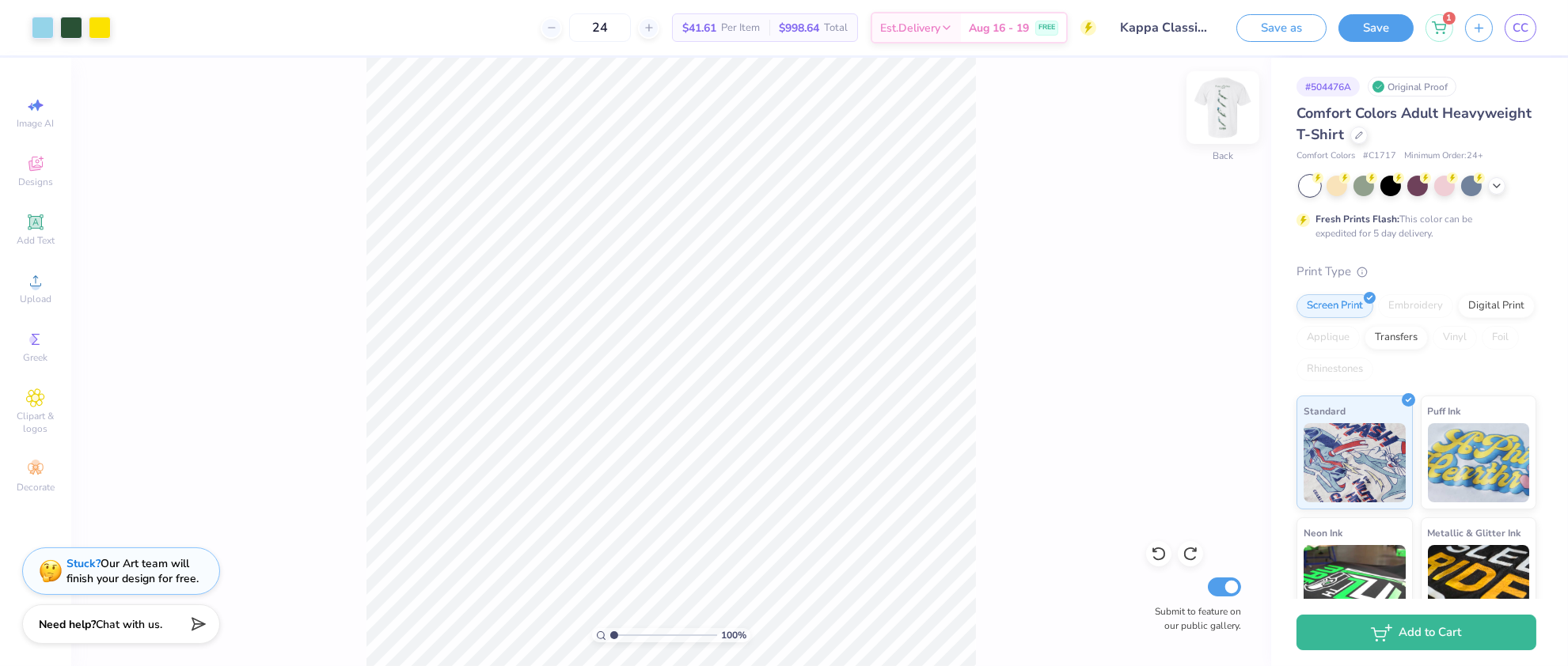 click at bounding box center (1223, 108) 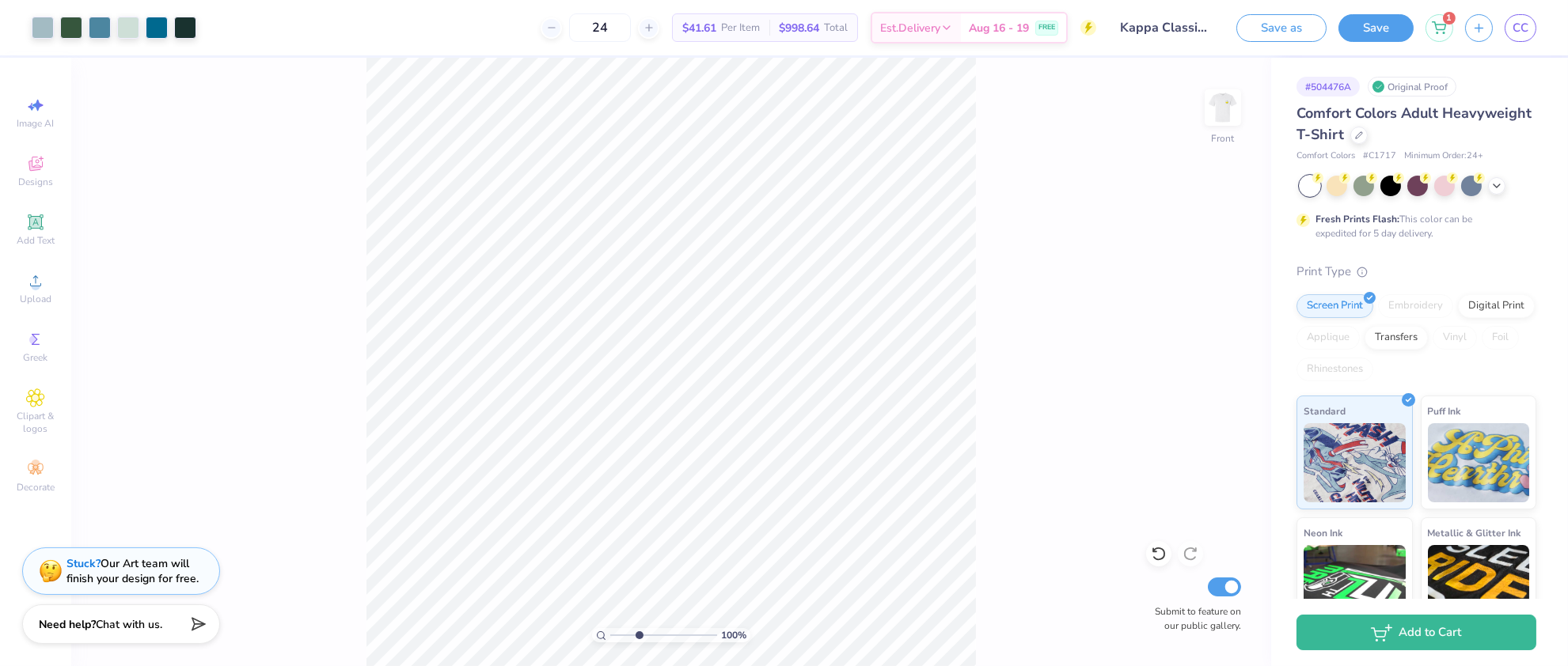 click at bounding box center [663, 635] 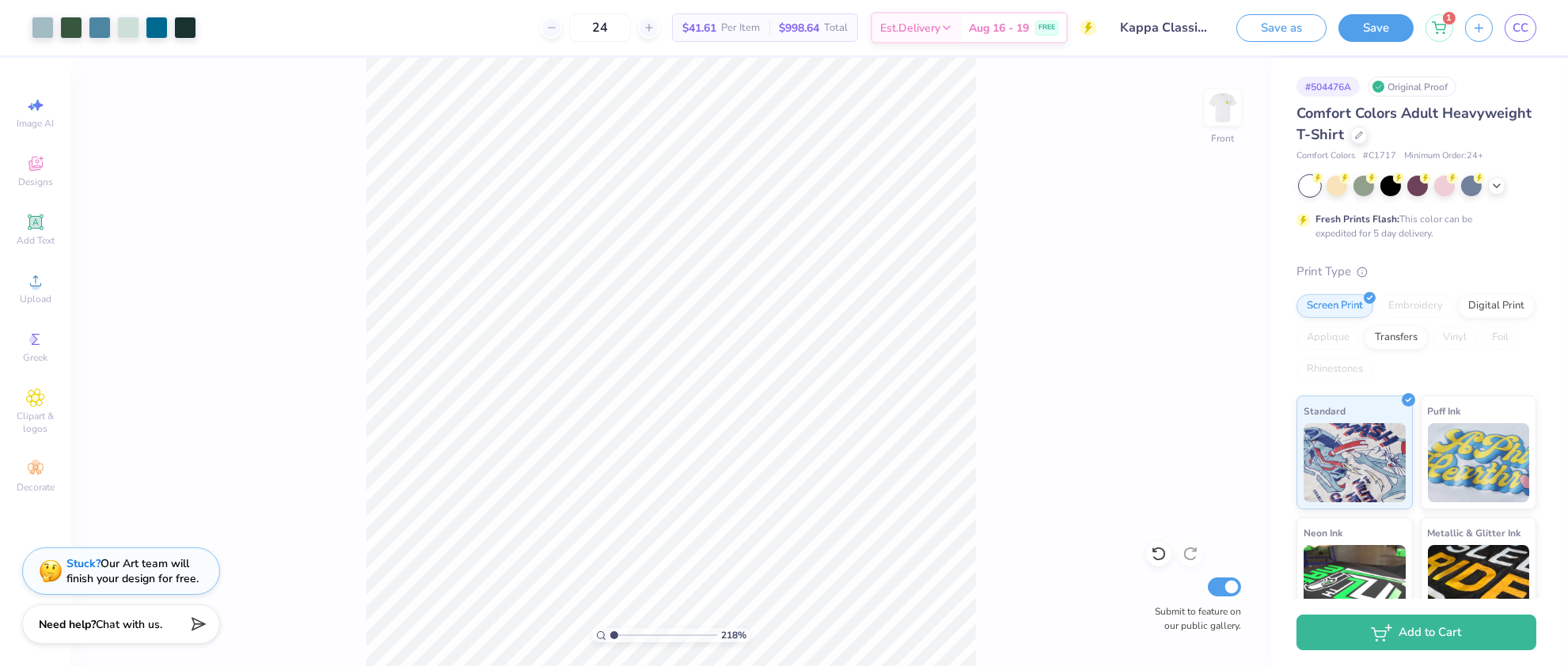 drag, startPoint x: 640, startPoint y: 636, endPoint x: 579, endPoint y: 636, distance: 61 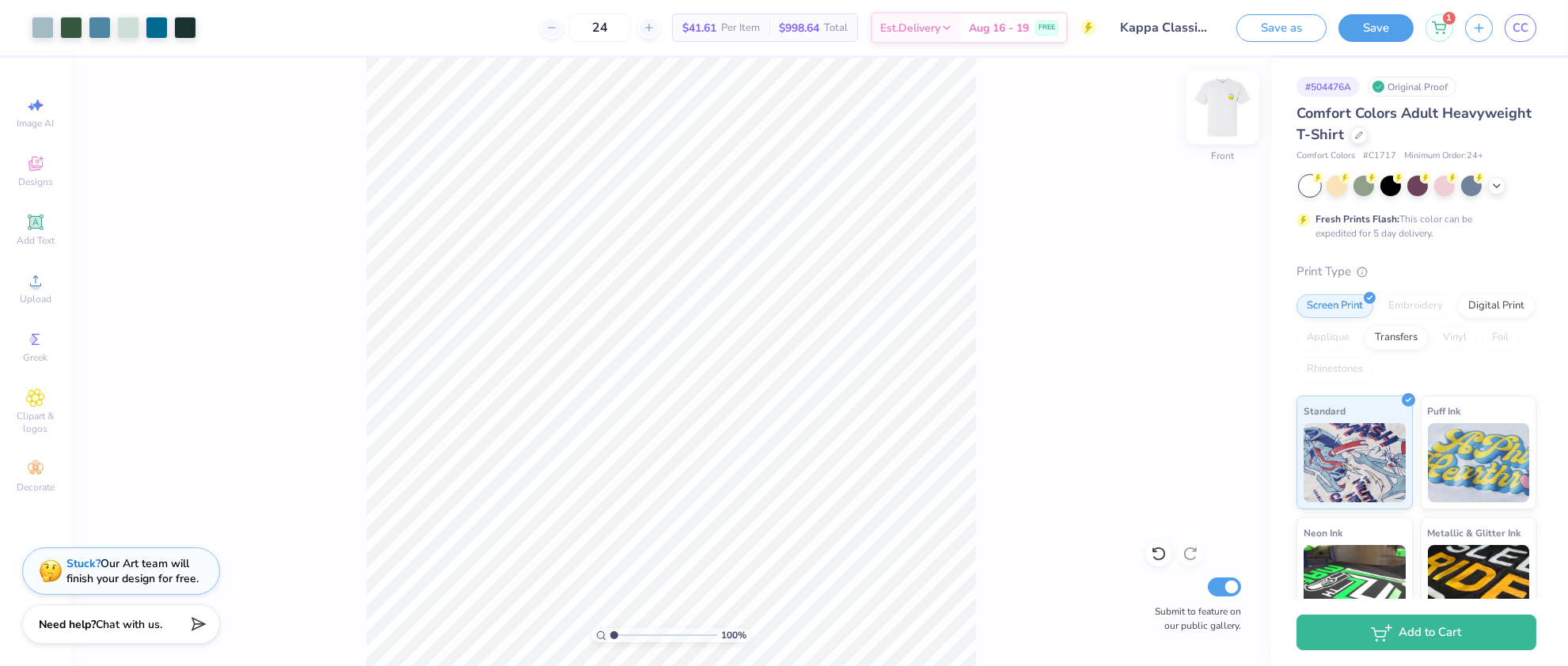 click at bounding box center (1223, 108) 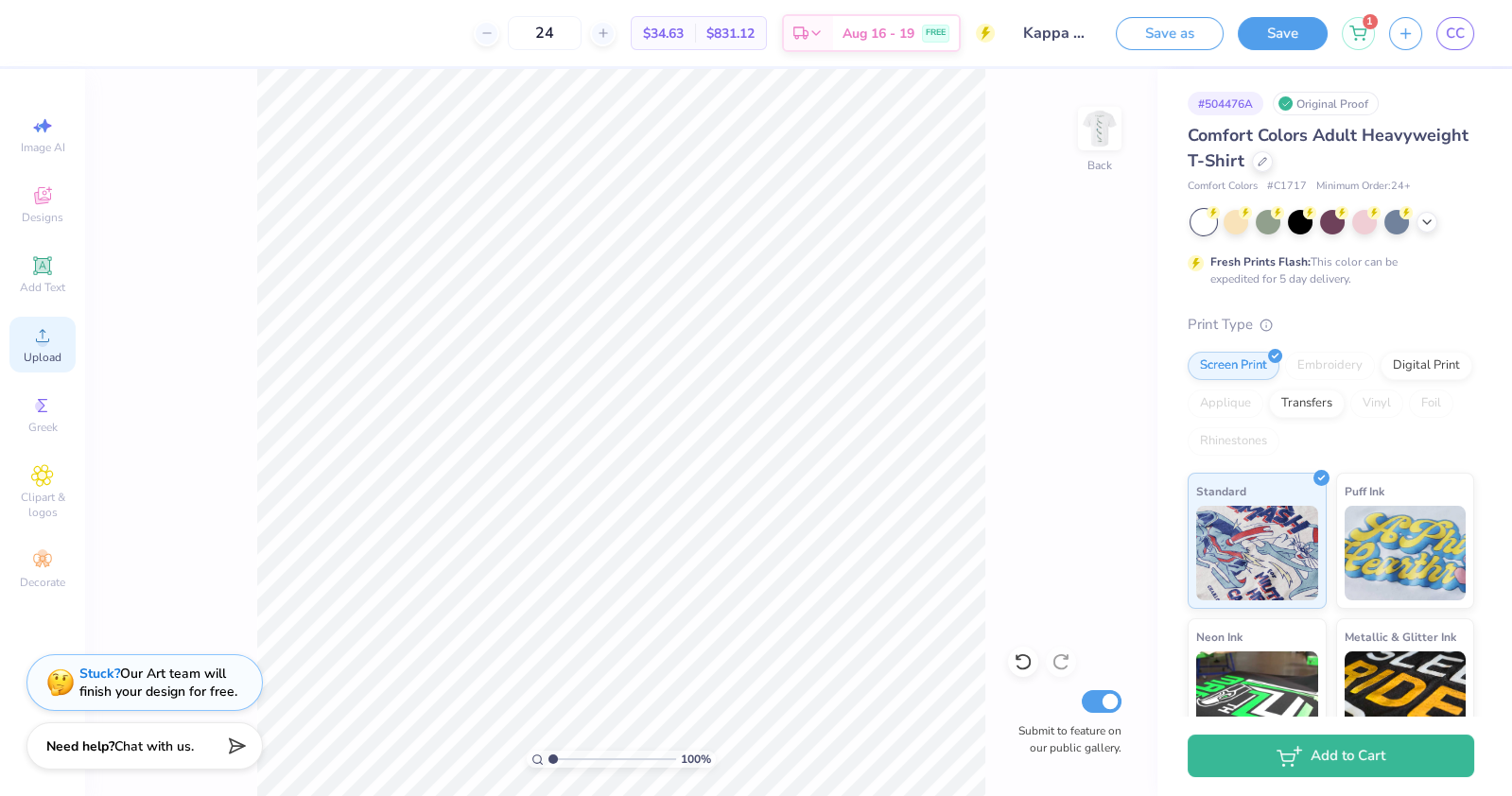 click 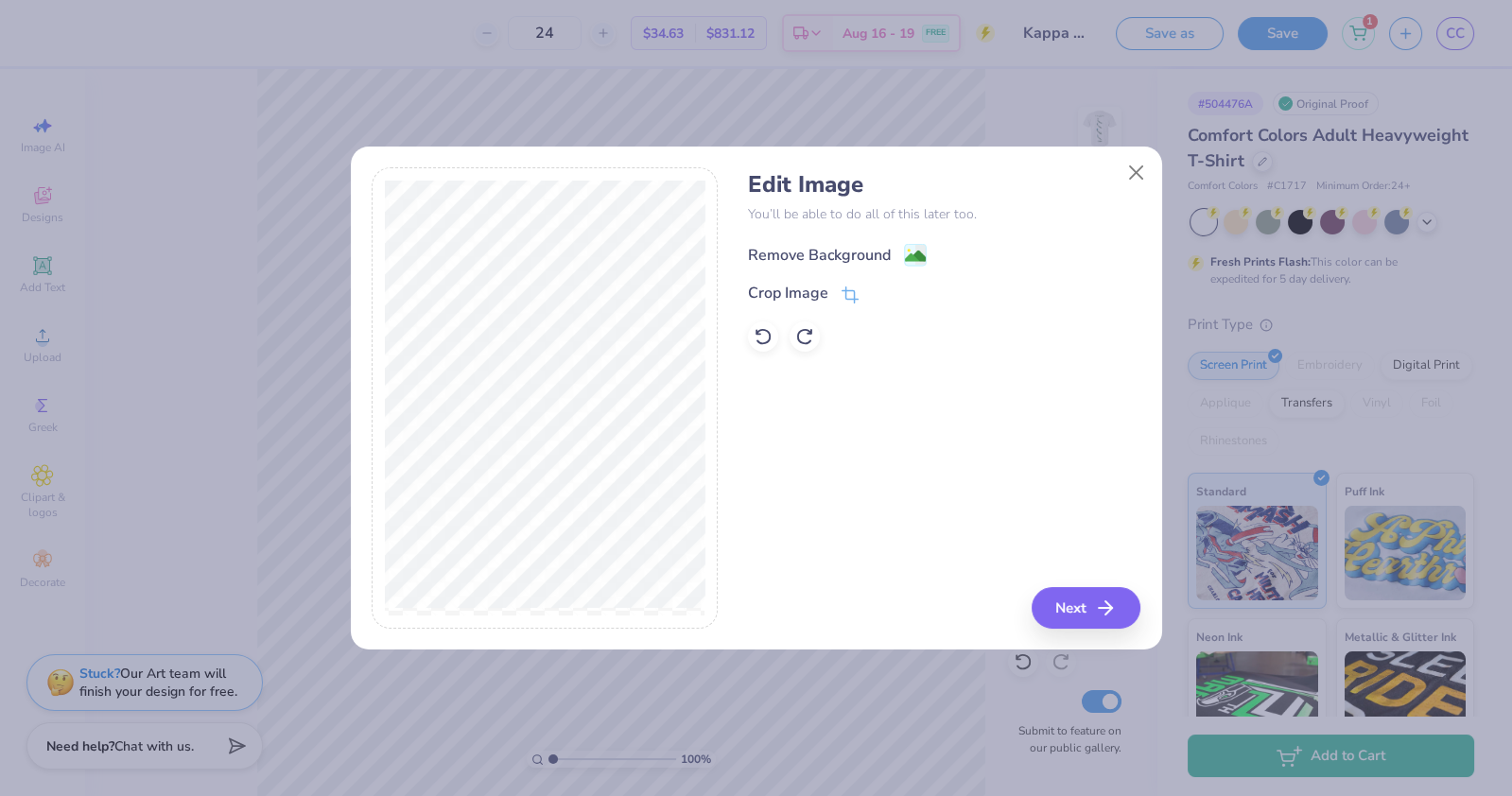 click on "Remove Background" at bounding box center [819, 255] 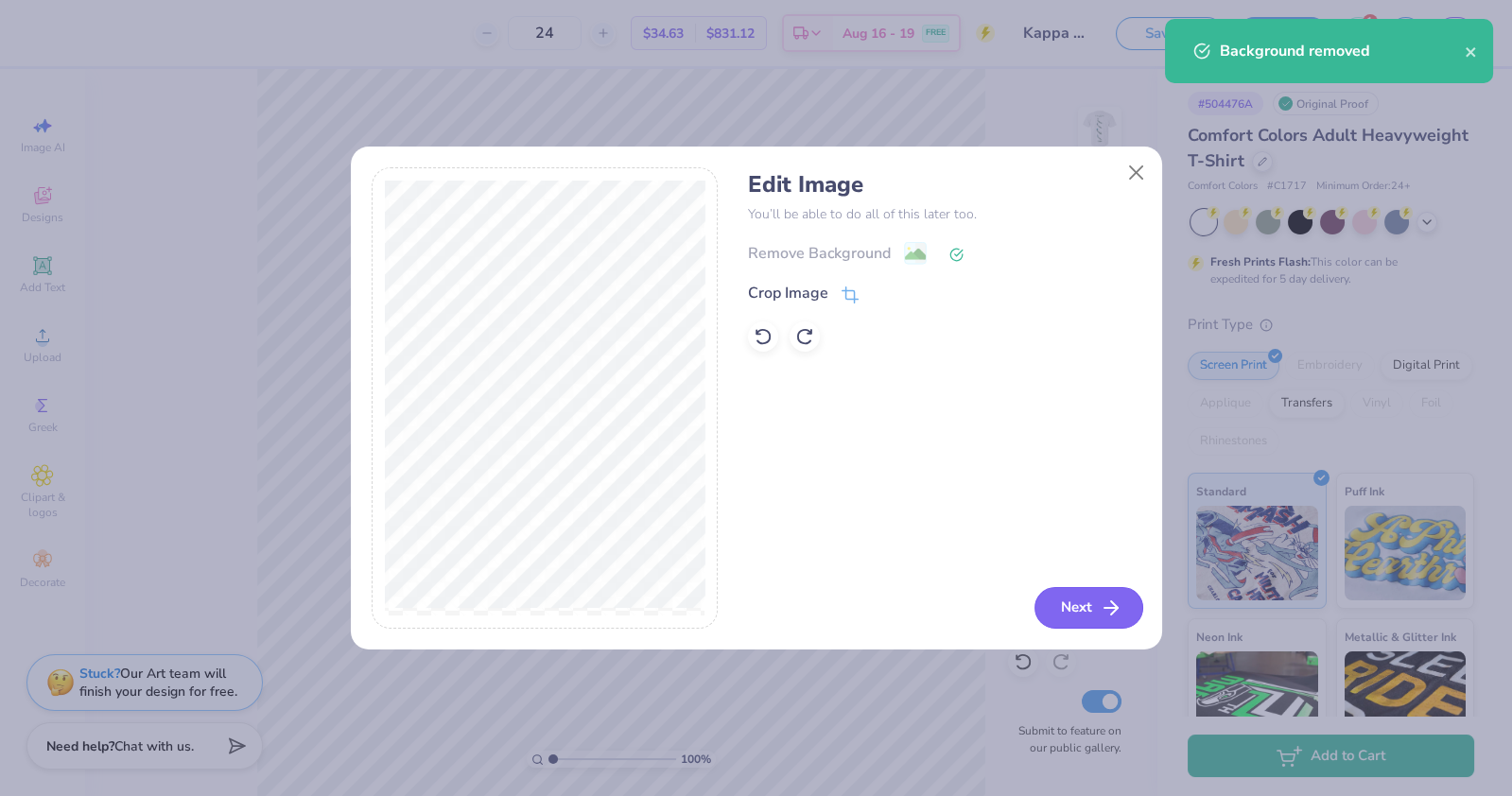 click on "Next" at bounding box center [1088, 608] 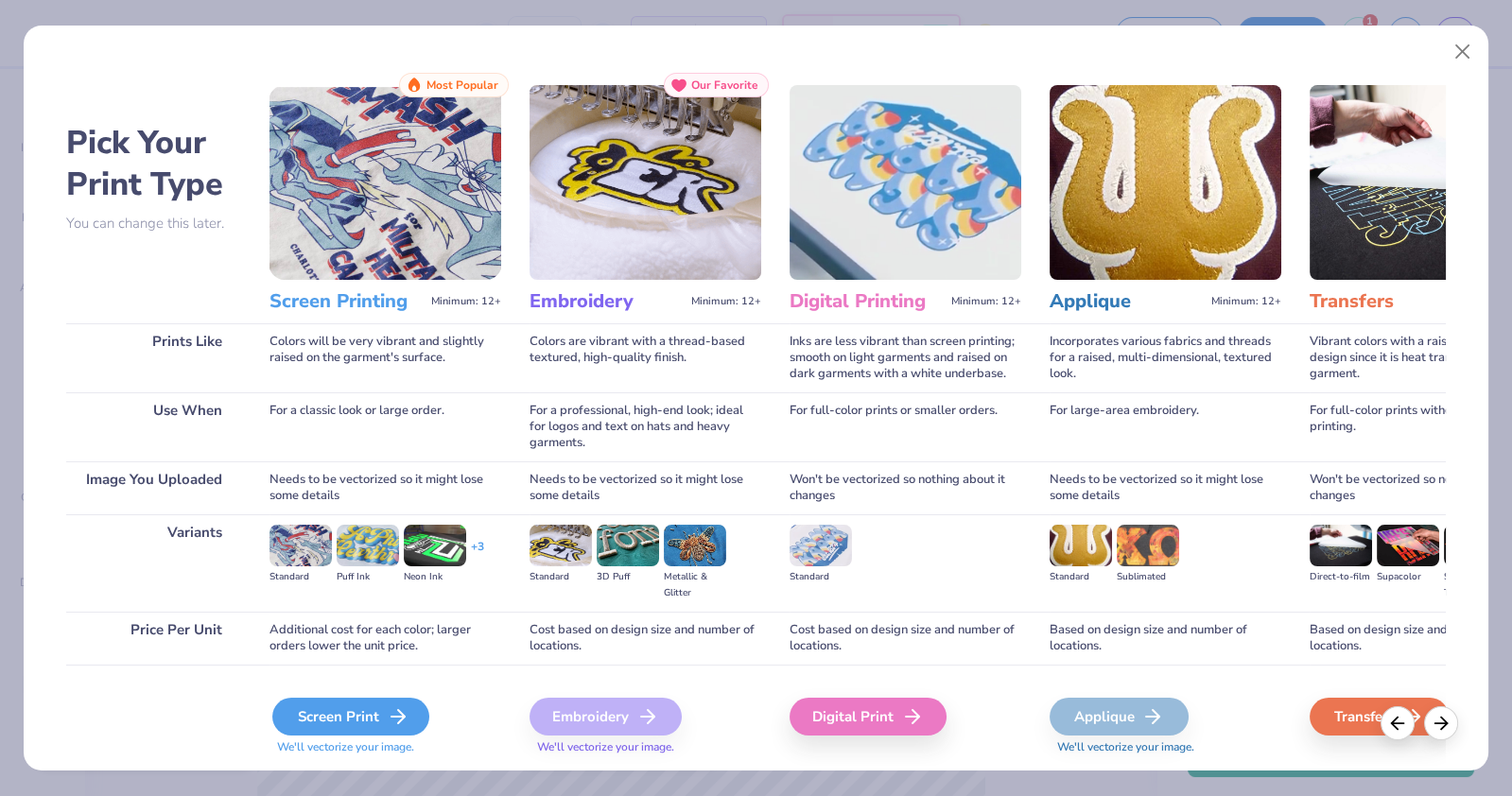 click on "Screen Print" at bounding box center (351, 717) 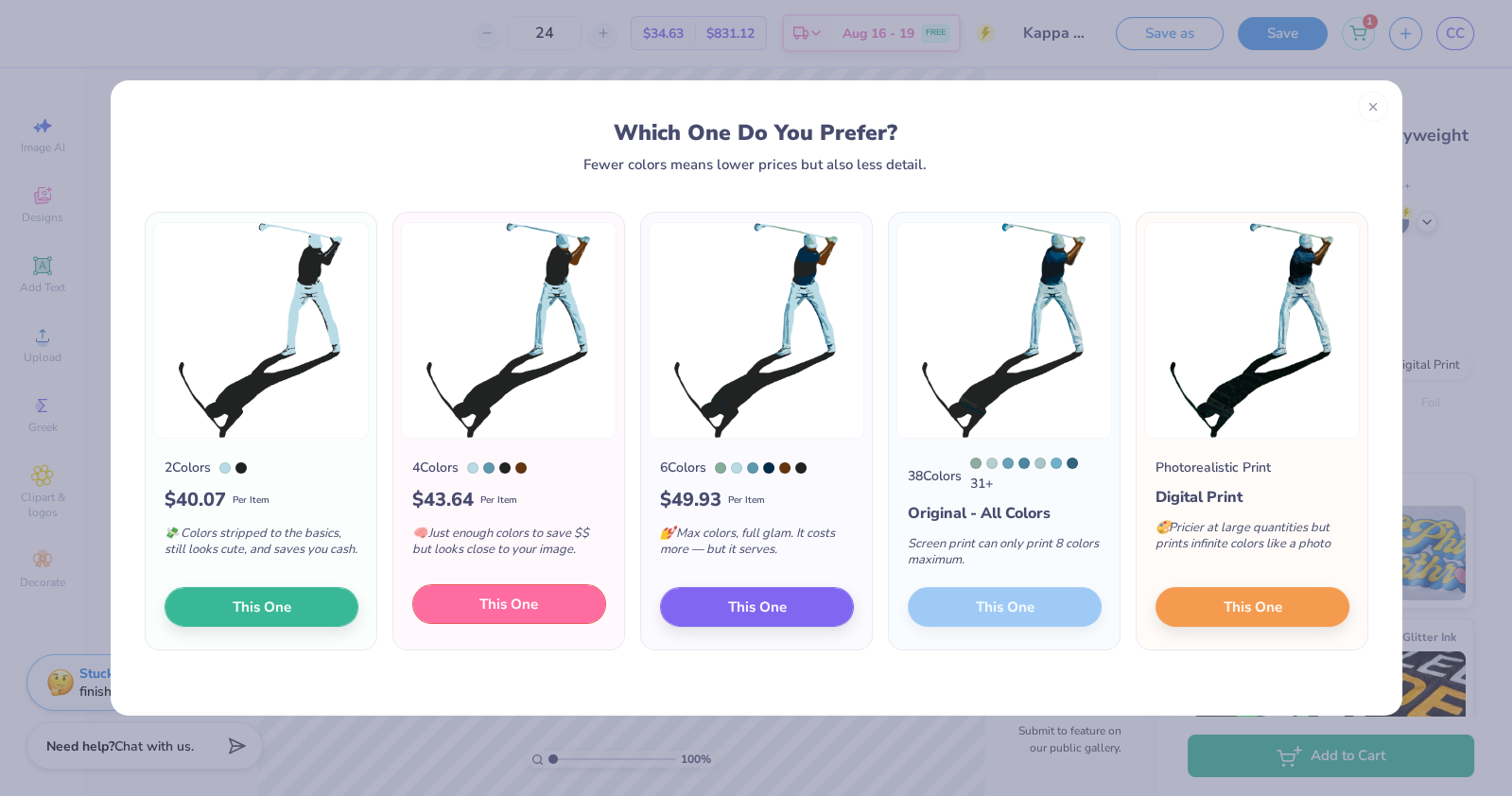 click on "This One" at bounding box center [509, 604] 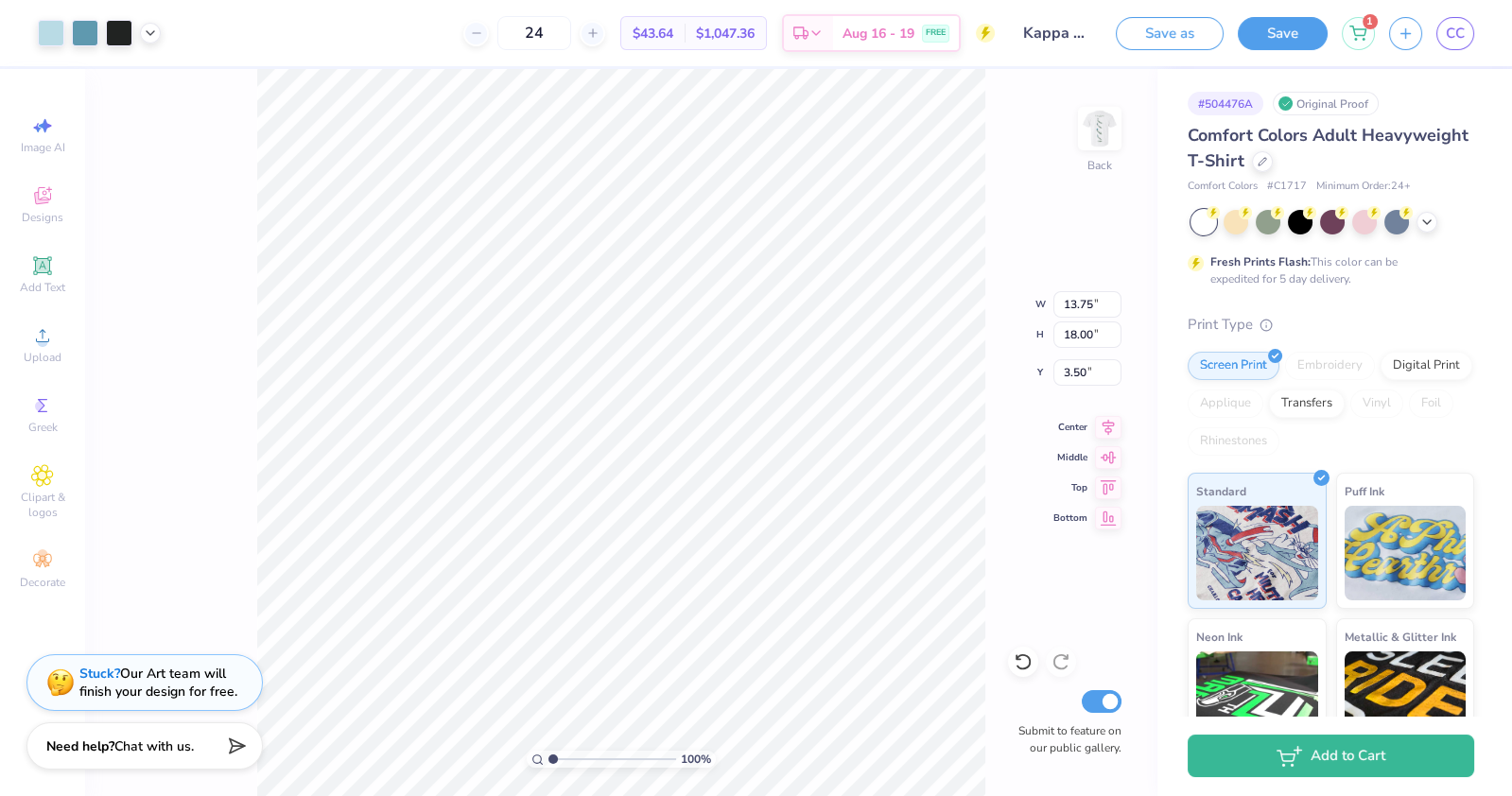 type on "2.83" 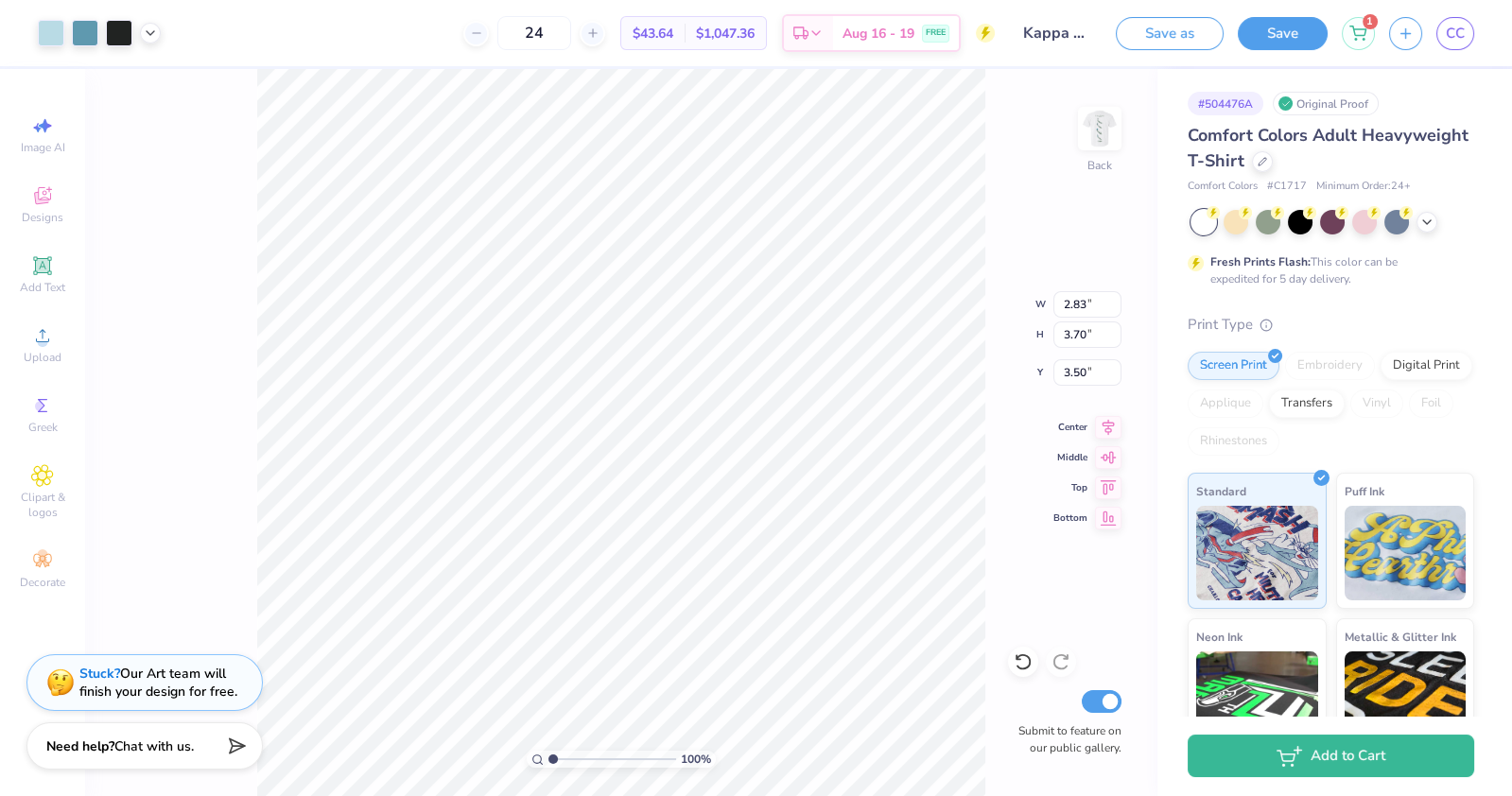type on "5.02" 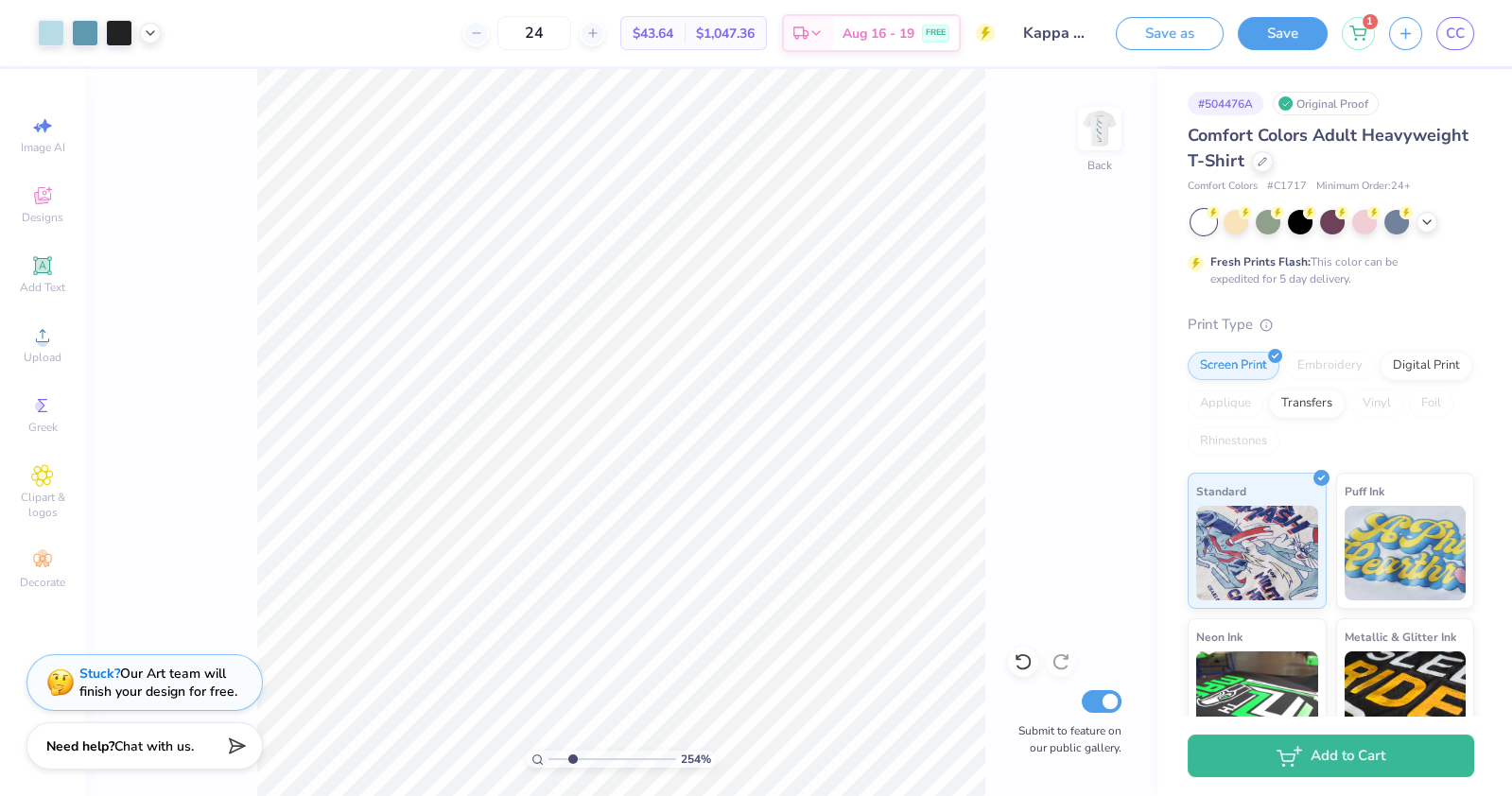 click at bounding box center (612, 759) 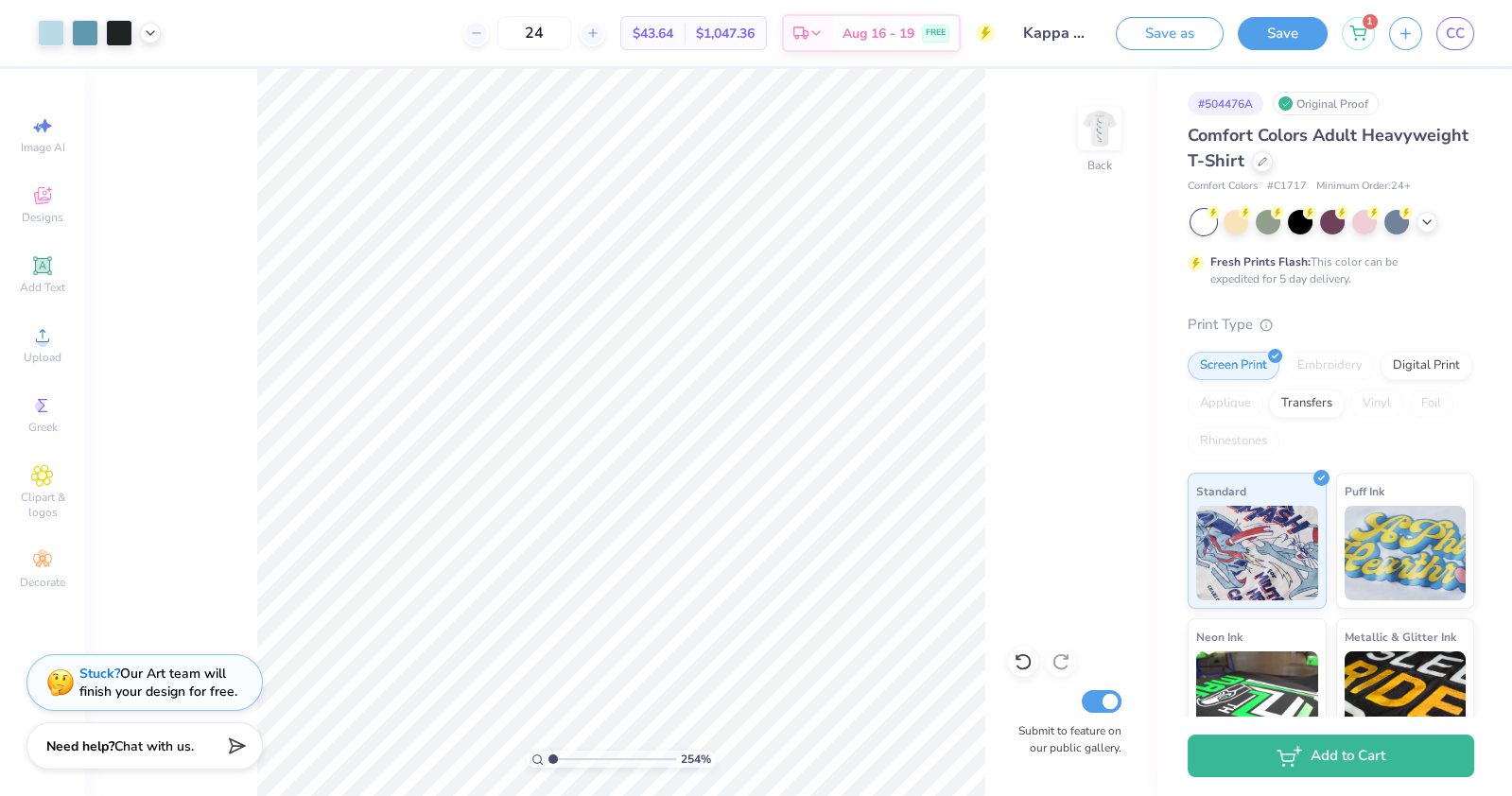 drag, startPoint x: 571, startPoint y: 754, endPoint x: 492, endPoint y: 754, distance: 79 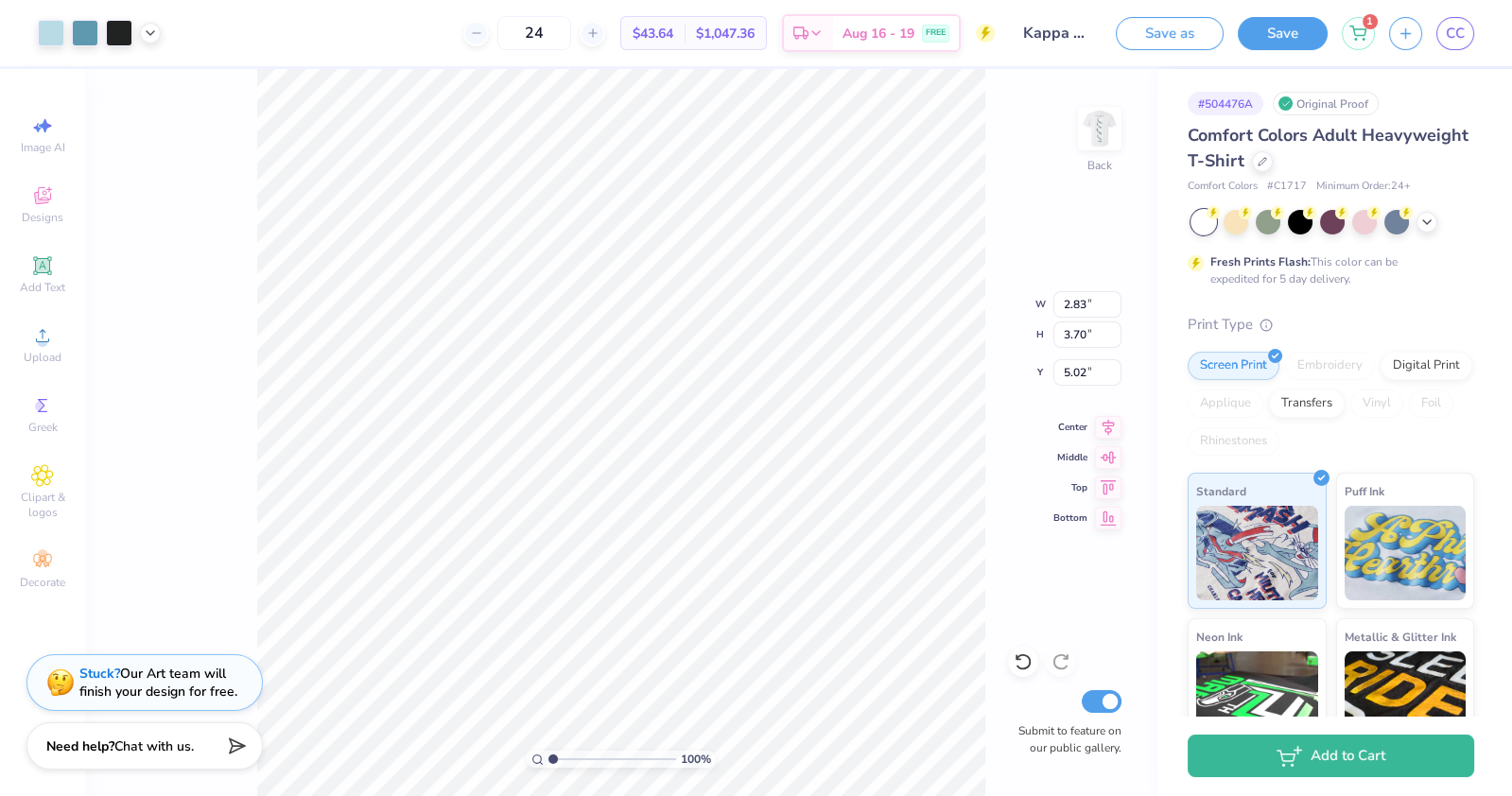 type on "4.08" 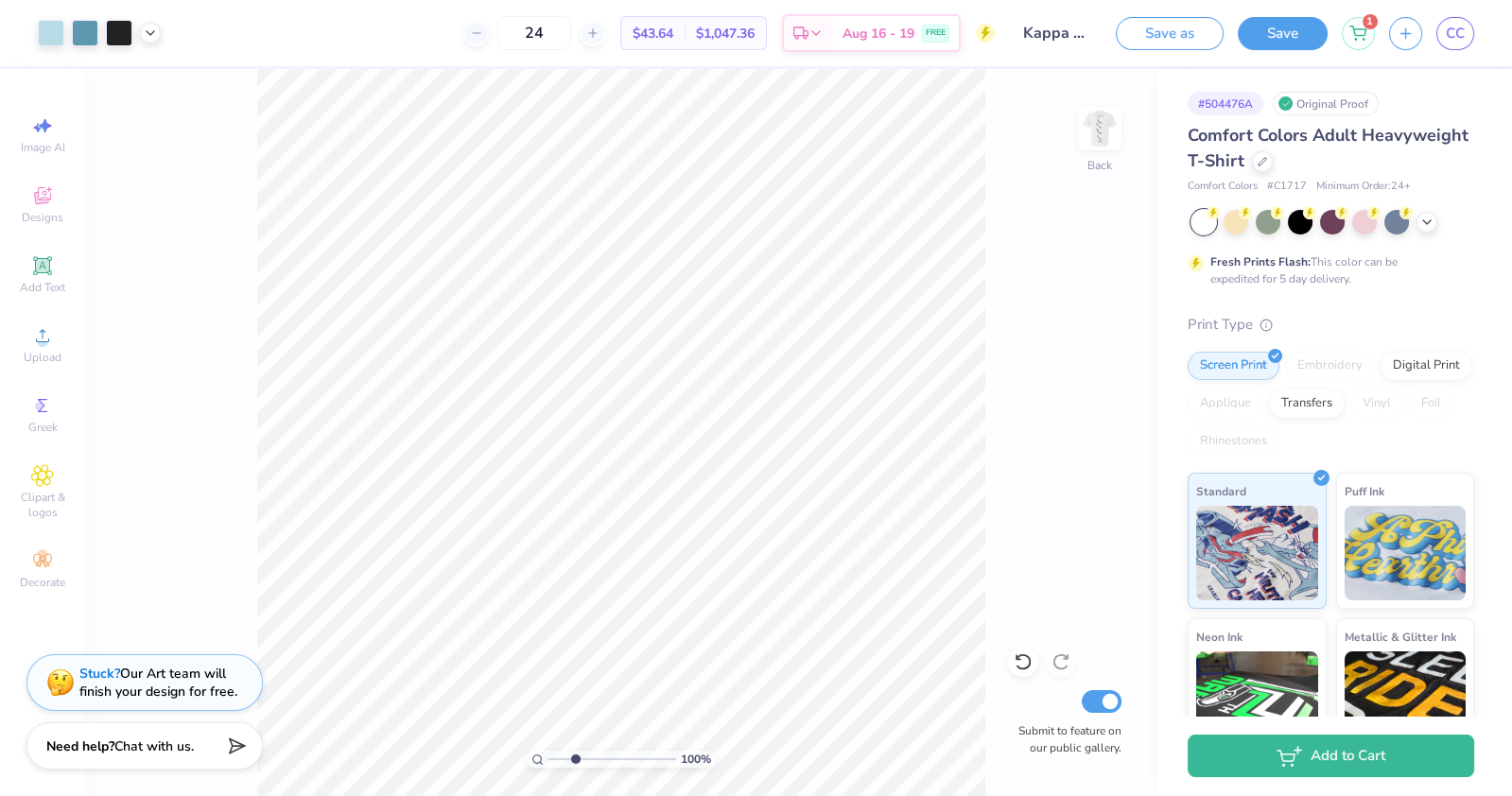 type on "2.75" 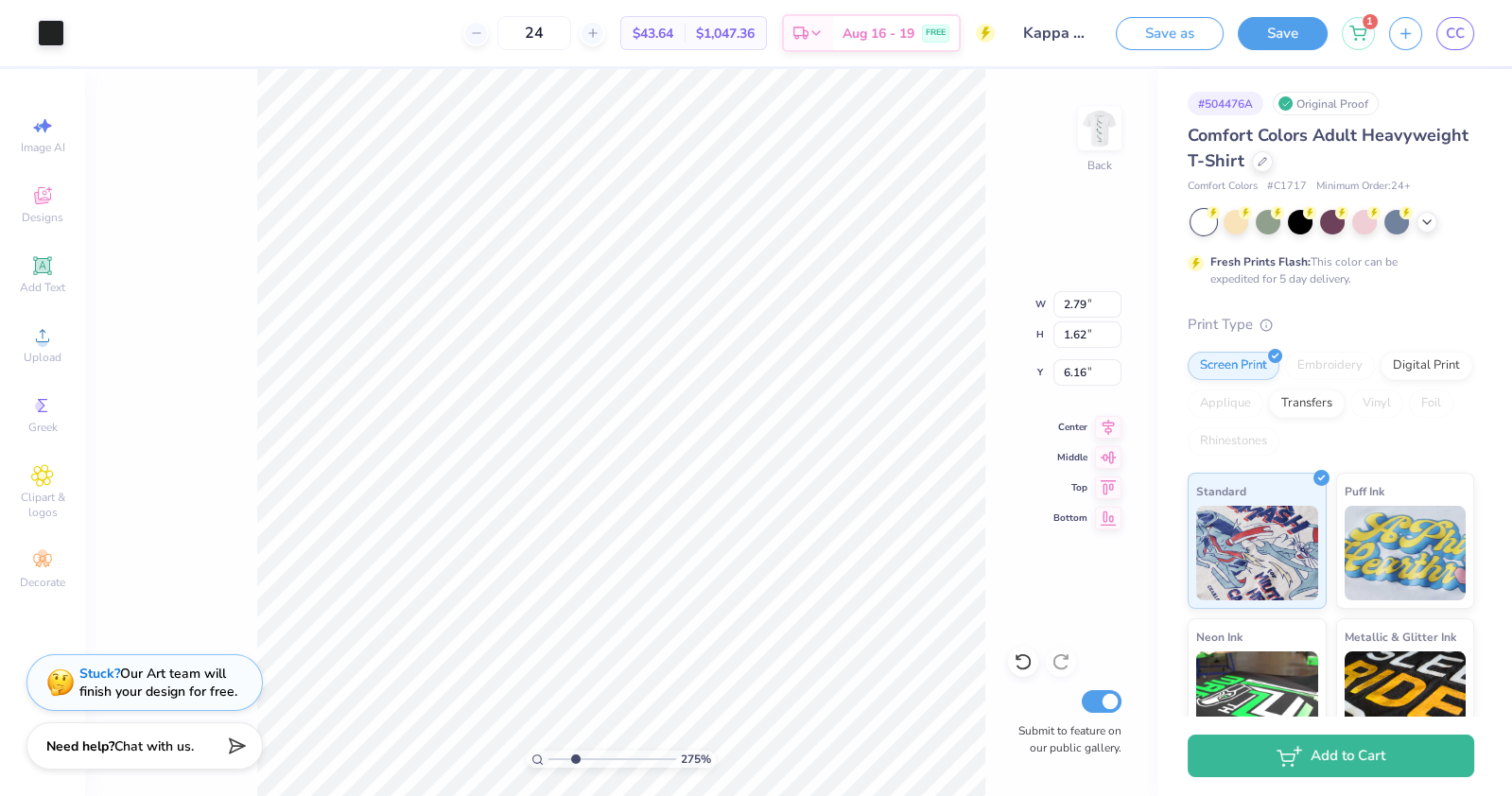 type on "6.17" 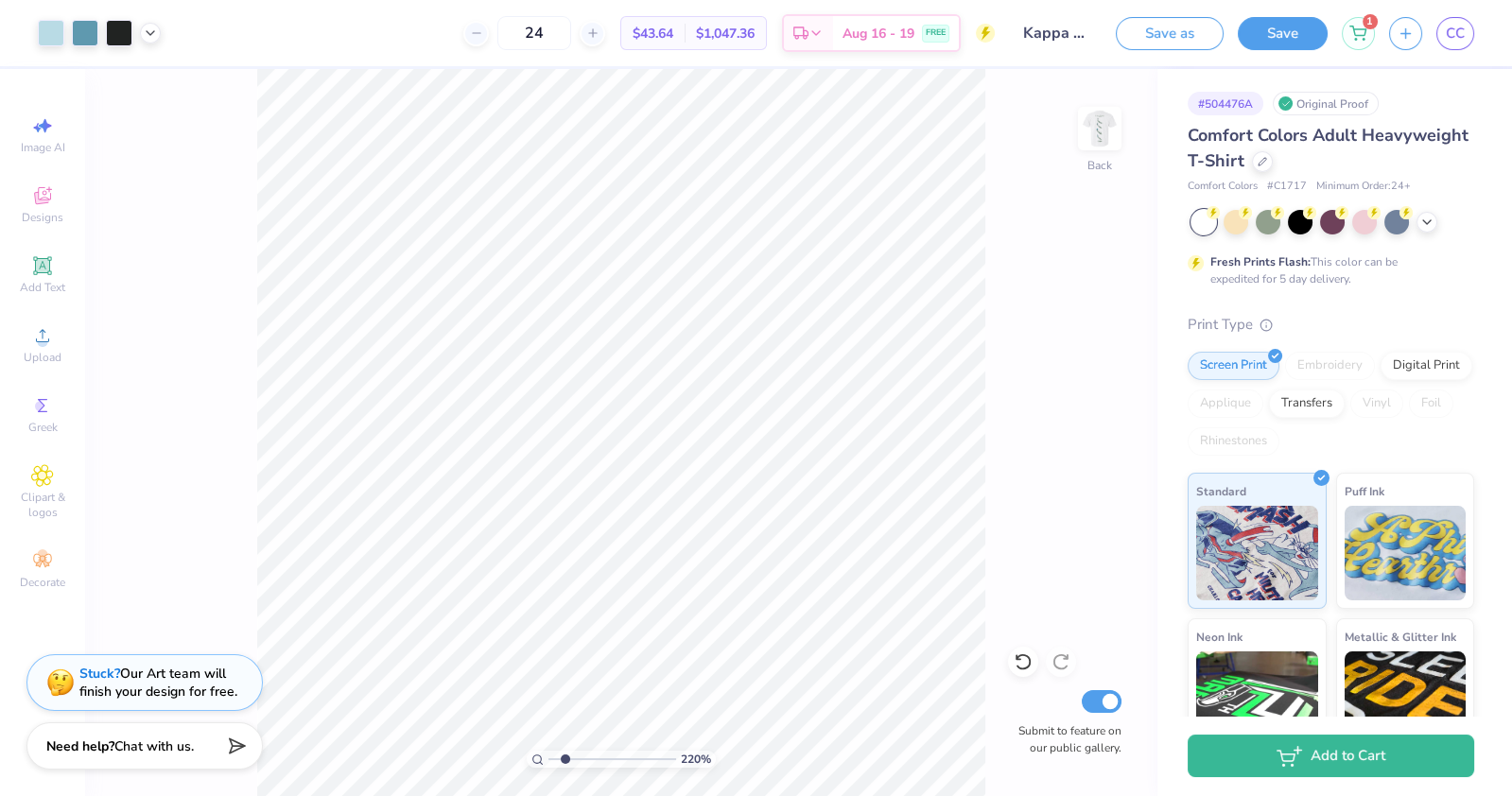 drag, startPoint x: 574, startPoint y: 758, endPoint x: 563, endPoint y: 754, distance: 11.7047 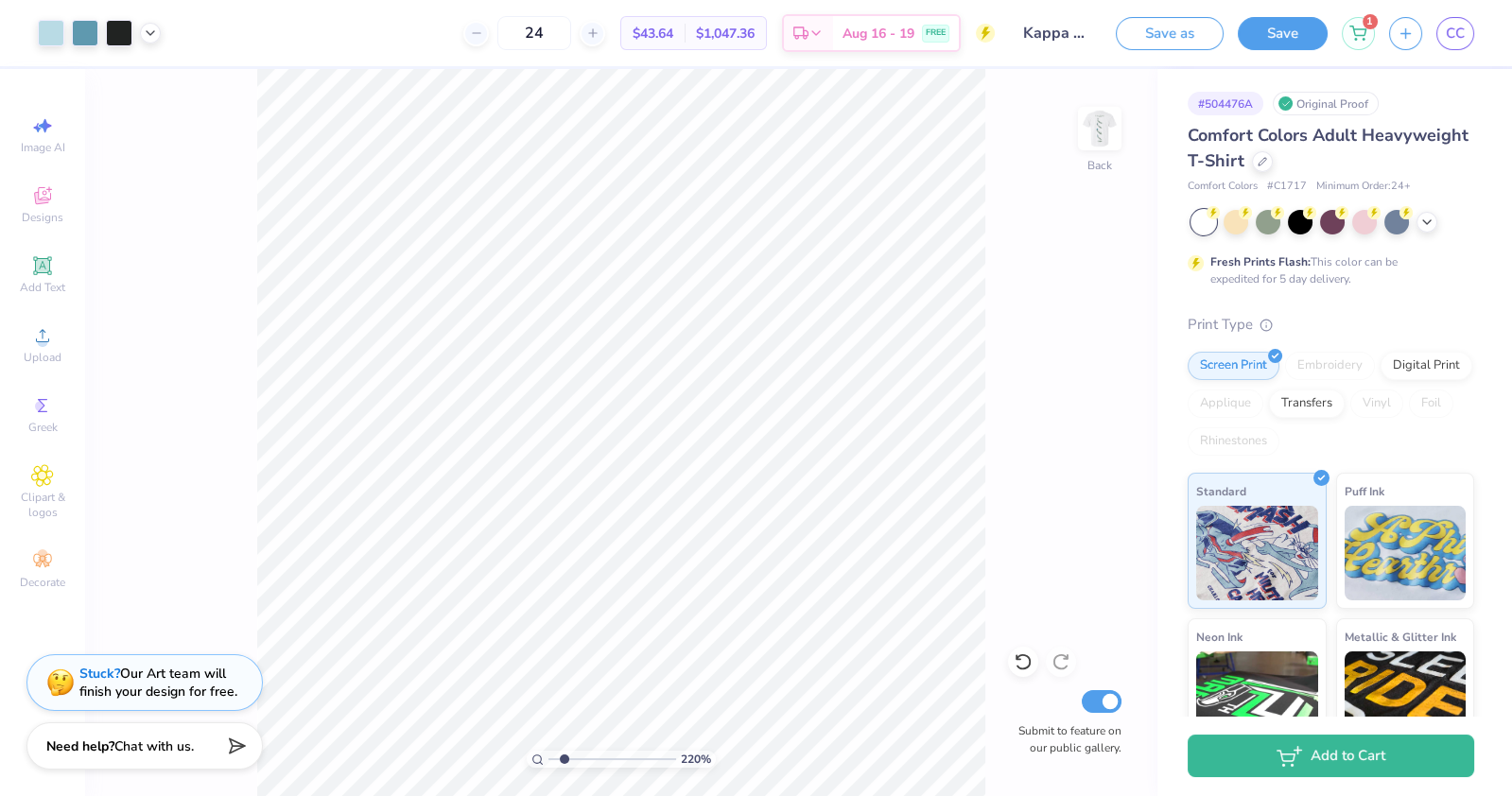 click at bounding box center (612, 759) 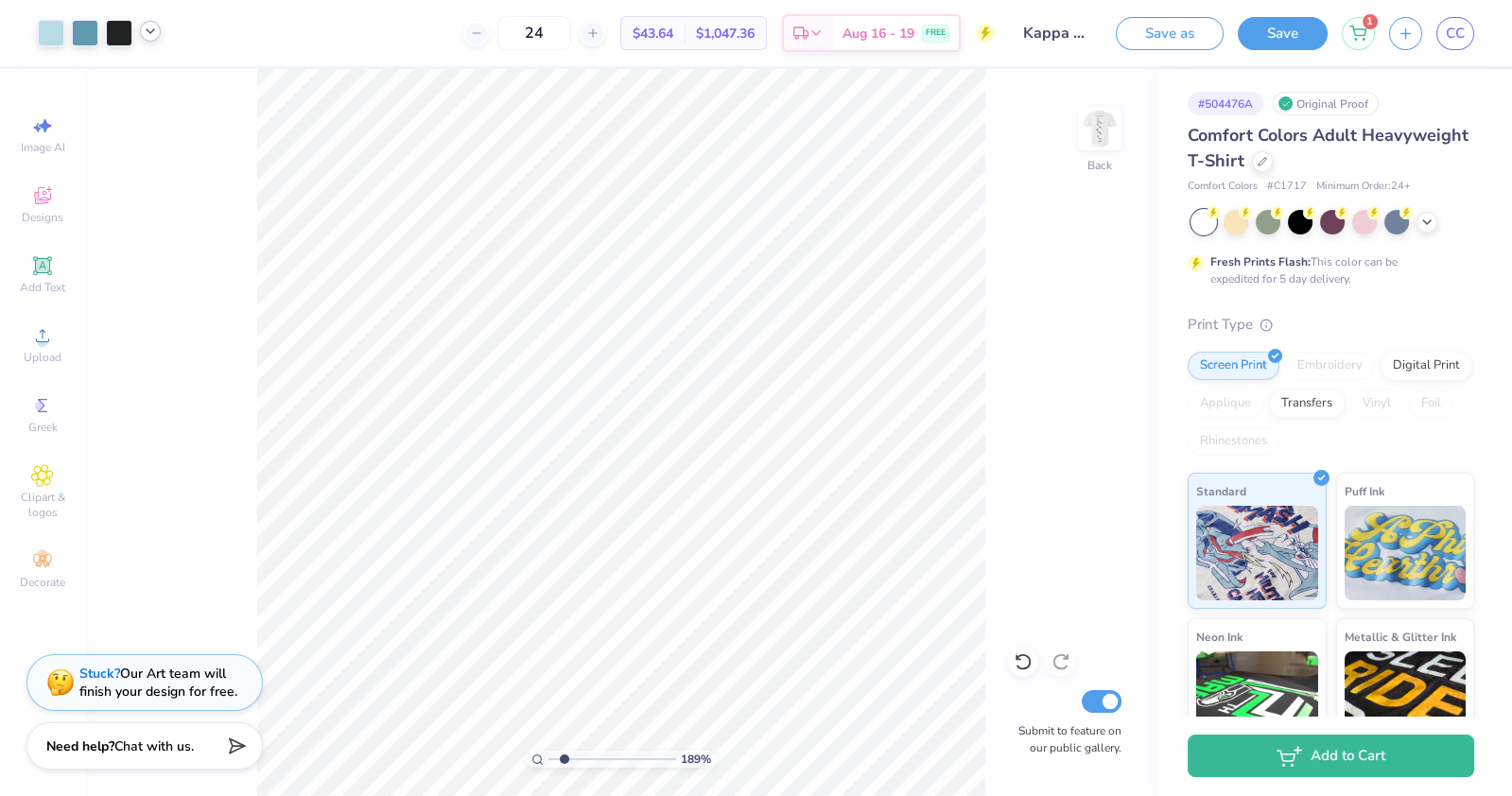 click 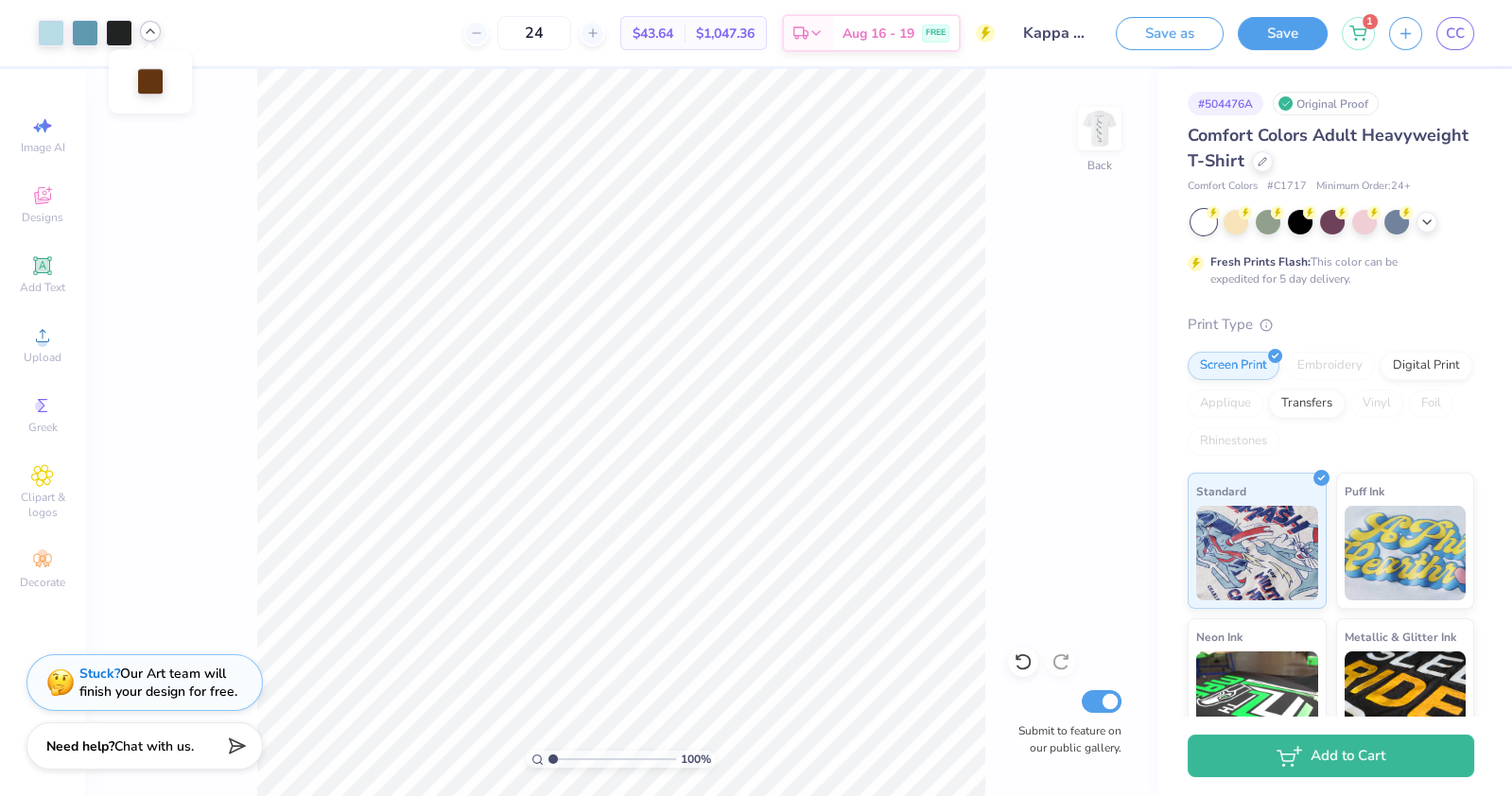 drag, startPoint x: 561, startPoint y: 760, endPoint x: 525, endPoint y: 760, distance: 36 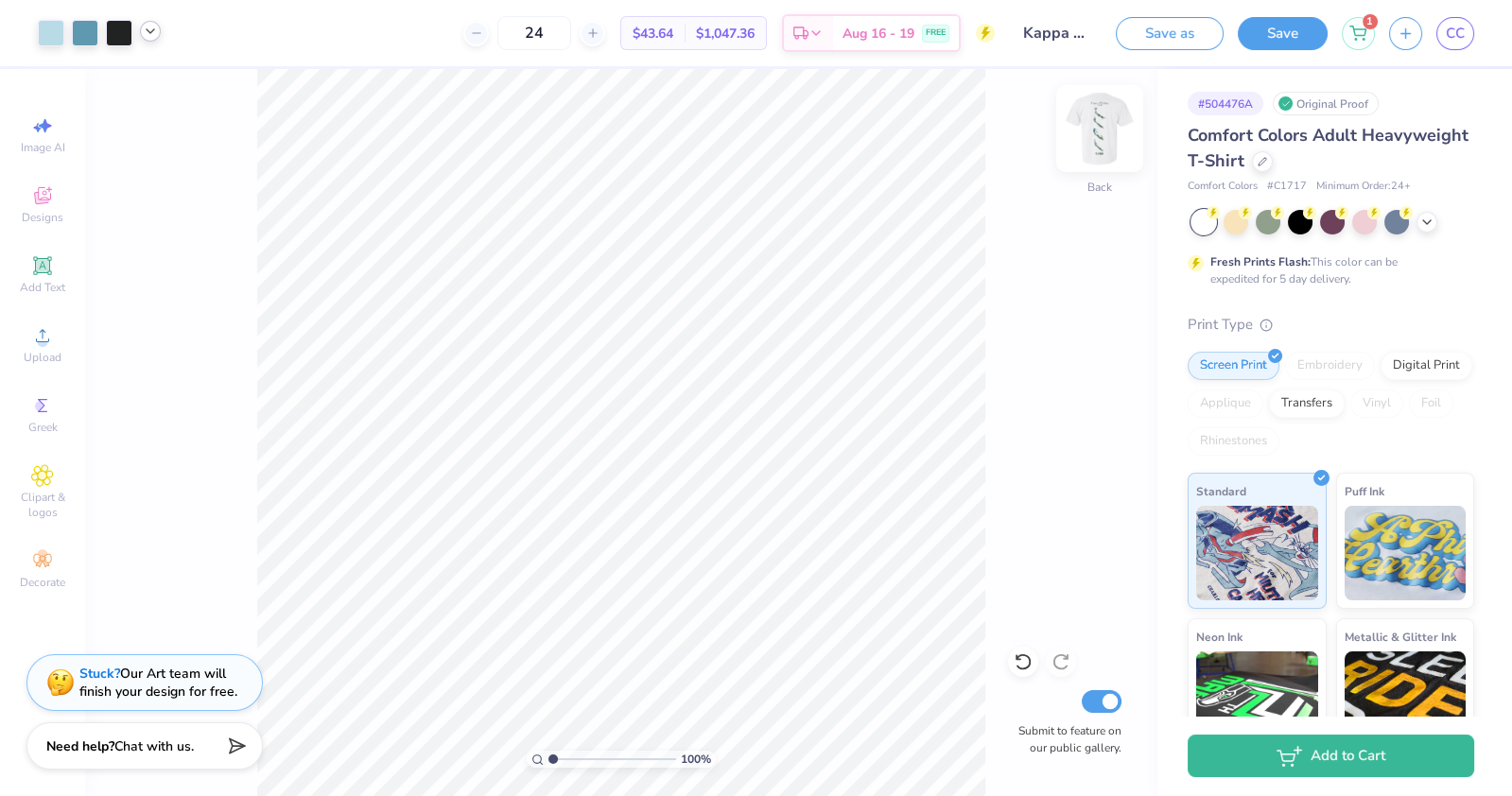 click at bounding box center [1100, 129] 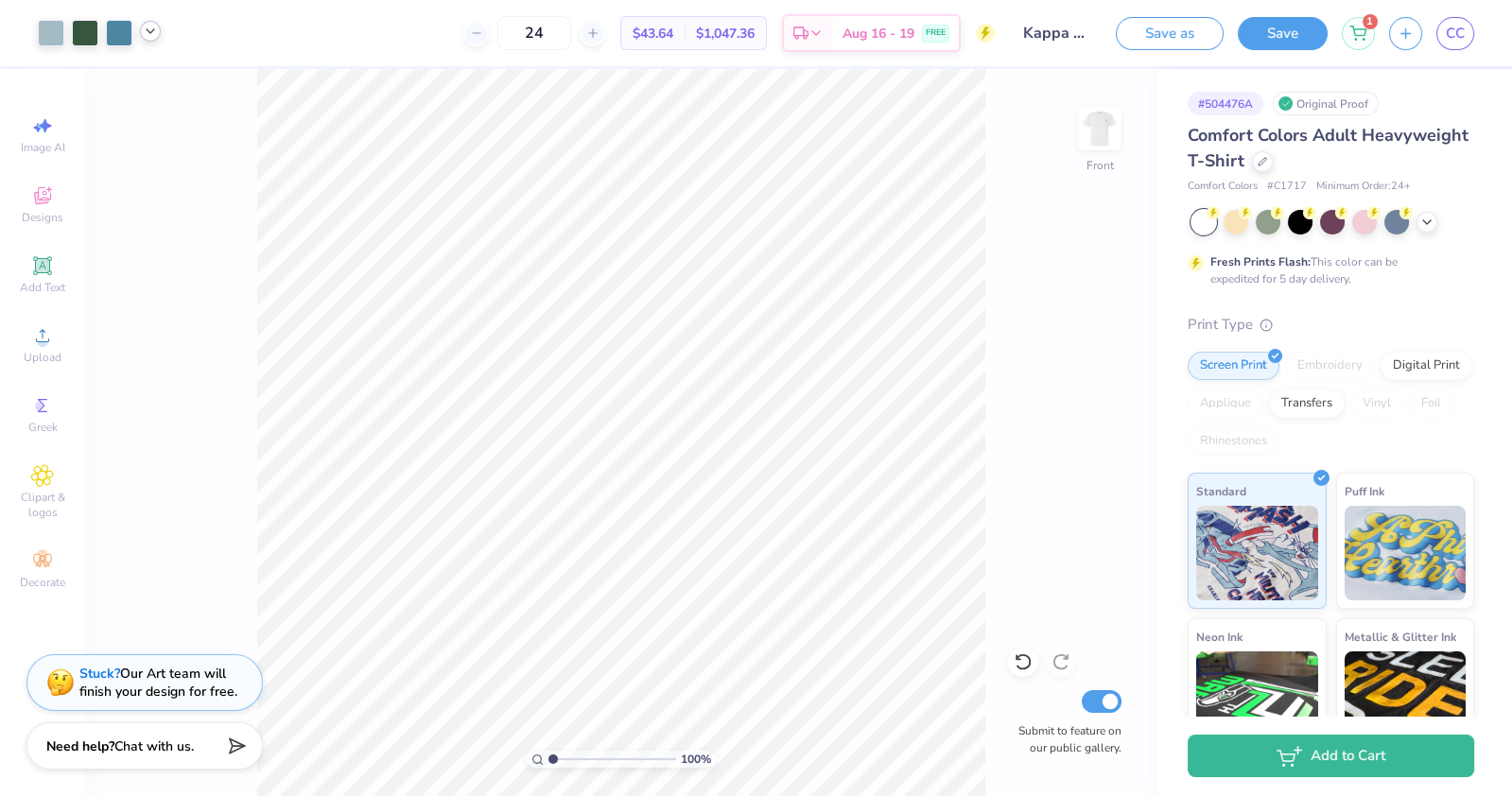 click at bounding box center [1100, 129] 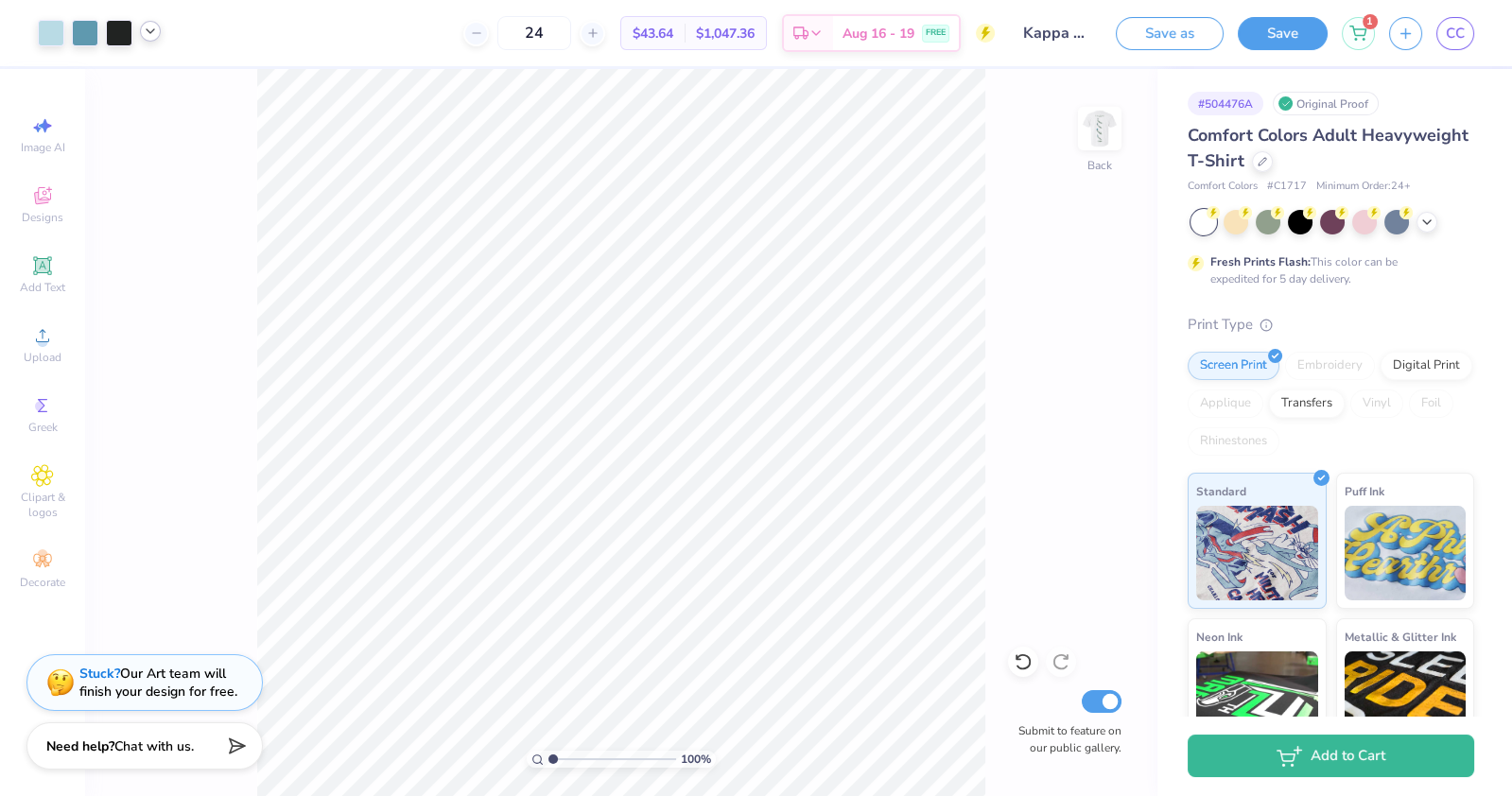 click 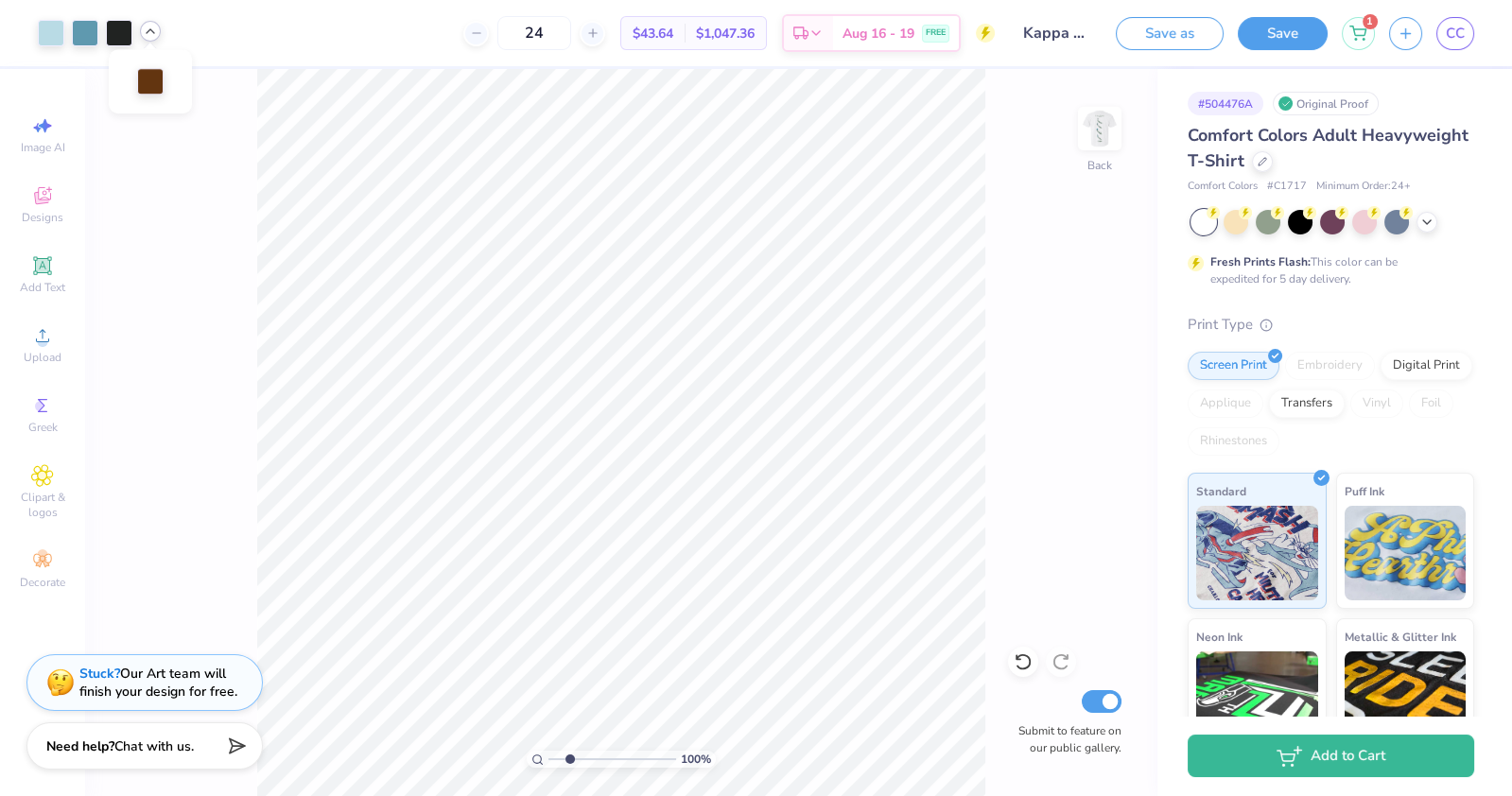 click at bounding box center (612, 759) 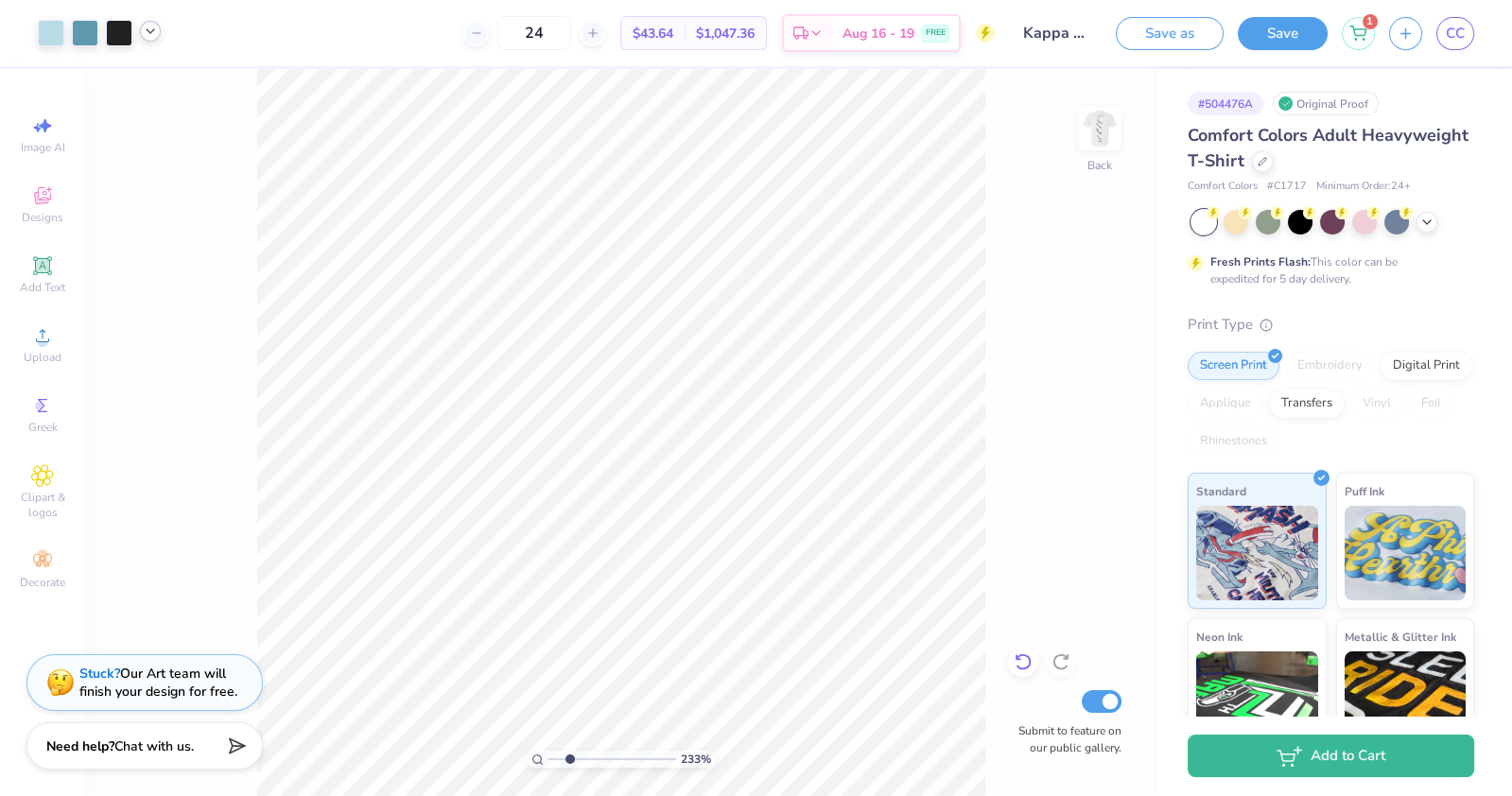click 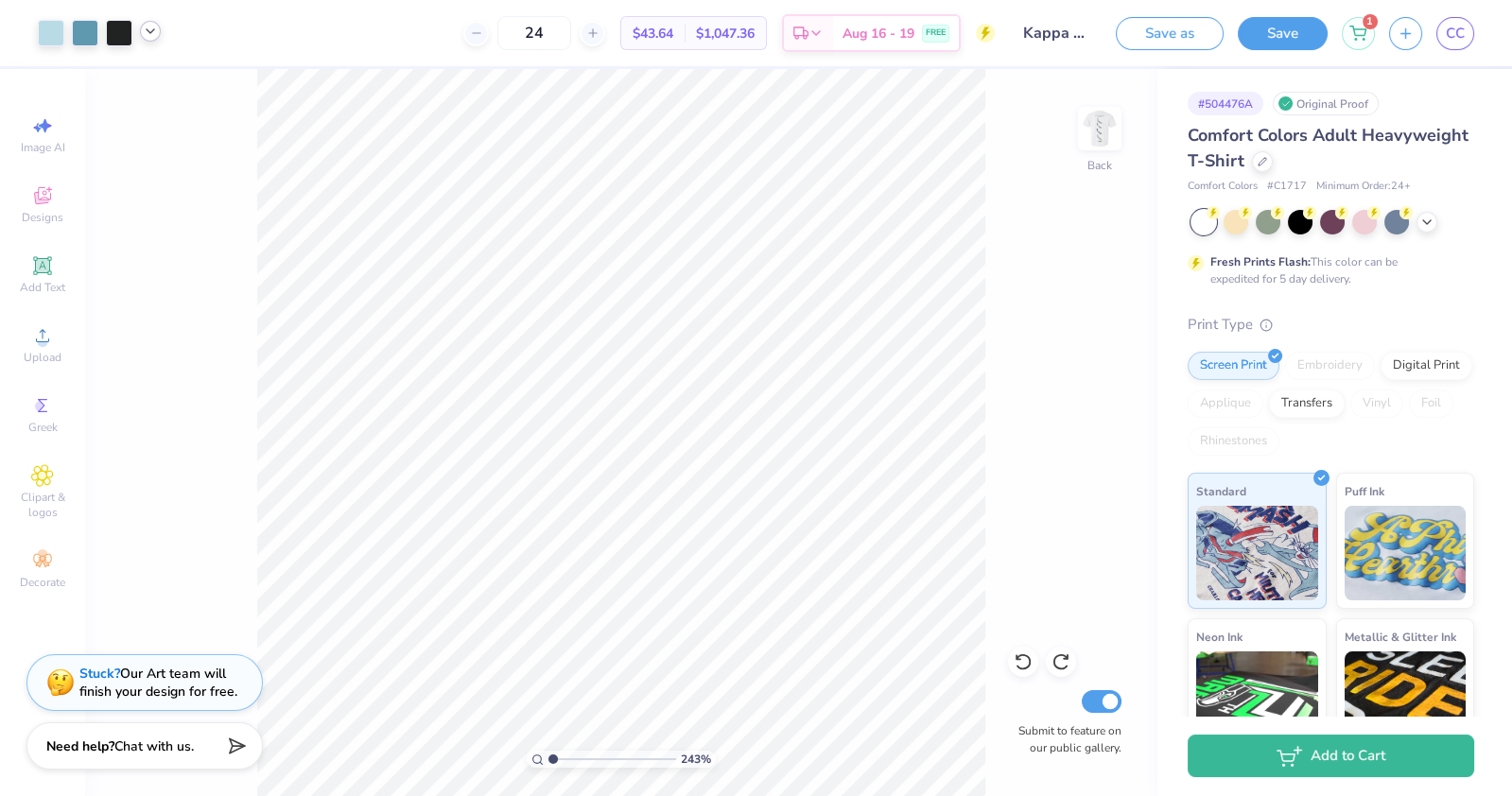 drag, startPoint x: 572, startPoint y: 758, endPoint x: 487, endPoint y: 758, distance: 85 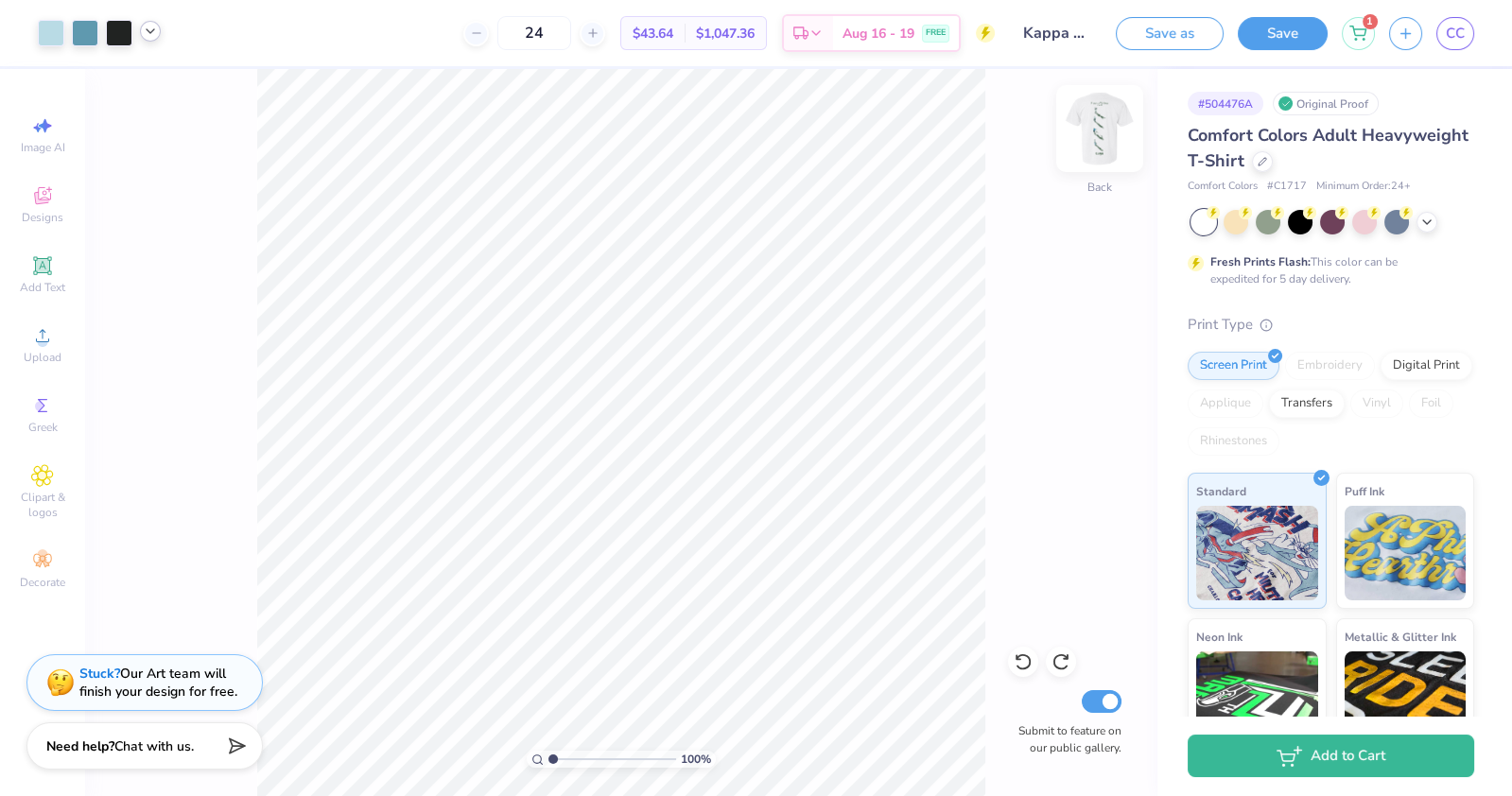 click at bounding box center [1100, 129] 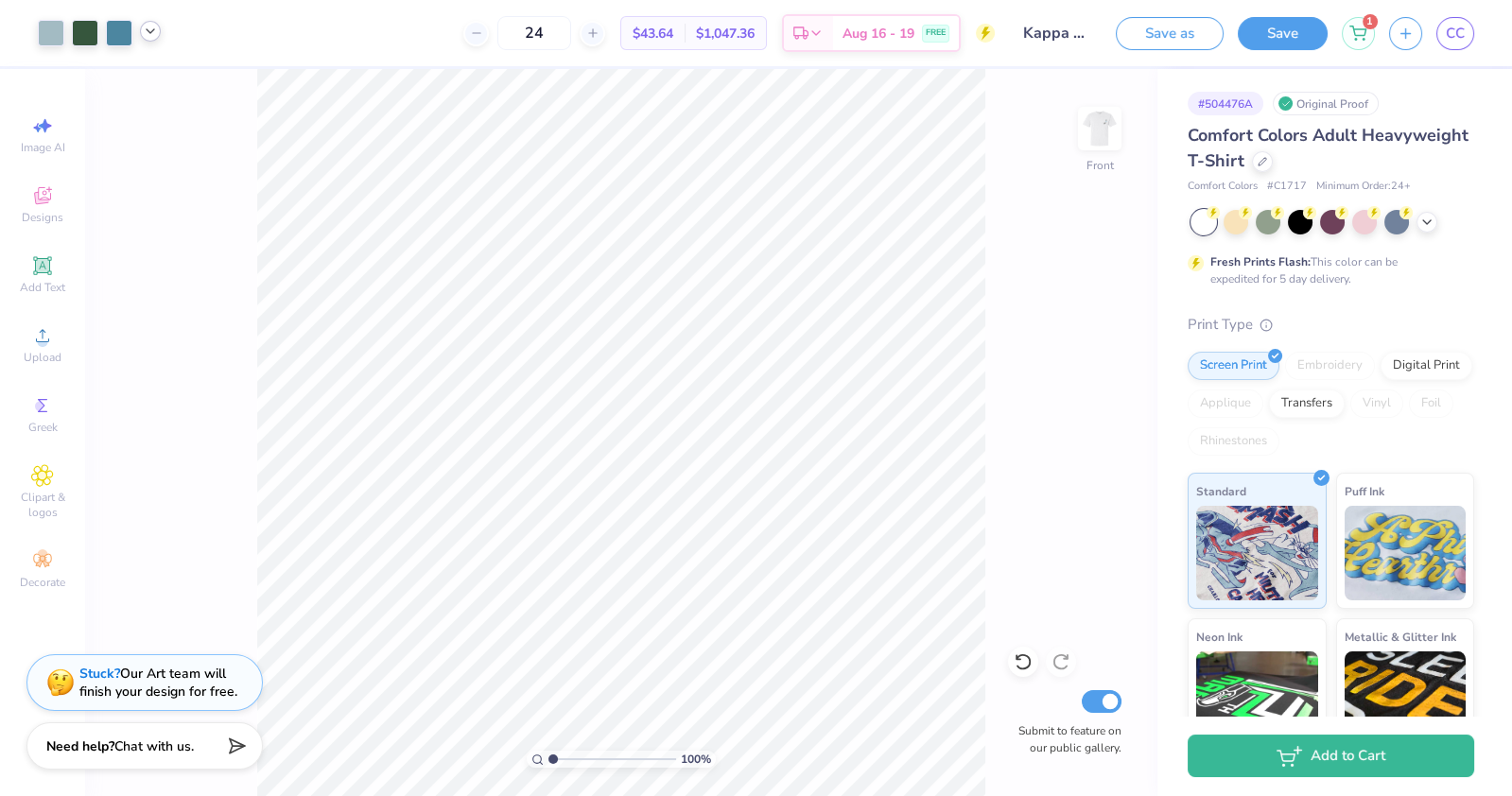click at bounding box center (1100, 129) 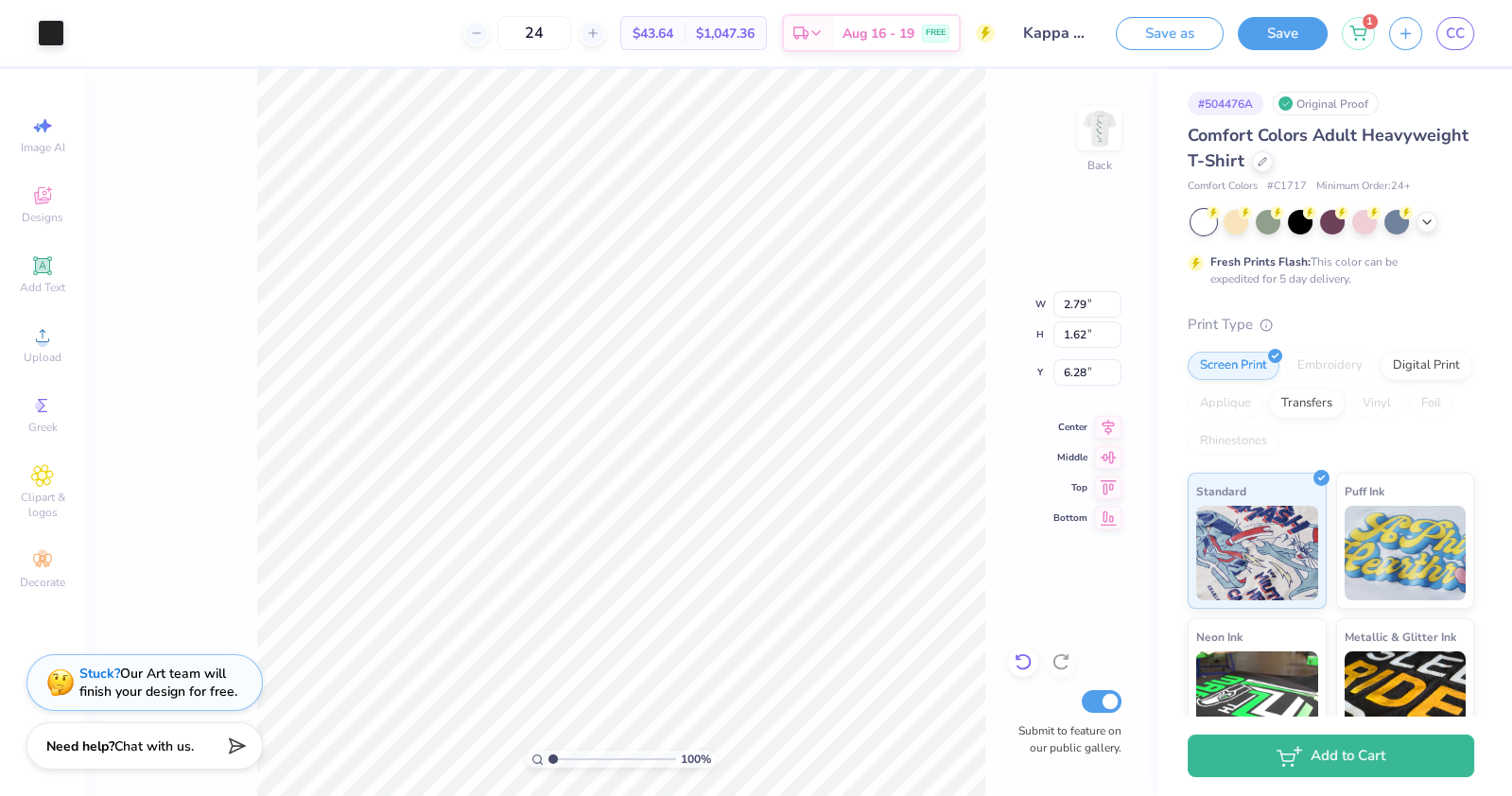 click 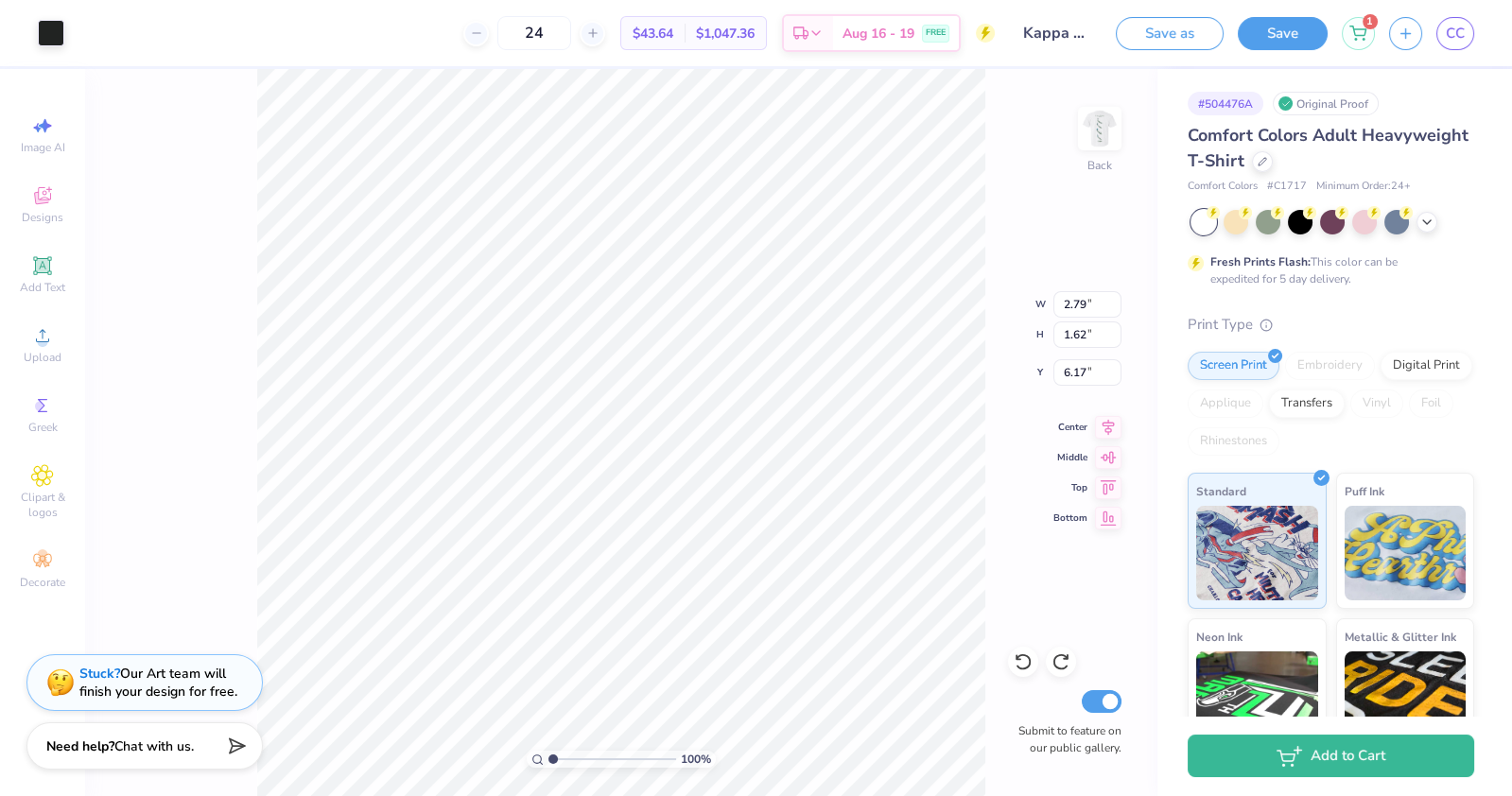 click on "100  % Back W 2.79 2.79 " H 1.62 1.62 " Y 6.17 6.17 " Center Middle Top Bottom Submit to feature on our public gallery." at bounding box center (621, 432) 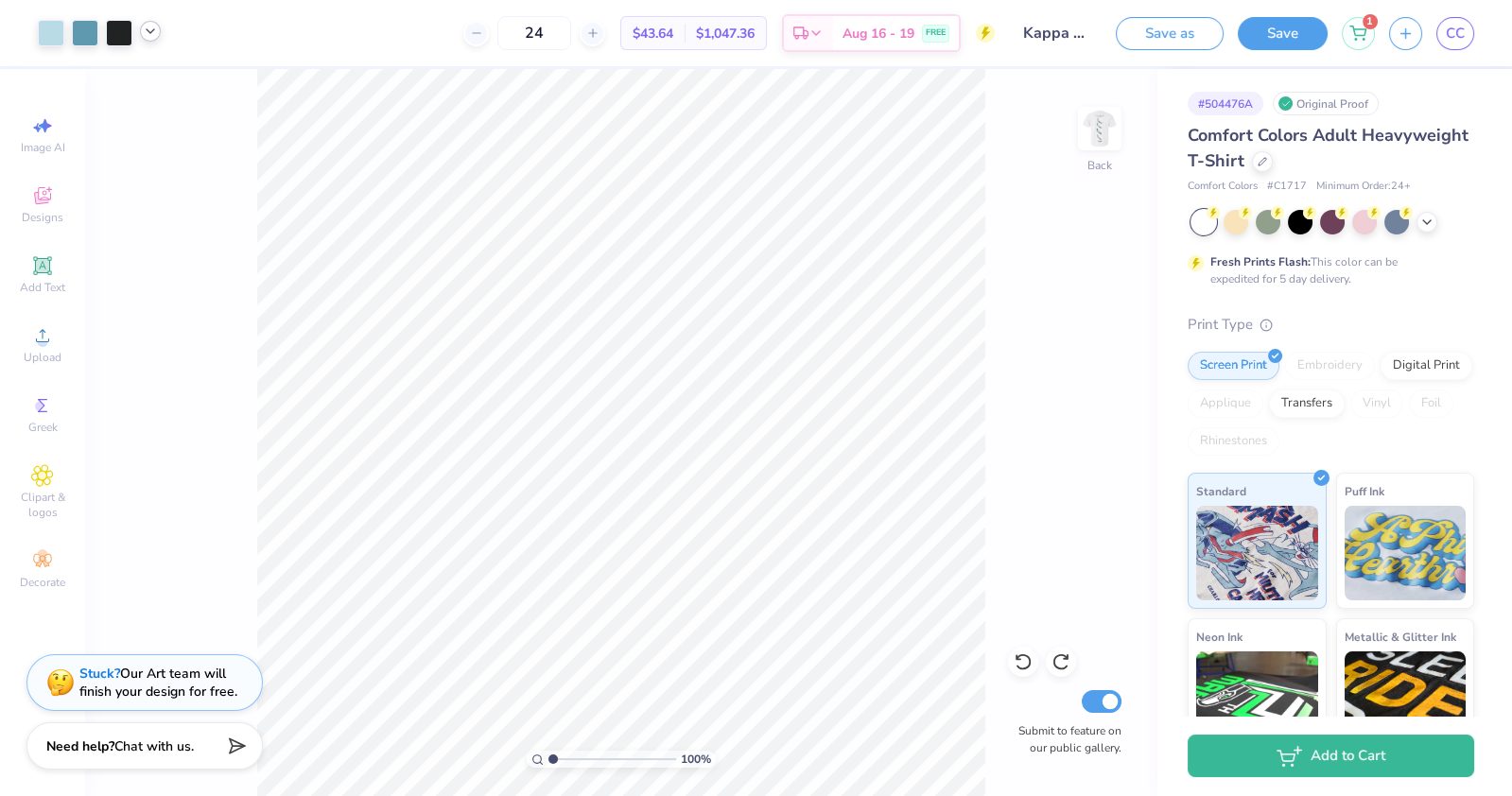 click 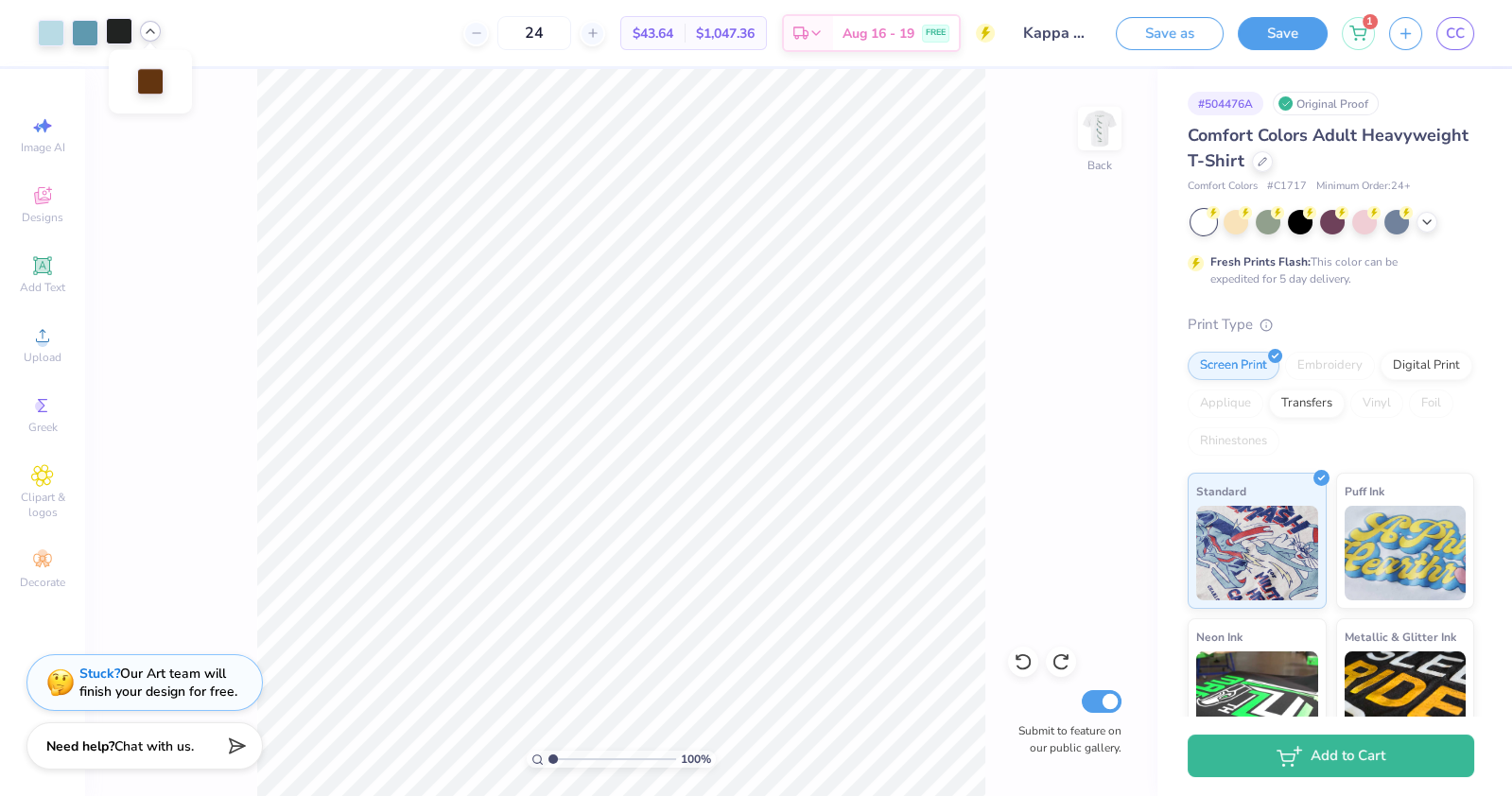 click at bounding box center [119, 31] 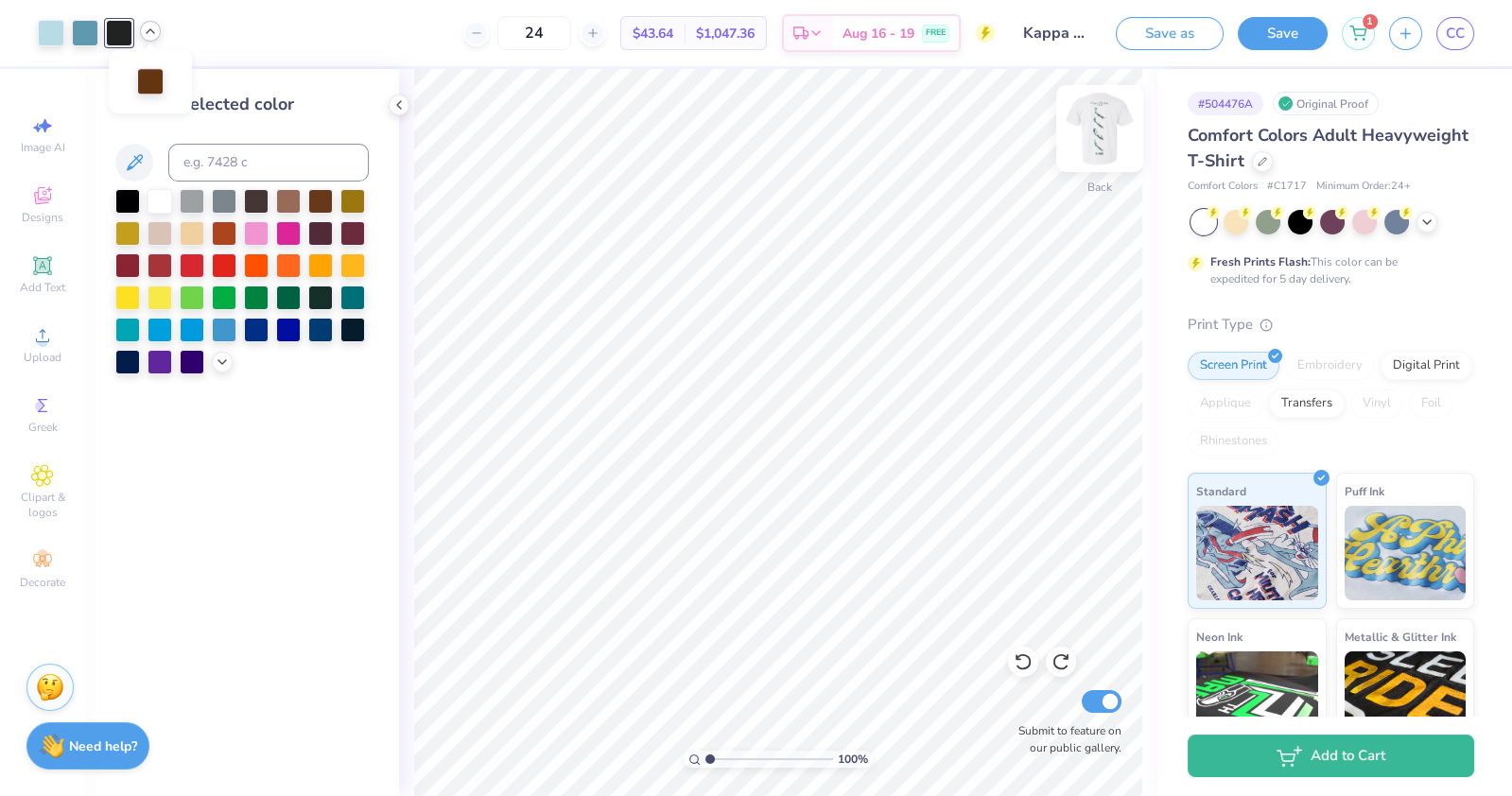 click at bounding box center [1100, 129] 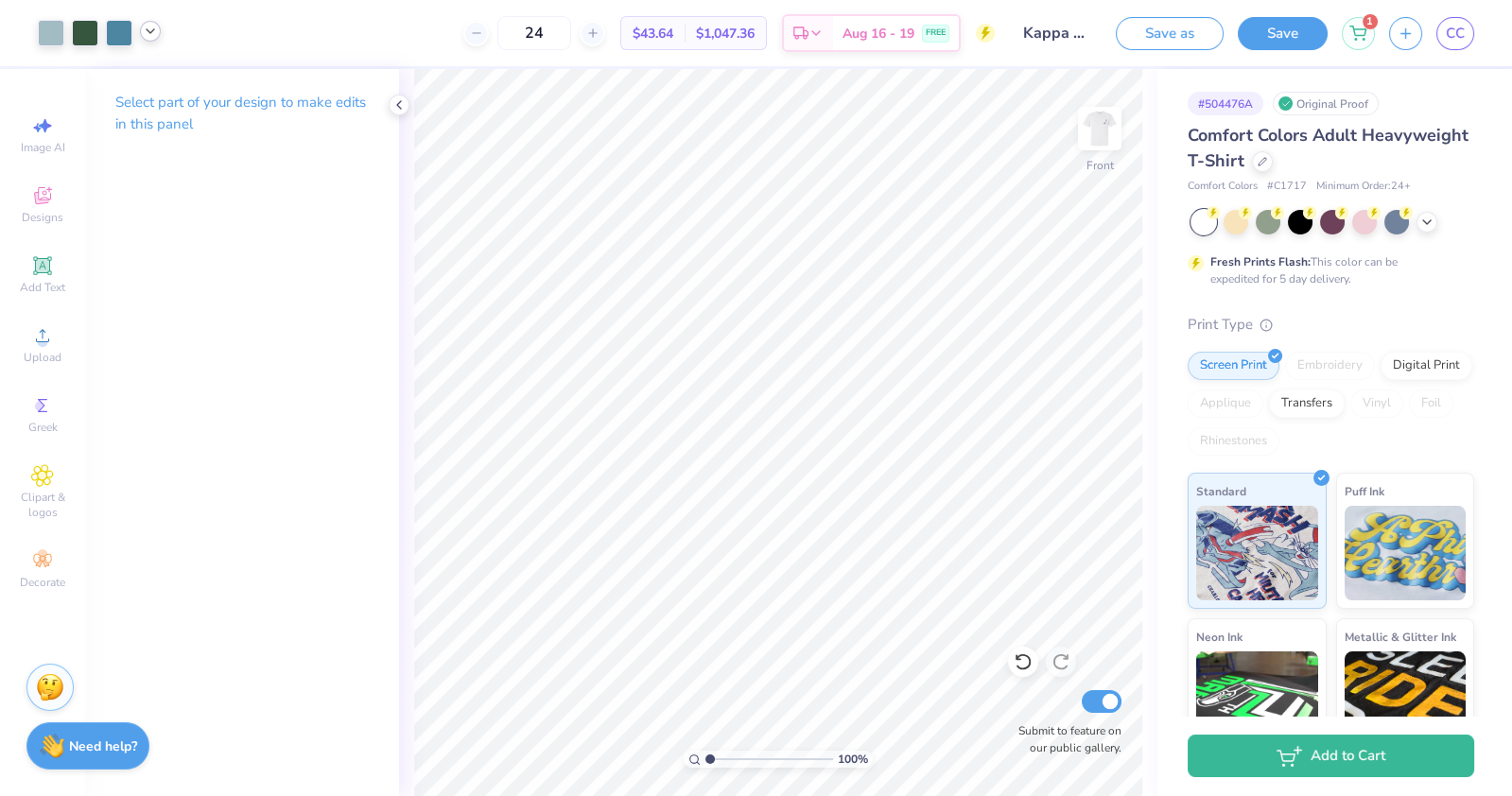 click 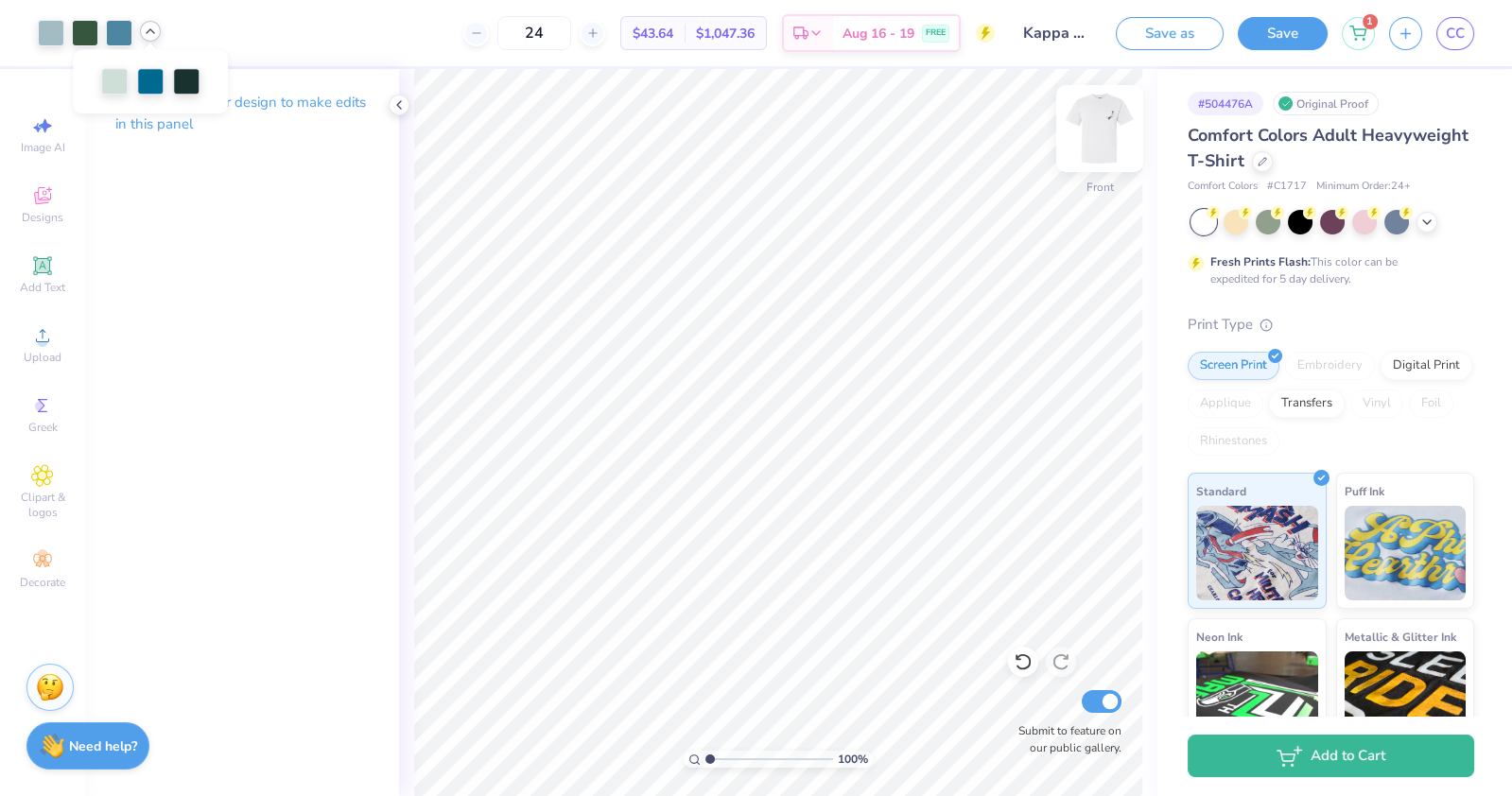 click at bounding box center [1100, 129] 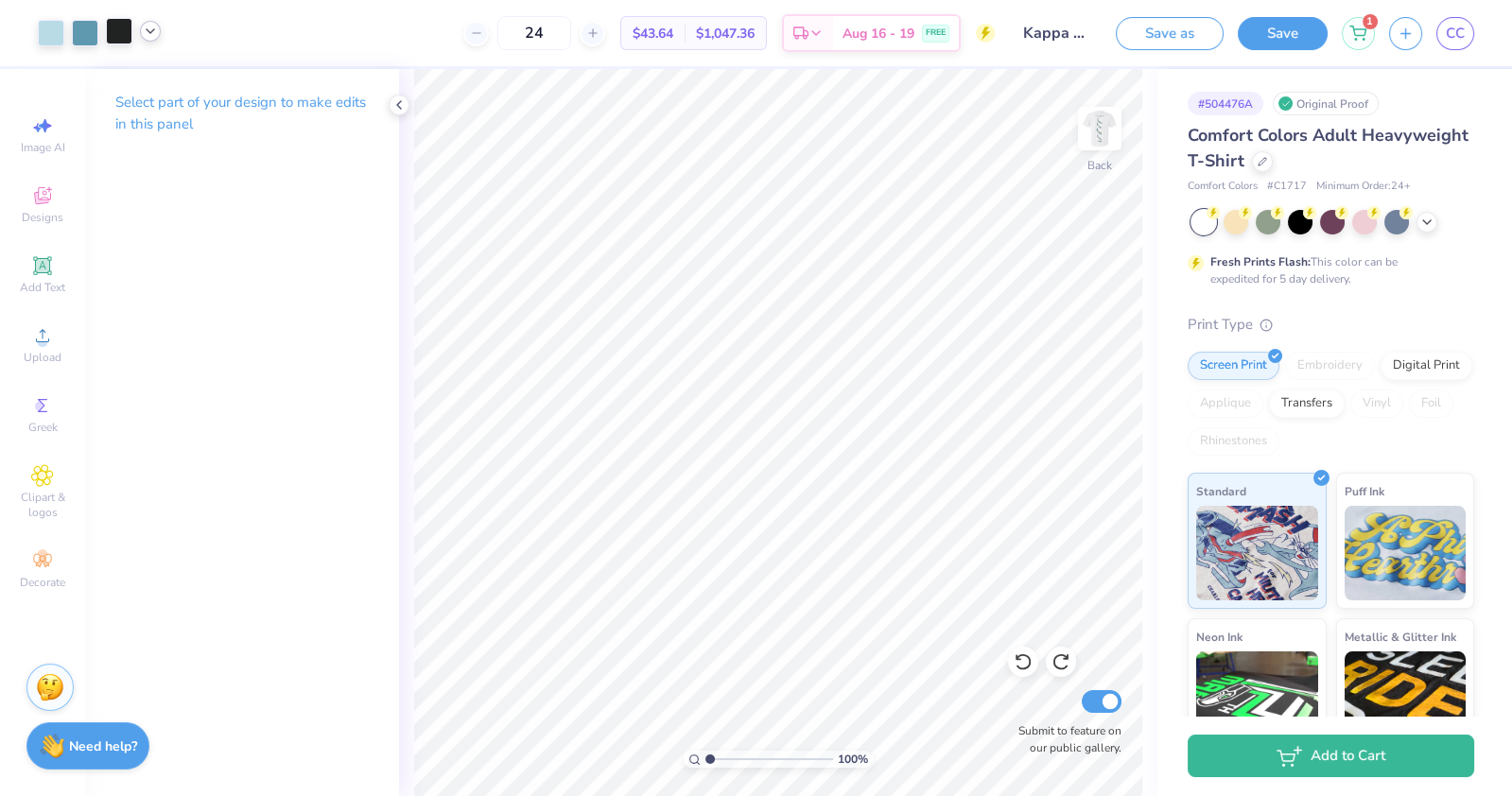 click at bounding box center [119, 31] 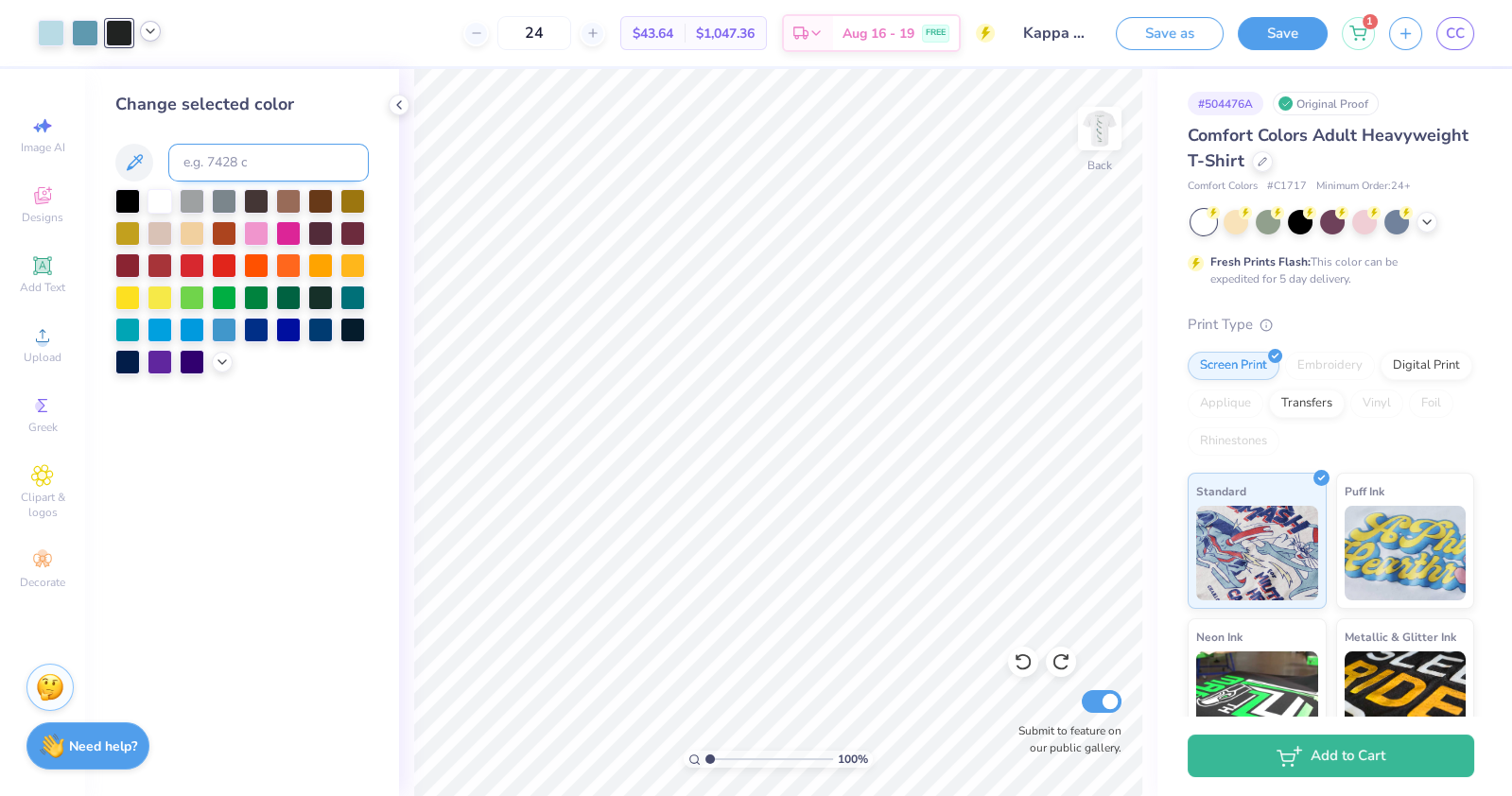 click at bounding box center (269, 163) 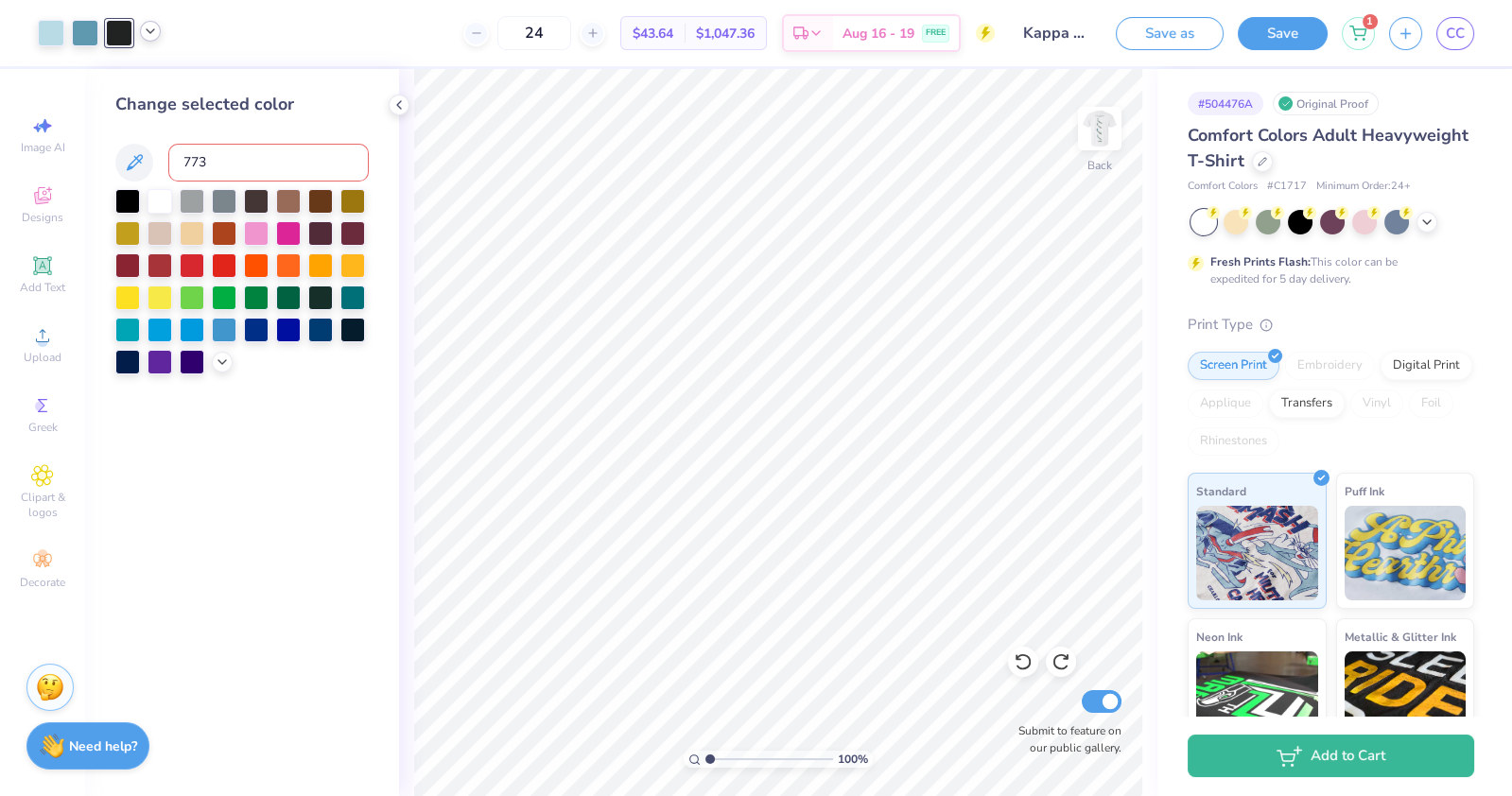 type on "7735" 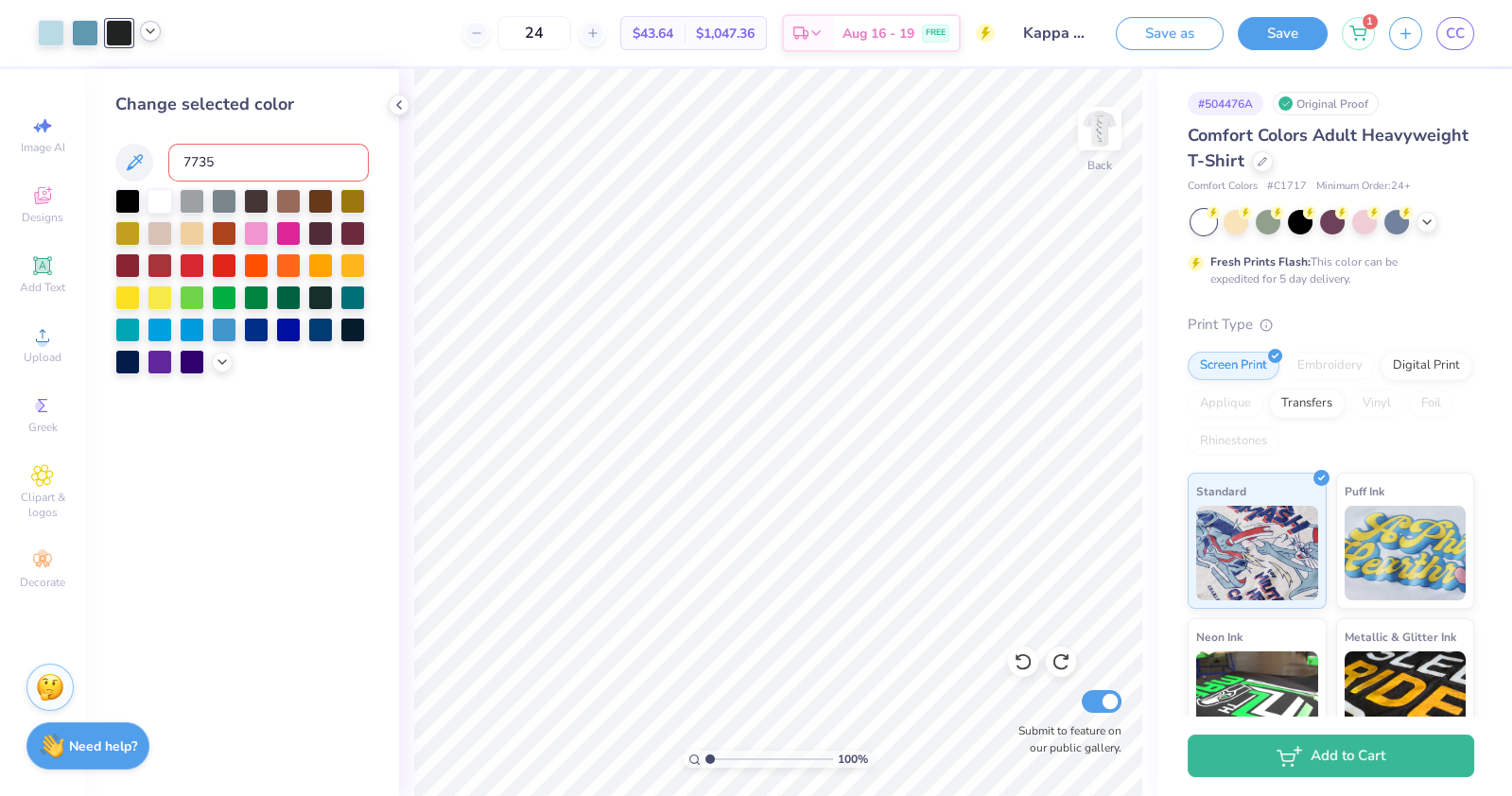 type 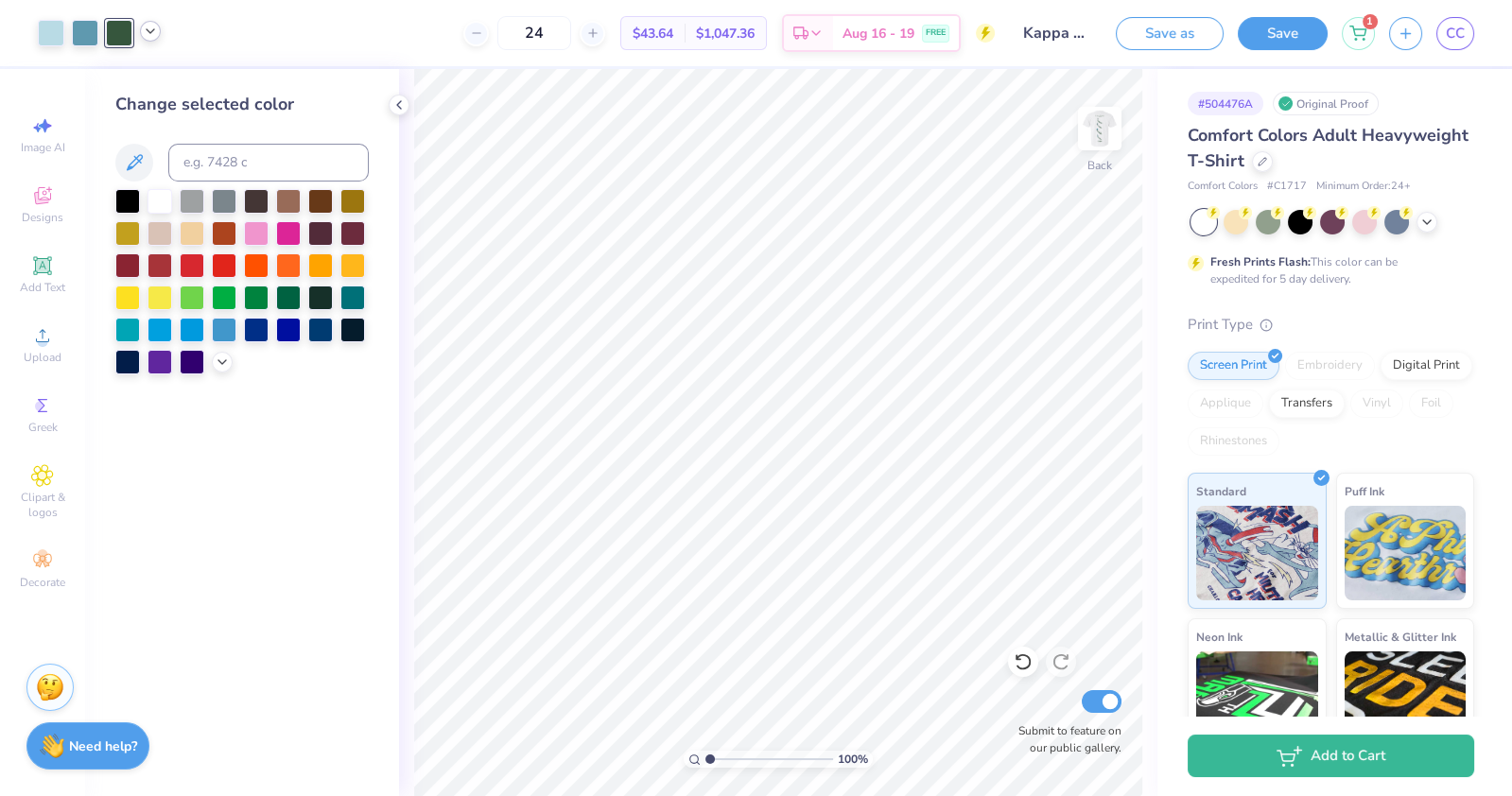 click at bounding box center (150, 31) 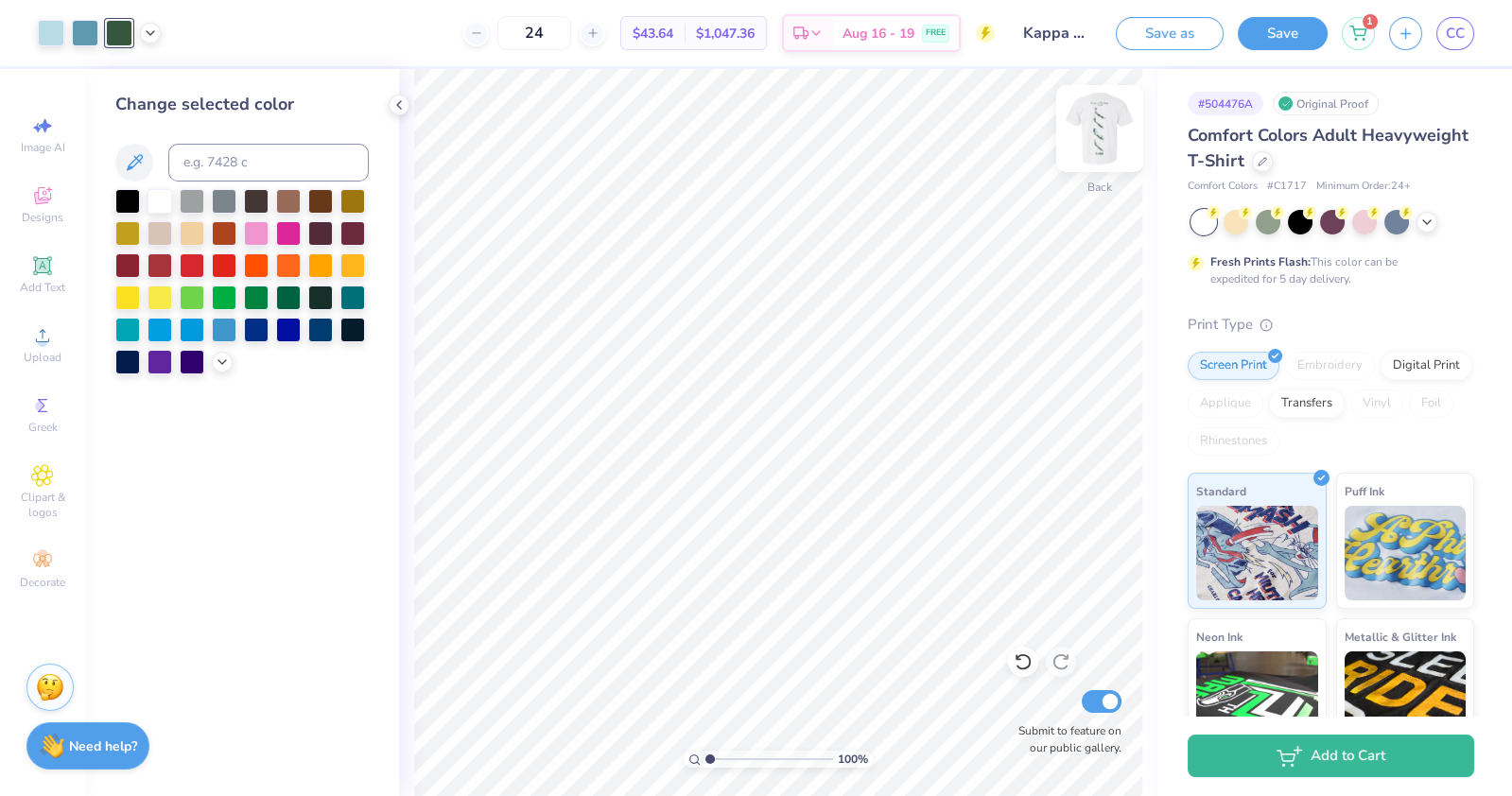 click at bounding box center [1100, 129] 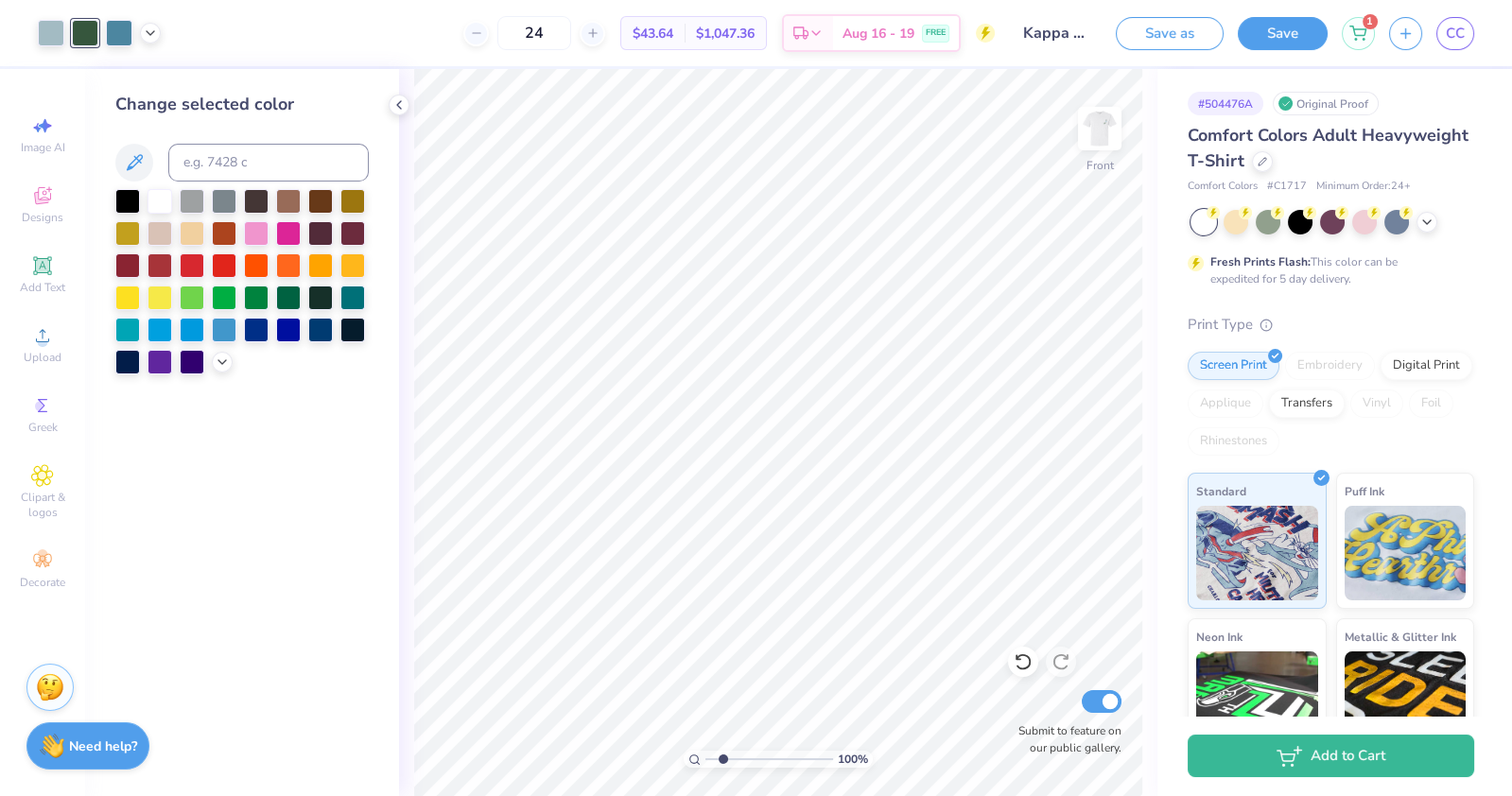 click at bounding box center [769, 759] 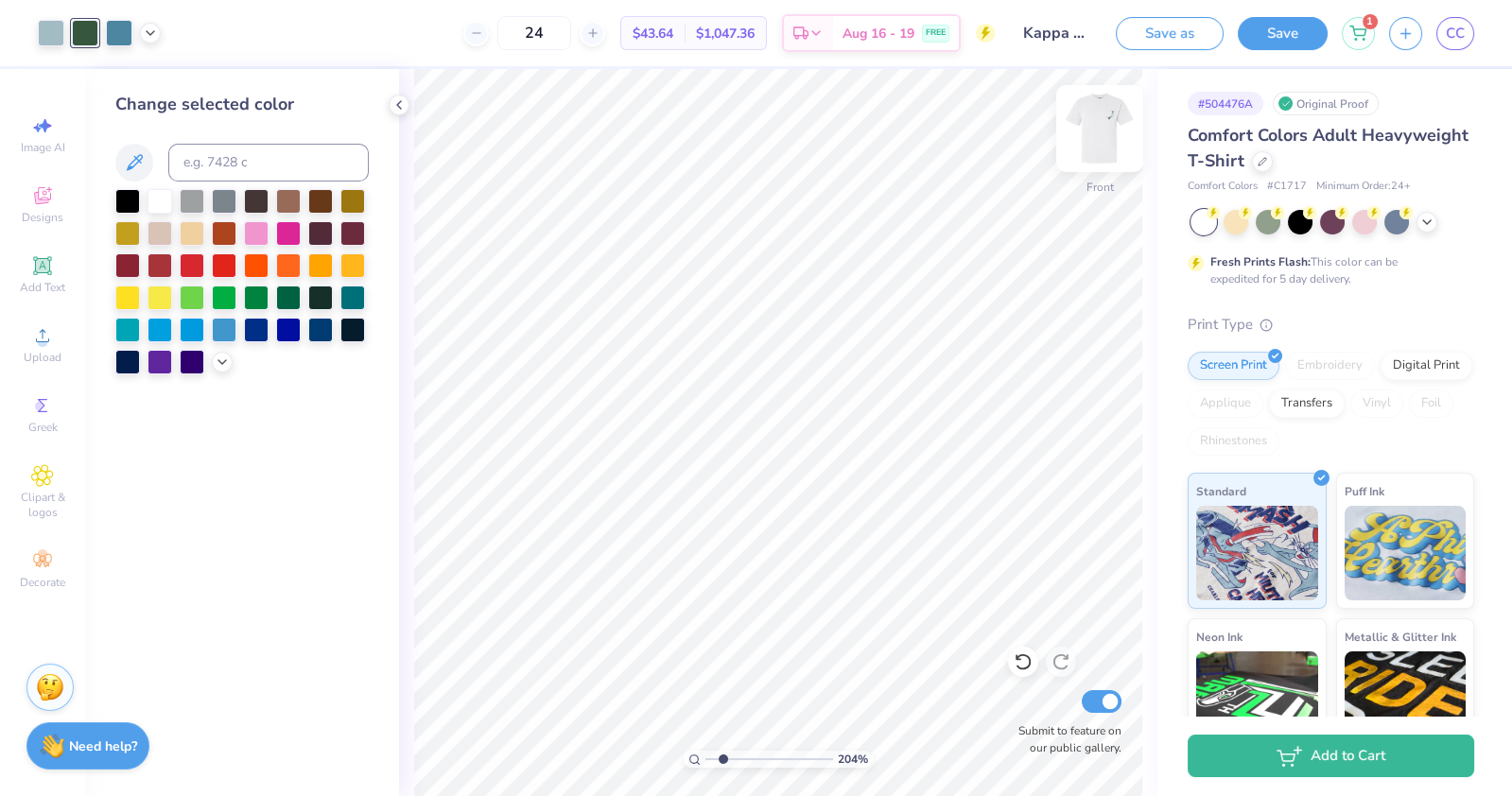 click at bounding box center (1100, 129) 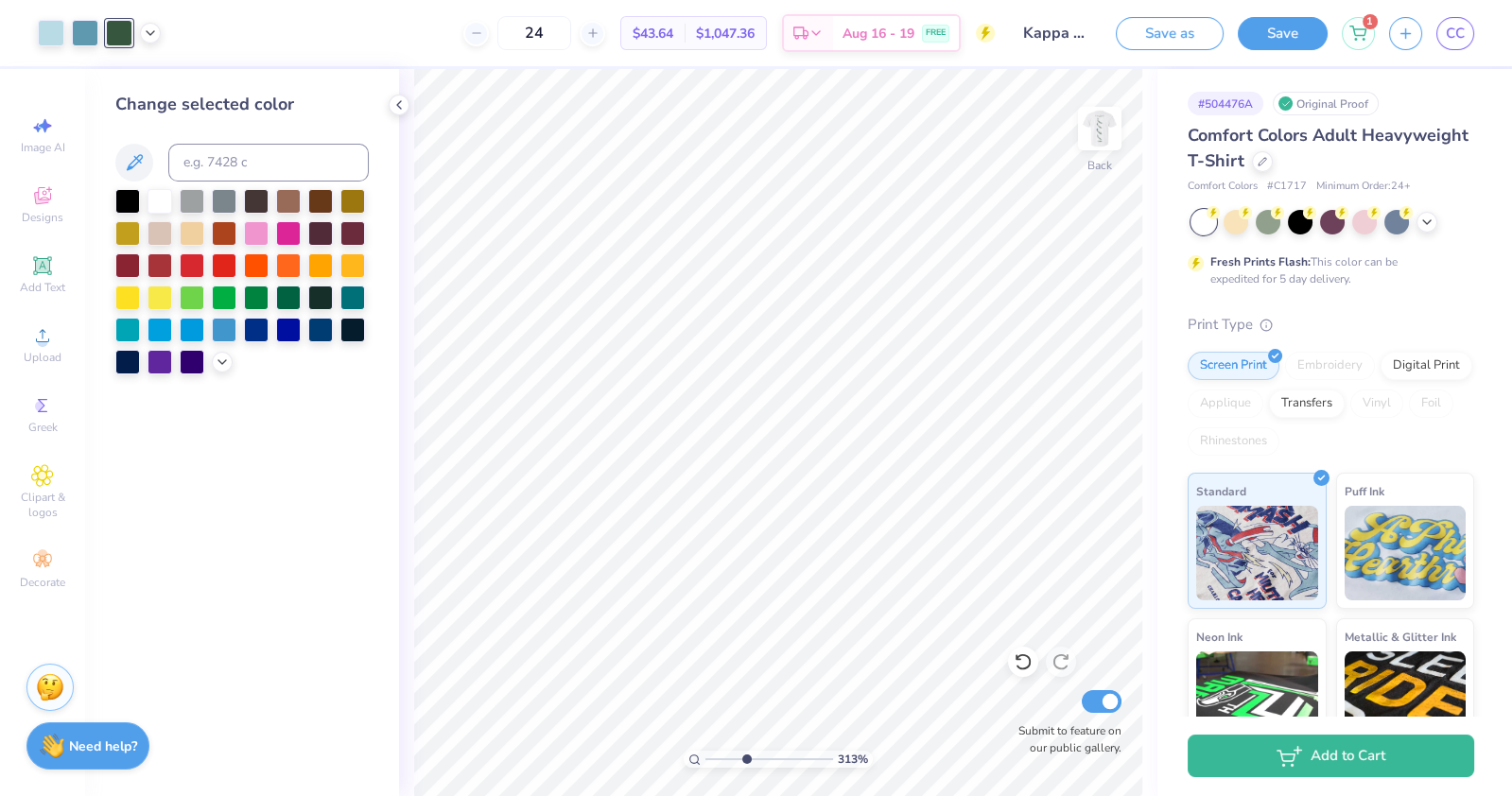 drag, startPoint x: 721, startPoint y: 762, endPoint x: 745, endPoint y: 757, distance: 24.515301 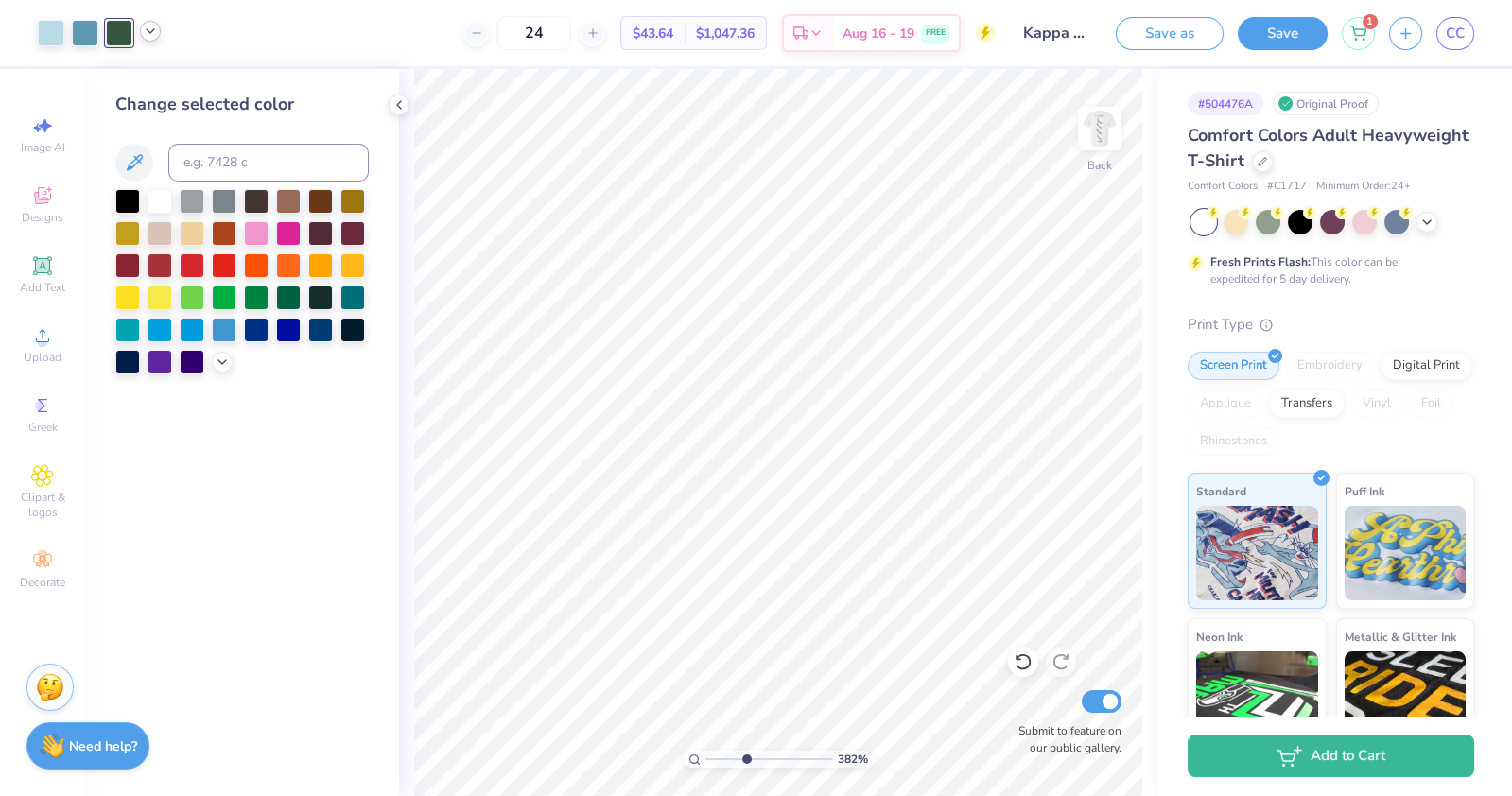 click 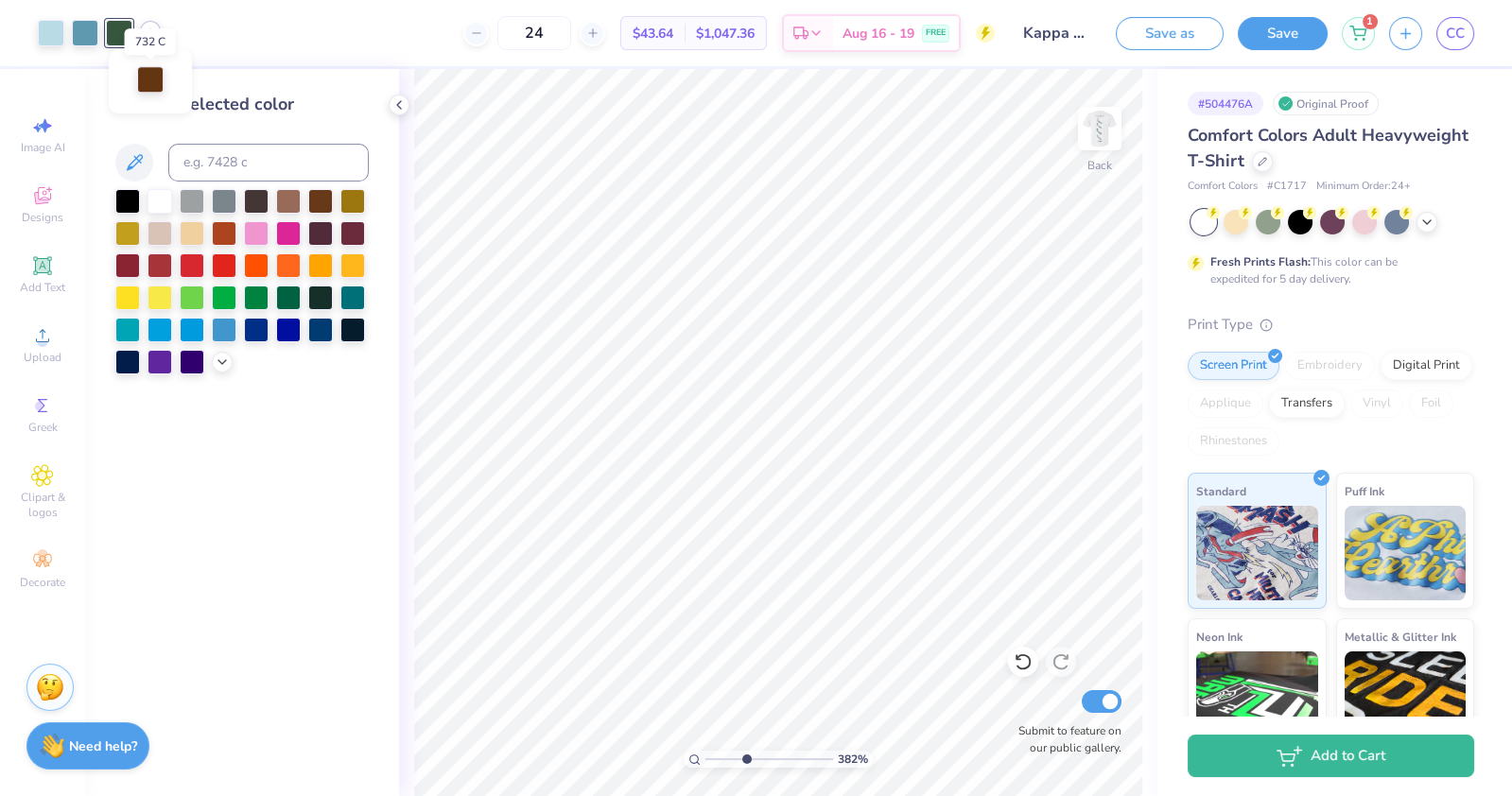click at bounding box center (150, 79) 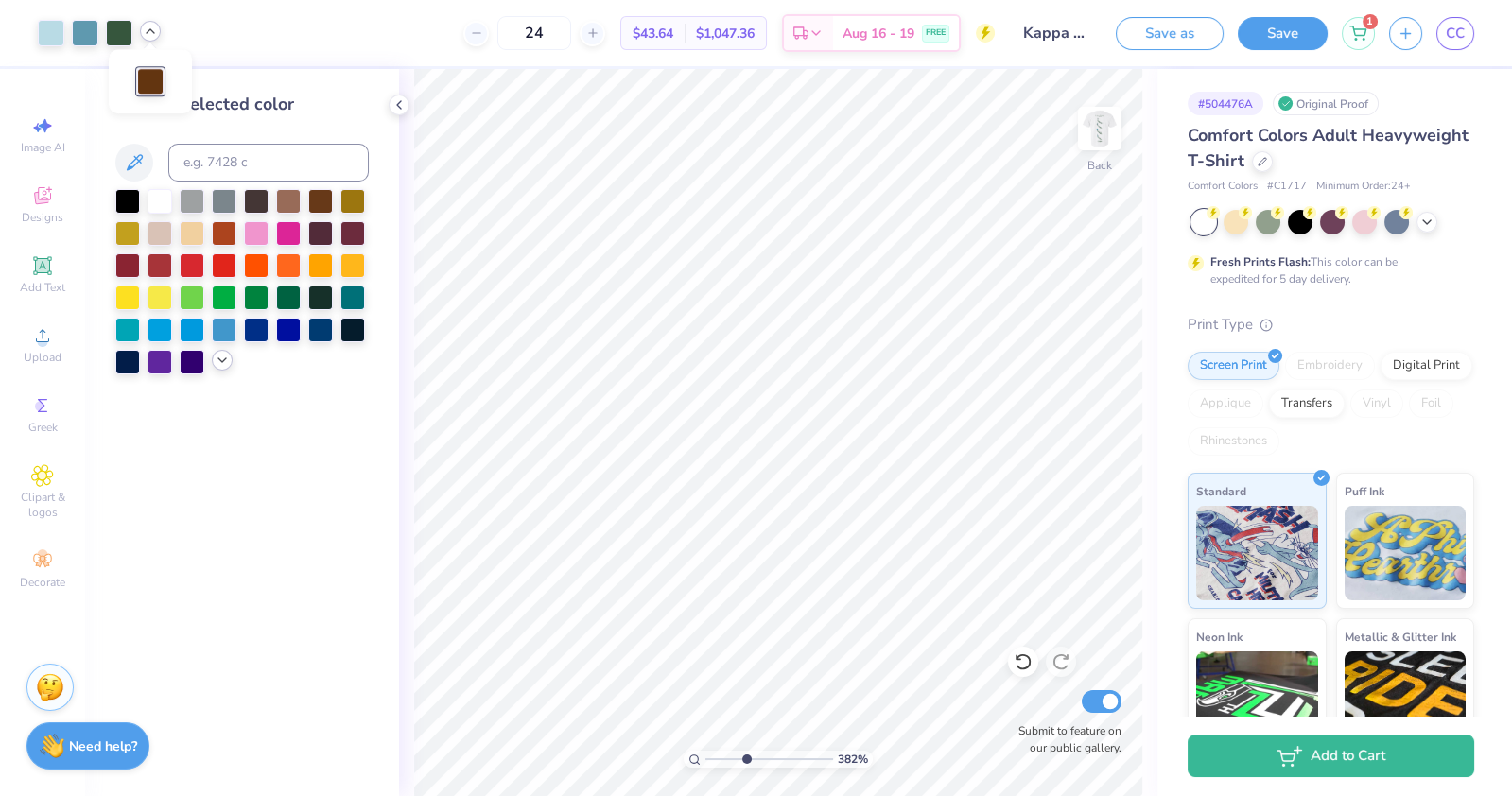 click 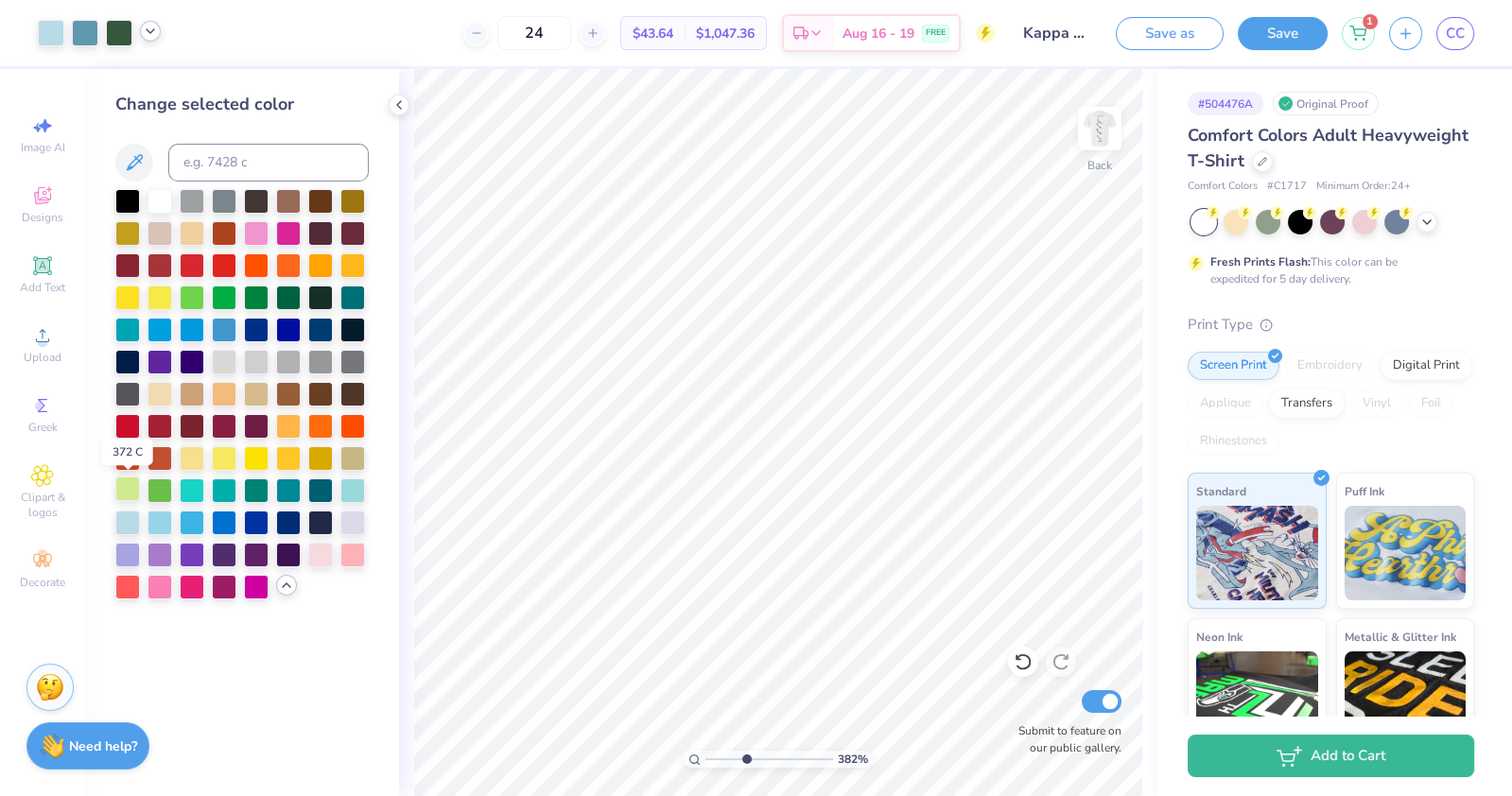 click at bounding box center [128, 489] 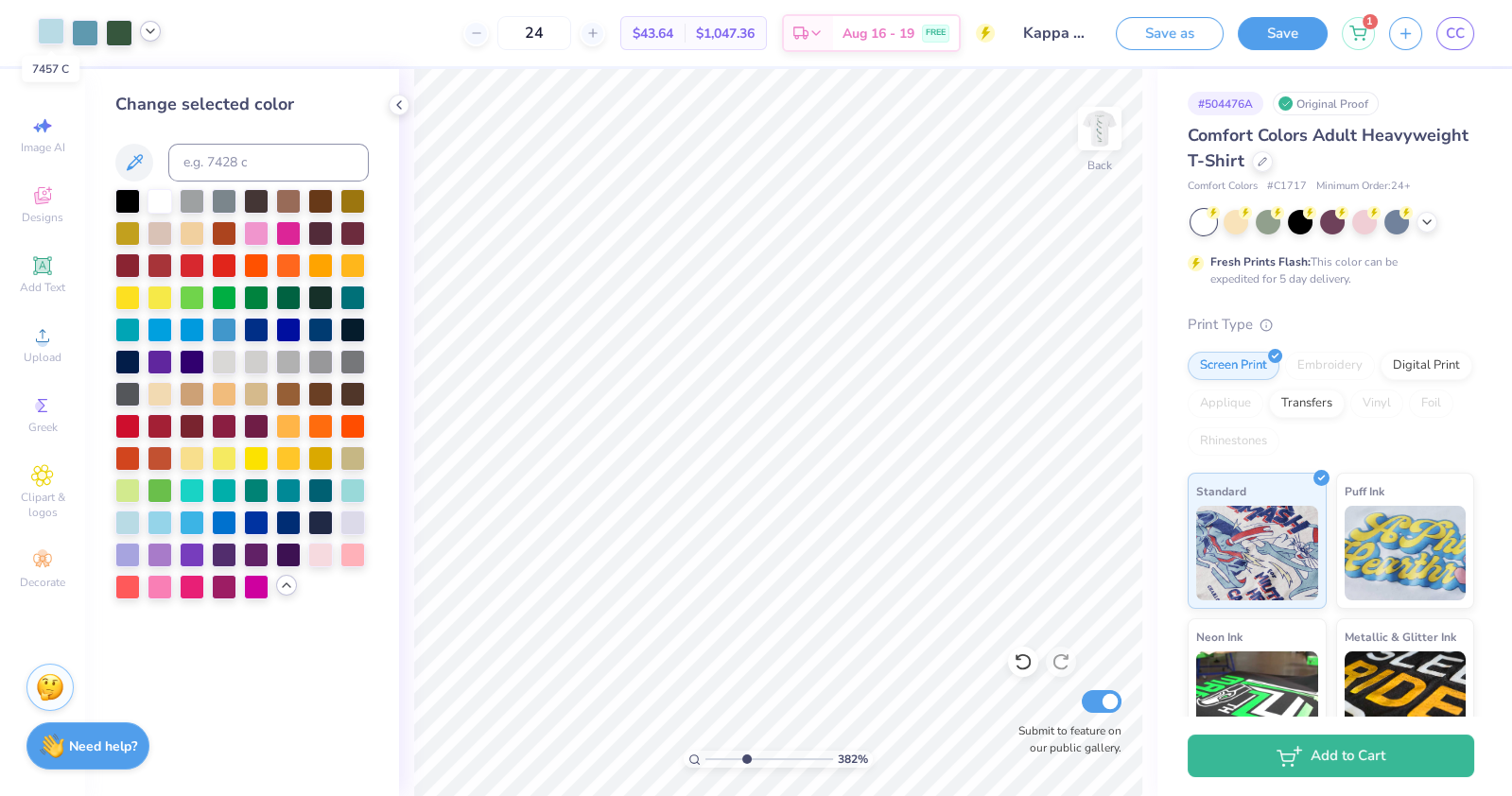 click at bounding box center [51, 31] 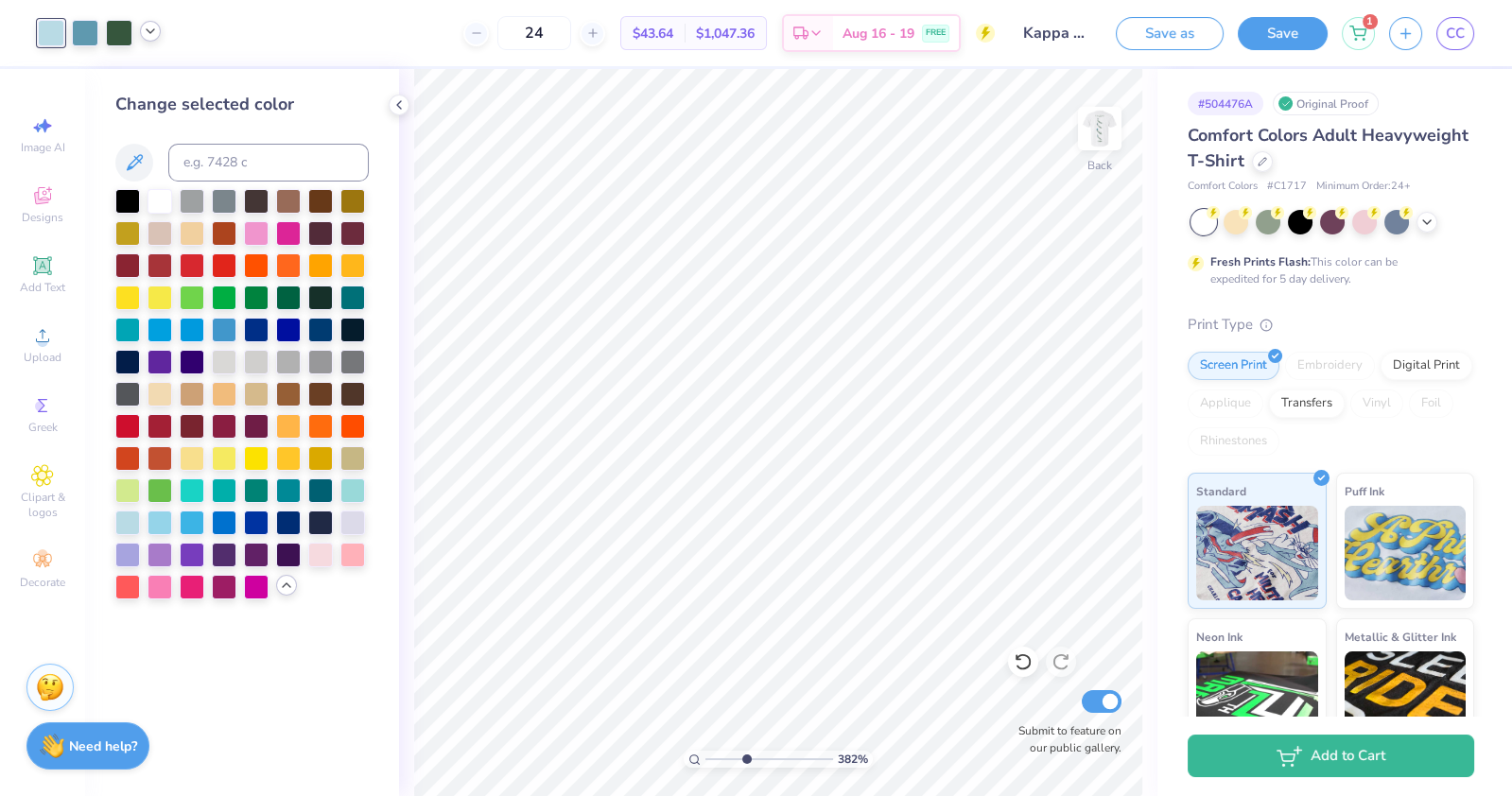 click 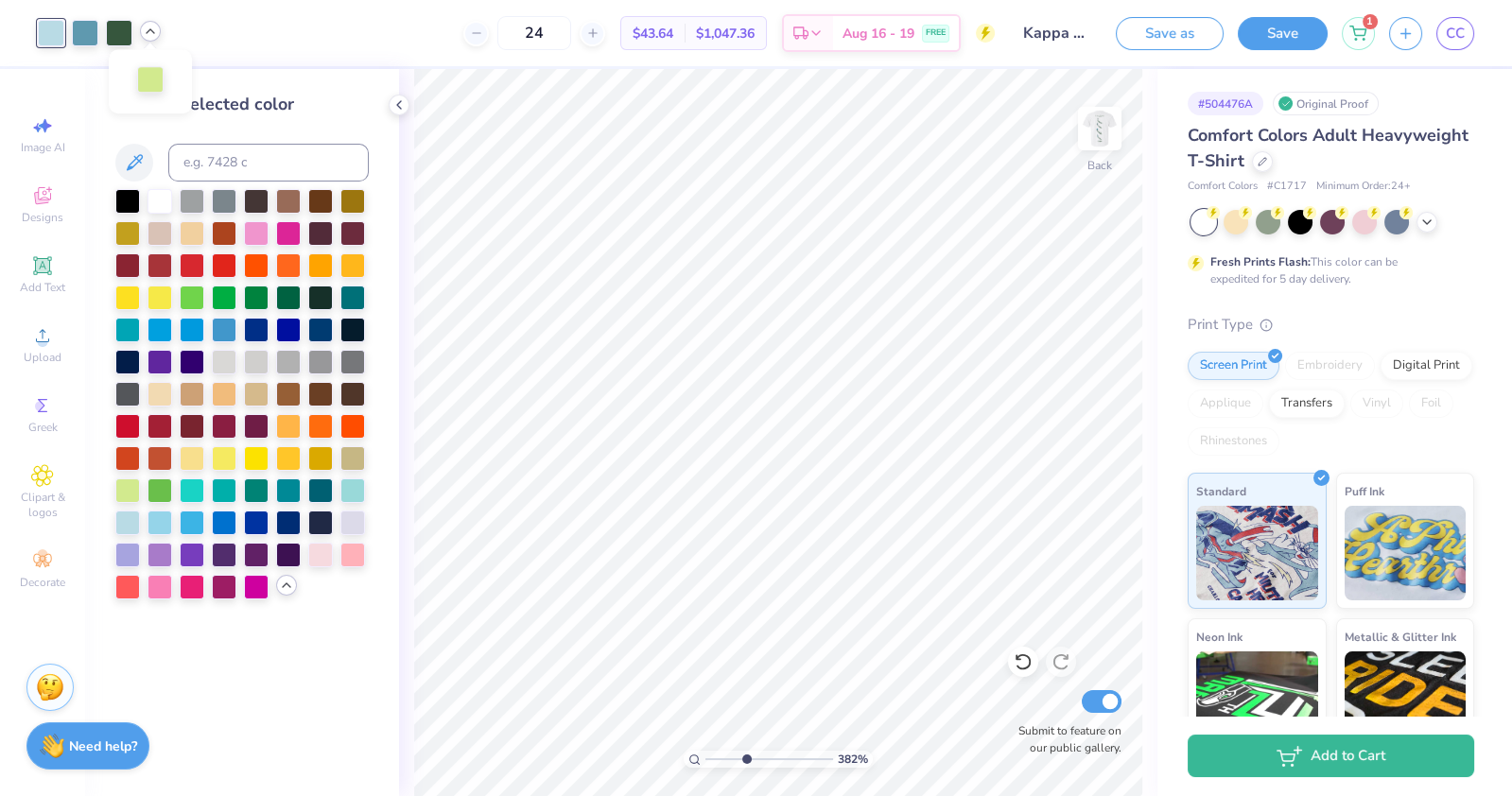click at bounding box center [150, 79] 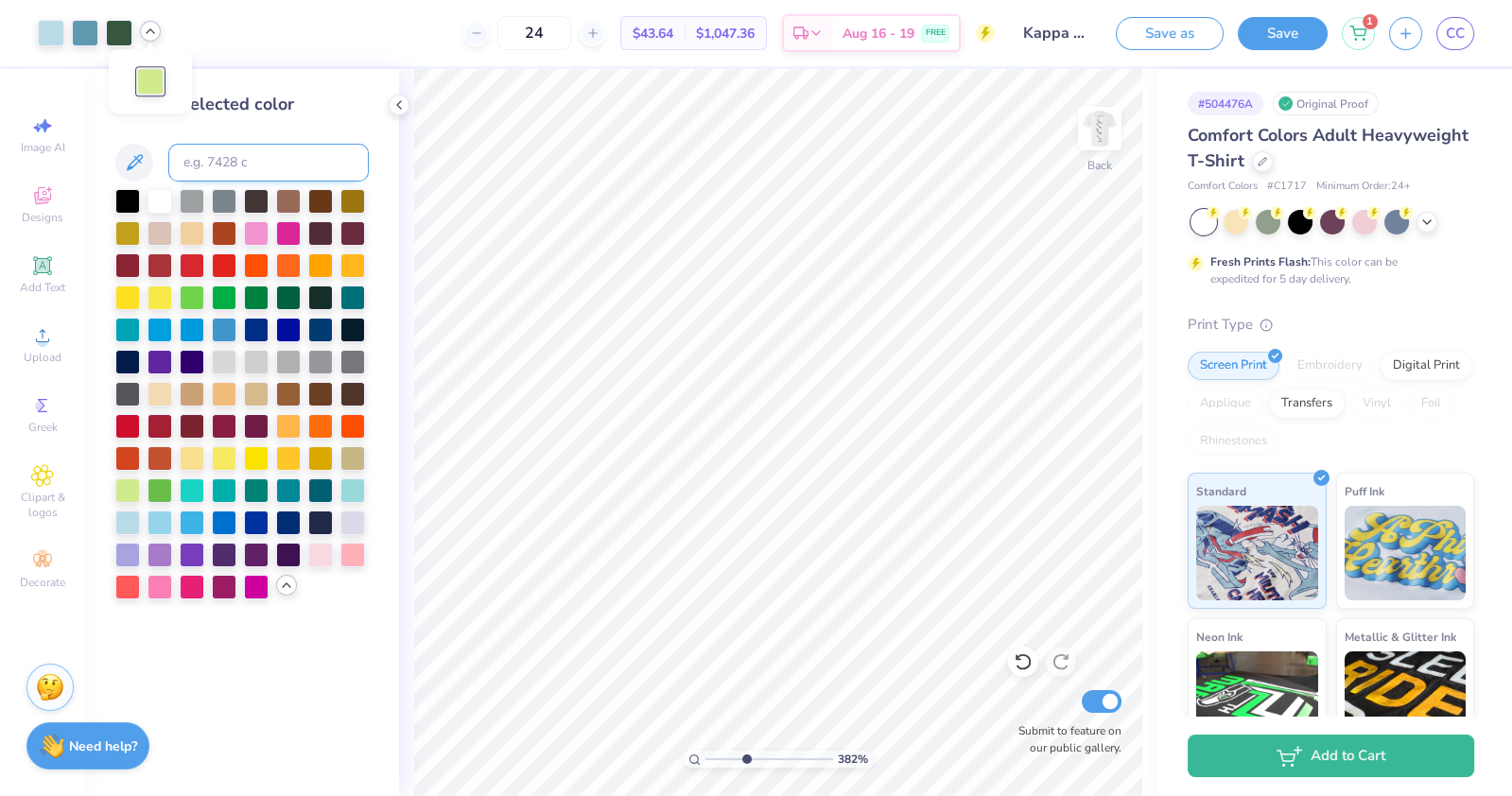 click at bounding box center (269, 163) 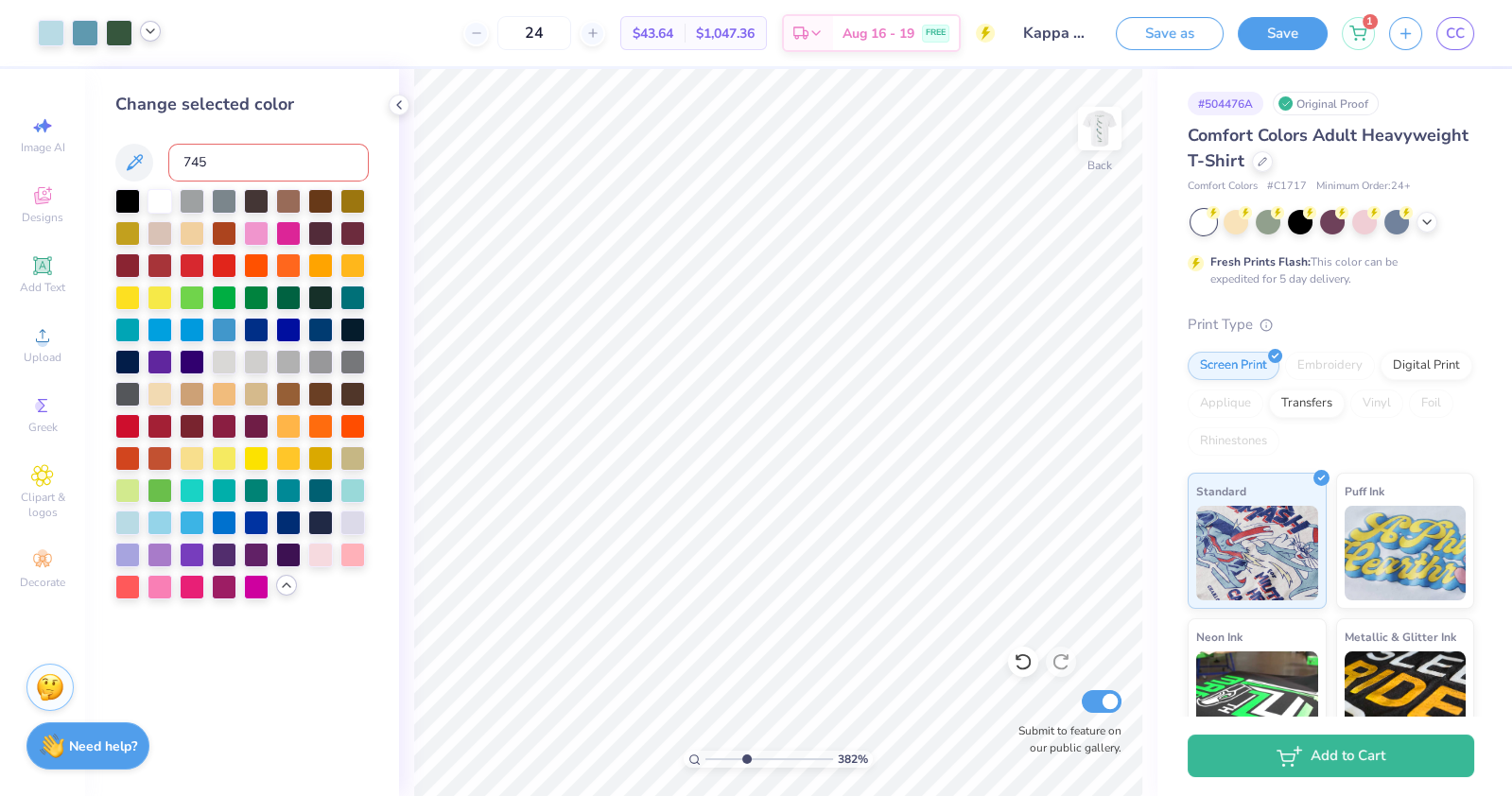 type on "7457" 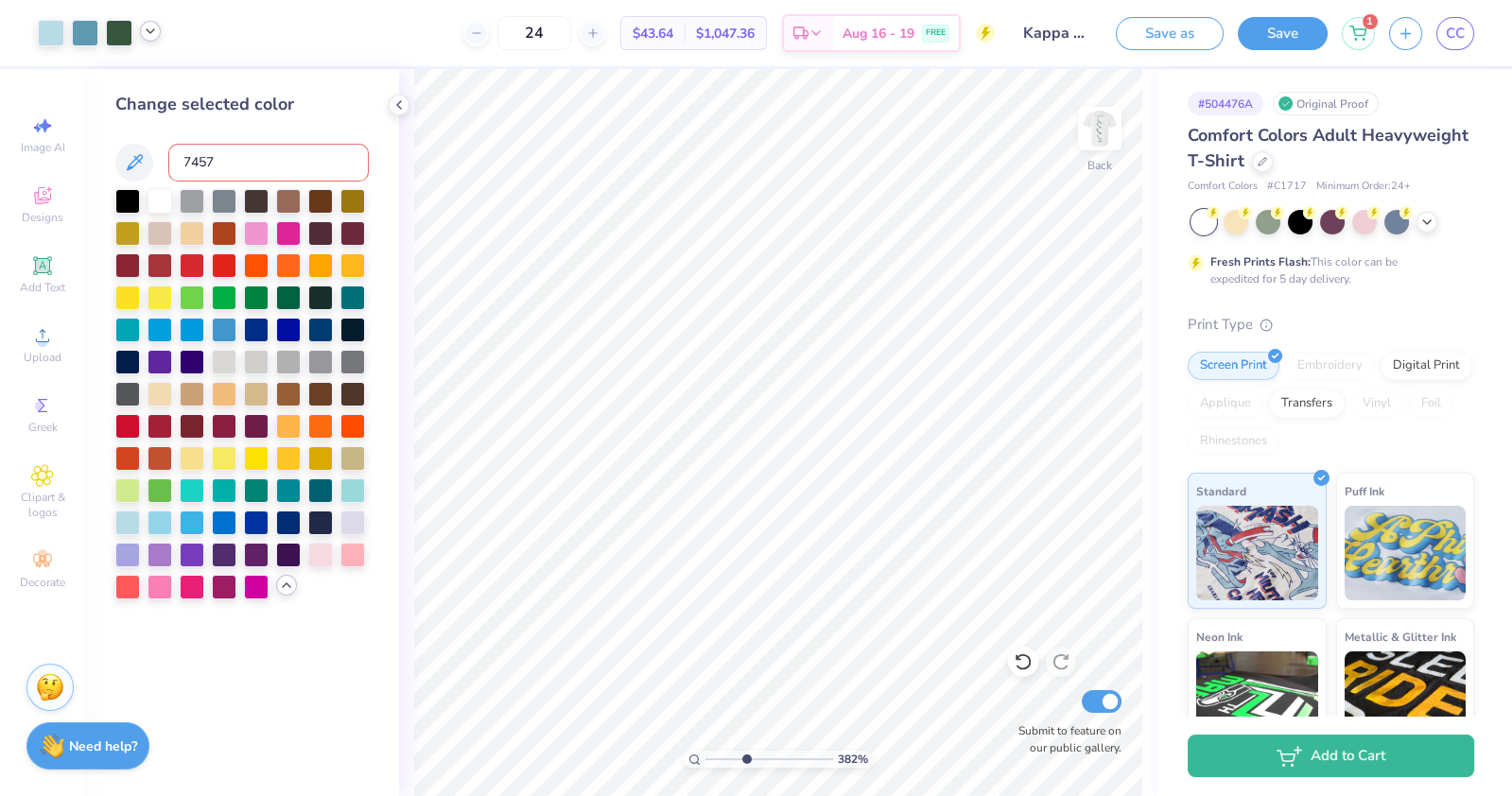 type 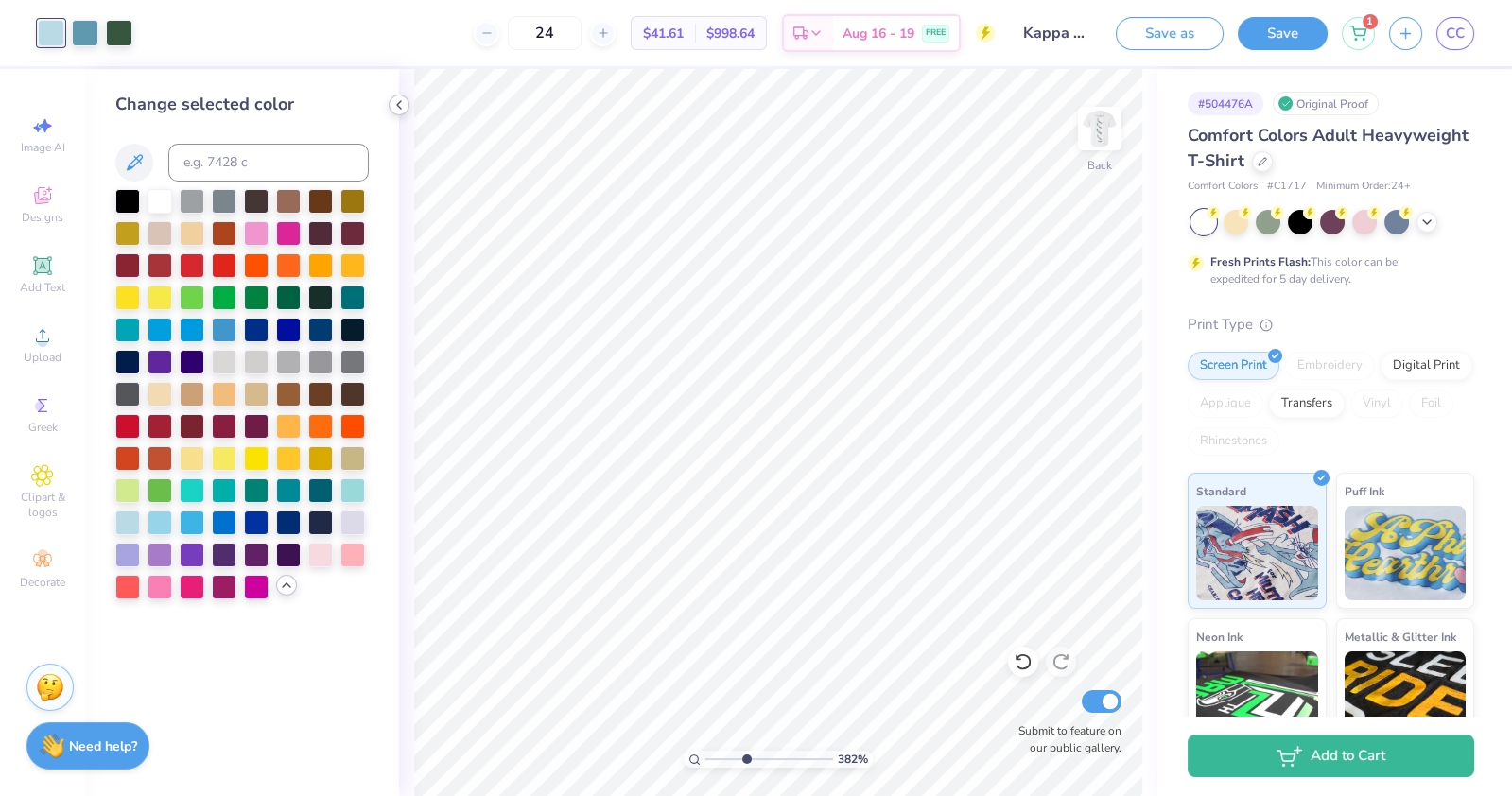 click 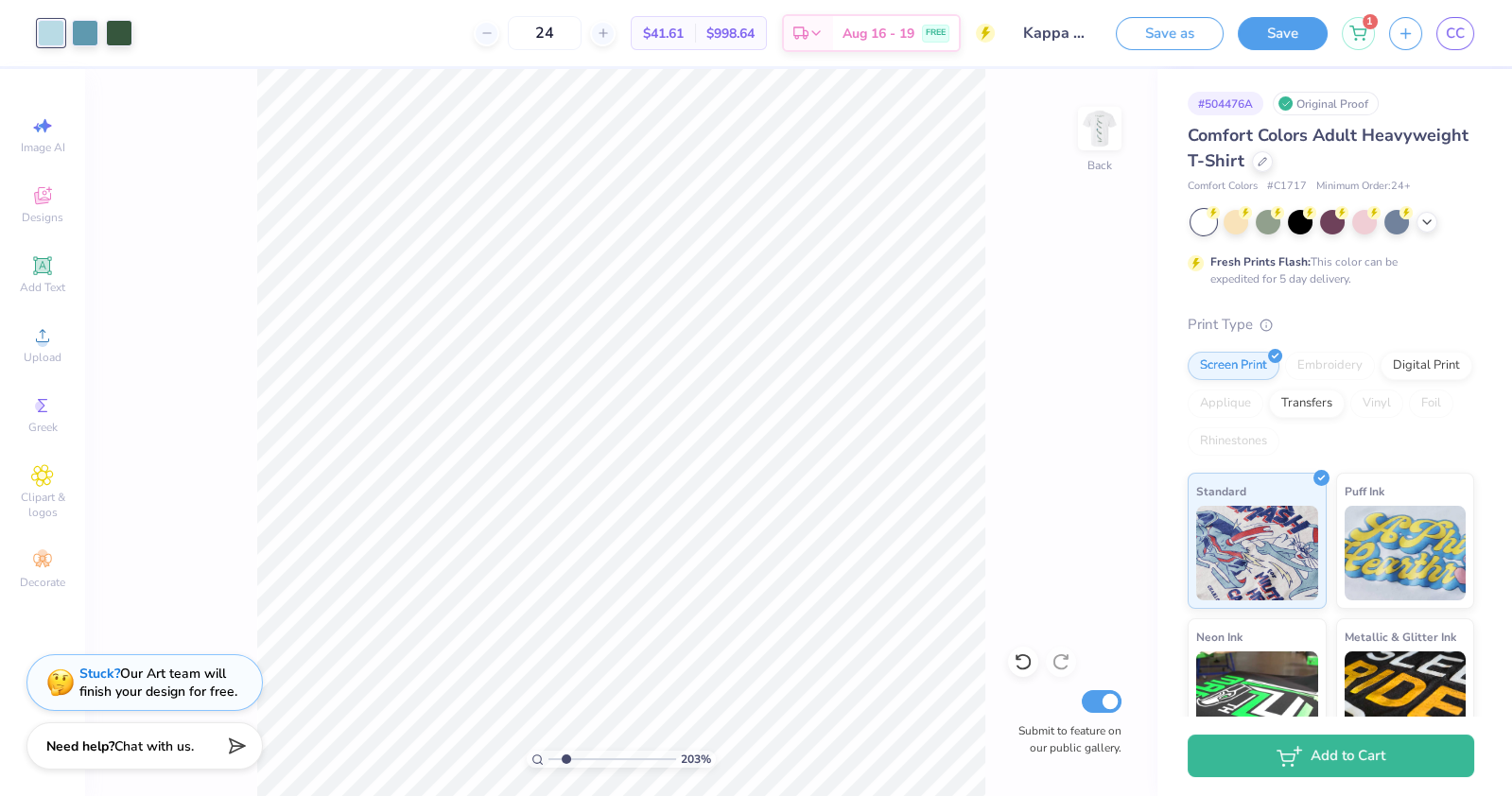 drag, startPoint x: 592, startPoint y: 763, endPoint x: 565, endPoint y: 764, distance: 27.01851 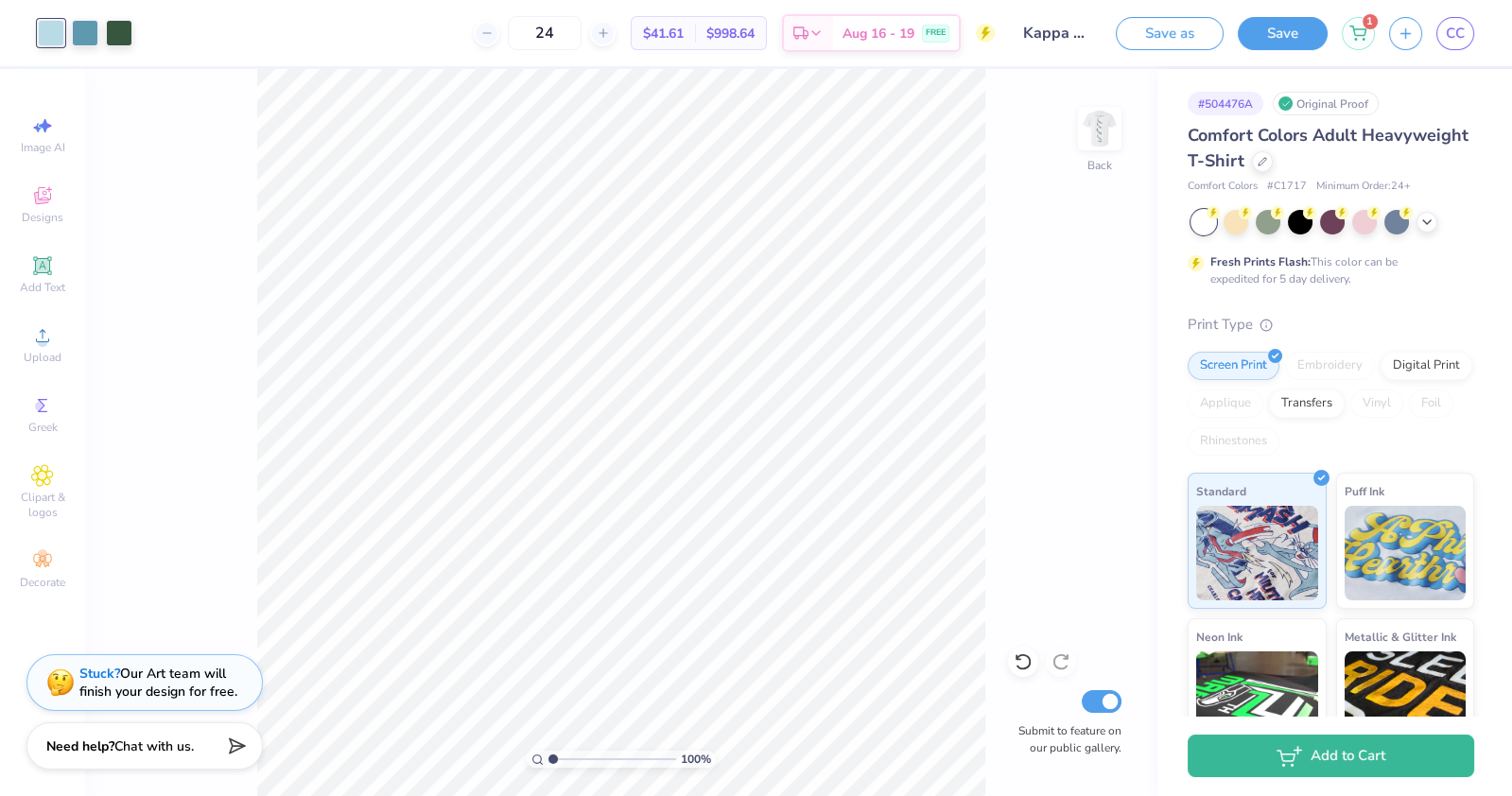 drag, startPoint x: 563, startPoint y: 758, endPoint x: 513, endPoint y: 761, distance: 50.08992 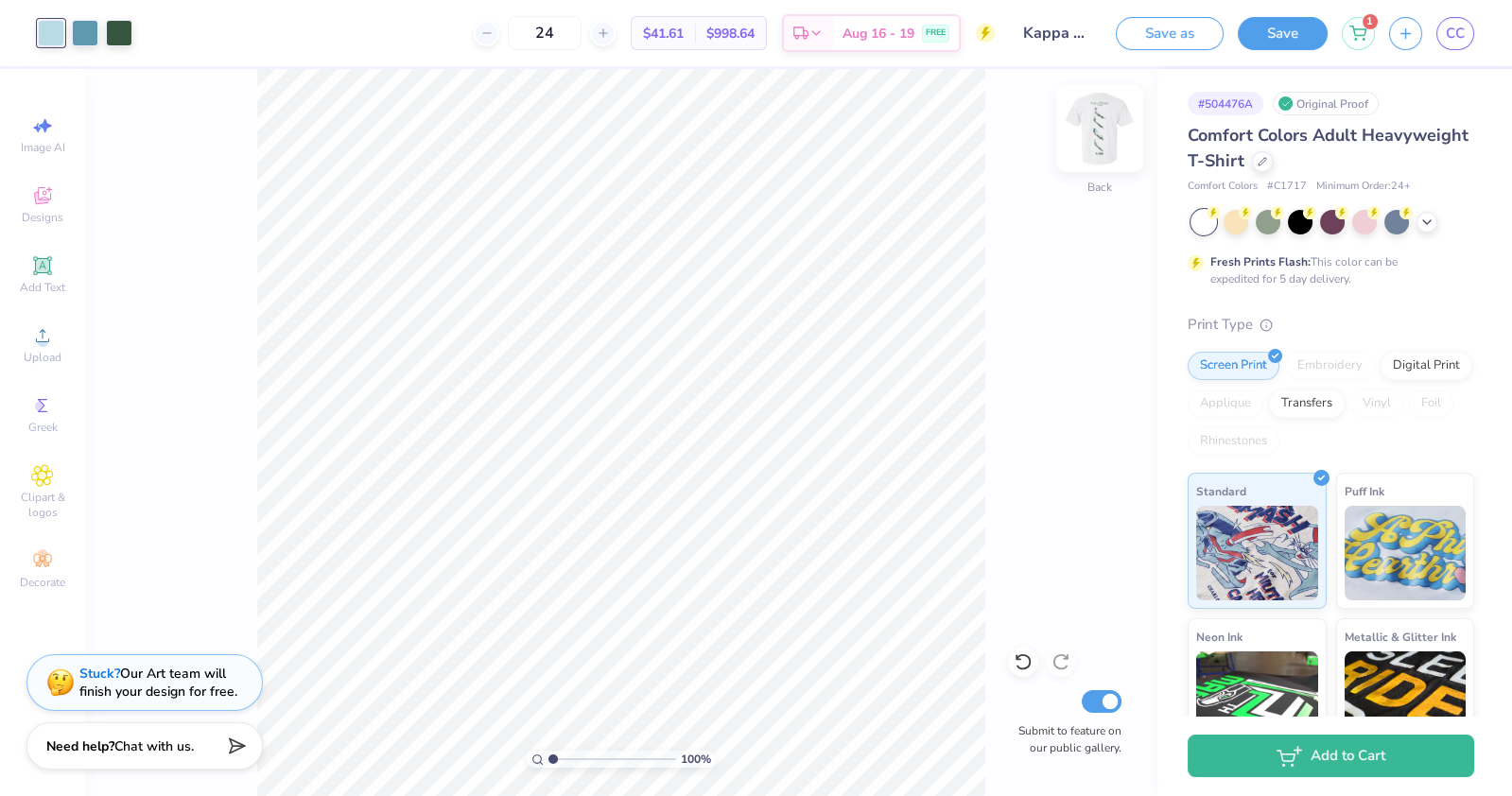 click at bounding box center [1100, 129] 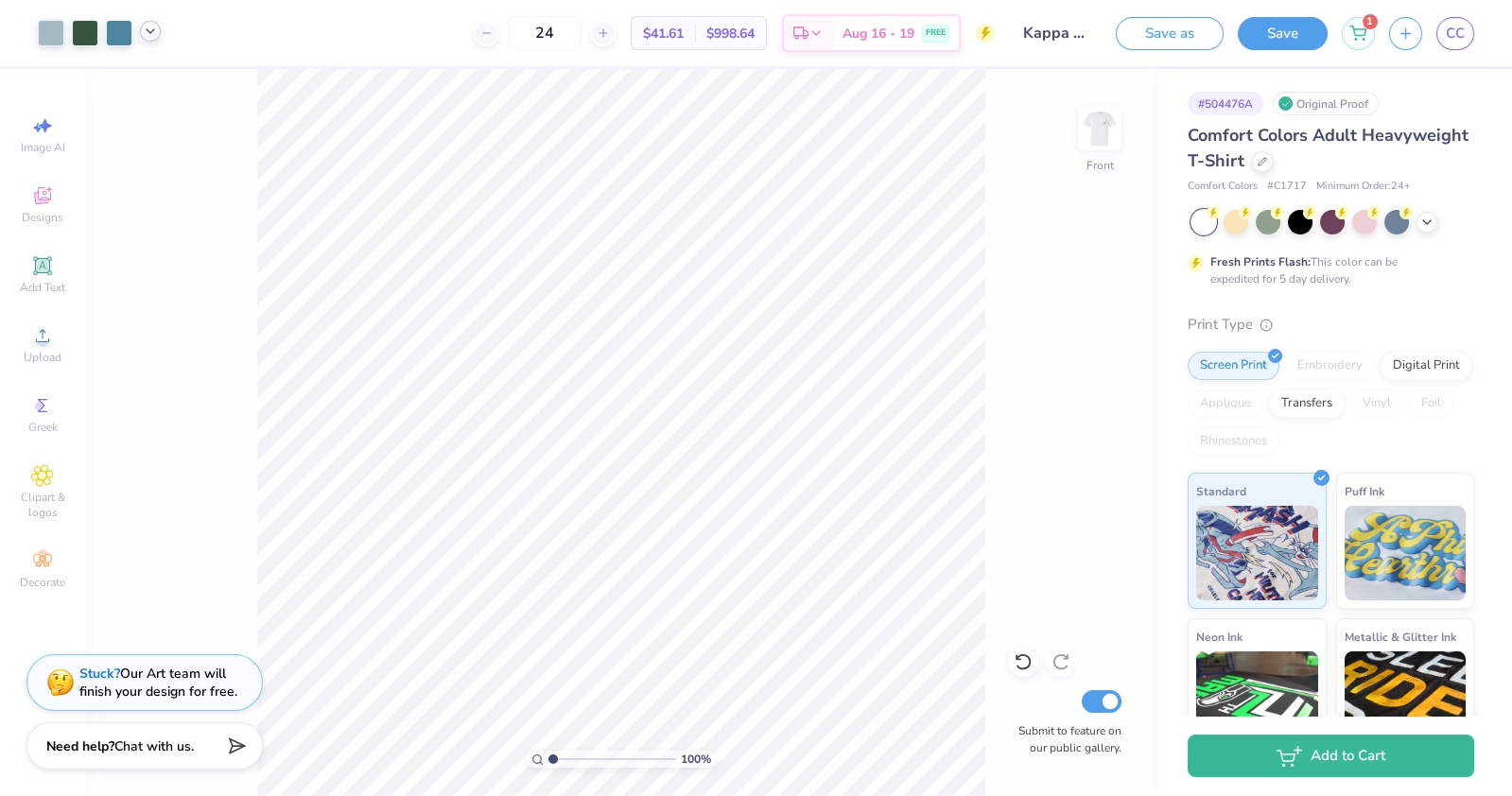 click 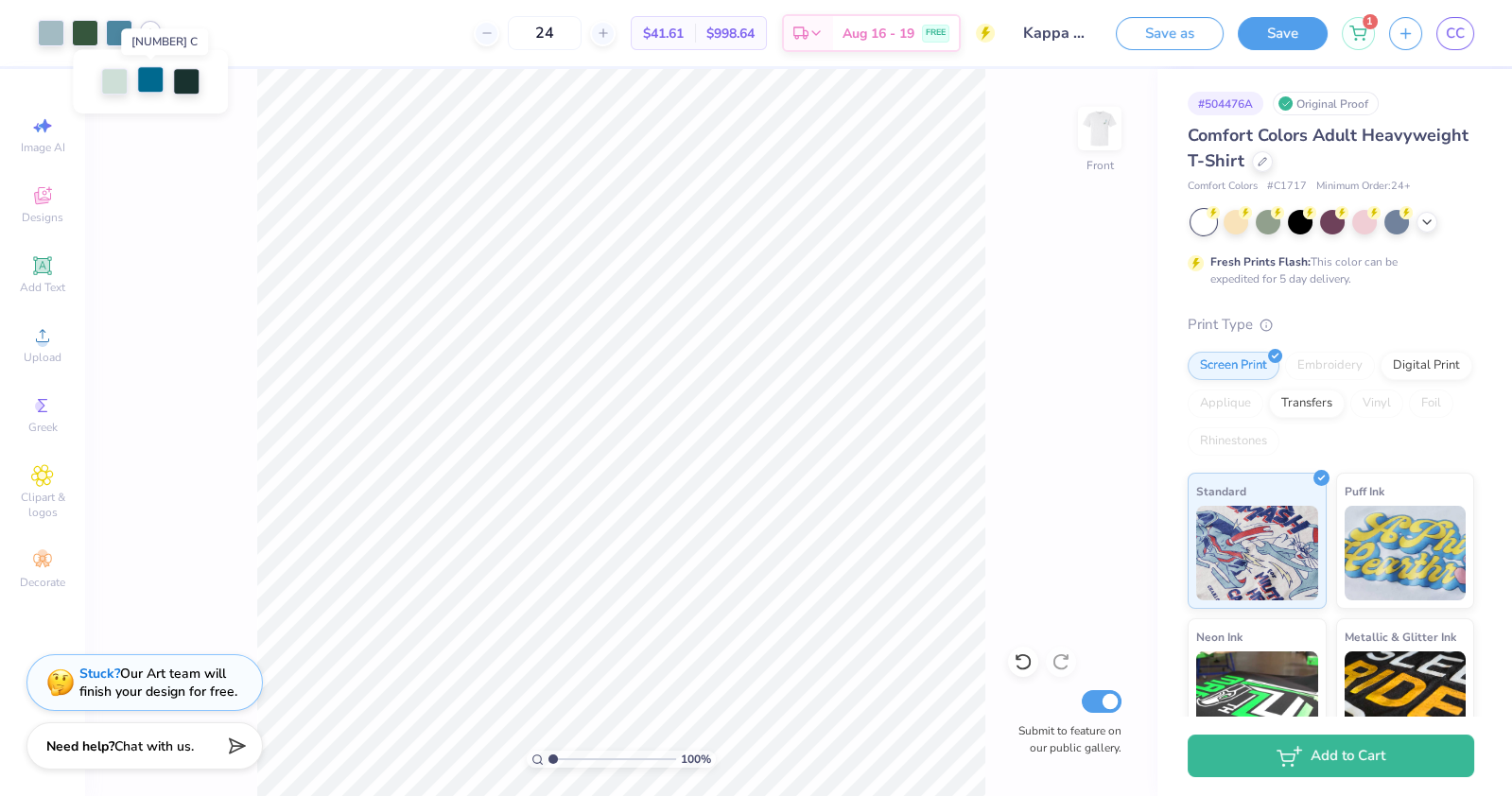 click at bounding box center (150, 79) 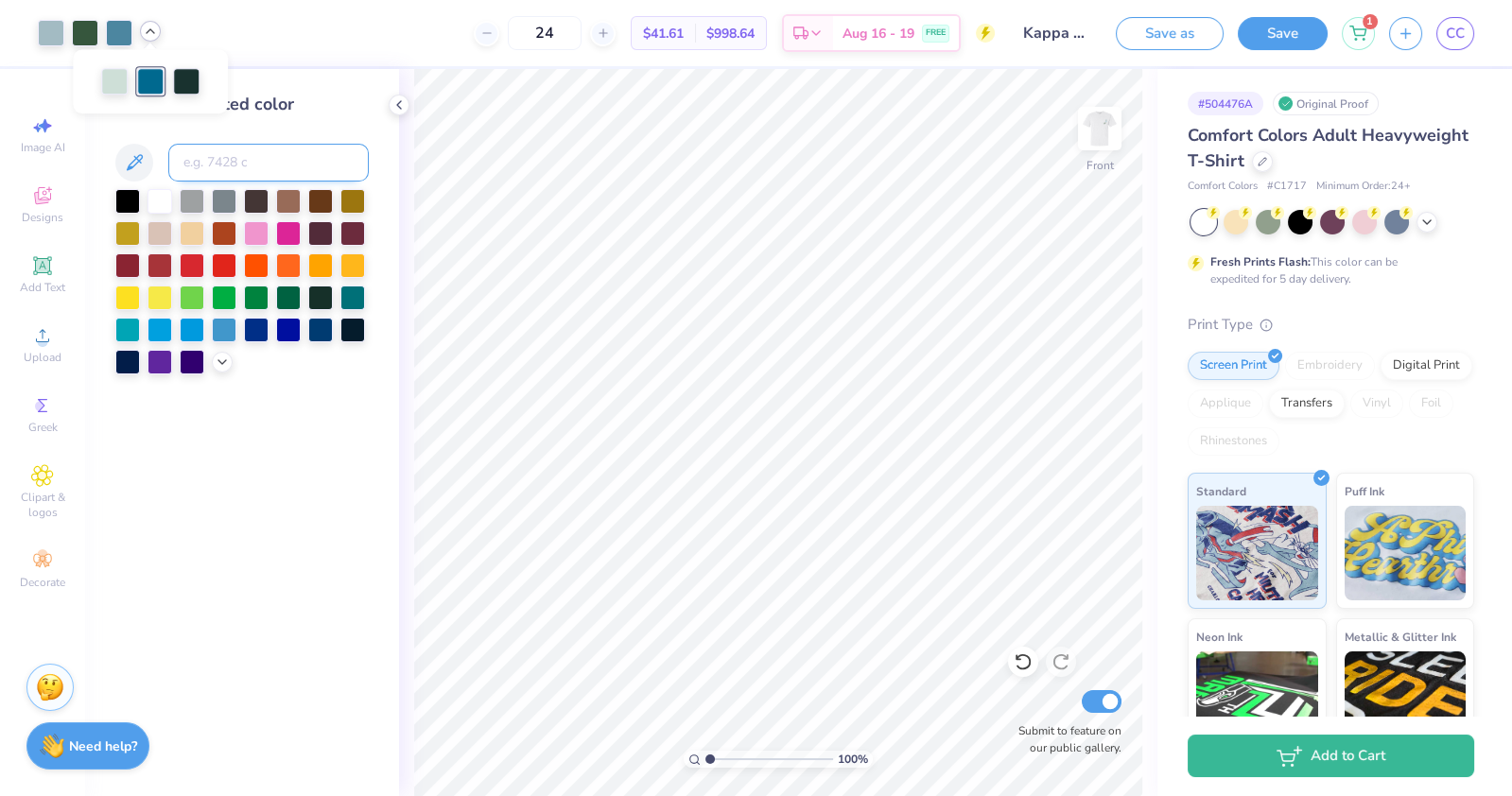 click at bounding box center (269, 163) 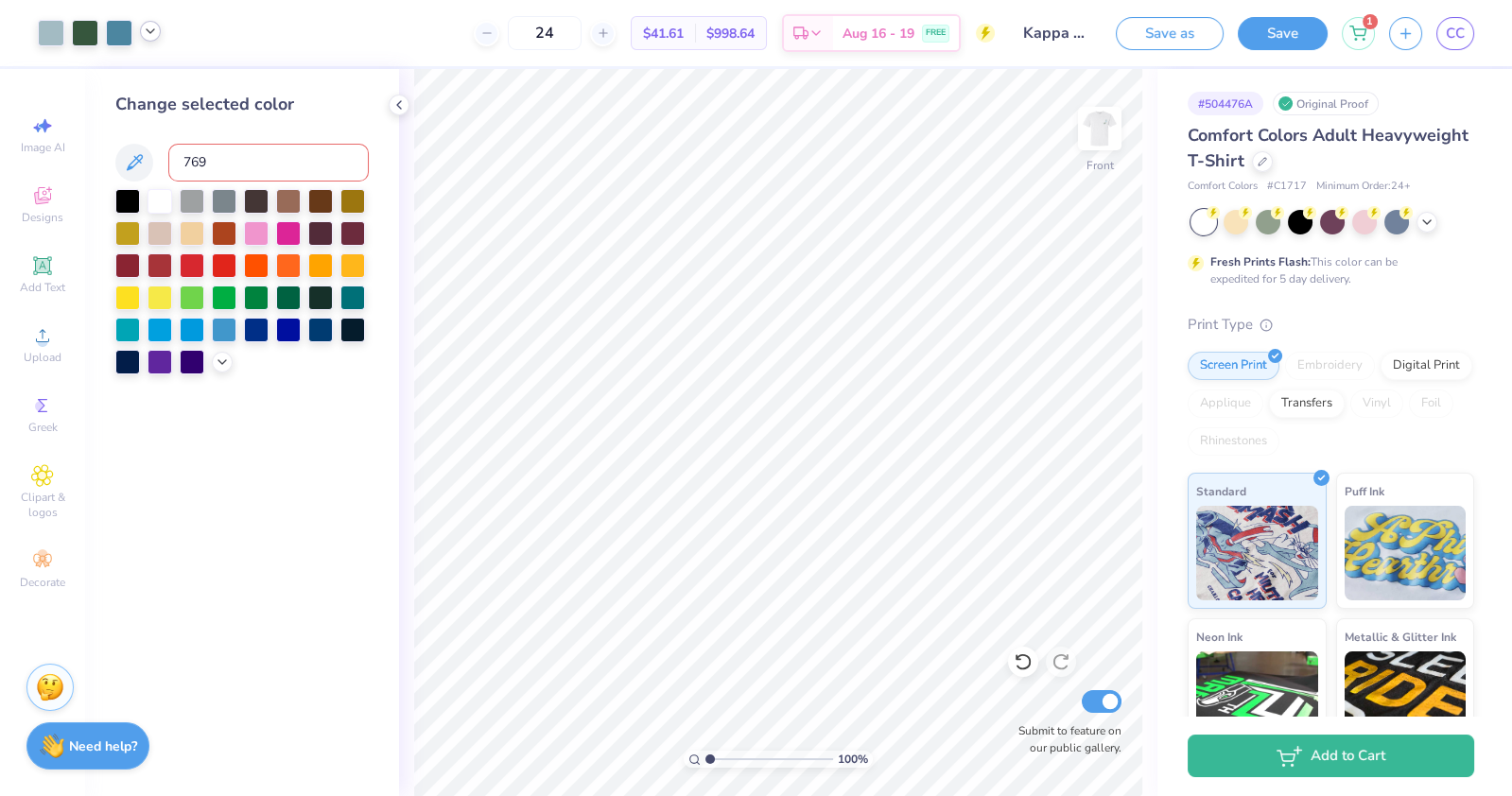 type on "7697" 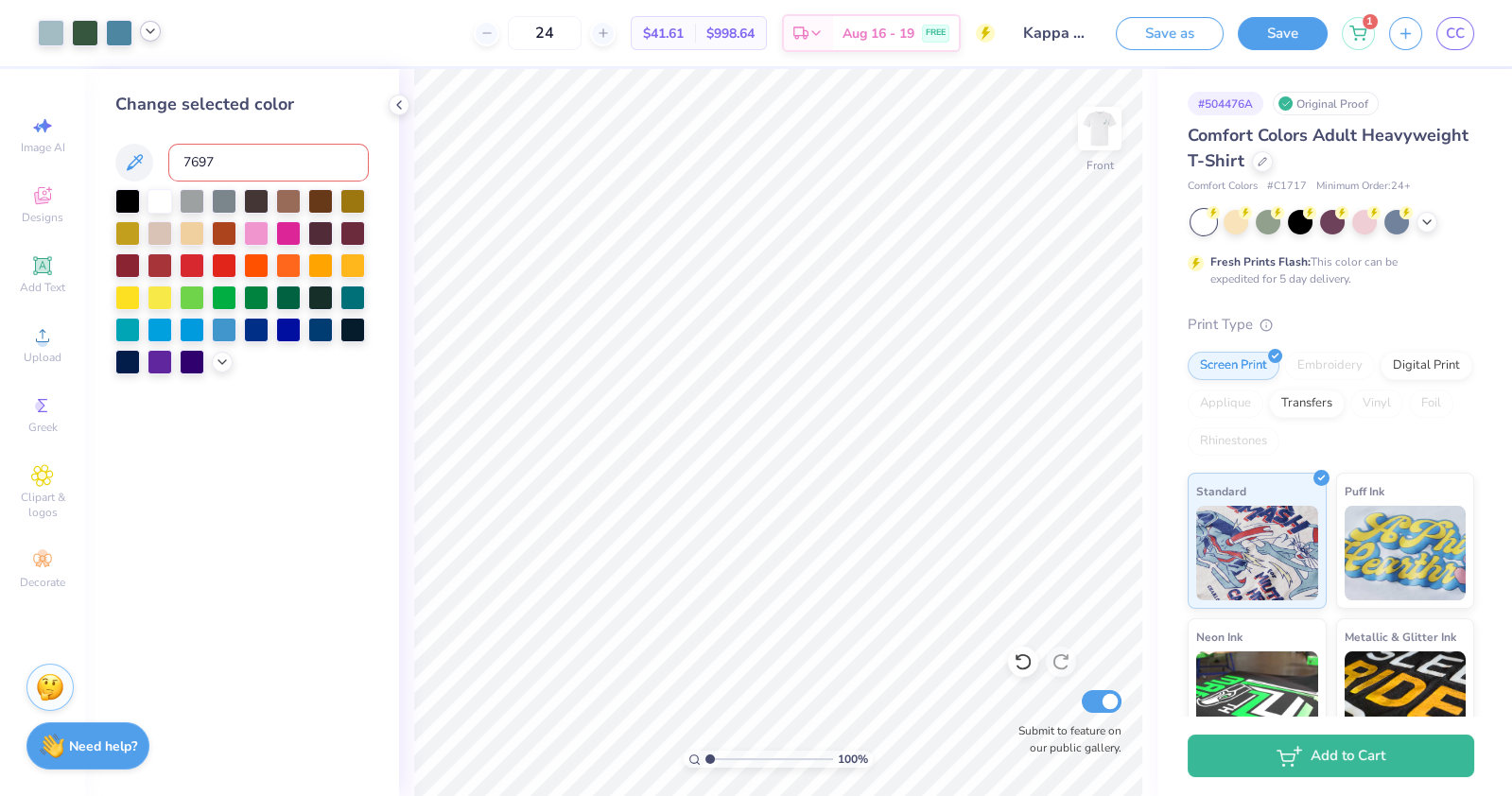 type 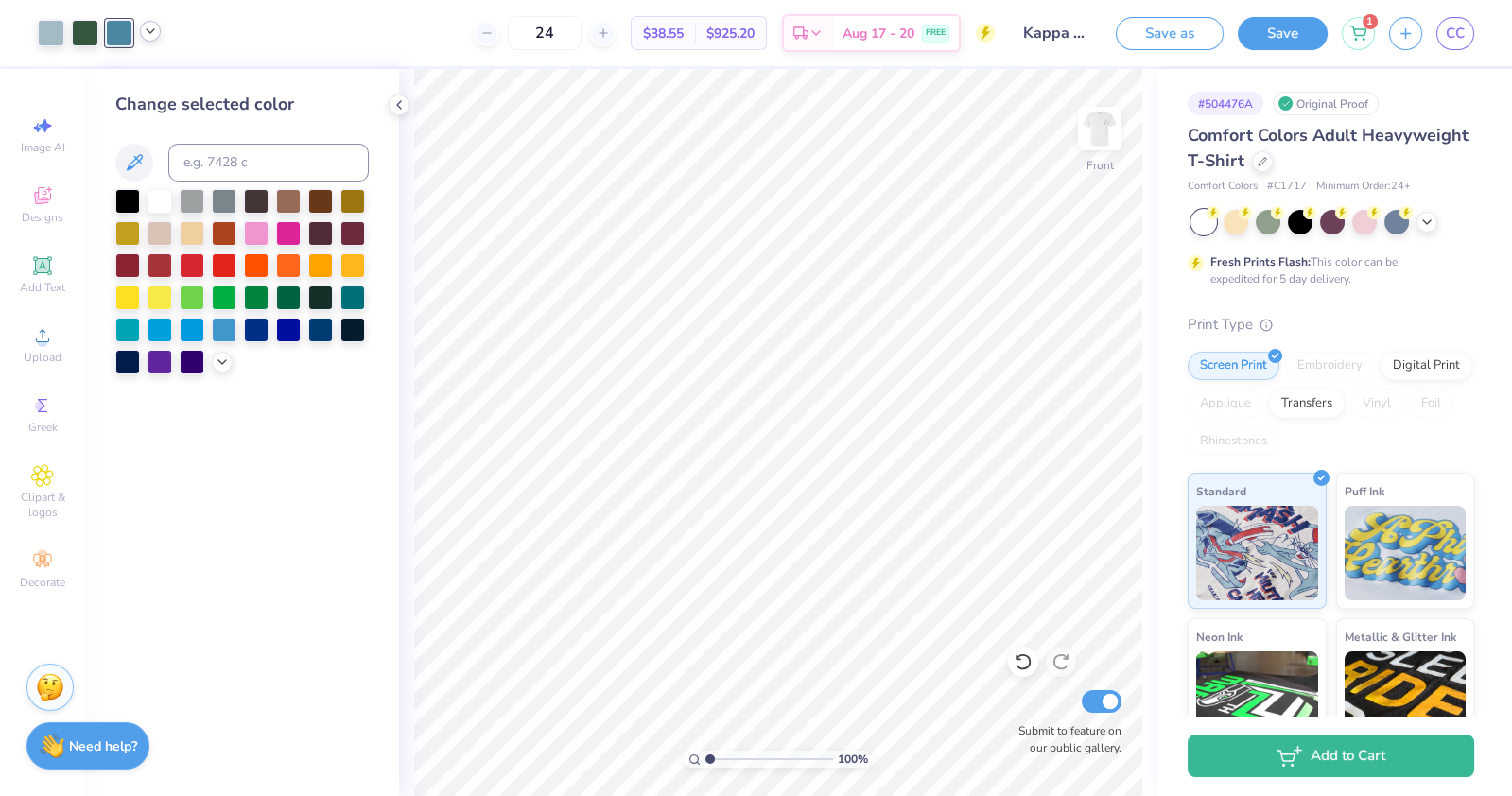click 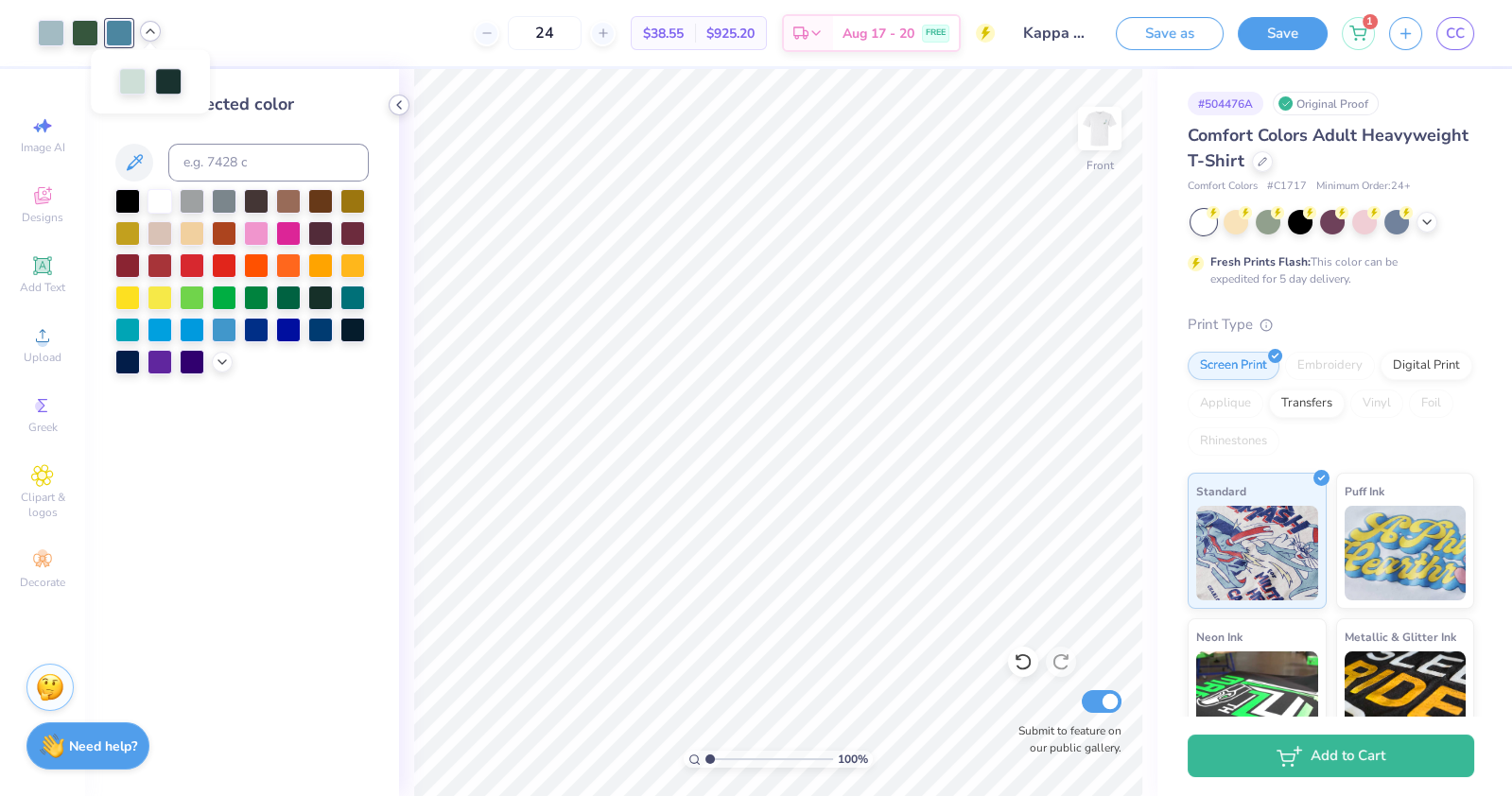 click 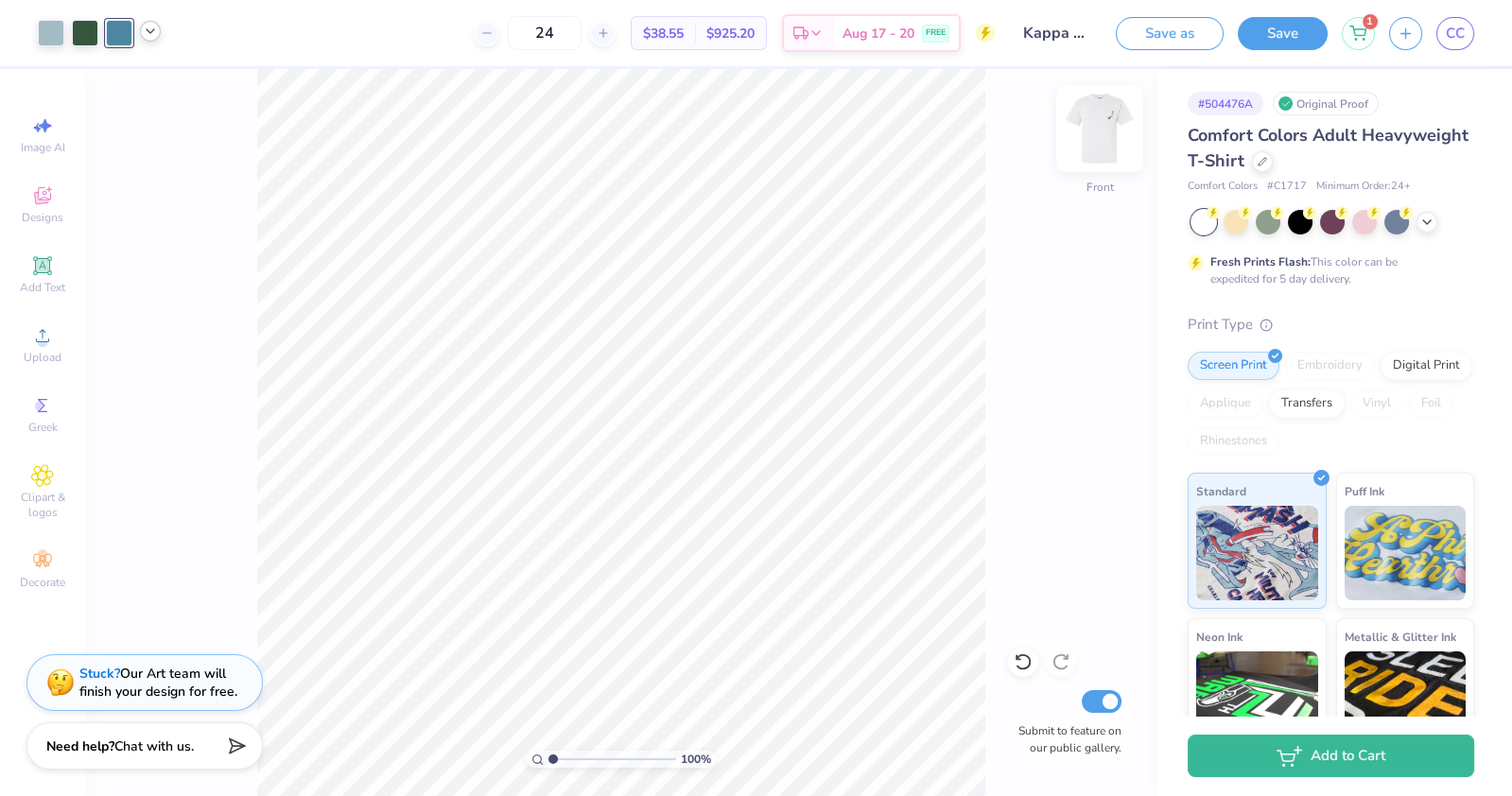 click at bounding box center (1100, 129) 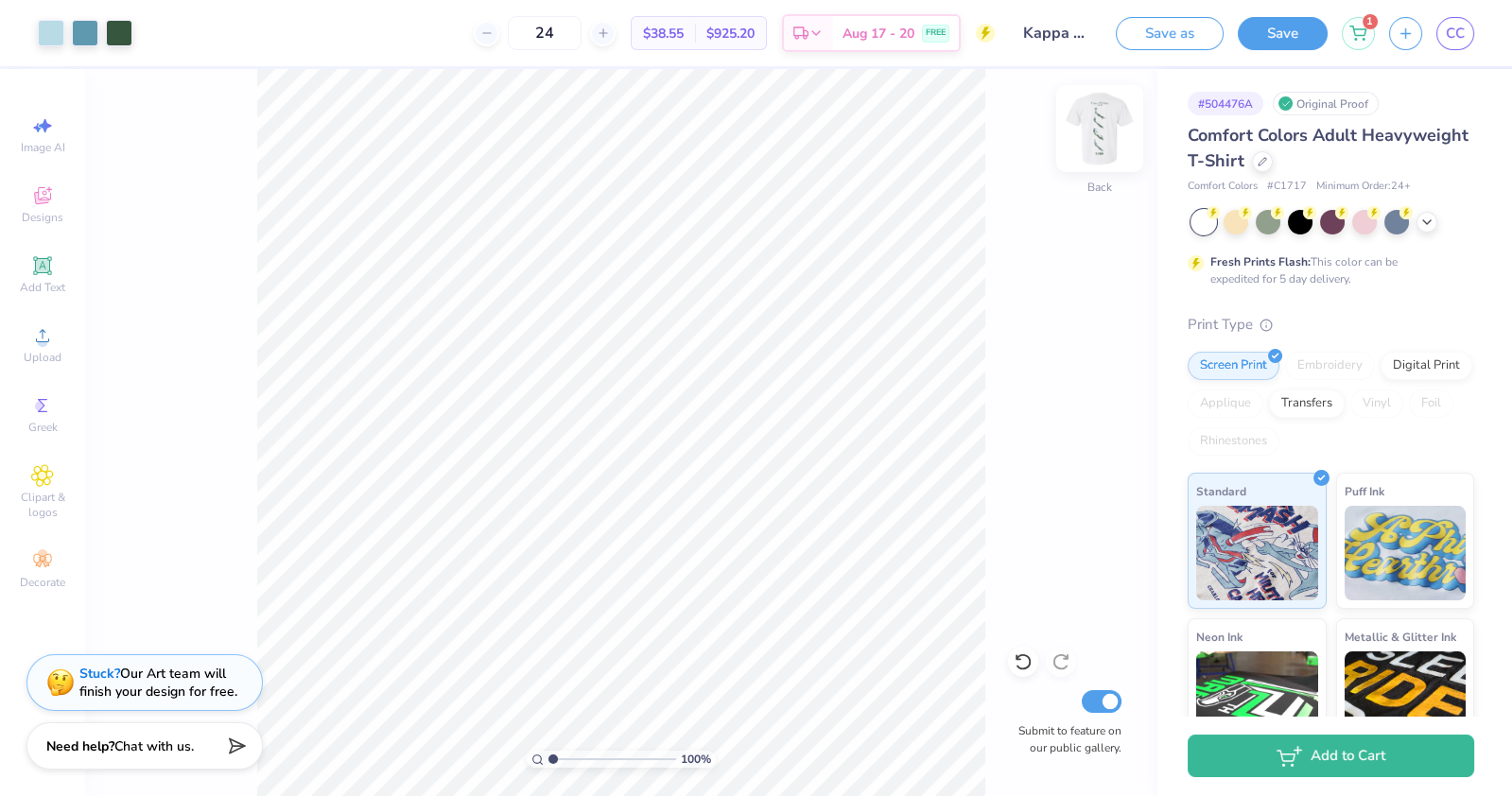 click at bounding box center (1100, 129) 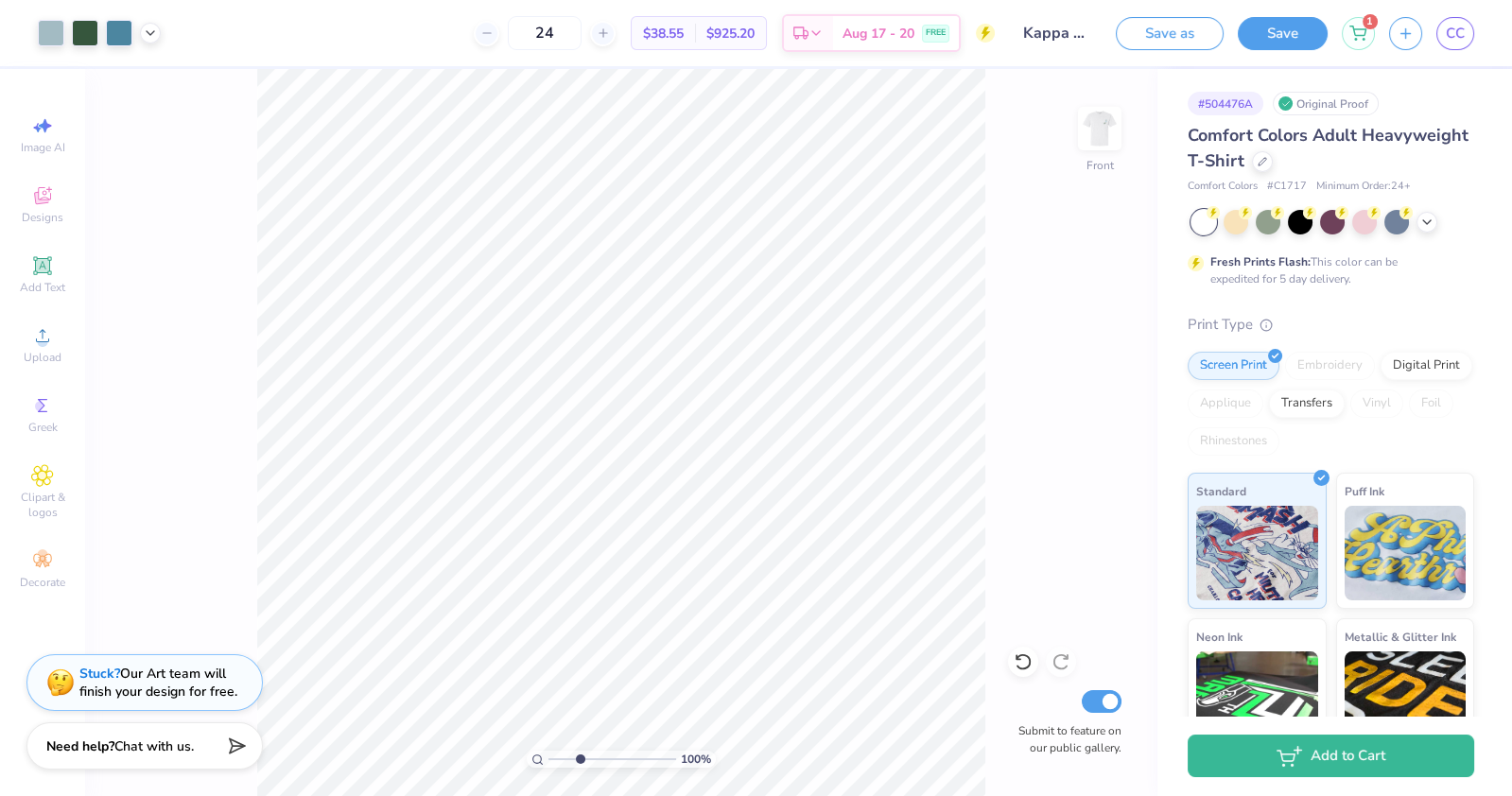 click at bounding box center [612, 759] 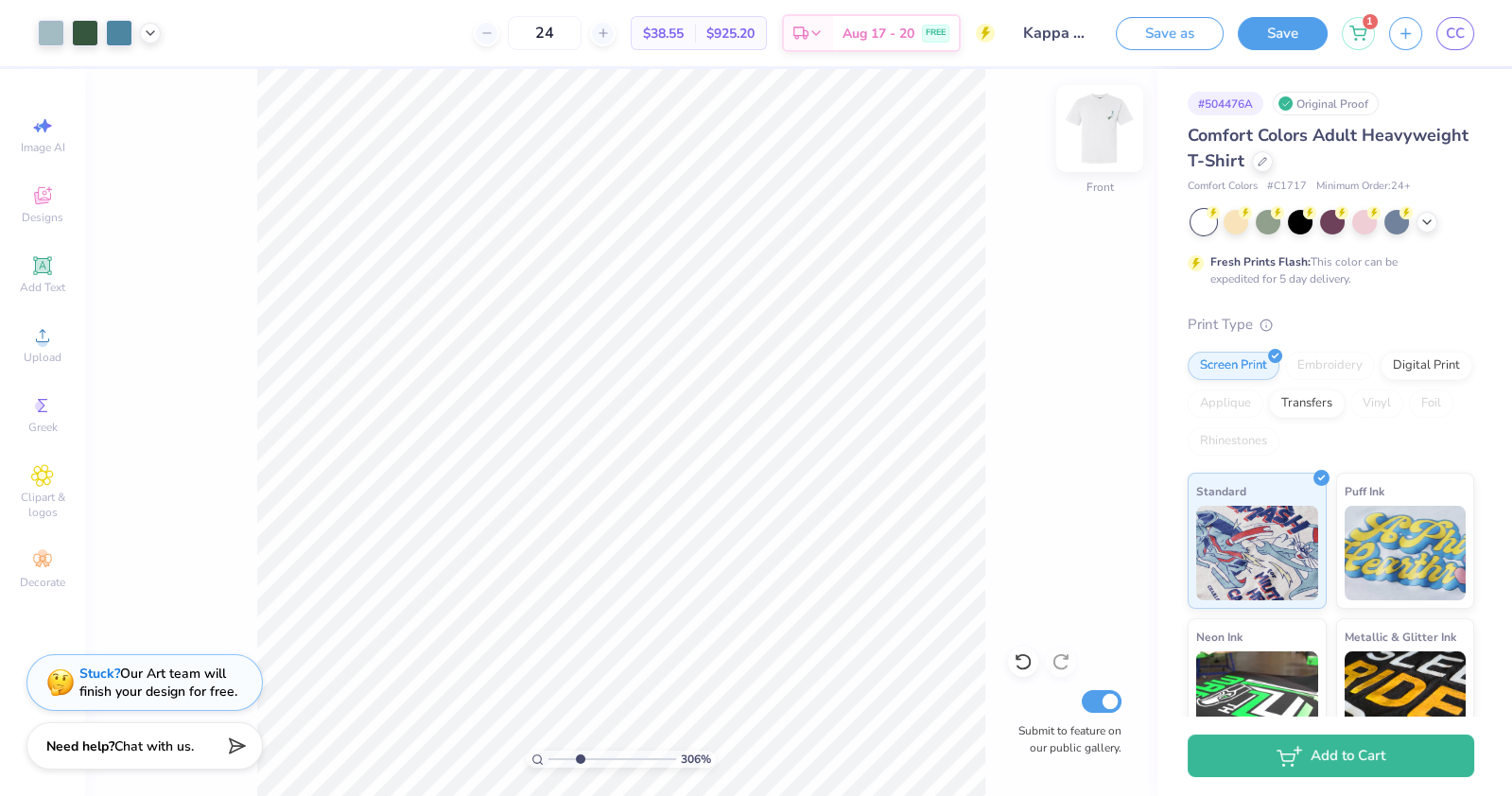 click at bounding box center [1100, 129] 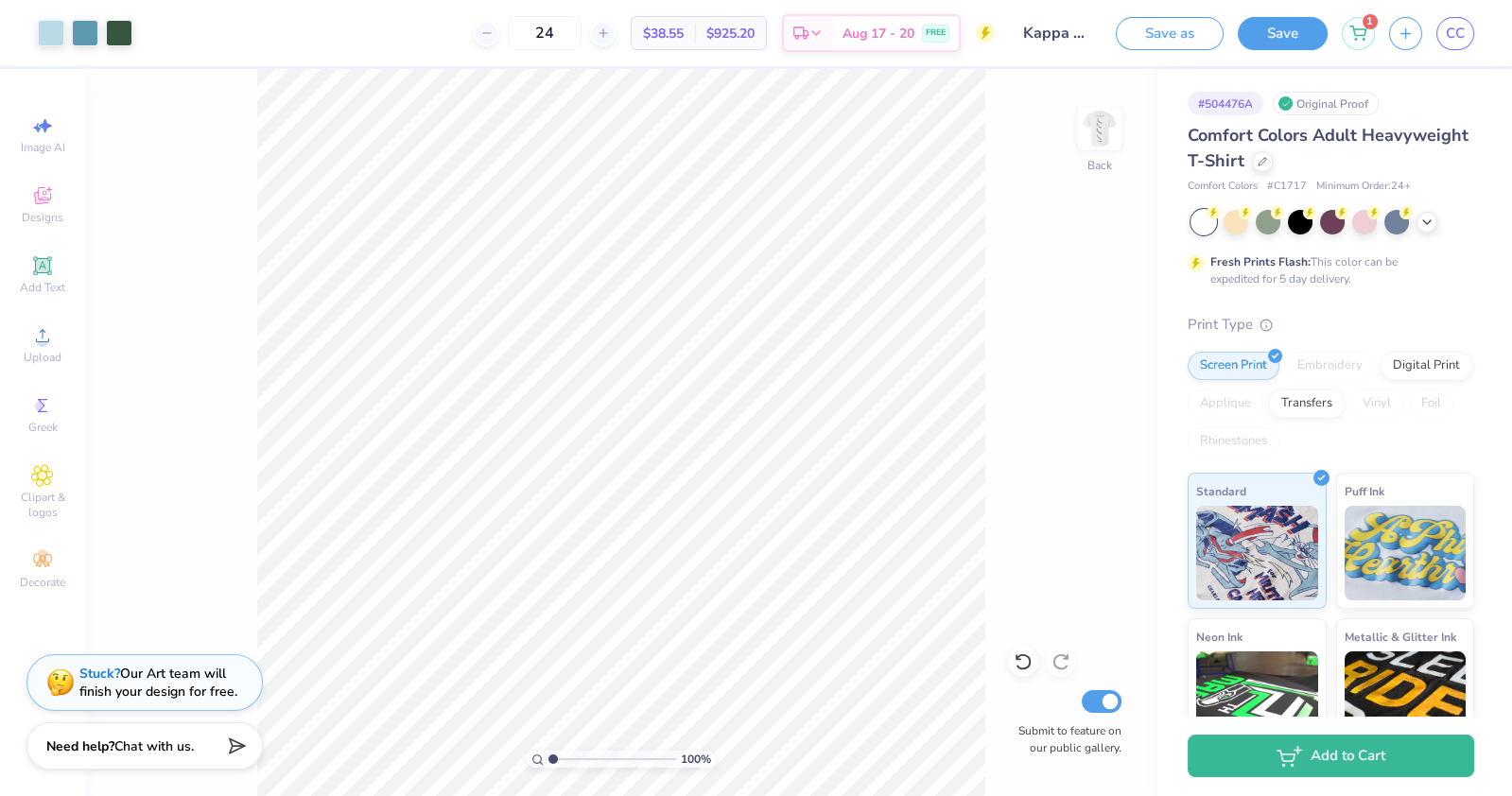 drag, startPoint x: 576, startPoint y: 758, endPoint x: 510, endPoint y: 756, distance: 66.030296 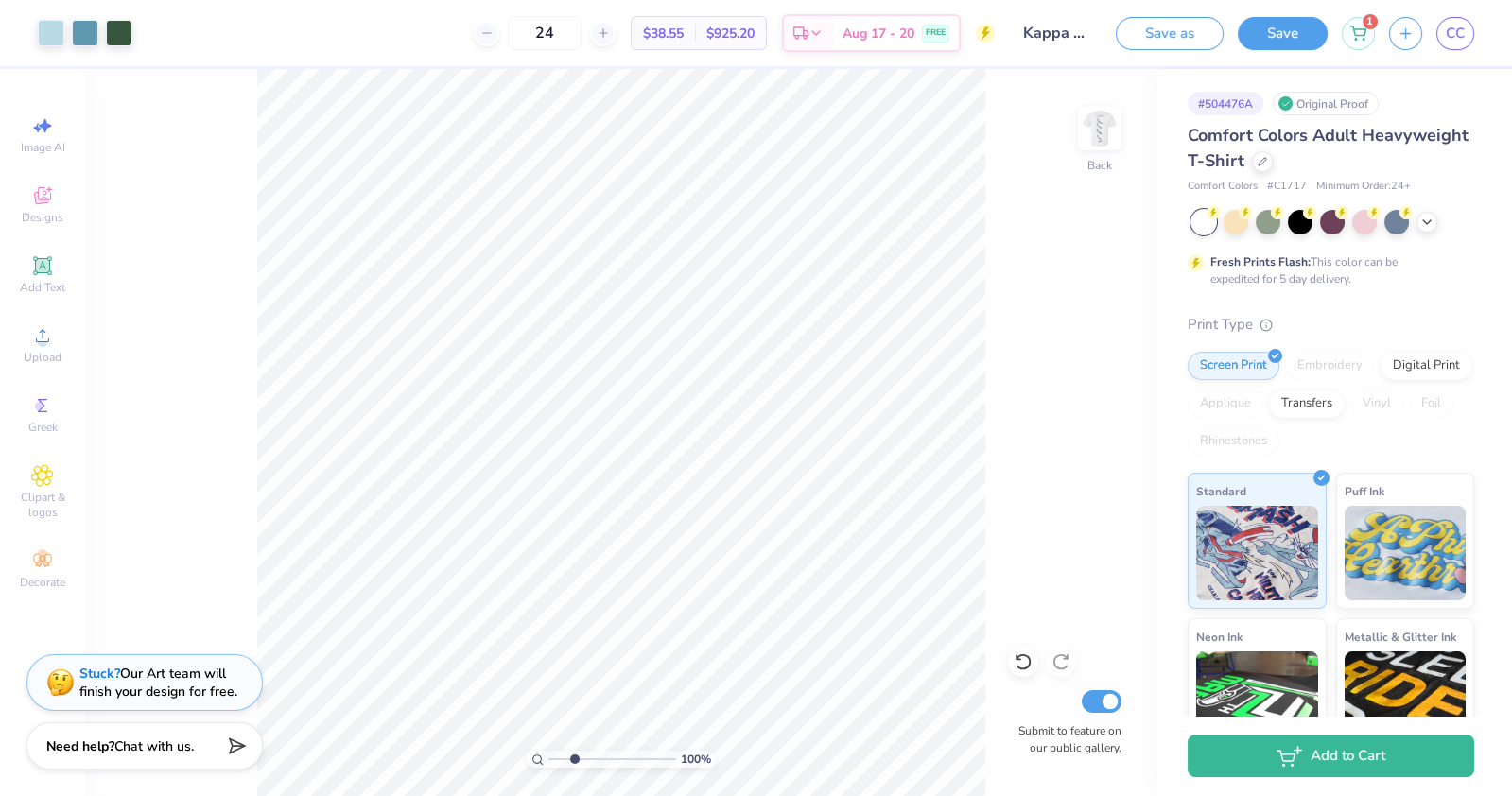 click at bounding box center [612, 759] 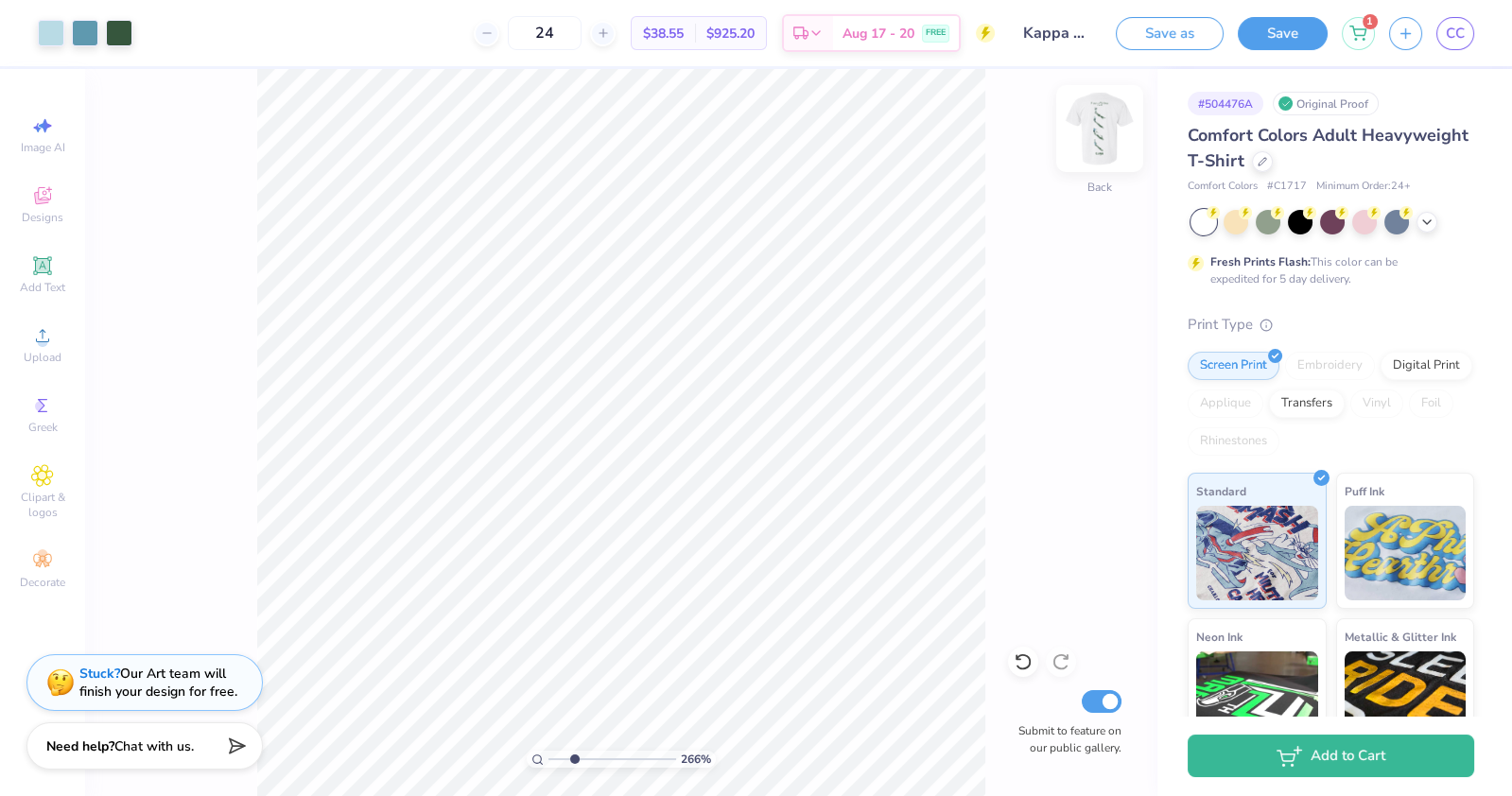 click at bounding box center (1100, 129) 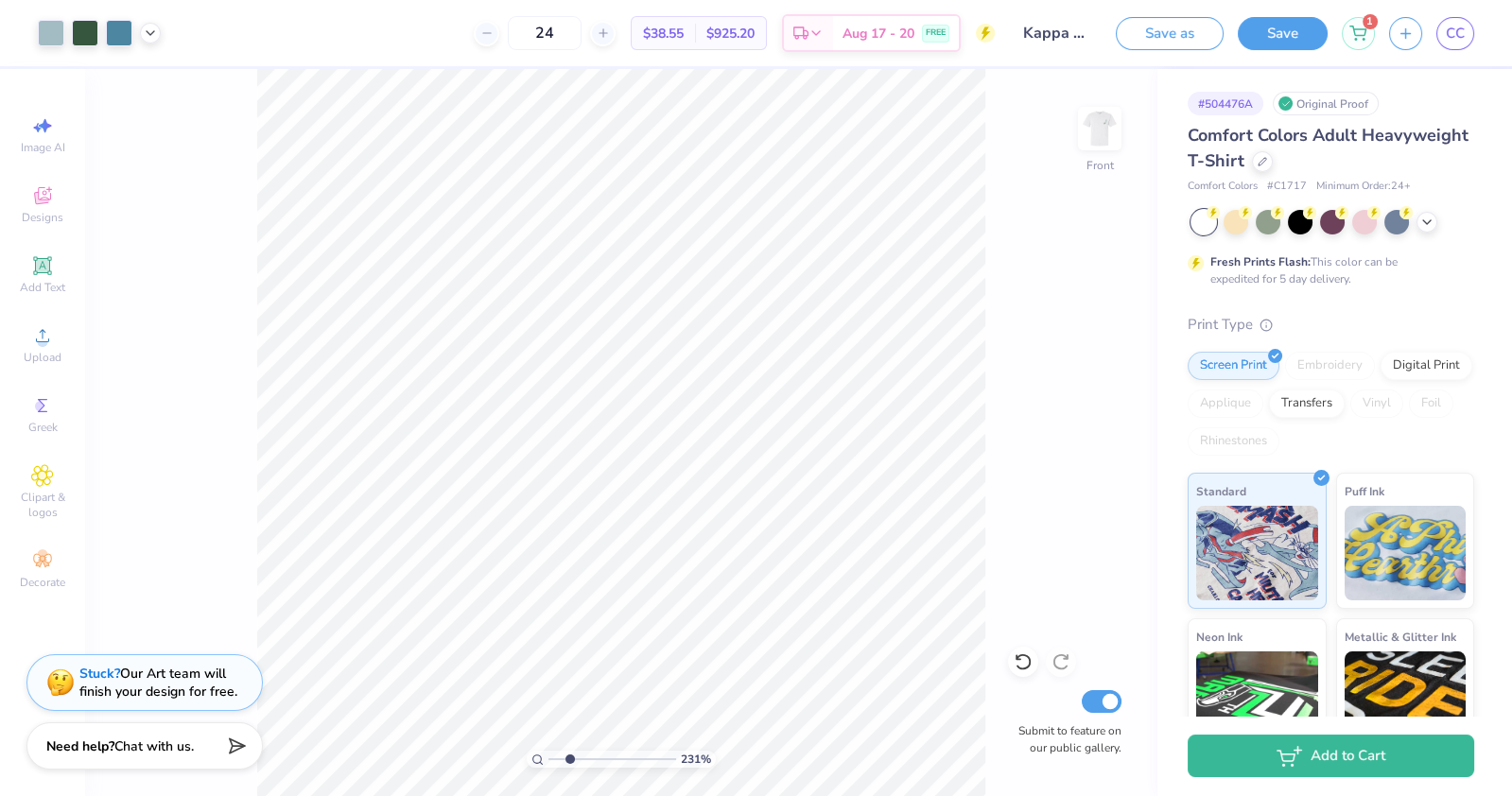 click at bounding box center (612, 759) 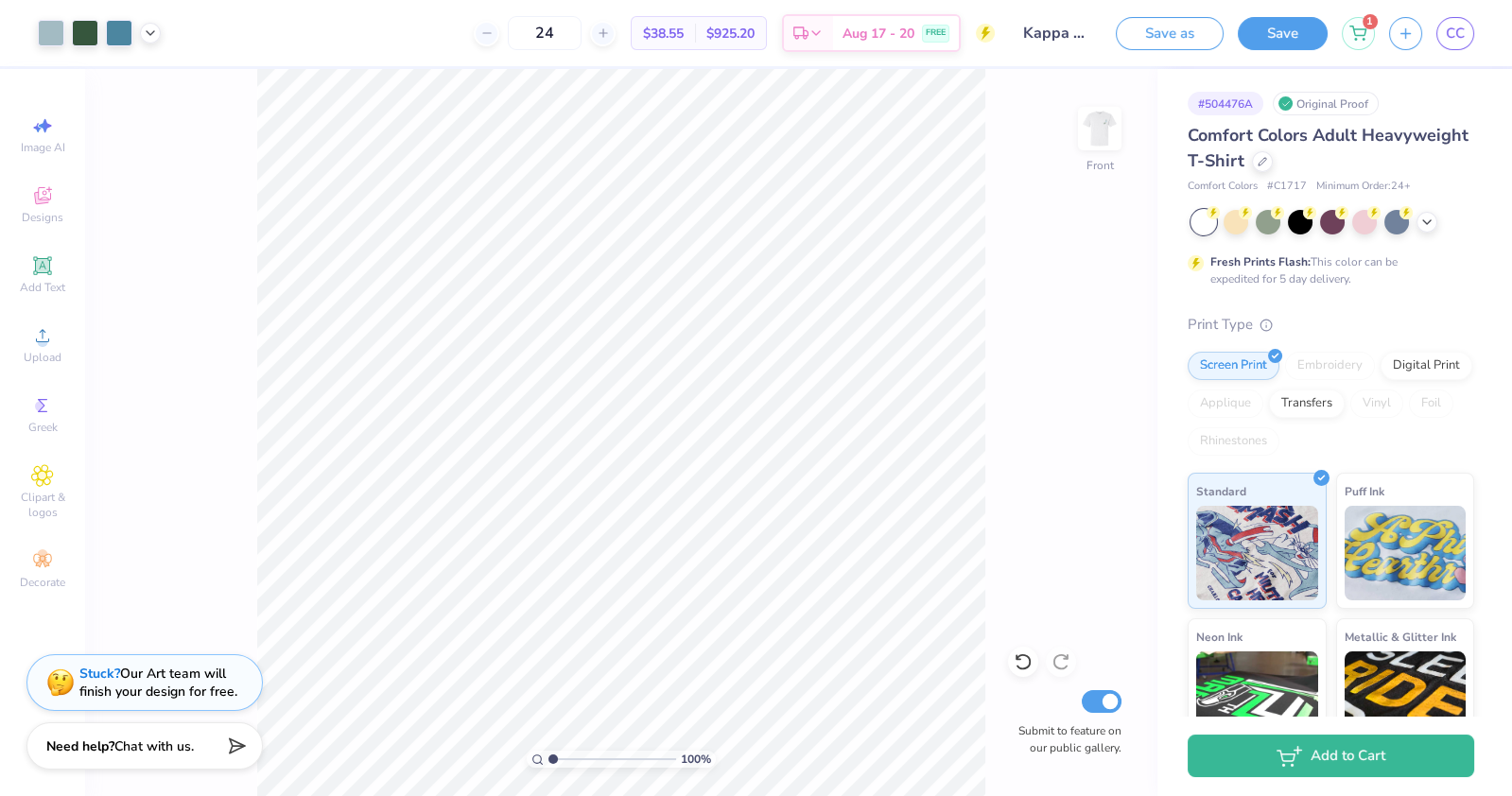 drag, startPoint x: 572, startPoint y: 761, endPoint x: 500, endPoint y: 761, distance: 72 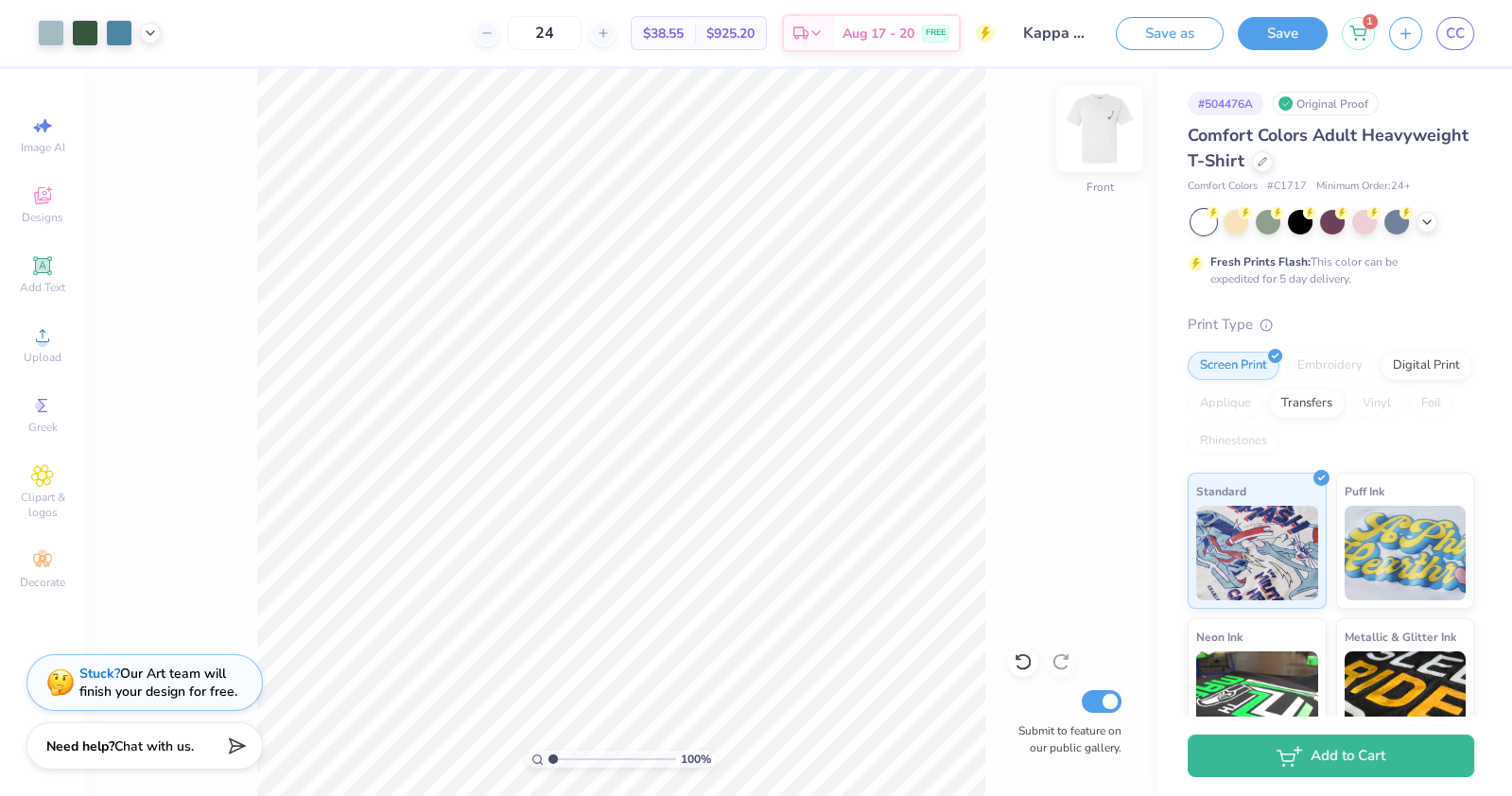 click at bounding box center [1100, 129] 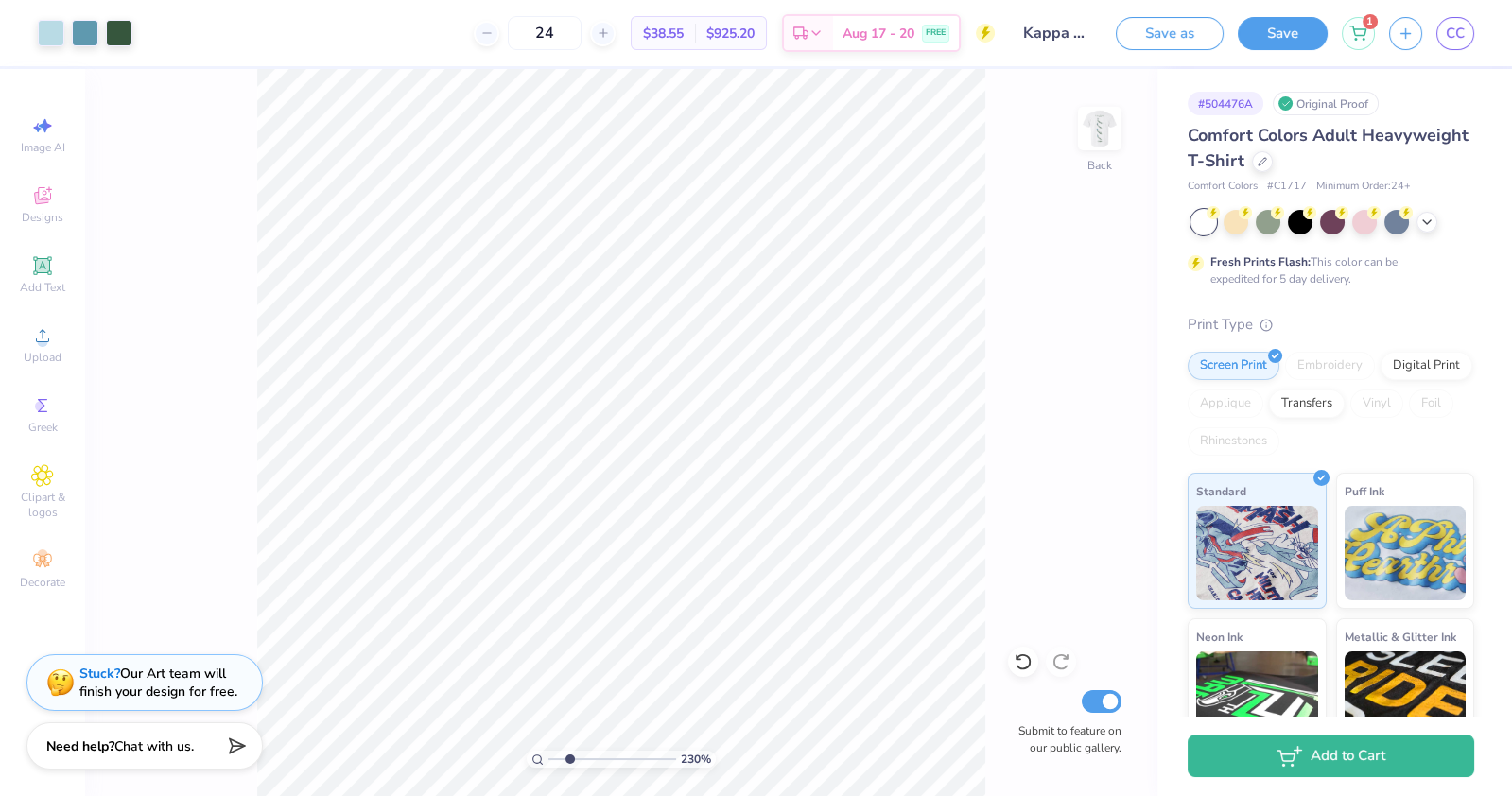 click at bounding box center [612, 759] 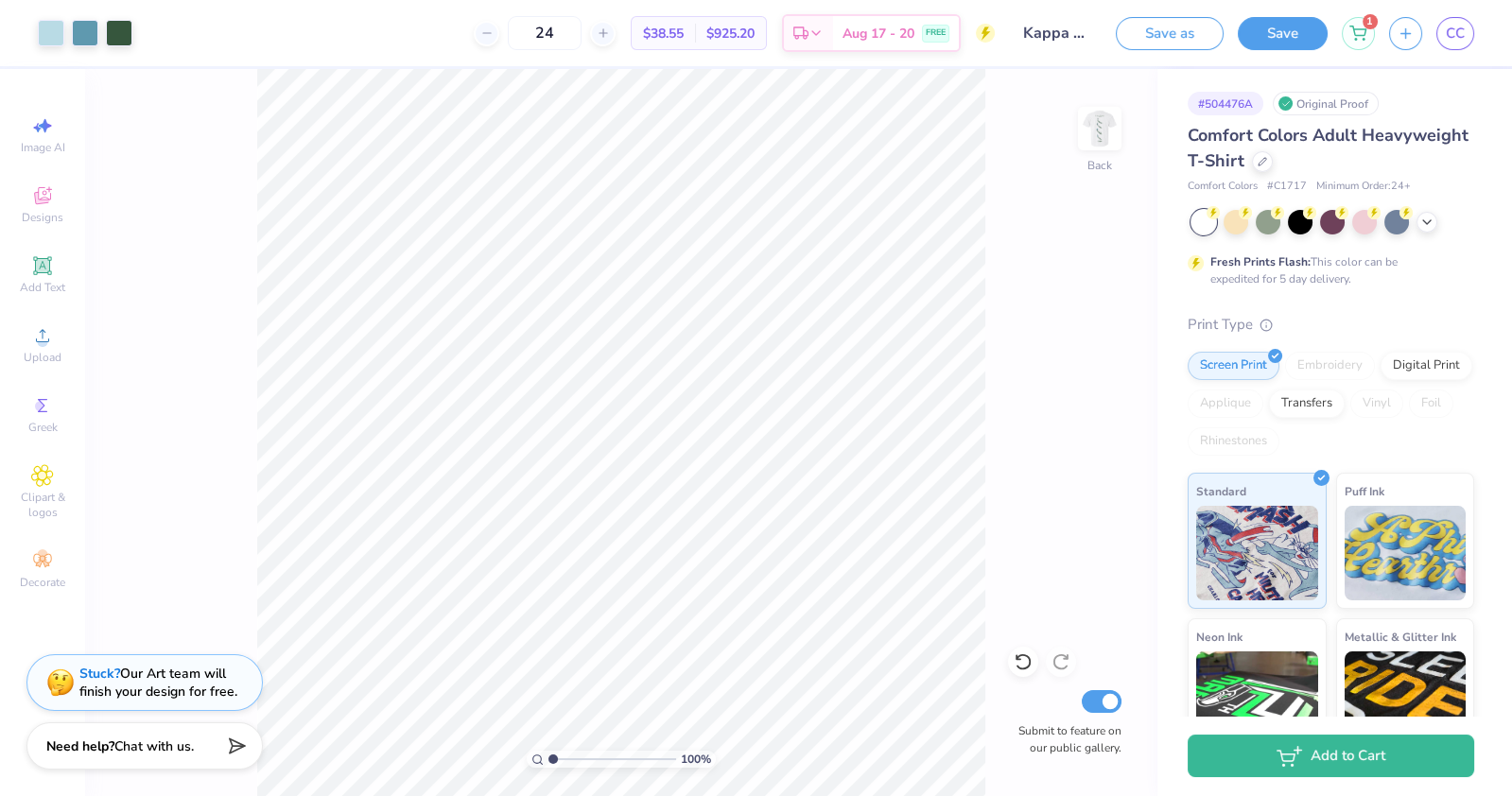 drag, startPoint x: 565, startPoint y: 759, endPoint x: 534, endPoint y: 759, distance: 31 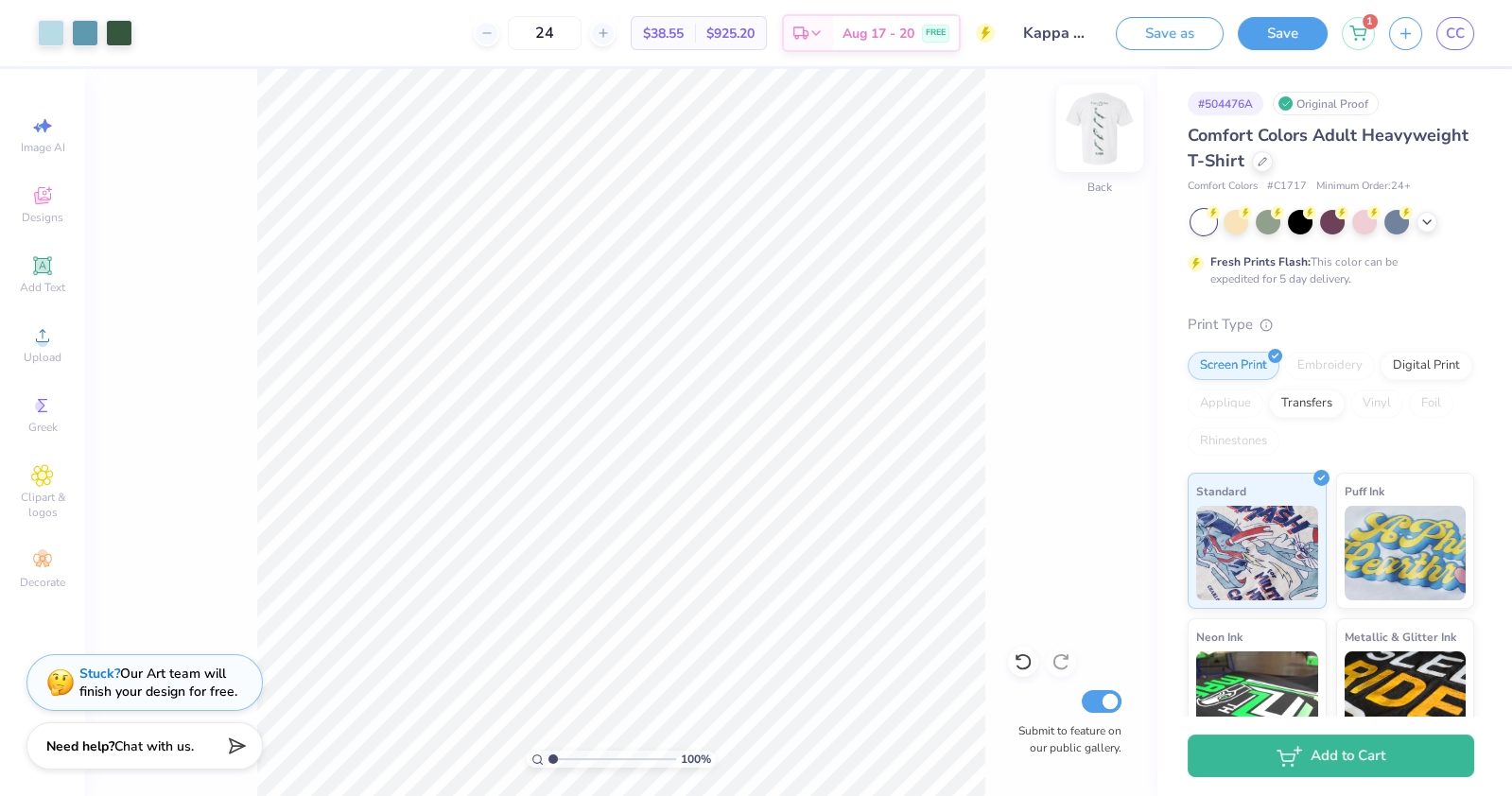 click at bounding box center (1100, 129) 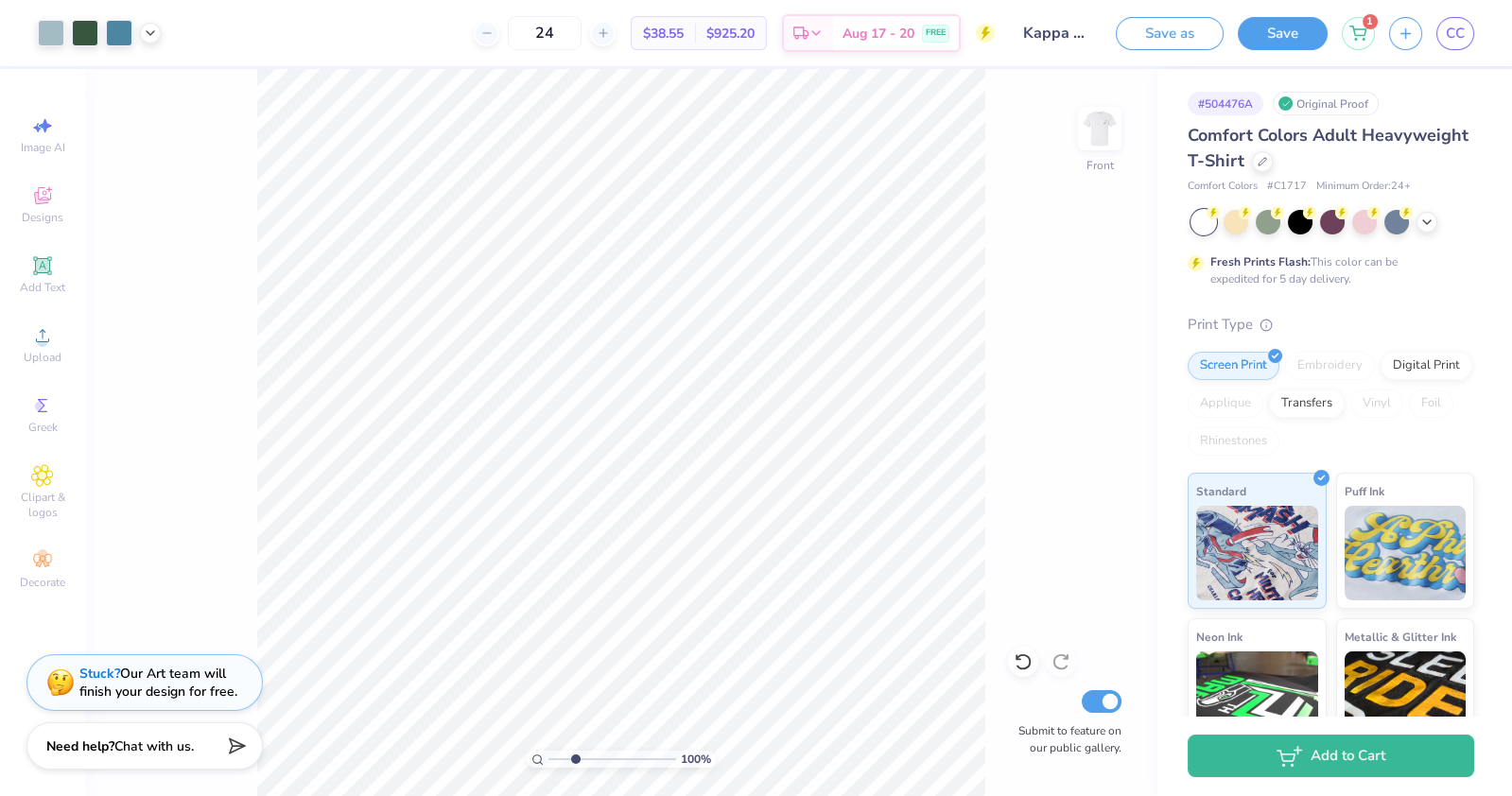 click at bounding box center (612, 759) 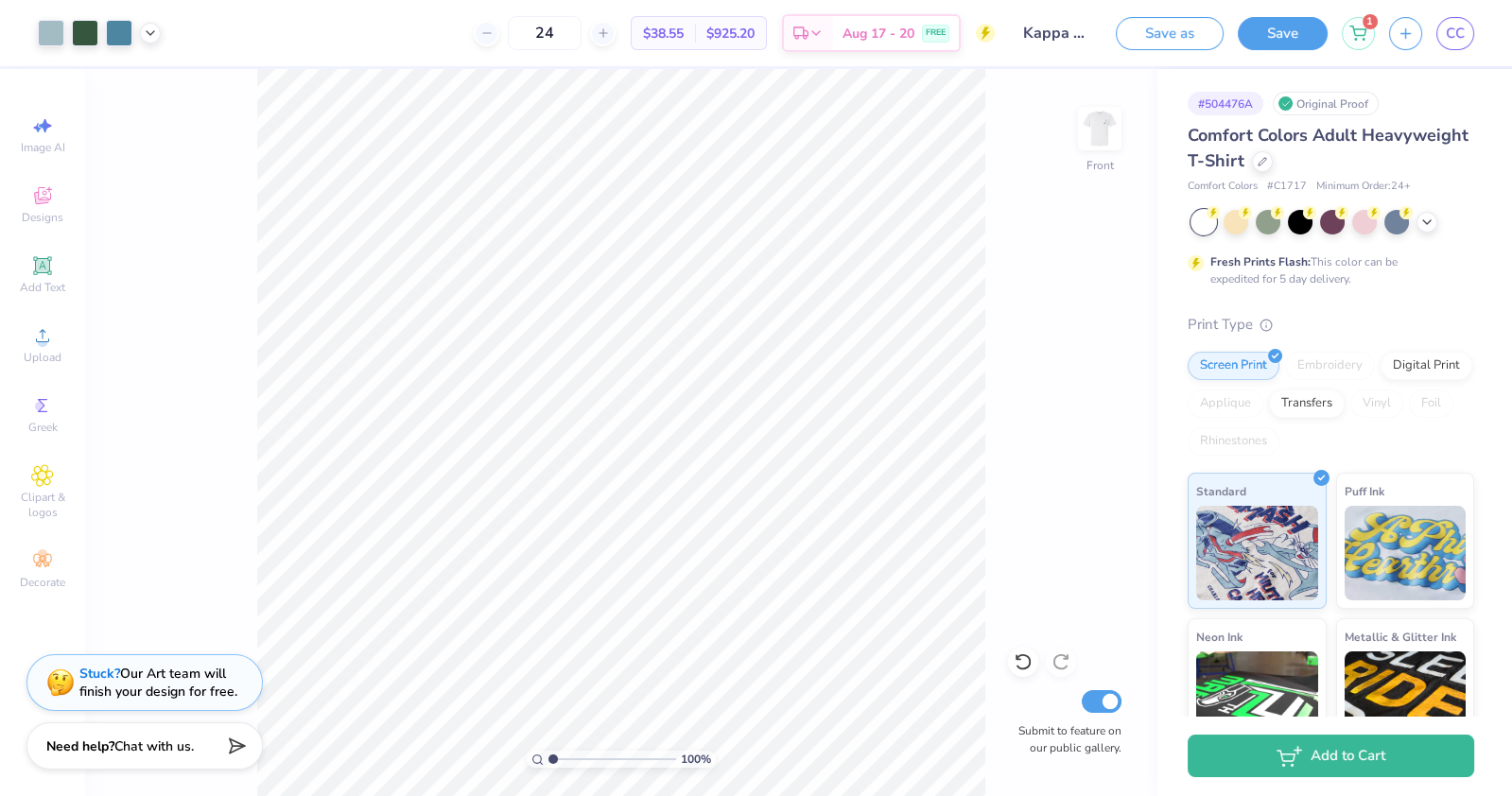drag, startPoint x: 578, startPoint y: 758, endPoint x: 525, endPoint y: 757, distance: 53.009433 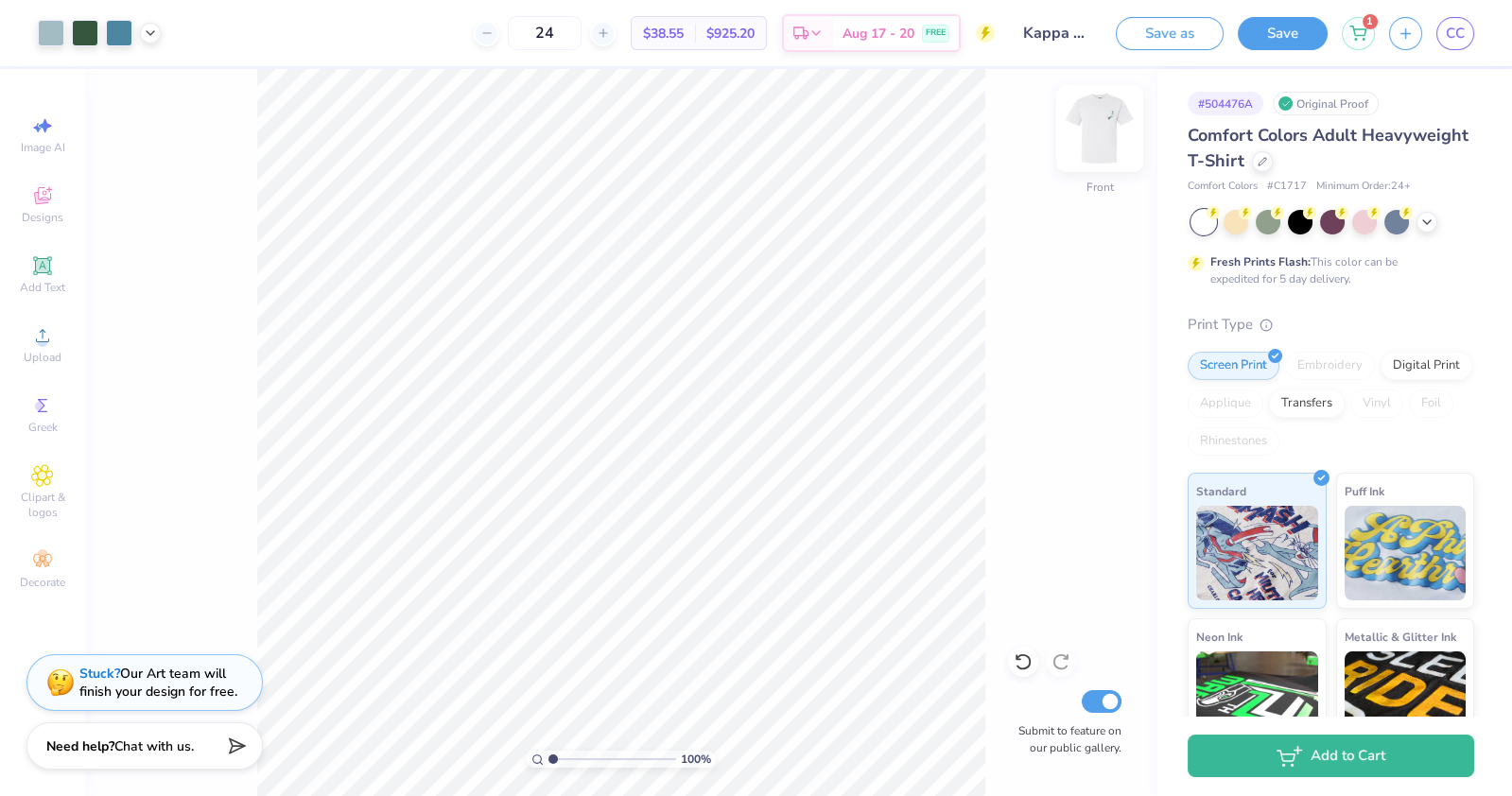 click at bounding box center (1100, 129) 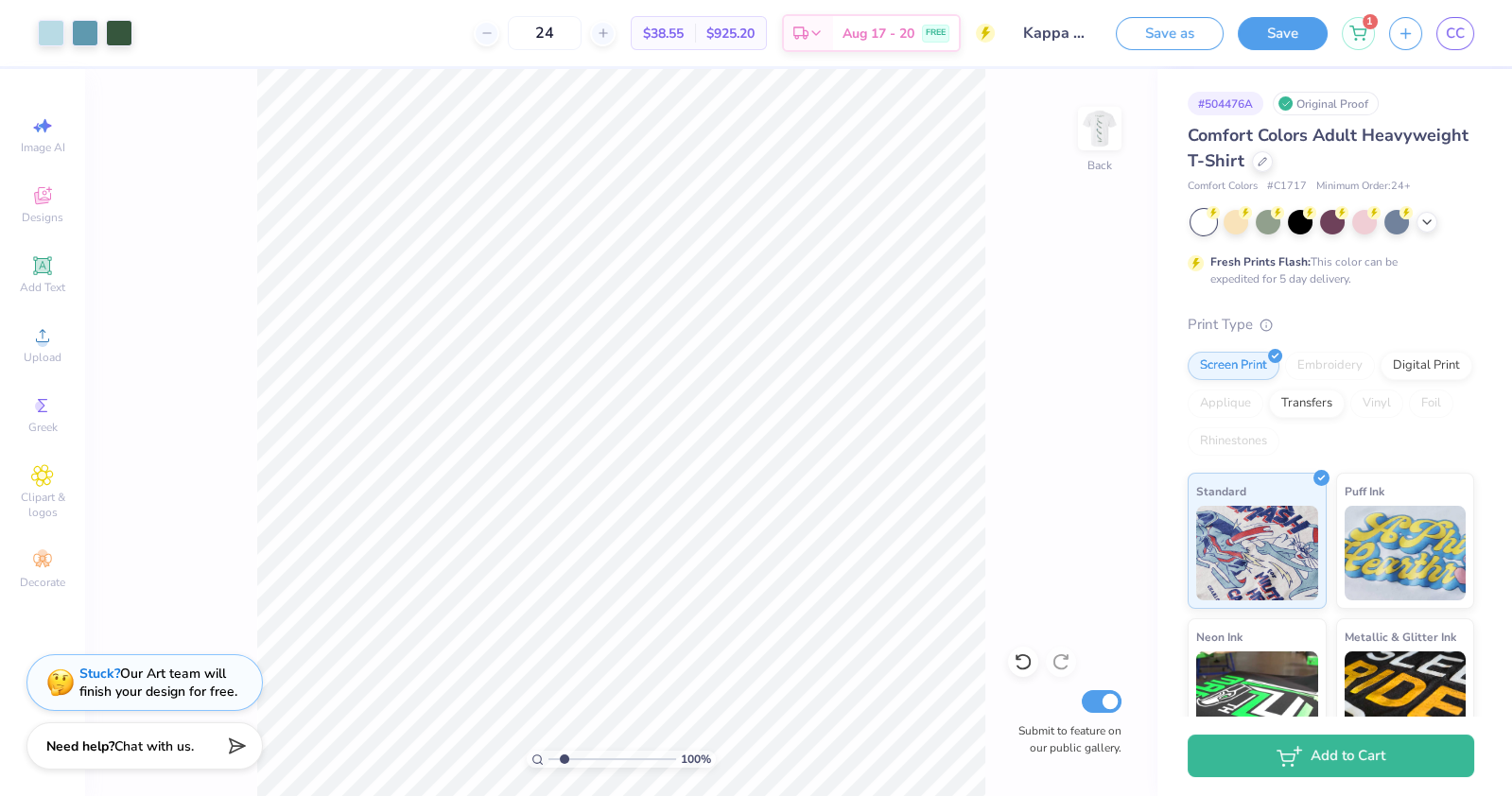 click at bounding box center (612, 759) 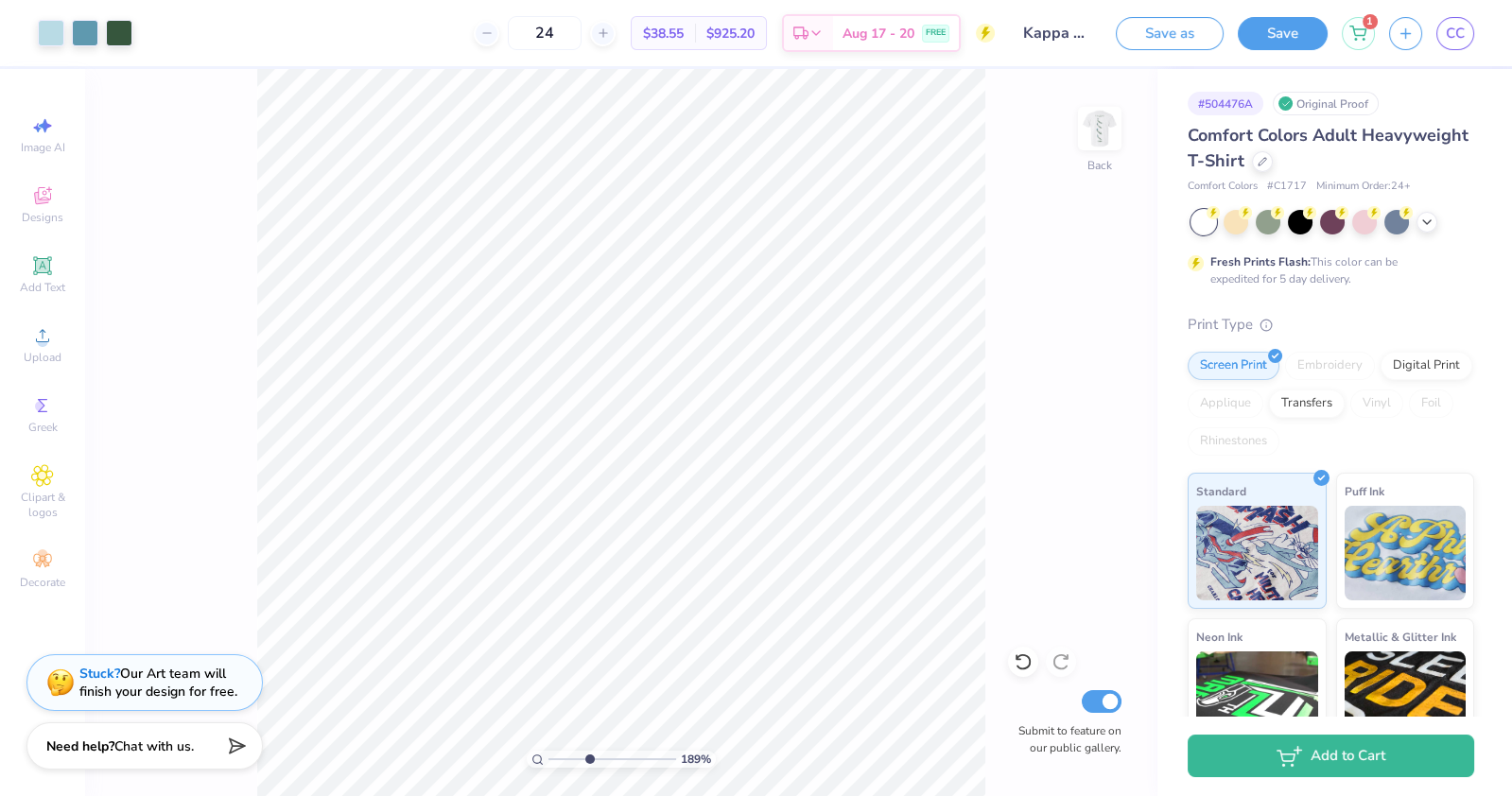 click at bounding box center [612, 759] 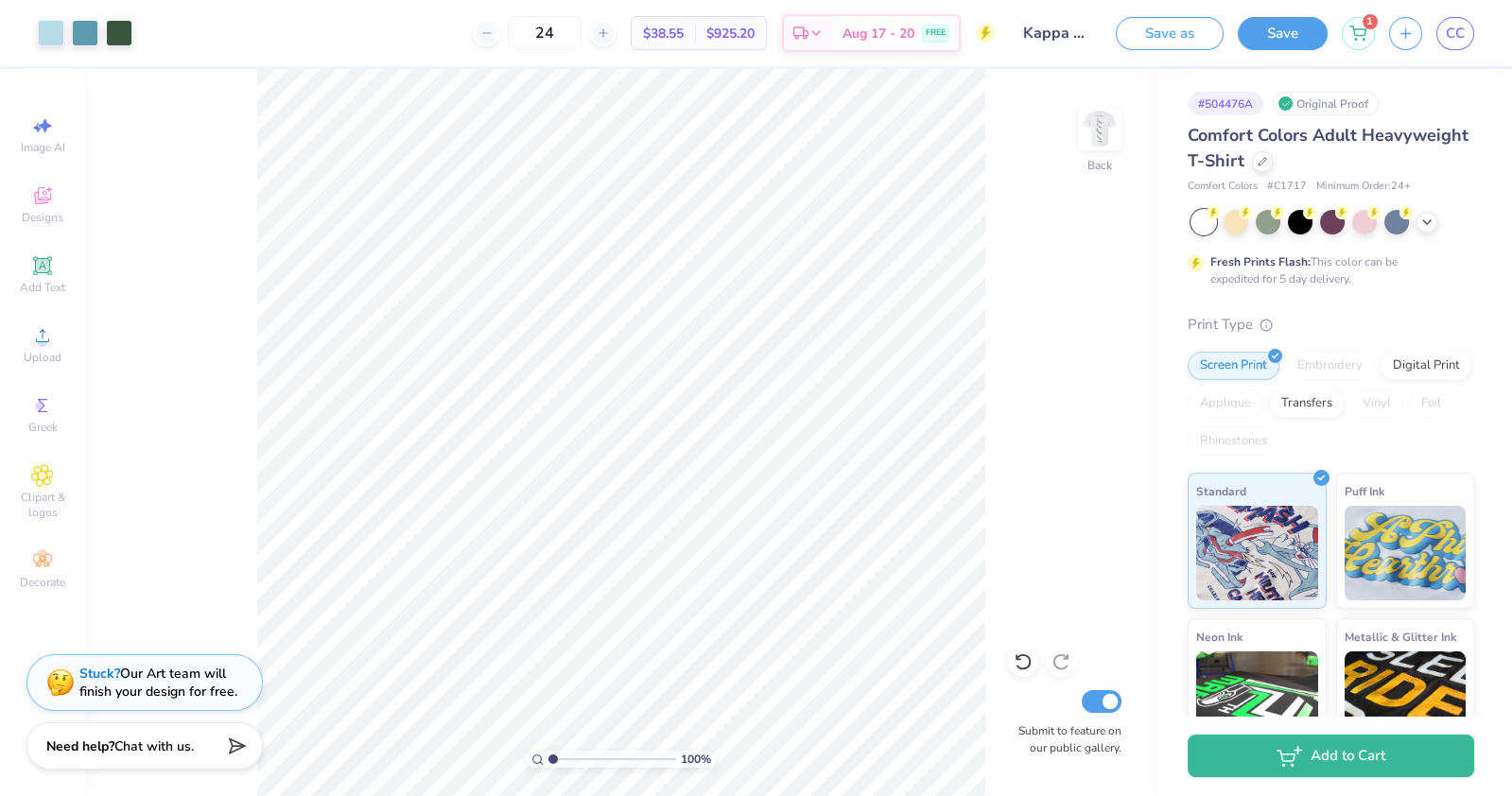 drag, startPoint x: 583, startPoint y: 760, endPoint x: 530, endPoint y: 759, distance: 53.00943 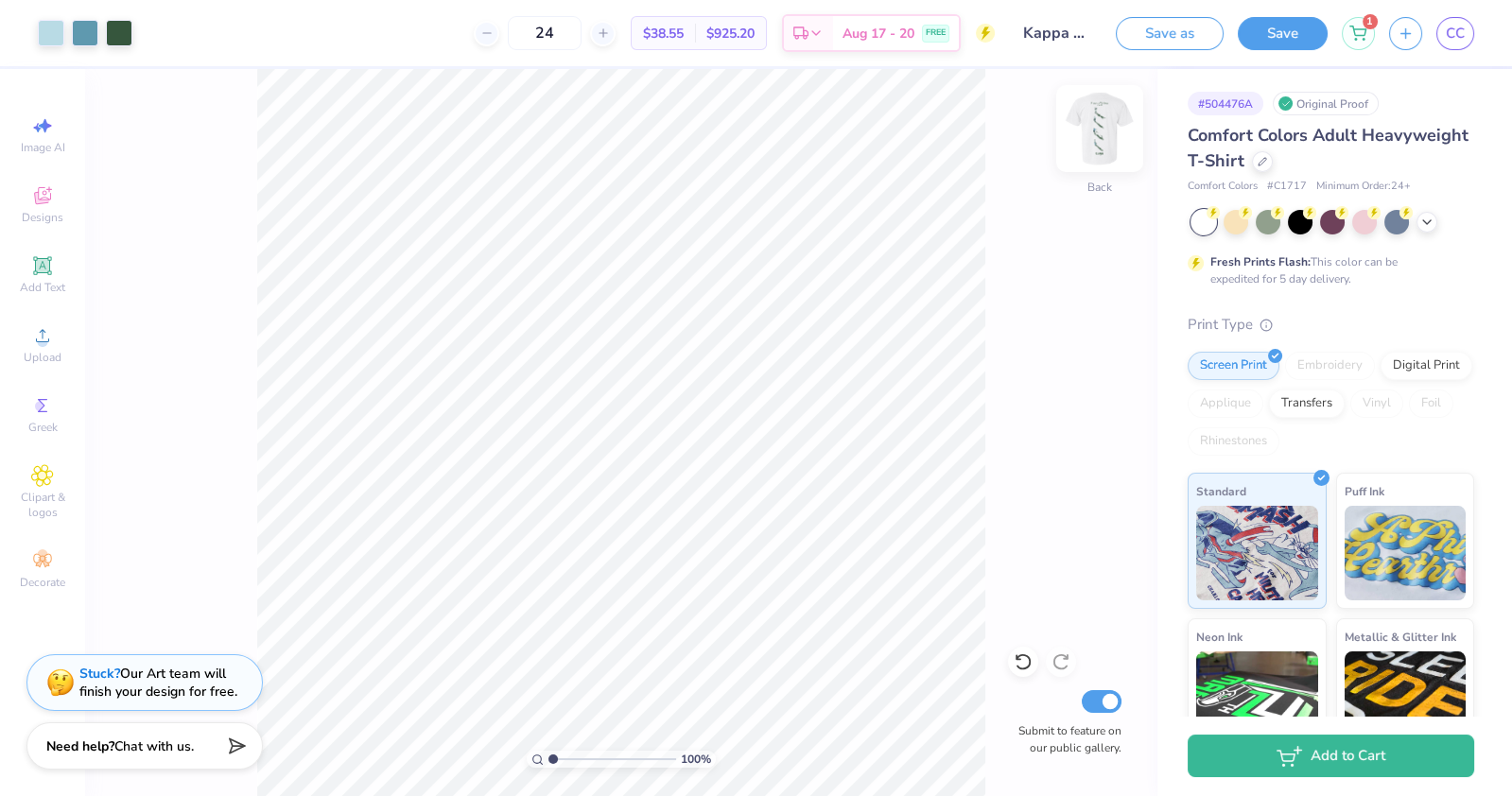 click at bounding box center (1100, 129) 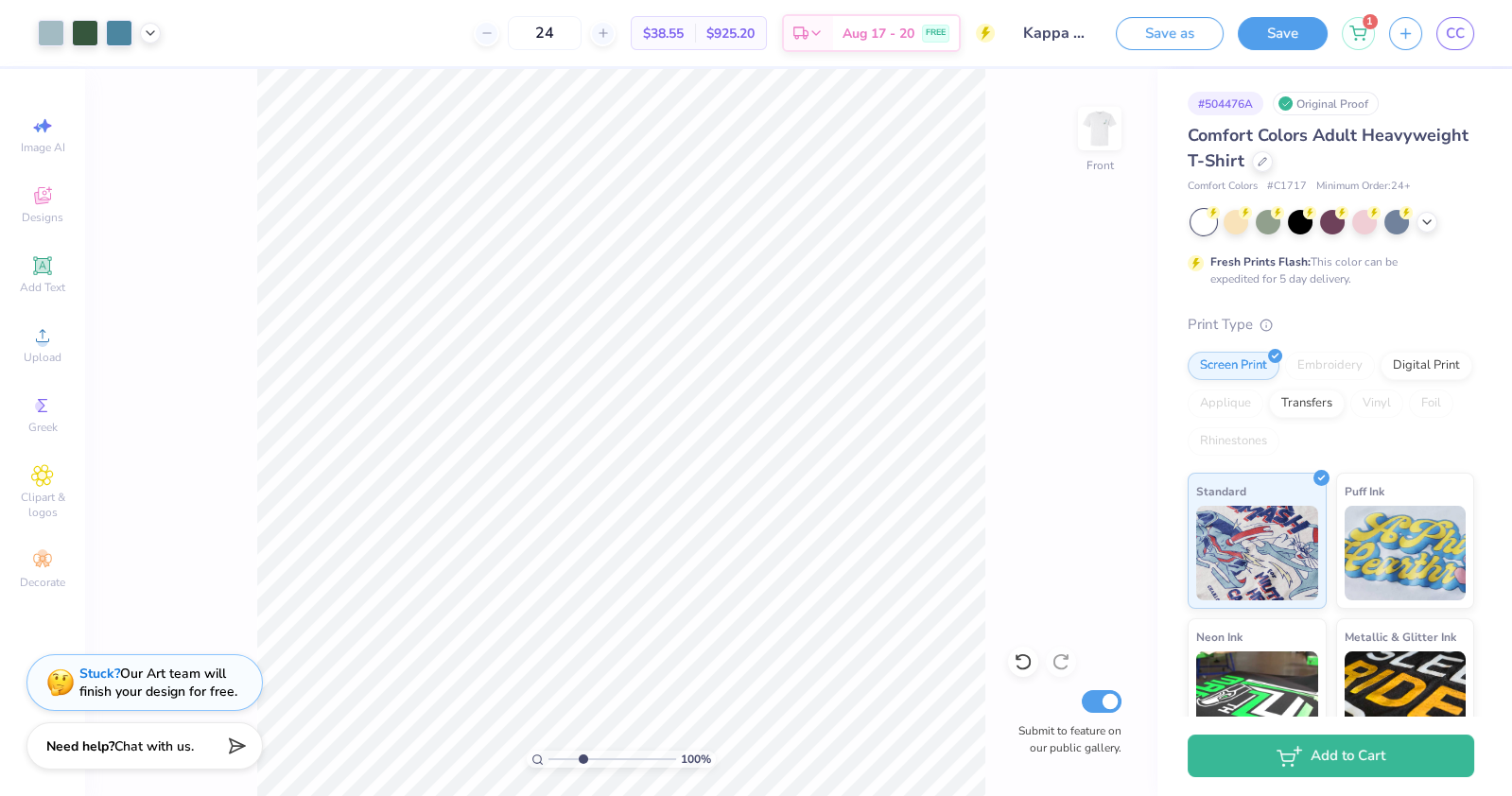 click at bounding box center [612, 759] 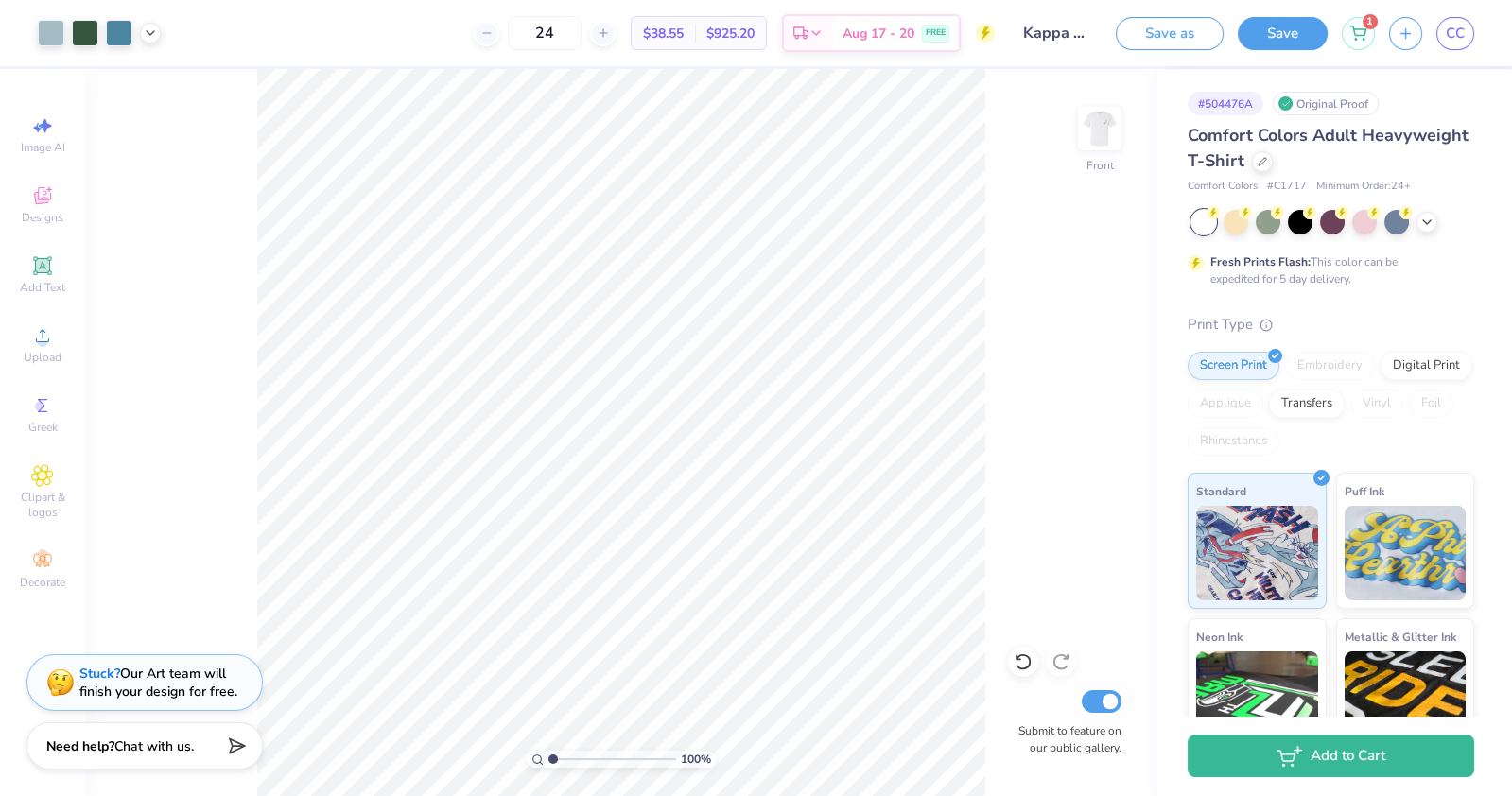 drag, startPoint x: 582, startPoint y: 758, endPoint x: 485, endPoint y: 756, distance: 97.02062 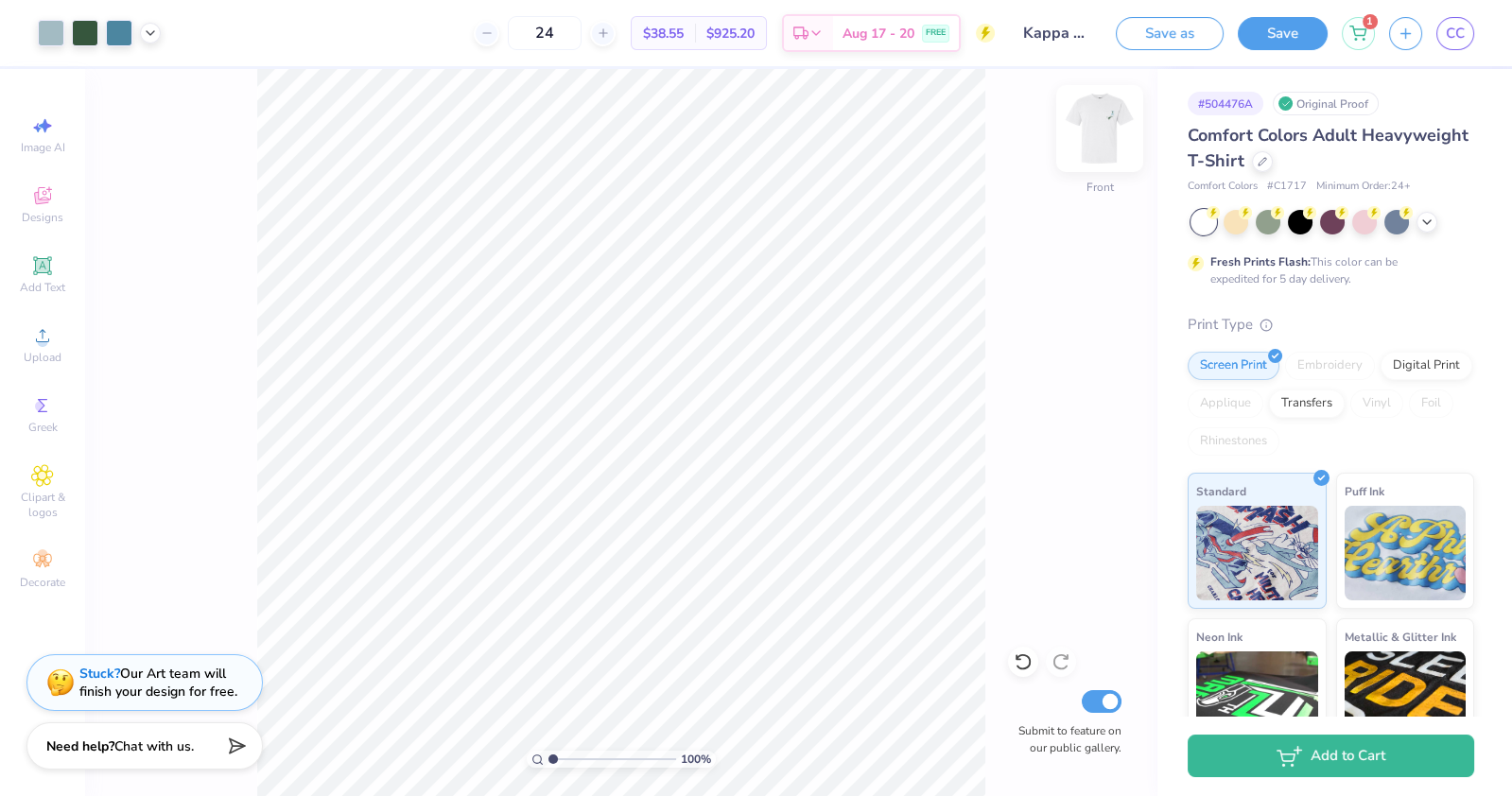 click at bounding box center (1100, 129) 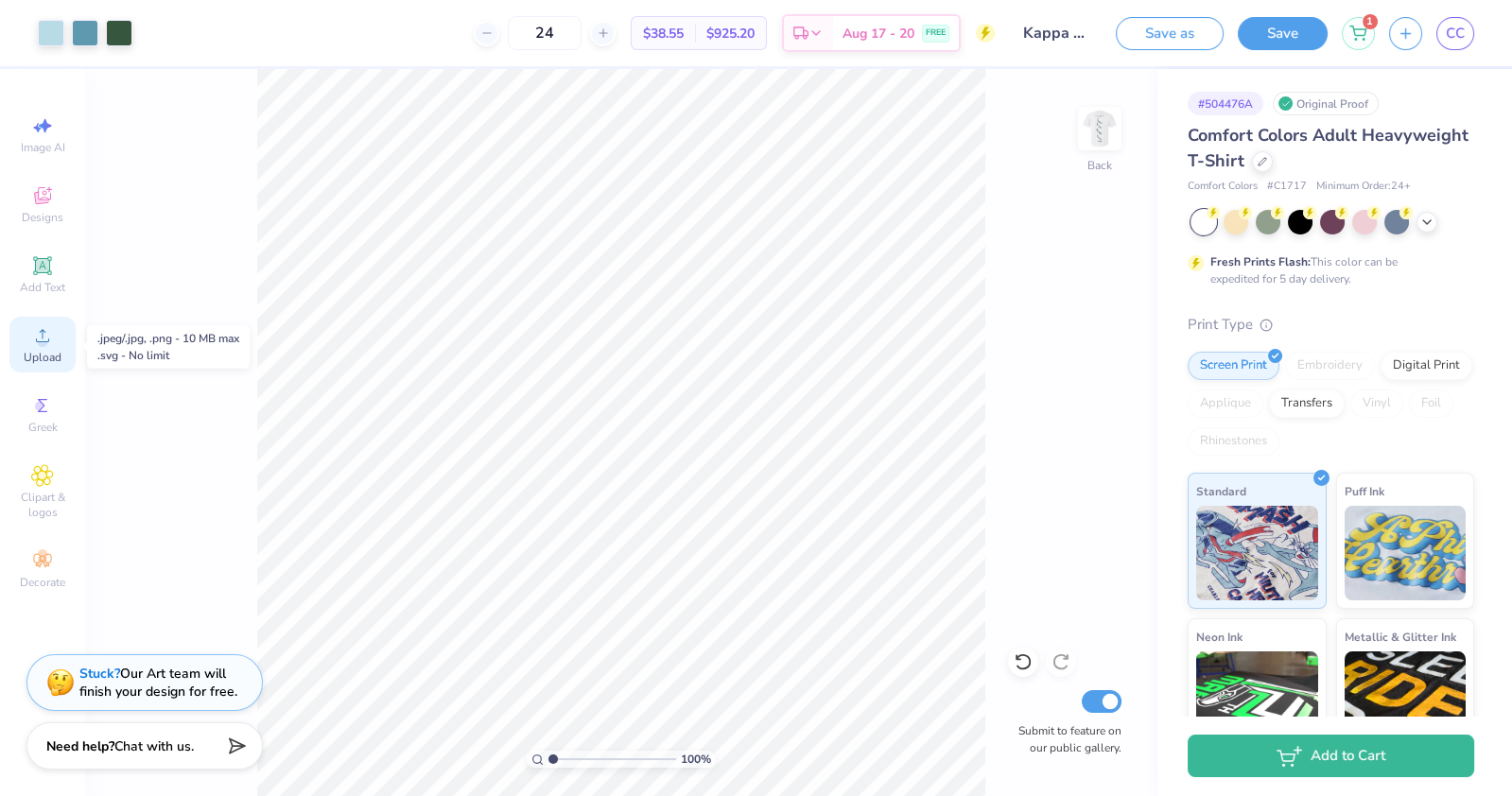 click 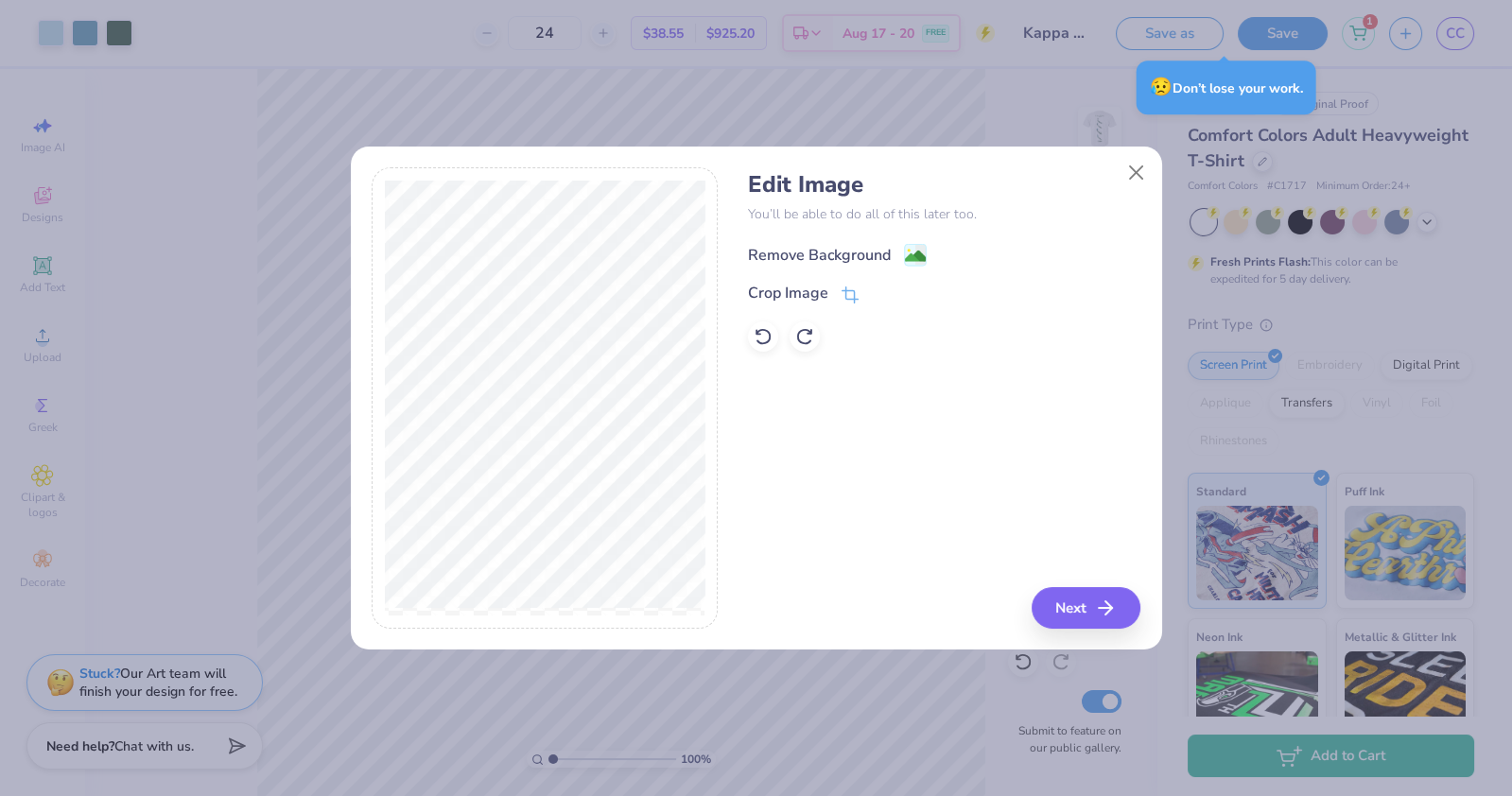 click on "Remove Background" at bounding box center [819, 255] 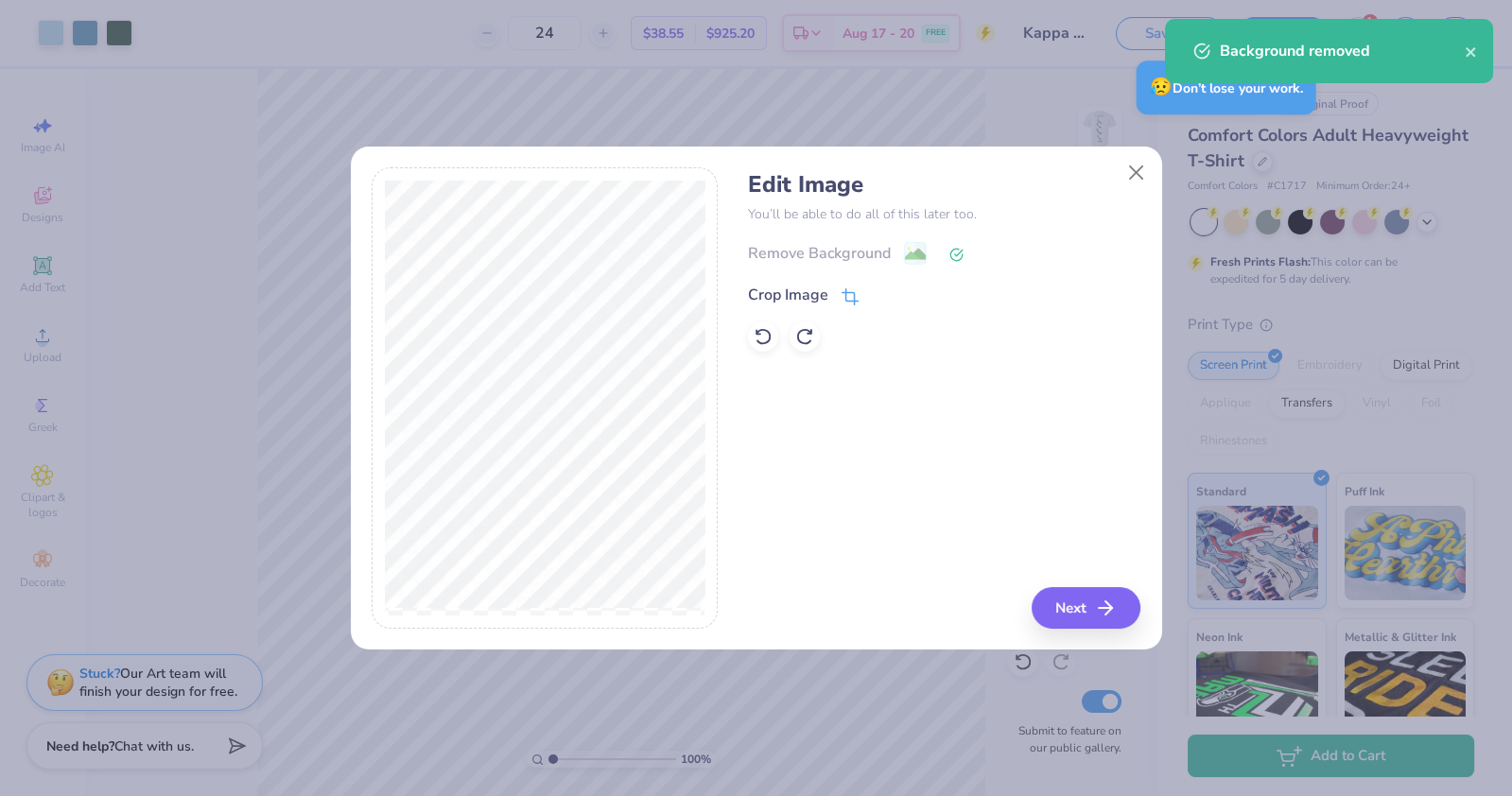 click on "Crop Image" at bounding box center (788, 295) 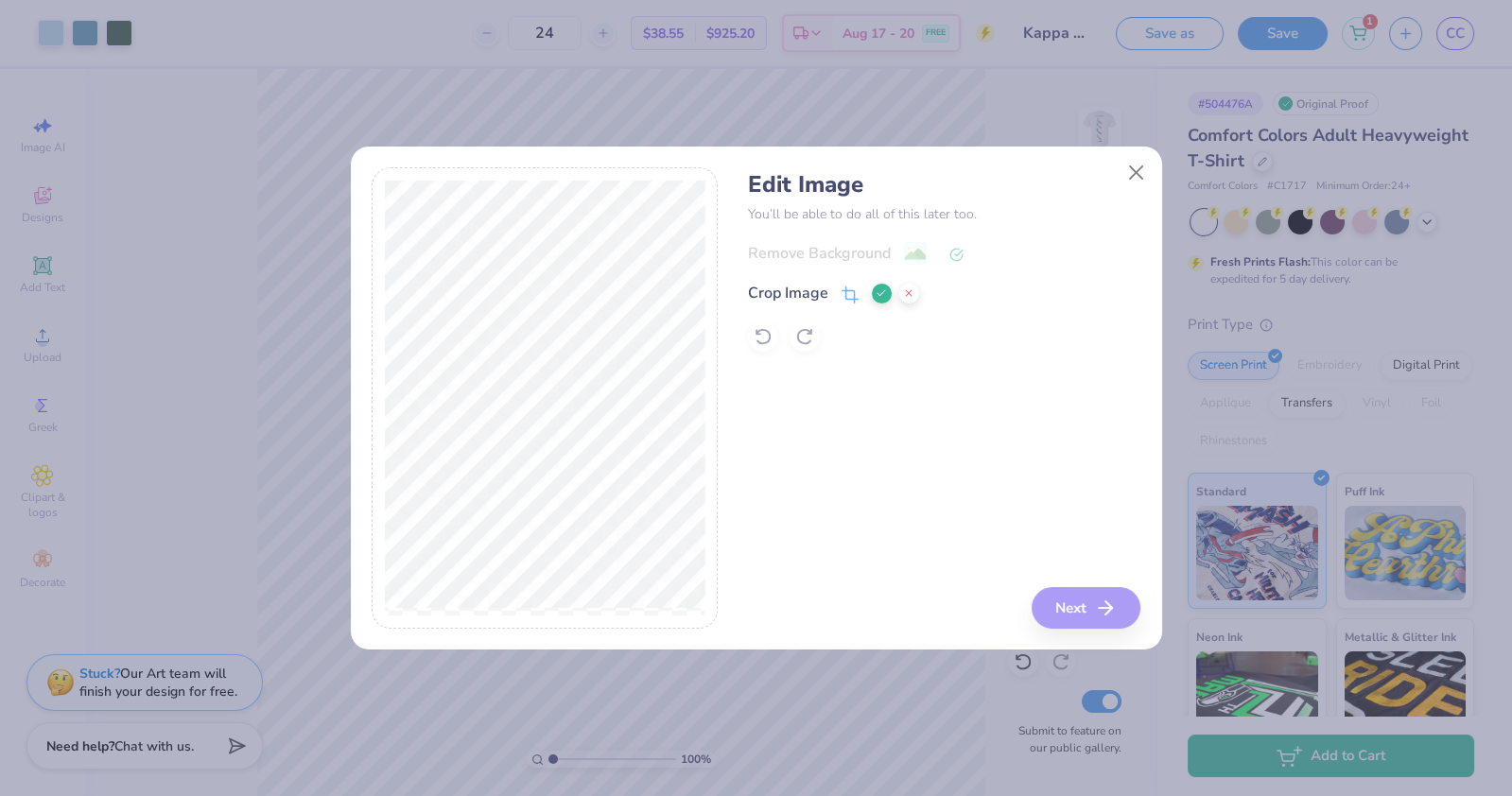 click 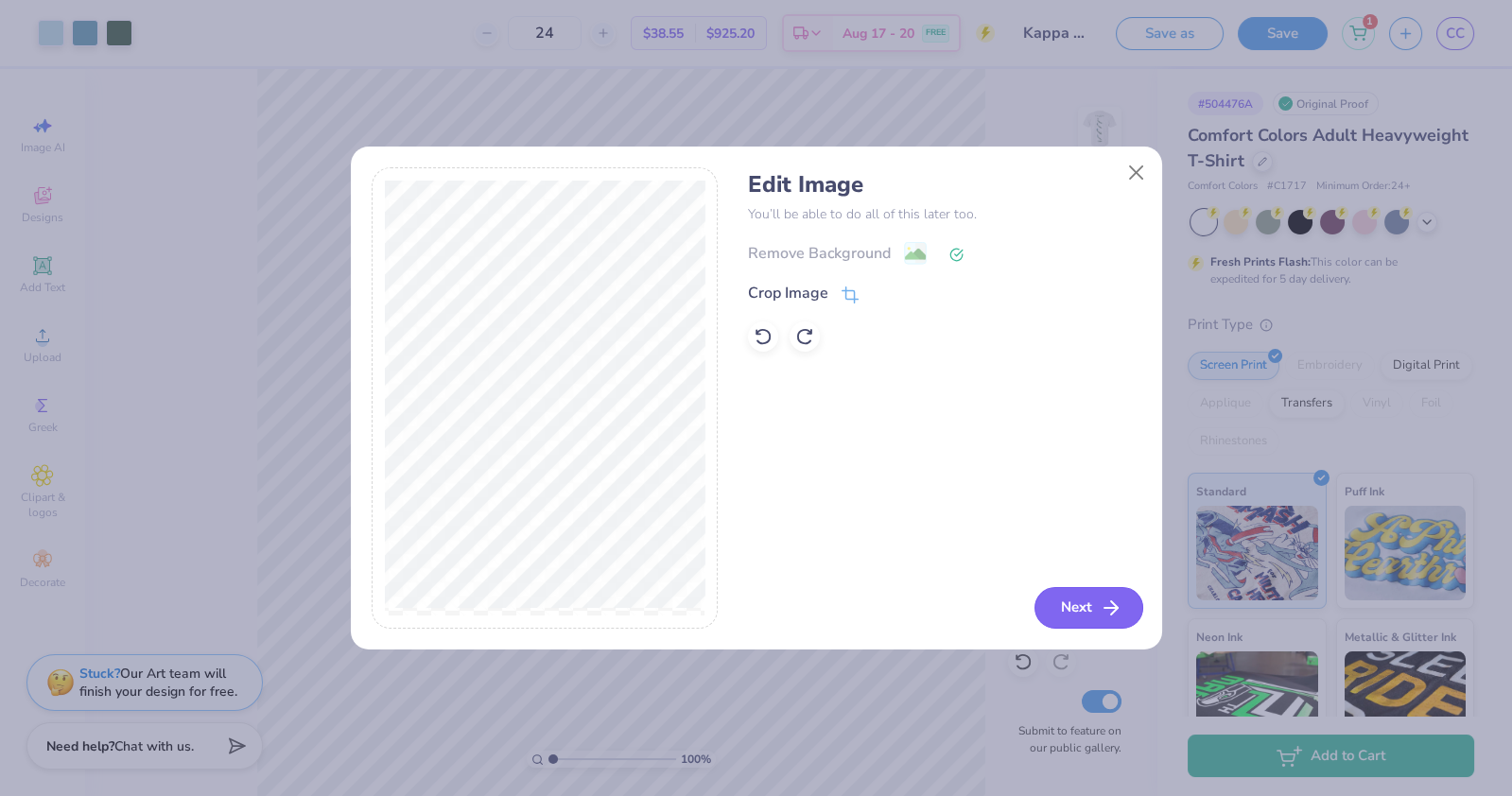 click on "Next" at bounding box center [1088, 608] 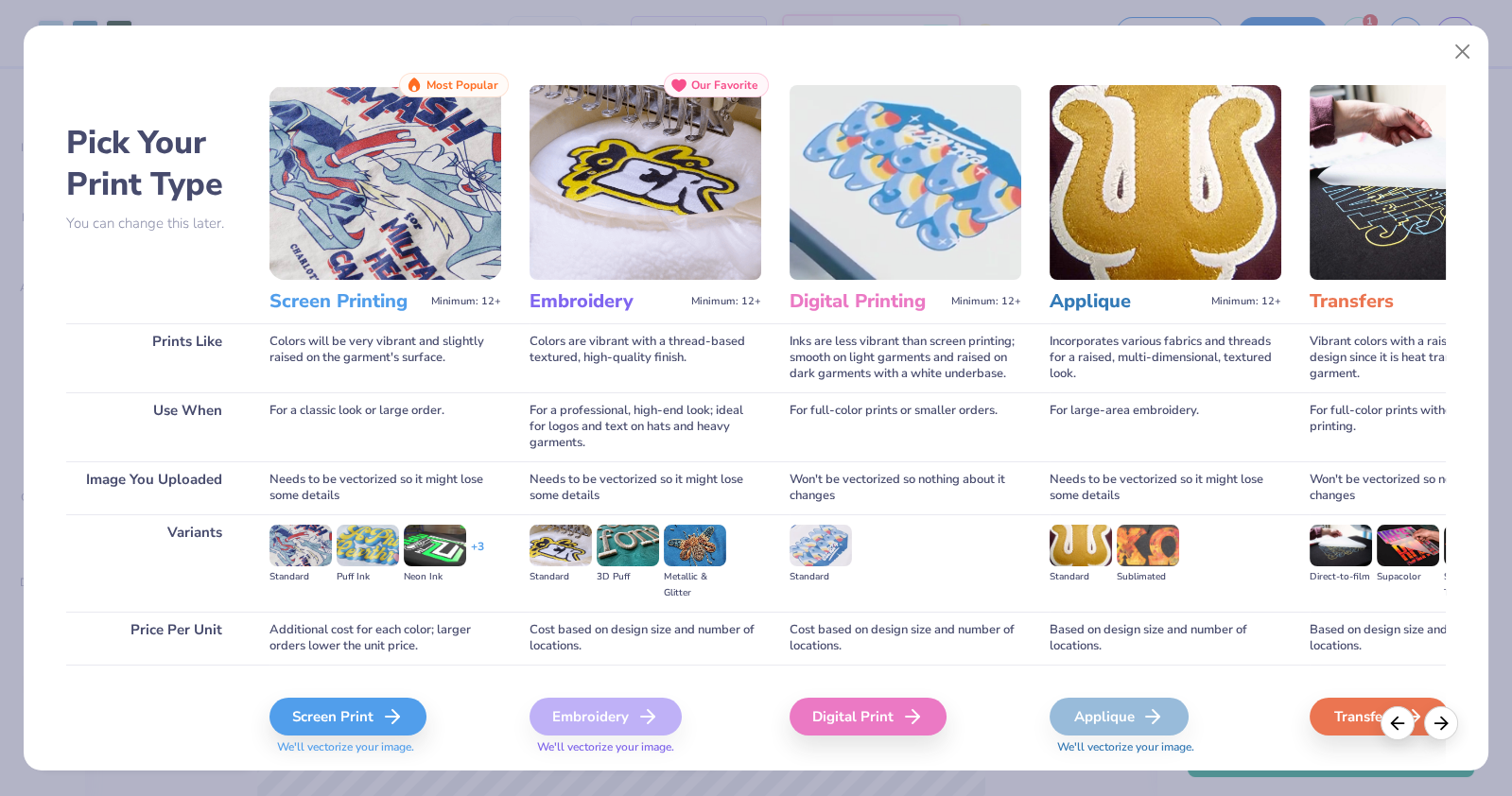 click on "We'll vectorize your image." at bounding box center [385, 747] 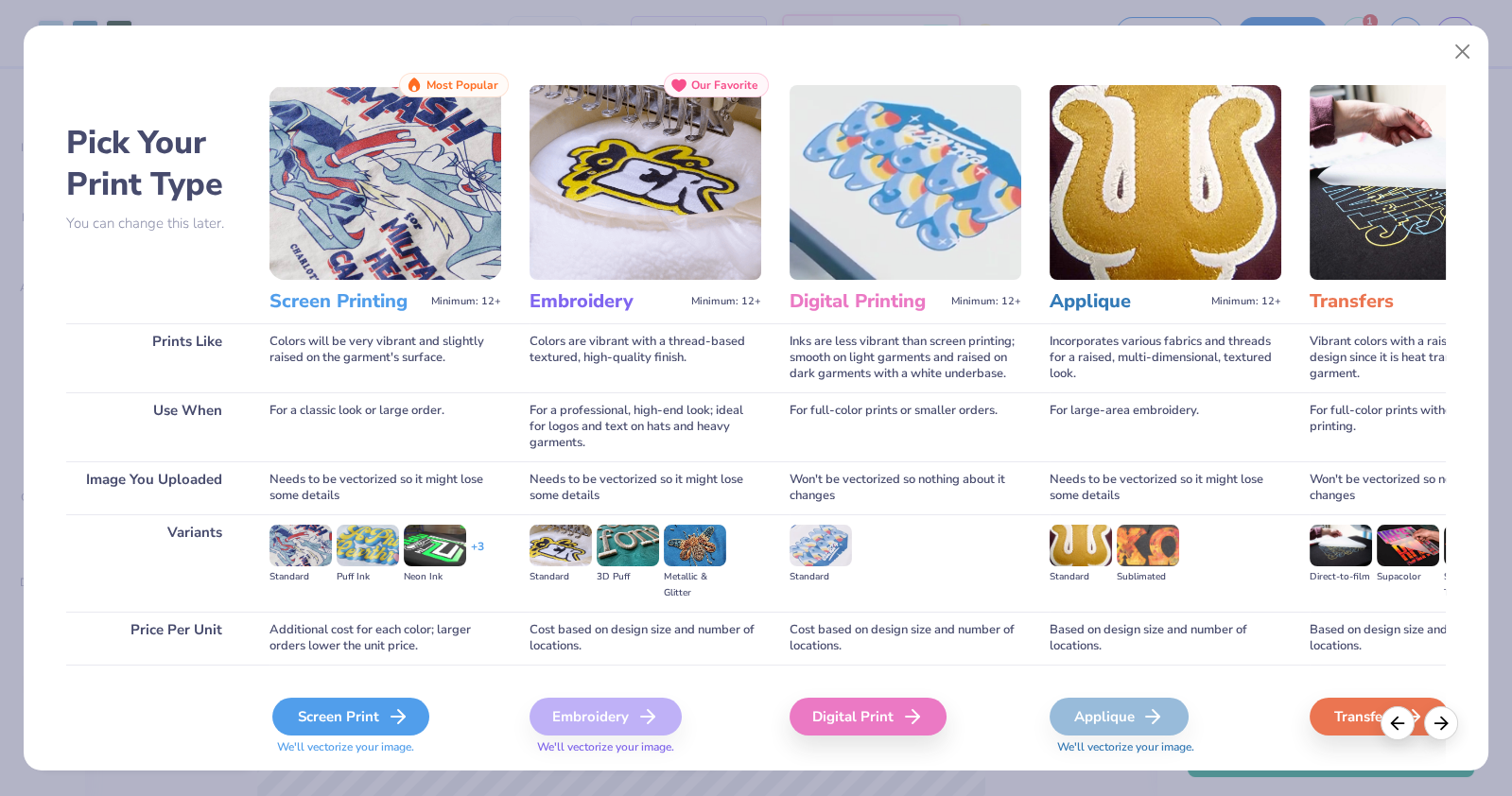 click on "Screen Print" at bounding box center [351, 717] 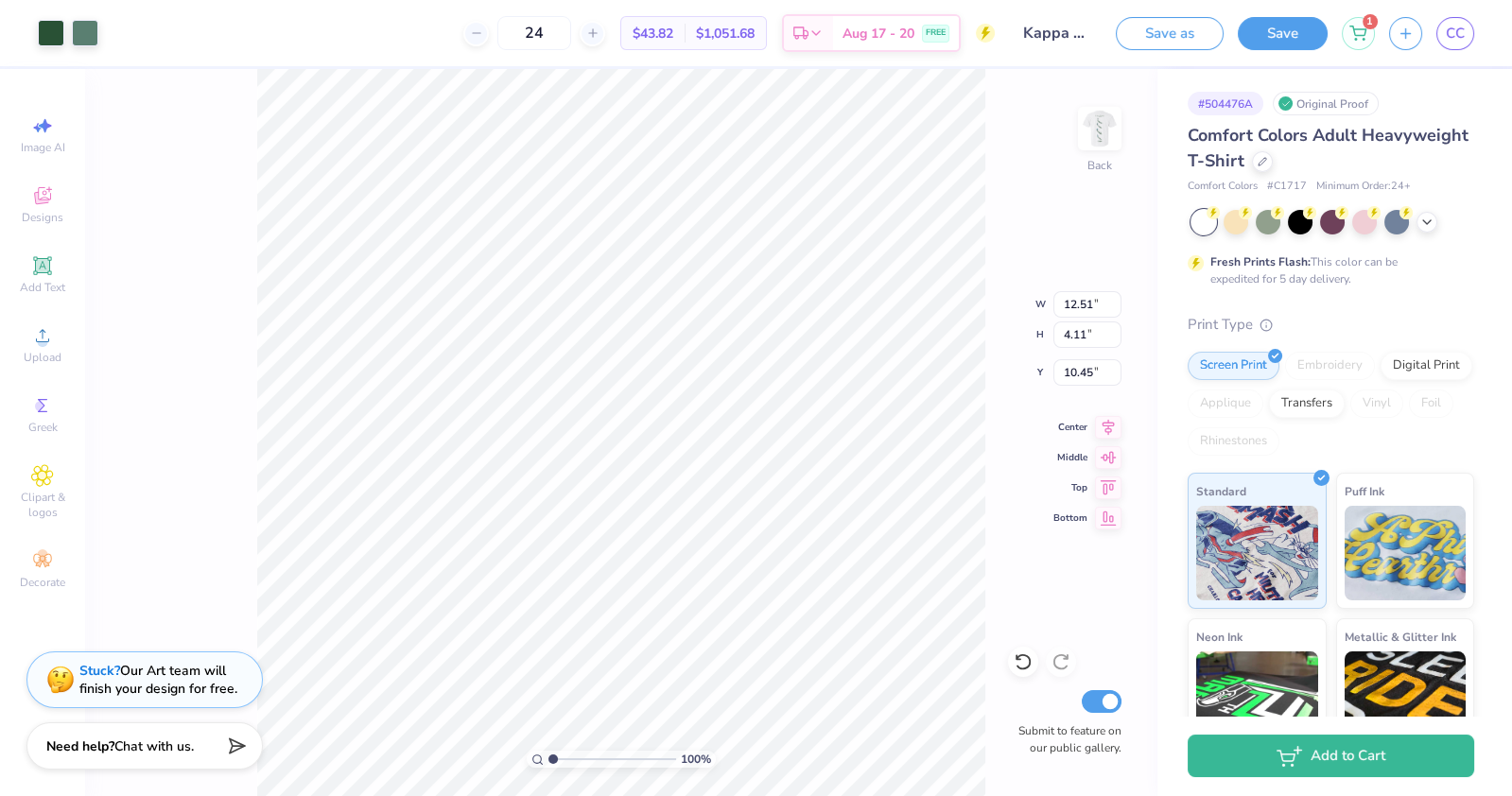 type on "2.27" 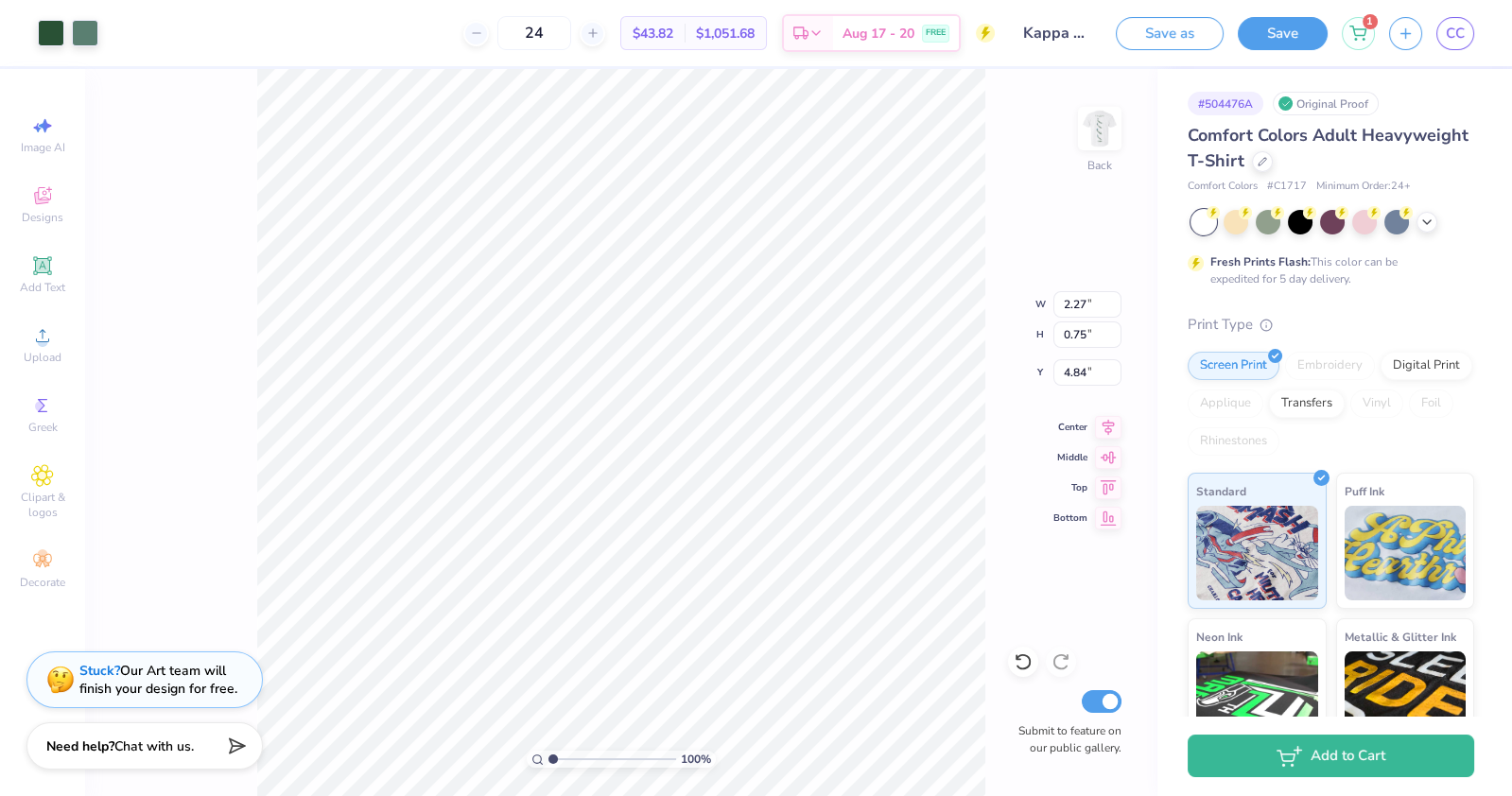 type on "4.84" 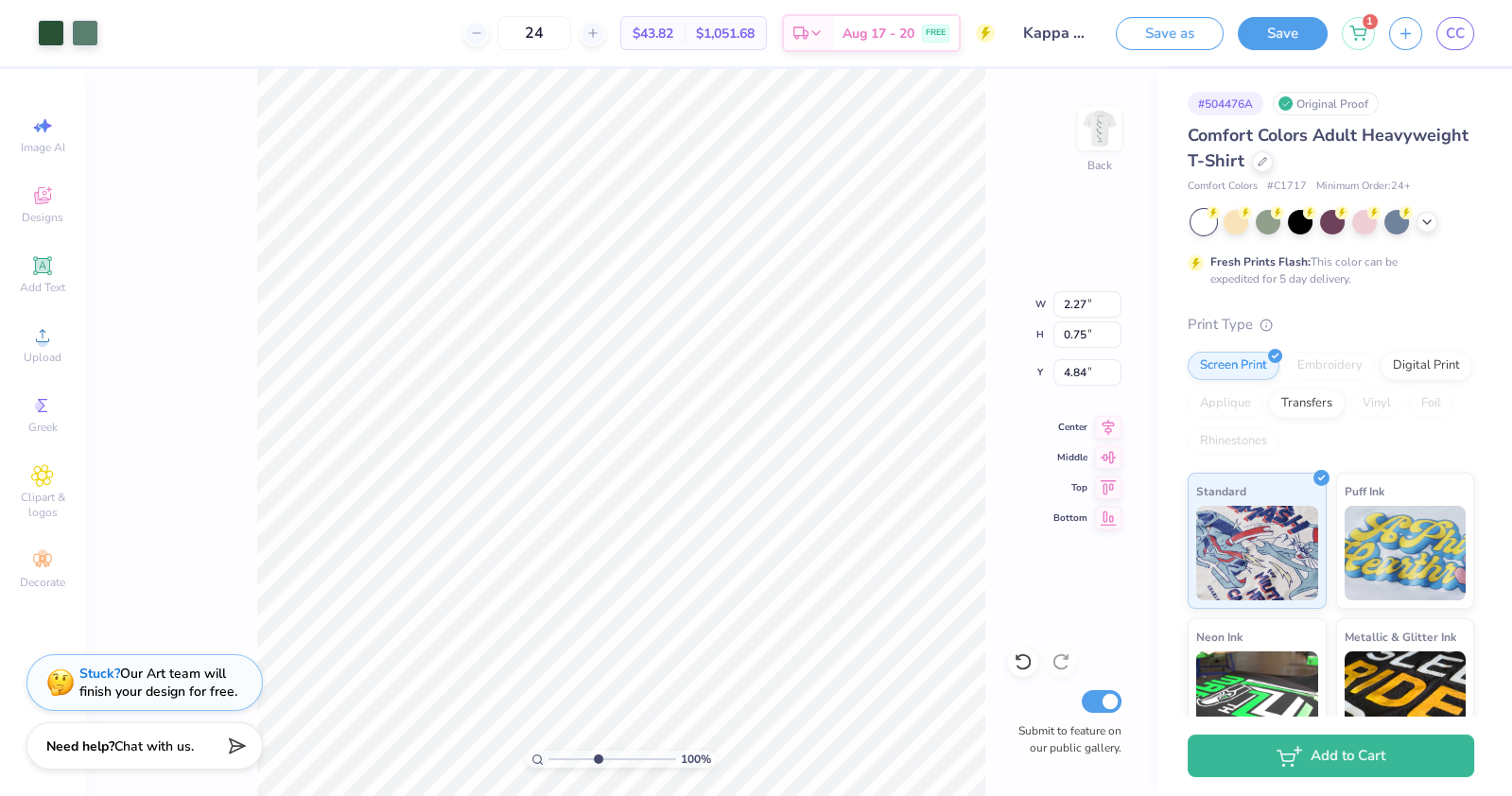type on "4.43" 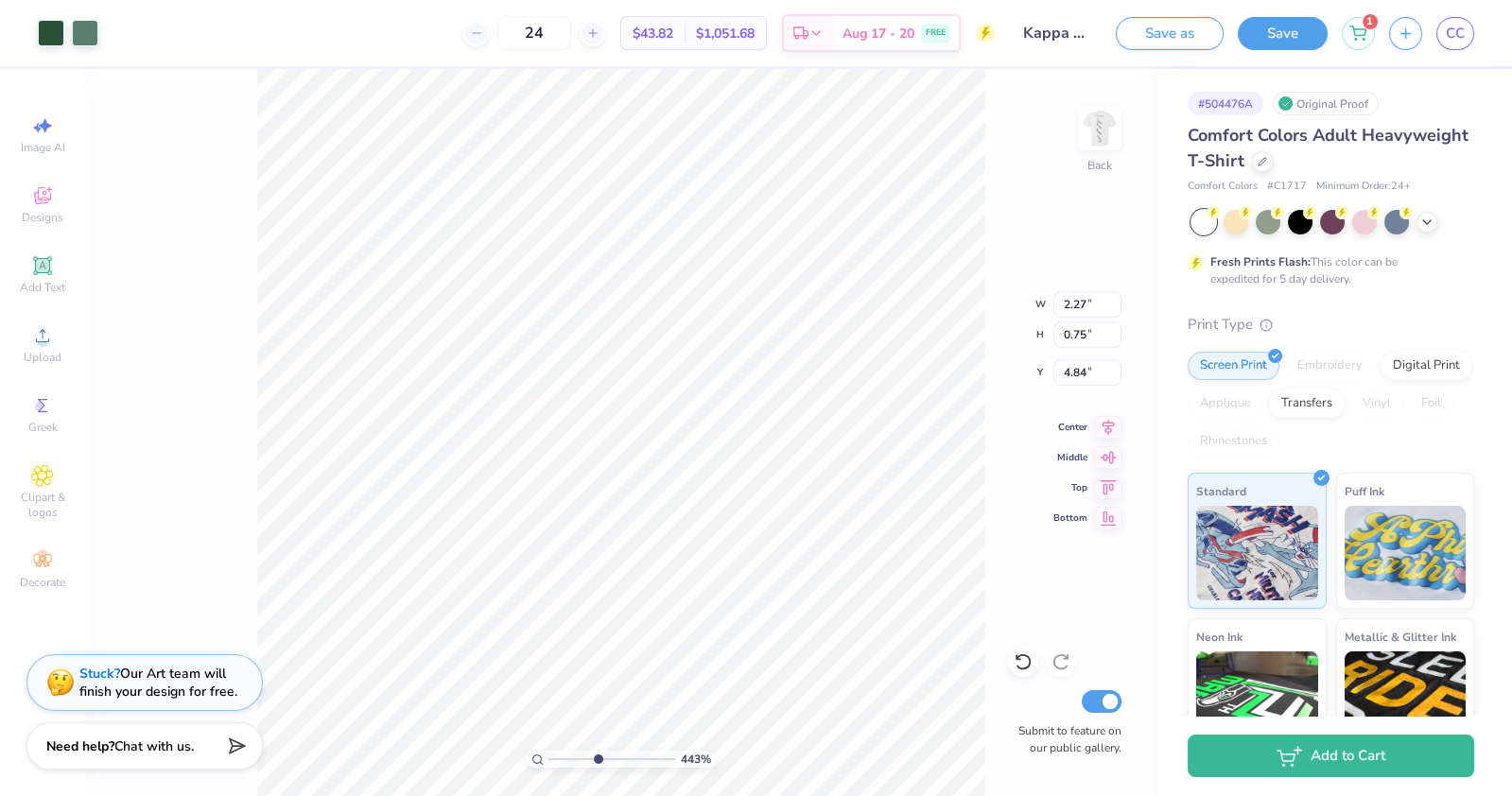 type on "1.04" 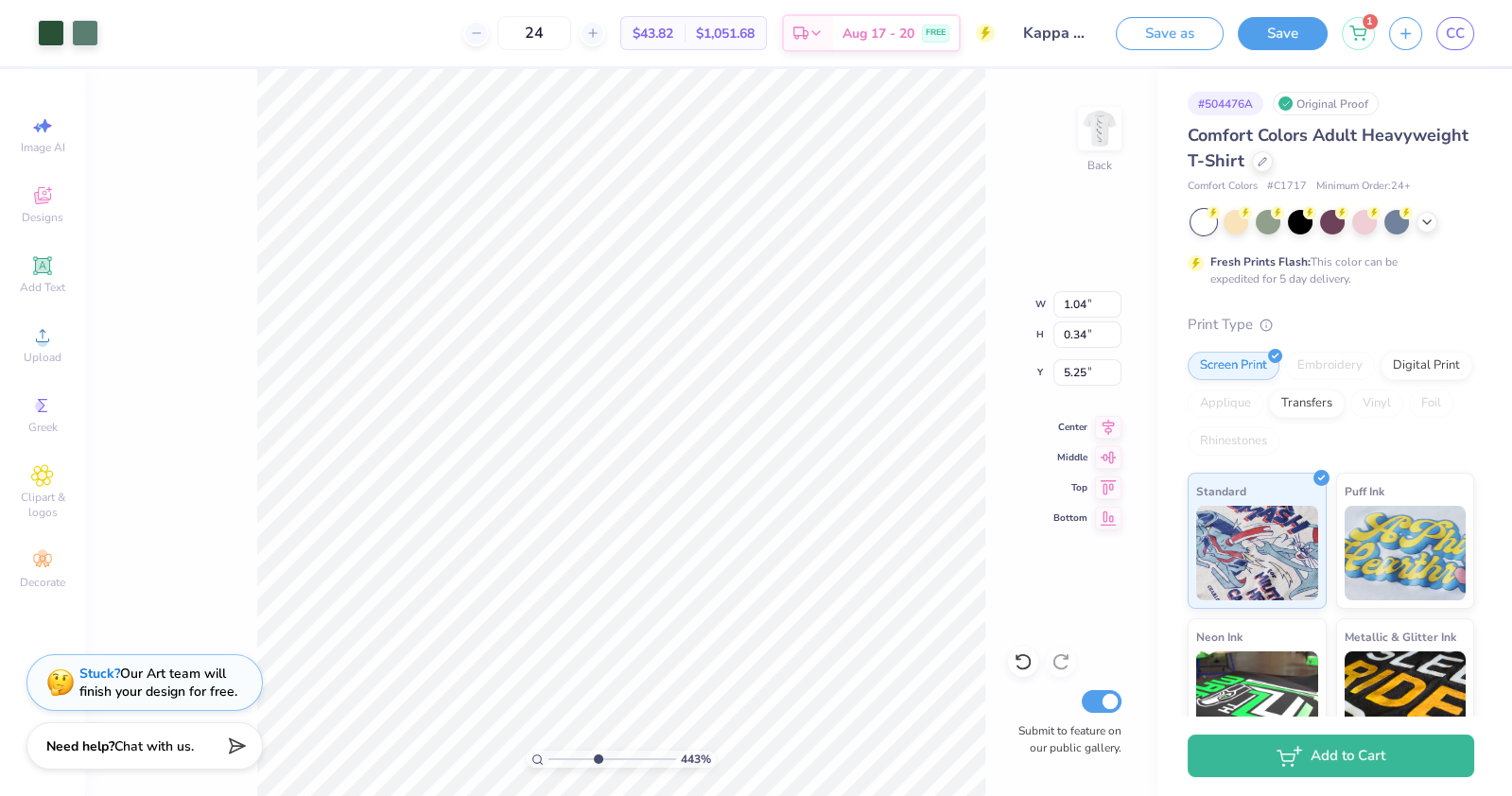type on "5.96" 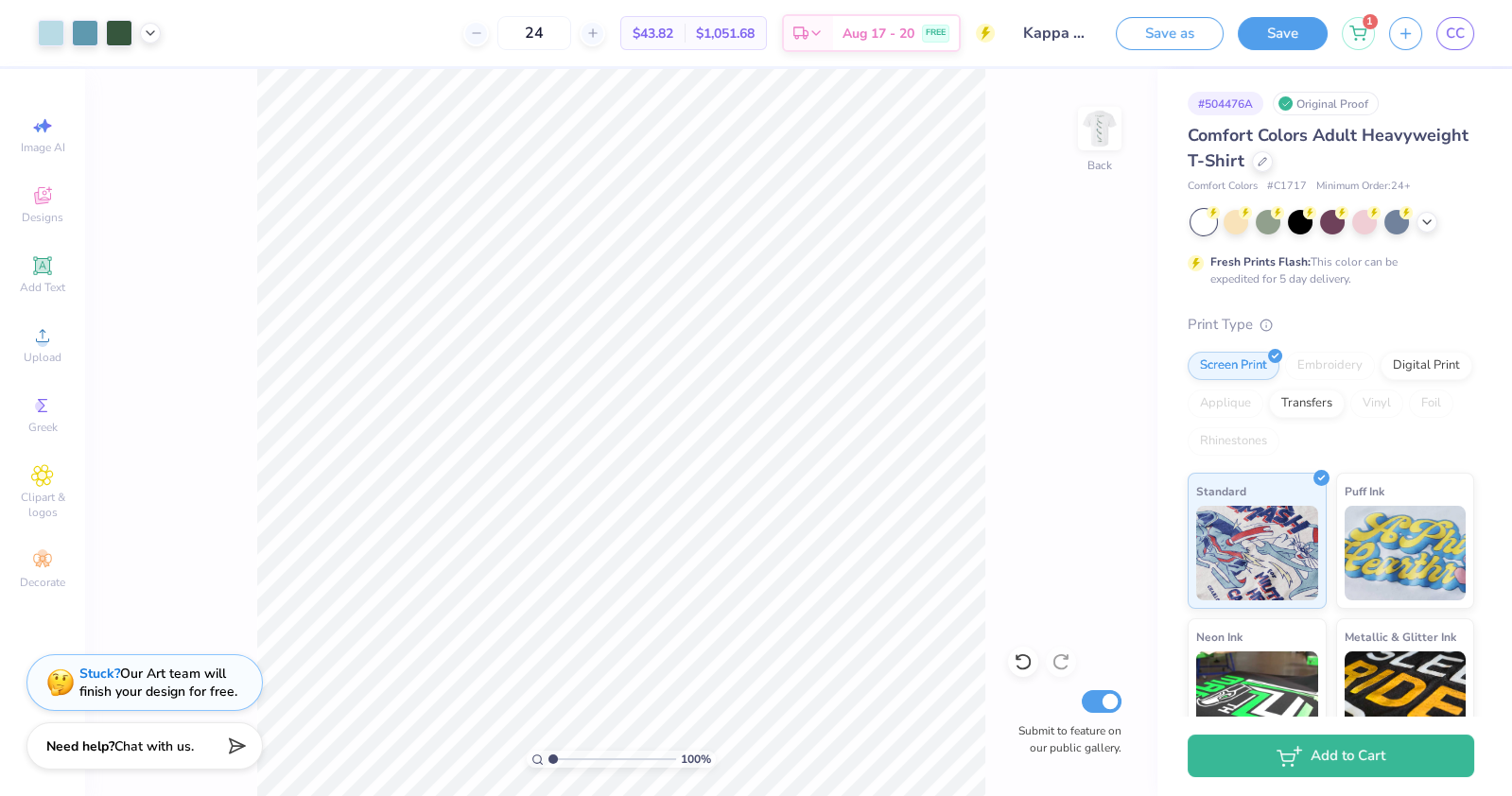 drag, startPoint x: 594, startPoint y: 763, endPoint x: 546, endPoint y: 762, distance: 48.010416 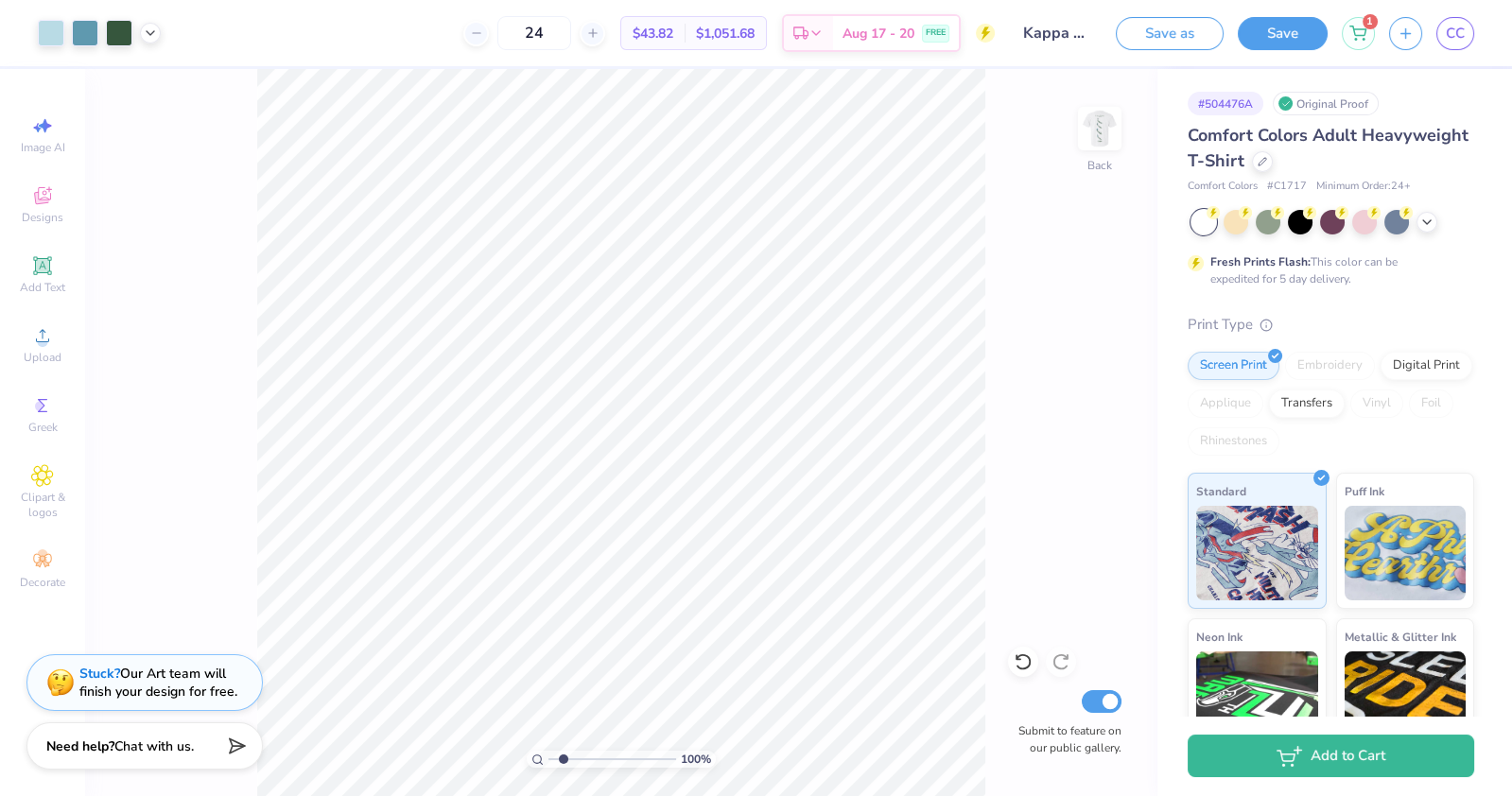 click at bounding box center (612, 759) 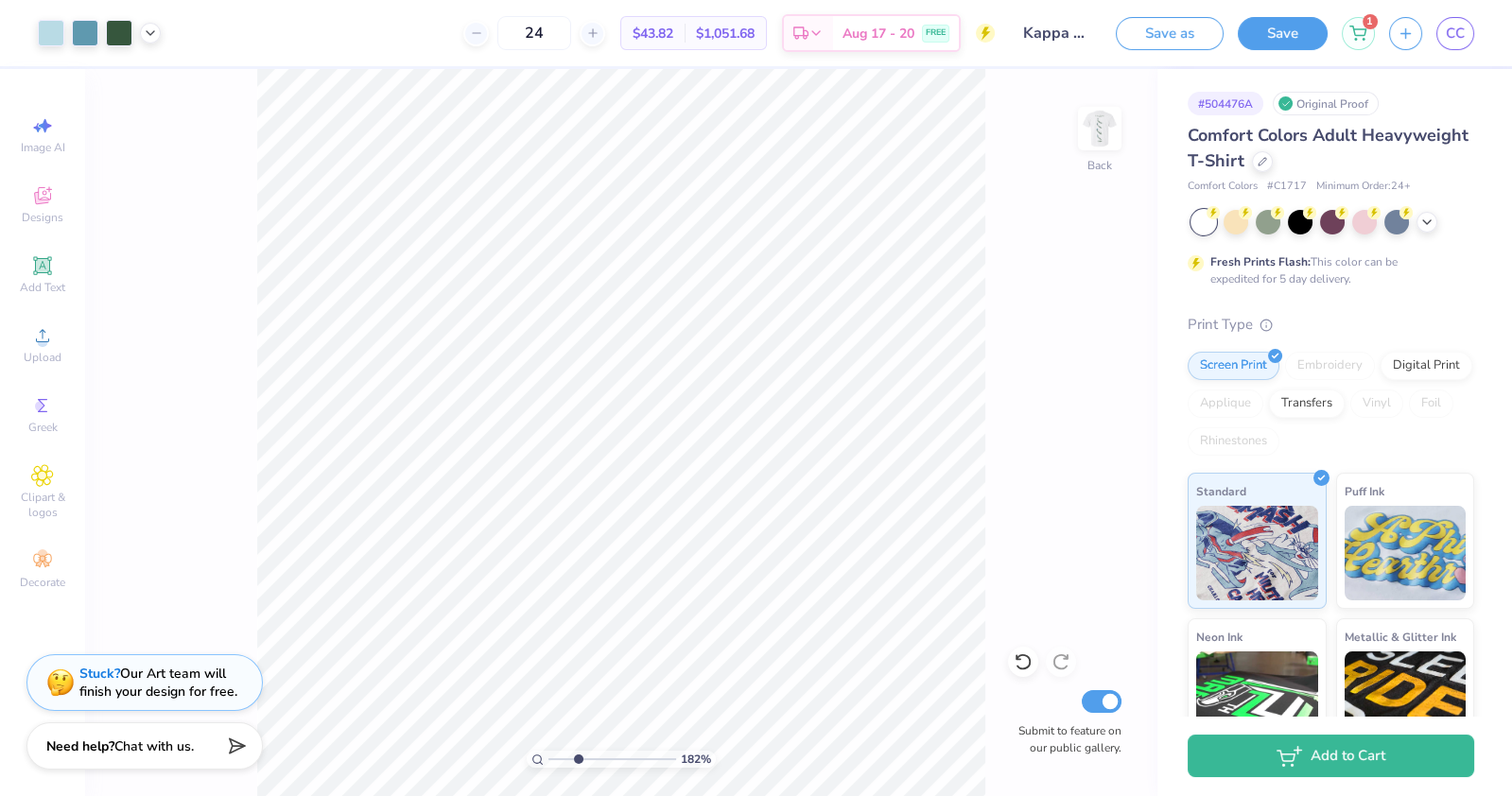 type on "2.96" 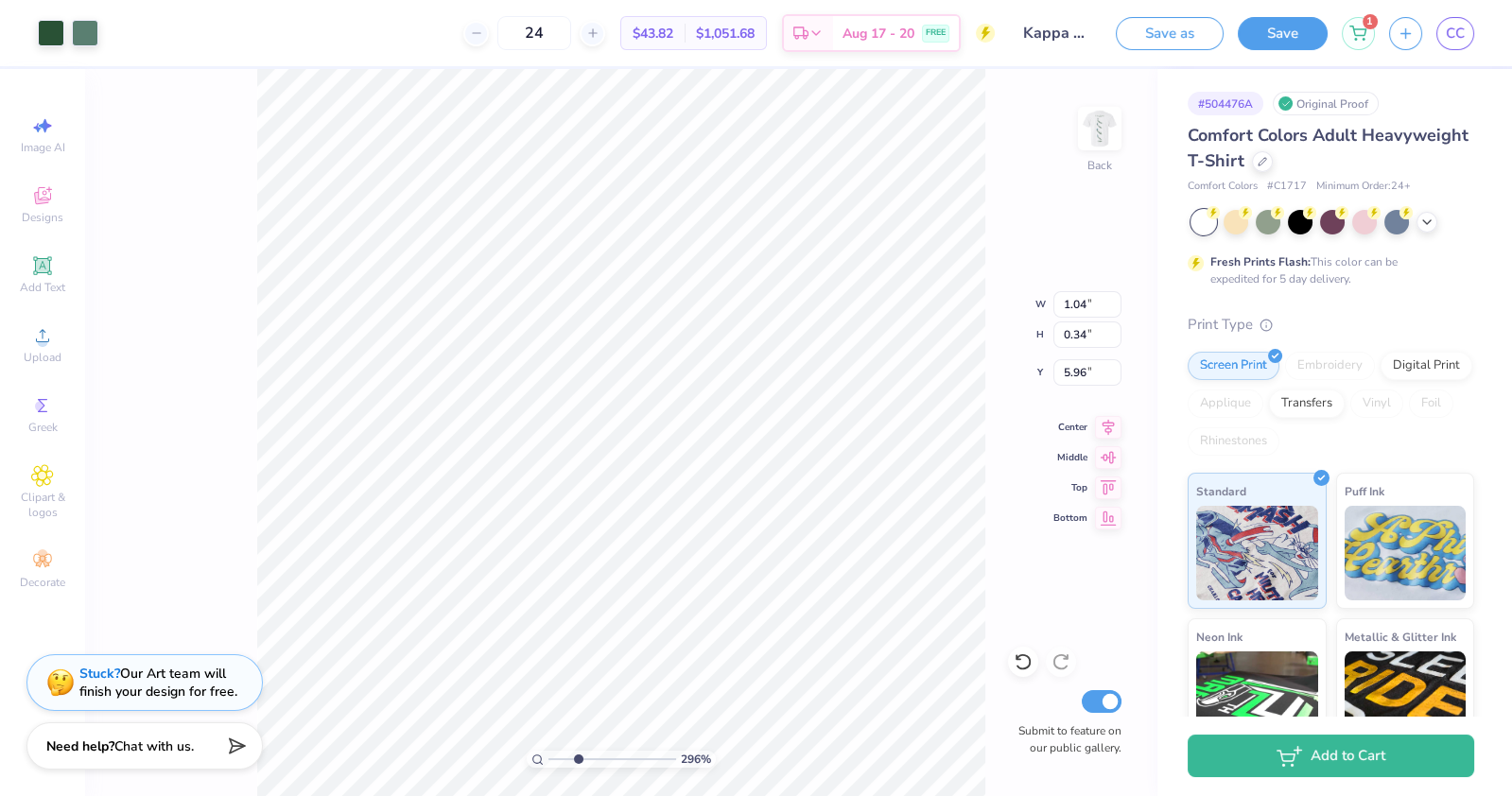 type on "1.41" 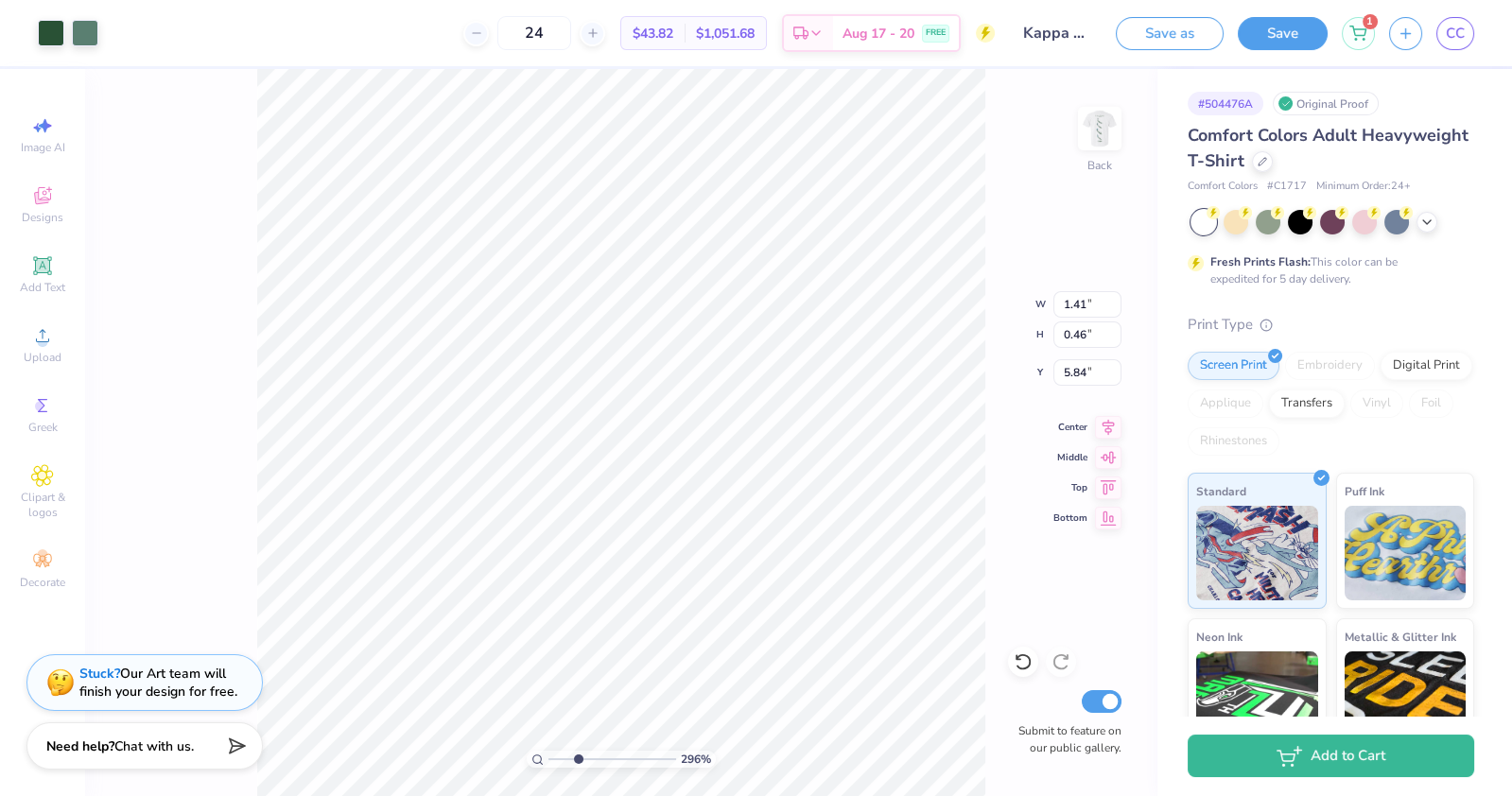 type on "6.91" 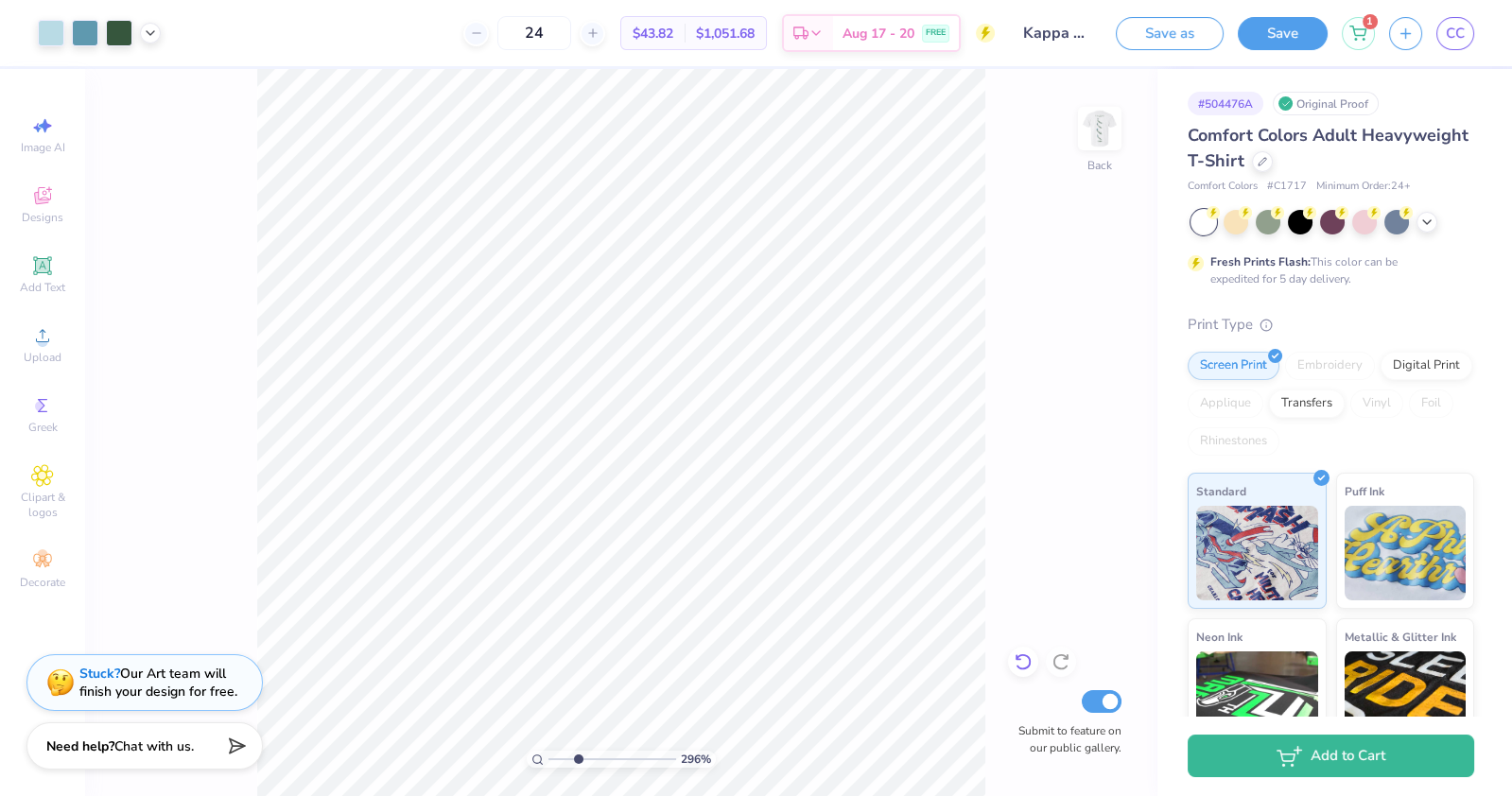 click 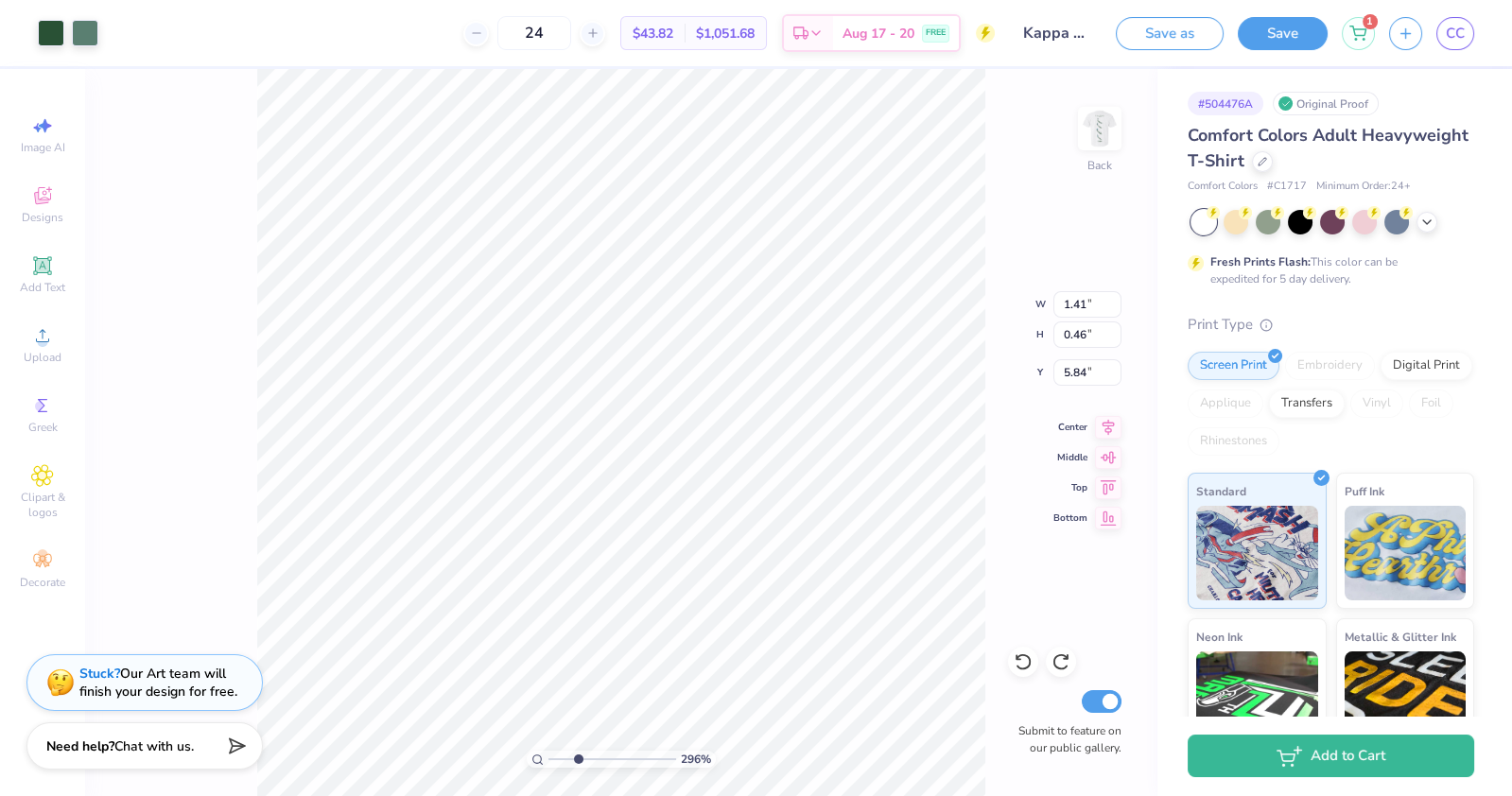type on "7.24" 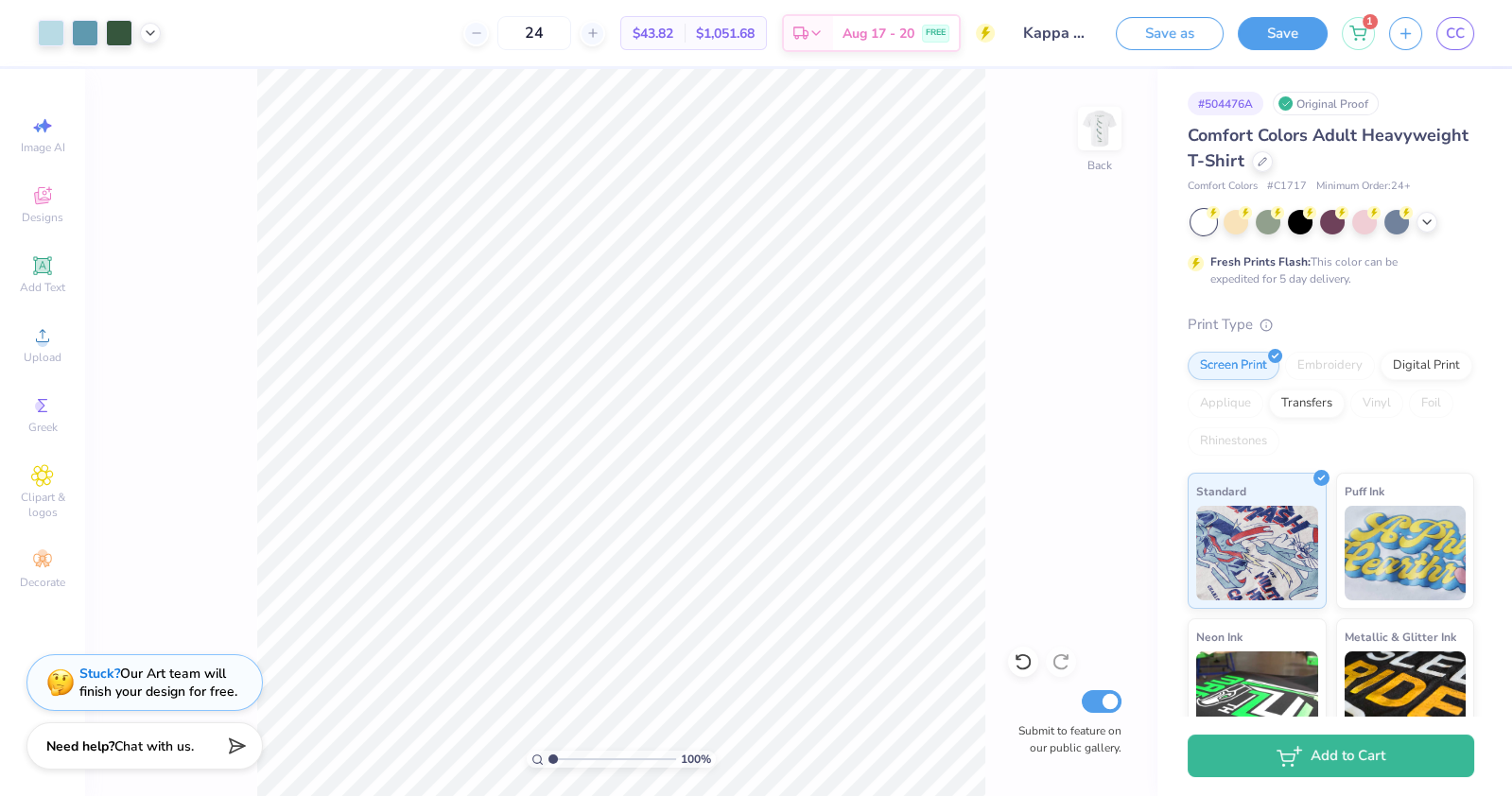 drag, startPoint x: 580, startPoint y: 761, endPoint x: 498, endPoint y: 759, distance: 82.024387 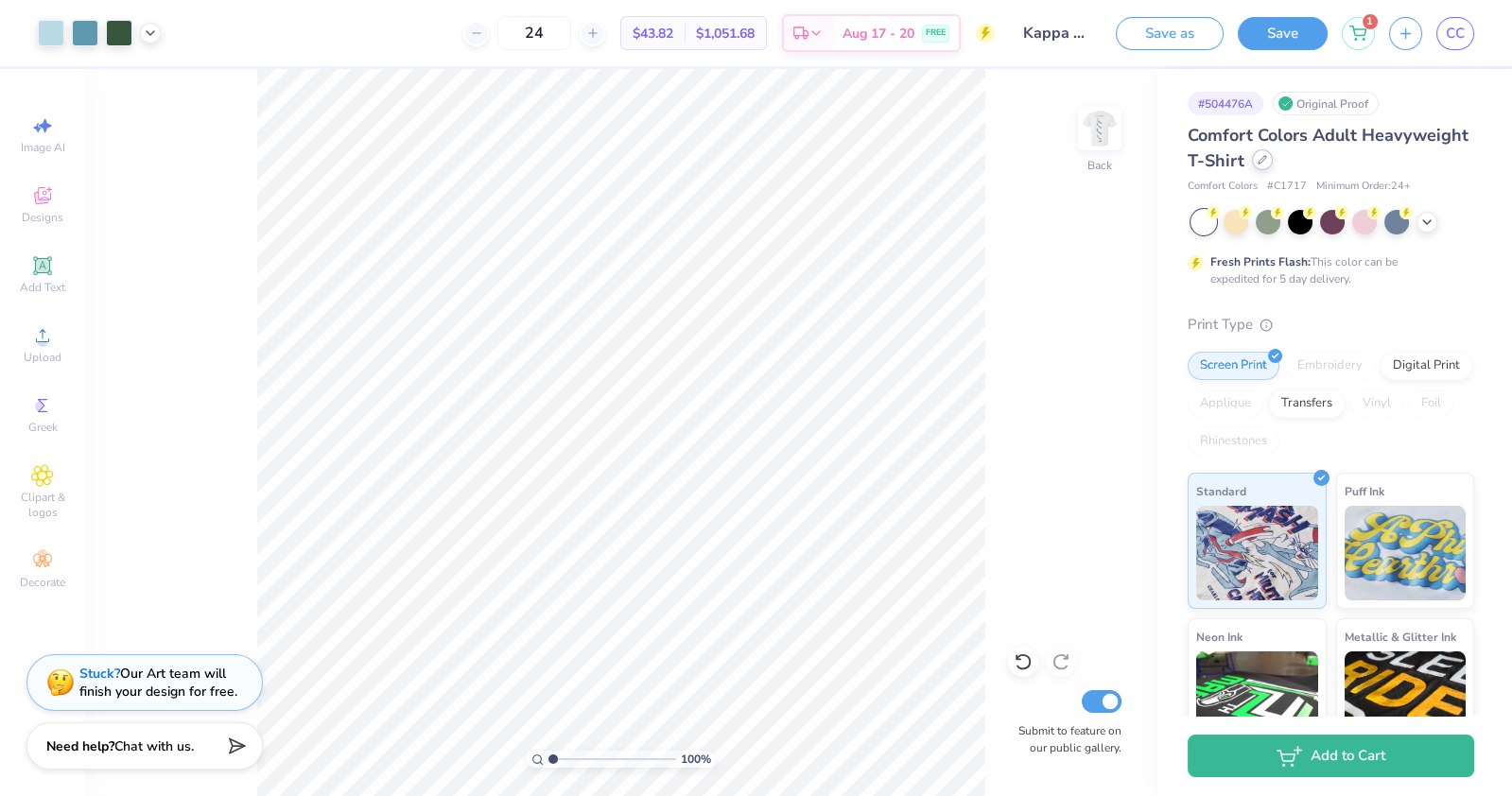 click at bounding box center [1262, 160] 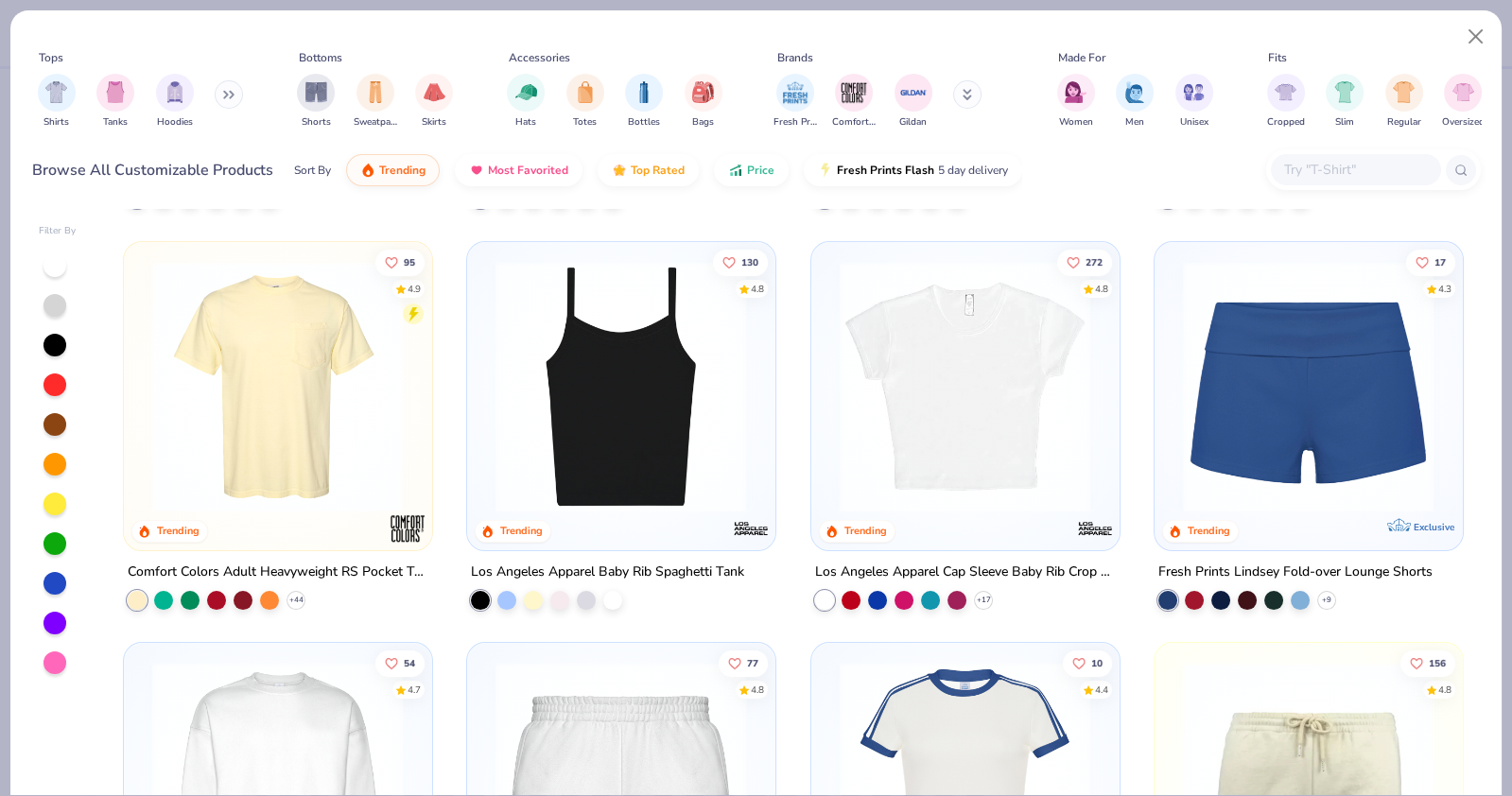 scroll, scrollTop: 1196, scrollLeft: 0, axis: vertical 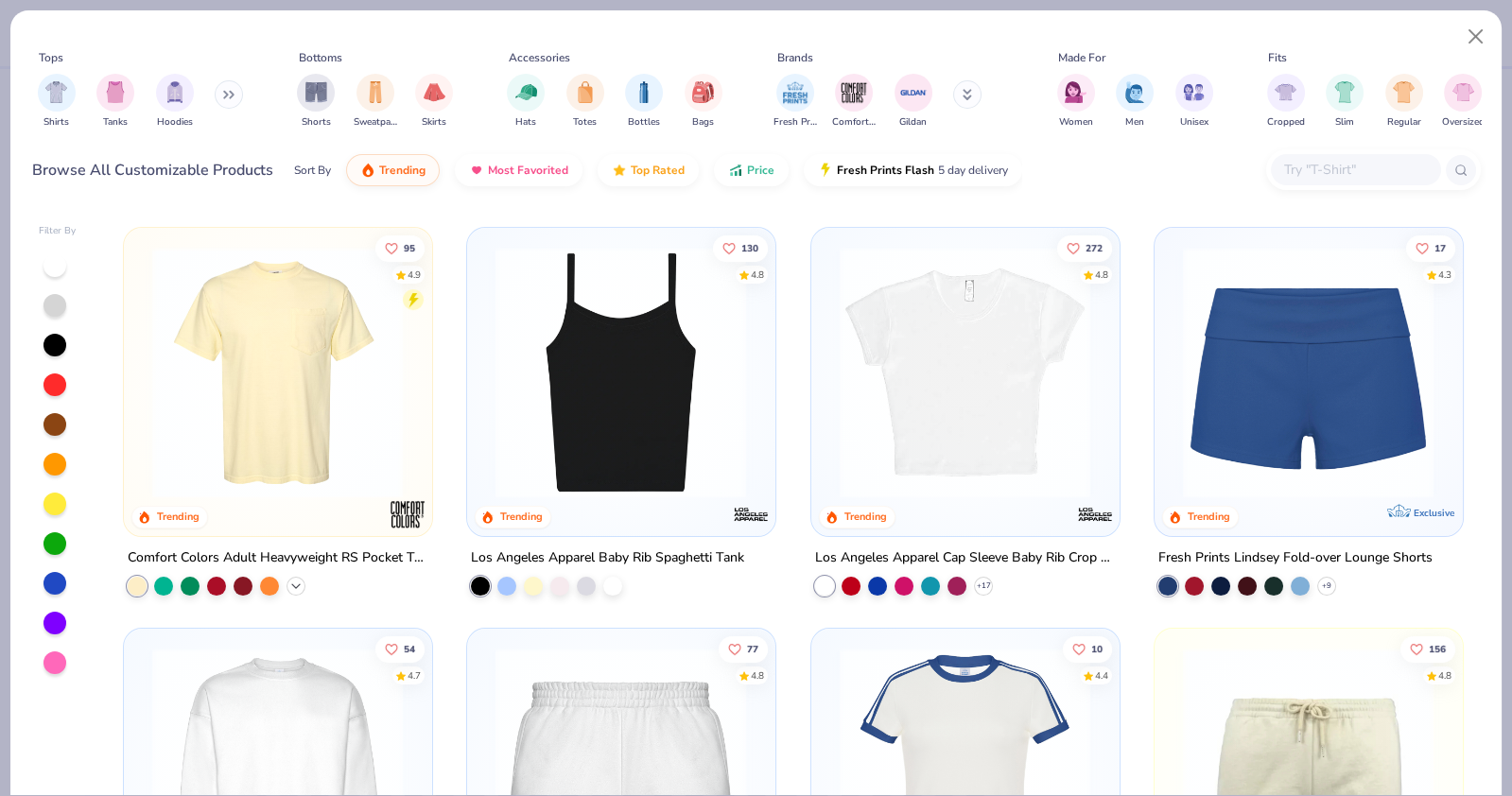 click 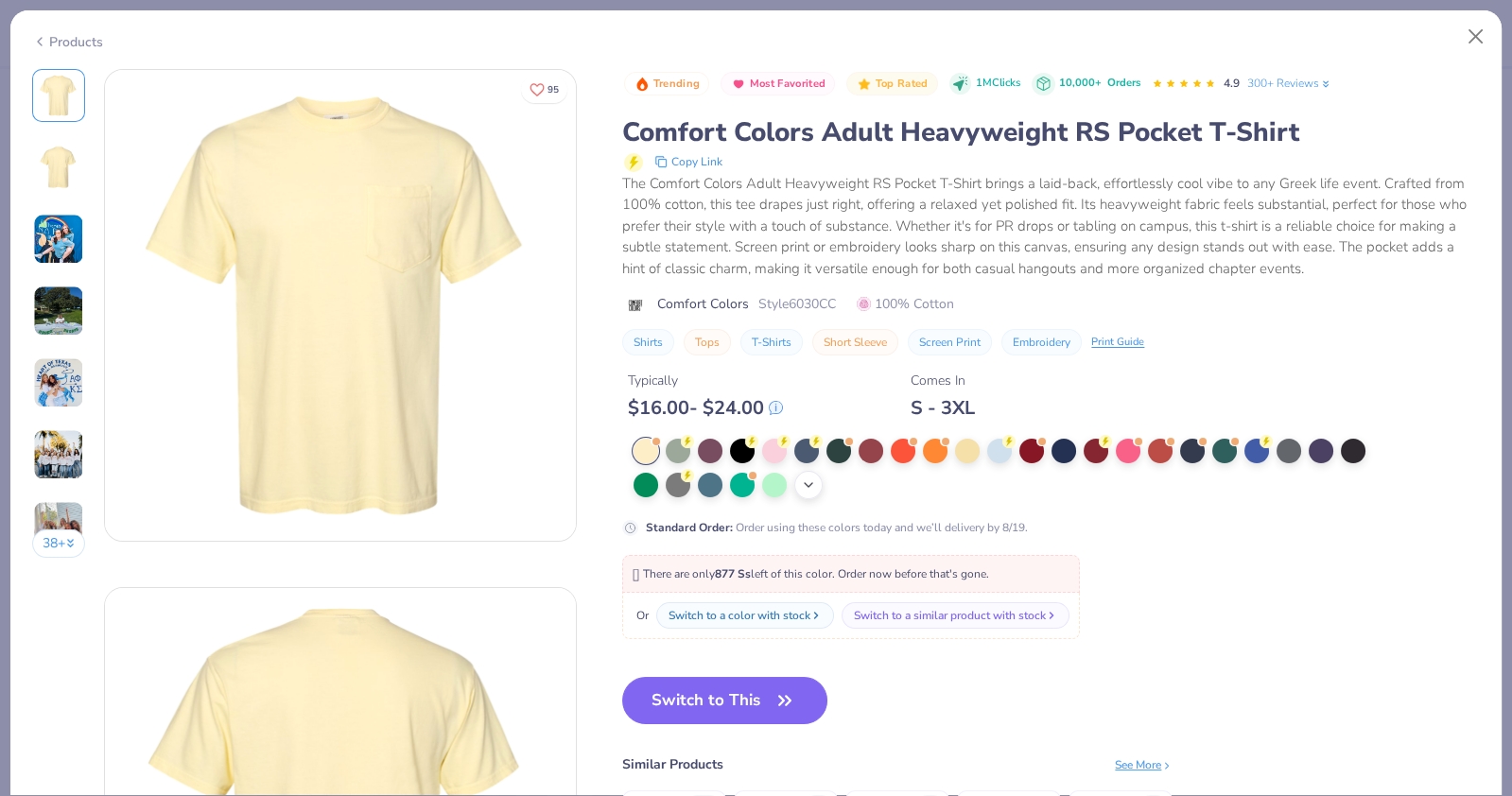 click on "+ 22" at bounding box center (808, 485) 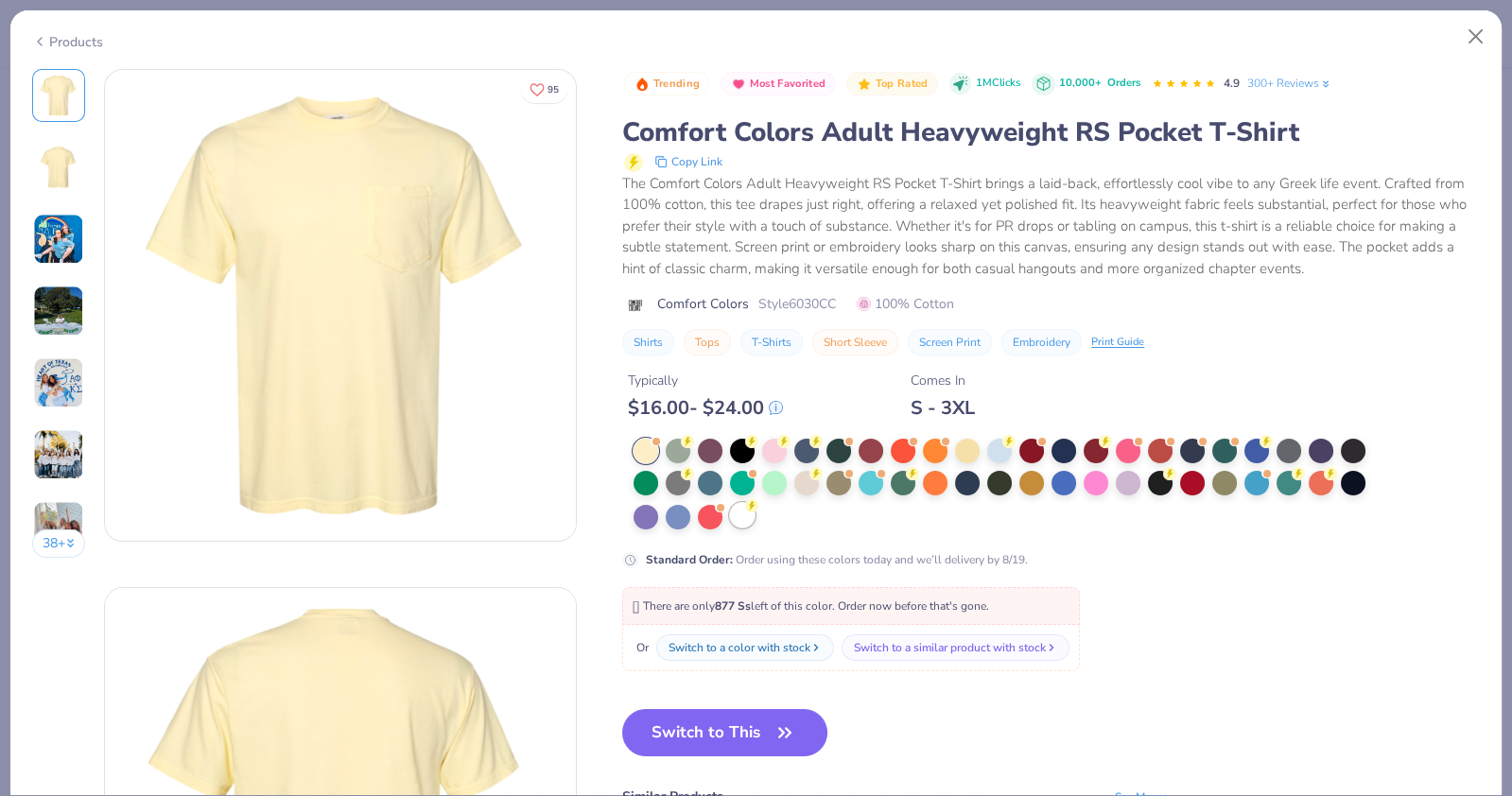 click at bounding box center (742, 515) 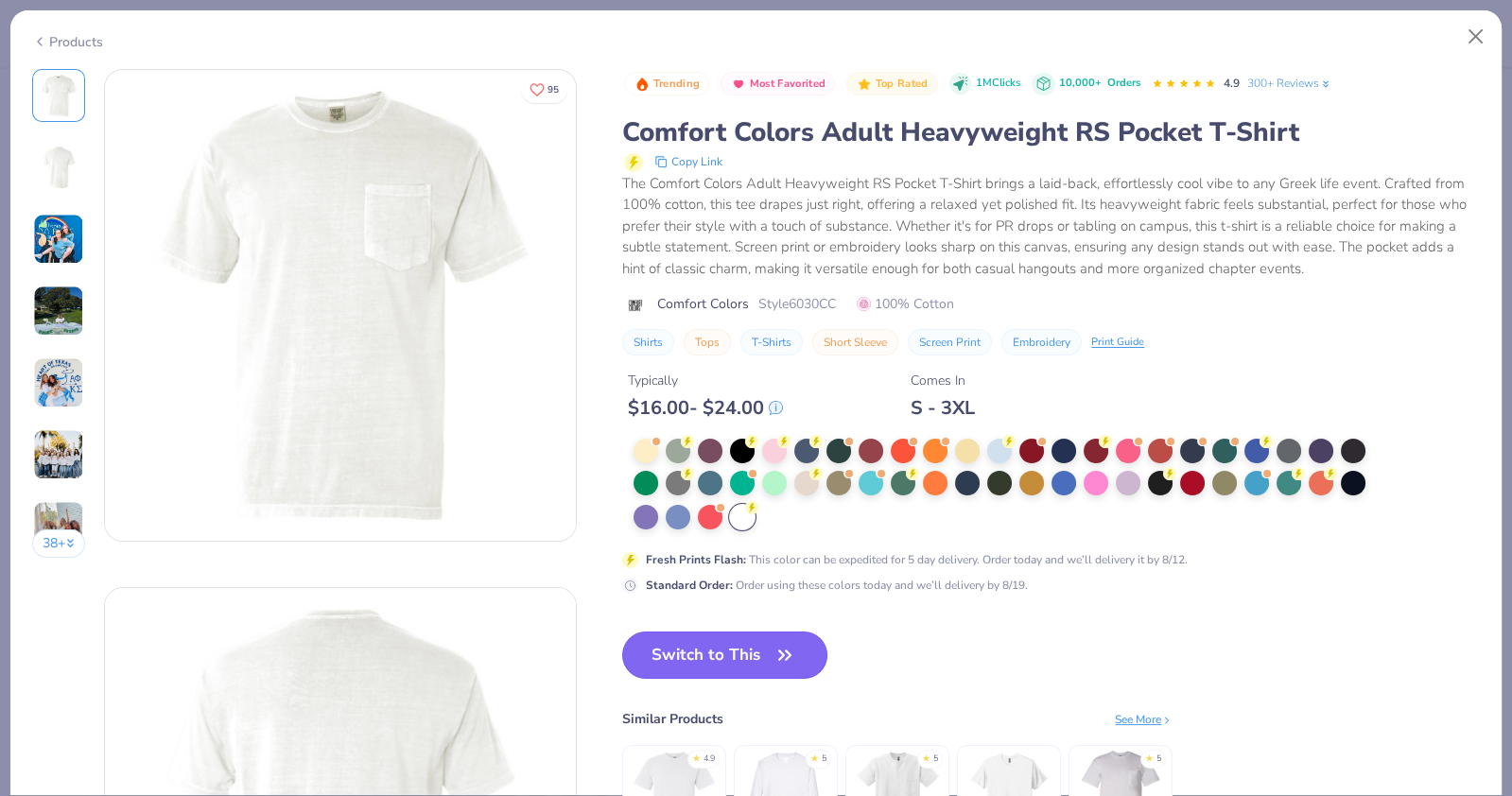 click on "Switch to This" at bounding box center (724, 655) 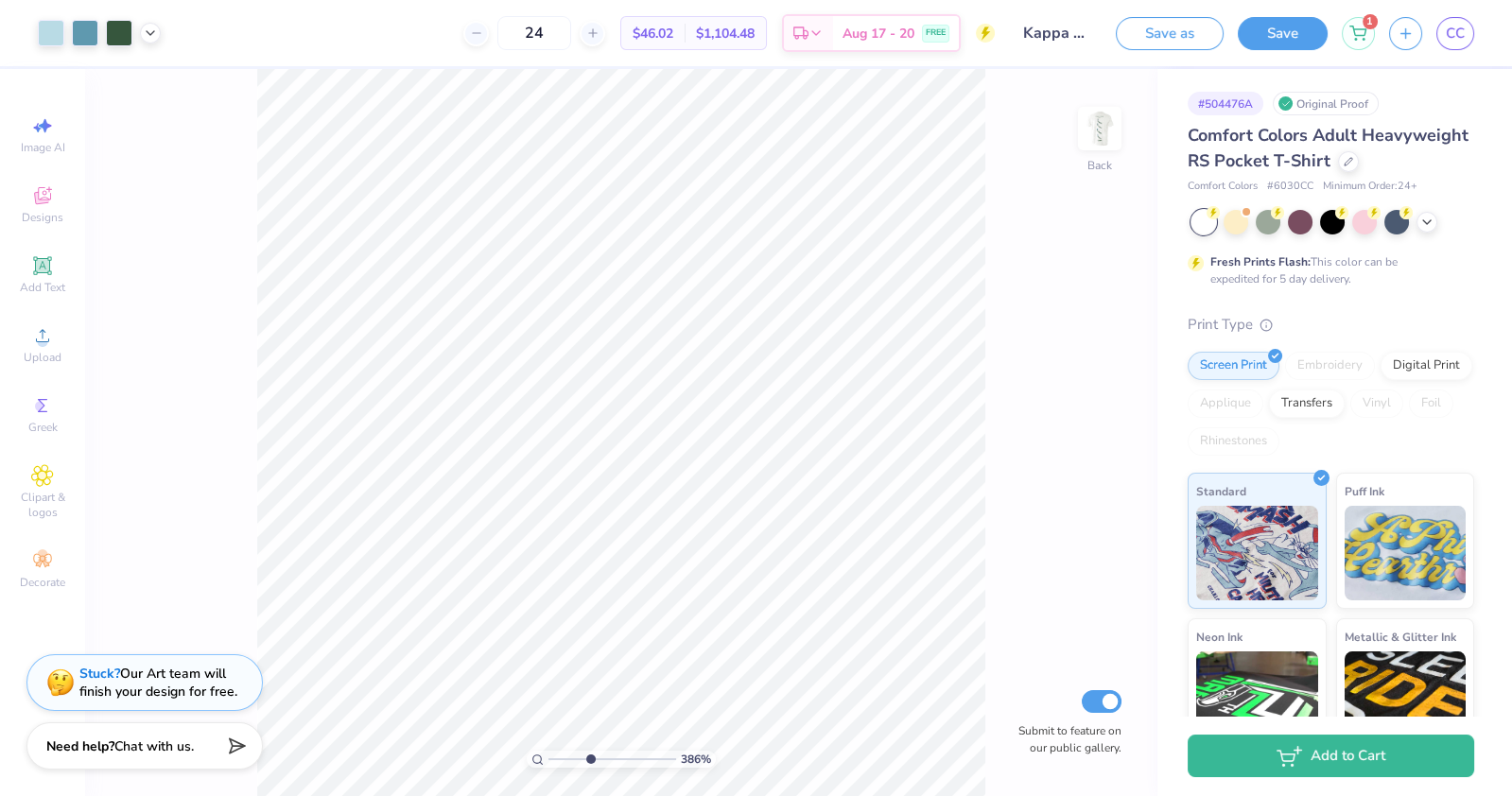 click at bounding box center [612, 759] 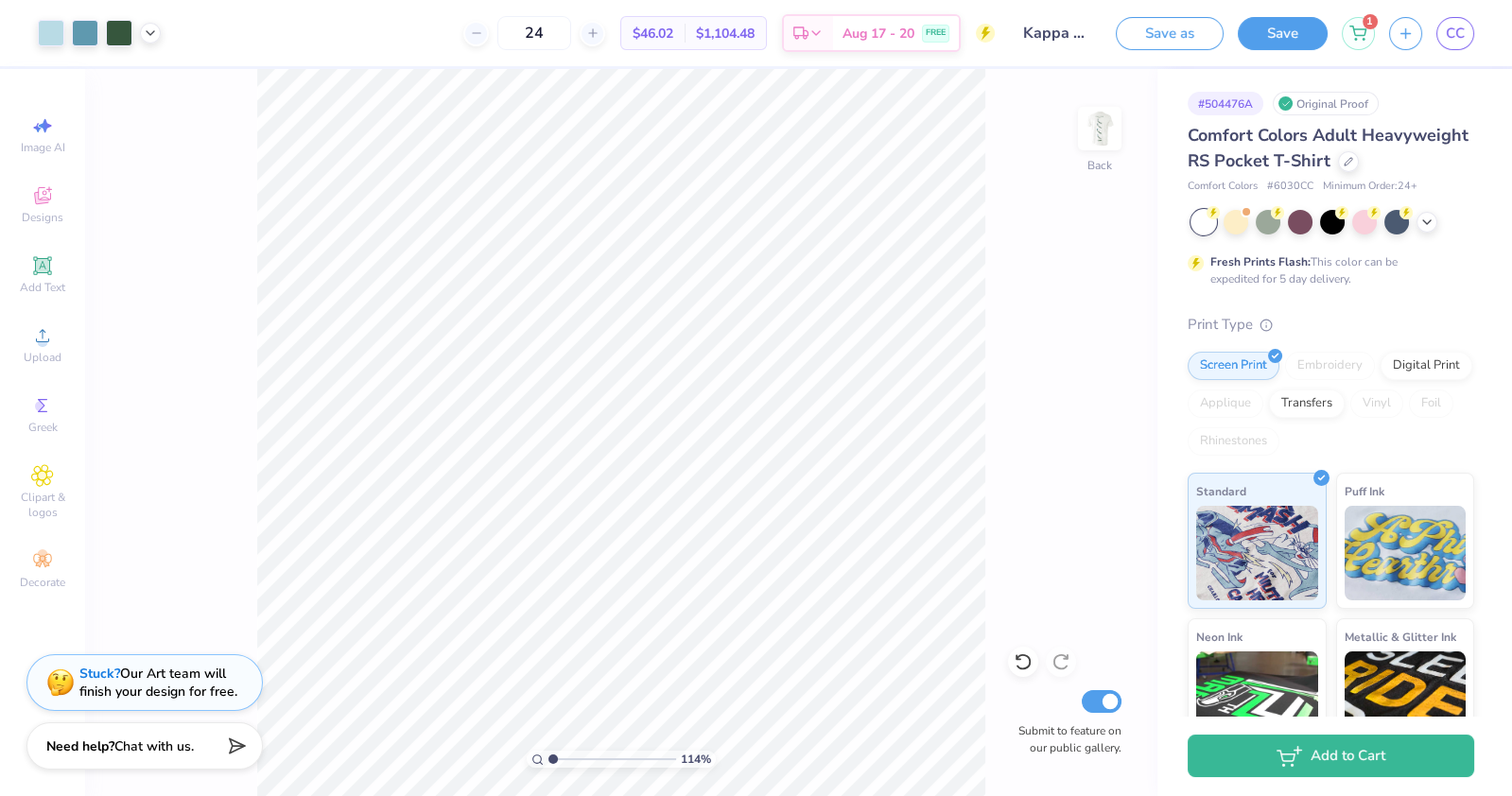 drag, startPoint x: 594, startPoint y: 759, endPoint x: 536, endPoint y: 753, distance: 58.309519 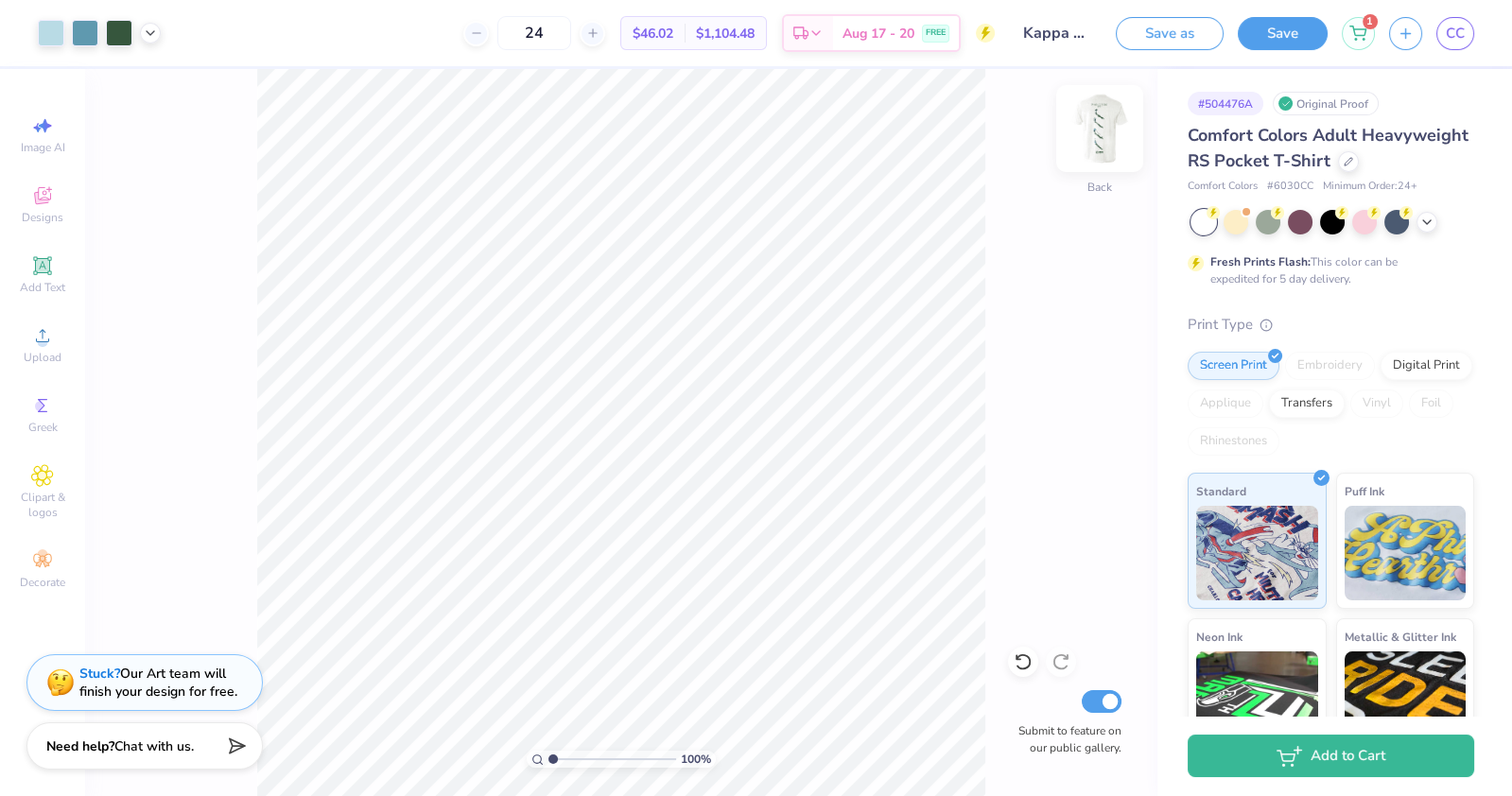 click at bounding box center (1100, 129) 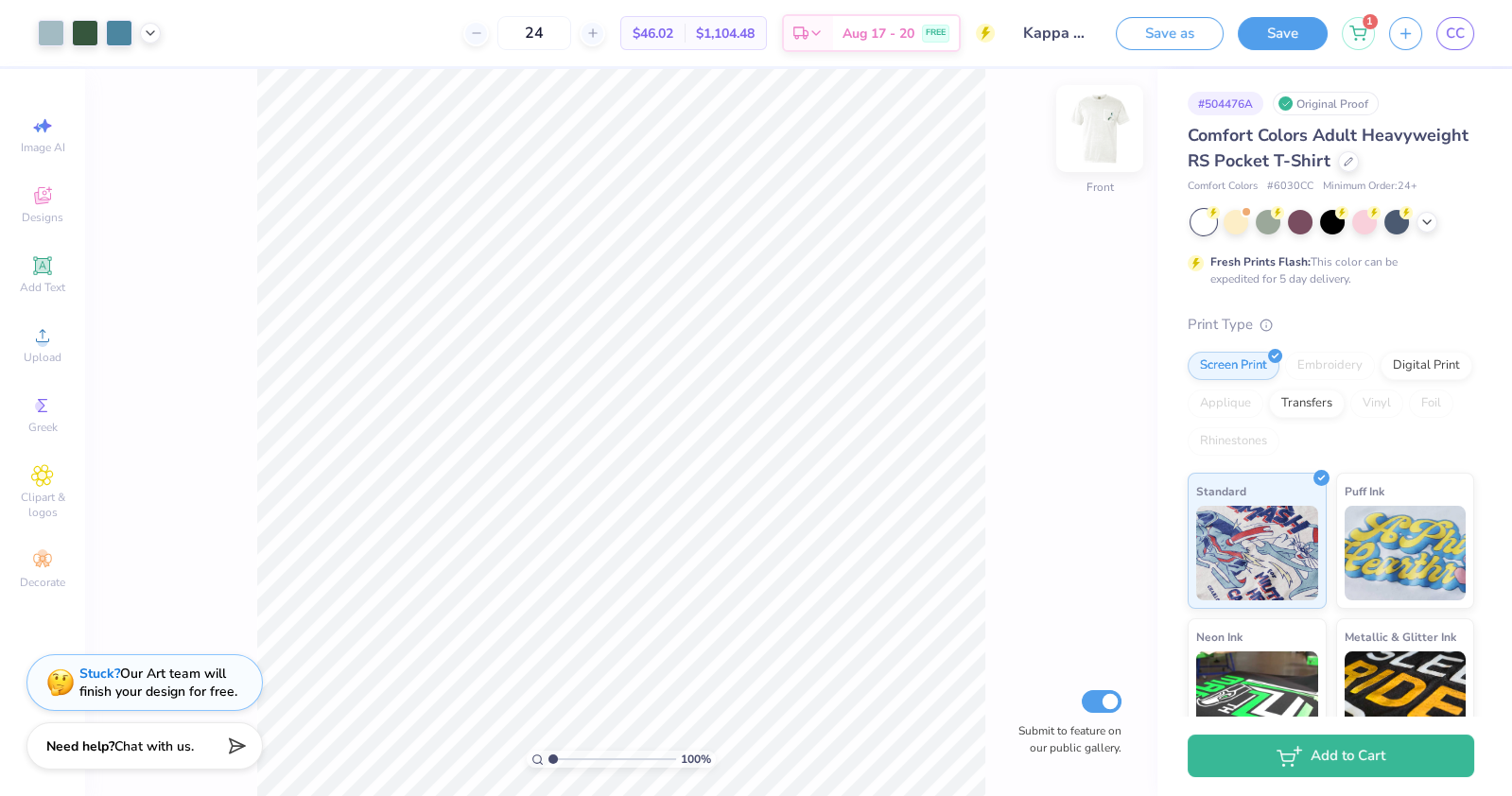 click at bounding box center (1100, 129) 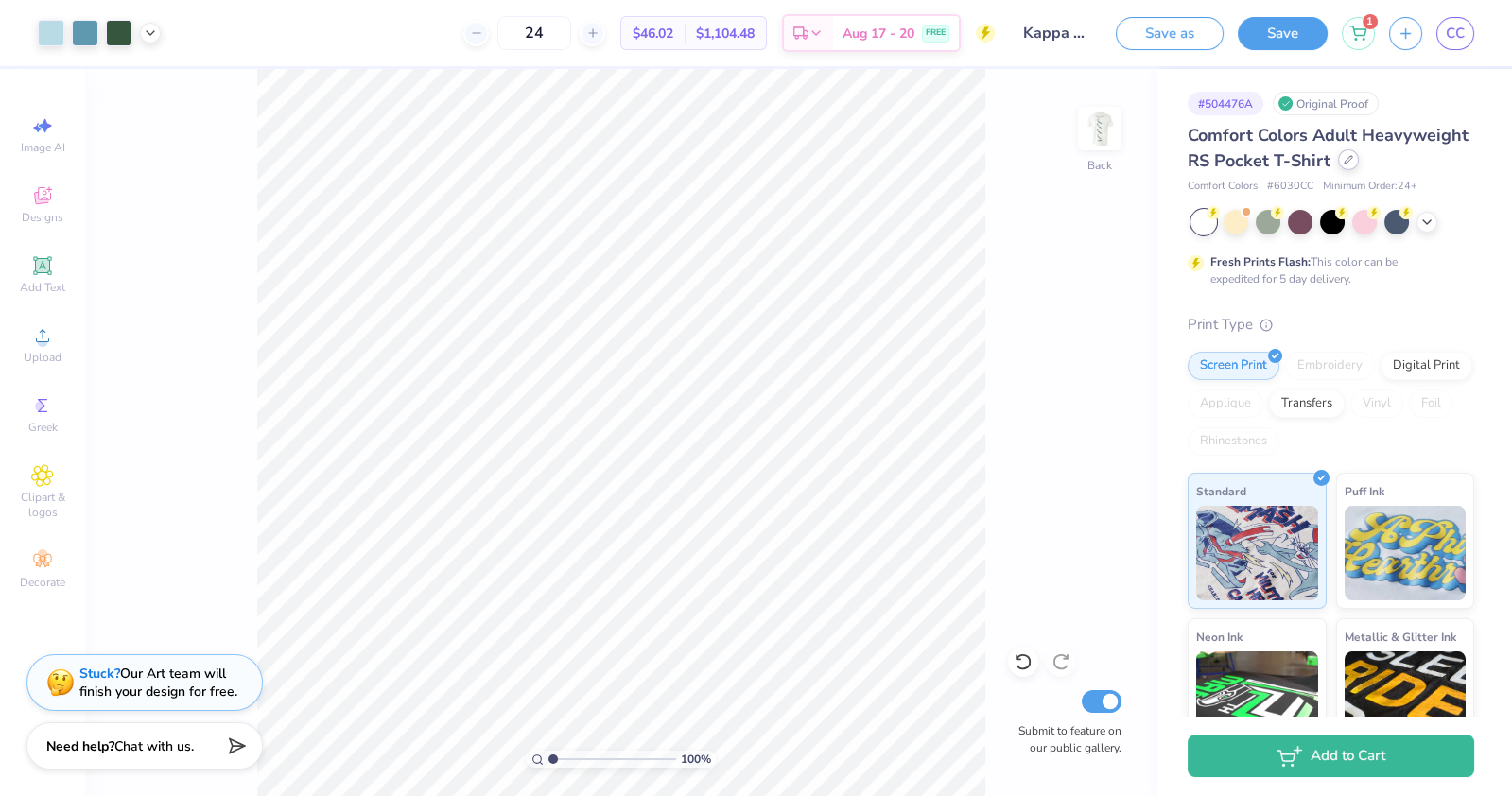 click at bounding box center [1348, 160] 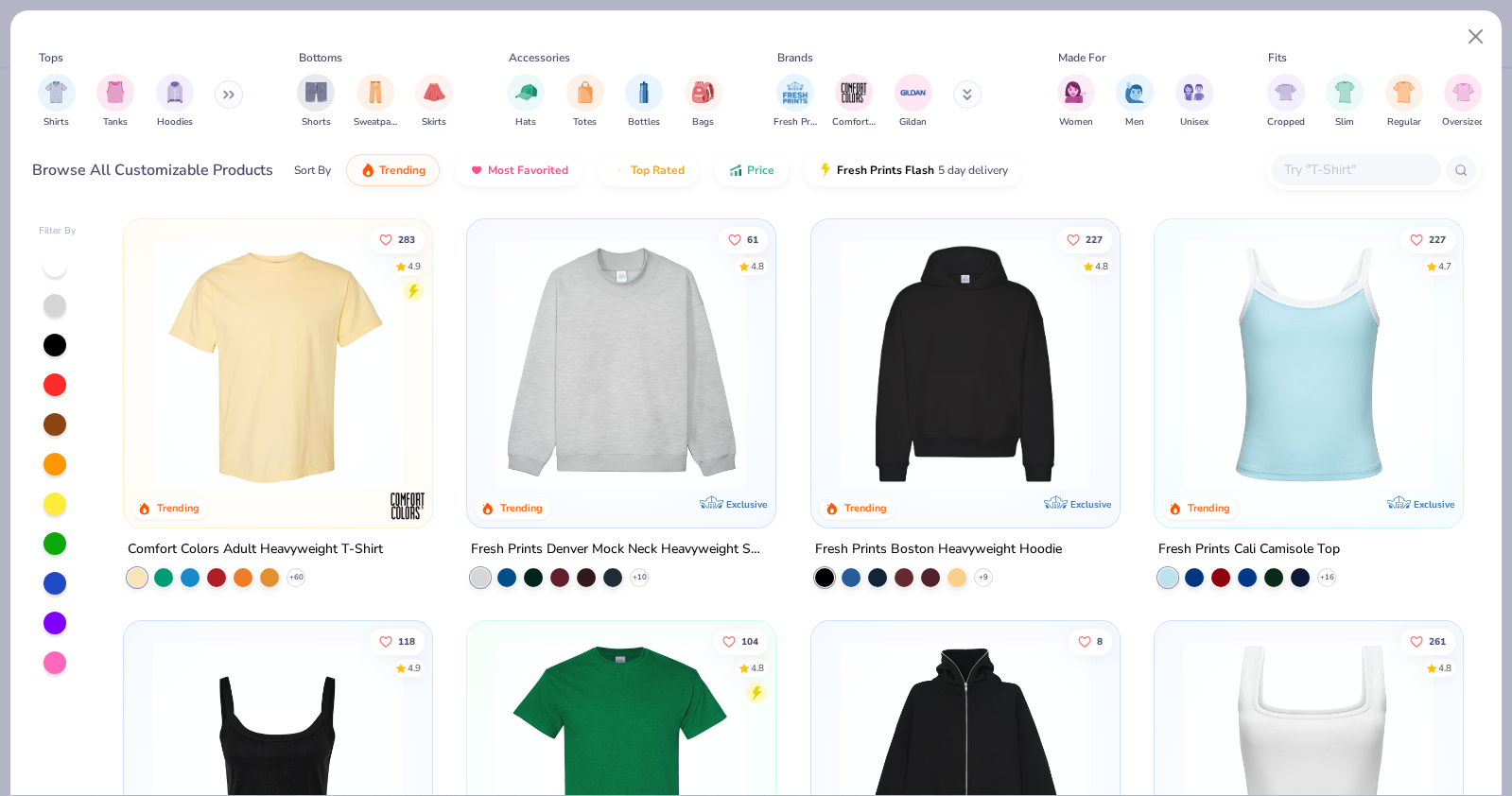 click at bounding box center (277, 364) 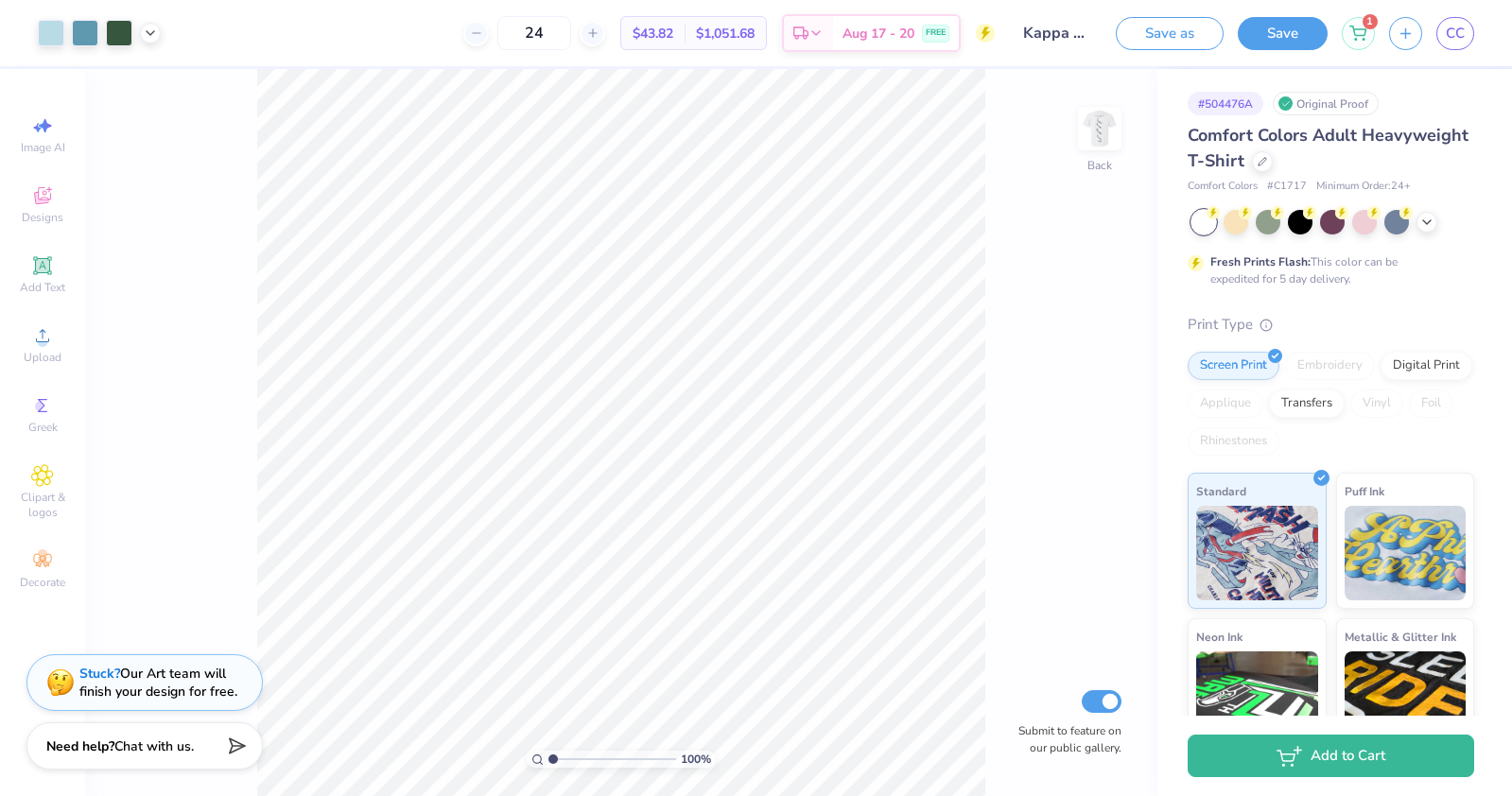 scroll, scrollTop: 0, scrollLeft: 0, axis: both 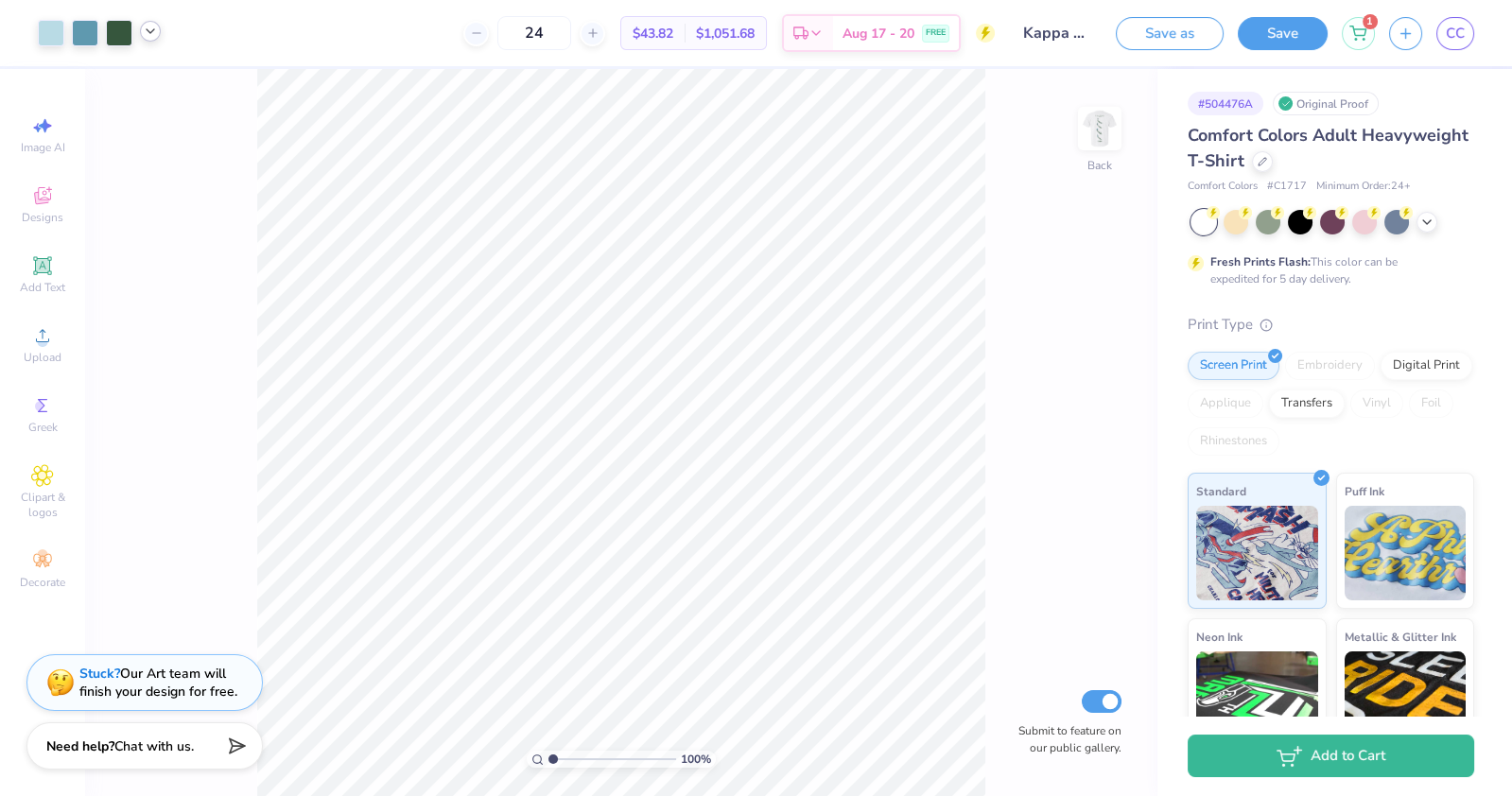 click 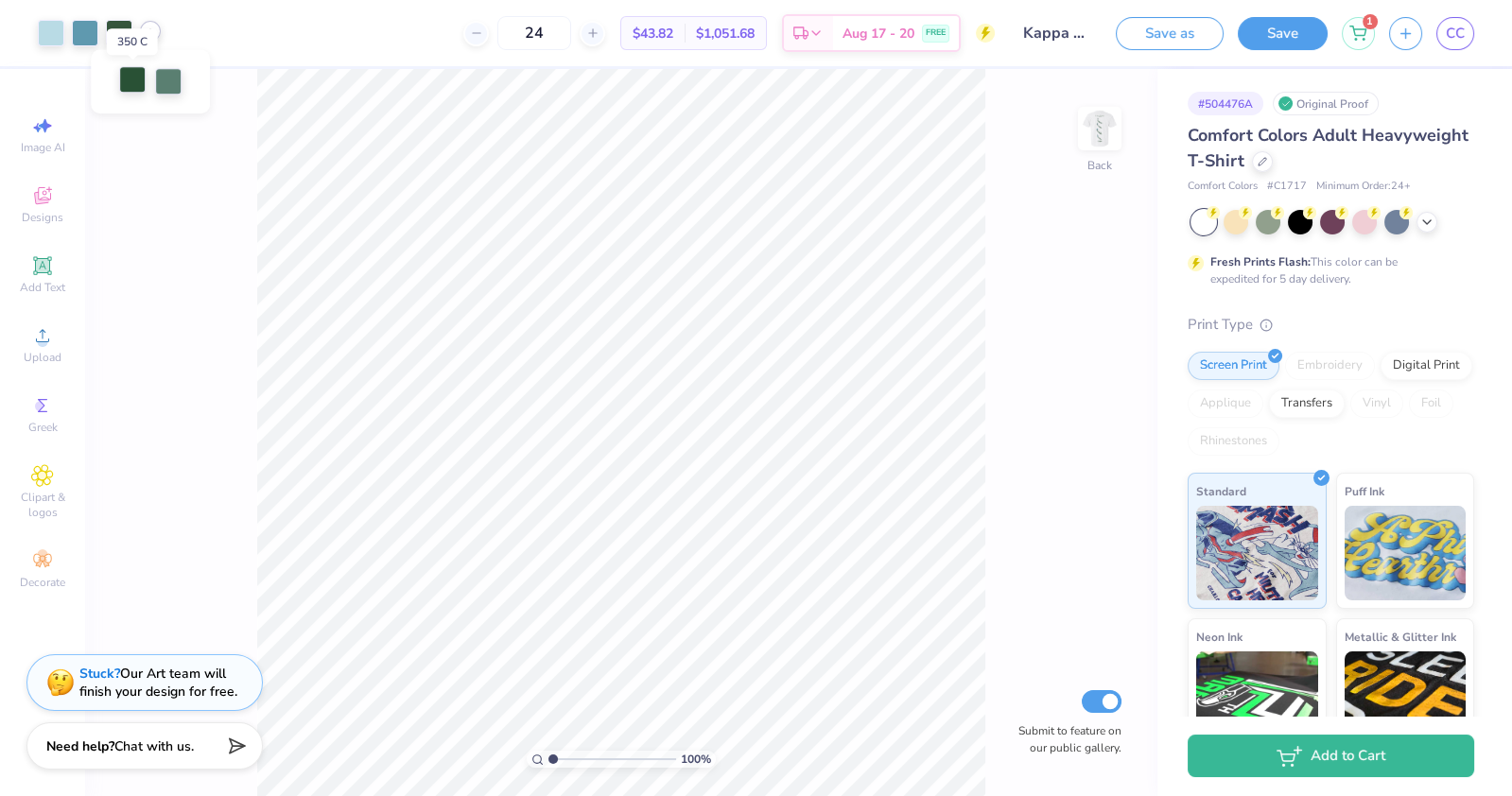 click at bounding box center (132, 79) 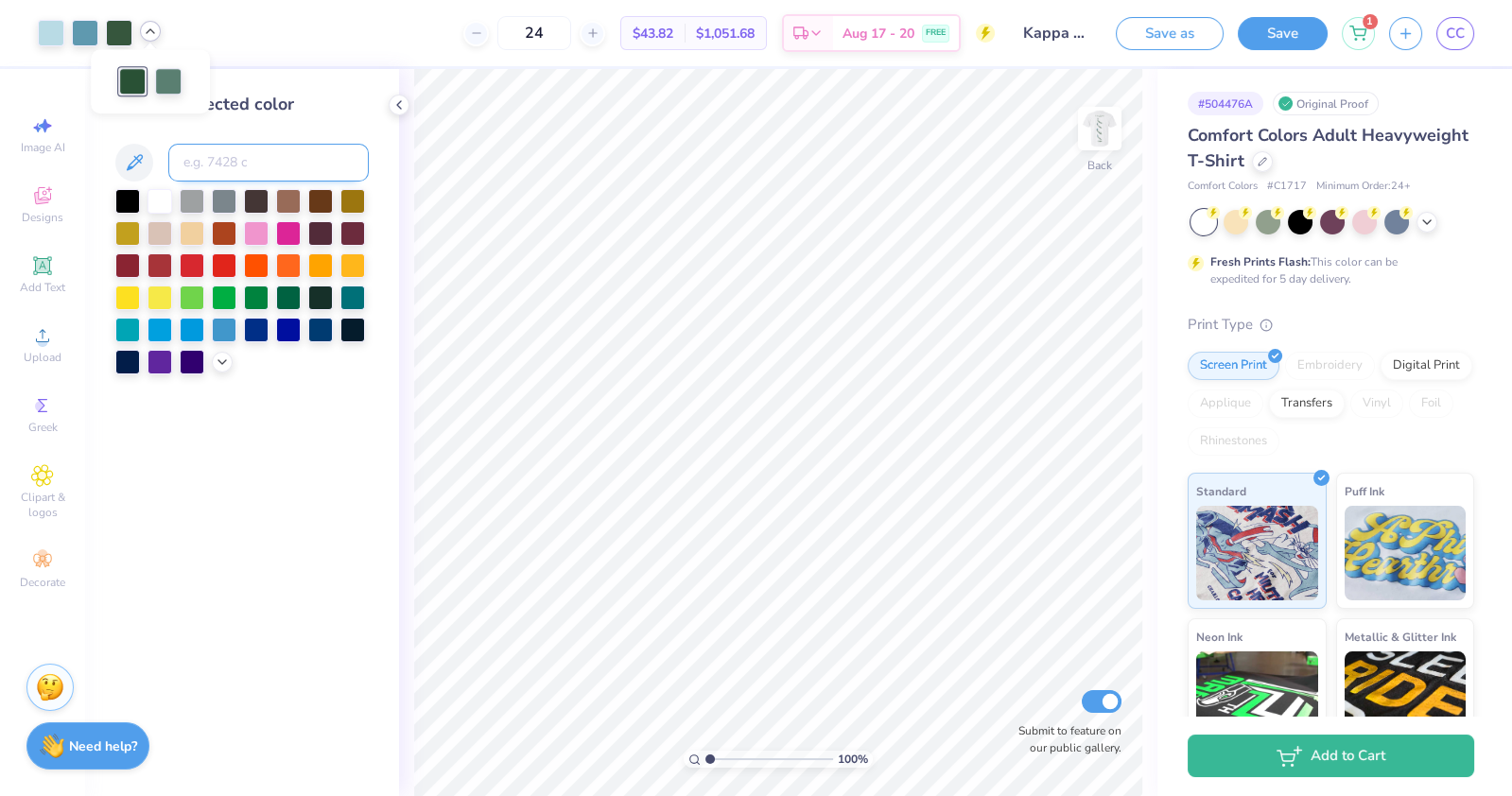 click at bounding box center (269, 163) 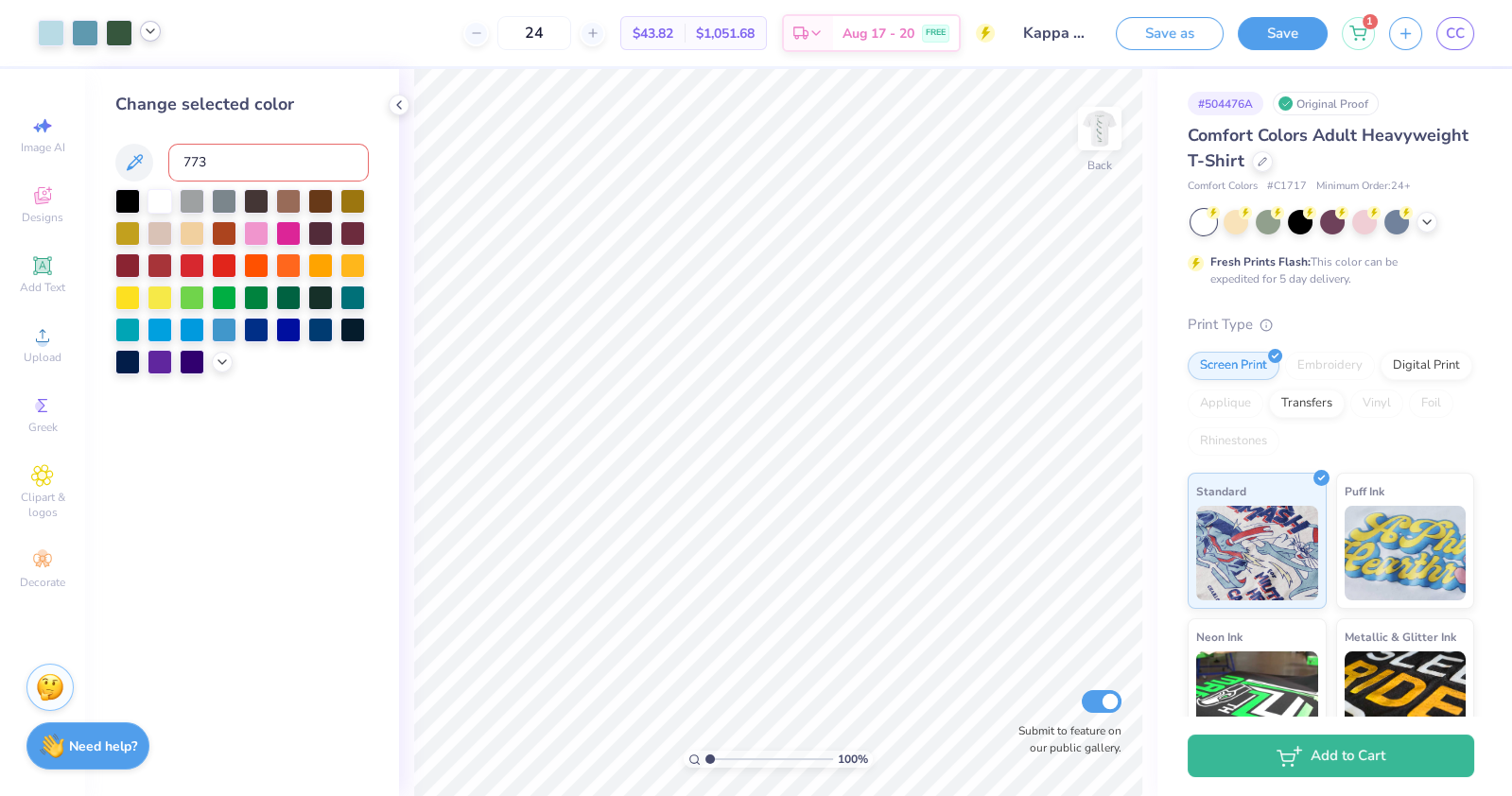 type on "7735" 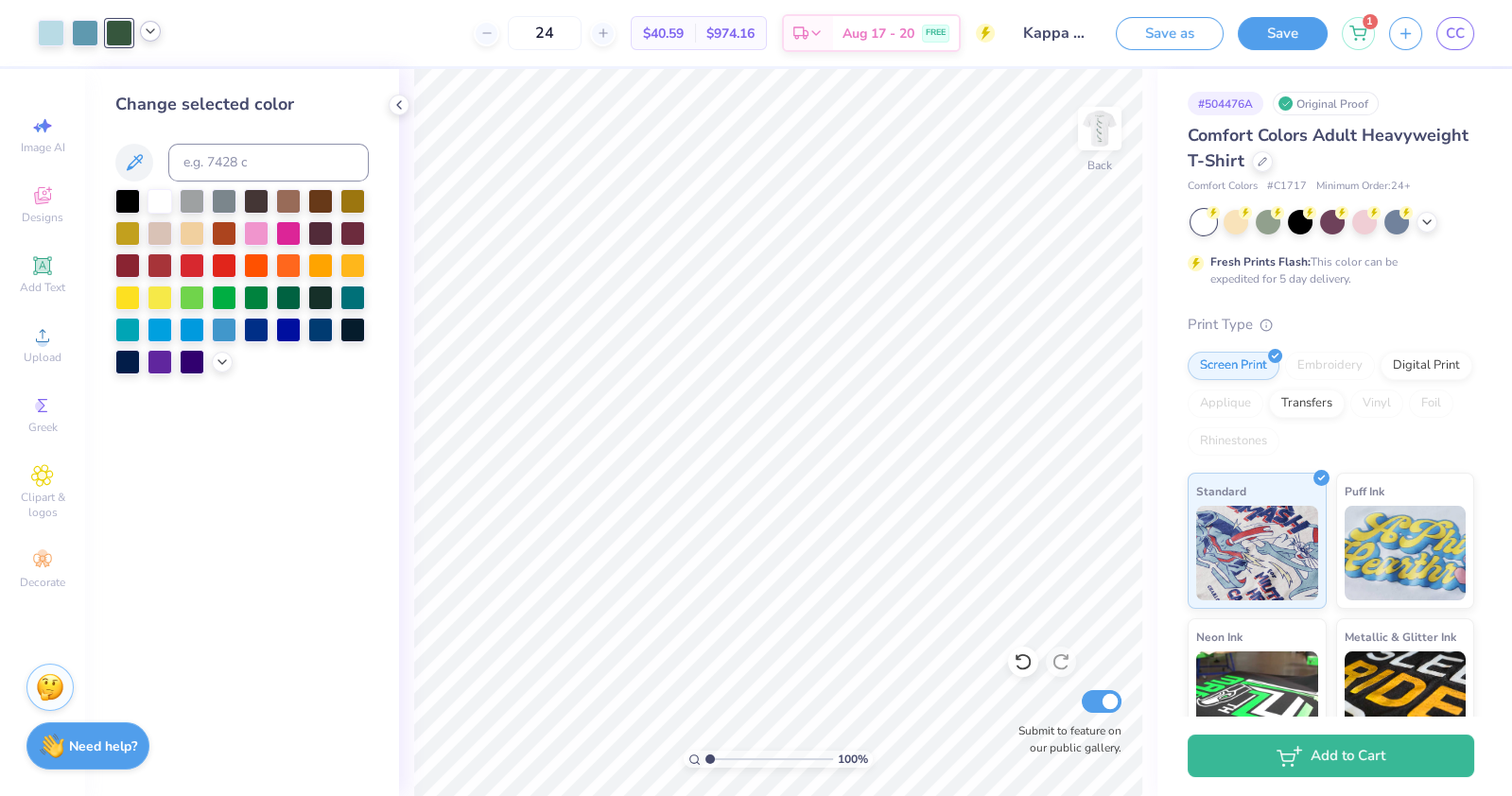click 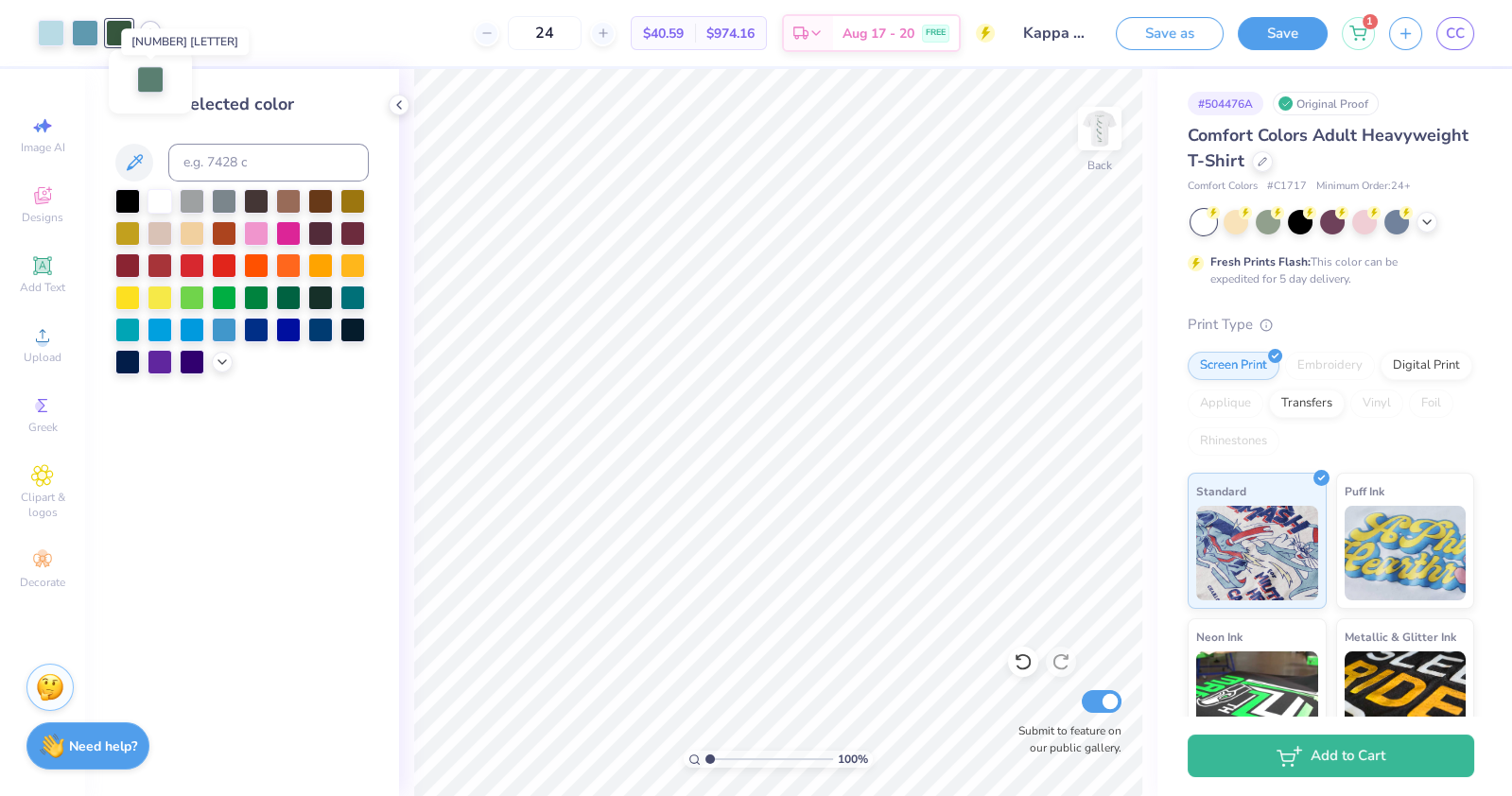 click at bounding box center (150, 79) 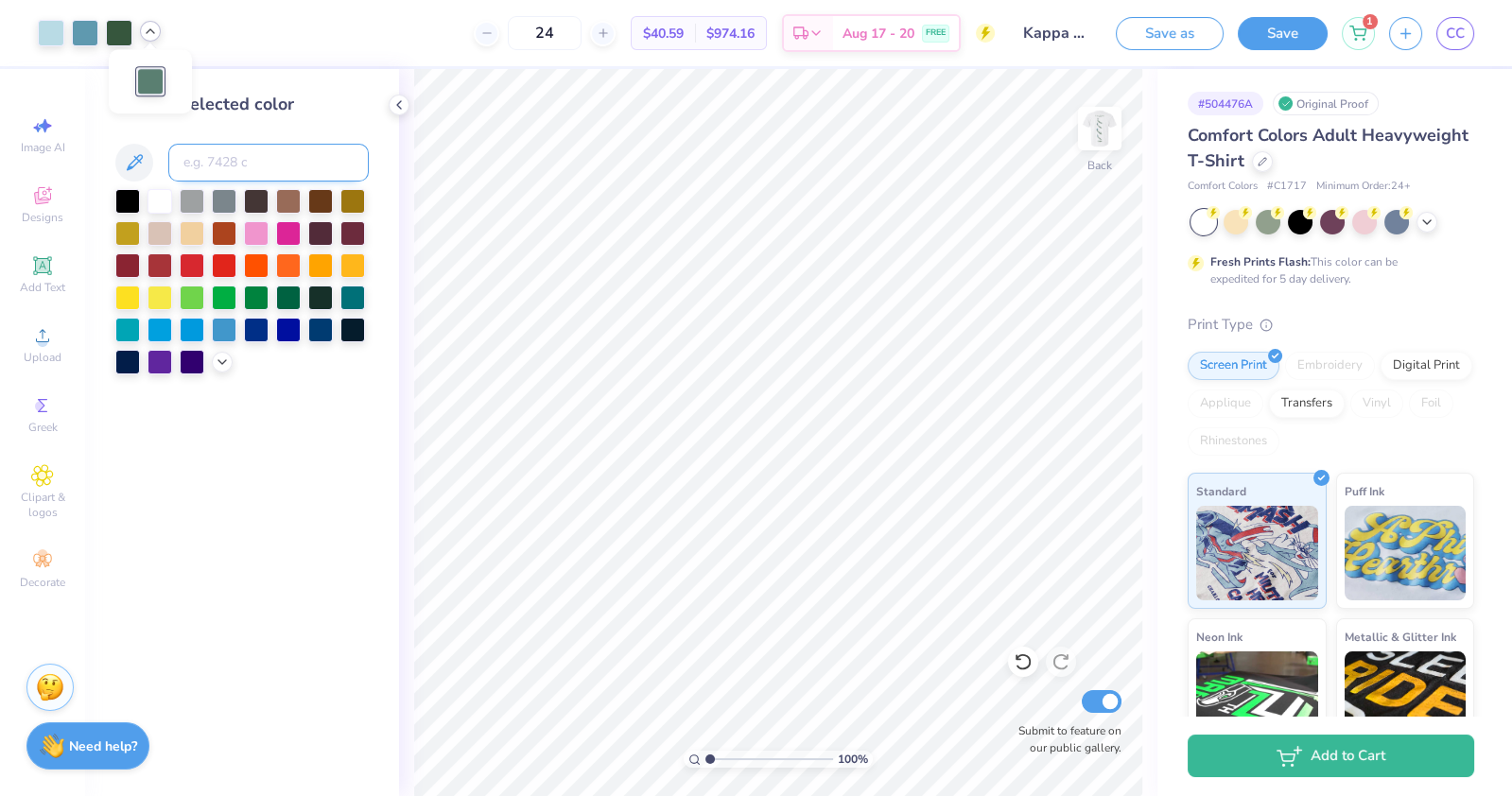 click at bounding box center [269, 163] 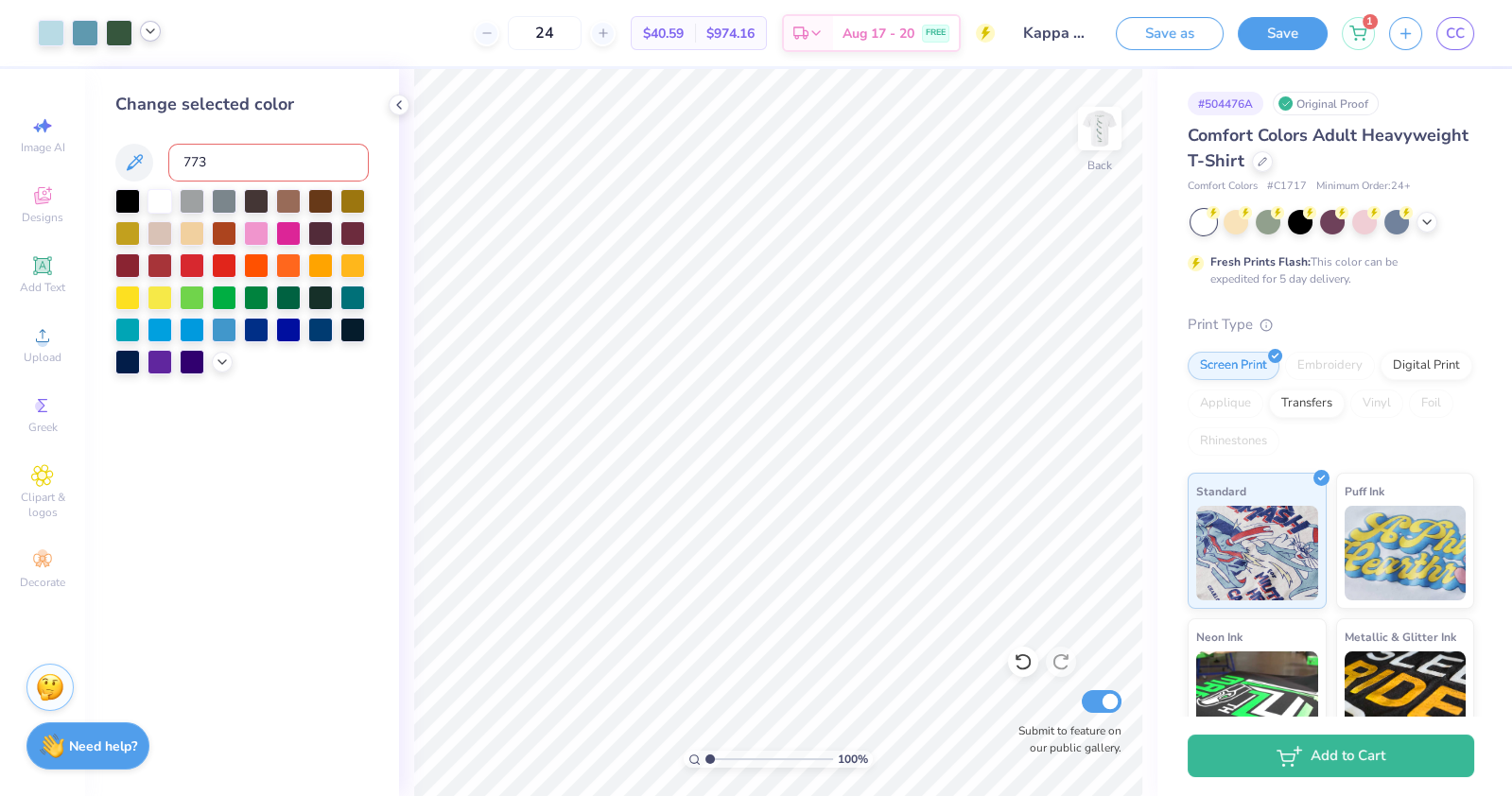 type on "7735" 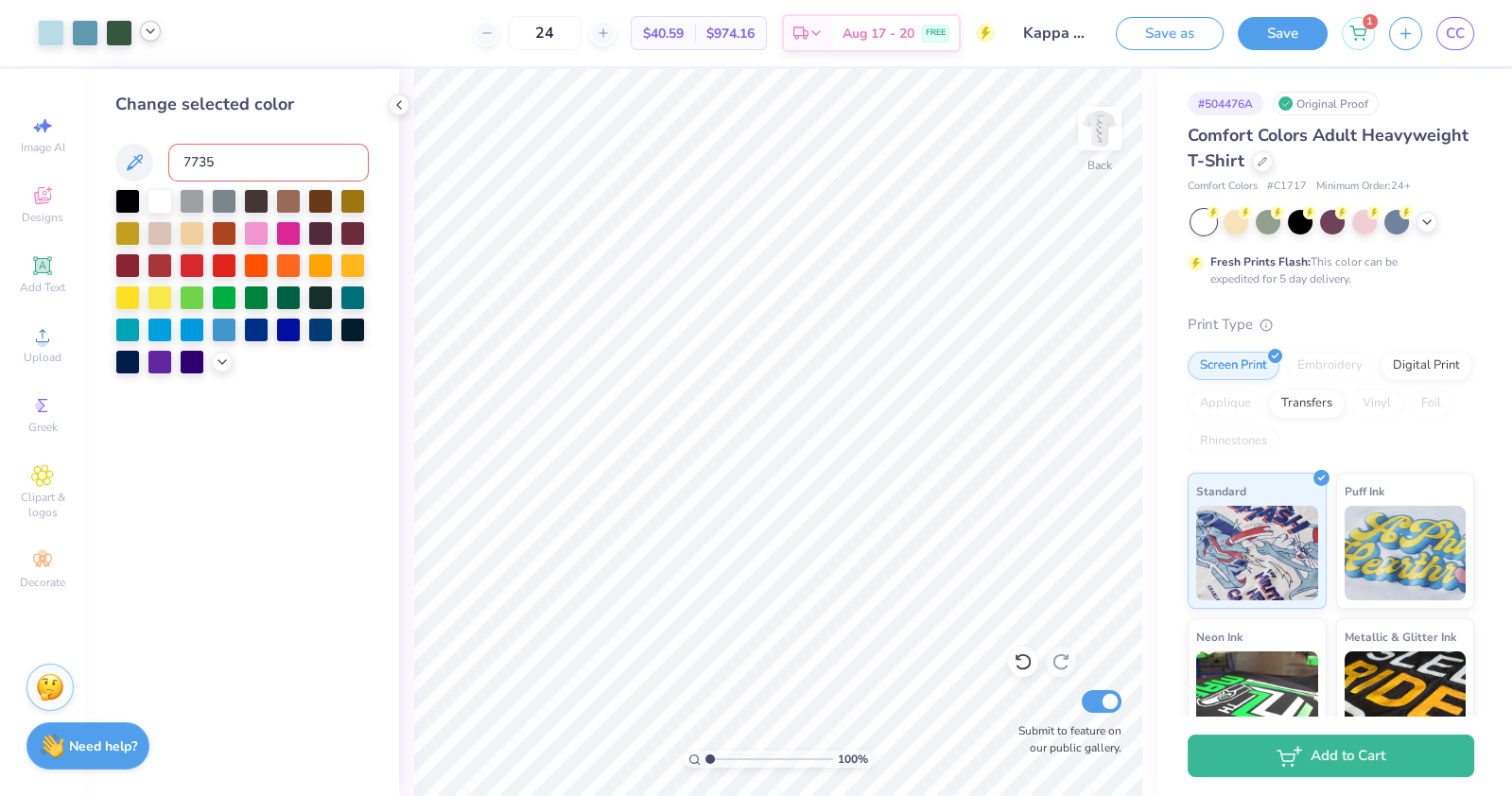 type 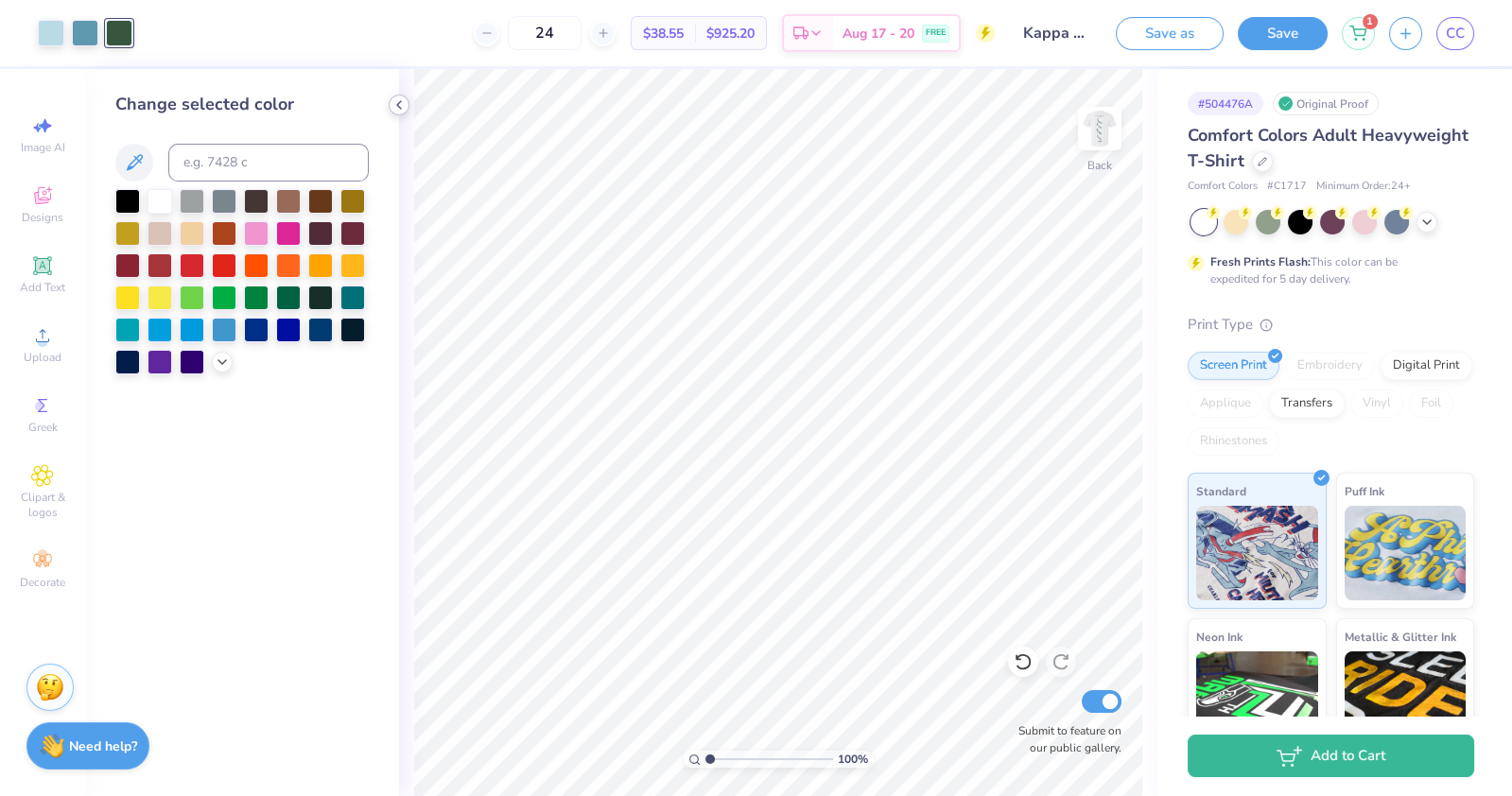 click 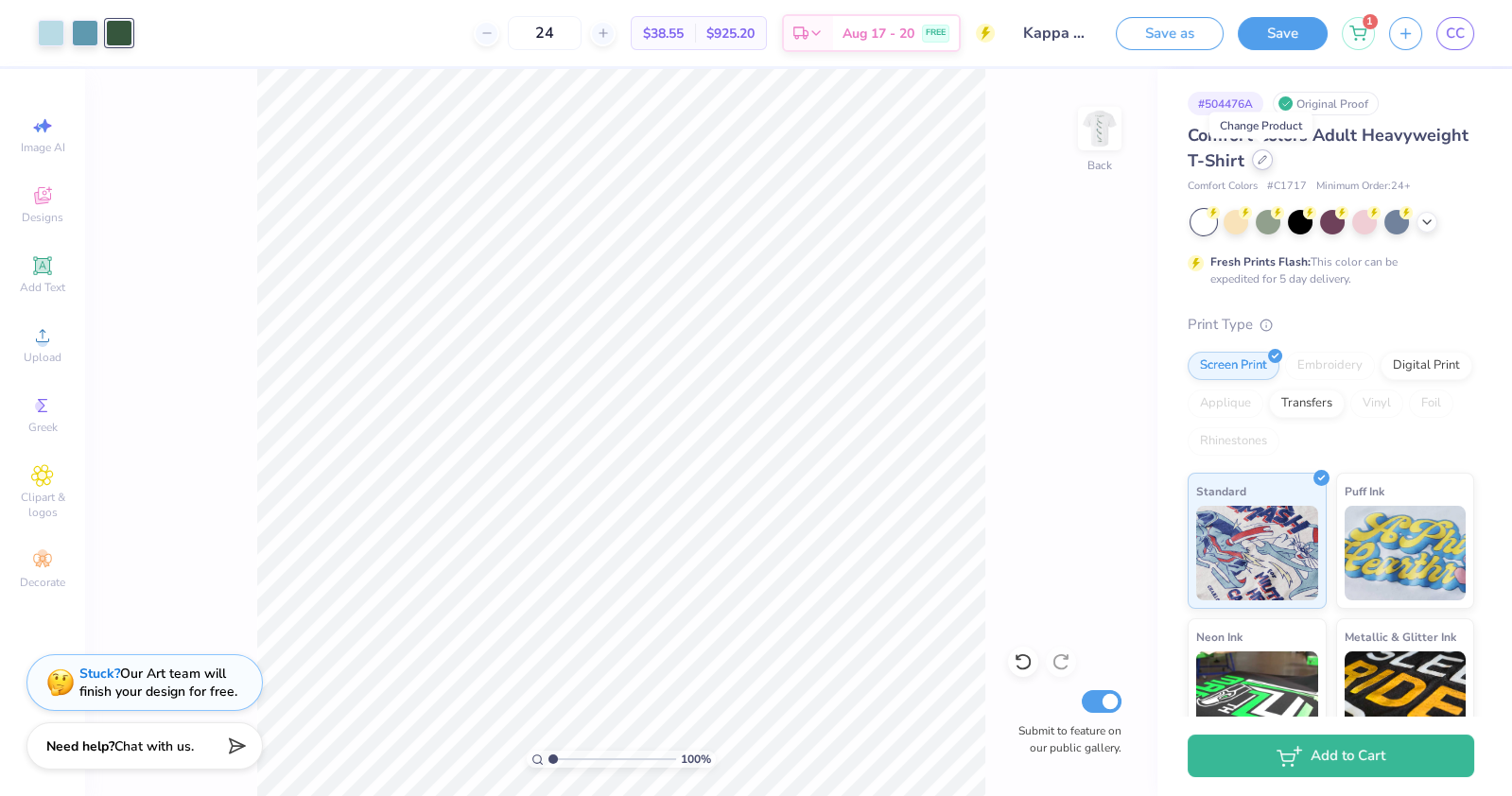 click 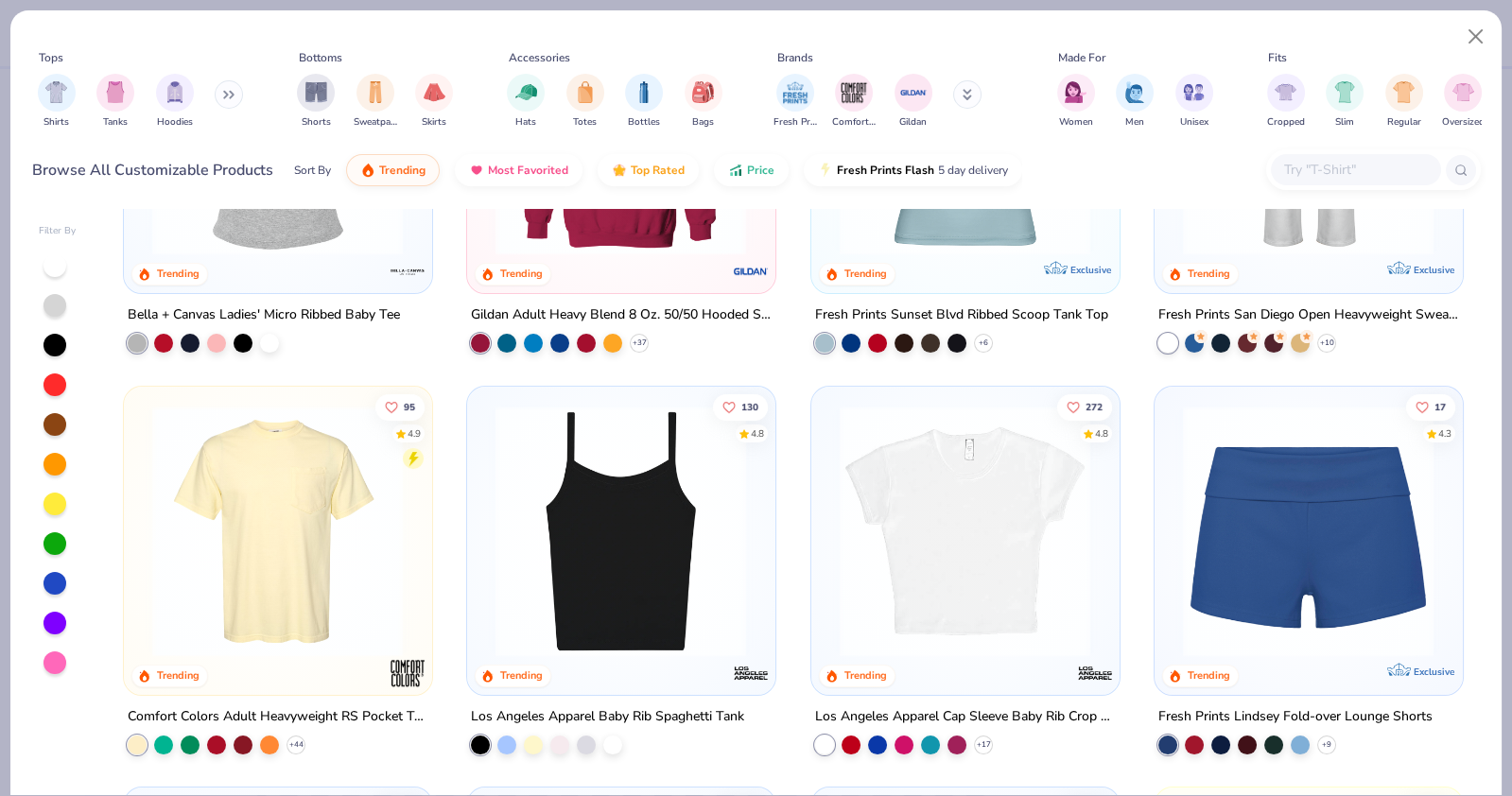 scroll, scrollTop: 1093, scrollLeft: 0, axis: vertical 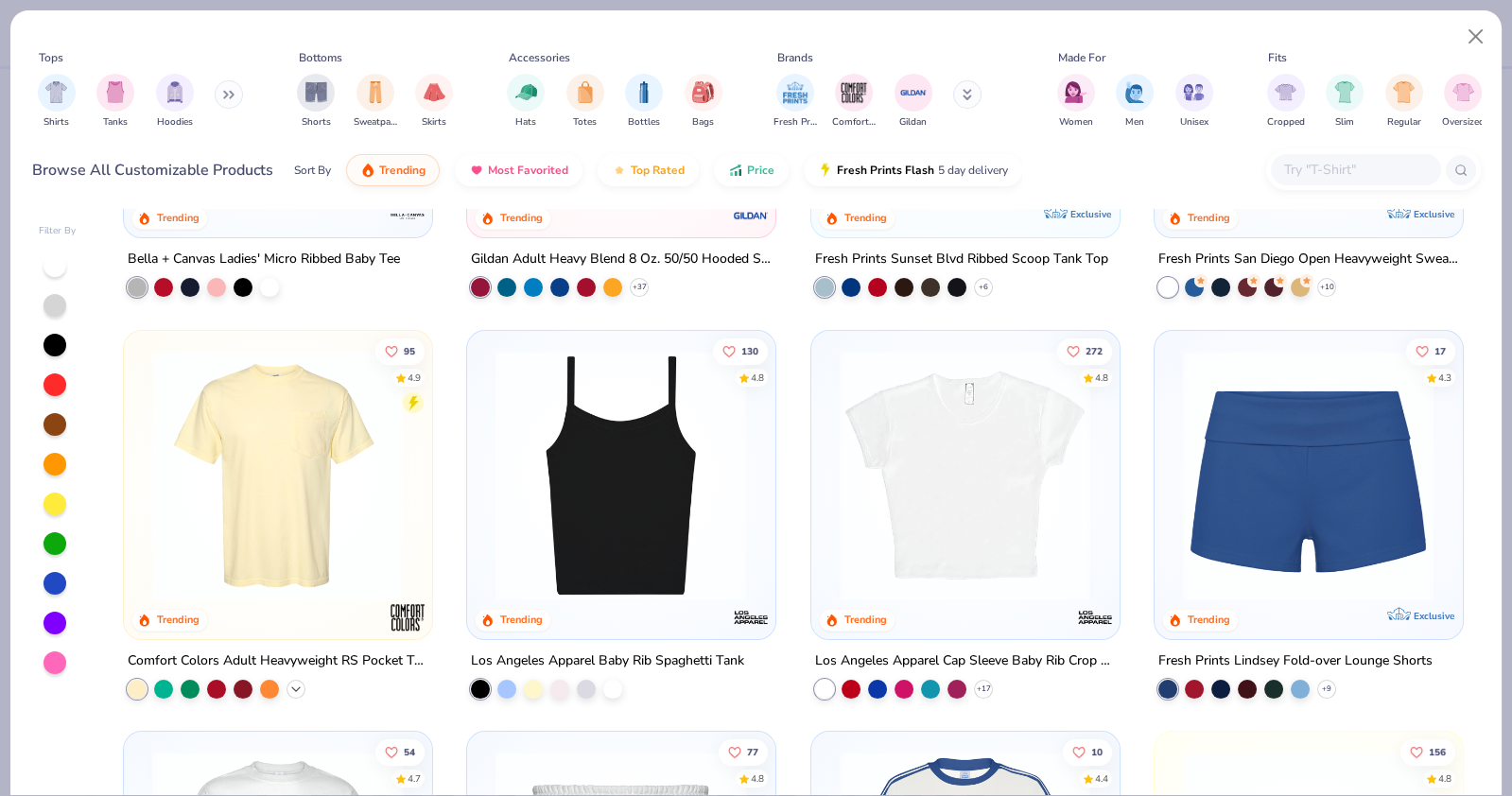click 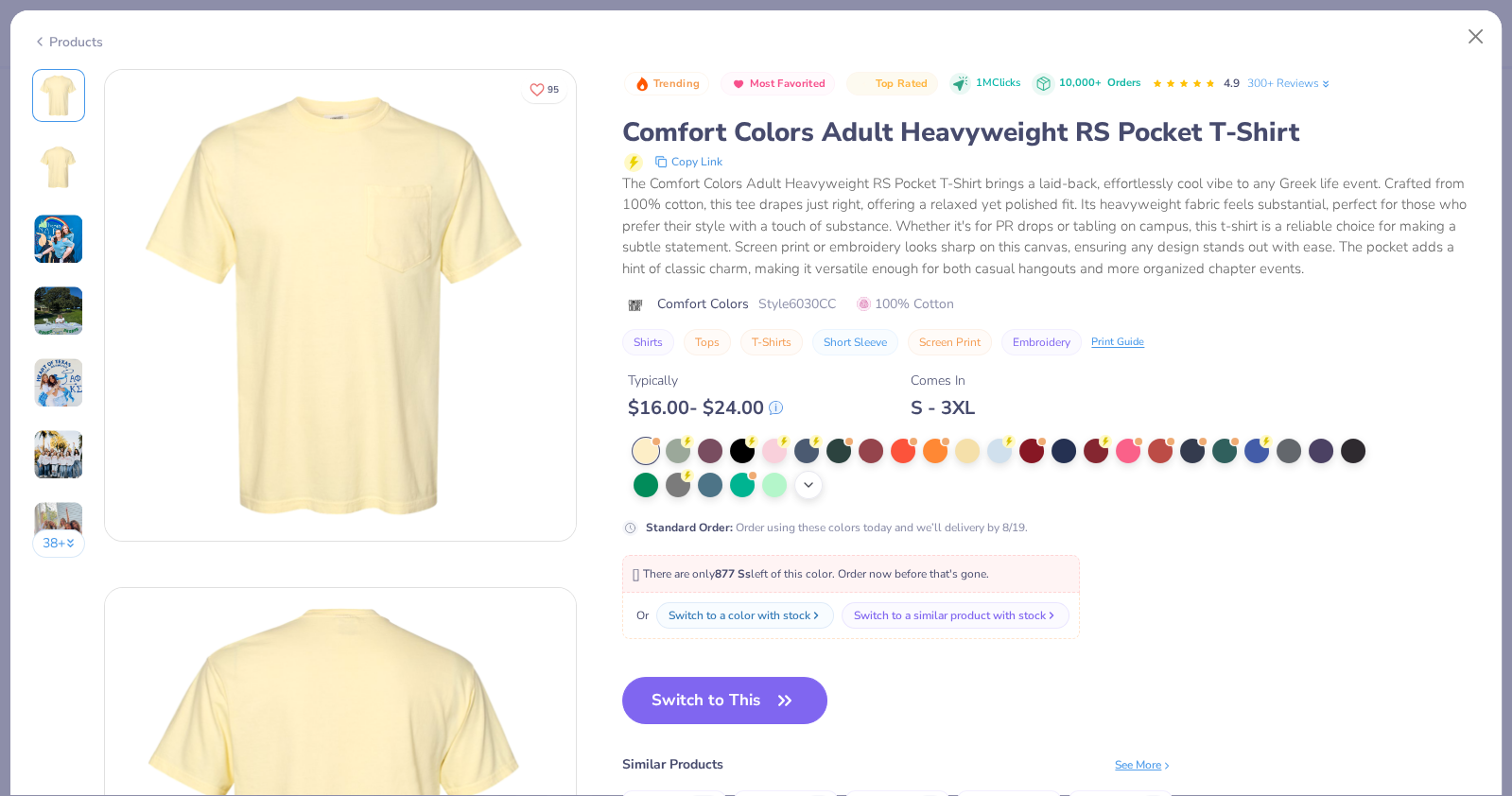 click 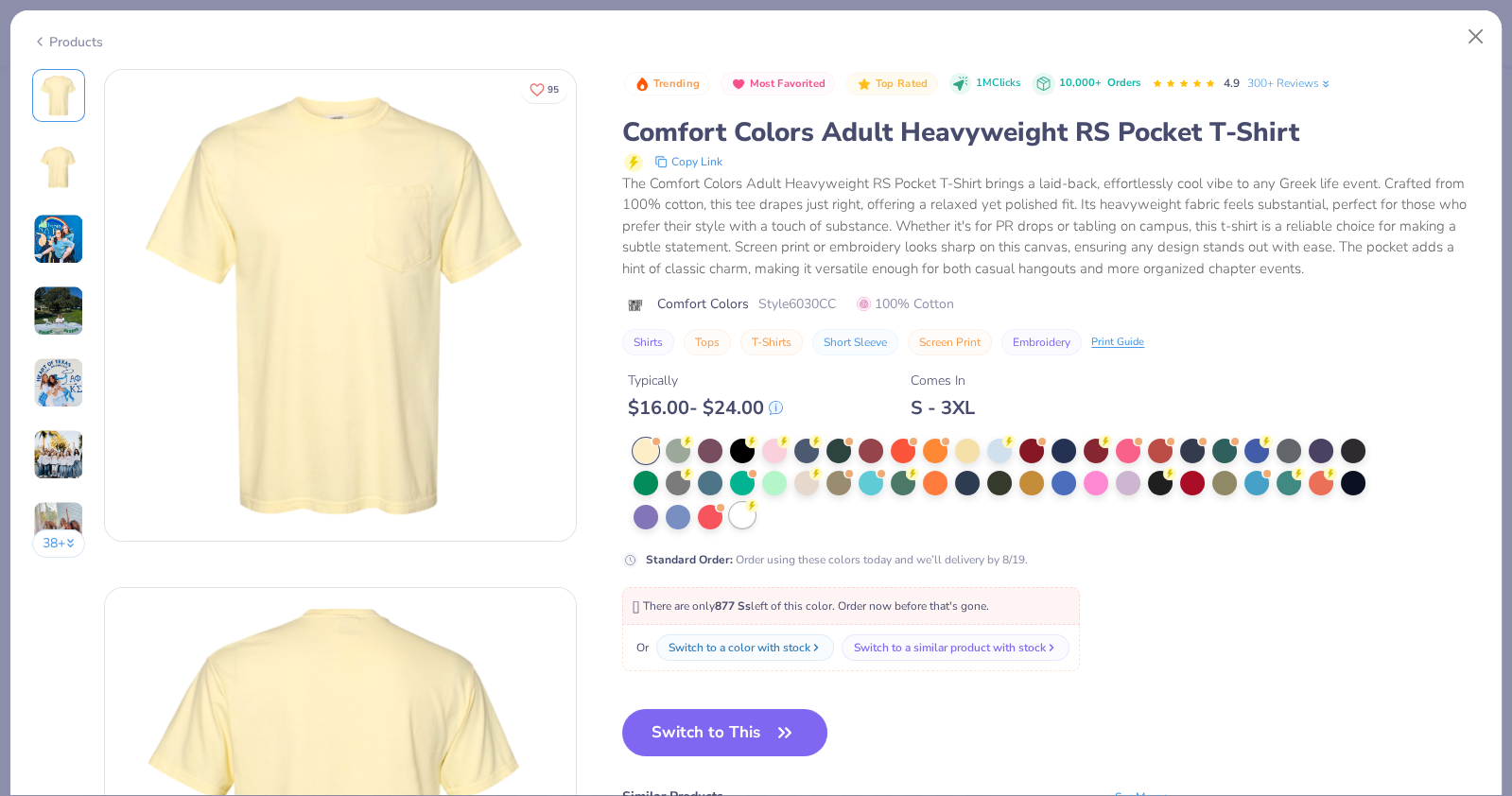 click at bounding box center [742, 515] 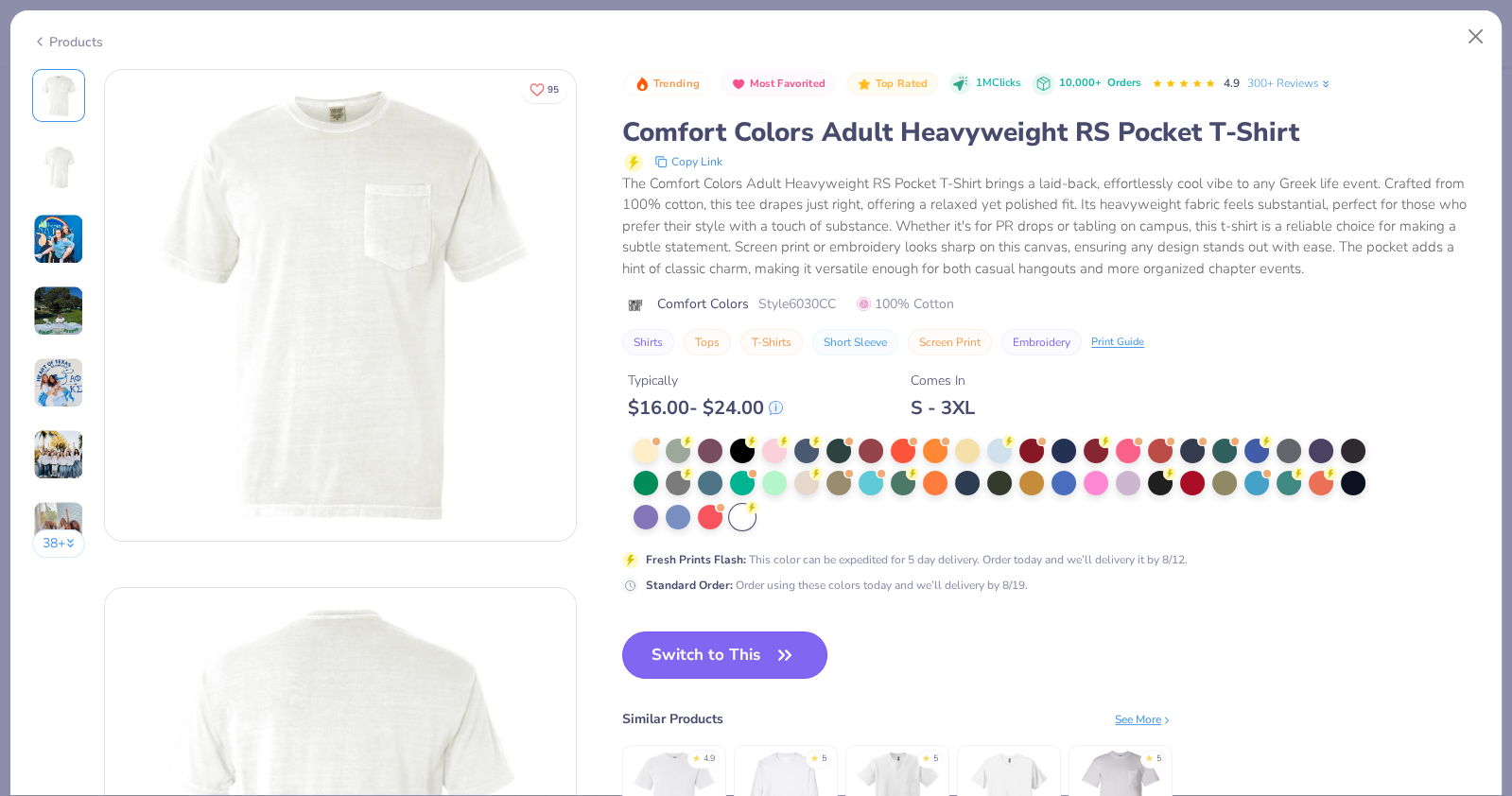 drag, startPoint x: 698, startPoint y: 660, endPoint x: 685, endPoint y: 656, distance: 13.60147 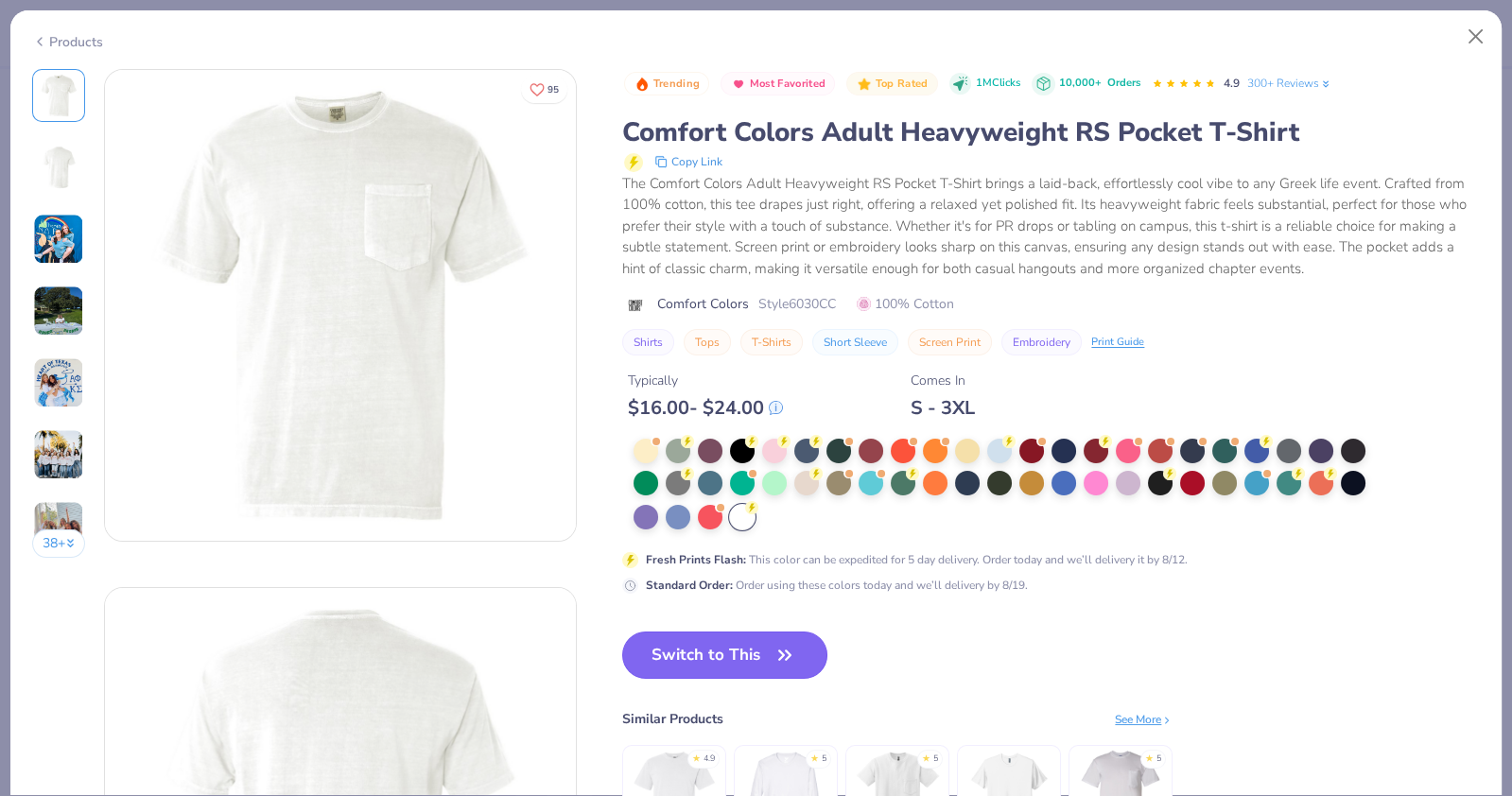 click on "Switch to This" at bounding box center (724, 655) 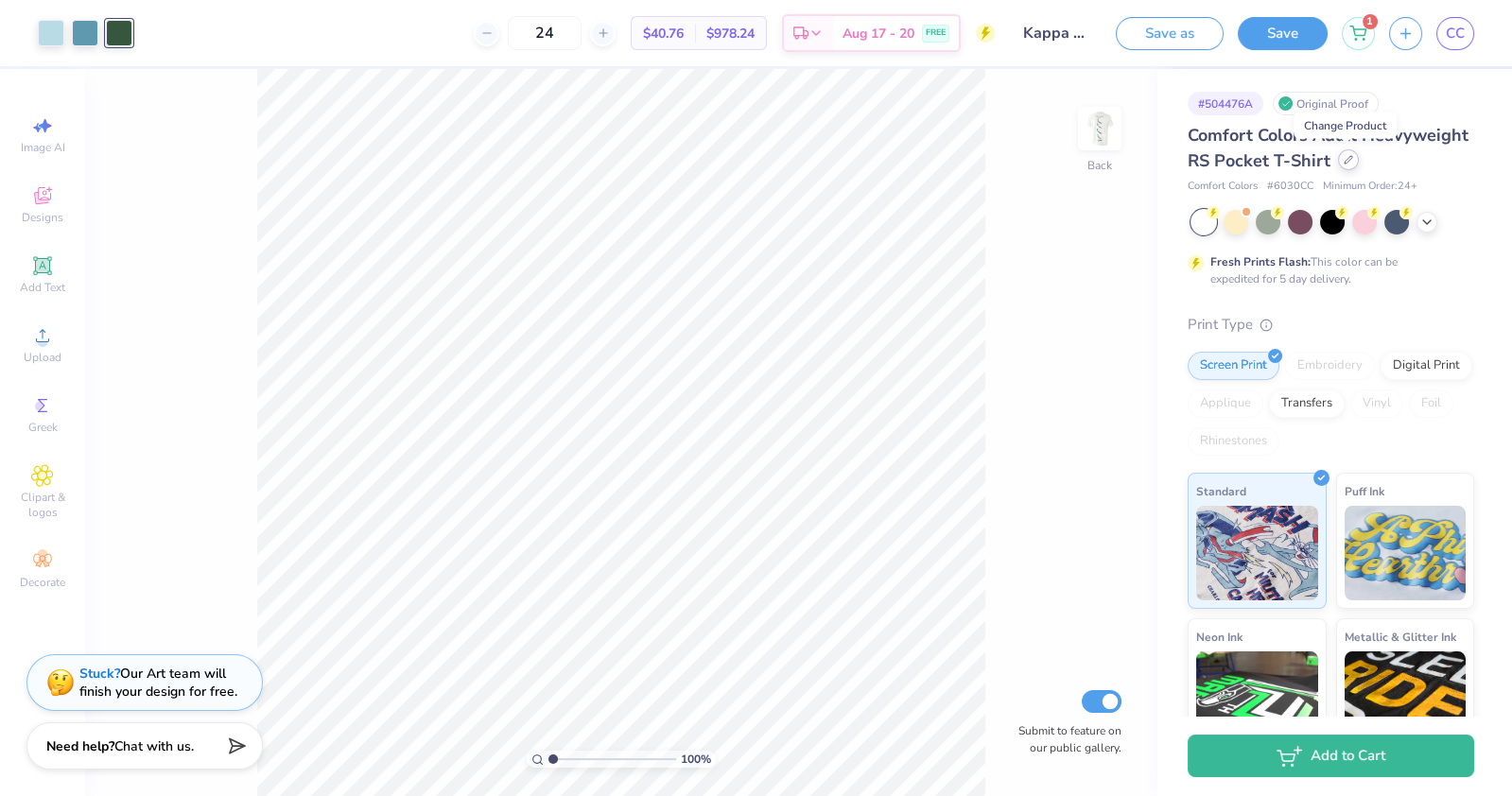 click 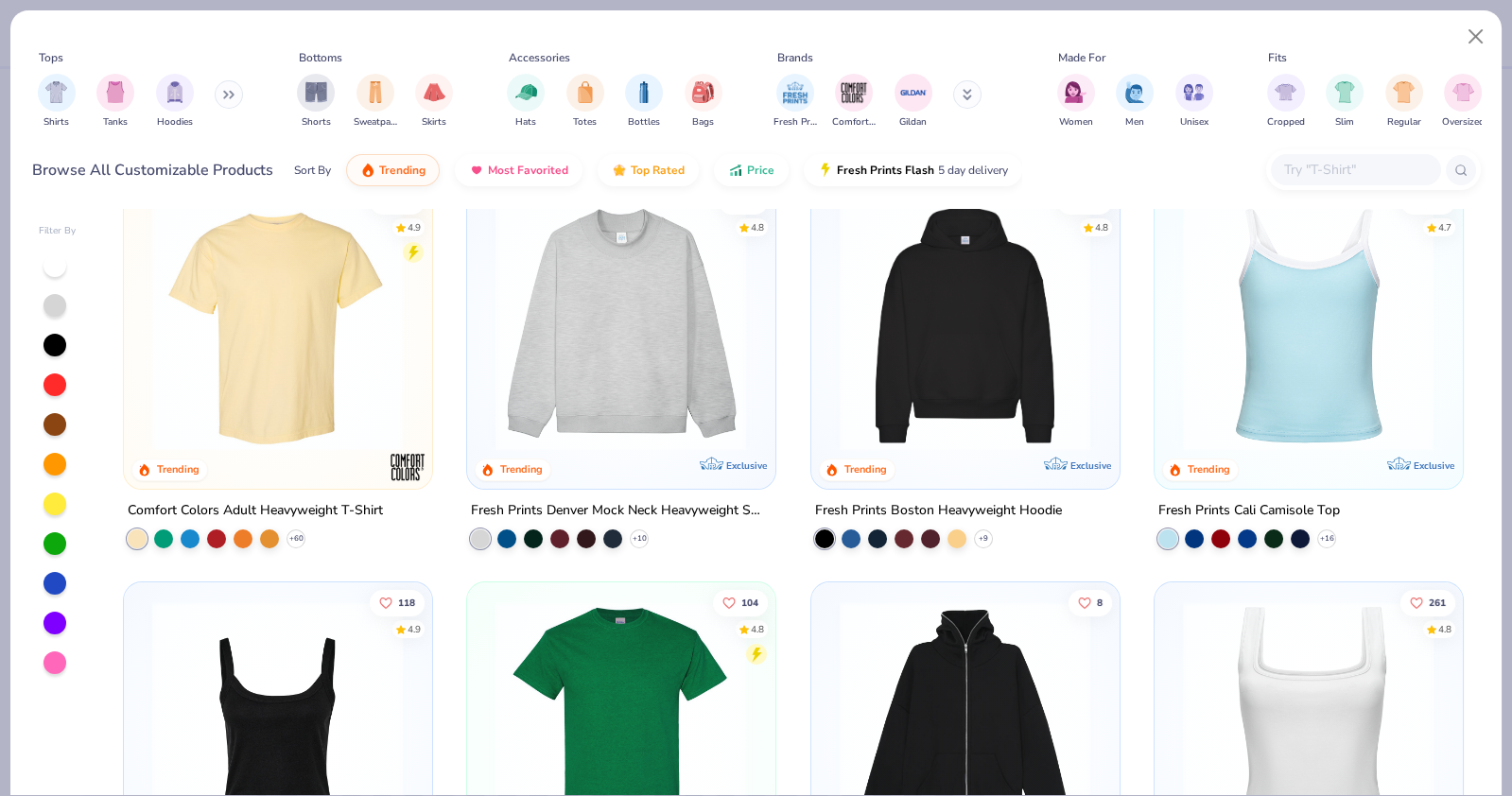 scroll, scrollTop: 0, scrollLeft: 0, axis: both 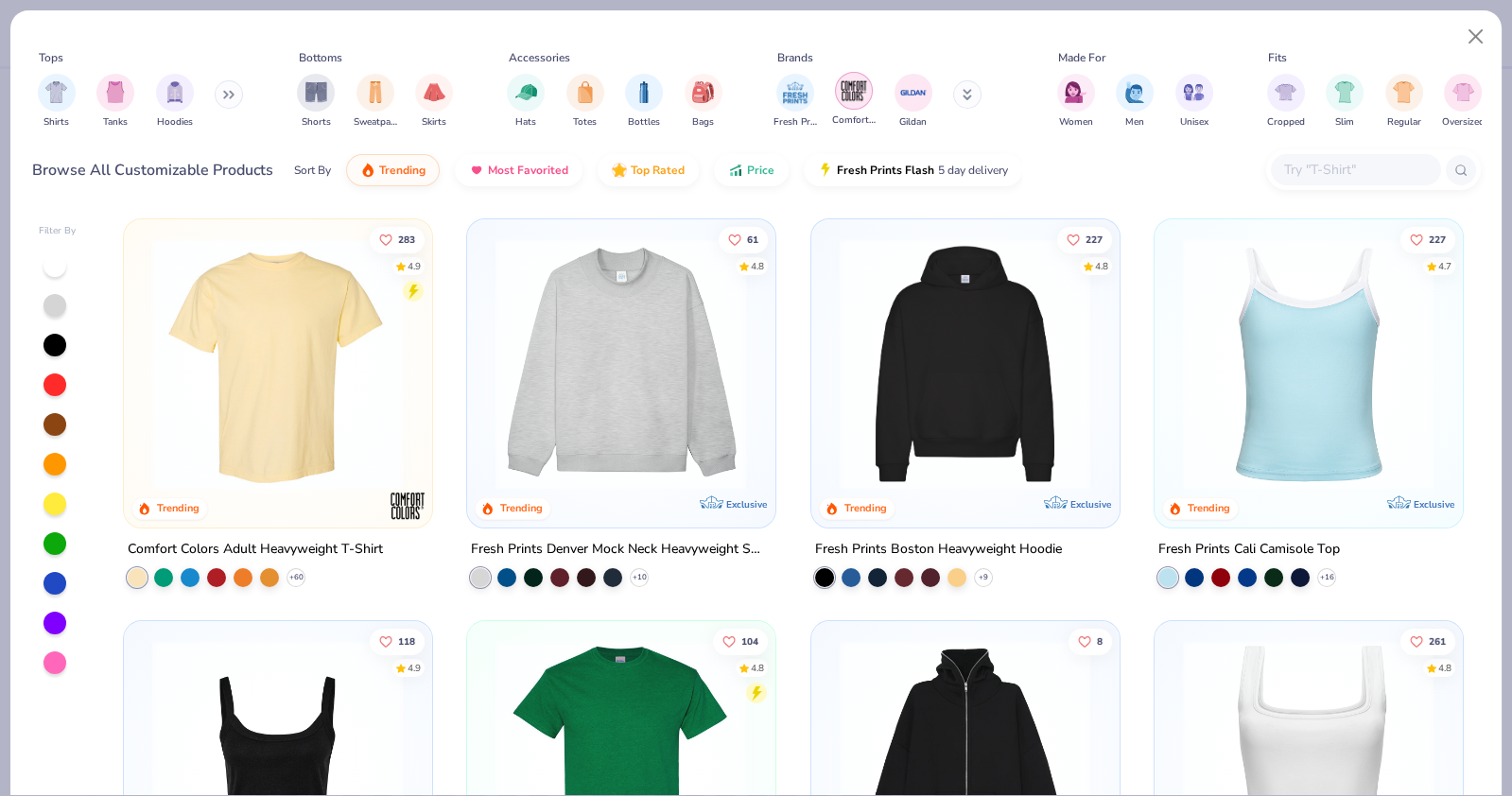click at bounding box center [854, 91] 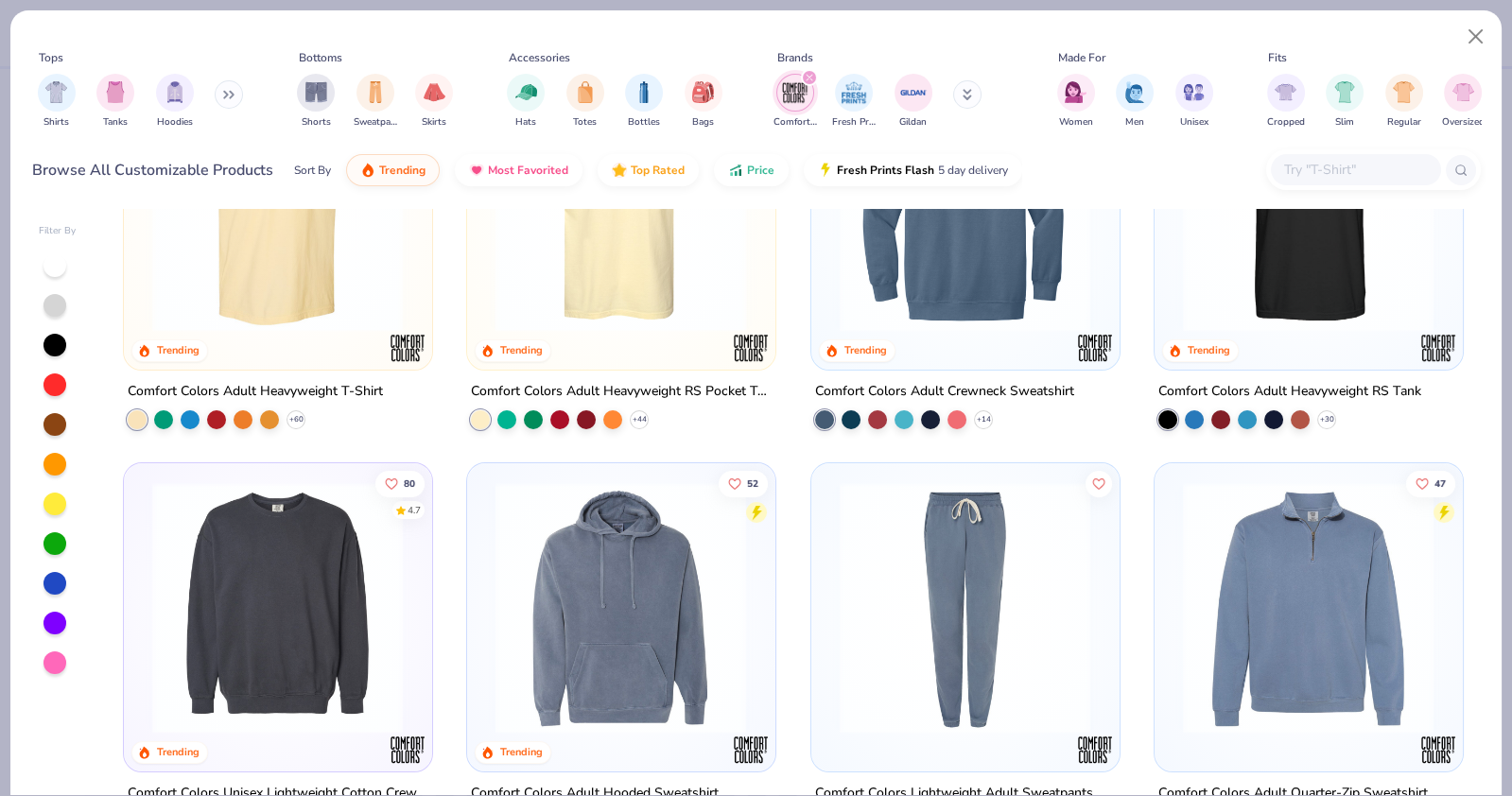scroll, scrollTop: 0, scrollLeft: 0, axis: both 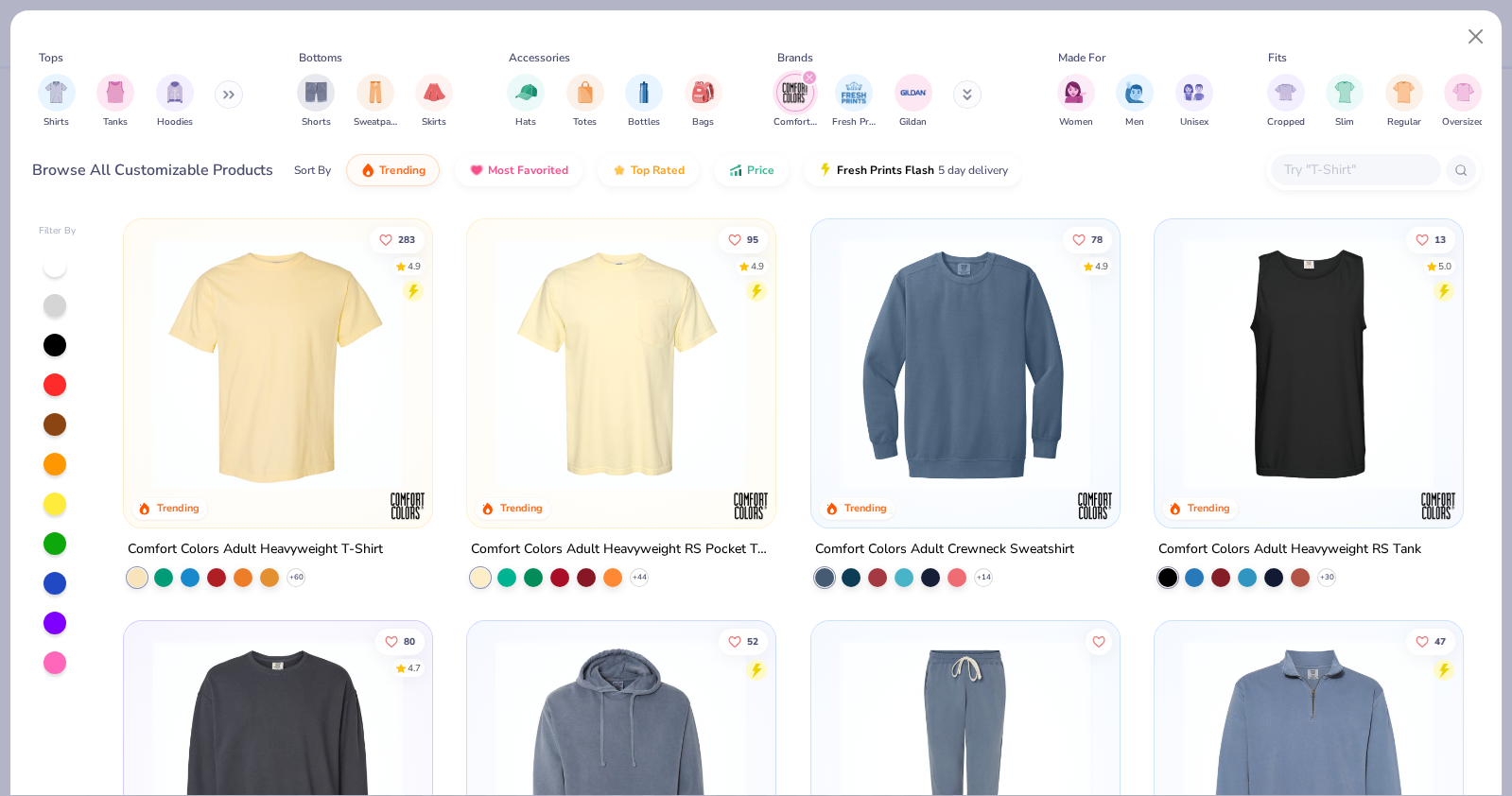 click at bounding box center [620, 364] 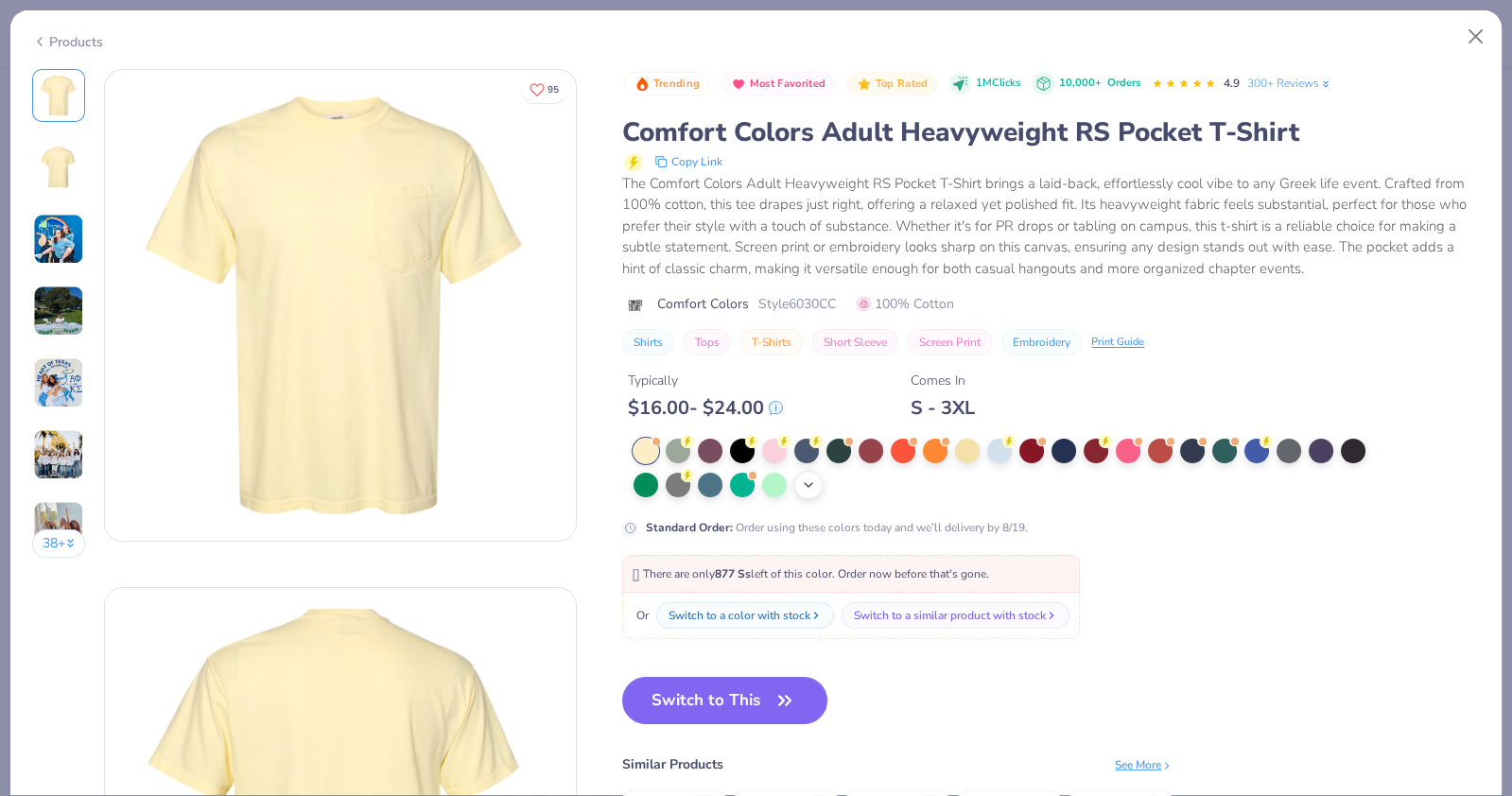click on "+ 22" at bounding box center [808, 485] 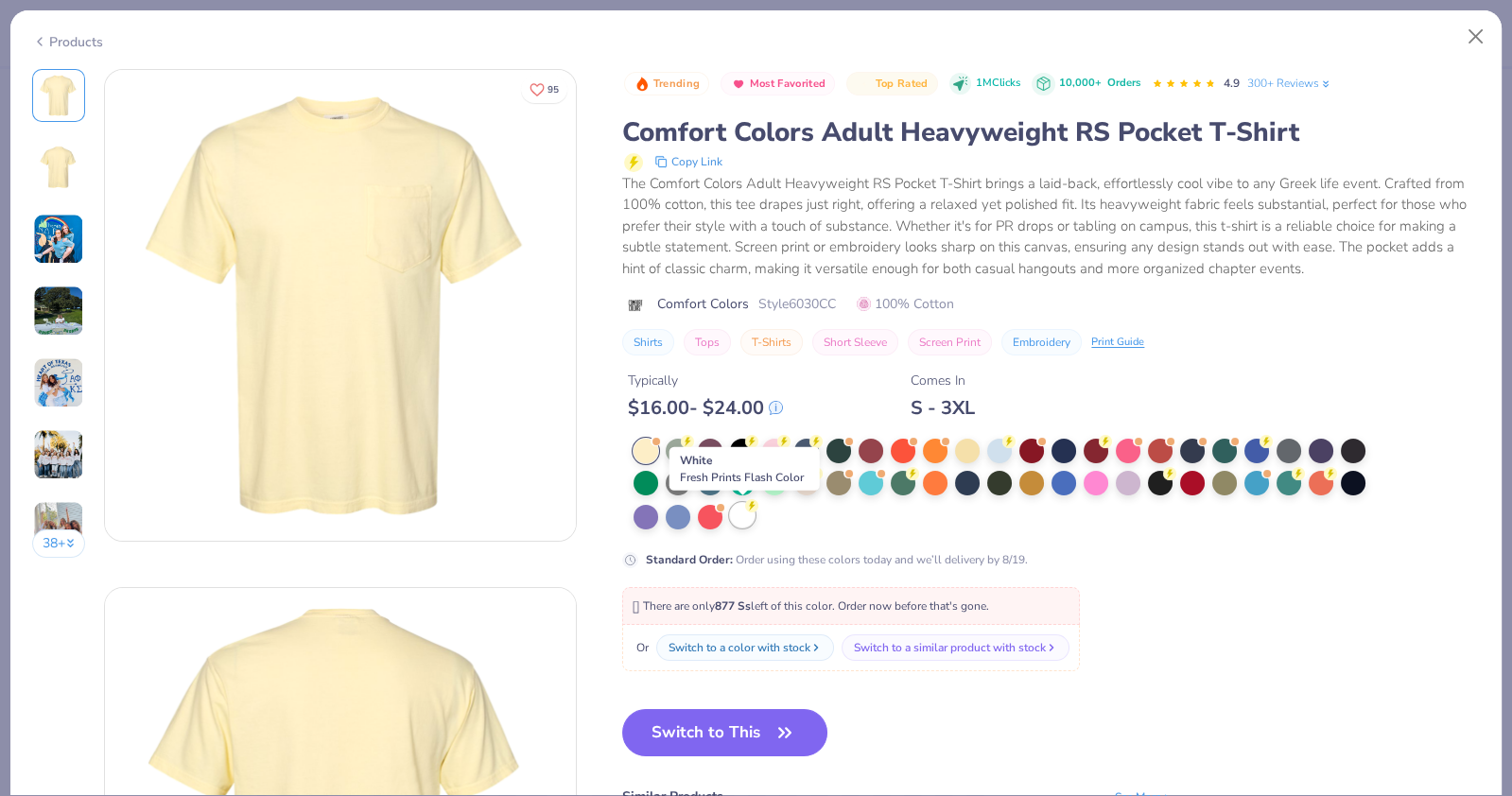 click at bounding box center (742, 515) 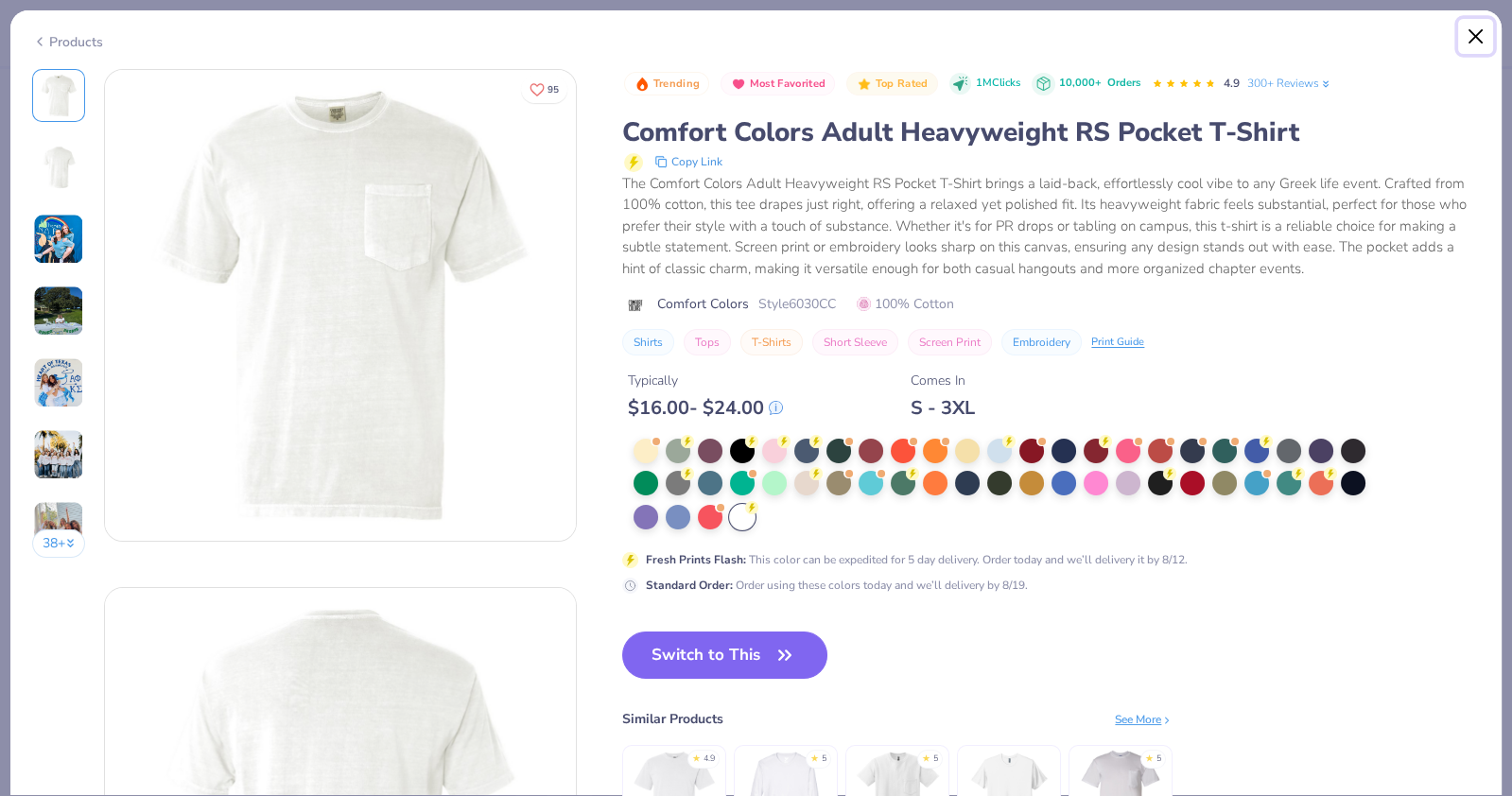 click at bounding box center (1476, 37) 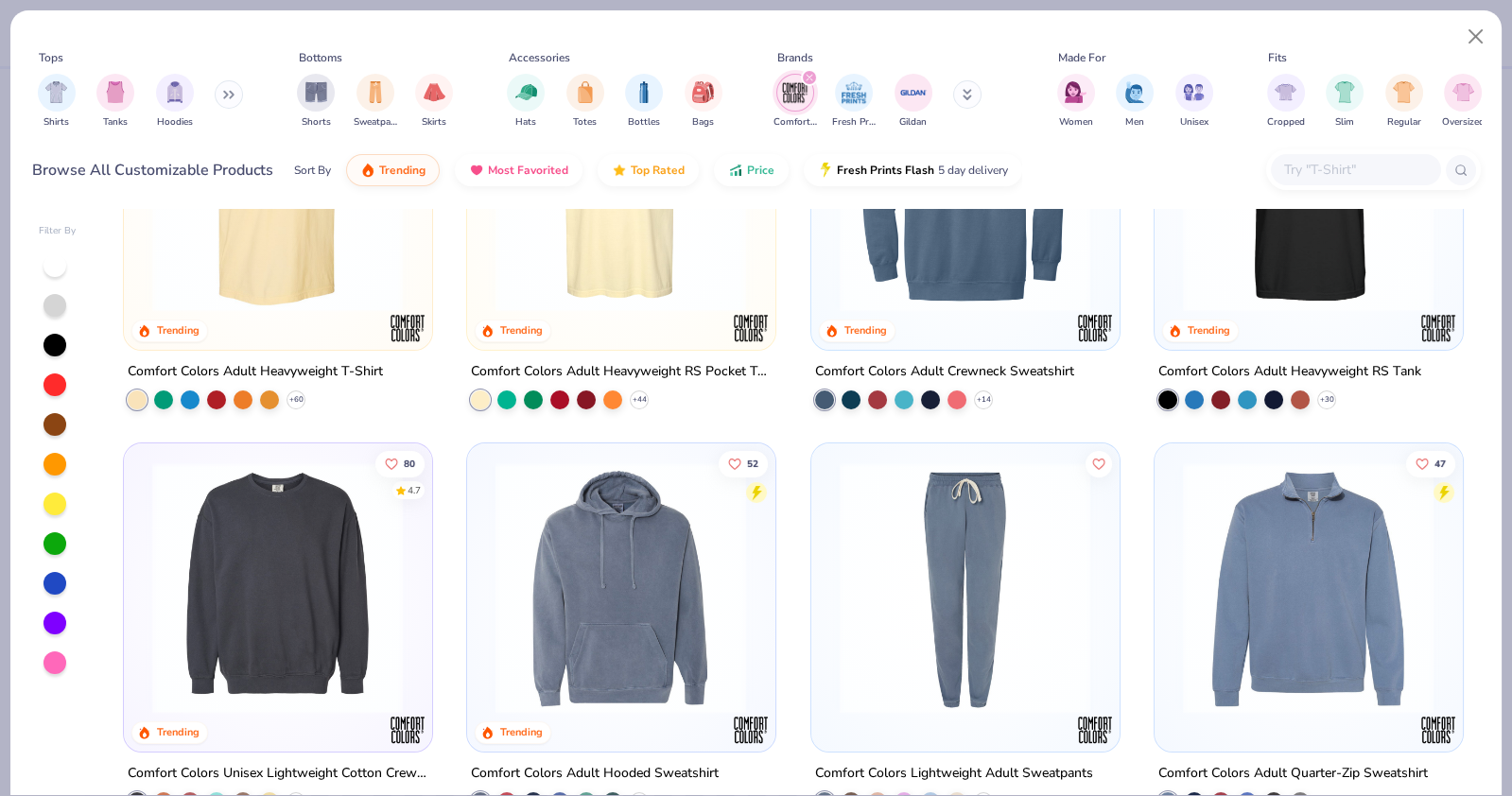 scroll, scrollTop: 0, scrollLeft: 0, axis: both 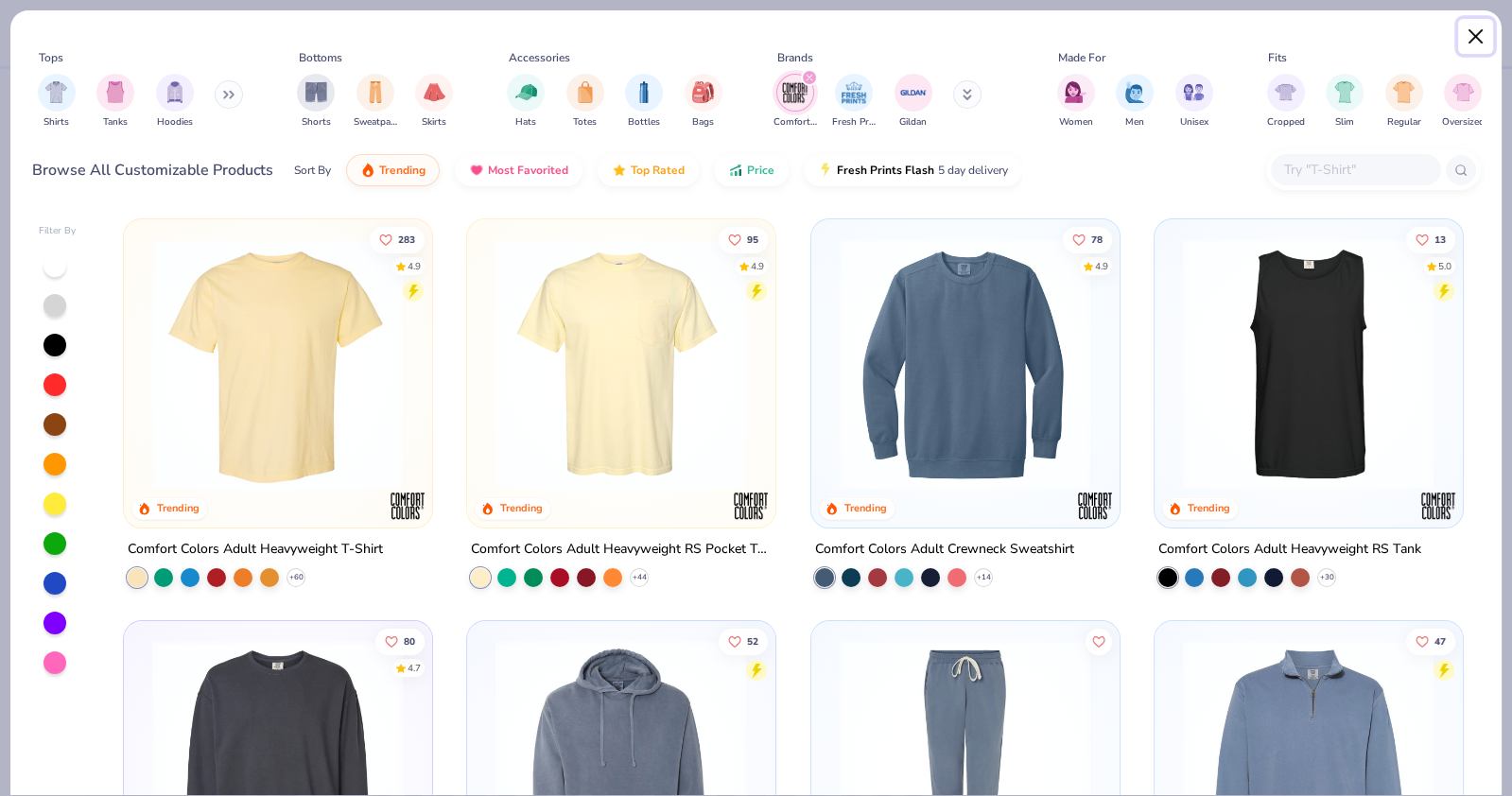 click at bounding box center (1476, 37) 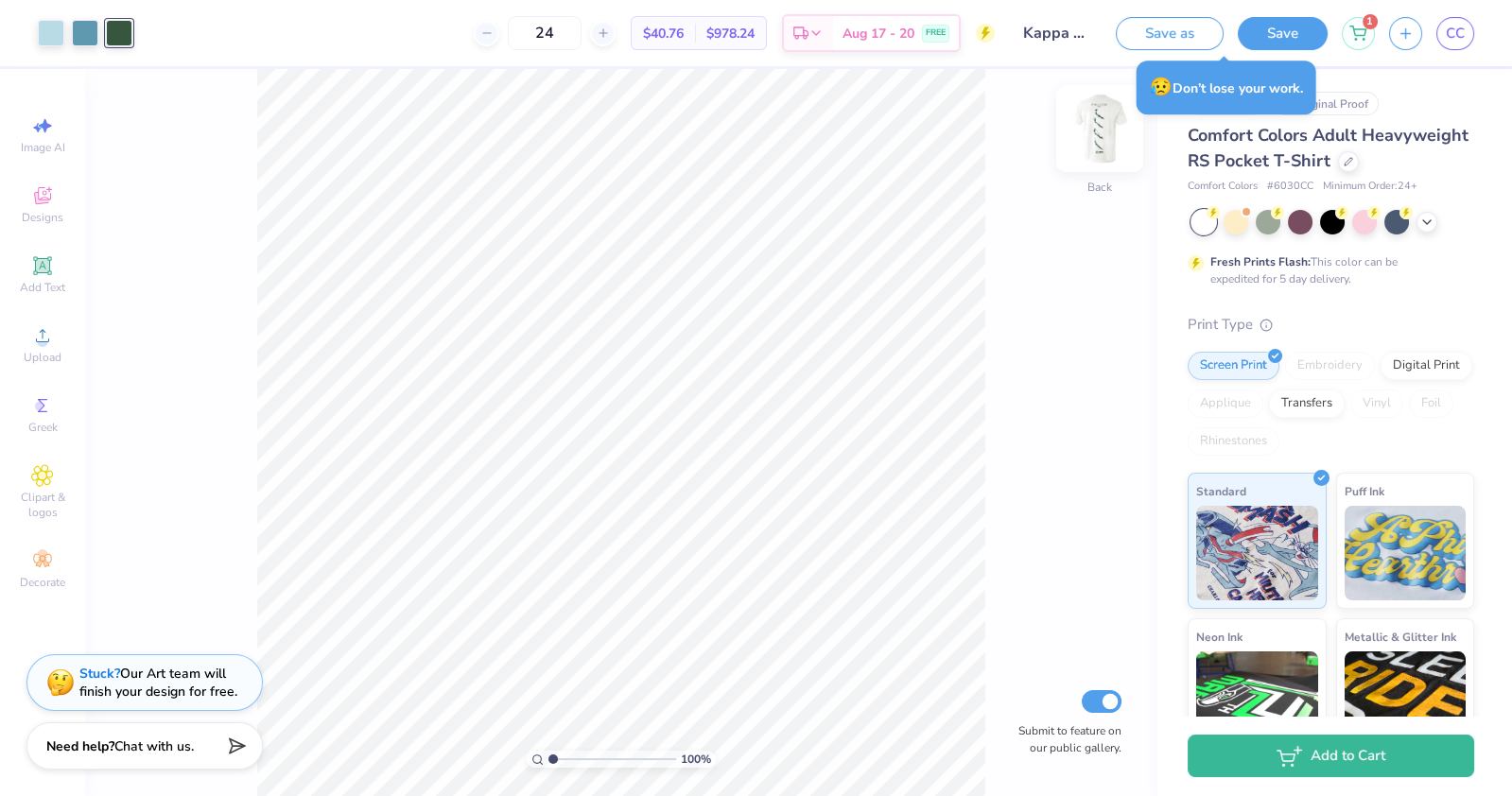 click at bounding box center [1100, 129] 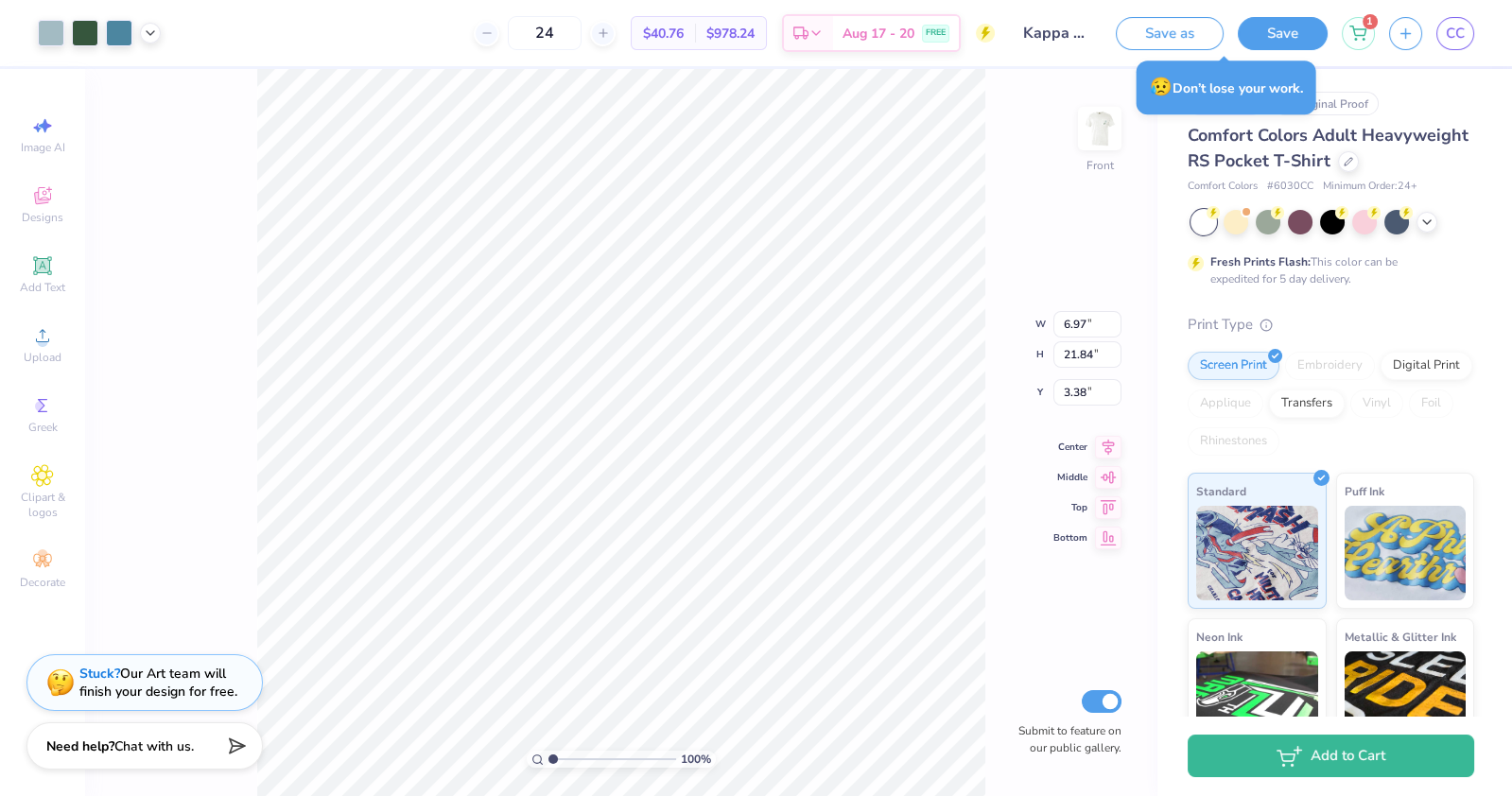 type on "3.33" 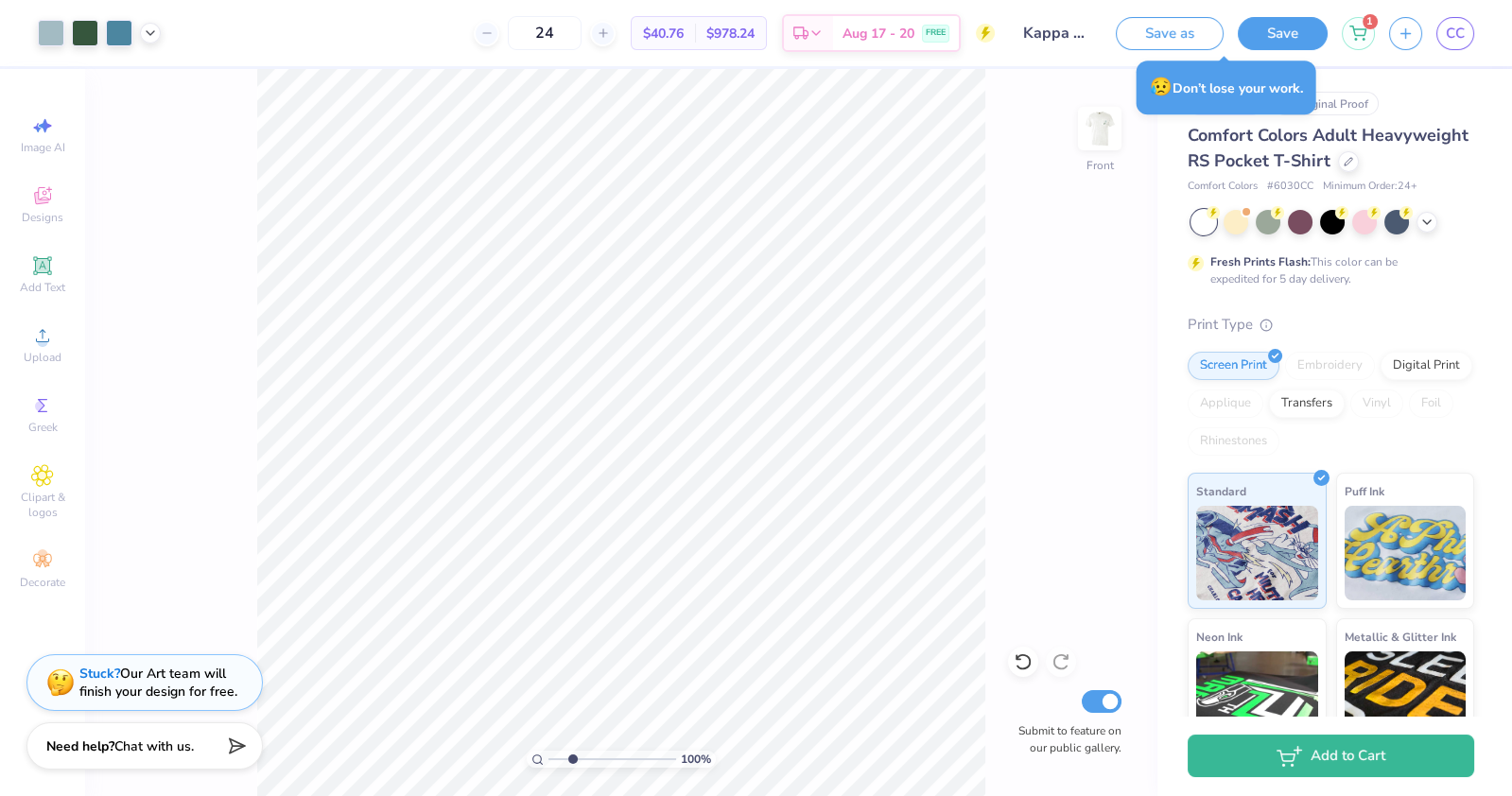 click at bounding box center [612, 759] 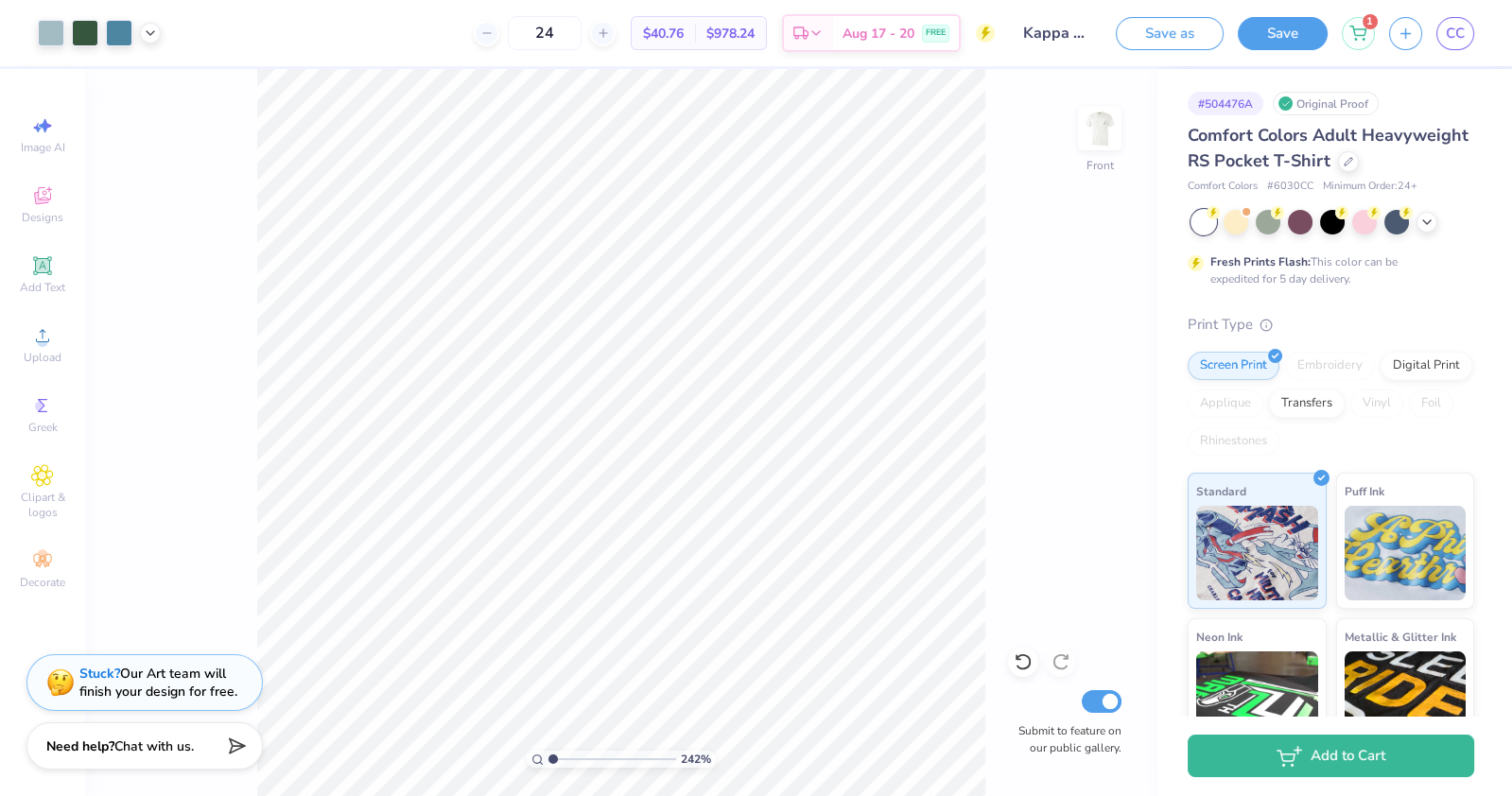 drag, startPoint x: 571, startPoint y: 758, endPoint x: 493, endPoint y: 758, distance: 78 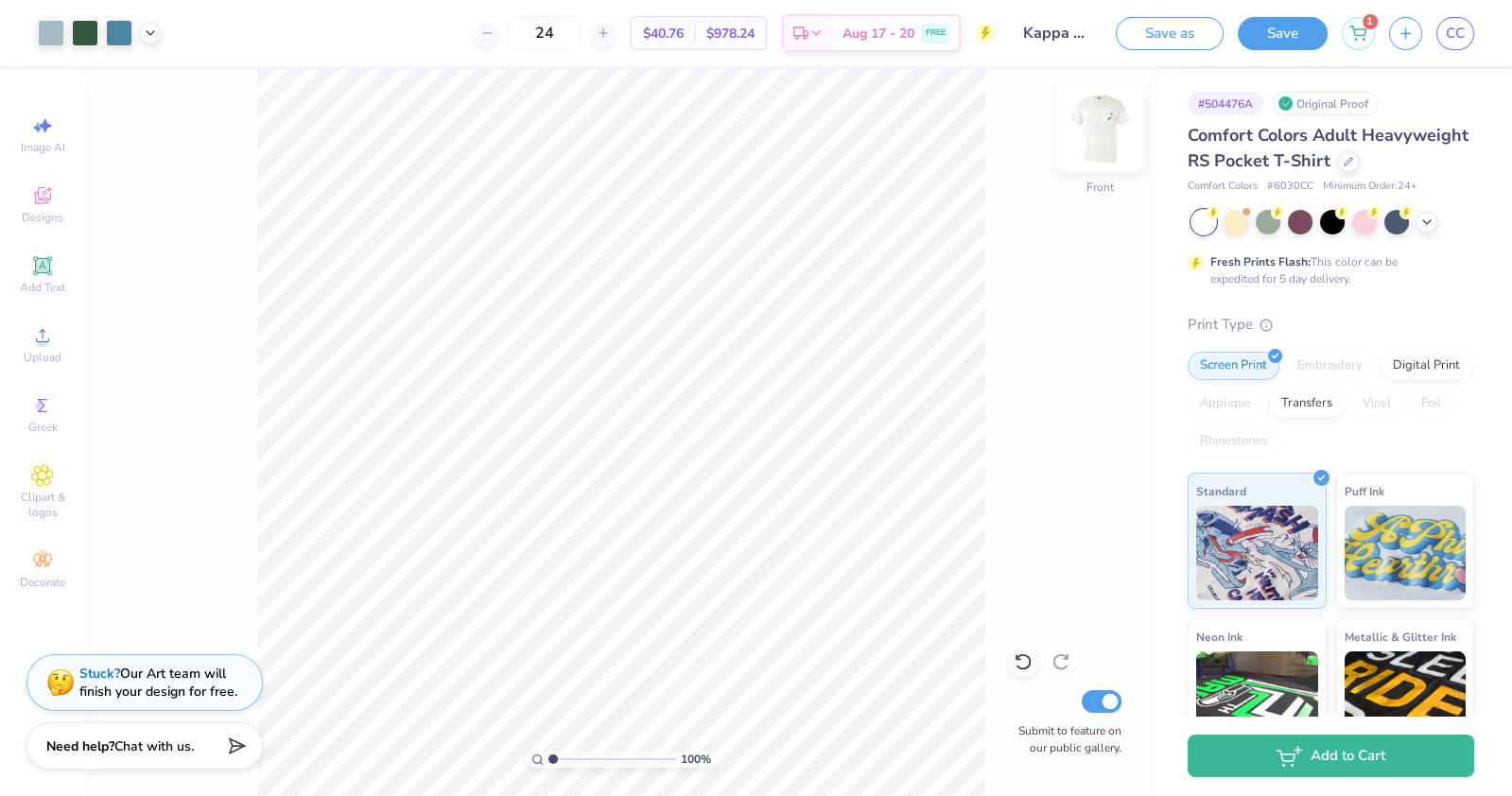 click at bounding box center (1100, 129) 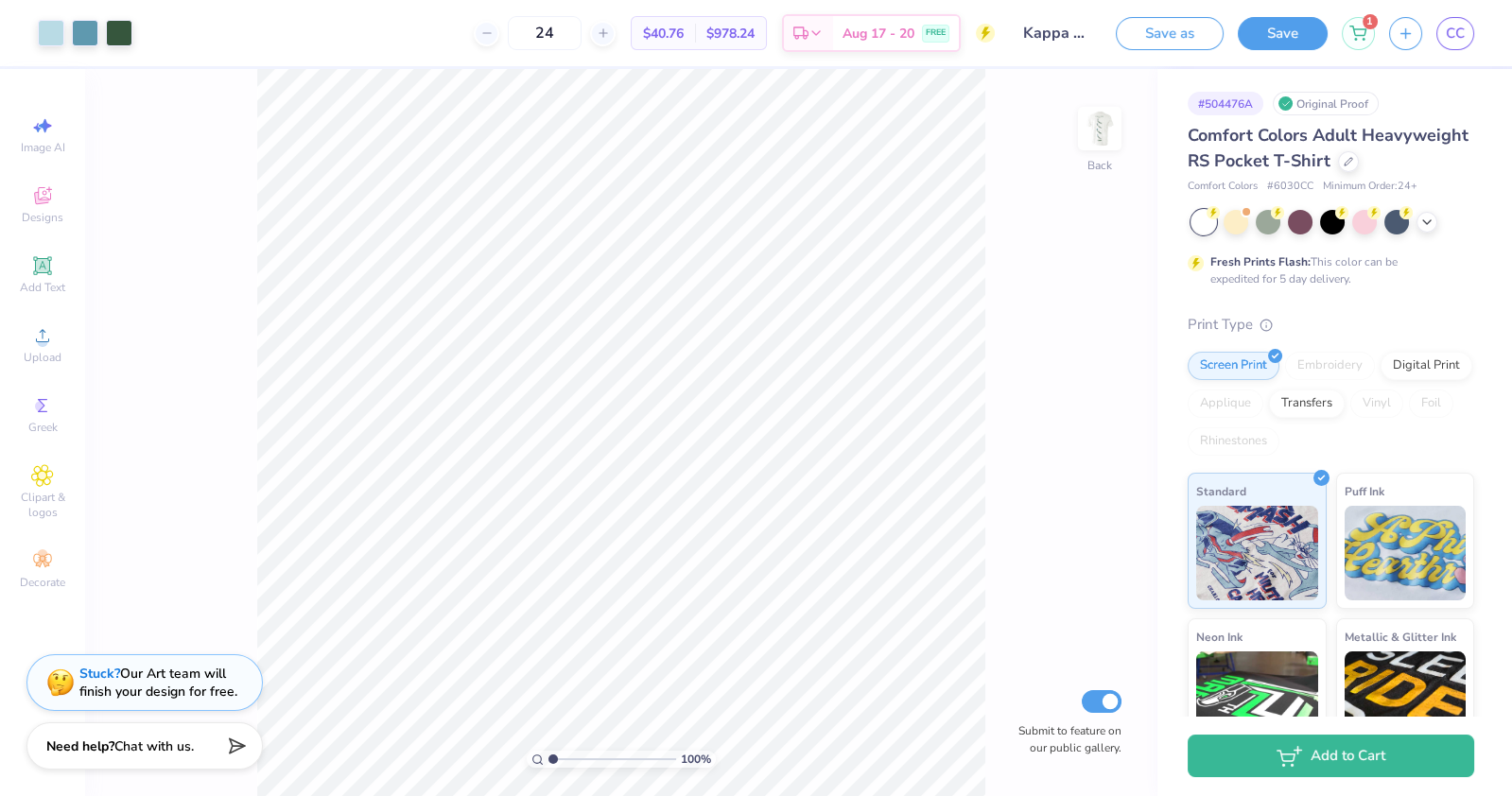 click on "Kappa Classic - idea 2" at bounding box center (1055, 33) 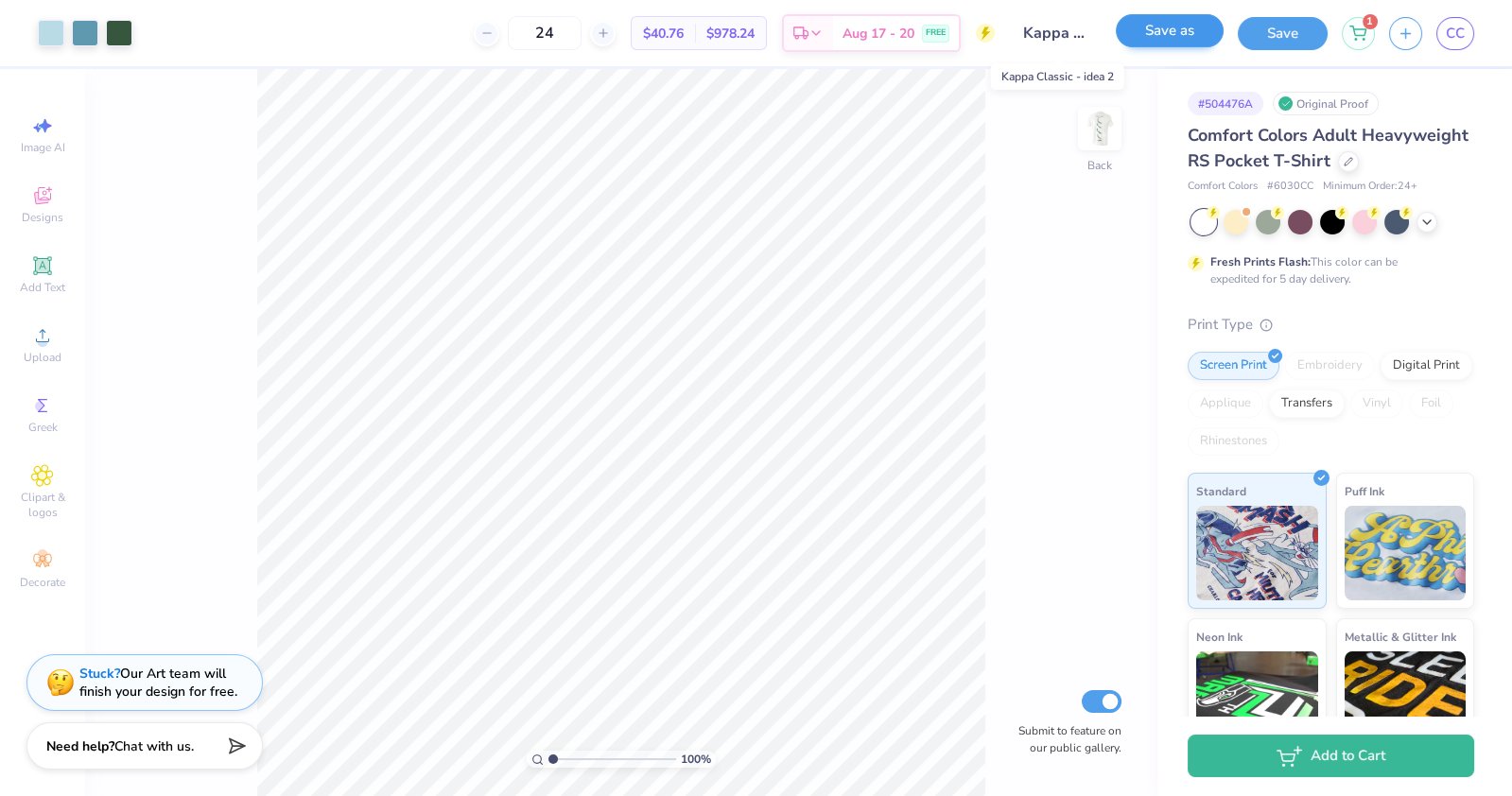 scroll, scrollTop: 0, scrollLeft: 91, axis: horizontal 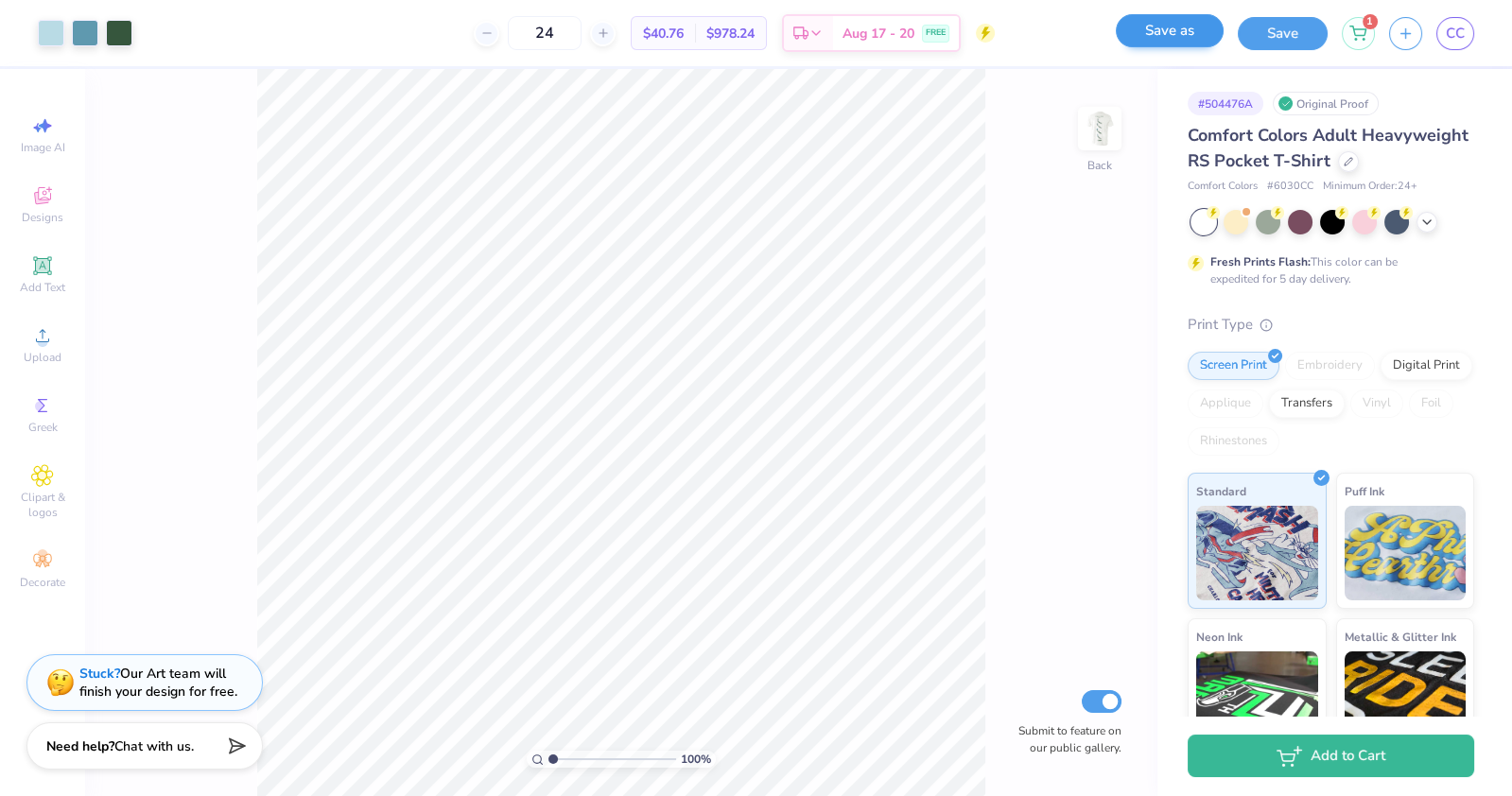 drag, startPoint x: 1088, startPoint y: 37, endPoint x: 1157, endPoint y: 41, distance: 69.115845 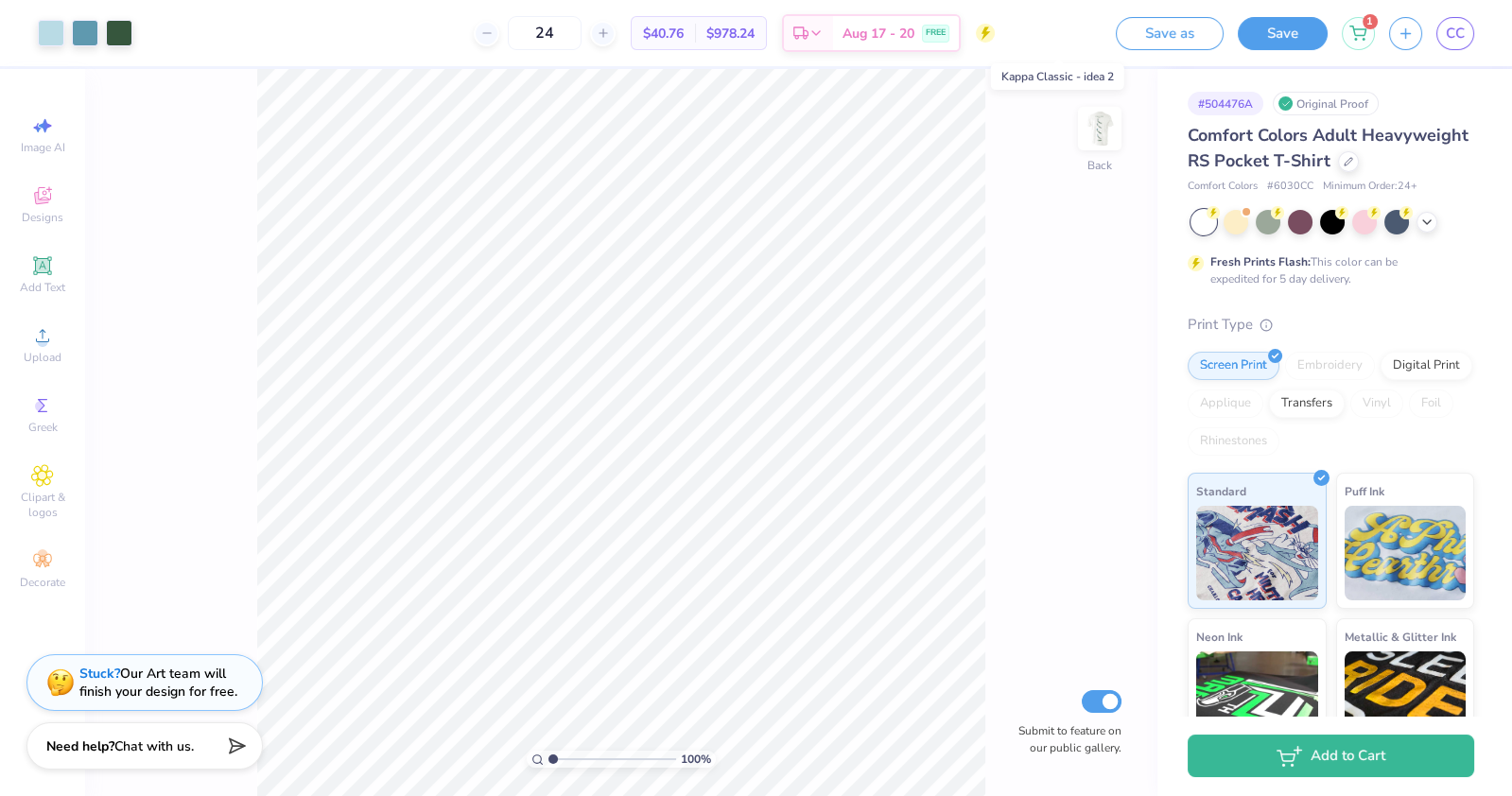 click on "Kappa Classic - idea 2" at bounding box center (1055, 33) 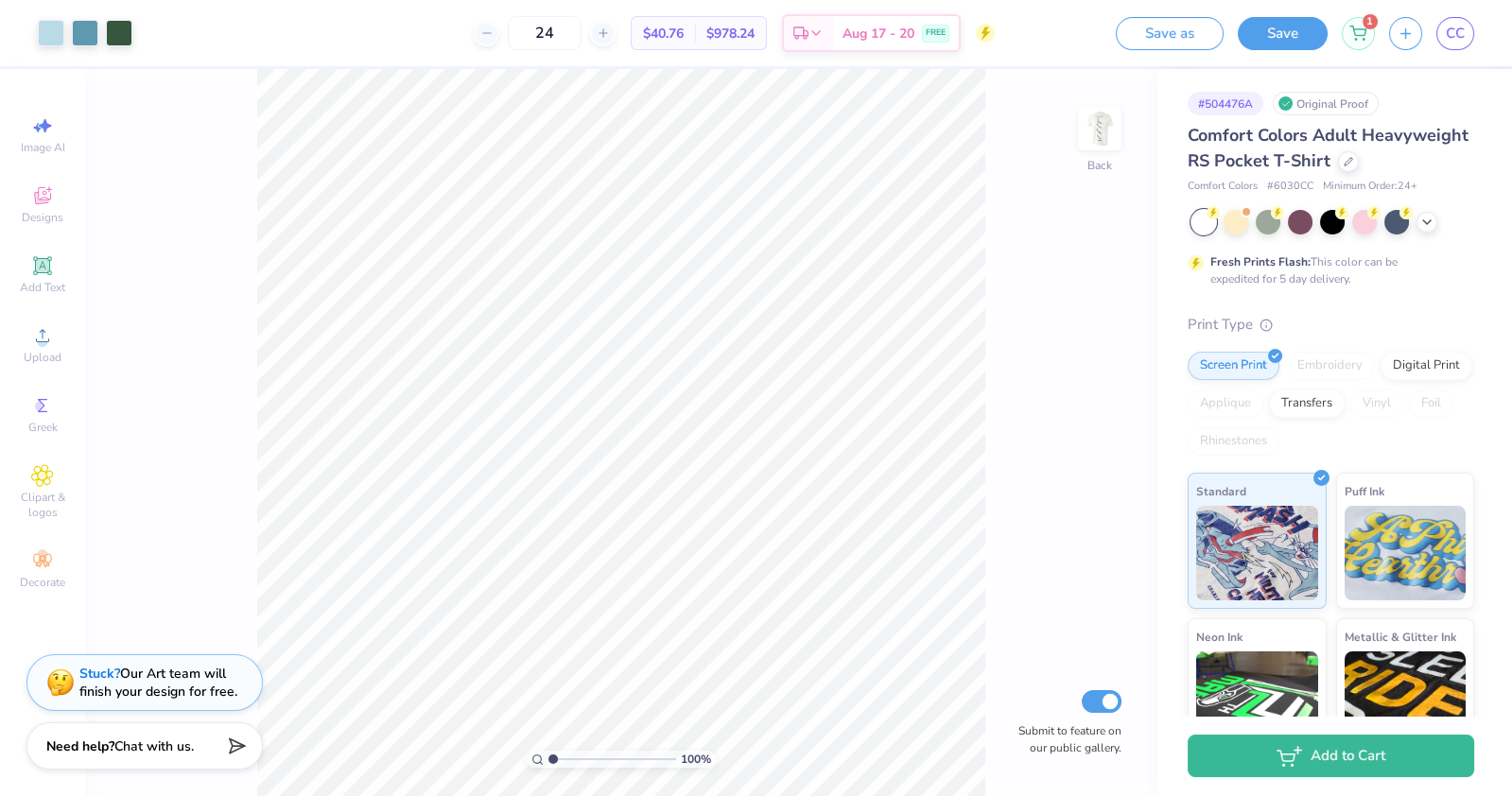 click on "100  % Back Submit to feature on our public gallery." at bounding box center [621, 432] 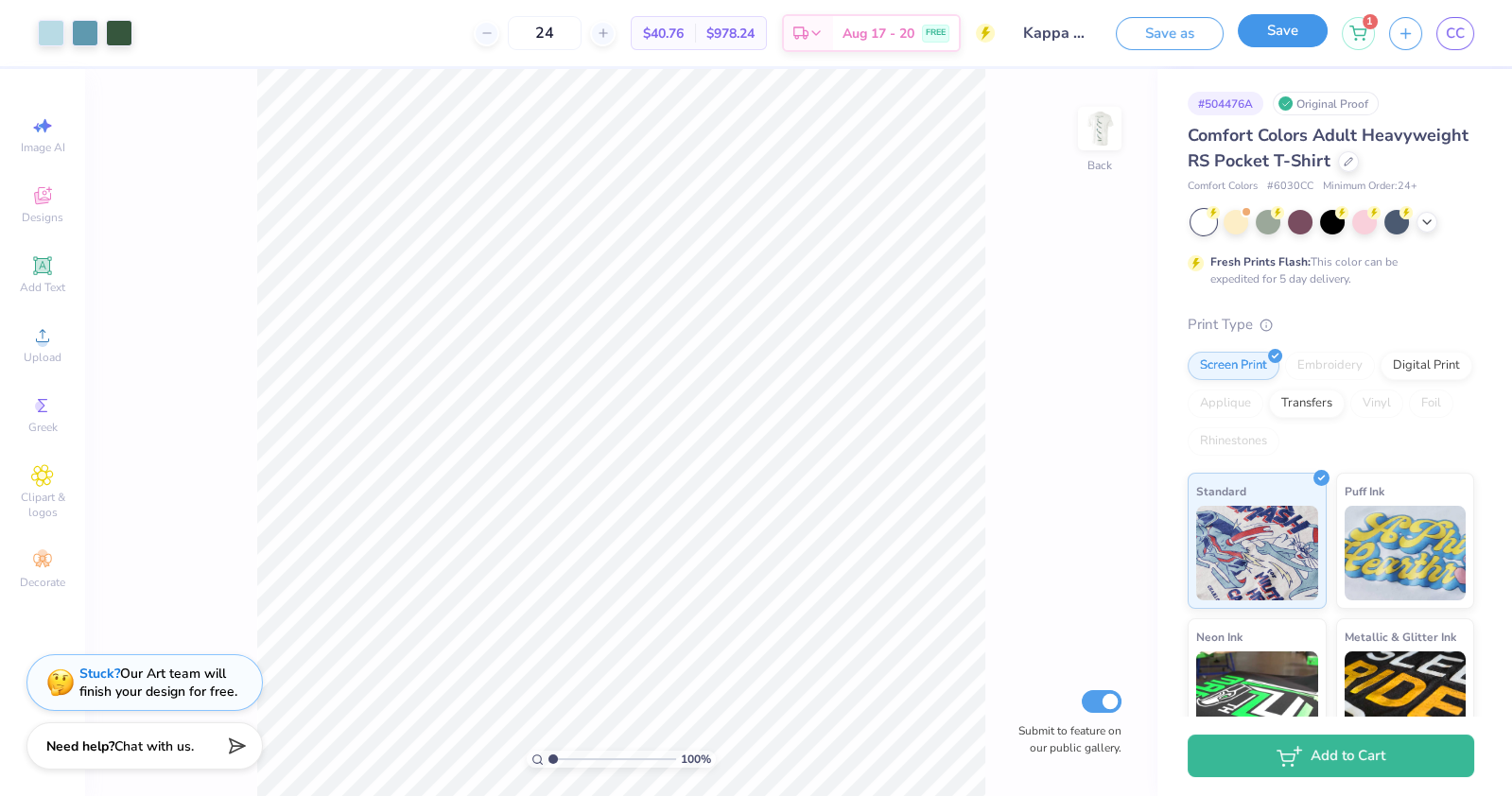 click on "Save" at bounding box center (1282, 30) 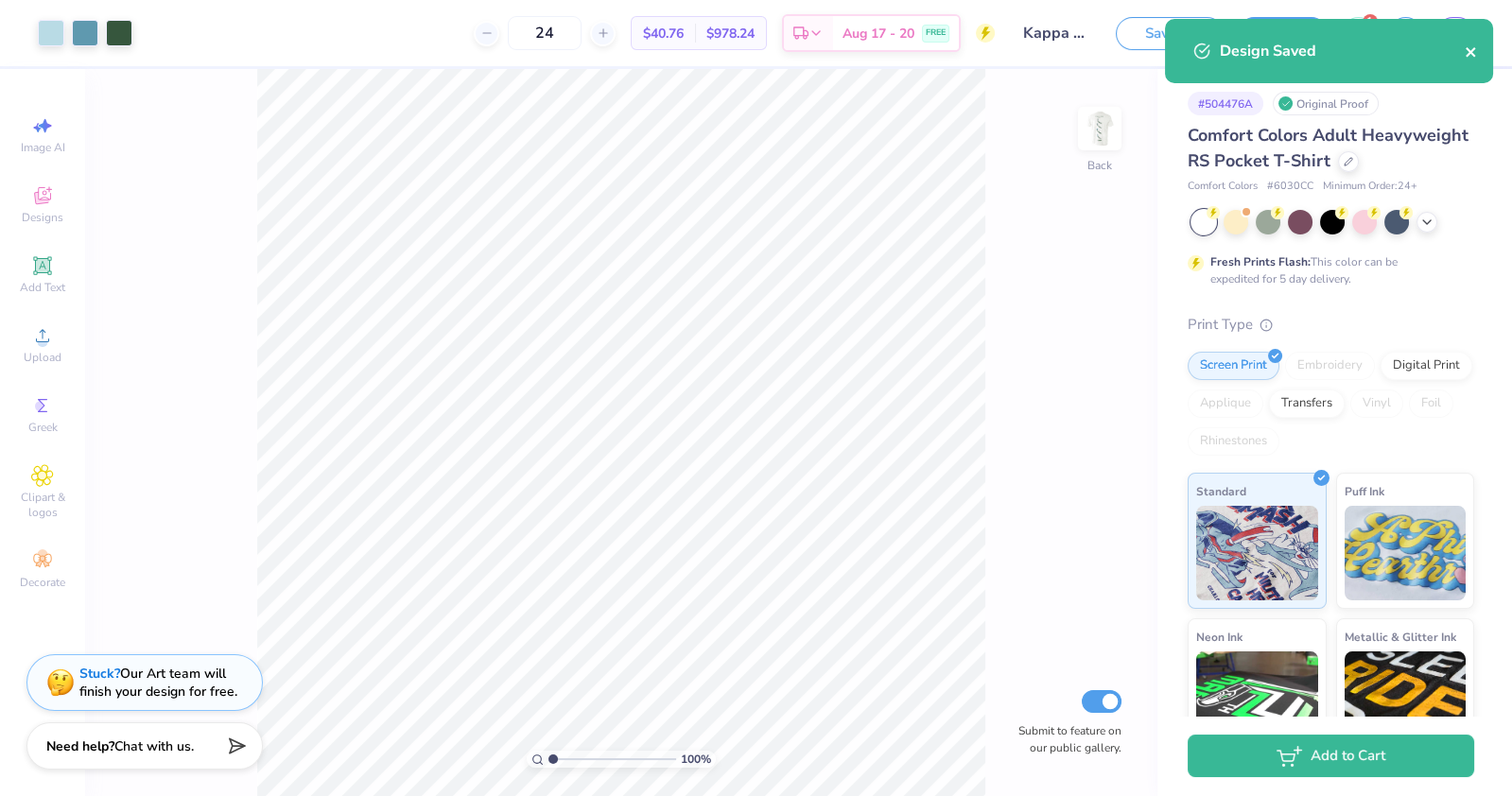 click 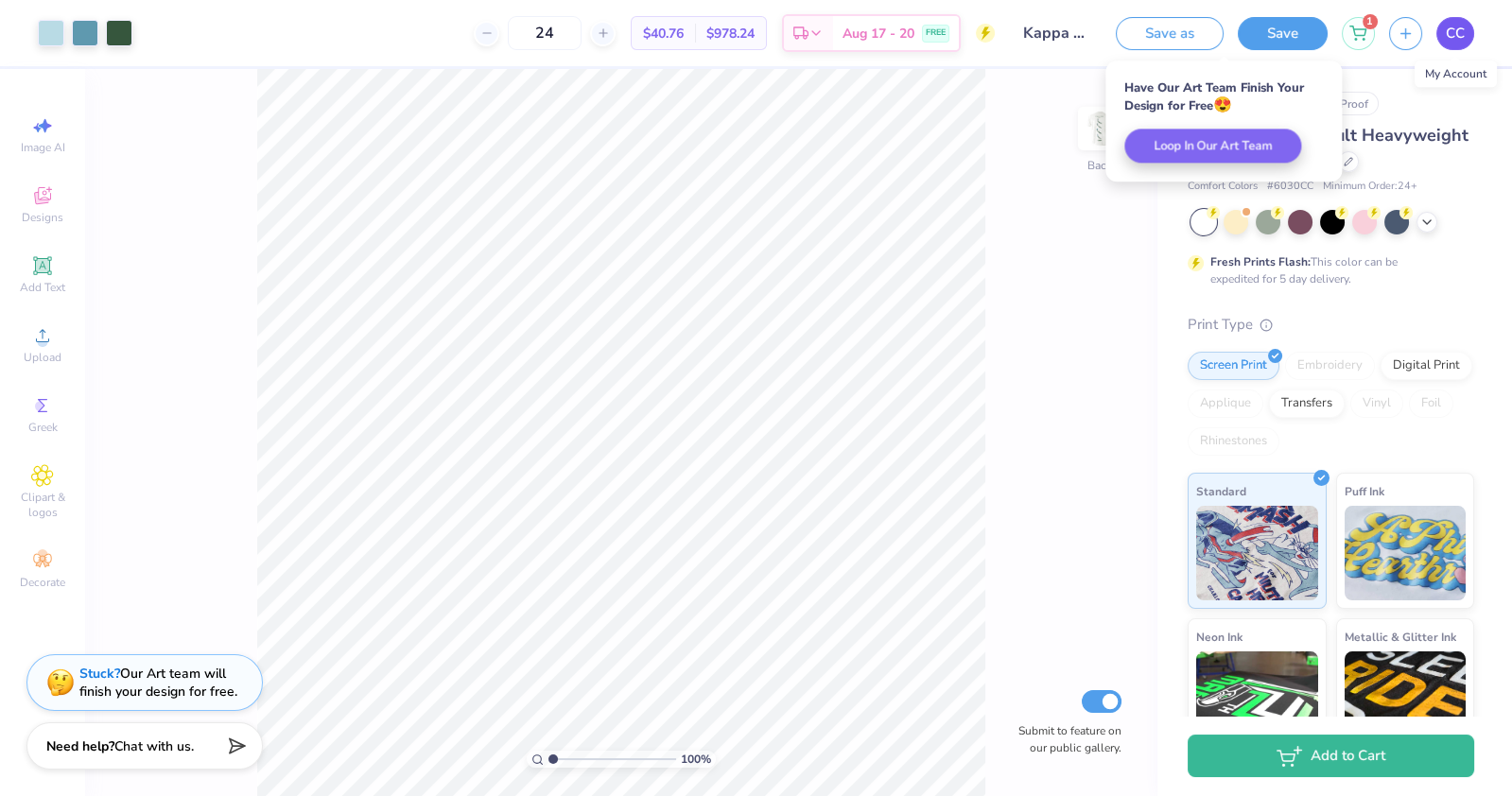 click on "CC" at bounding box center [1455, 33] 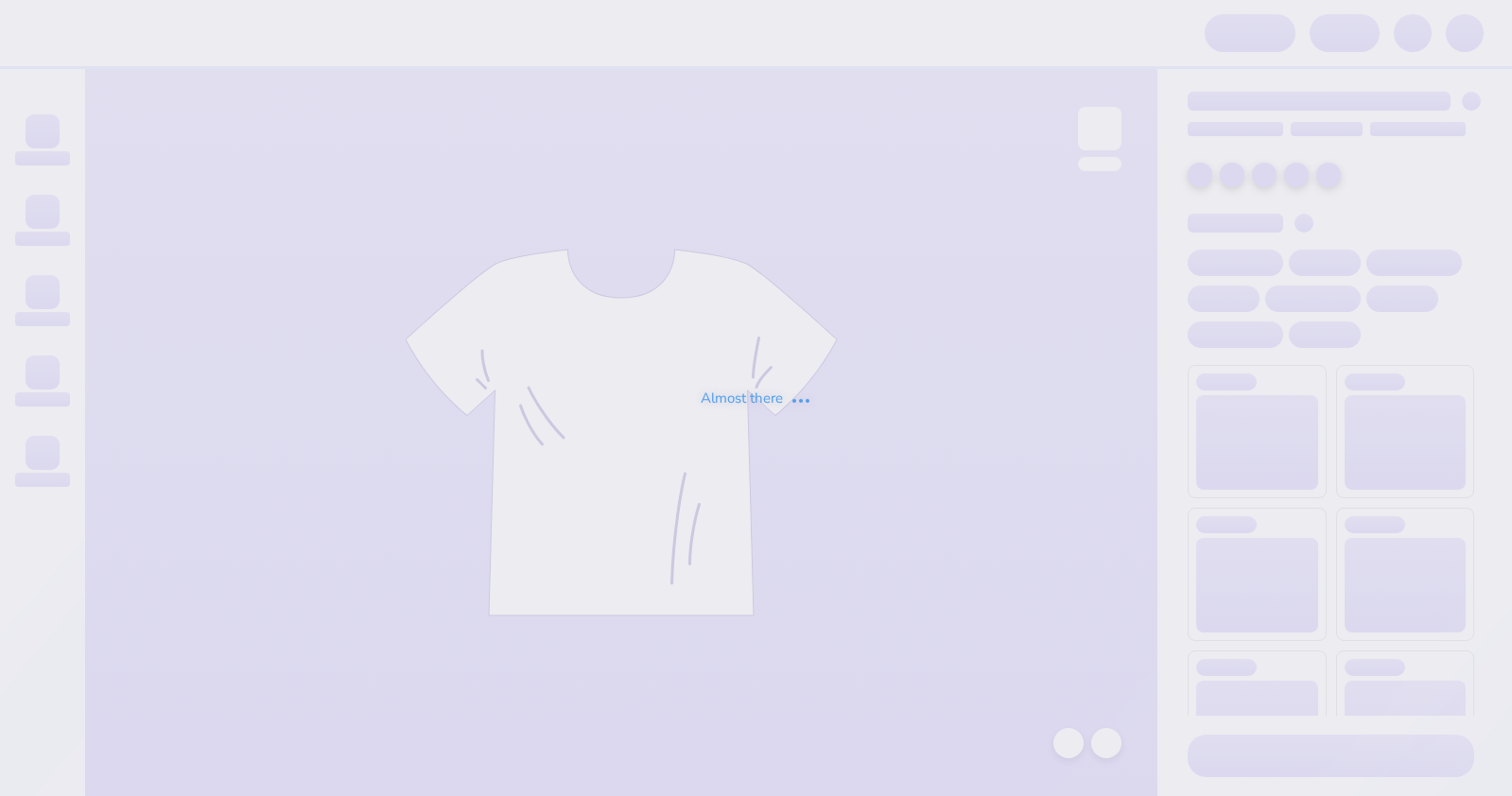 scroll, scrollTop: 0, scrollLeft: 0, axis: both 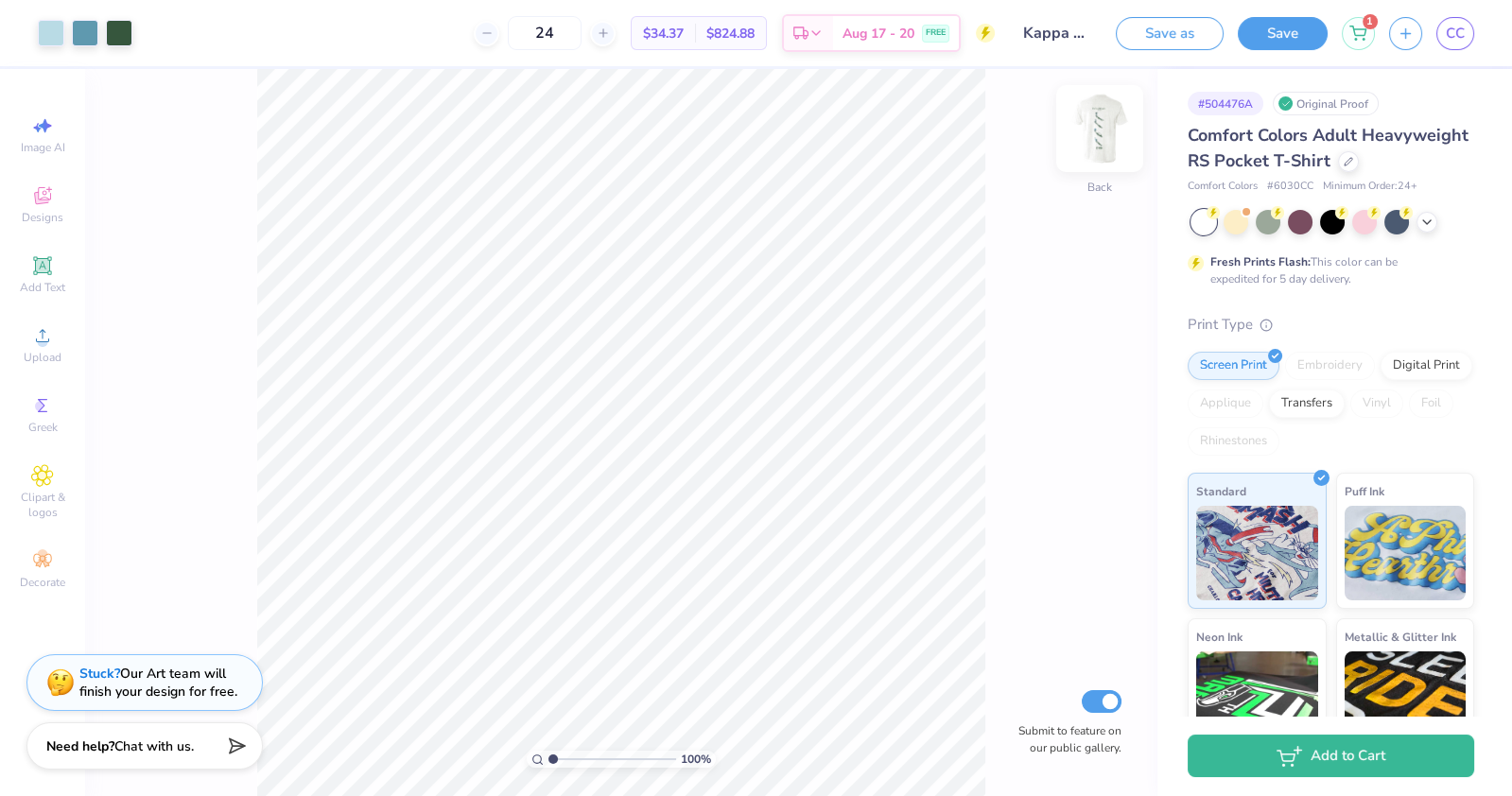 click at bounding box center [1100, 129] 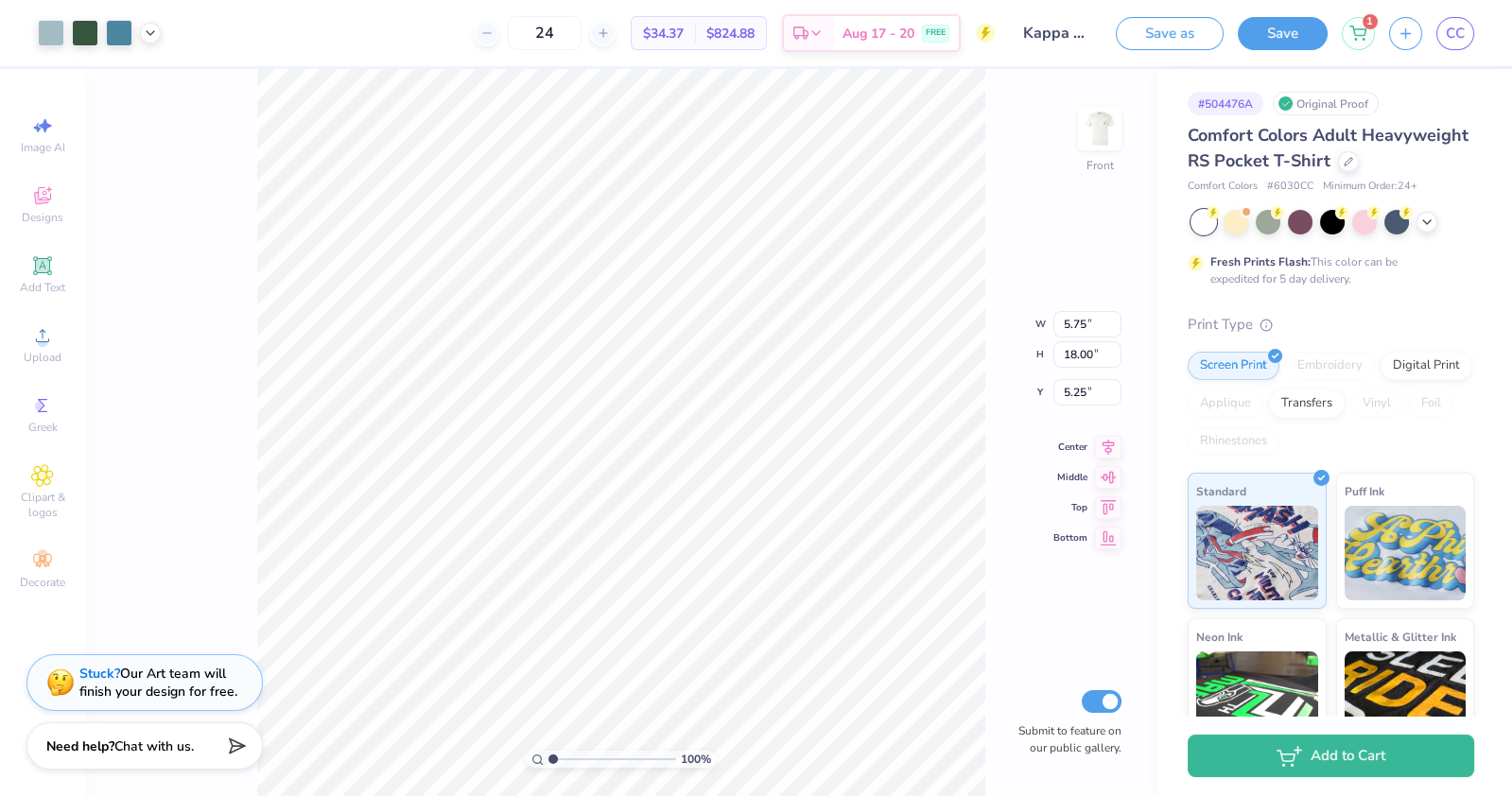 type on "3.00" 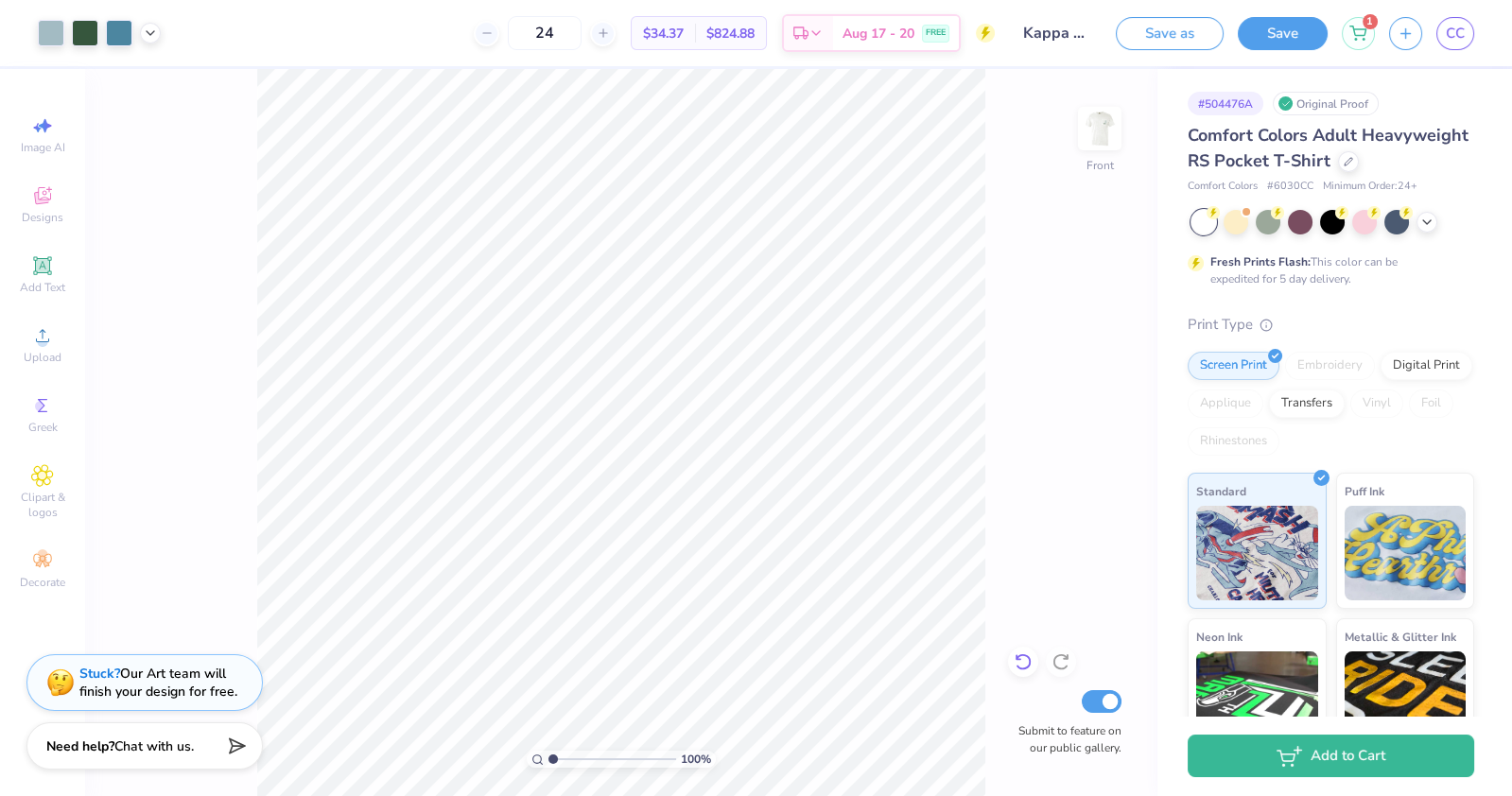 click 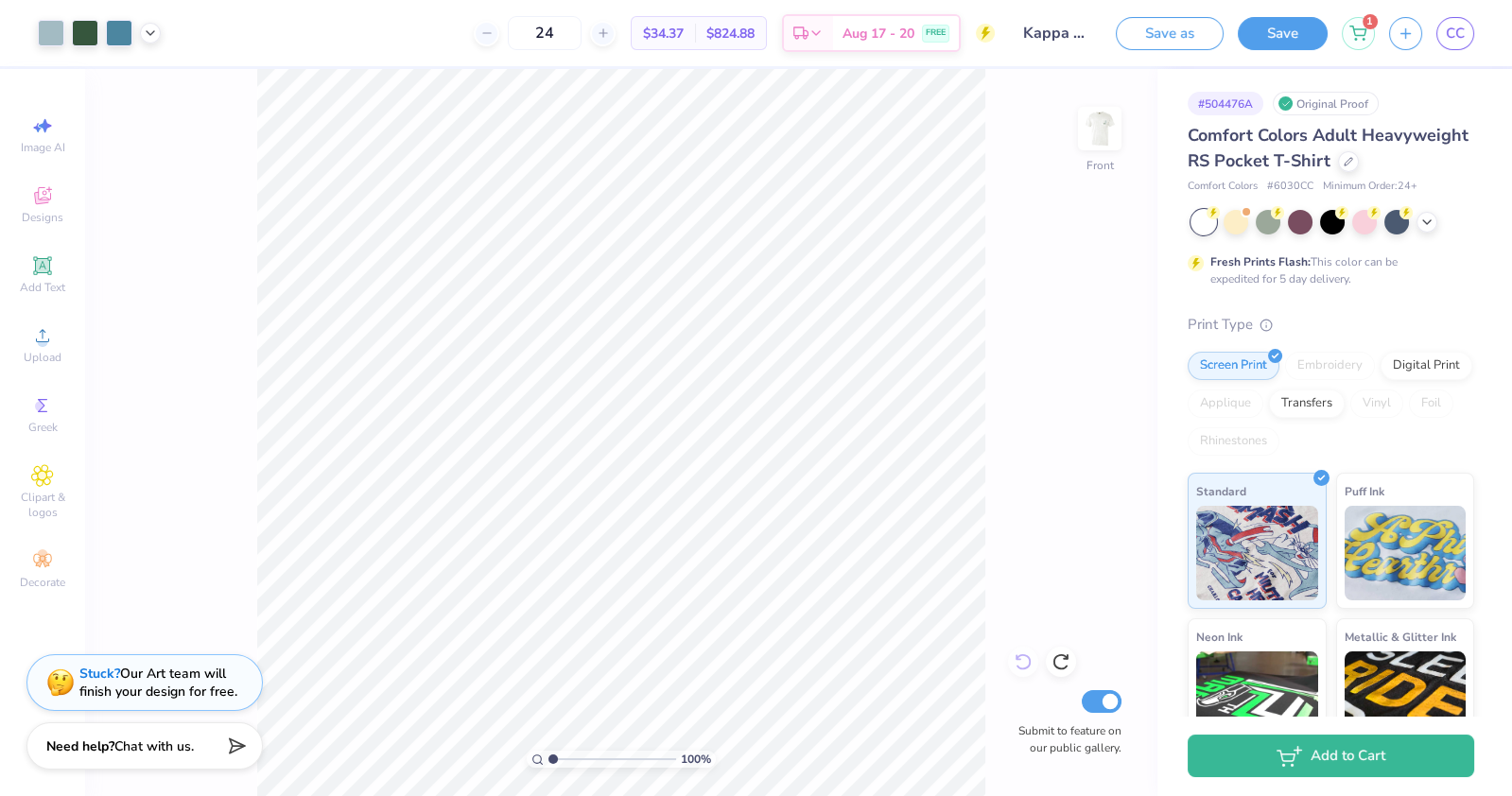 click on "100  % Front Submit to feature on our public gallery." at bounding box center [621, 432] 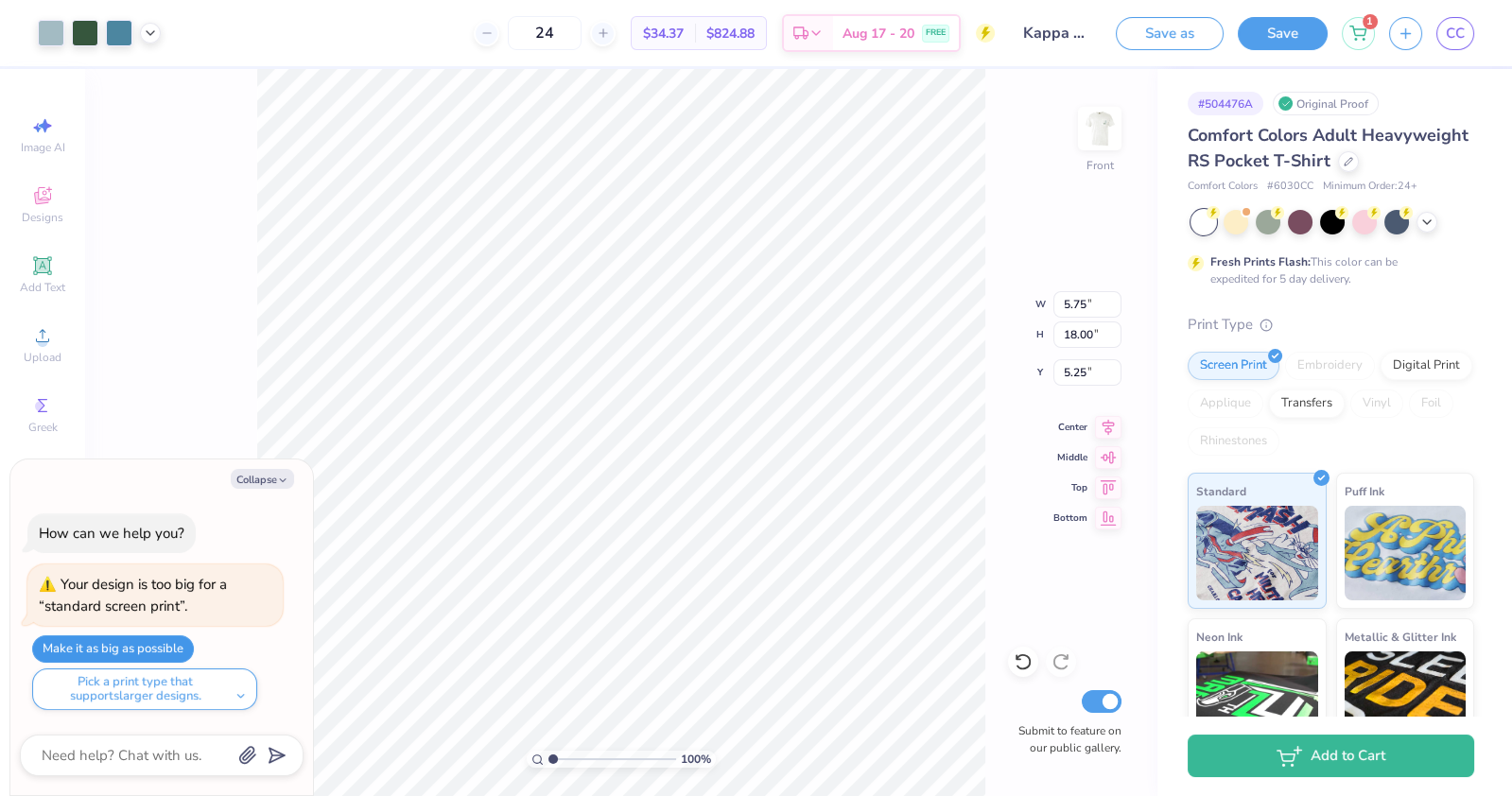 click on "Make it as big as possible" at bounding box center (113, 649) 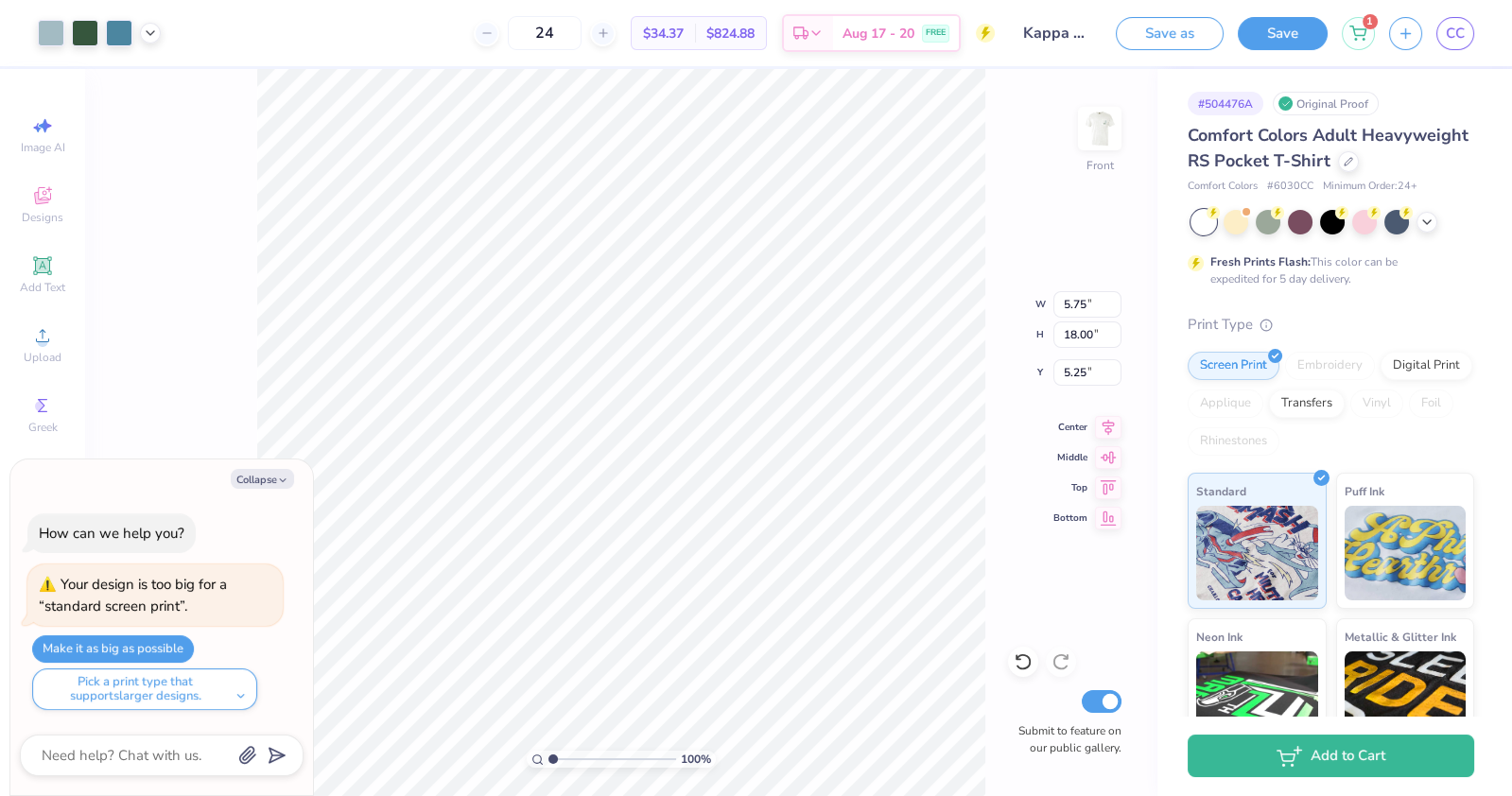 type on "x" 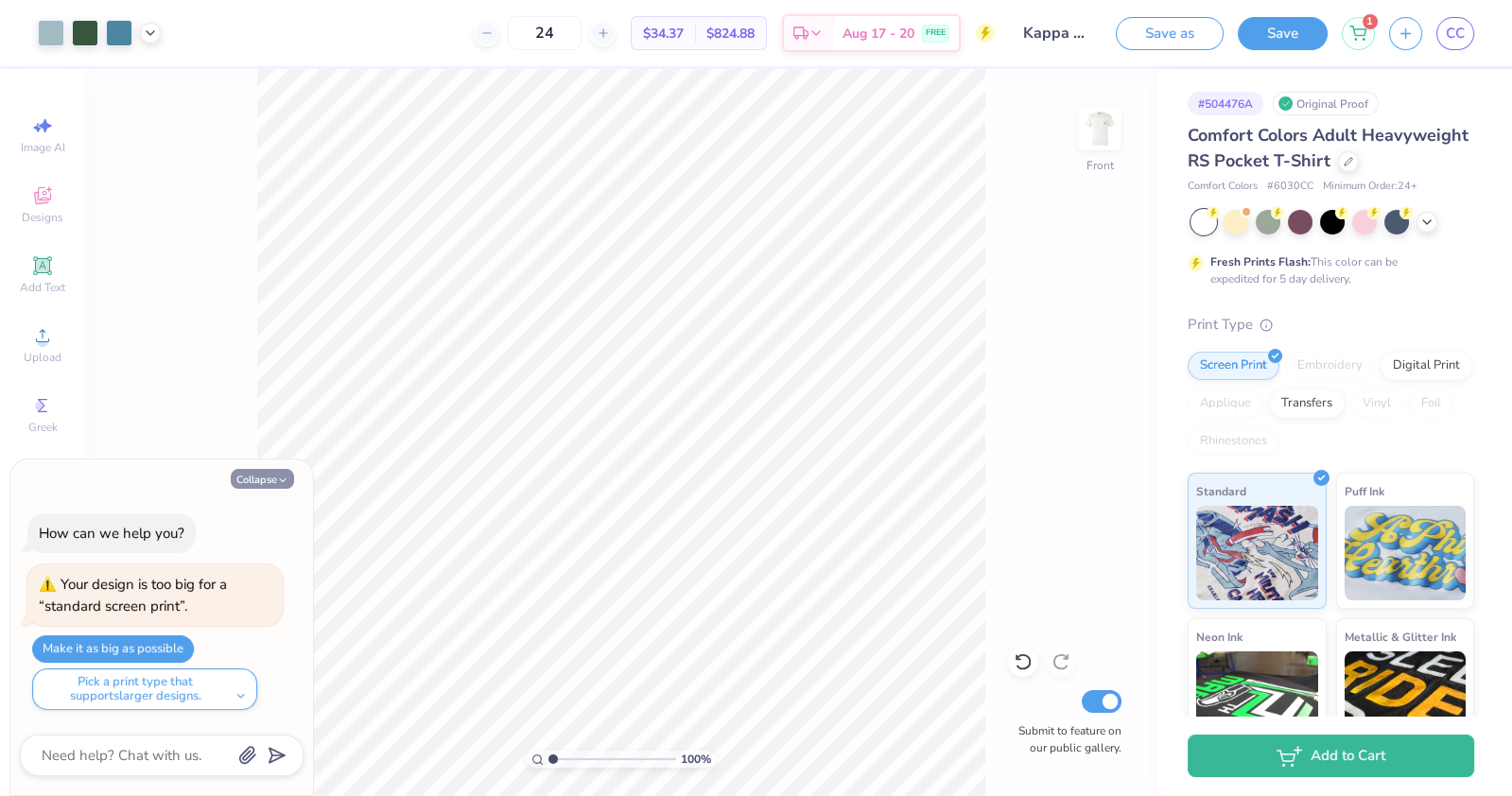 click 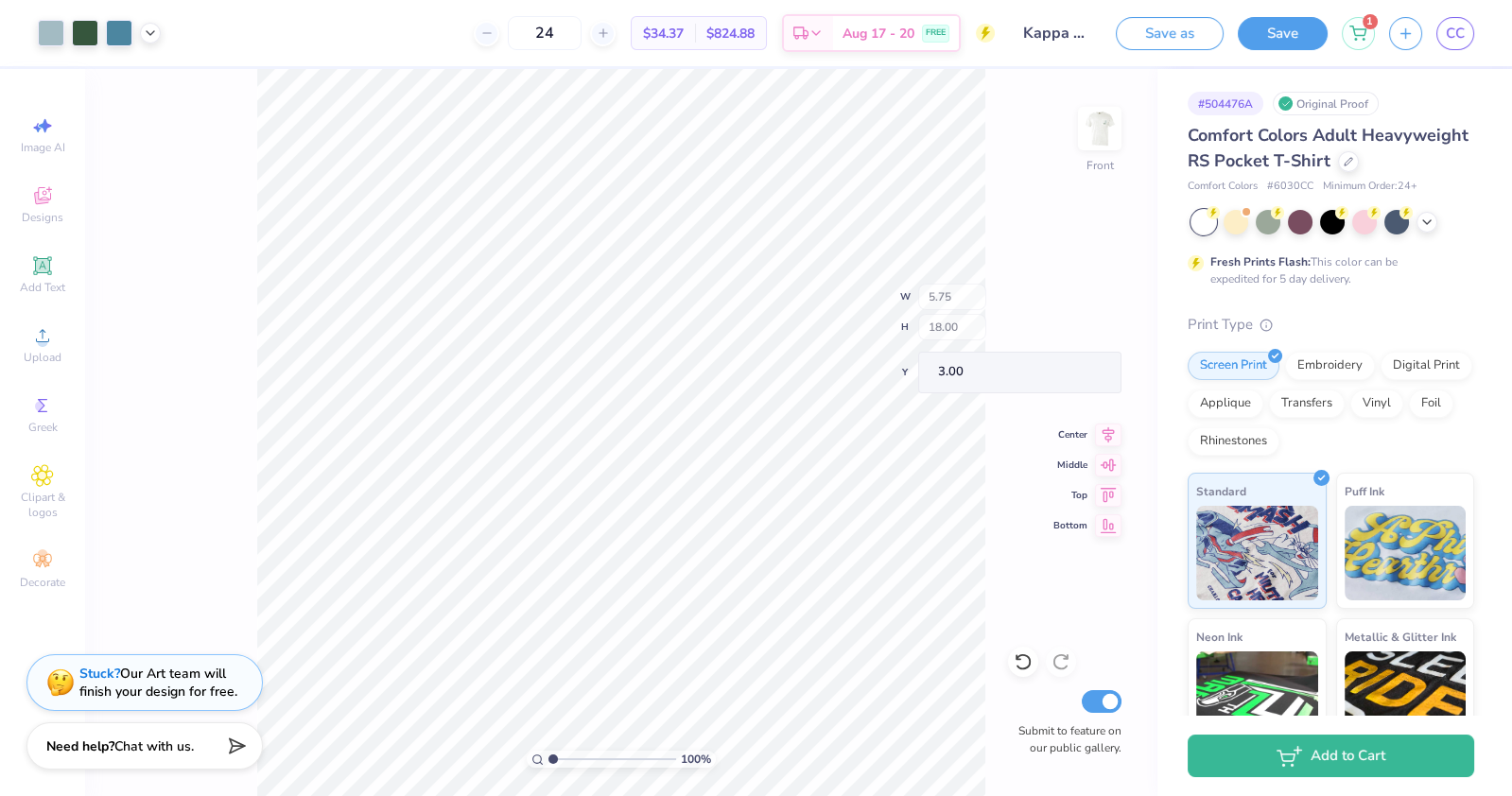 type on "0.53" 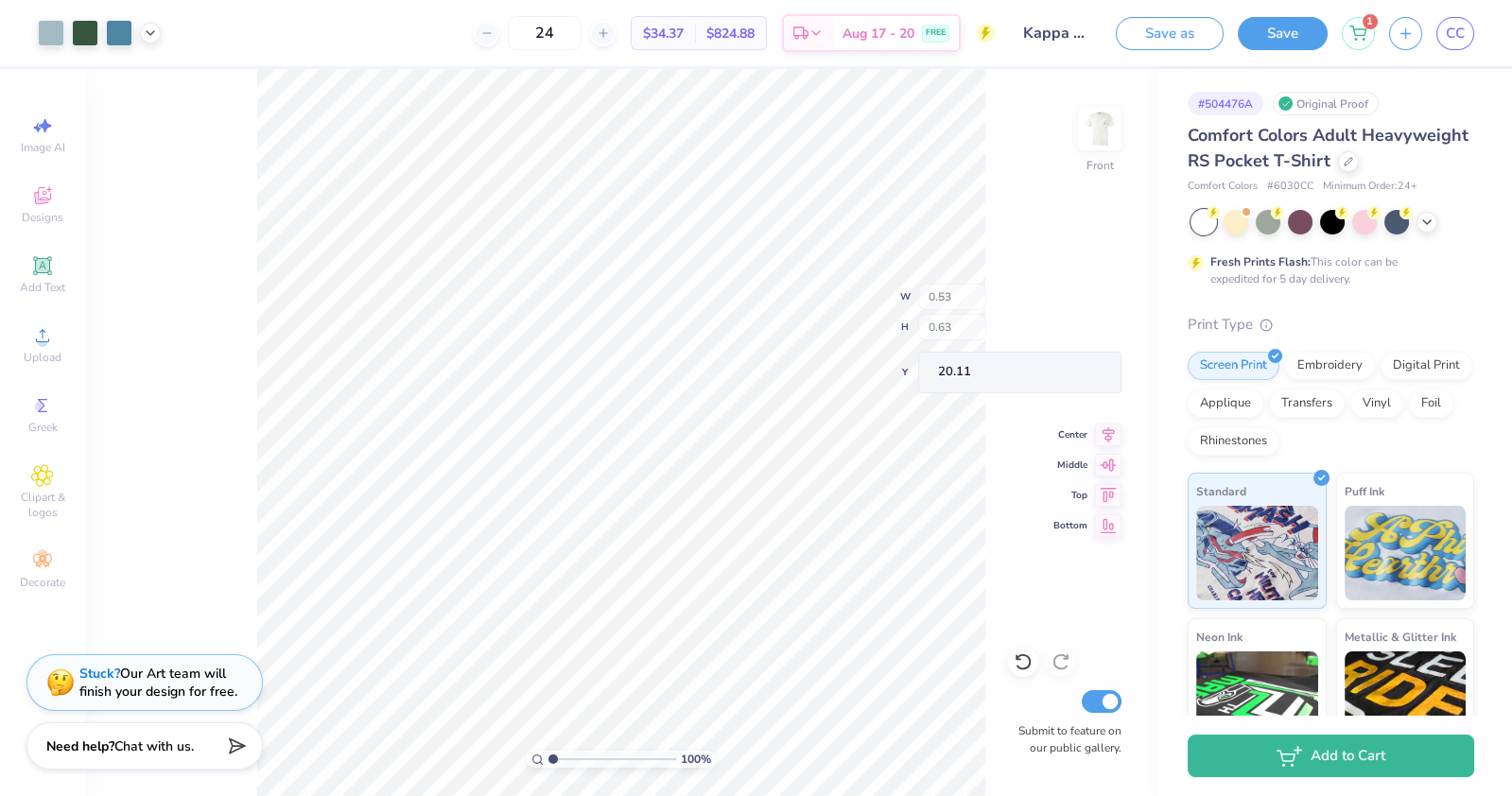 type on "20.28" 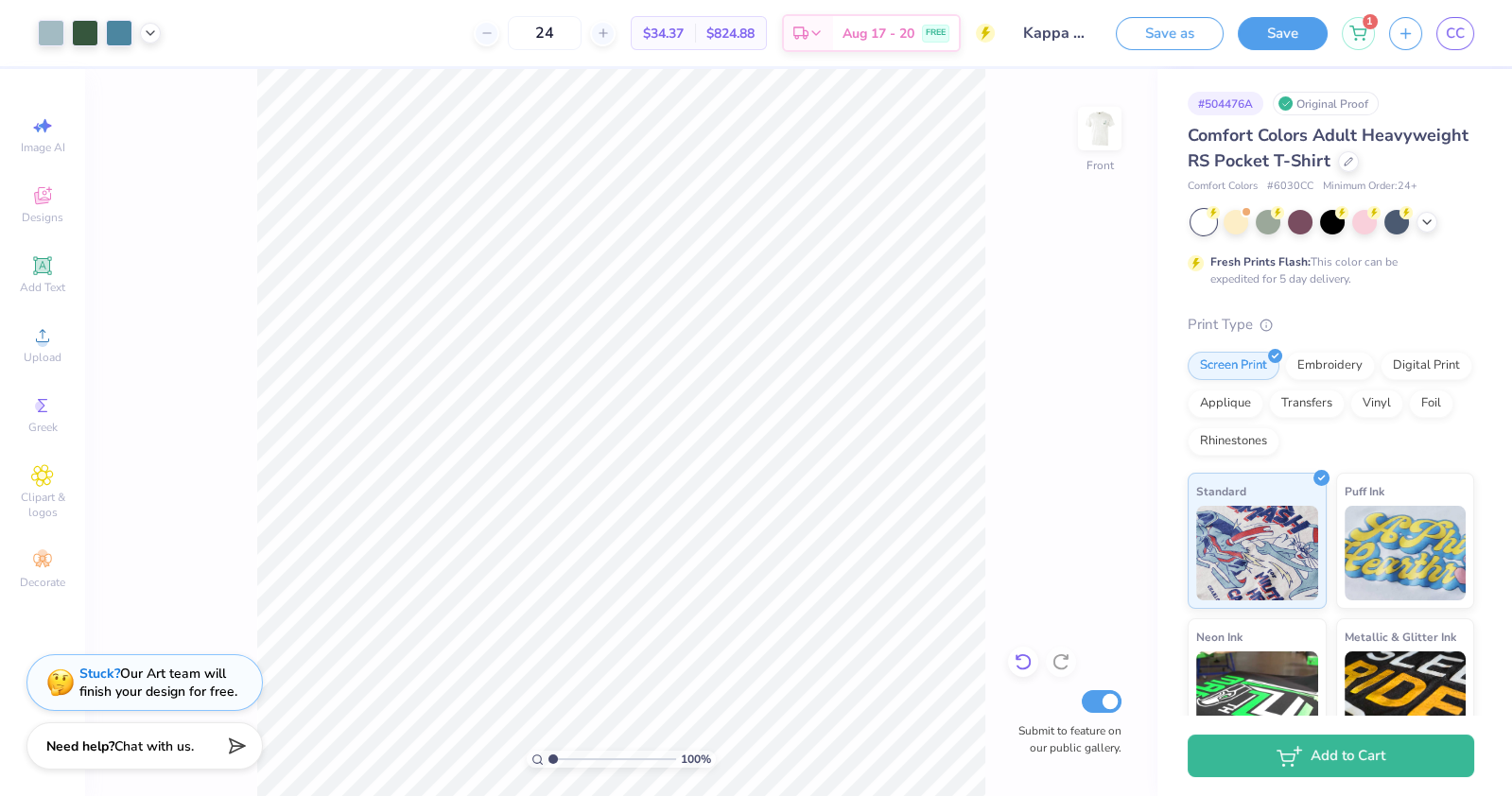 click 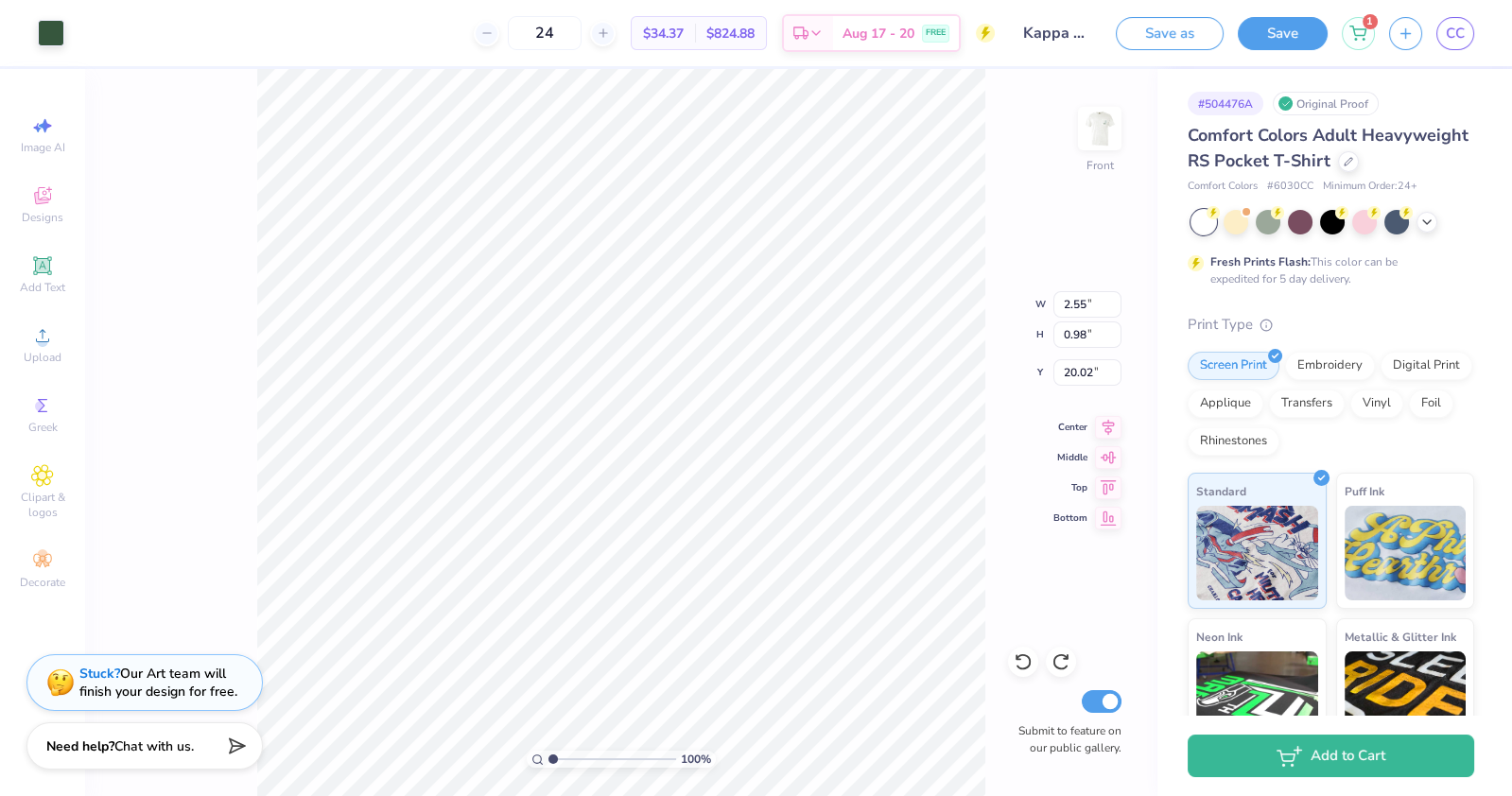 type on "24.21" 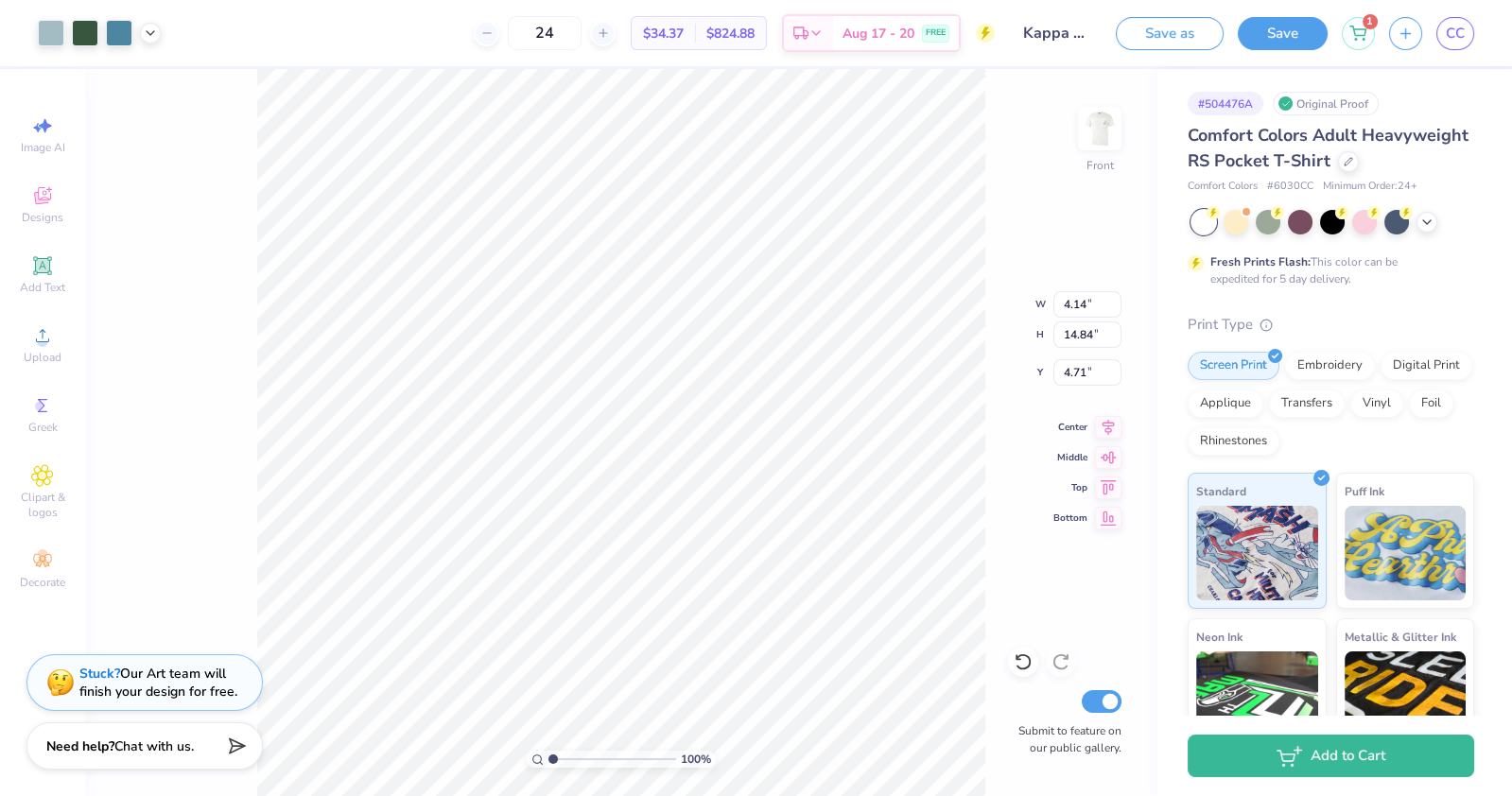 type on "6.83" 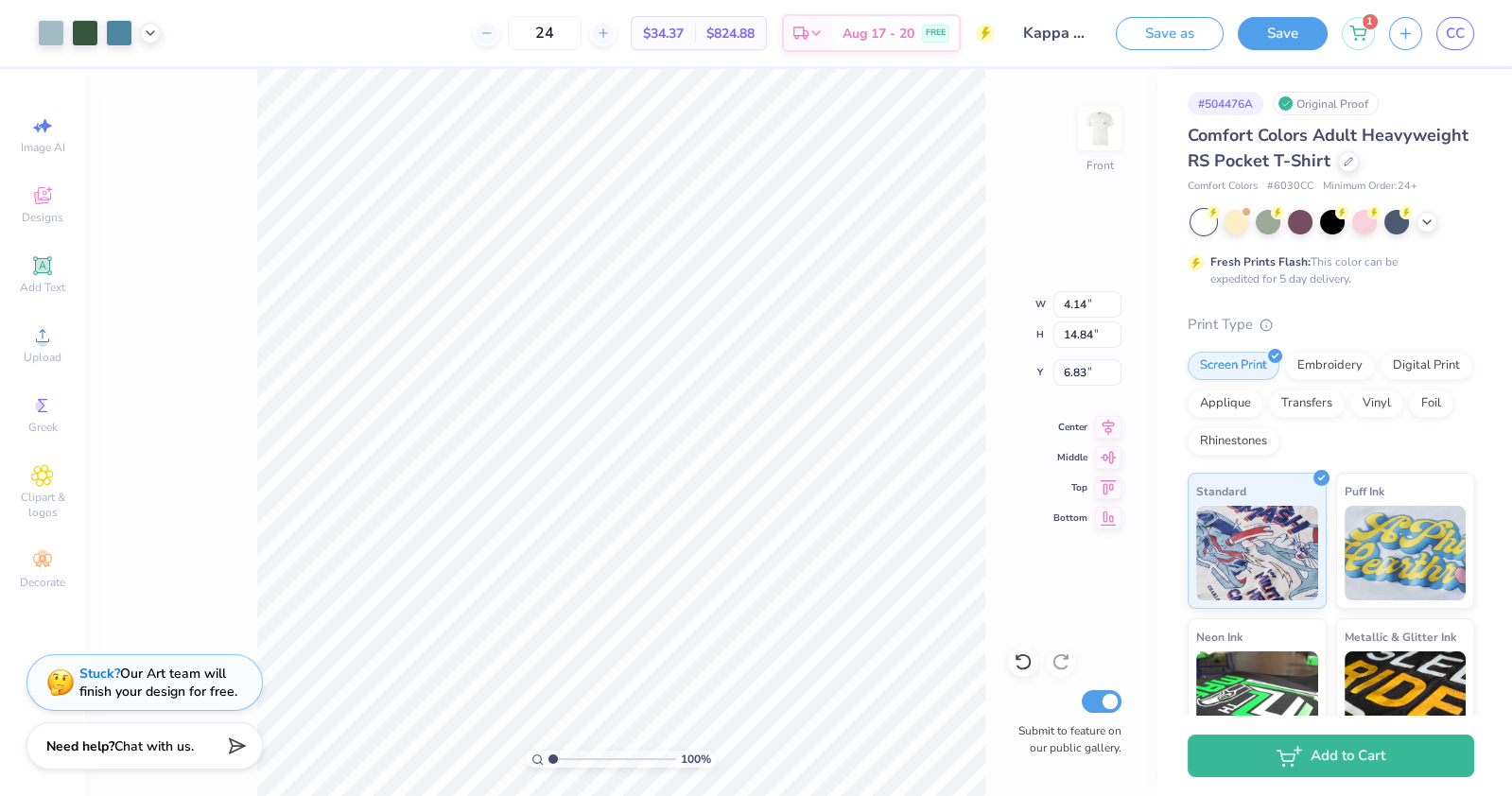 type on "4.55" 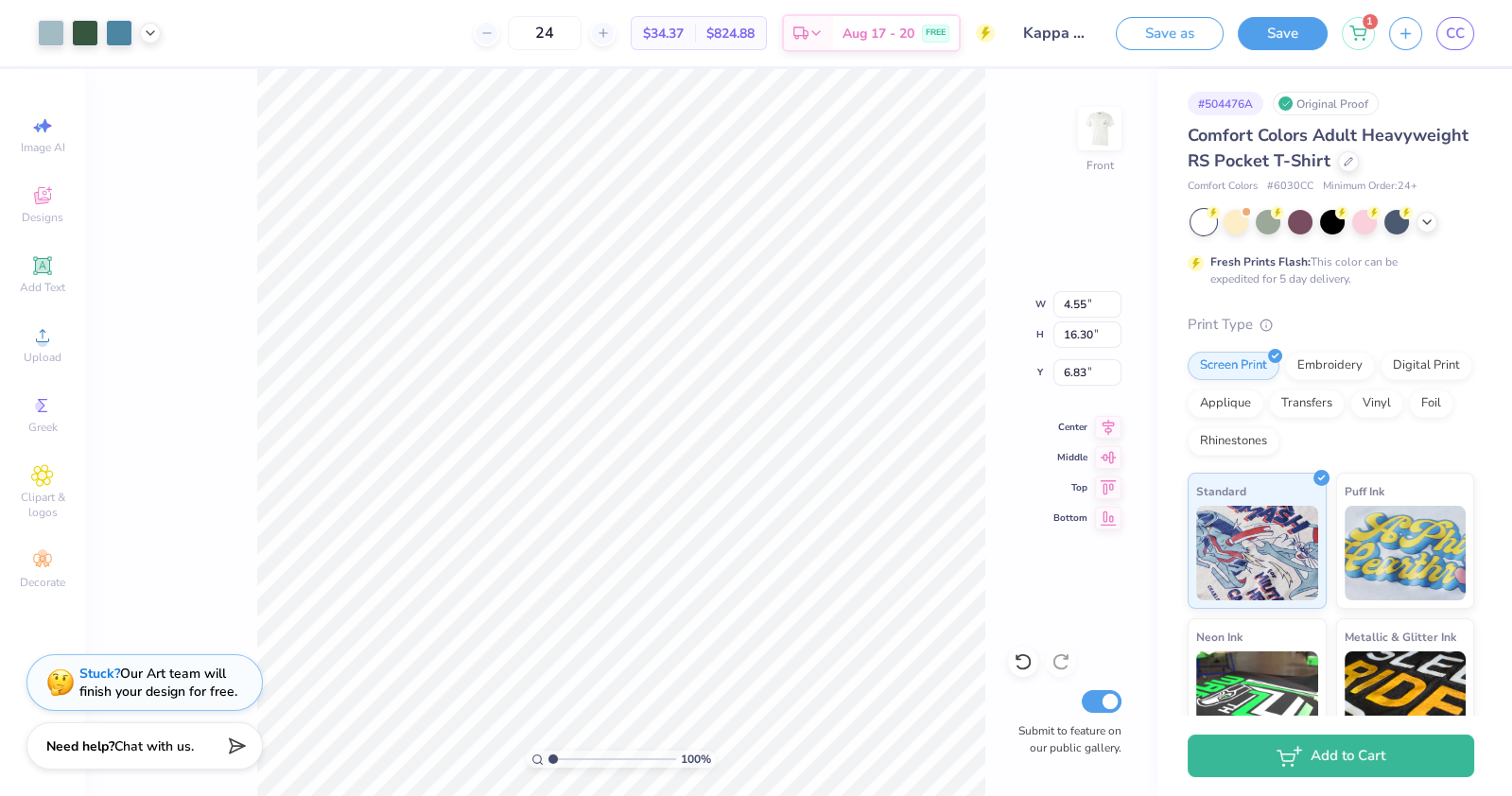type on "6.36" 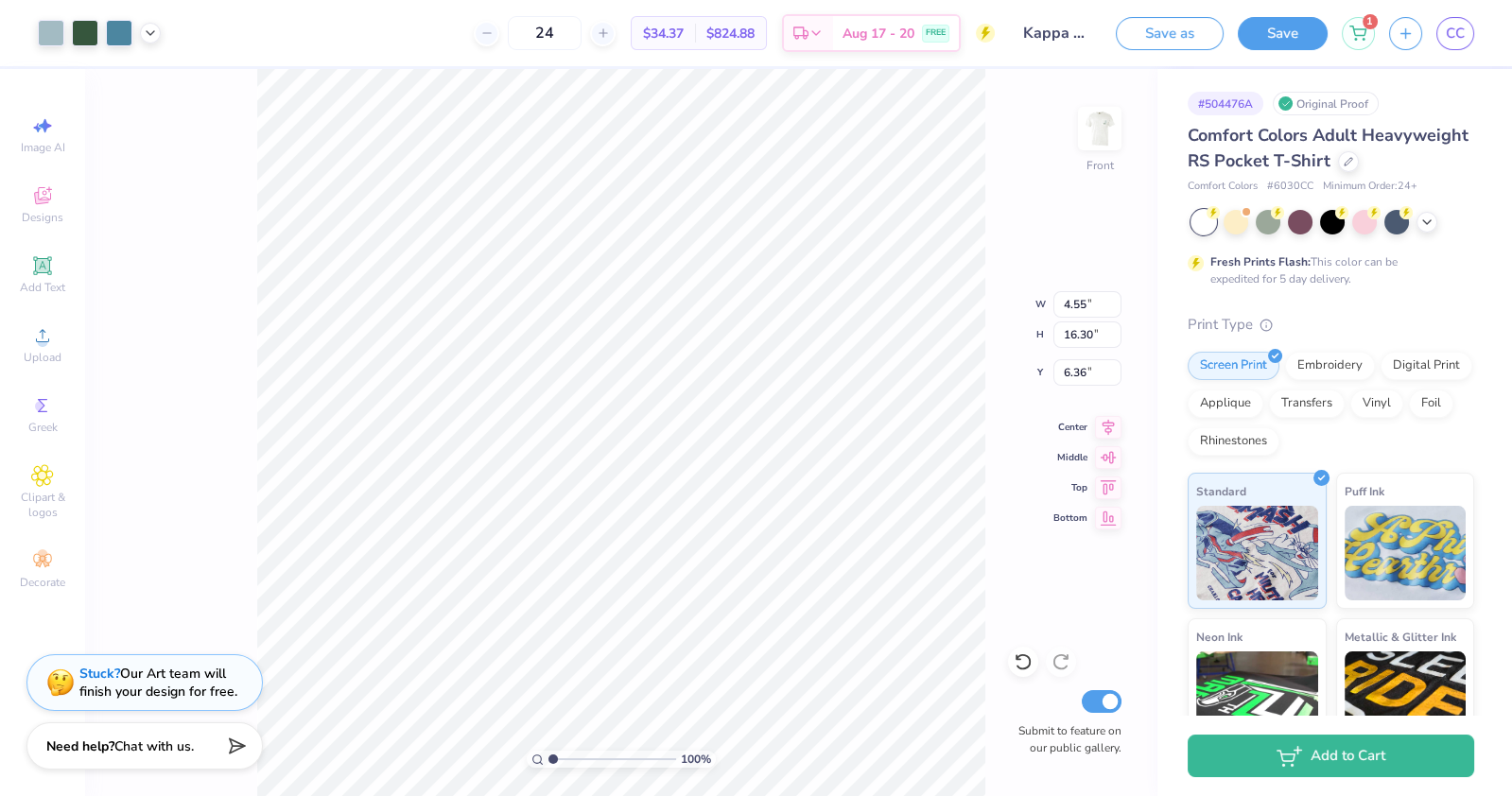 type on "4.89" 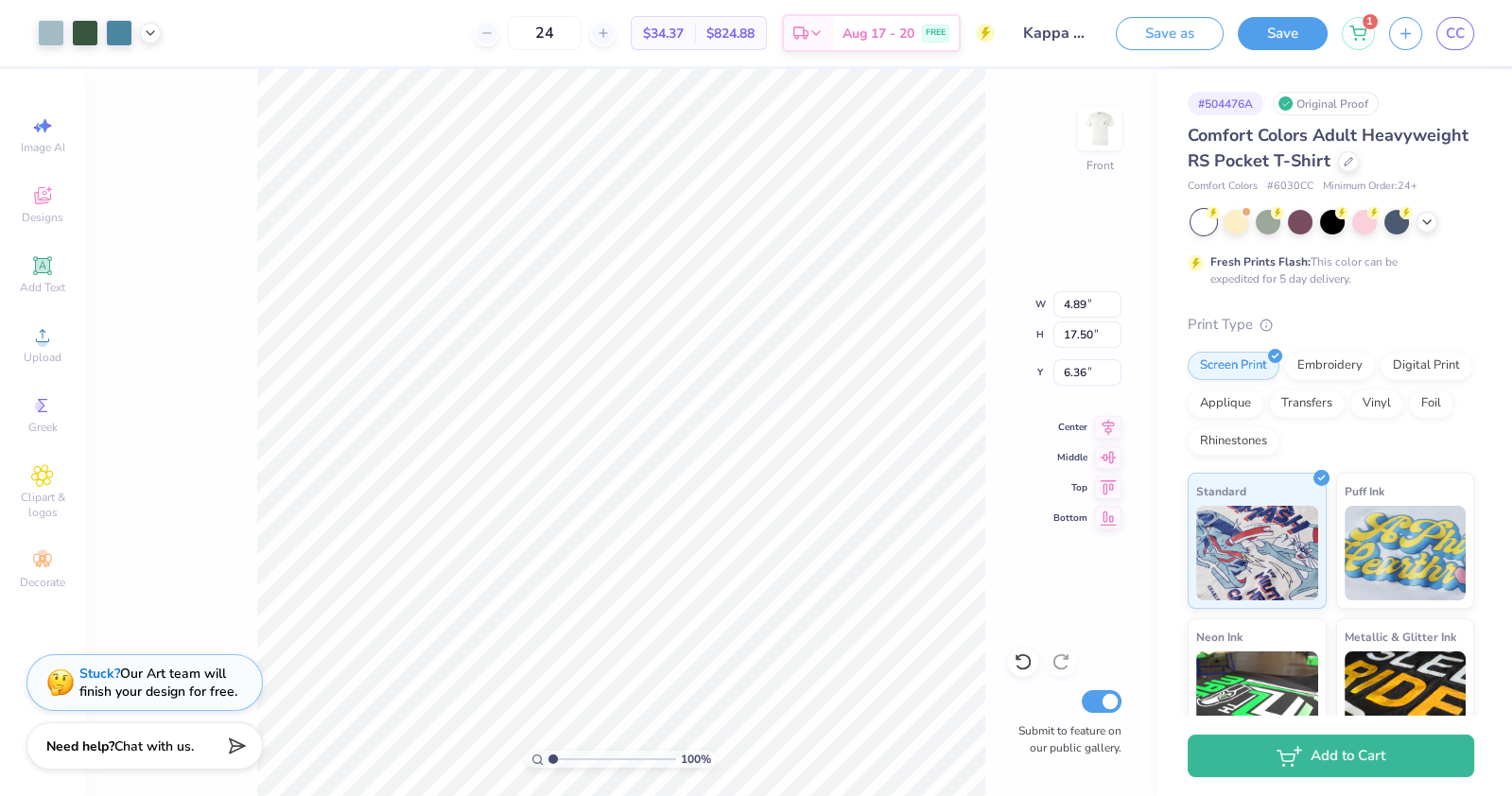 type on "5.50" 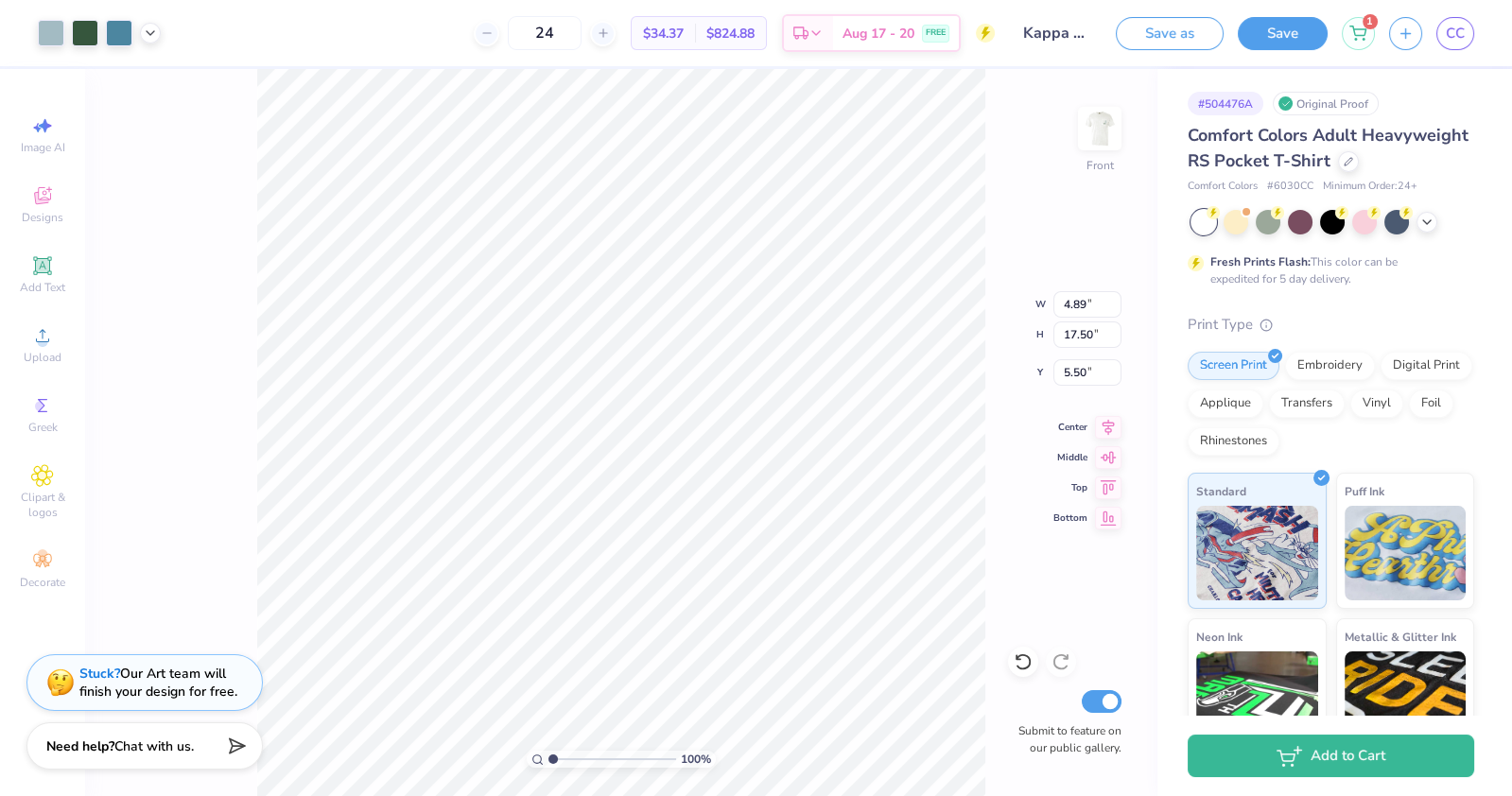 type on "4.63" 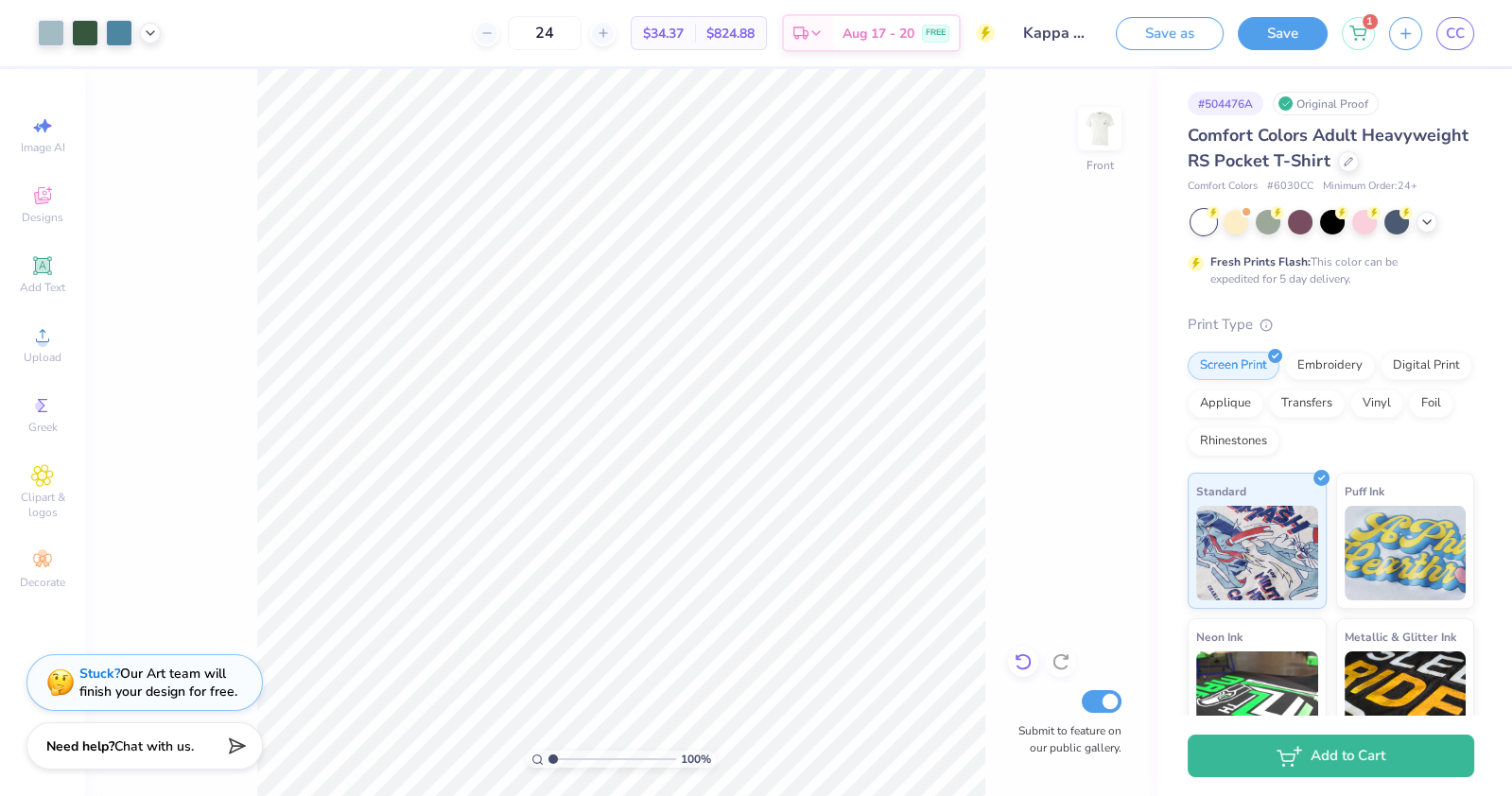 click 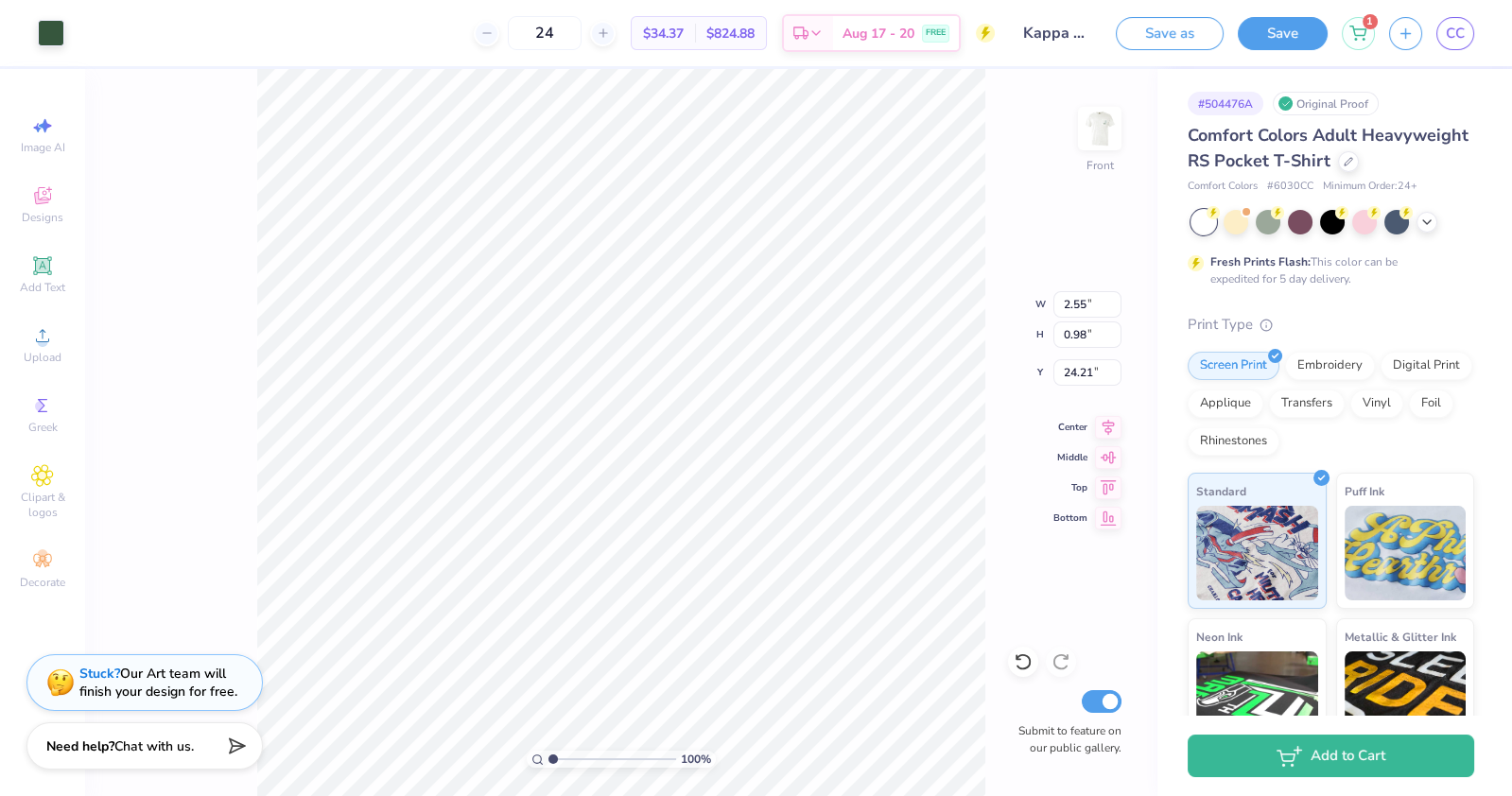 type on "3.00" 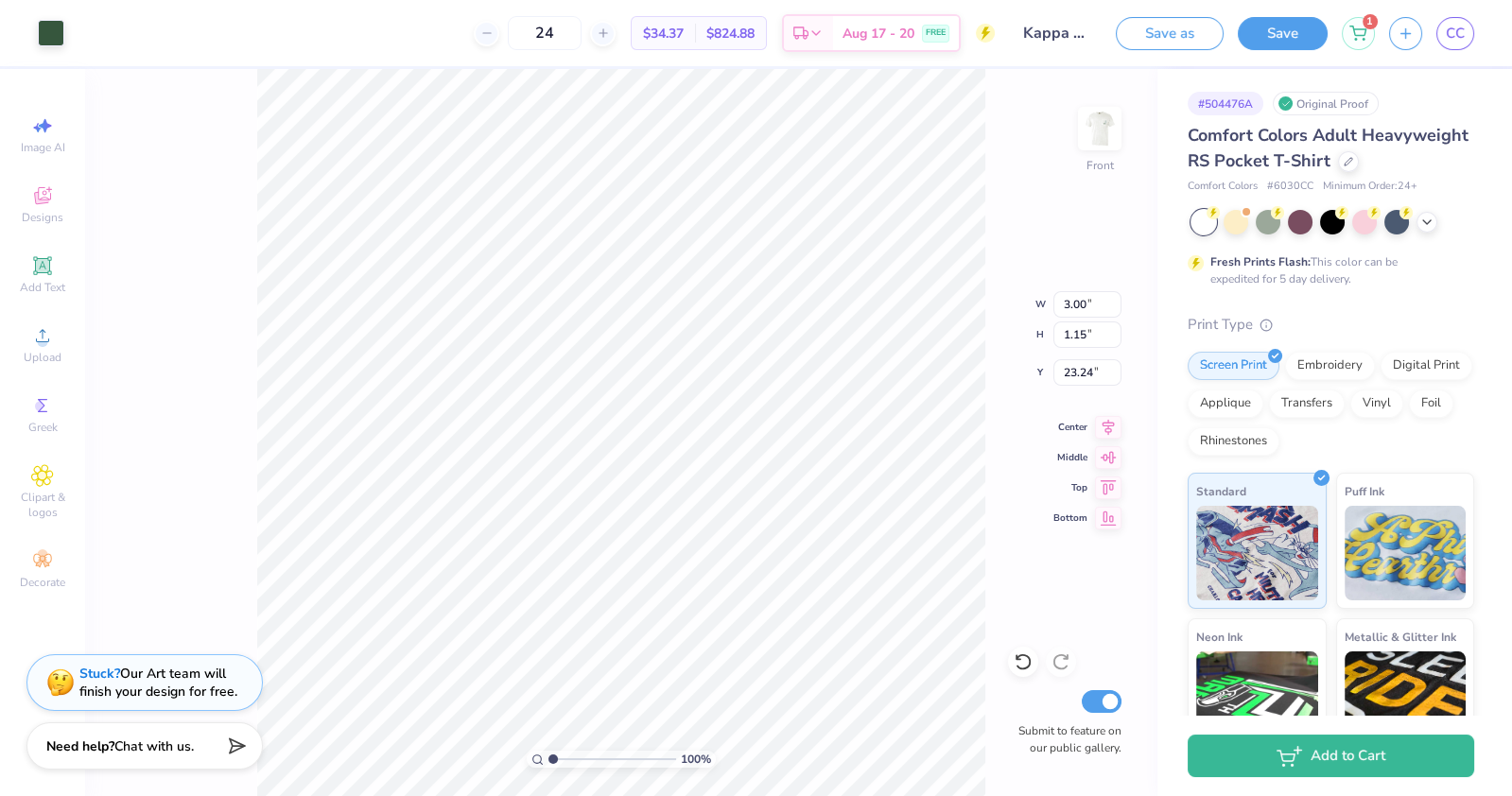 type on "23.24" 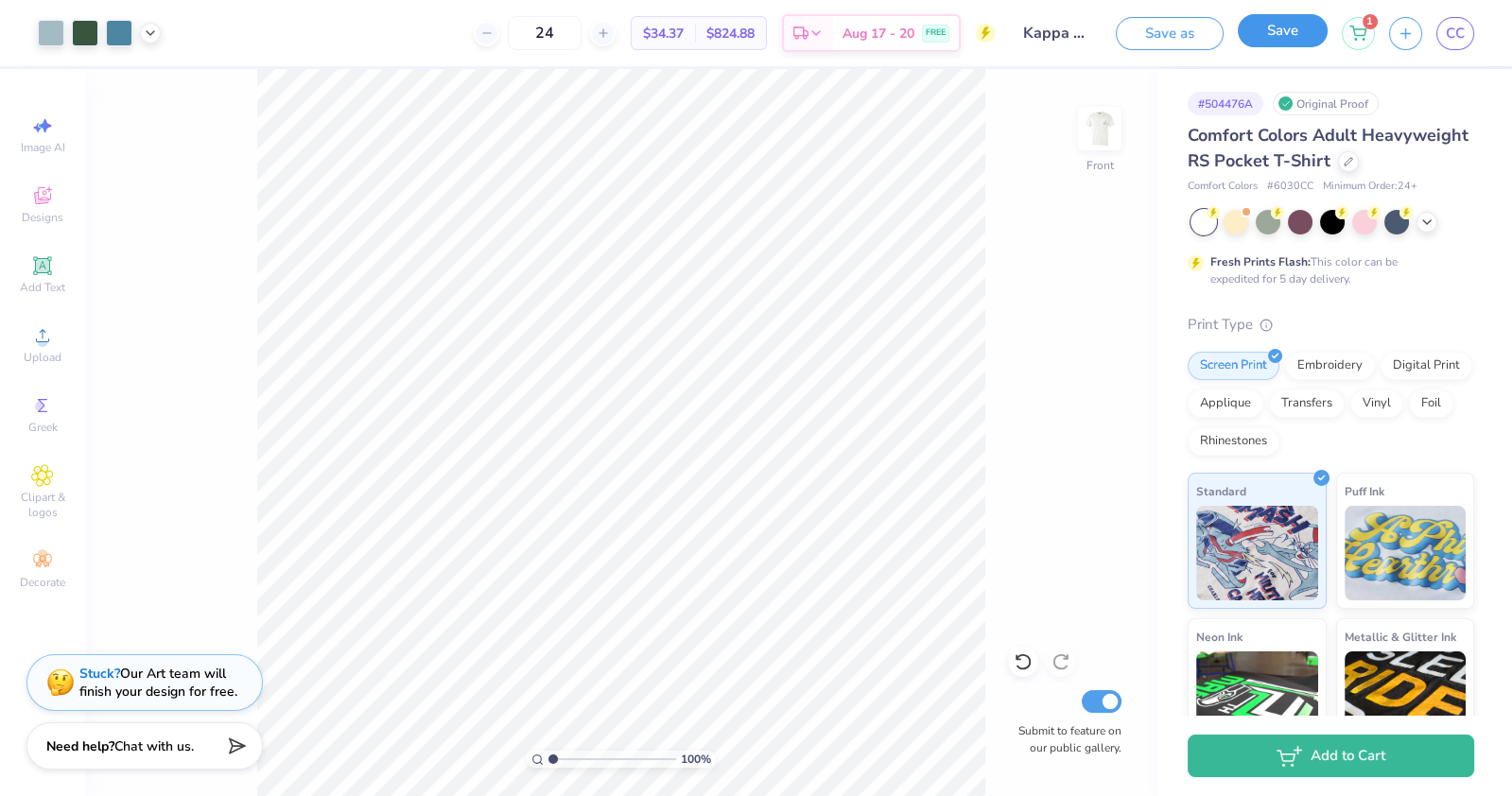click on "Save" at bounding box center (1282, 30) 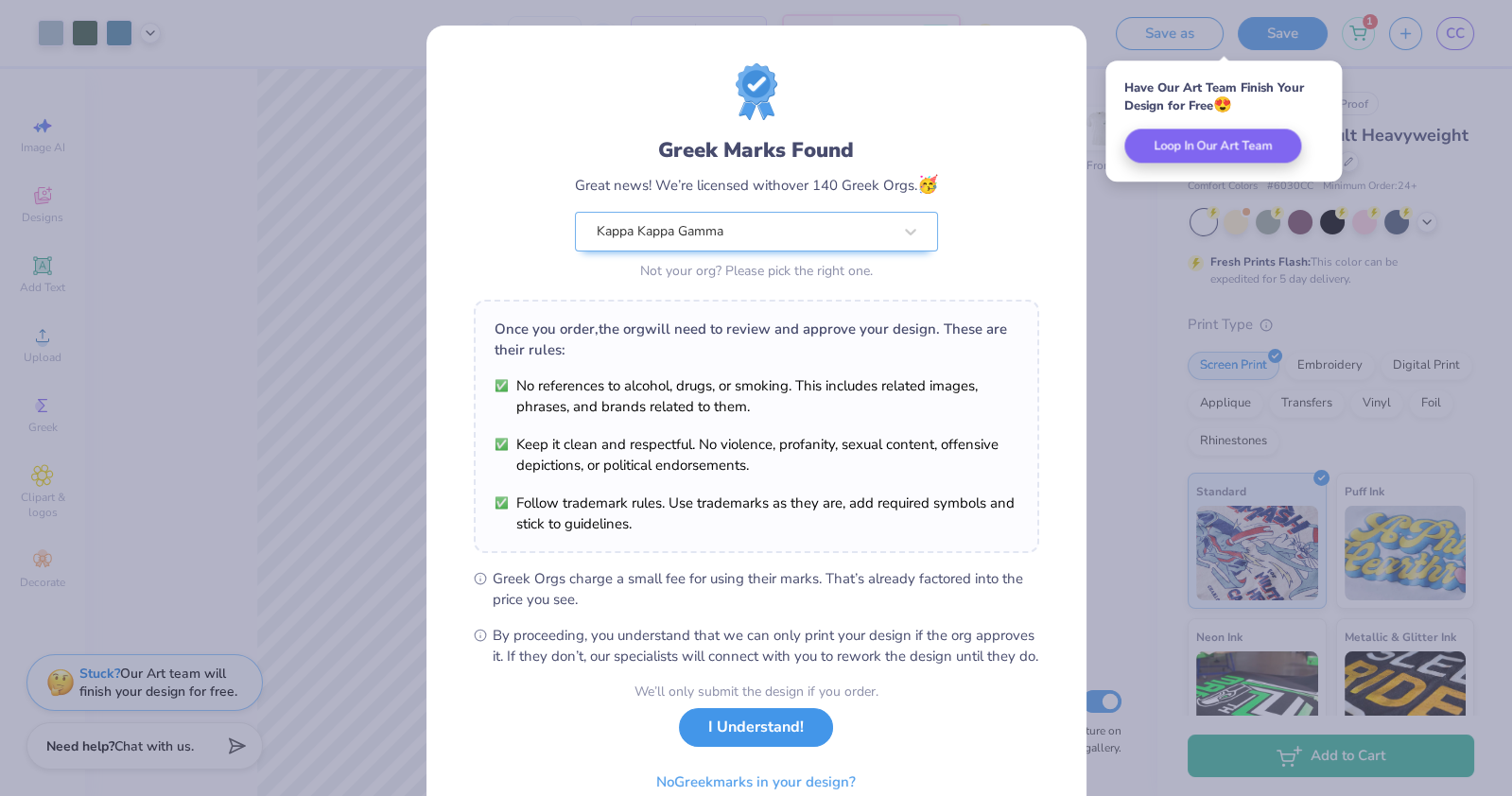 click on "I Understand!" at bounding box center [756, 727] 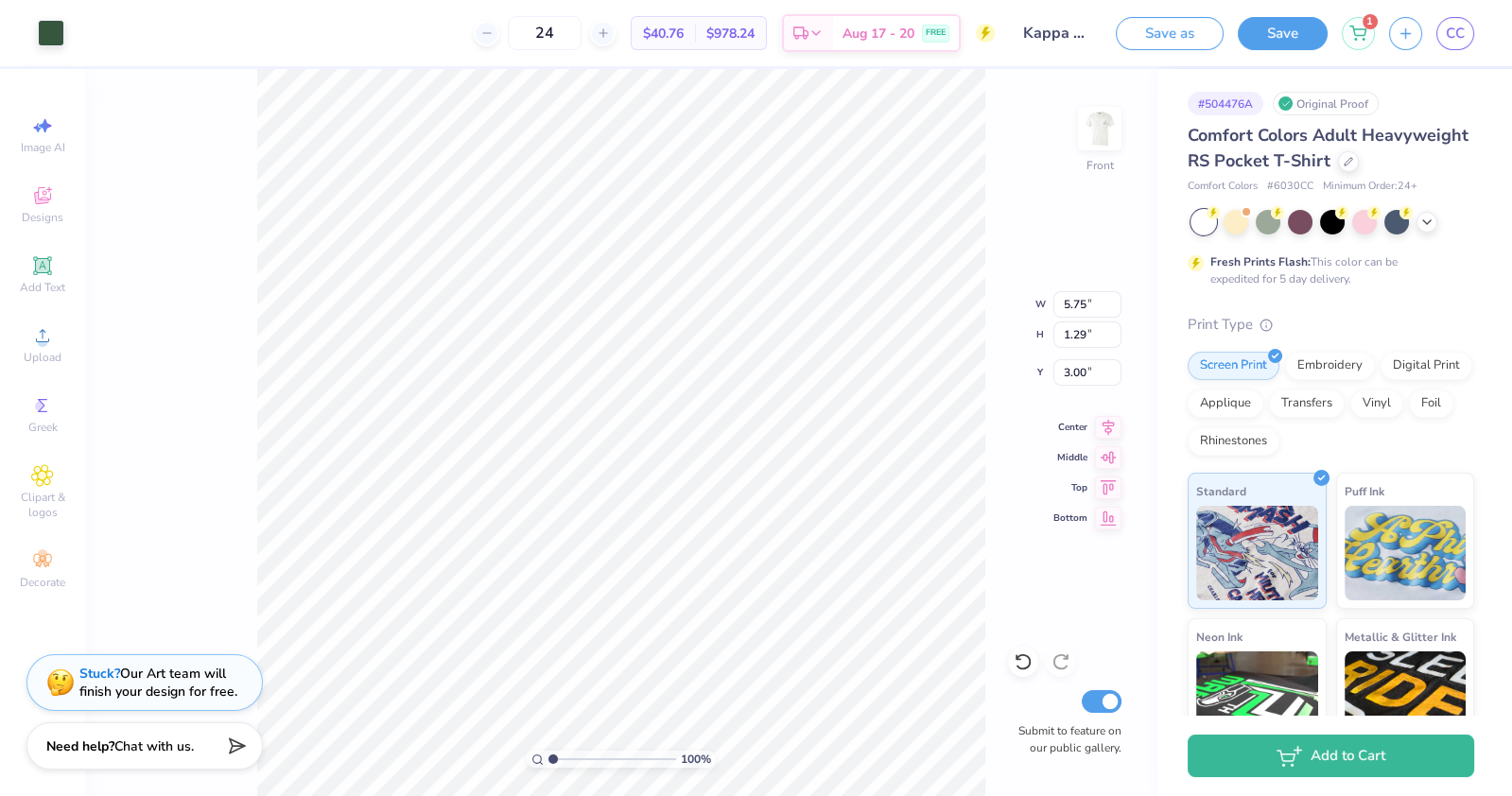 type on "6.22" 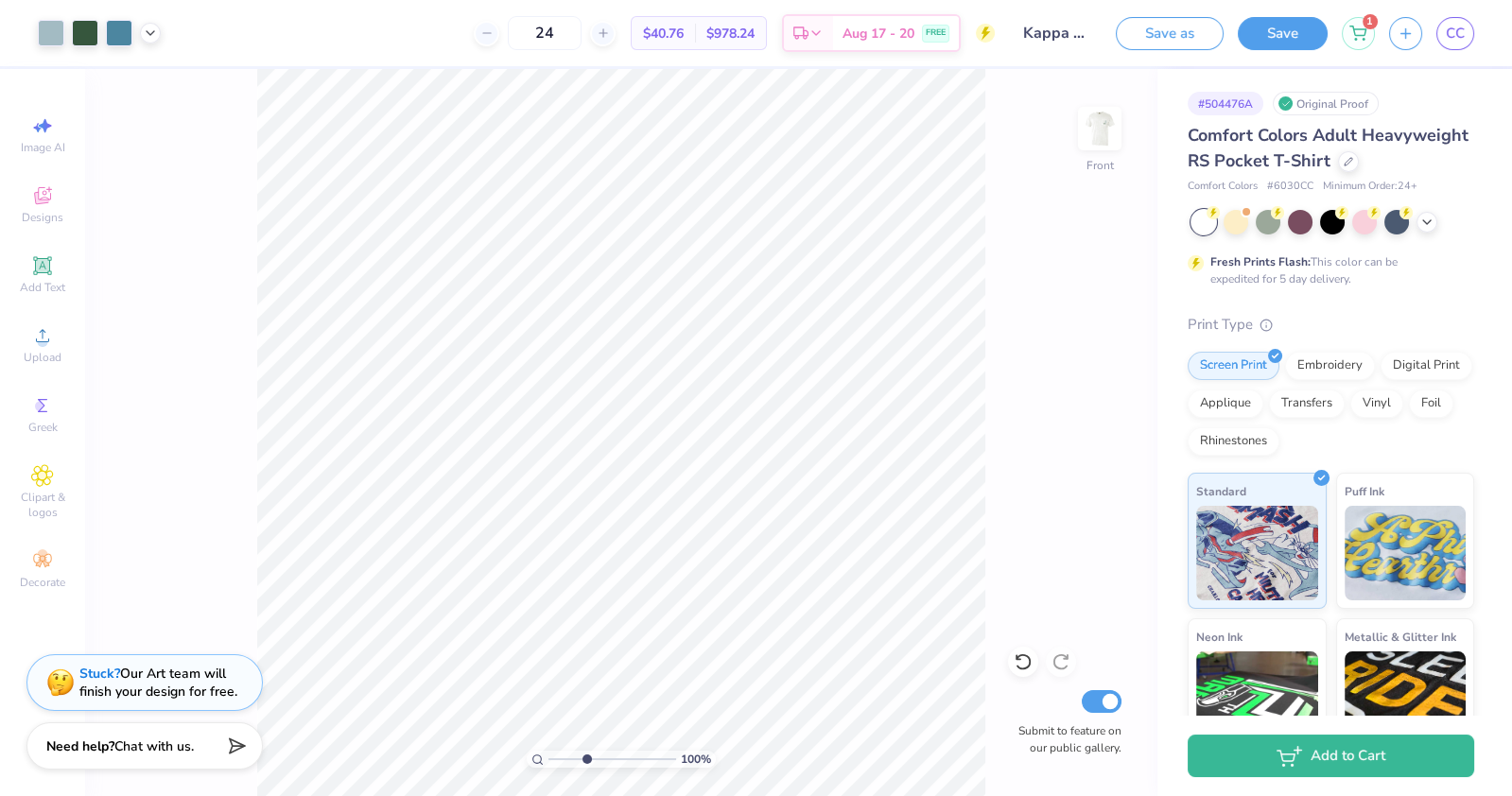 click at bounding box center [612, 759] 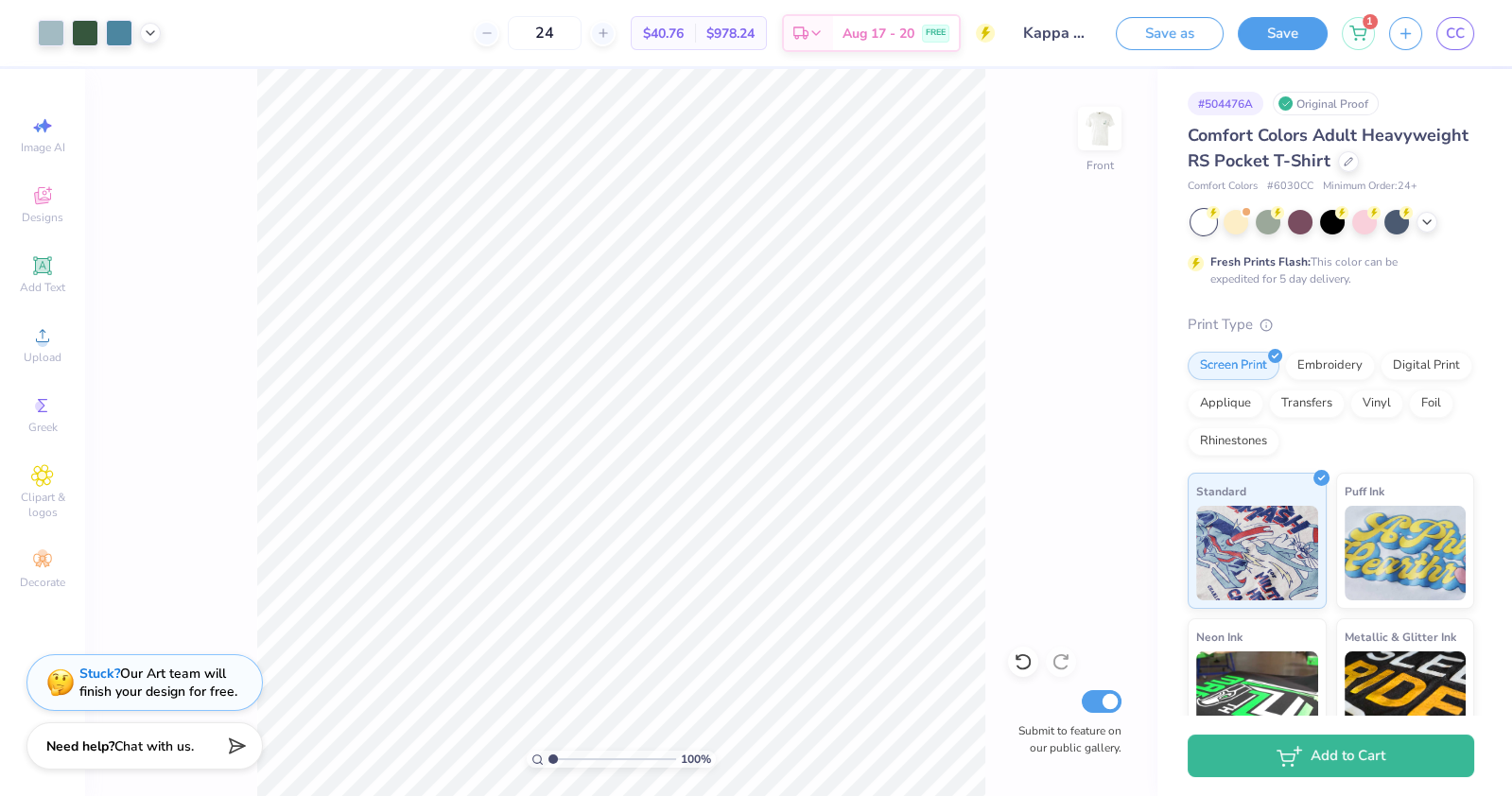 drag, startPoint x: 585, startPoint y: 759, endPoint x: 525, endPoint y: 758, distance: 60.00833 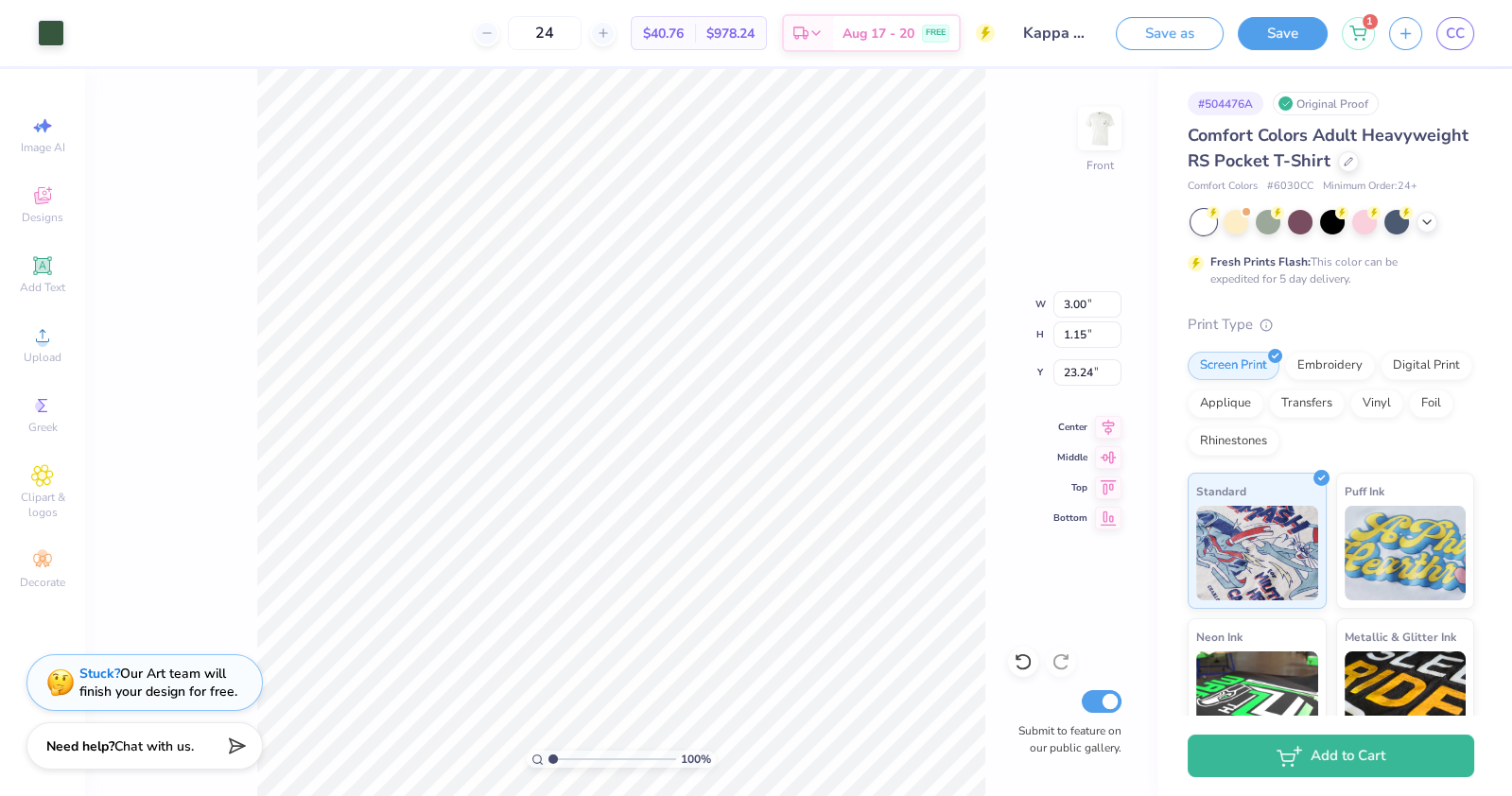 type on "22.74" 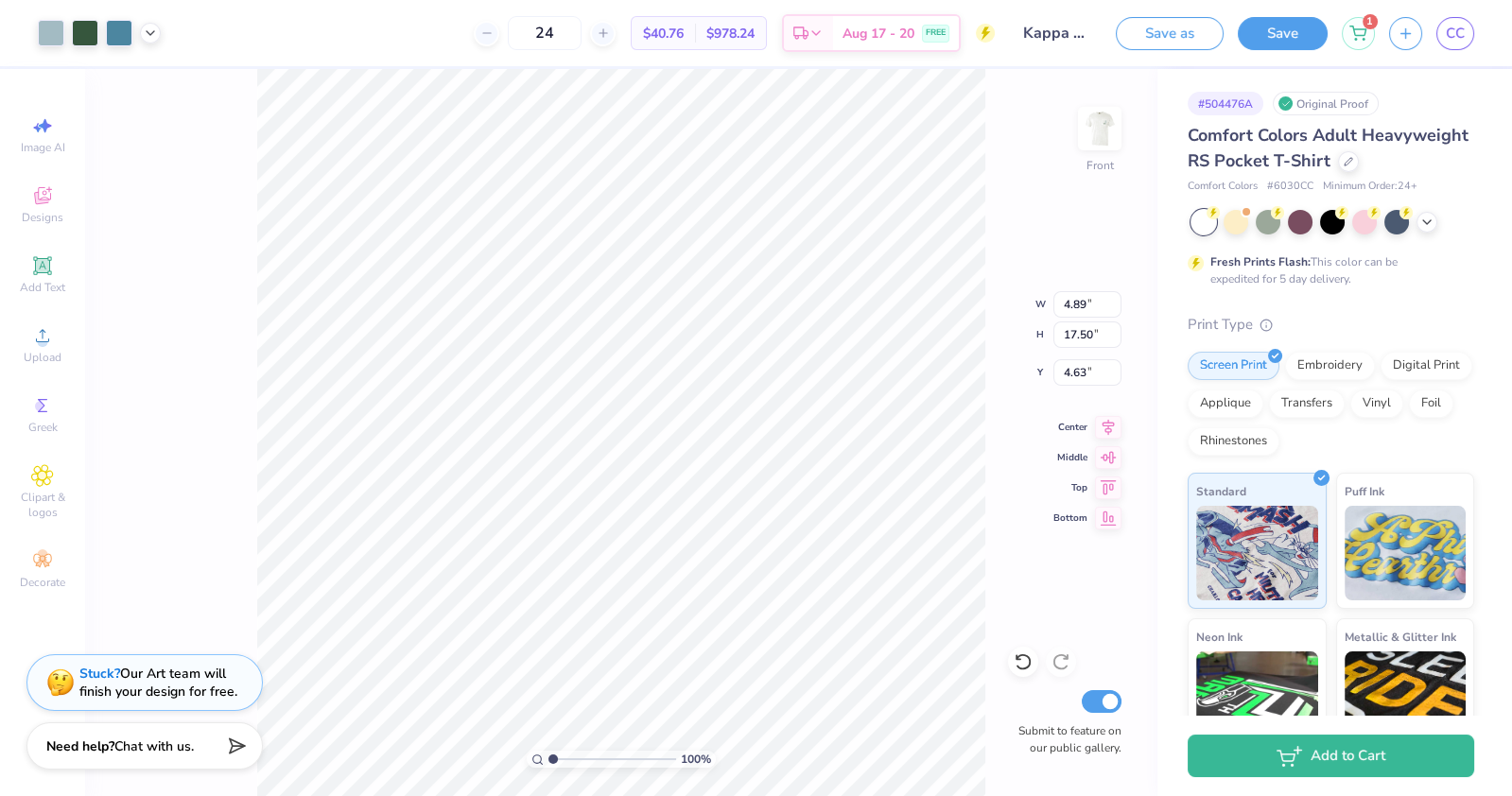 type on "4.97" 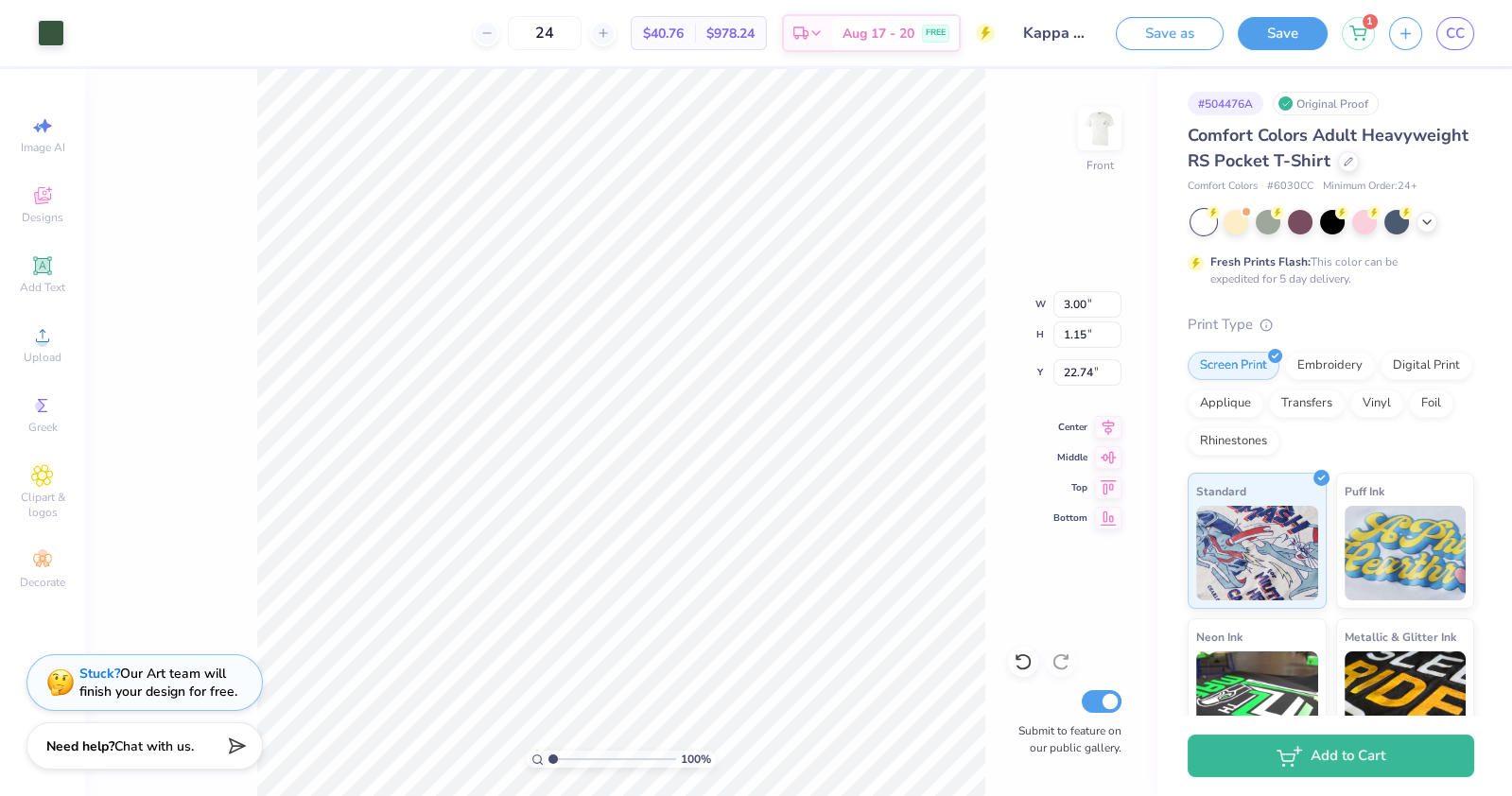 type on "23.09" 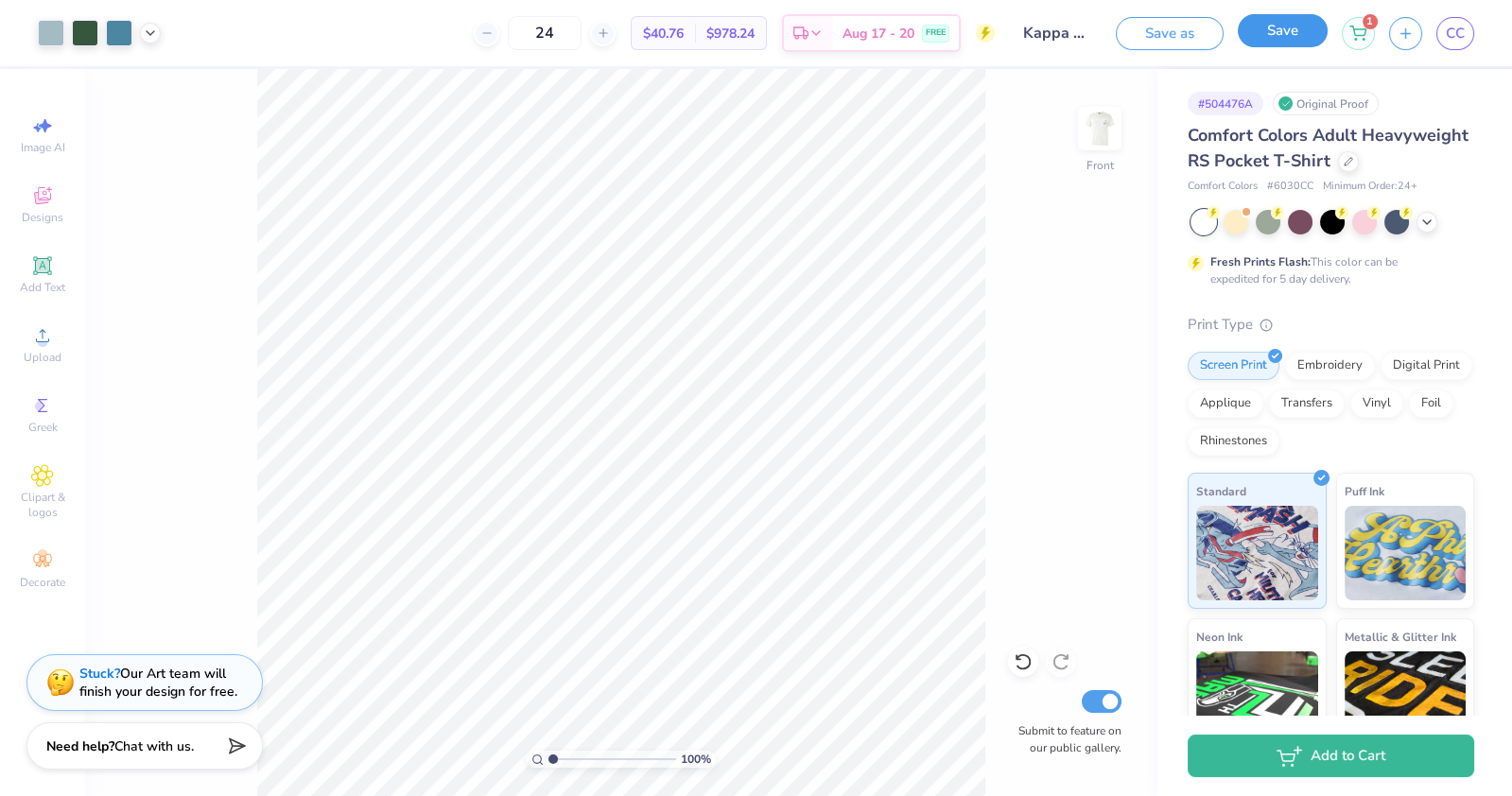 click on "Save" at bounding box center (1282, 30) 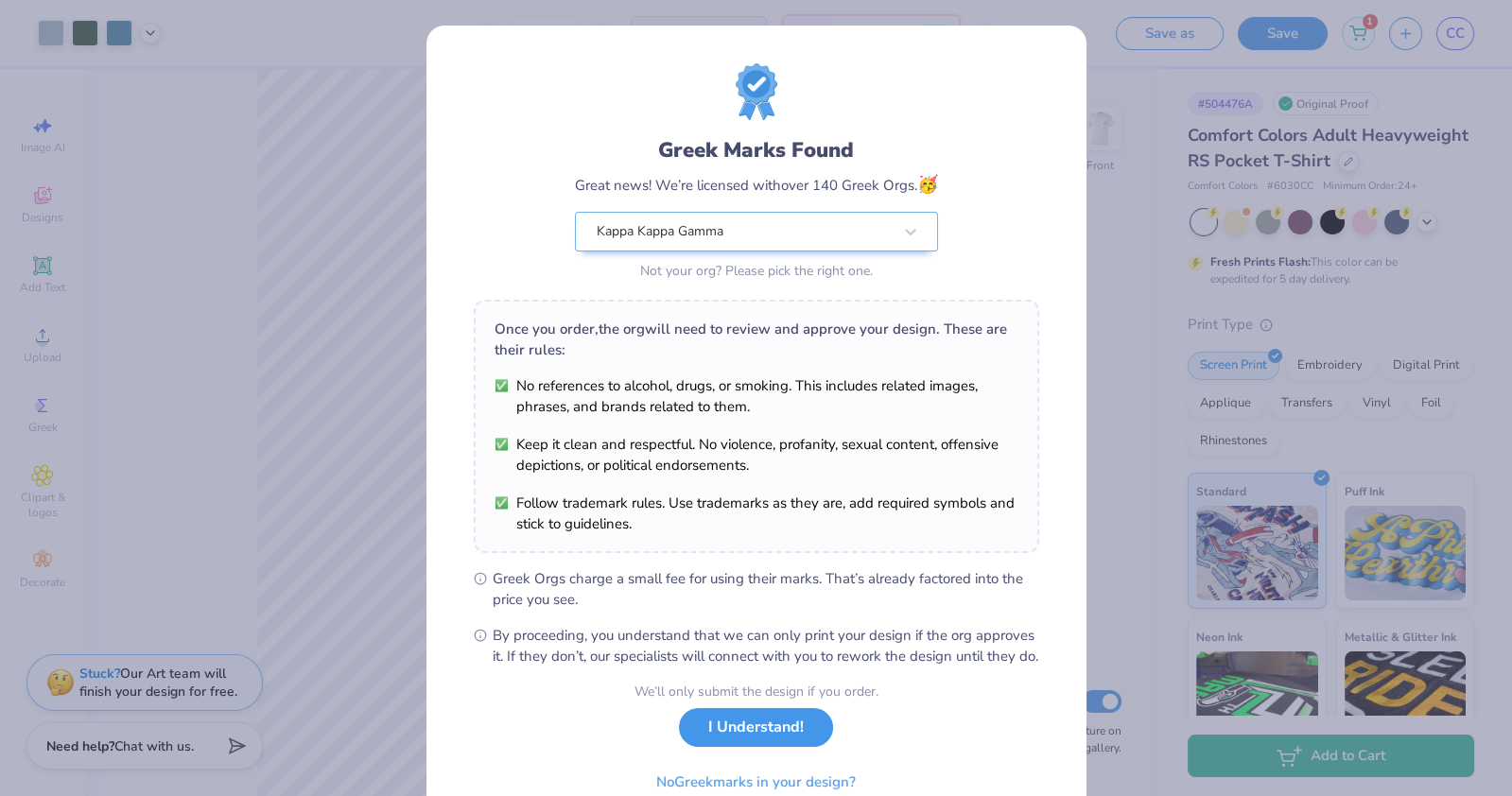 click on "I Understand!" at bounding box center [756, 727] 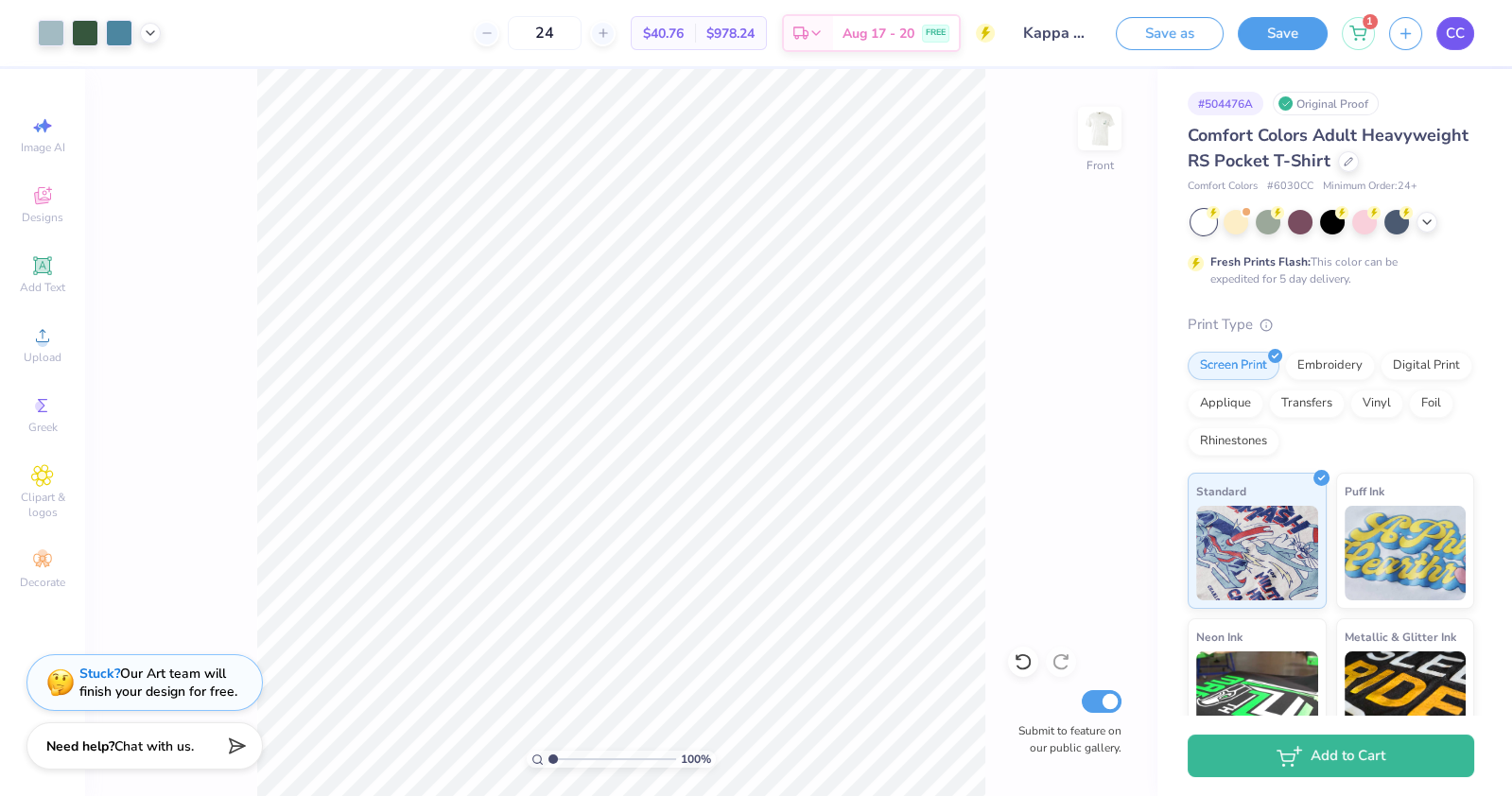 click on "CC" at bounding box center [1455, 33] 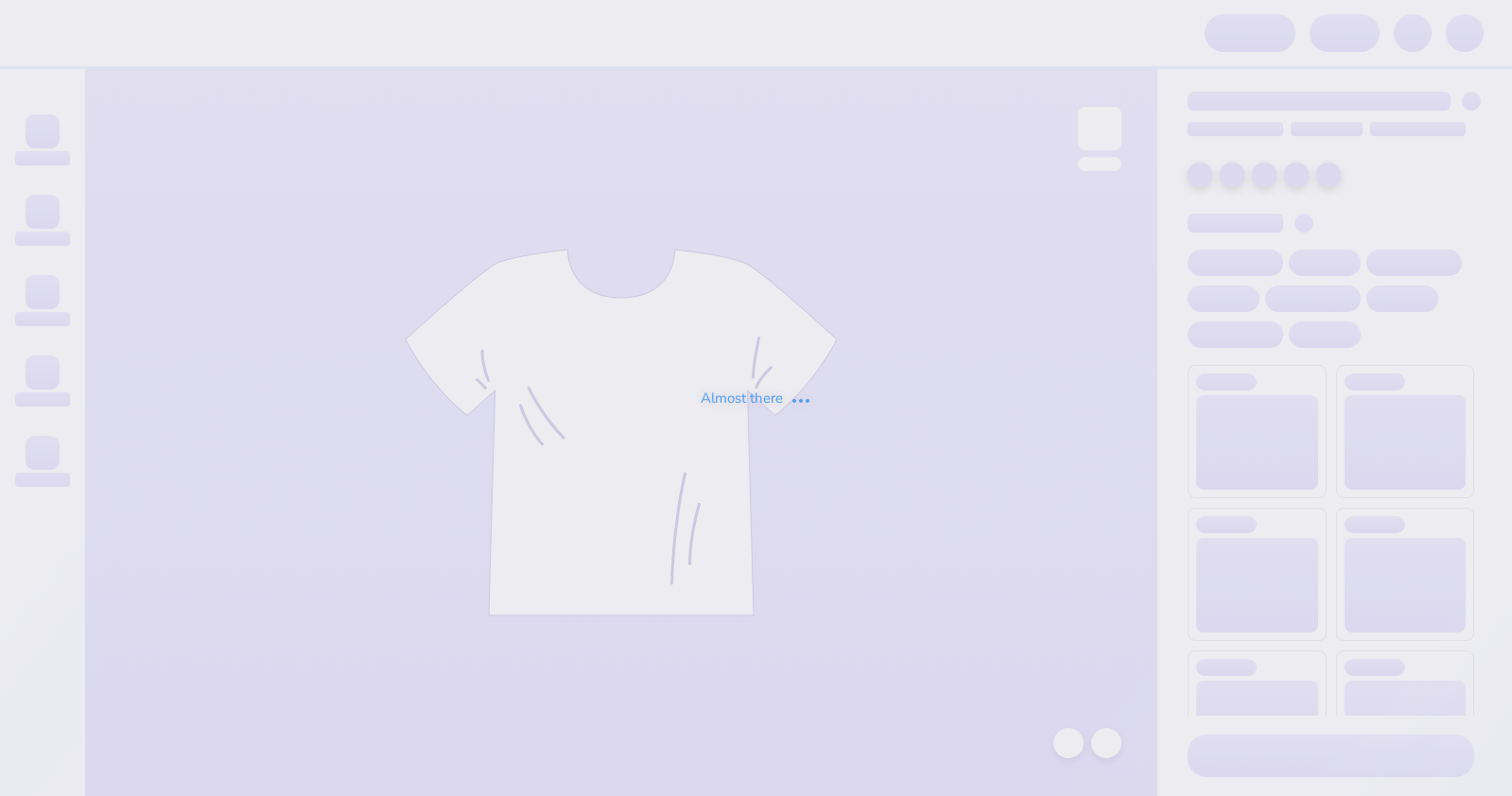scroll, scrollTop: 0, scrollLeft: 0, axis: both 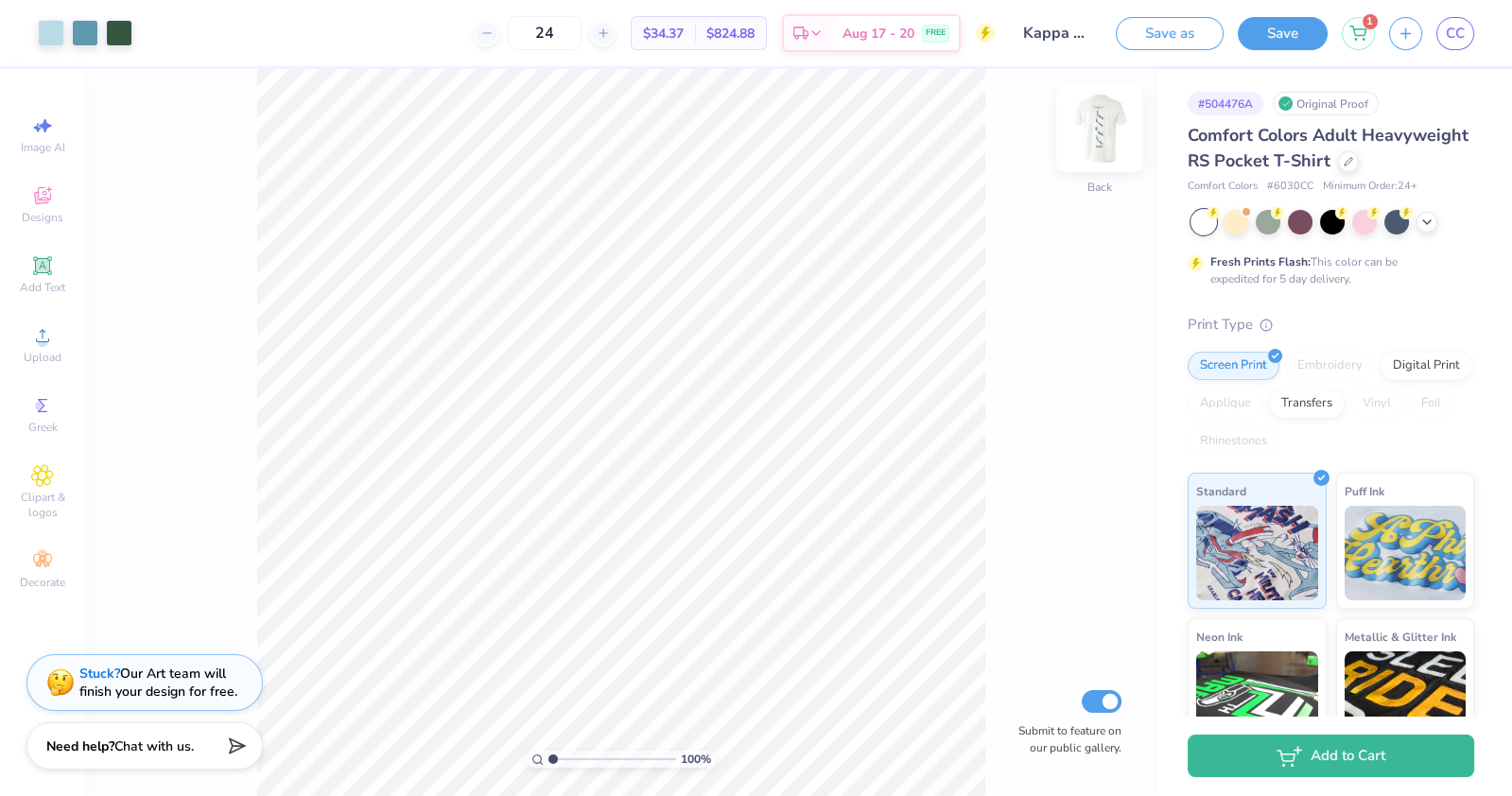 click at bounding box center (1100, 129) 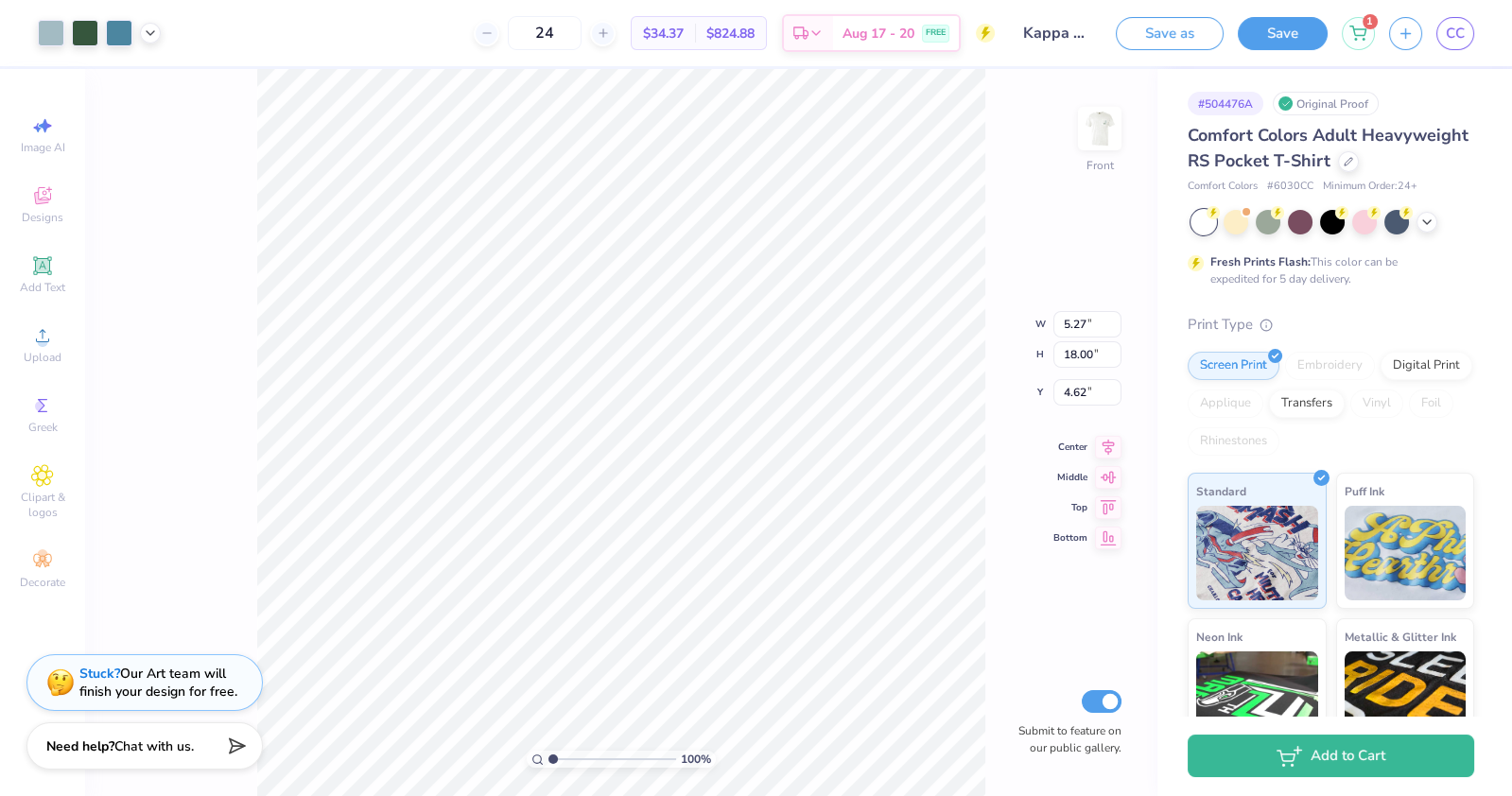 type on "3.00" 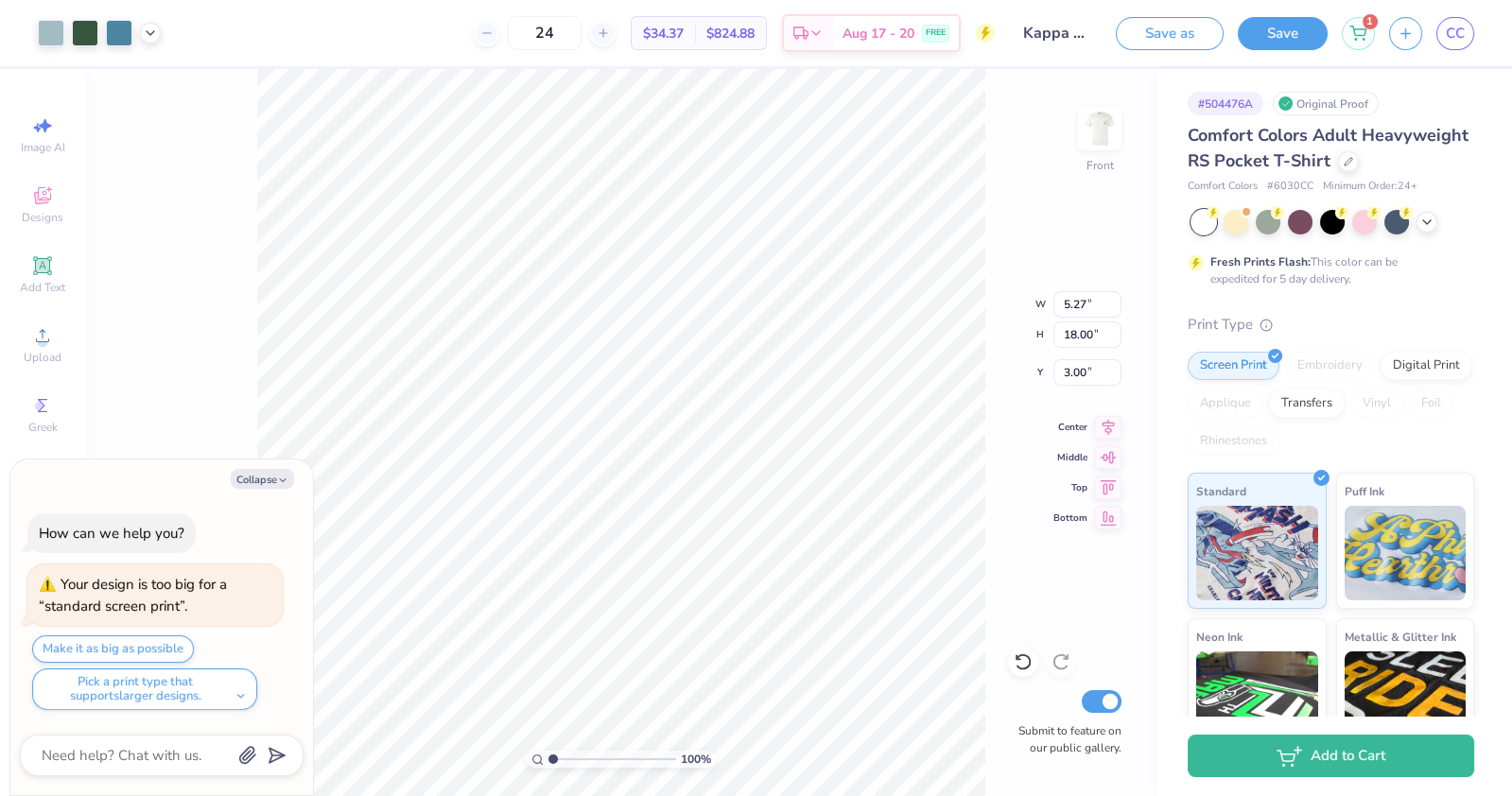 type on "x" 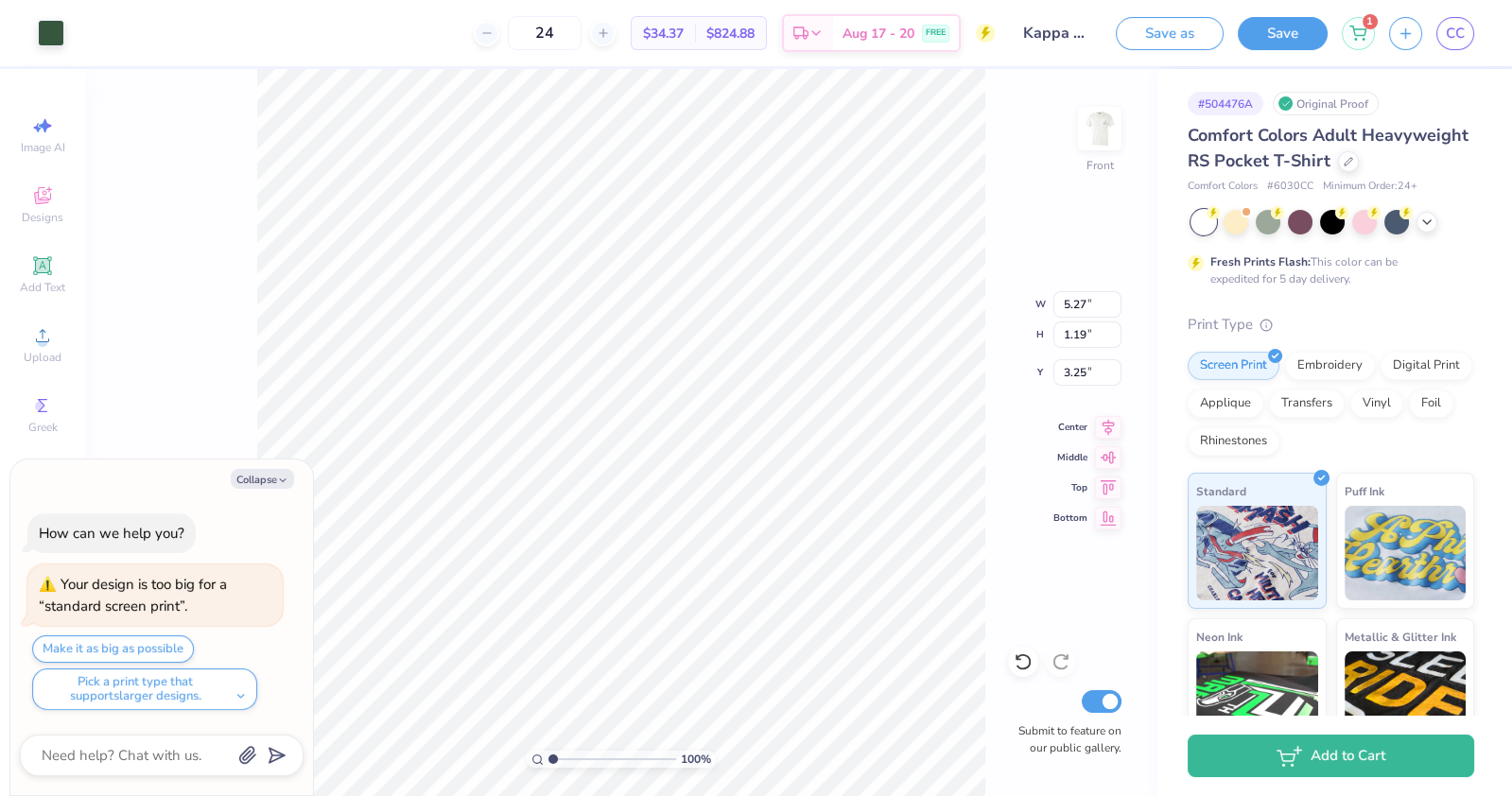 type on "x" 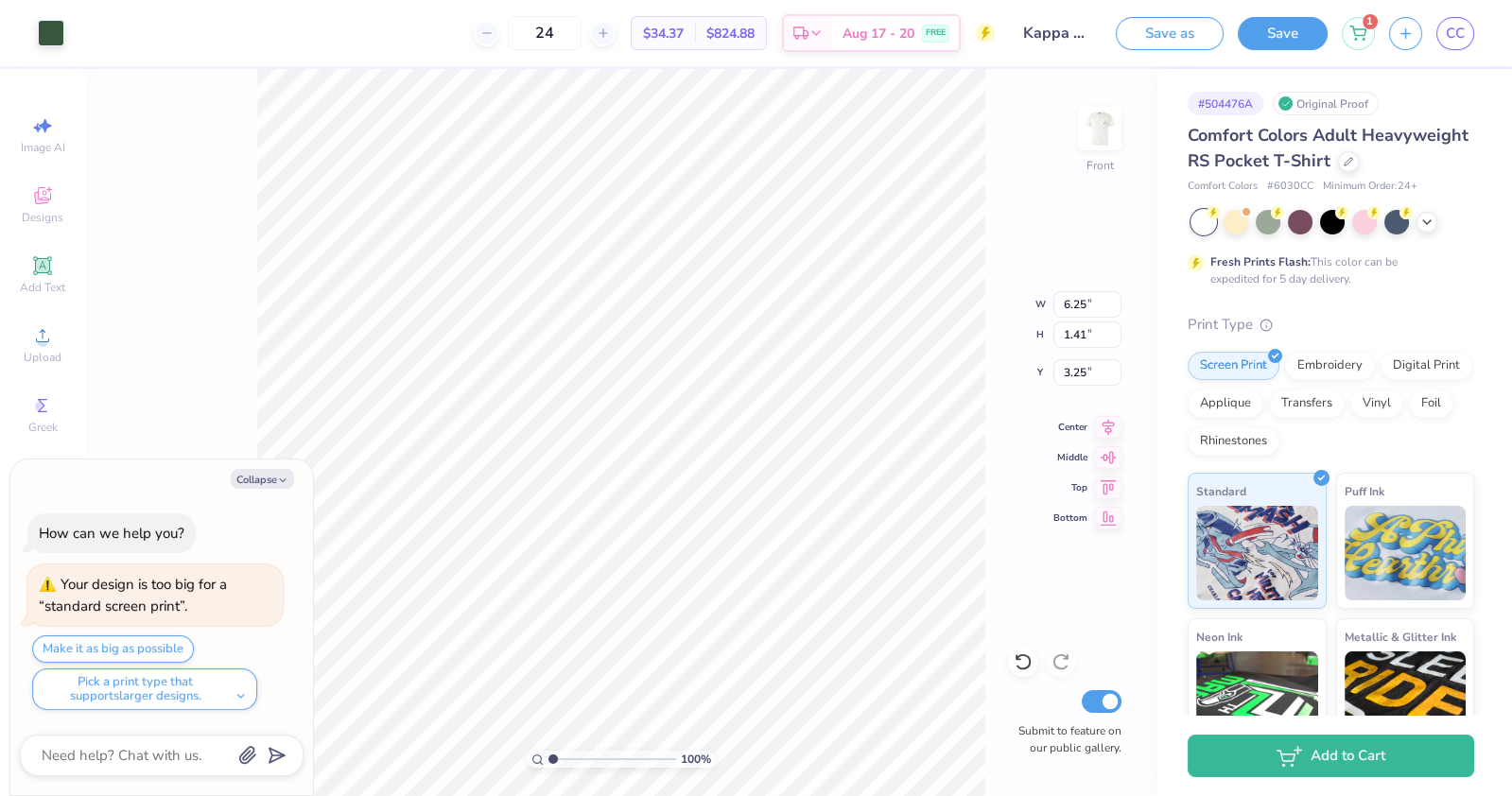 type on "x" 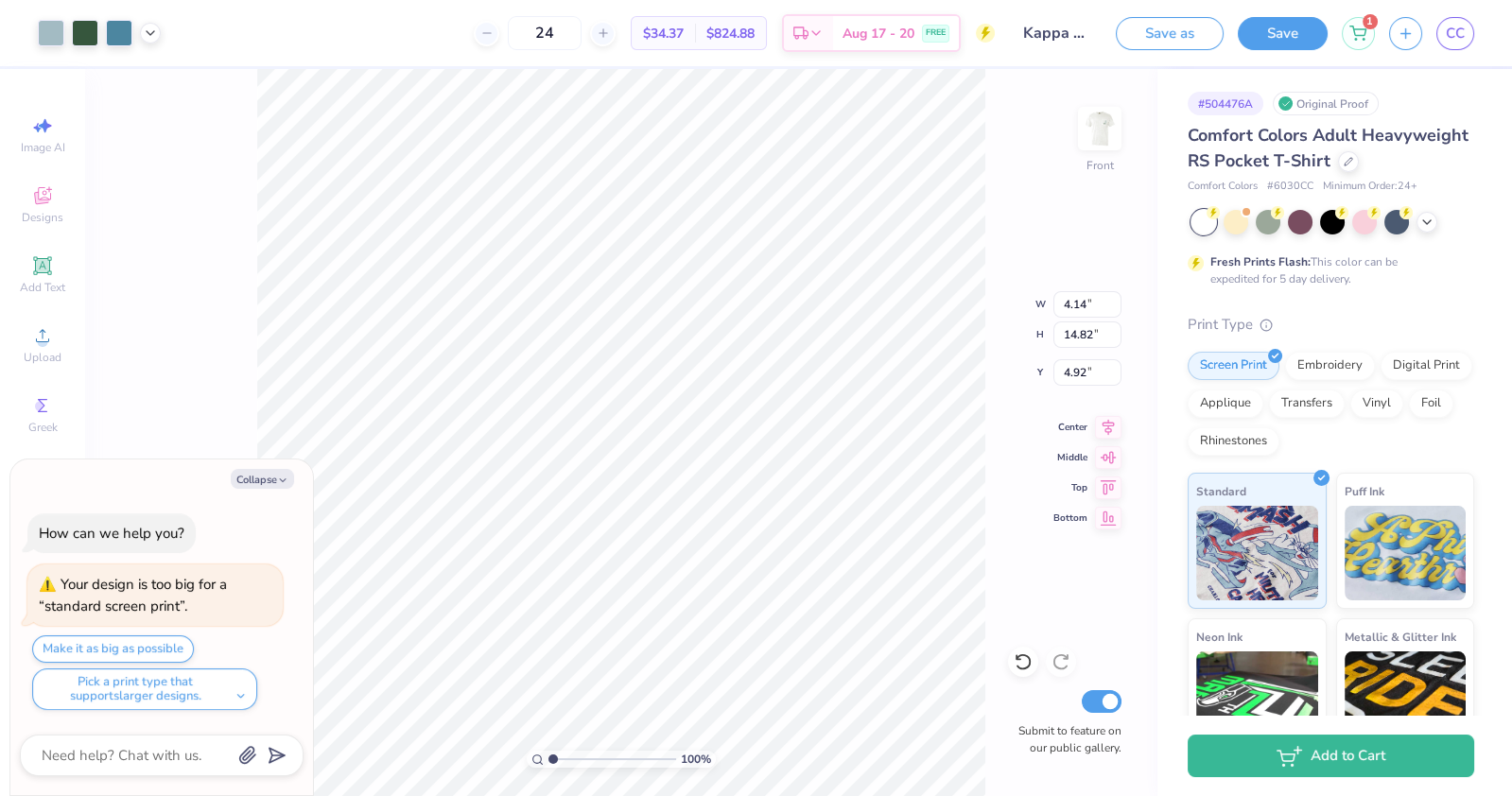 type on "x" 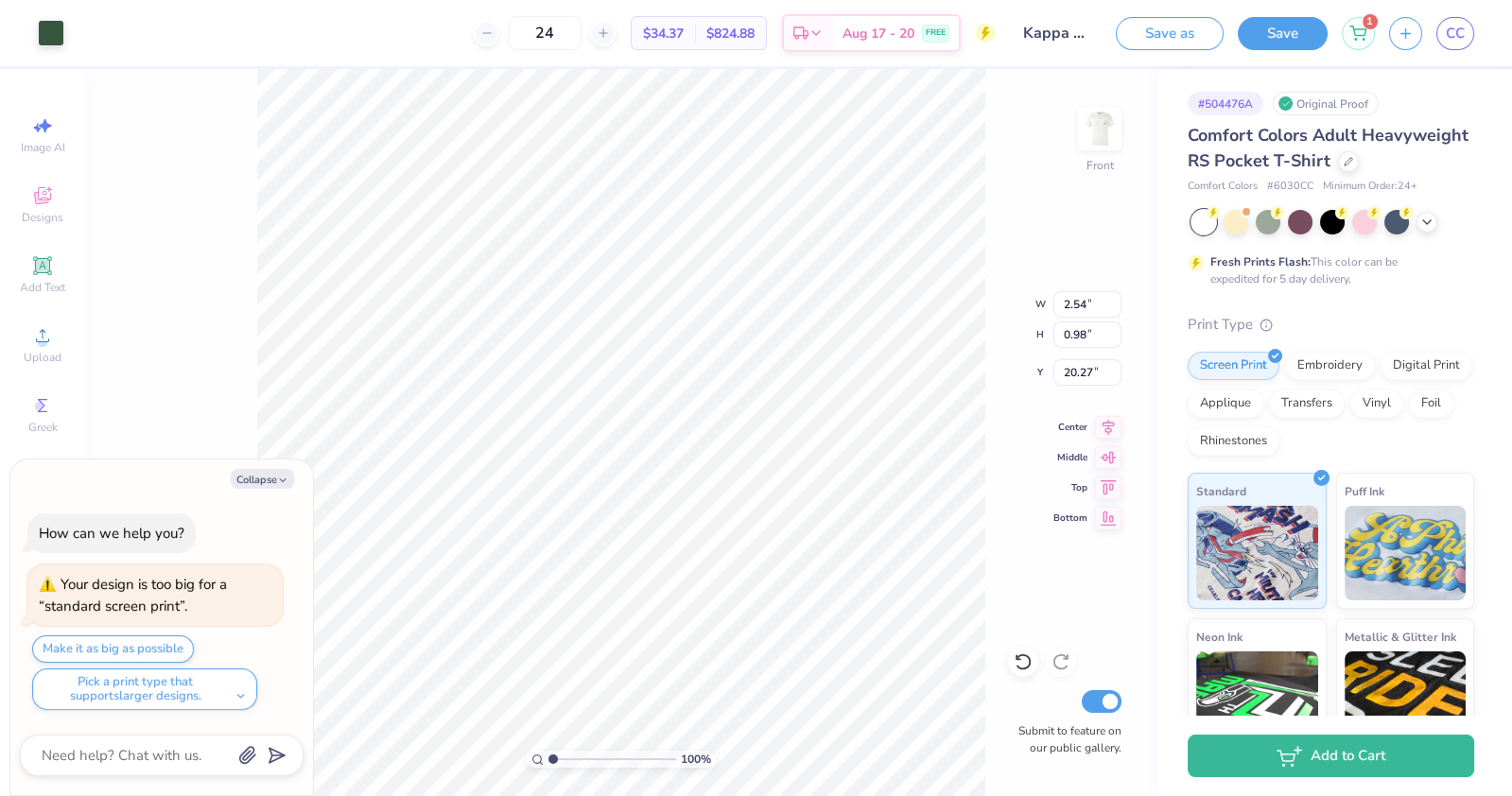 type on "x" 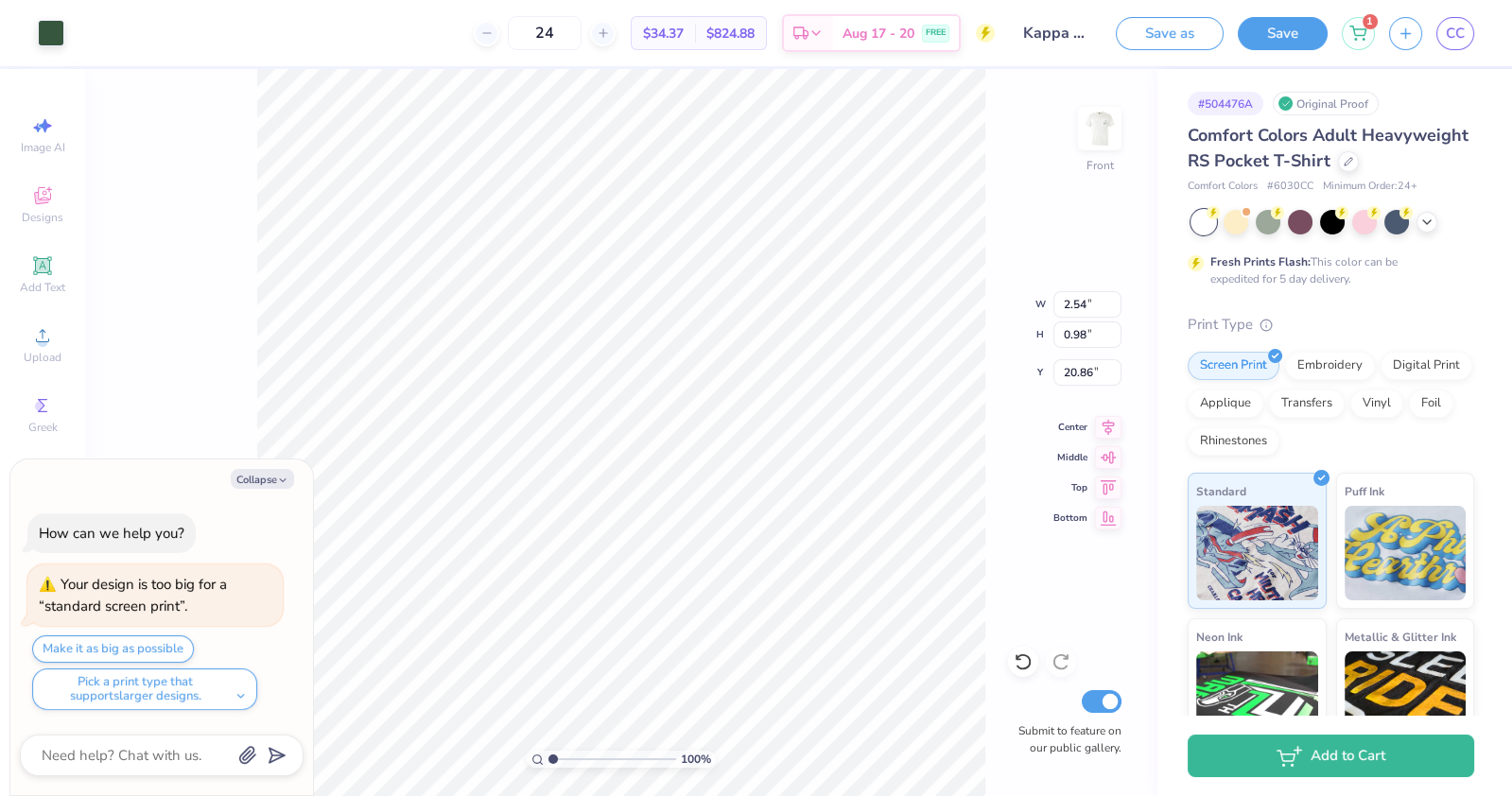 type on "x" 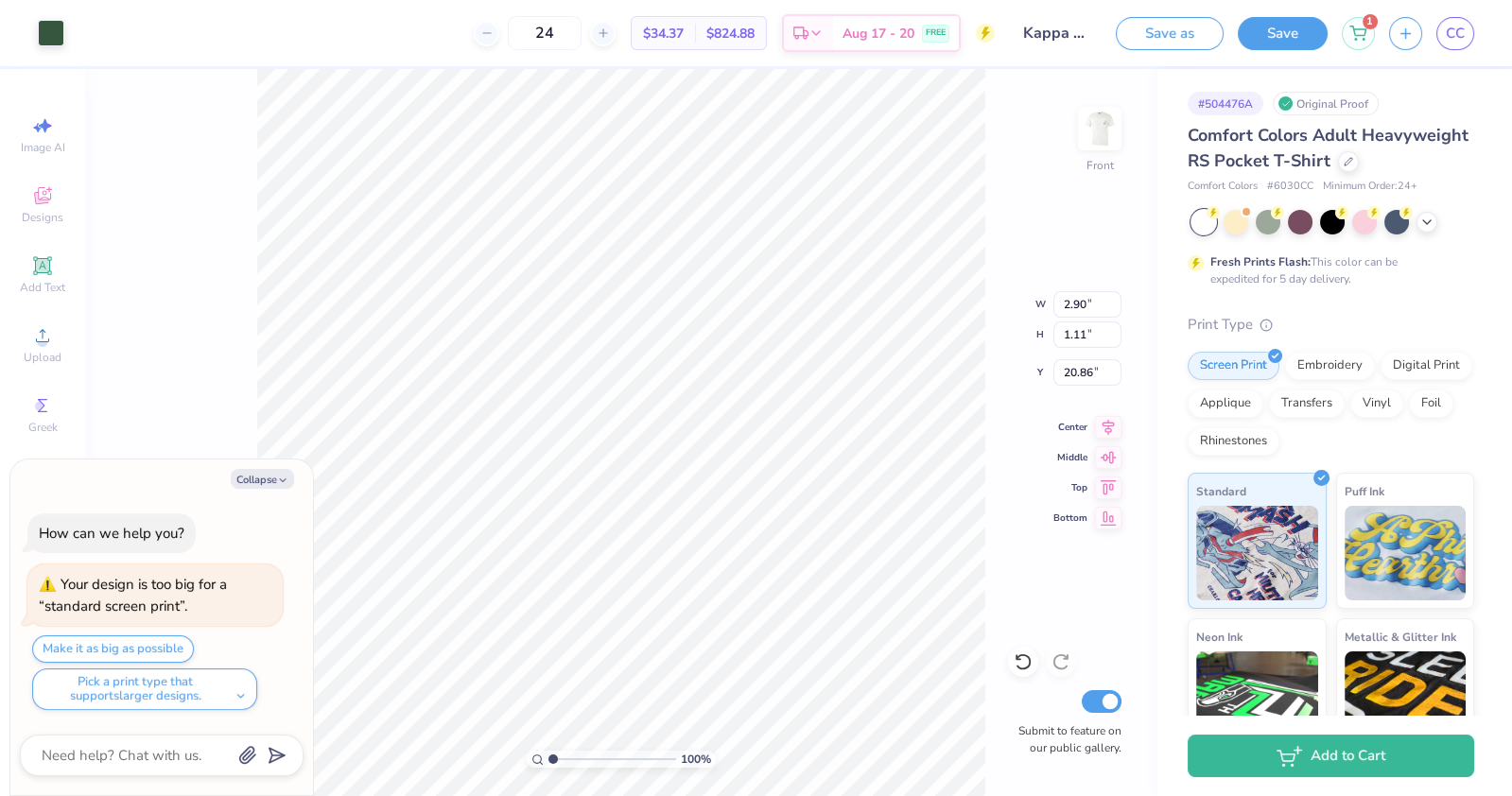 type on "x" 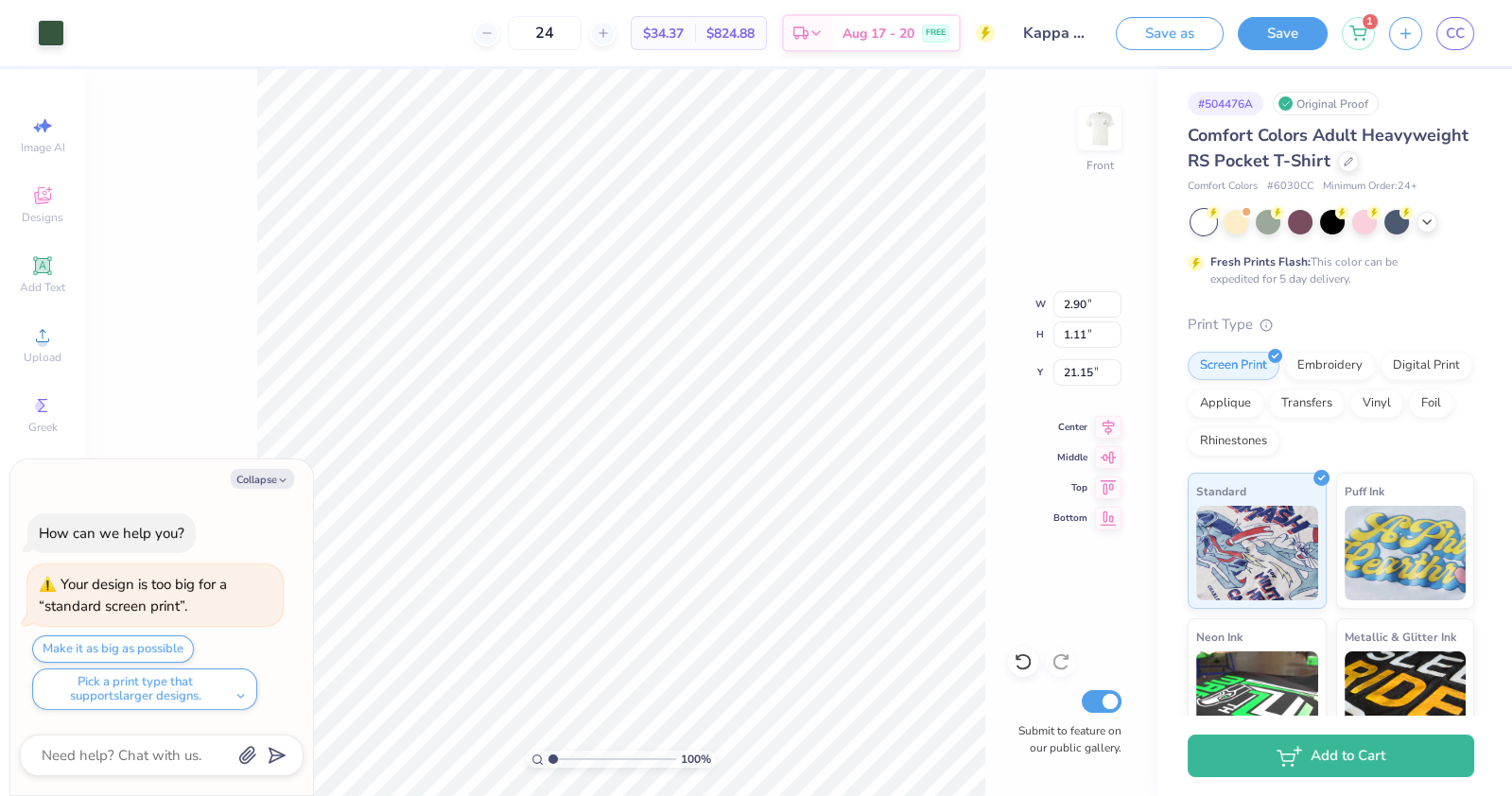 type on "x" 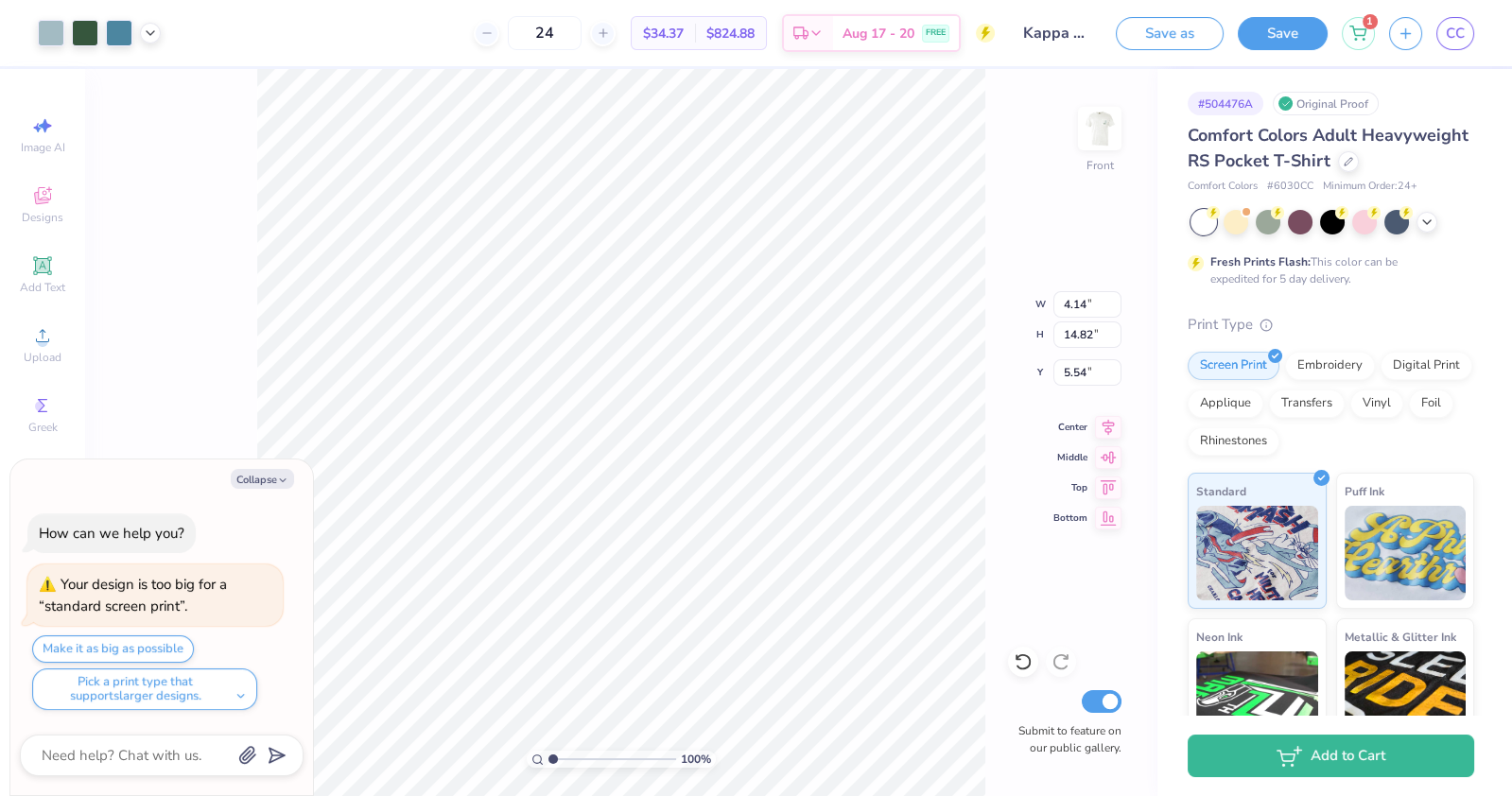 type on "x" 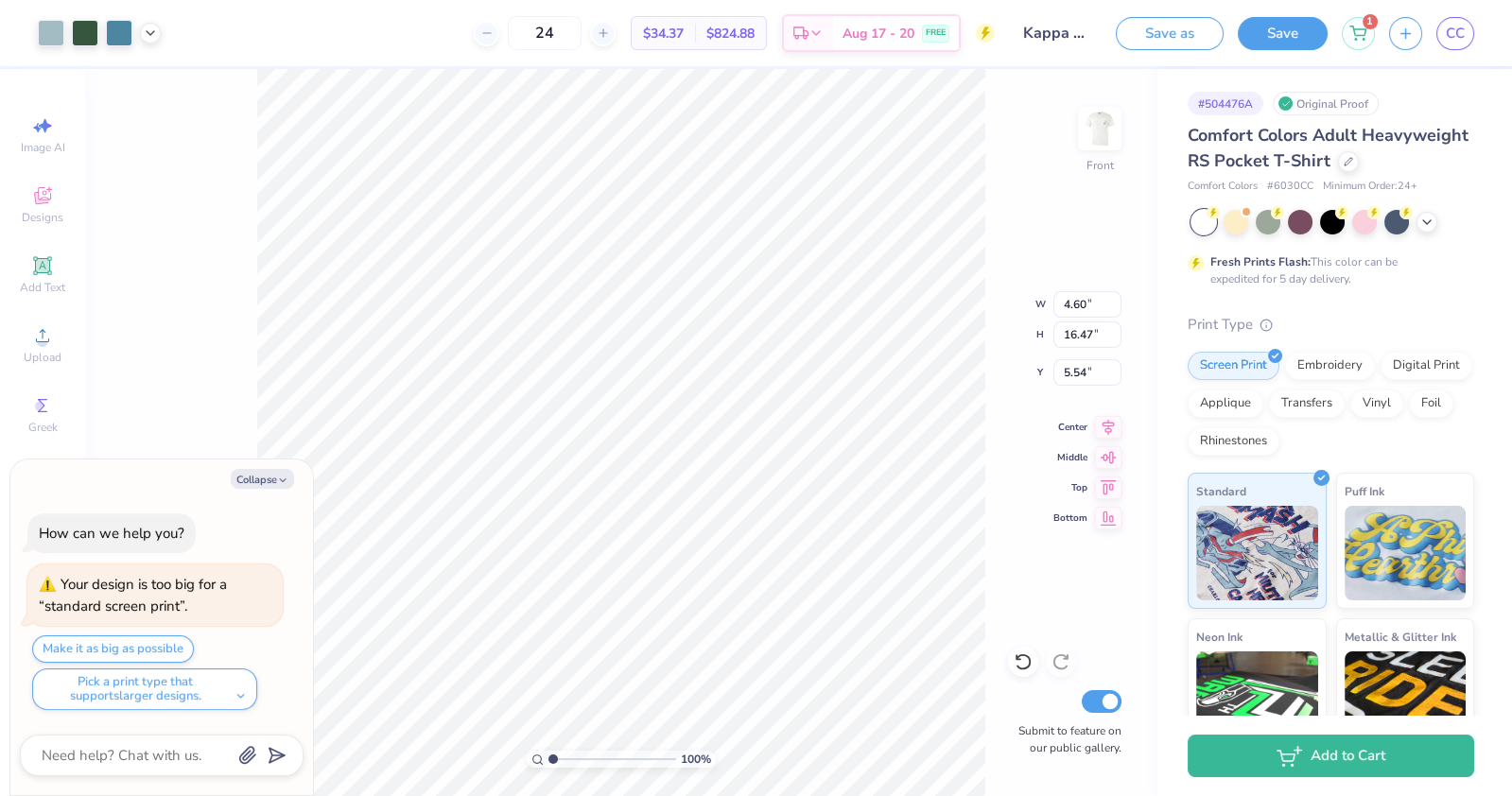 type on "x" 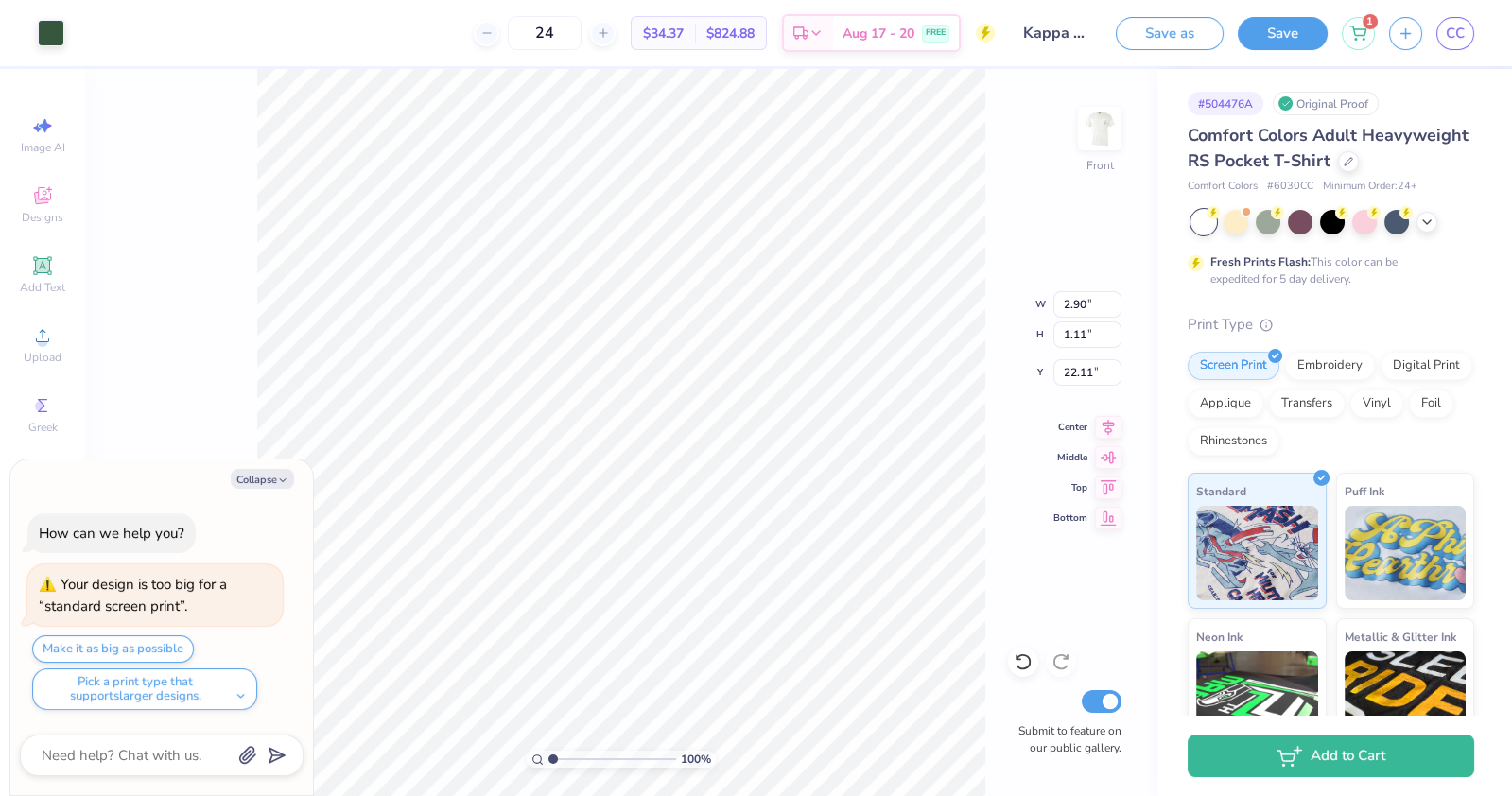 type on "x" 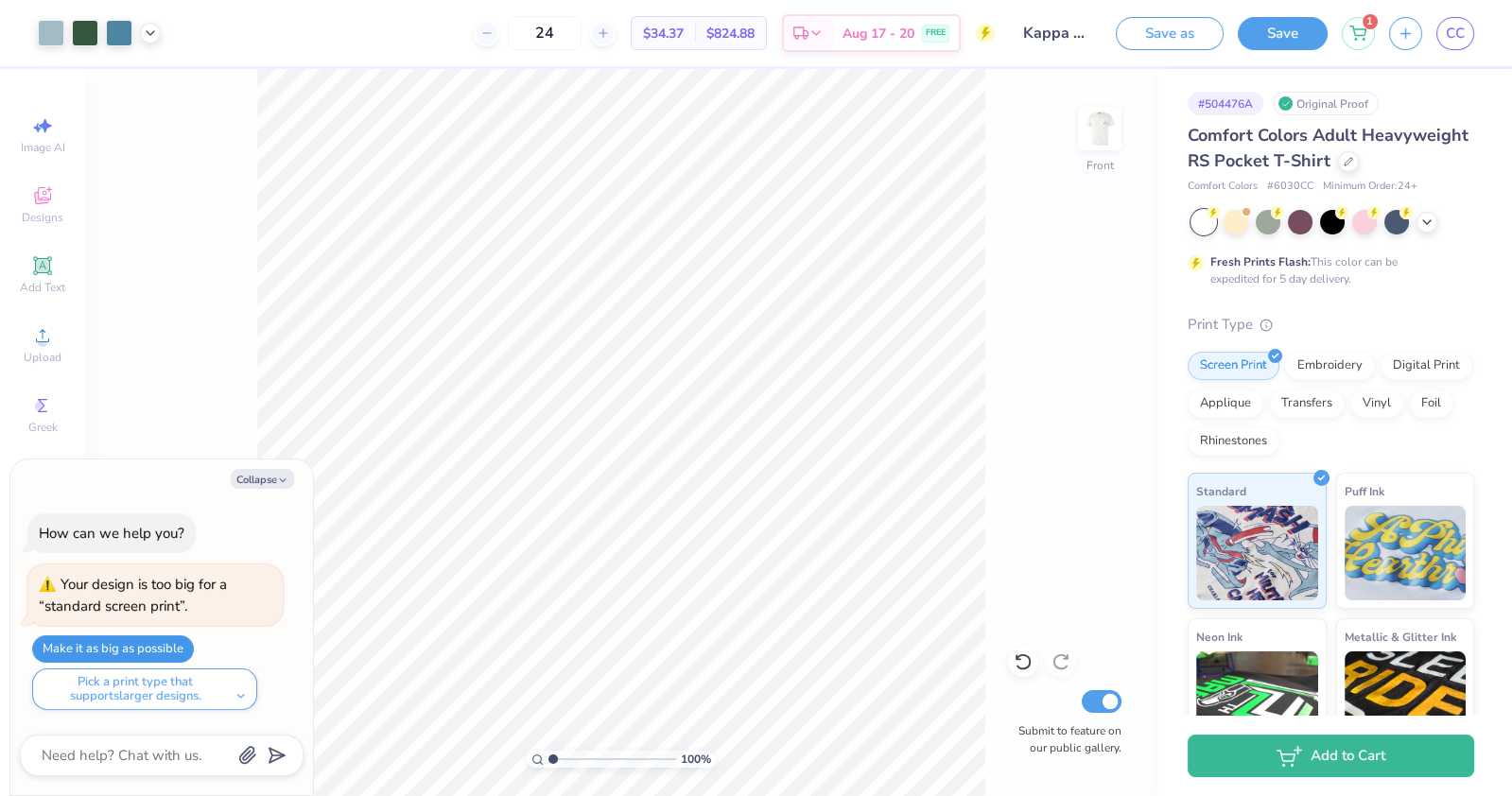 click on "Make it as big as possible" at bounding box center [113, 649] 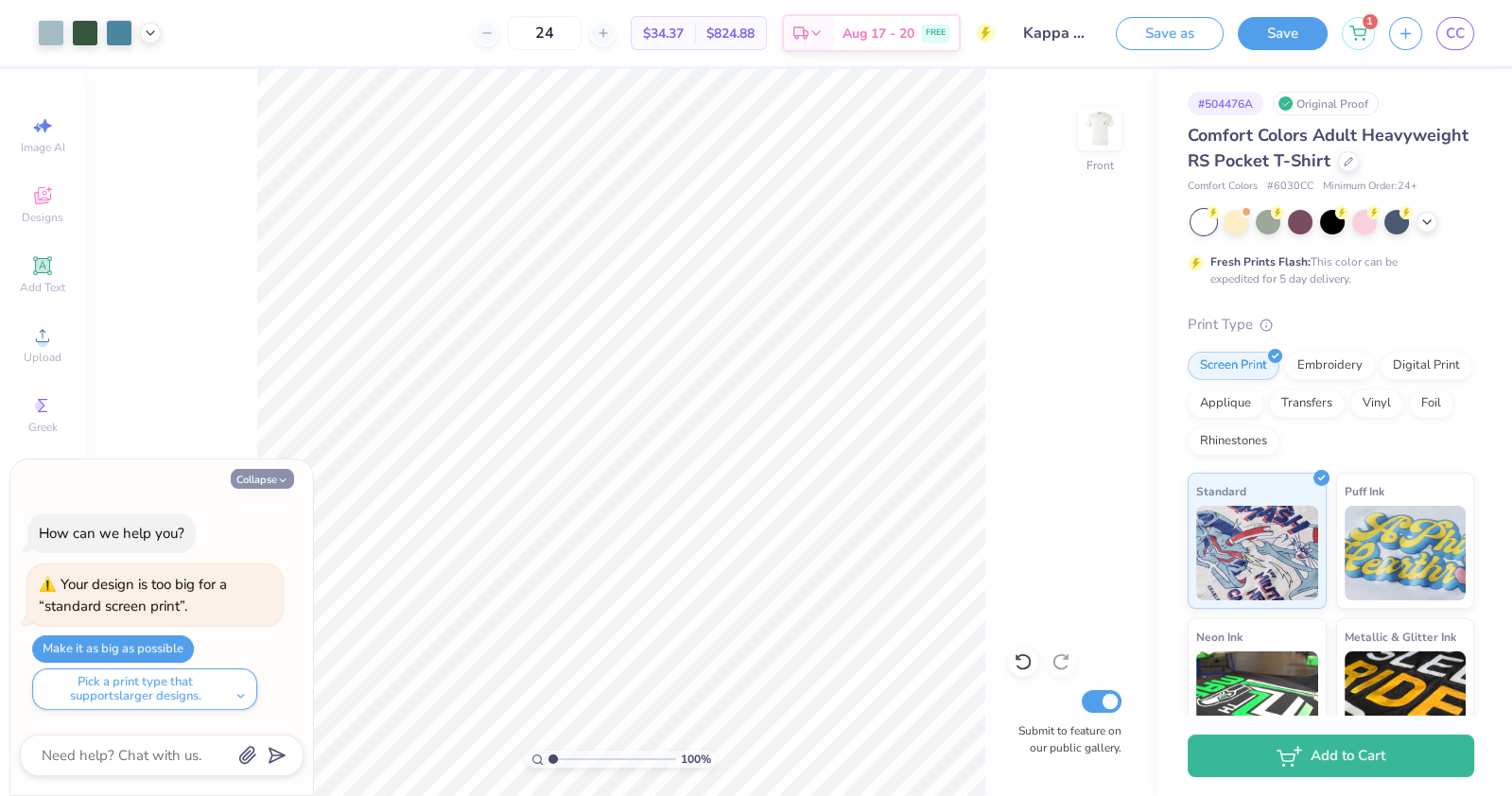click on "Collapse" at bounding box center (262, 478) 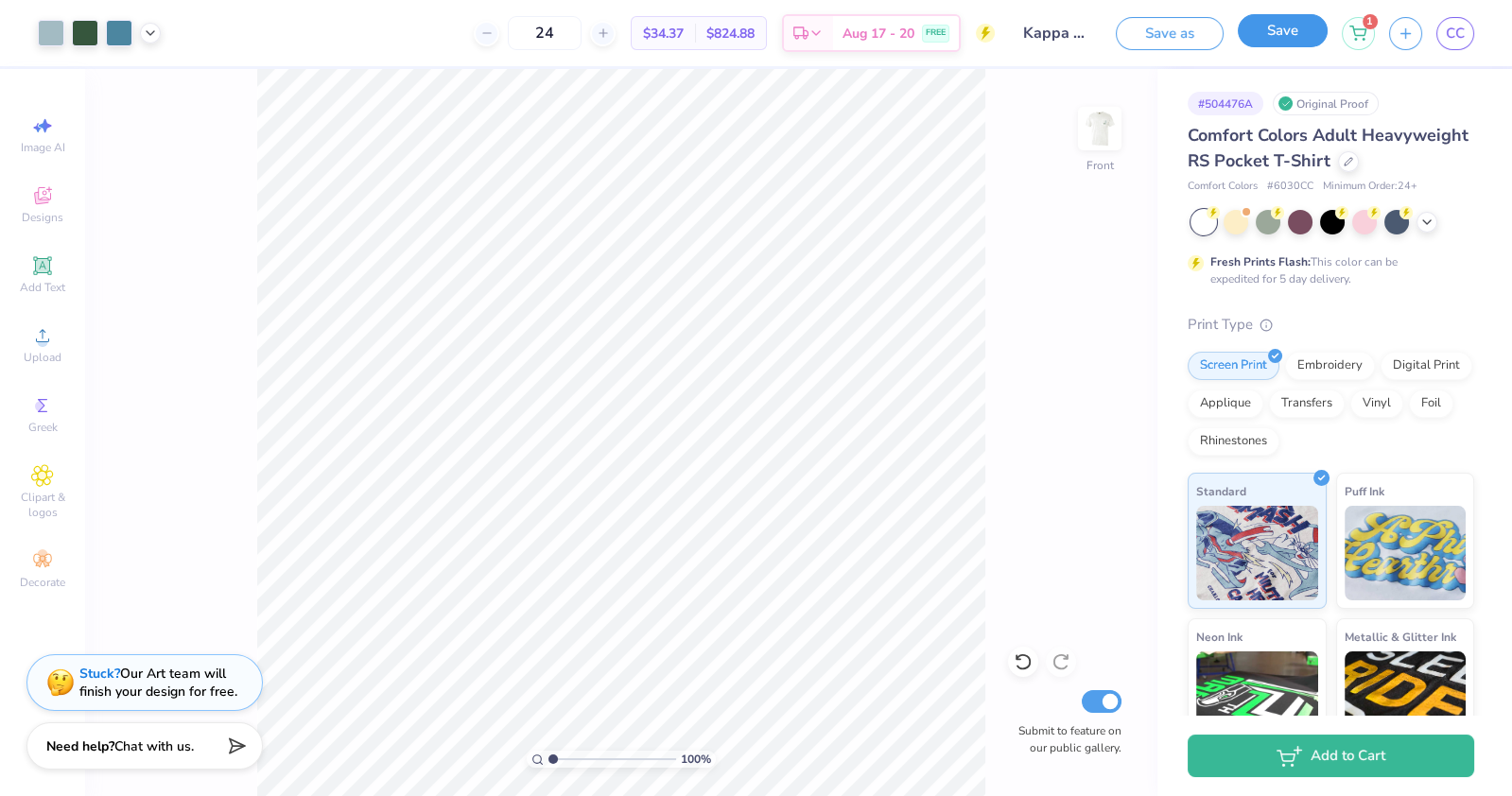 click on "Save" at bounding box center (1282, 30) 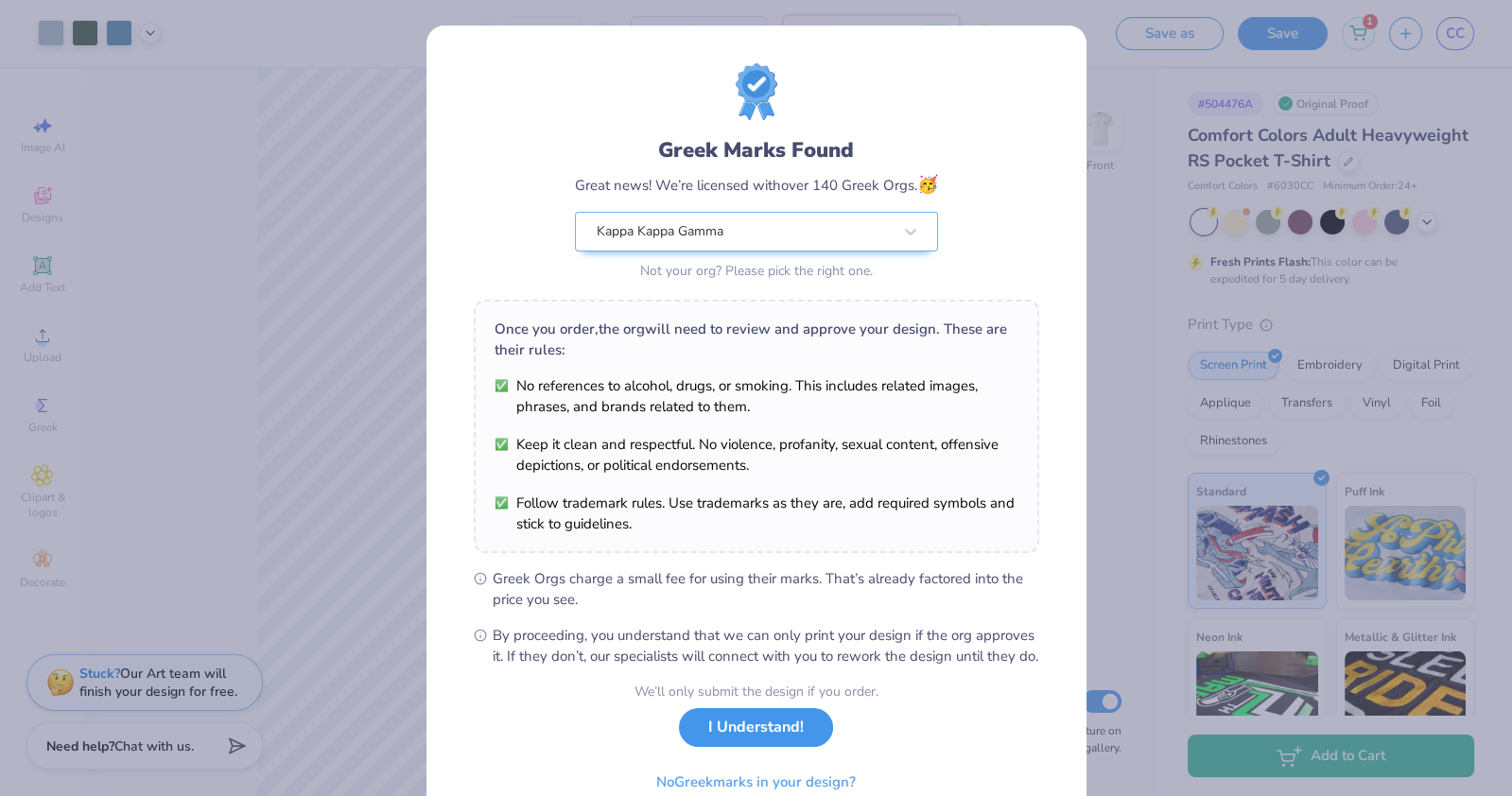 click on "I Understand!" at bounding box center (756, 727) 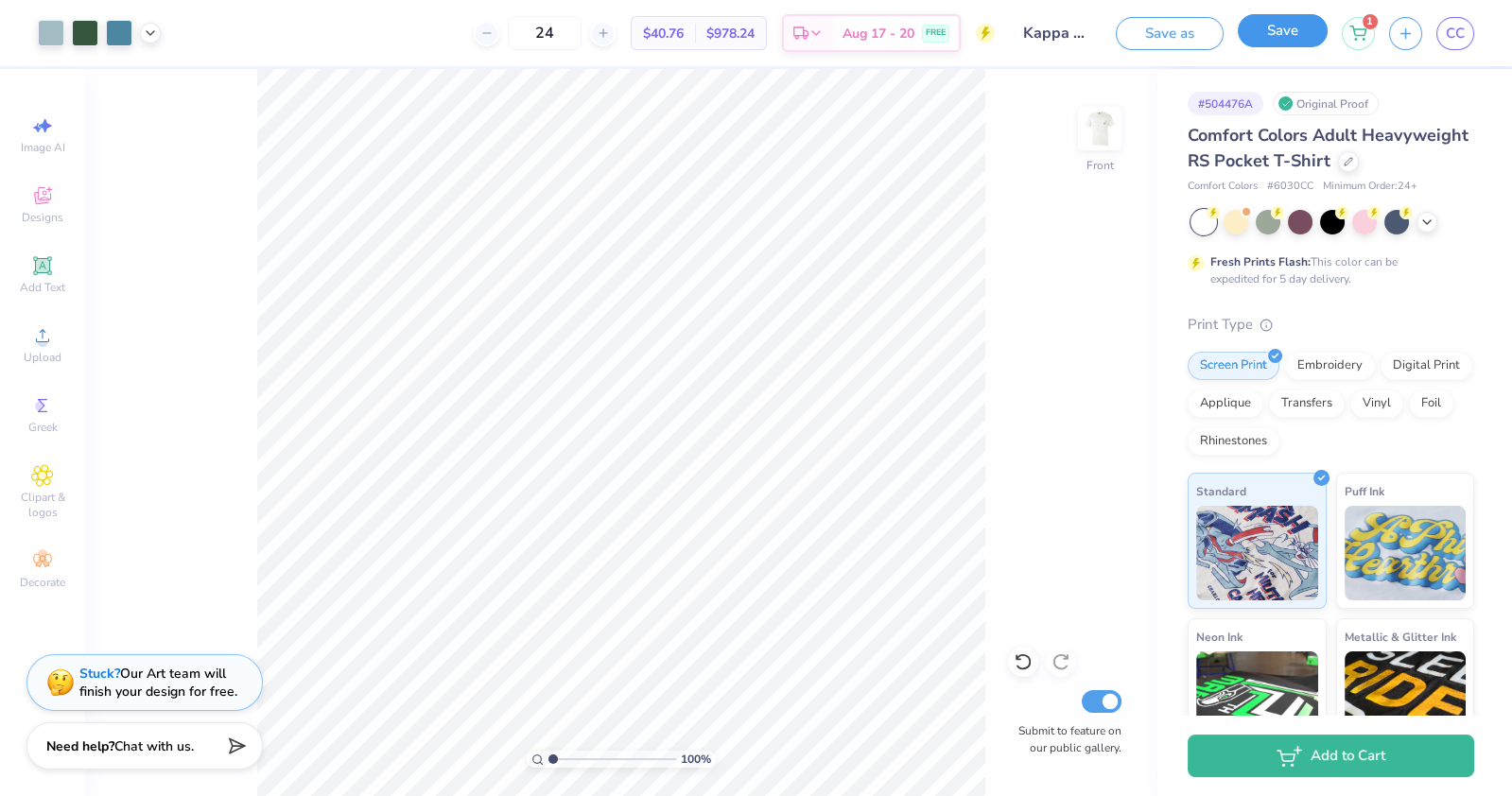 click on "Save" at bounding box center (1282, 30) 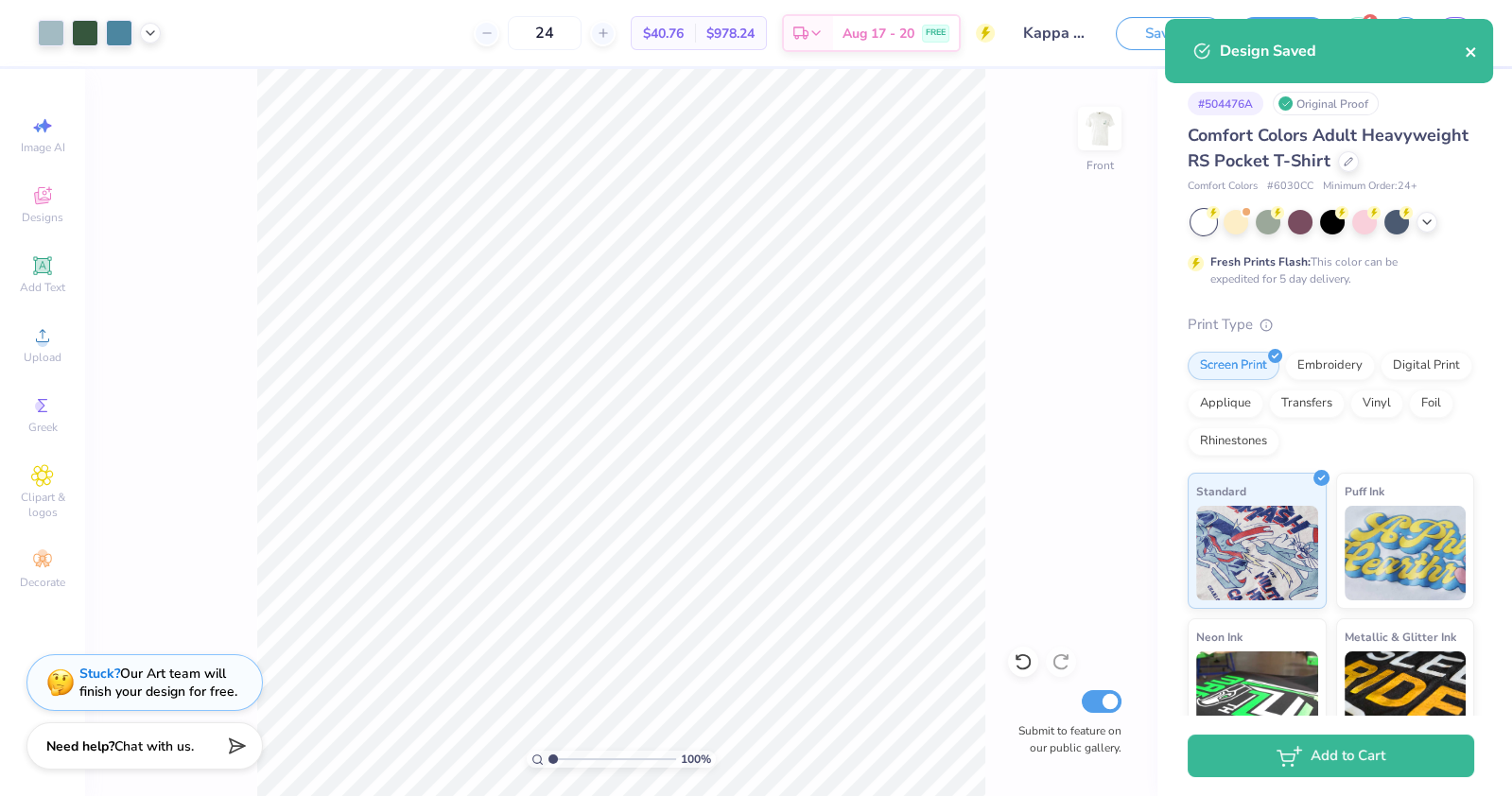 click 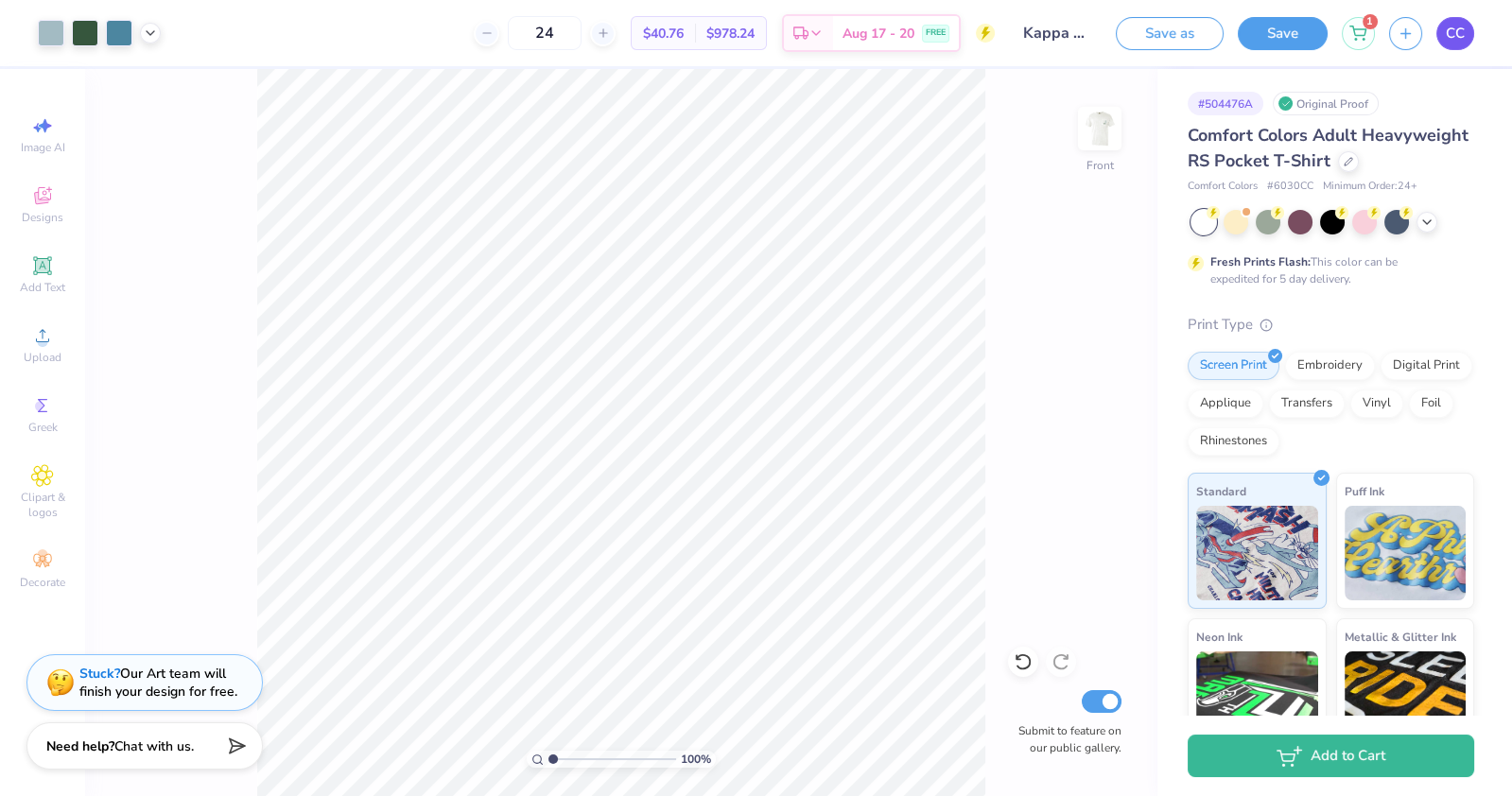 click on "CC" at bounding box center [1455, 33] 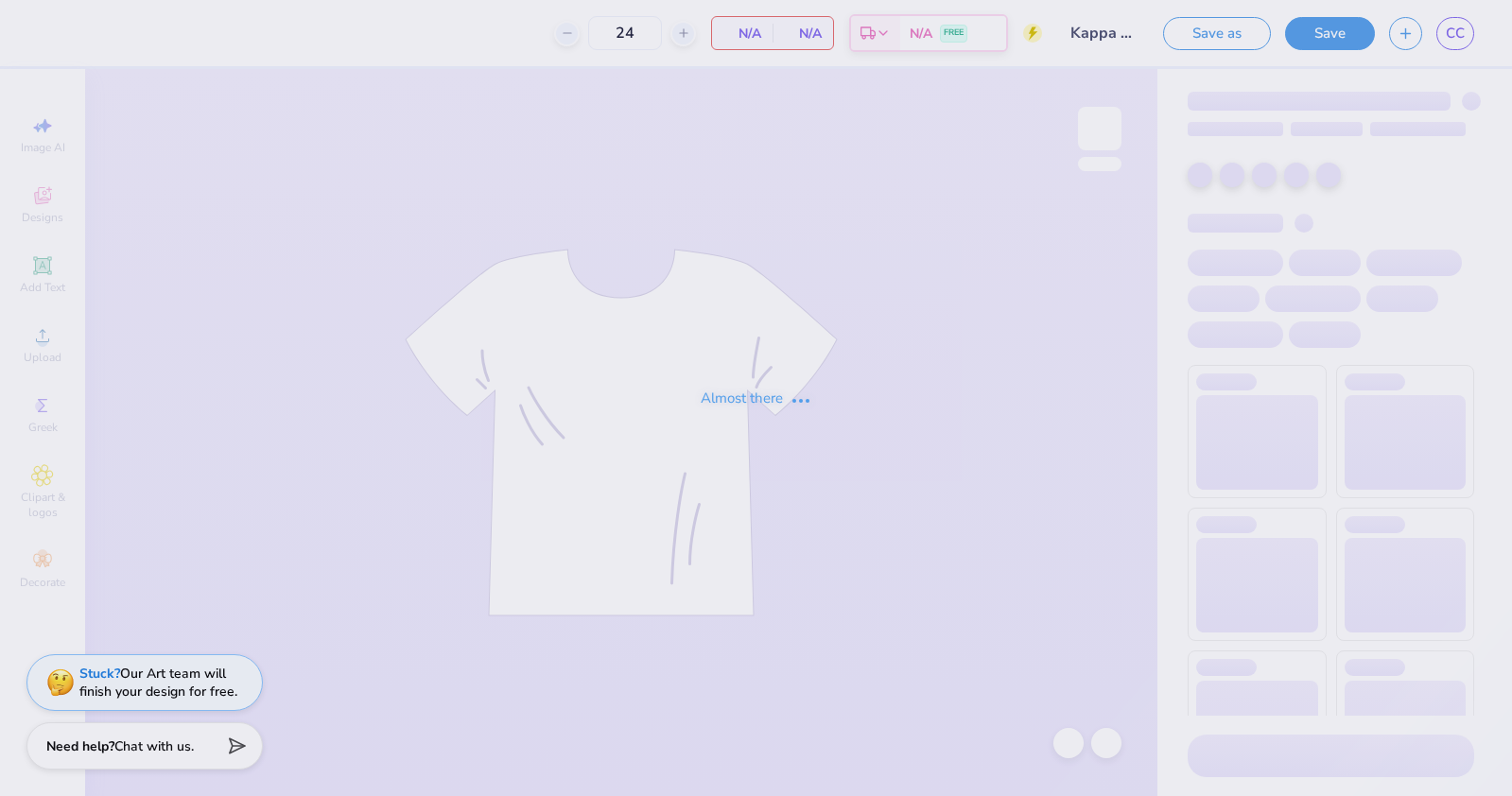 scroll, scrollTop: 0, scrollLeft: 0, axis: both 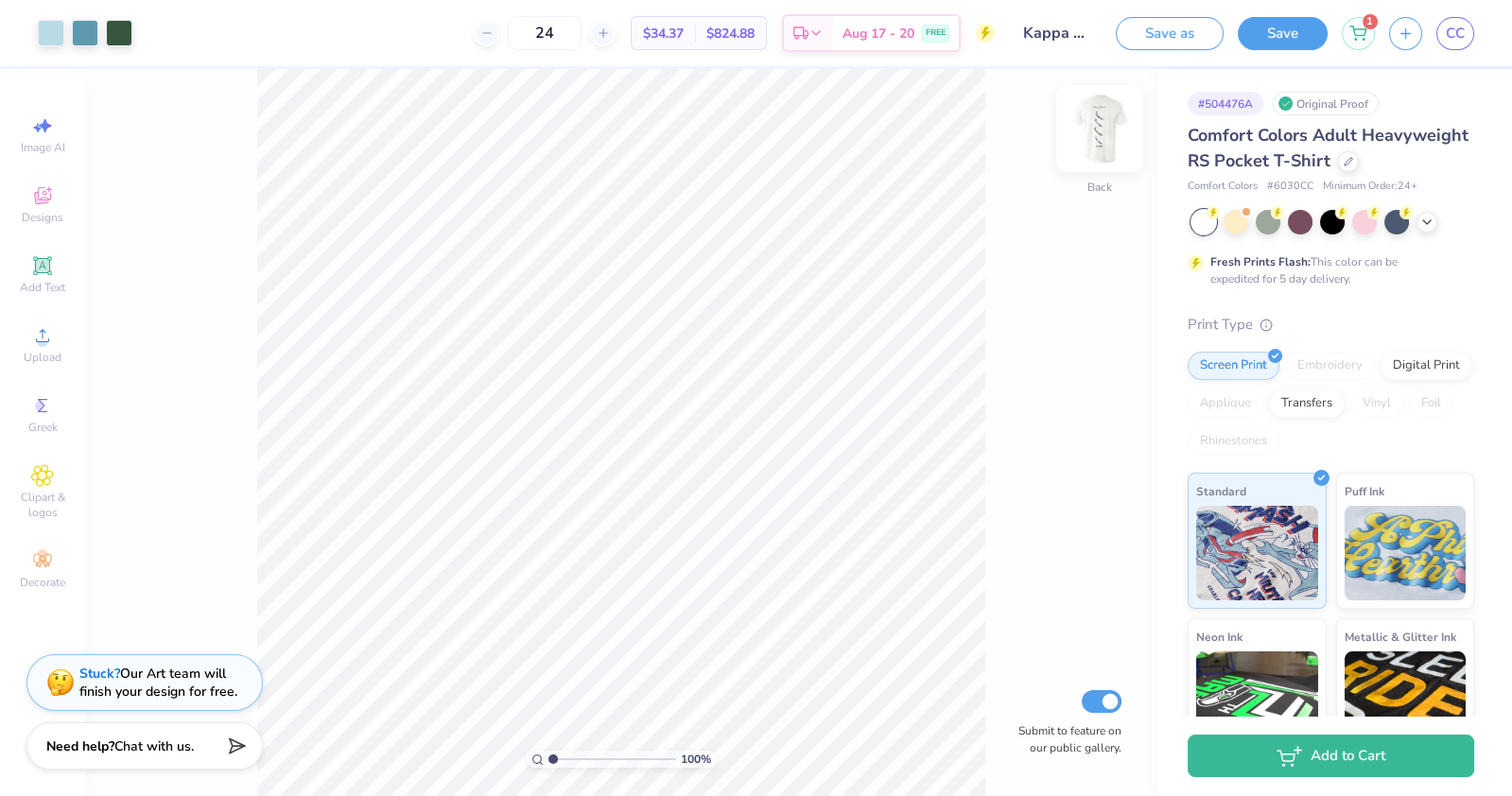click at bounding box center (1100, 129) 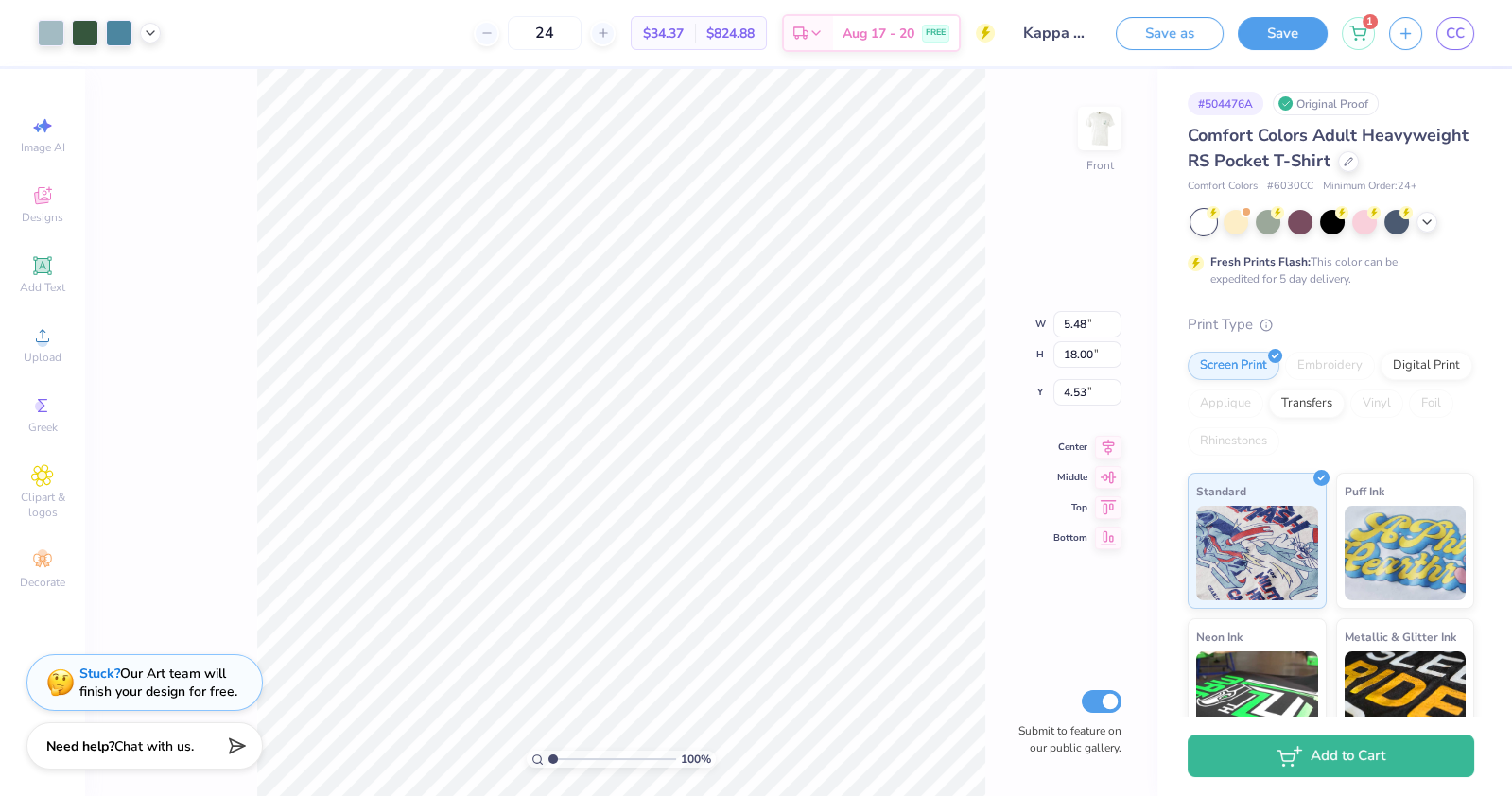 type on "5.25" 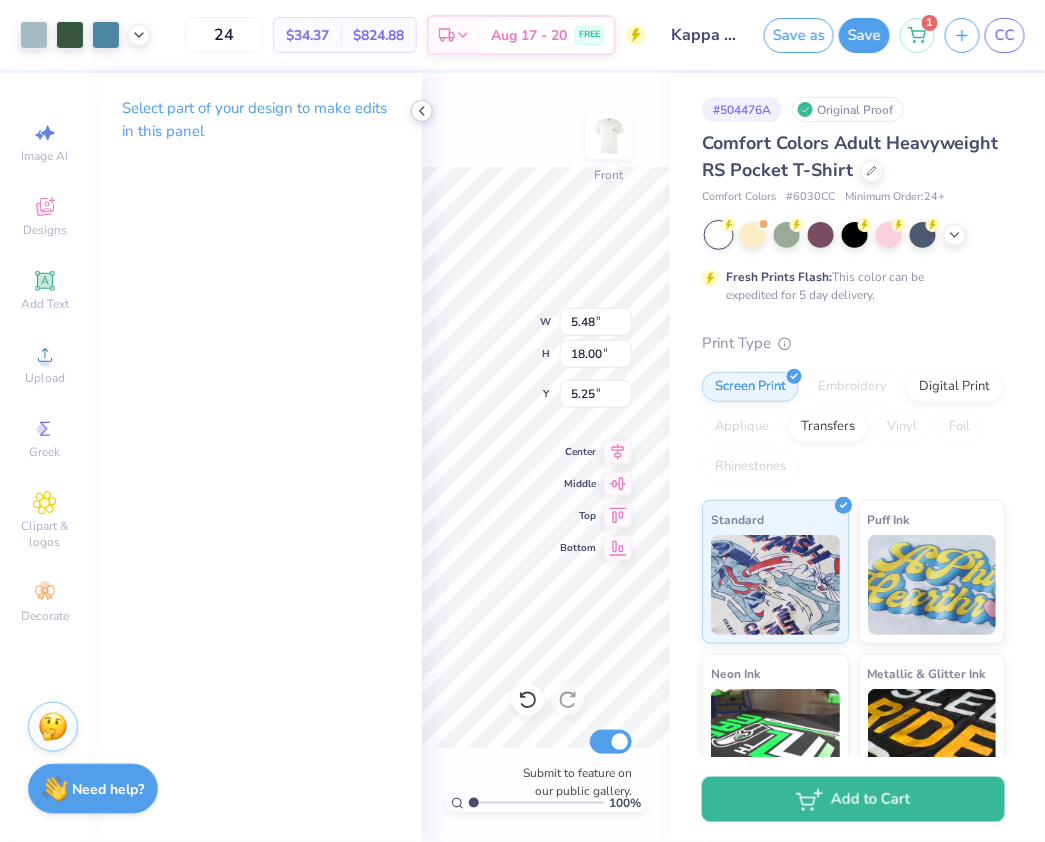 click 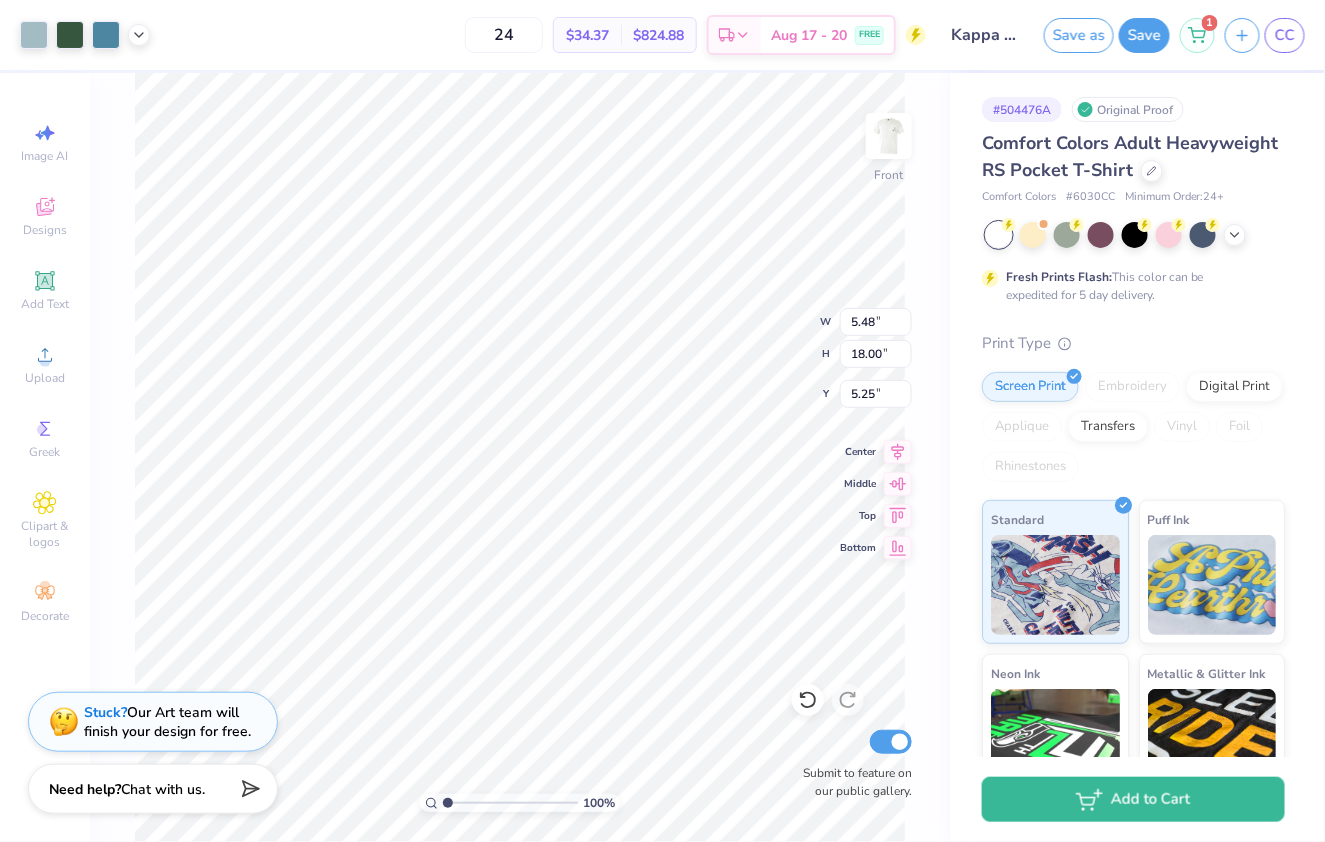 type on "4.83" 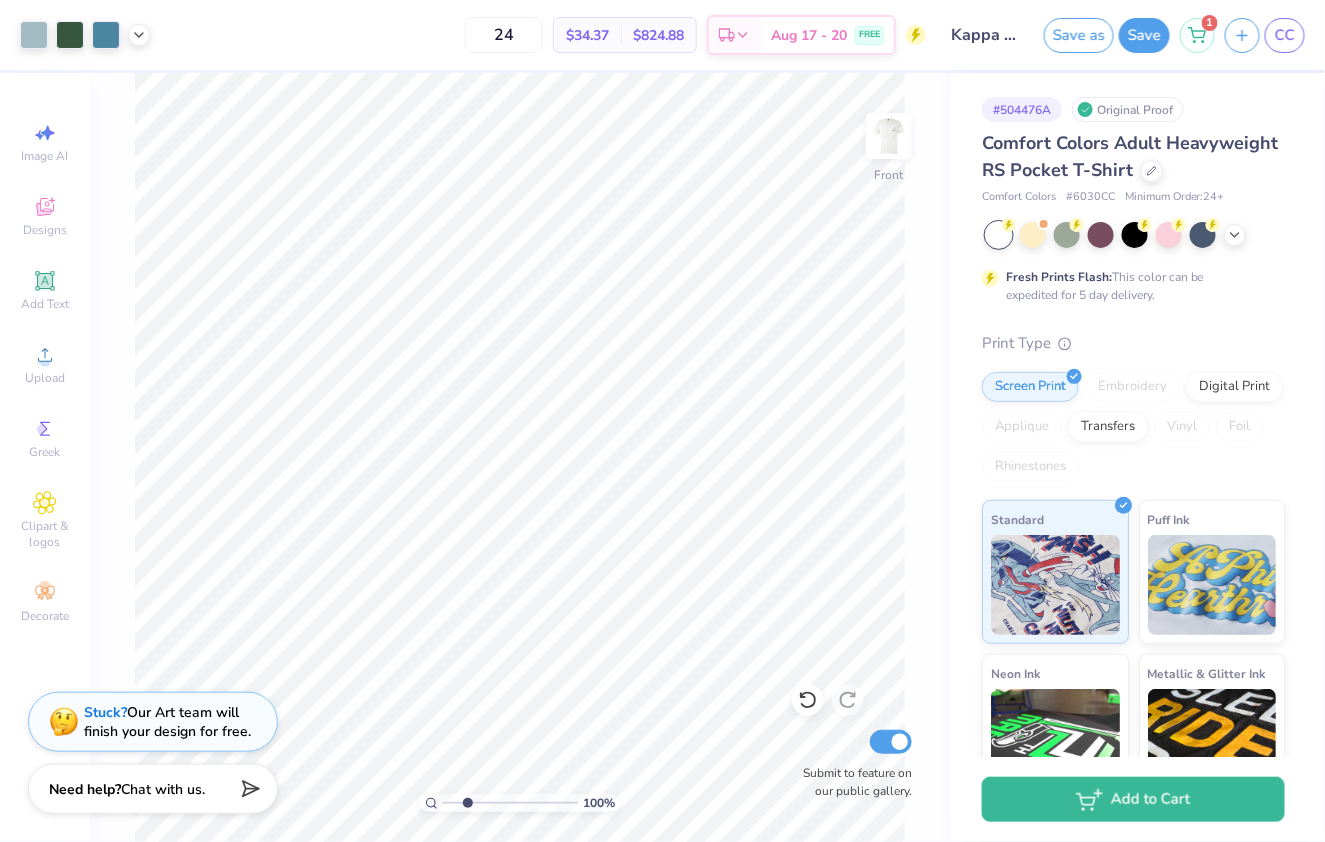 type on "2.41" 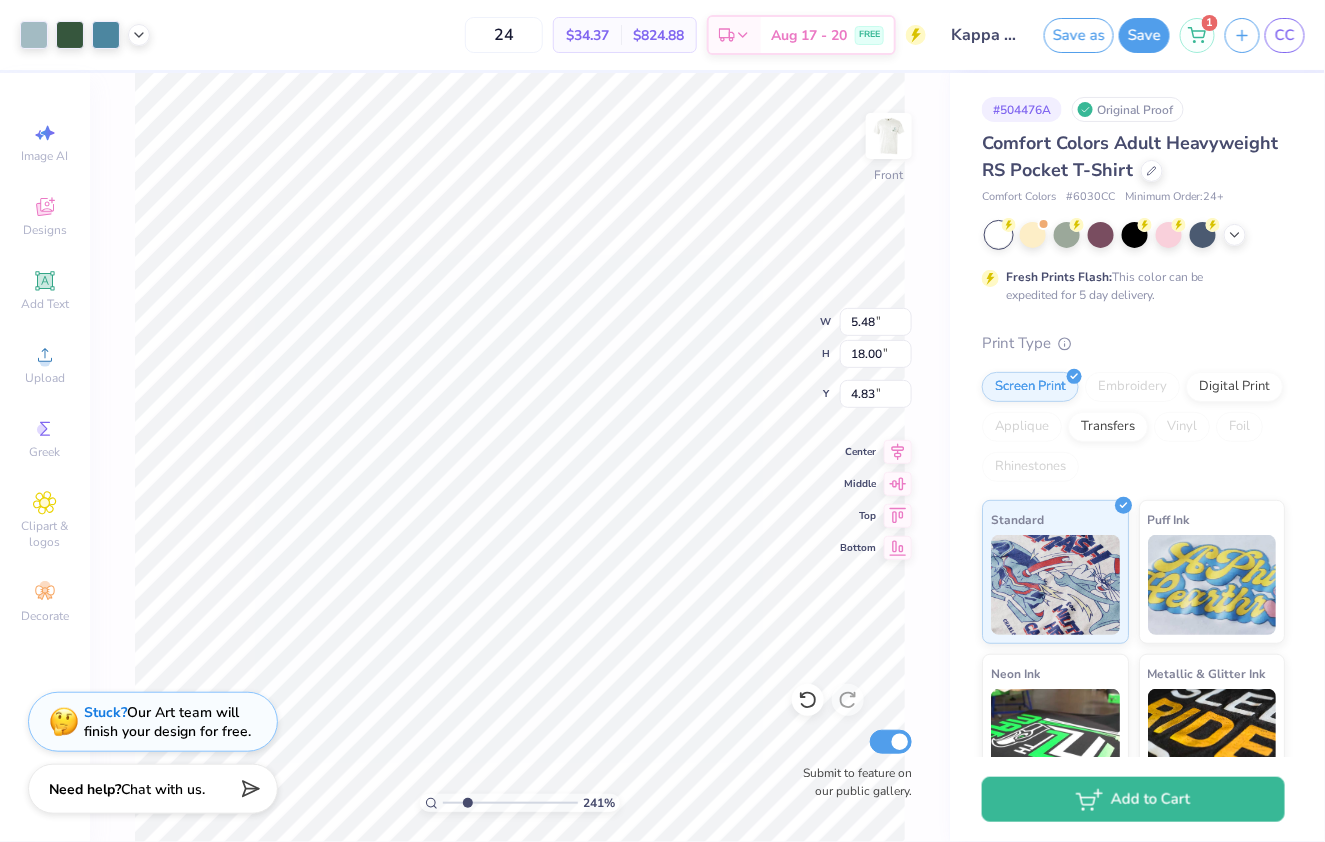 type on "4.92" 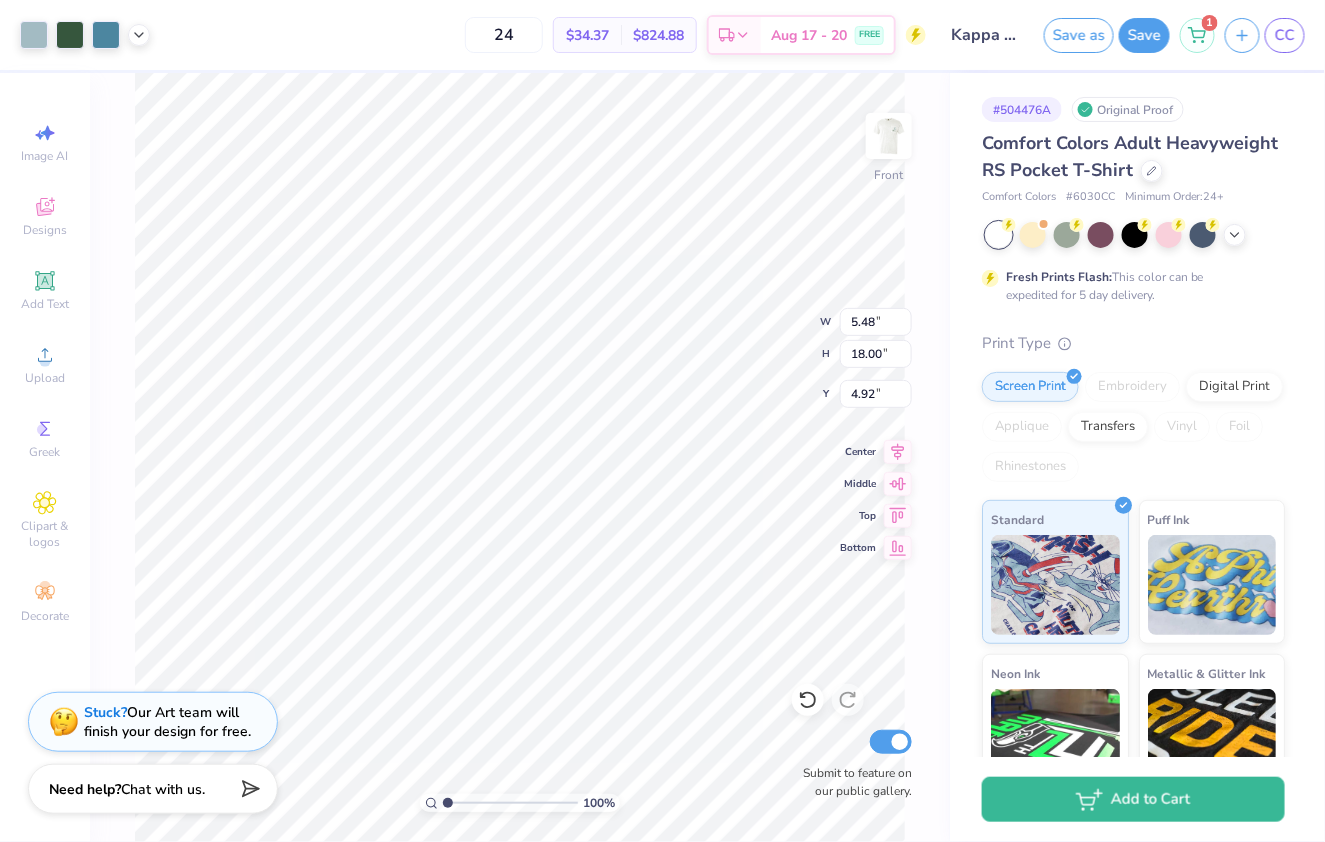 drag, startPoint x: 466, startPoint y: 800, endPoint x: 383, endPoint y: 796, distance: 83.09633 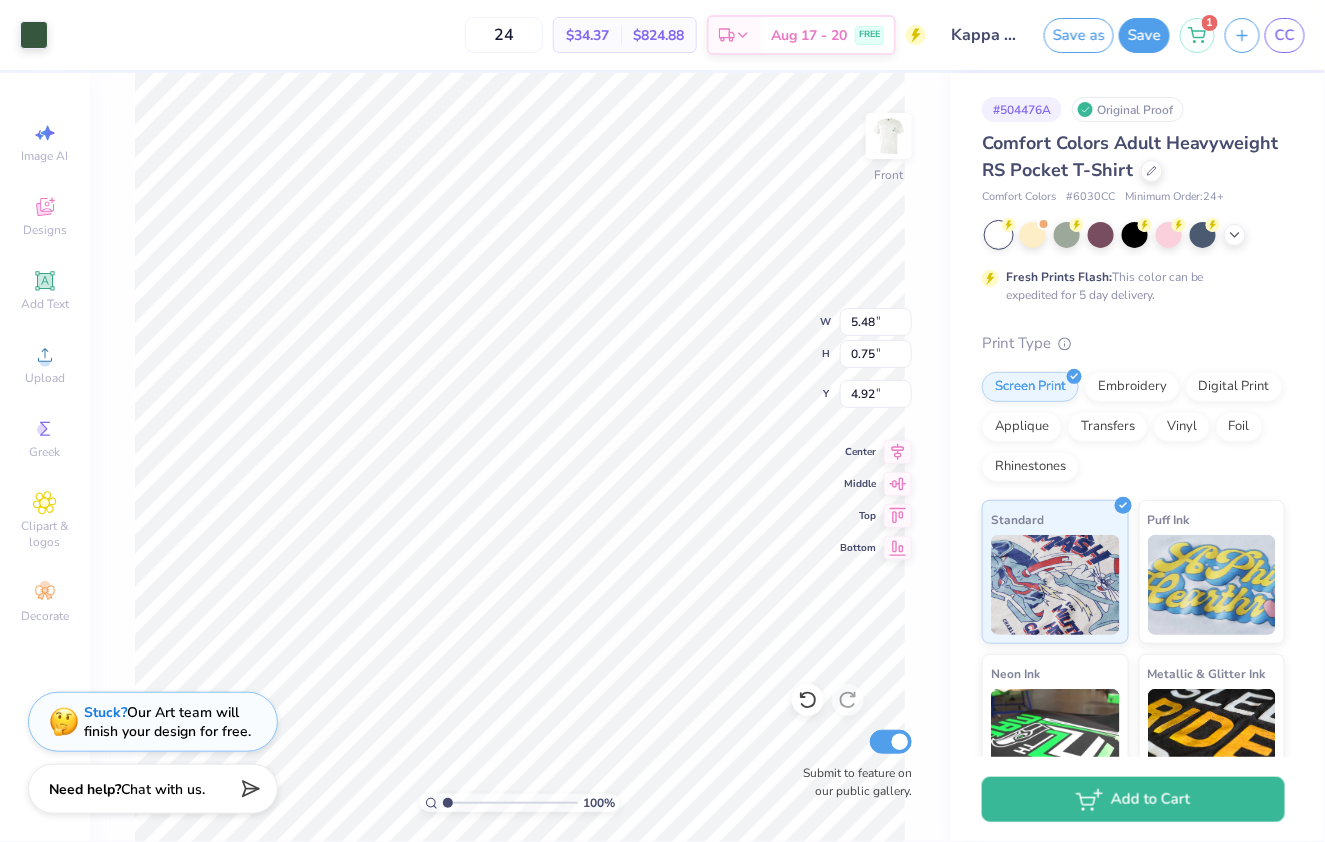 type on "3.64" 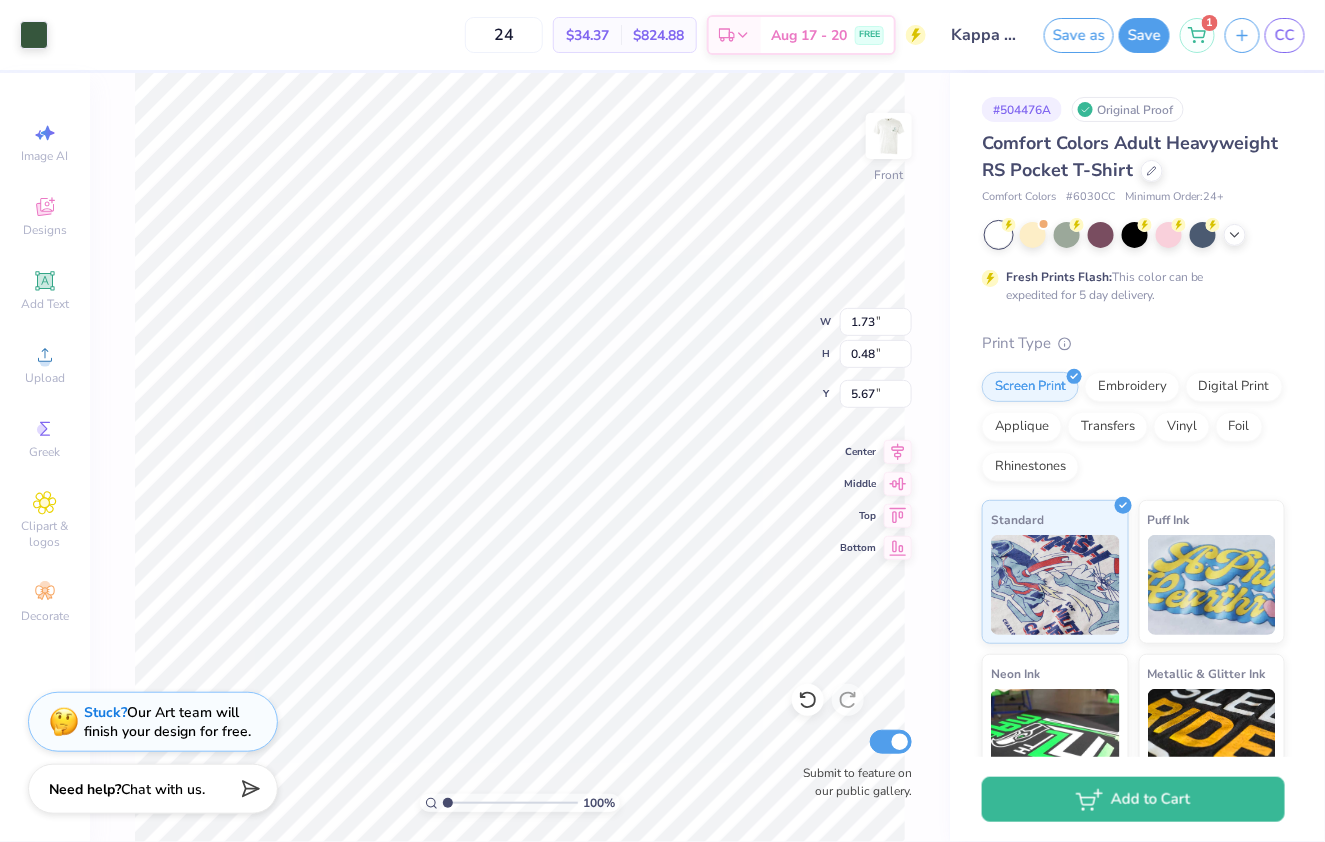 type on "4.74" 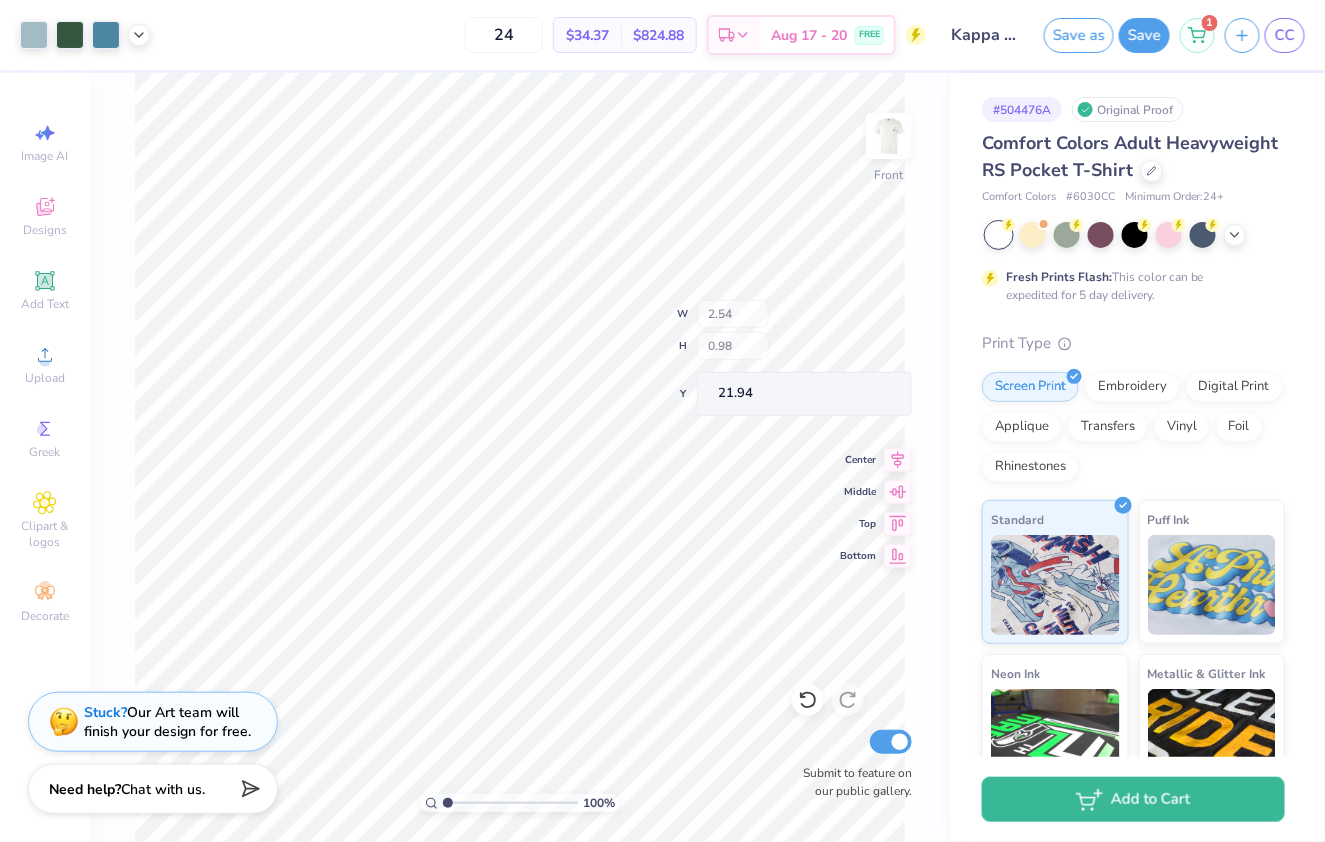 type on "25.26" 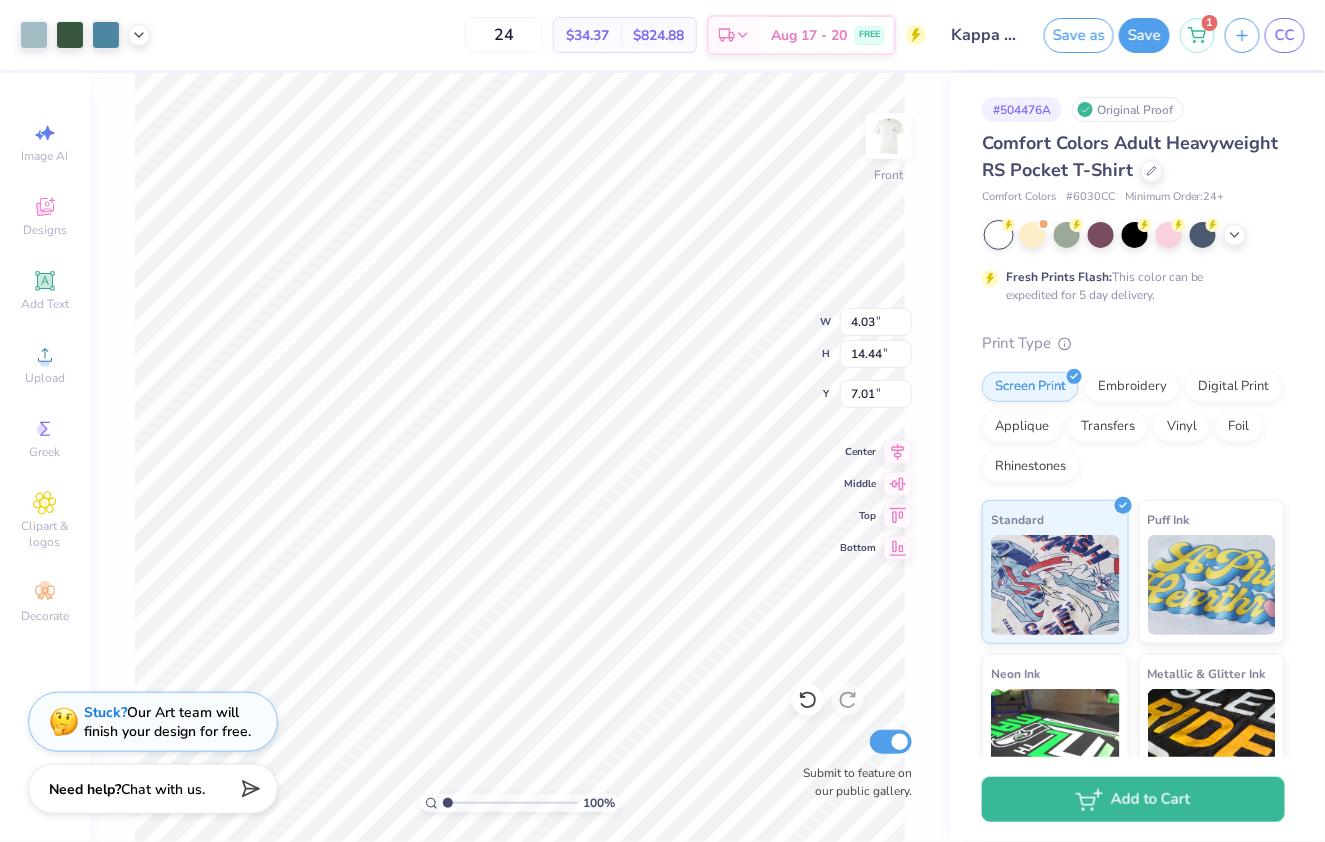type on "6.51" 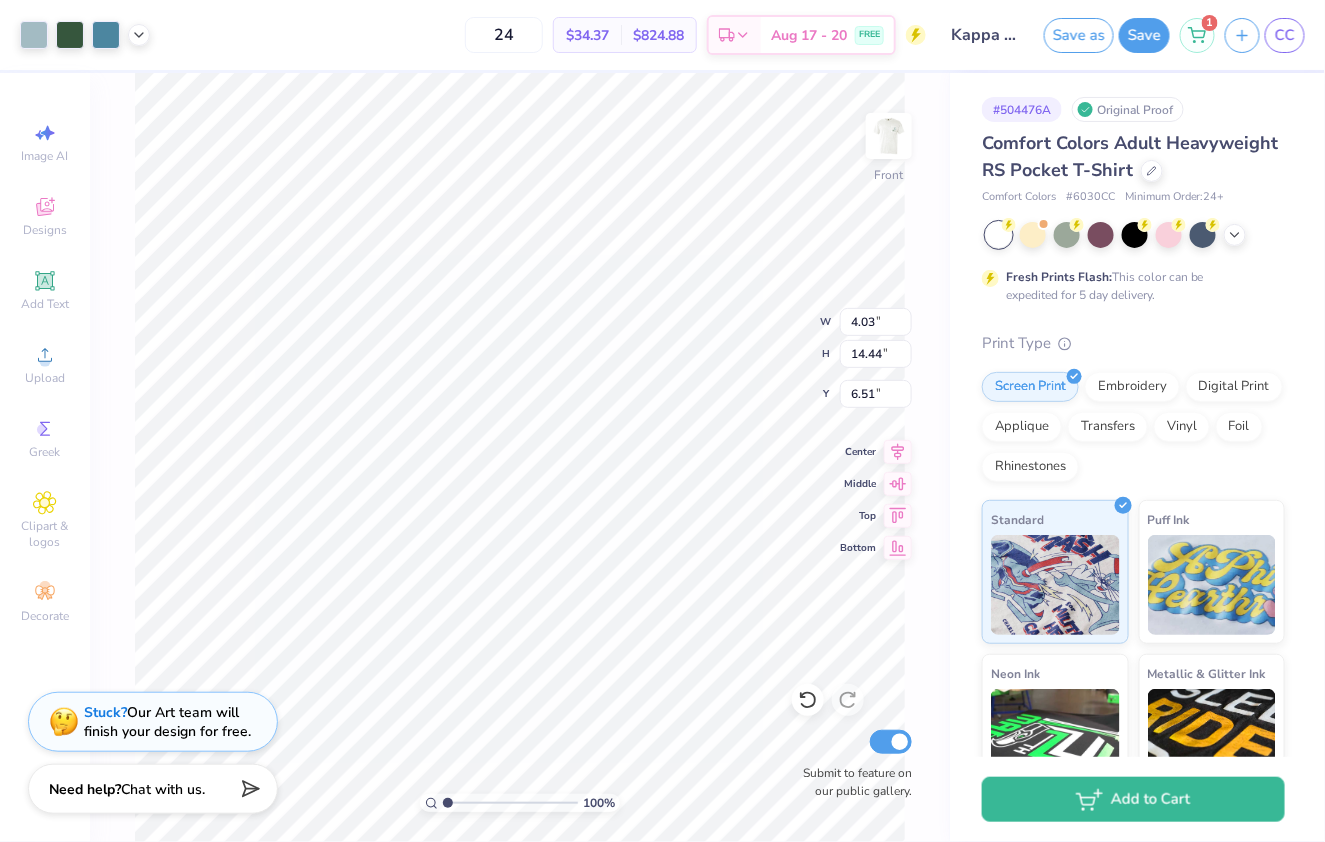 type on "4.76" 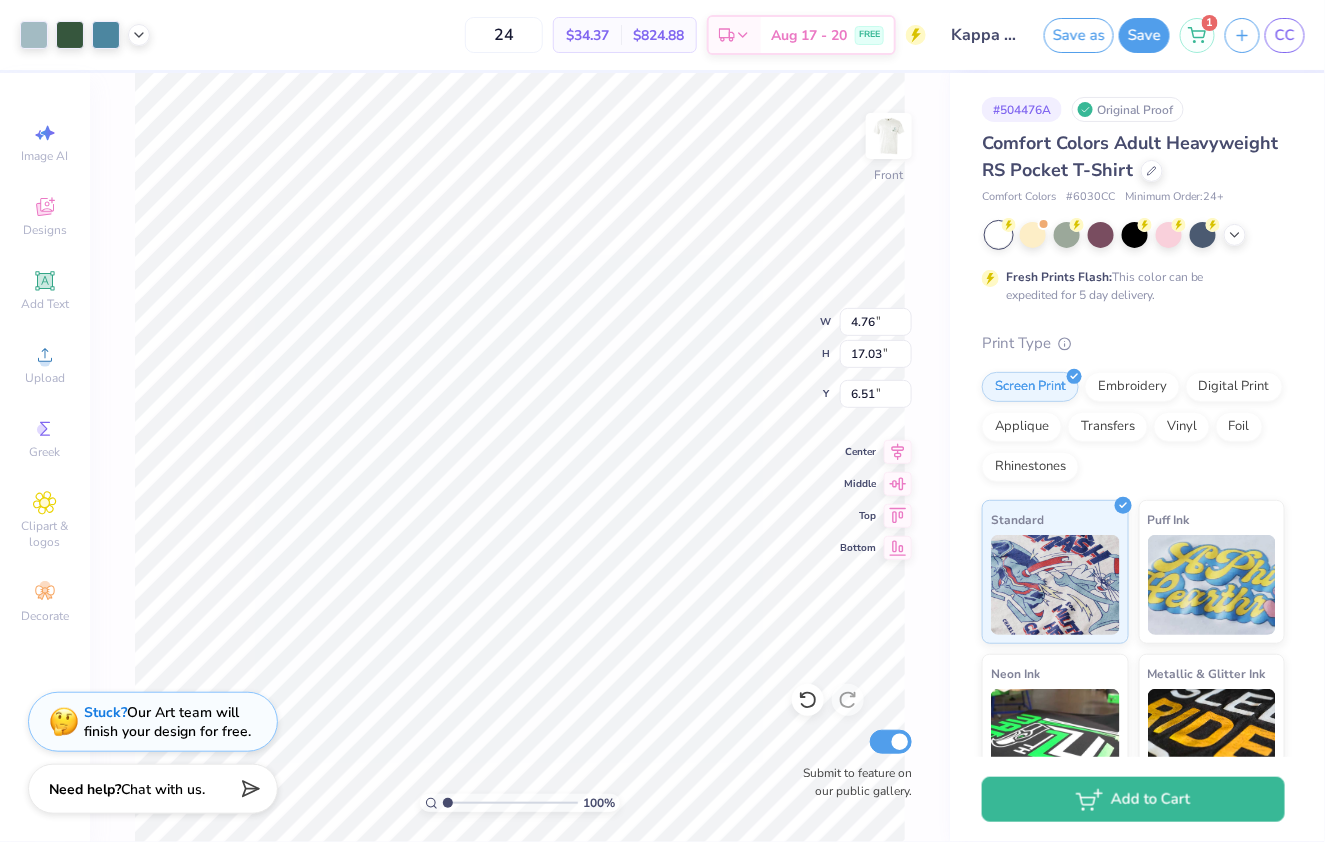 type on "7.06" 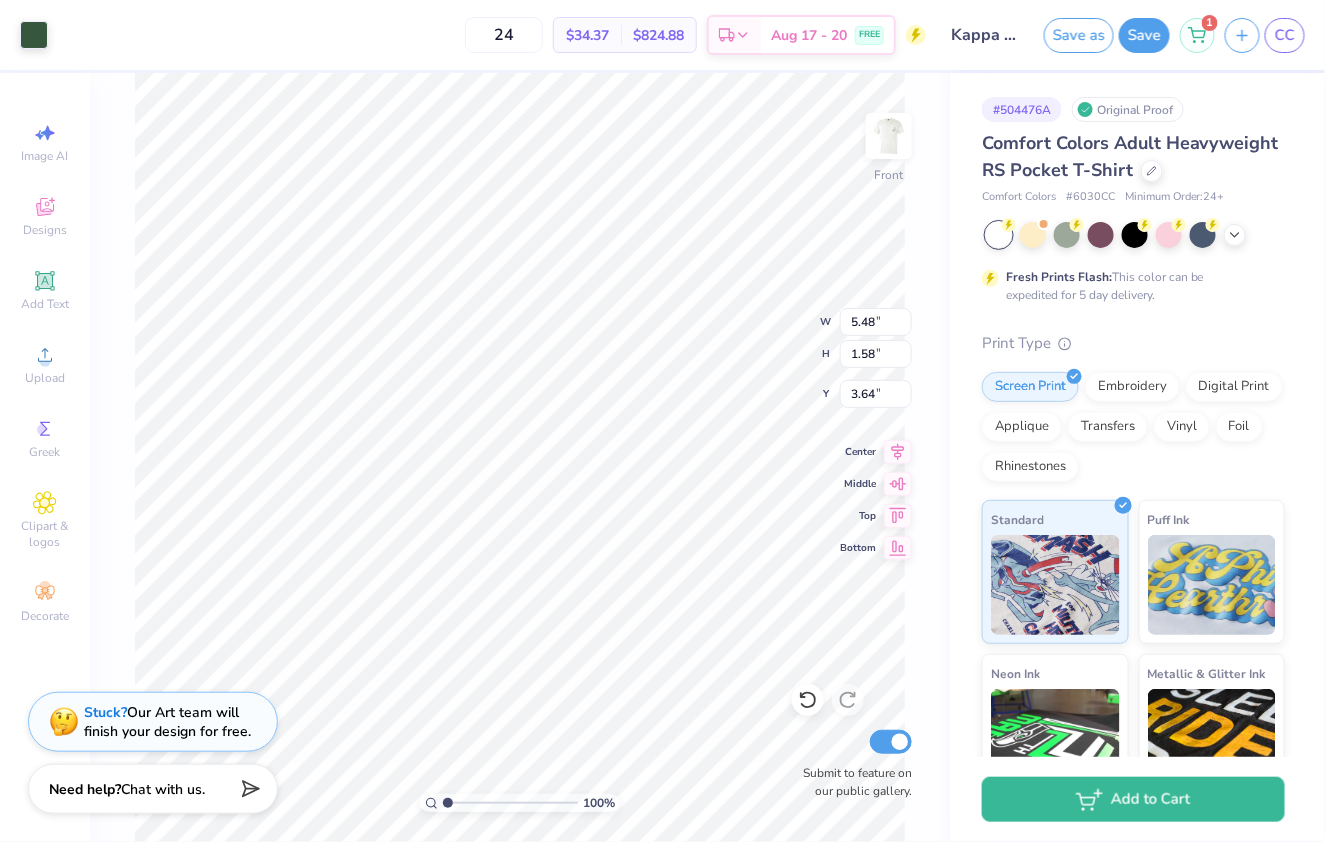 type on "4.75" 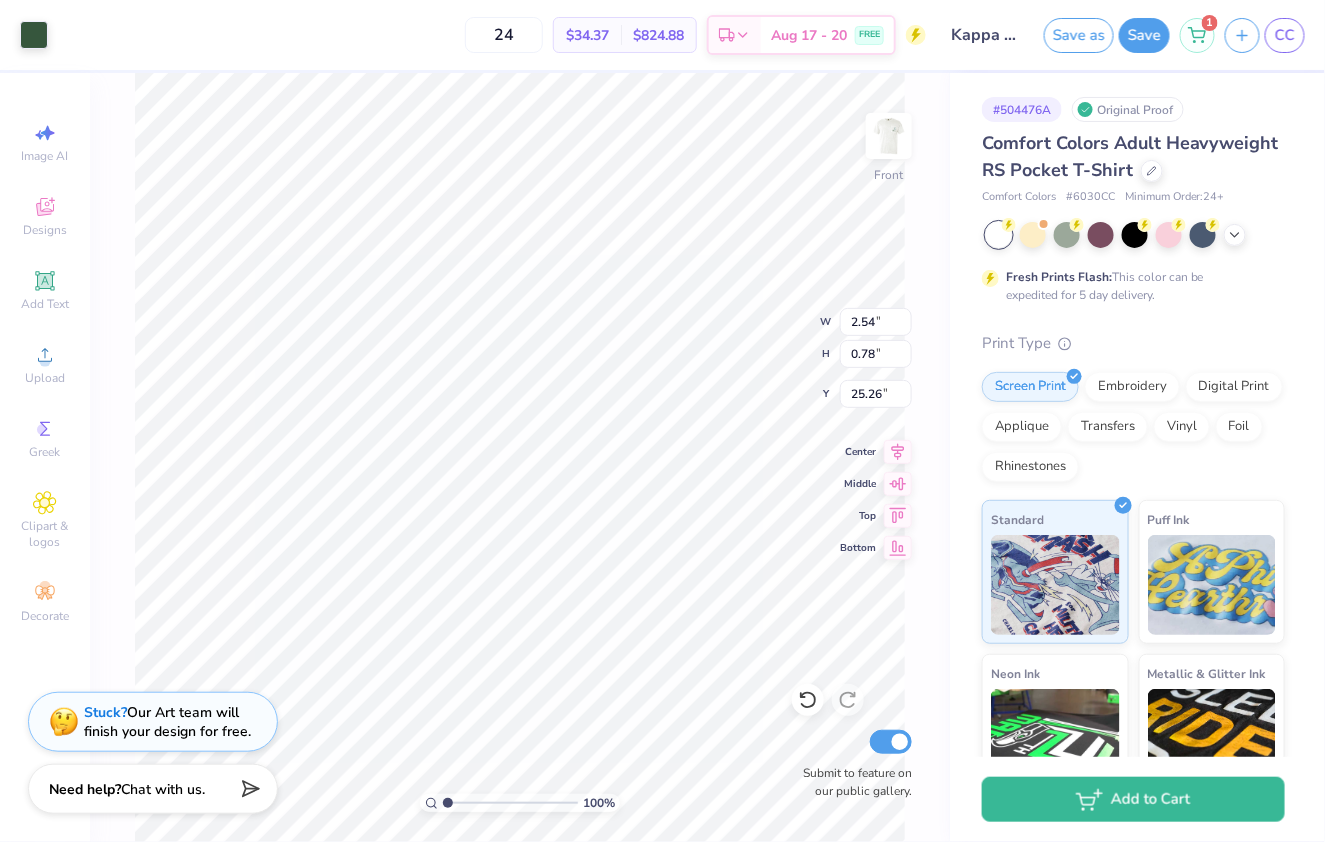 type on "24.69" 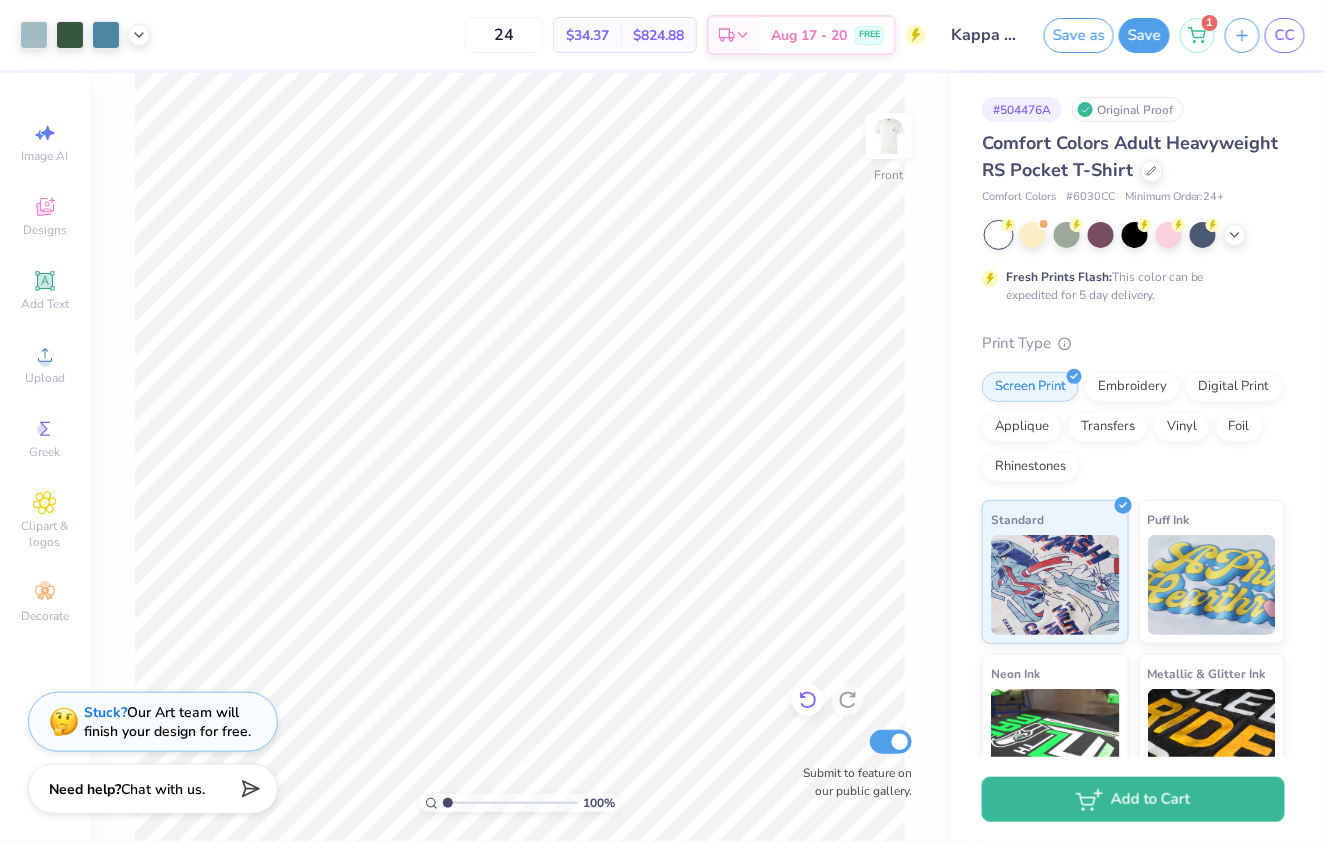 click 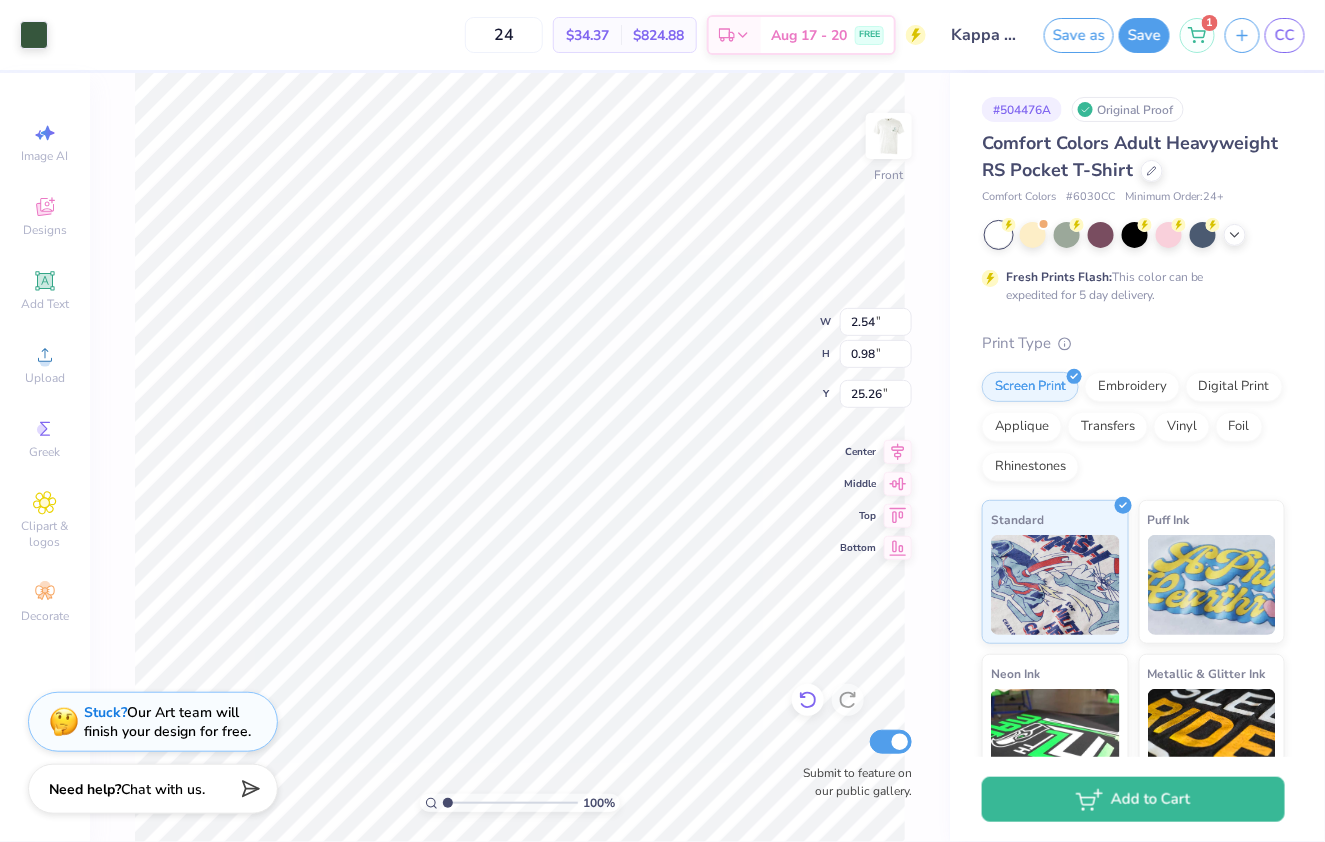 type on "24.40" 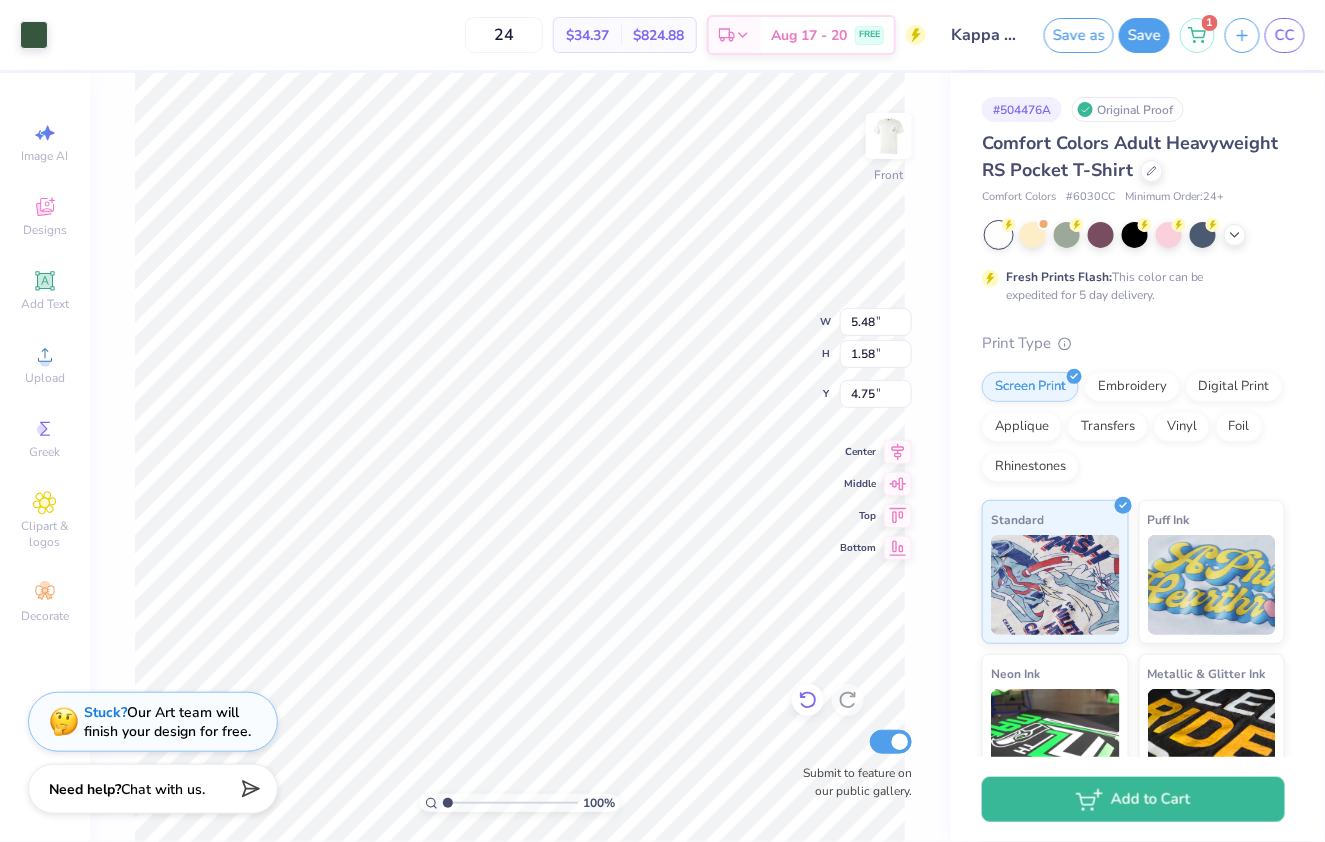 type on "6.37" 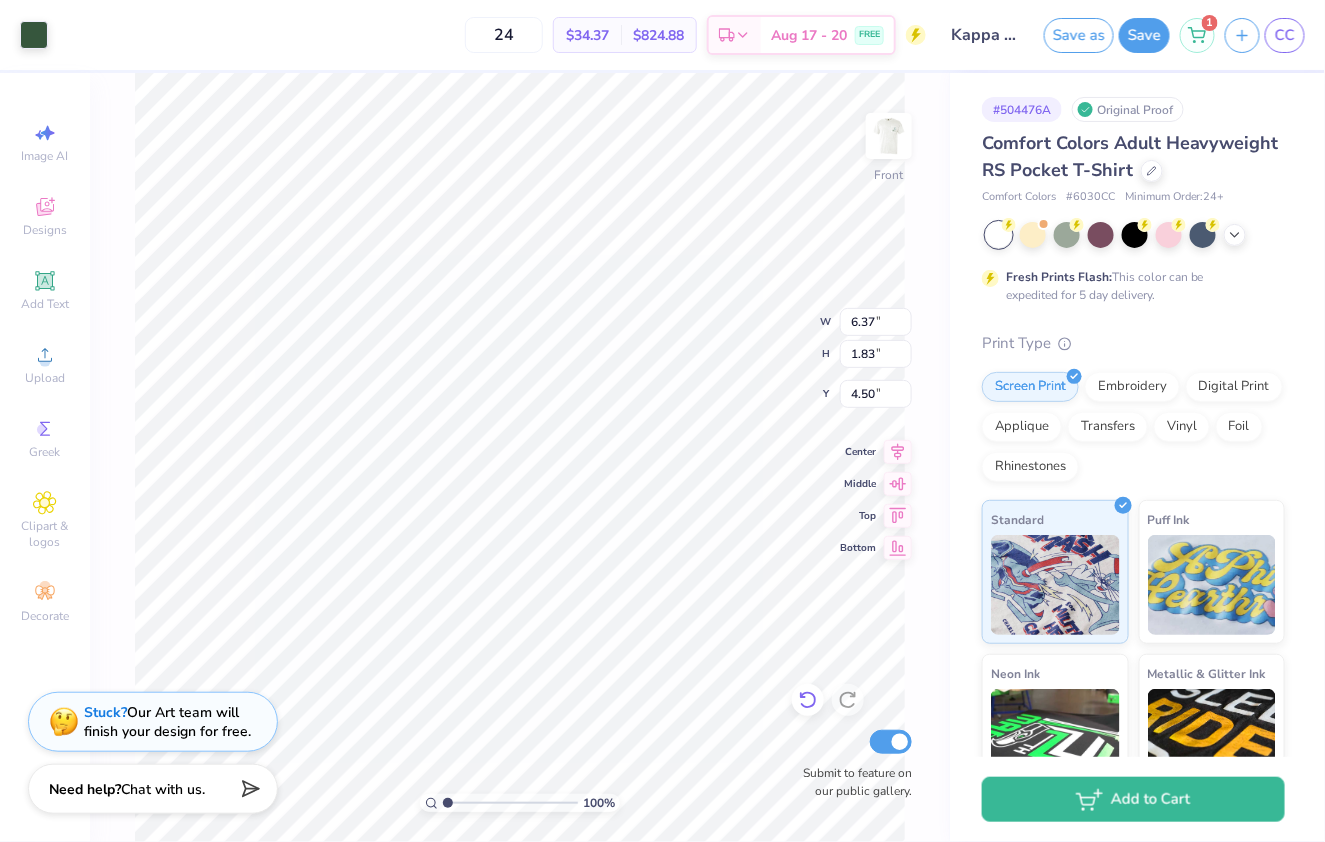 type on "4.71" 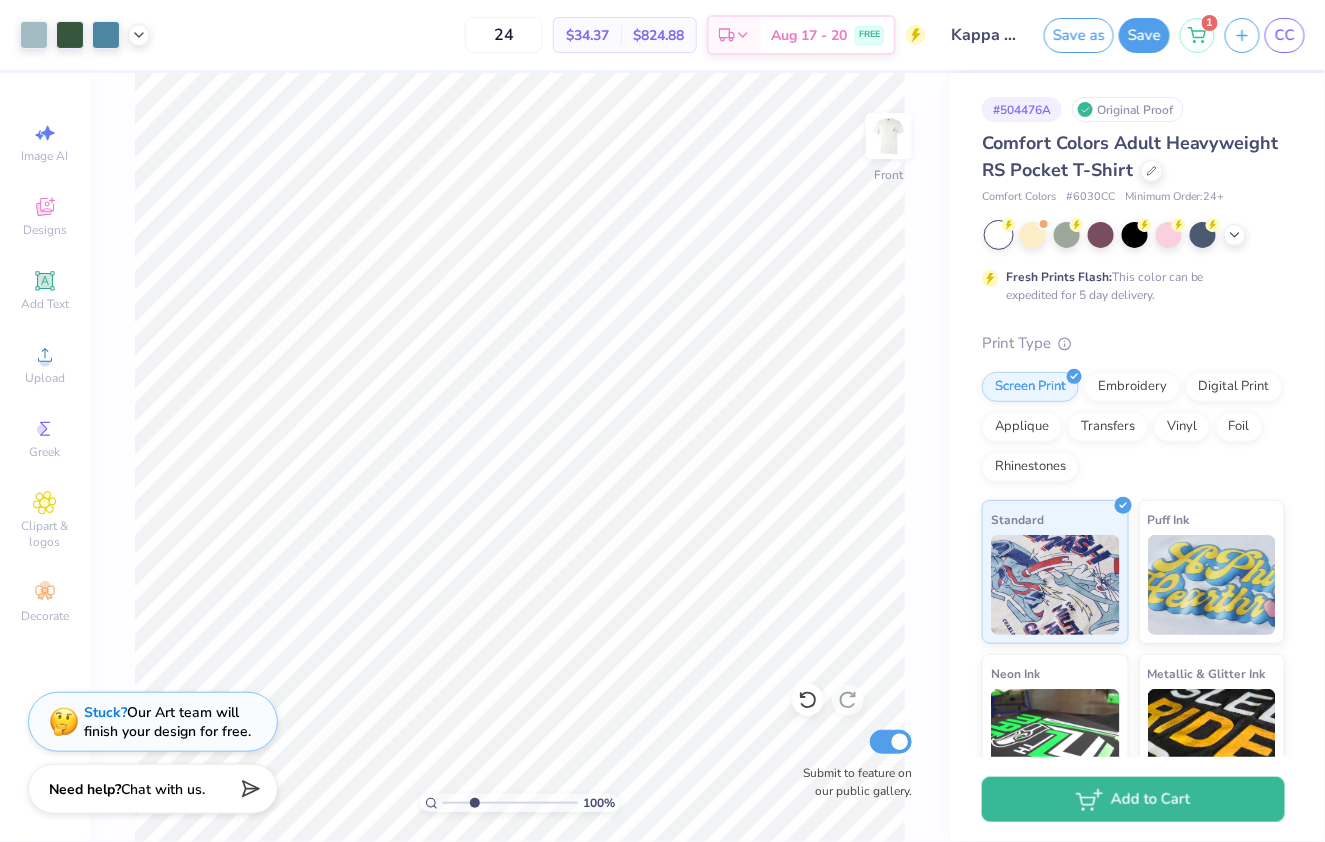 click at bounding box center [510, 803] 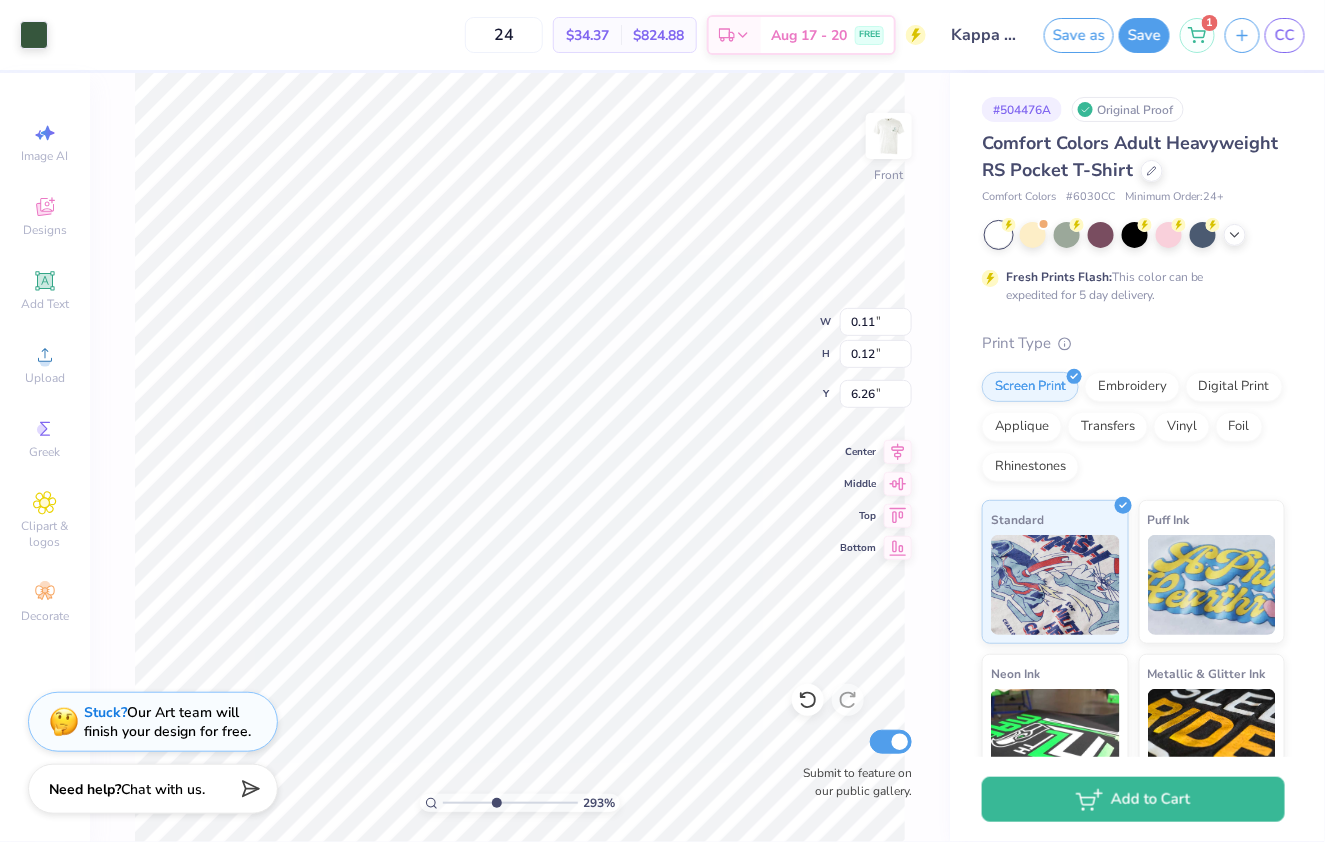 type on "4.53" 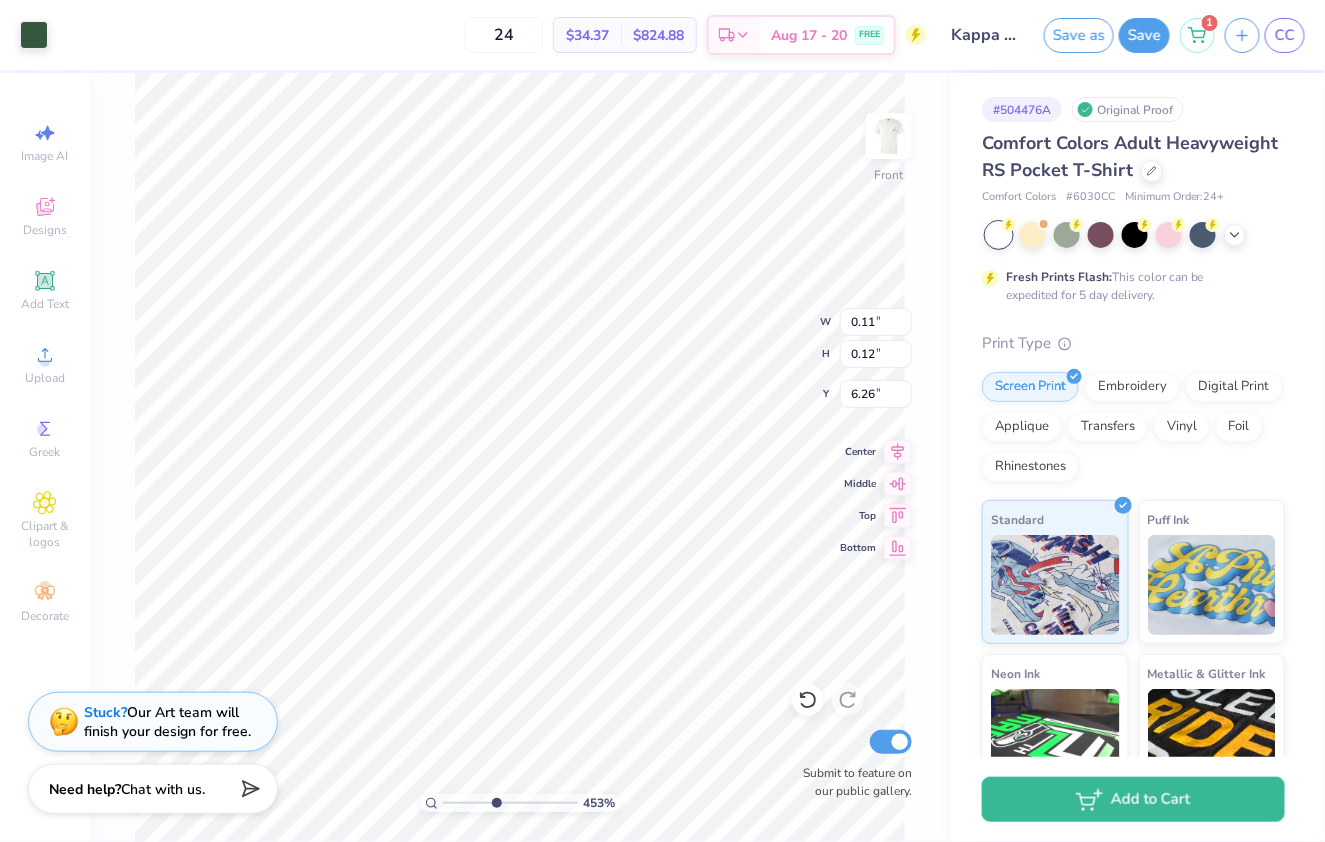 type on "4.72" 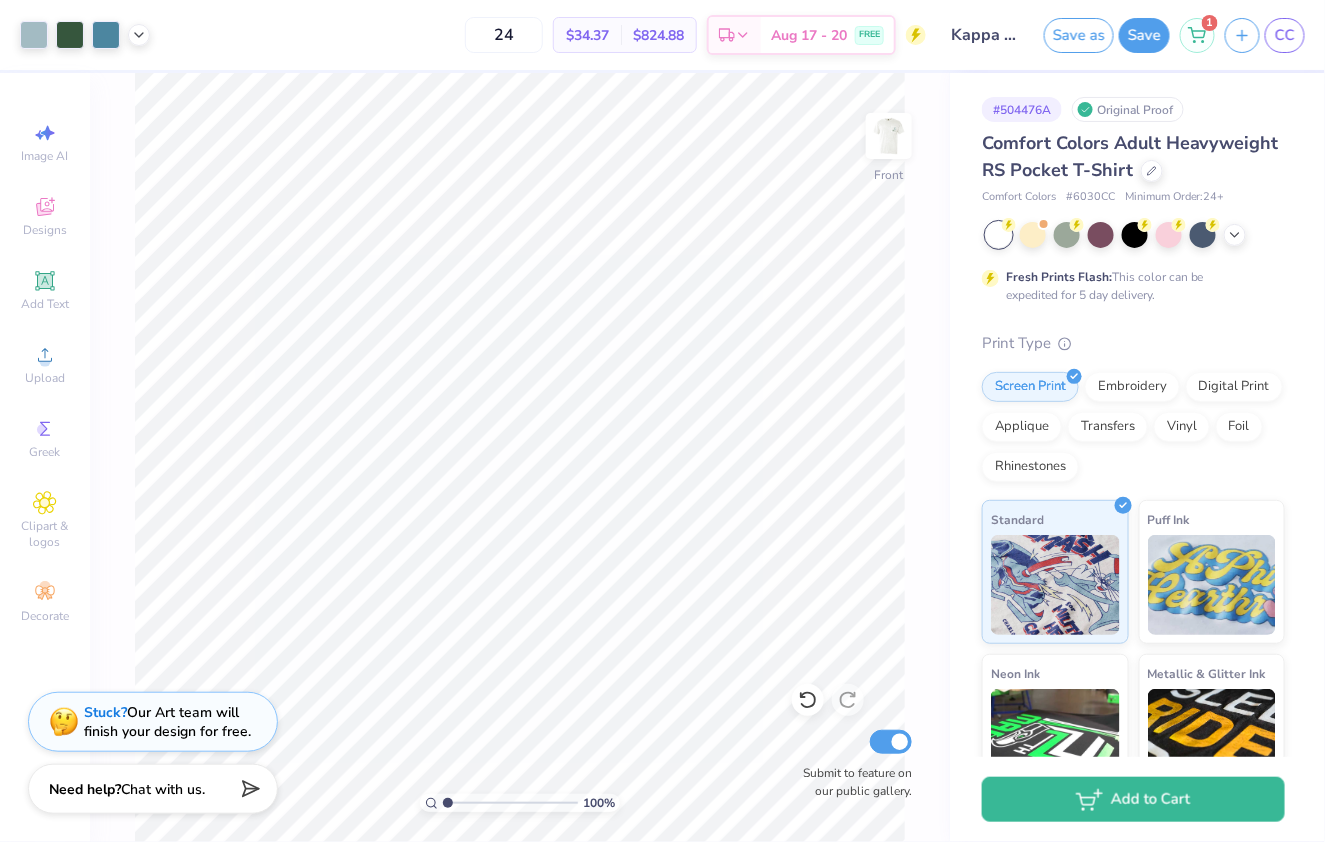 drag, startPoint x: 483, startPoint y: 808, endPoint x: 439, endPoint y: 803, distance: 44.28318 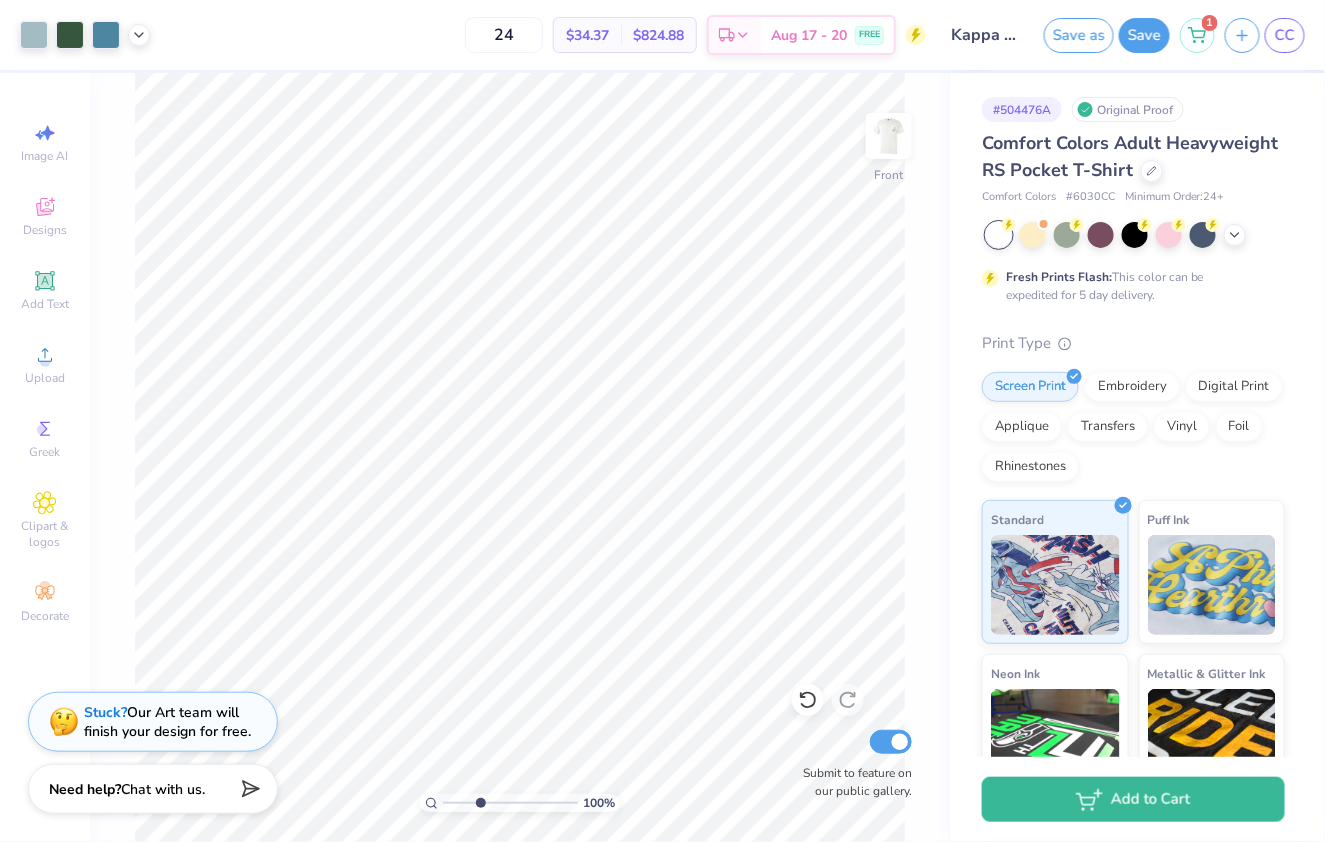 type on "3.34" 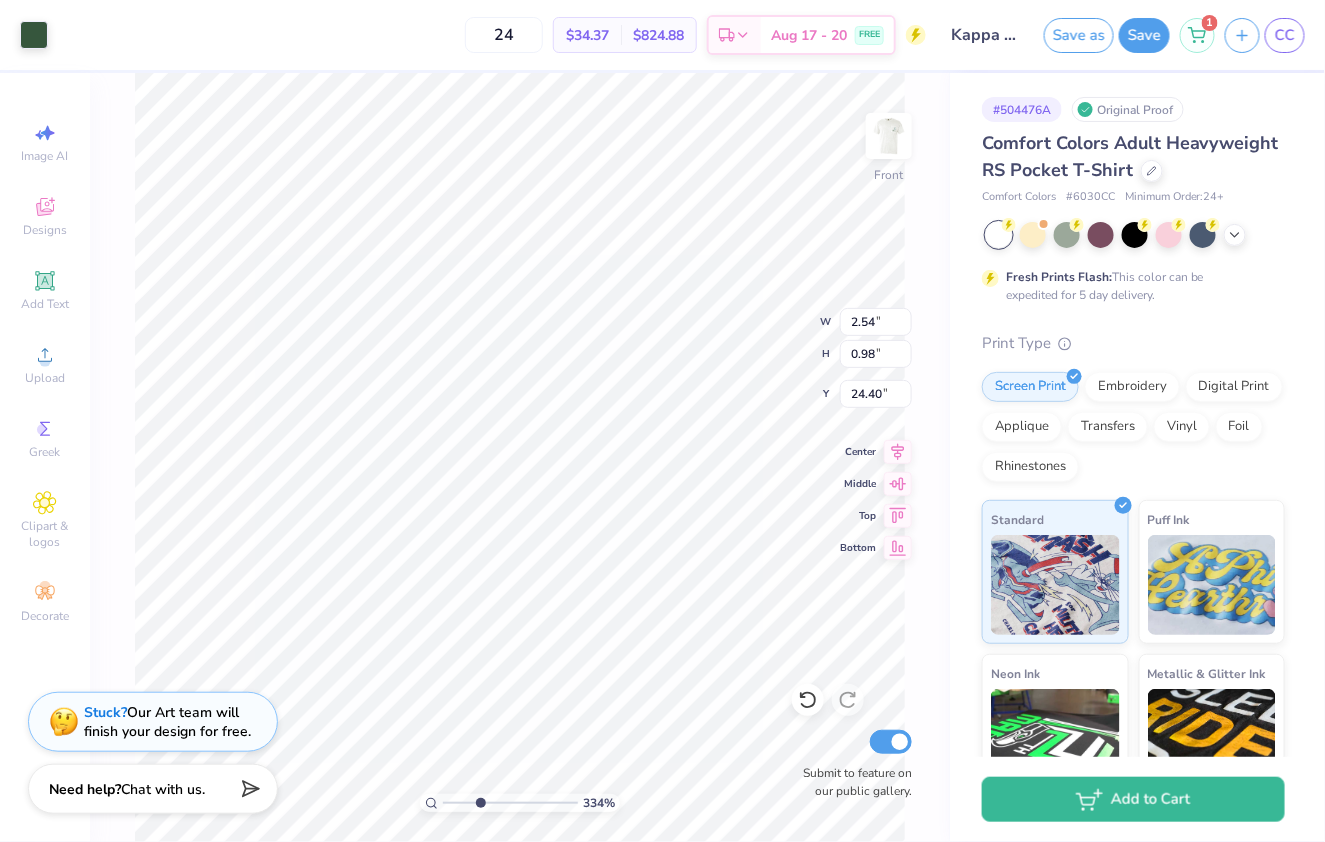 type on "24.47" 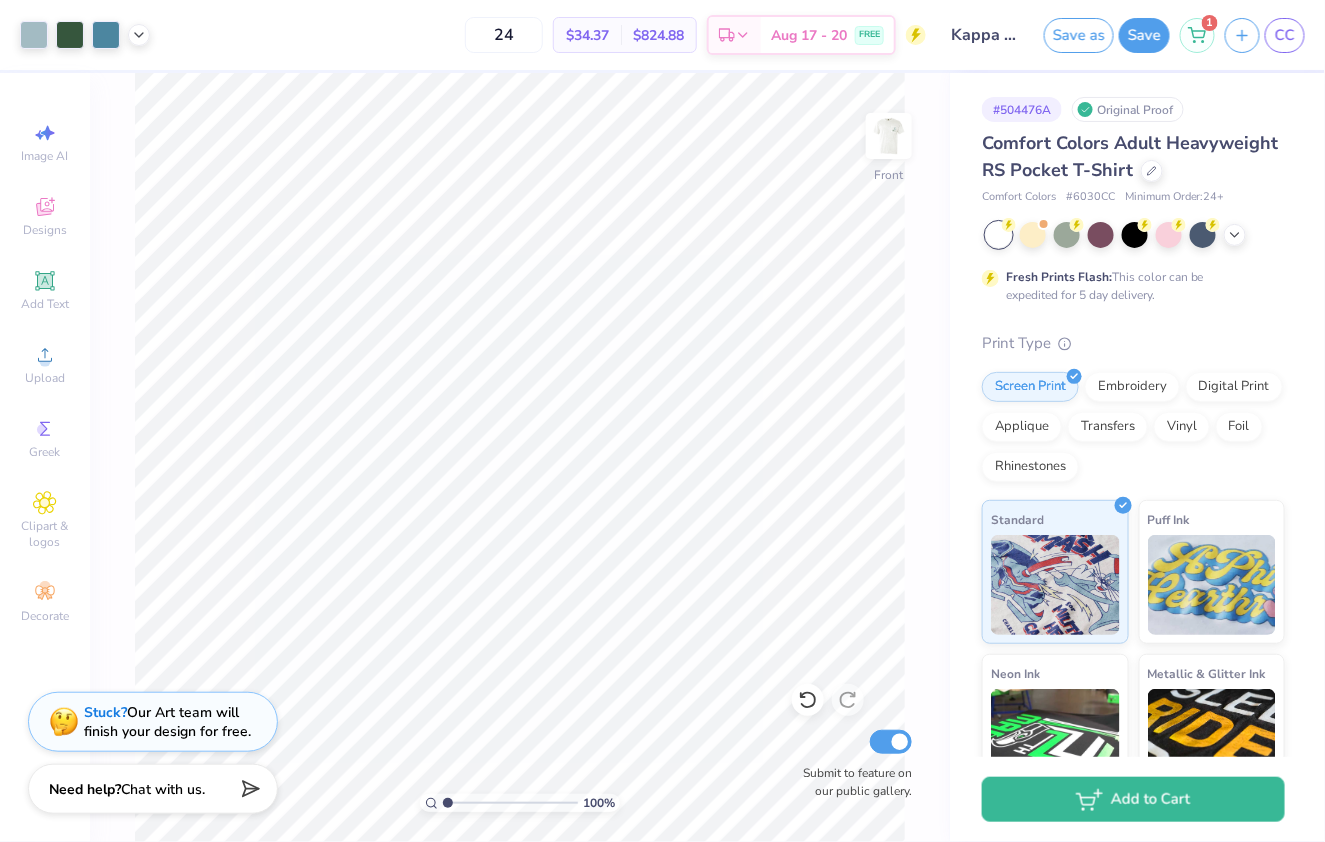 drag, startPoint x: 475, startPoint y: 803, endPoint x: 411, endPoint y: 803, distance: 64 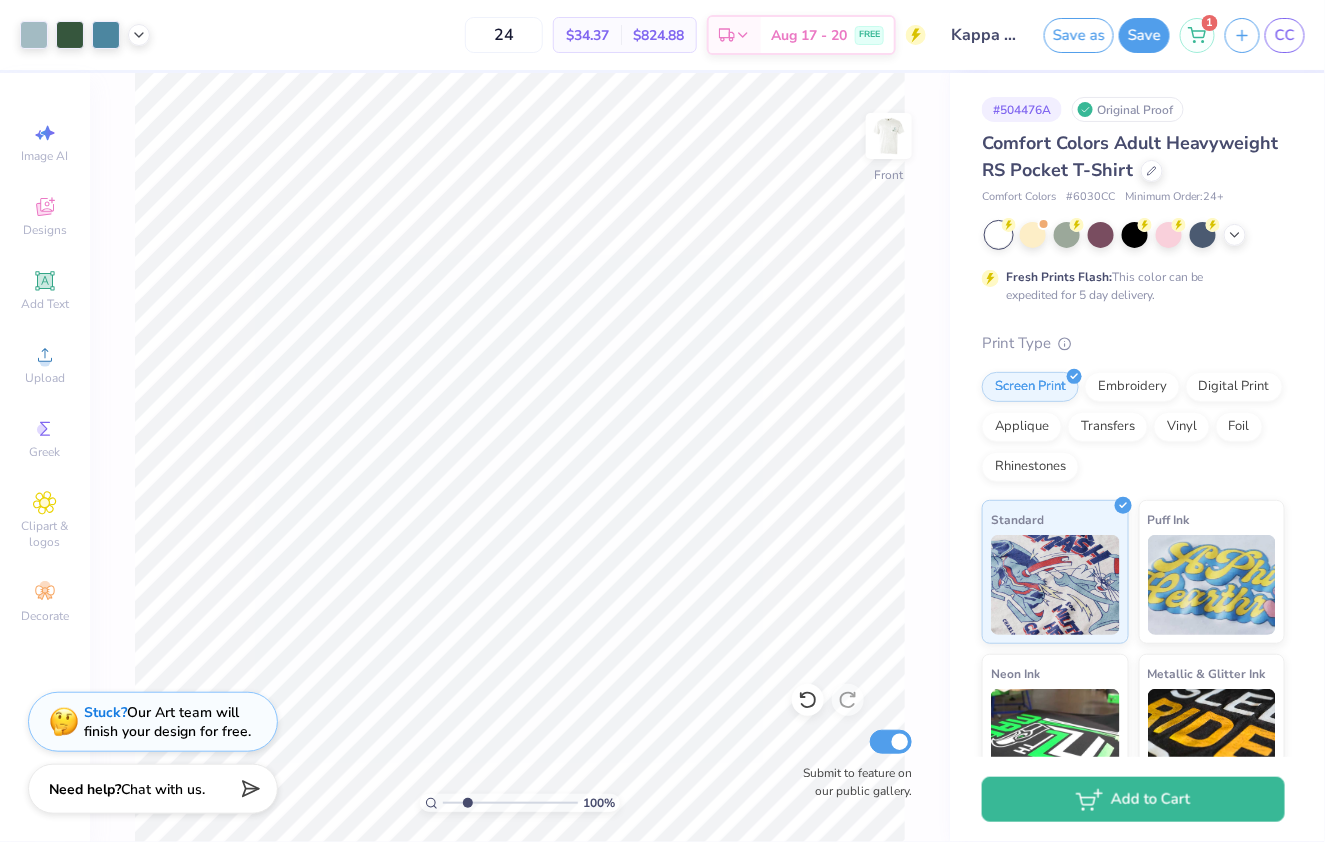 type on "2.46" 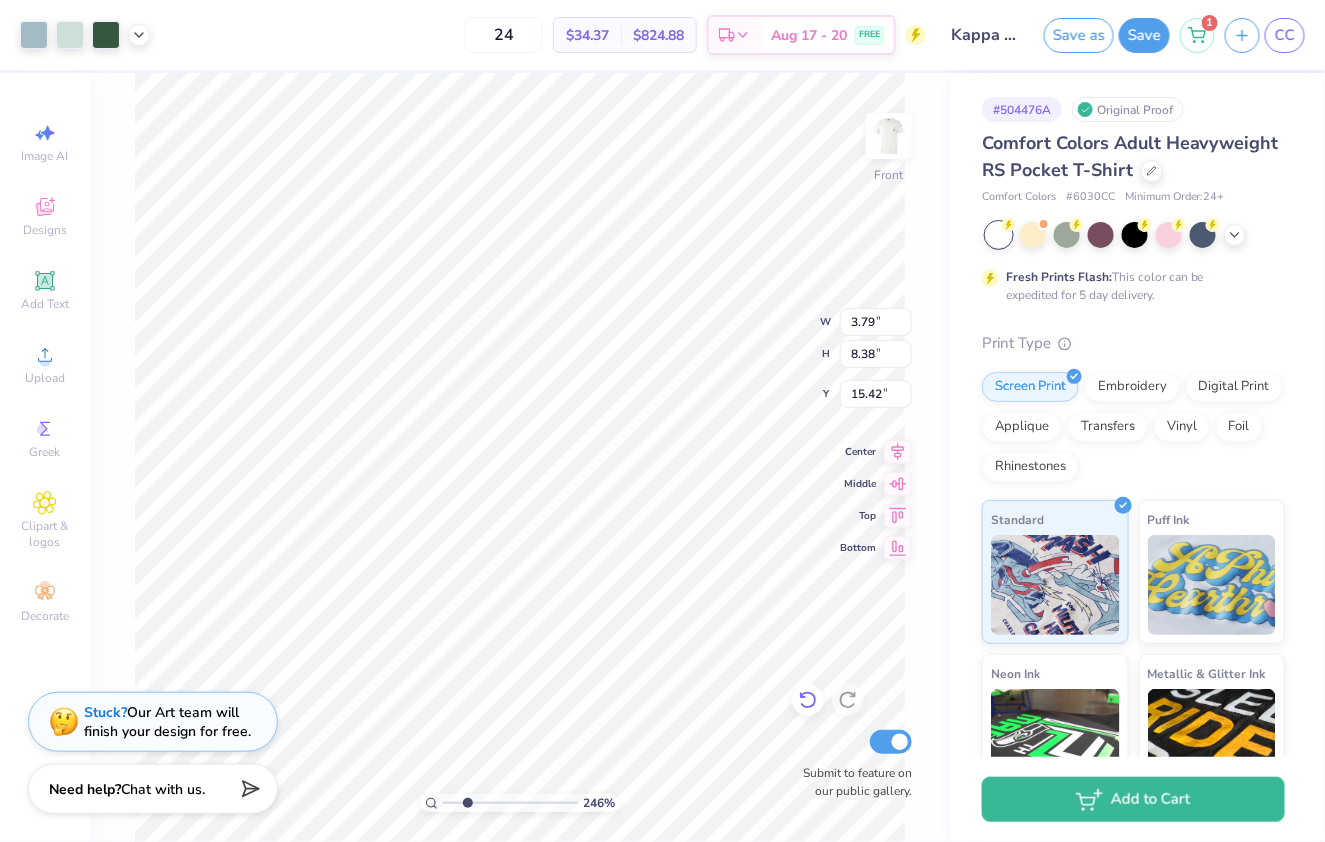 click 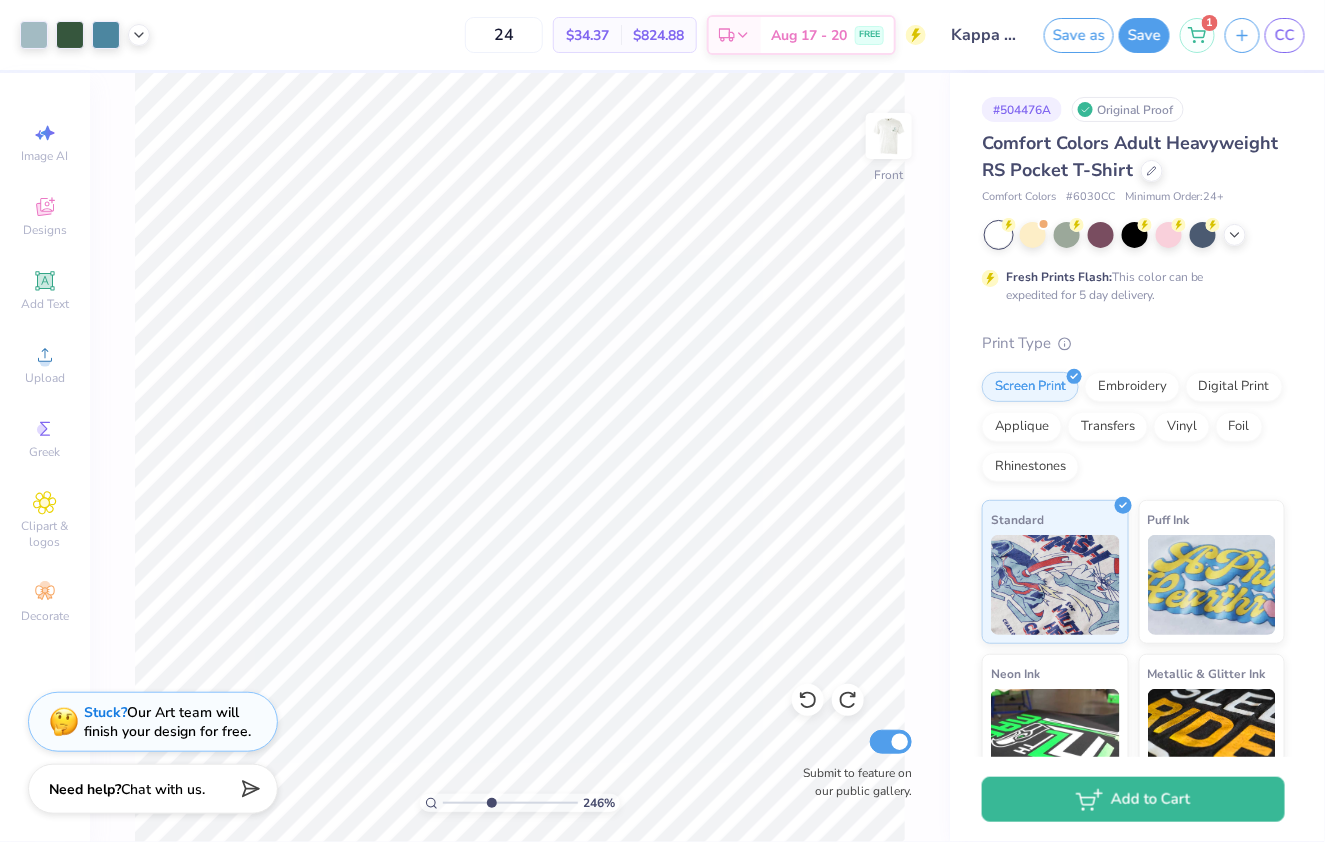 click at bounding box center [510, 803] 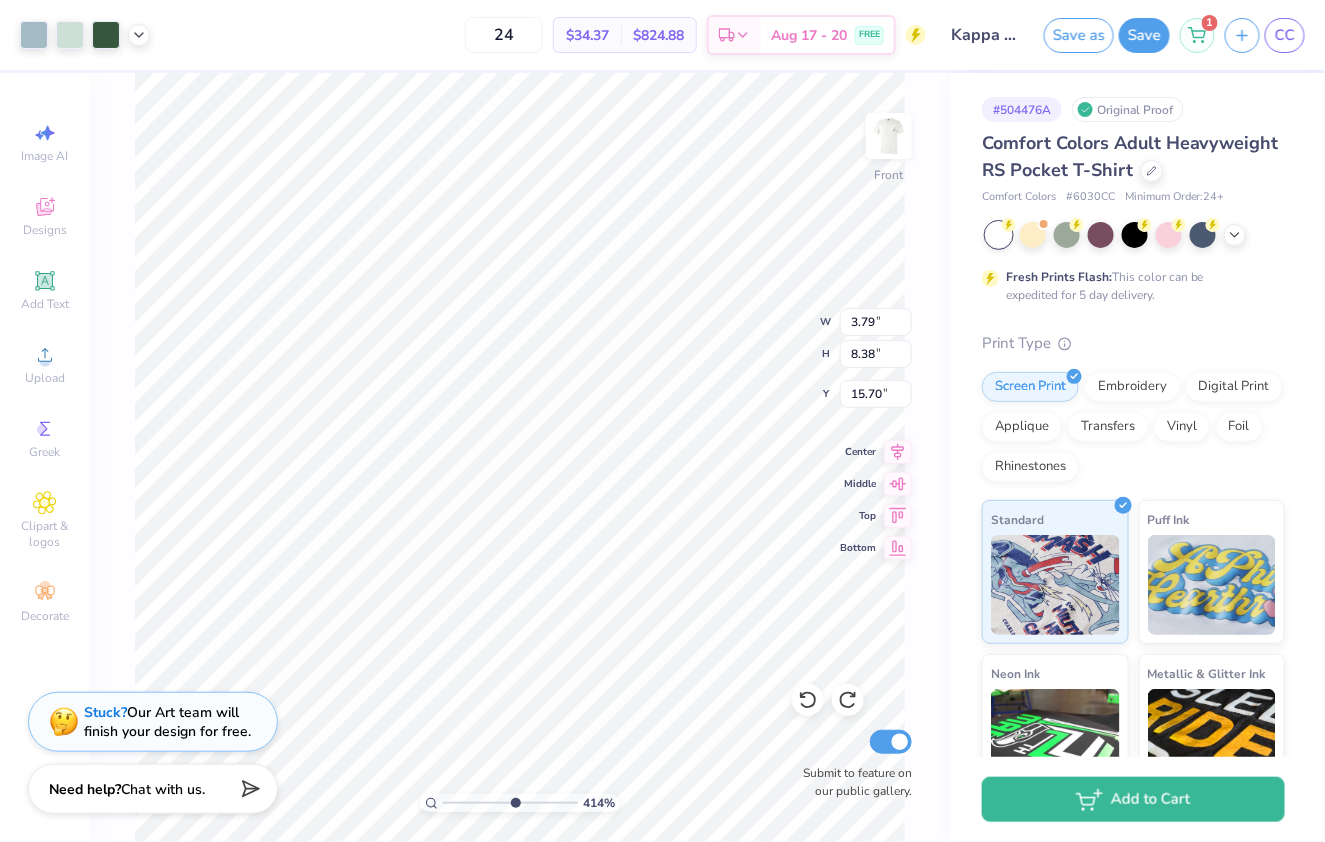 type on "5.87" 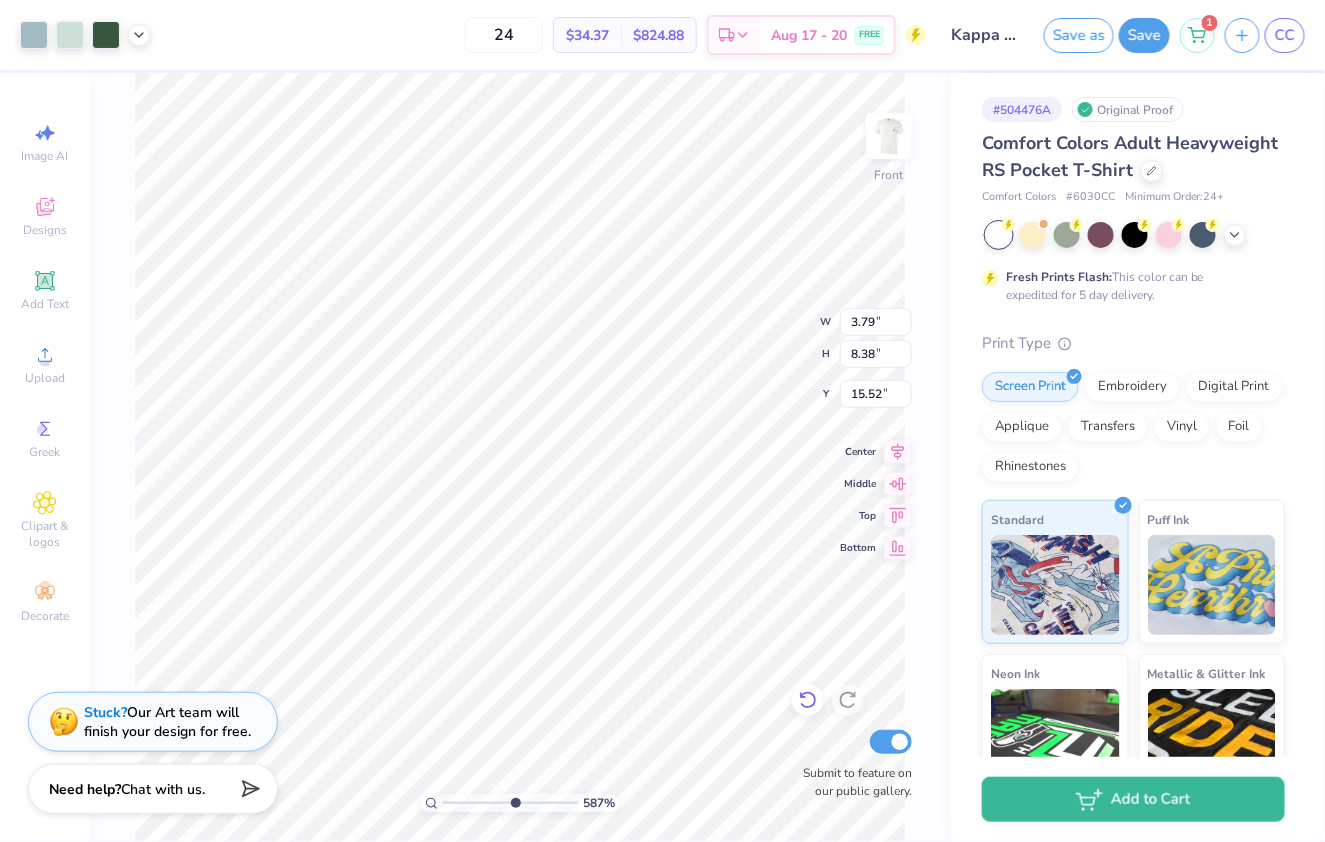 click 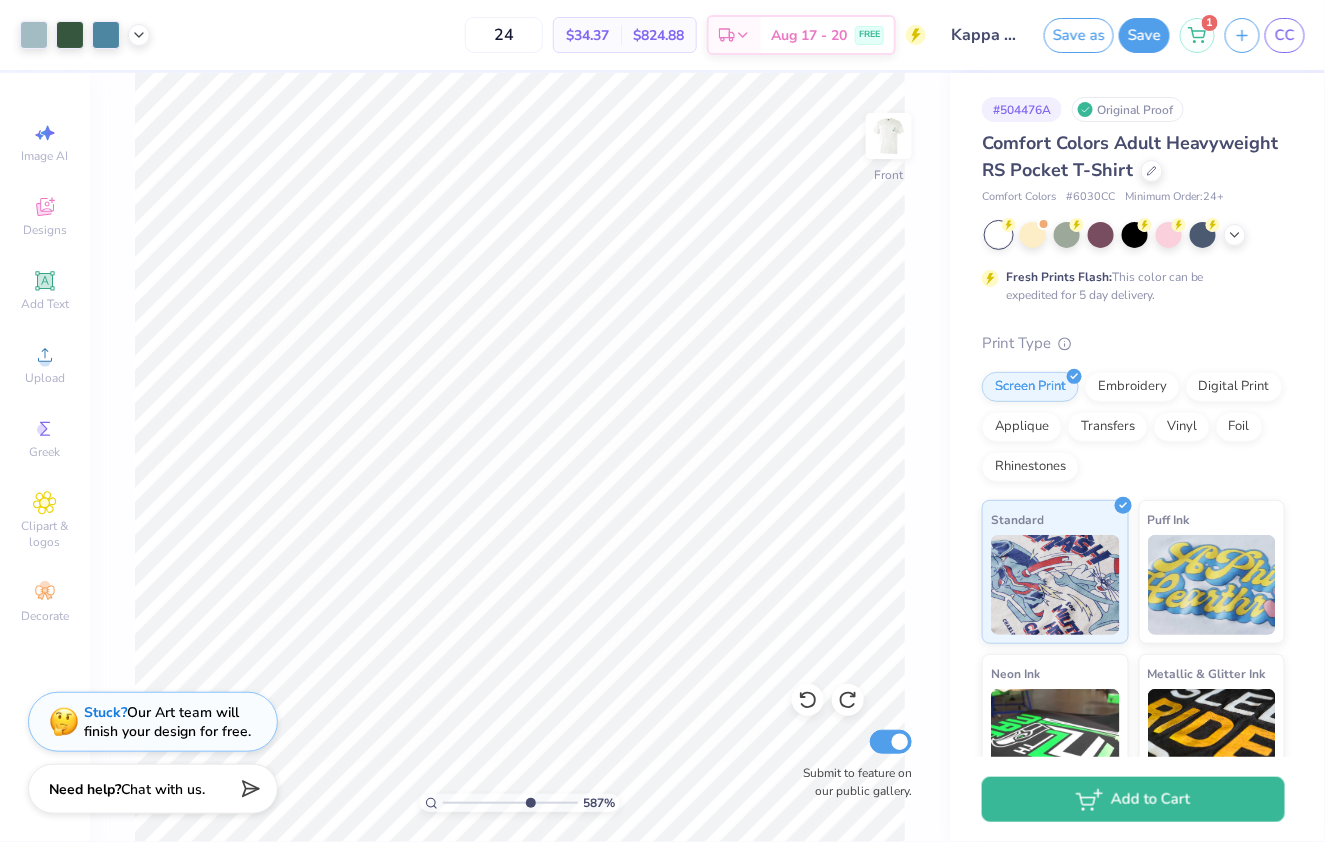 click at bounding box center [510, 803] 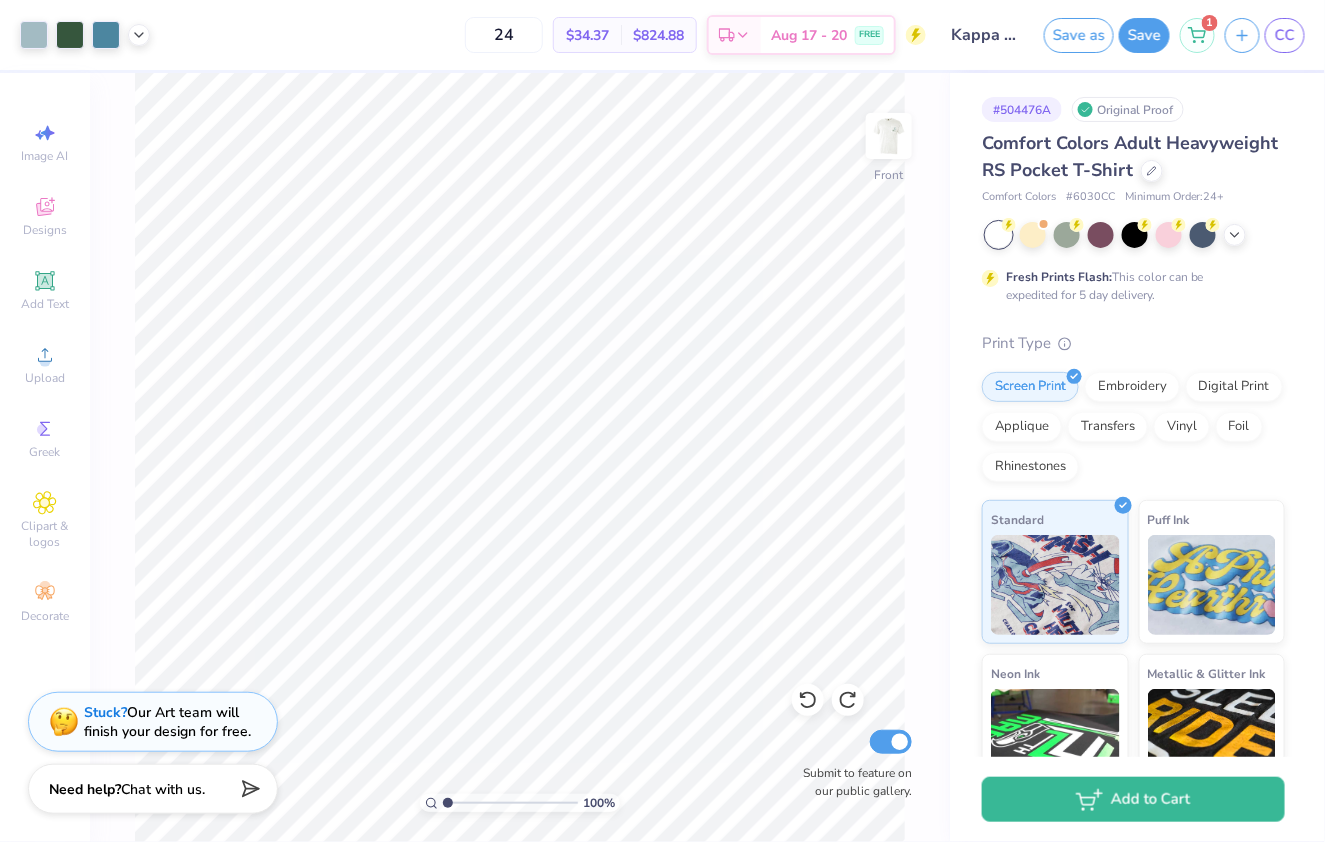 drag, startPoint x: 526, startPoint y: 804, endPoint x: 429, endPoint y: 803, distance: 97.00516 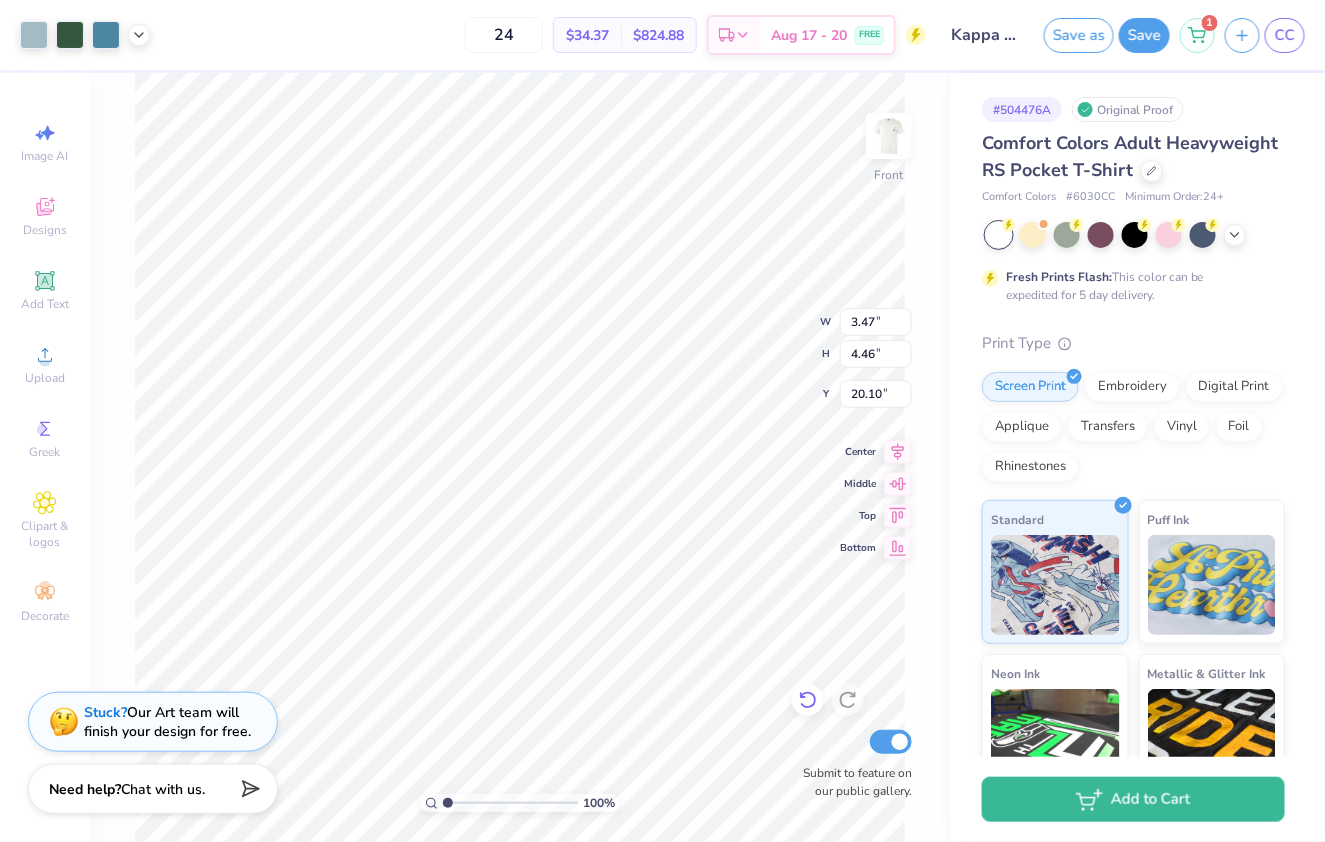 click 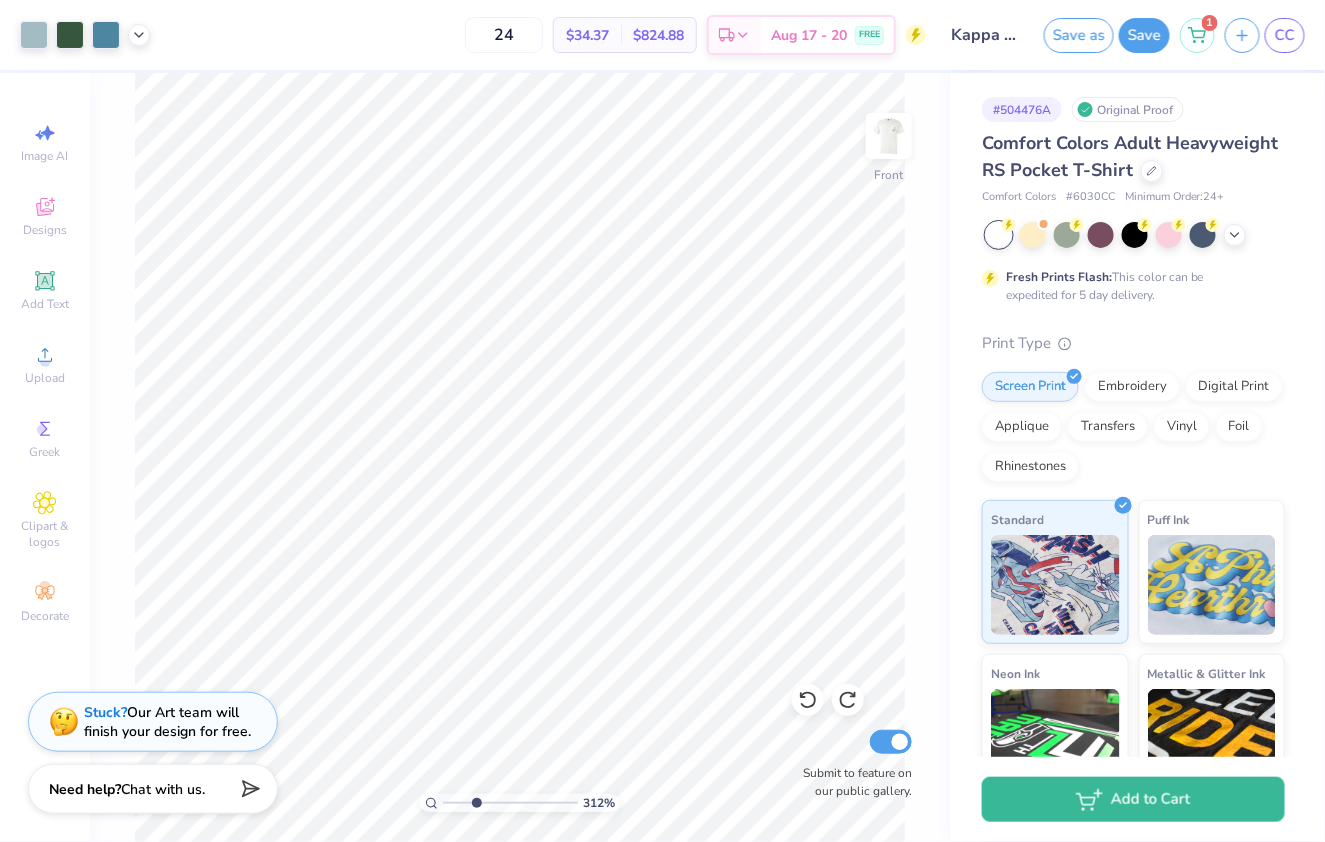type on "3.12" 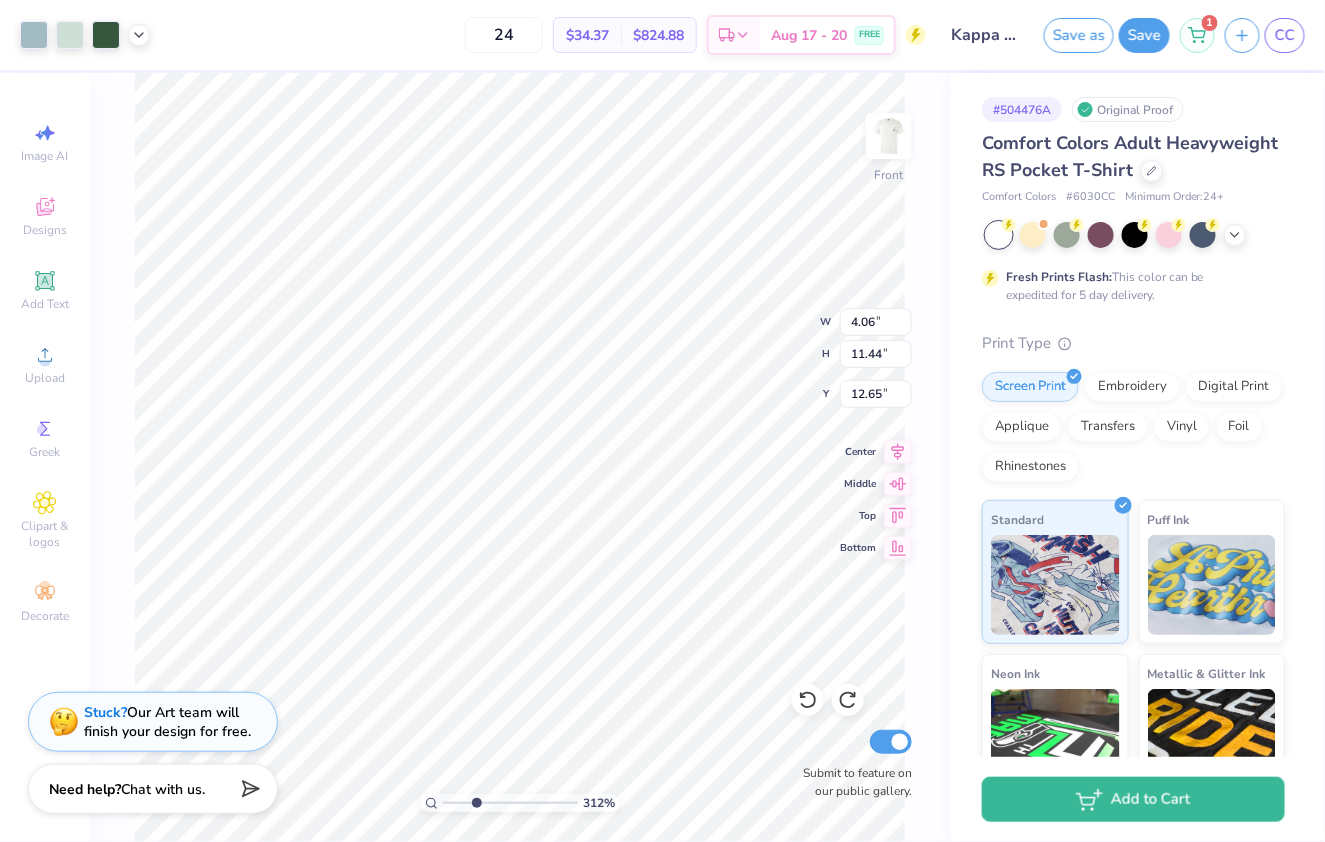 type on "12.04" 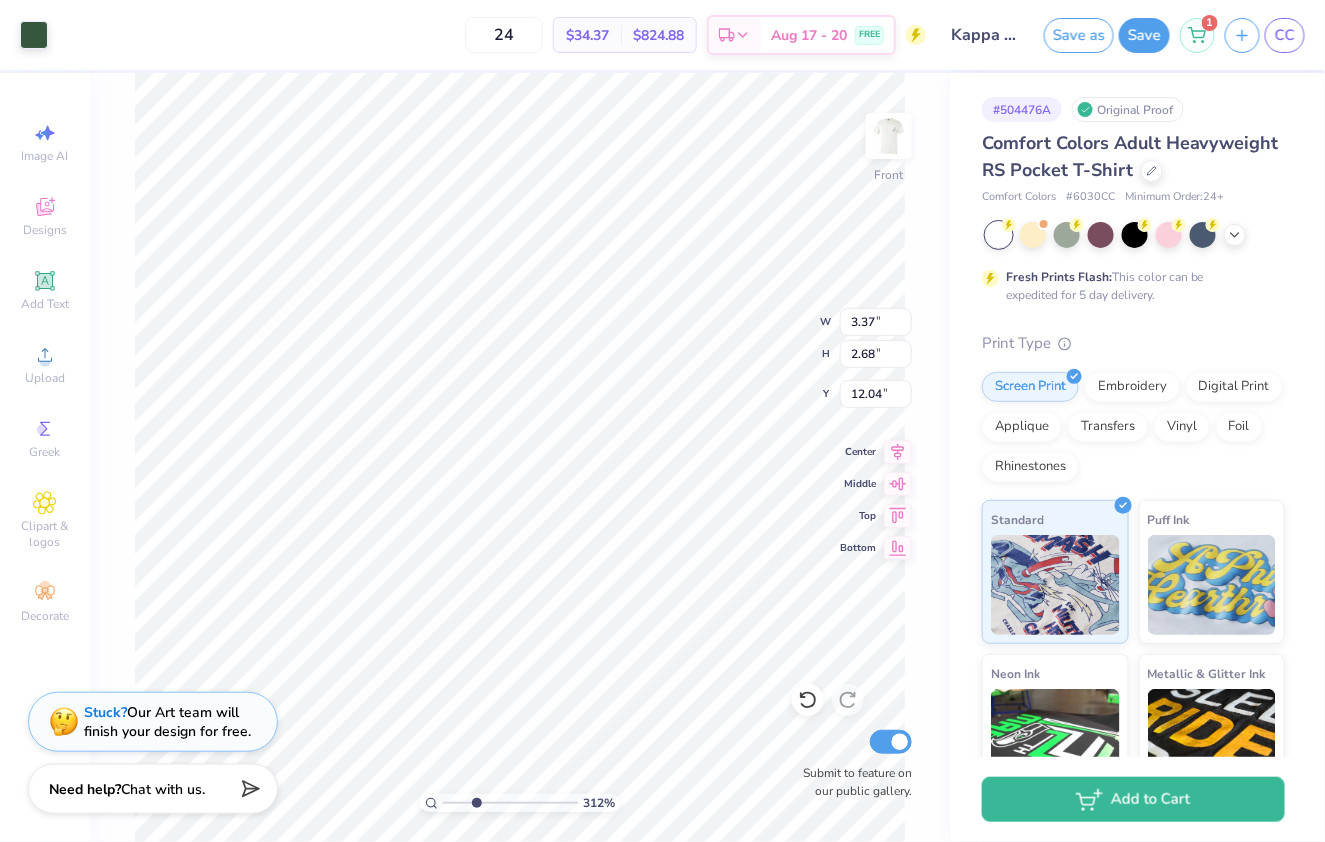 type on "12.66" 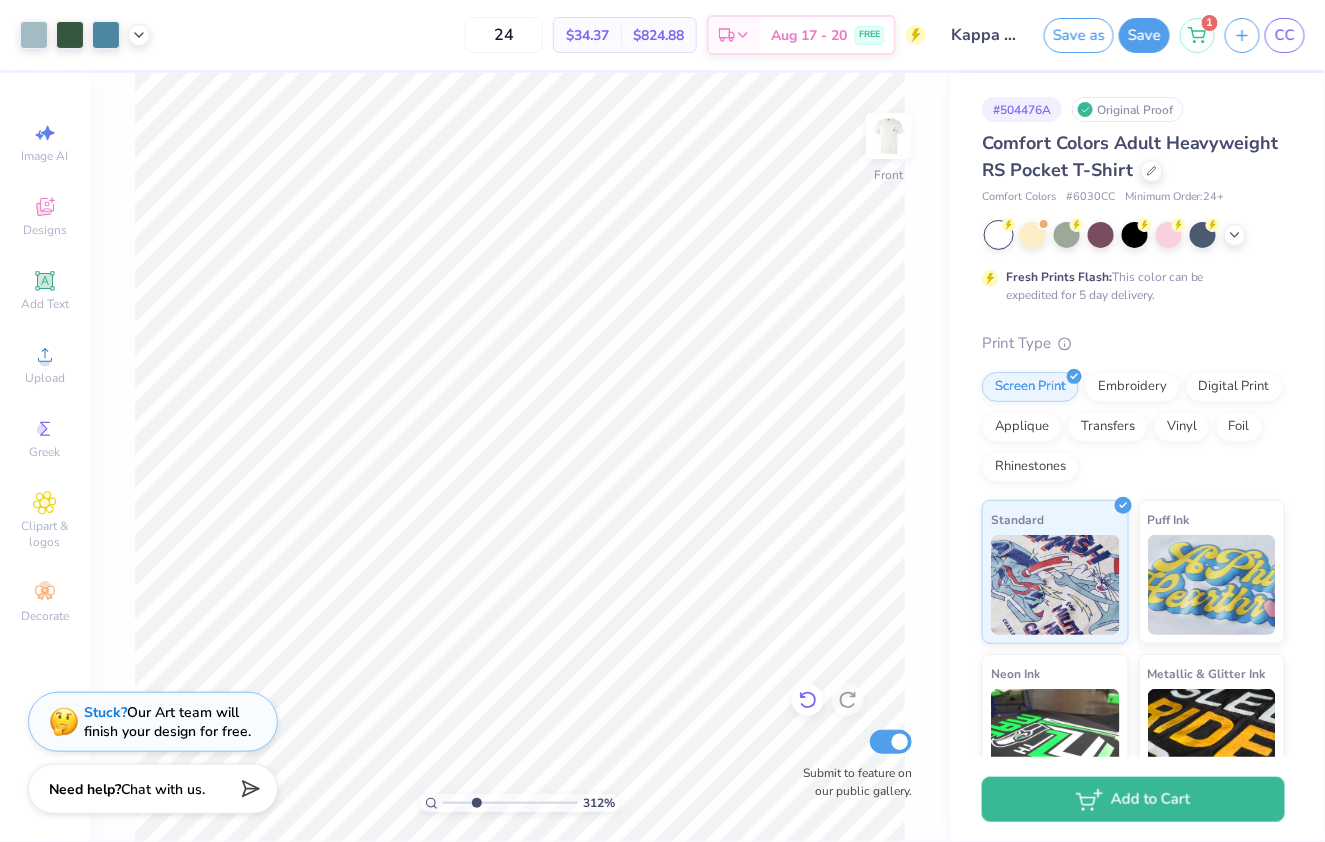 click 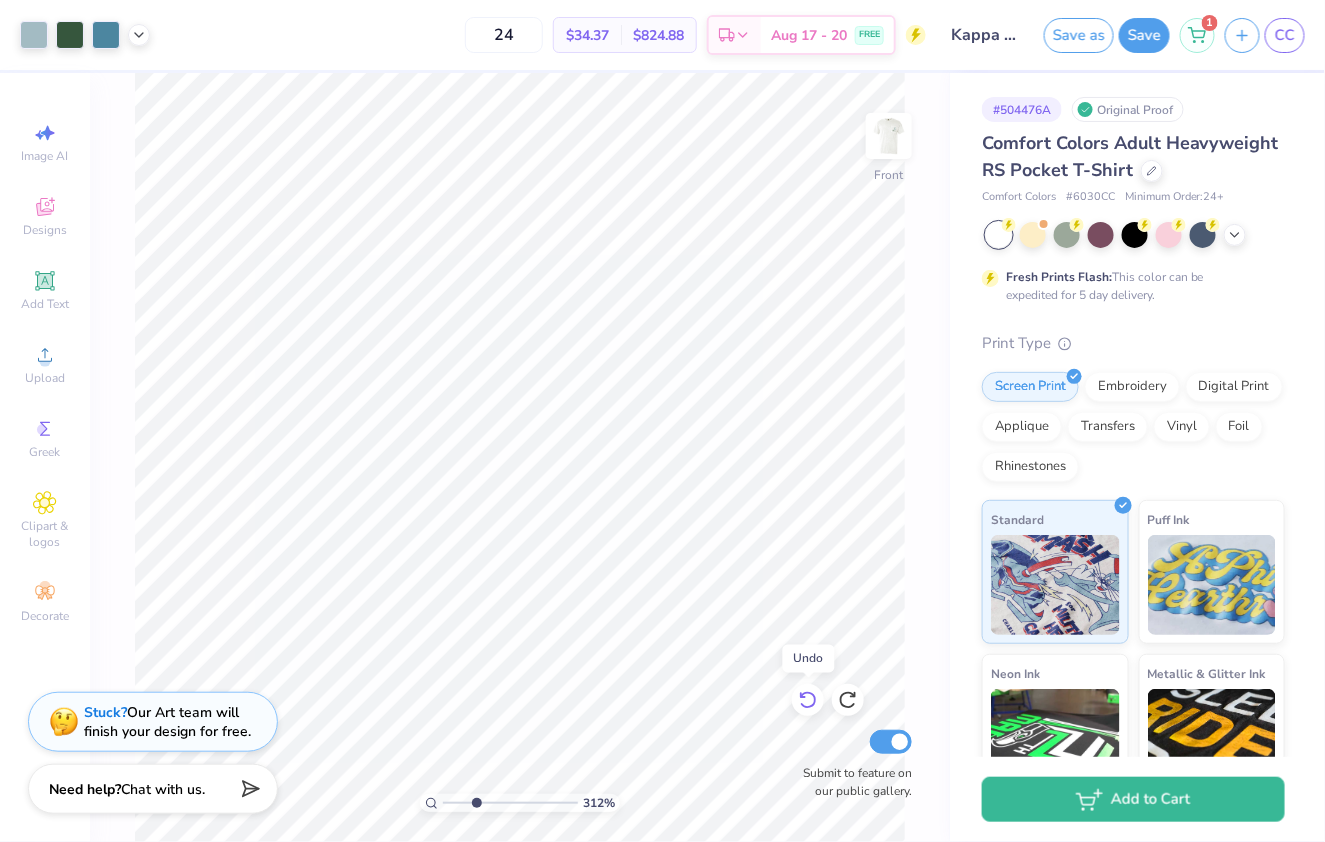 click 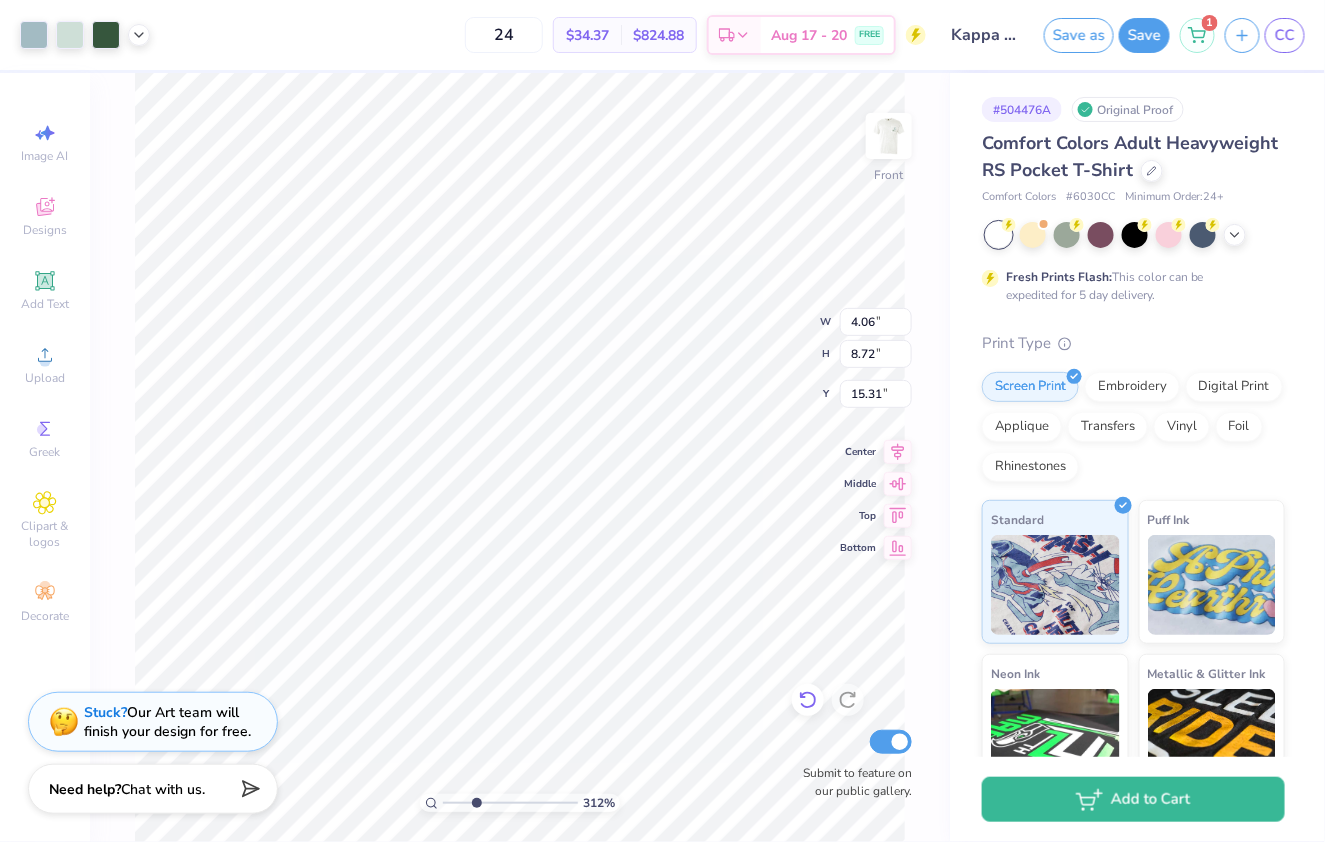 click 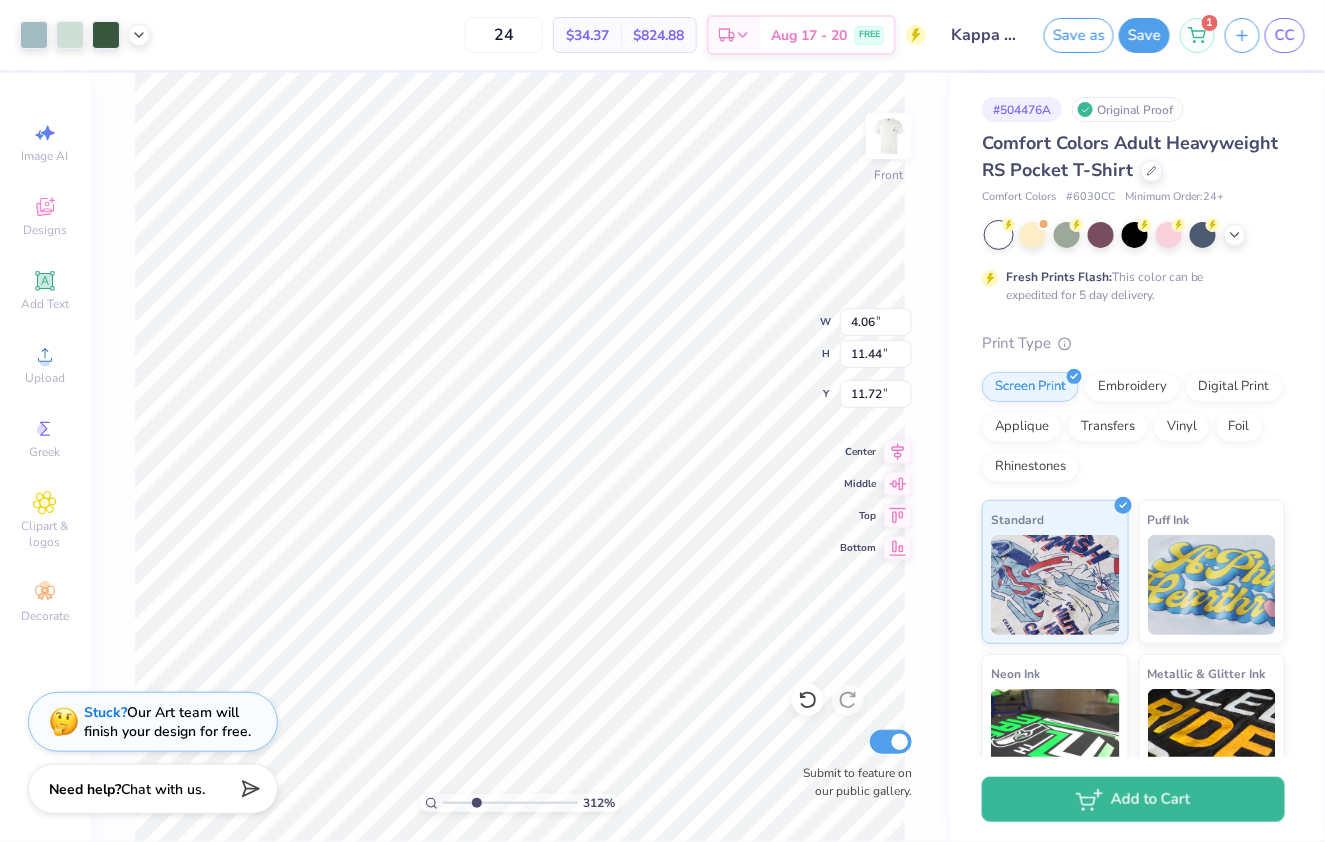 type on "11.47" 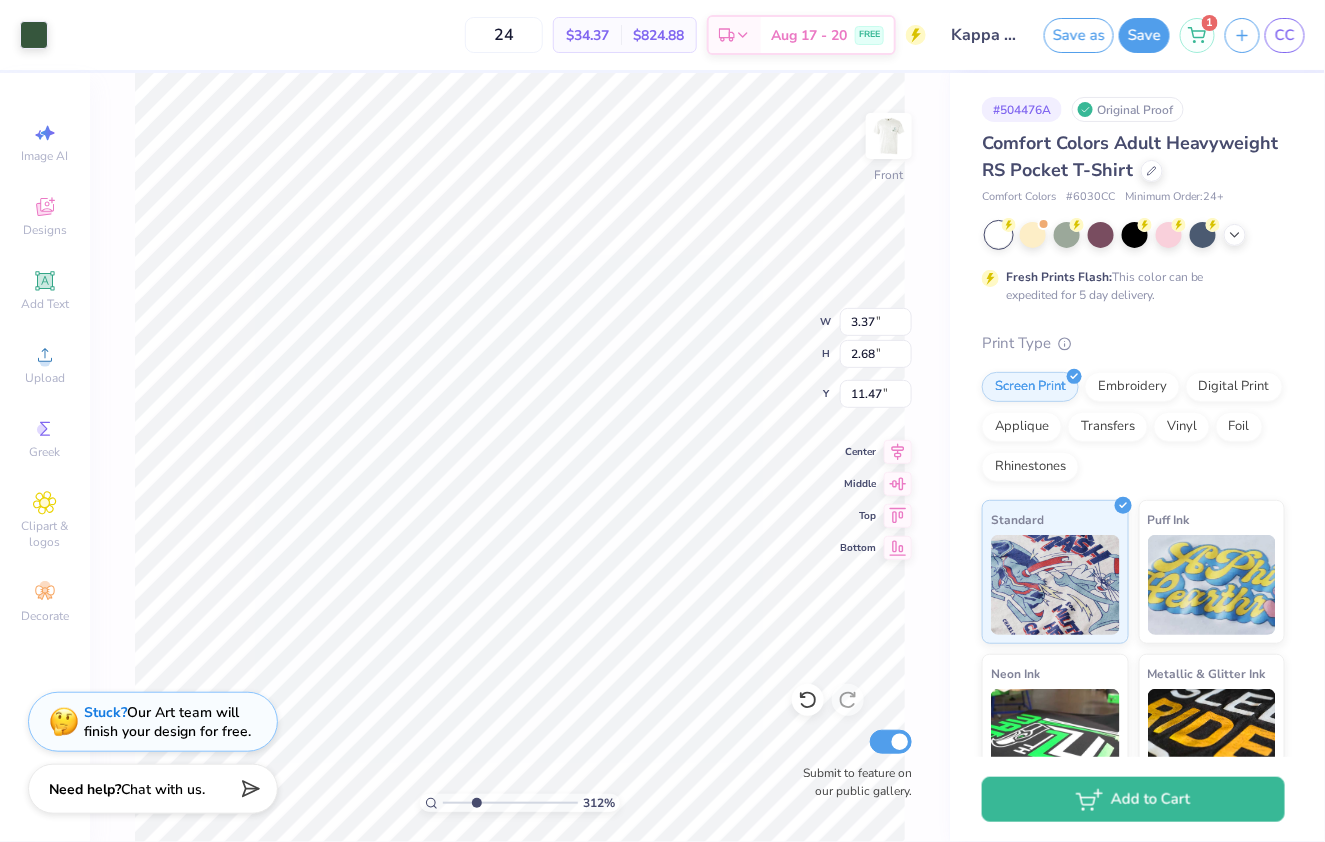 type on "12.66" 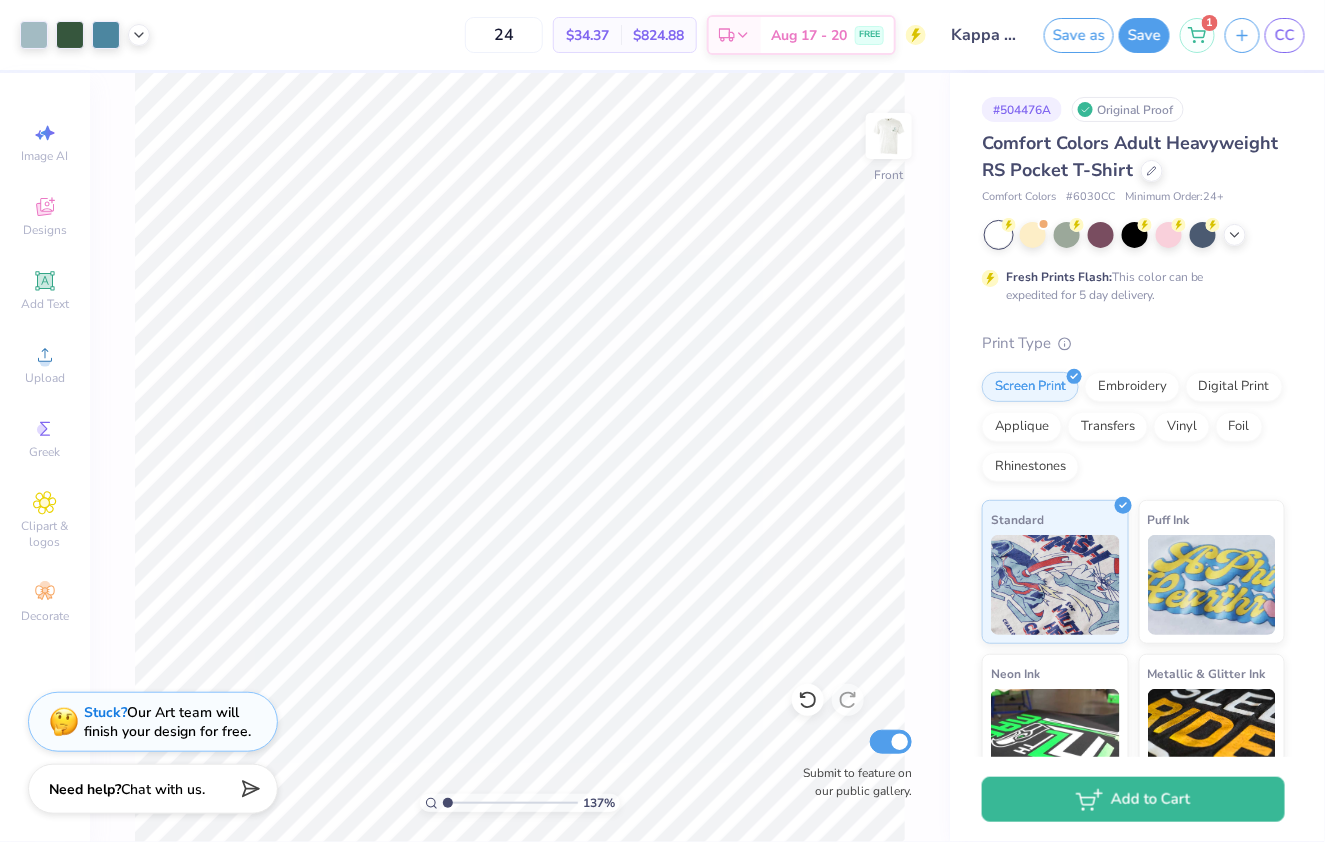 drag, startPoint x: 471, startPoint y: 806, endPoint x: 392, endPoint y: 806, distance: 79 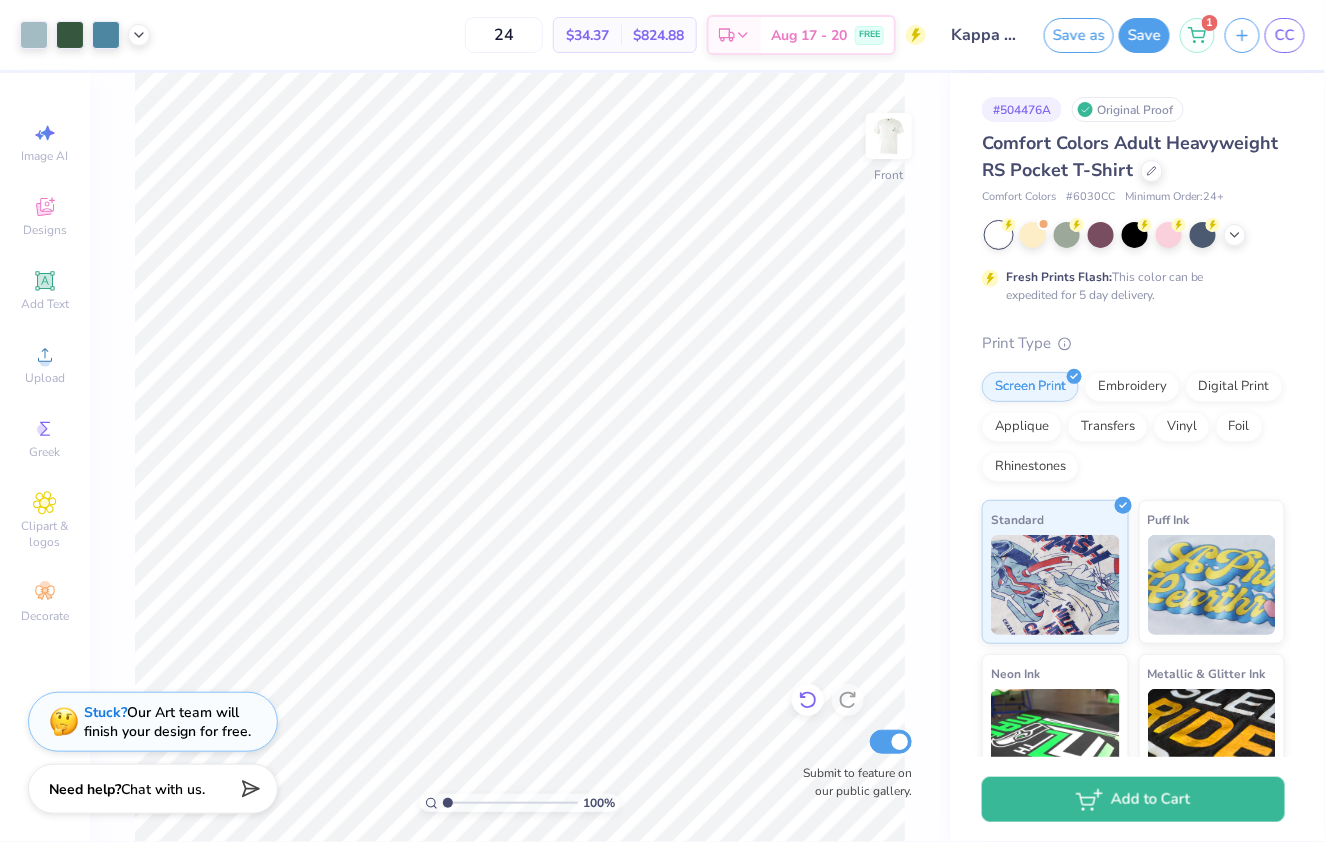 click 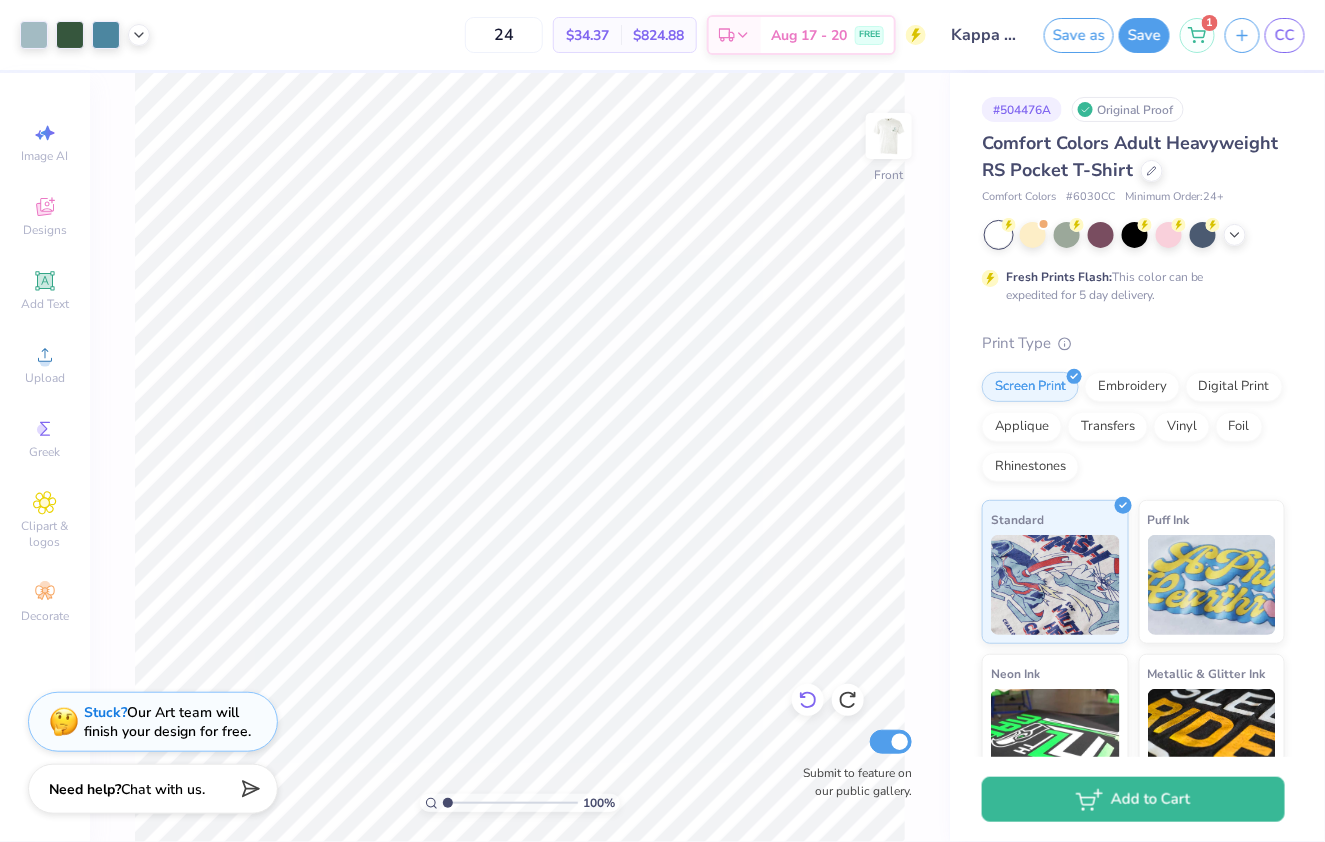 click 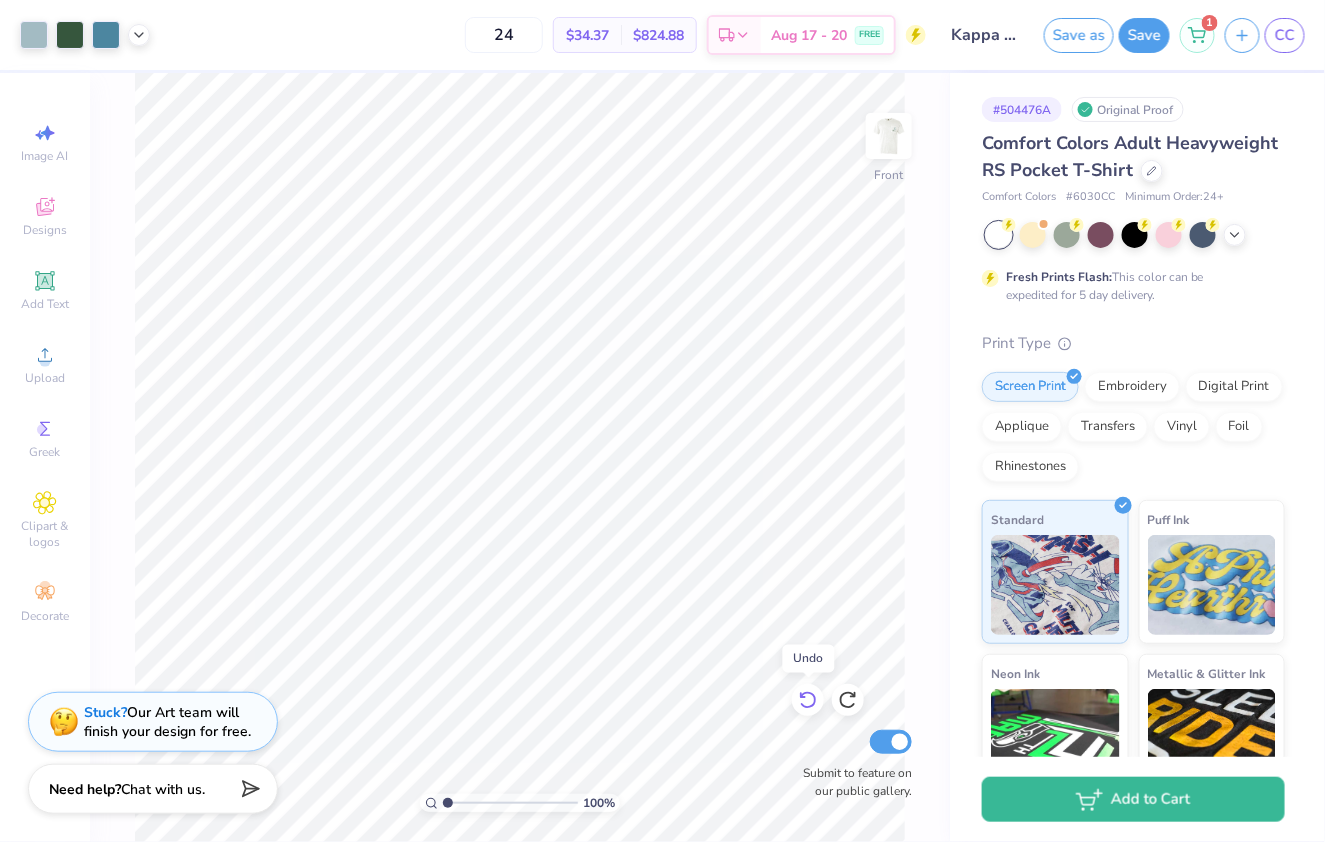 click 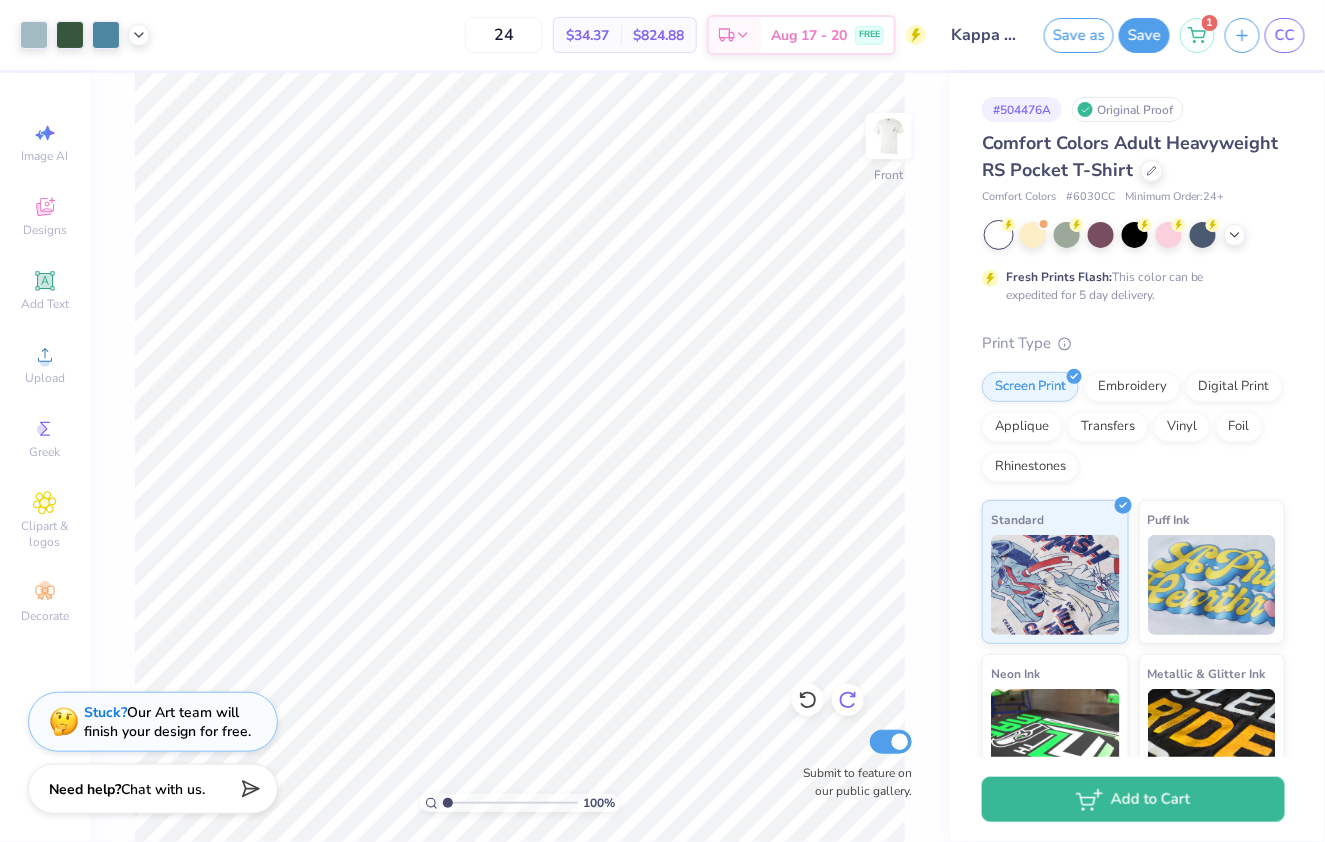 click 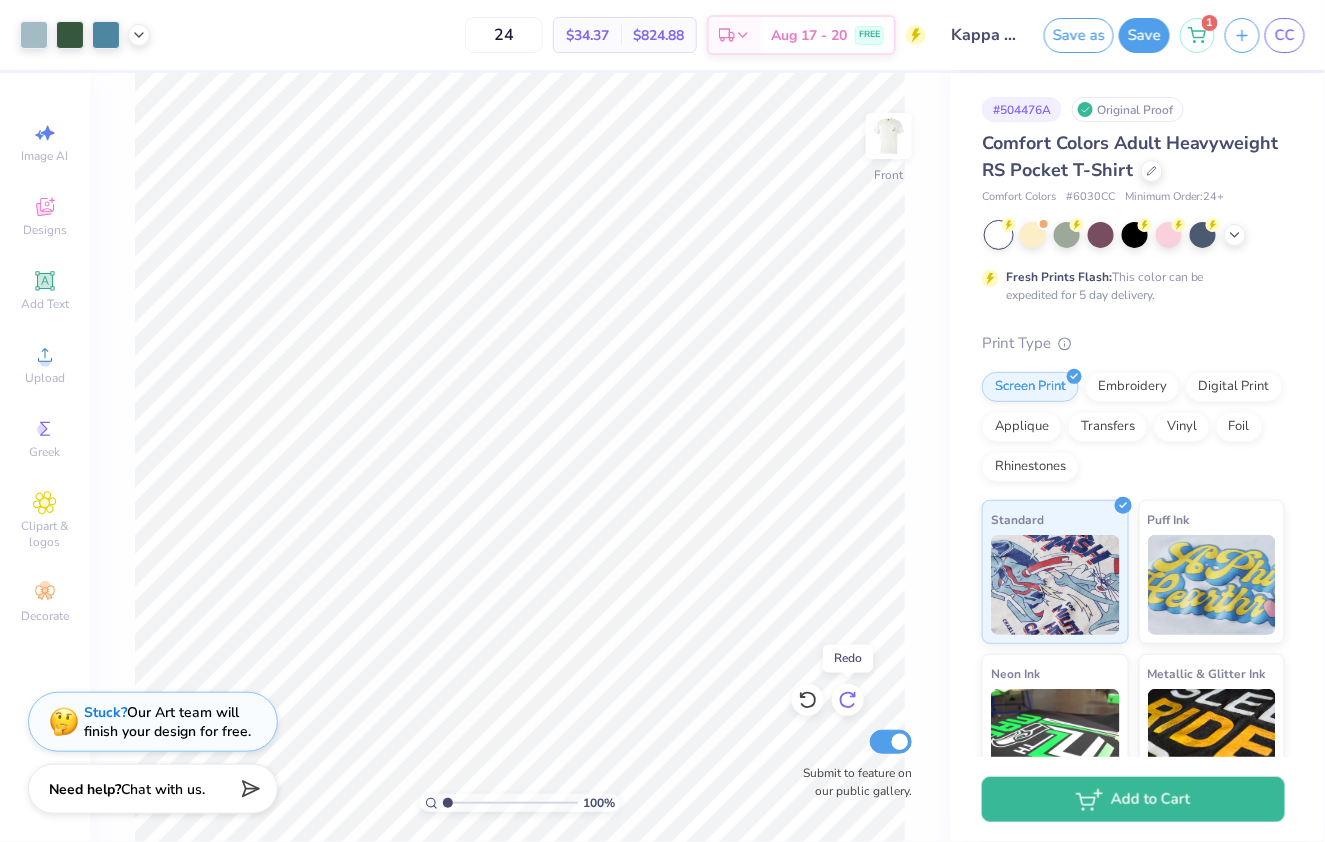 click 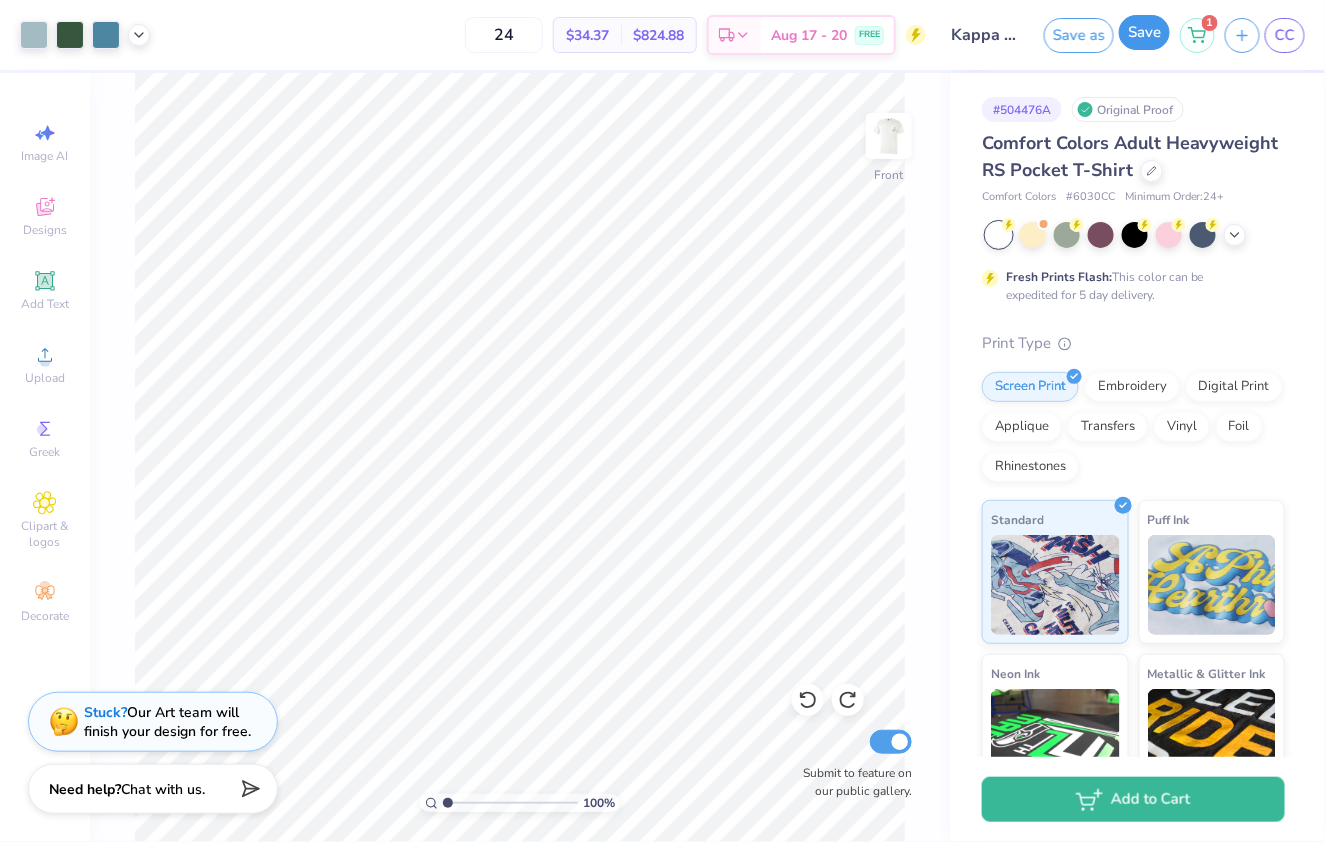 click on "Save" at bounding box center (1144, 32) 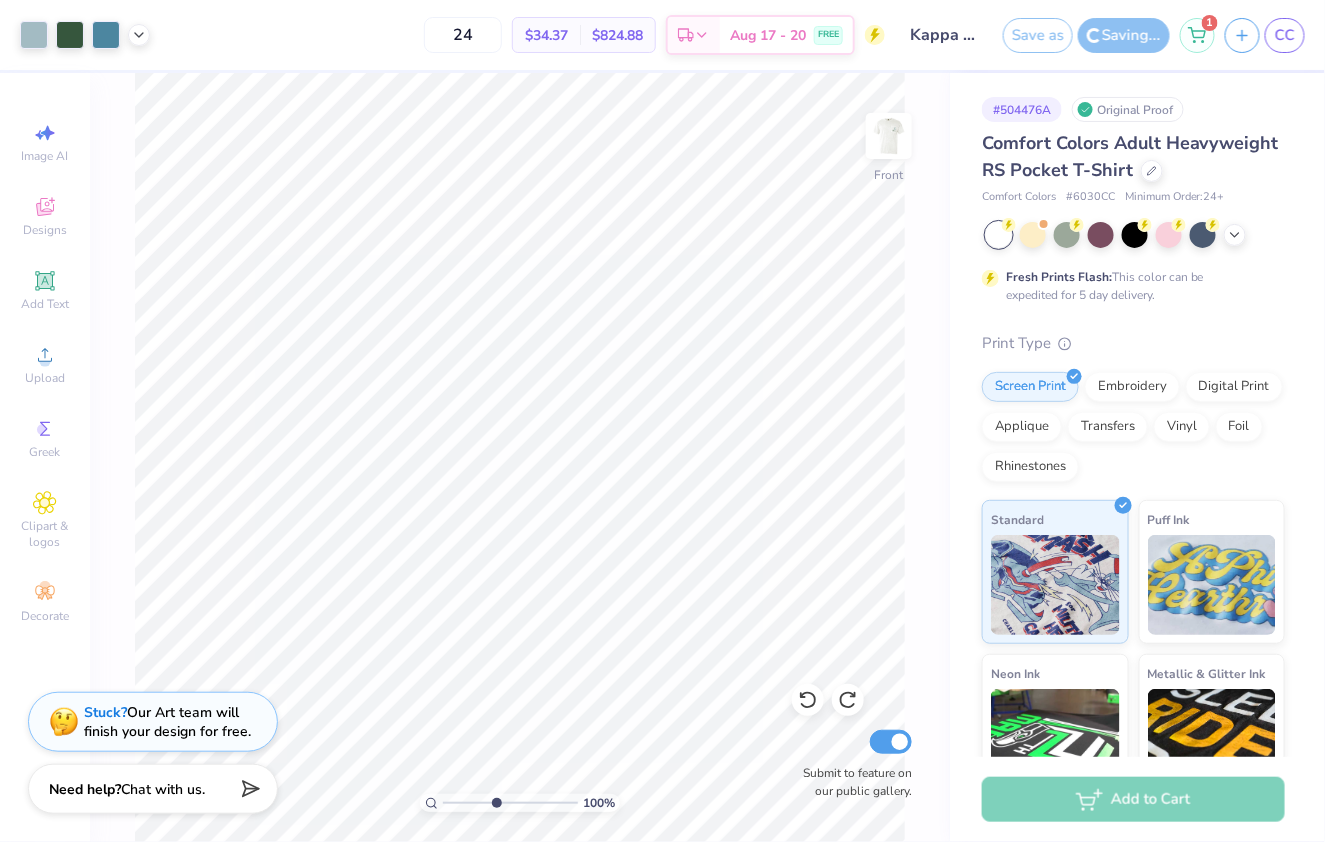 type on "4.52" 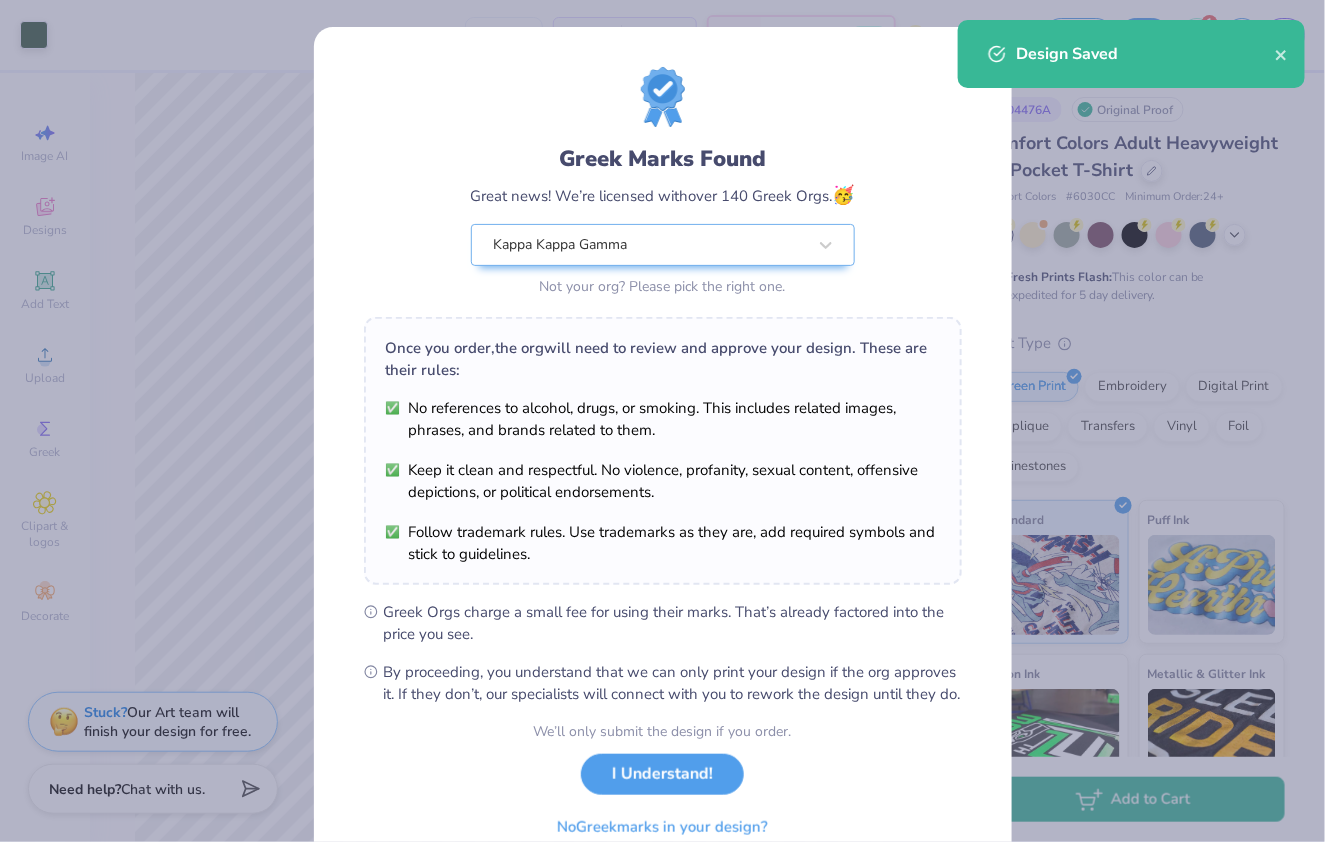 click on "Art colors 24 $34.37 Per Item $824.88 Total Est.  Delivery [DATE] - [DATE] FREE Design Title Kappa Classic - idea 2 Save as Save 1 CC Image AI Designs Add Text Upload Greek Clipart & logos Decorate 452  % Front W 2.54 2.54 " H 0.98 0.98 " Y 24.40 24.40 " Center Middle Top Bottom Submit to feature on our public gallery. # 504476A Original Proof Comfort Colors Adult Heavyweight RS Pocket T-Shirt Comfort Colors # 6030CC Minimum Order:  24 +   Fresh Prints Flash:  This color can be expedited for 5 day delivery. Print Type Screen Print Embroidery Digital Print Applique Transfers Vinyl Foil Rhinestones Standard Puff Ink Neon Ink Metallic & Glitter Ink Glow in the Dark Ink Water based Ink Add to Cart Stuck?  Our Art team will finish your design for free. Need help?  Chat with us. Design Saved" at bounding box center [662, 421] 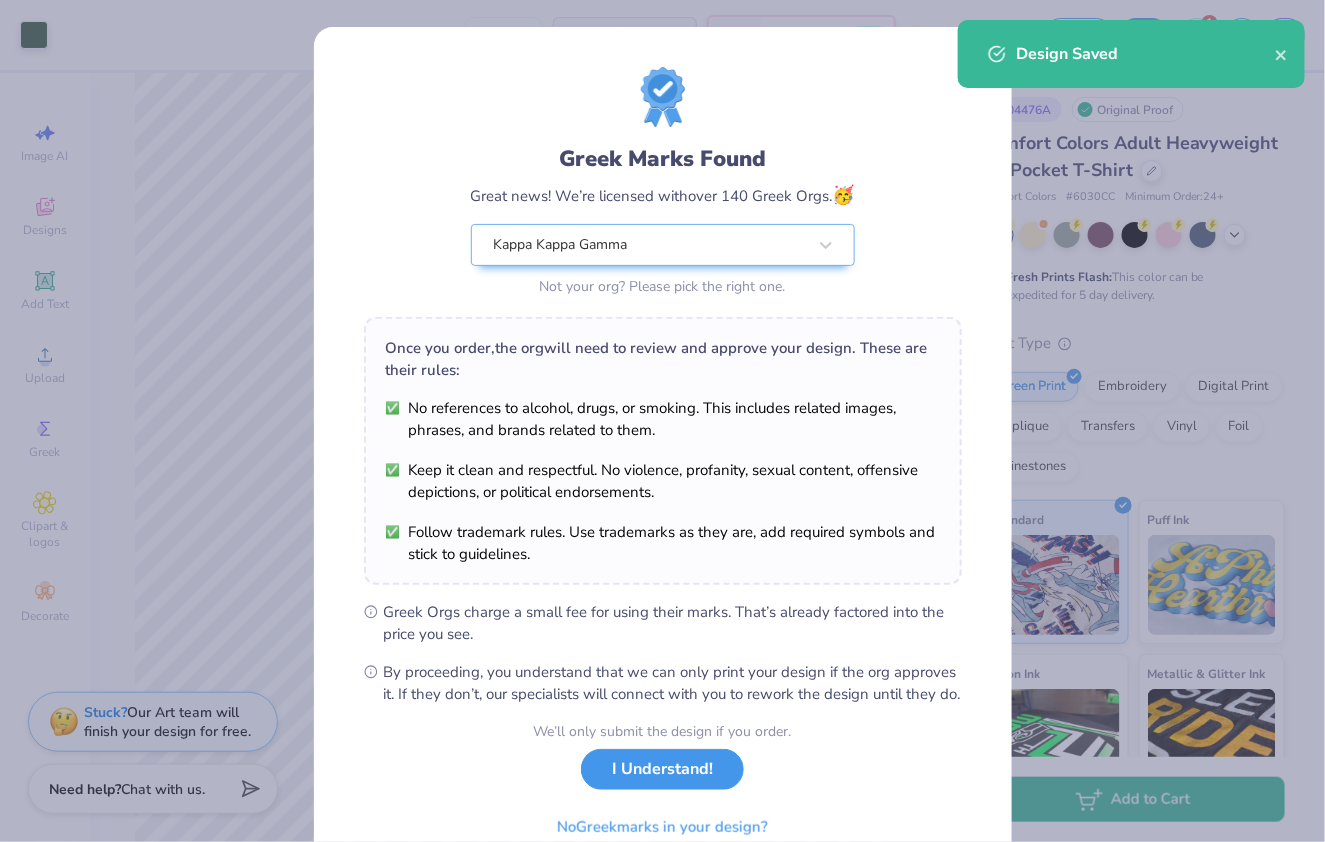 click on "I Understand!" at bounding box center (662, 769) 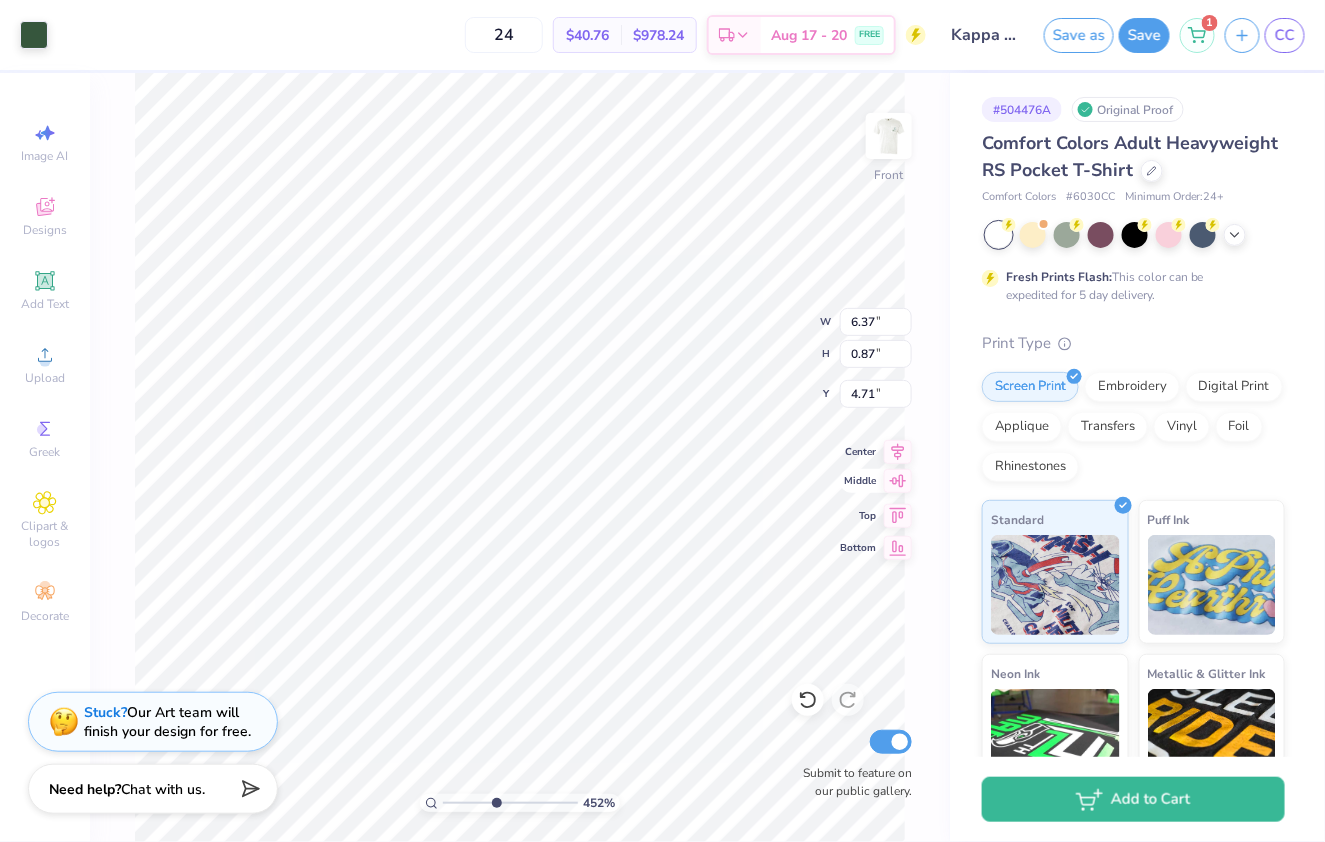 type on "4.72" 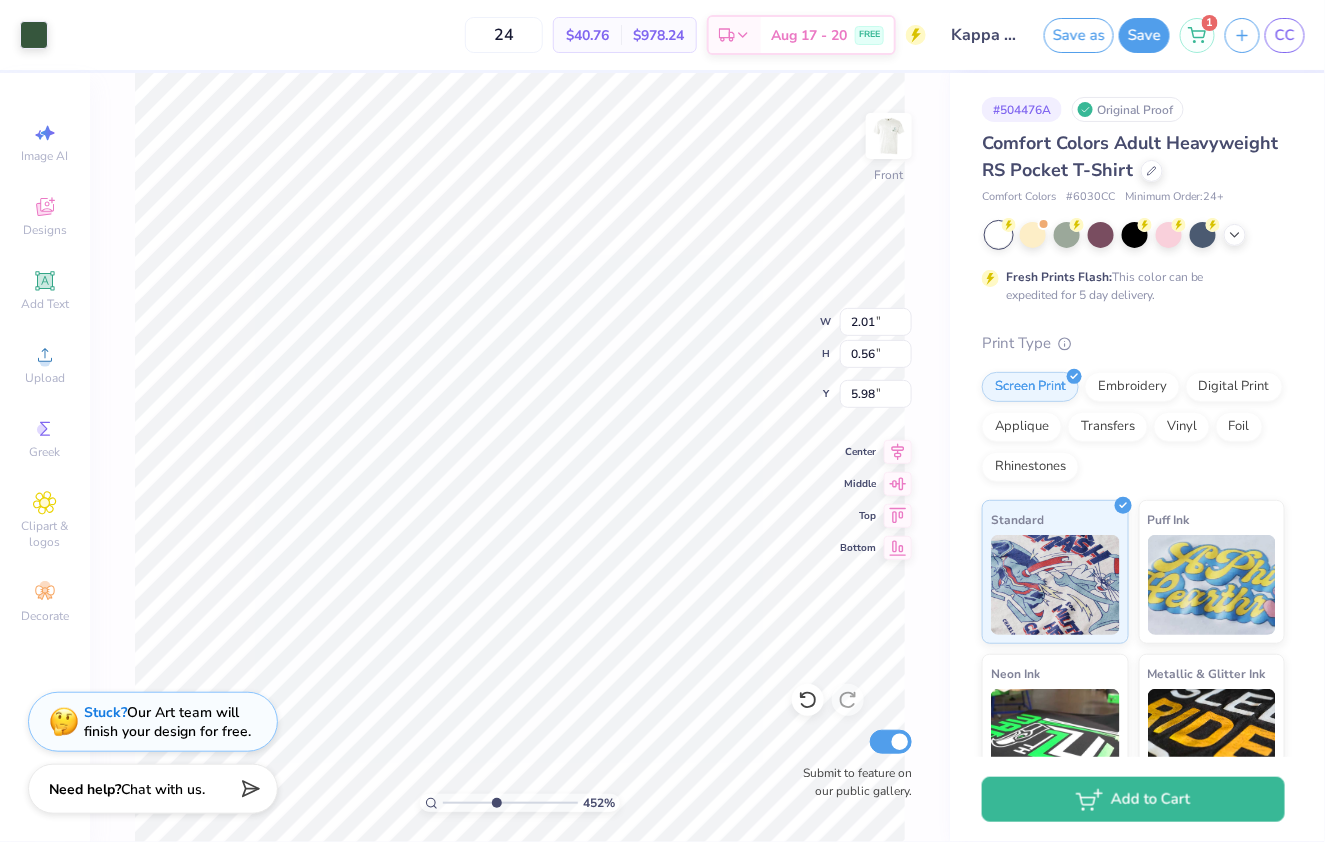 type on "5.75" 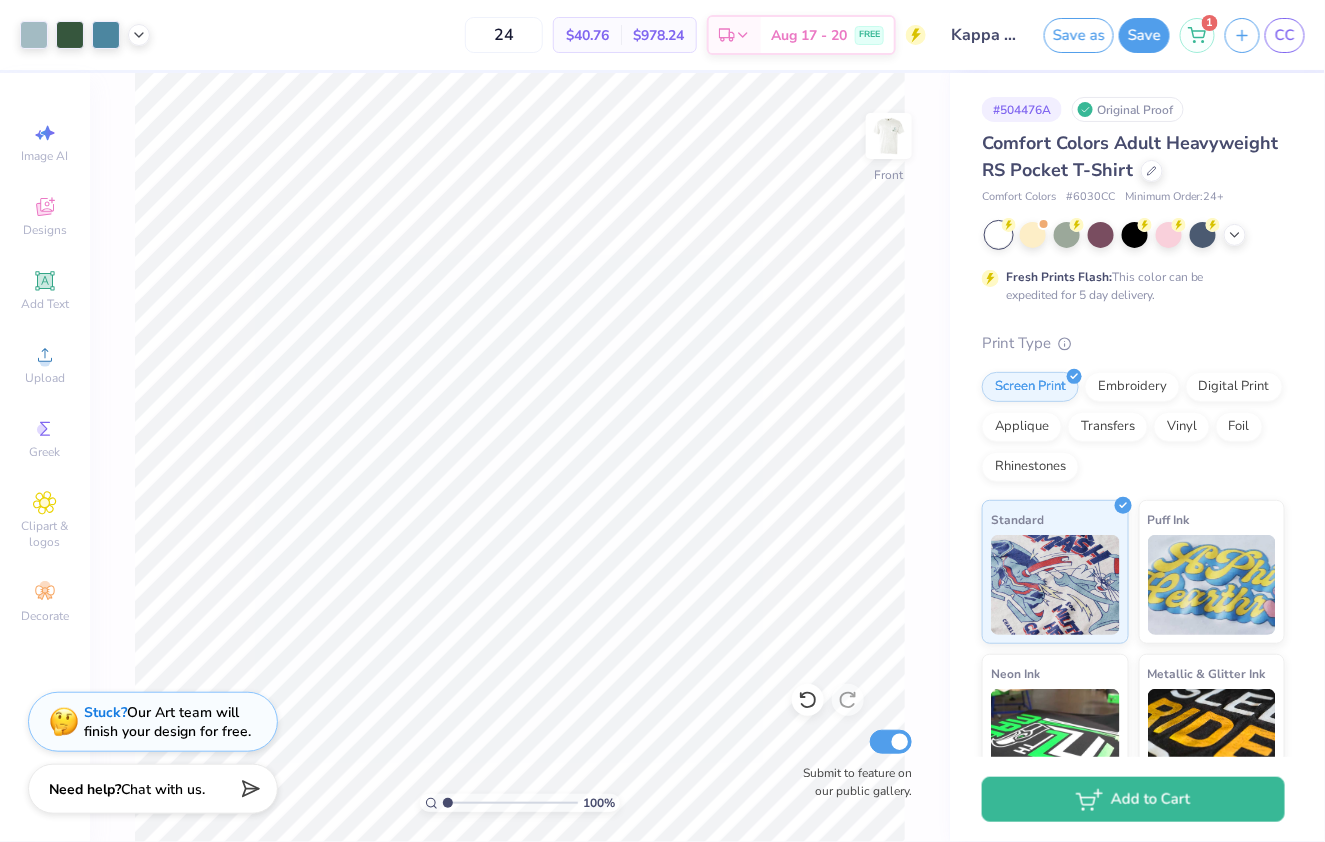 drag, startPoint x: 493, startPoint y: 799, endPoint x: 418, endPoint y: 794, distance: 75.16648 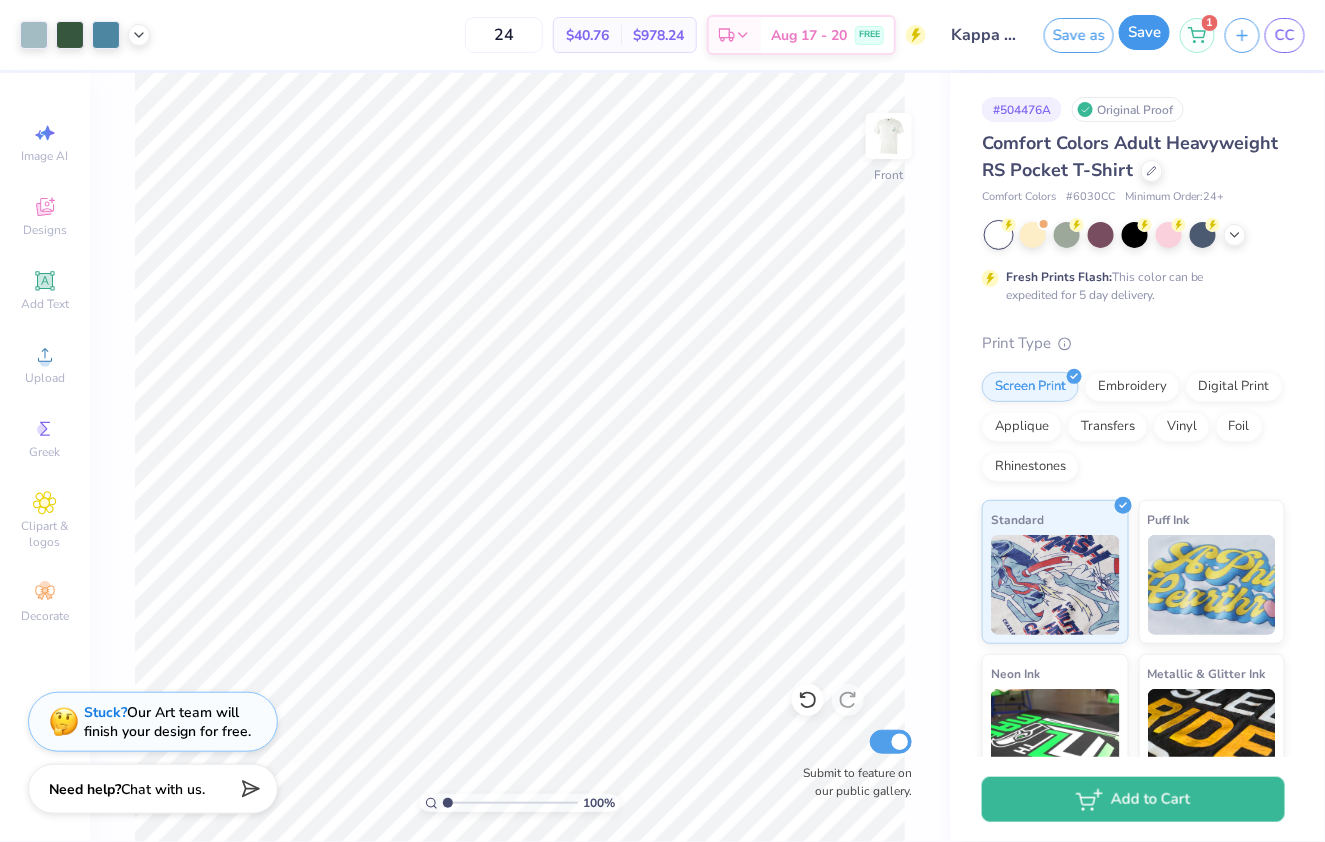 click on "Save" at bounding box center [1144, 32] 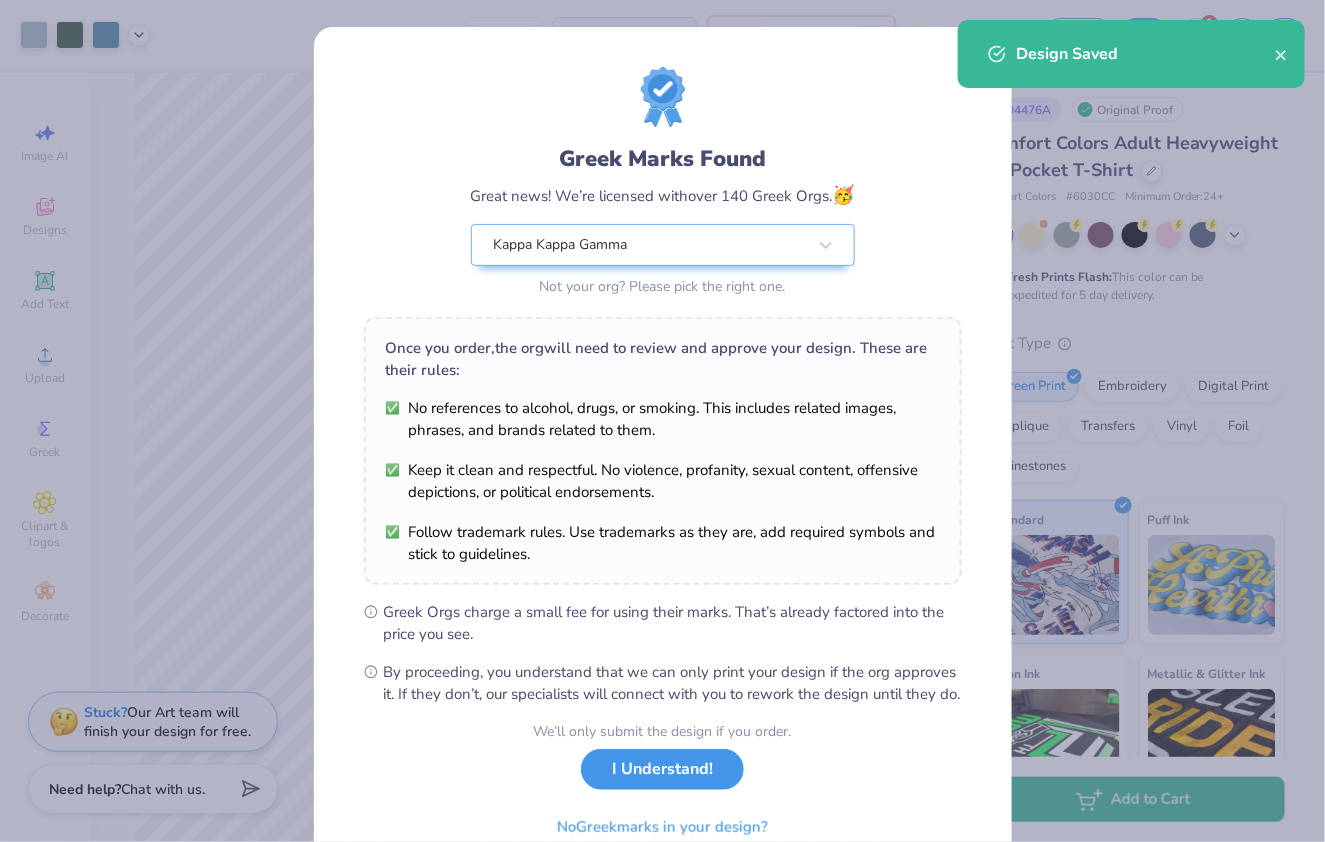 click on "I Understand!" at bounding box center [662, 769] 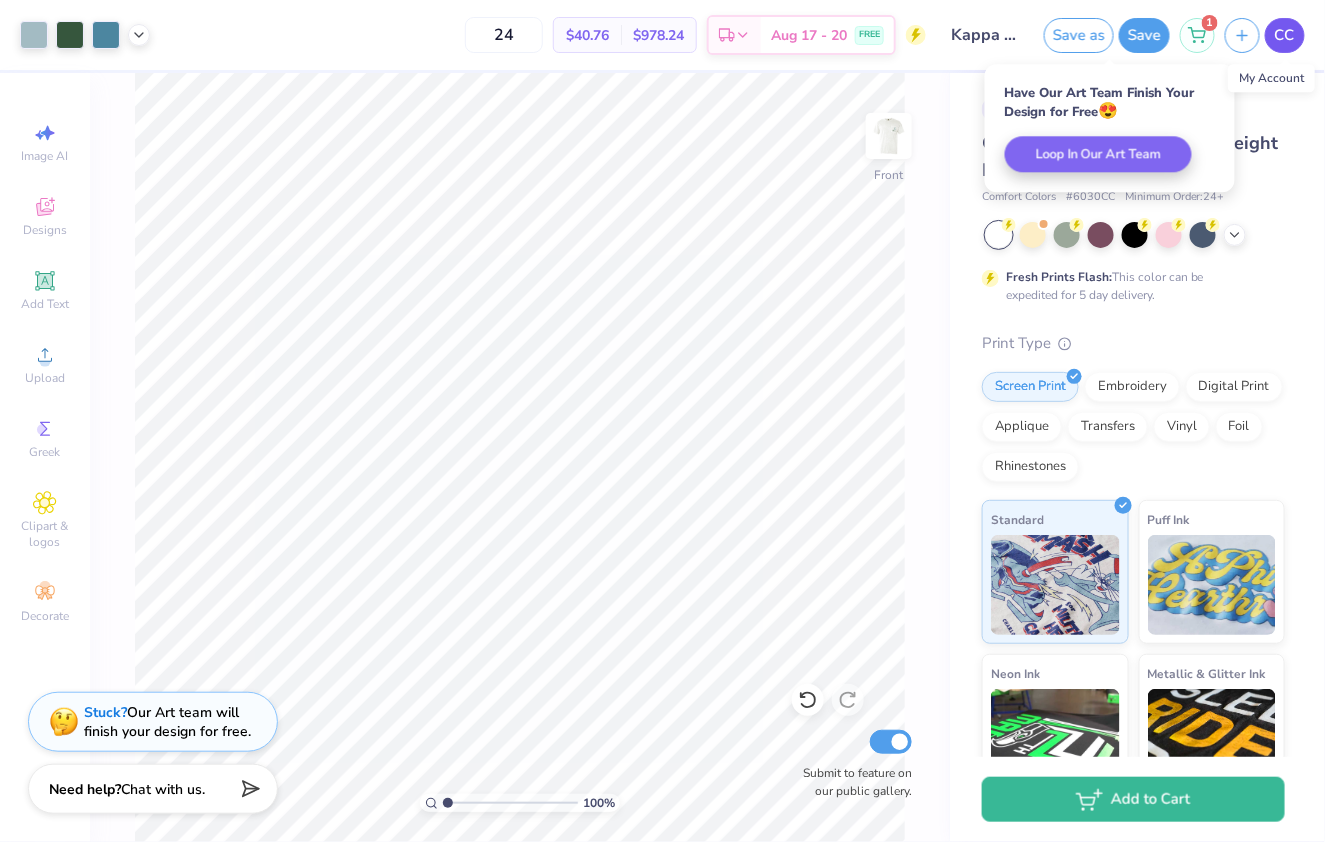 click on "CC" at bounding box center [1285, 35] 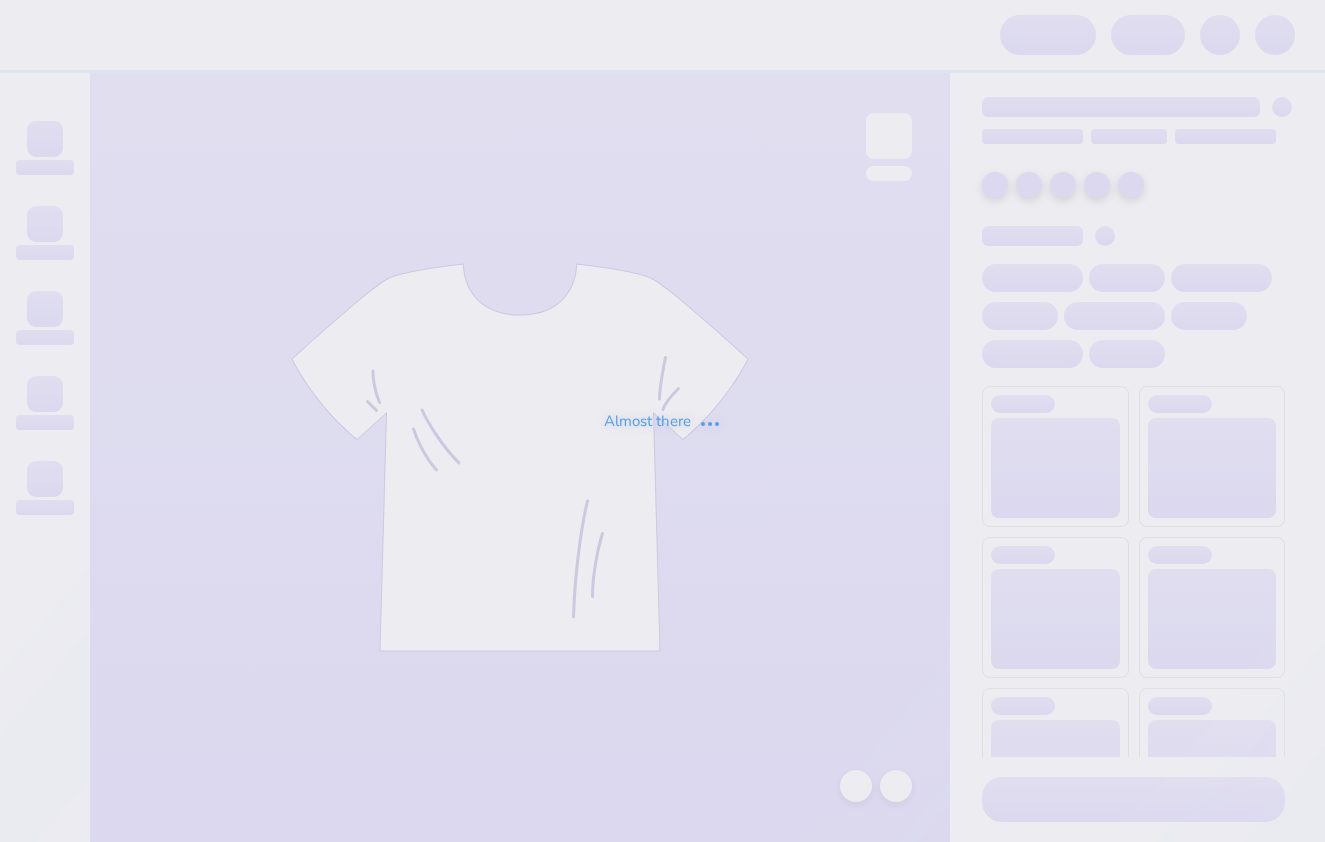 scroll, scrollTop: 0, scrollLeft: 0, axis: both 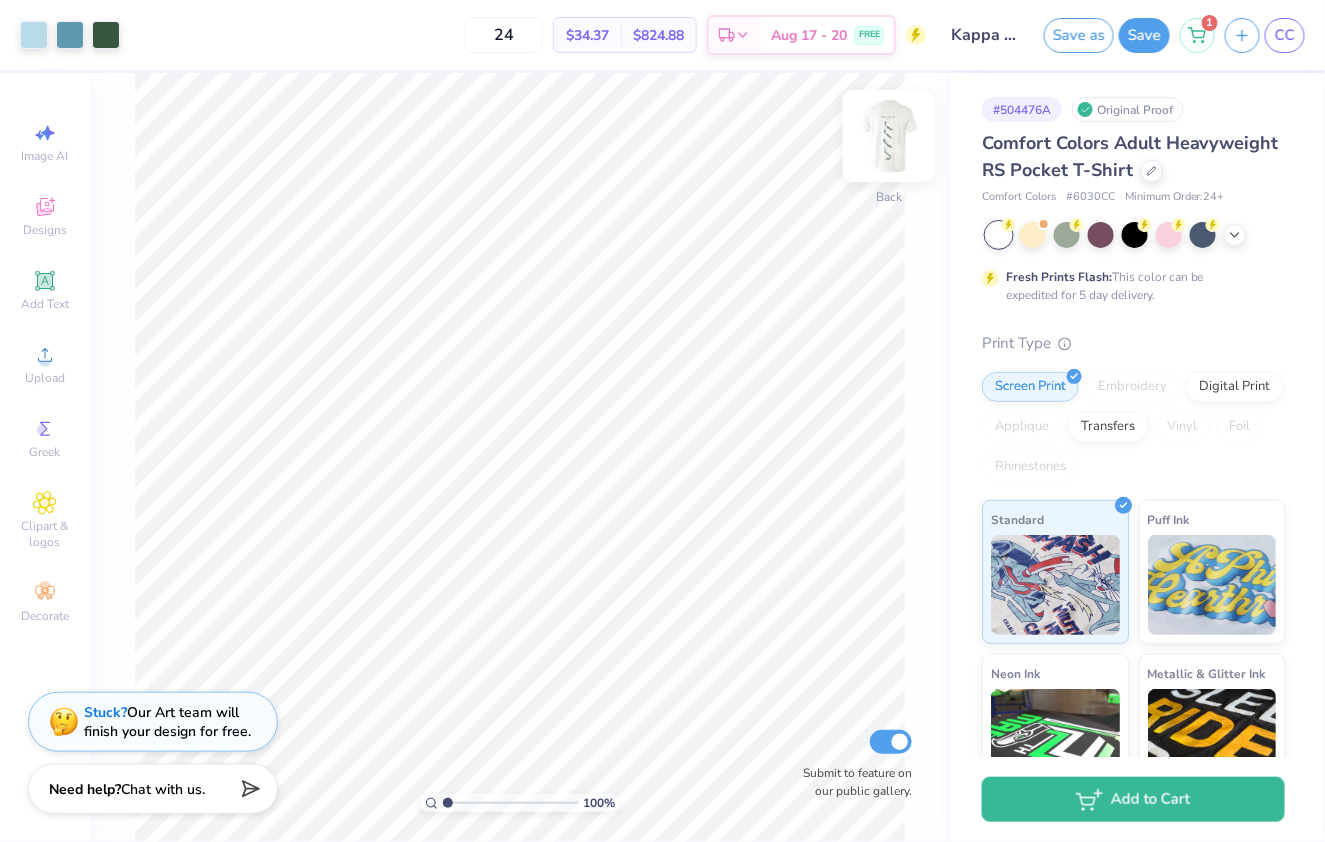 click at bounding box center (889, 136) 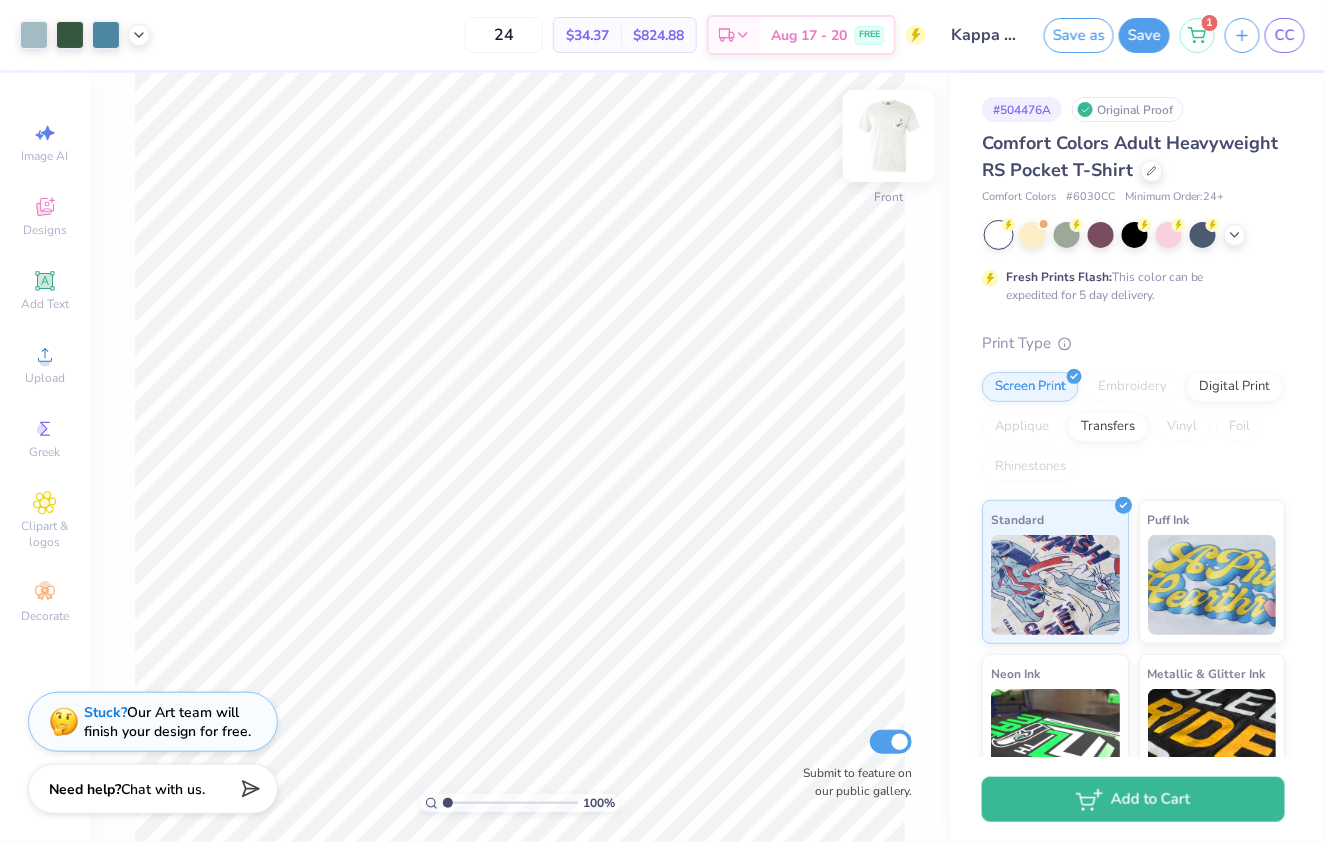 click at bounding box center [889, 136] 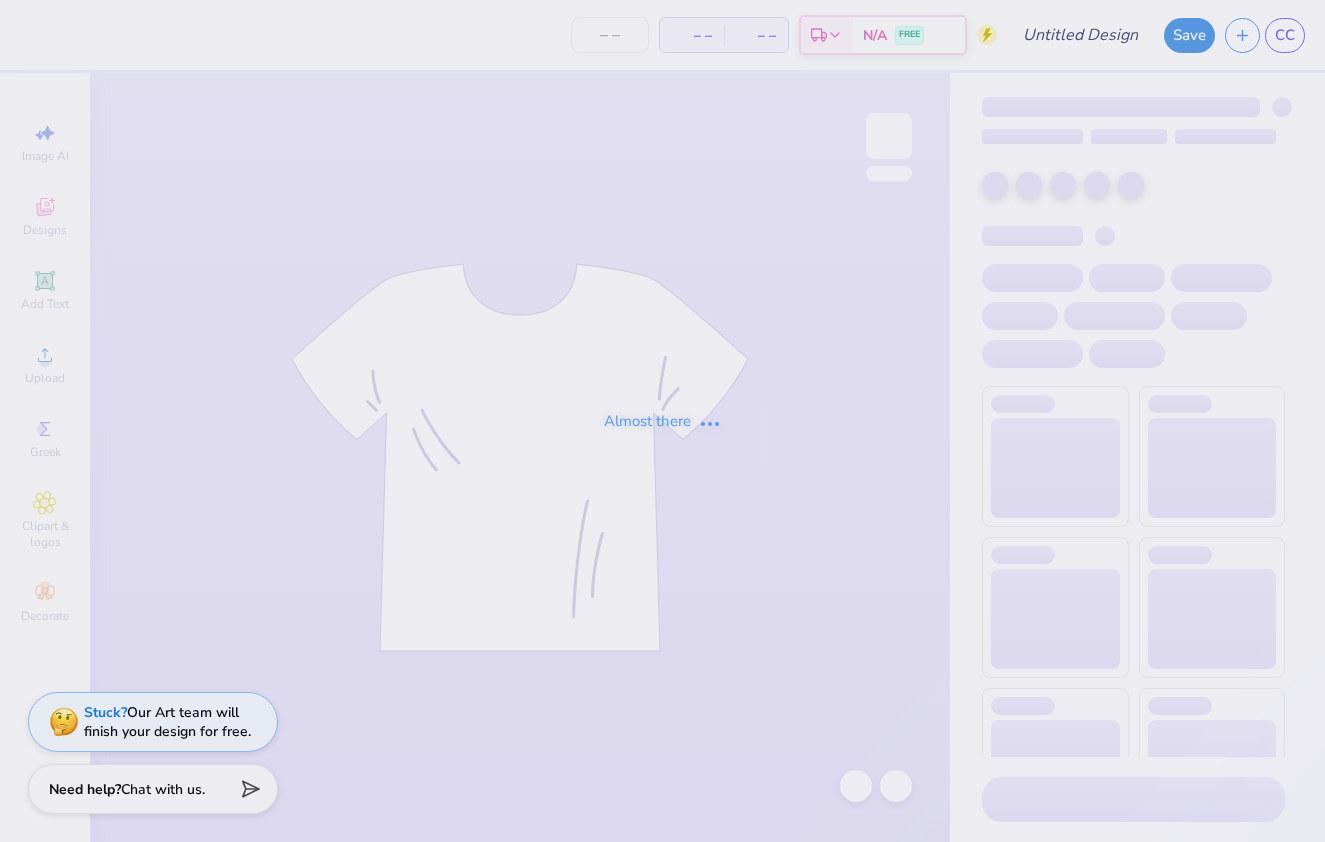 scroll, scrollTop: 0, scrollLeft: 0, axis: both 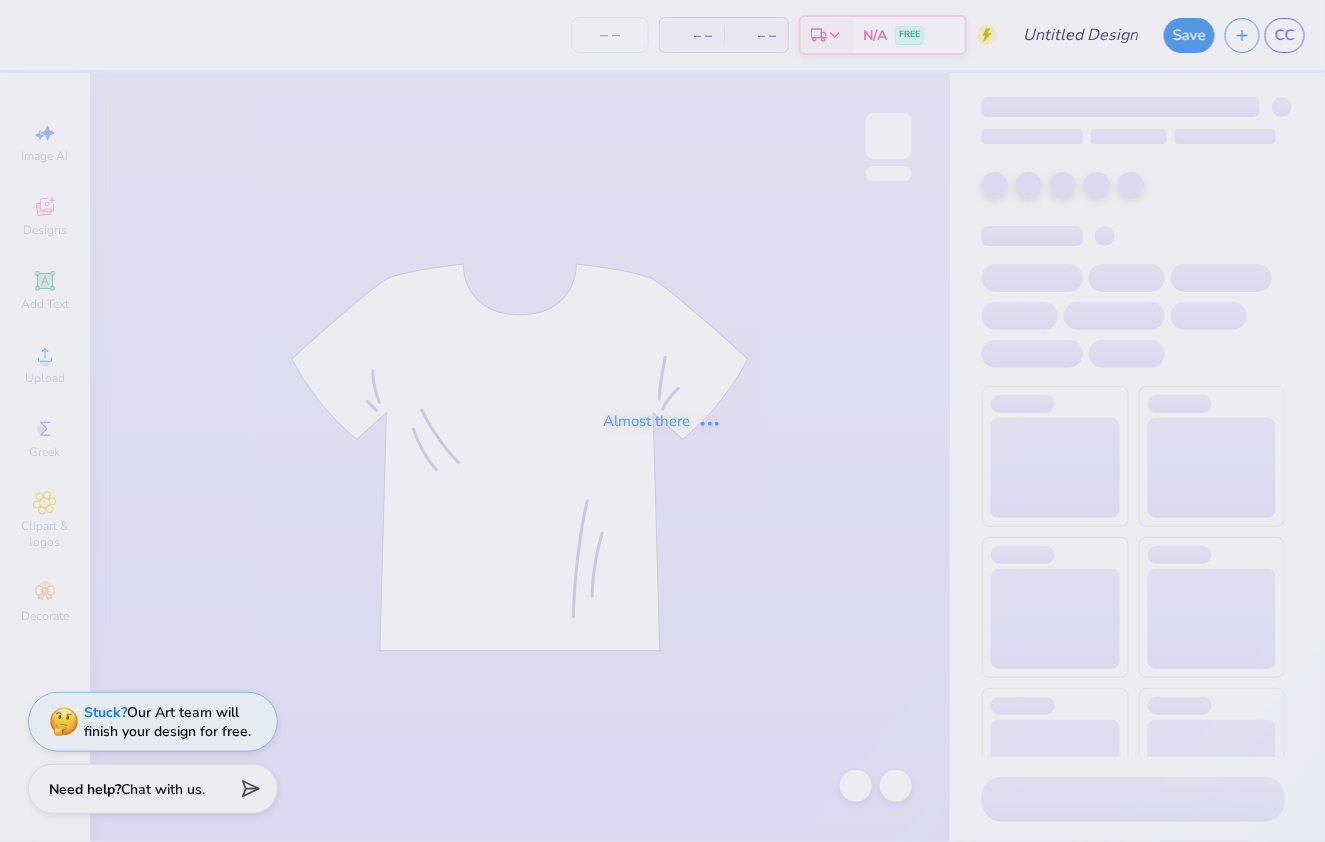 type on "Kappa Classic - idea 2" 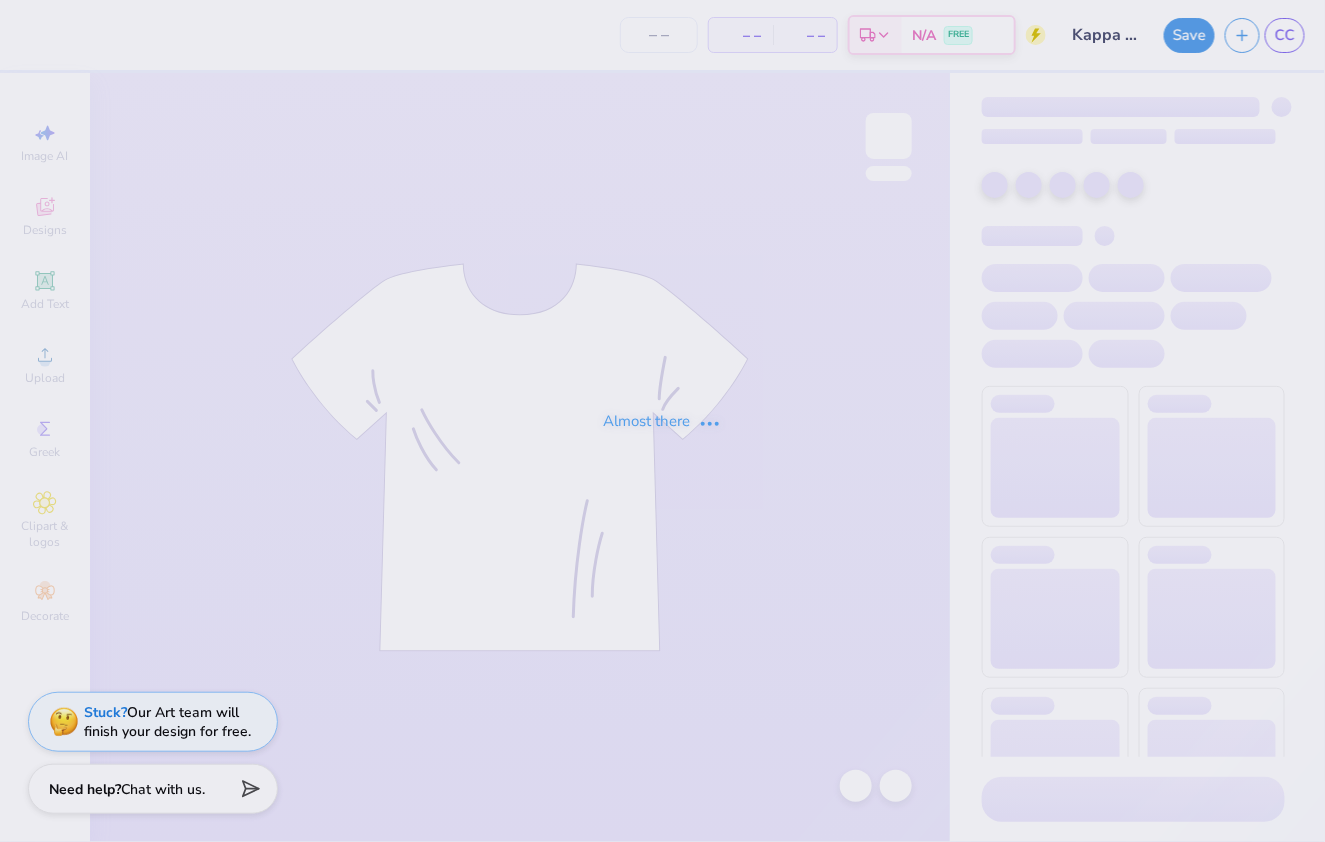 type on "24" 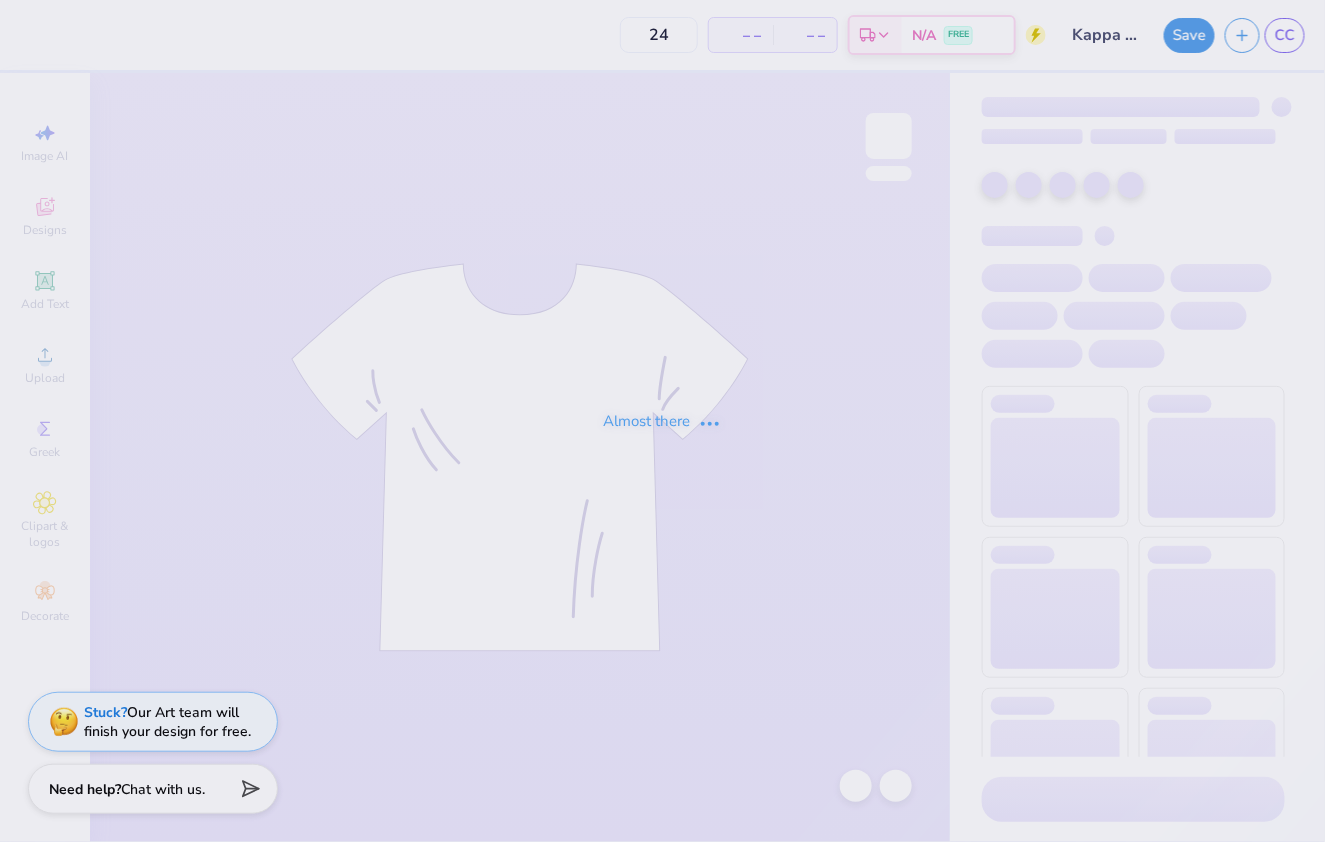 scroll, scrollTop: 0, scrollLeft: 0, axis: both 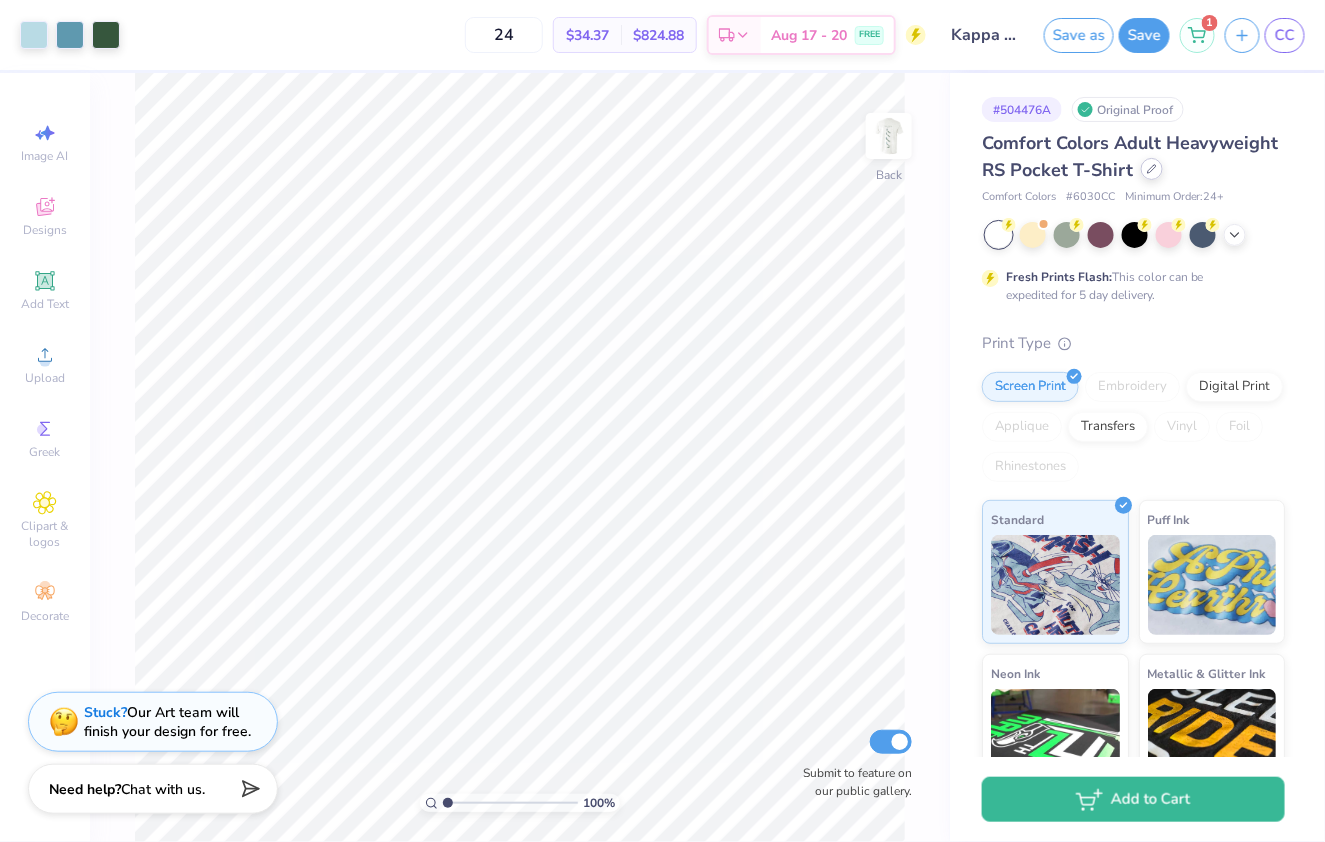 click 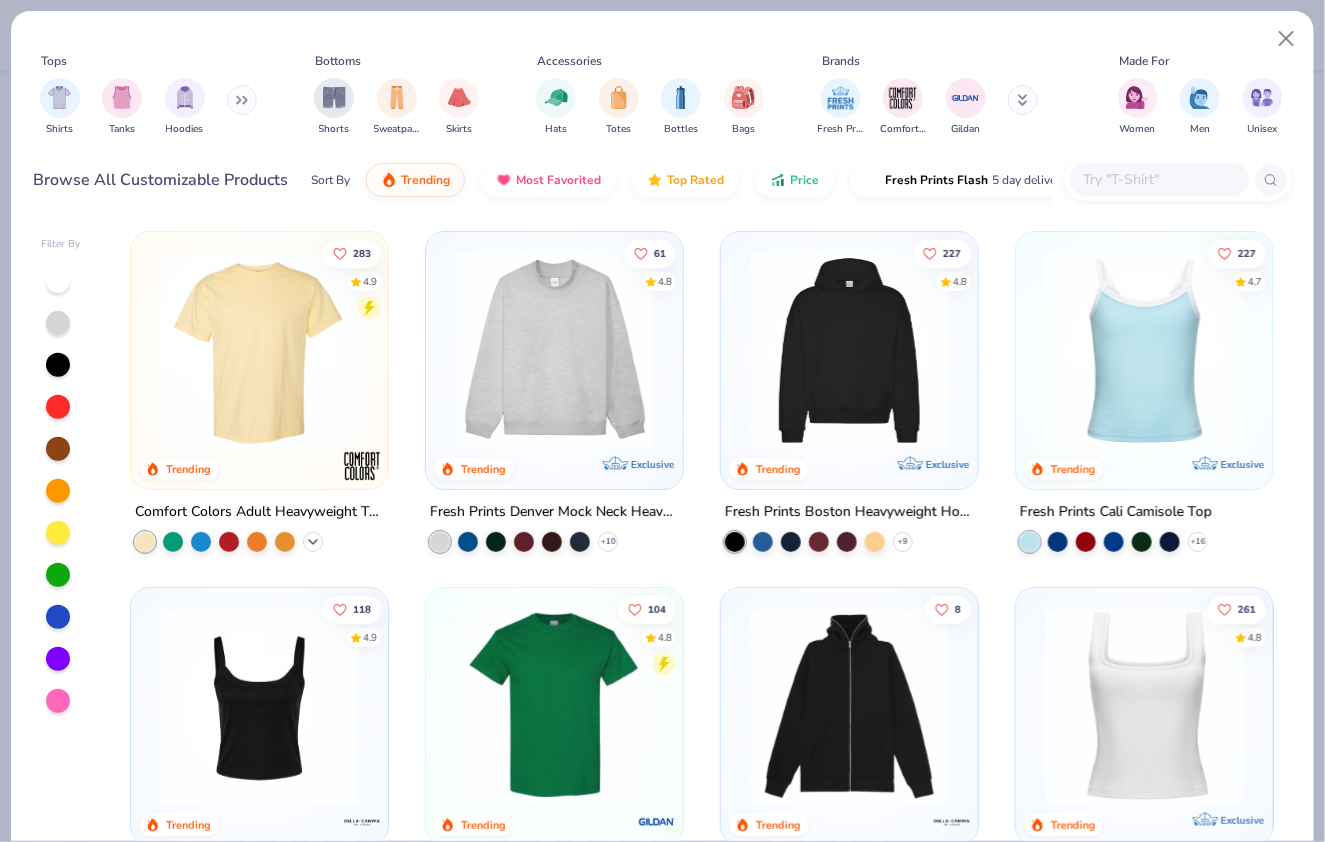 click 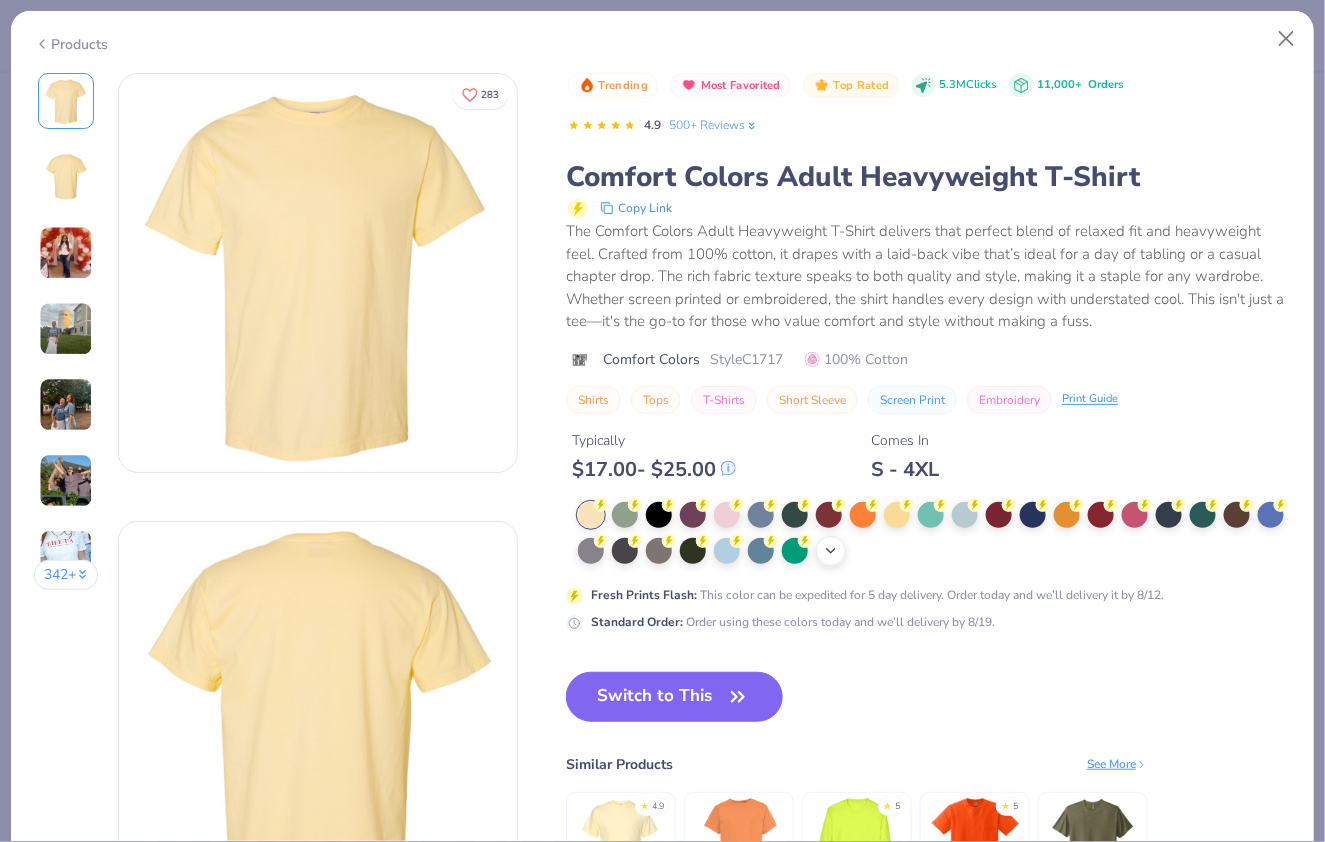 click on "+ 38" at bounding box center (831, 551) 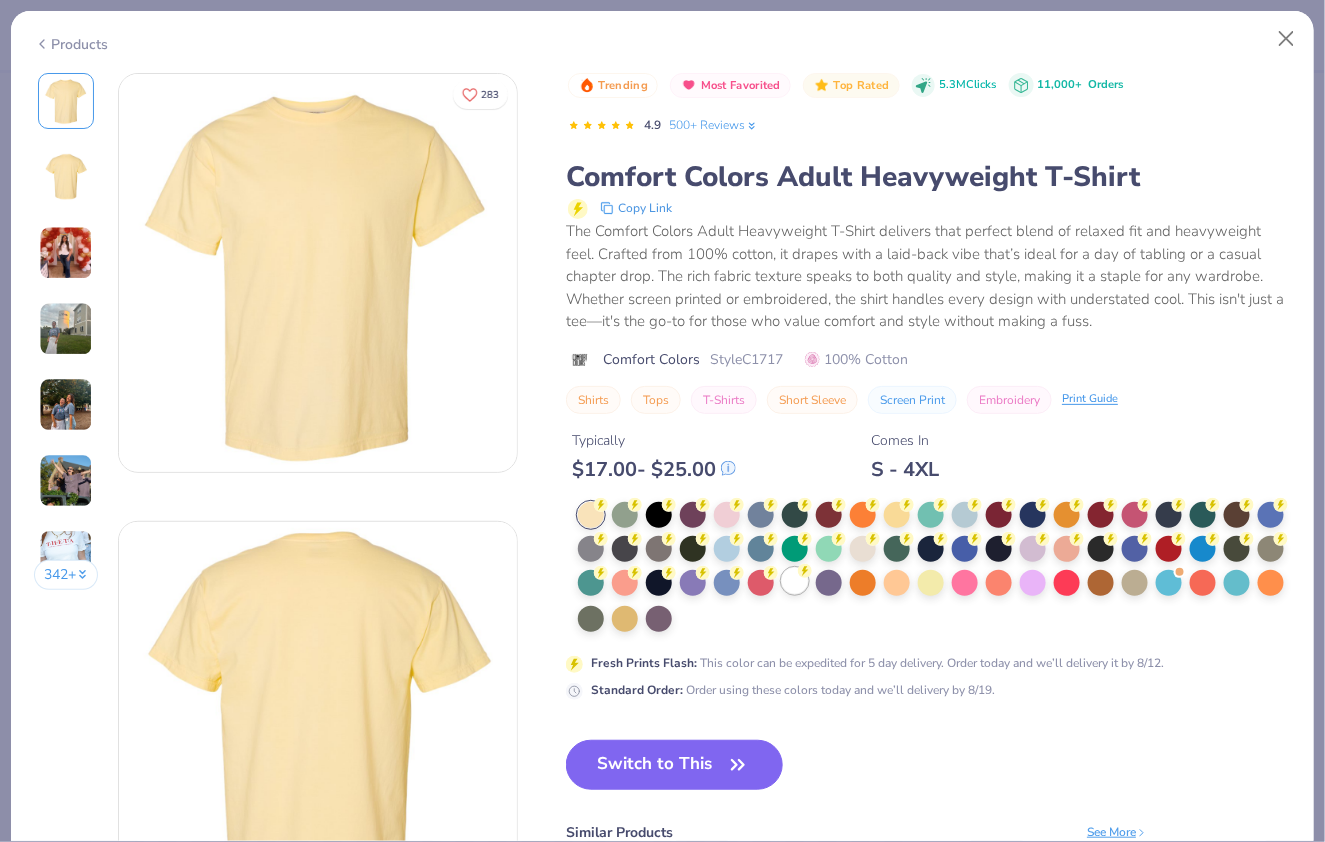 click at bounding box center [795, 581] 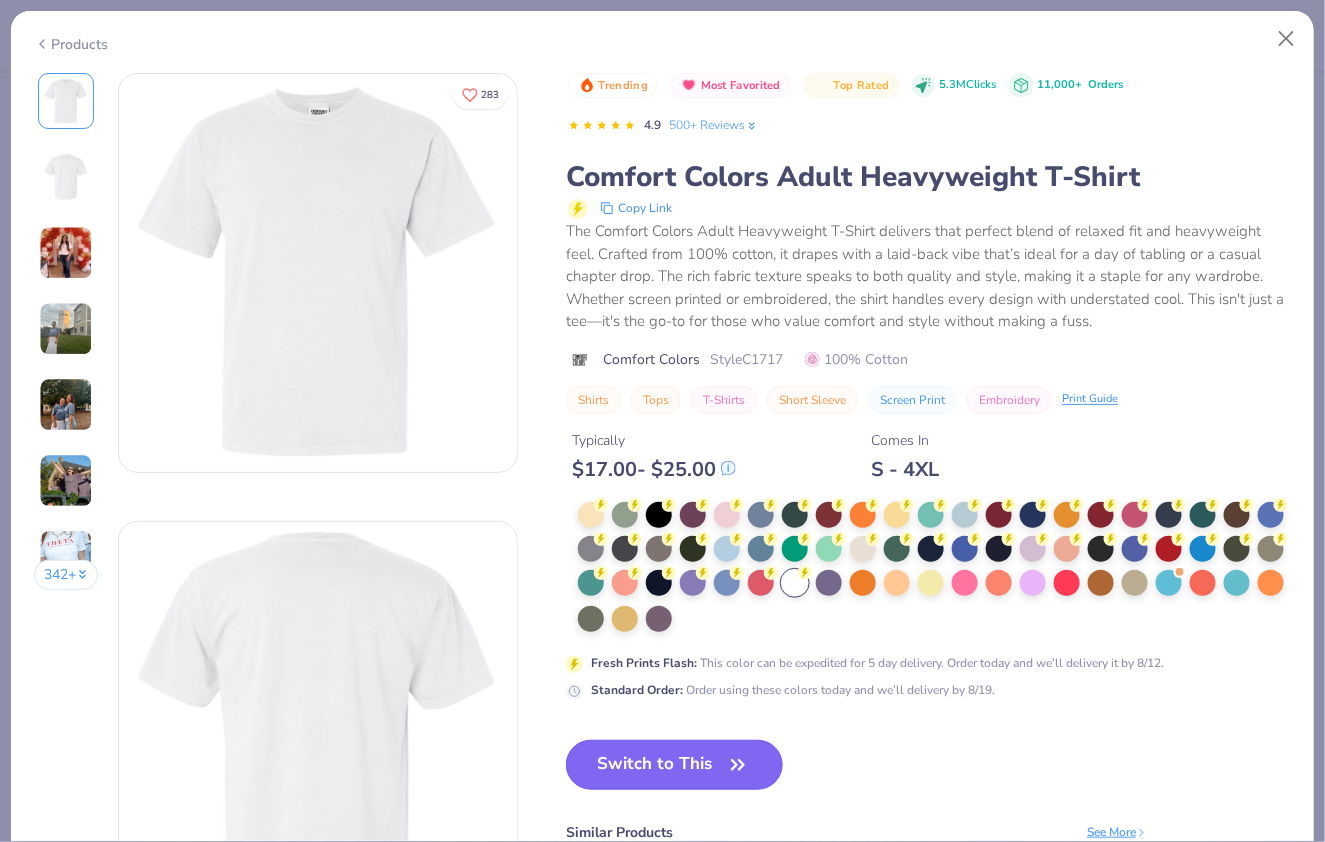 click on "Switch to This" at bounding box center [674, 765] 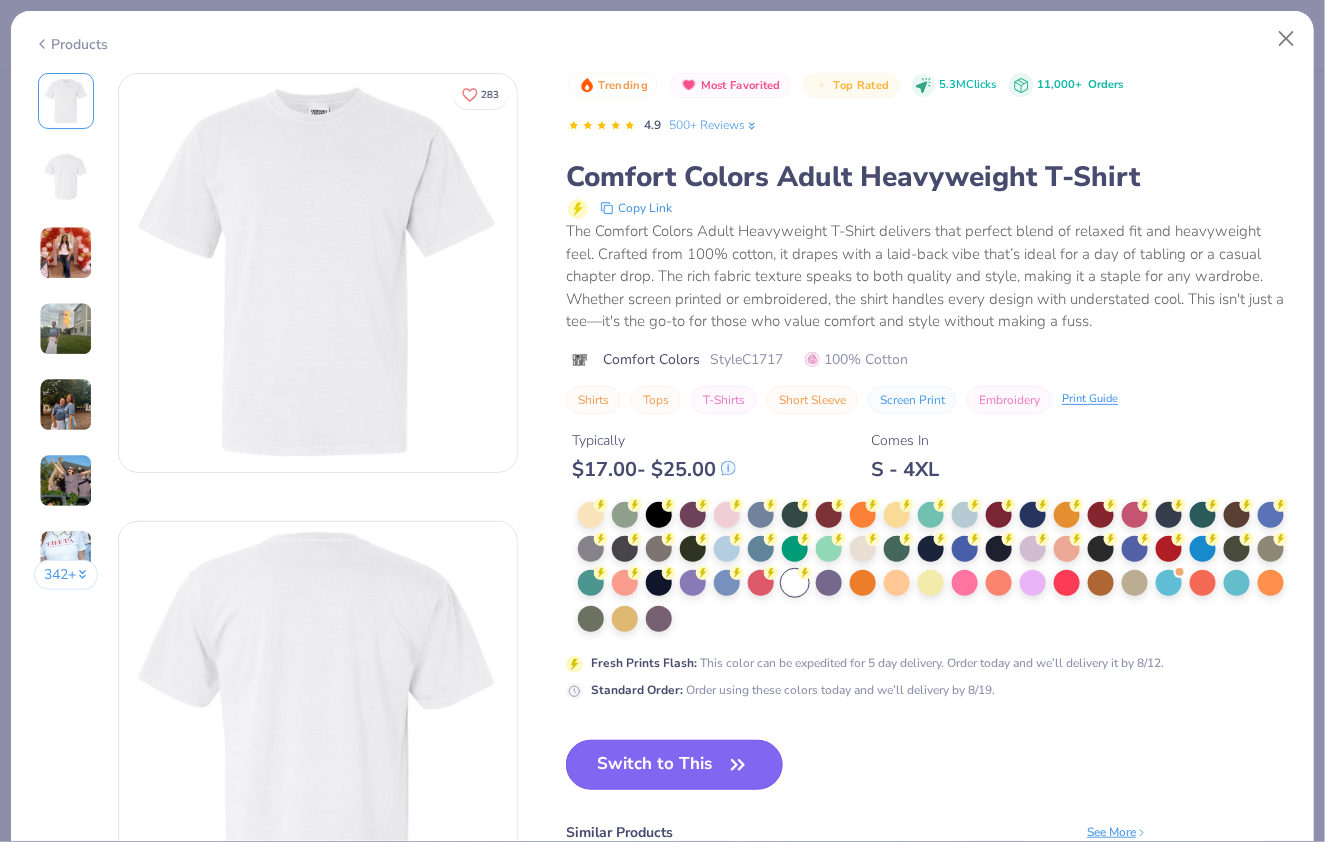 click on "Switch to This" at bounding box center (674, 765) 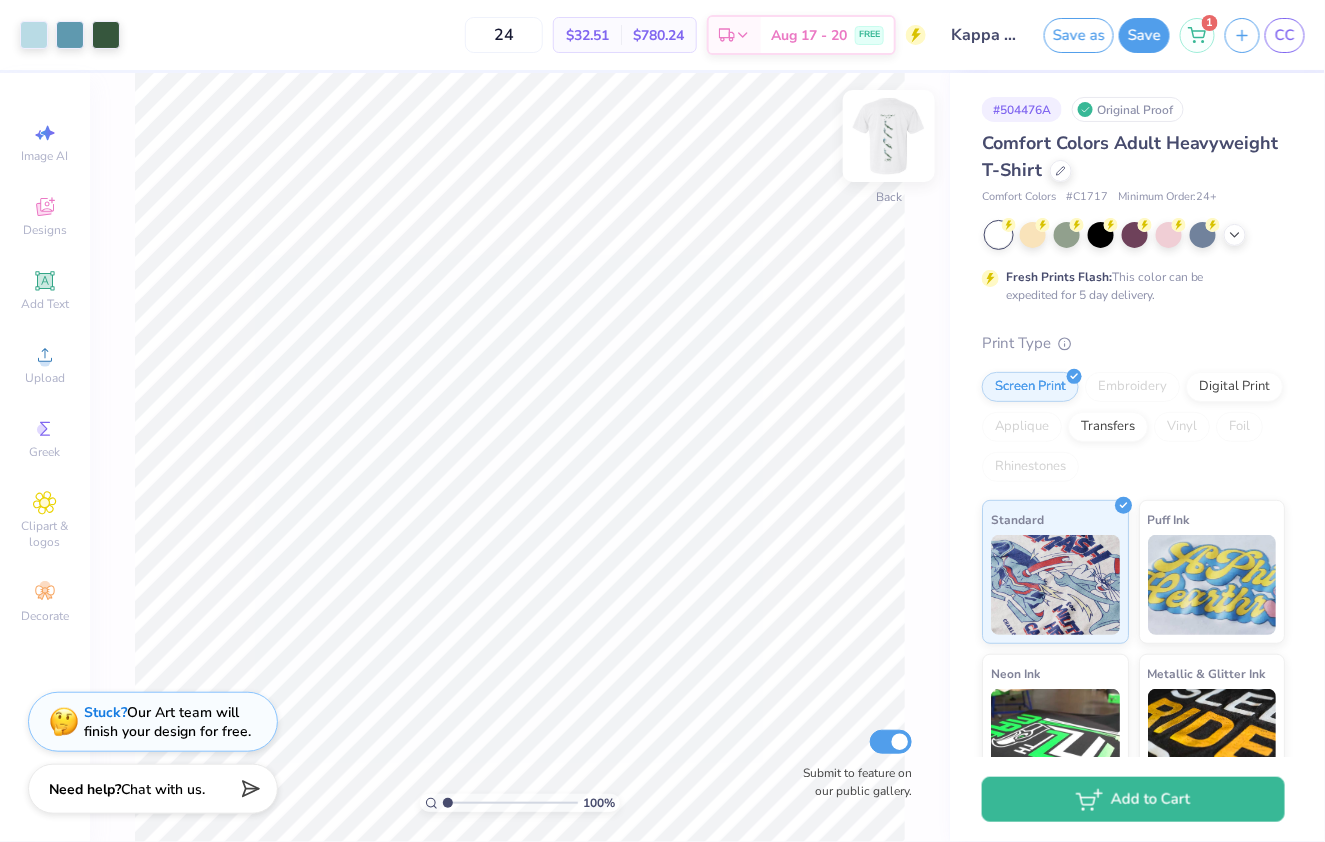 click at bounding box center (889, 136) 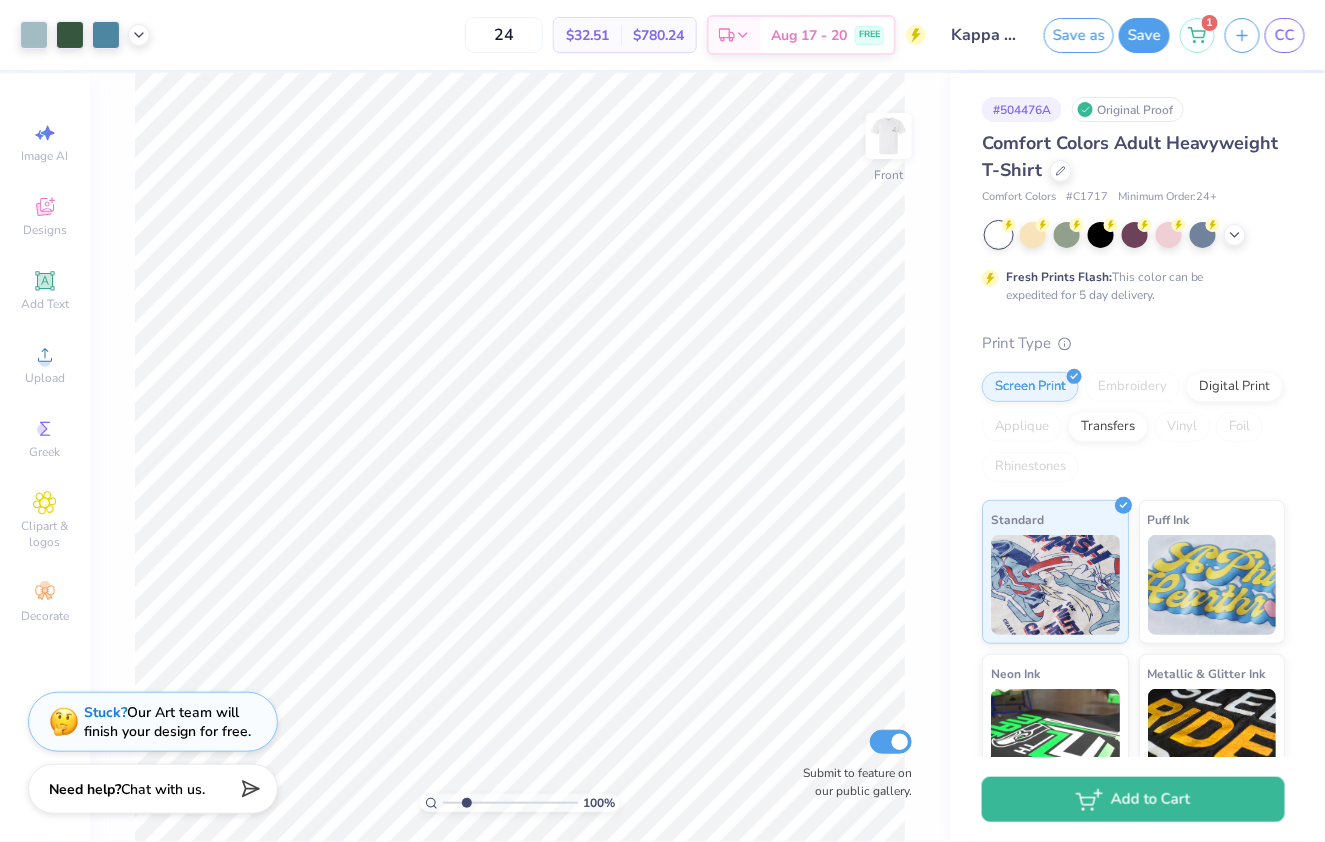 type on "2.35" 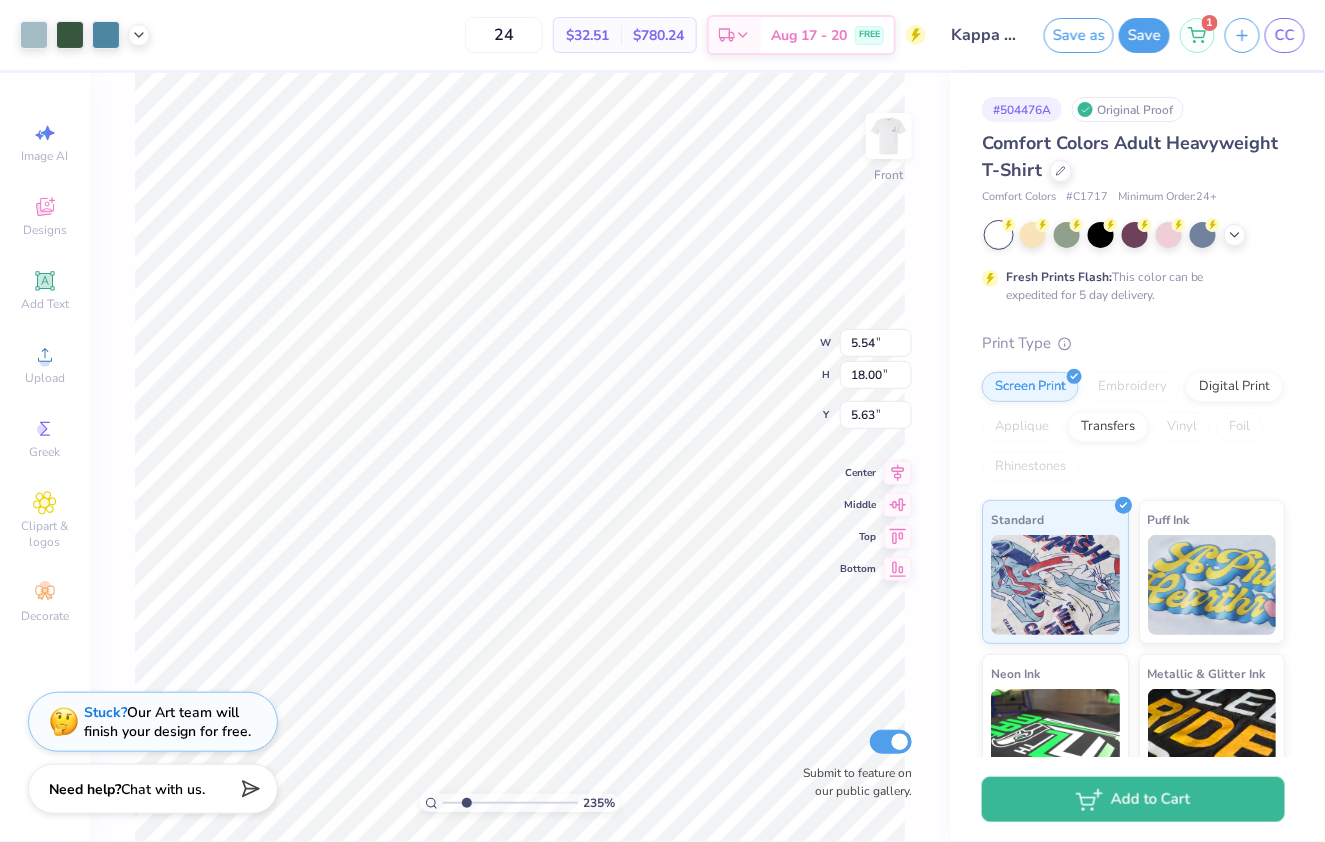 type on "3.00" 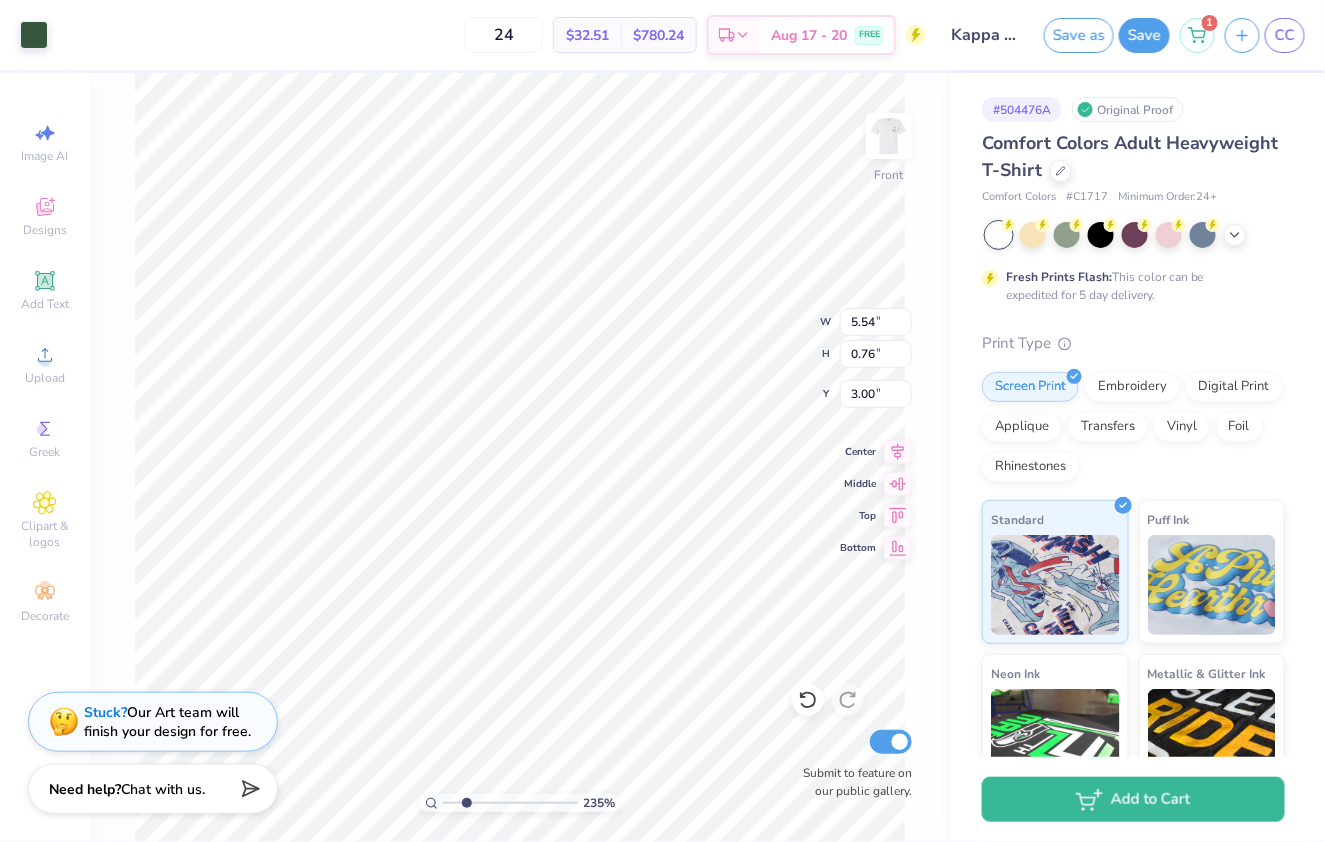 type on "6.45" 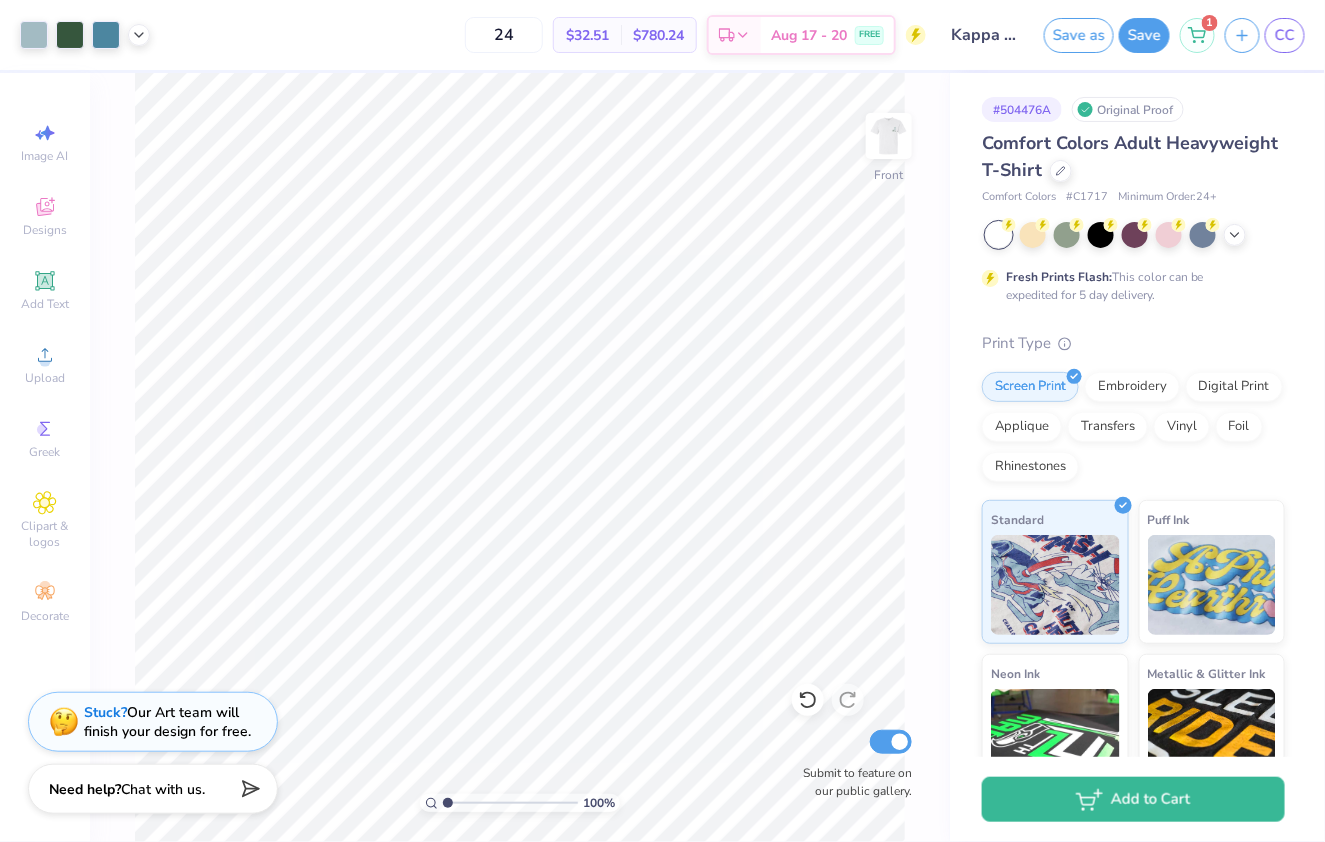 drag, startPoint x: 463, startPoint y: 809, endPoint x: 430, endPoint y: 807, distance: 33.06055 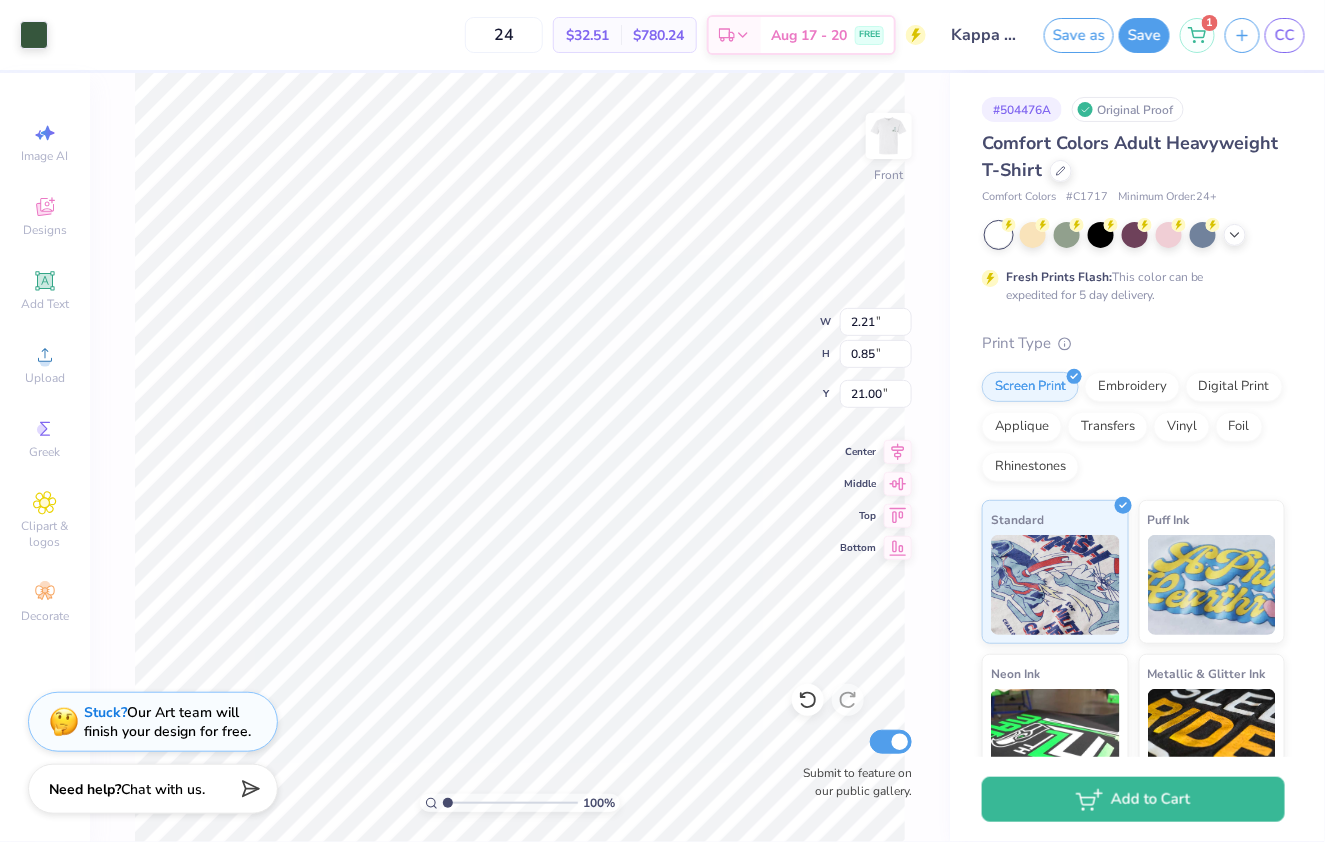 type on "21.00" 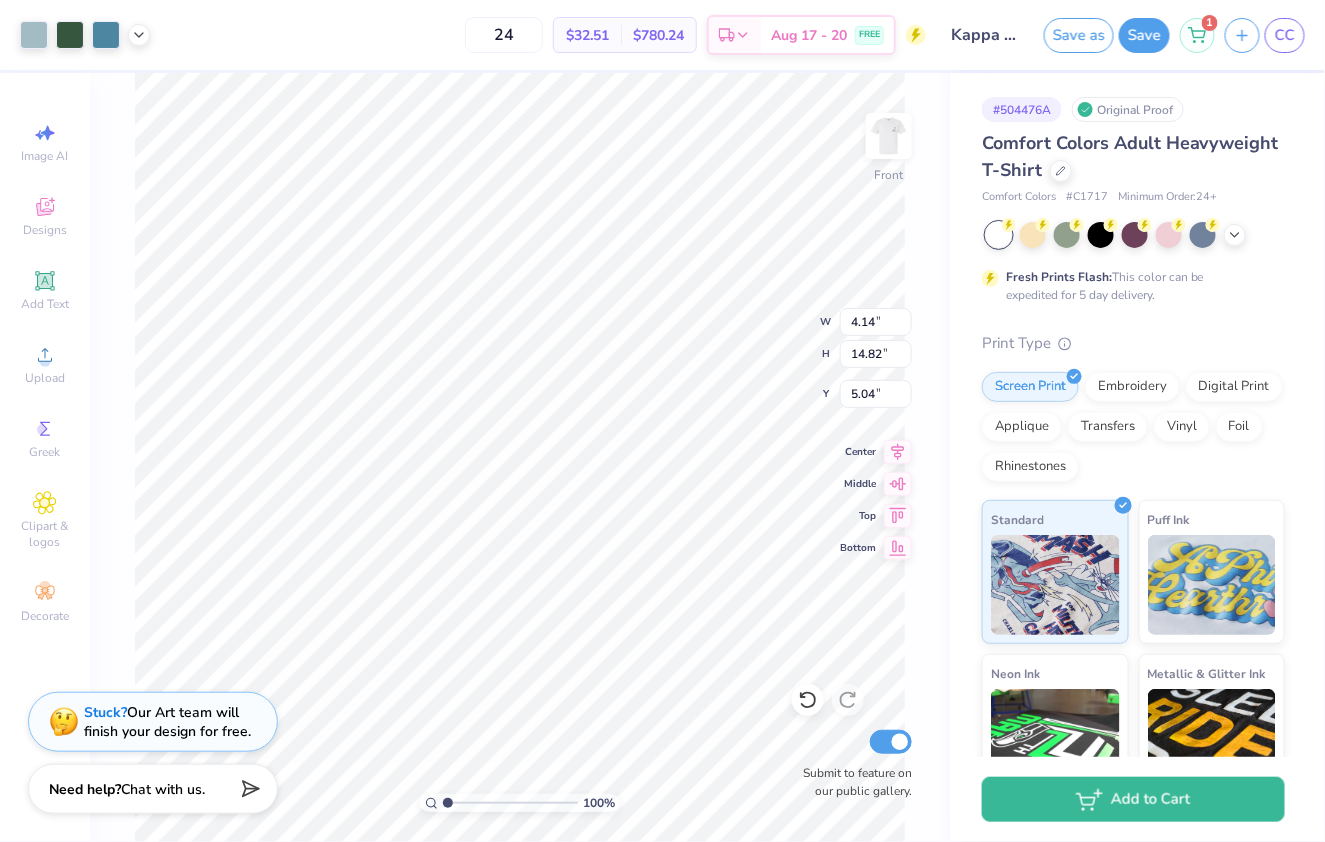 type on "4.50" 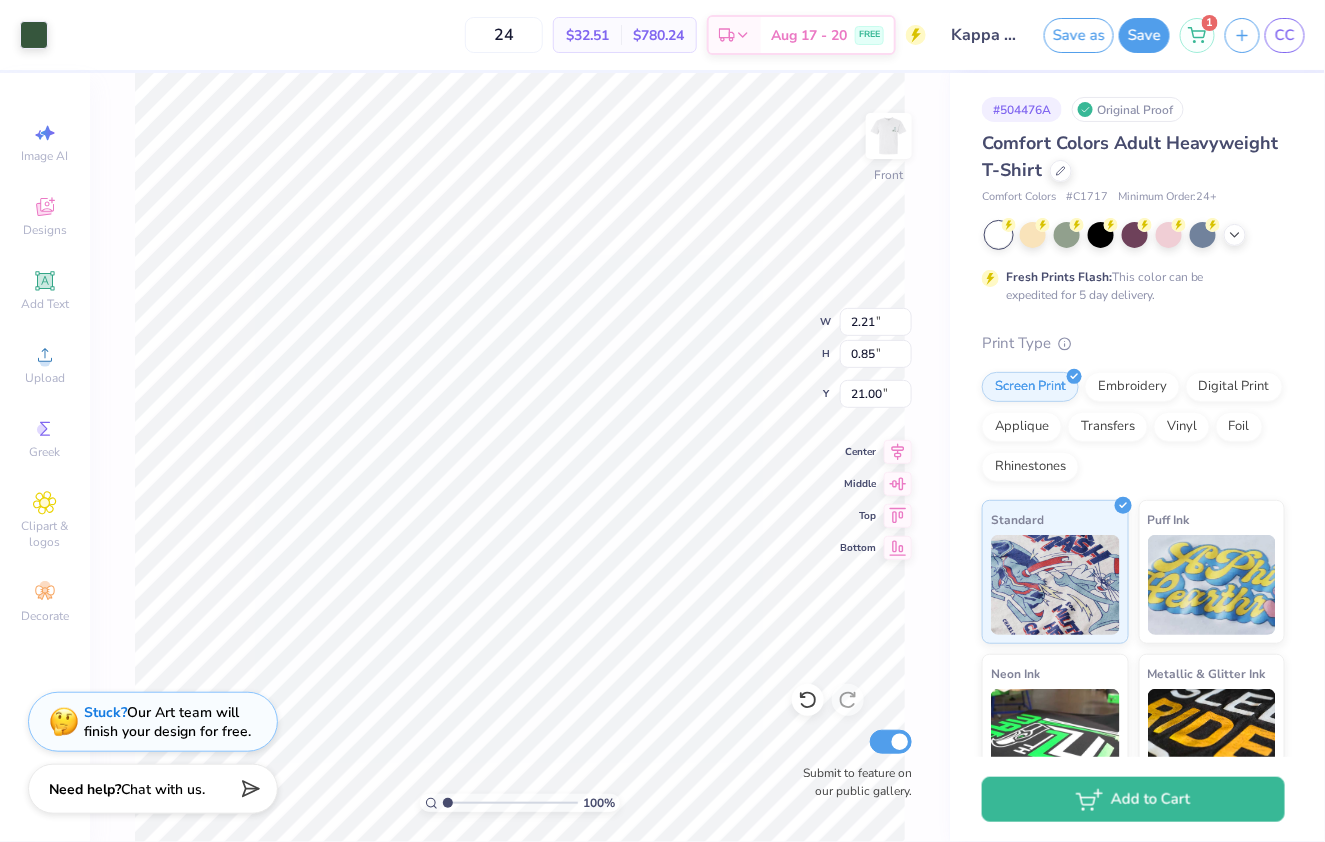 type on "22.33" 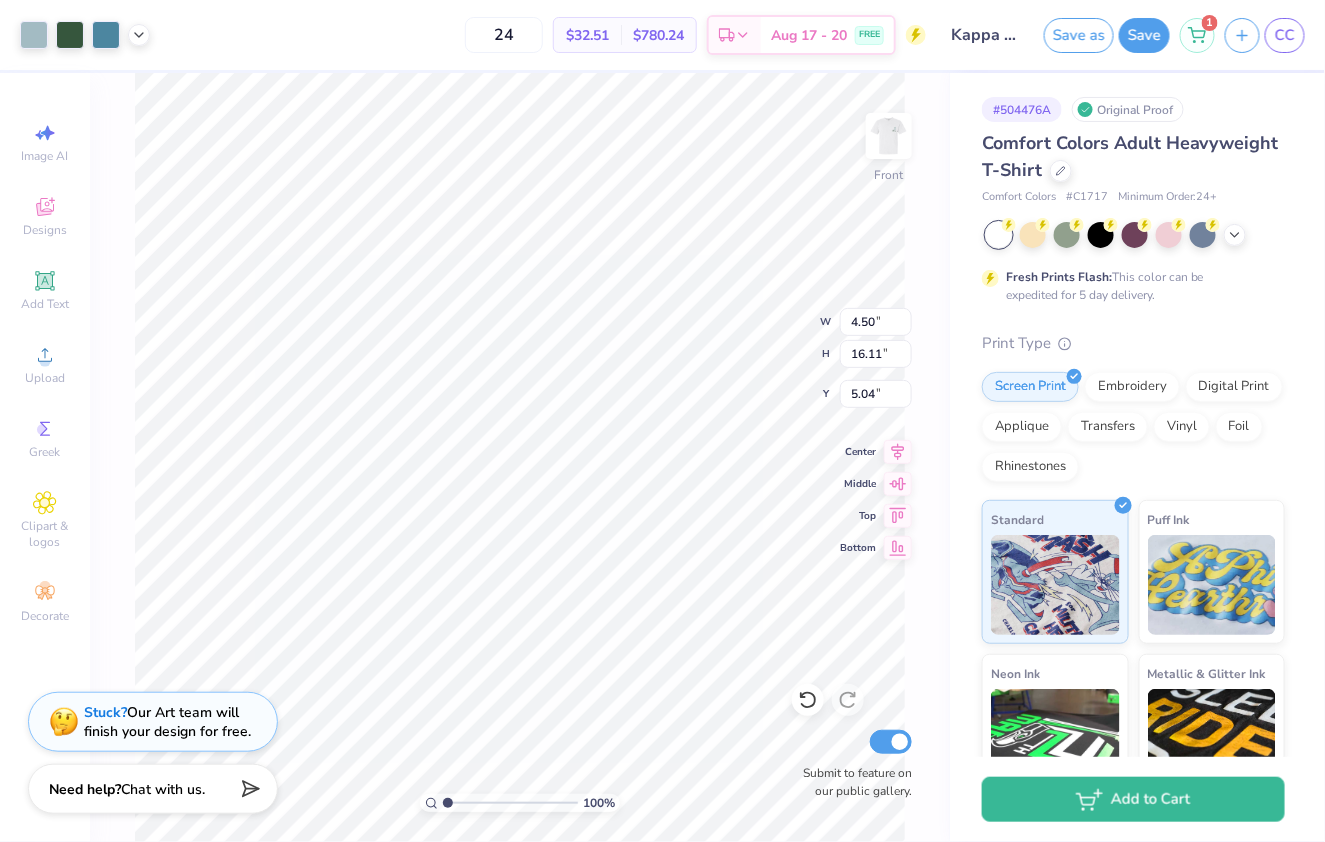 type on "4.87" 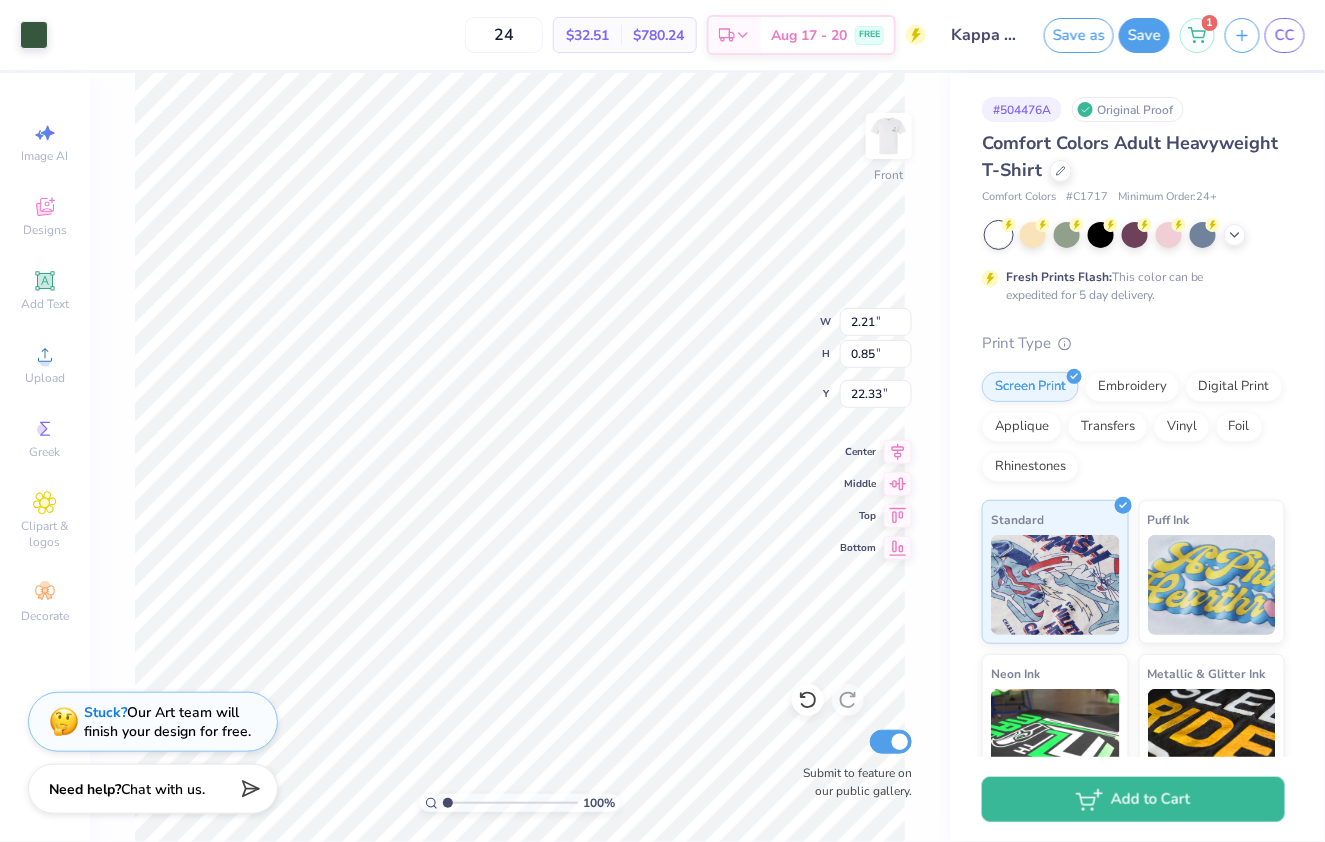 type on "22.75" 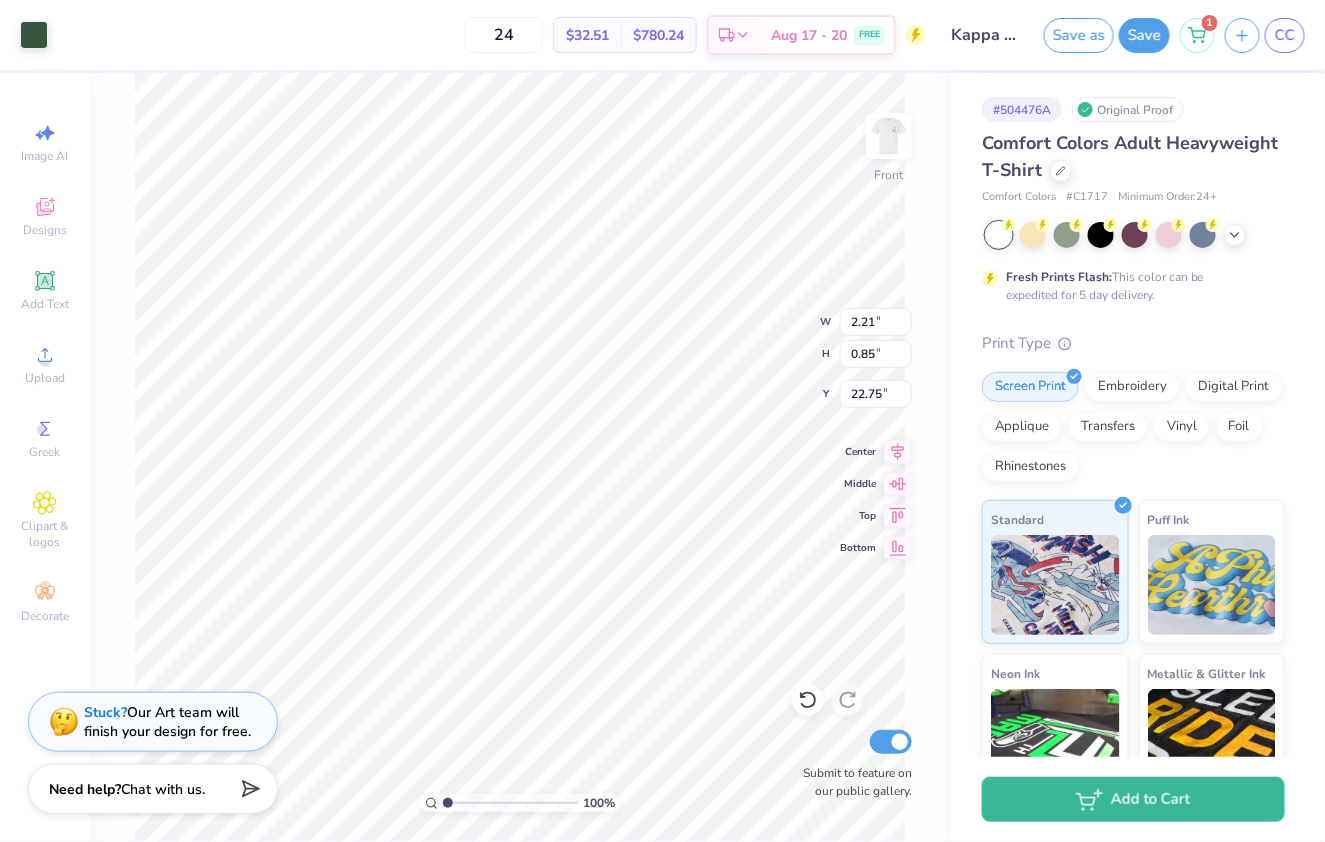 type on "2.57" 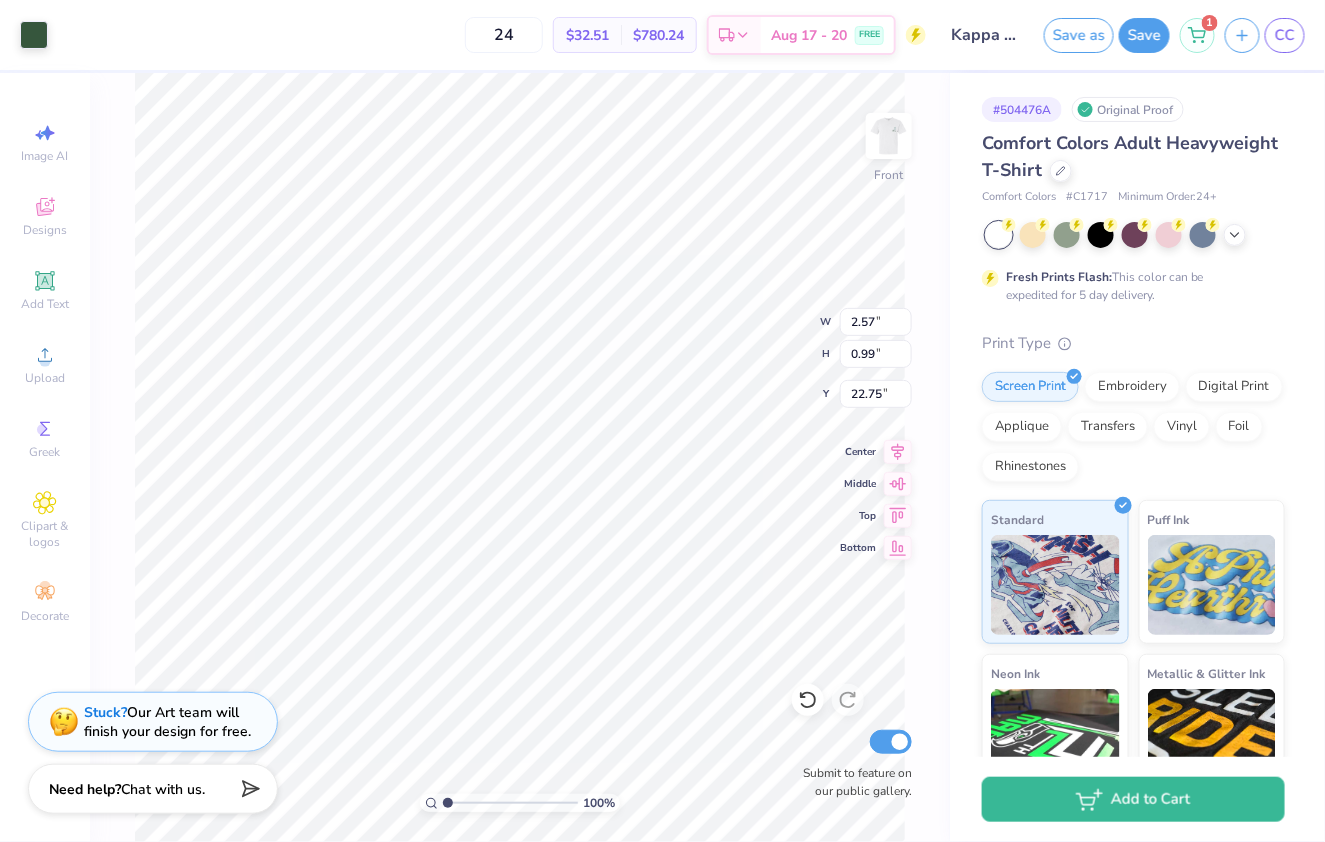 type on "22.98" 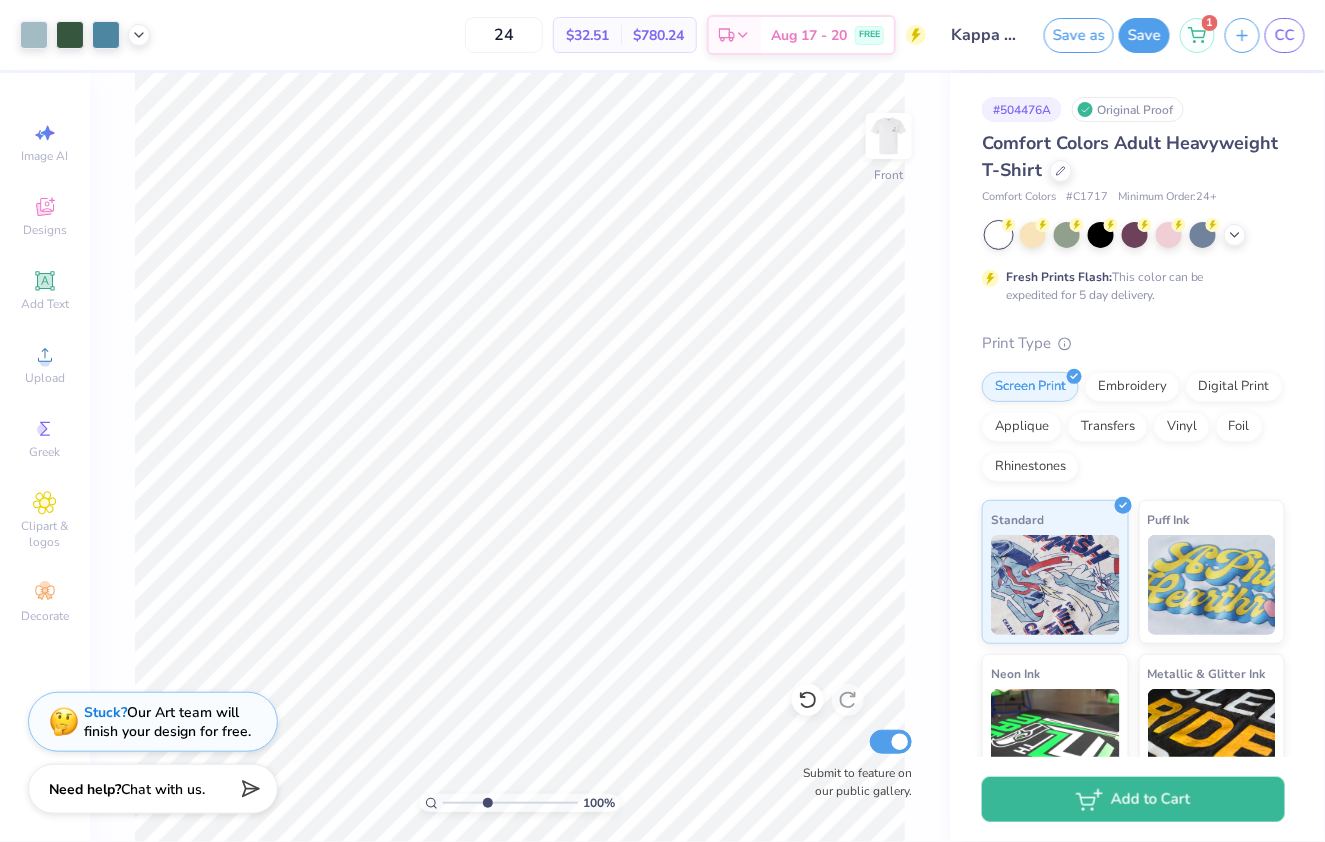 type on "3.91" 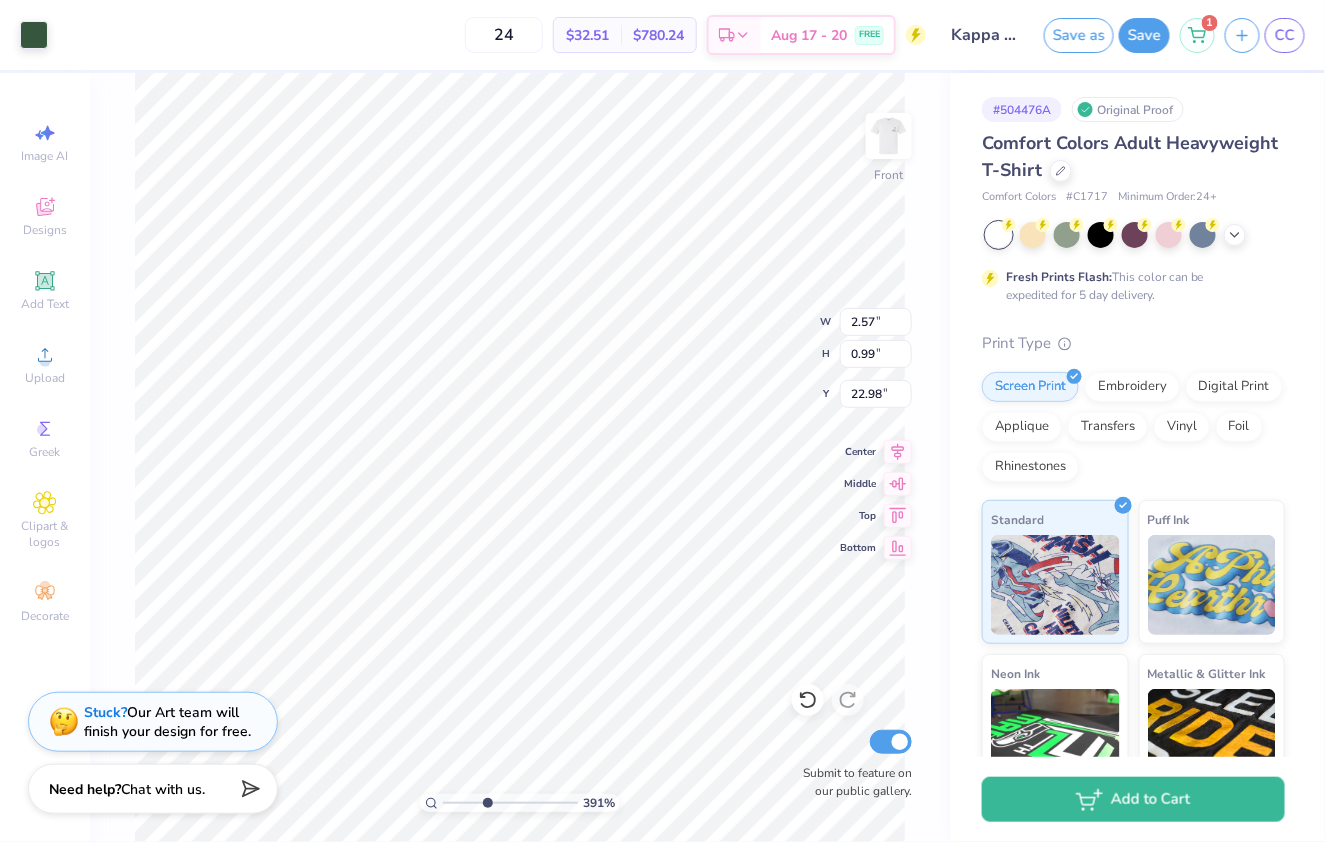 type on "23.00" 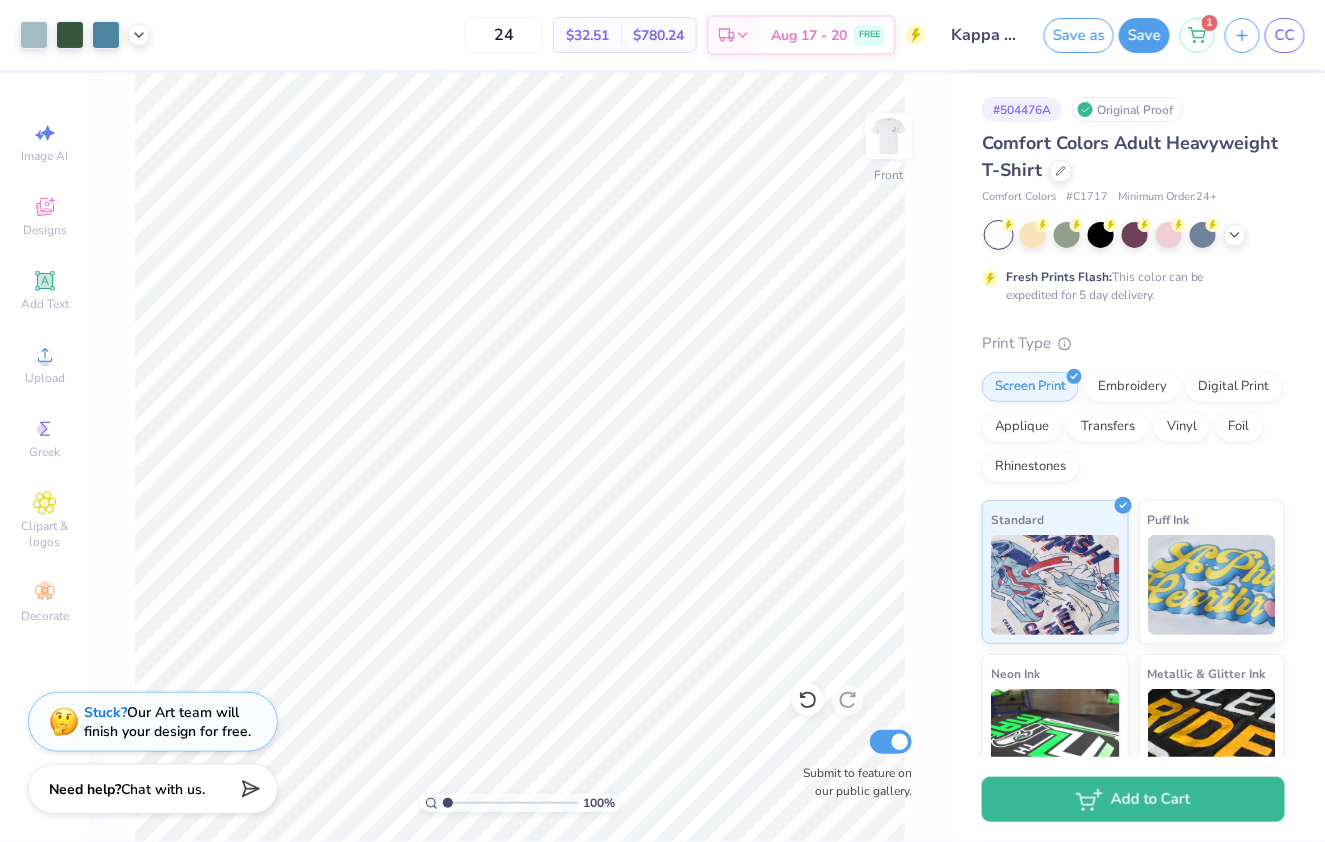 drag, startPoint x: 487, startPoint y: 802, endPoint x: 390, endPoint y: 799, distance: 97.04638 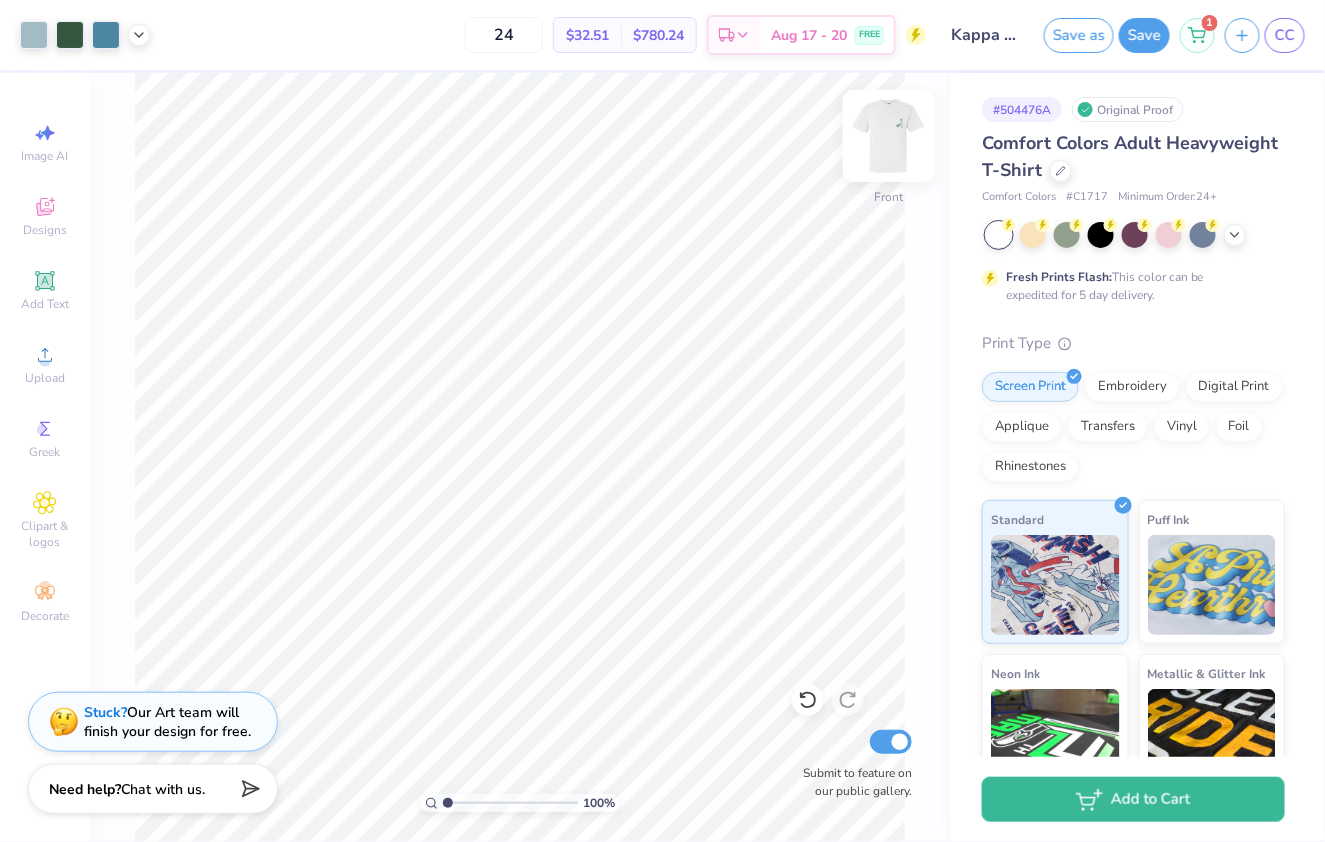 click at bounding box center [889, 136] 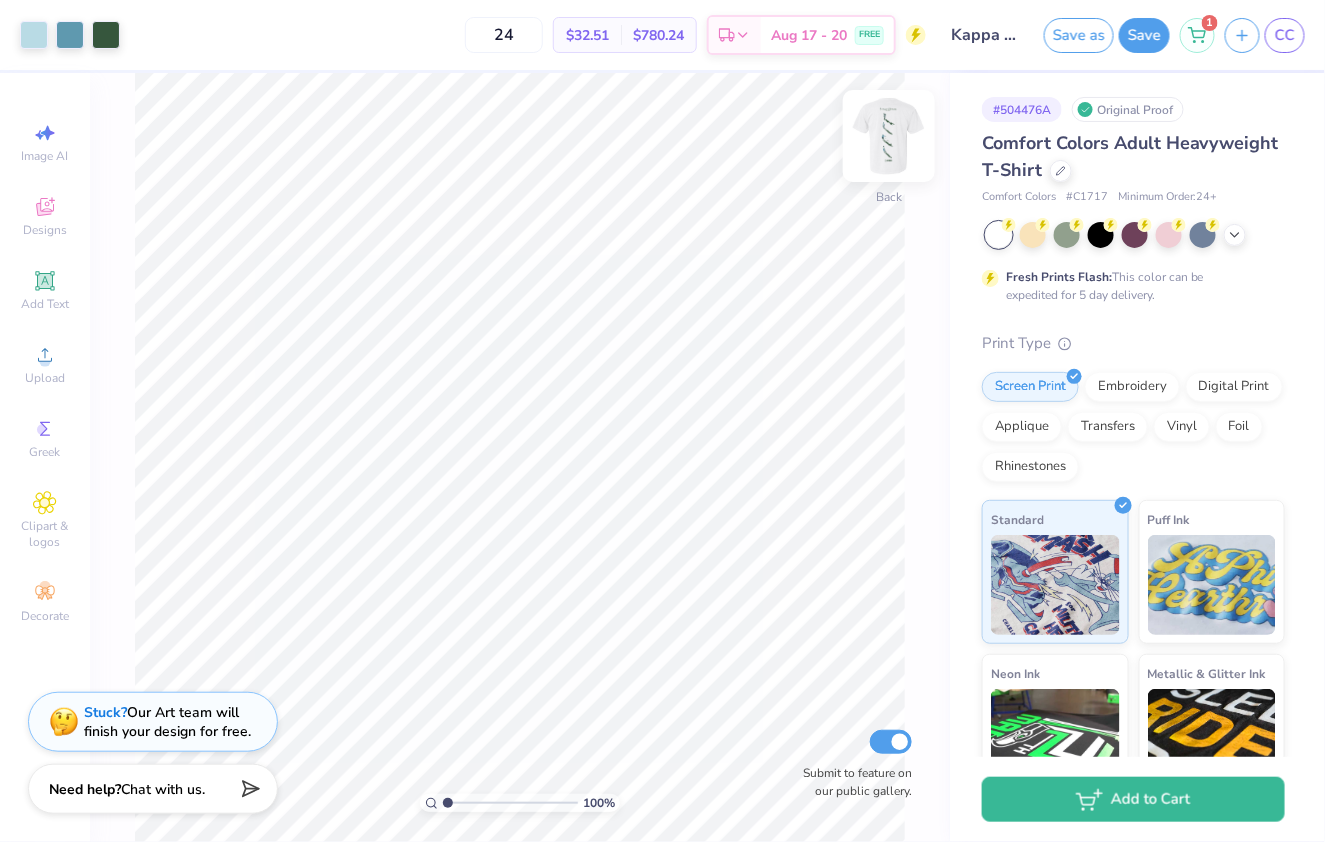 click at bounding box center (889, 136) 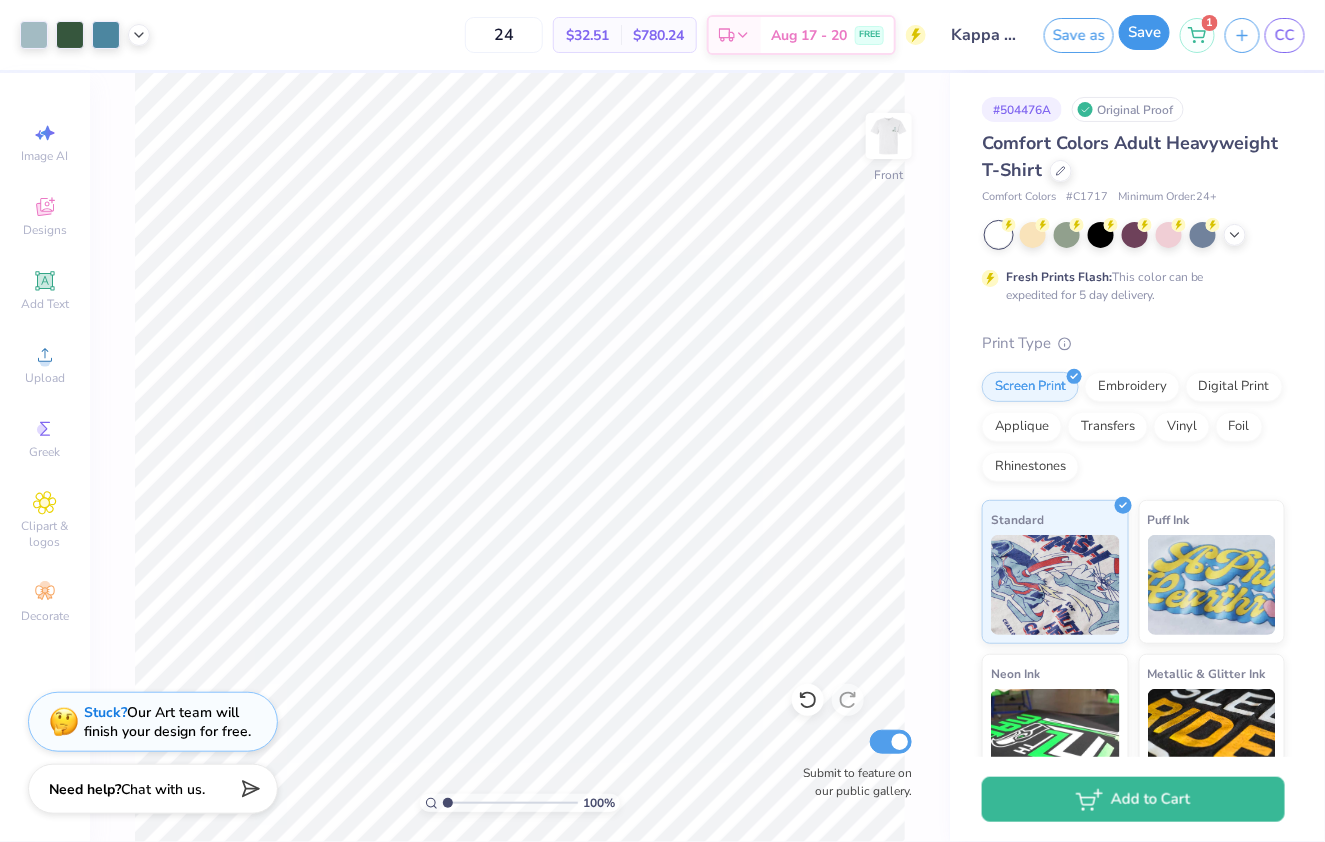 click on "Save" at bounding box center (1144, 32) 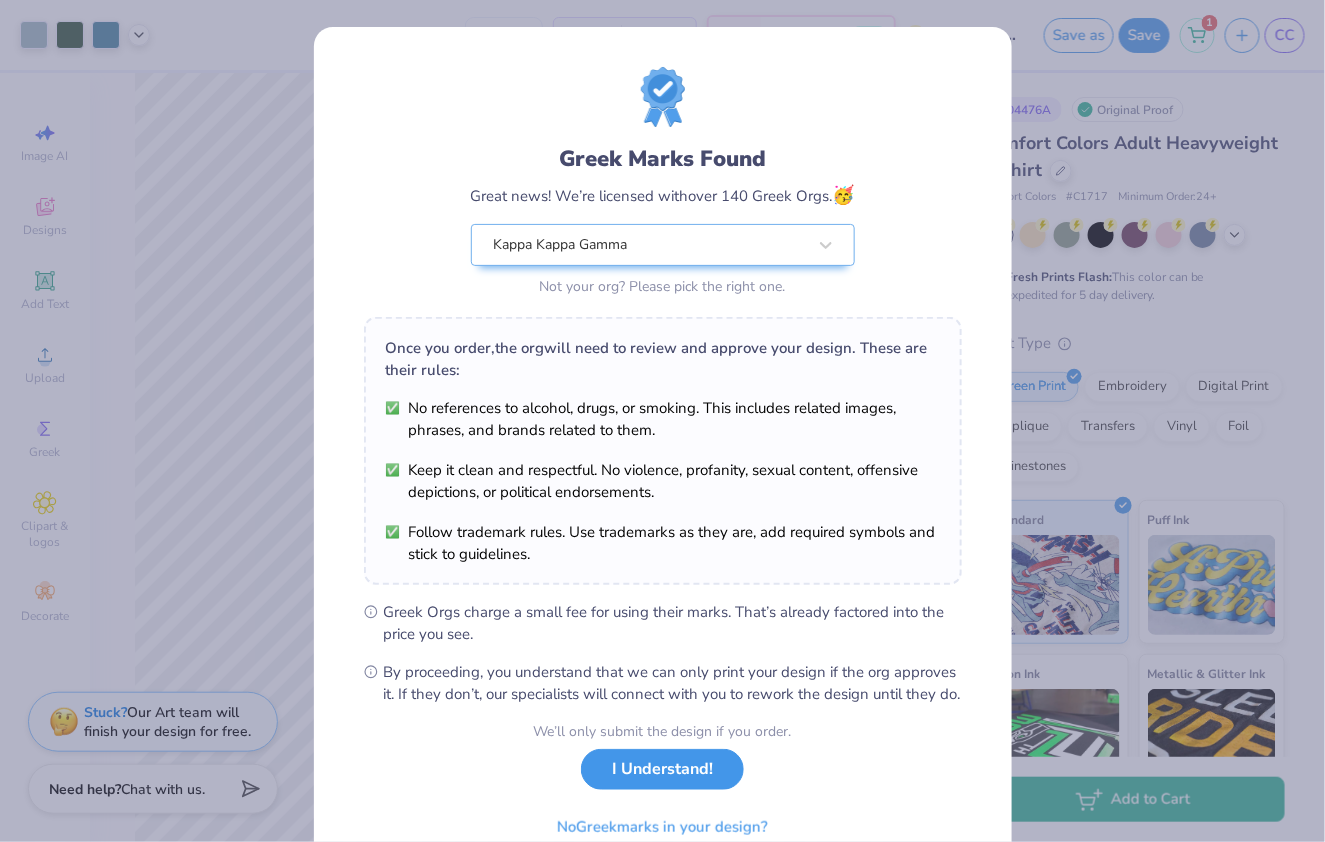 click on "I Understand!" at bounding box center (662, 769) 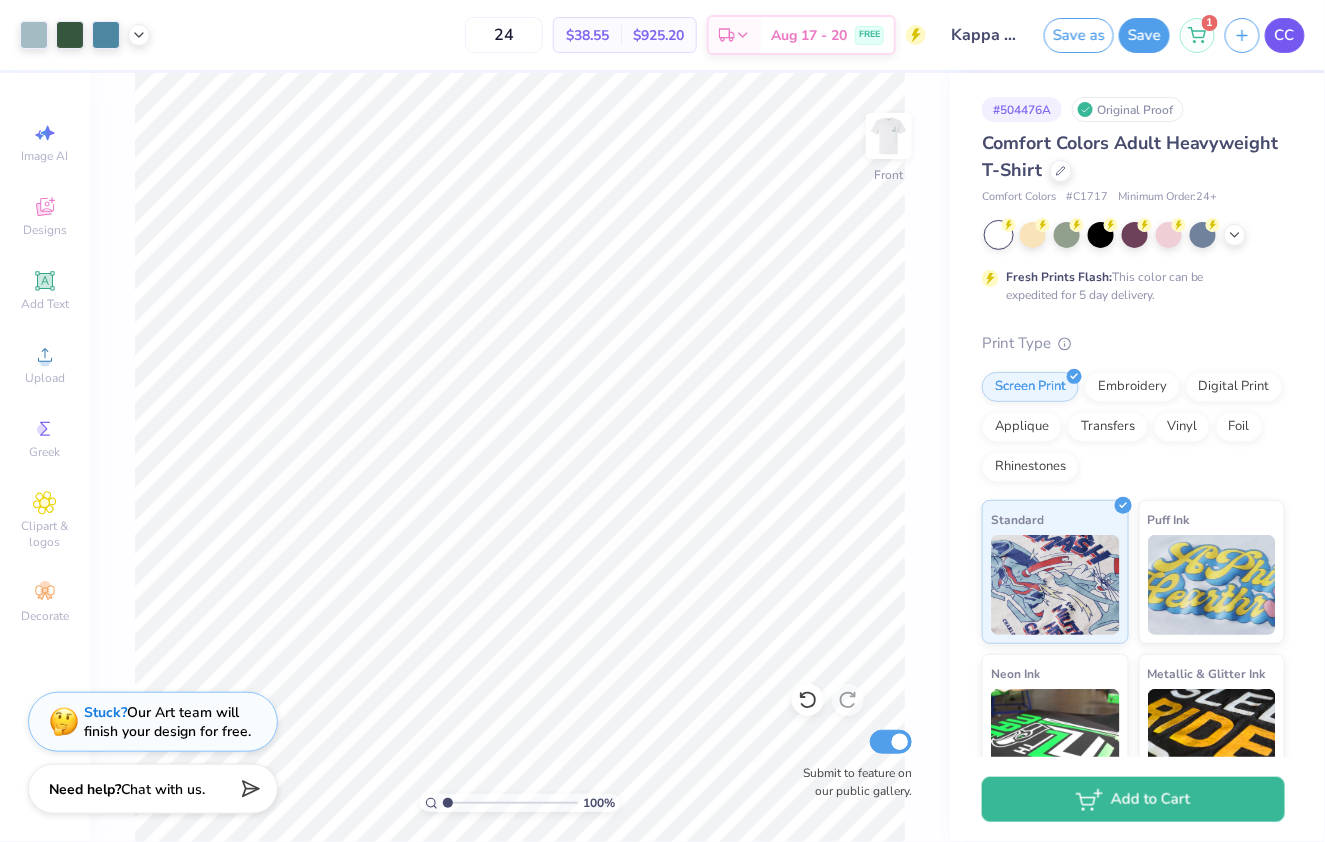 click on "CC" at bounding box center [1285, 35] 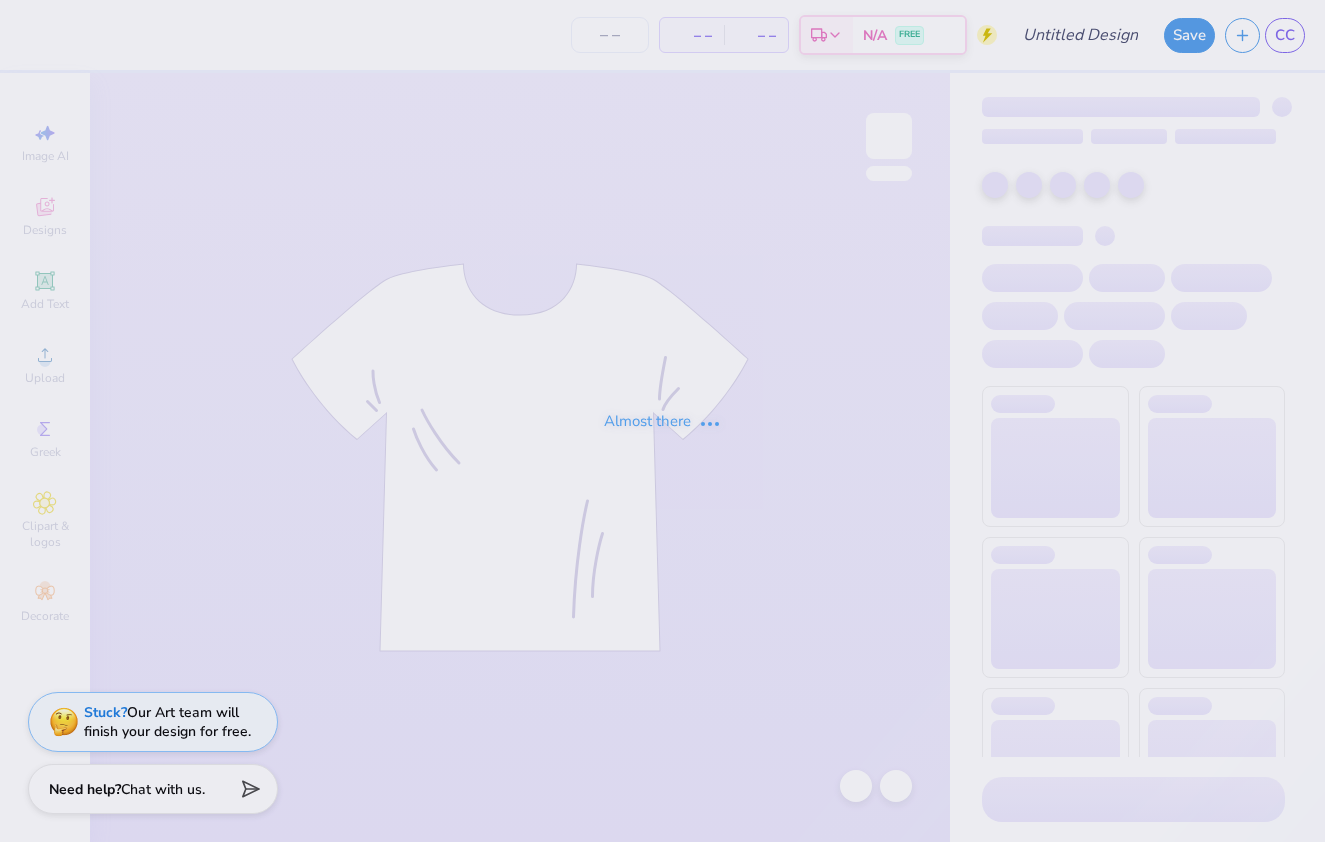 type on "Kappa Classic - idea 2" 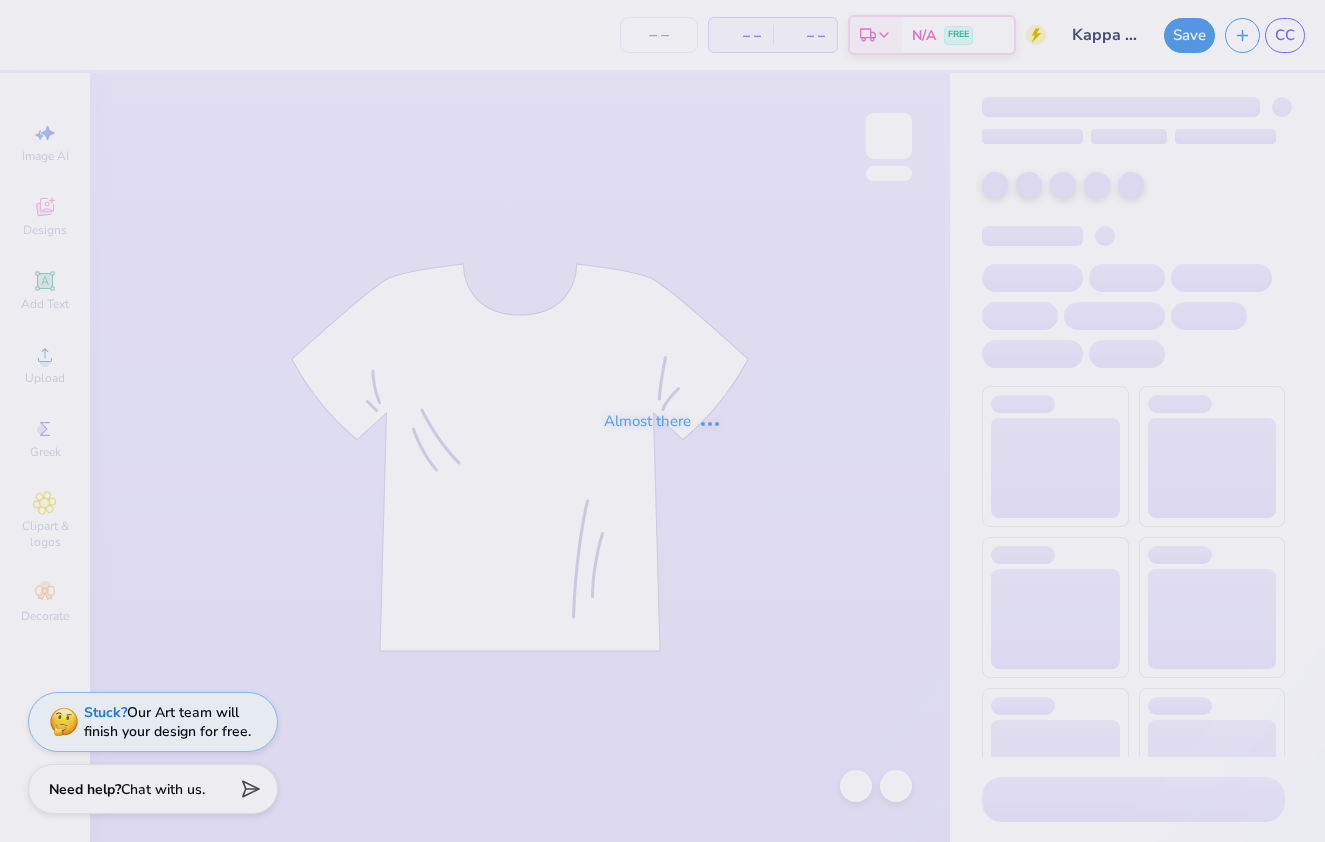 type on "24" 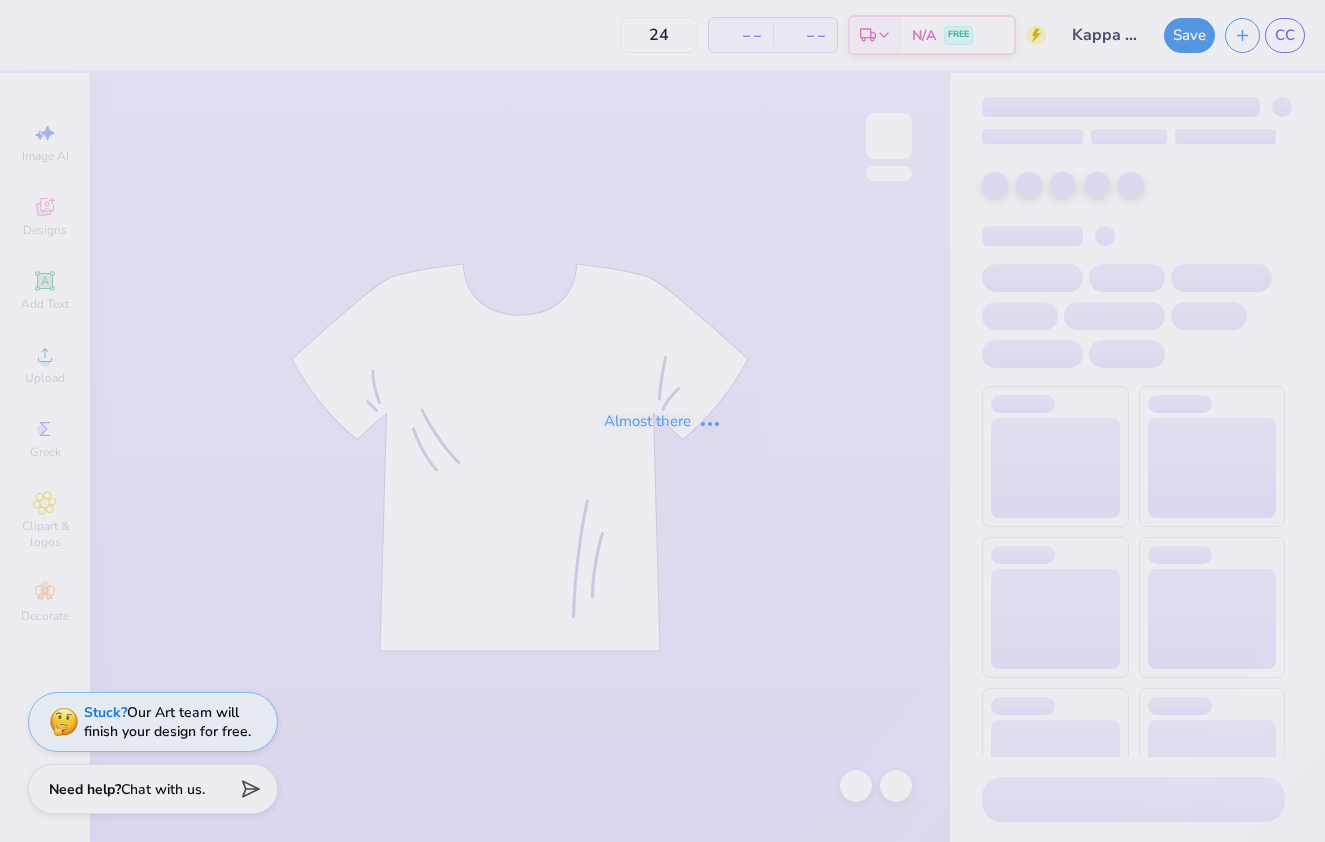 scroll, scrollTop: 0, scrollLeft: 0, axis: both 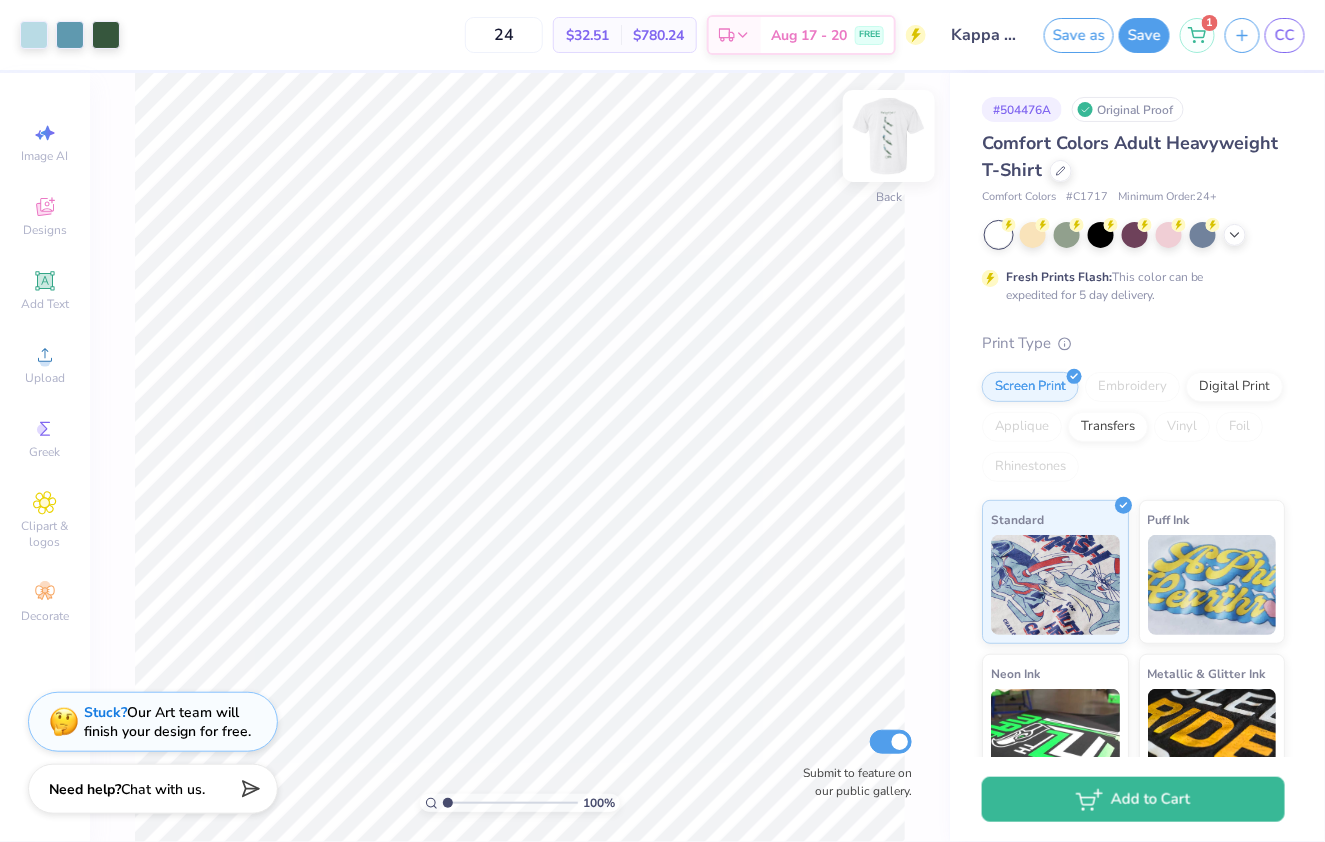 click at bounding box center (889, 136) 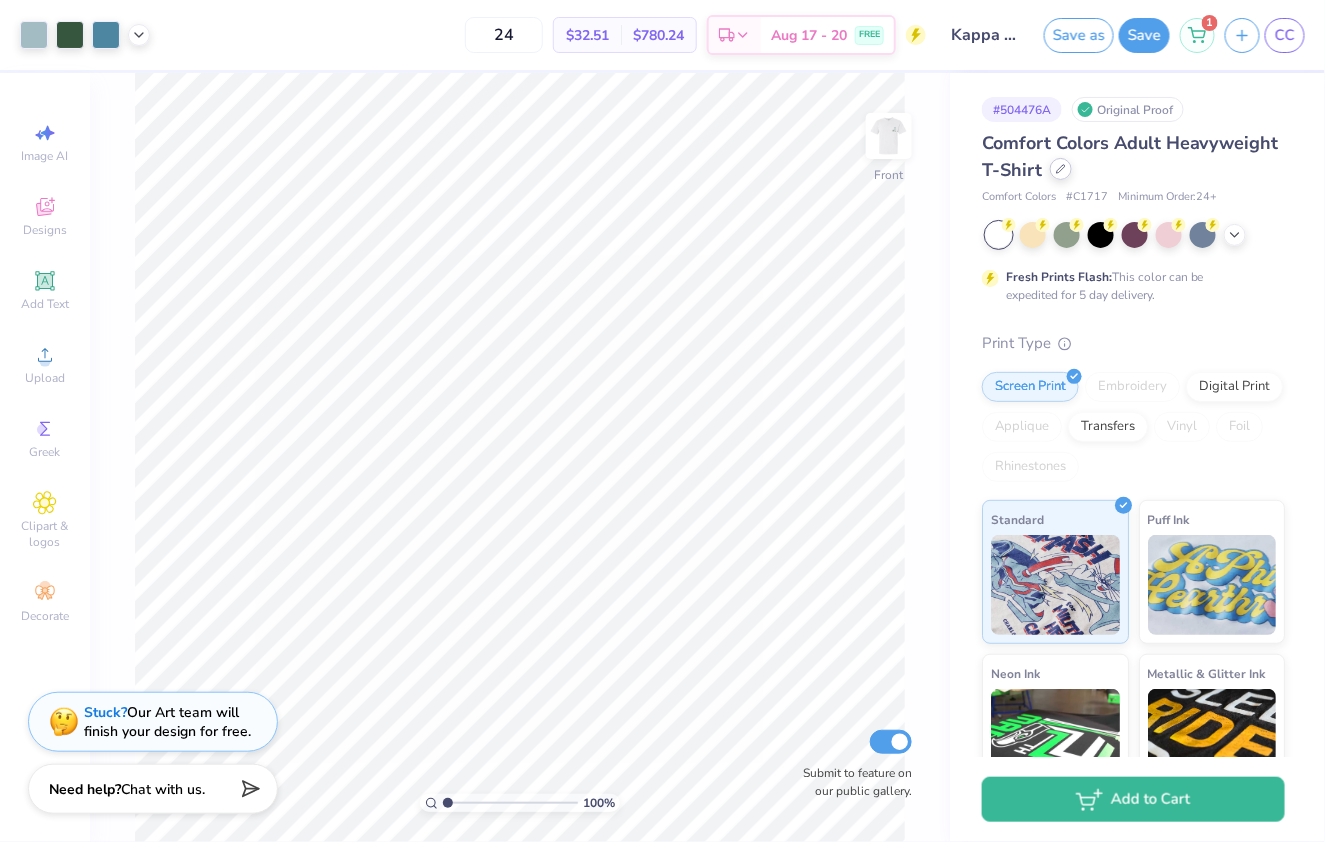 click at bounding box center [1061, 169] 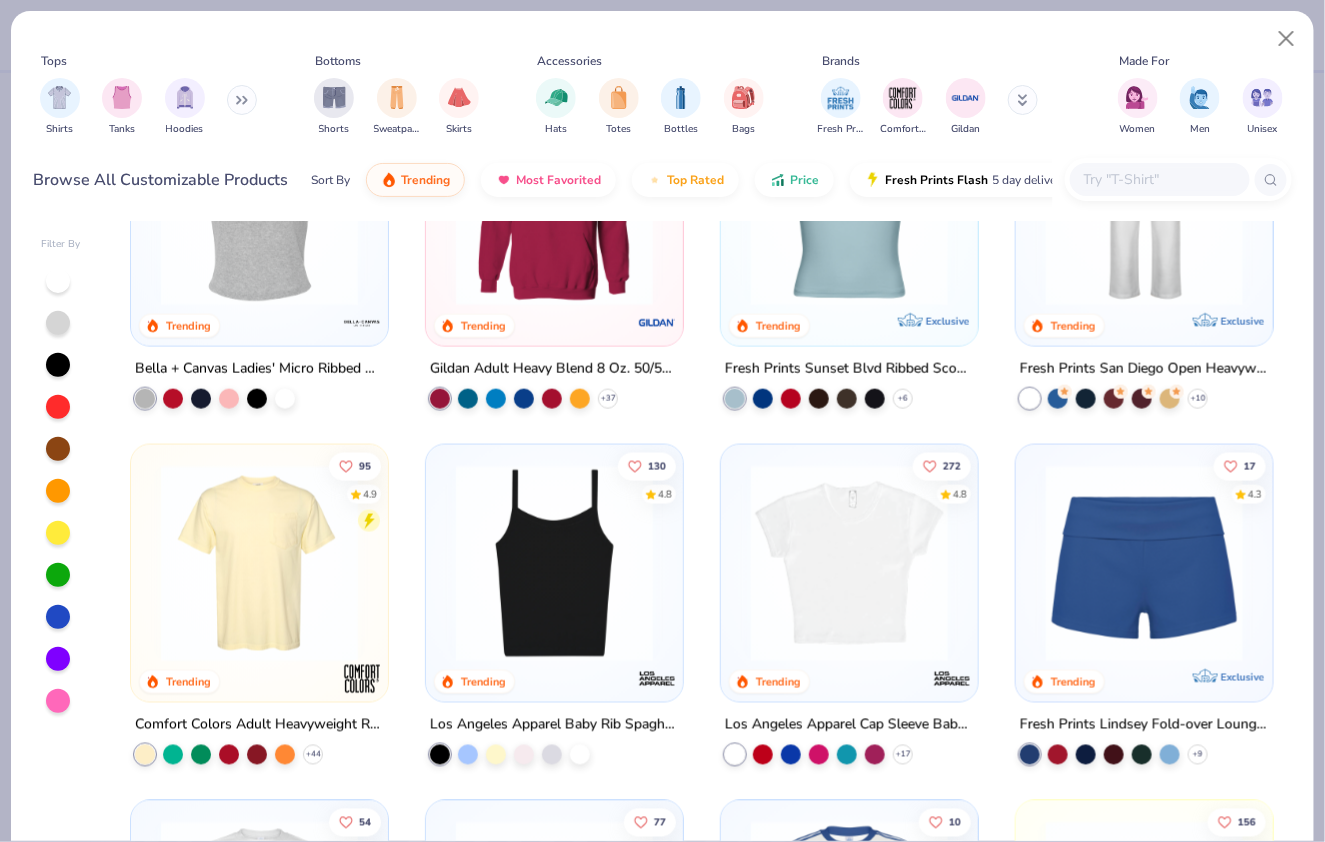 scroll, scrollTop: 1057, scrollLeft: 0, axis: vertical 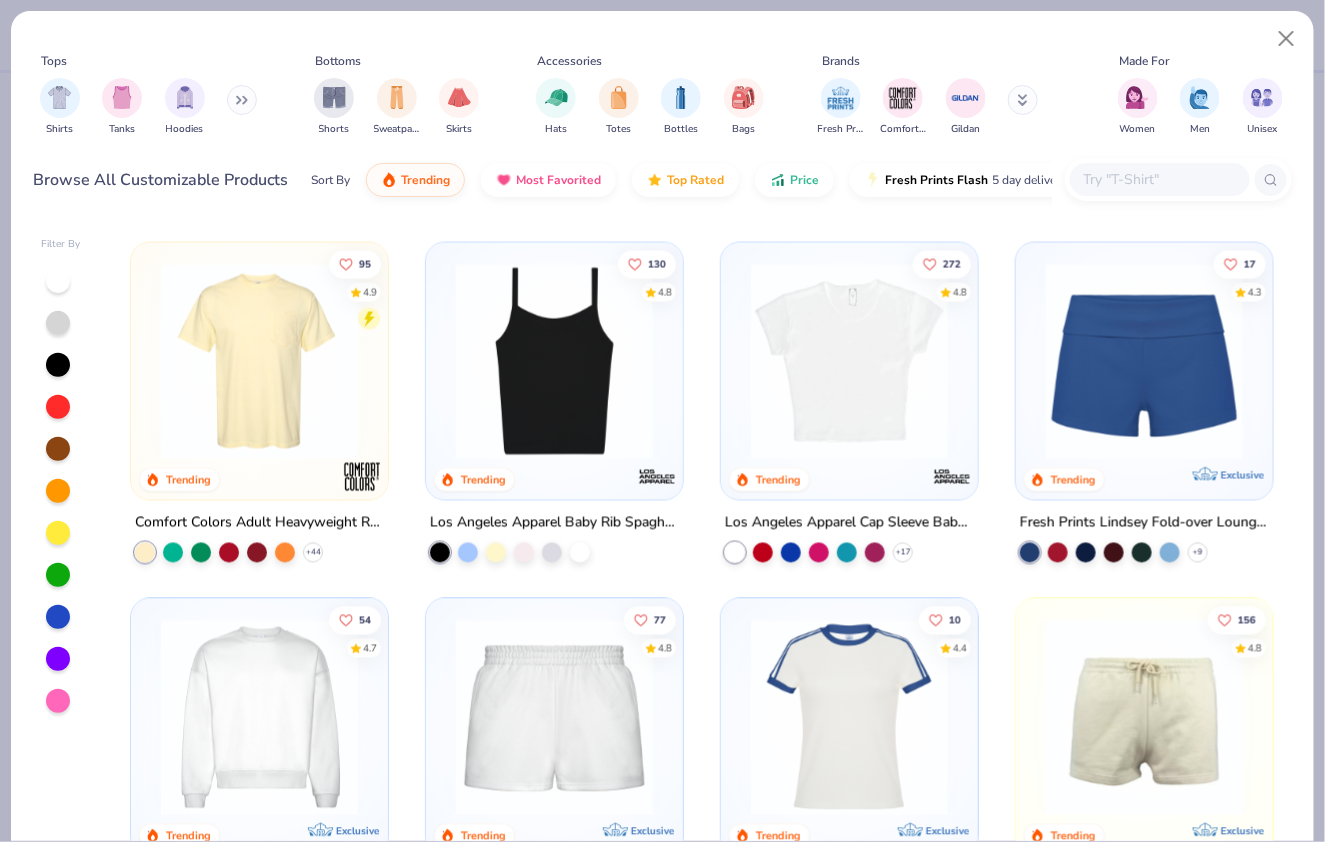 click on "Comfort Colors Adult Heavyweight RS Pocket T-Shirt" at bounding box center (259, 523) 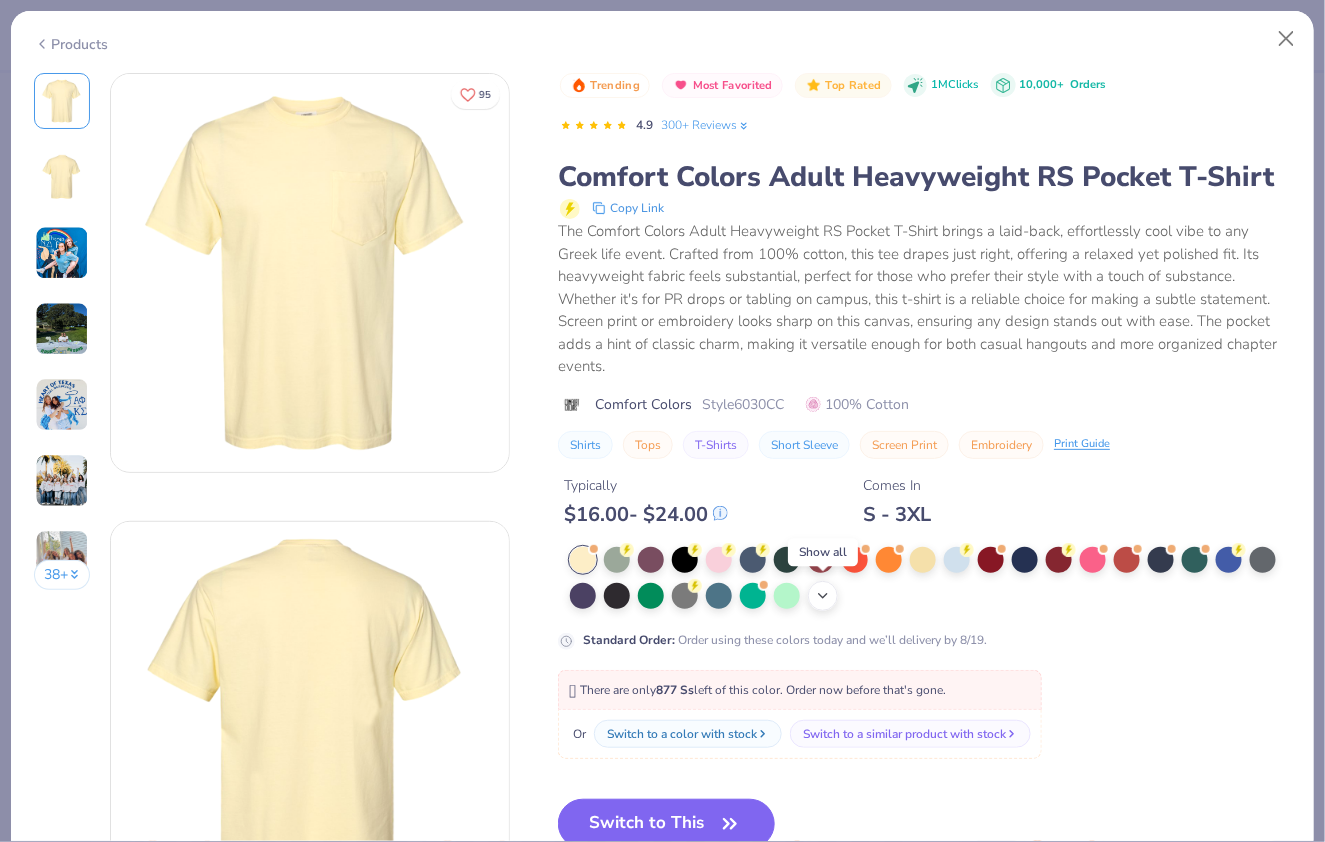 click 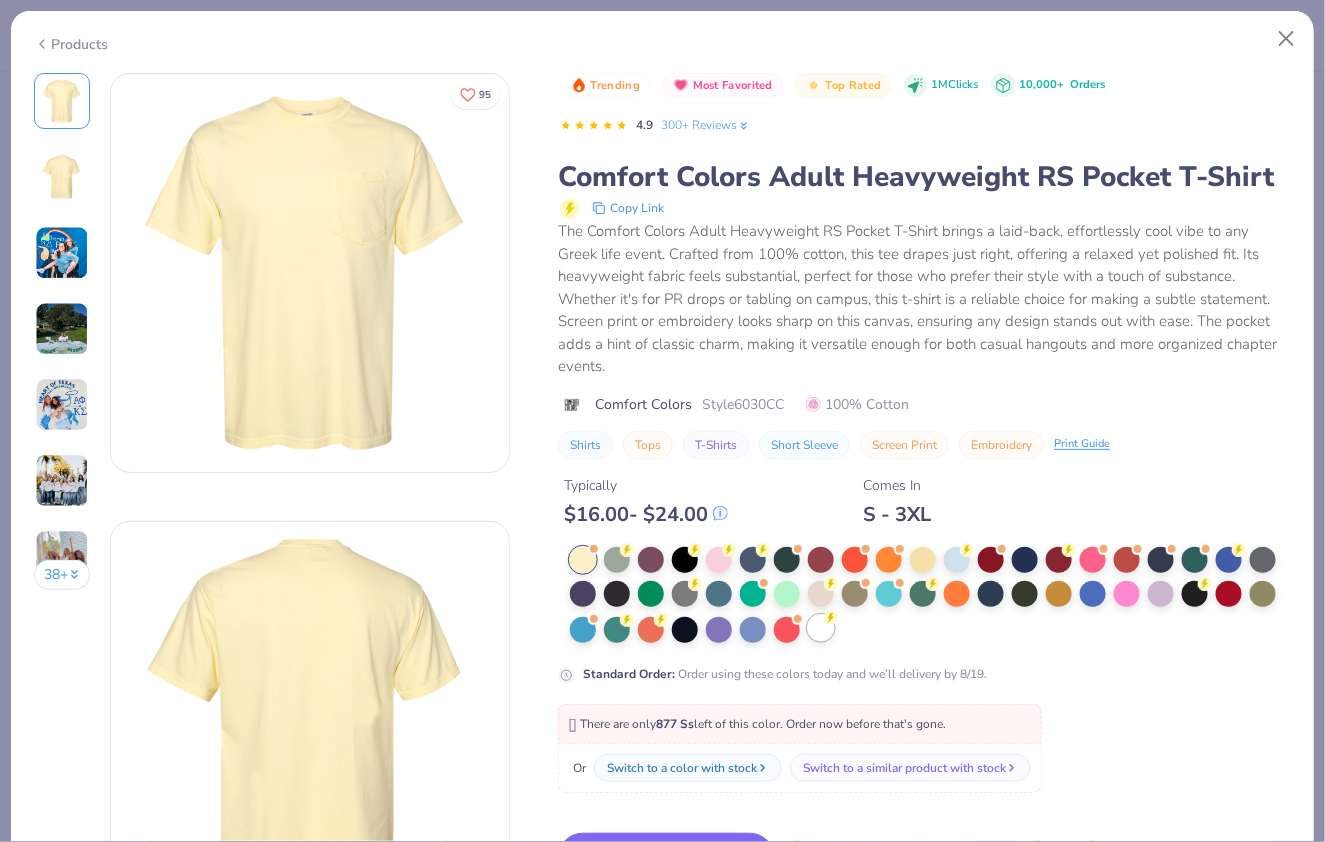 click at bounding box center [821, 628] 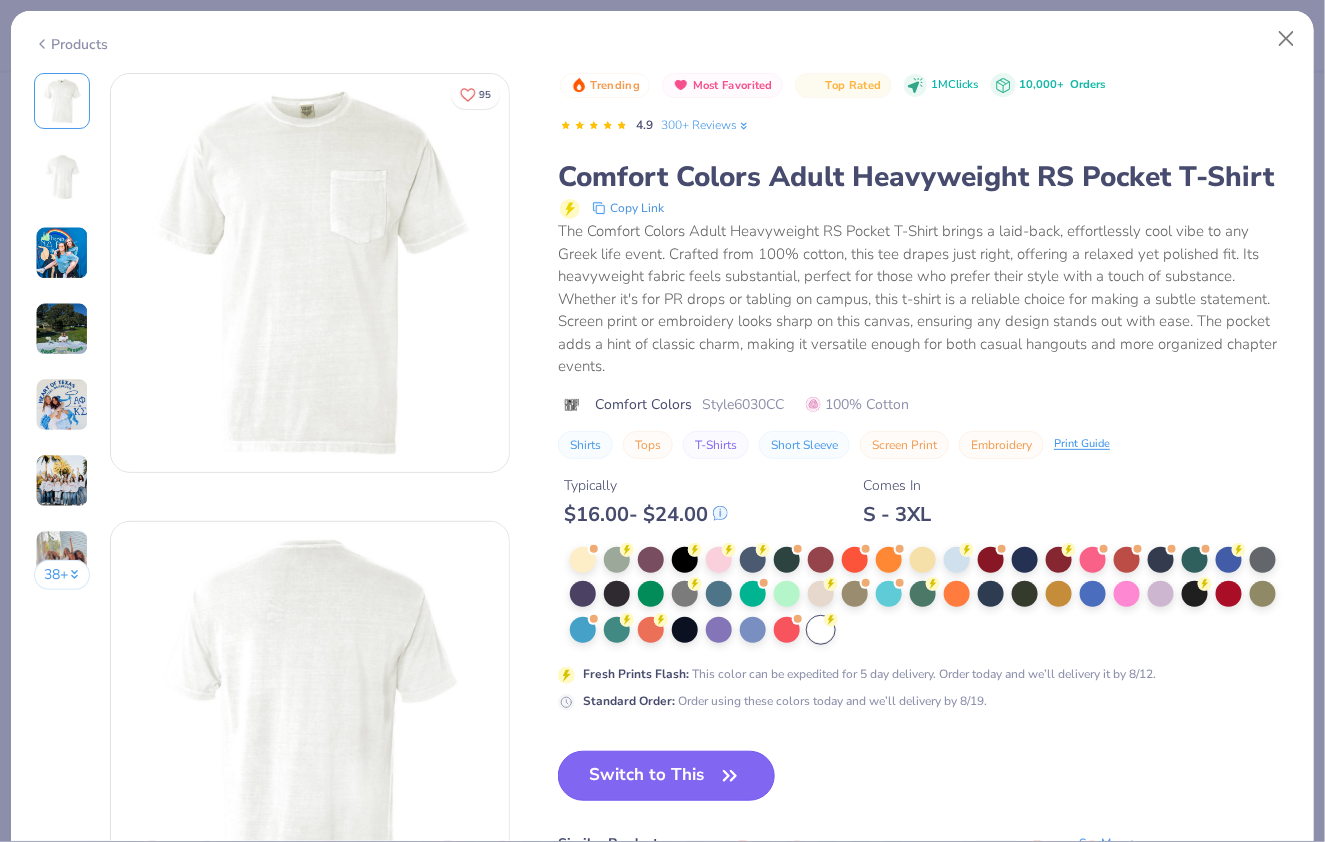 click on "Switch to This" at bounding box center [666, 776] 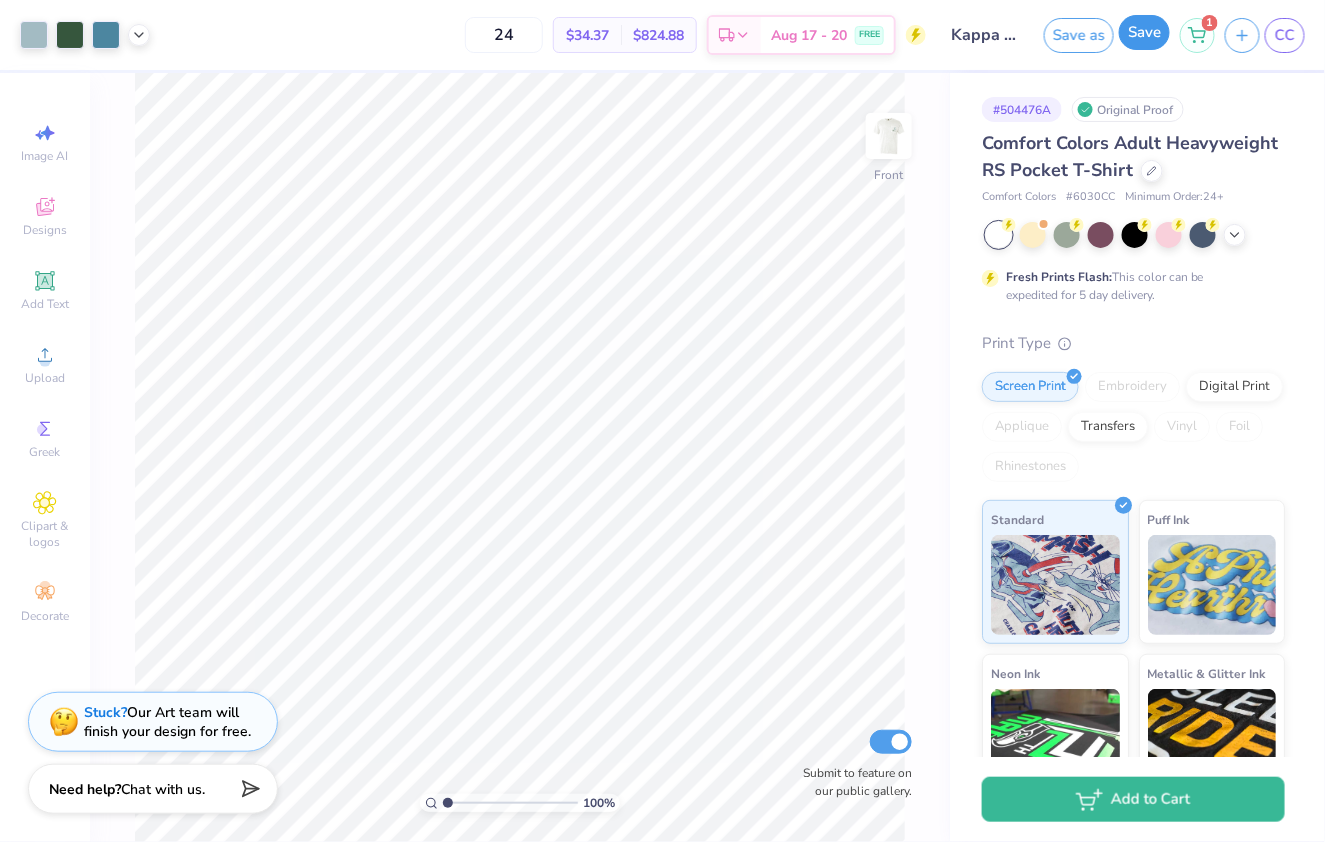click on "Save" at bounding box center (1144, 32) 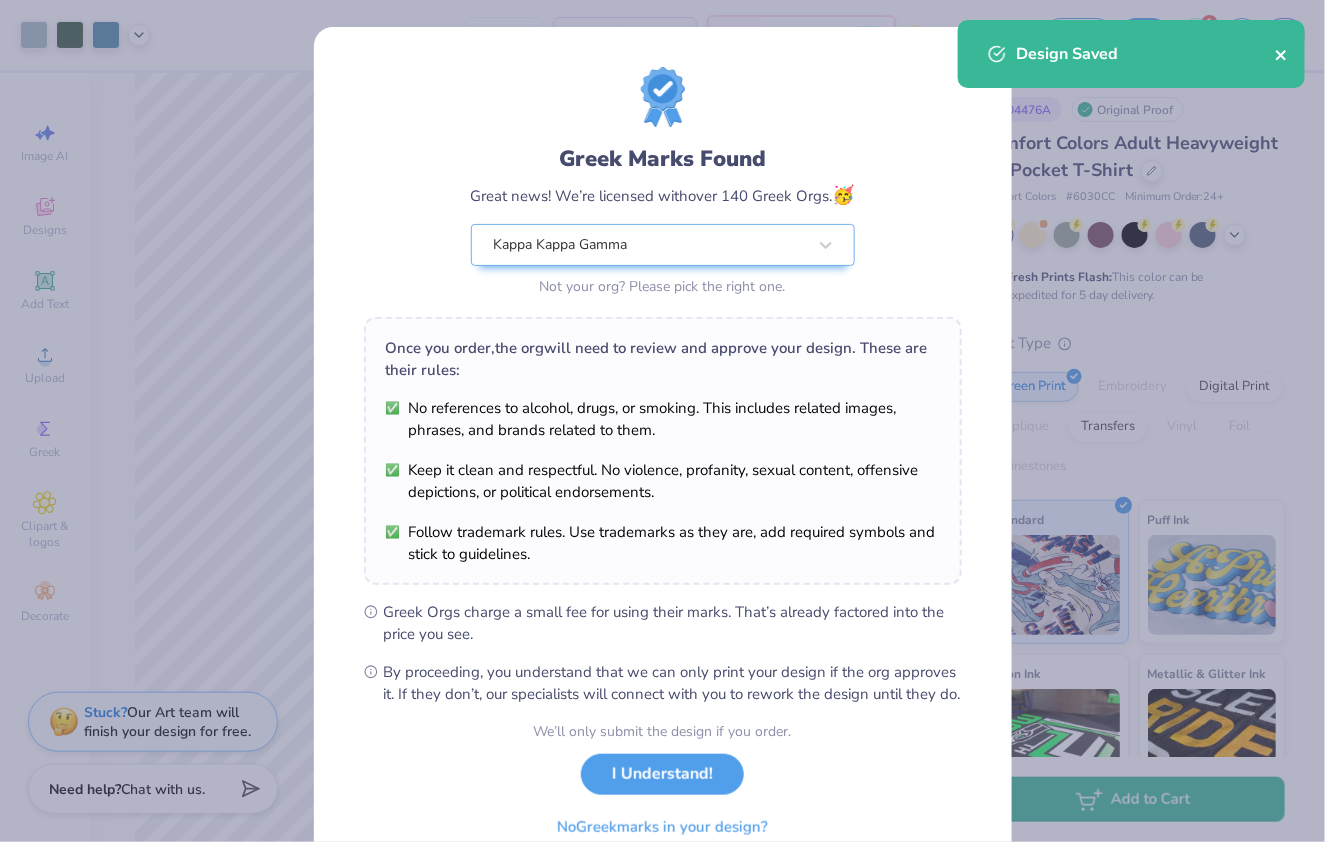 click 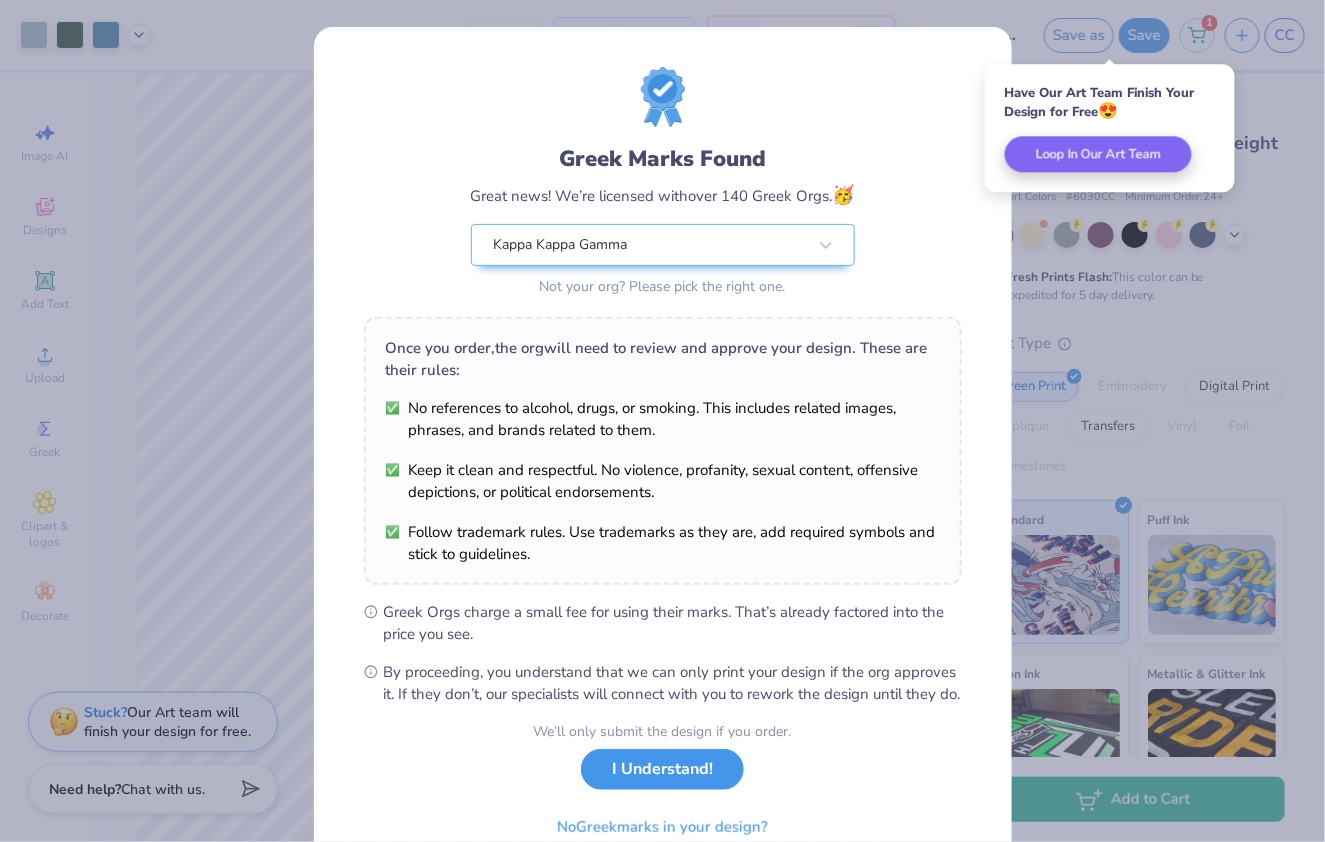 click on "I Understand!" at bounding box center [662, 769] 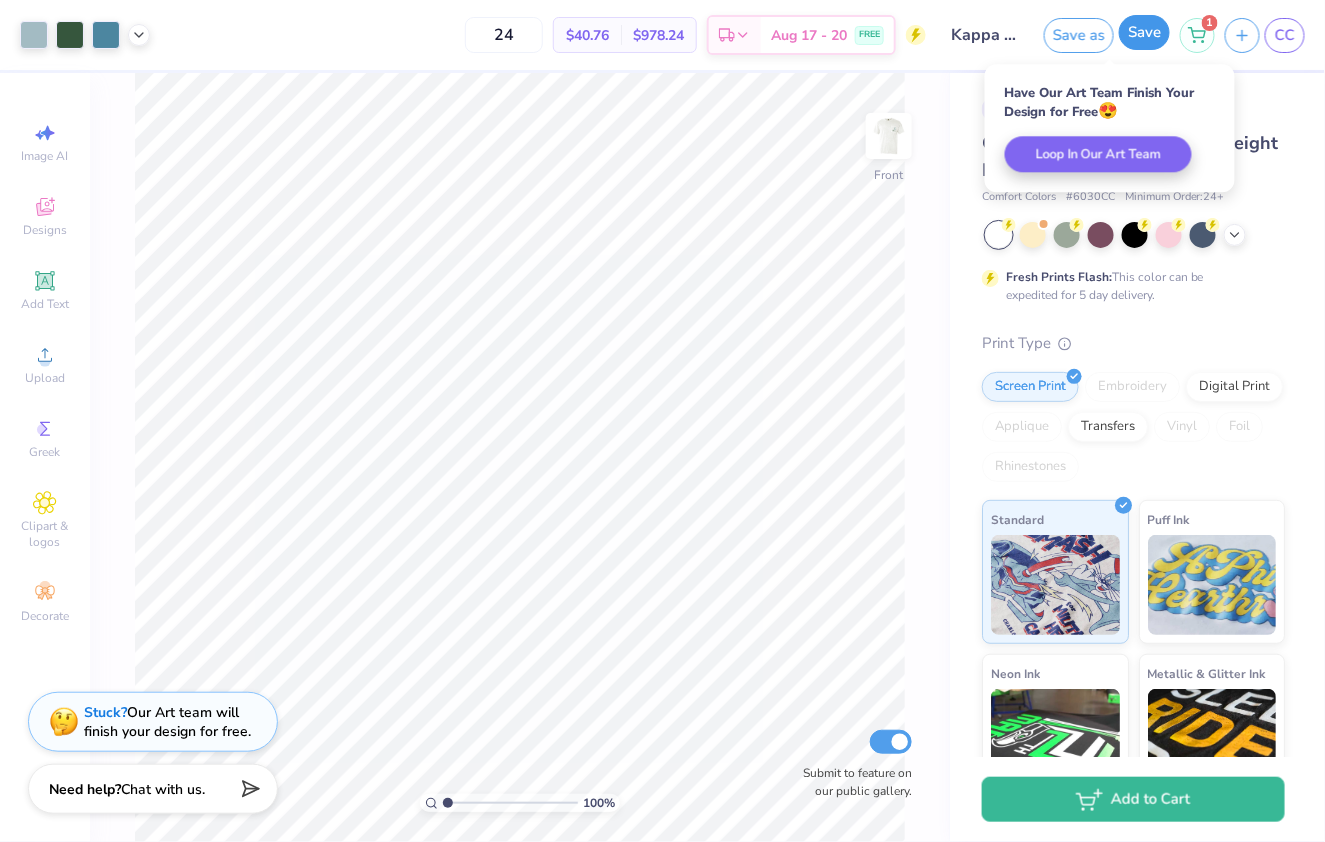 click on "Save" at bounding box center [1144, 32] 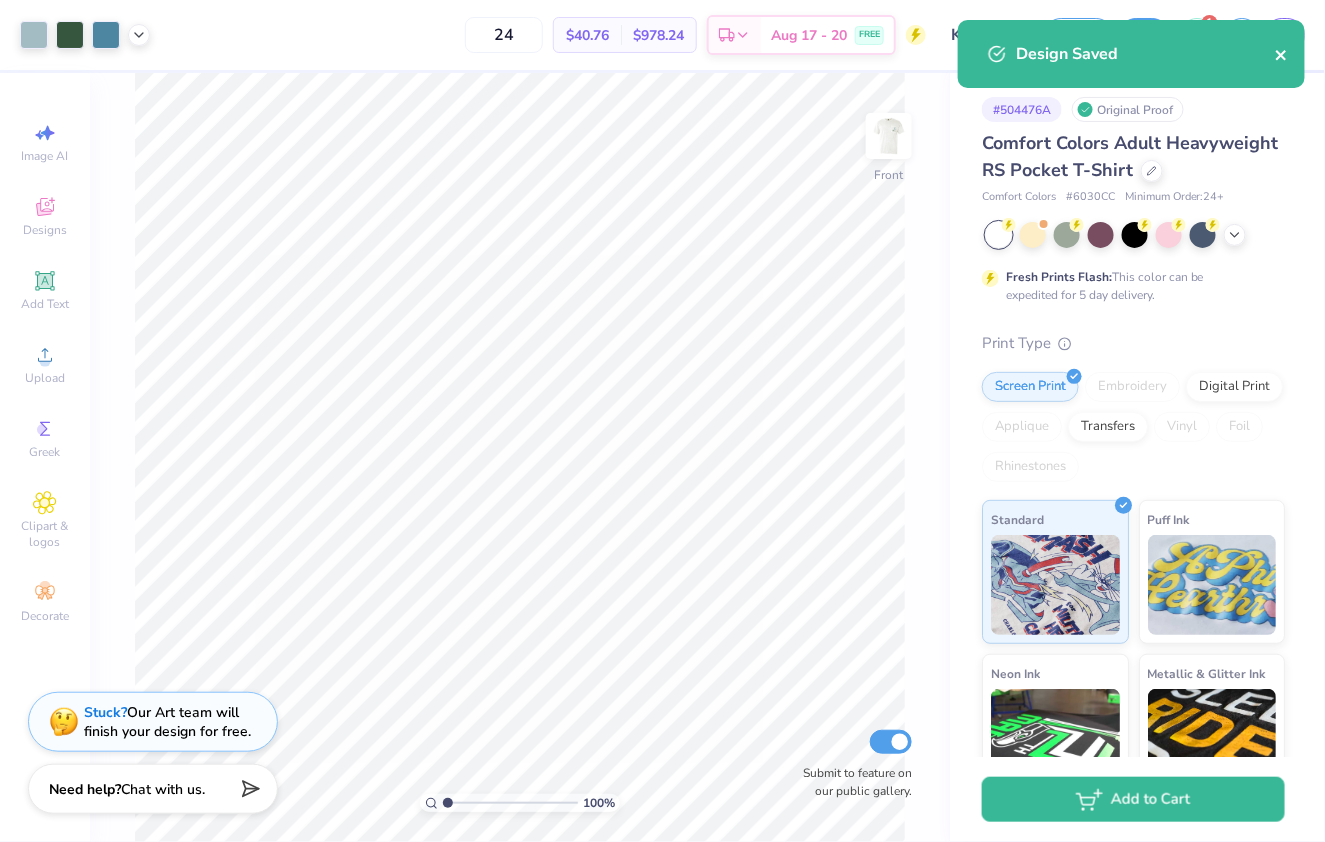 click 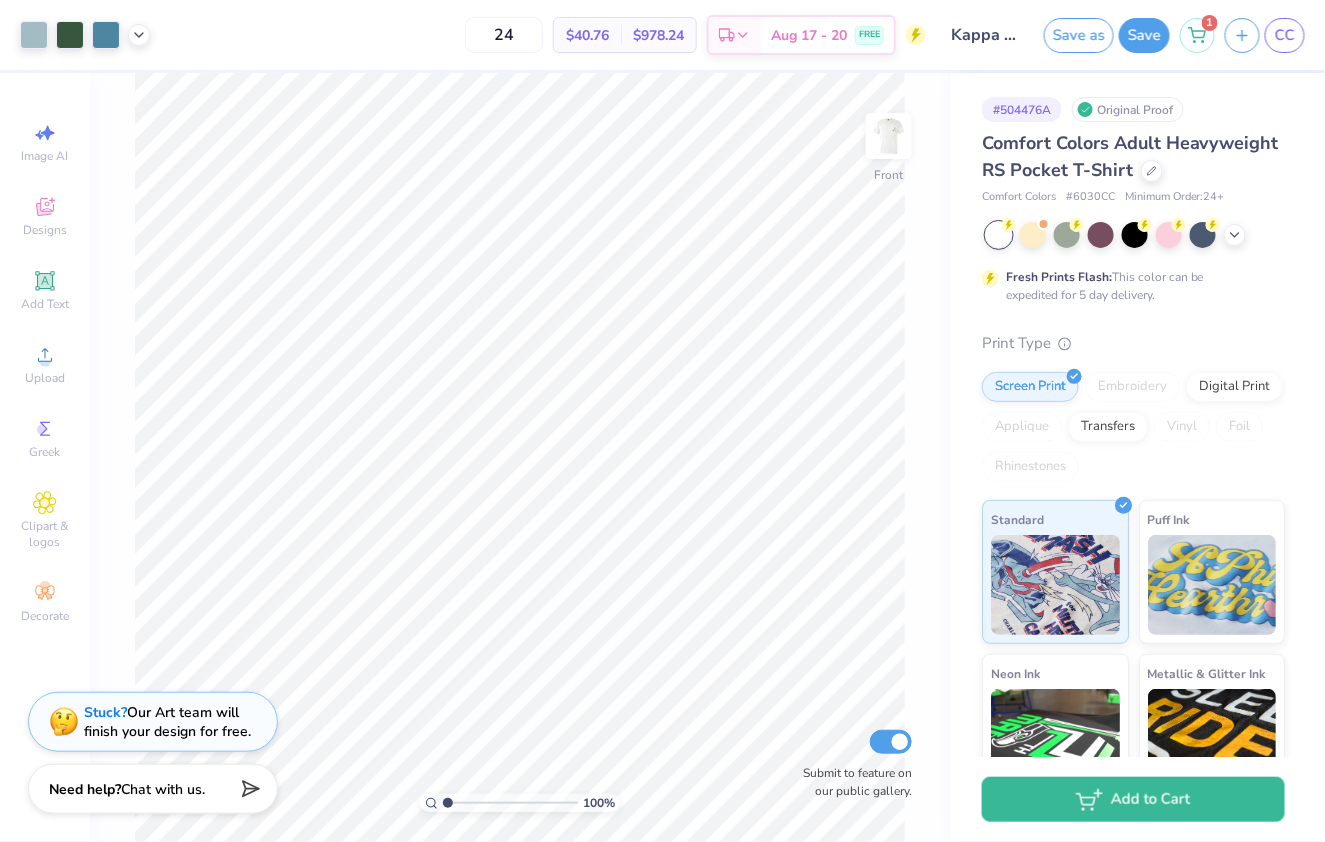 click on "Design Saved" at bounding box center (1131, 61) 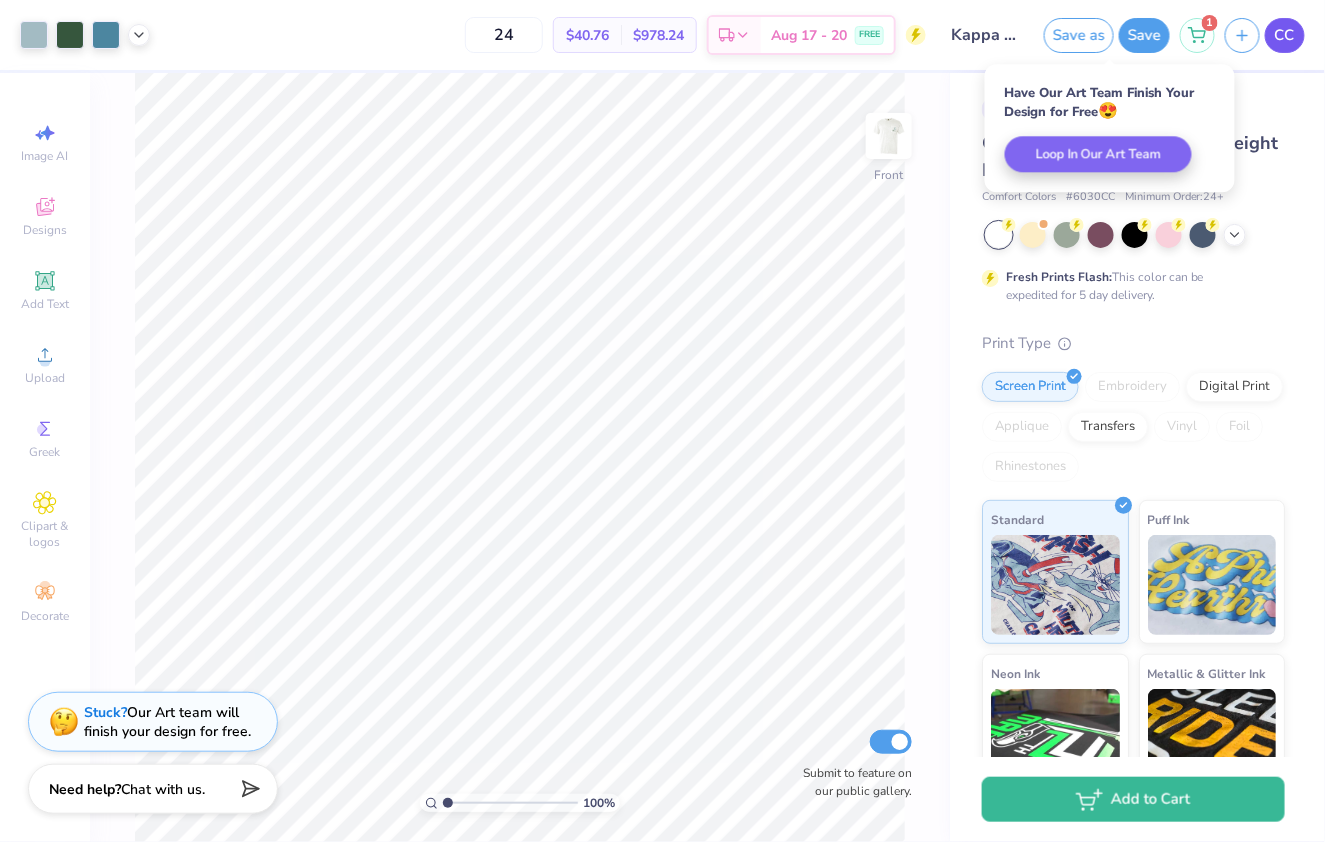 click on "CC" at bounding box center [1285, 35] 